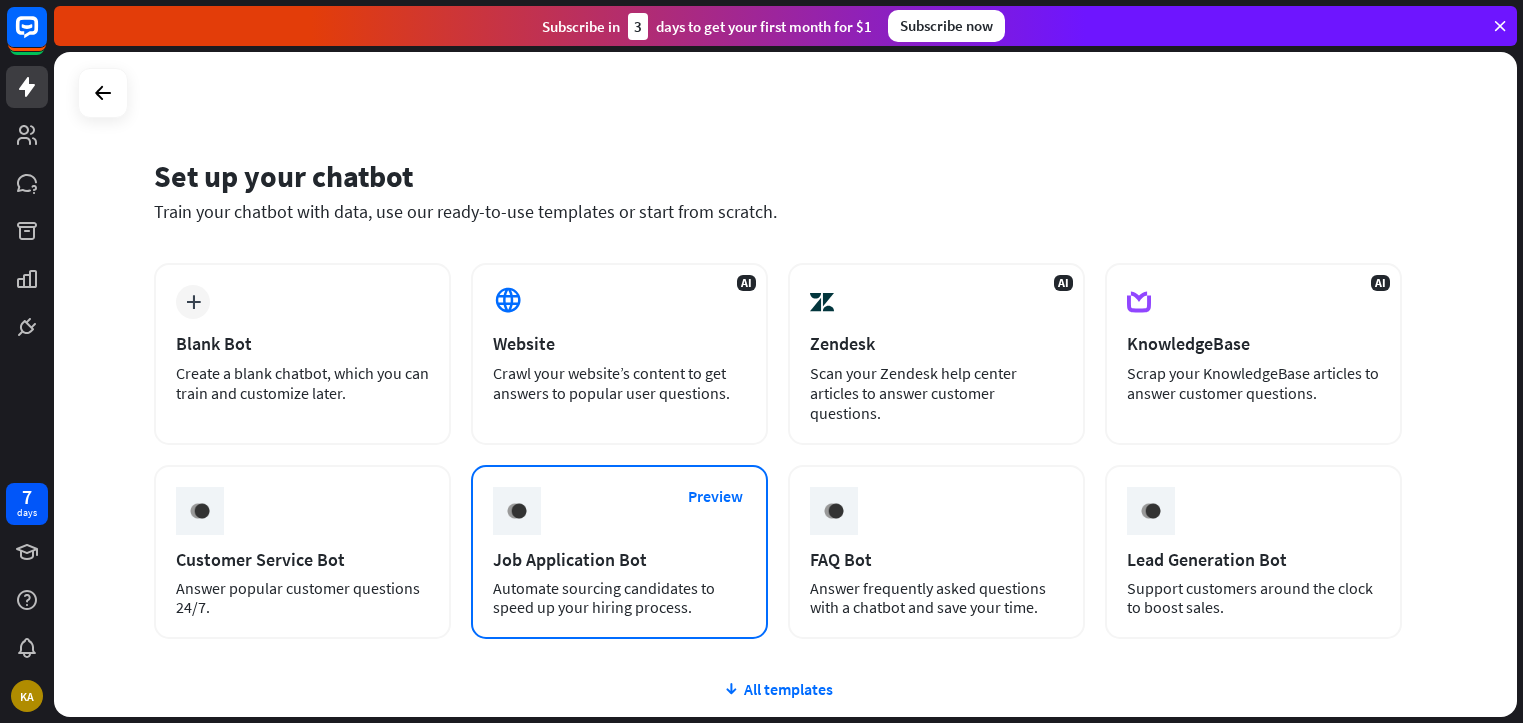 scroll, scrollTop: 0, scrollLeft: 0, axis: both 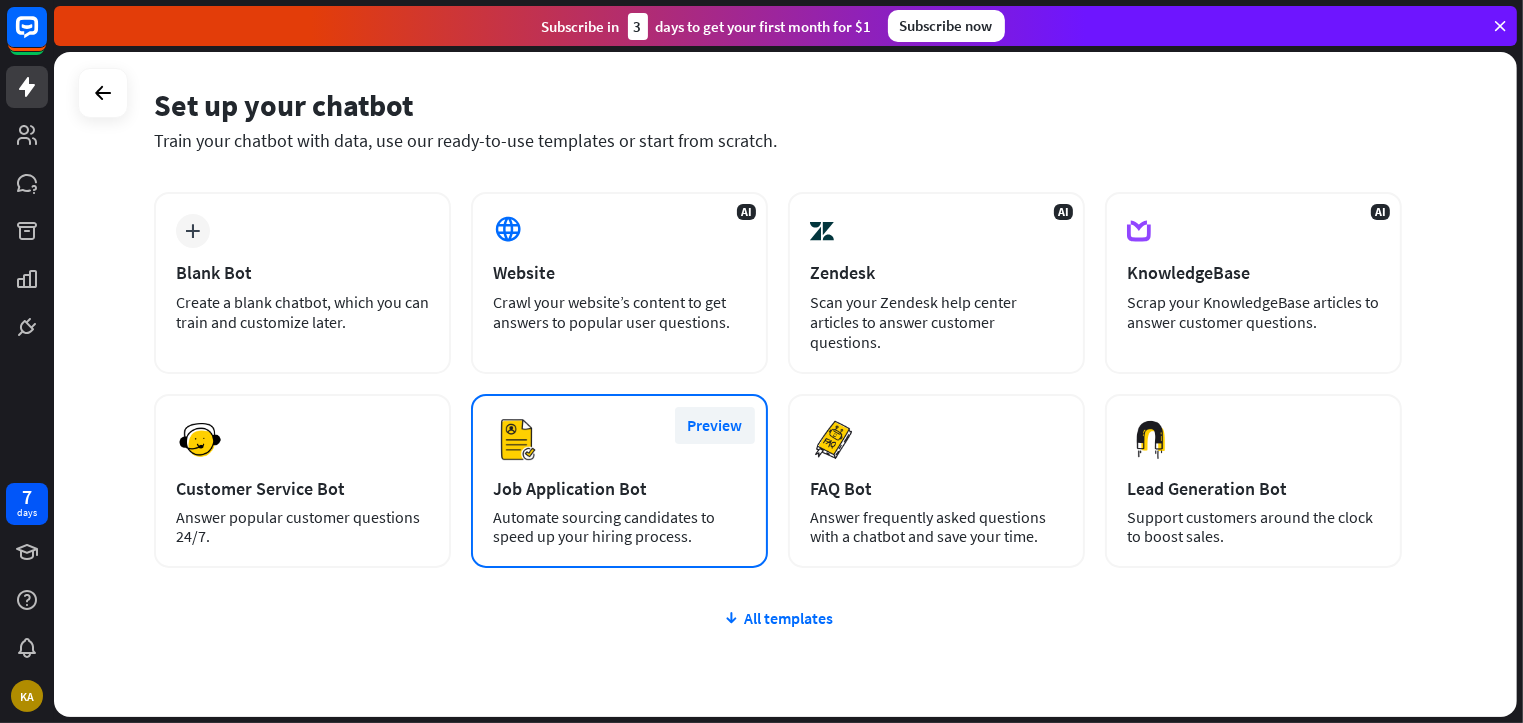 click on "Preview" at bounding box center (715, 425) 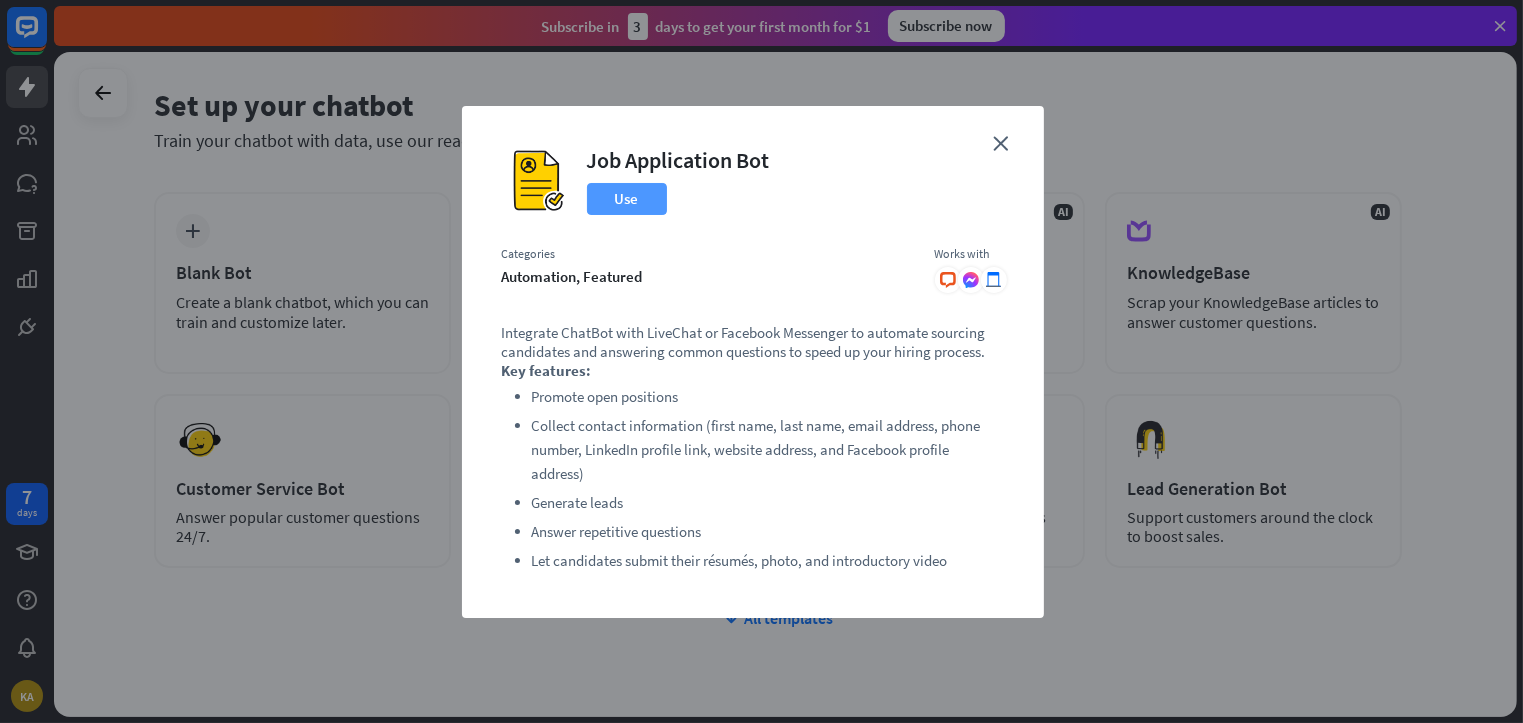 click on "Use" at bounding box center [627, 199] 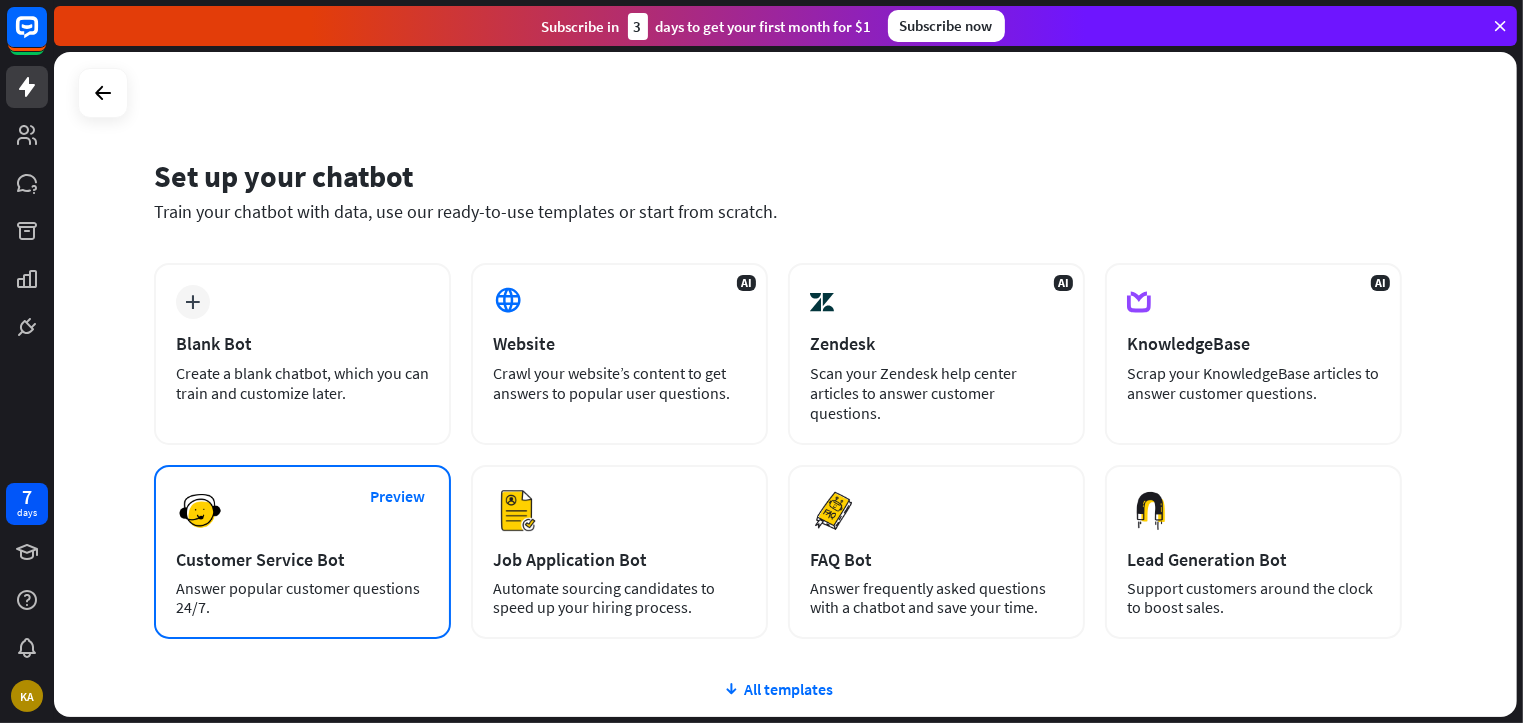 click on "Customer Service Bot" at bounding box center [302, 559] 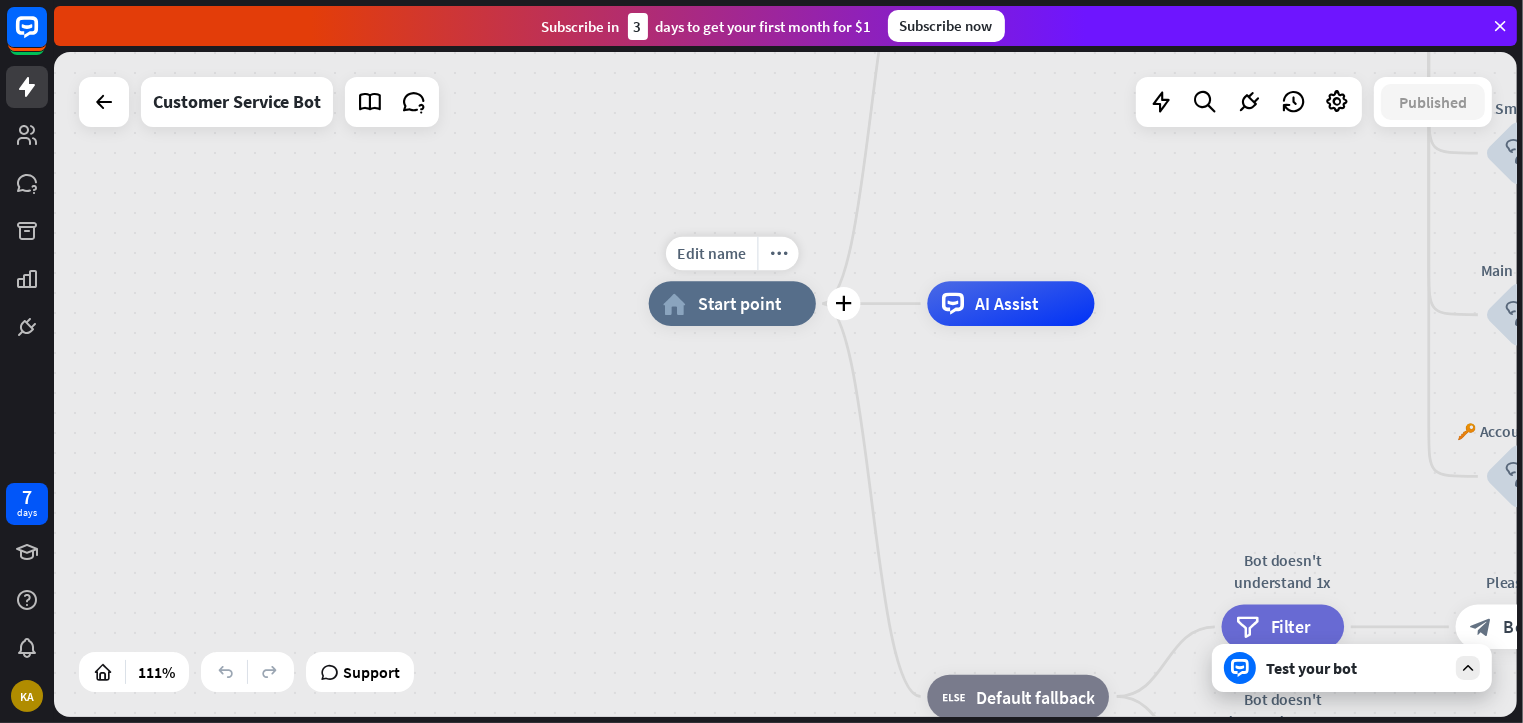click on "Start point" at bounding box center (740, 304) 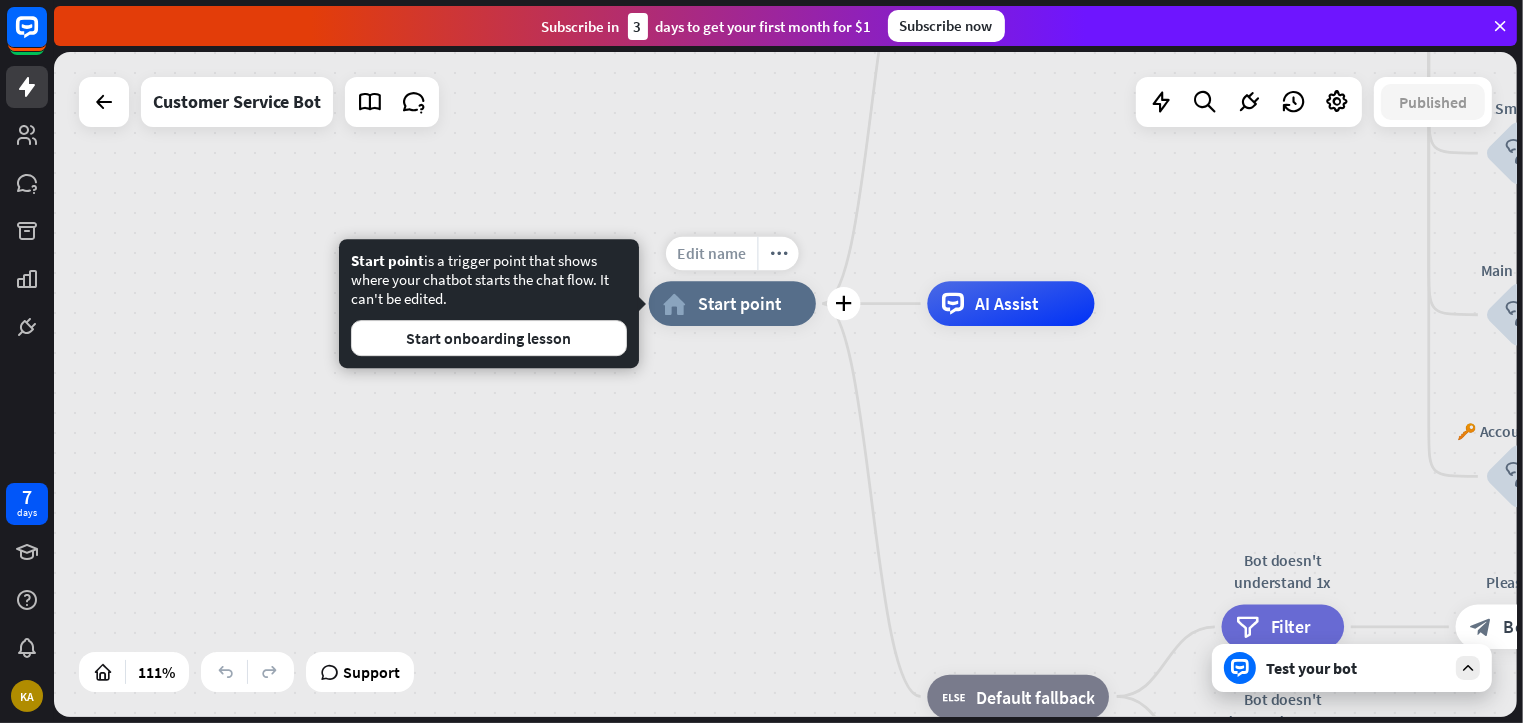 click on "Edit name" at bounding box center [711, 253] 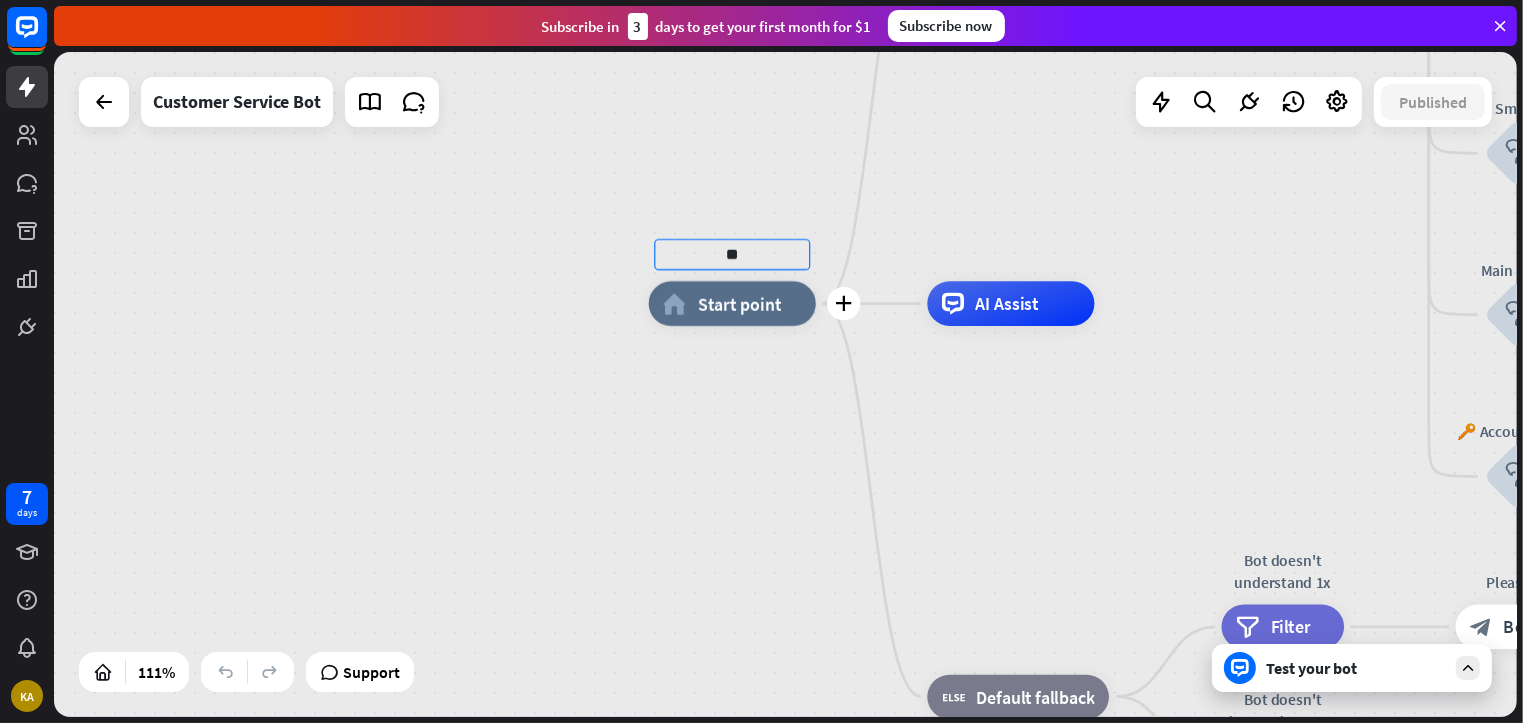 type on "*" 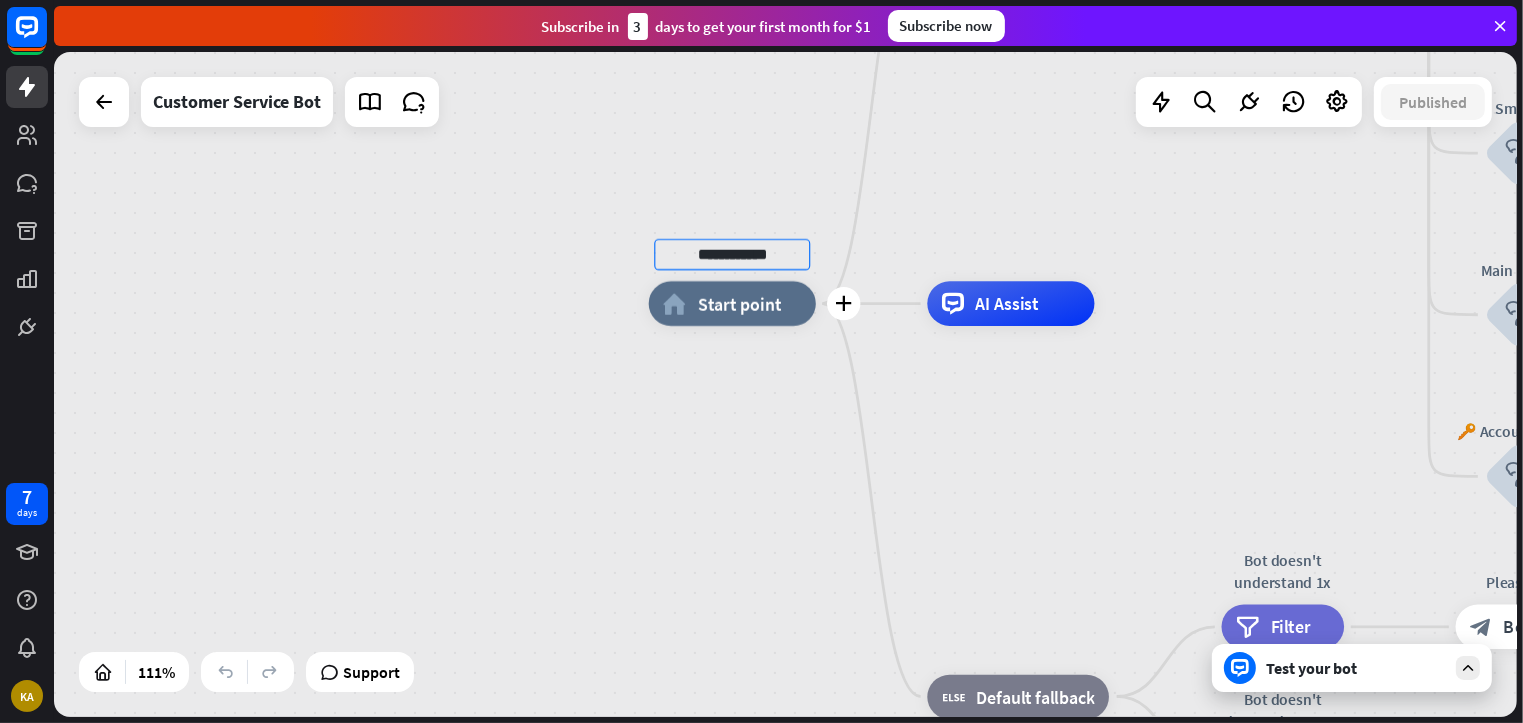 type on "**********" 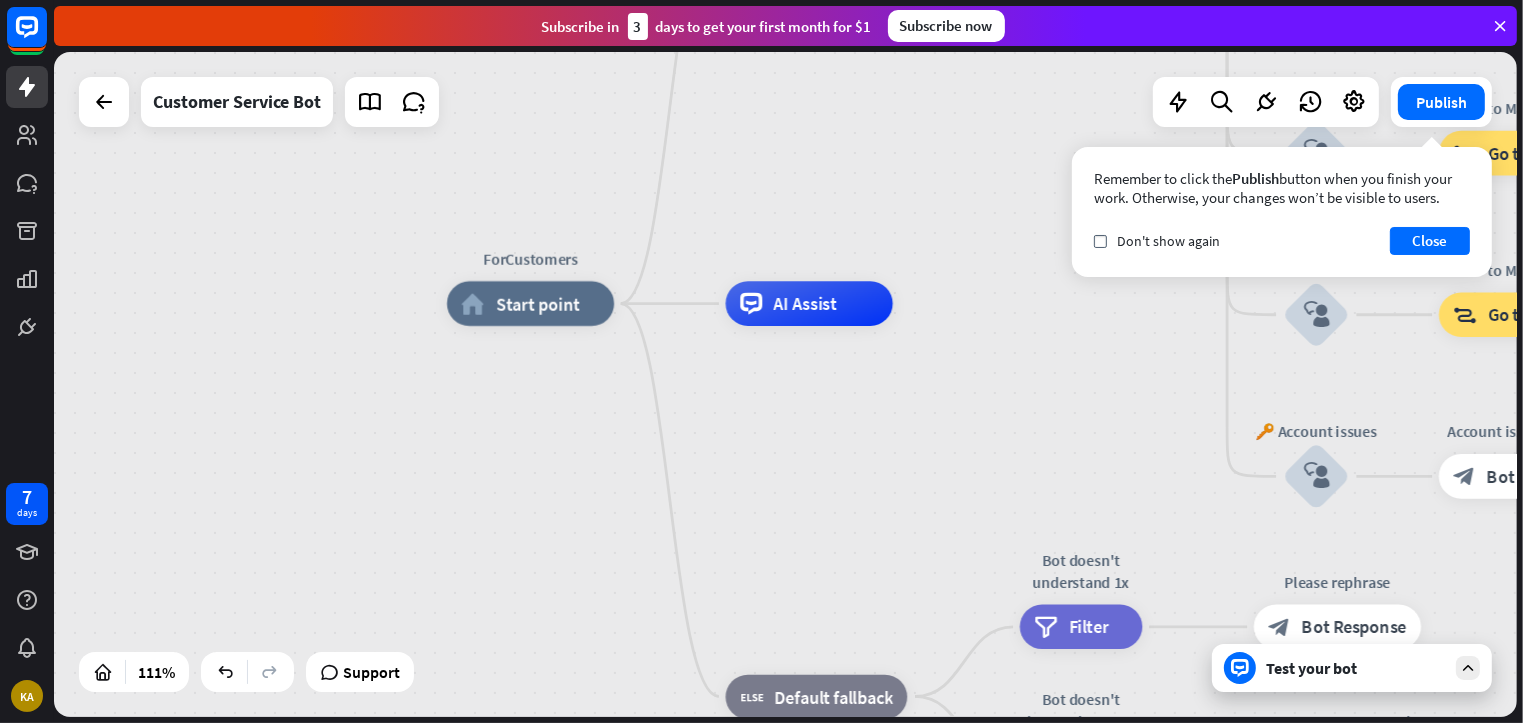 click on "Test your bot" at bounding box center (1356, 668) 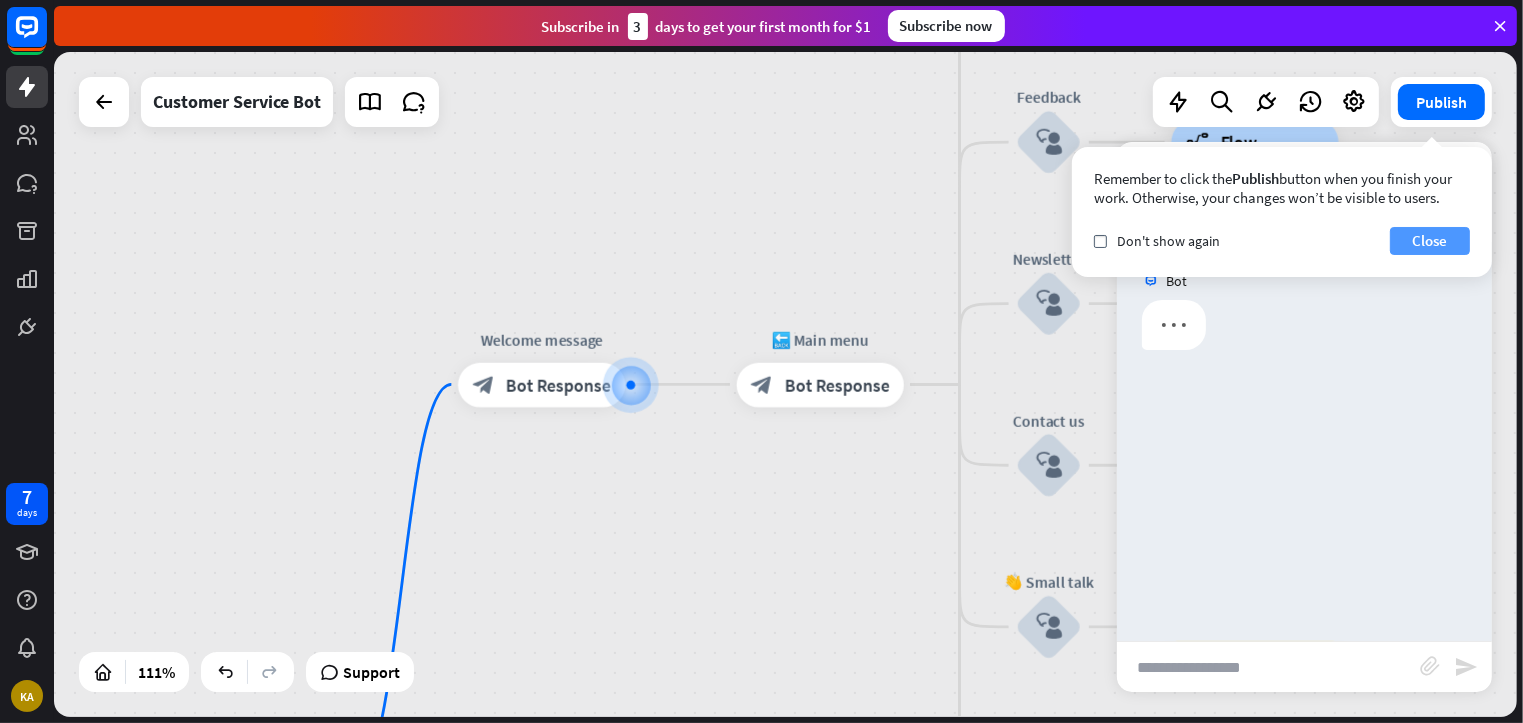 click on "Close" at bounding box center (1430, 241) 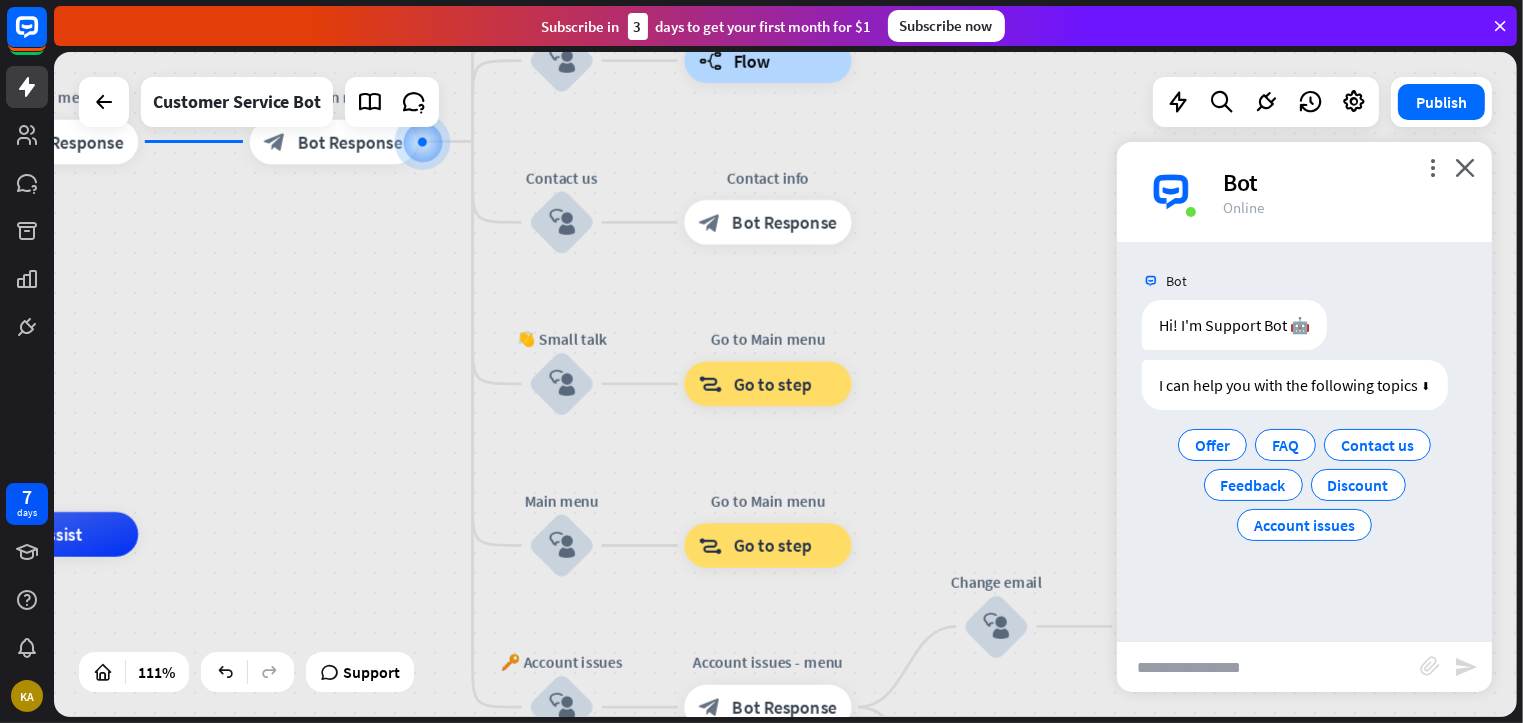 click at bounding box center [1268, 667] 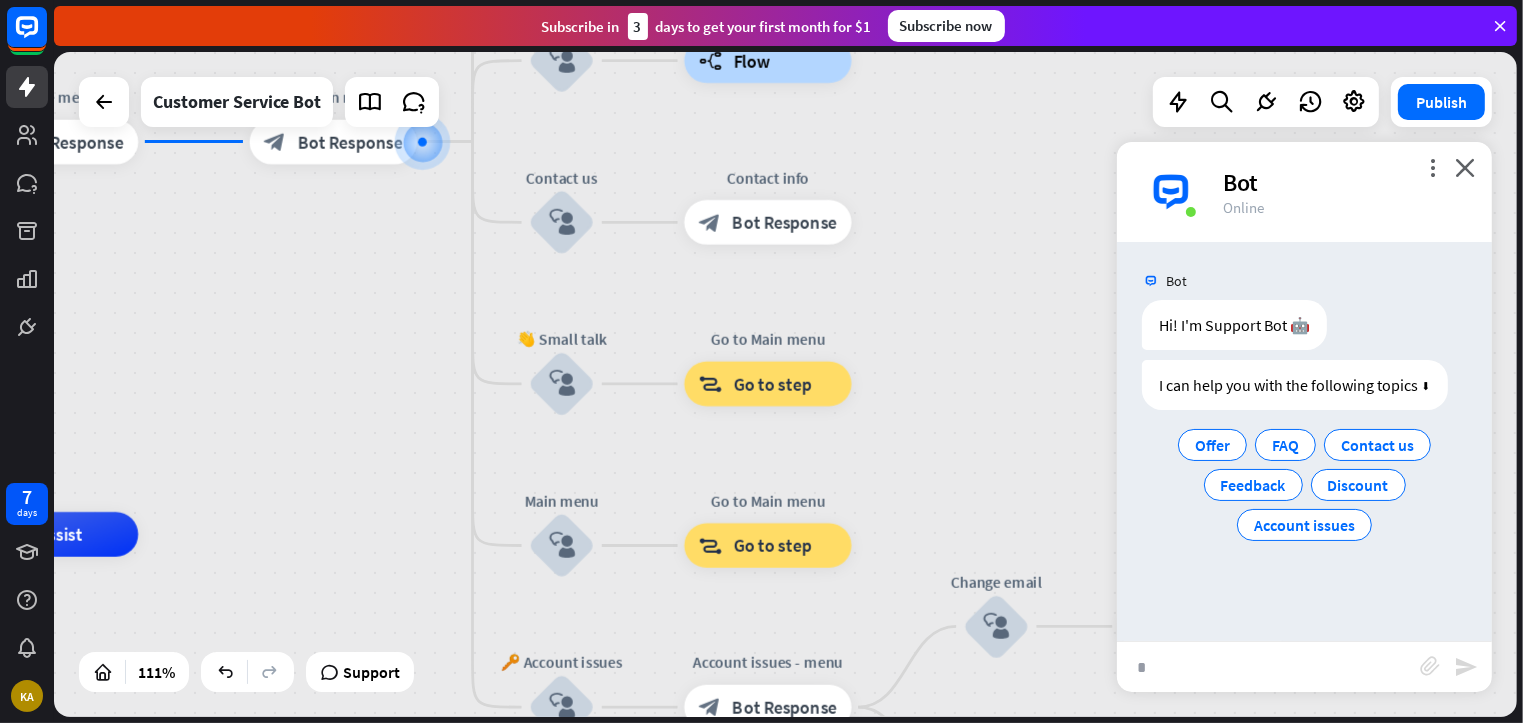 type on "**" 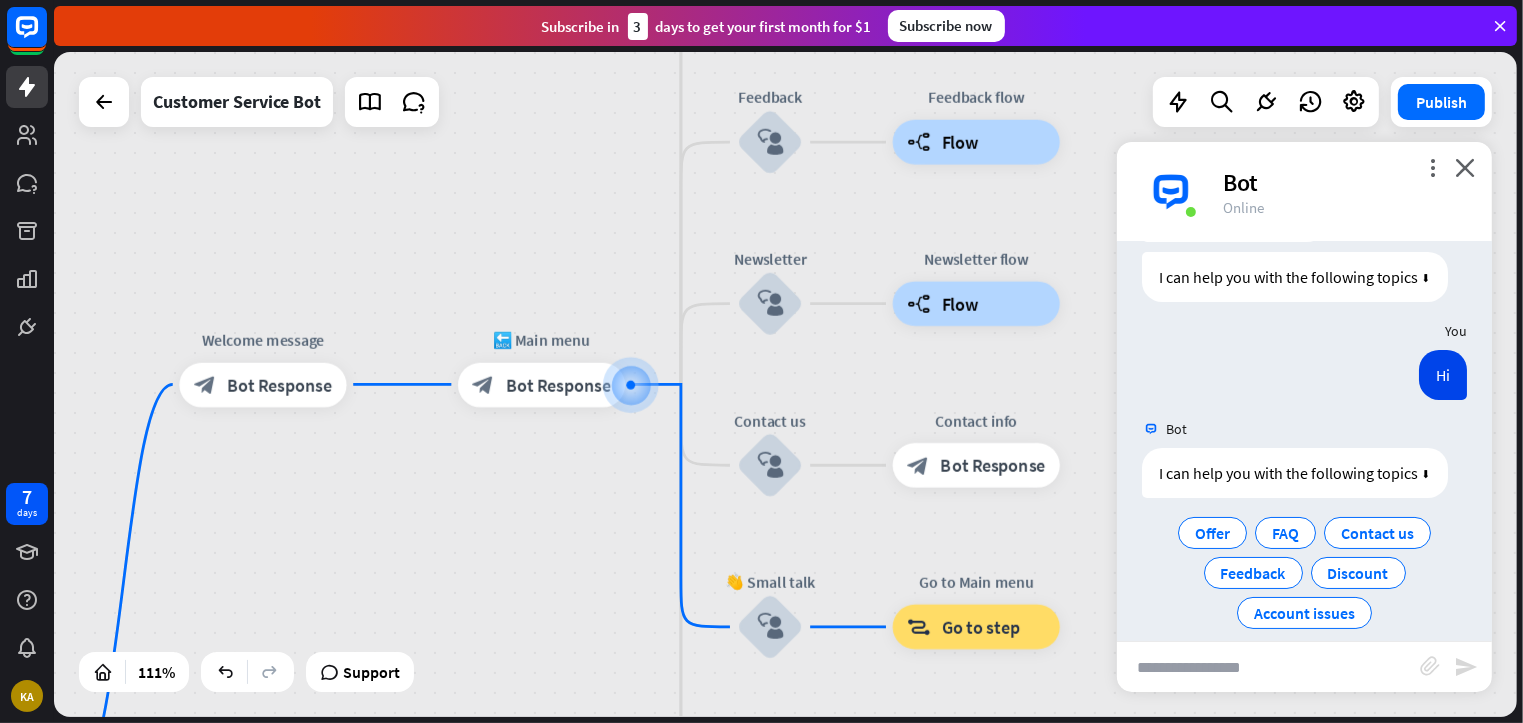 scroll, scrollTop: 129, scrollLeft: 0, axis: vertical 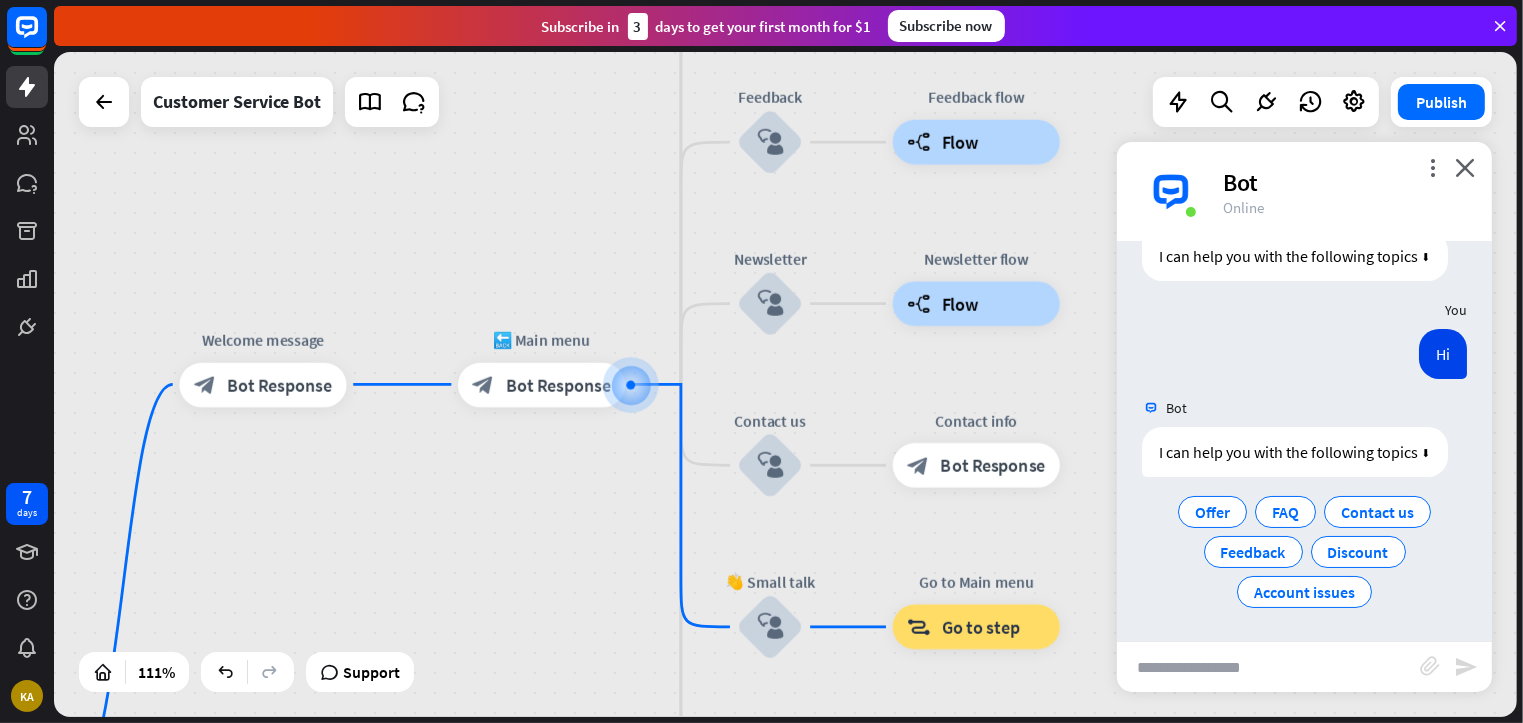 click at bounding box center [1268, 667] 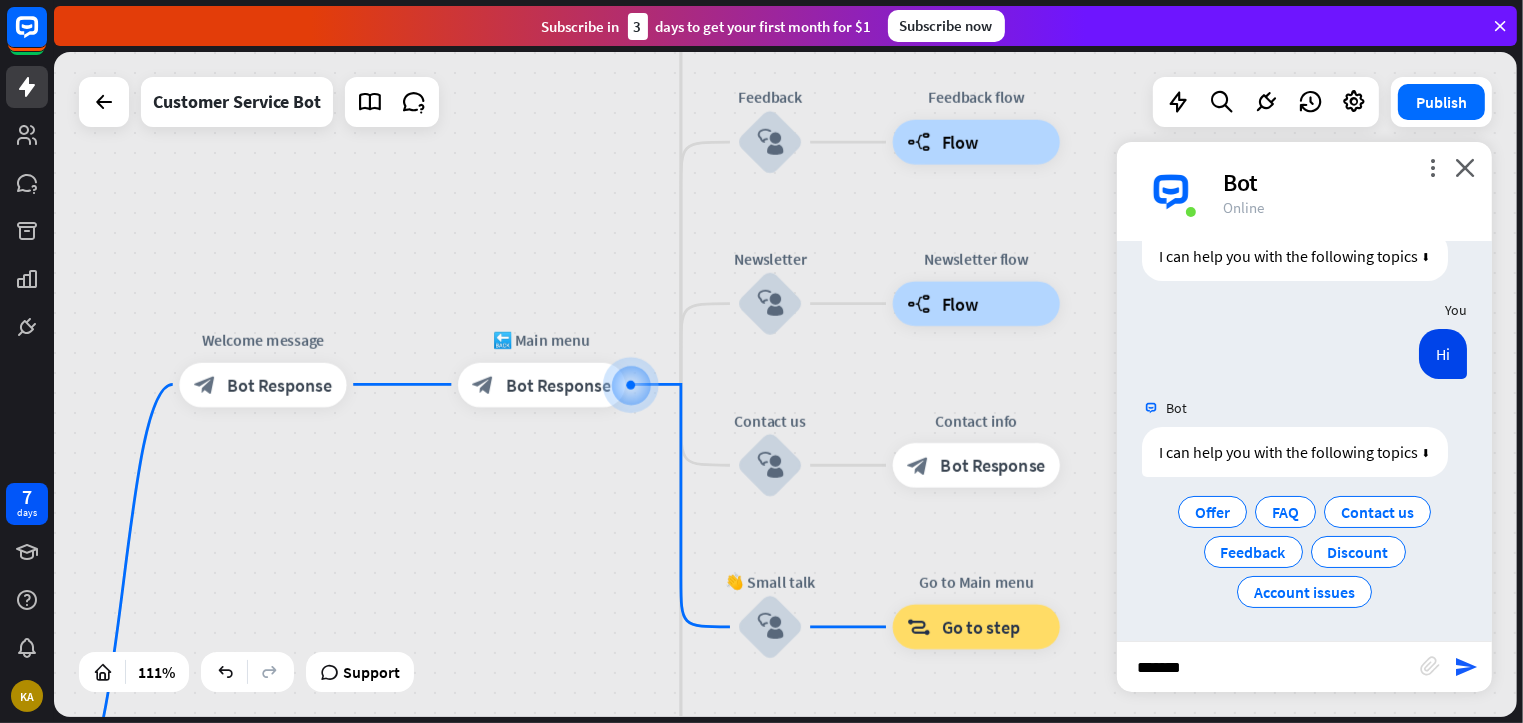 type on "********" 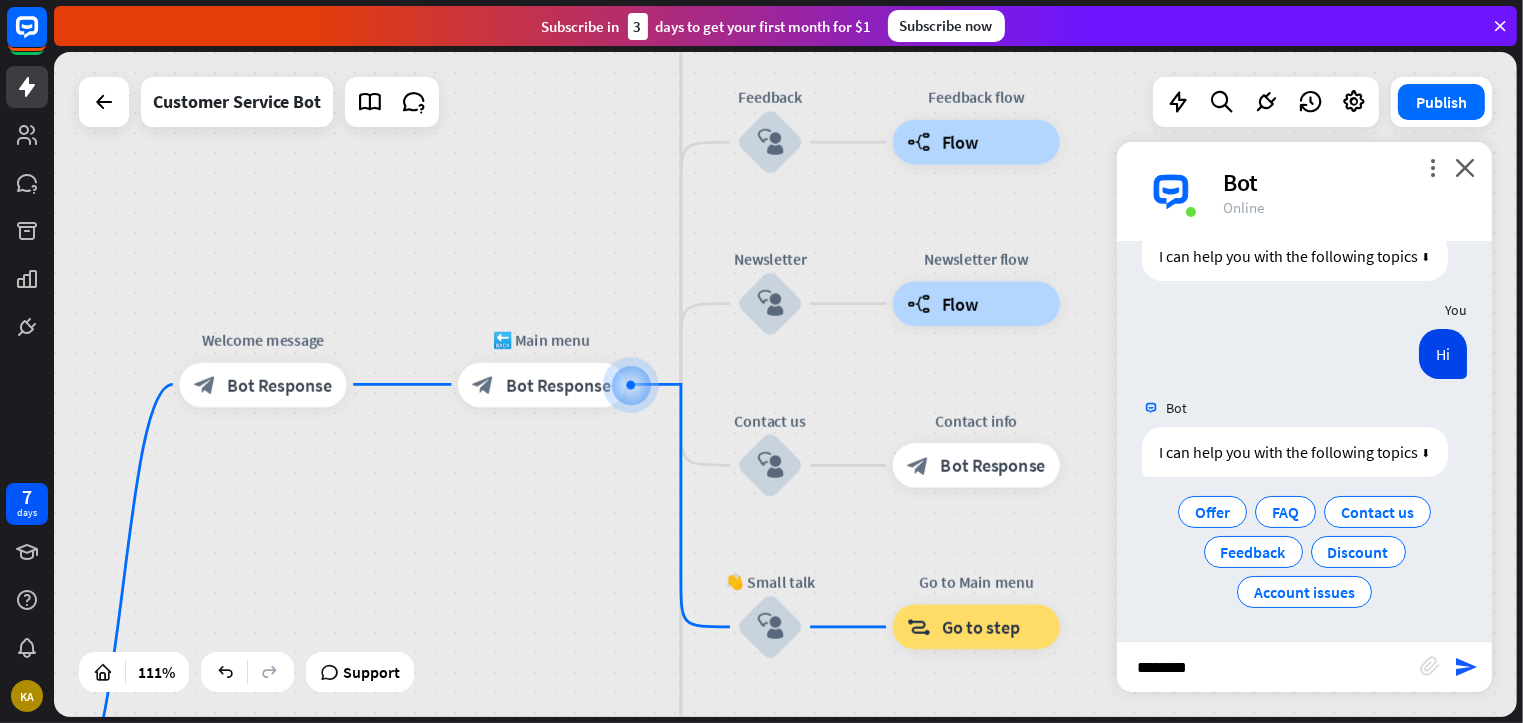 type 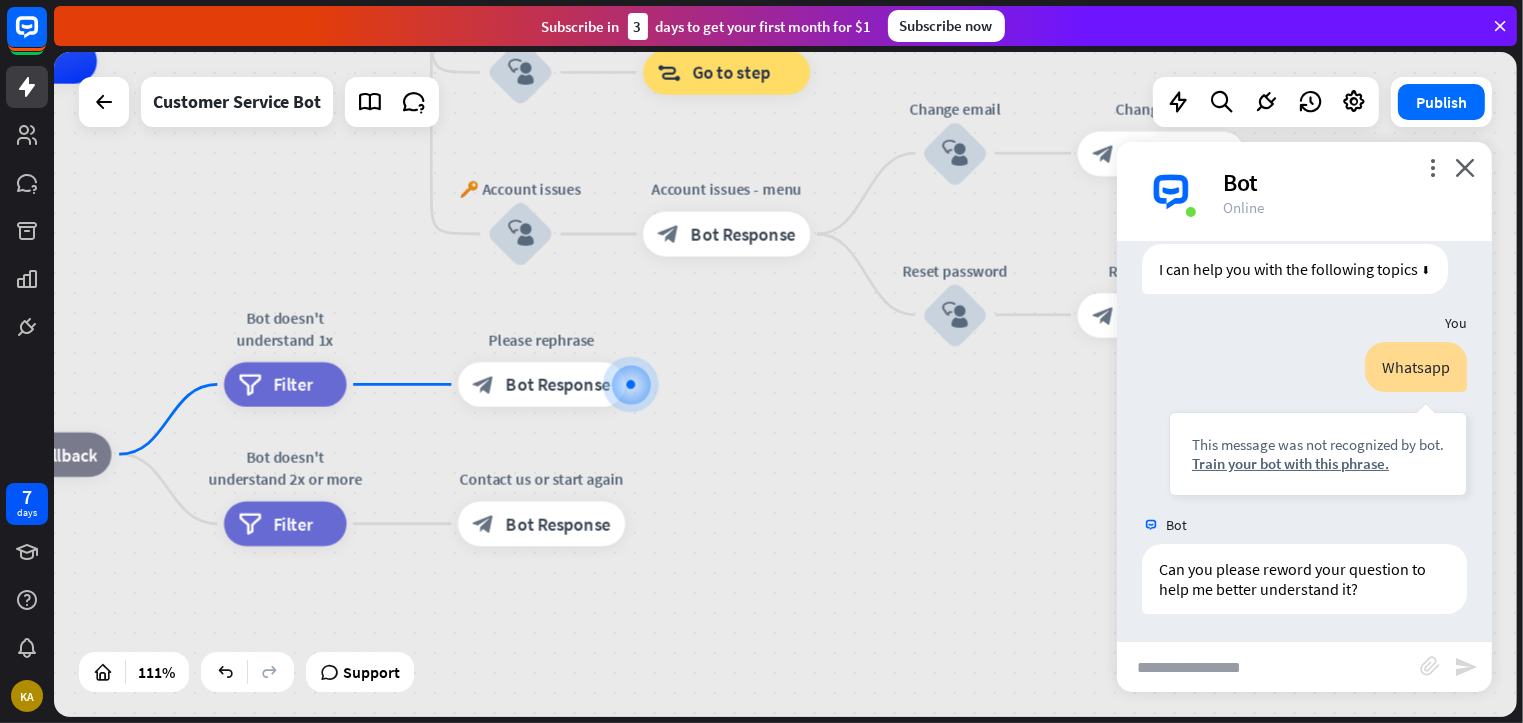 scroll, scrollTop: 314, scrollLeft: 0, axis: vertical 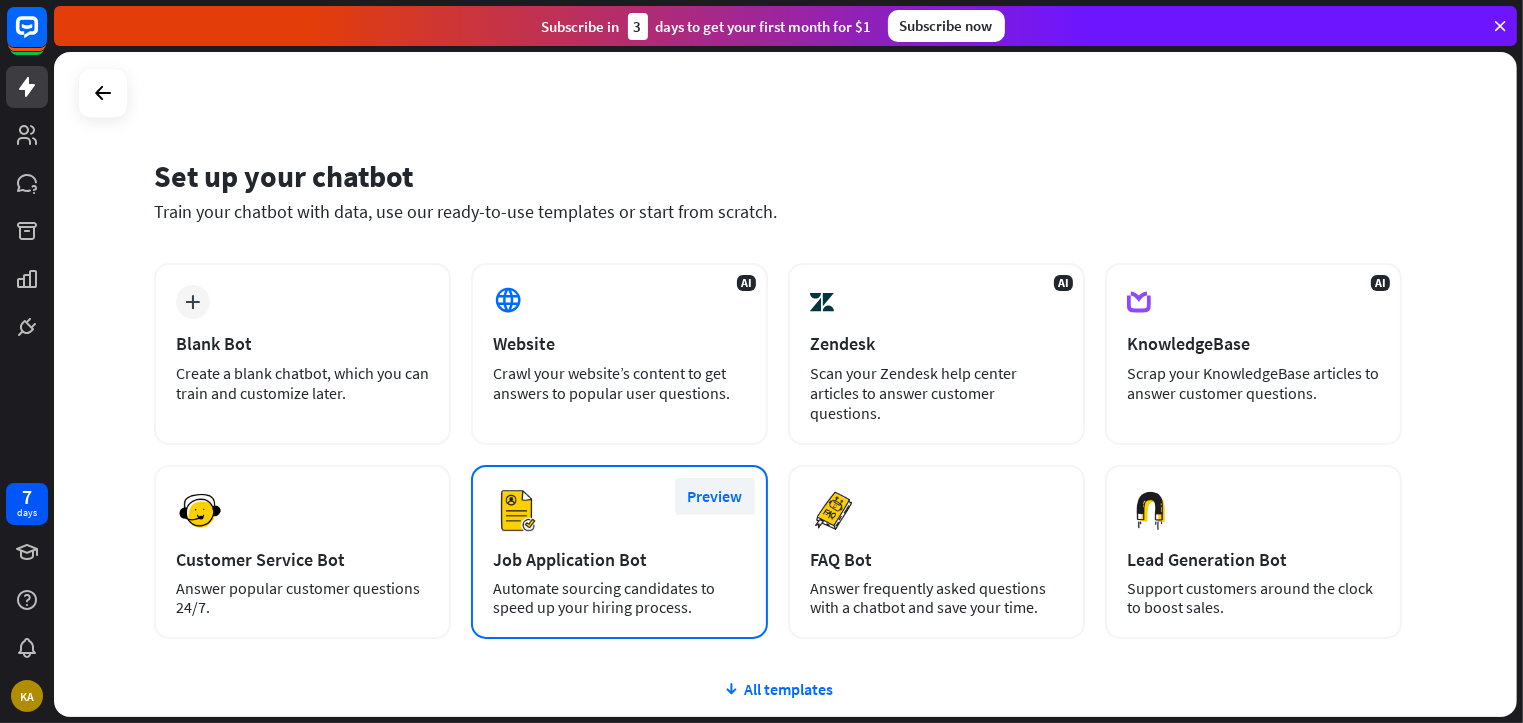 click on "Preview" at bounding box center [715, 496] 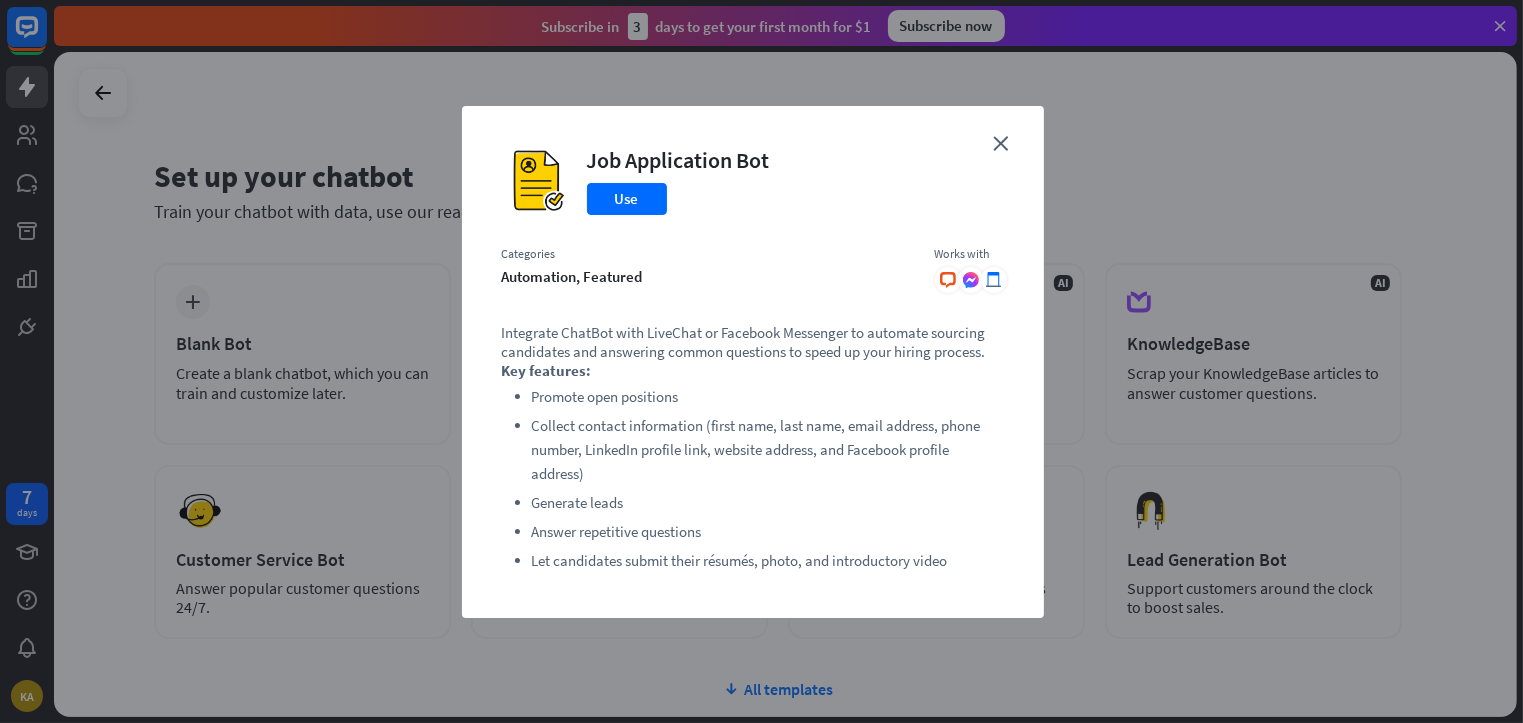 click on "close
Job Application Bot
Use
Categories
automation, featured
Works with
.cls-1{fill:url(#radial-gradient)}.cls-2{fill:#fff}                         Integrate ChatBot with LiveChat or Facebook Messenger to automate sourcing candidates and answering common questions to speed up your hiring process.
Key features:
Promote open positions
Collect contact information (first name, last name, email address, phone number, LinkedIn profile link, website address, and Facebook profile address)
Generate leads
Answer repetitive questions
Let candidates submit their résumés, photo, and introductory video" at bounding box center (753, 362) 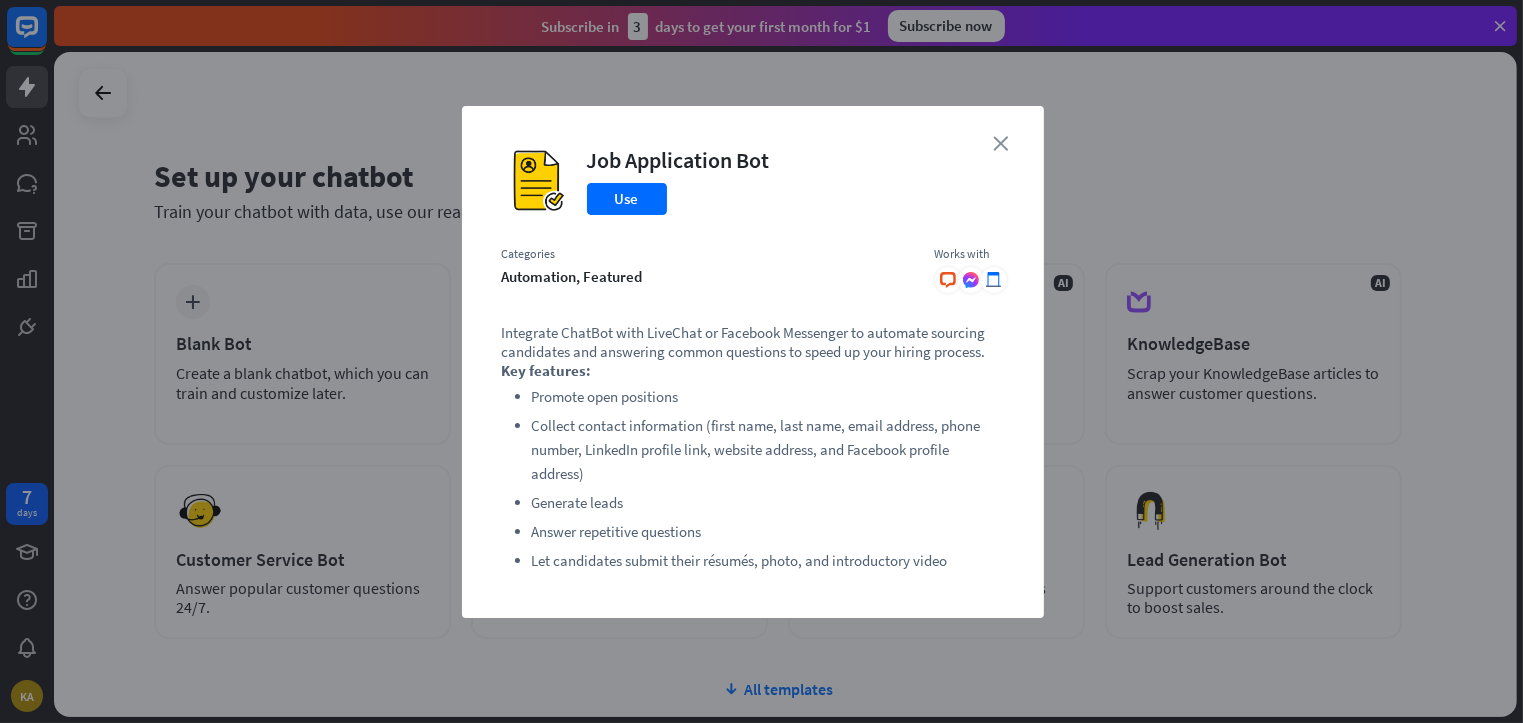 click on "close" at bounding box center [1001, 143] 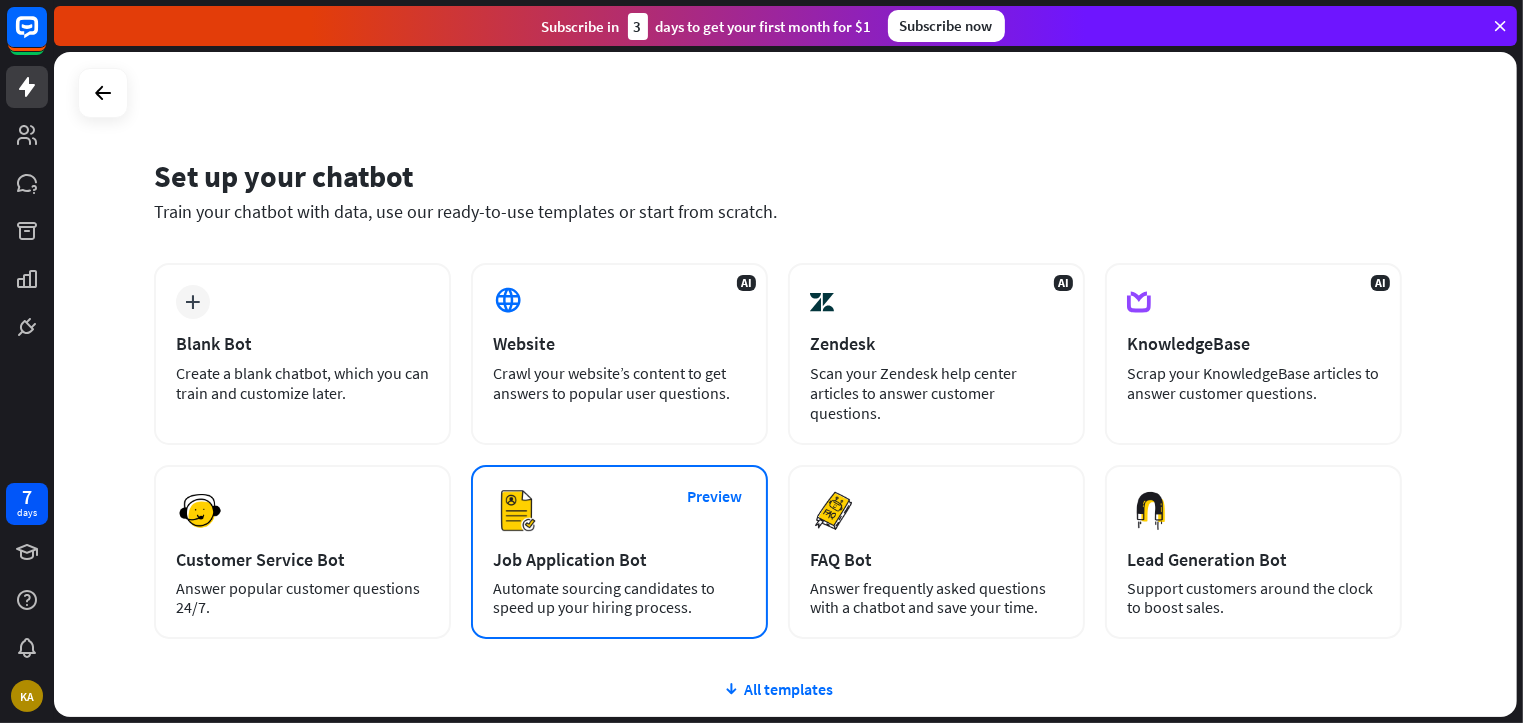 scroll, scrollTop: 160, scrollLeft: 0, axis: vertical 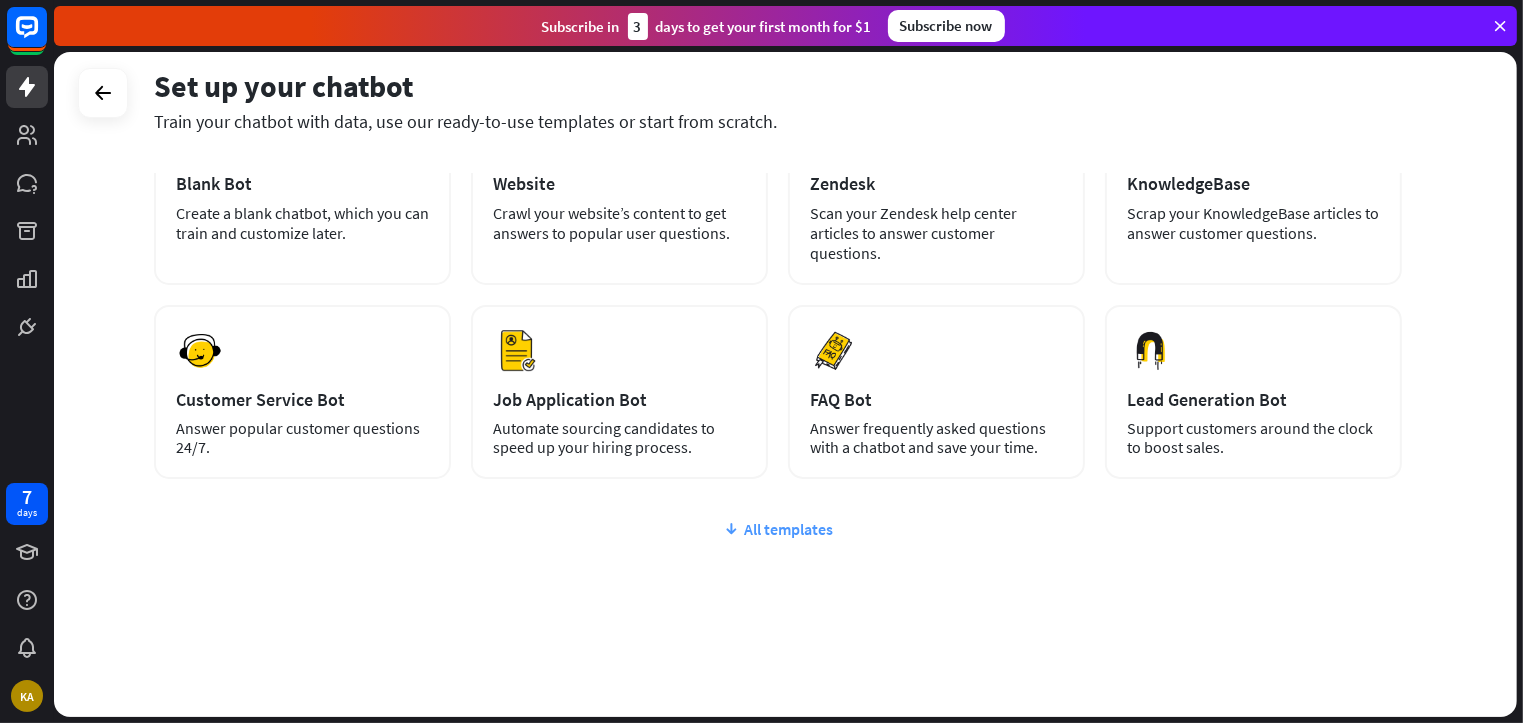 click on "All templates" at bounding box center (778, 529) 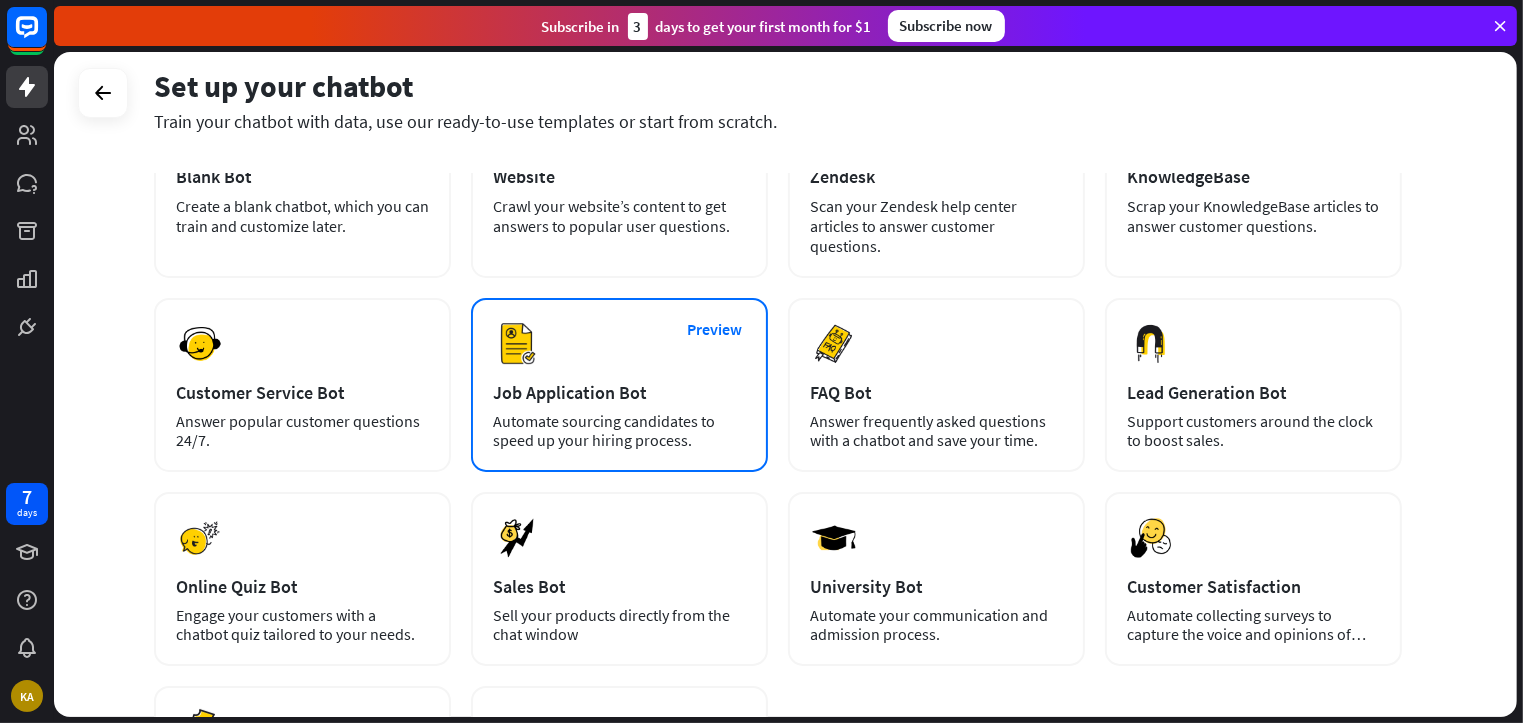 scroll, scrollTop: 166, scrollLeft: 0, axis: vertical 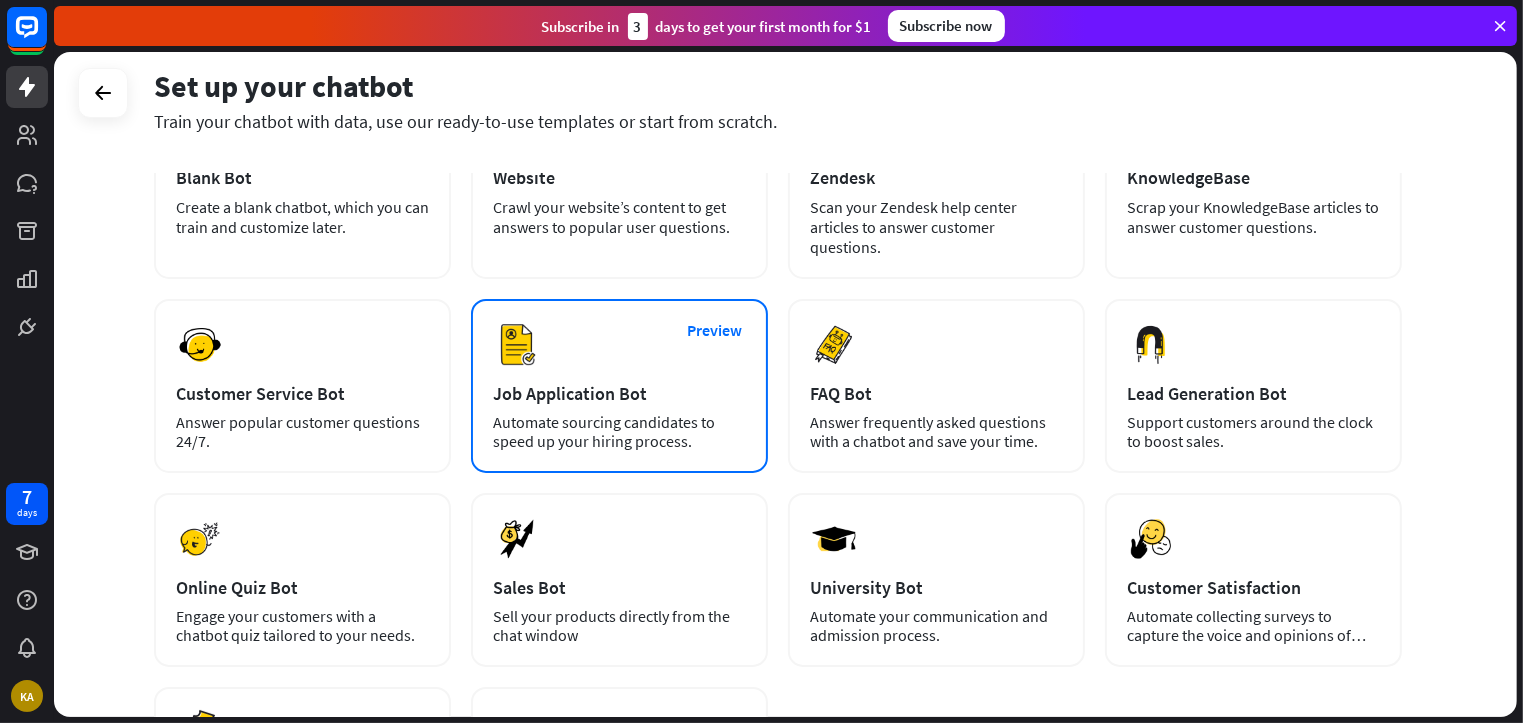 click on "Job Application Bot" at bounding box center (619, 393) 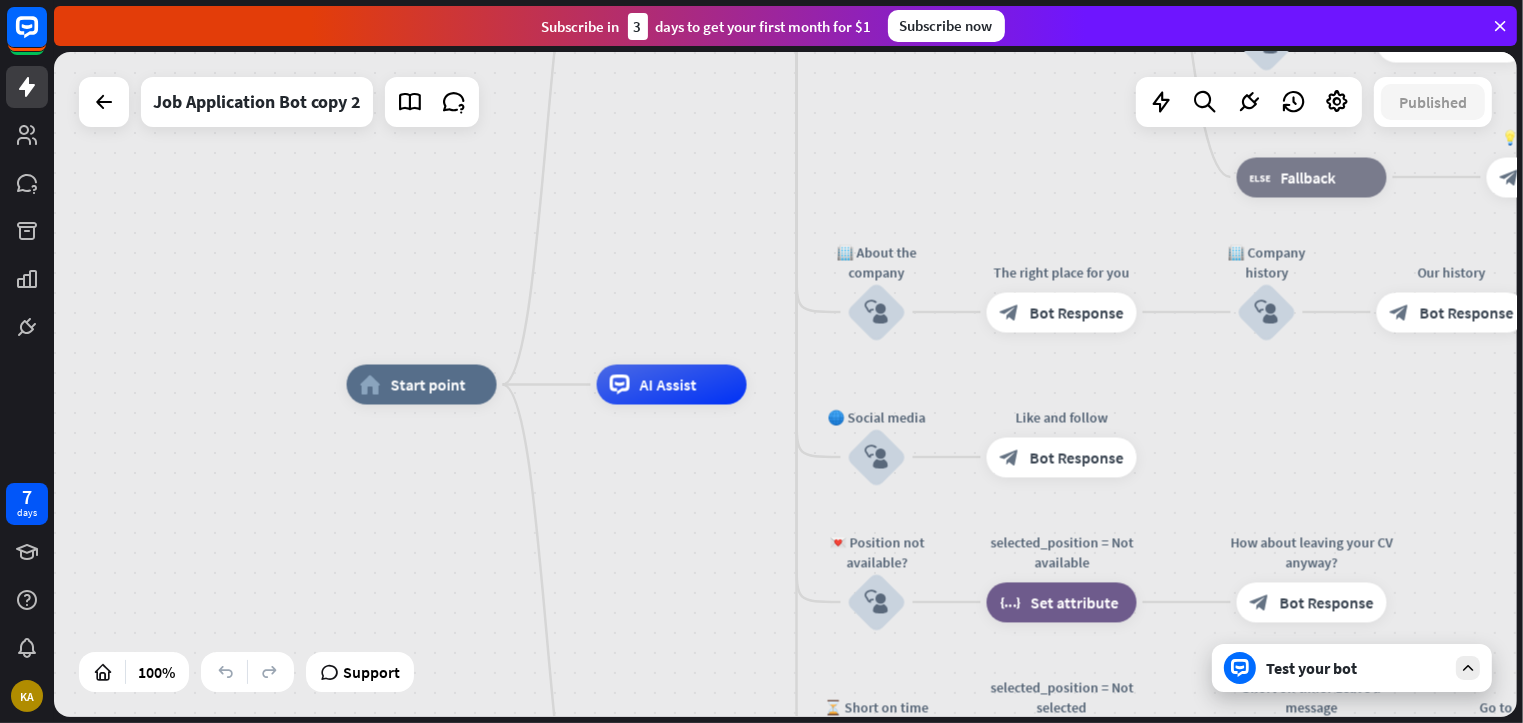 click on "Test your bot" at bounding box center (1356, 668) 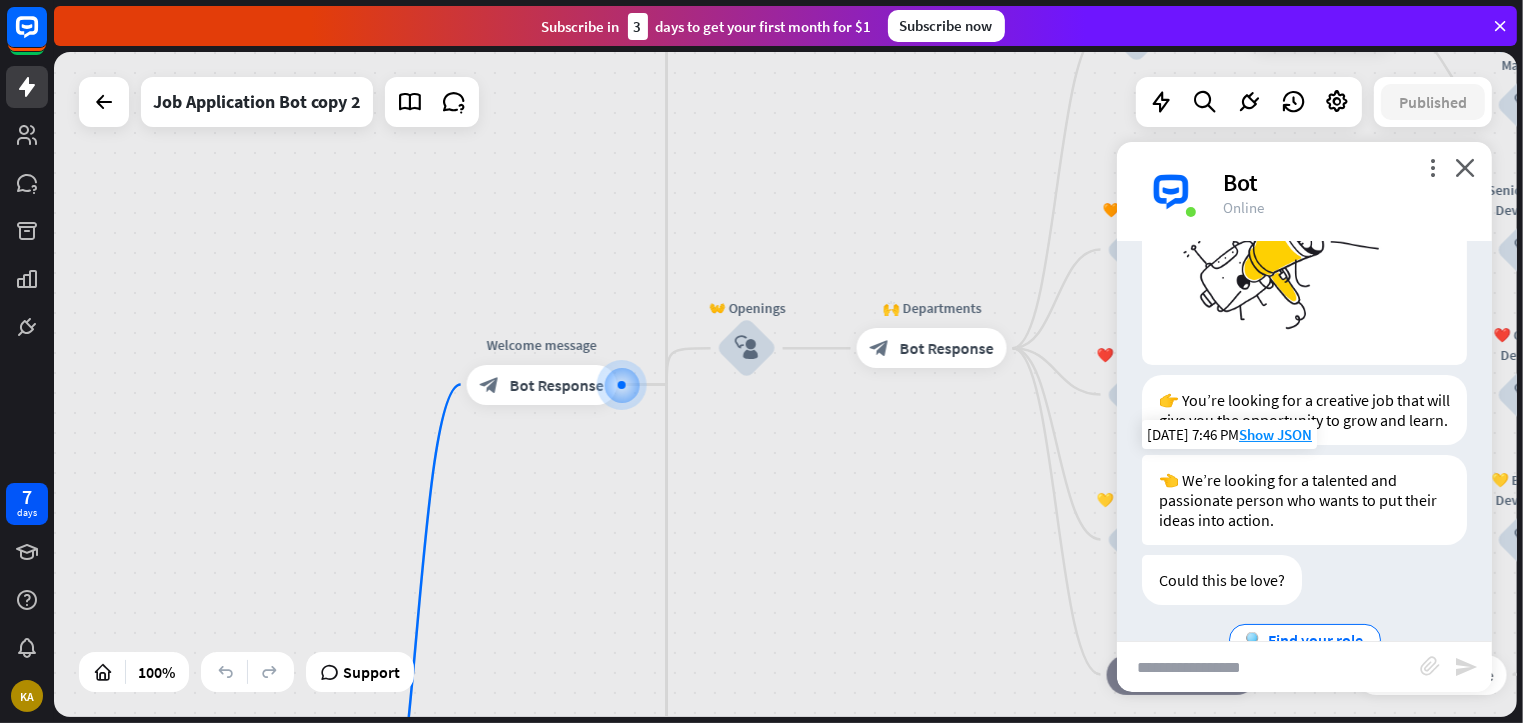 scroll, scrollTop: 256, scrollLeft: 0, axis: vertical 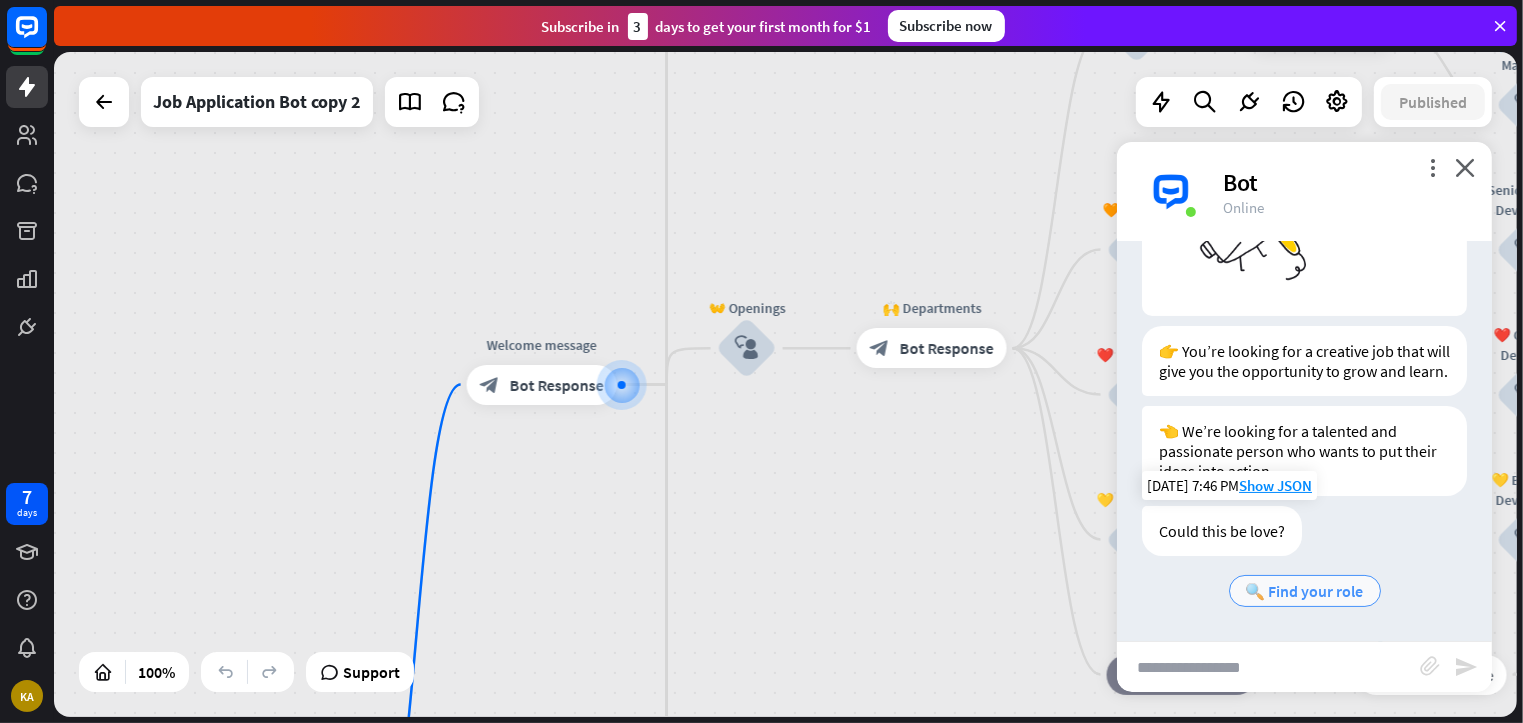 click on "🔍 Find your role" at bounding box center [1305, 591] 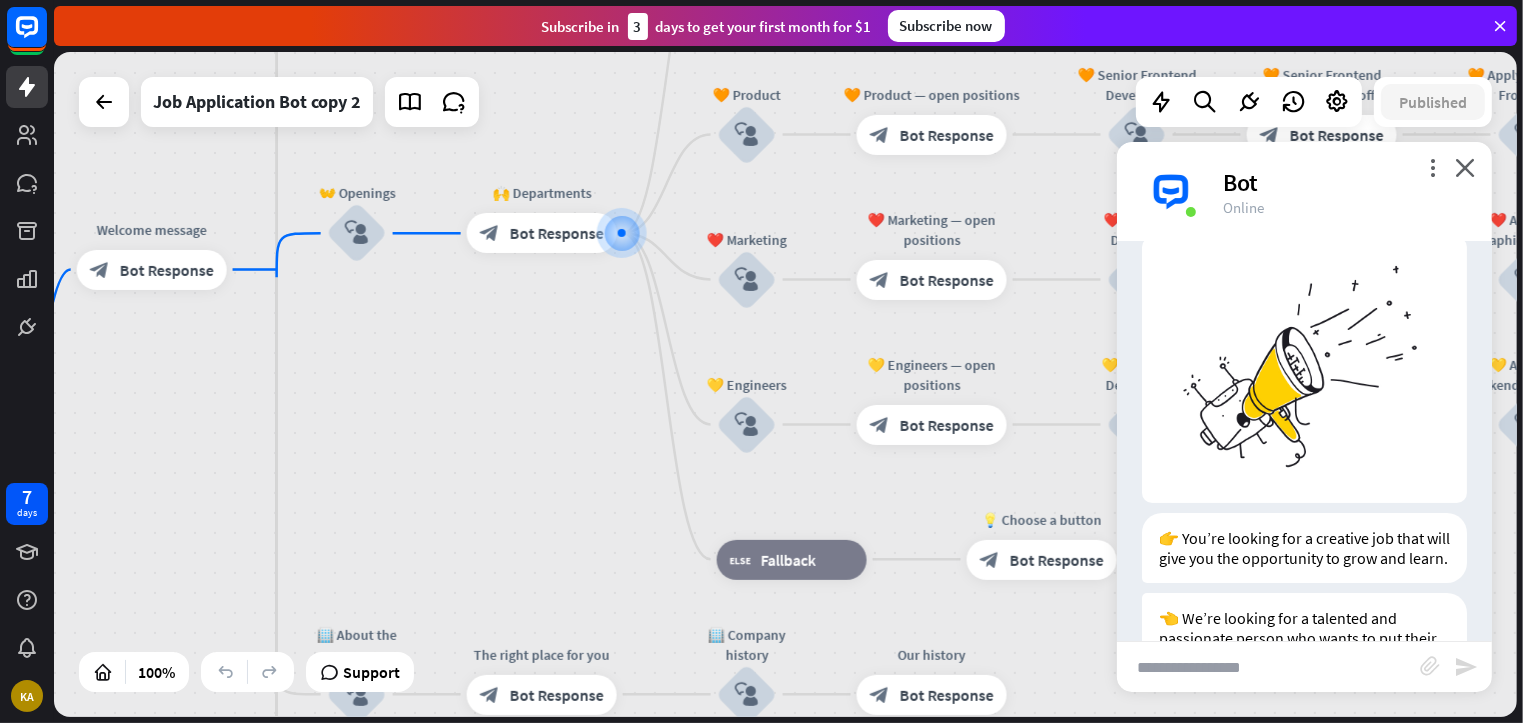 scroll, scrollTop: 0, scrollLeft: 0, axis: both 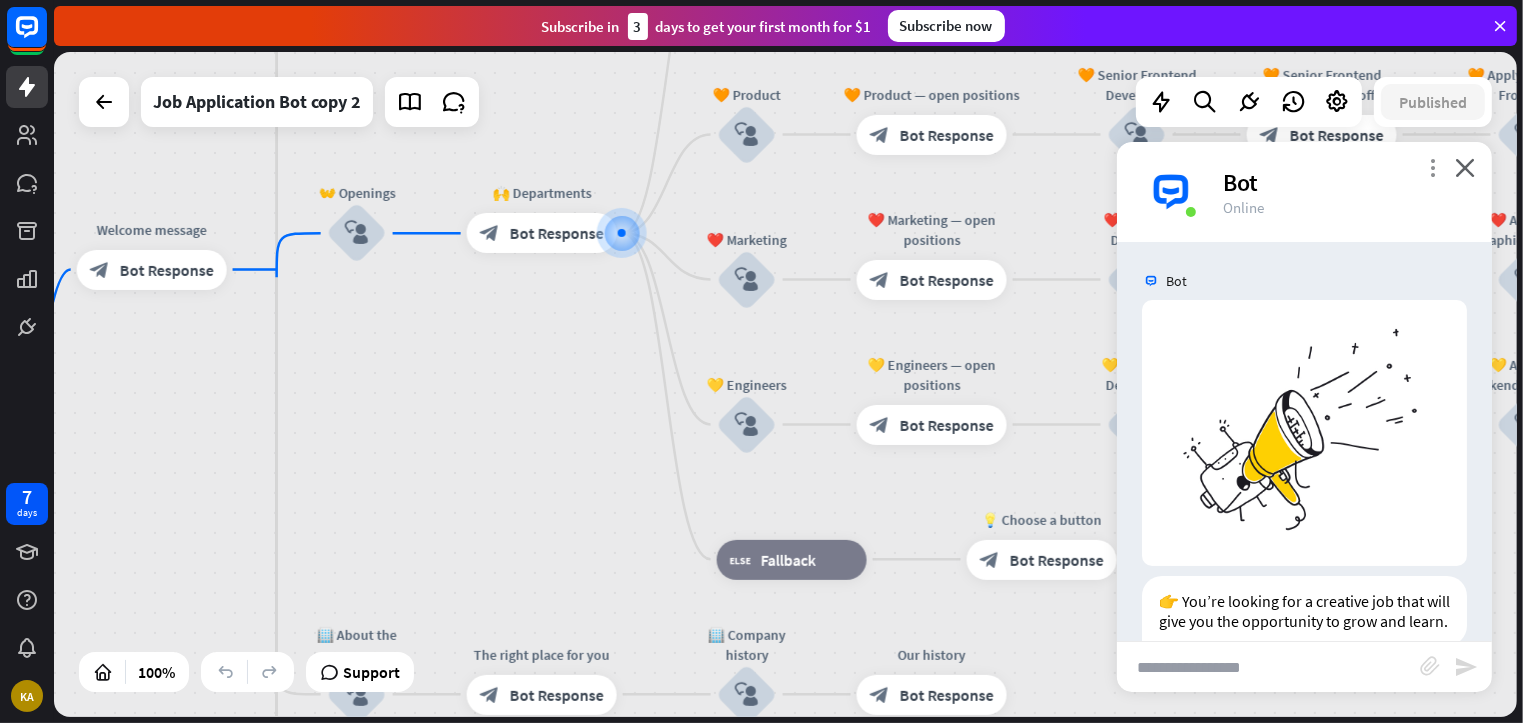 click on "more_vert" at bounding box center [1432, 167] 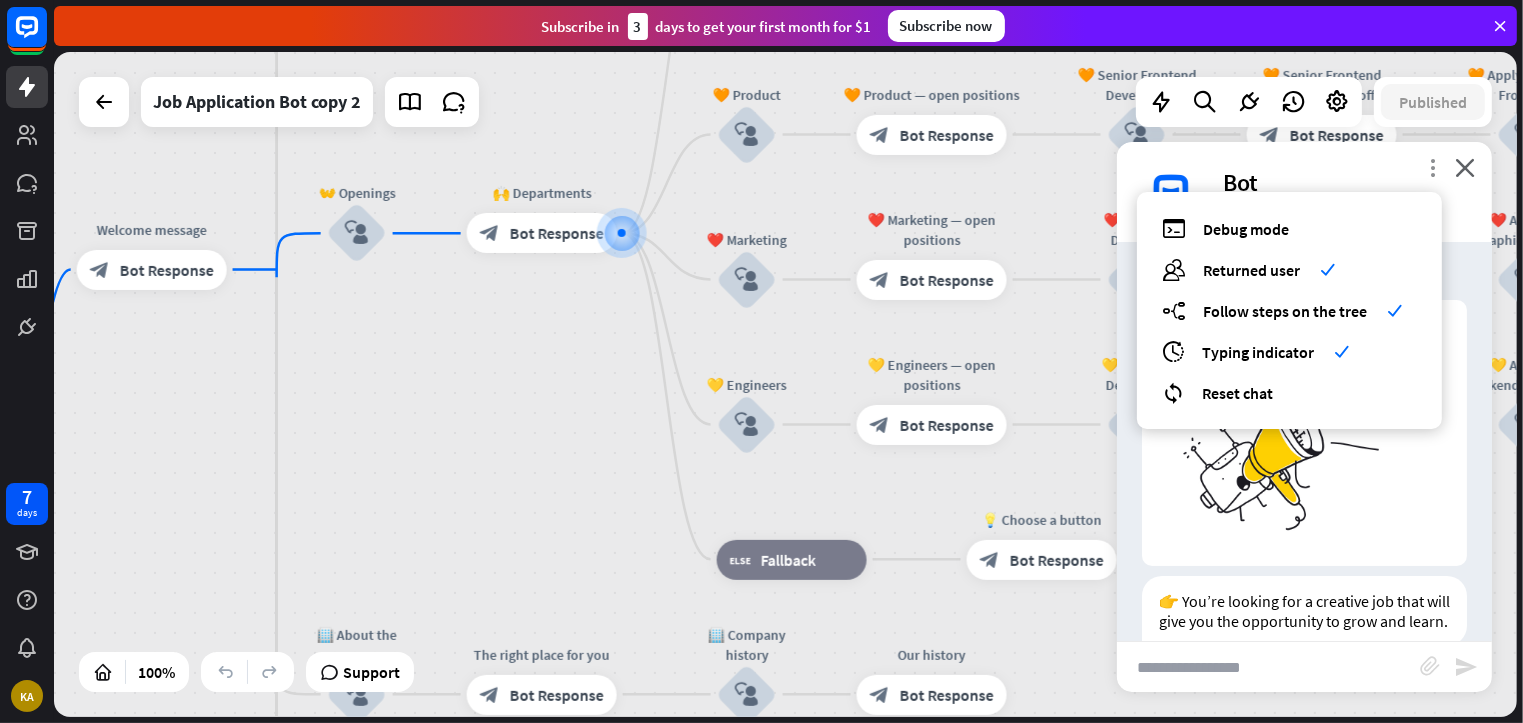 click on "more_vert" at bounding box center [1432, 167] 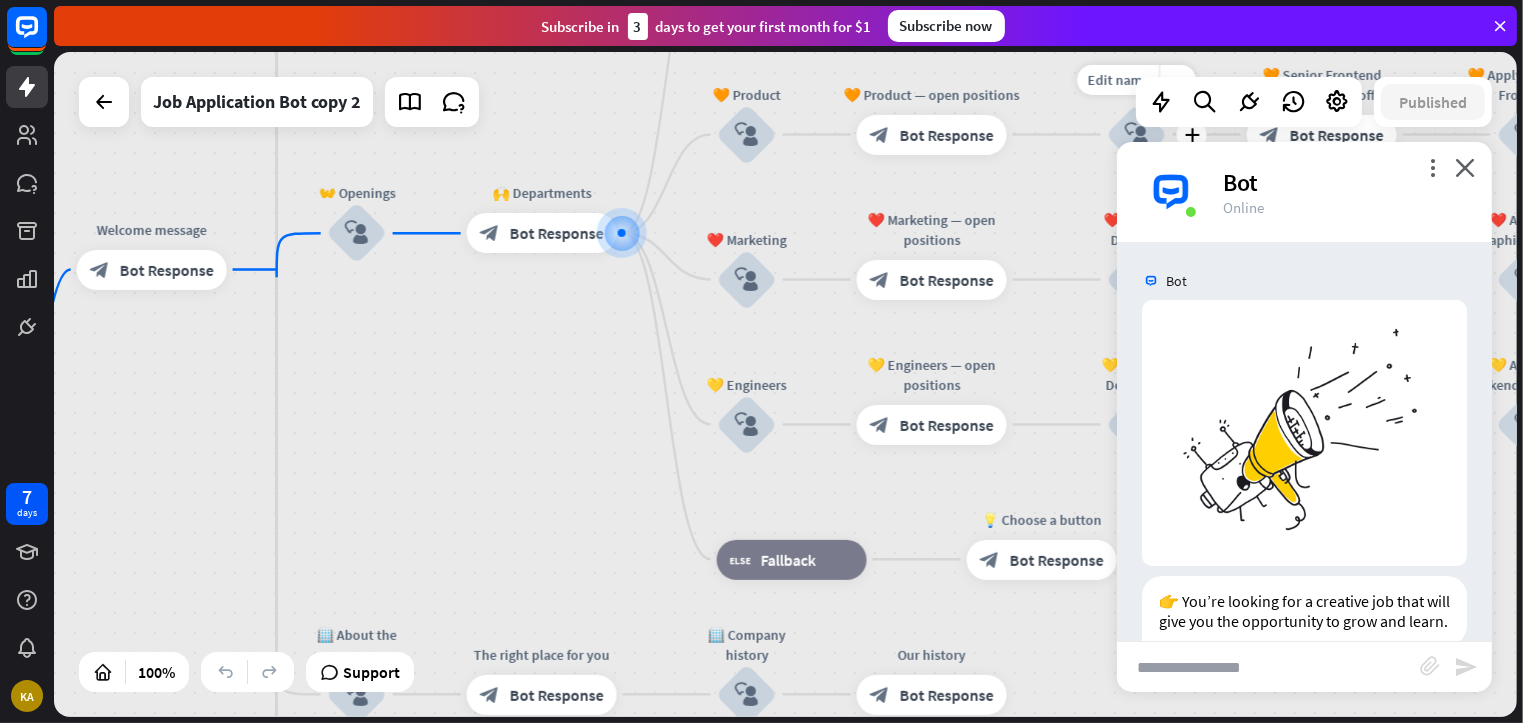 click on "Edit name   more_horiz         plus   🧡 Senior Frontend Developer   block_user_input" at bounding box center [1137, 134] 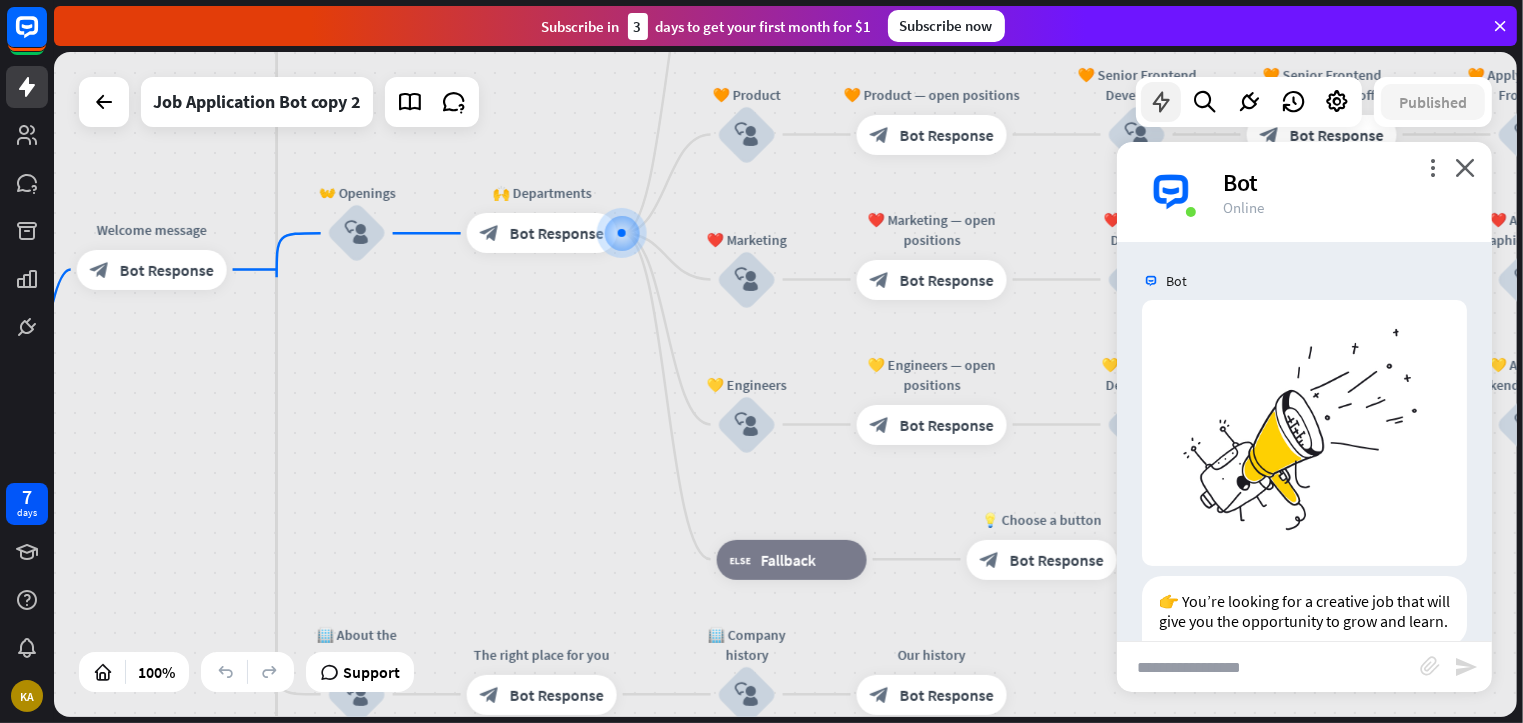 click at bounding box center (1161, 102) 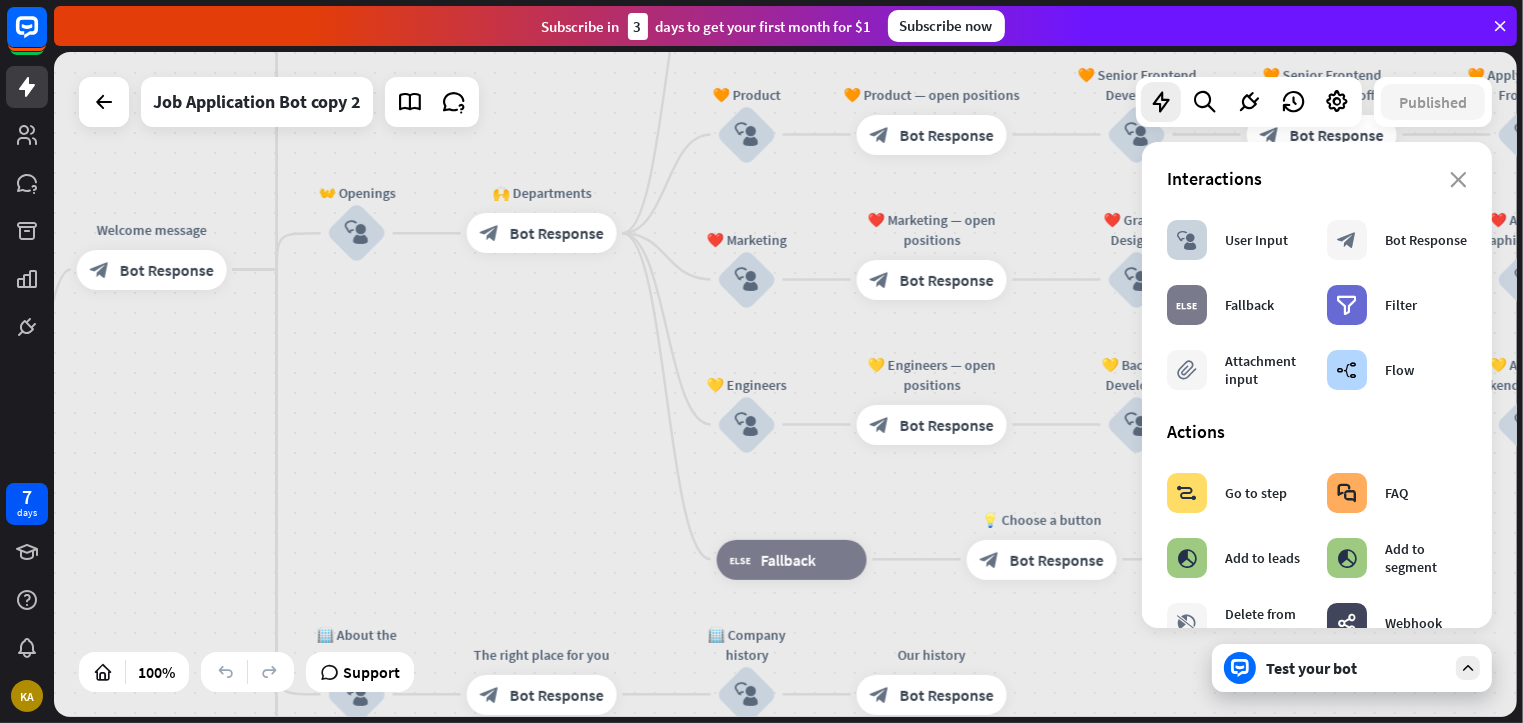 click on "home_2   Start point                 Welcome message   block_bot_response   Bot Response                 ✨ Main menu   block_user_input                 Main menu   block_bot_response   Bot Response                 🔥 Apply now — start   block_user_input                 Ready to proceed?   block_bot_response   Bot Response                 👍 Yes, let’s go   block_user_input                 Collect information   block_question   Question                   block_success   Success                 🔥 Apply now — check information   block_bot_response   Bot Response                 👍 Yes, proceed   block_user_input                 📎 Attach résumé   block_bot_response   Bot Response                 Document   block_attachment                 📎 Attach photo   block_bot_response   Bot Response                 Image   block_attachment                 📎 Attach video   block_bot_response   Bot Response                 Video   block_attachment                 Summary" at bounding box center [785, 384] 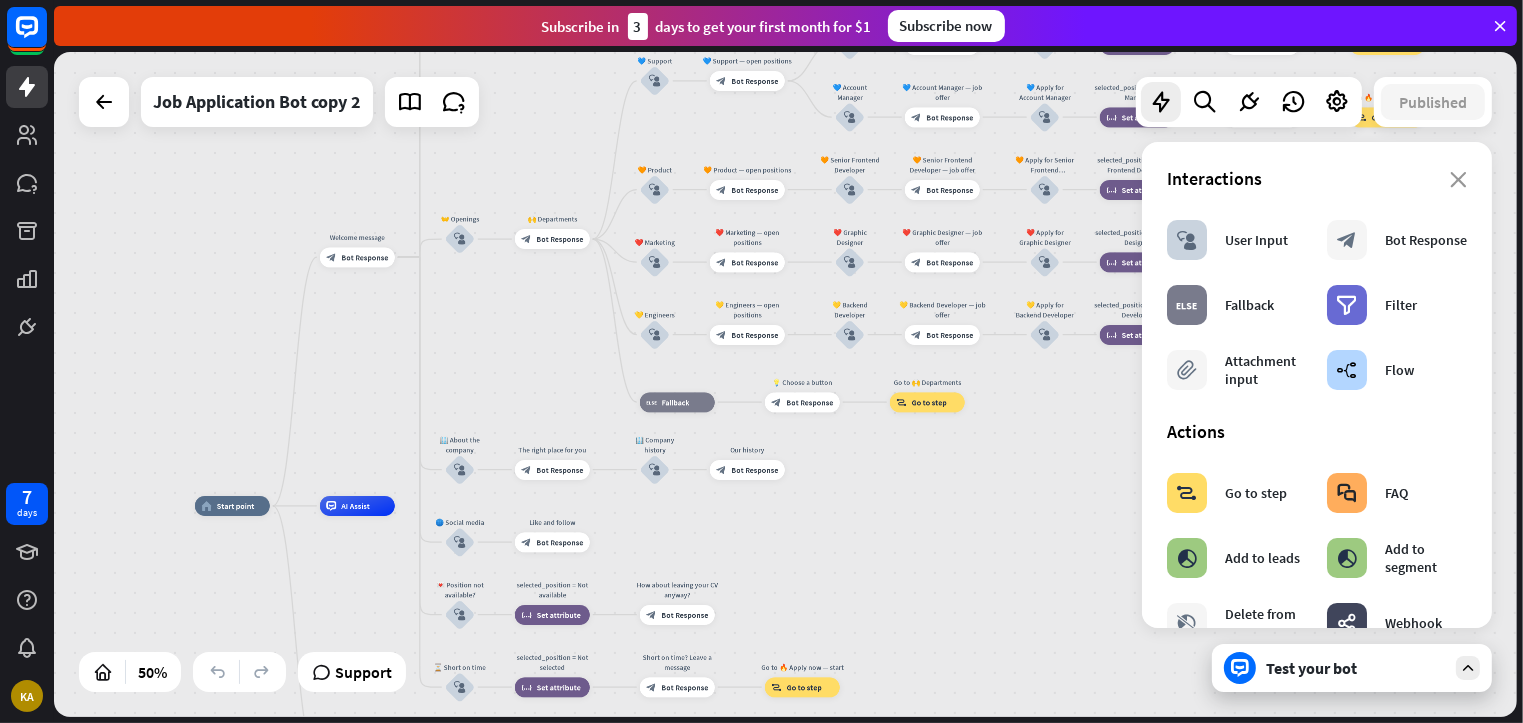 click on "Edit name   more_horiz         plus   You’re applying for 💙 Account Manager   block_bot_response   Bot Response" at bounding box center [1262, 117] 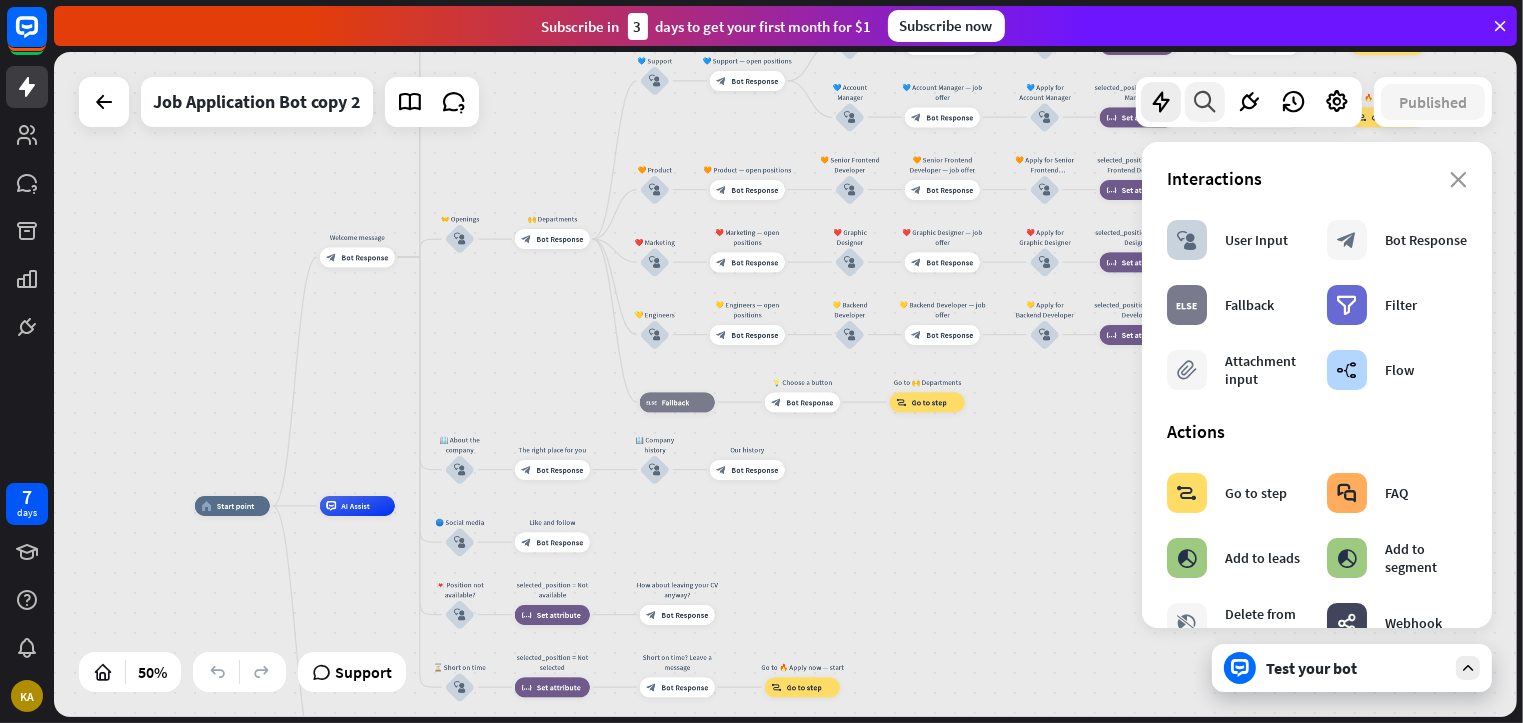 click at bounding box center [1205, 102] 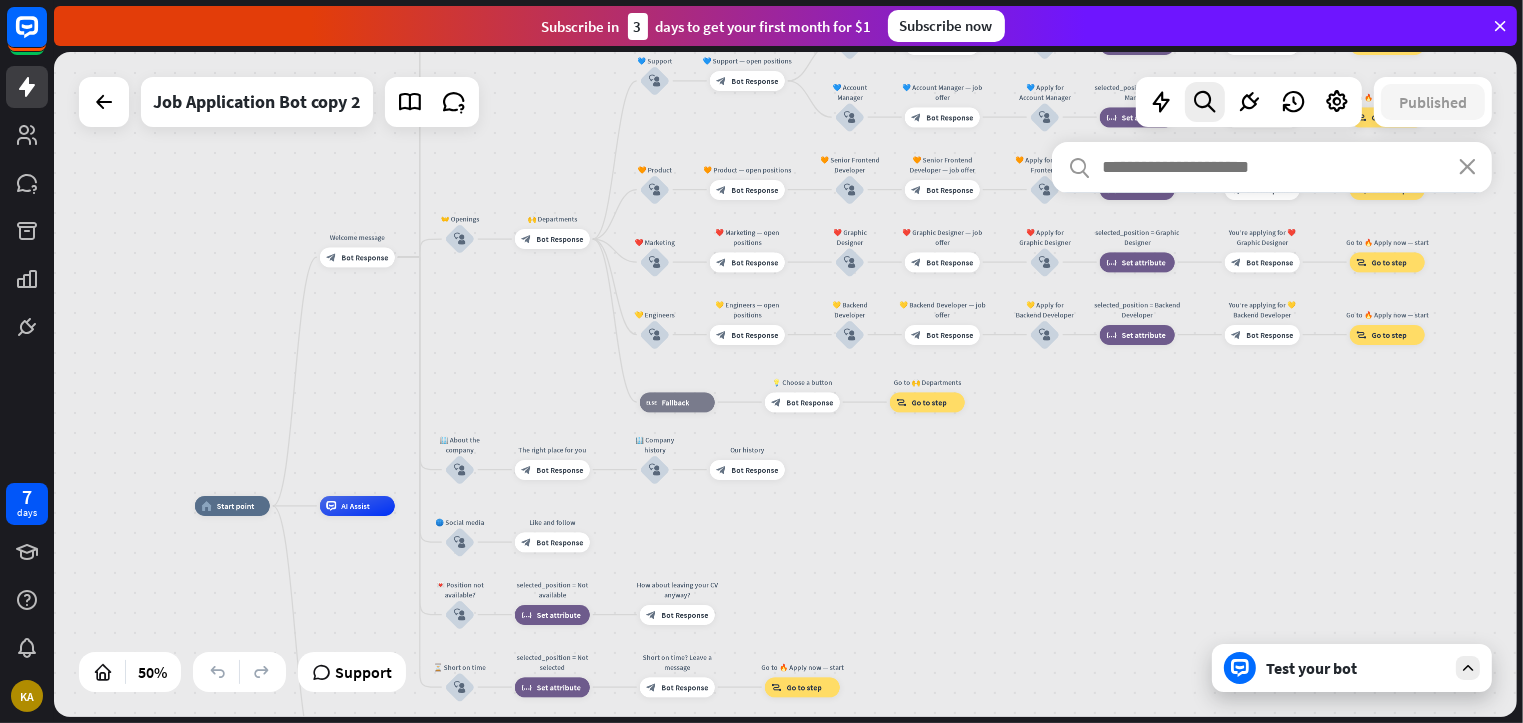 click on "search   close" at bounding box center (1272, 417) 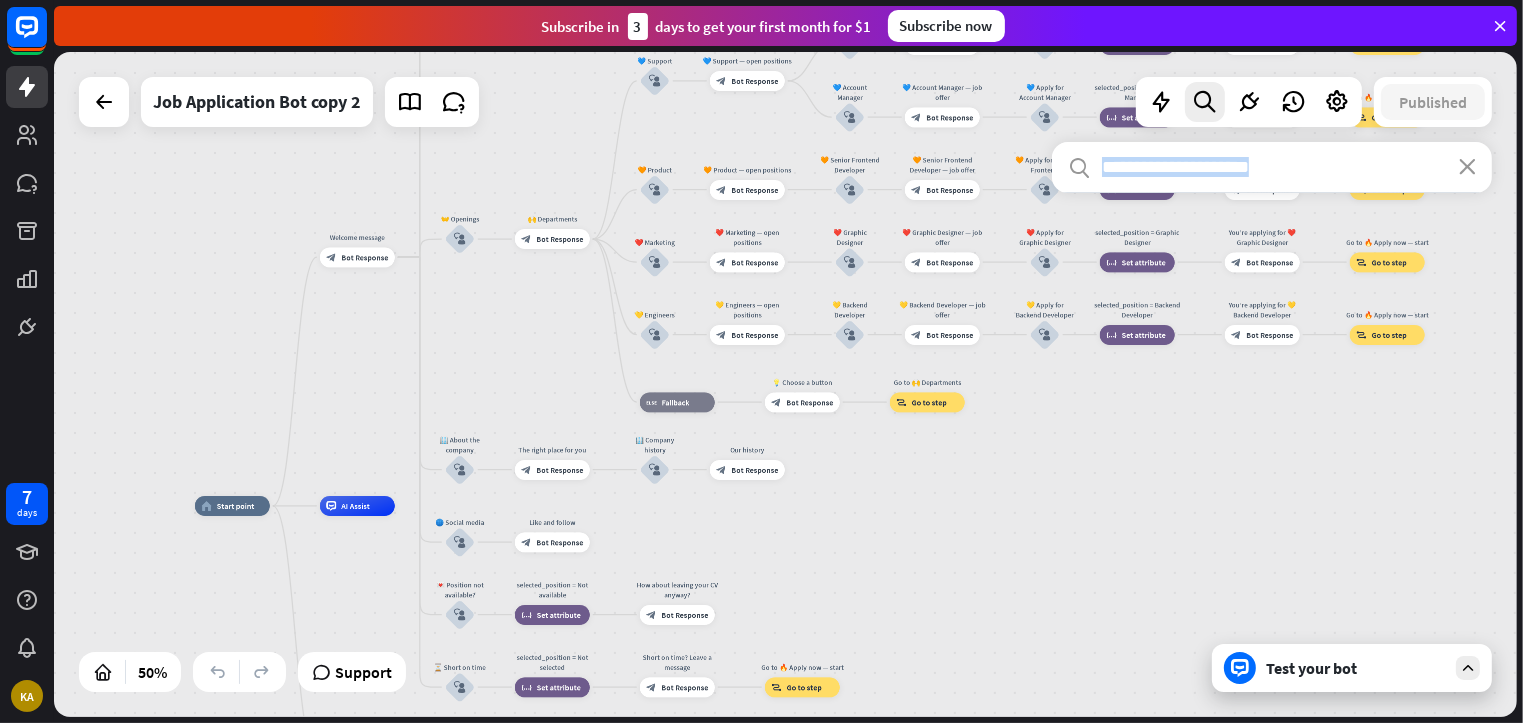 click on "search   close" at bounding box center [1272, 417] 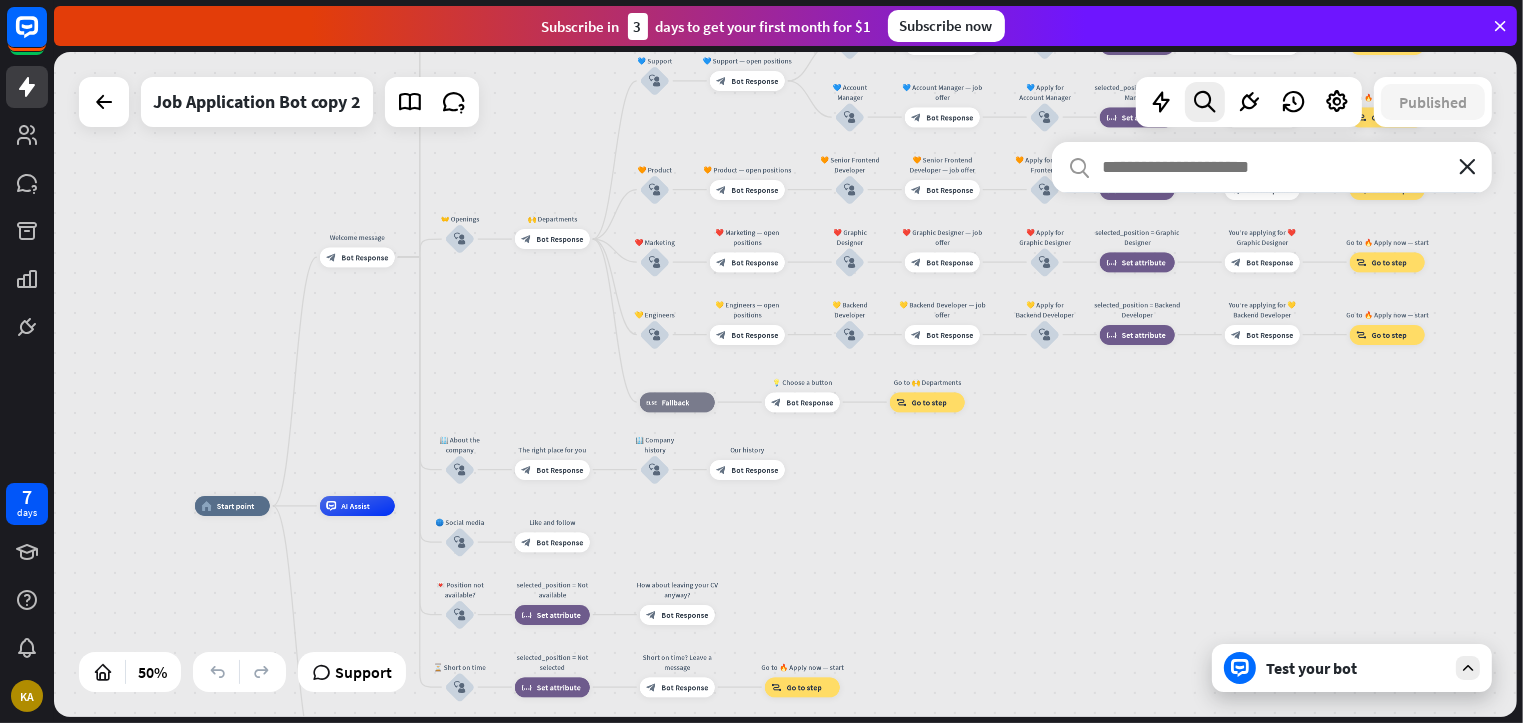 click on "close" at bounding box center (1467, 167) 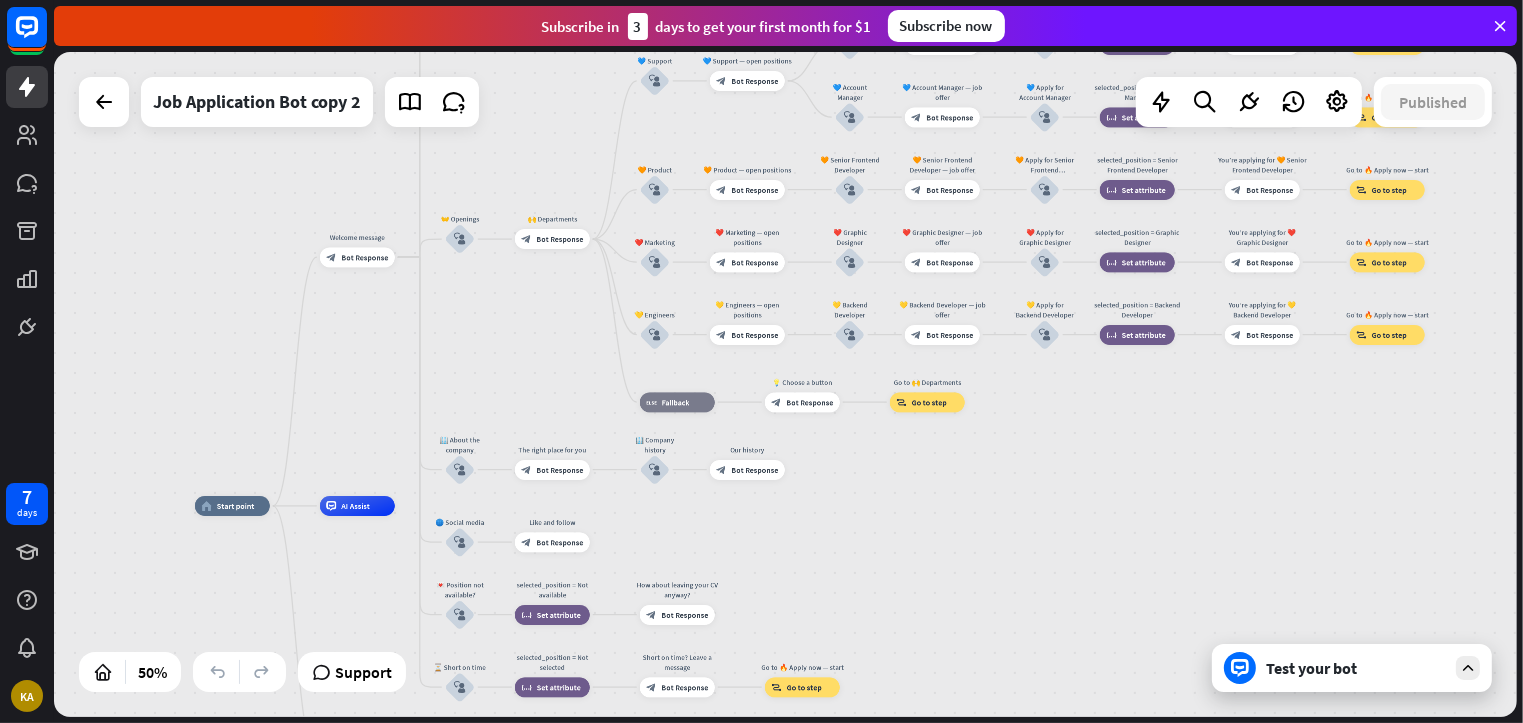 click at bounding box center (1468, 668) 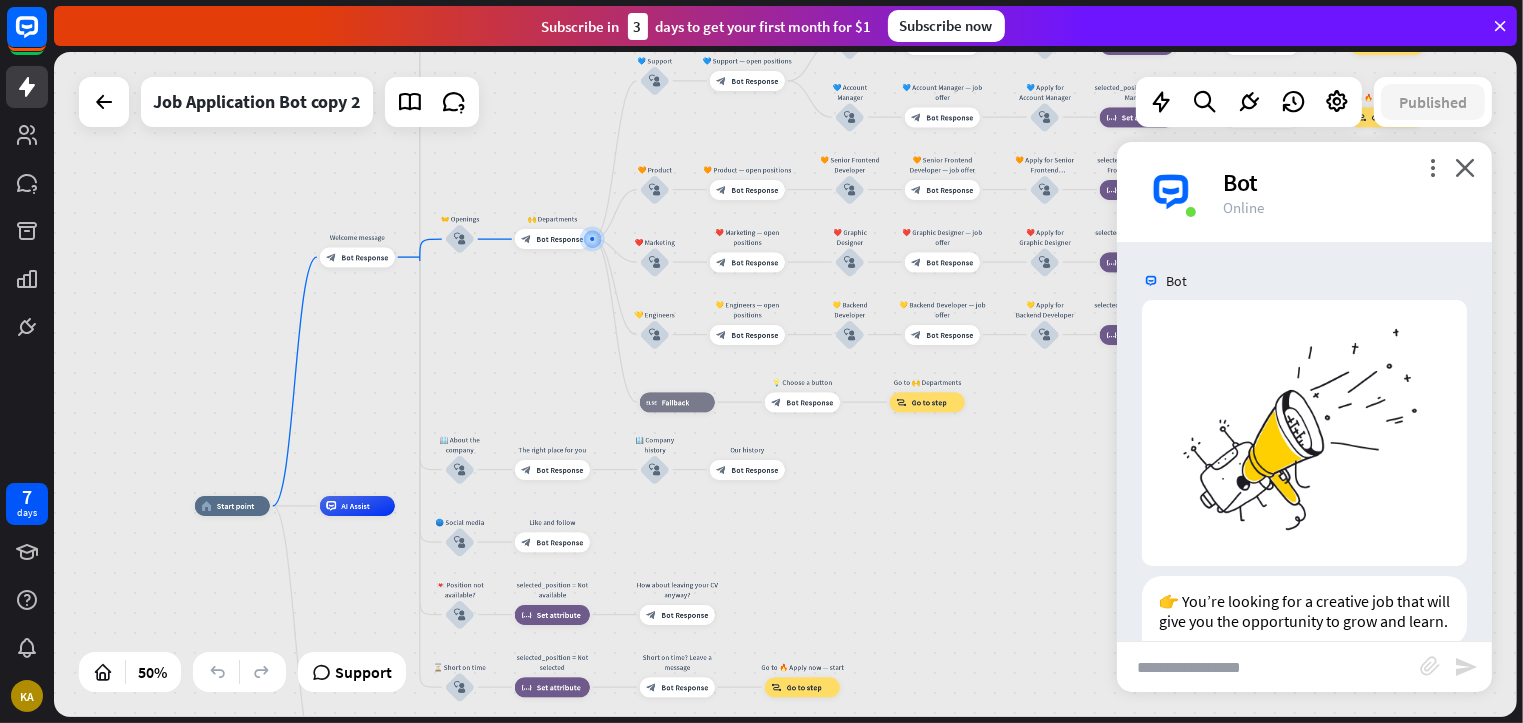 click at bounding box center [1268, 667] 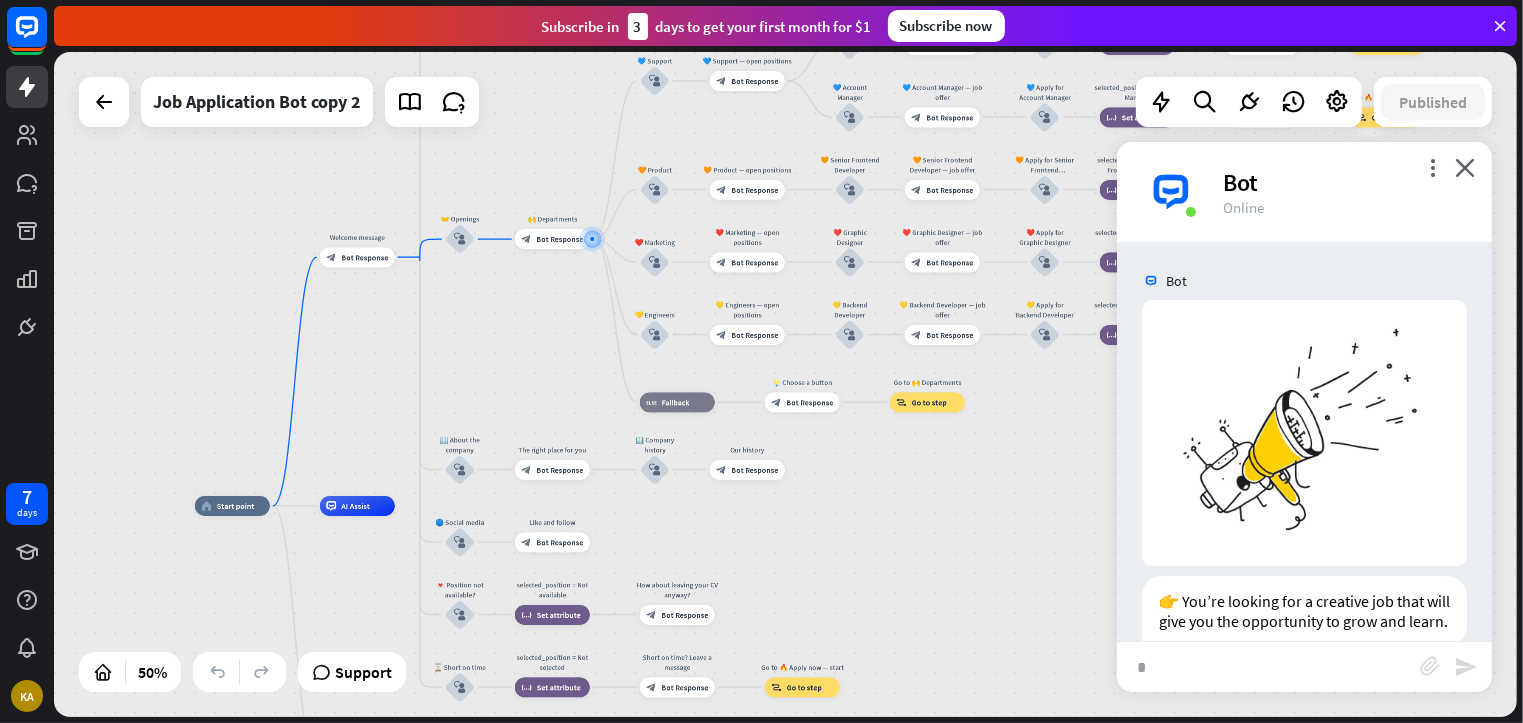 type on "**" 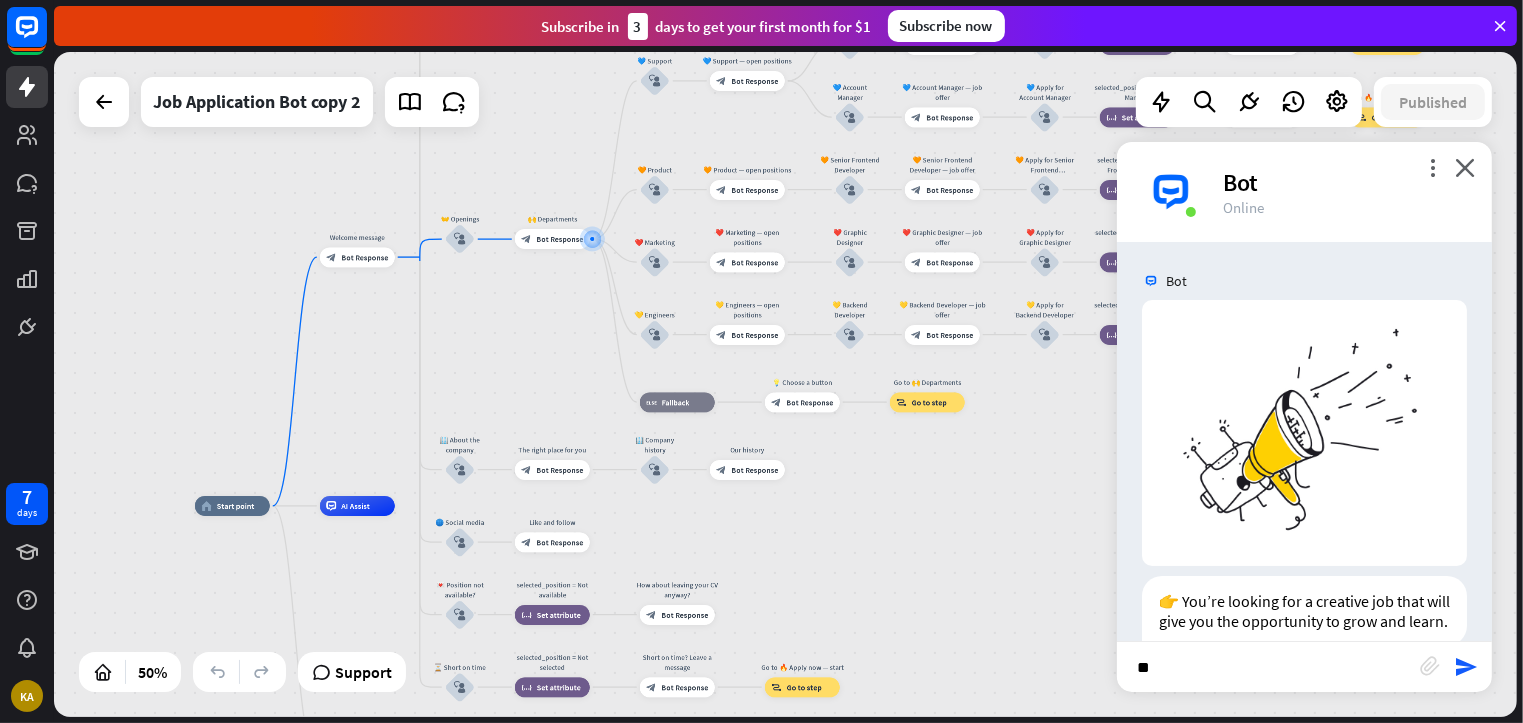 type 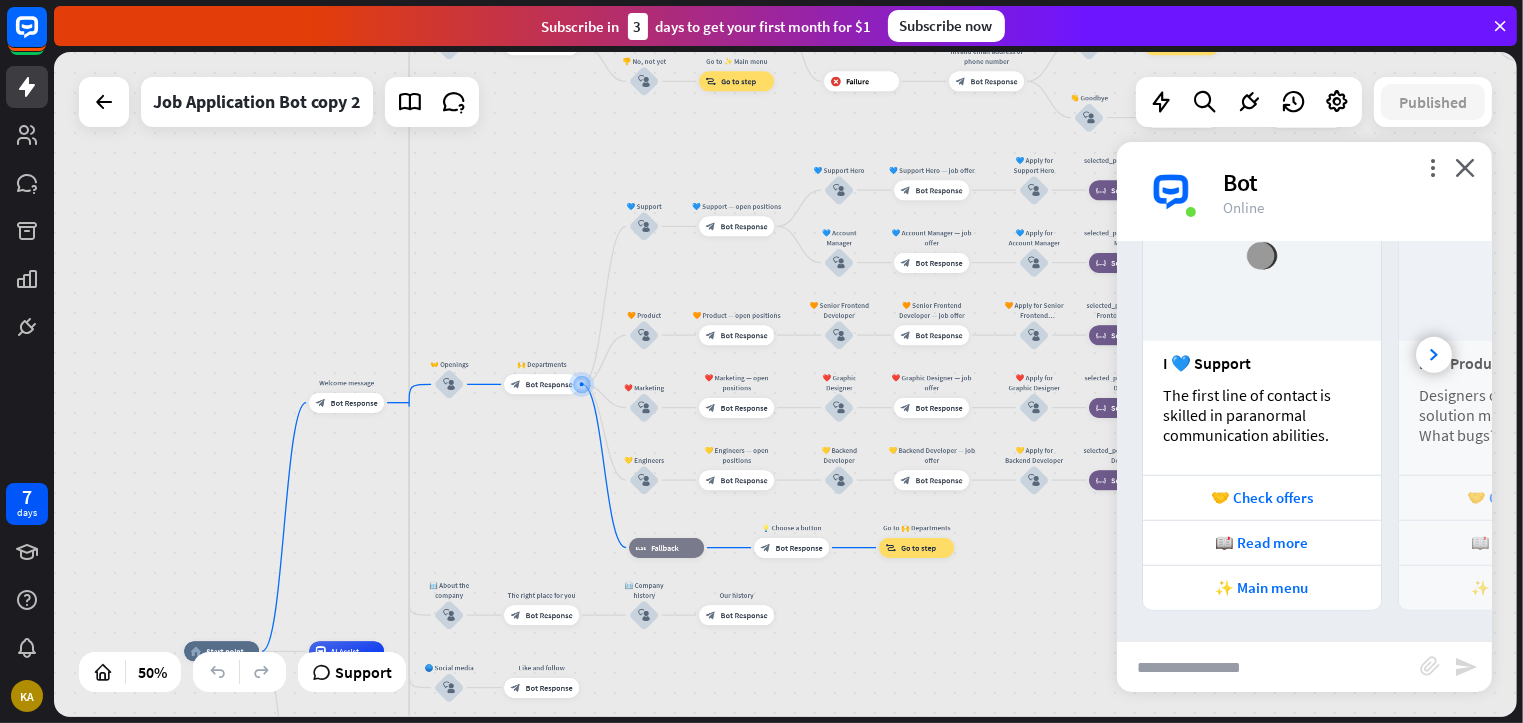 scroll, scrollTop: 1659, scrollLeft: 0, axis: vertical 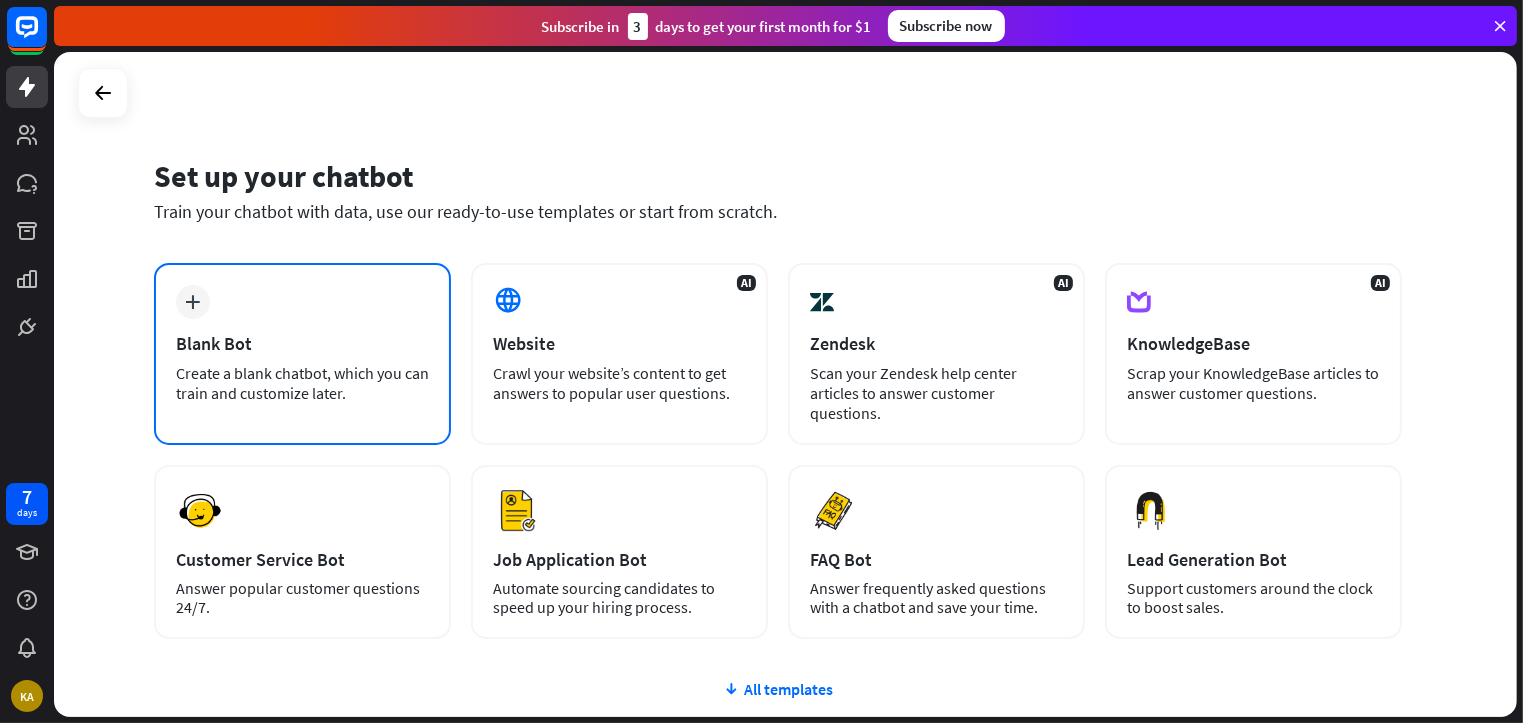 click on "Create a blank chatbot, which you can train and
customize later." at bounding box center [302, 383] 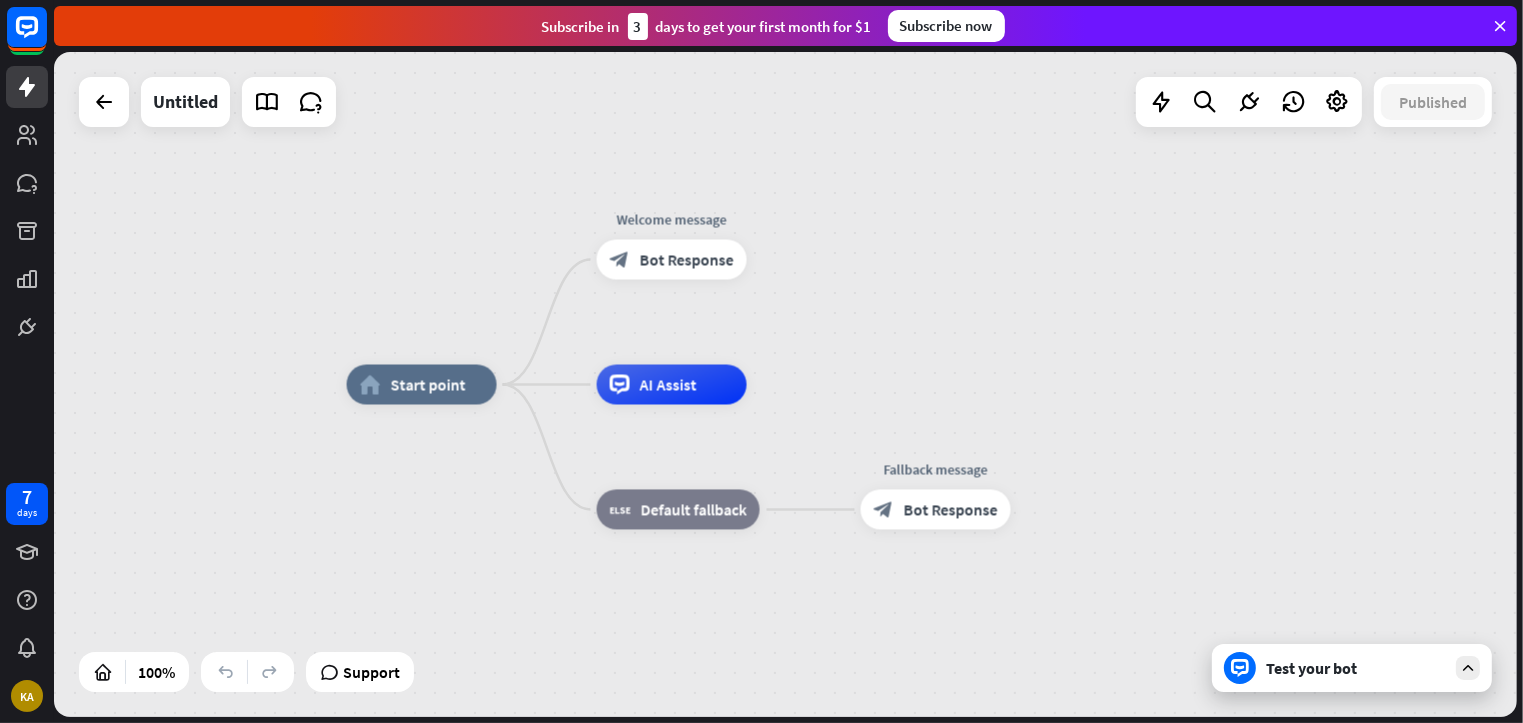 click on "Test your bot" at bounding box center (1352, 668) 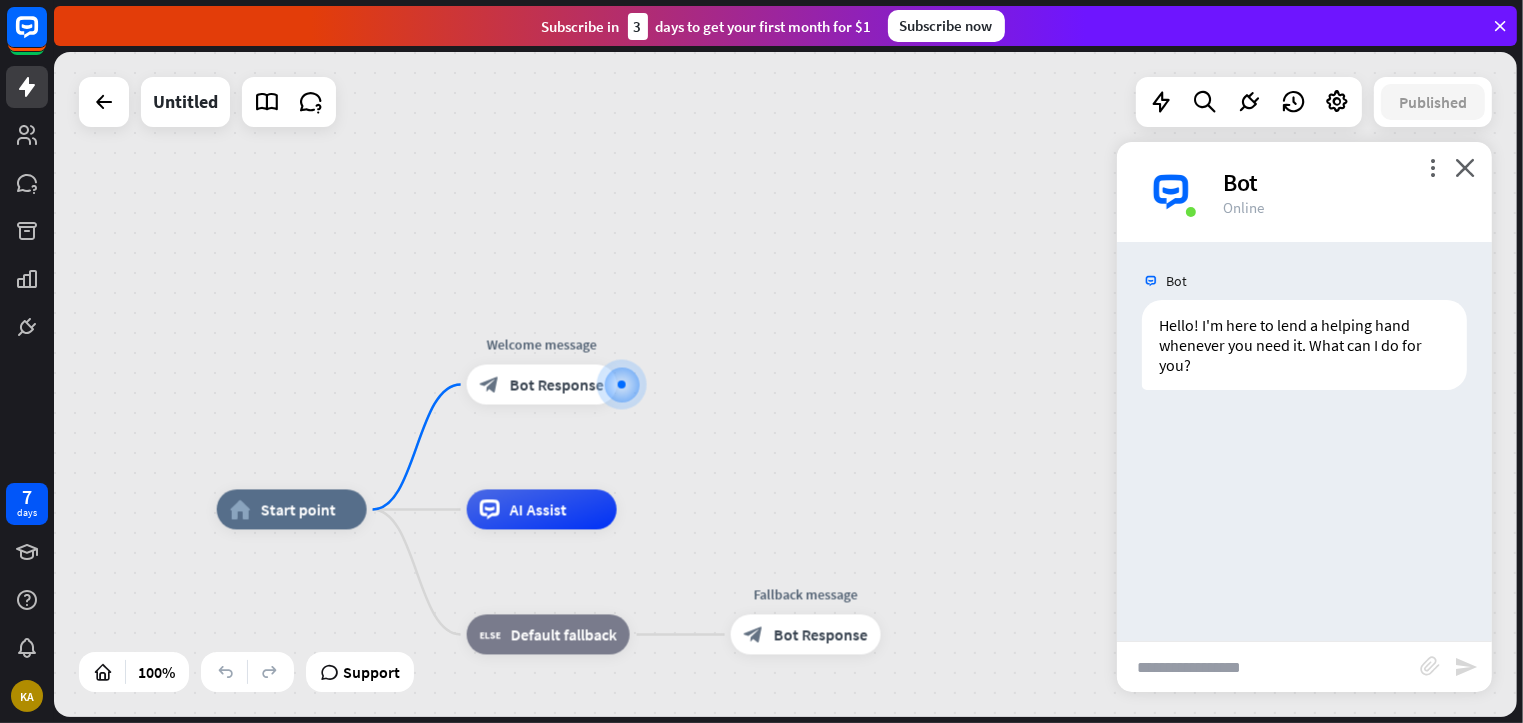click at bounding box center (1268, 667) 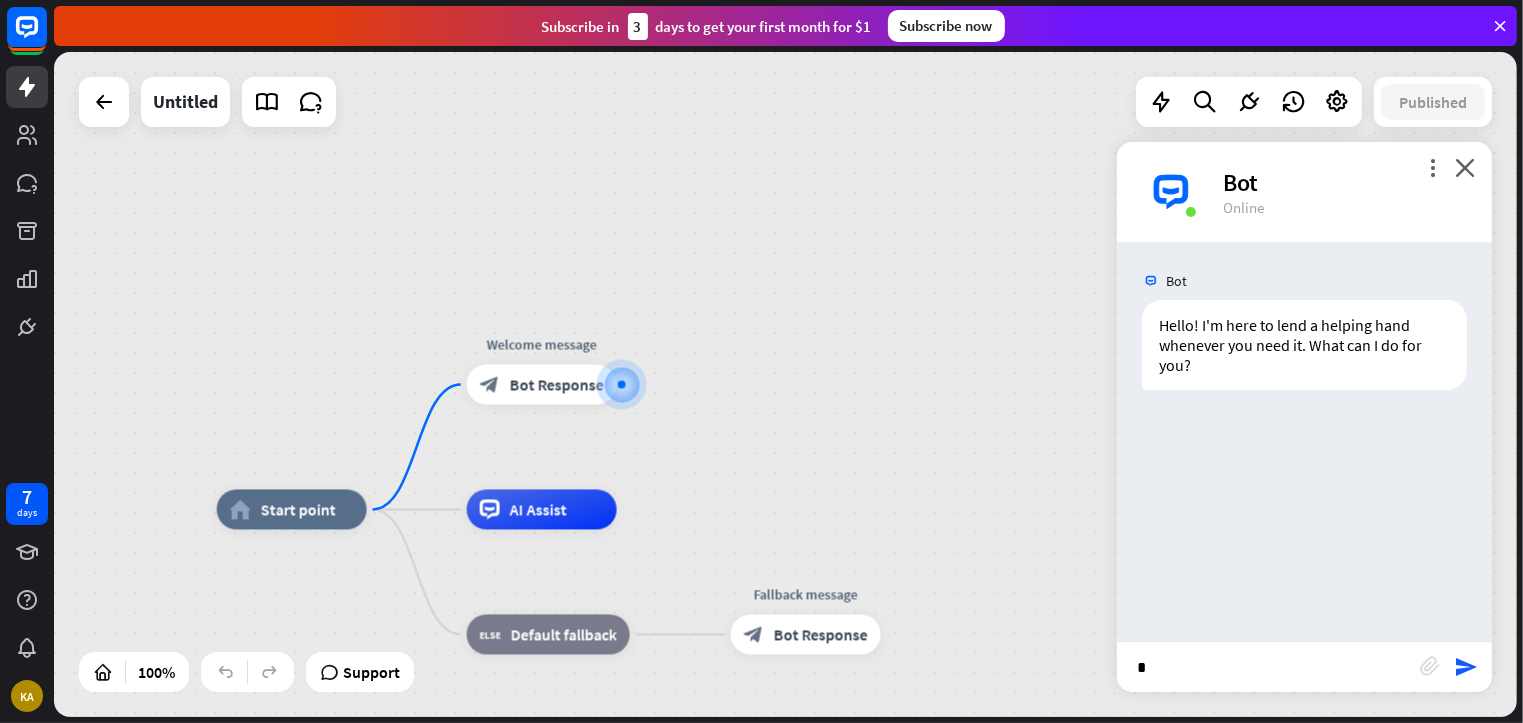 type on "**" 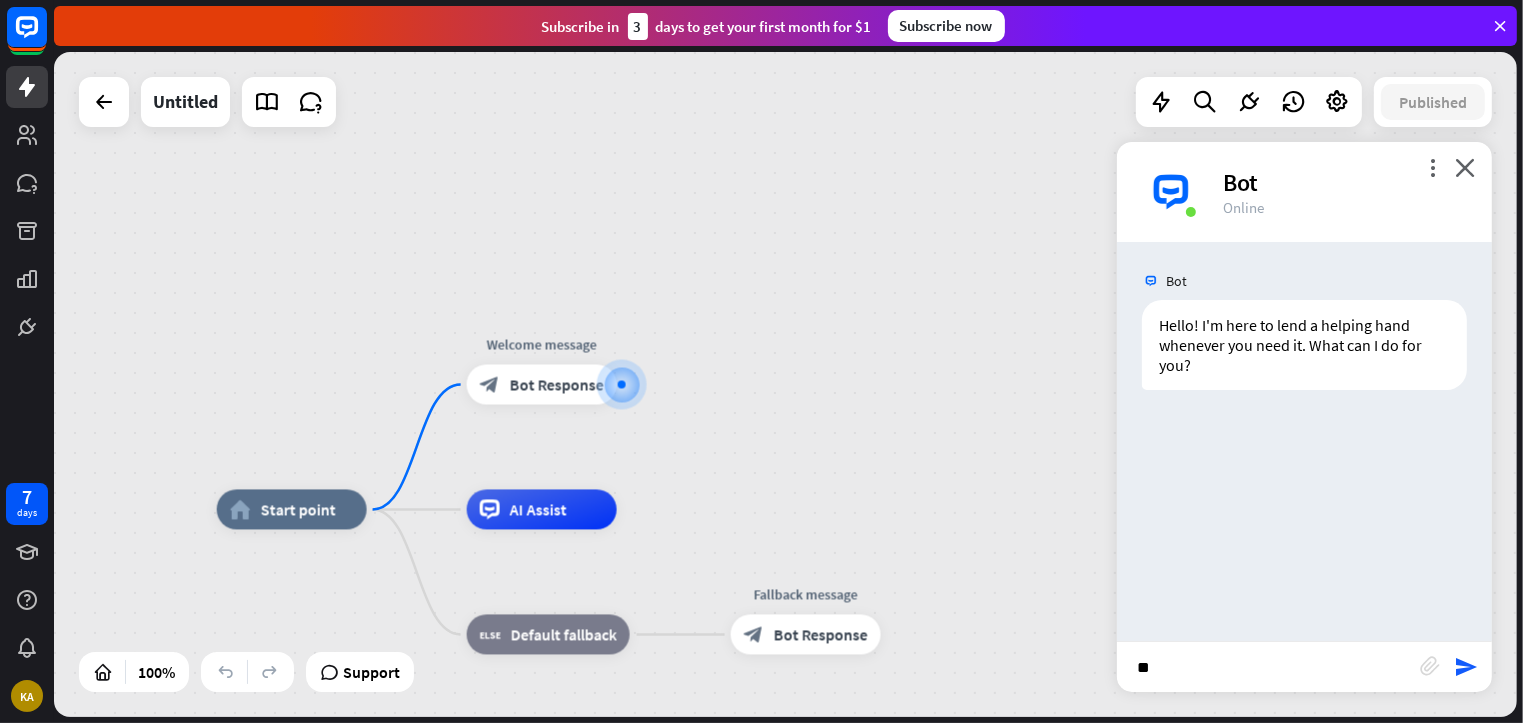 type 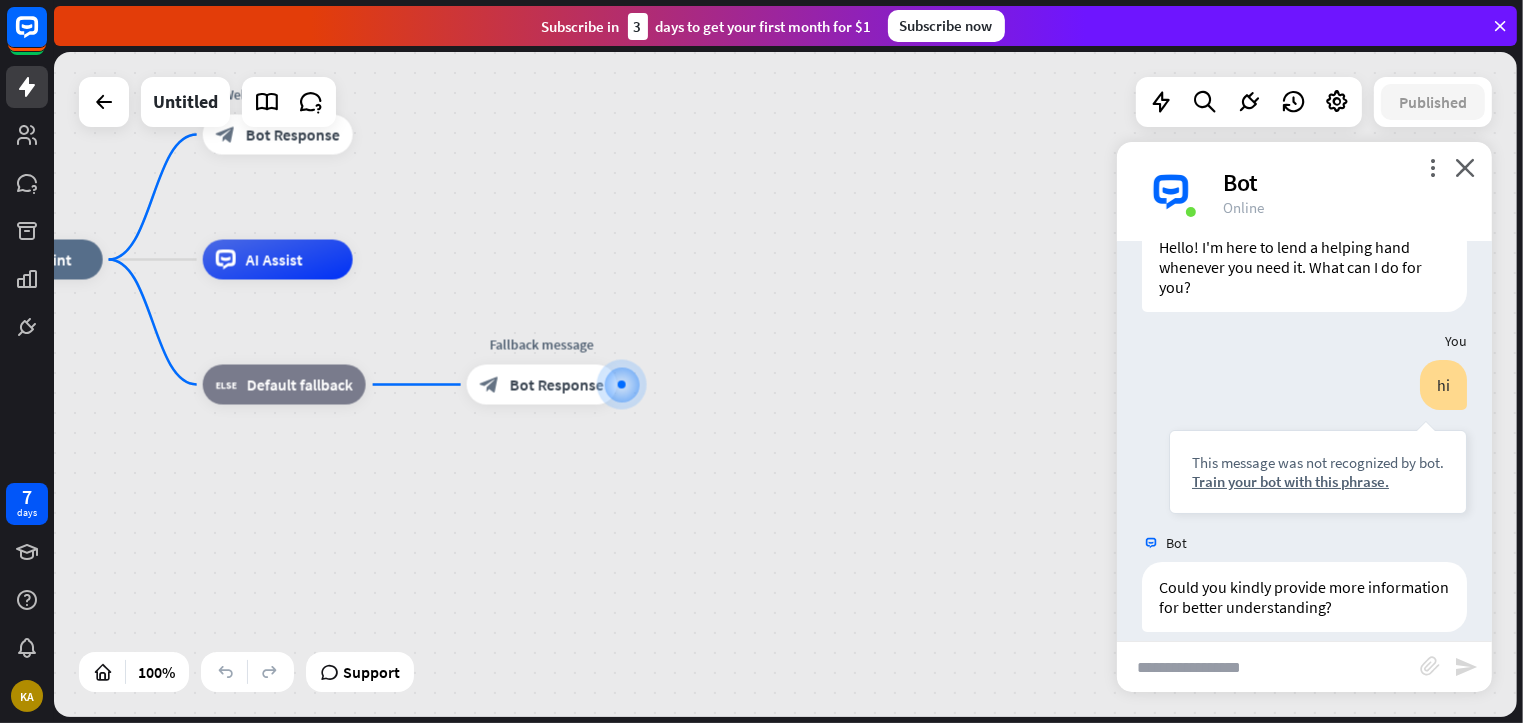 scroll, scrollTop: 98, scrollLeft: 0, axis: vertical 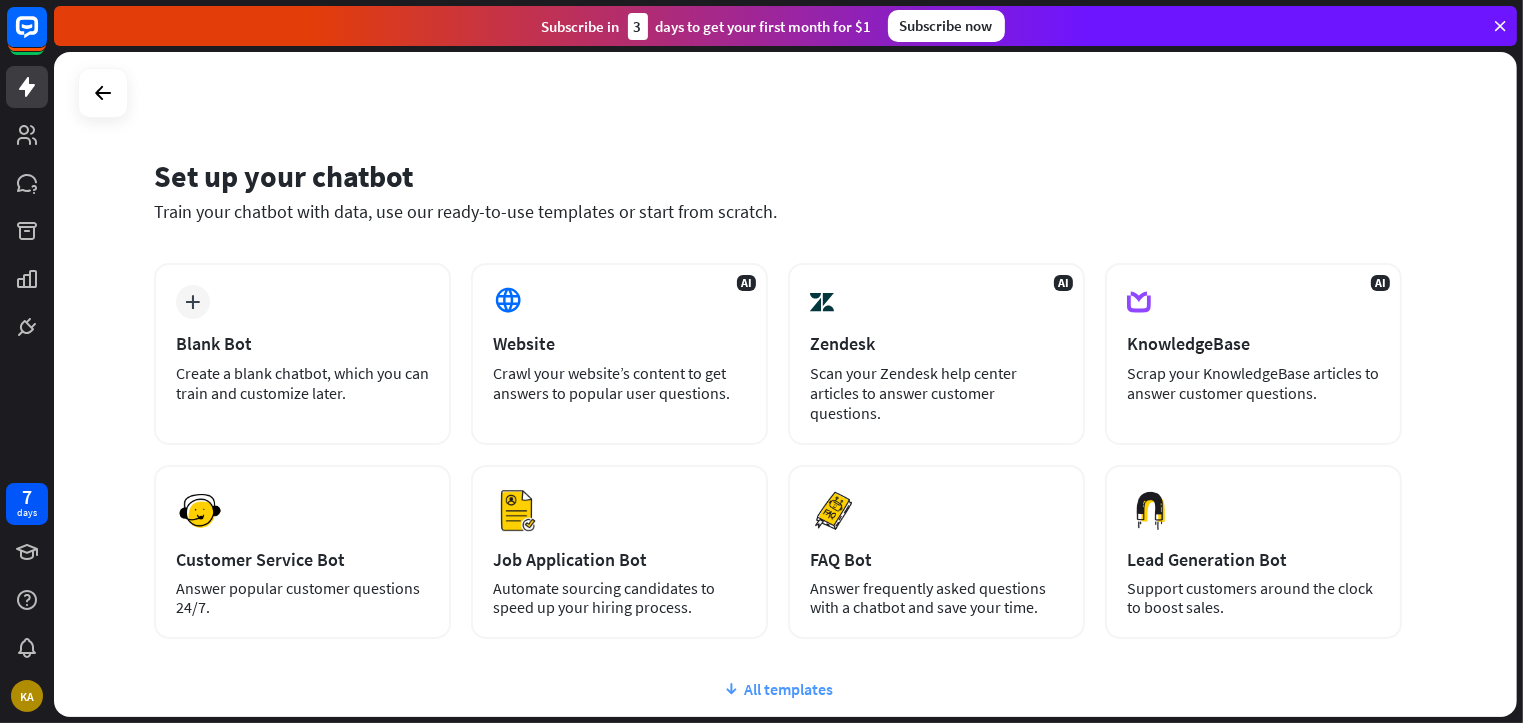 click on "All templates" at bounding box center (778, 689) 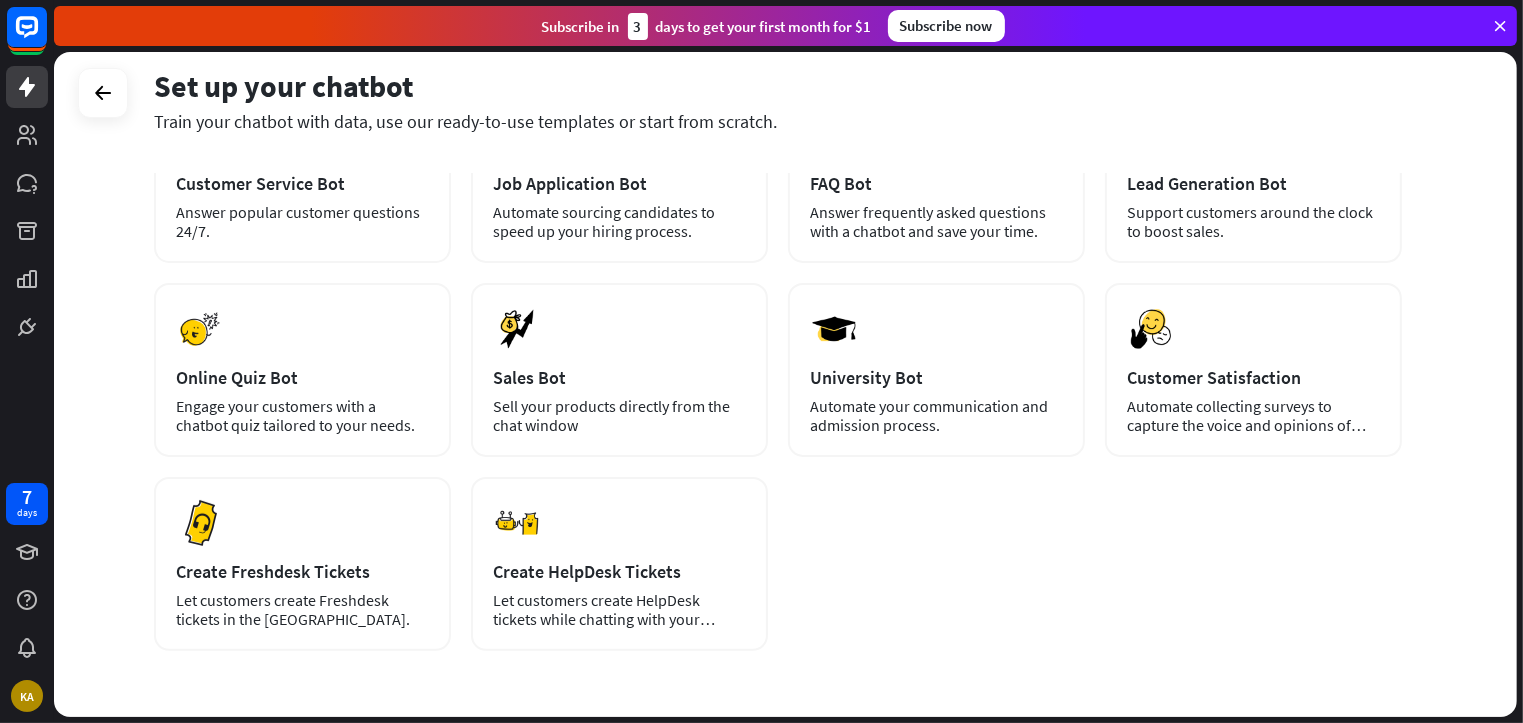 scroll, scrollTop: 446, scrollLeft: 0, axis: vertical 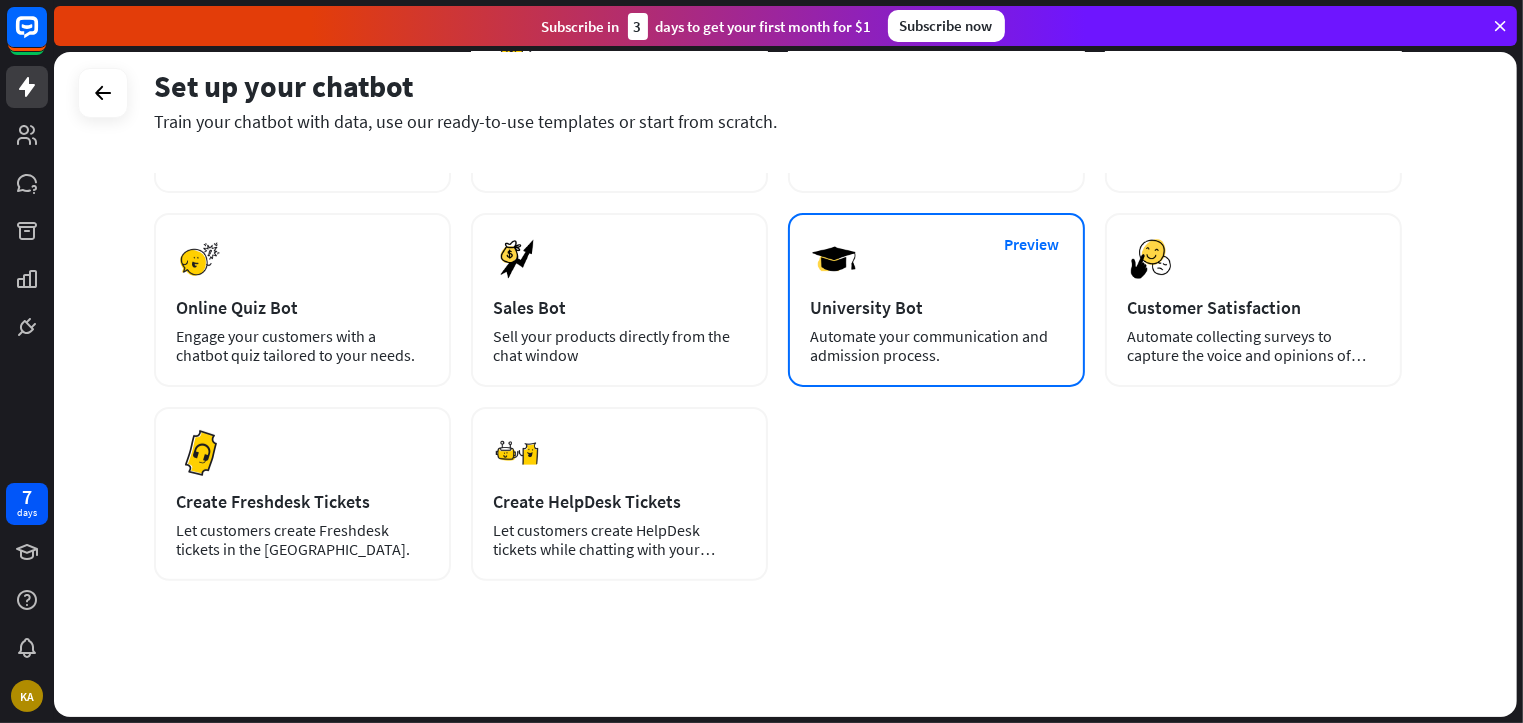 click on "University Bot" at bounding box center (936, 307) 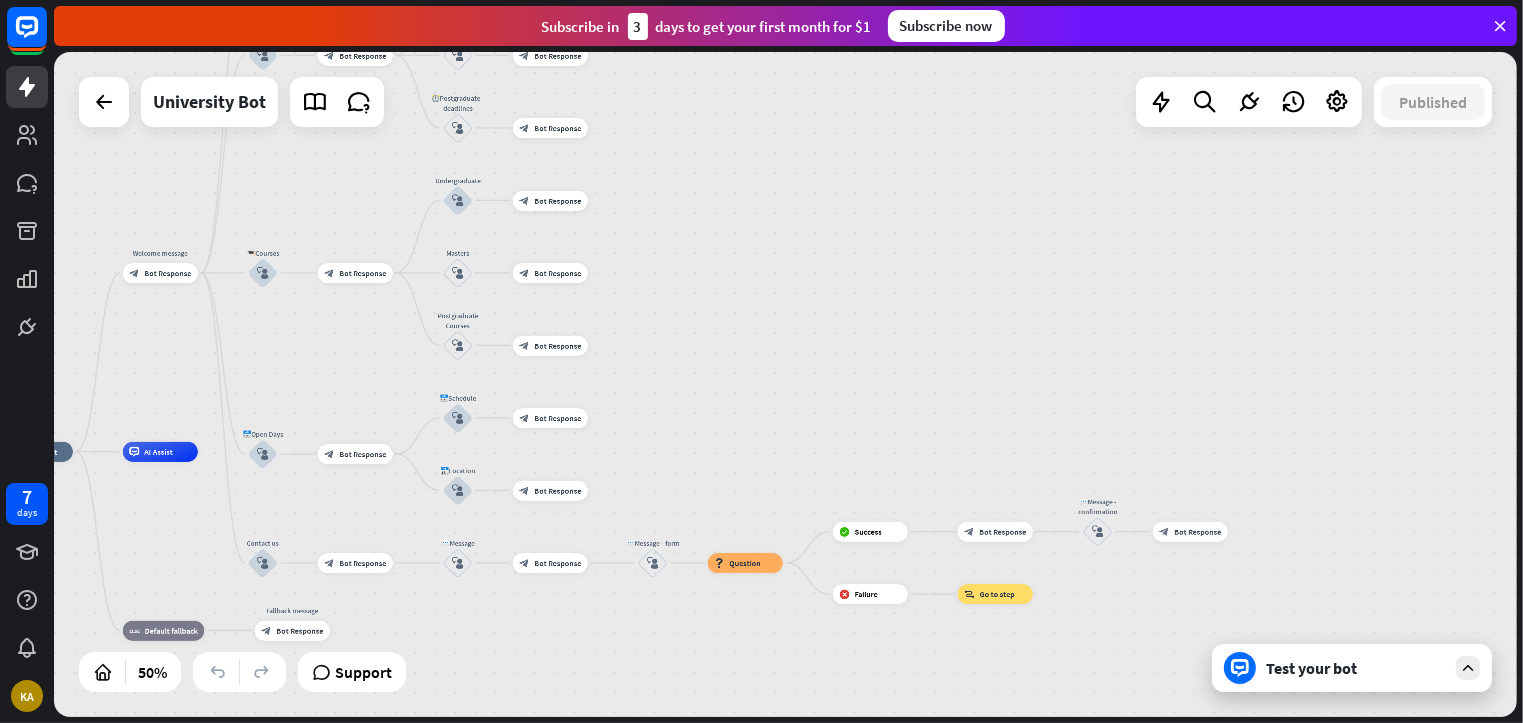 click on "Test your bot" at bounding box center (1352, 668) 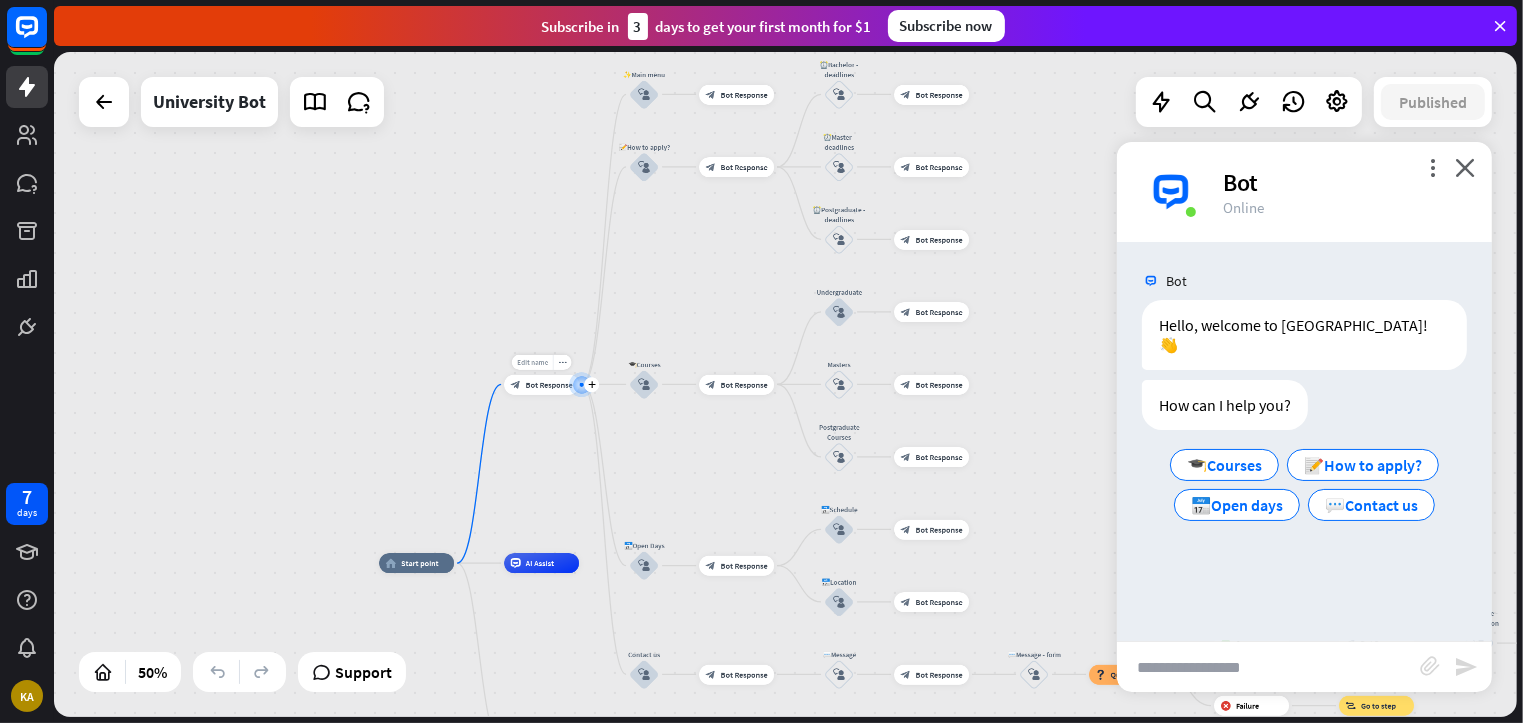click on "Edit name" at bounding box center [532, 362] 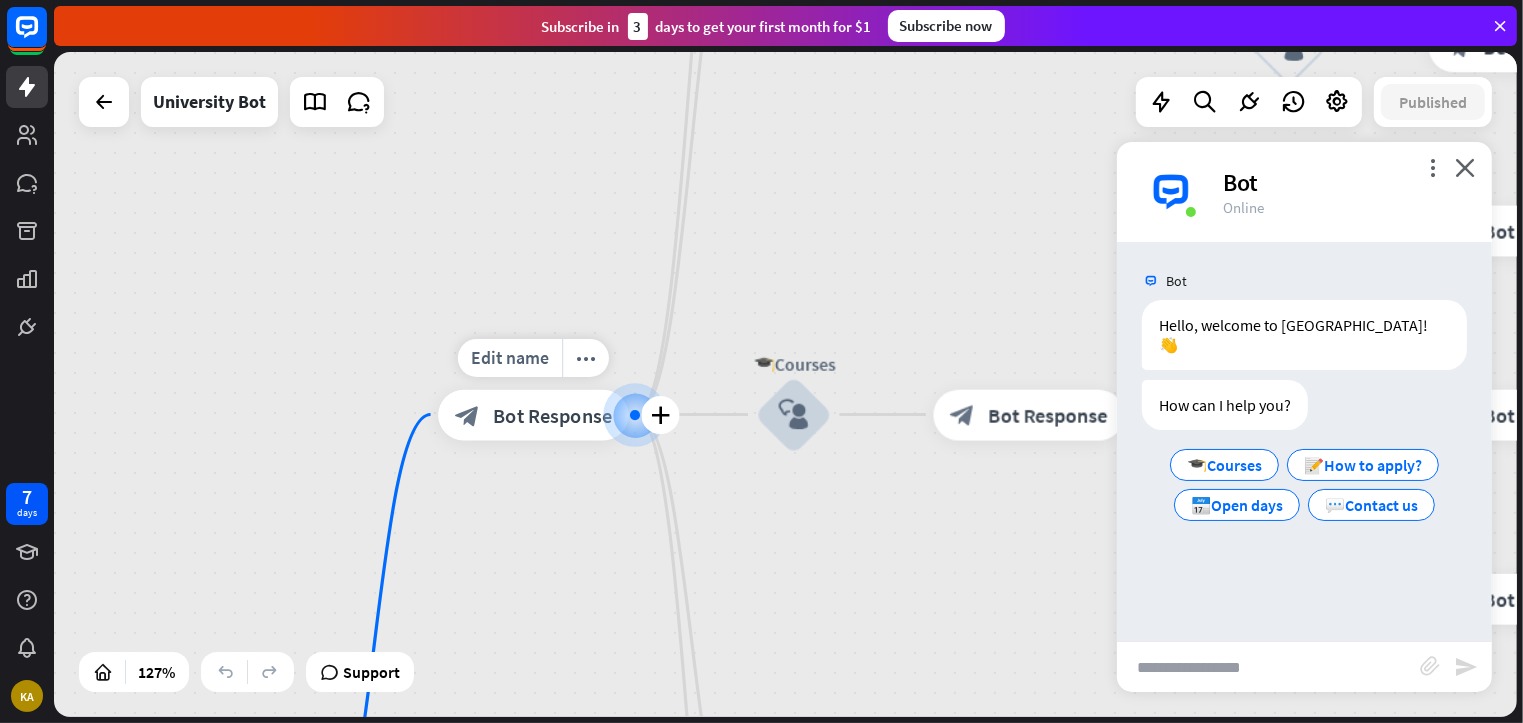 click on "block_bot_response   Bot Response" at bounding box center (533, 414) 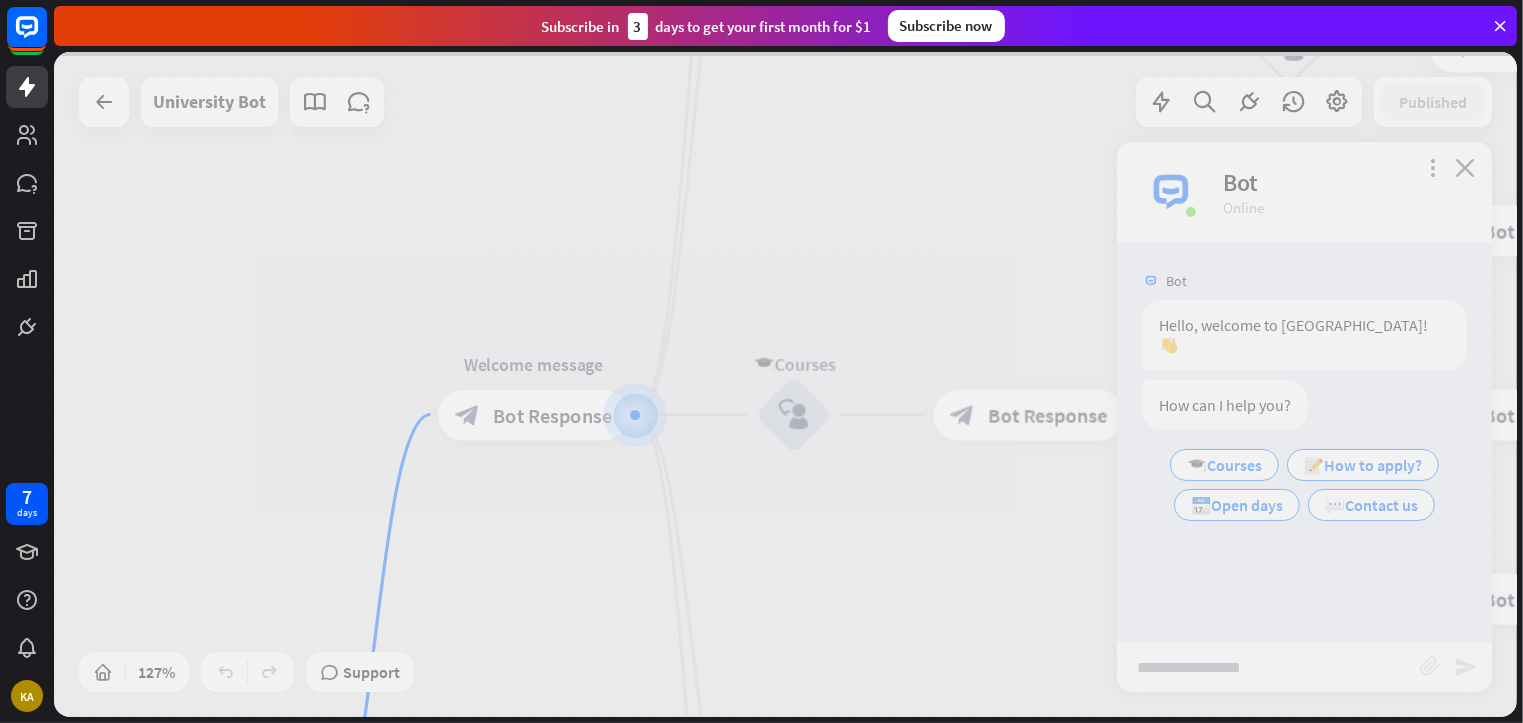 click at bounding box center [785, 384] 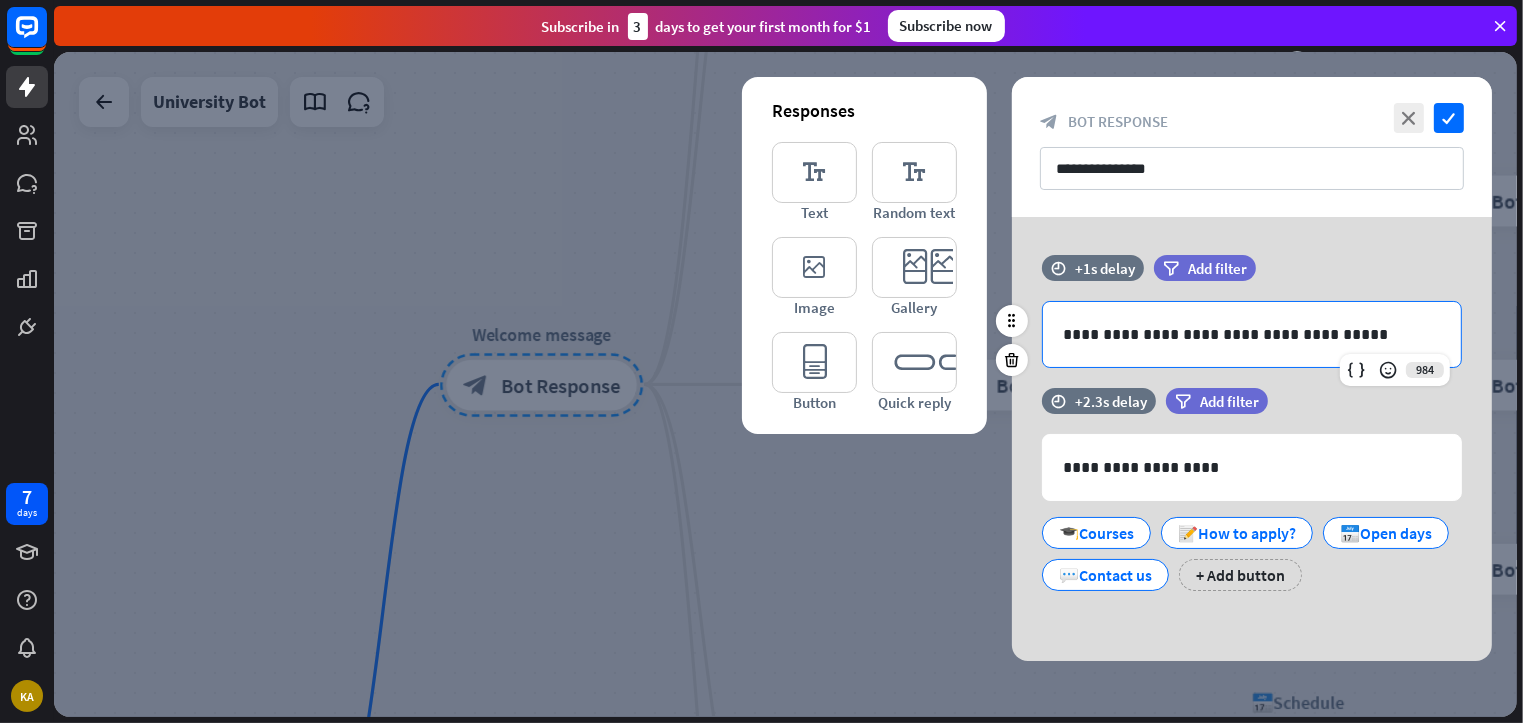 click on "**********" at bounding box center (1252, 334) 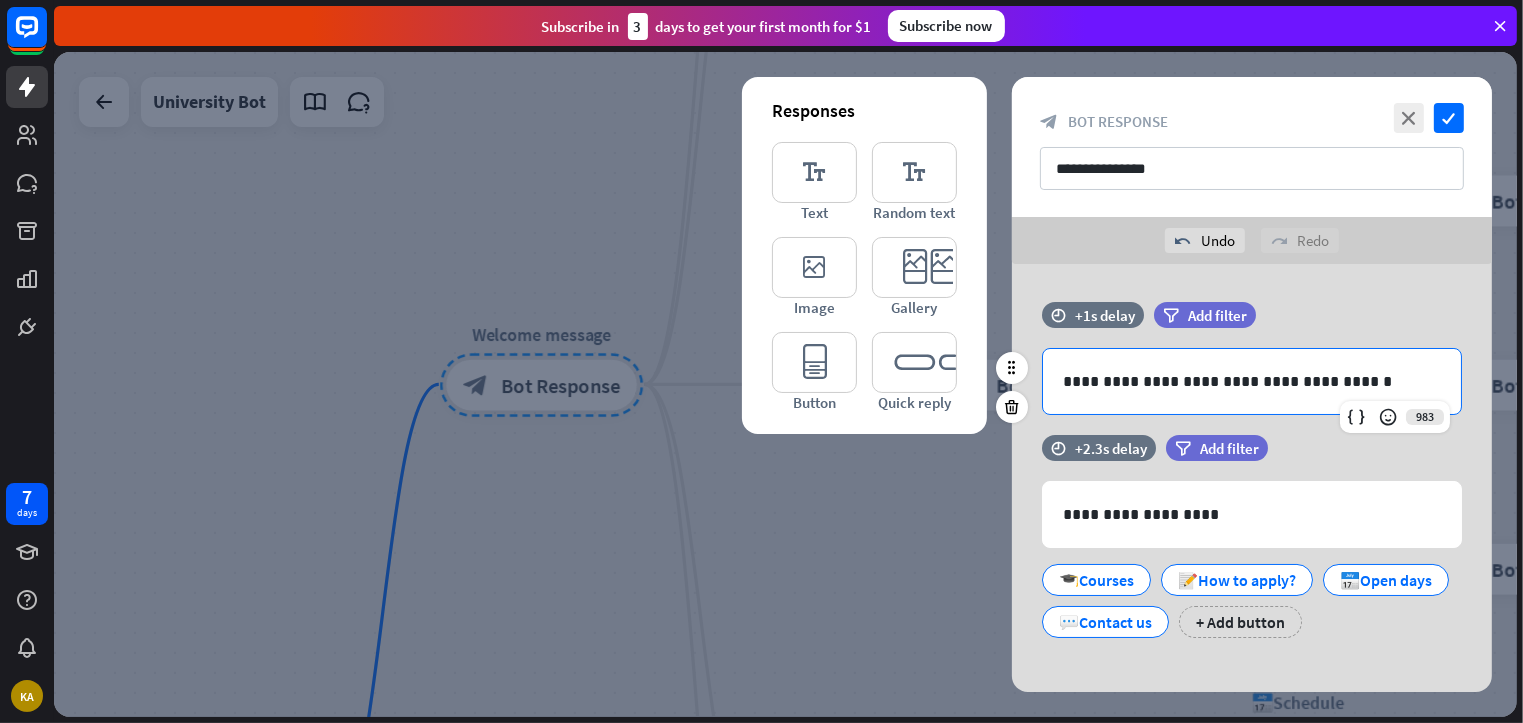 click on "**********" at bounding box center (1252, 381) 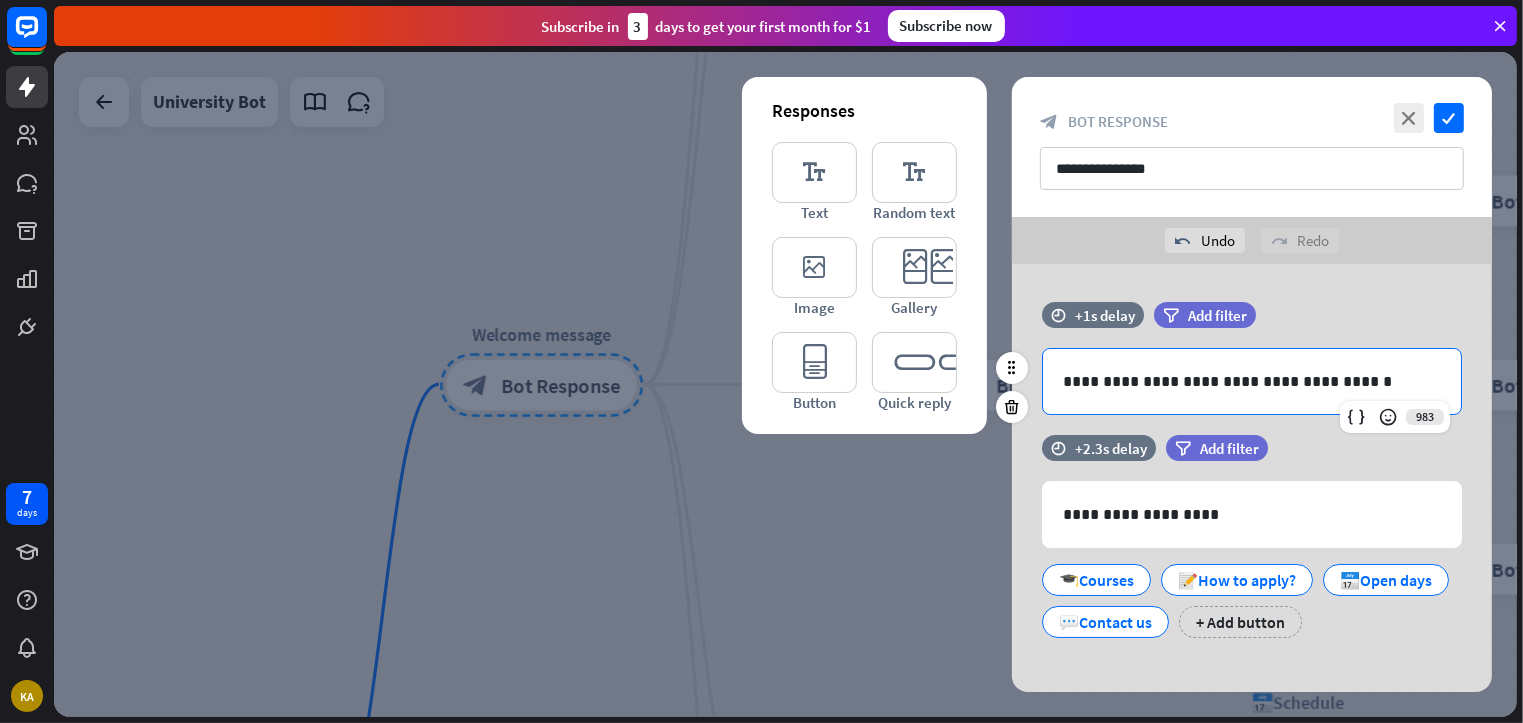 scroll, scrollTop: 15, scrollLeft: 0, axis: vertical 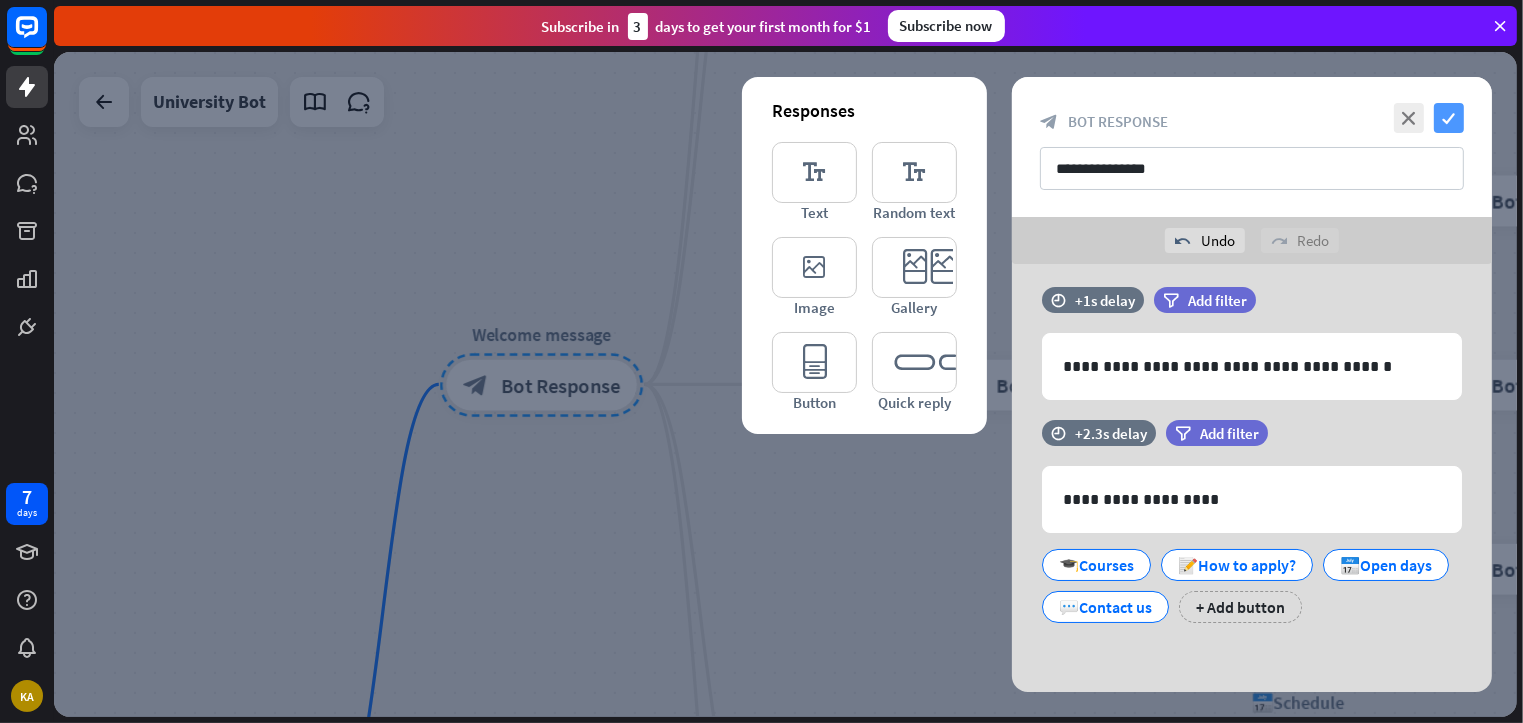 click on "check" at bounding box center [1449, 118] 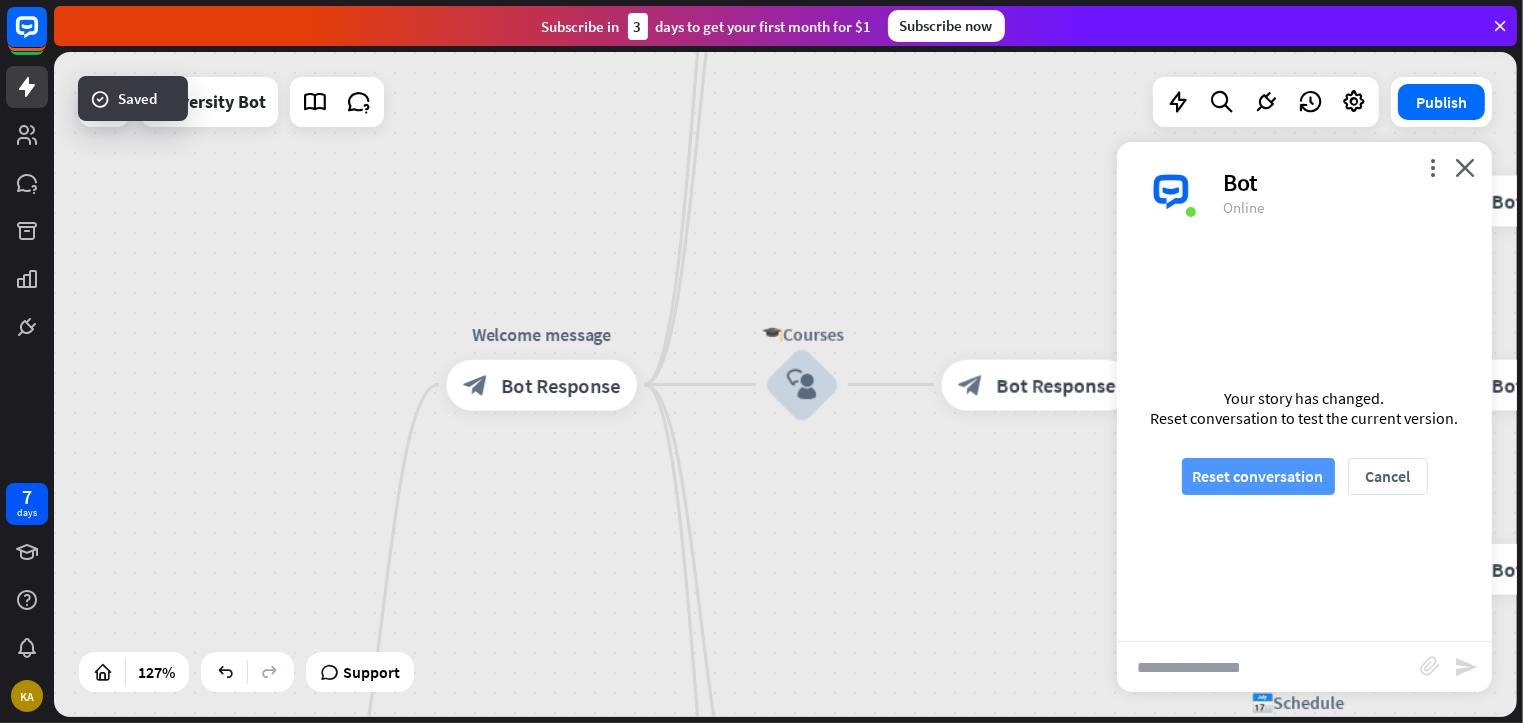 click on "Reset conversation" at bounding box center [1258, 476] 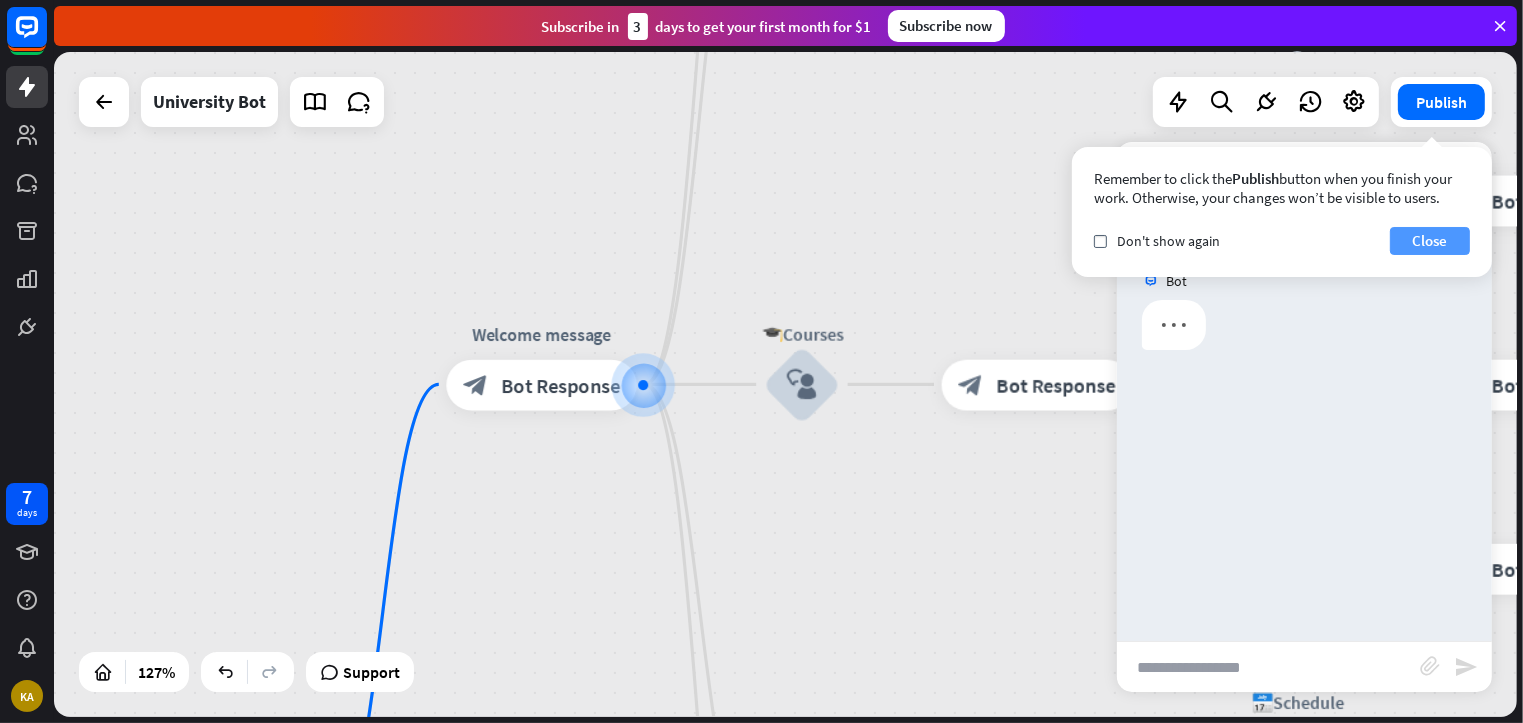 click on "Close" at bounding box center (1430, 241) 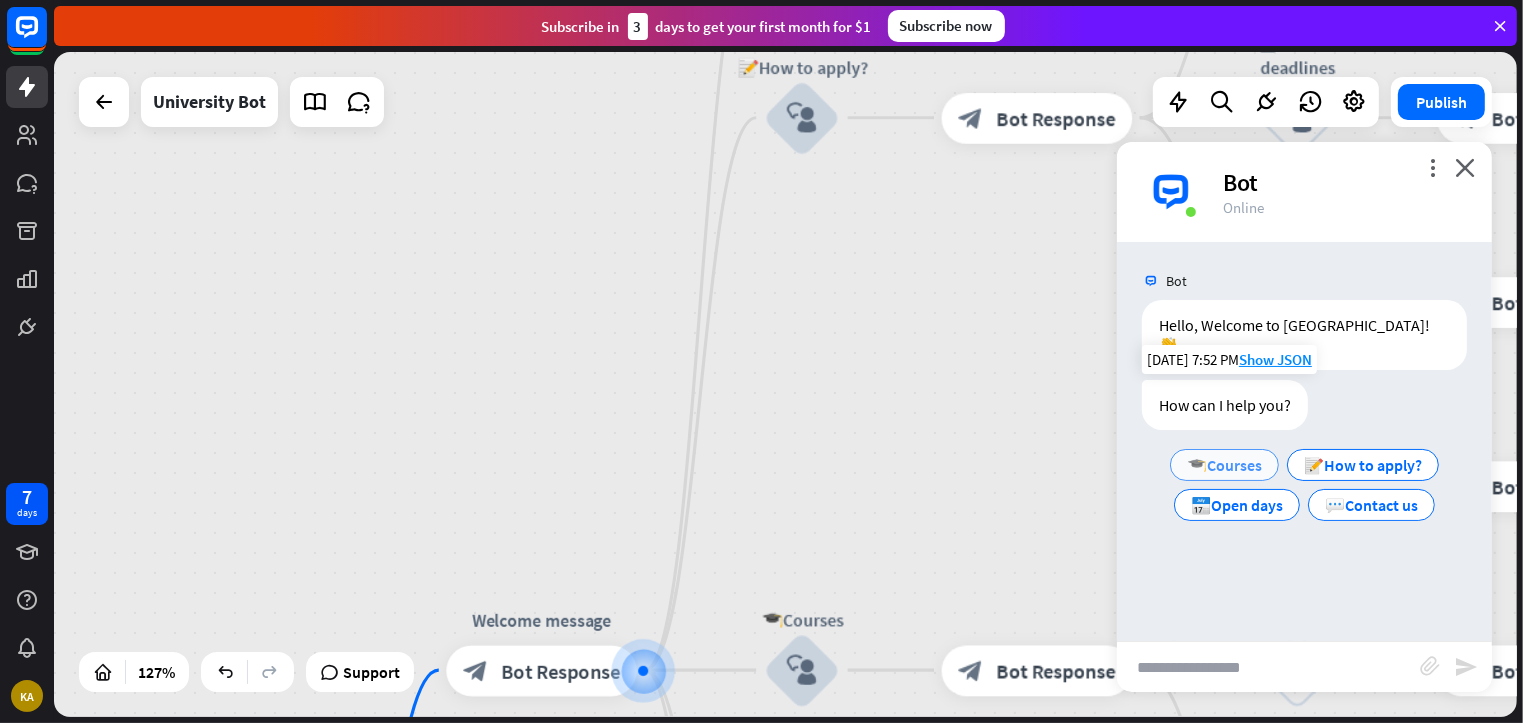 click on "🎓Courses" at bounding box center [1224, 465] 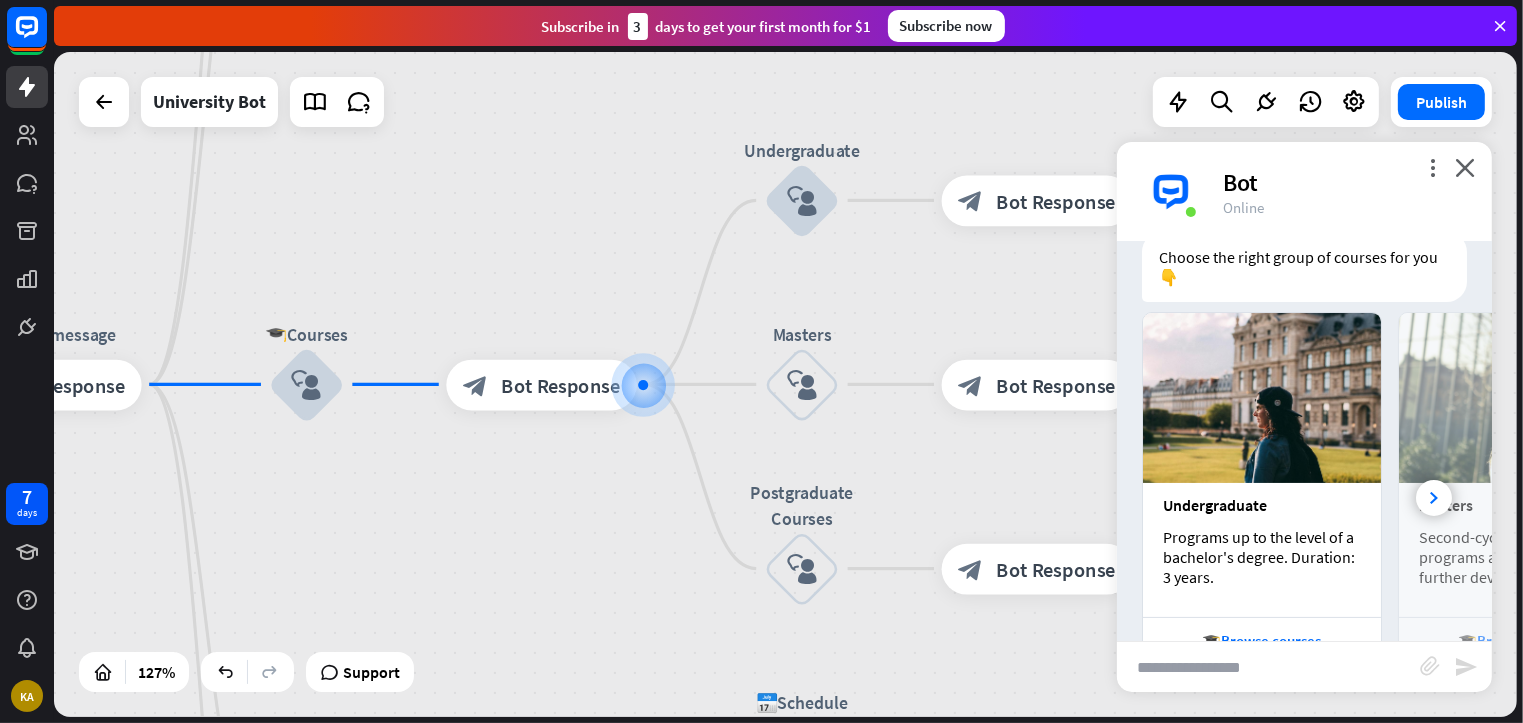 scroll, scrollTop: 342, scrollLeft: 0, axis: vertical 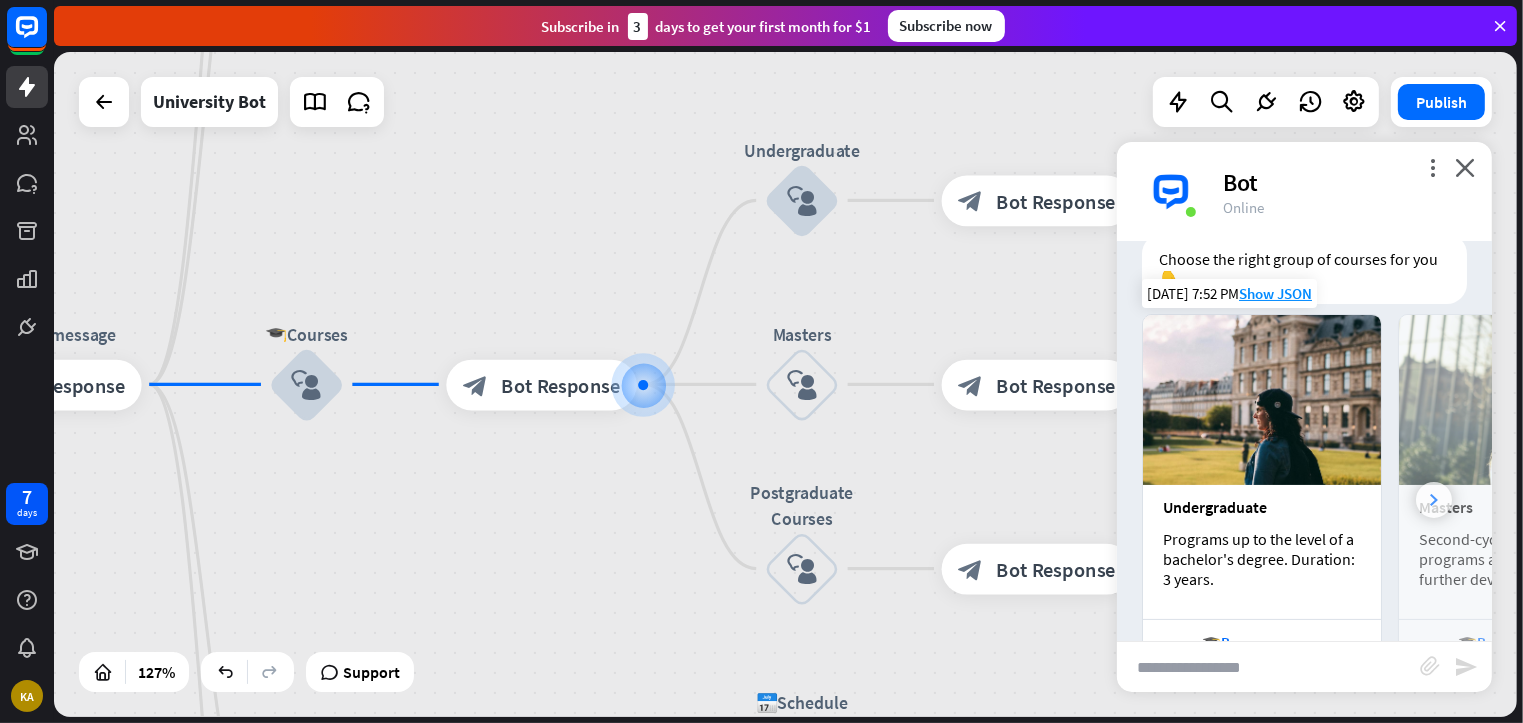 click at bounding box center [1434, 500] 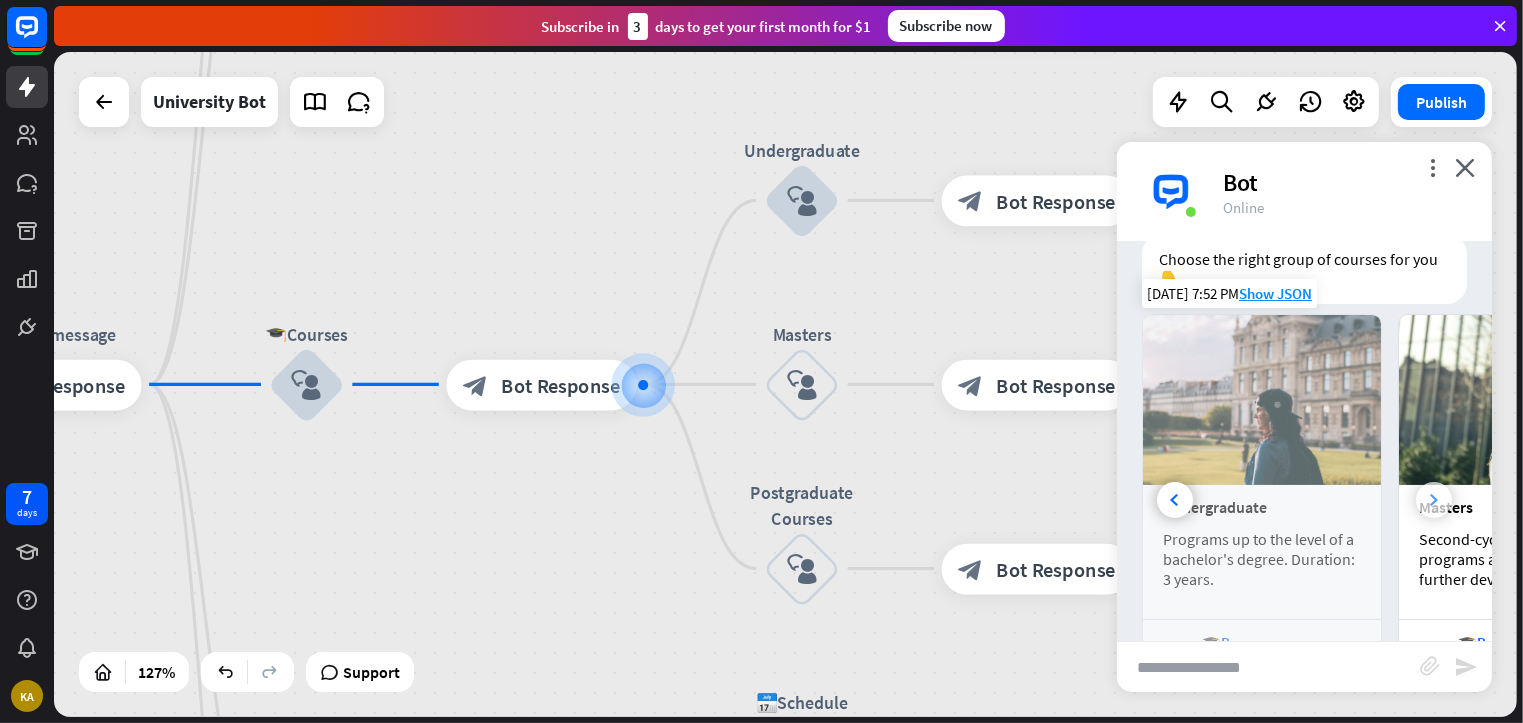 scroll, scrollTop: 0, scrollLeft: 220, axis: horizontal 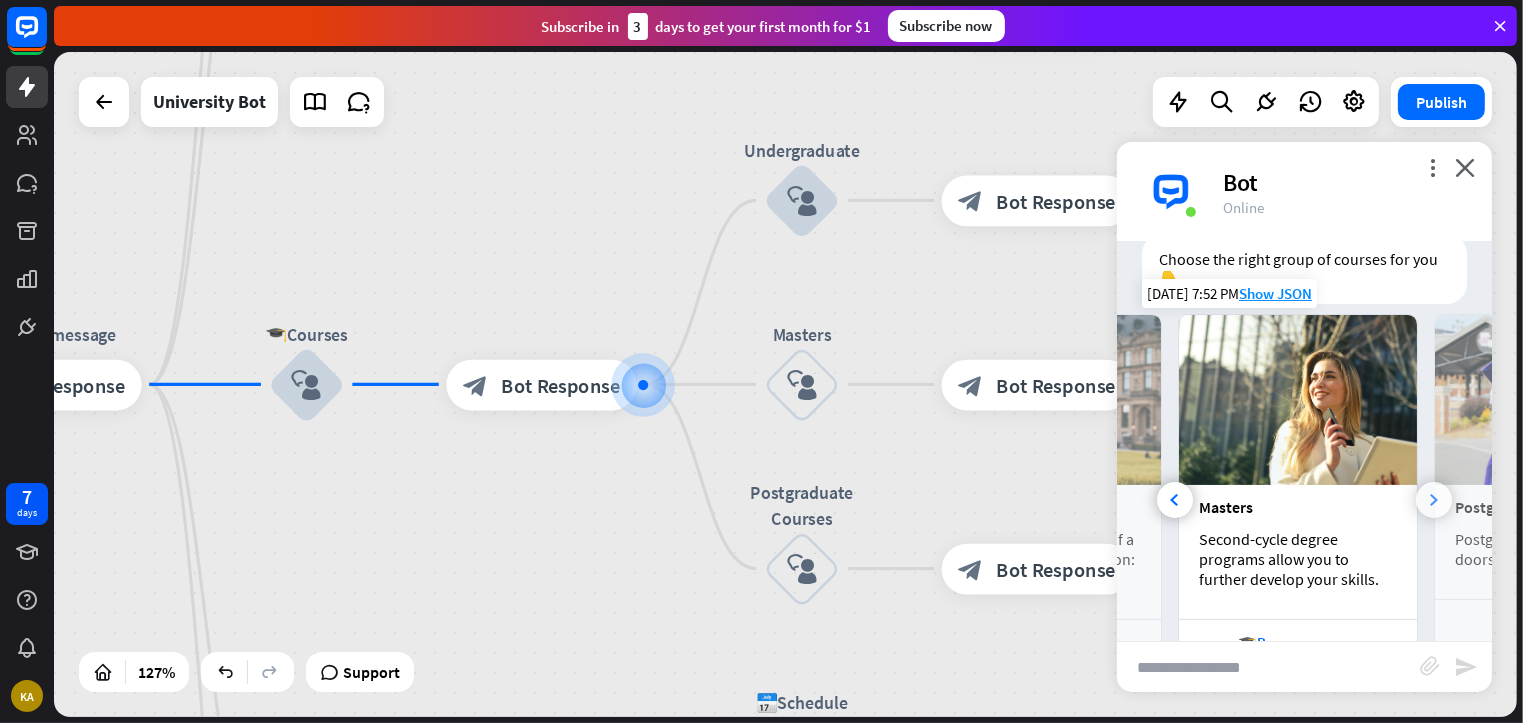 click at bounding box center [1434, 500] 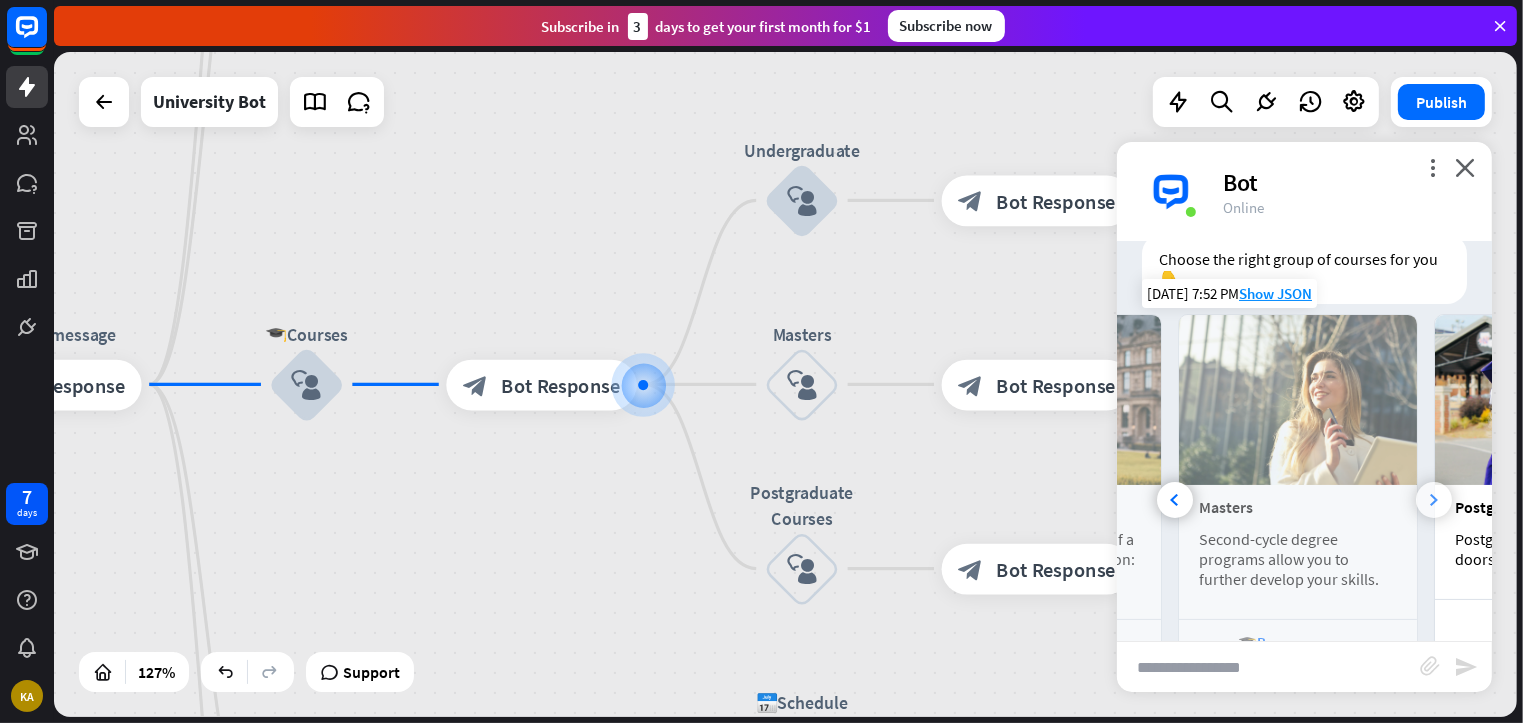 scroll, scrollTop: 0, scrollLeft: 442, axis: horizontal 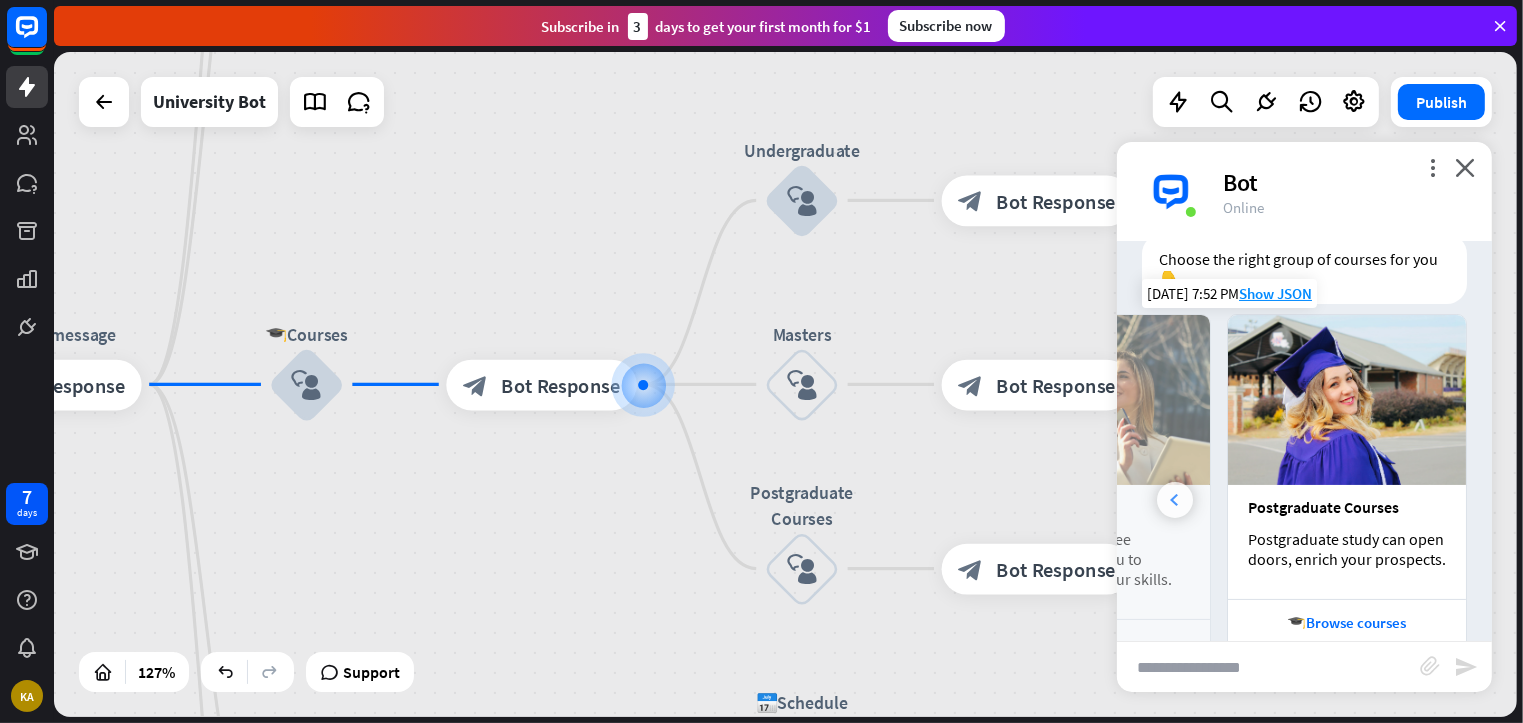 click at bounding box center (1175, 500) 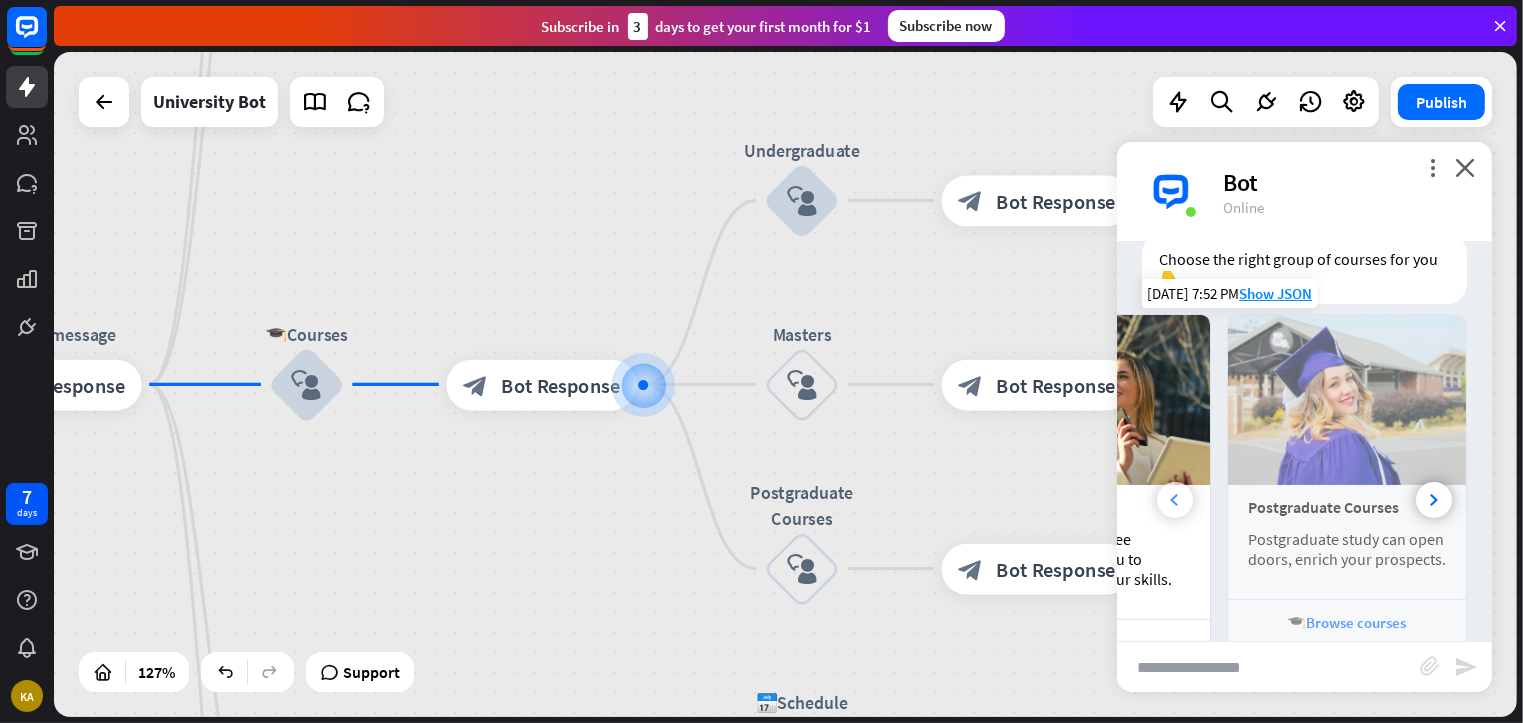 scroll, scrollTop: 0, scrollLeft: 220, axis: horizontal 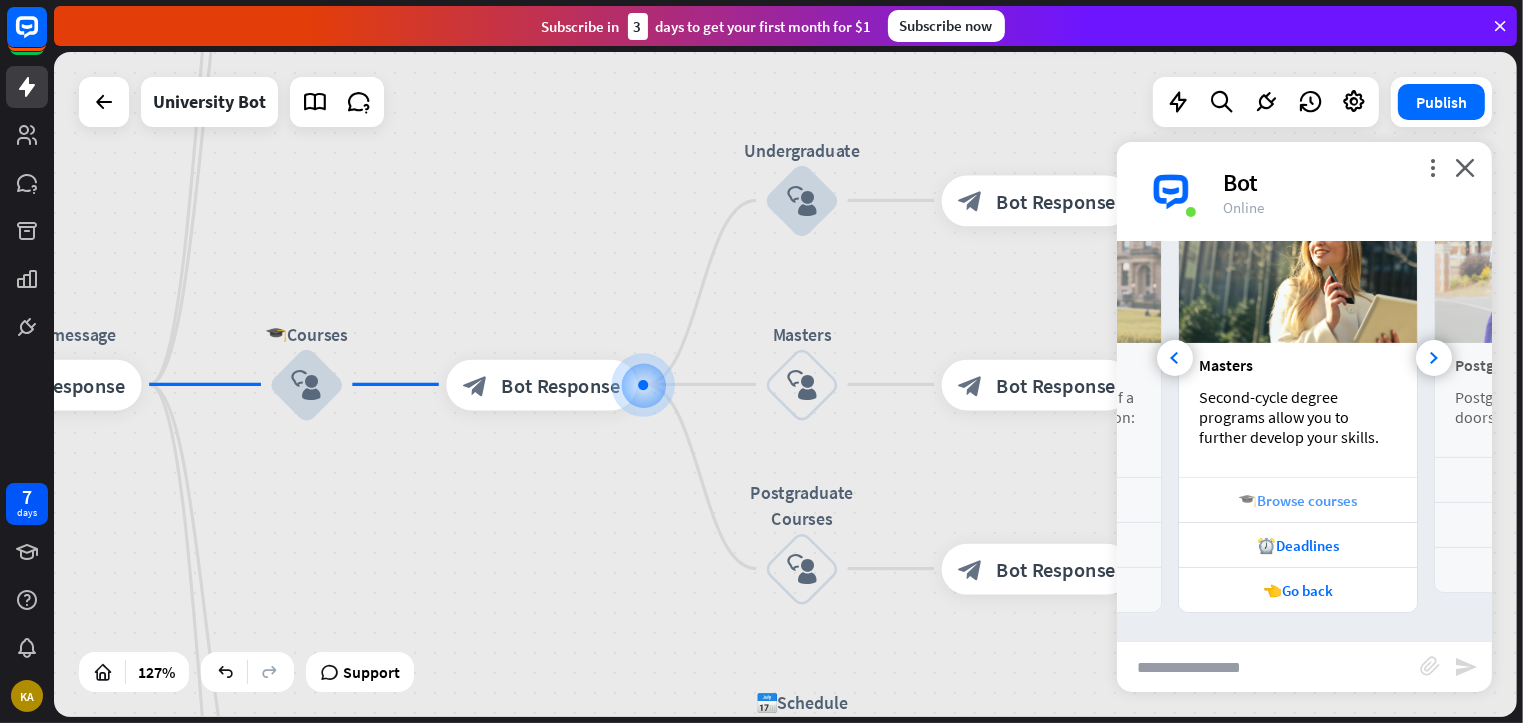 click on "🎓Browse courses" at bounding box center [1298, 500] 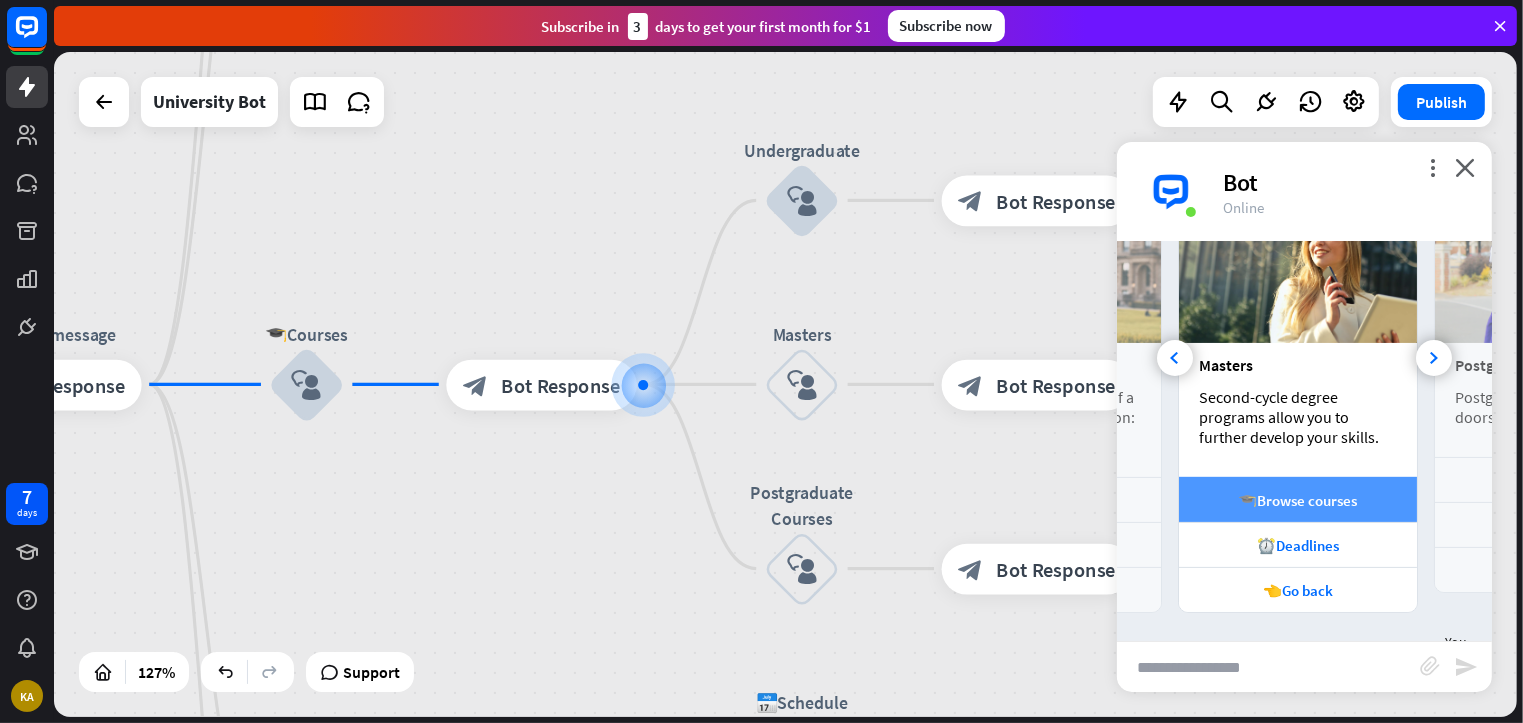 scroll, scrollTop: 0, scrollLeft: 220, axis: horizontal 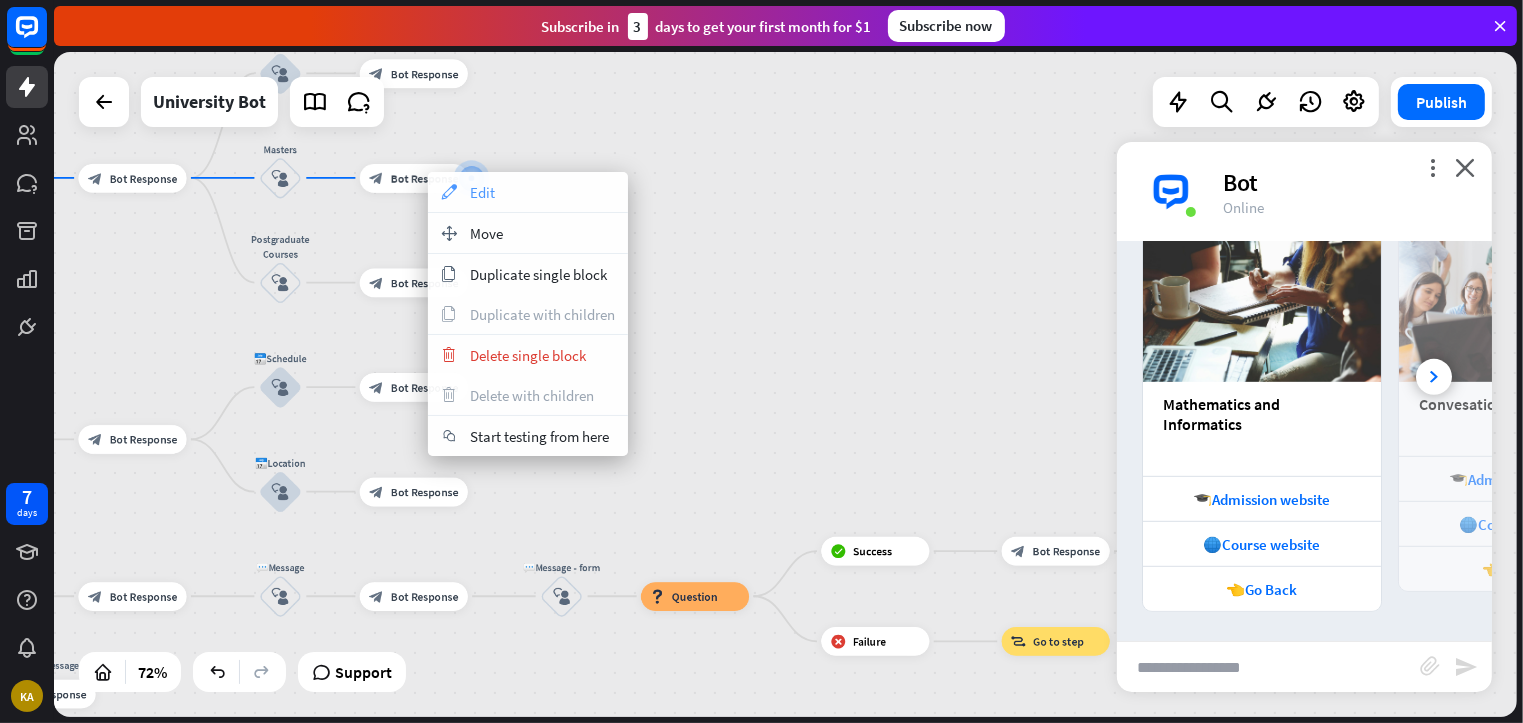 click on "appearance   Edit" at bounding box center [528, 192] 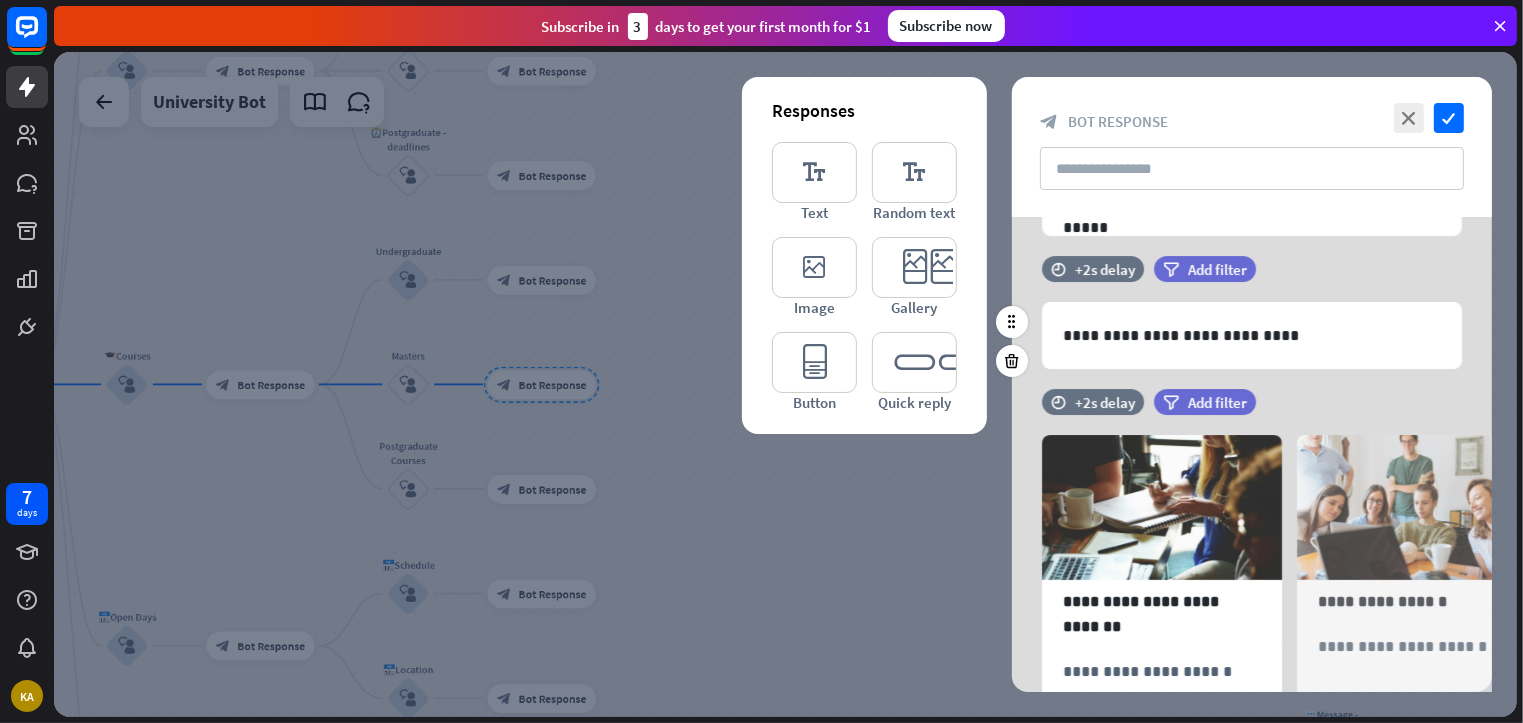scroll, scrollTop: 4, scrollLeft: 0, axis: vertical 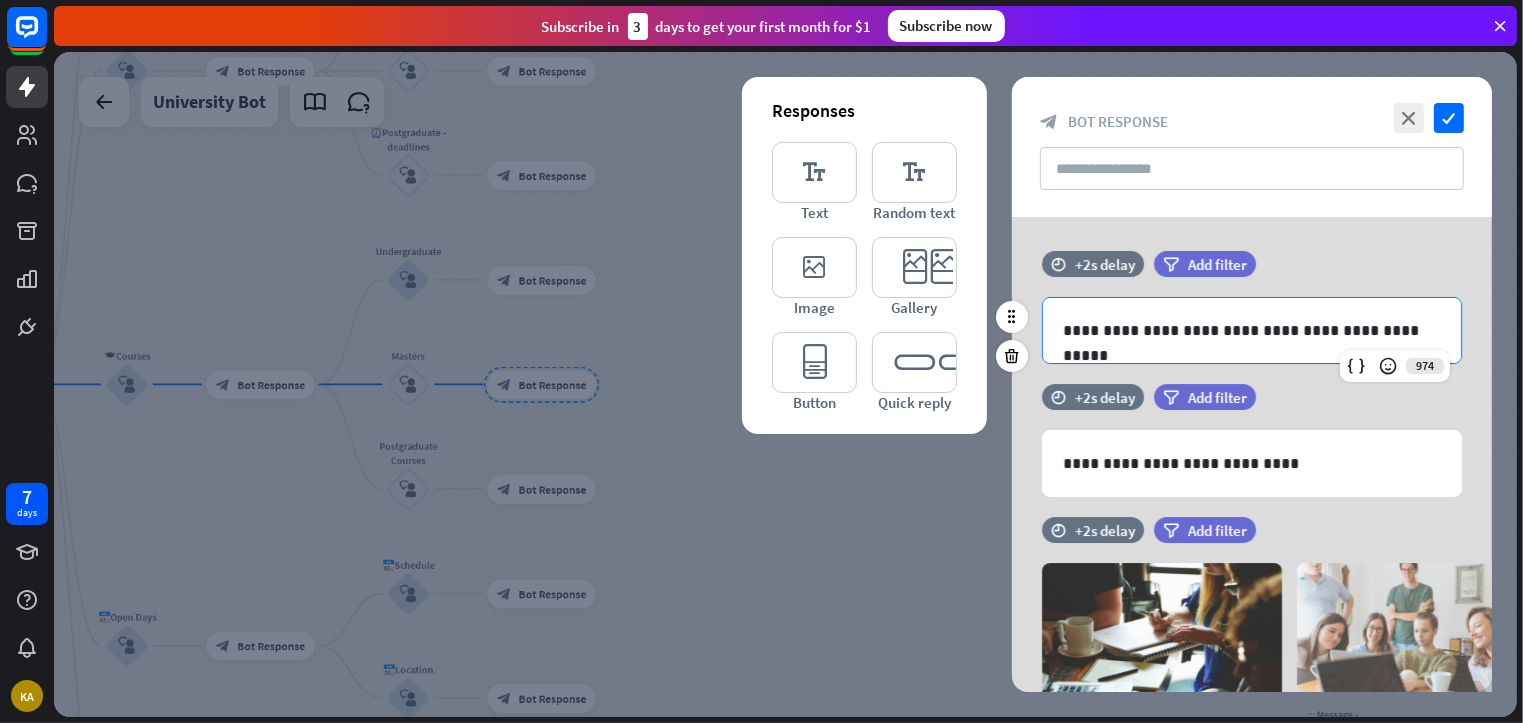 click on "**********" at bounding box center [1252, 330] 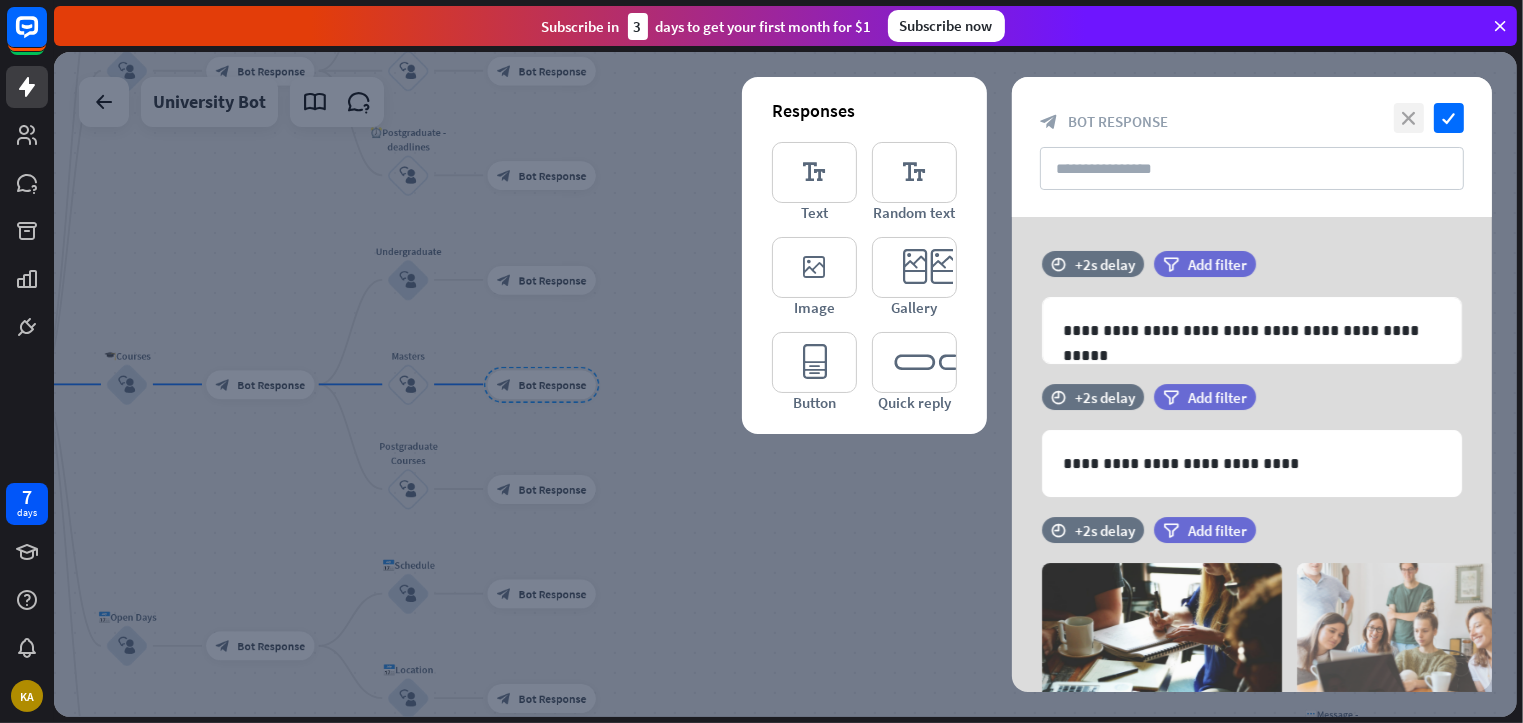 click on "close" at bounding box center [1409, 118] 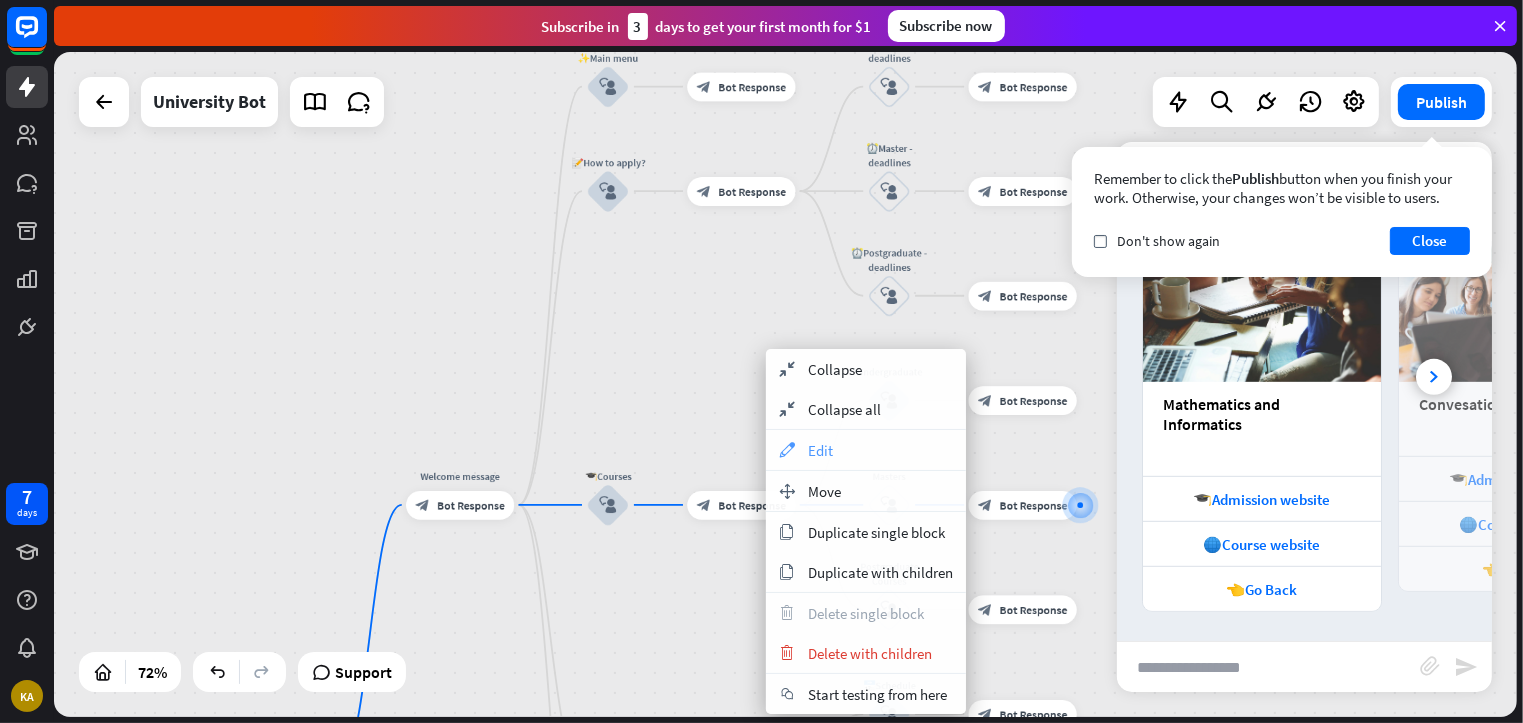 click on "appearance   Edit" at bounding box center [866, 450] 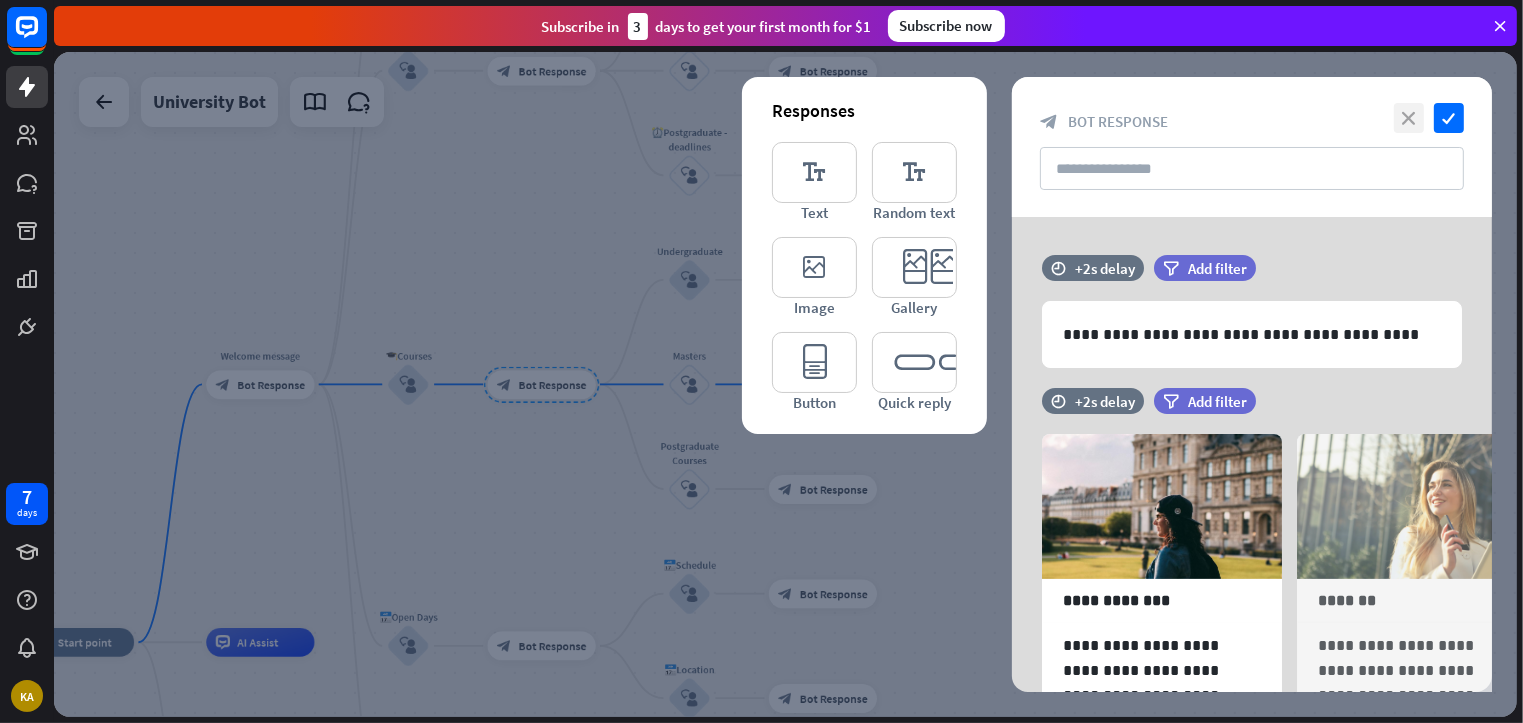 click on "close" at bounding box center (1409, 118) 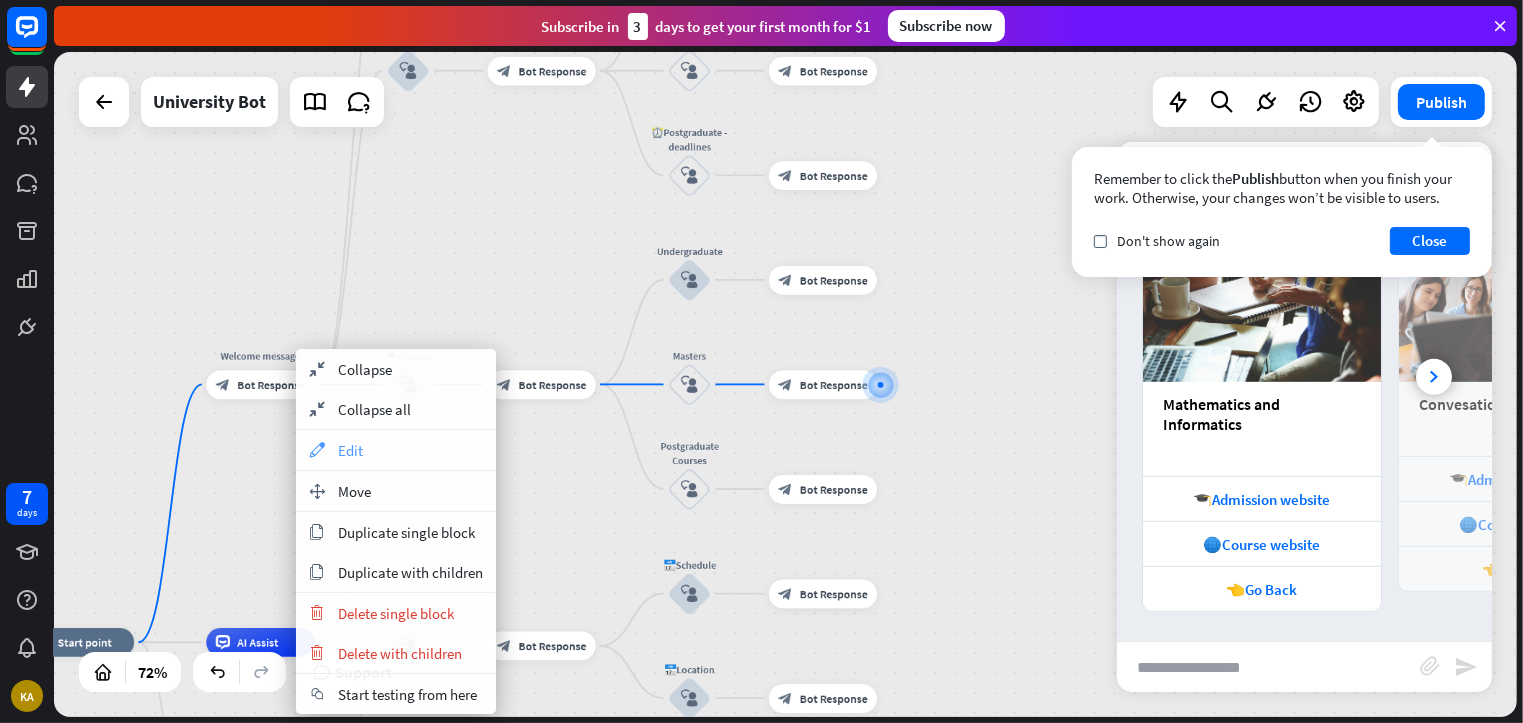 click on "appearance   Edit" at bounding box center [396, 450] 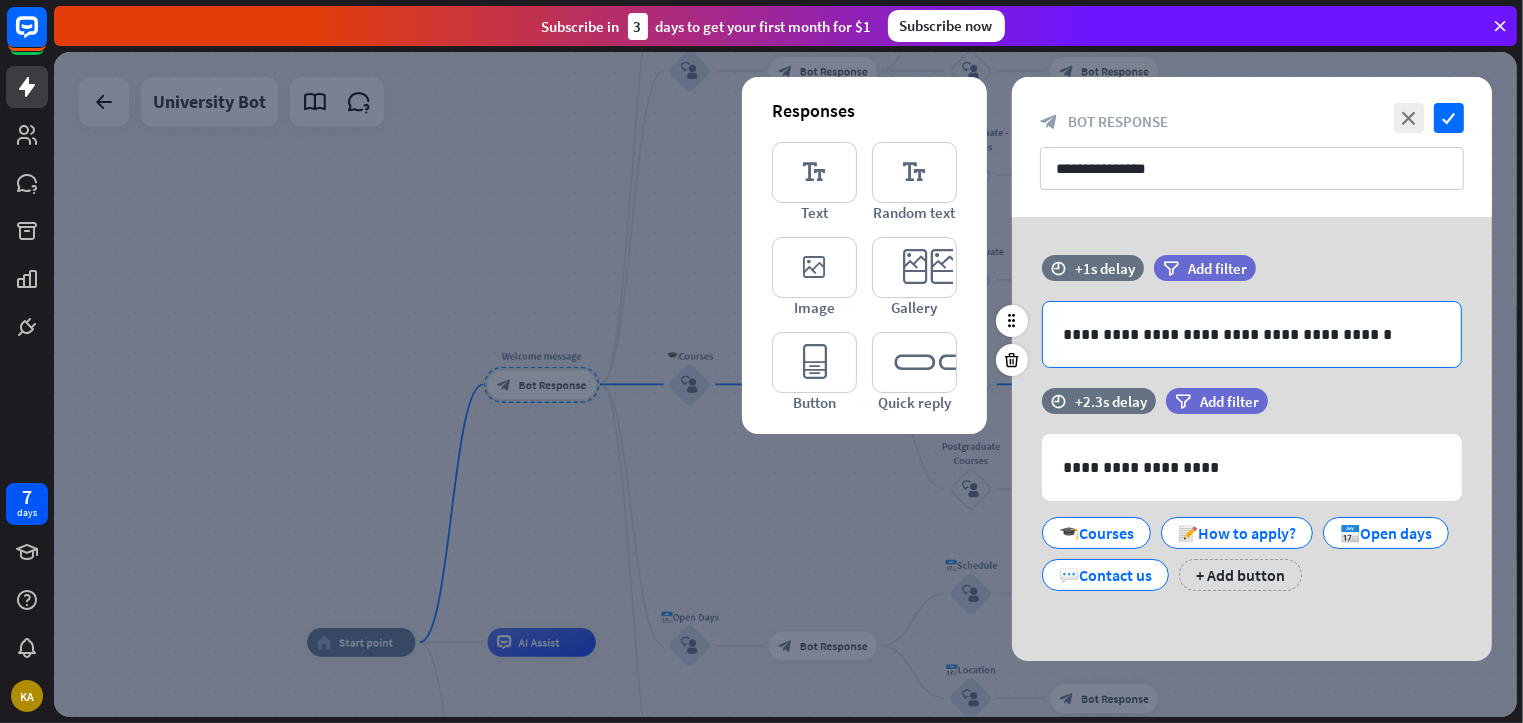 click on "**********" at bounding box center [1252, 334] 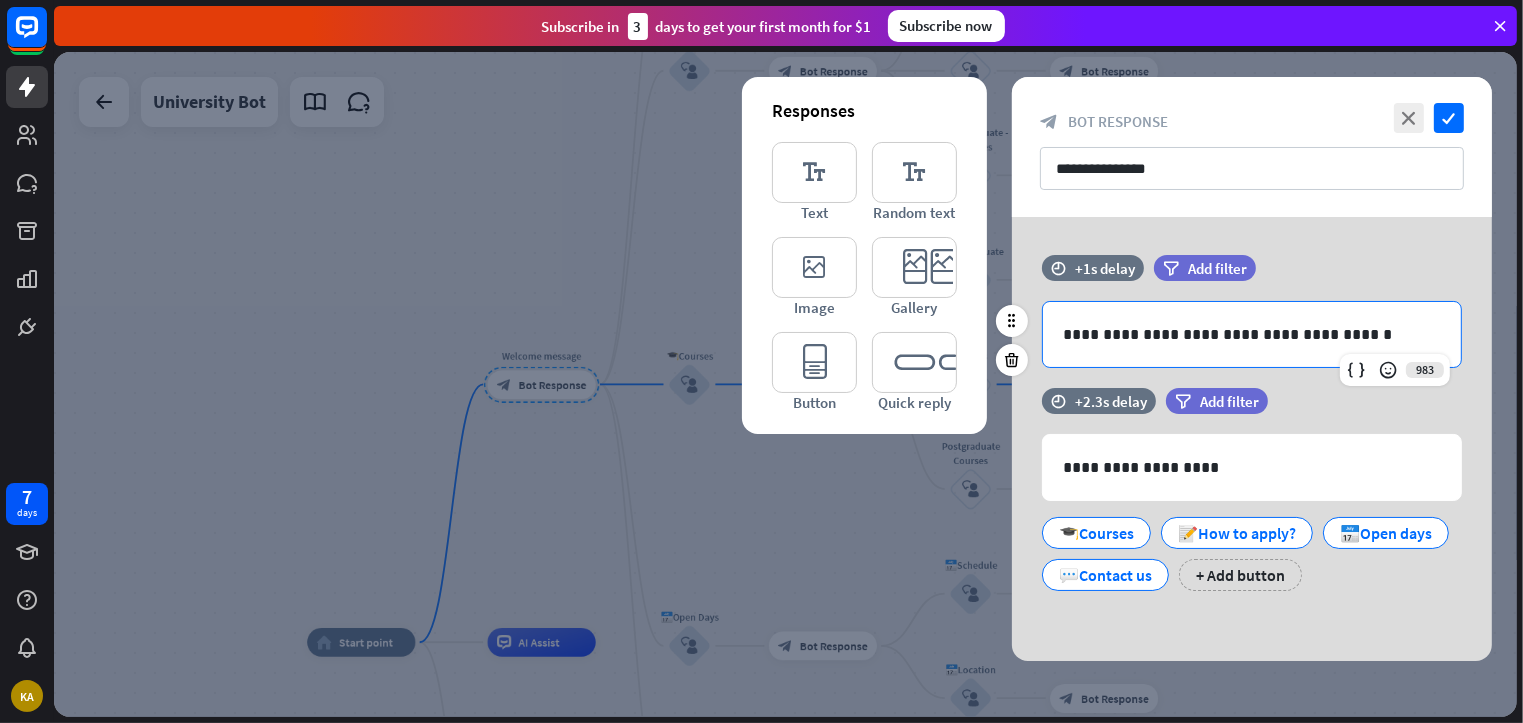 type 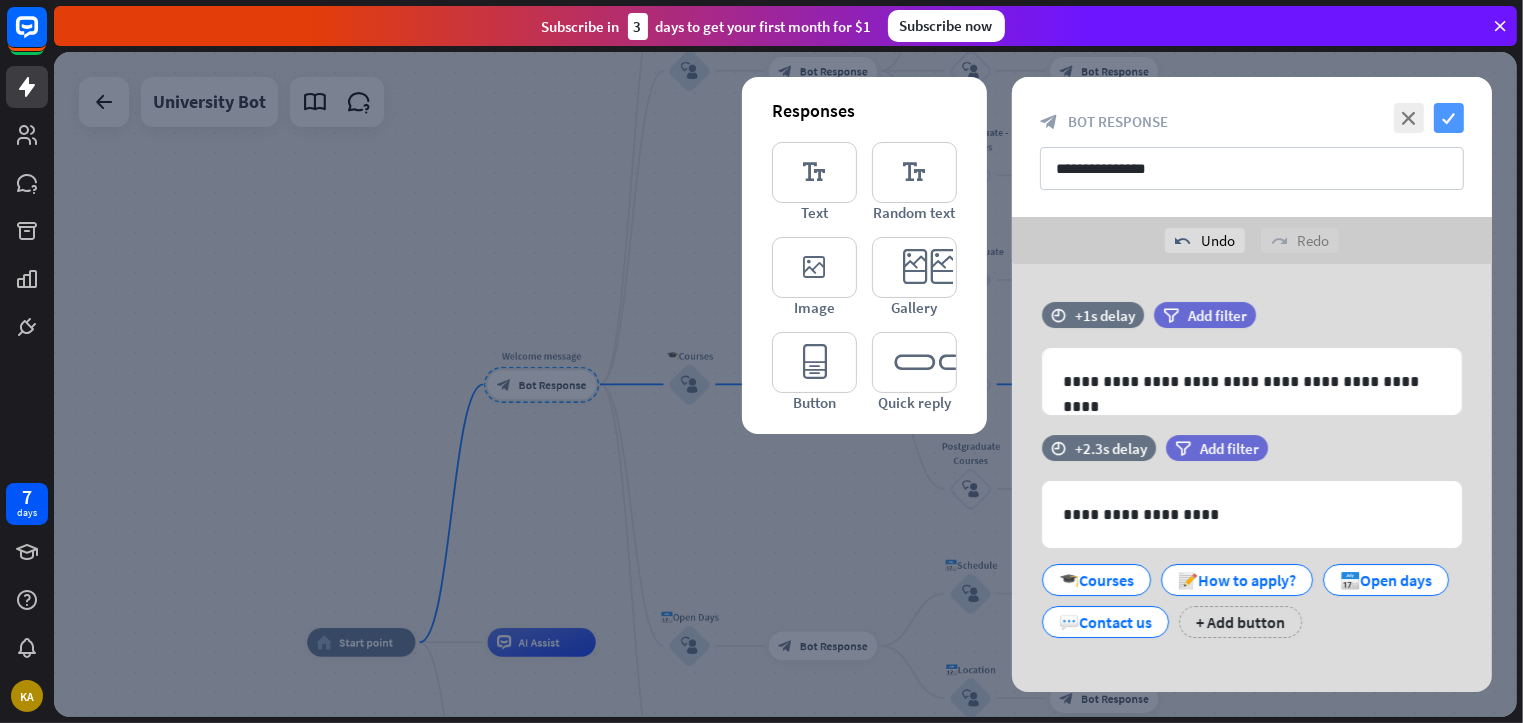 click on "check" at bounding box center (1449, 118) 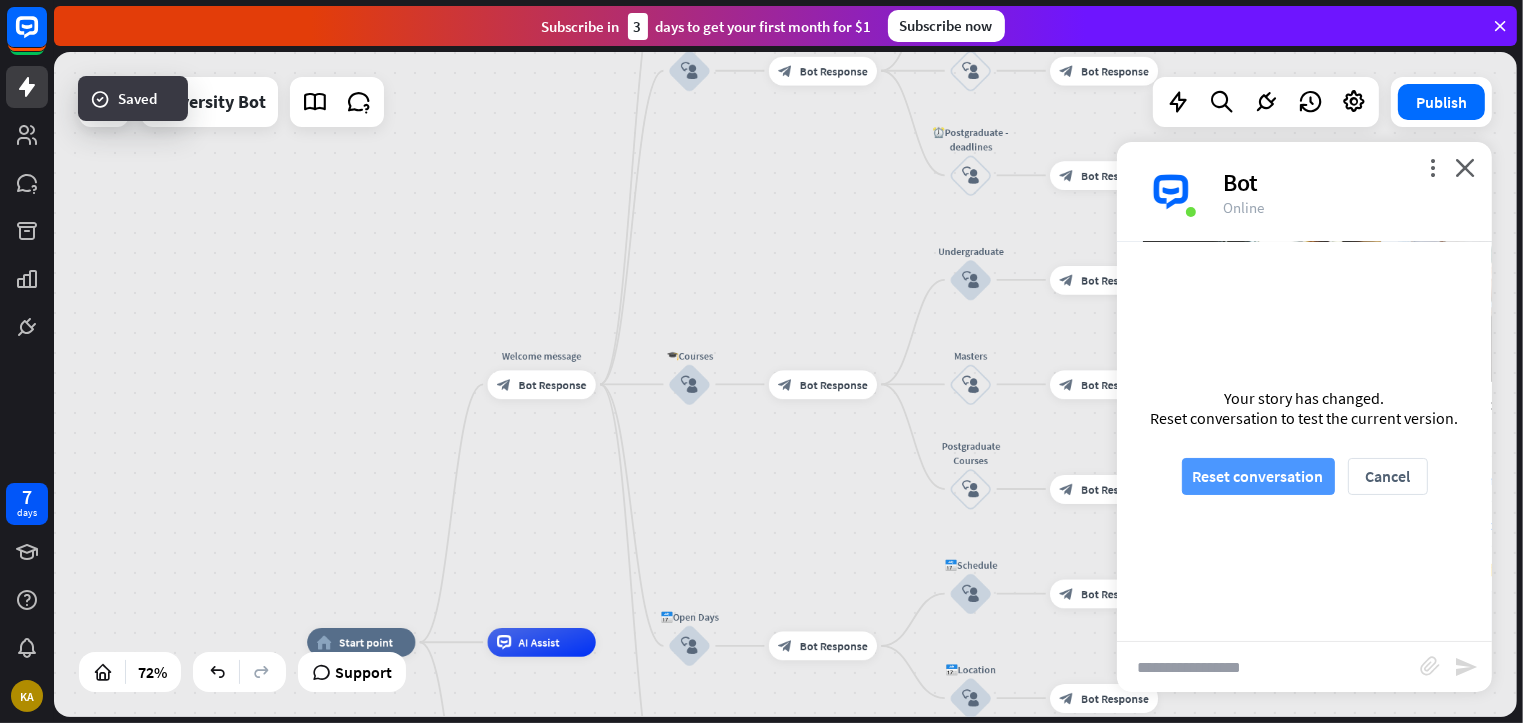 click on "Reset conversation" at bounding box center (1258, 476) 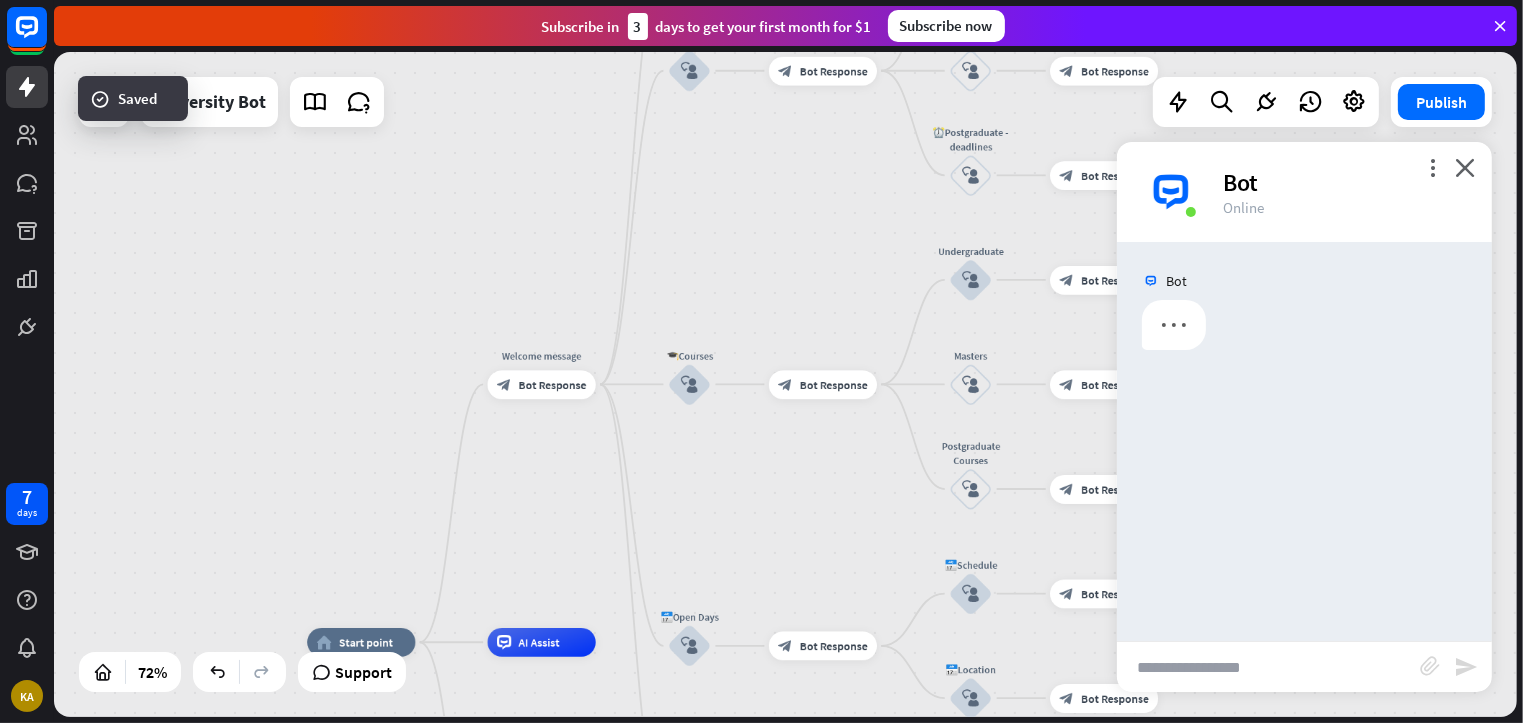 scroll, scrollTop: 0, scrollLeft: 0, axis: both 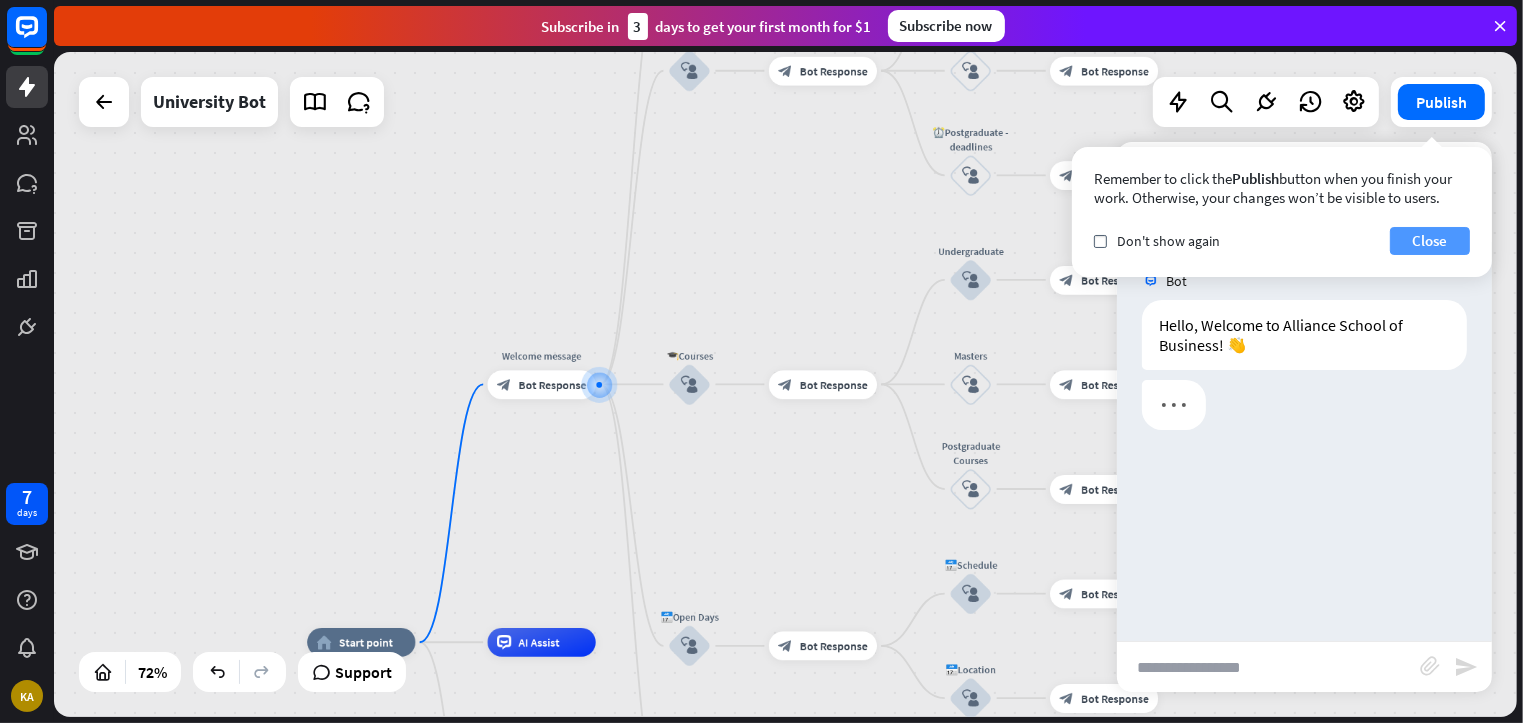 click on "Close" at bounding box center (1430, 241) 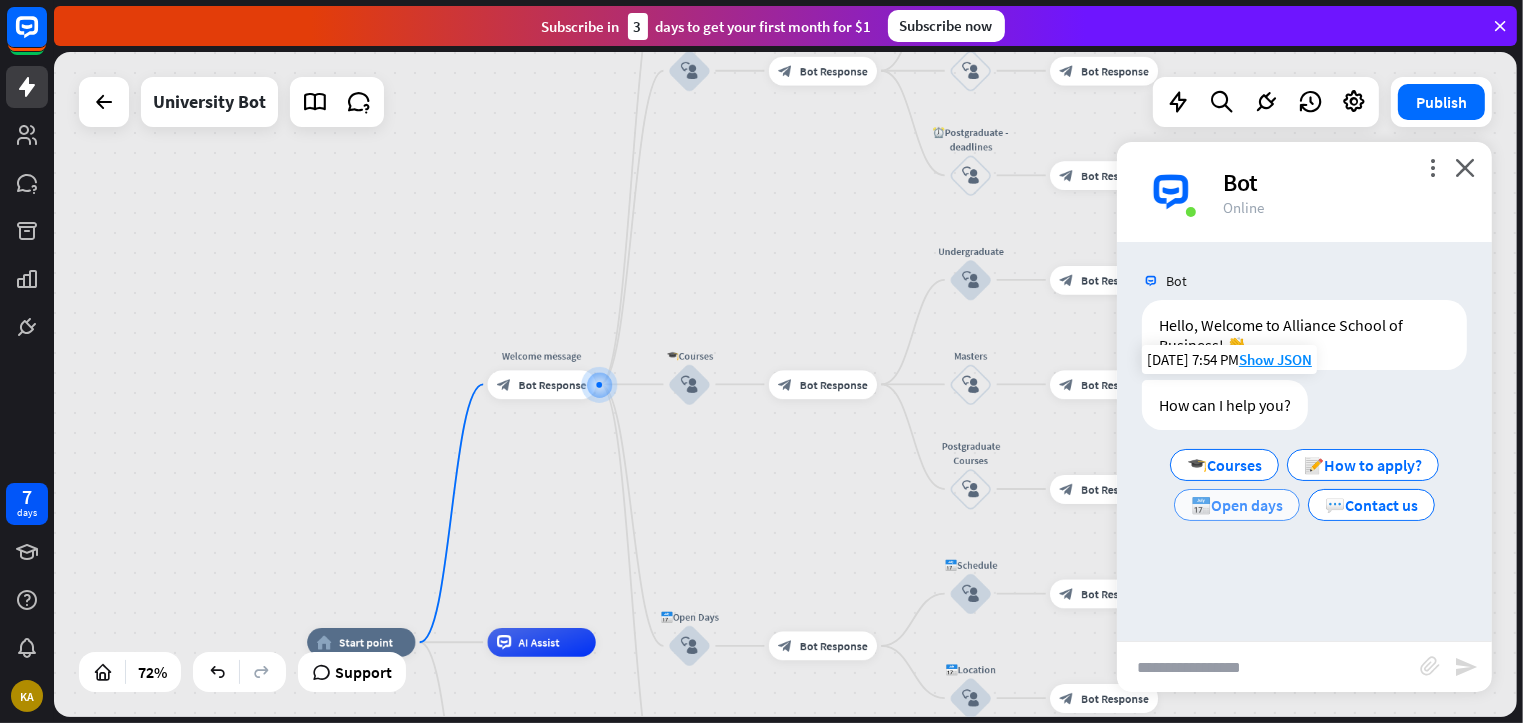 click on "📅Open days" at bounding box center (1237, 505) 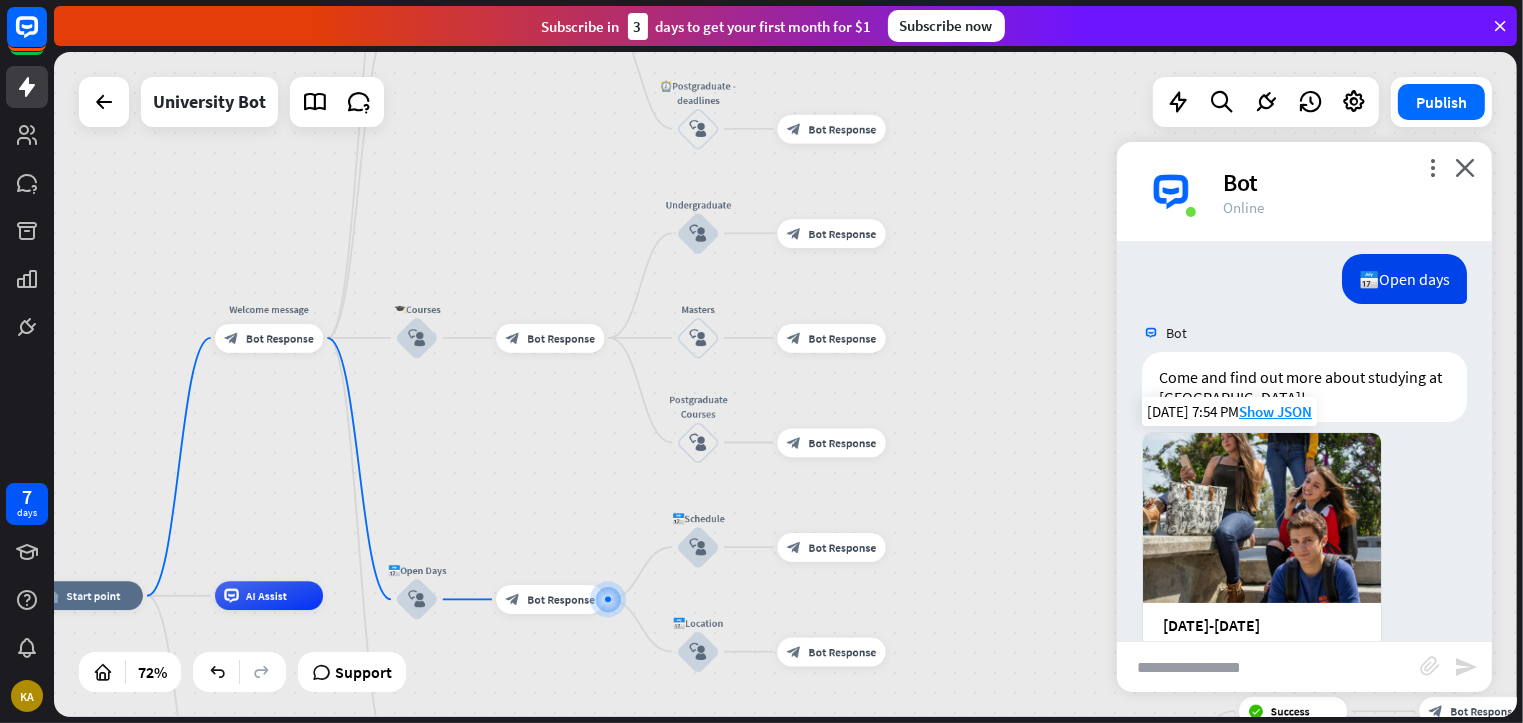 scroll, scrollTop: 224, scrollLeft: 0, axis: vertical 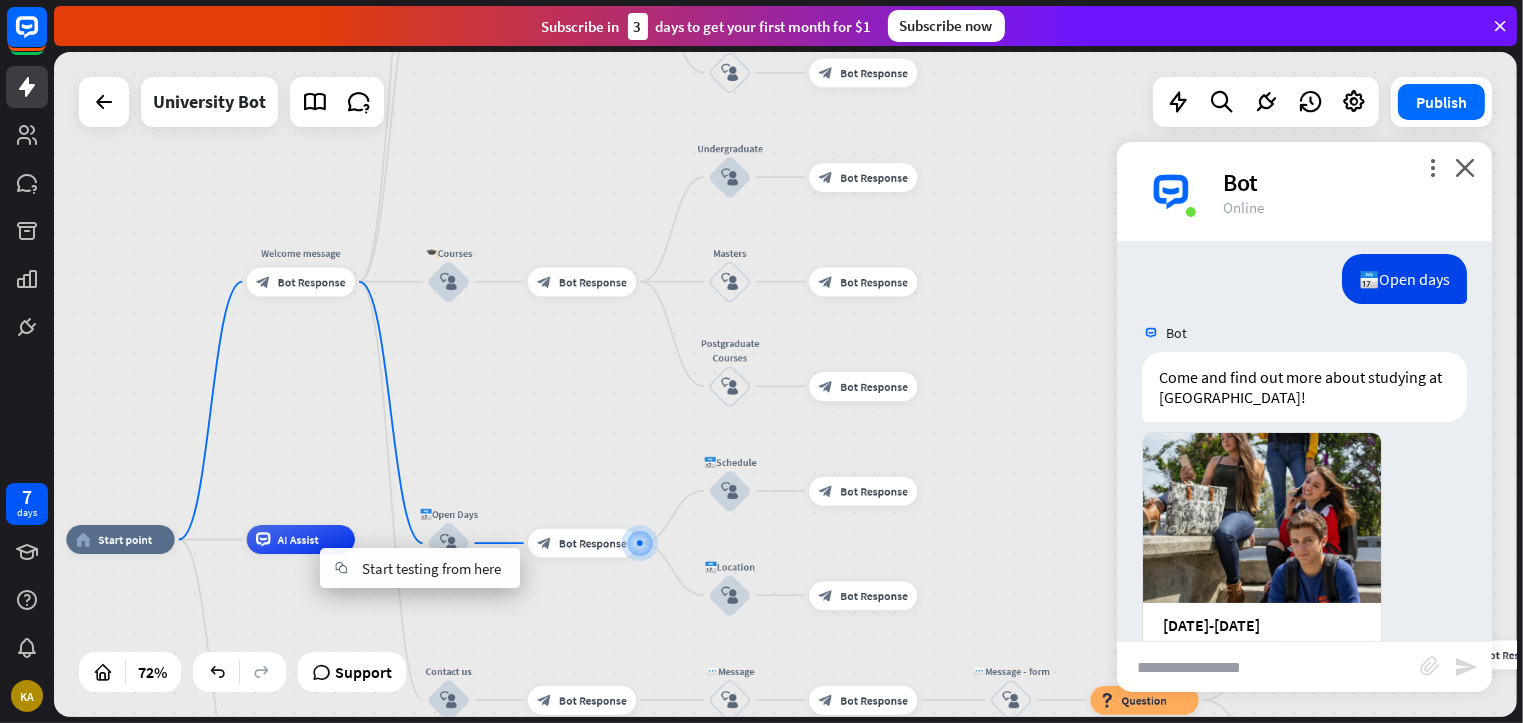 click on "home_2   Start point                 Welcome message   block_bot_response   Bot Response                 ✨Main menu   block_user_input                   block_bot_response   Bot Response                 📝How to apply?   block_user_input                   block_bot_response   Bot Response                 ⏰Bachelor - deadlines   block_user_input                   block_bot_response   Bot Response                 ⏰Master - deadlines   block_user_input                   block_bot_response   Bot Response                 ⏰Postgraduate - deadlines   block_user_input                   block_bot_response   Bot Response                 🎓Courses   block_user_input                   block_bot_response   Bot Response                 Undergraduate   block_user_input                   block_bot_response   Bot Response                 Masters   block_user_input                   block_bot_response   Bot Response                 Postgraduate Courses   block_user_input" at bounding box center (785, 384) 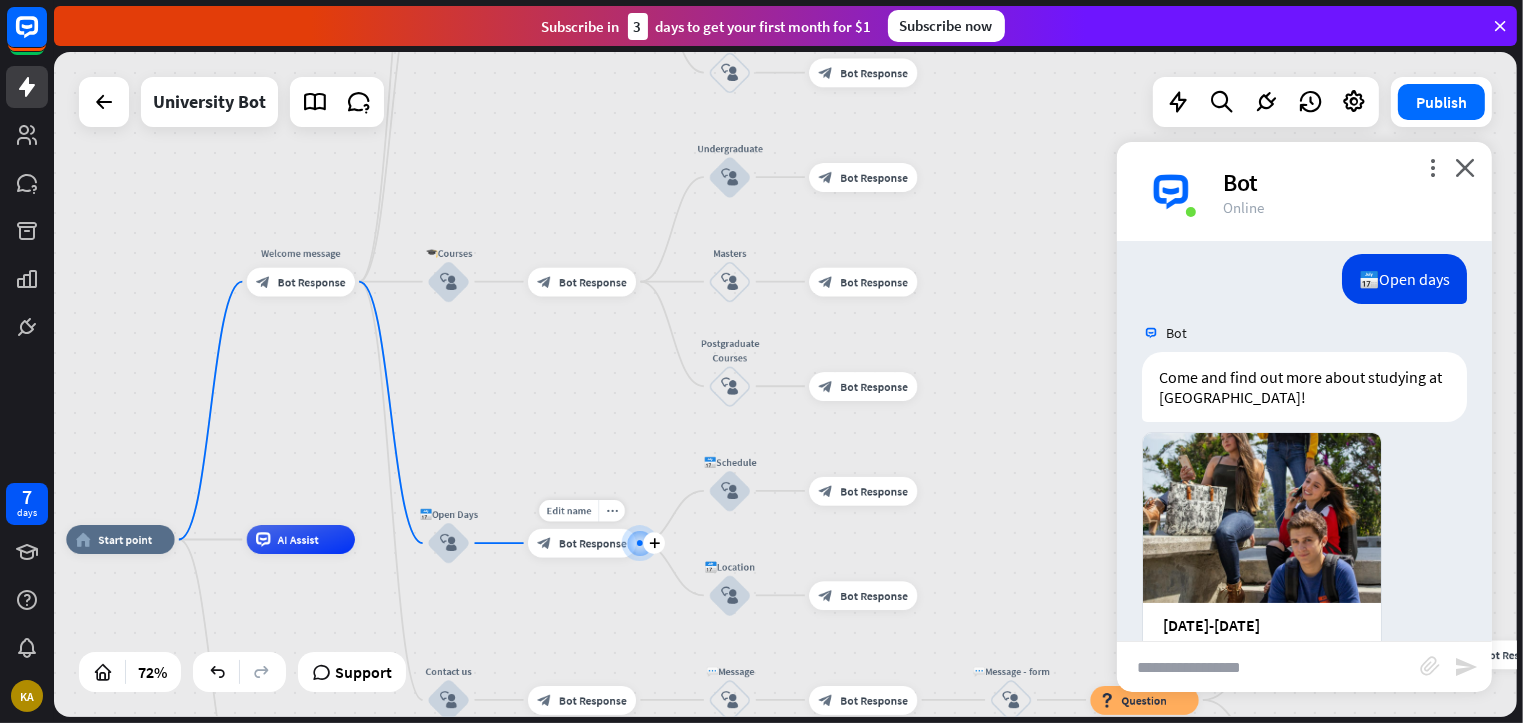 click on "Bot Response" at bounding box center (593, 543) 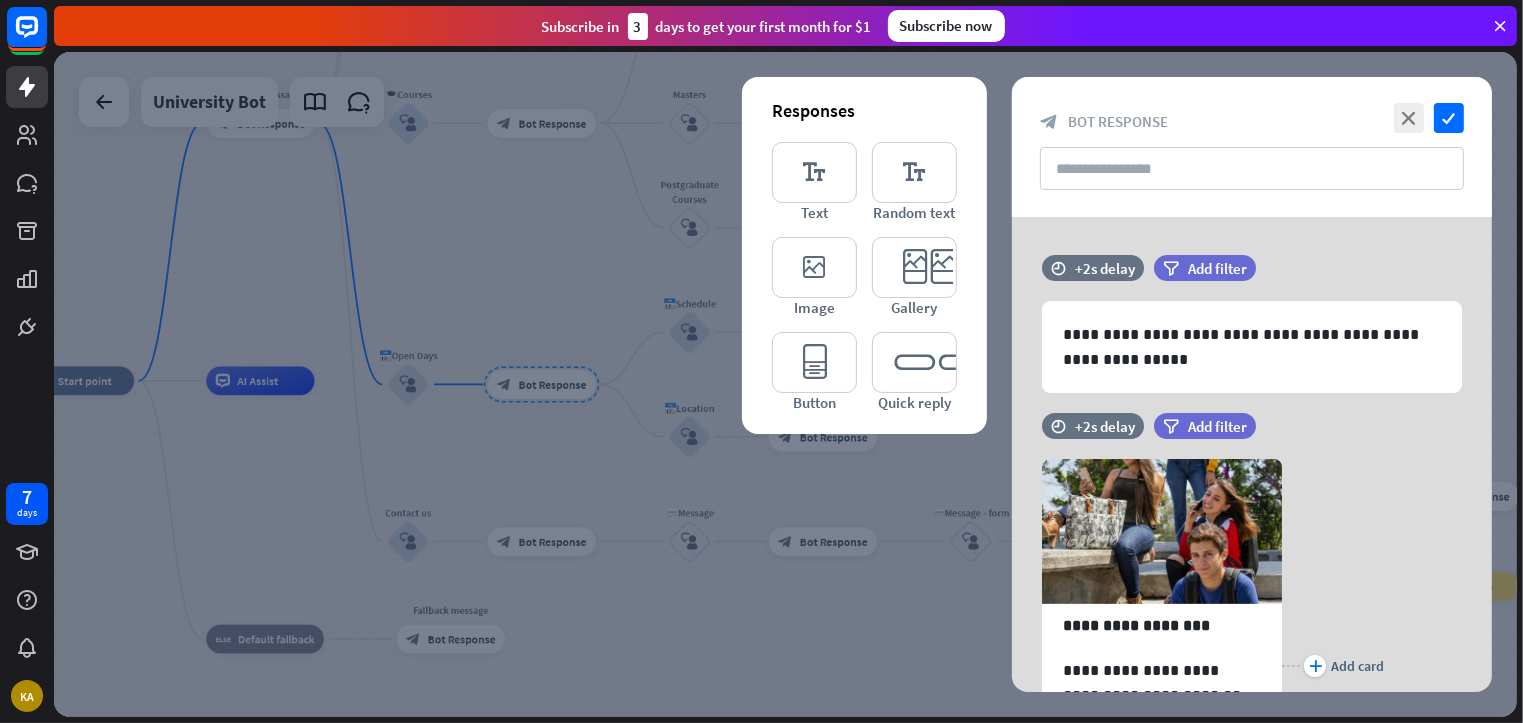drag, startPoint x: 593, startPoint y: 547, endPoint x: 650, endPoint y: 73, distance: 477.41492 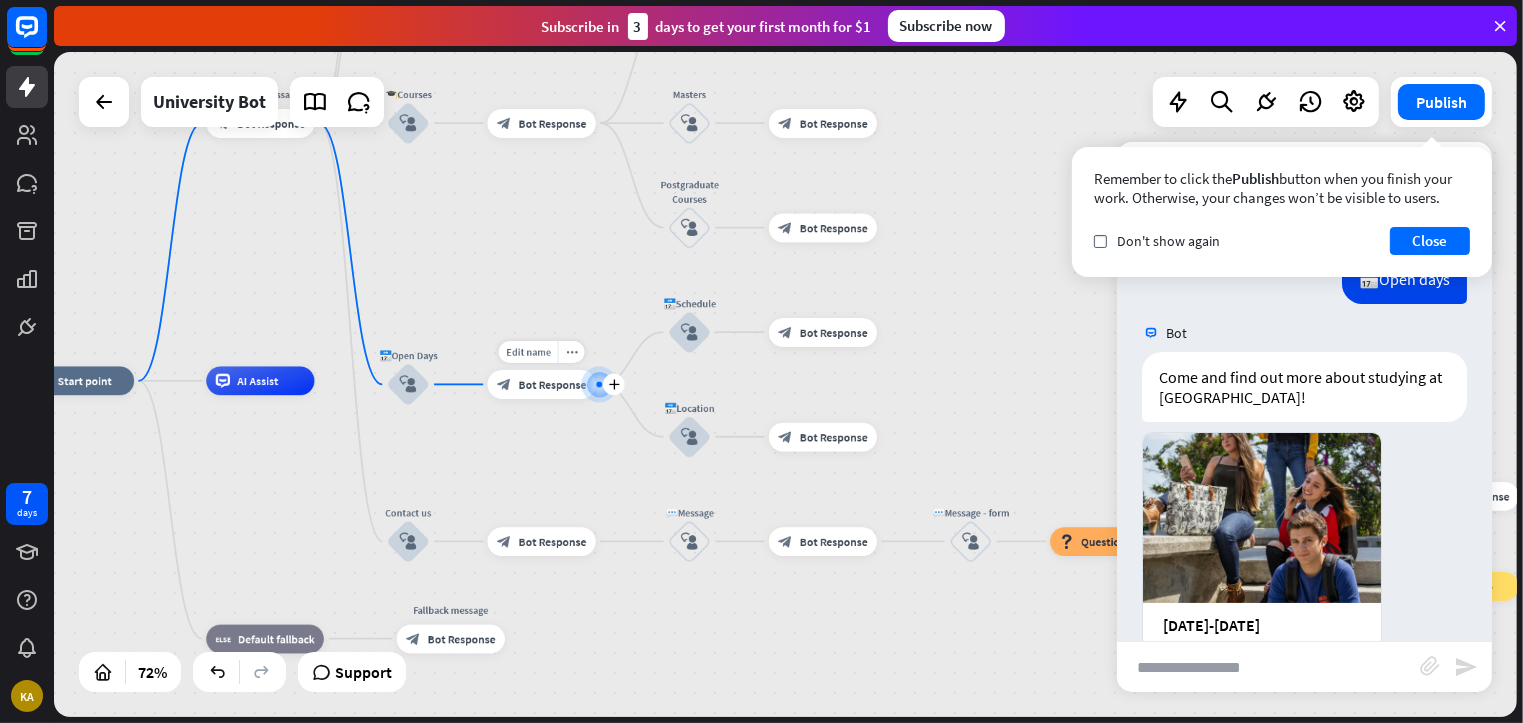 click on "block_bot_response   Bot Response" at bounding box center [542, 384] 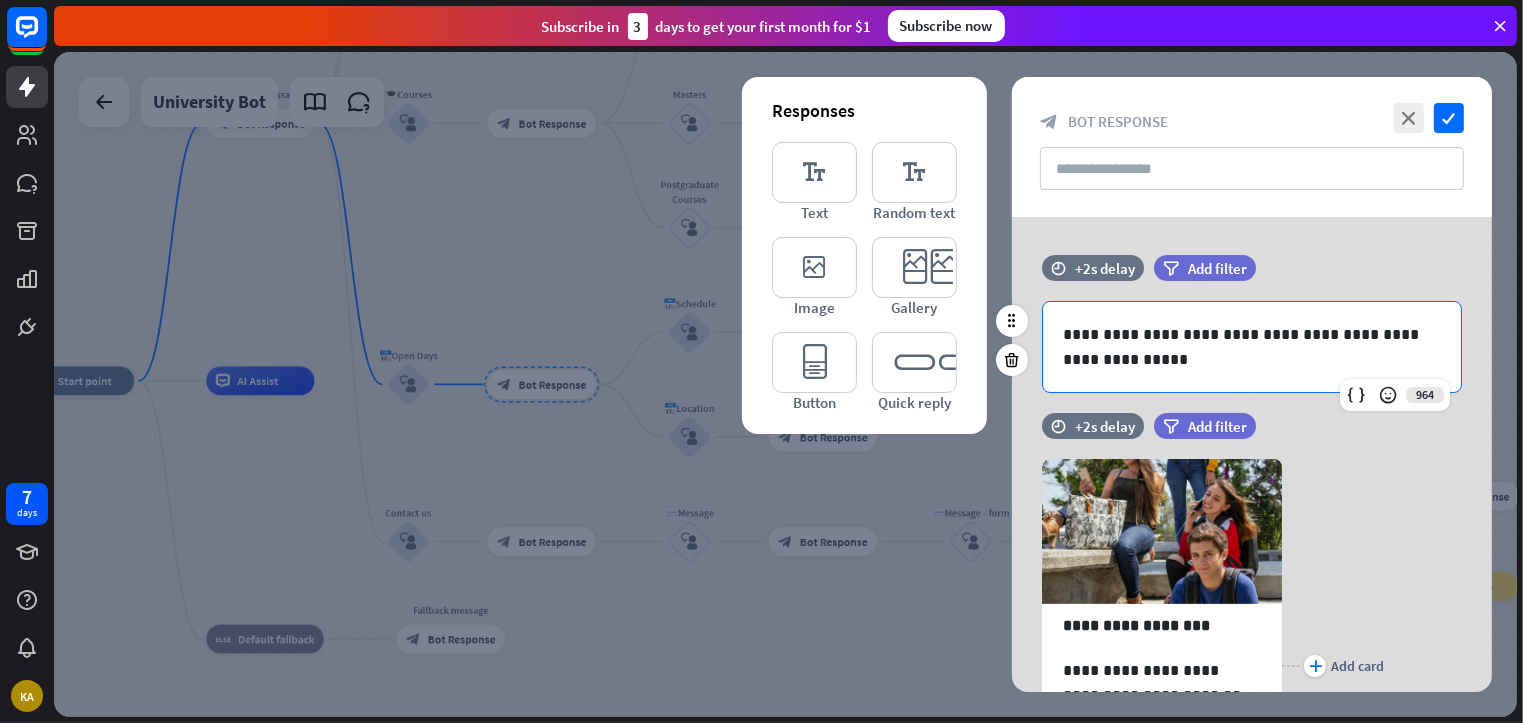 click on "**********" at bounding box center (1252, 347) 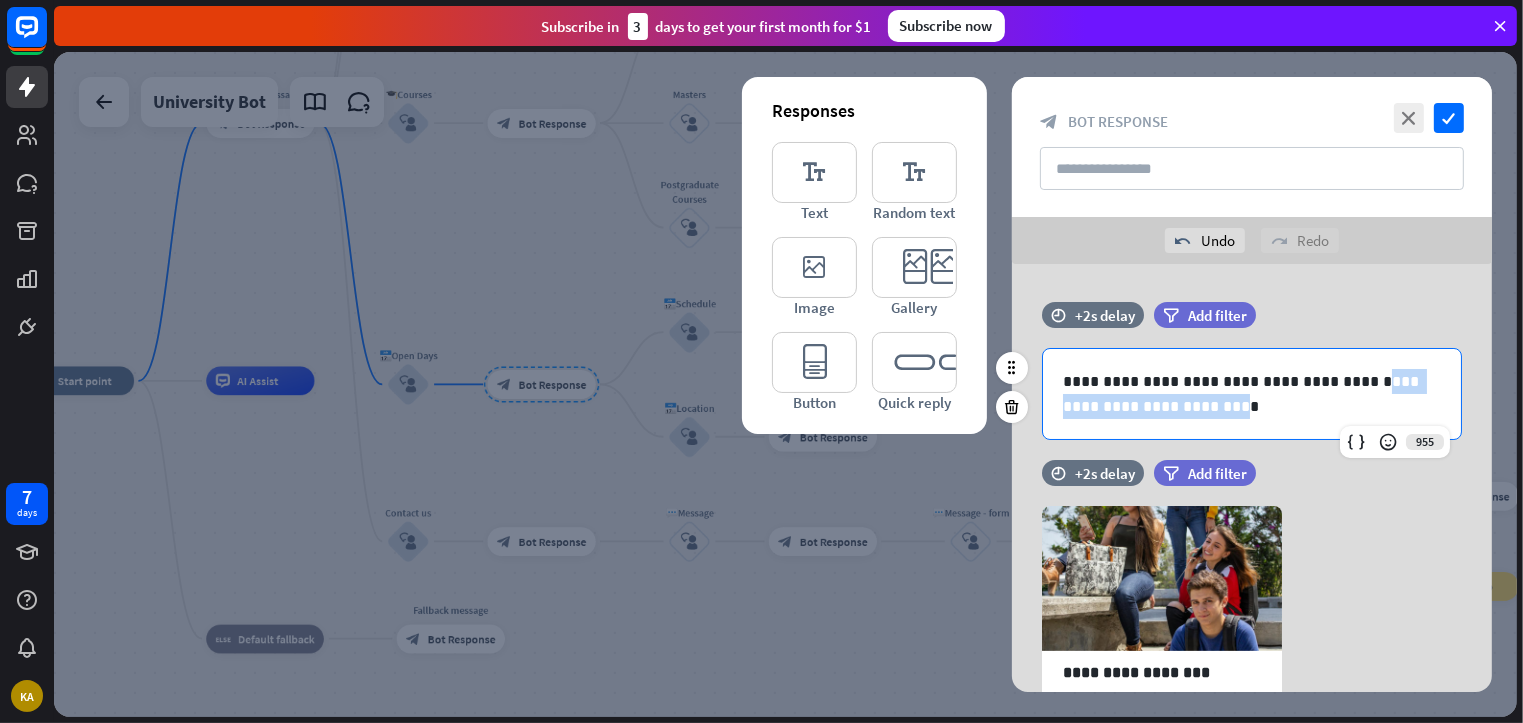 copy on "**********" 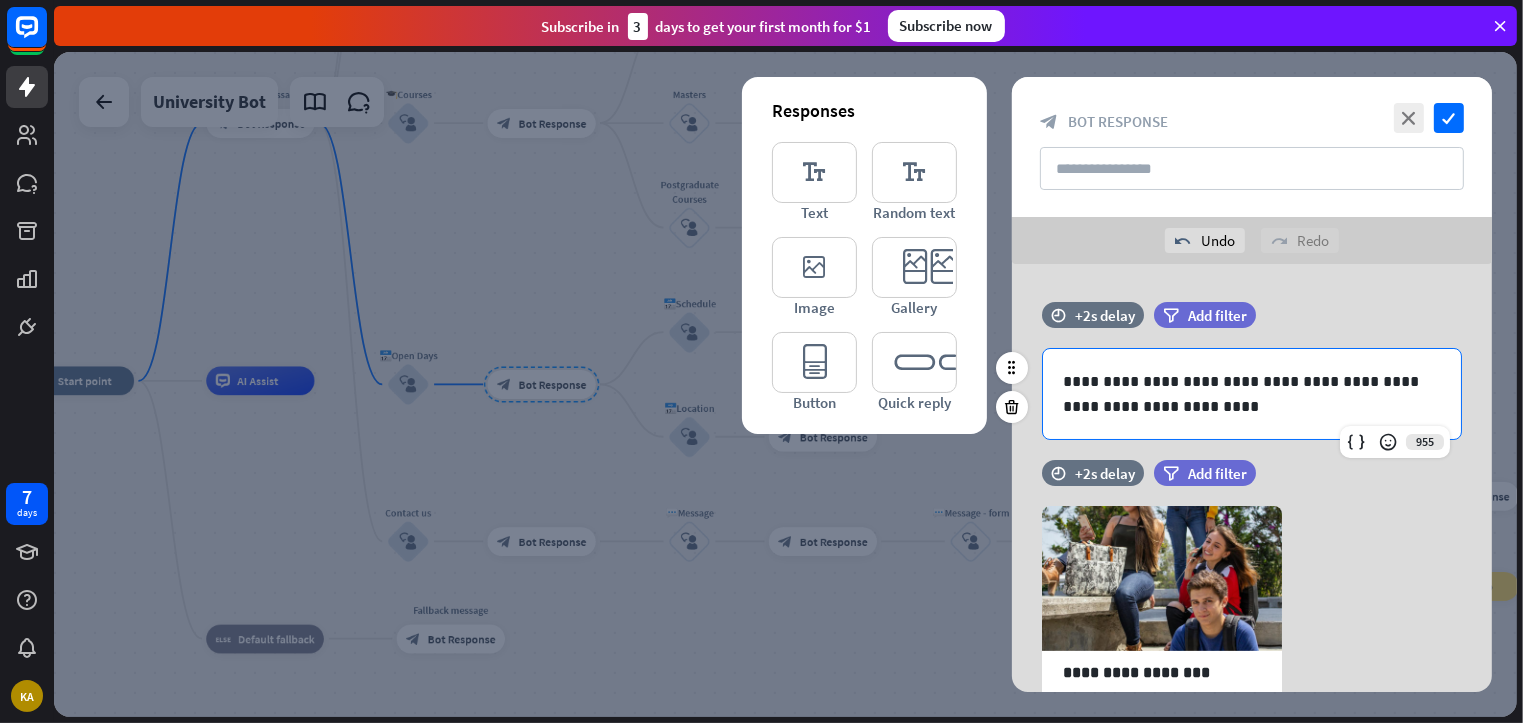 click on "**********" at bounding box center (1252, 394) 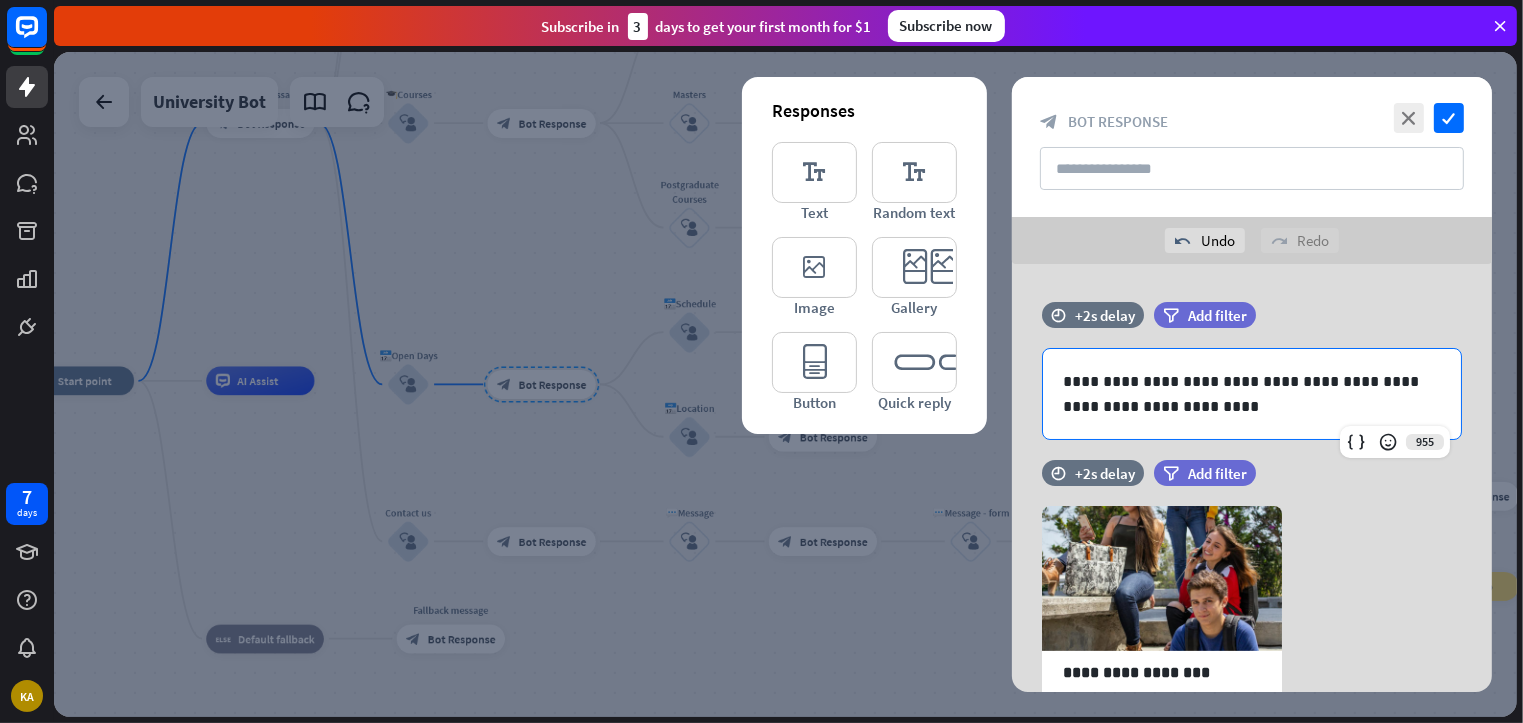 click at bounding box center [785, 384] 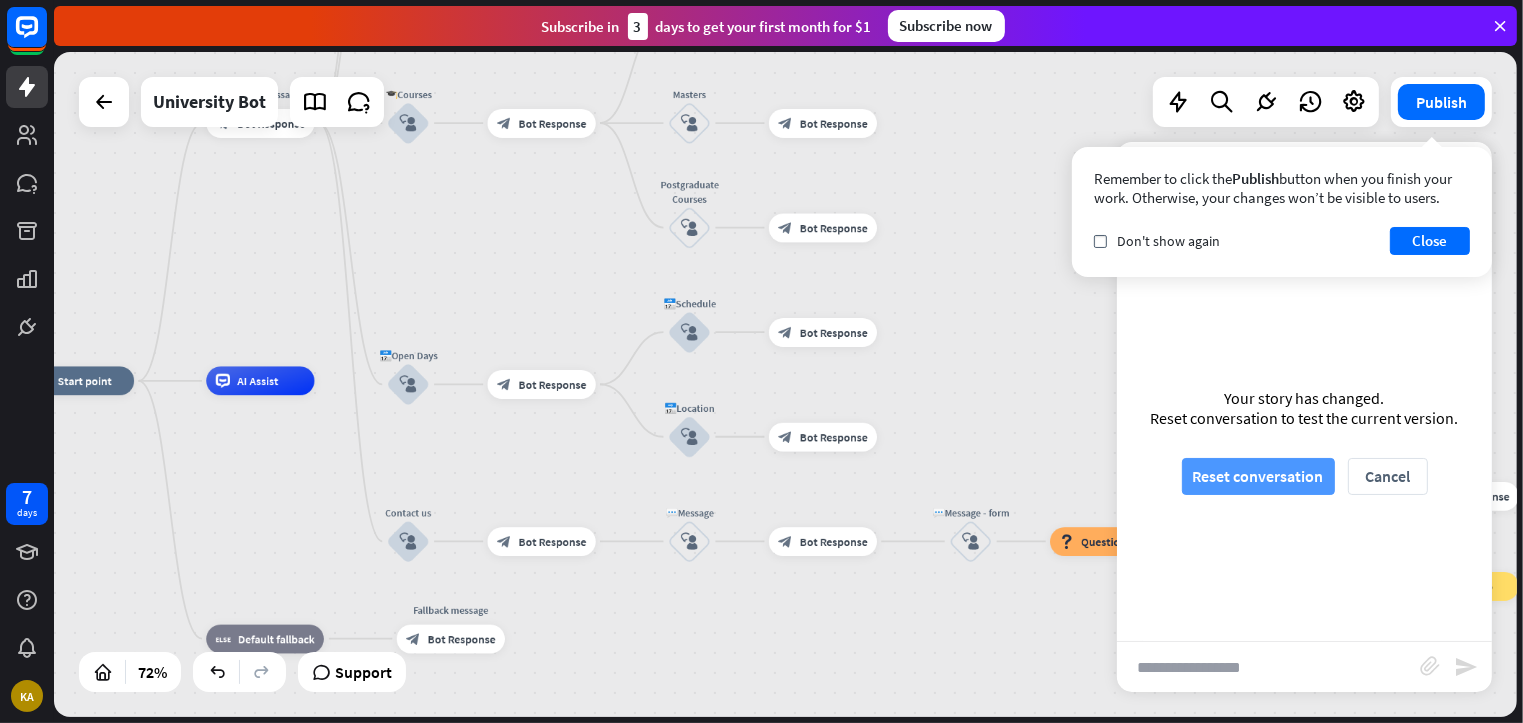 drag, startPoint x: 1434, startPoint y: 239, endPoint x: 1258, endPoint y: 469, distance: 289.61353 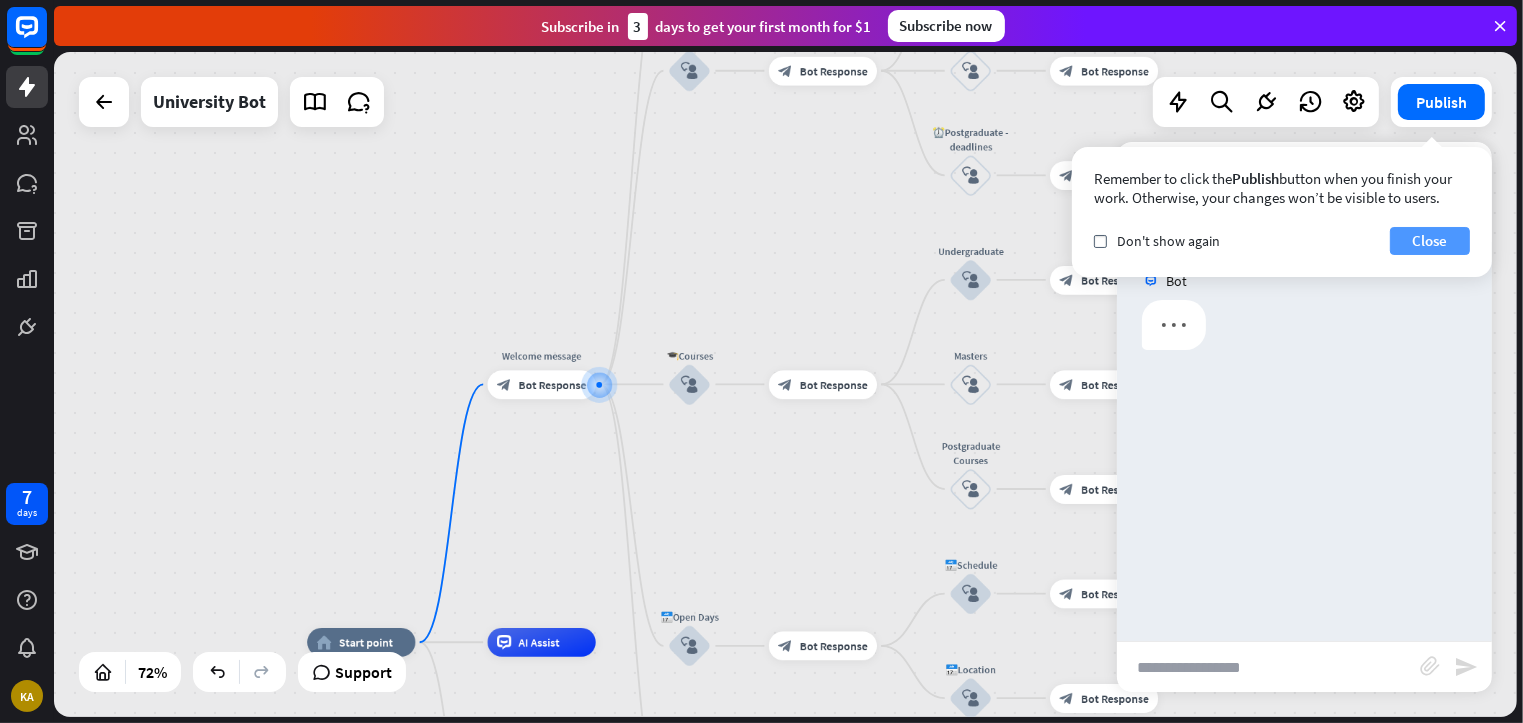 click on "Close" at bounding box center [1430, 241] 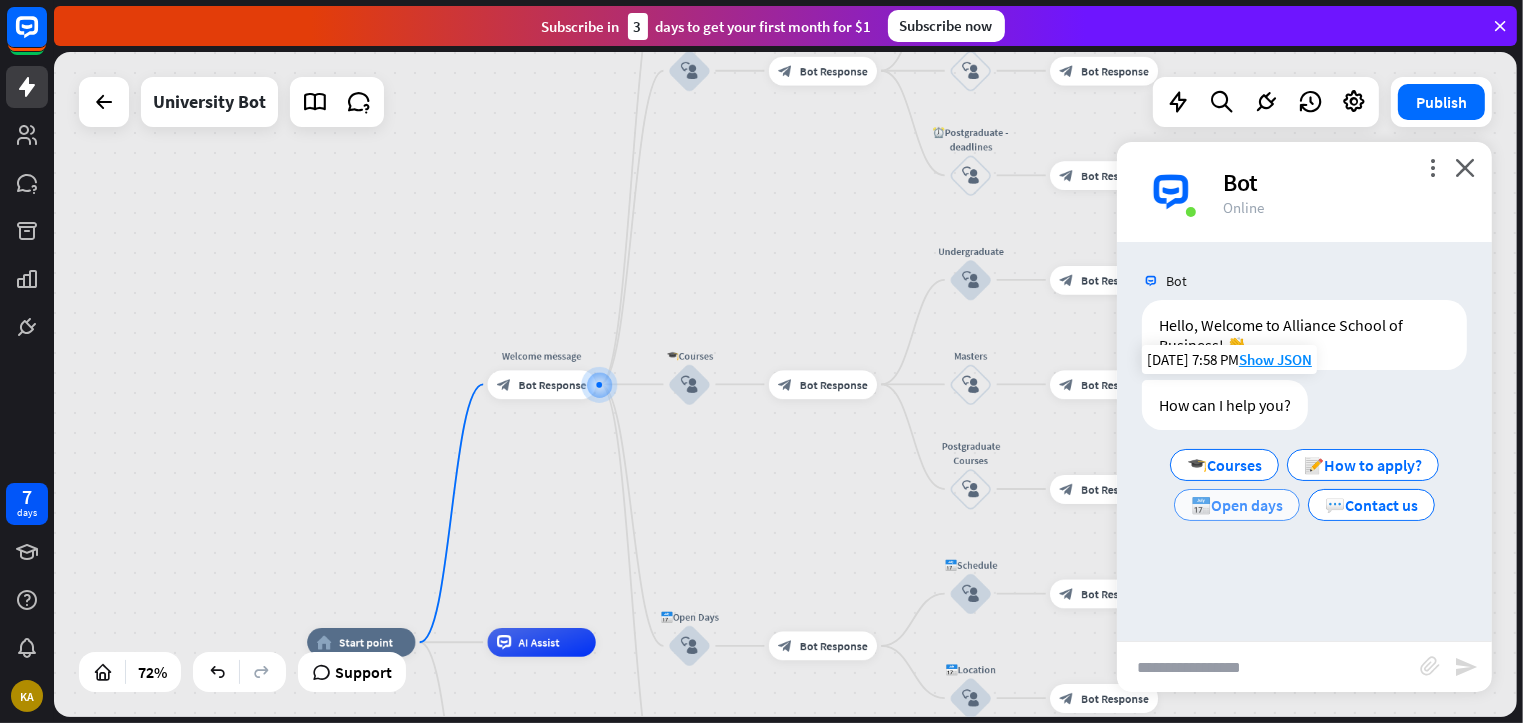 click on "📅Open days" at bounding box center (1237, 505) 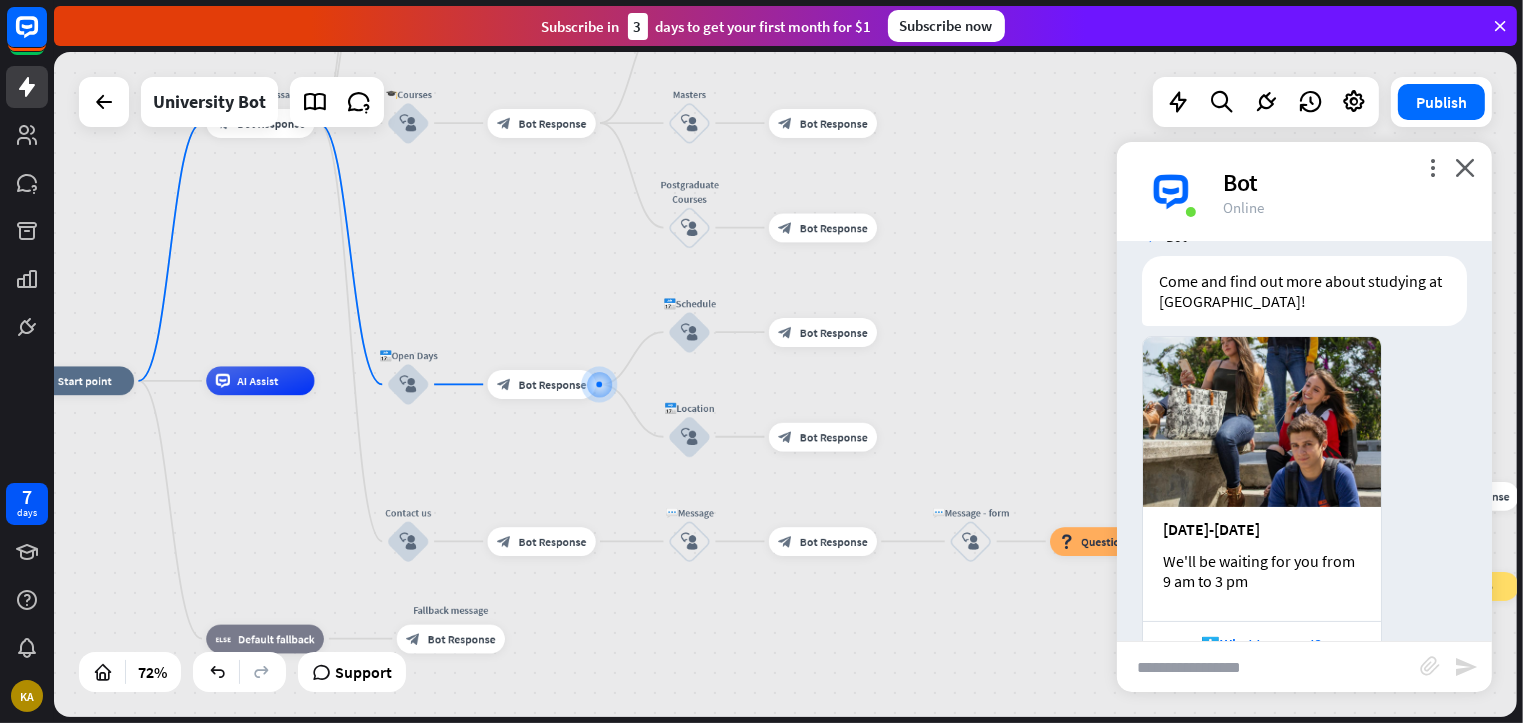 scroll, scrollTop: 348, scrollLeft: 0, axis: vertical 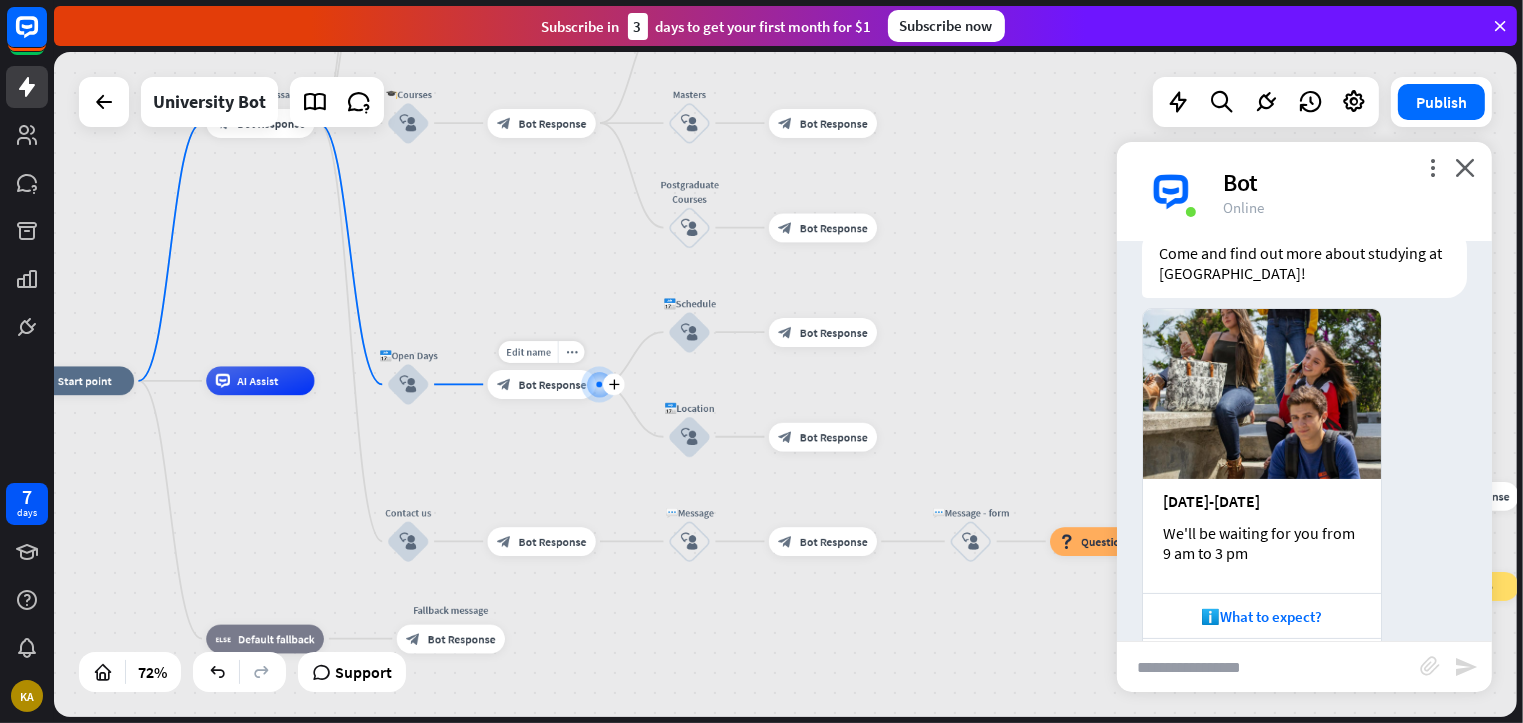 click on "block_bot_response   Bot Response" at bounding box center (542, 384) 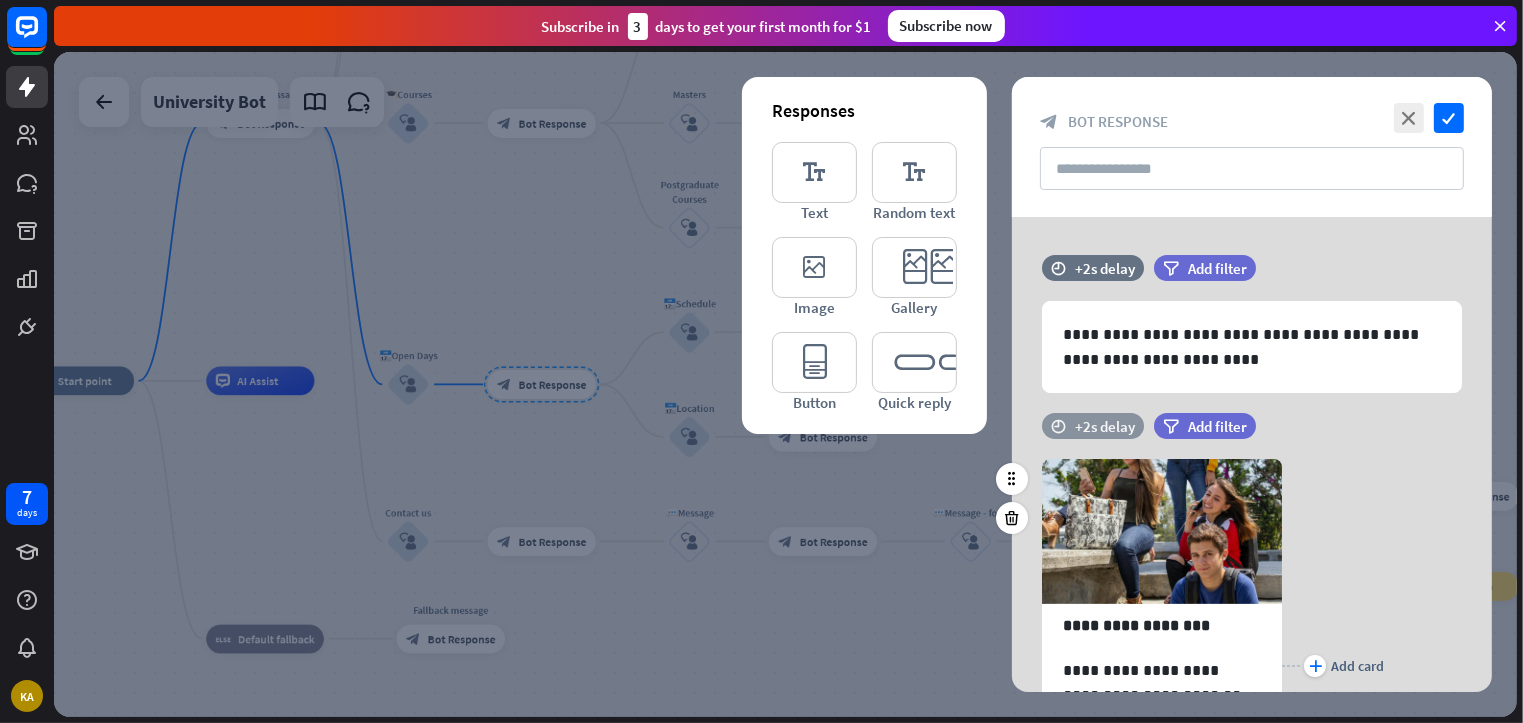 scroll, scrollTop: 279, scrollLeft: 0, axis: vertical 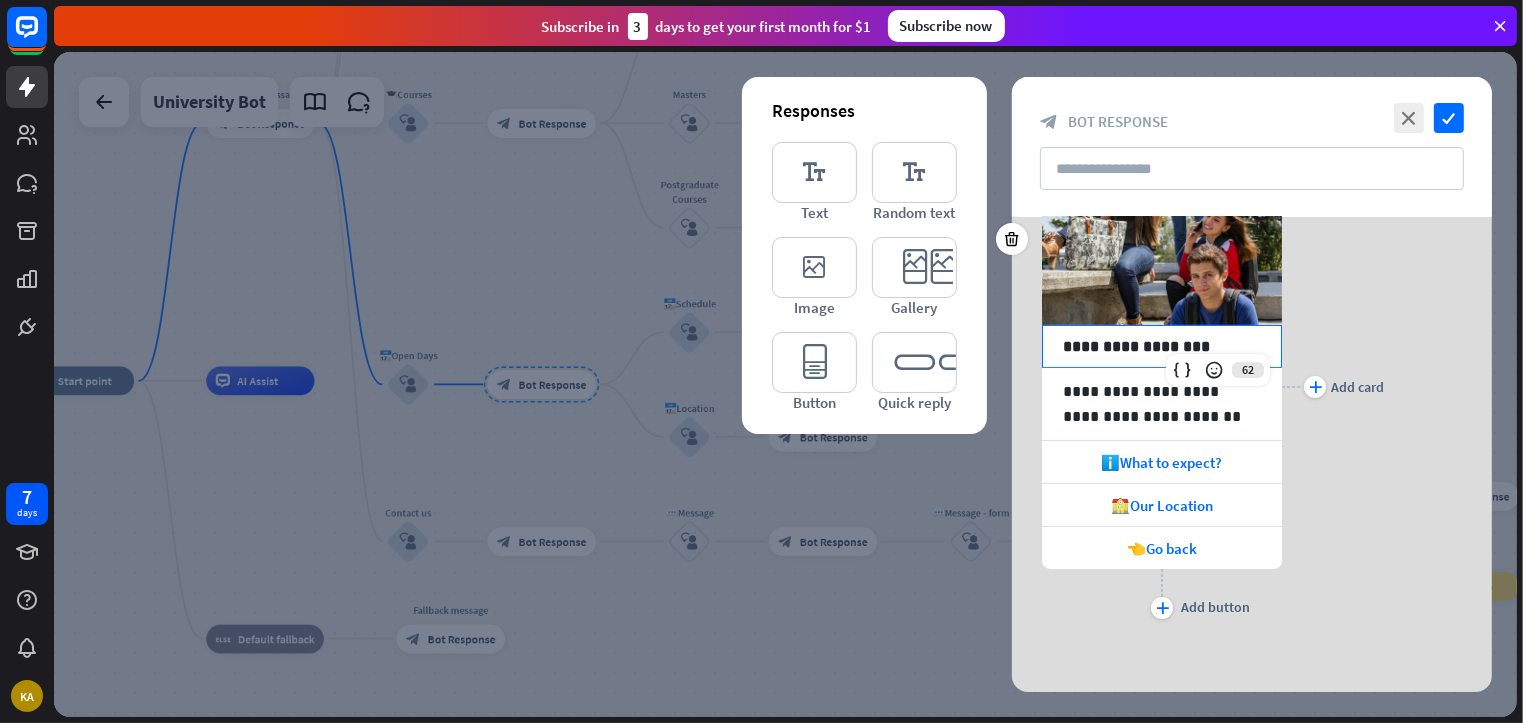 click on "**********" at bounding box center (1162, 346) 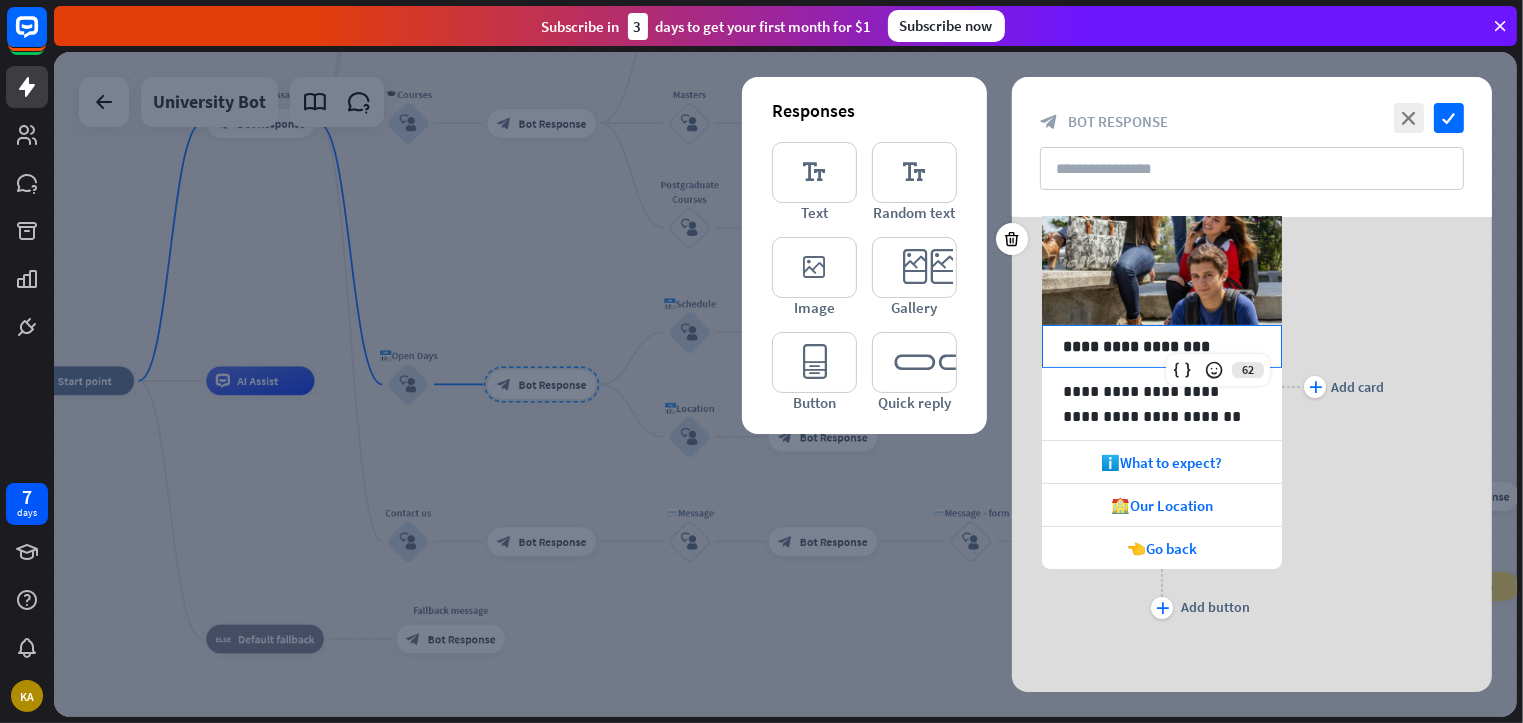 click on "**********" at bounding box center [1162, 346] 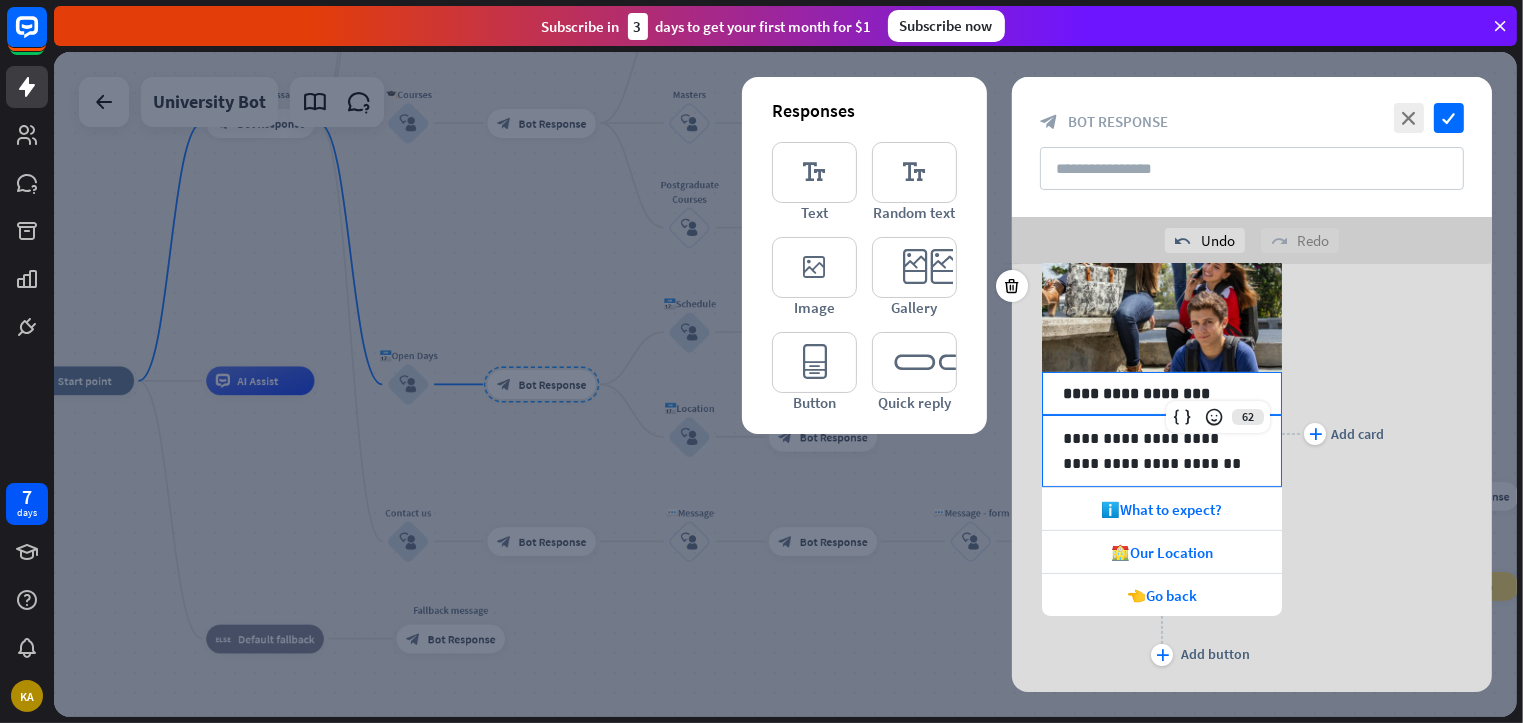 click on "**********" at bounding box center (1162, 451) 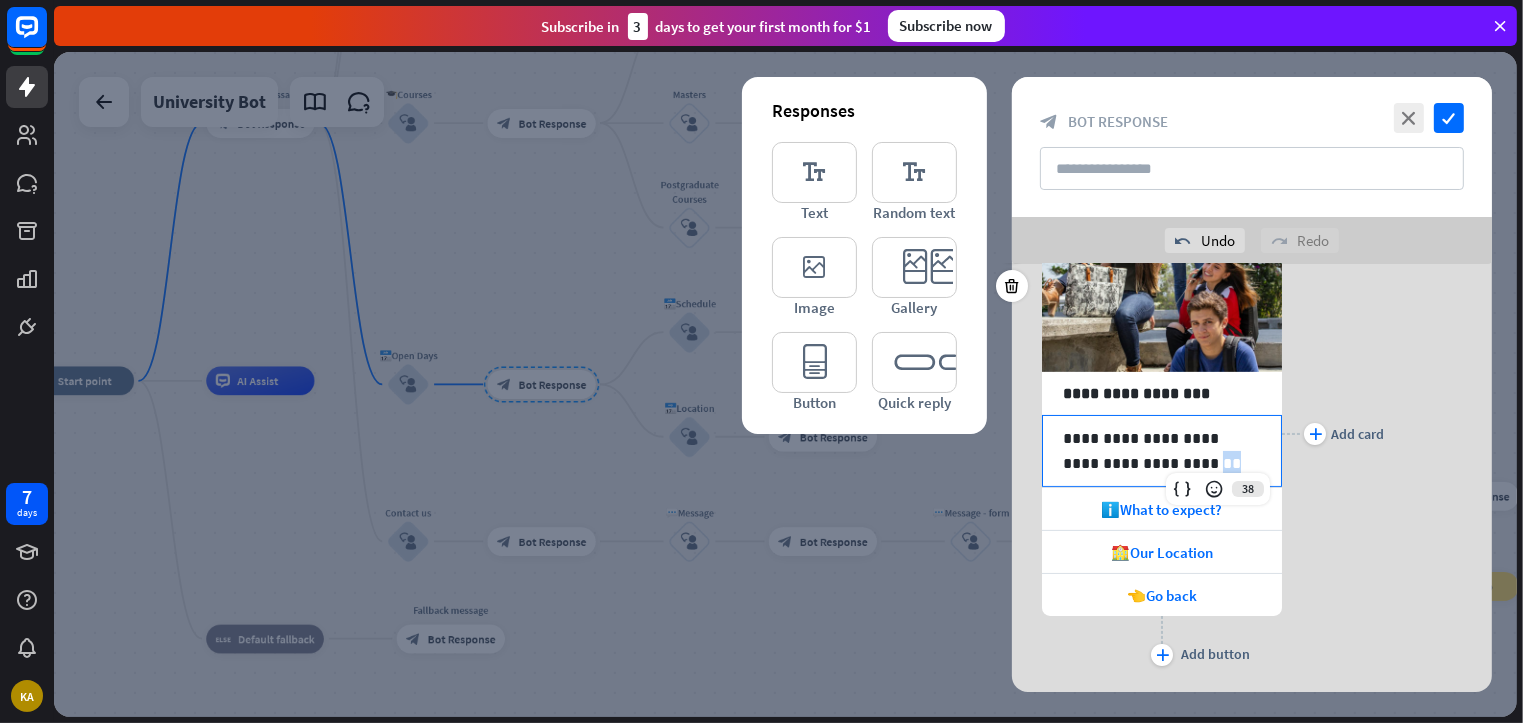 click on "**********" at bounding box center [1162, 451] 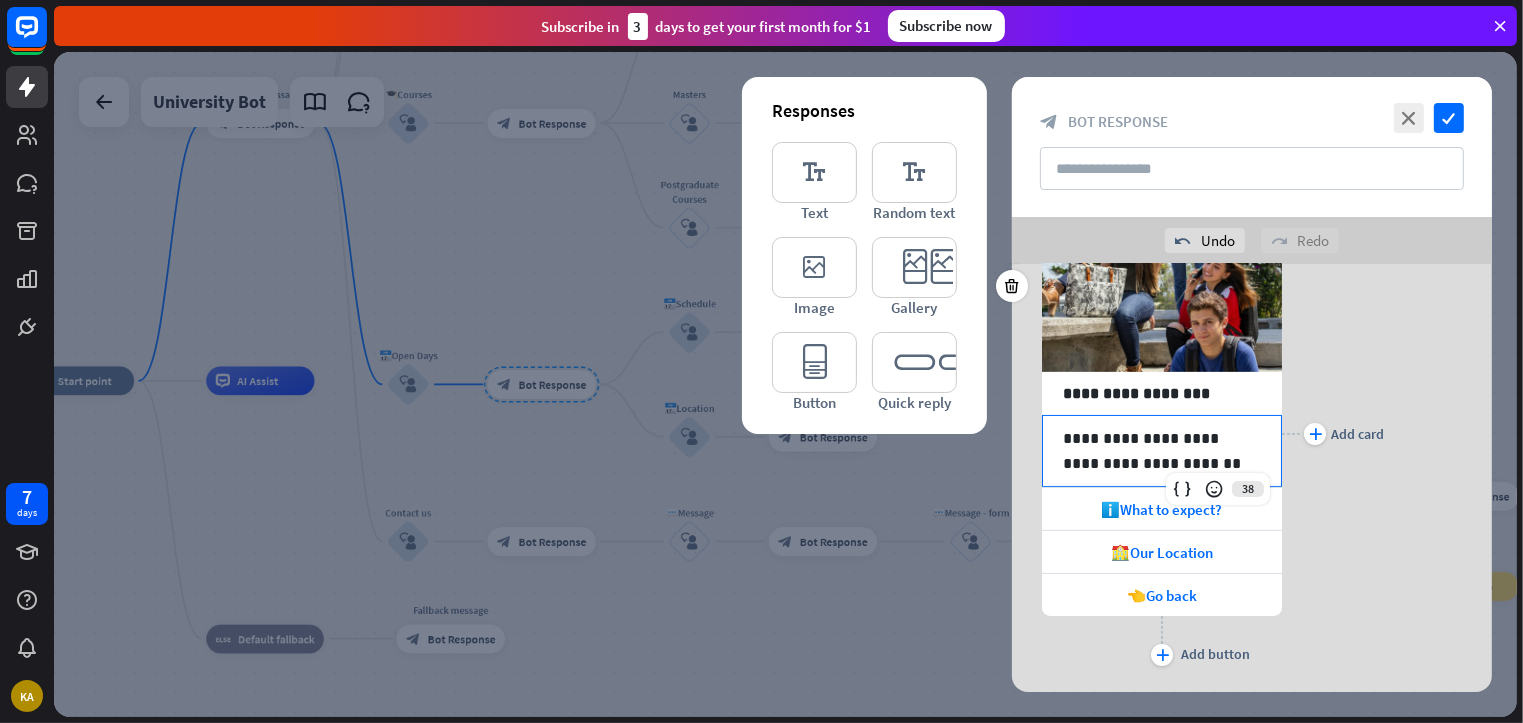 click on "**********" at bounding box center [1162, 451] 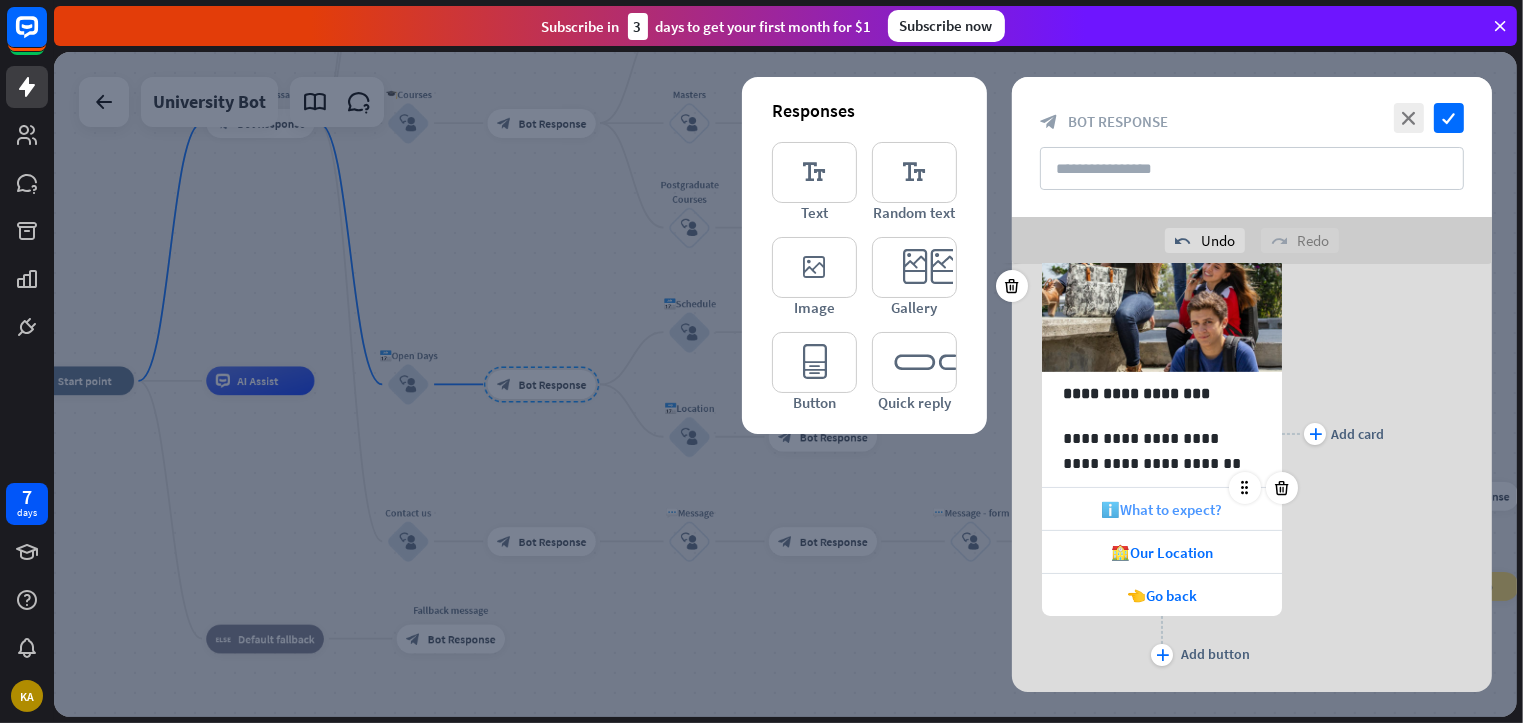 click on "ℹ️What to expect?" at bounding box center [1162, 509] 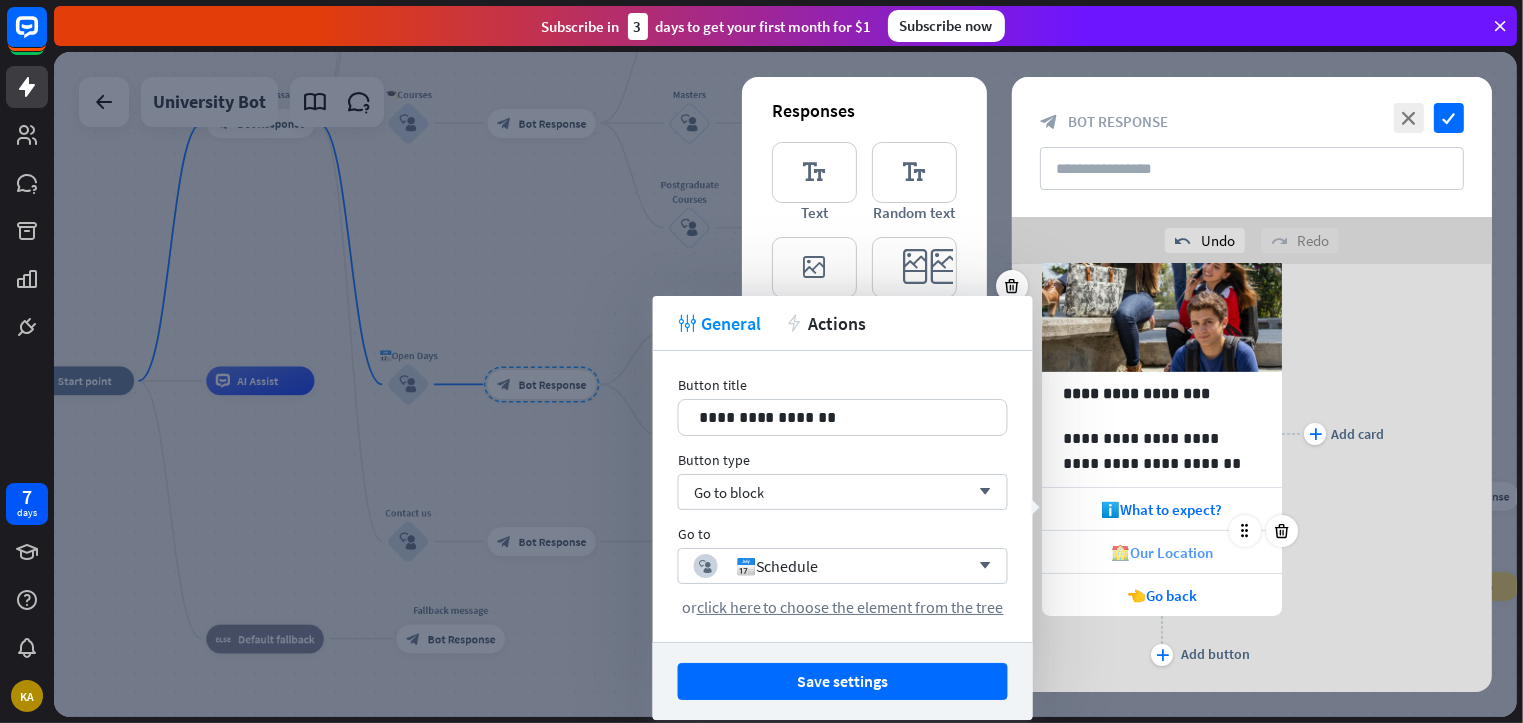 click on "🏫Our Location" at bounding box center [1162, 552] 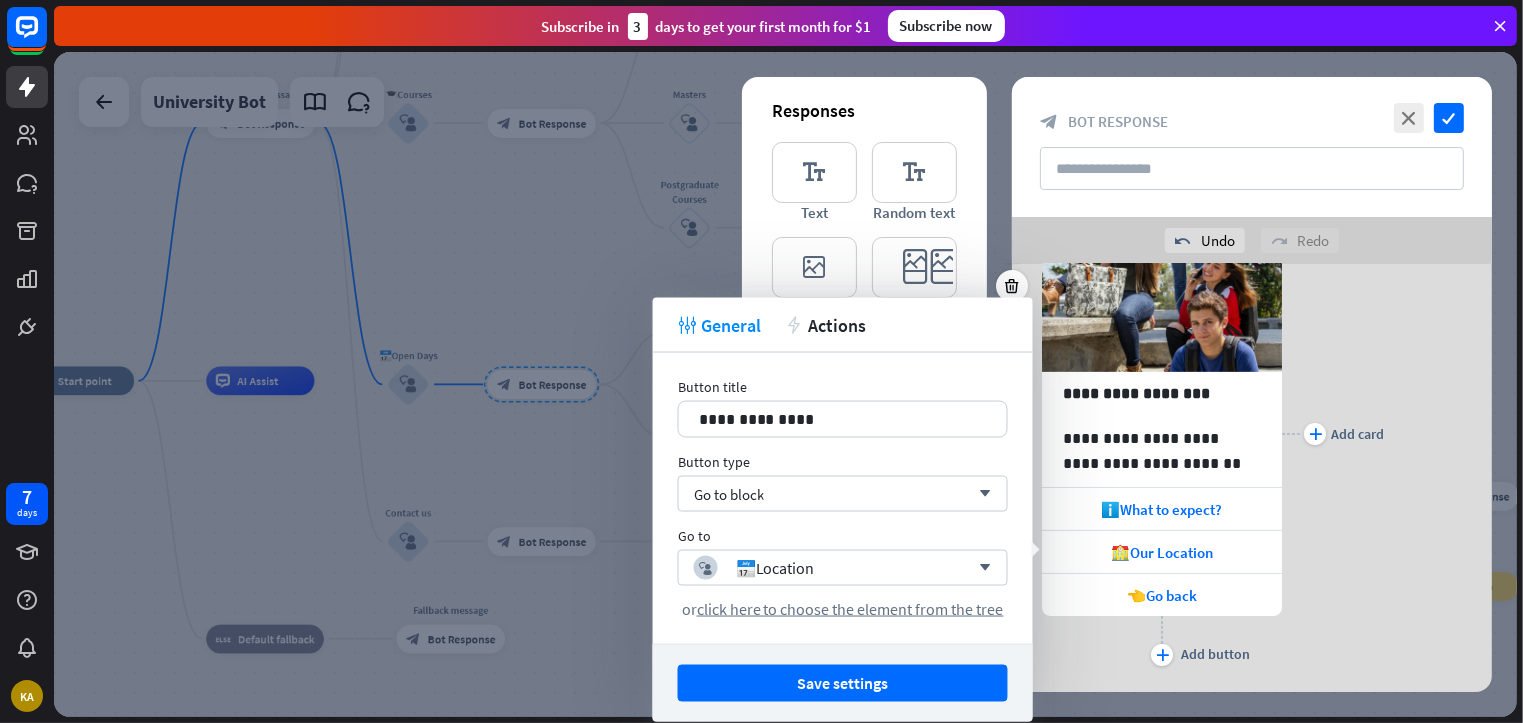 click on "**********" at bounding box center (1252, 434) 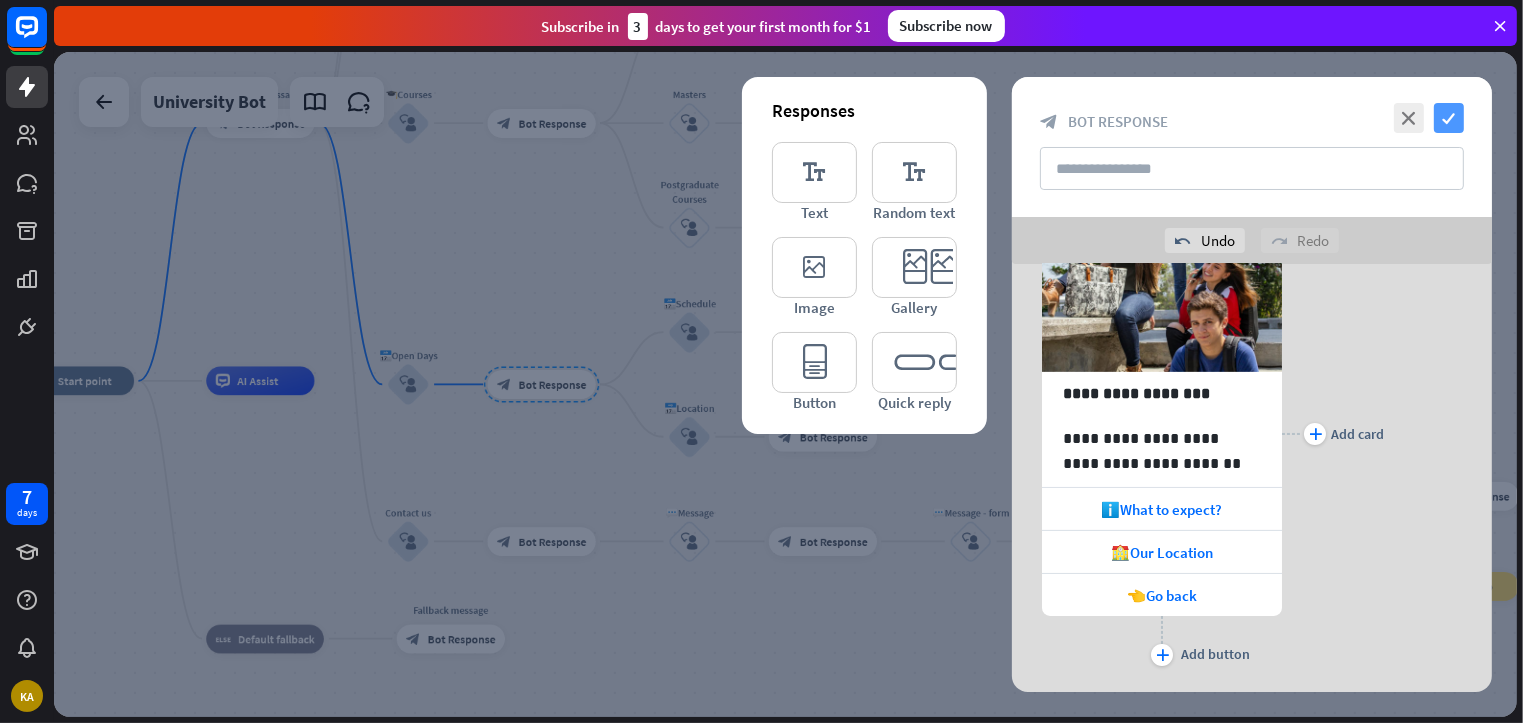 click on "check" at bounding box center [1449, 118] 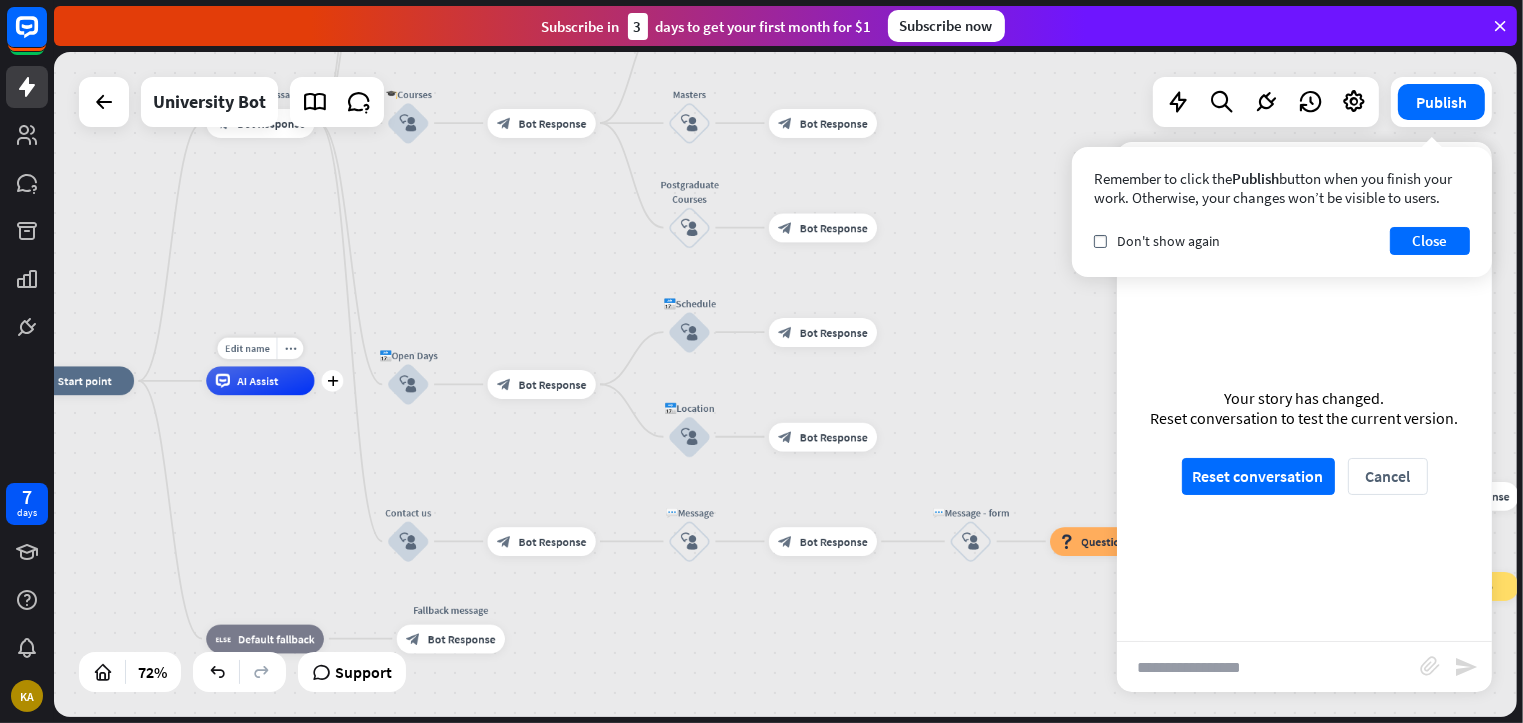 click on "Edit name   more_horiz         plus       AI Assist" at bounding box center [260, 380] 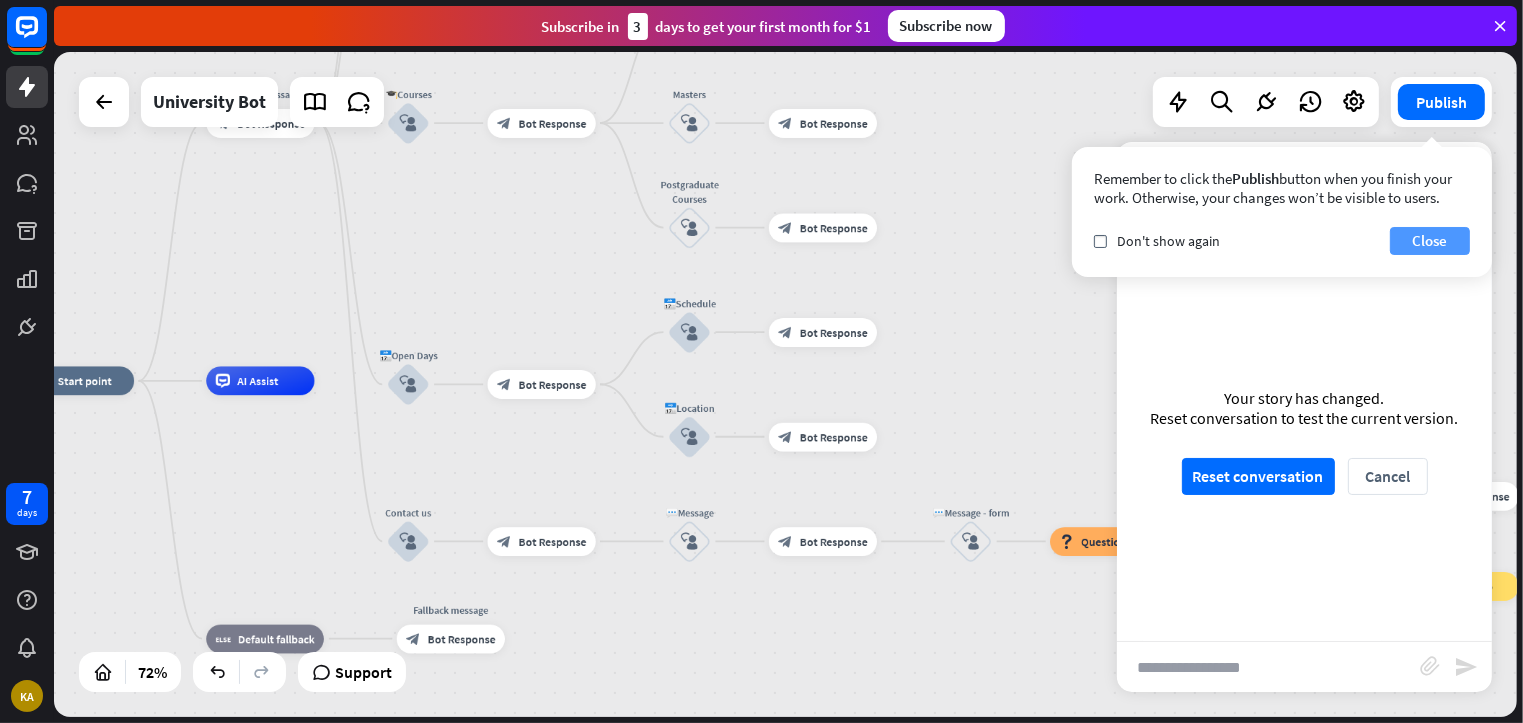 click on "Close" at bounding box center [1430, 241] 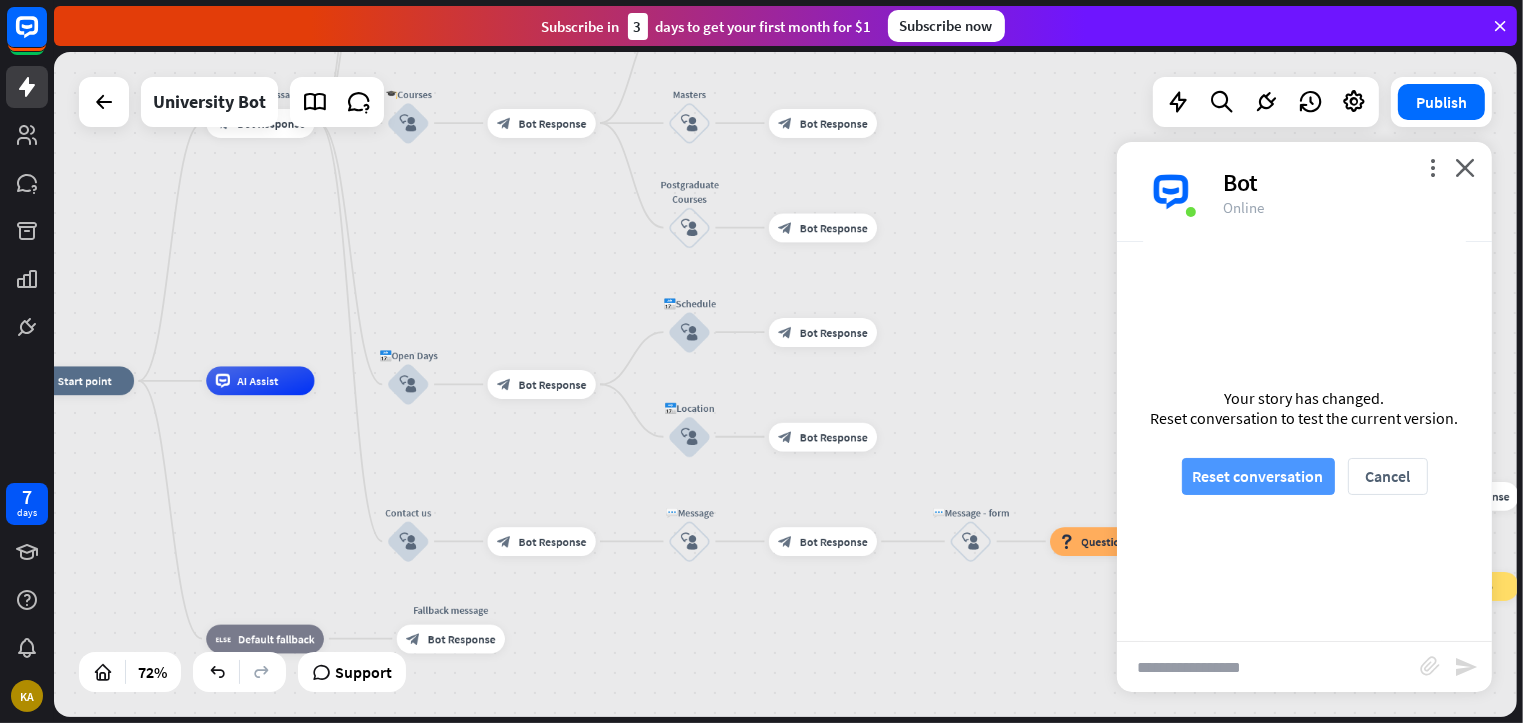 click on "Reset conversation" at bounding box center (1258, 476) 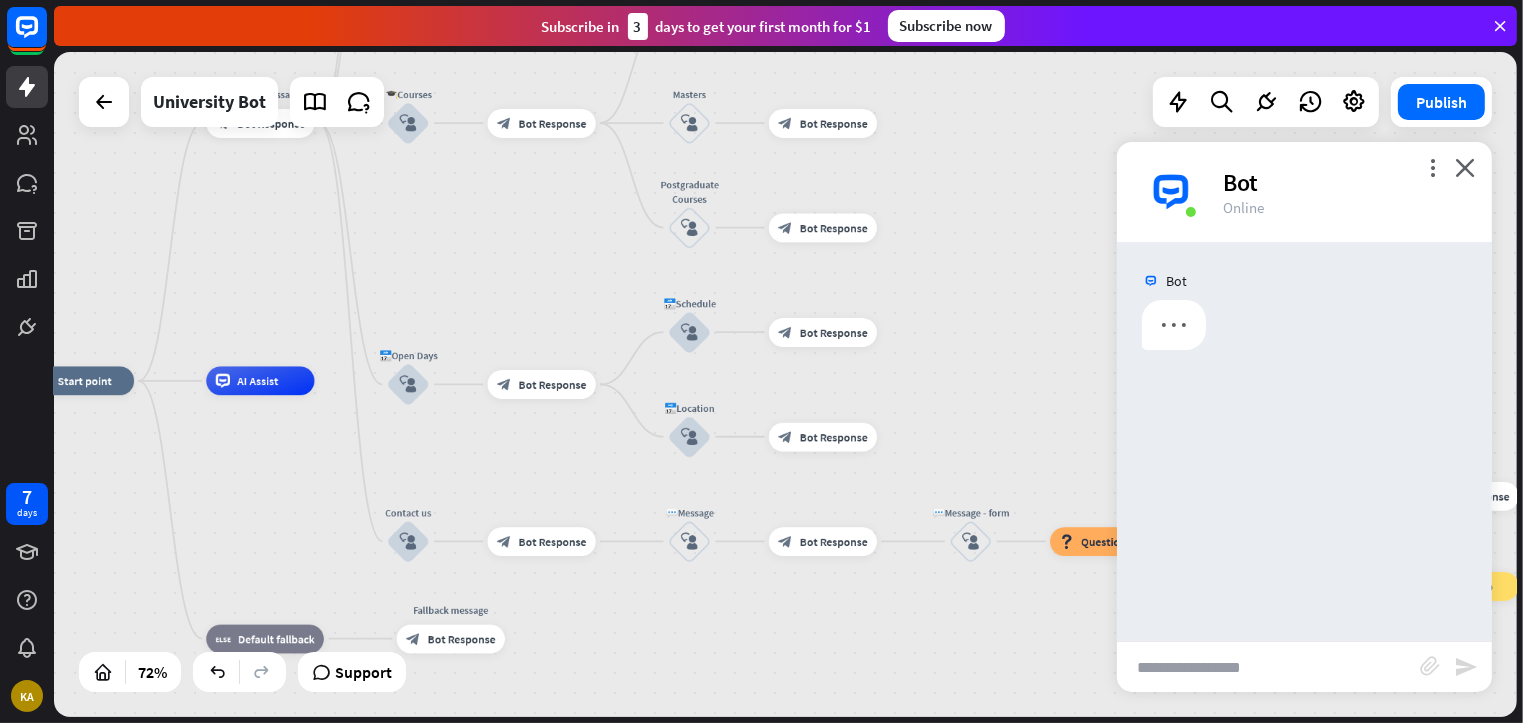 scroll, scrollTop: 0, scrollLeft: 0, axis: both 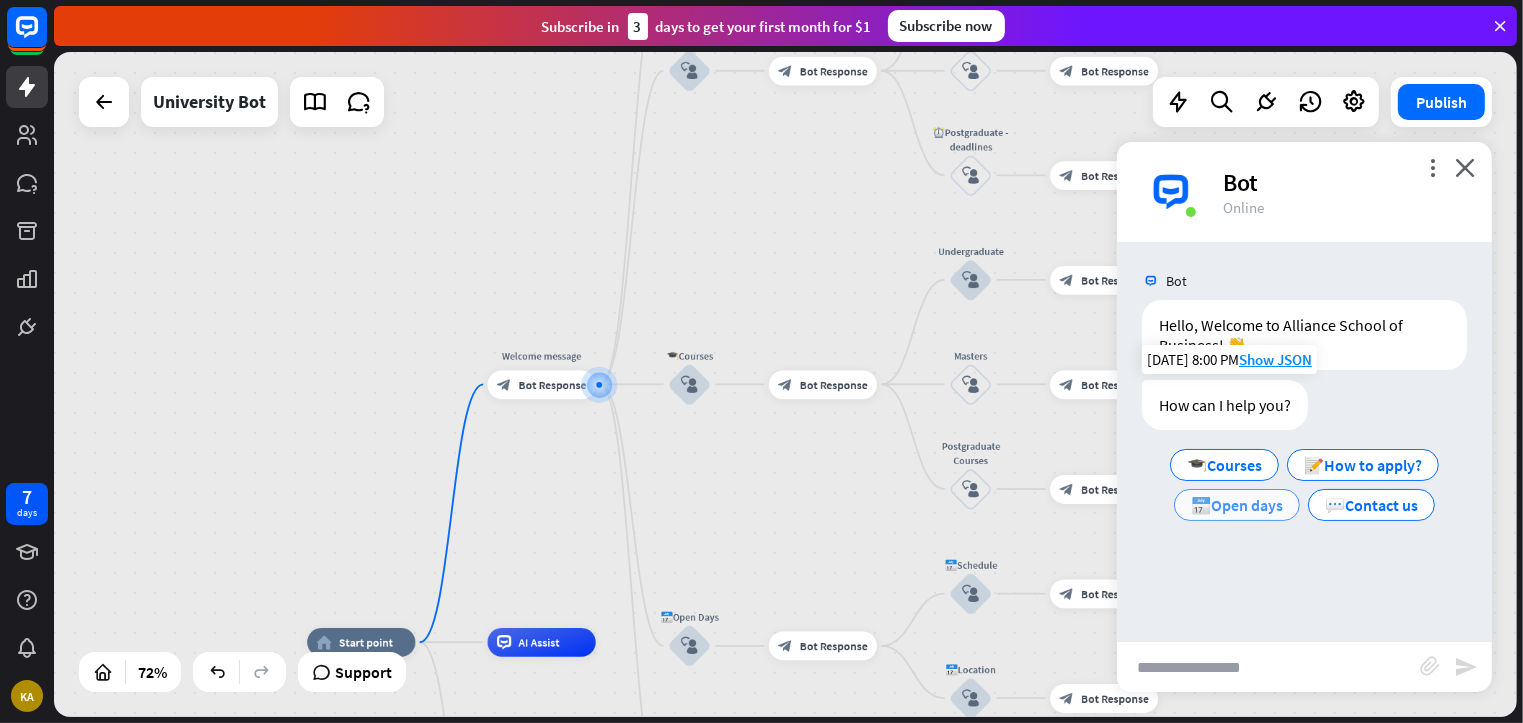 click on "📅Open days" at bounding box center [1237, 505] 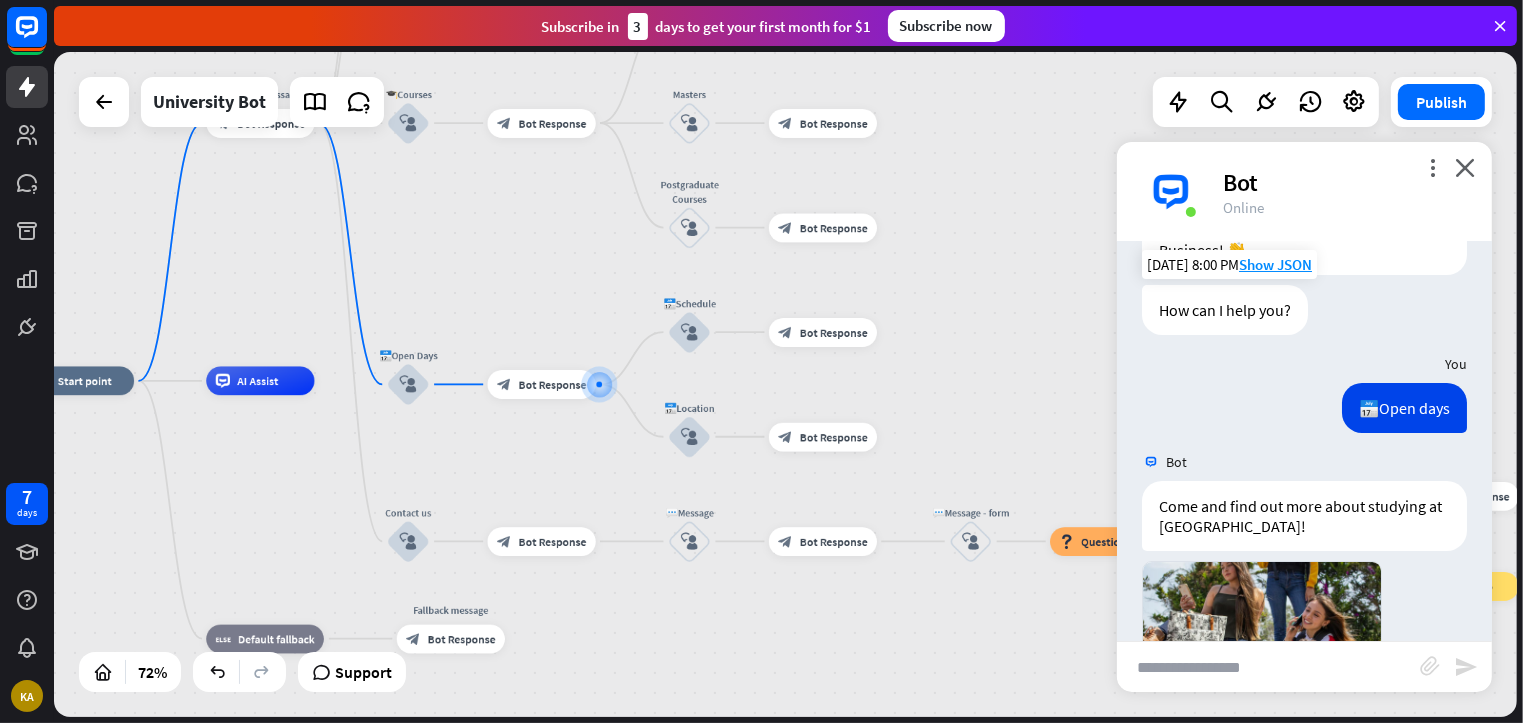 scroll, scrollTop: 465, scrollLeft: 0, axis: vertical 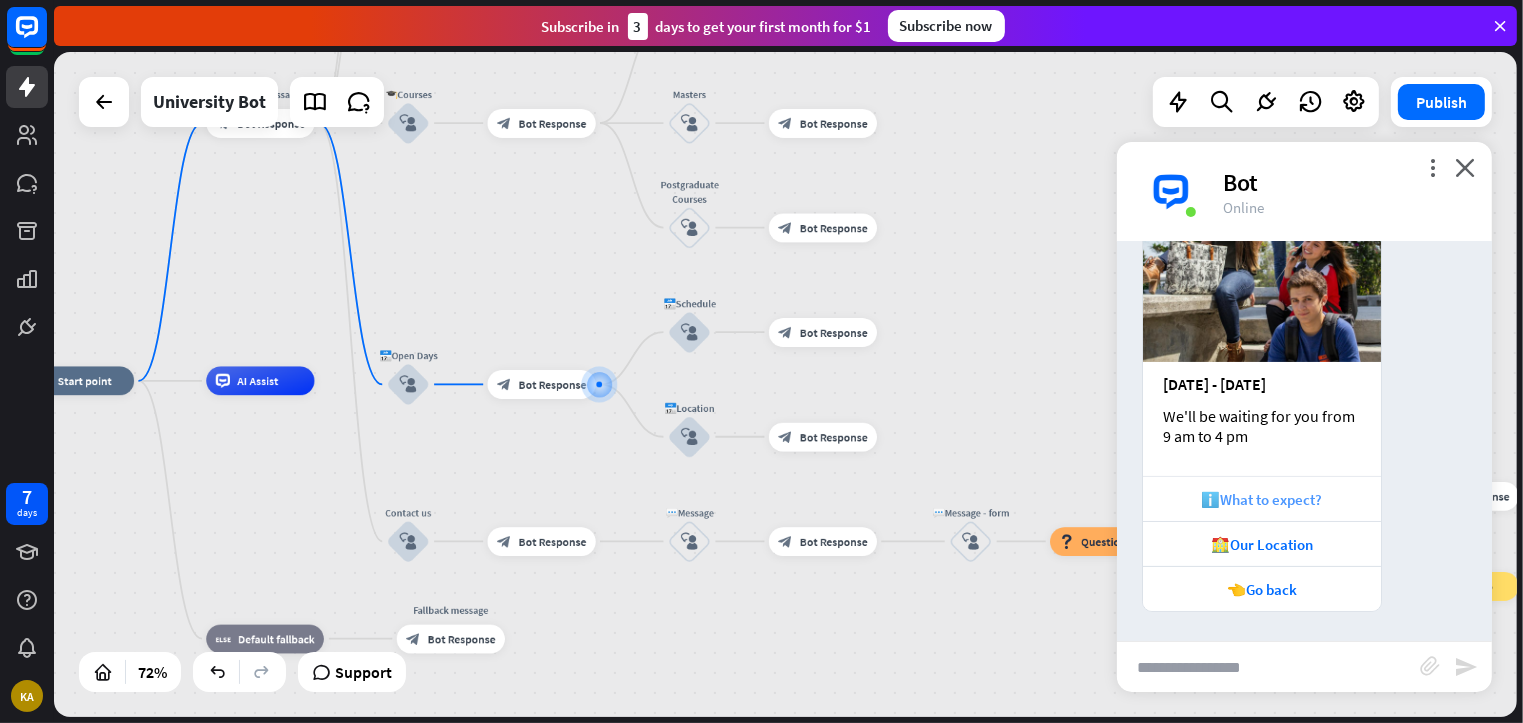 click on "ℹ️What to expect?" at bounding box center (1262, 499) 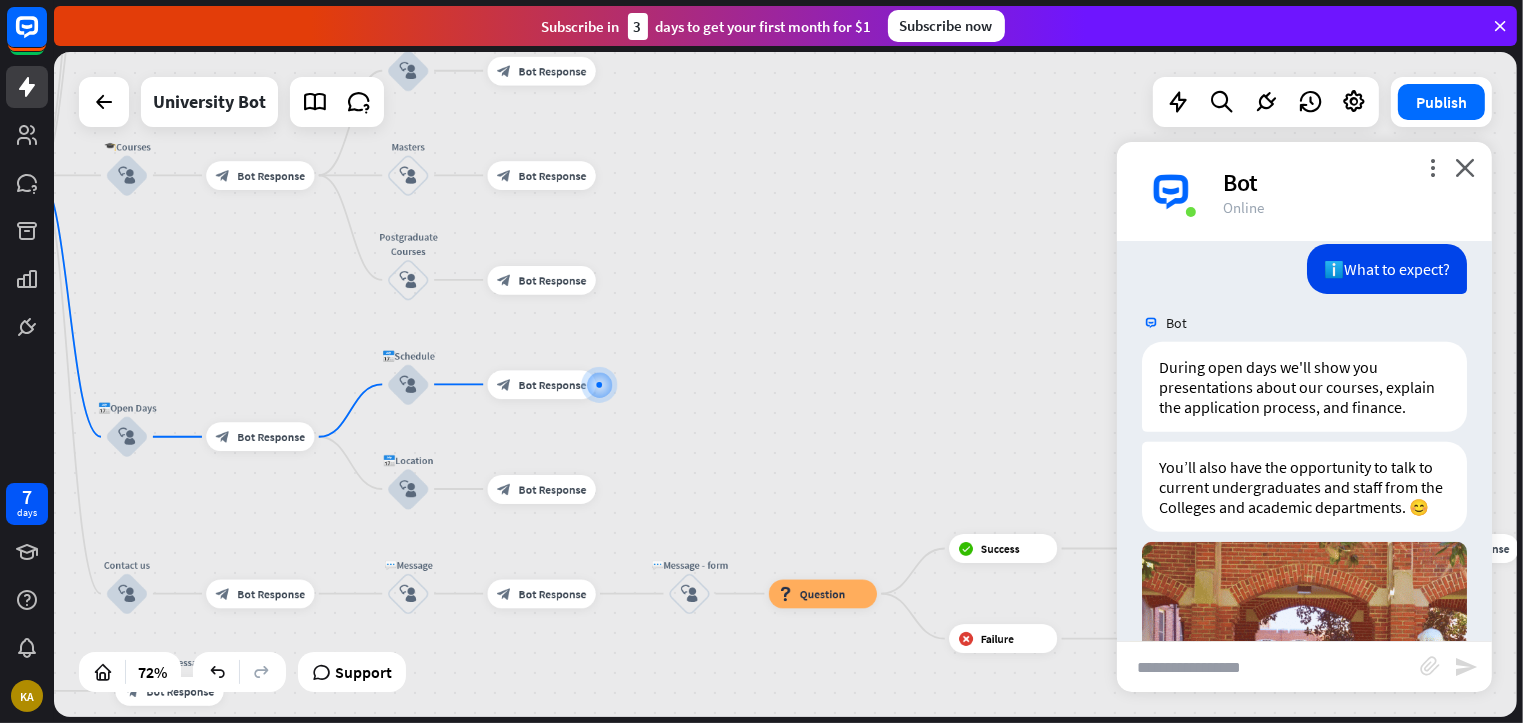 scroll, scrollTop: 880, scrollLeft: 0, axis: vertical 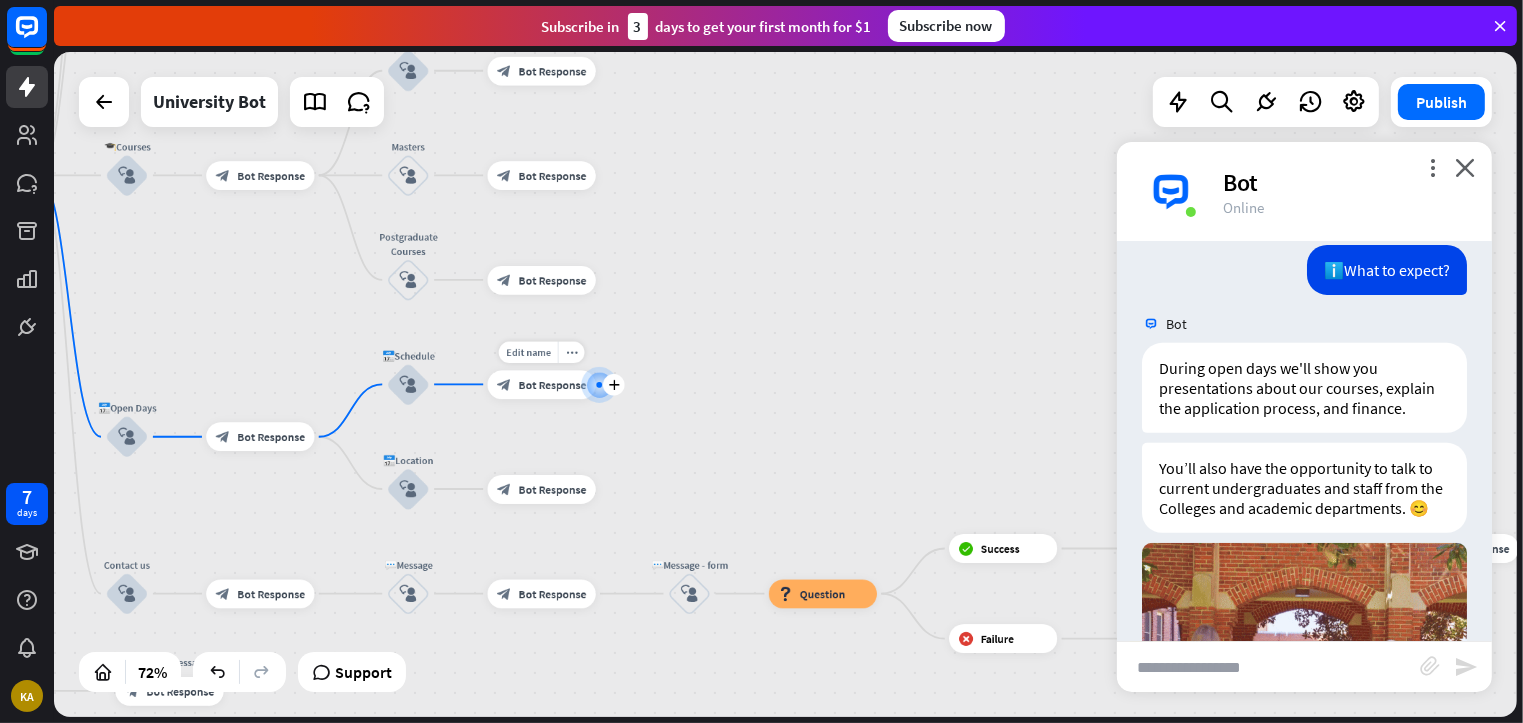 click on "block_bot_response   Bot Response" at bounding box center (542, 384) 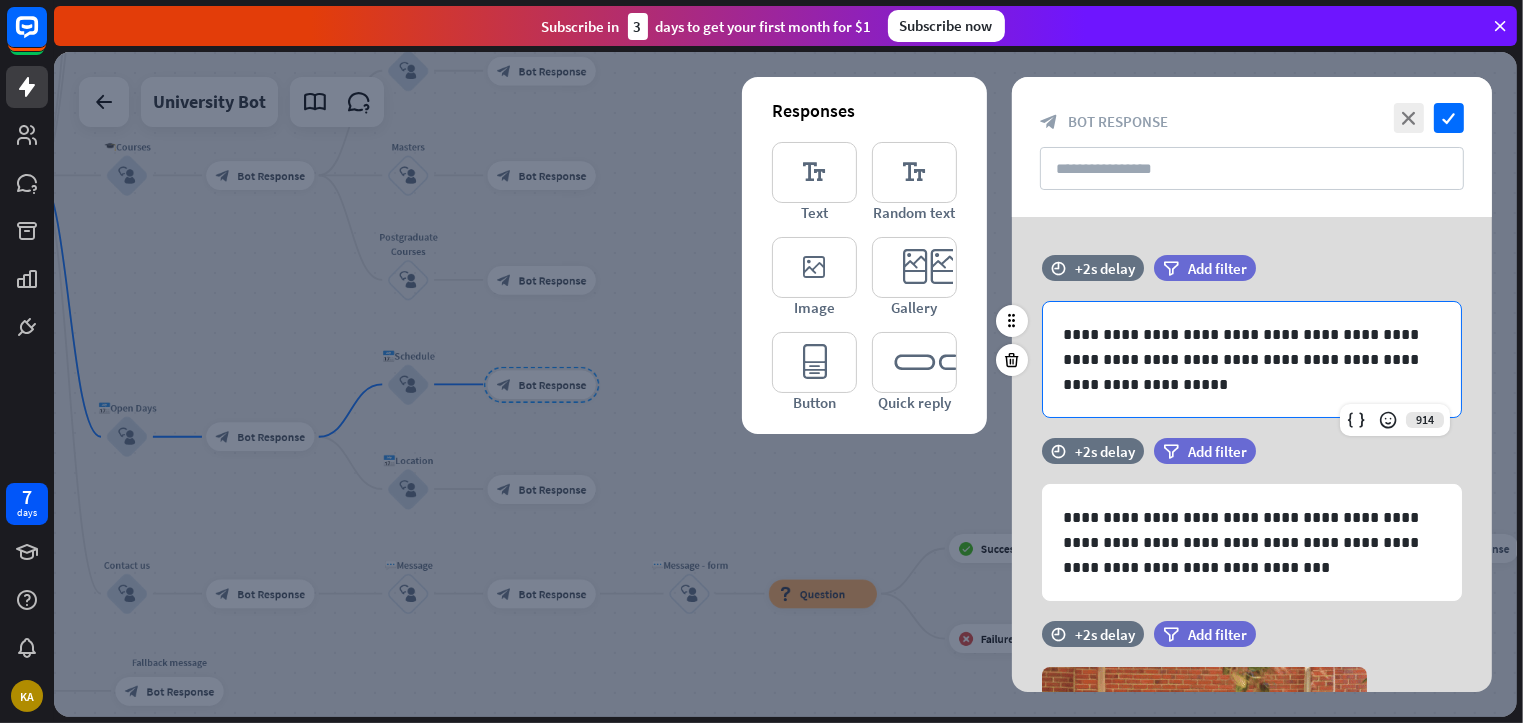 click on "**********" at bounding box center (1252, 359) 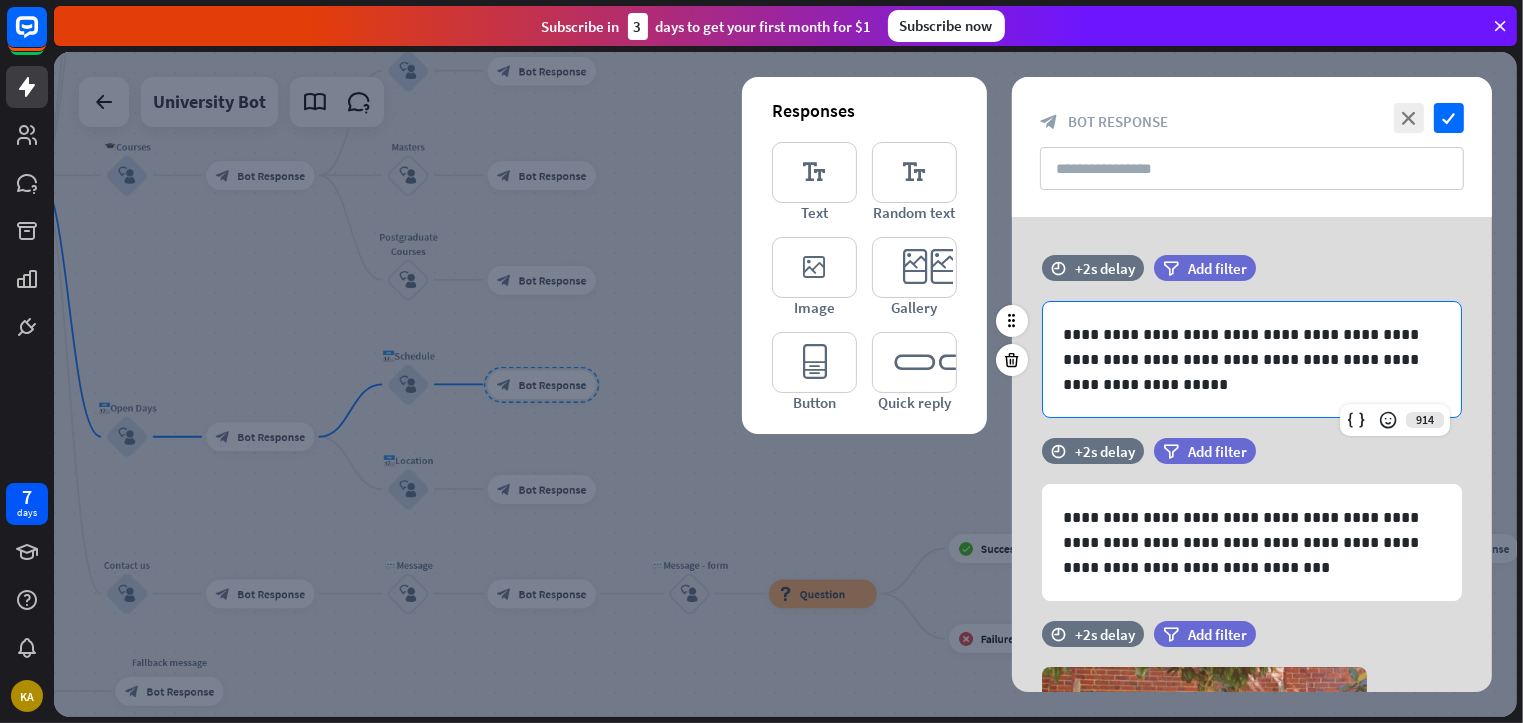 type 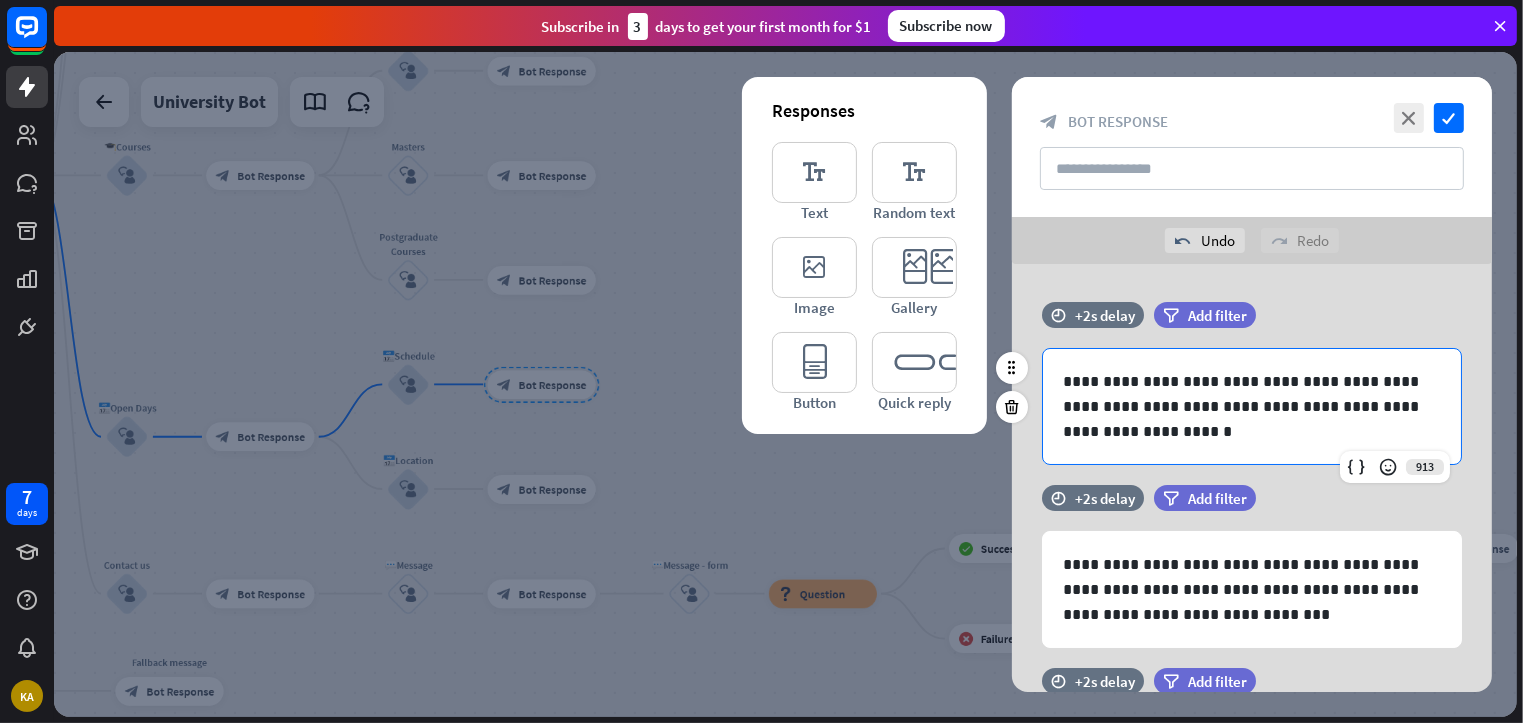 click on "**********" at bounding box center [1252, 406] 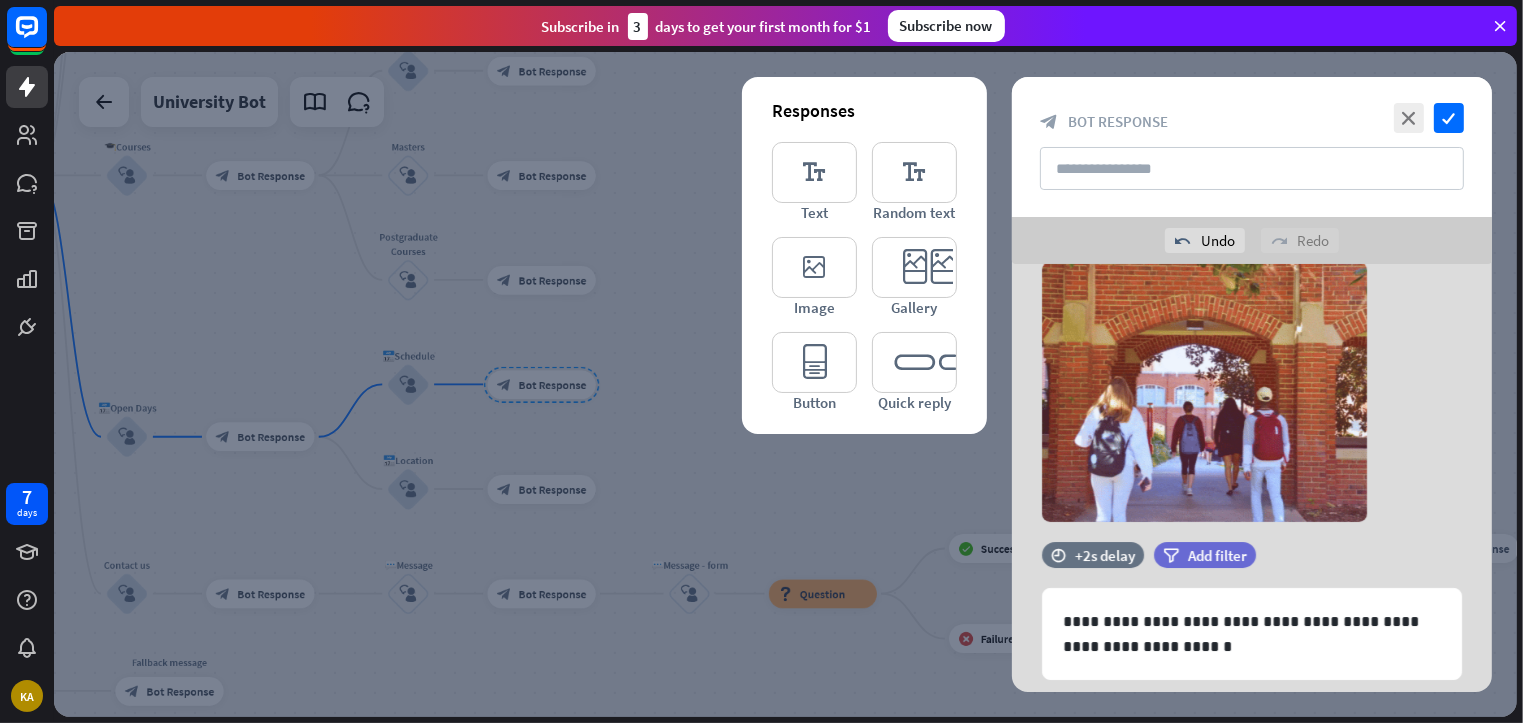 scroll, scrollTop: 459, scrollLeft: 0, axis: vertical 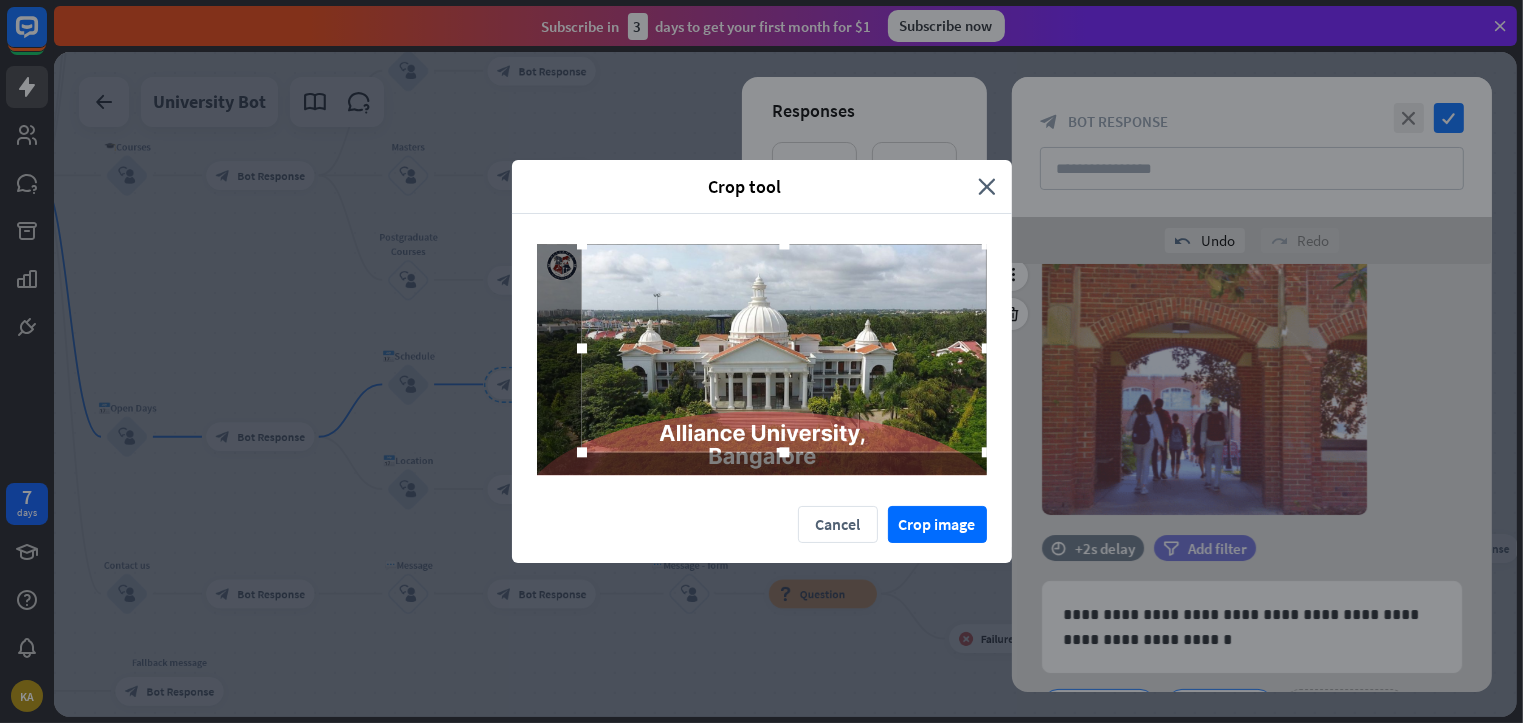 drag, startPoint x: 943, startPoint y: 265, endPoint x: 992, endPoint y: 233, distance: 58.5235 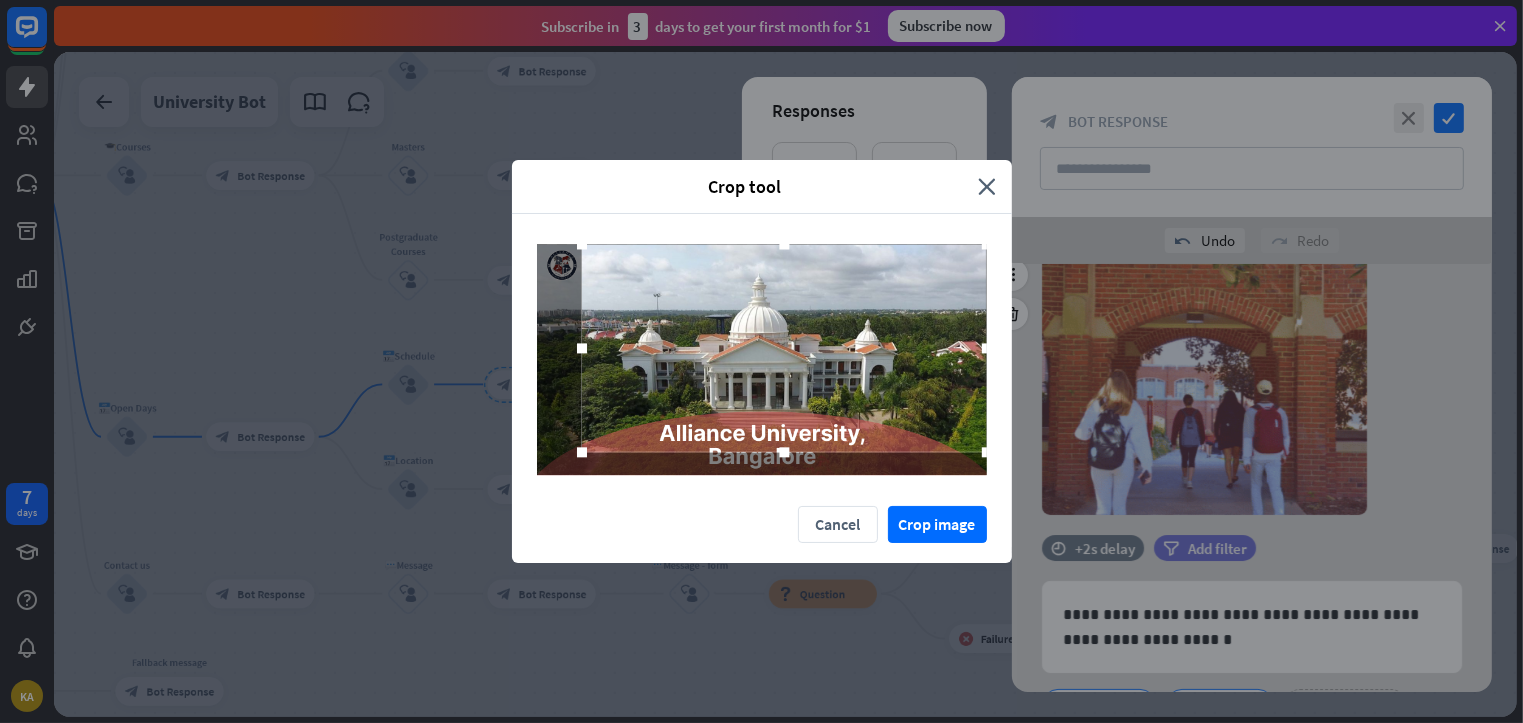 click at bounding box center [762, 359] 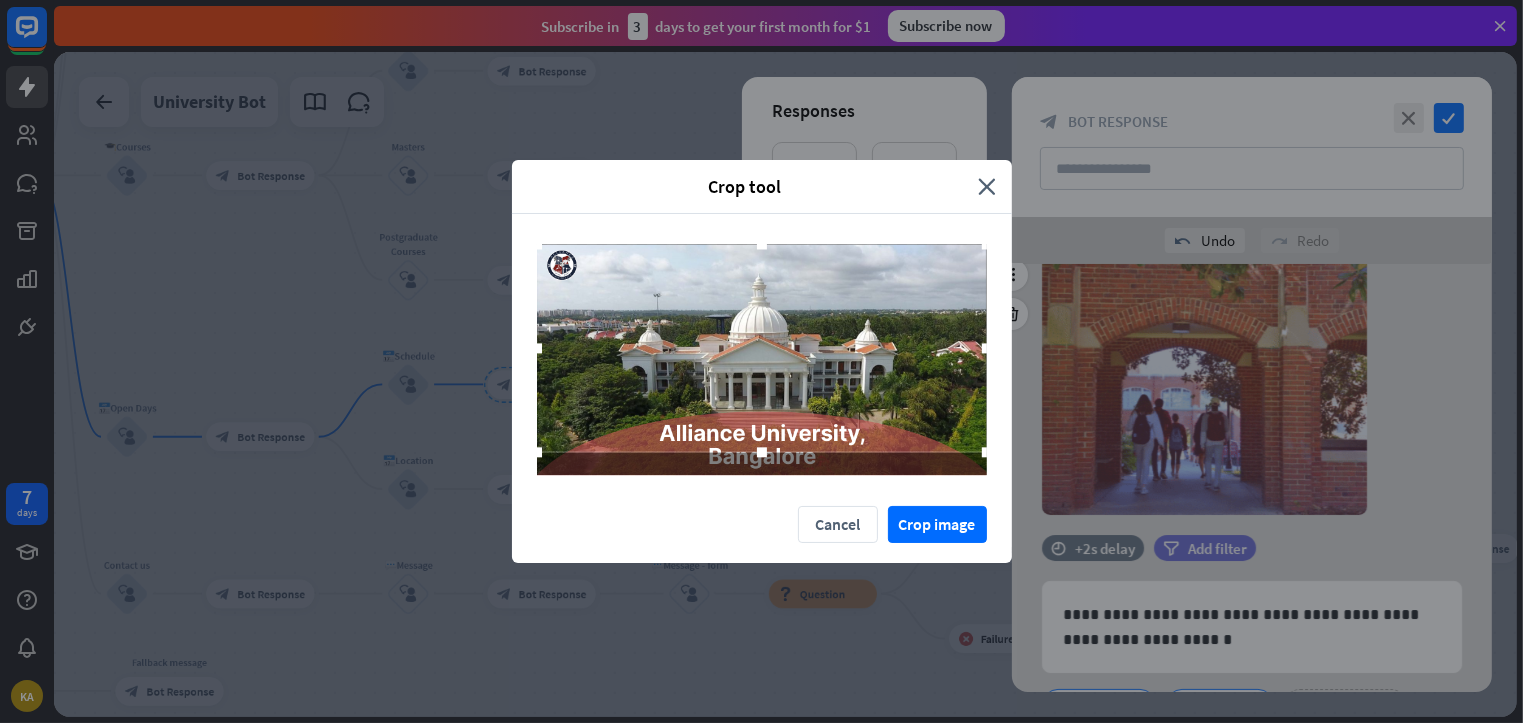 drag, startPoint x: 582, startPoint y: 347, endPoint x: 531, endPoint y: 347, distance: 51 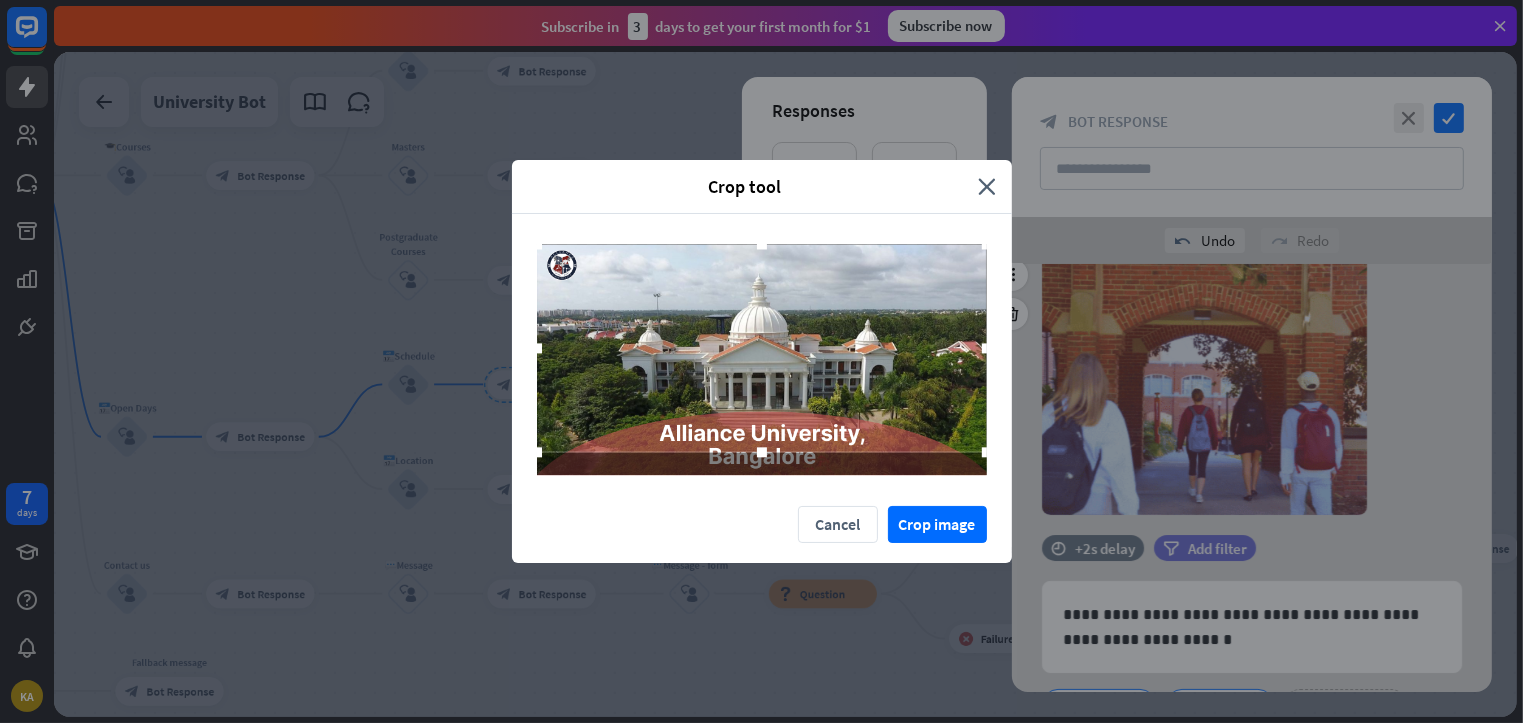 click at bounding box center [762, 359] 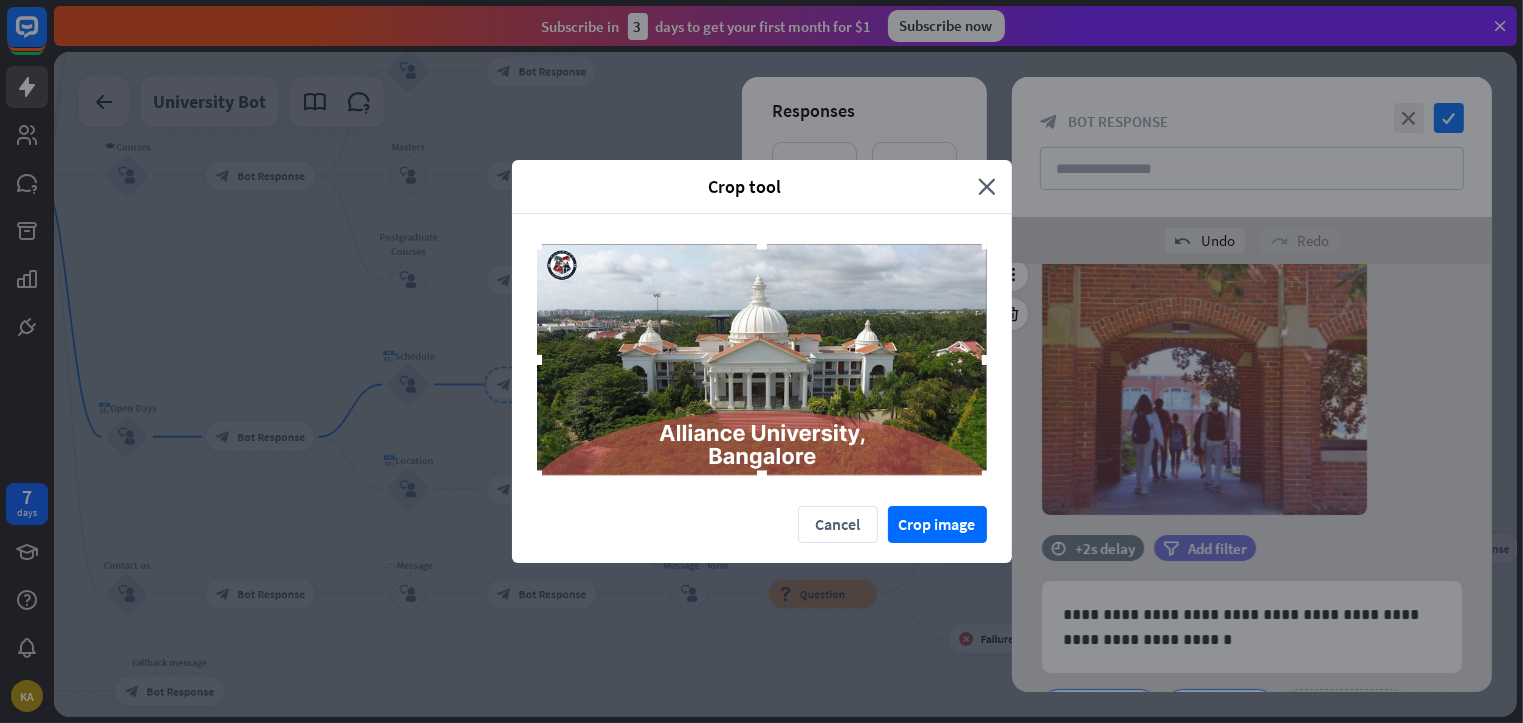 drag, startPoint x: 760, startPoint y: 451, endPoint x: 760, endPoint y: 477, distance: 26 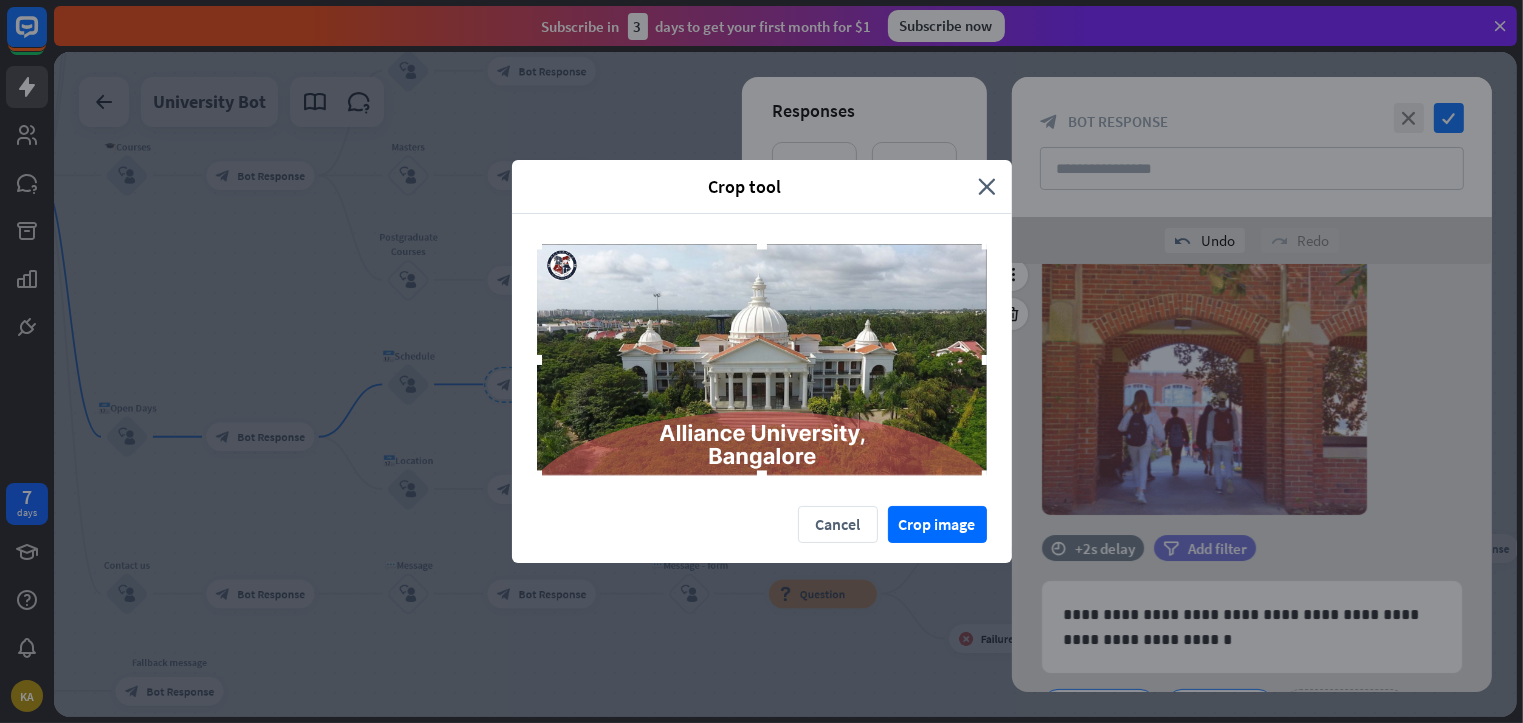 click at bounding box center (762, 359) 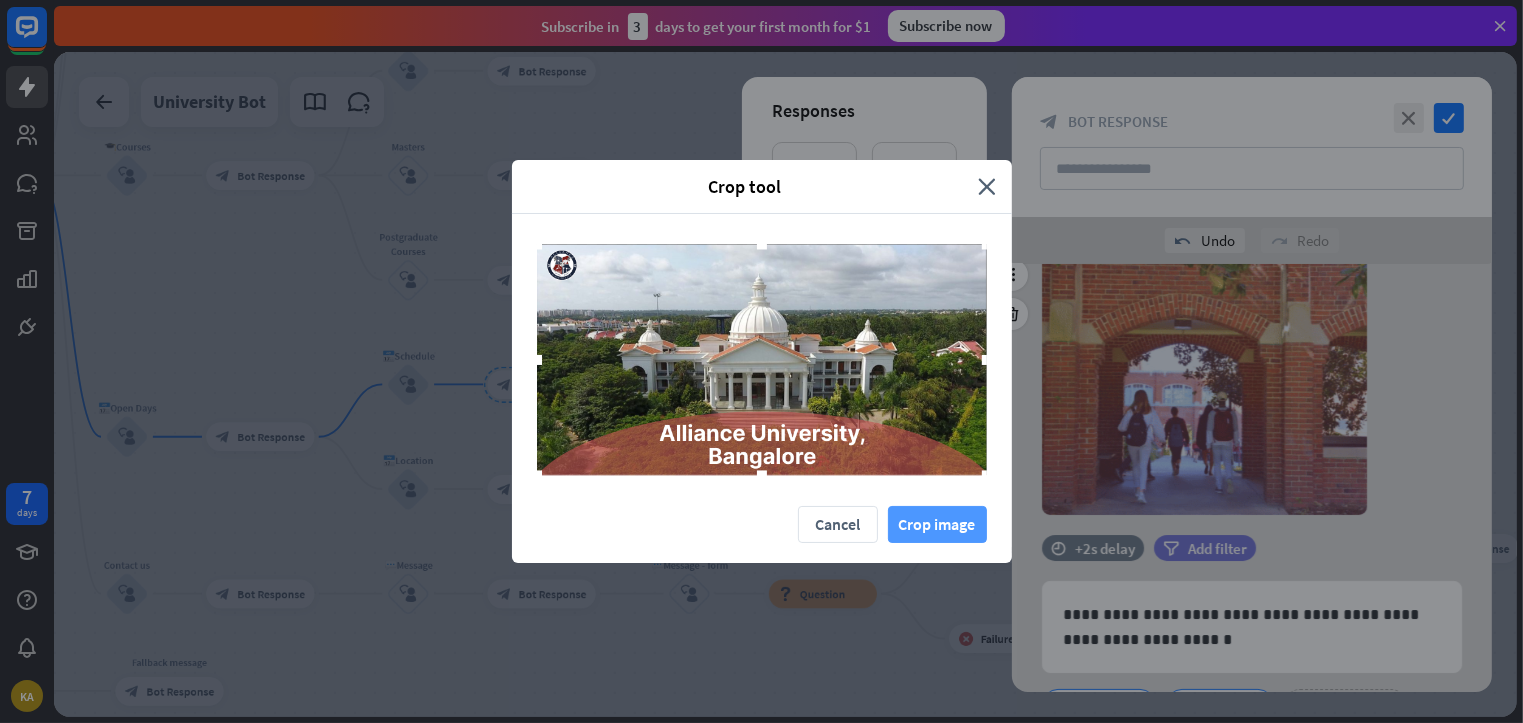 click on "Crop image" at bounding box center (937, 524) 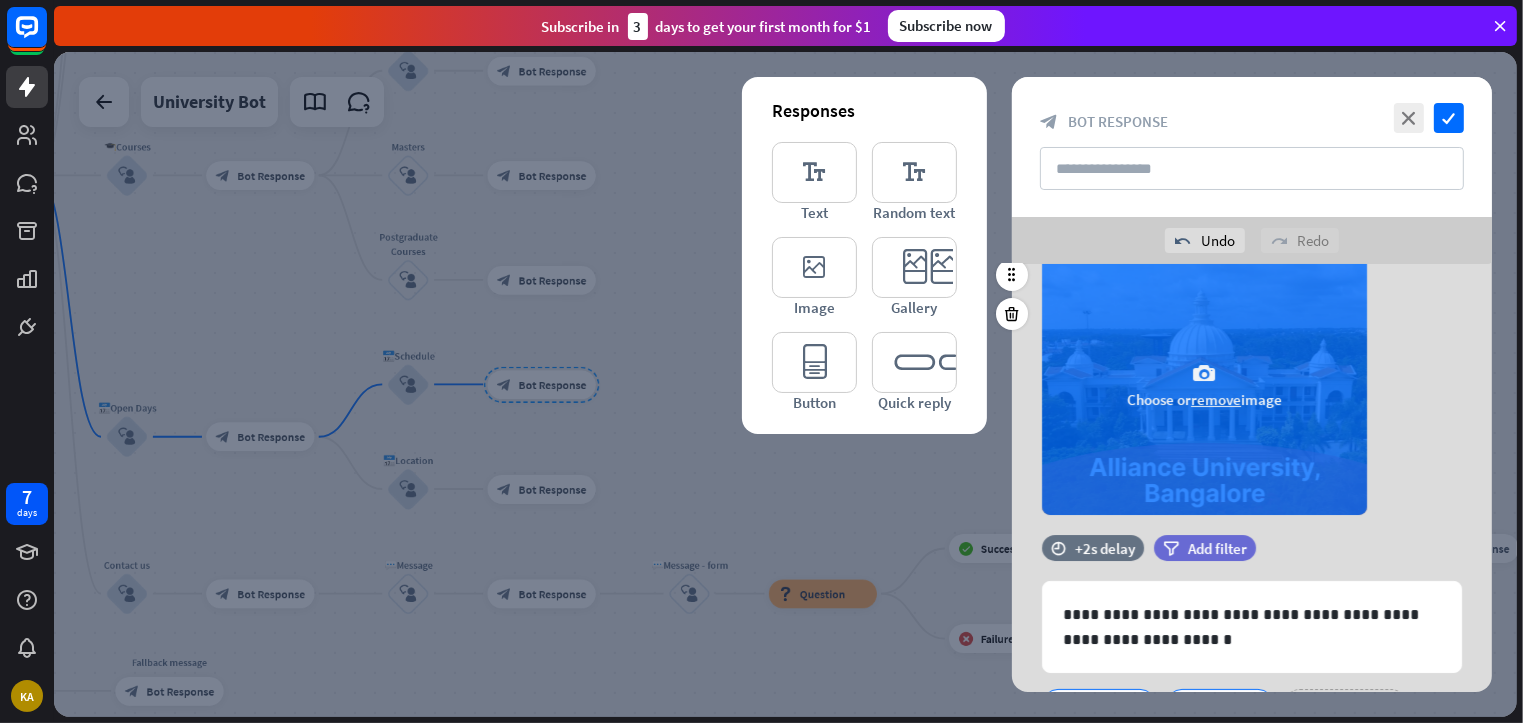 scroll, scrollTop: 556, scrollLeft: 0, axis: vertical 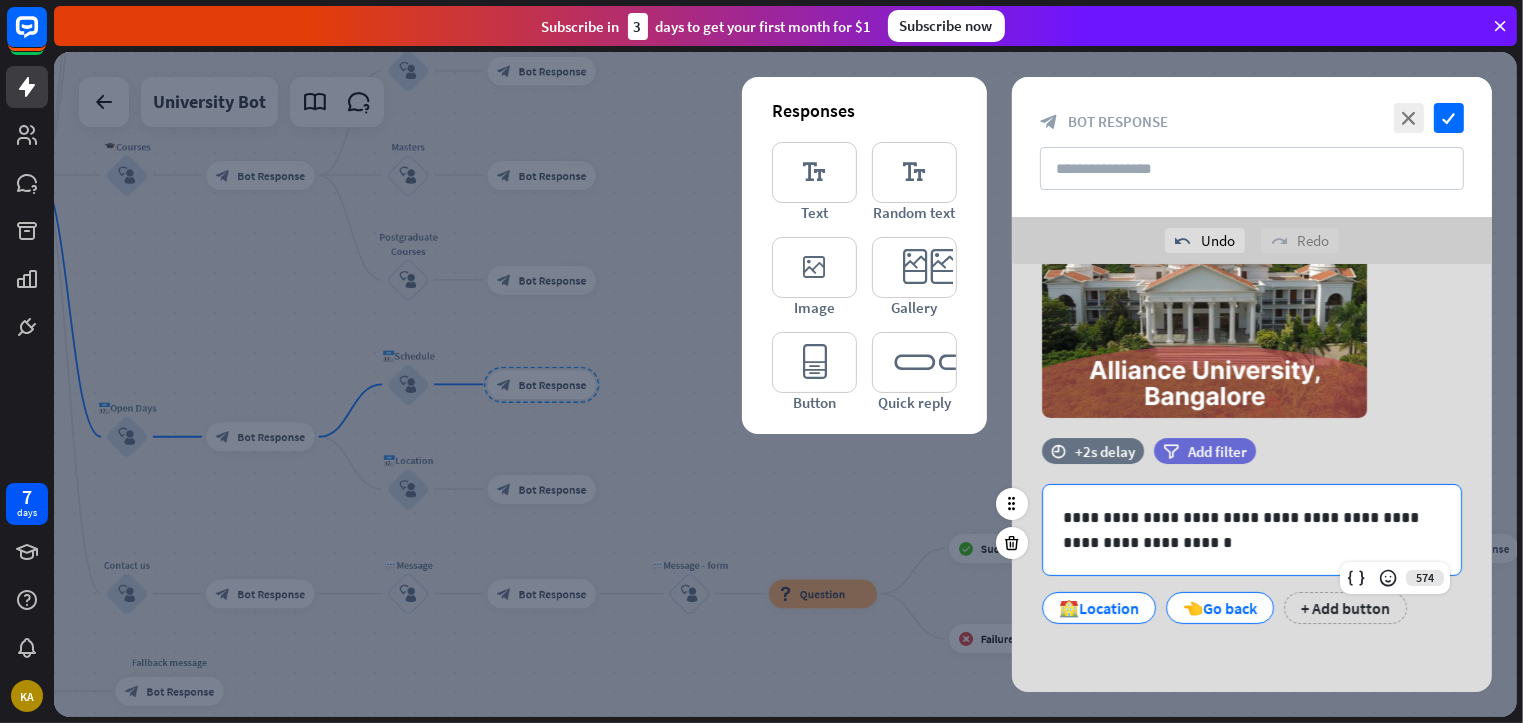 click on "**********" at bounding box center (1252, 530) 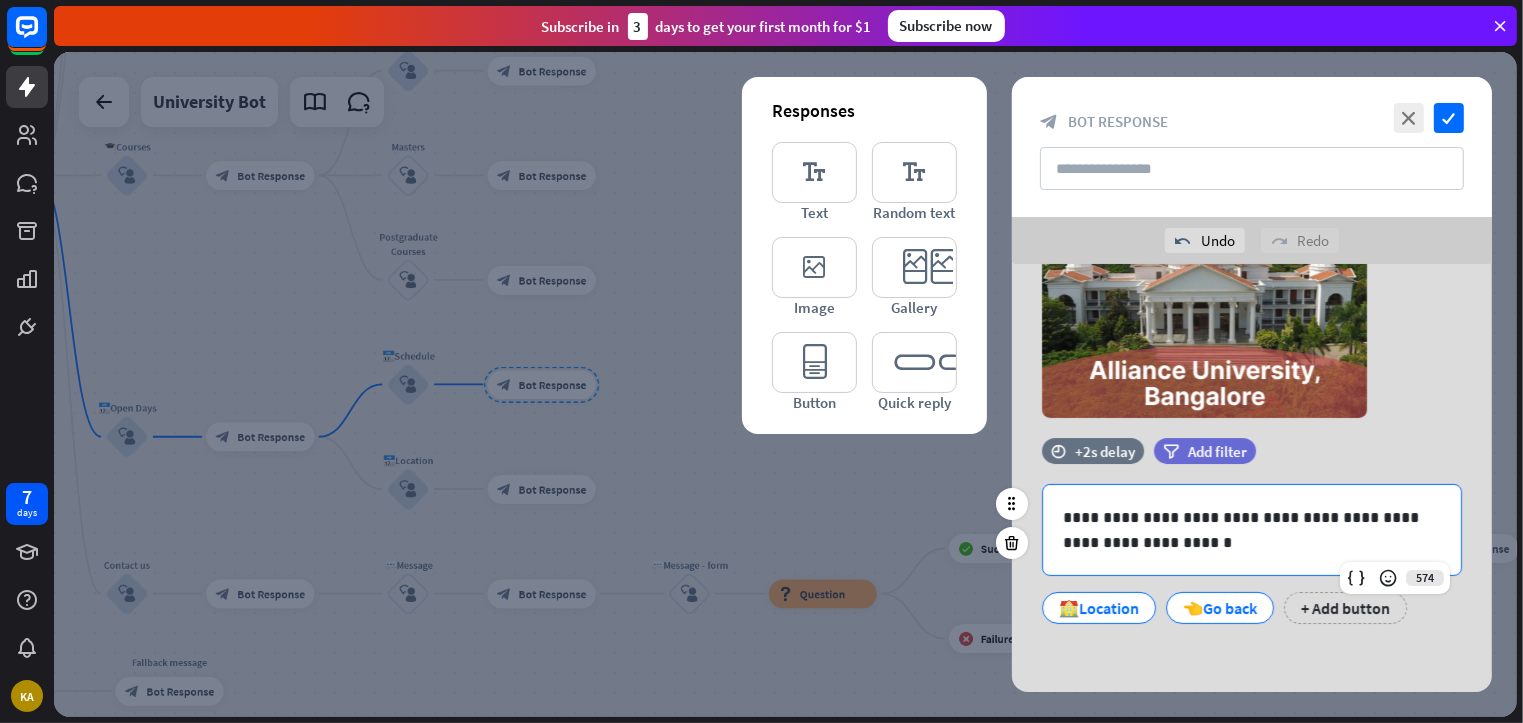 type 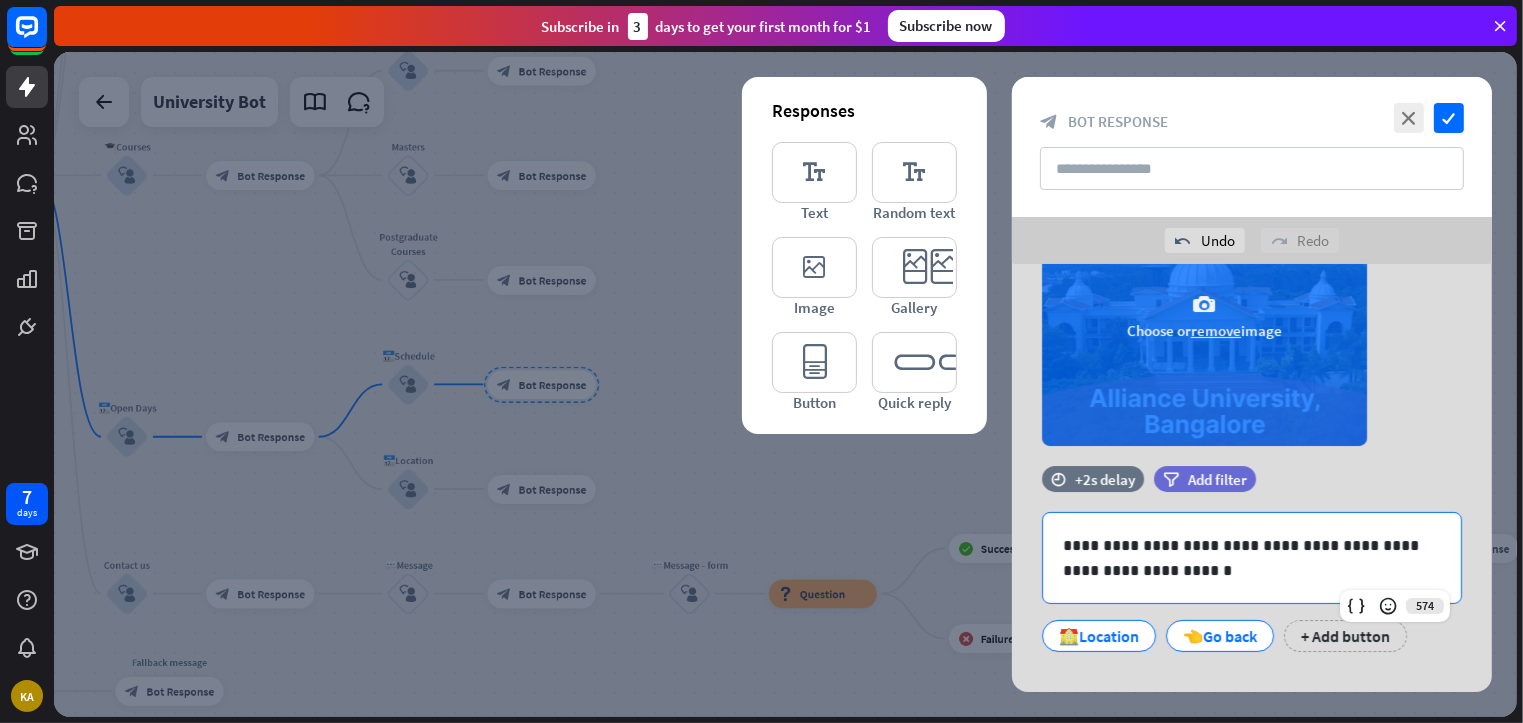 scroll, scrollTop: 556, scrollLeft: 0, axis: vertical 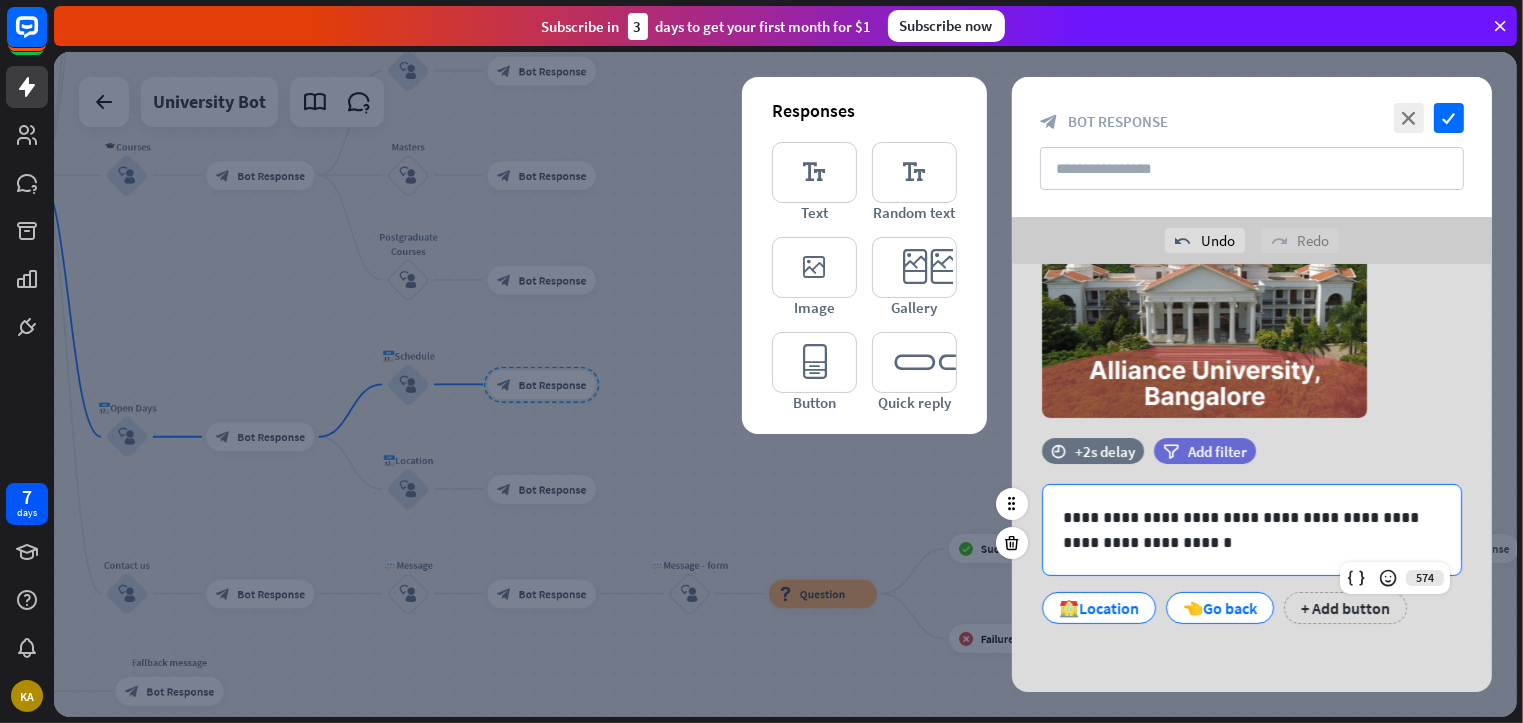 click on "**********" at bounding box center (1252, 530) 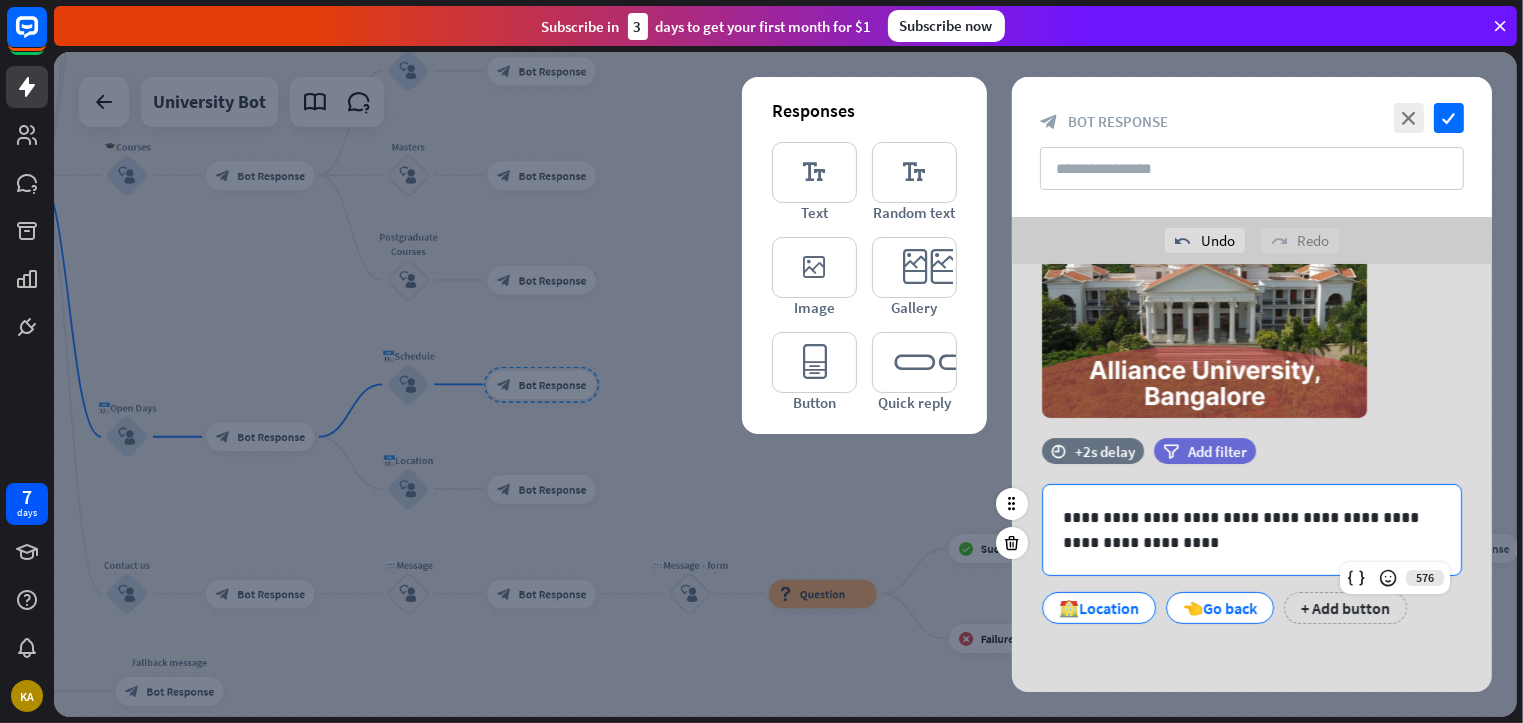 click on "**********" at bounding box center (1252, 530) 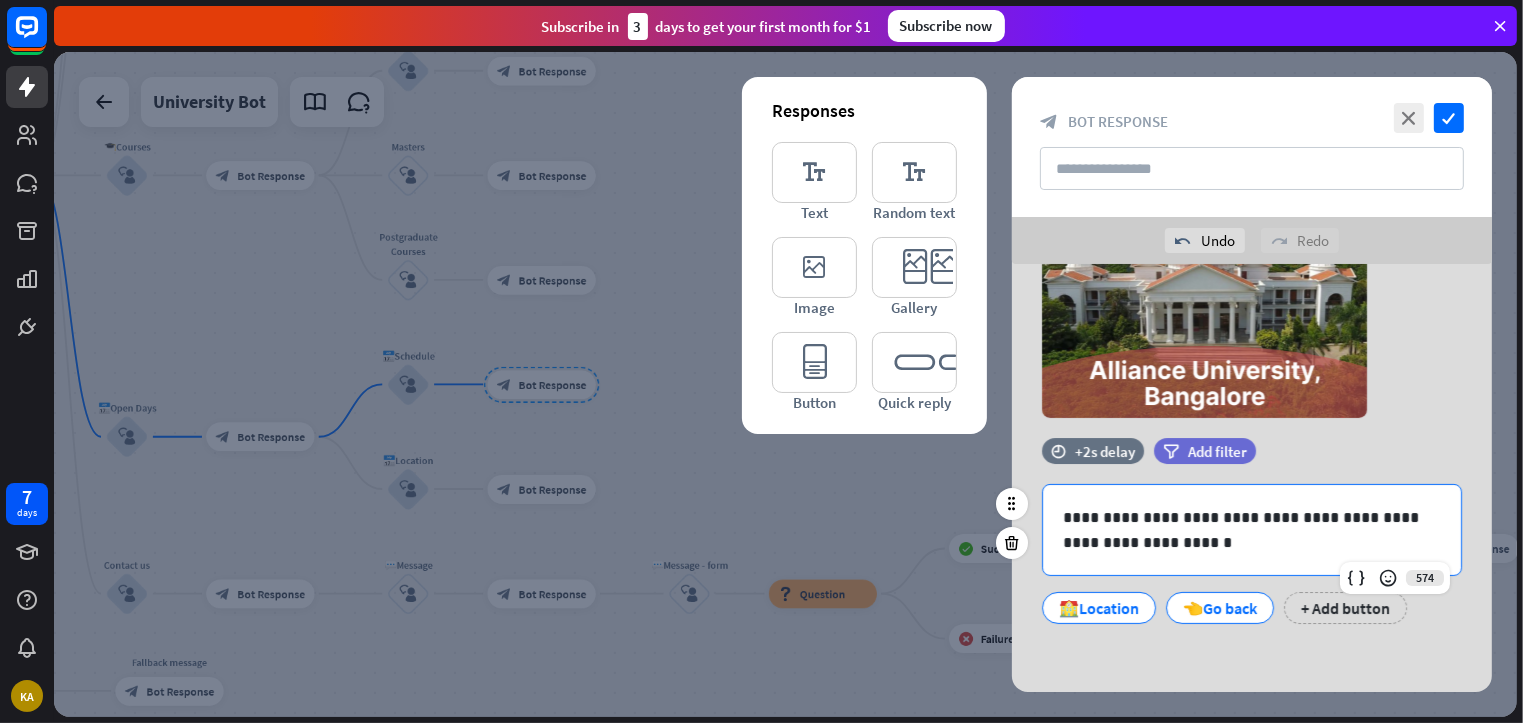 click on "**********" at bounding box center [1252, 530] 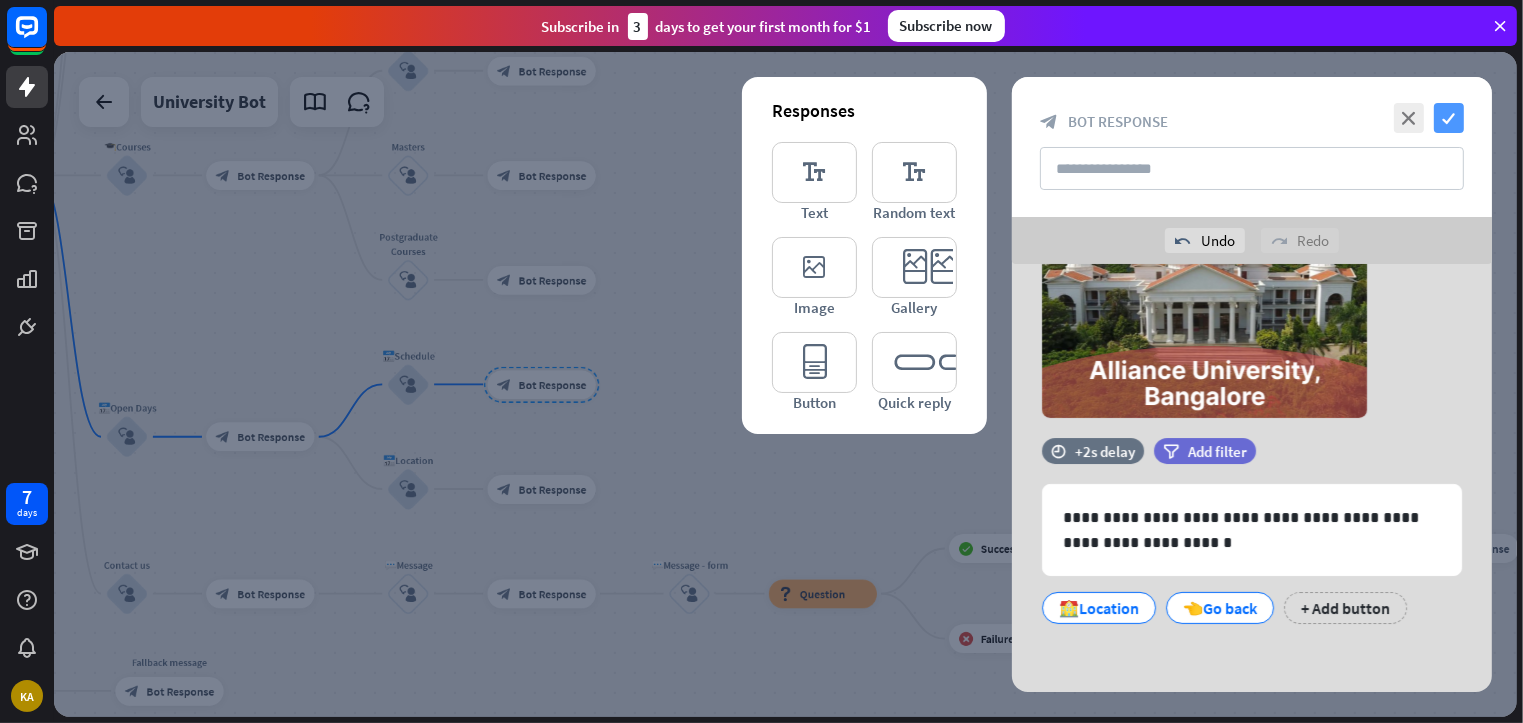 click on "check" at bounding box center [1449, 118] 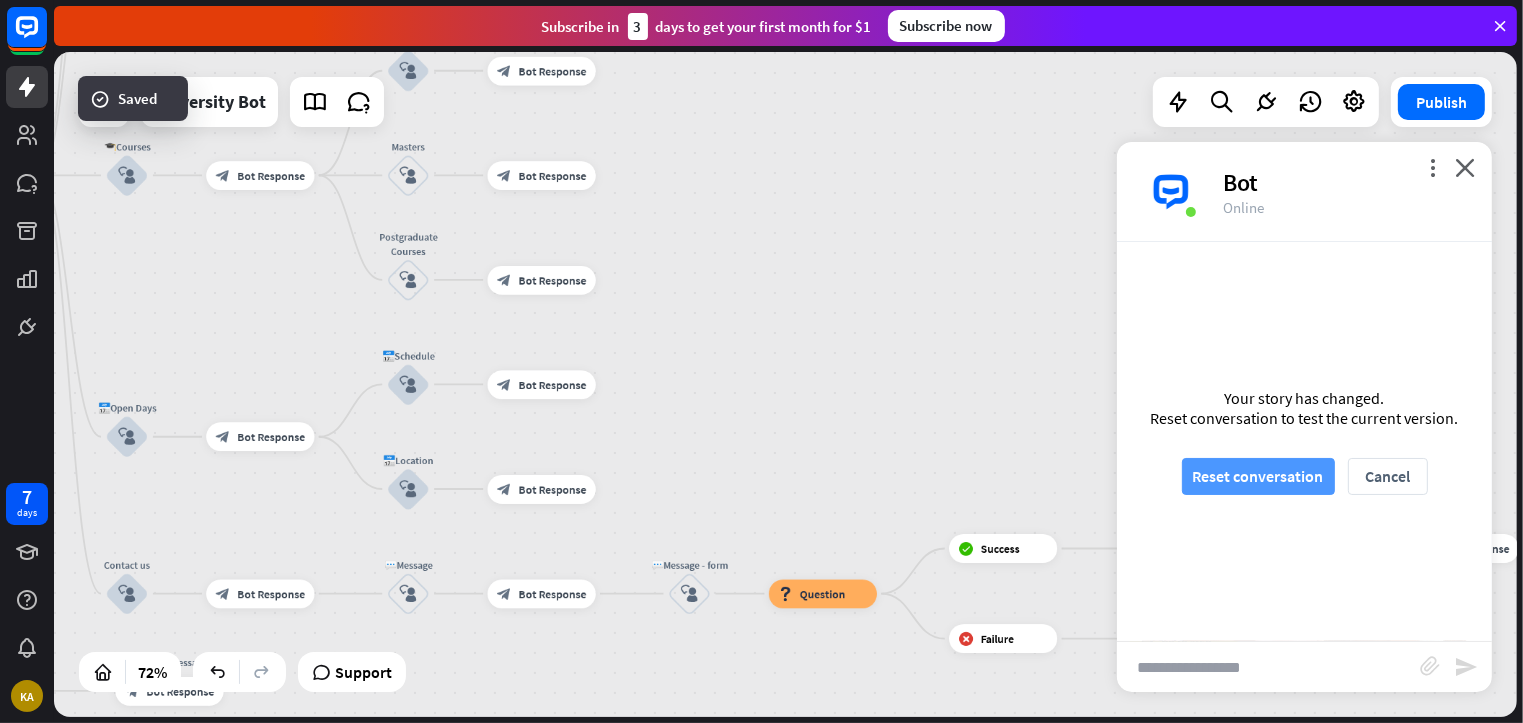click on "Reset conversation" at bounding box center [1258, 476] 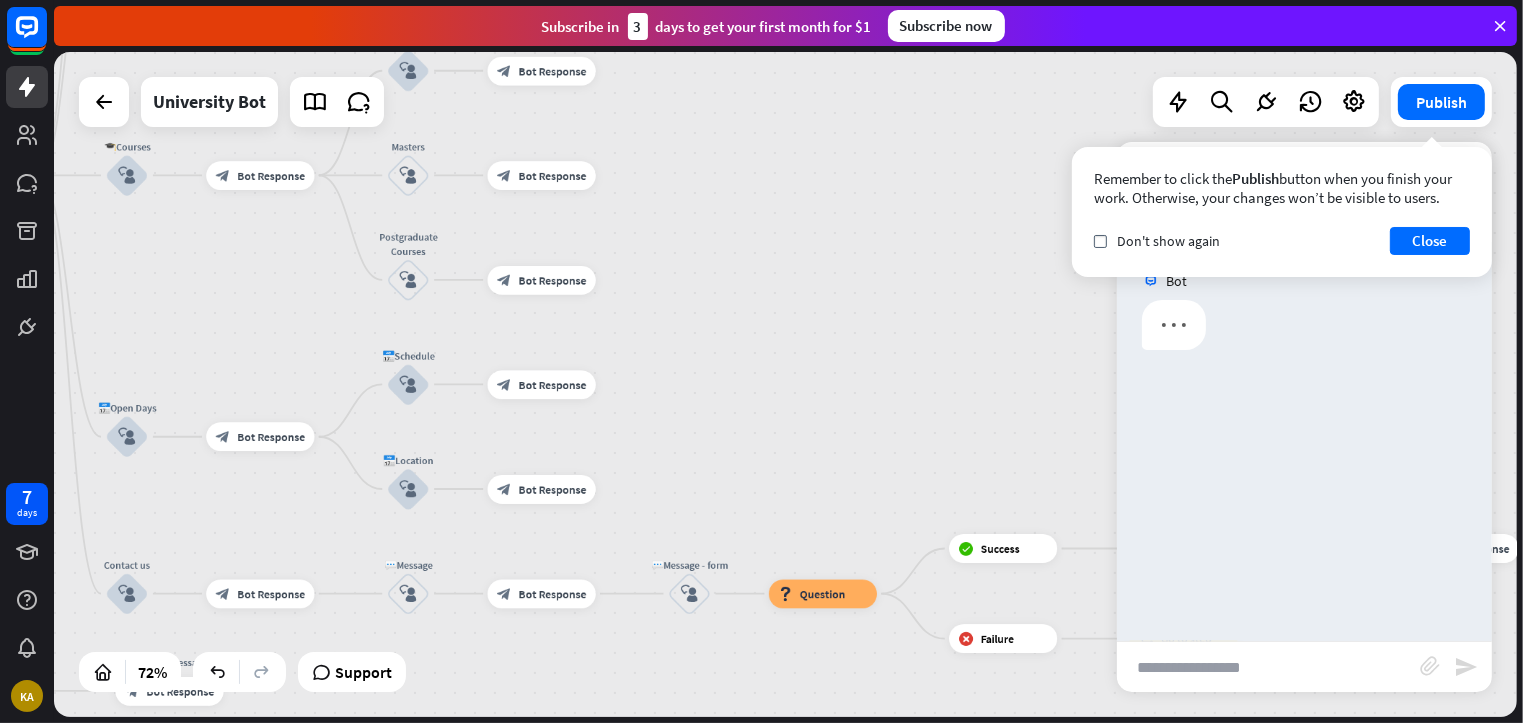 scroll, scrollTop: 0, scrollLeft: 0, axis: both 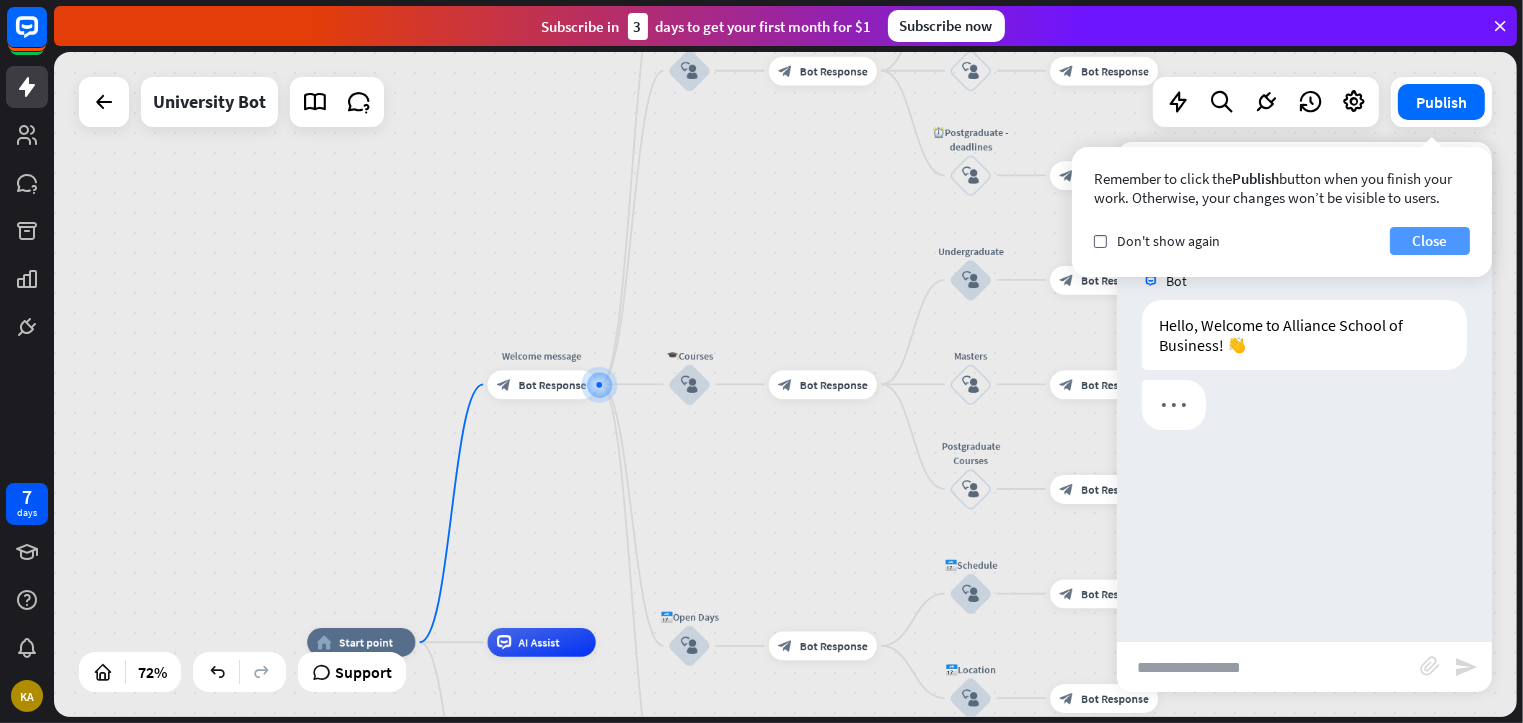 click on "Close" at bounding box center (1430, 241) 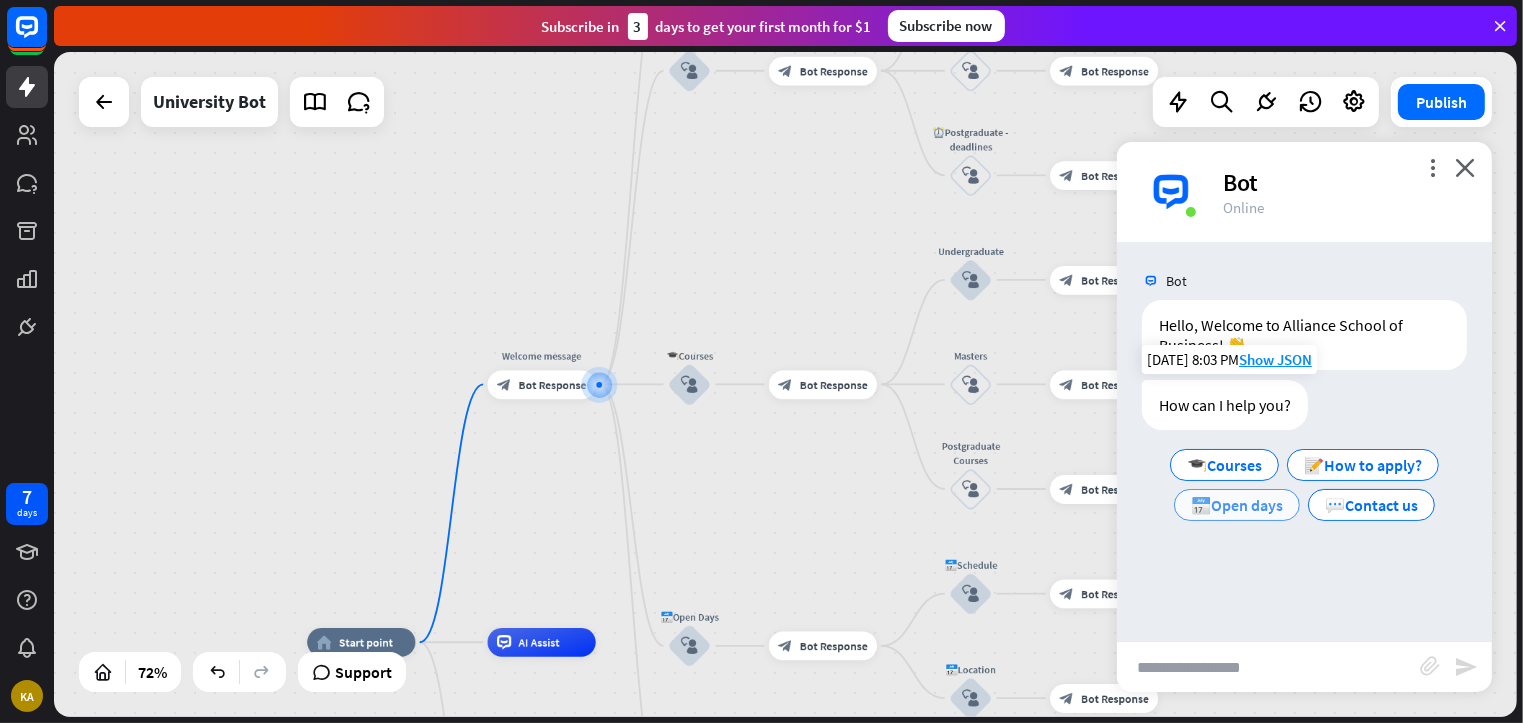 click on "📅Open days" at bounding box center [1237, 505] 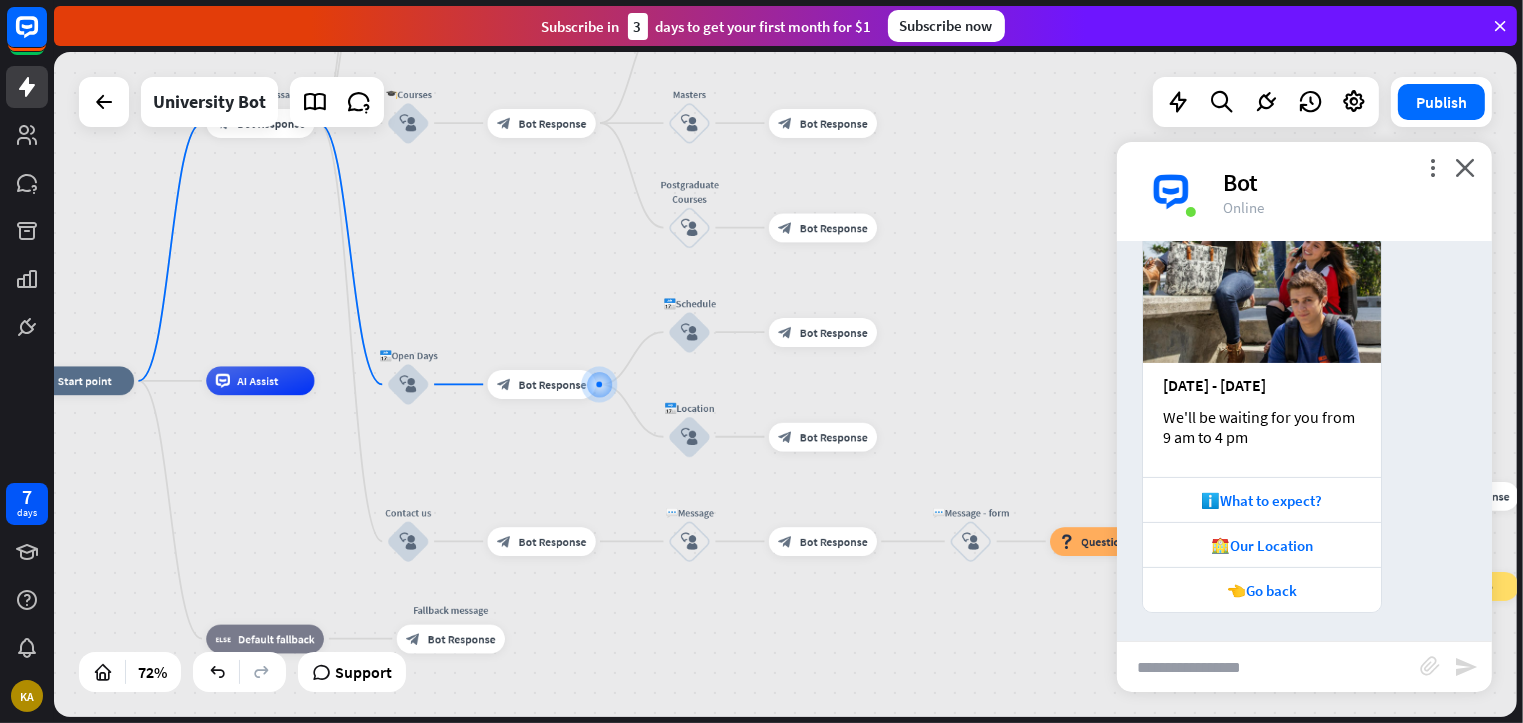 scroll, scrollTop: 464, scrollLeft: 0, axis: vertical 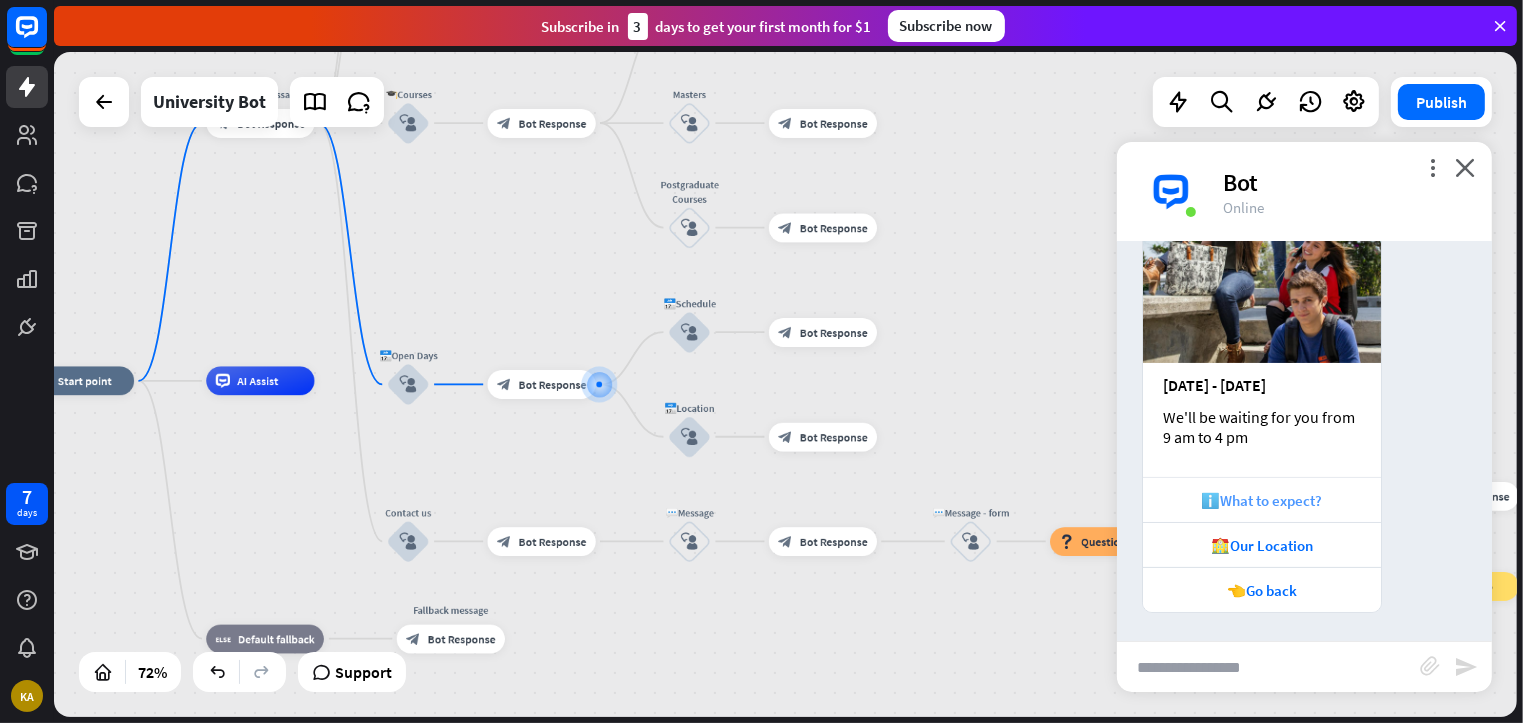 click on "ℹ️What to expect?" at bounding box center (1262, 500) 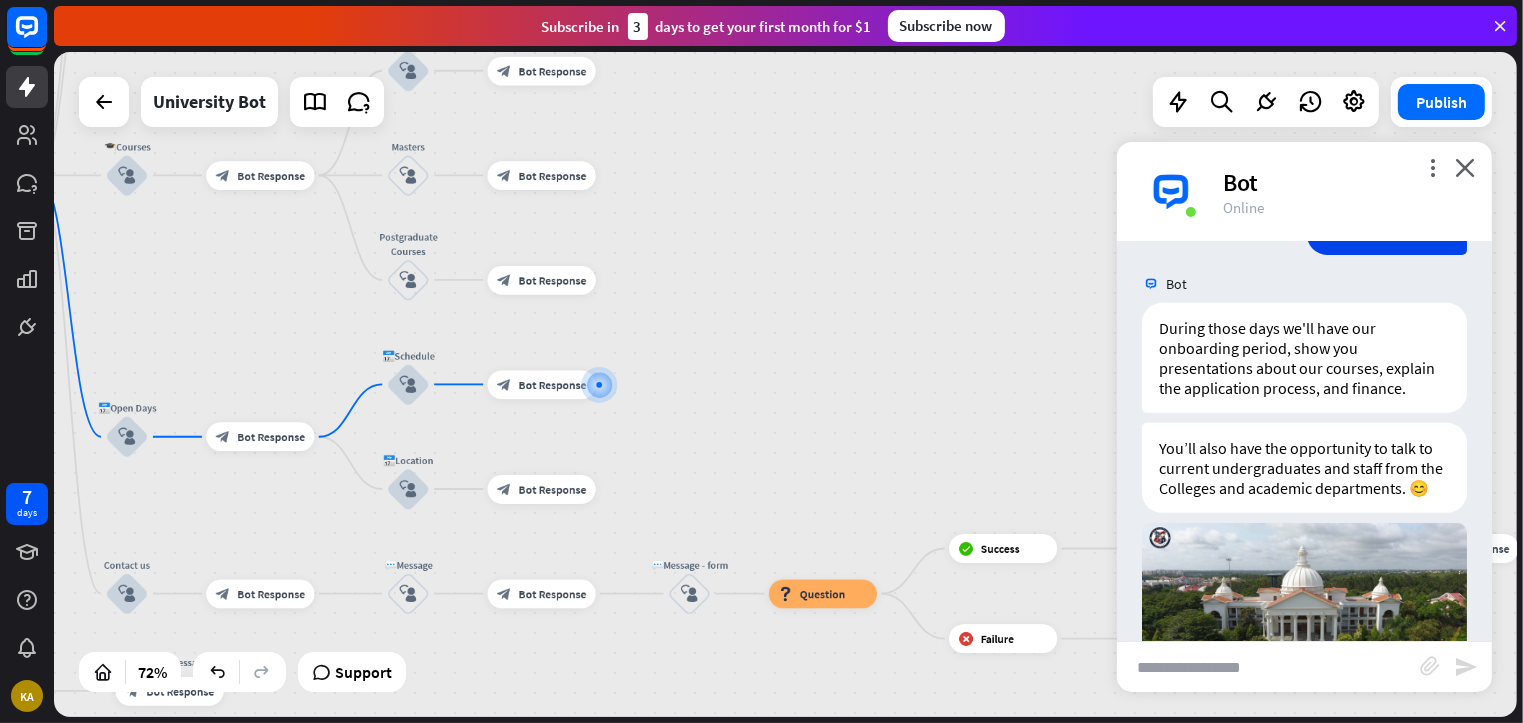 scroll, scrollTop: 919, scrollLeft: 0, axis: vertical 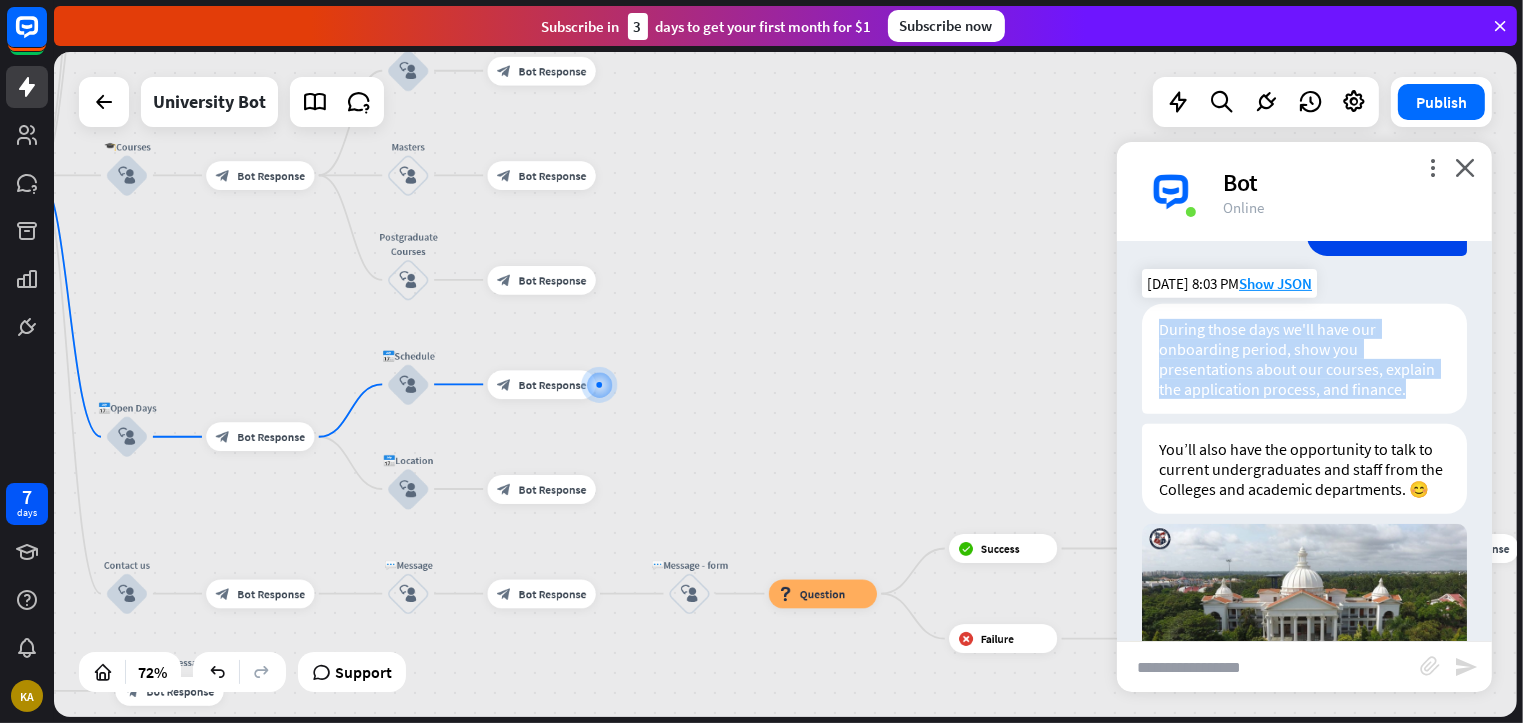 drag, startPoint x: 1406, startPoint y: 392, endPoint x: 1154, endPoint y: 325, distance: 260.75467 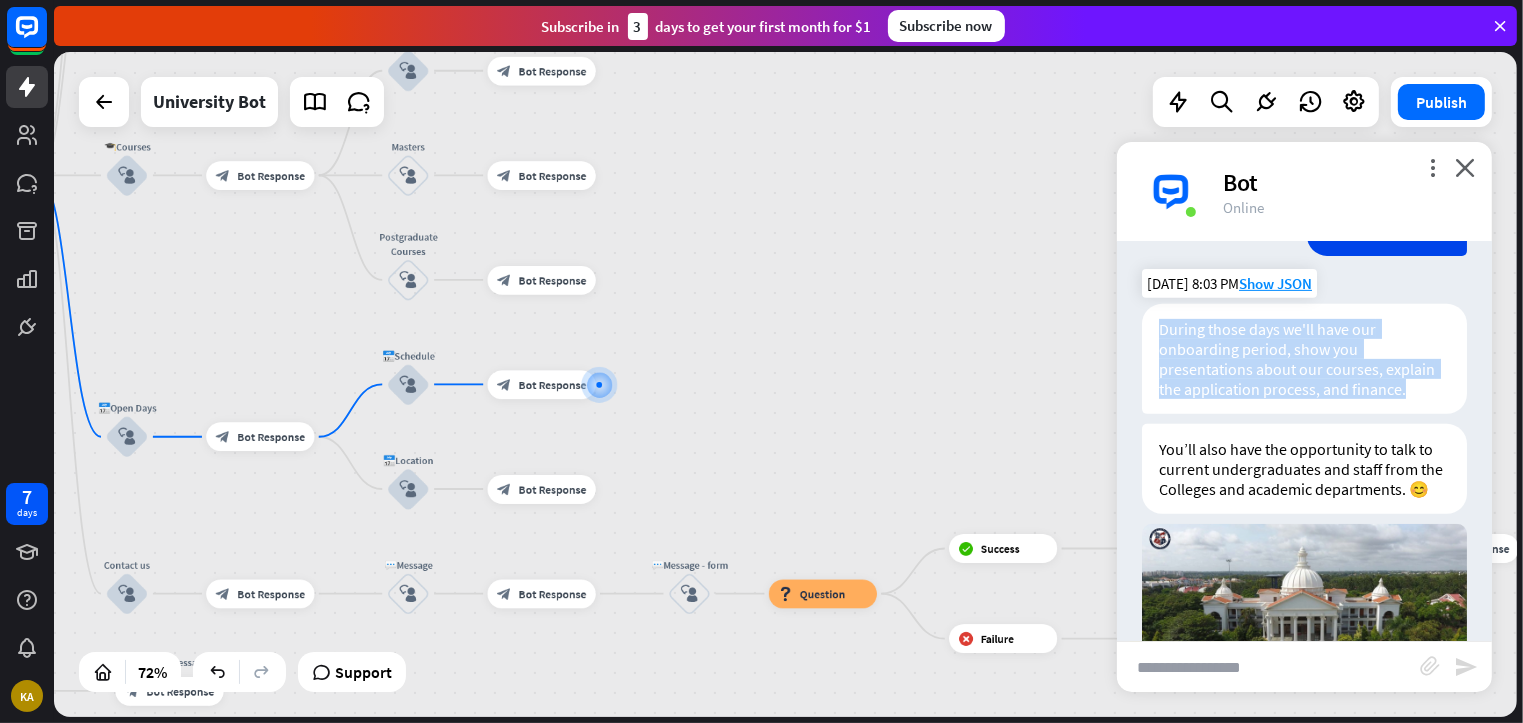 click on "During those days we'll have our onboarding period, show you presentations about our courses, explain the application process, and finance." at bounding box center [1304, 359] 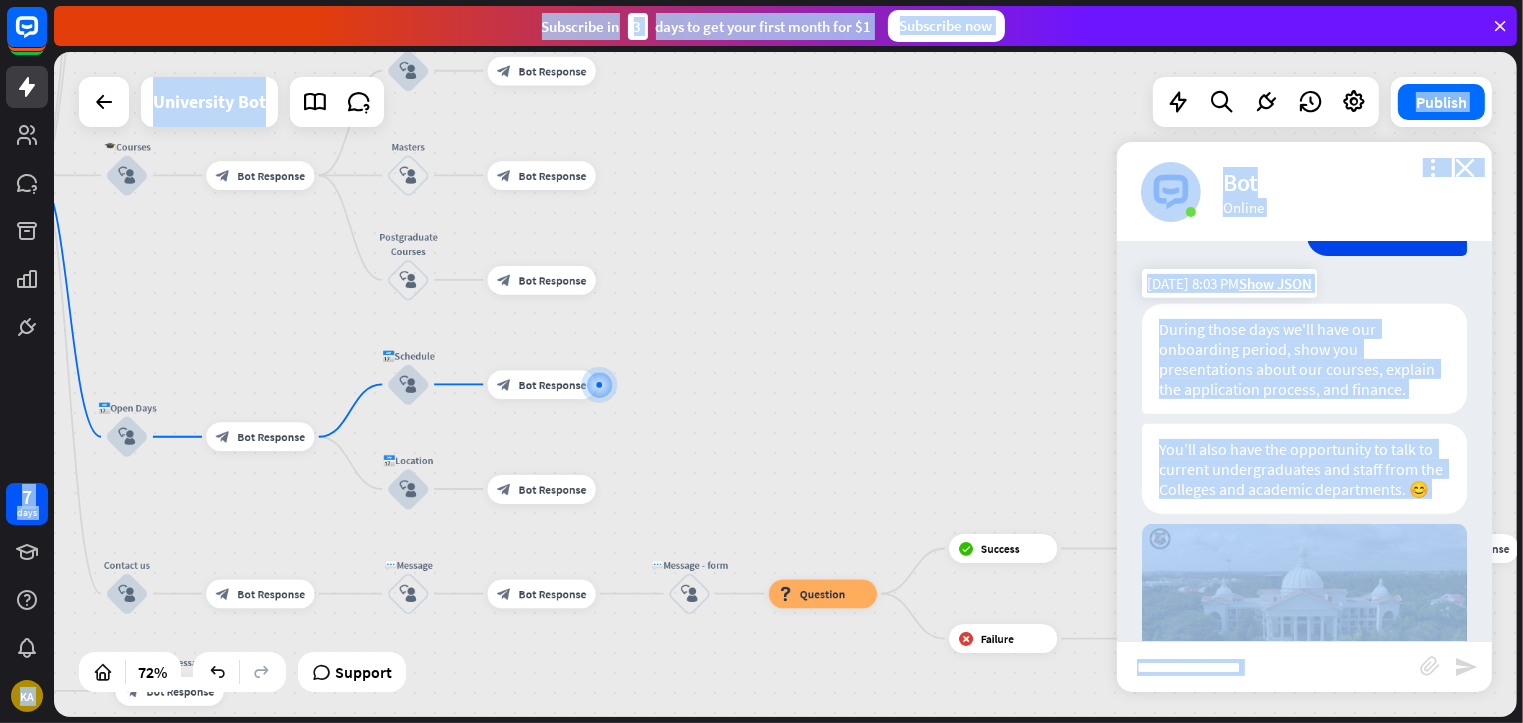 click on "During those days we'll have our onboarding period, show you presentations about our courses, explain the application process, and finance." at bounding box center (1304, 359) 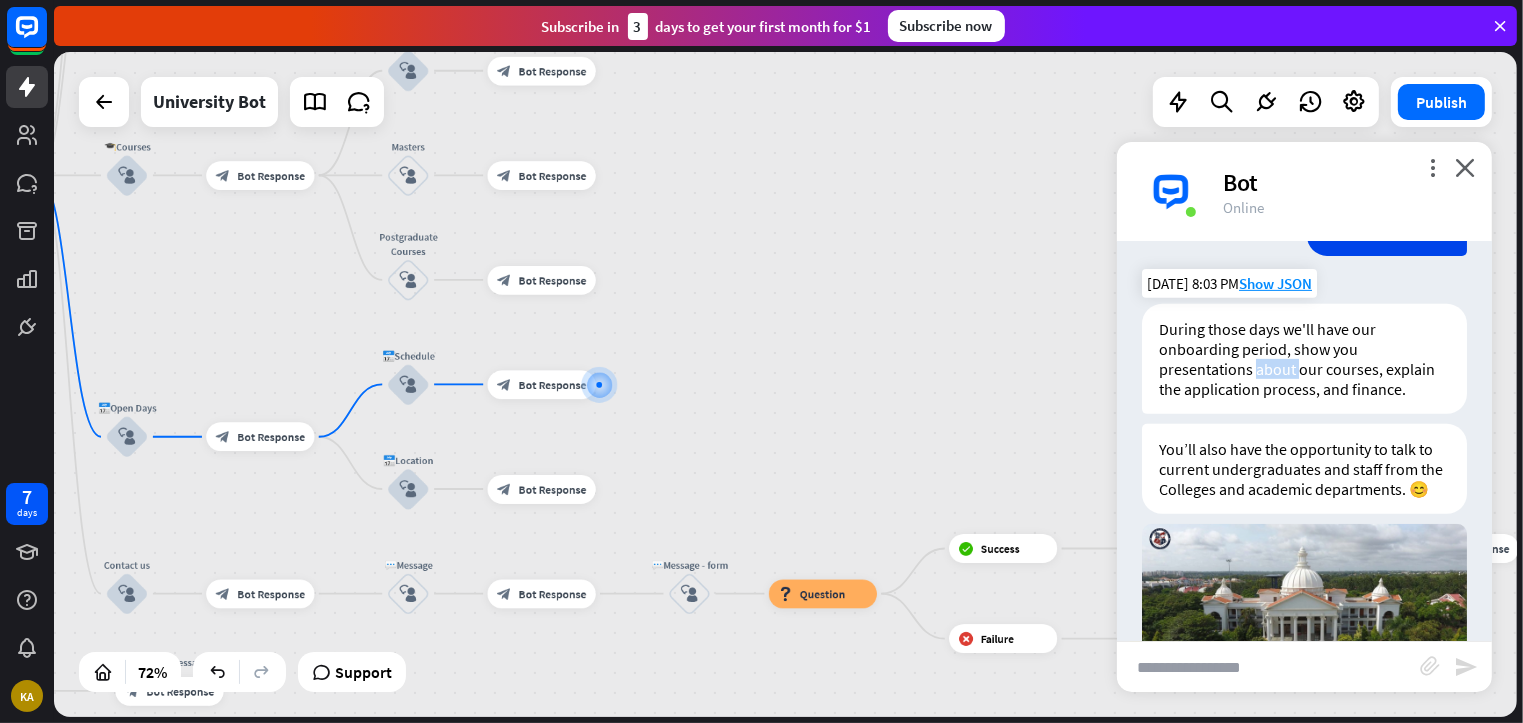 click on "During those days we'll have our onboarding period, show you presentations about our courses, explain the application process, and finance." at bounding box center (1304, 359) 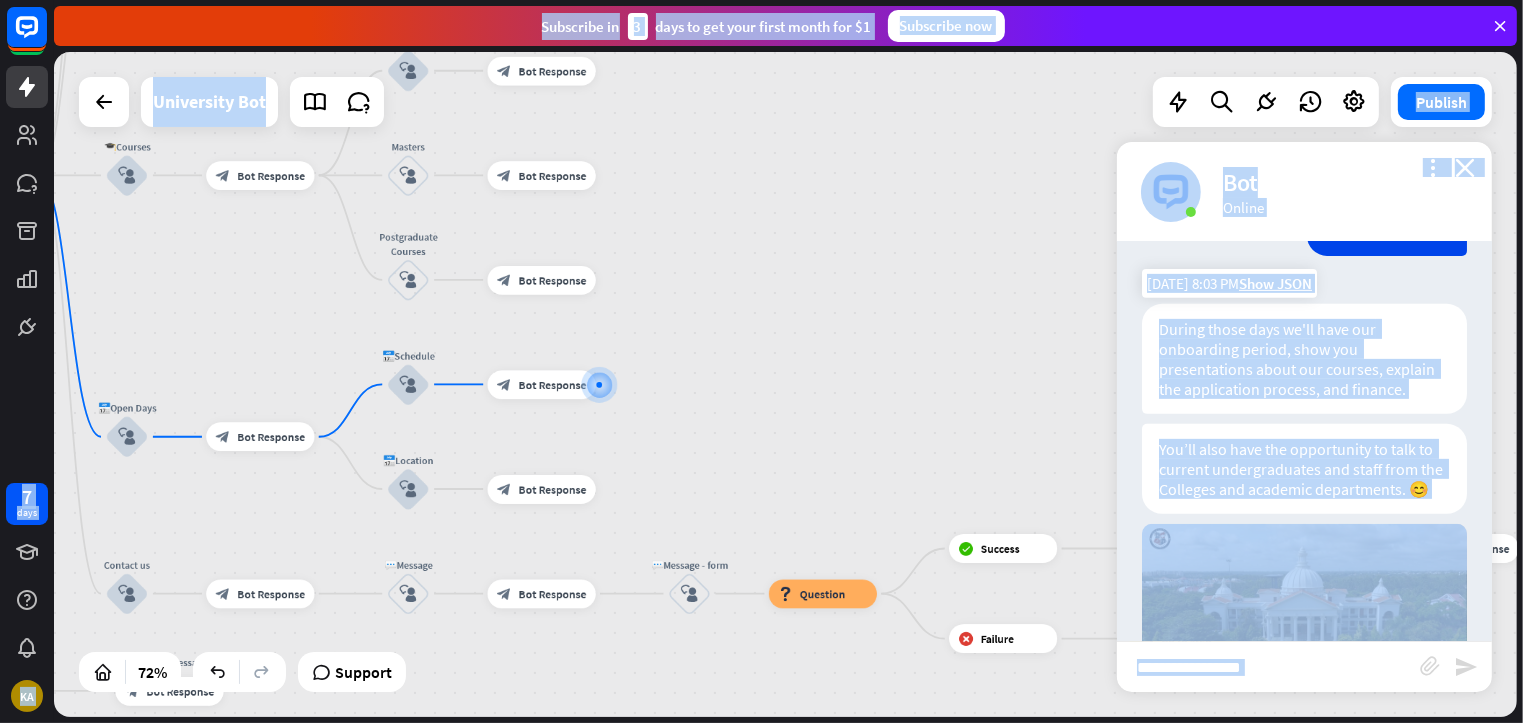 click on "During those days we'll have our onboarding period, show you presentations about our courses, explain the application process, and finance." at bounding box center [1304, 359] 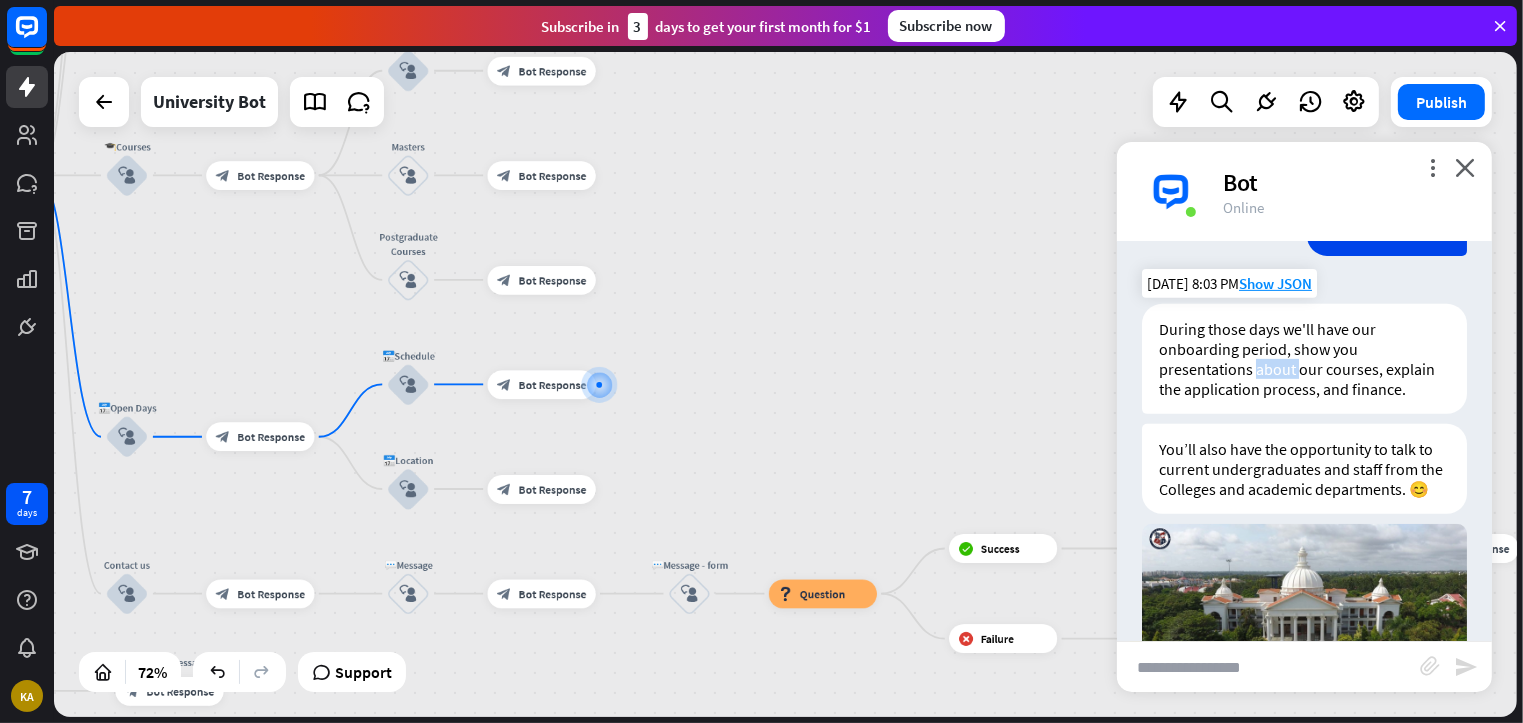 click on "During those days we'll have our onboarding period, show you presentations about our courses, explain the application process, and finance." at bounding box center (1304, 359) 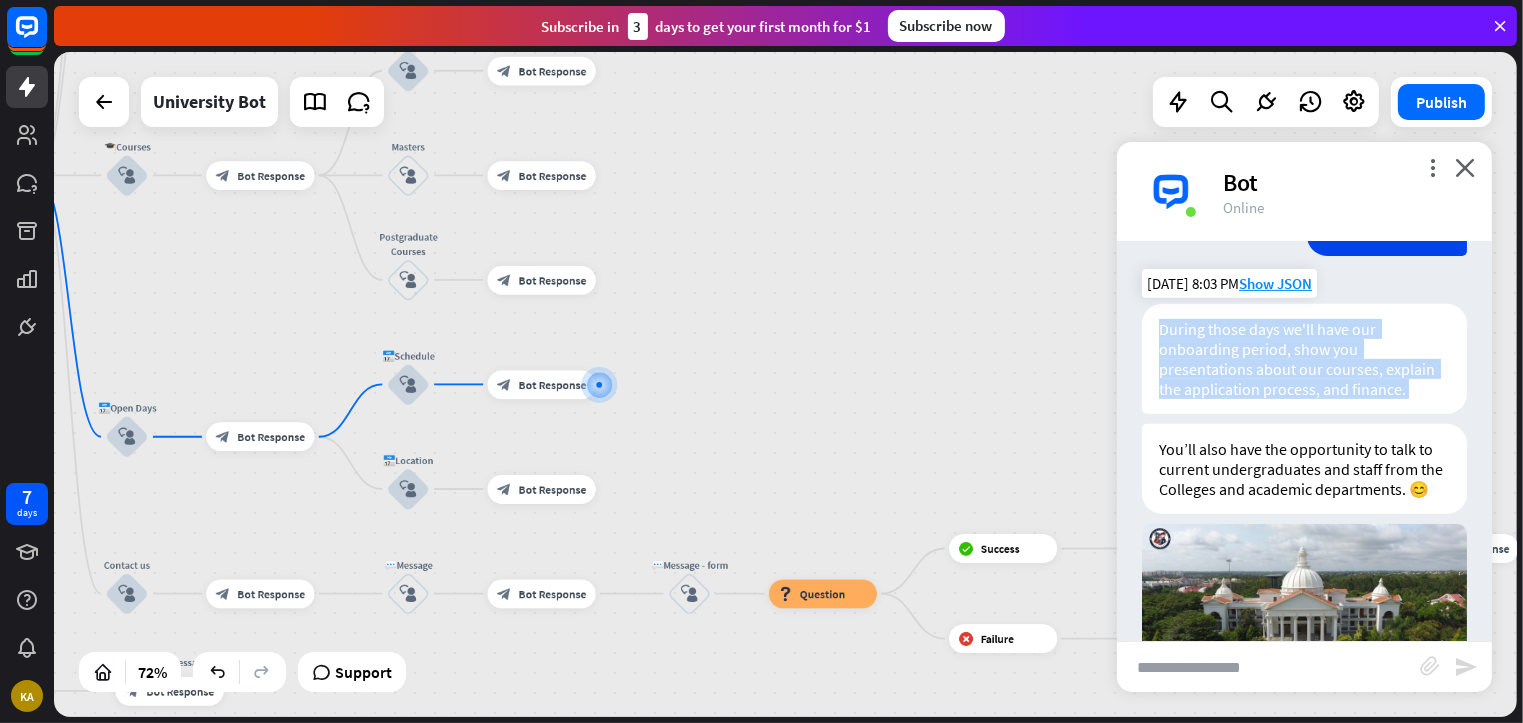 click on "During those days we'll have our onboarding period, show you presentations about our courses, explain the application process, and finance." at bounding box center (1304, 359) 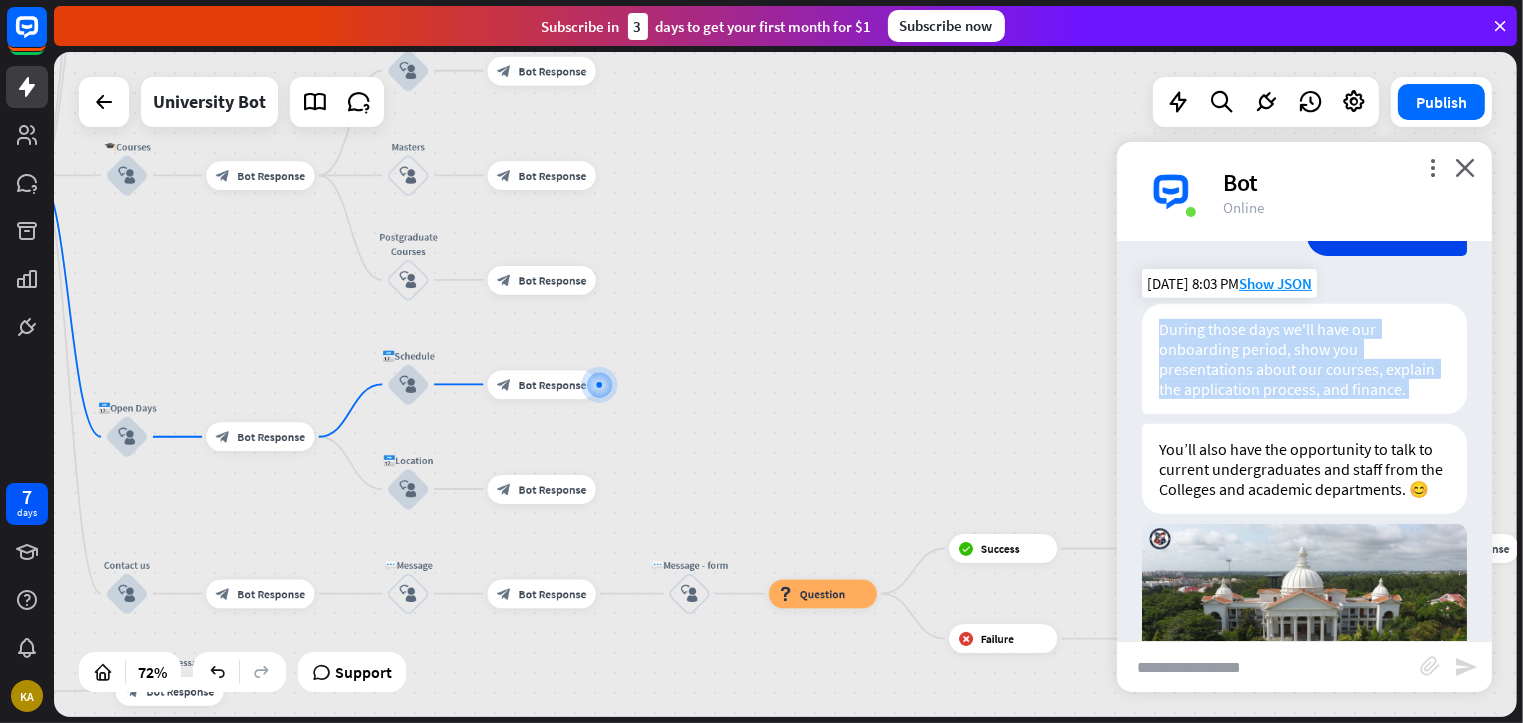 click on "During those days we'll have our onboarding period, show you presentations about our courses, explain the application process, and finance." at bounding box center [1304, 359] 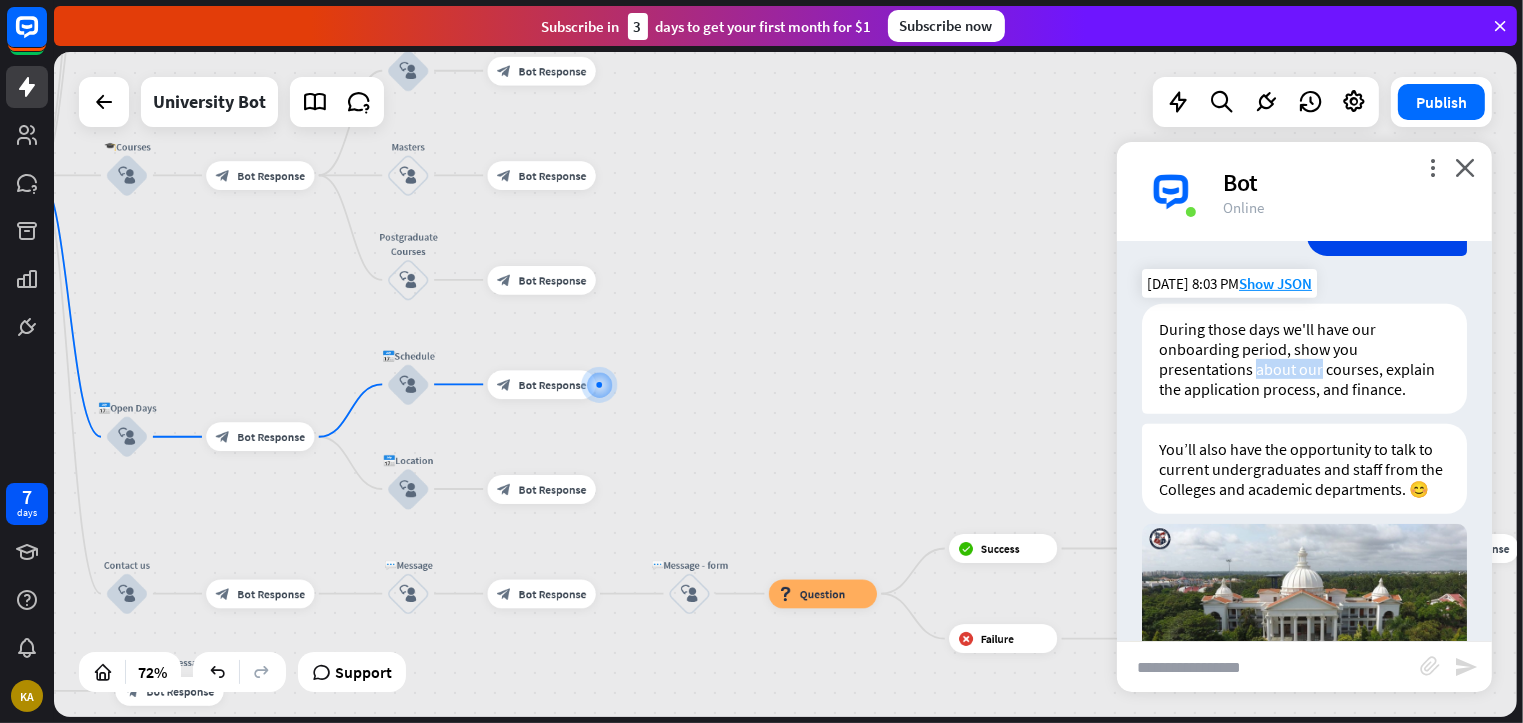 drag, startPoint x: 1272, startPoint y: 365, endPoint x: 1312, endPoint y: 369, distance: 40.1995 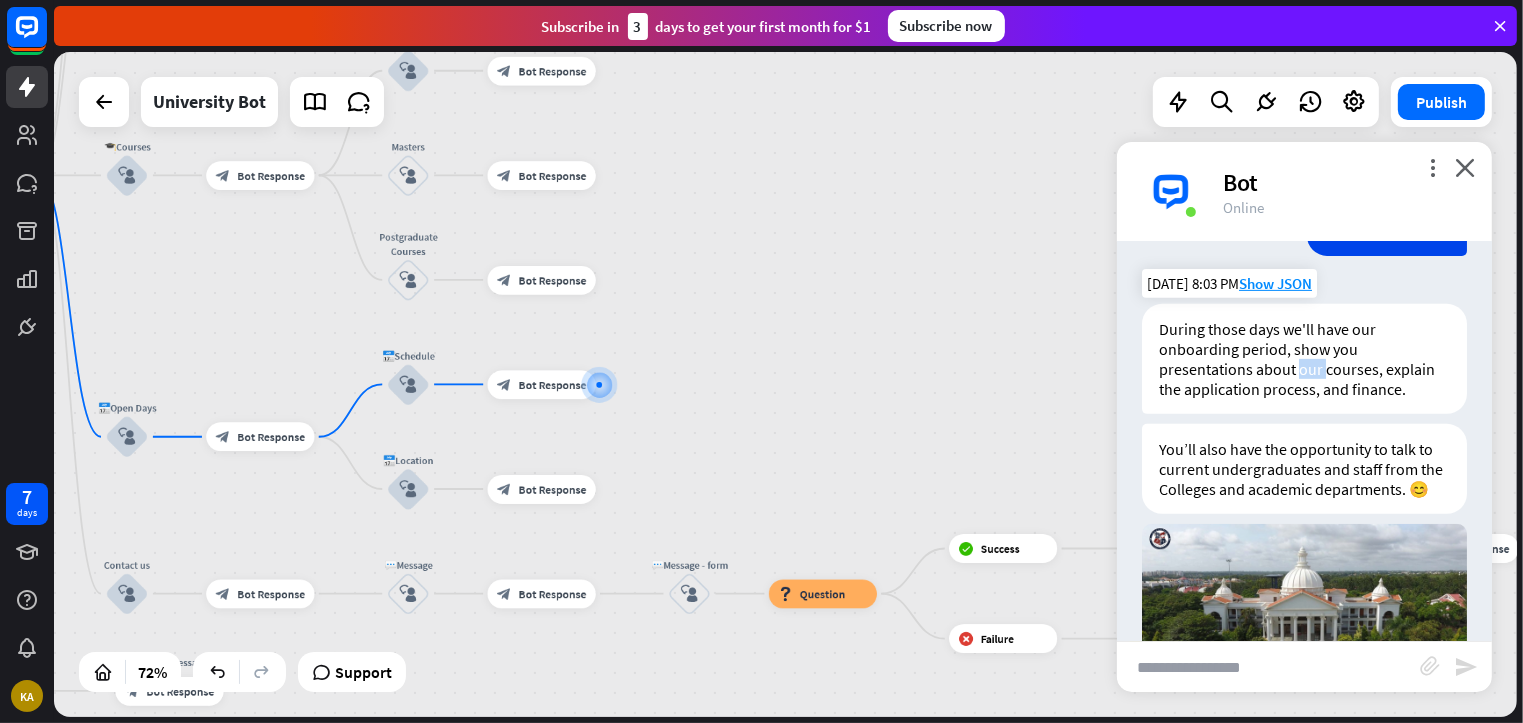 click on "During those days we'll have our onboarding period, show you presentations about our courses, explain the application process, and finance." at bounding box center (1304, 359) 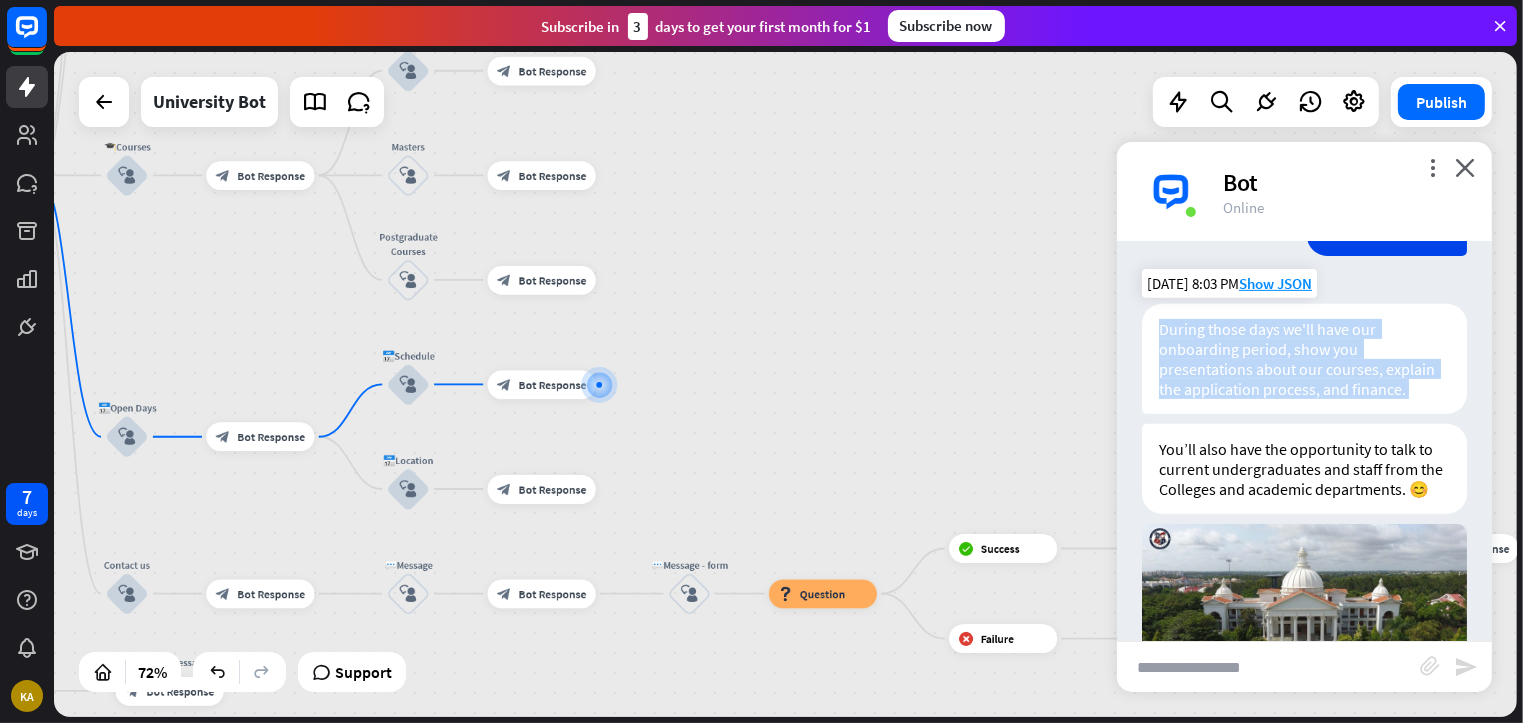click on "During those days we'll have our onboarding period, show you presentations about our courses, explain the application process, and finance." at bounding box center [1304, 359] 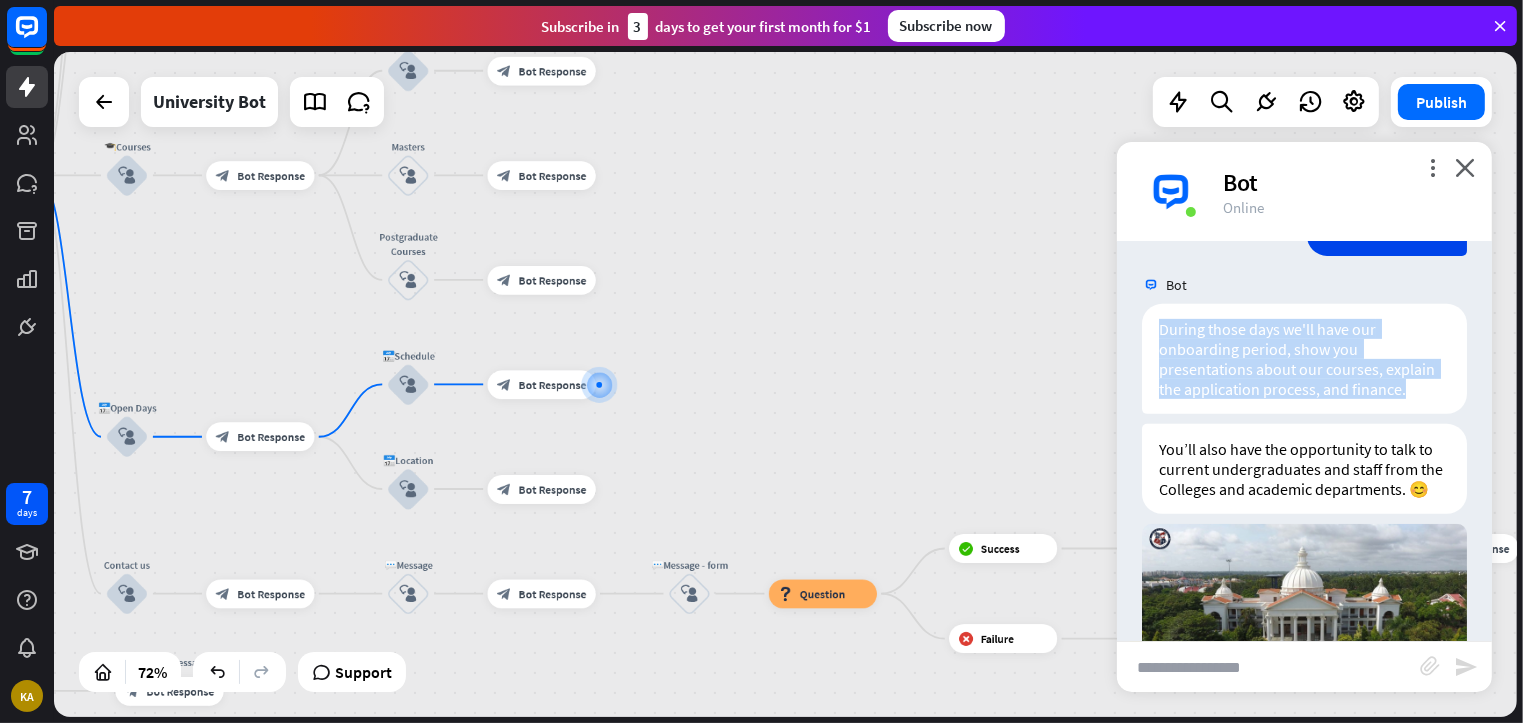 click on "home_2   Start point                 Welcome message   block_bot_response   Bot Response                 ✨Main menu   block_user_input                   block_bot_response   Bot Response                 📝How to apply?   block_user_input                   block_bot_response   Bot Response                 ⏰Bachelor - deadlines   block_user_input                   block_bot_response   Bot Response                 ⏰Master - deadlines   block_user_input                   block_bot_response   Bot Response                 ⏰Postgraduate - deadlines   block_user_input                   block_bot_response   Bot Response                 🎓Courses   block_user_input                   block_bot_response   Bot Response                 Undergraduate   block_user_input                   block_bot_response   Bot Response                 Masters   block_user_input                   block_bot_response   Bot Response                 Postgraduate Courses   block_user_input" at bounding box center [785, 384] 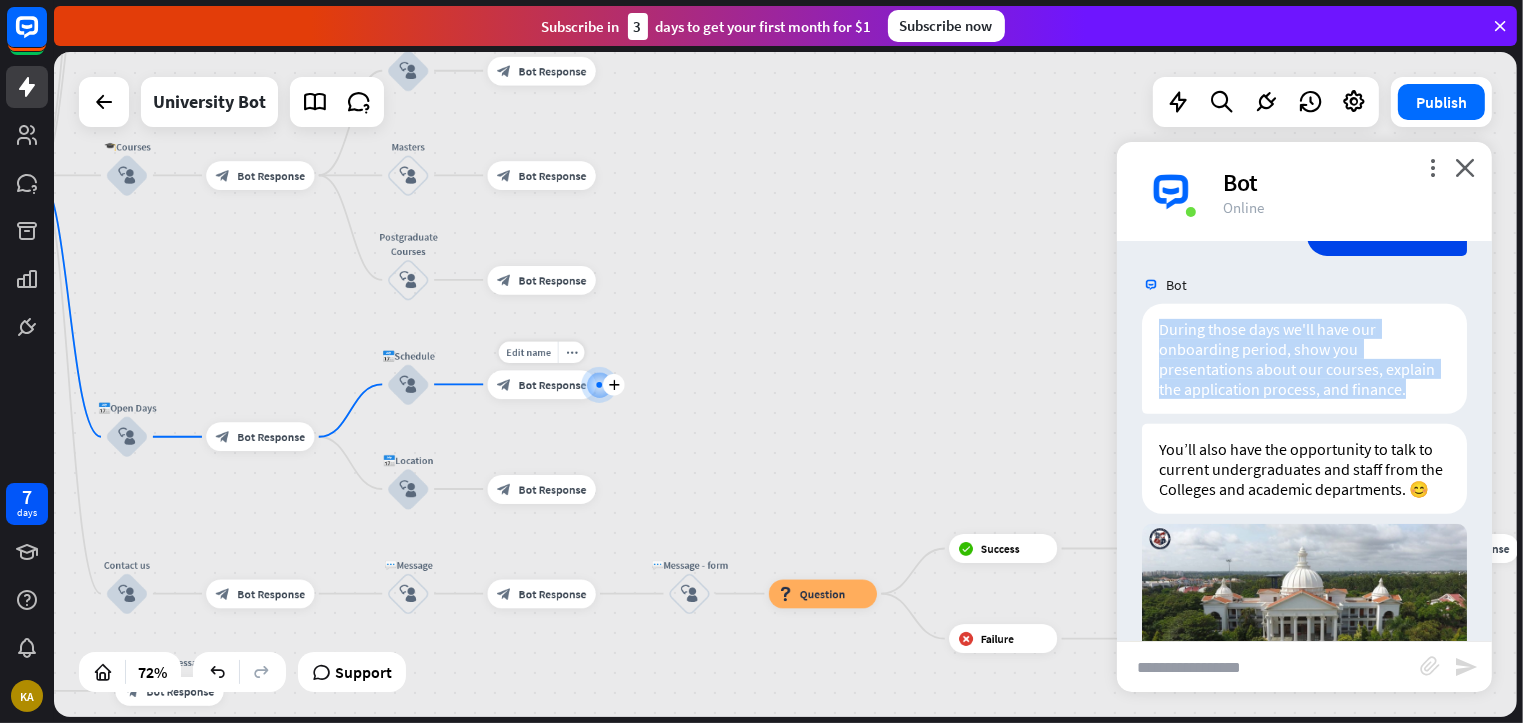click on "block_bot_response   Bot Response" at bounding box center (542, 384) 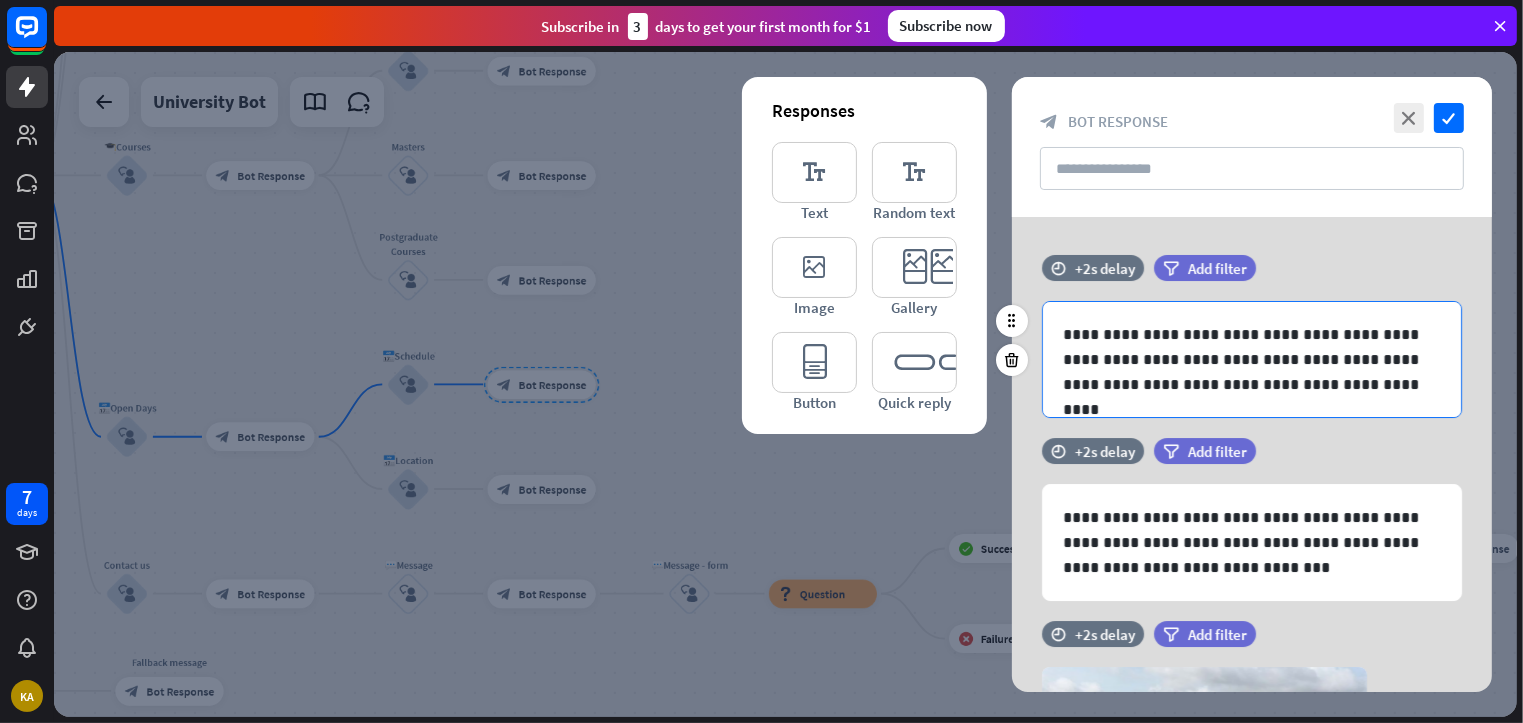 click on "**********" at bounding box center [1252, 359] 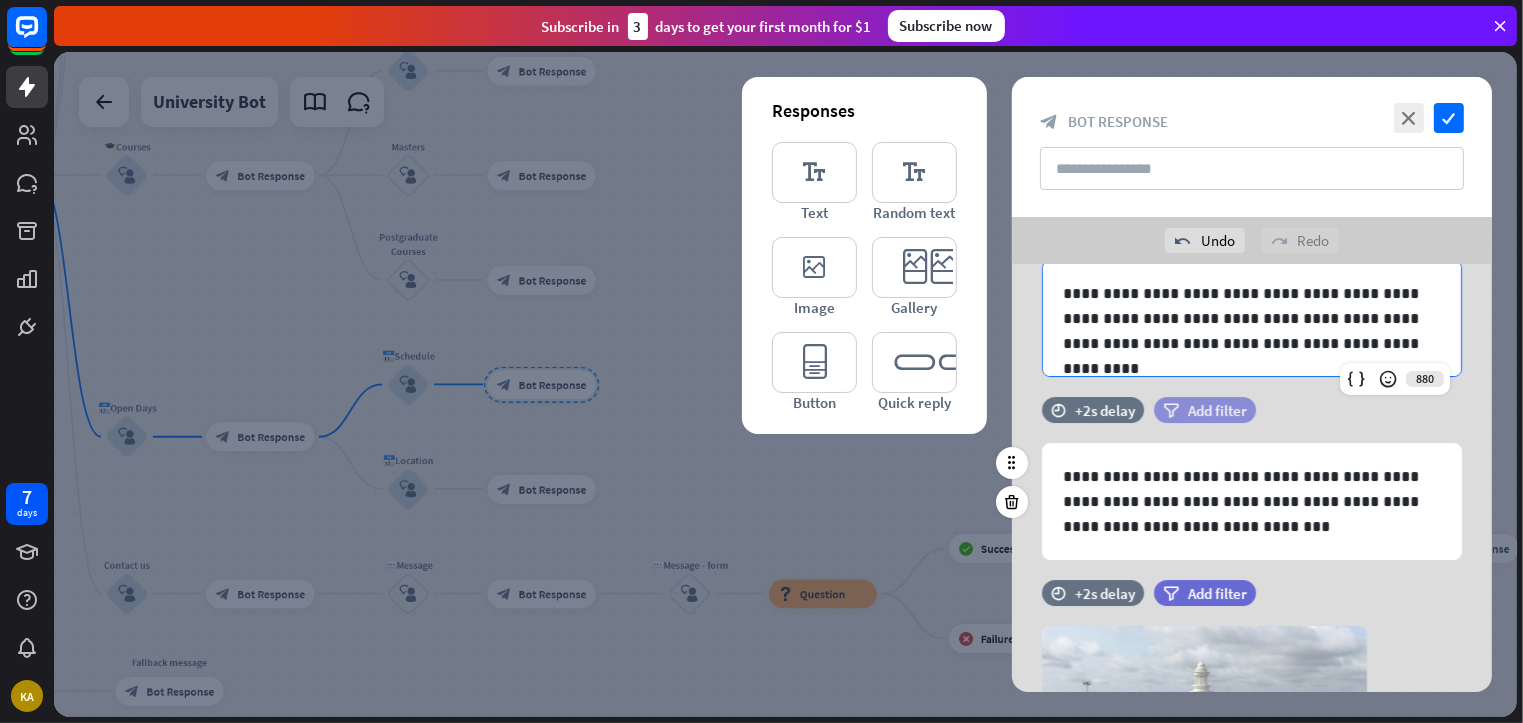 scroll, scrollTop: 88, scrollLeft: 0, axis: vertical 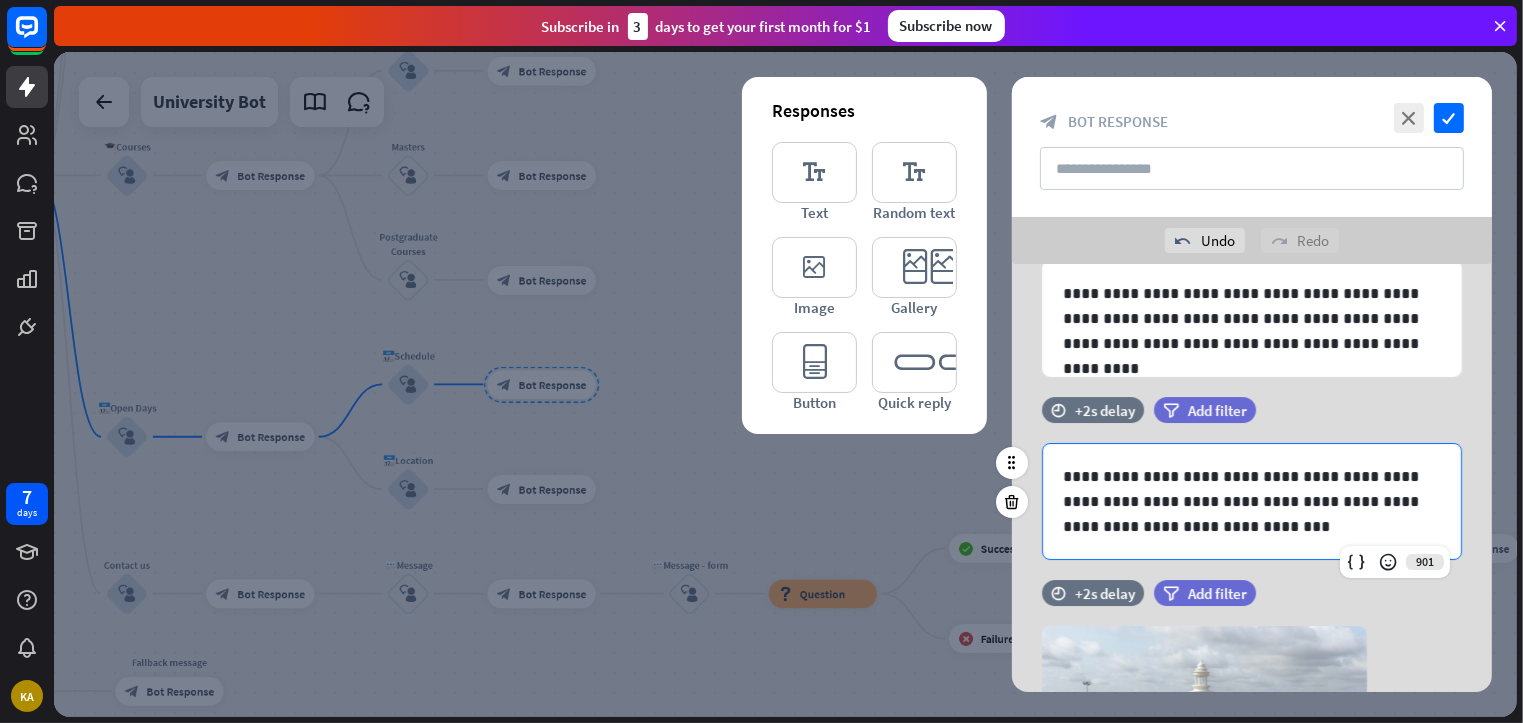 click on "**********" at bounding box center [1252, 501] 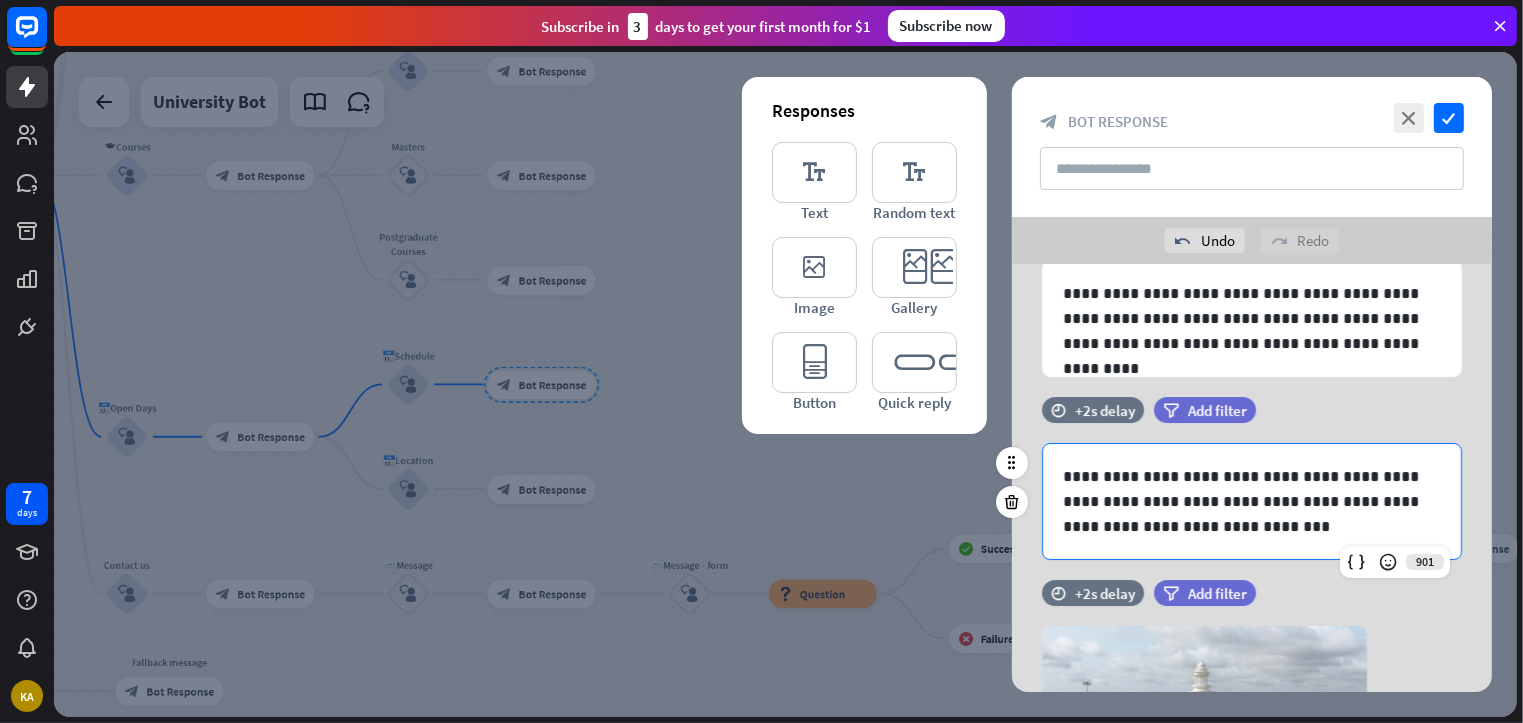 click on "**********" at bounding box center (1252, 501) 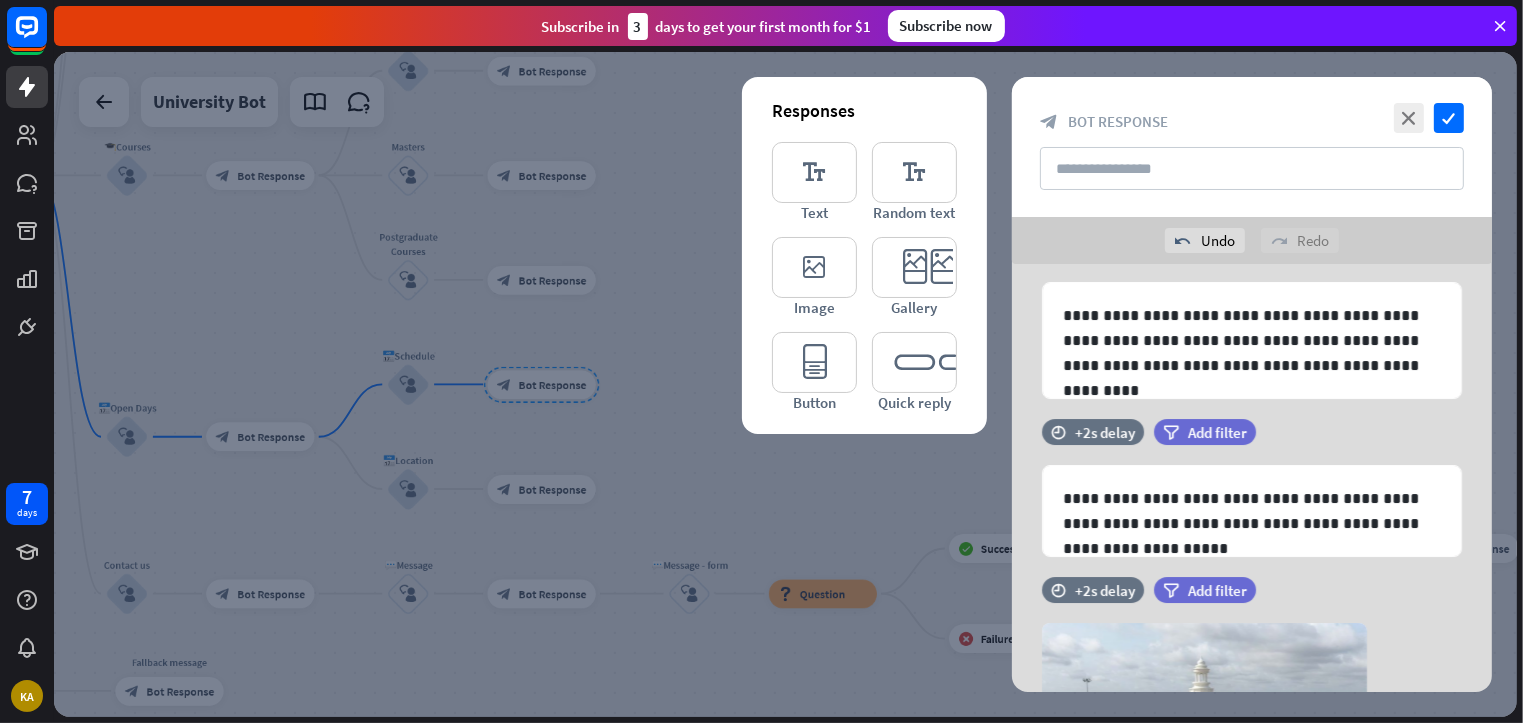scroll, scrollTop: 0, scrollLeft: 0, axis: both 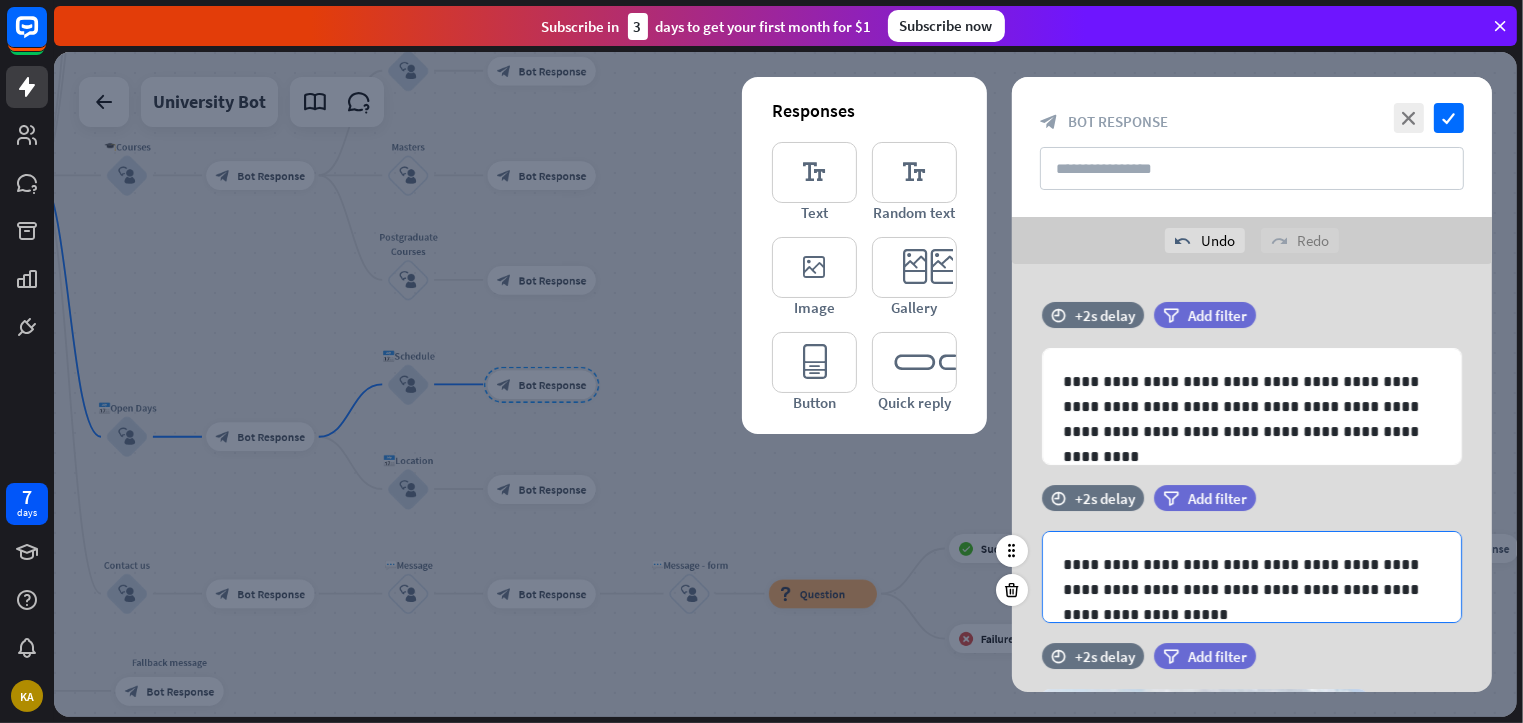 click on "**********" at bounding box center [1252, 577] 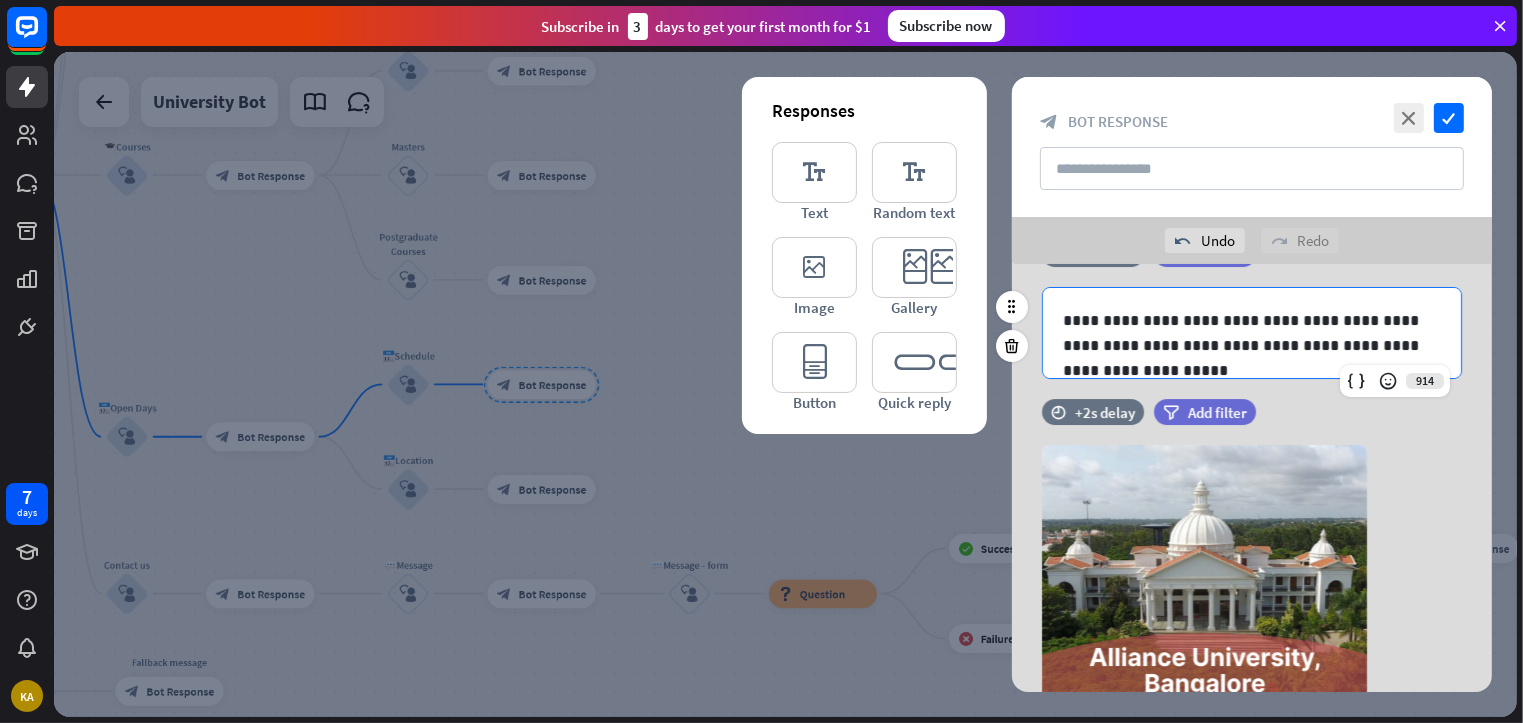 scroll, scrollTop: 532, scrollLeft: 0, axis: vertical 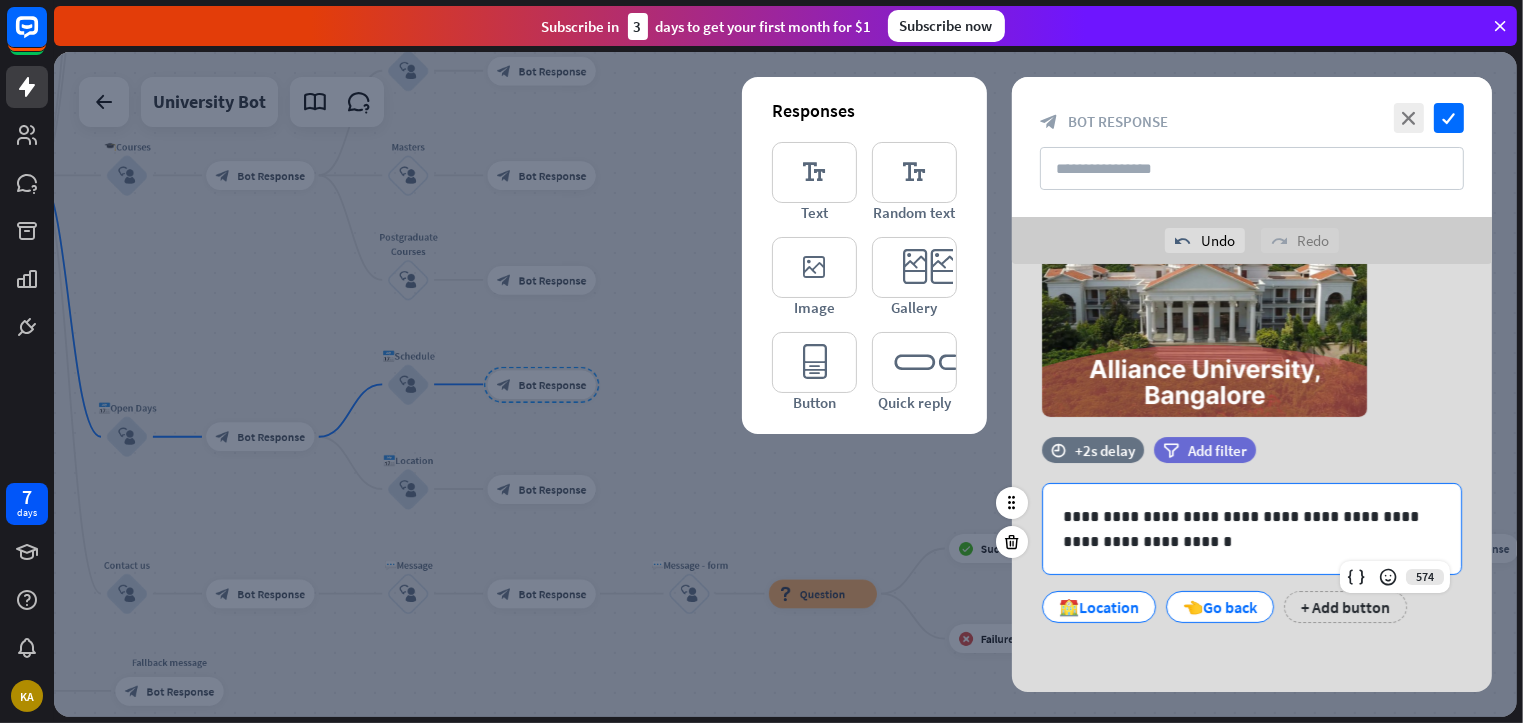 click on "**********" at bounding box center (1252, 529) 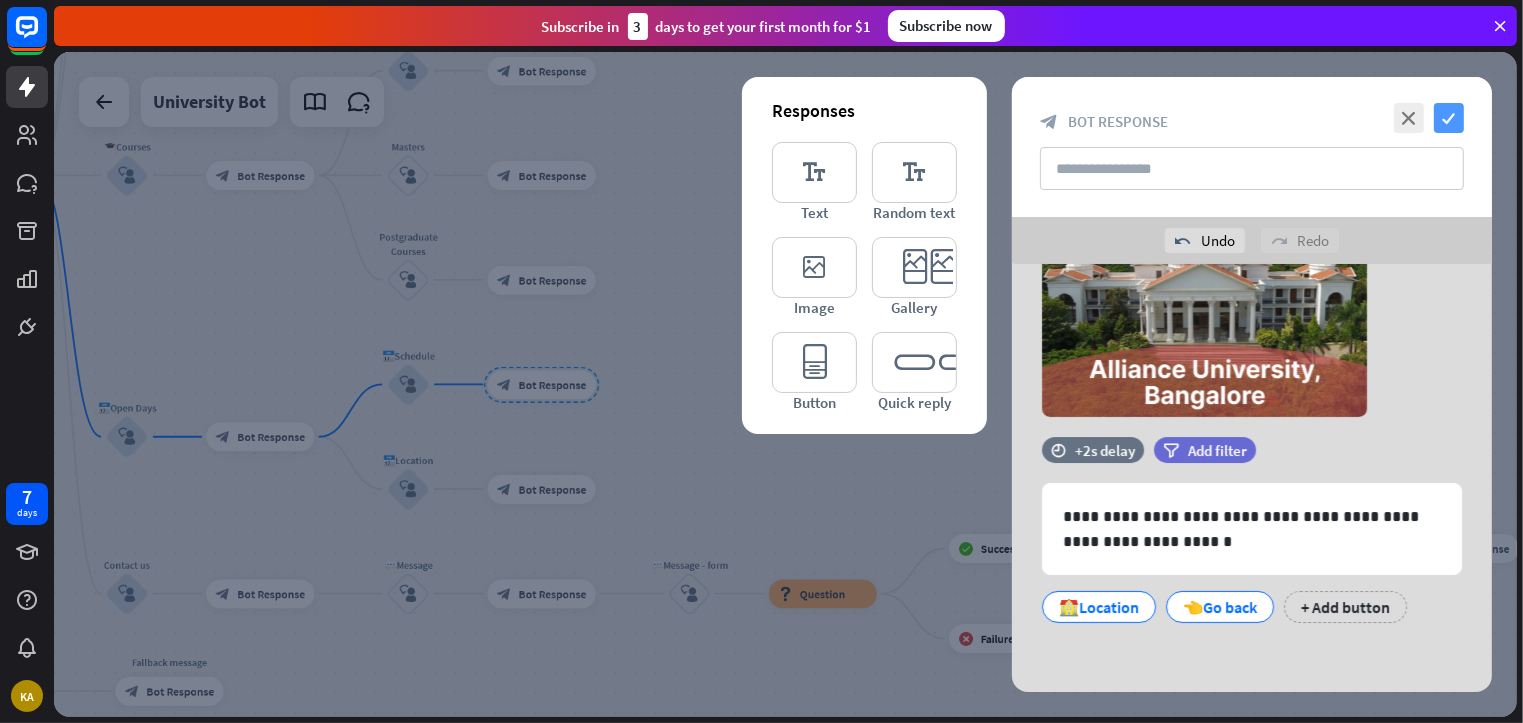 click on "check" at bounding box center (1449, 118) 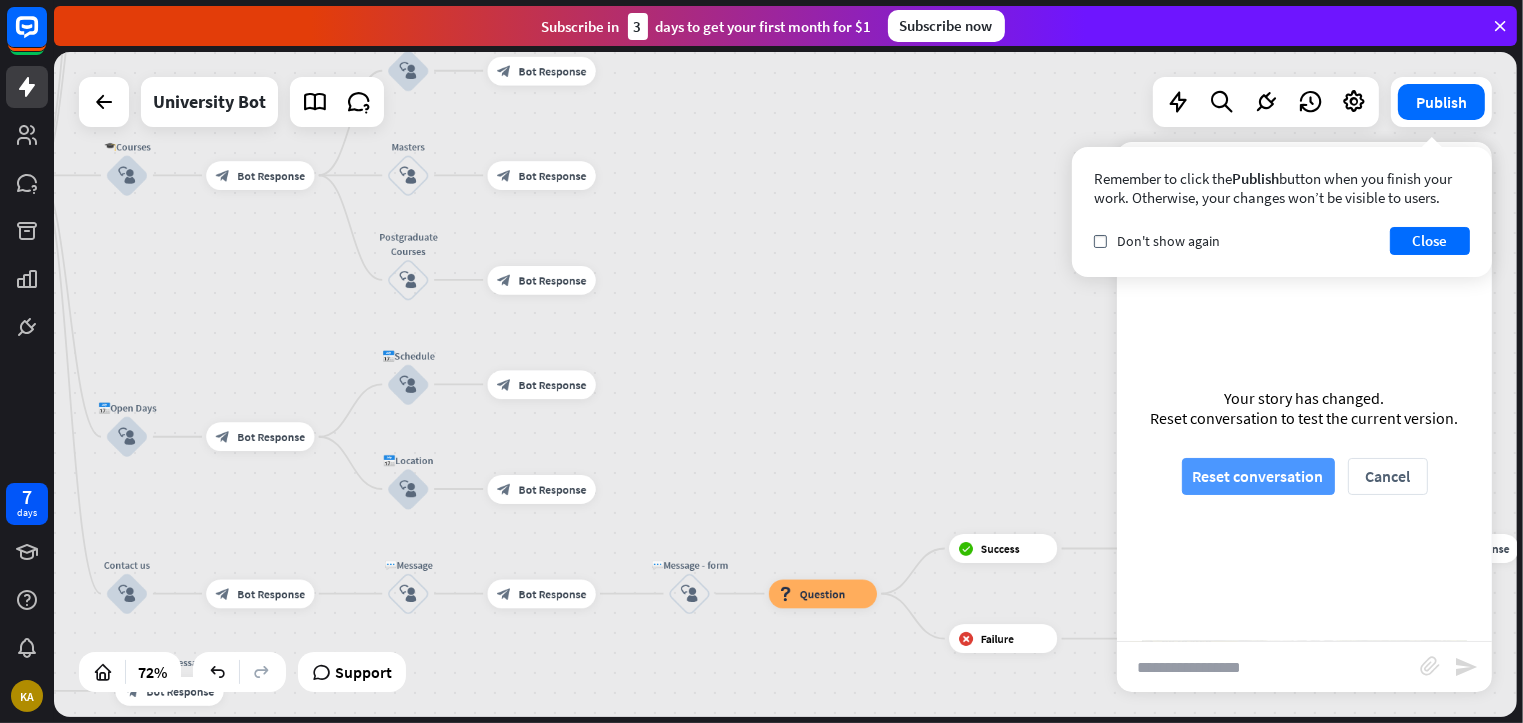 click on "Reset conversation" at bounding box center [1258, 476] 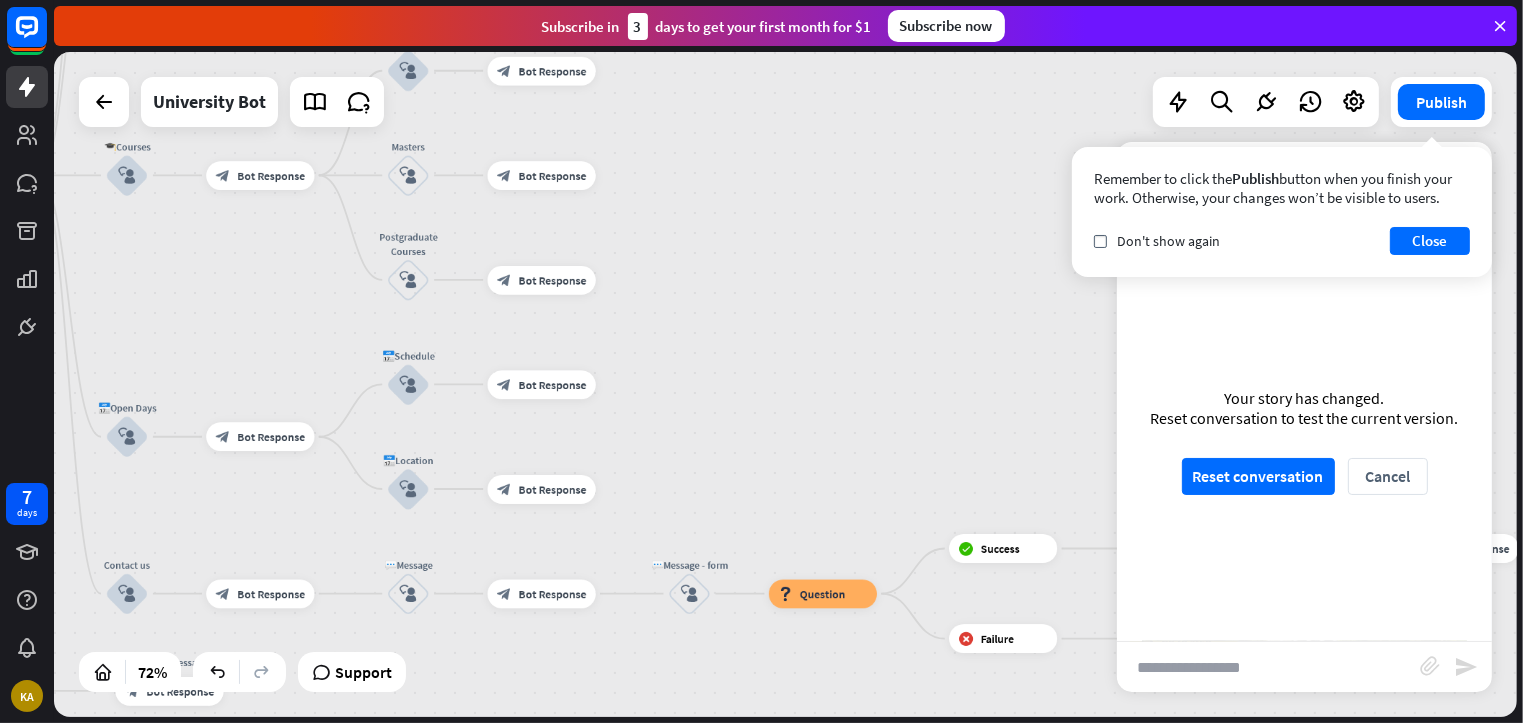 scroll, scrollTop: 0, scrollLeft: 0, axis: both 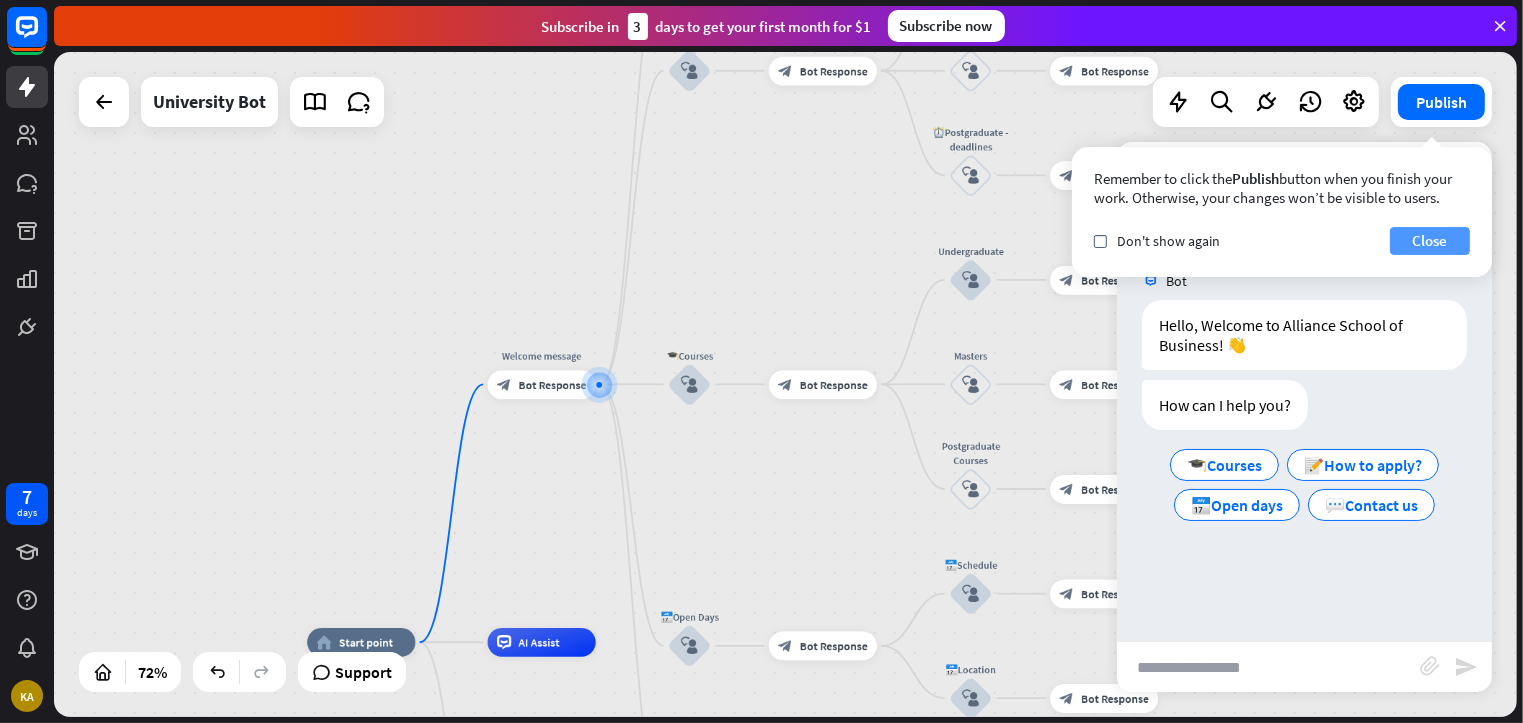 click on "Close" at bounding box center (1430, 241) 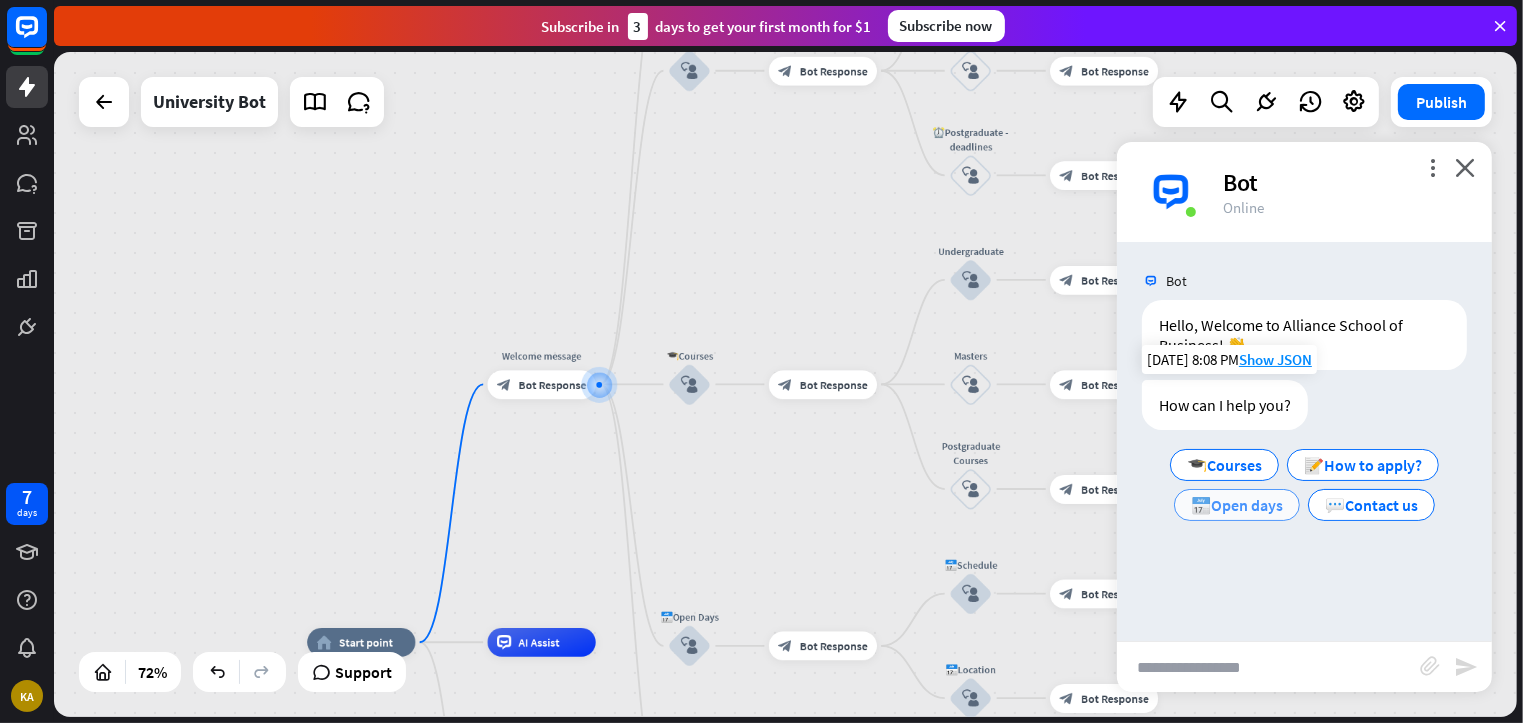 click on "📅Open days" at bounding box center (1237, 505) 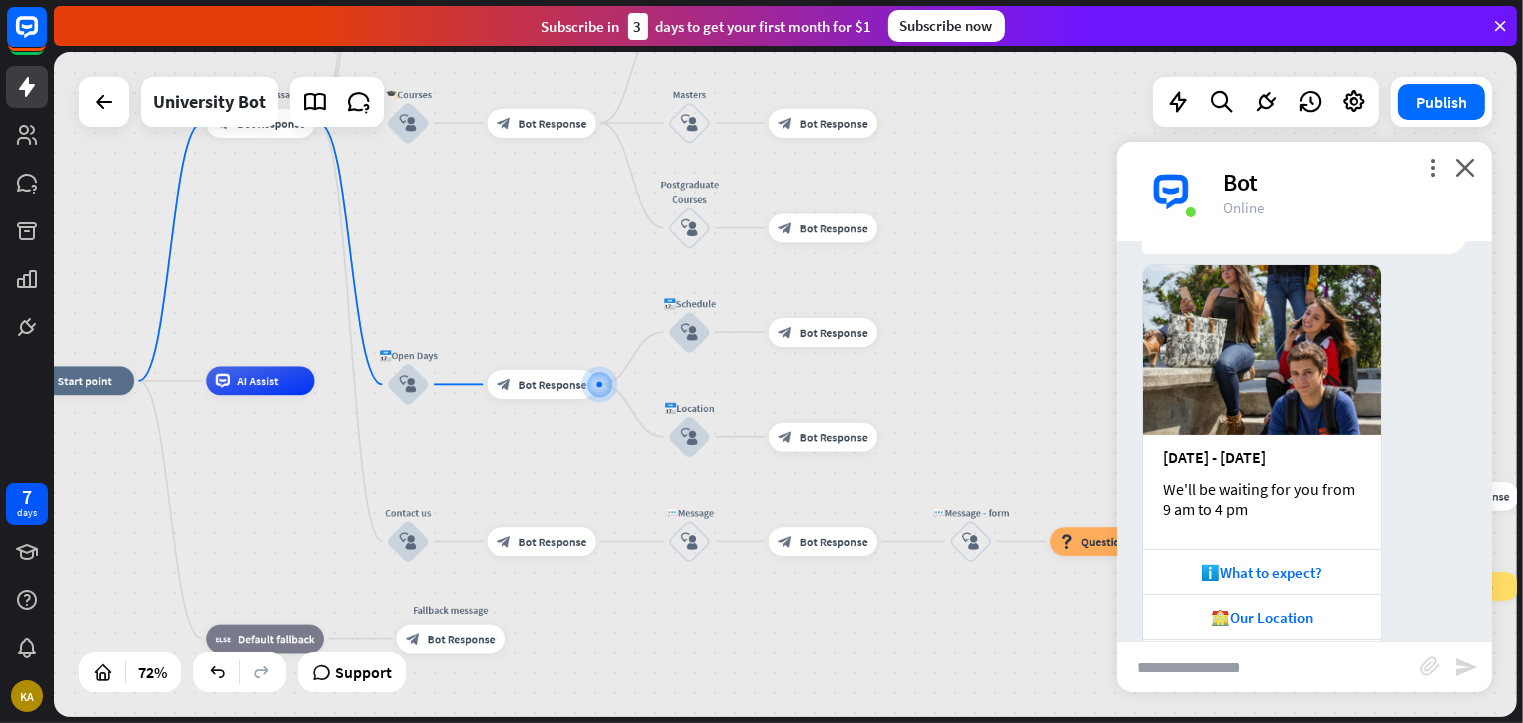 scroll, scrollTop: 465, scrollLeft: 0, axis: vertical 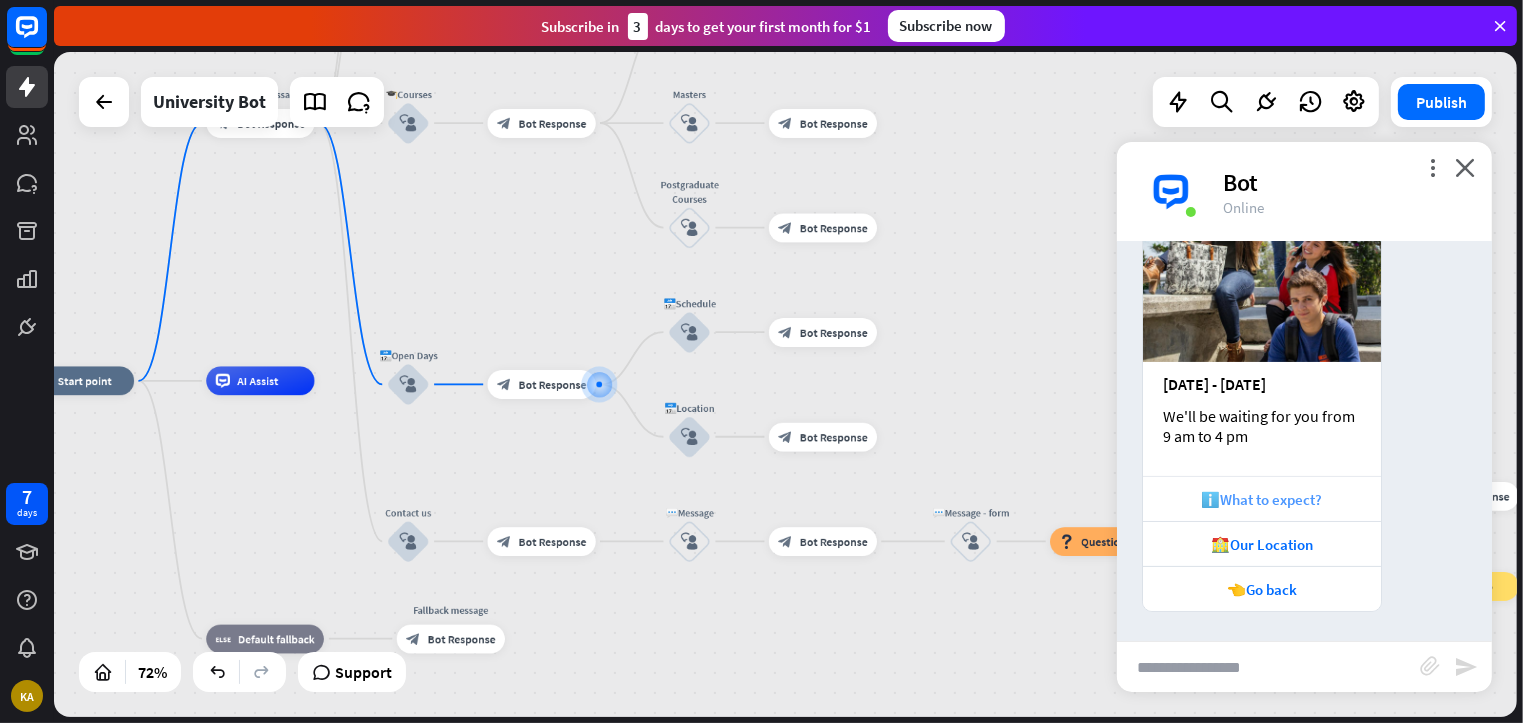 click on "ℹ️What to expect?" at bounding box center [1262, 498] 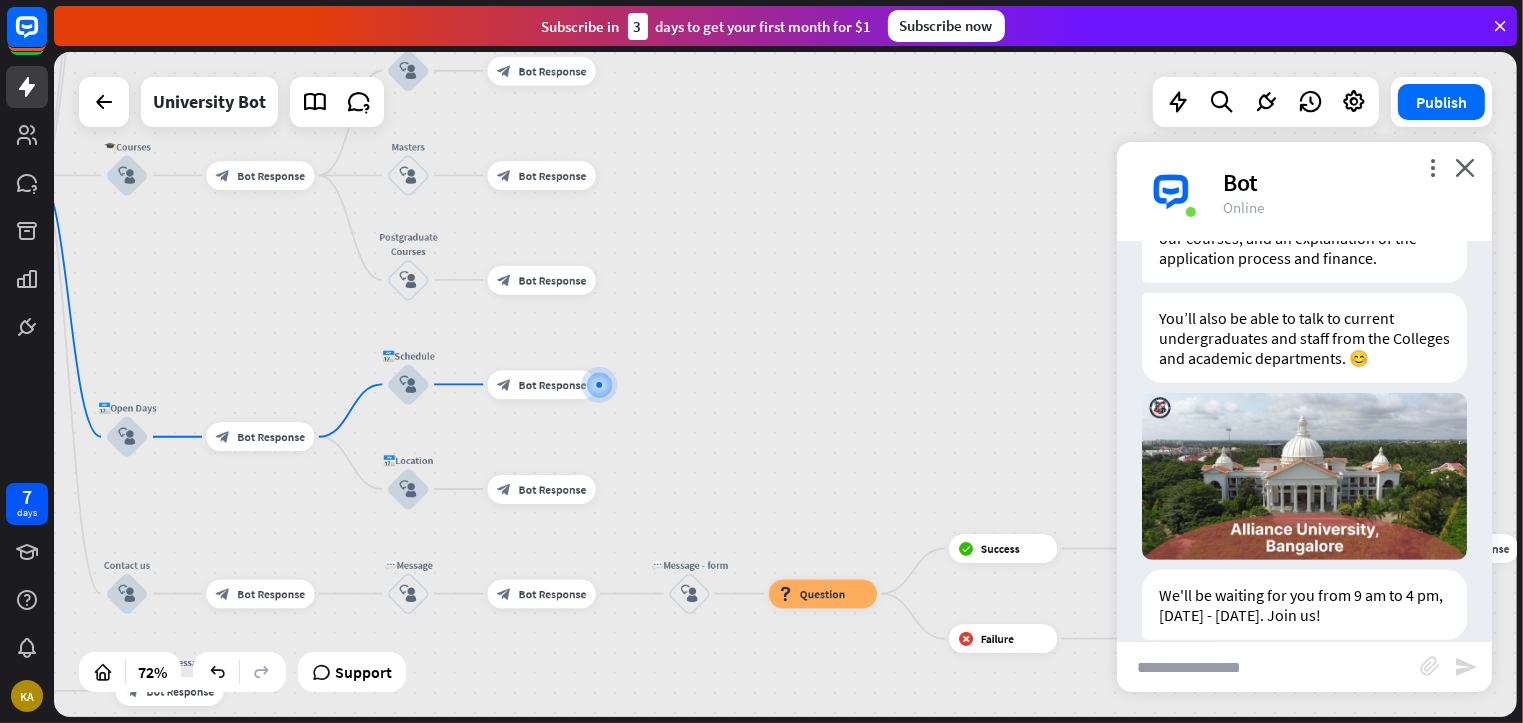 scroll, scrollTop: 1125, scrollLeft: 0, axis: vertical 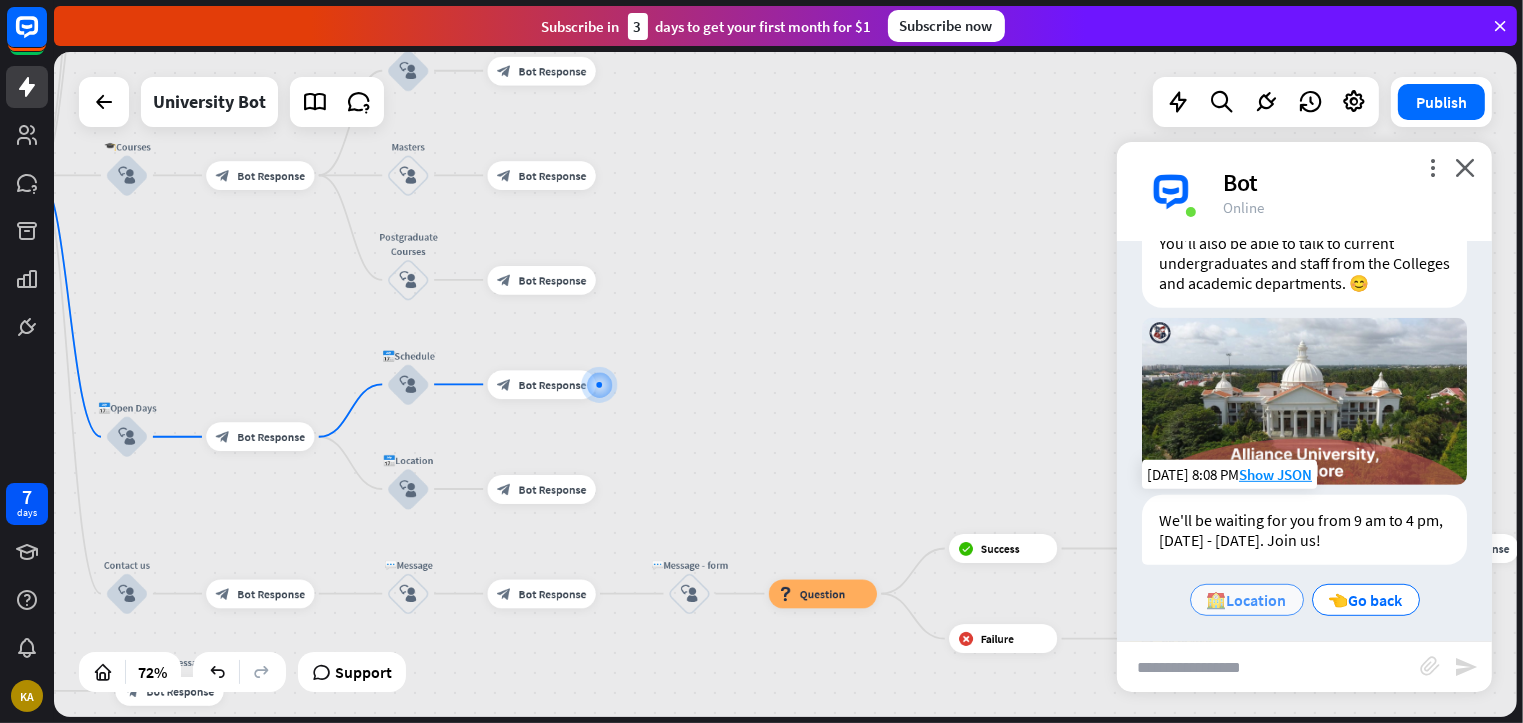 click on "🏫Location" at bounding box center [1247, 600] 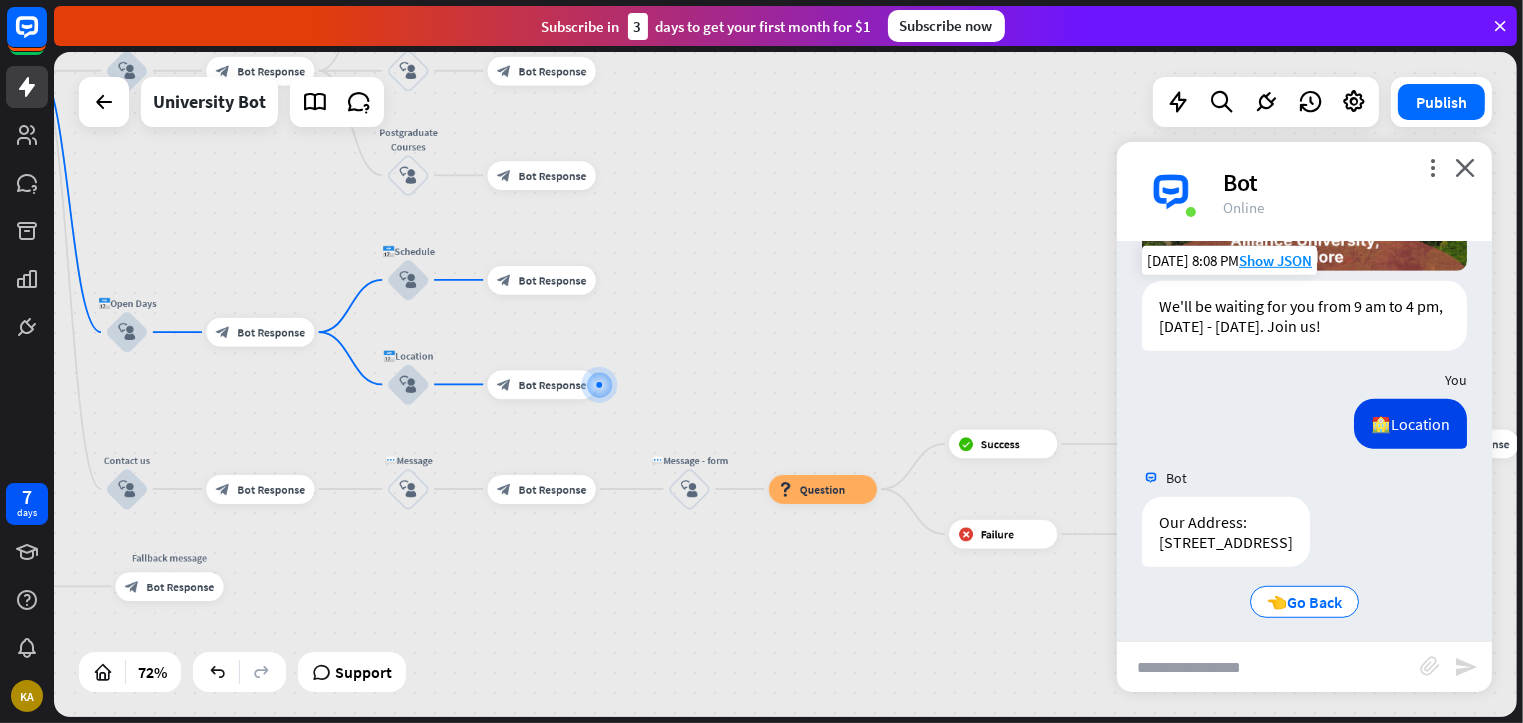 scroll, scrollTop: 1361, scrollLeft: 0, axis: vertical 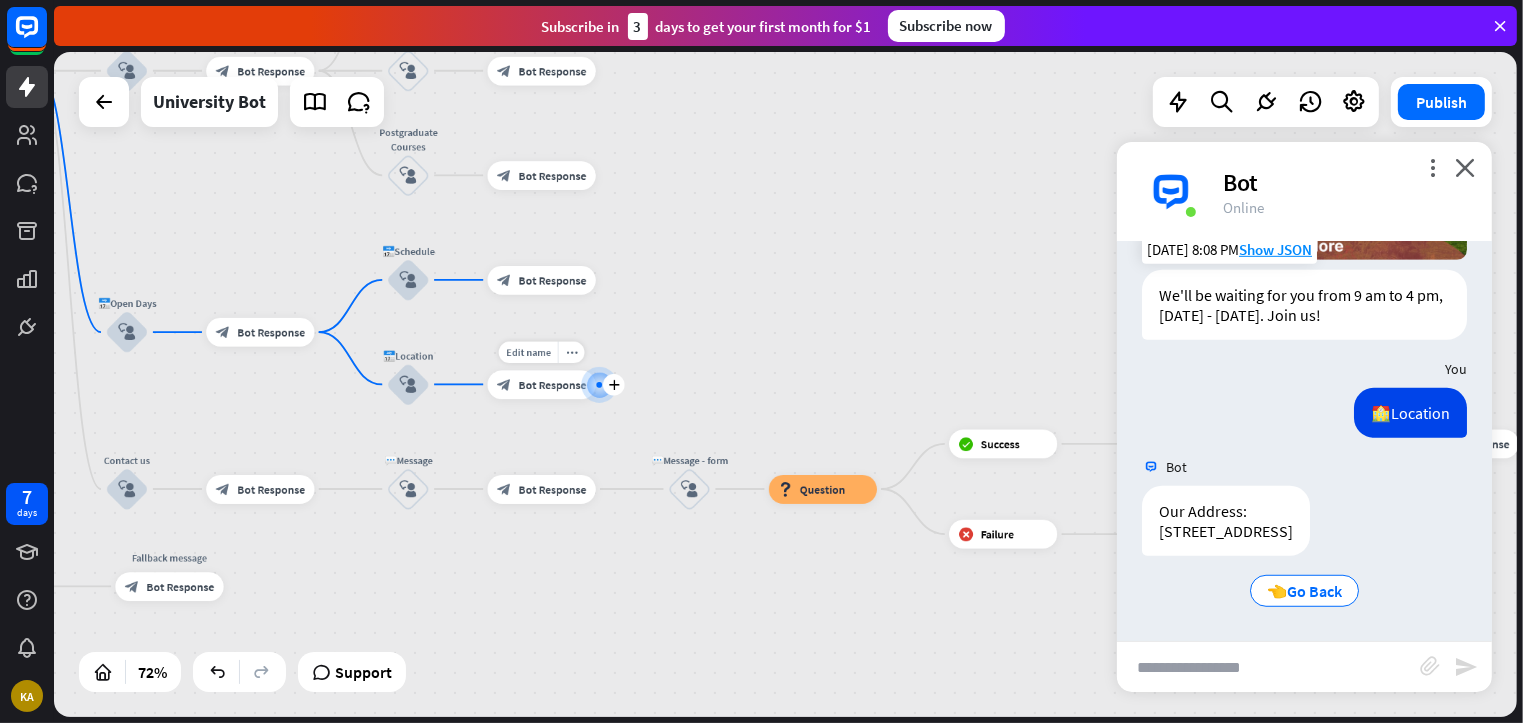 click on "Bot Response" at bounding box center (553, 384) 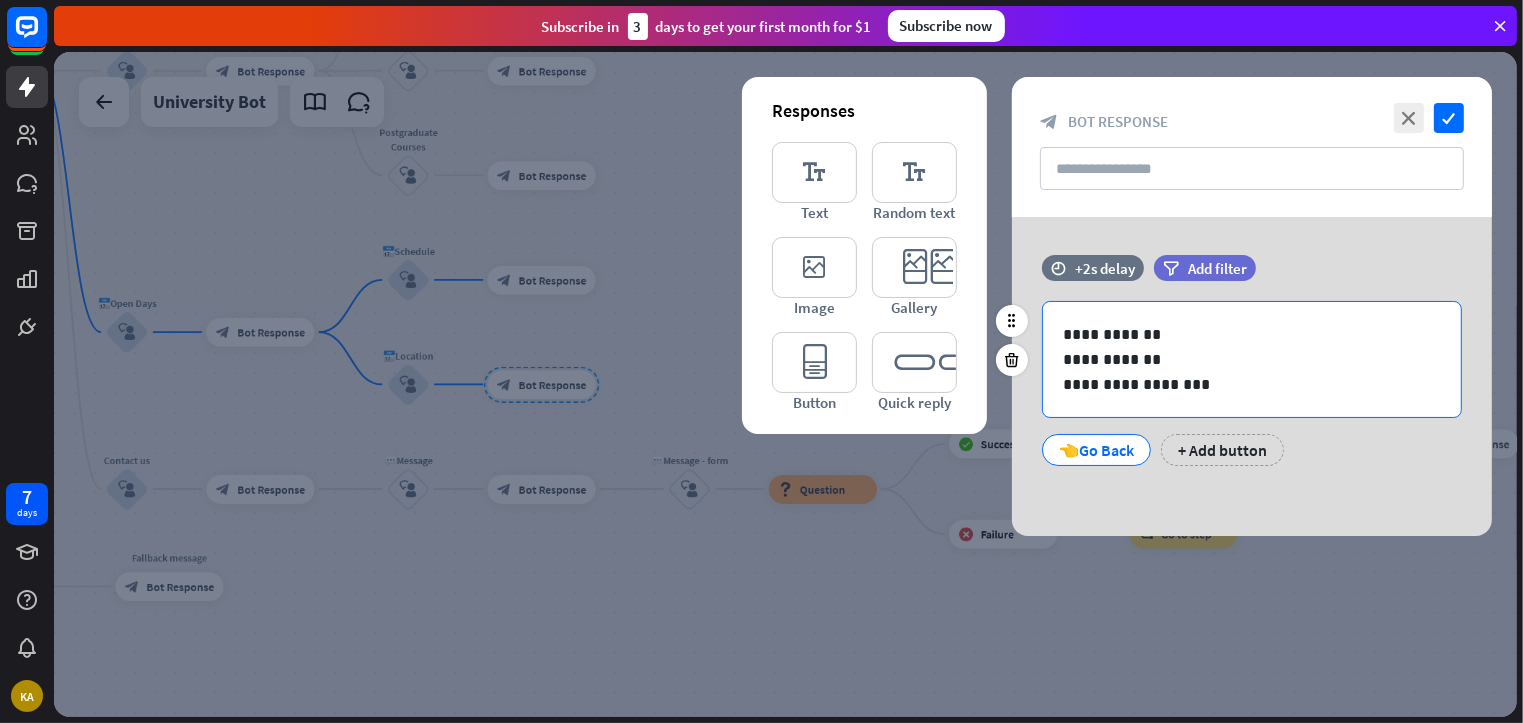 click on "**********" at bounding box center [1252, 384] 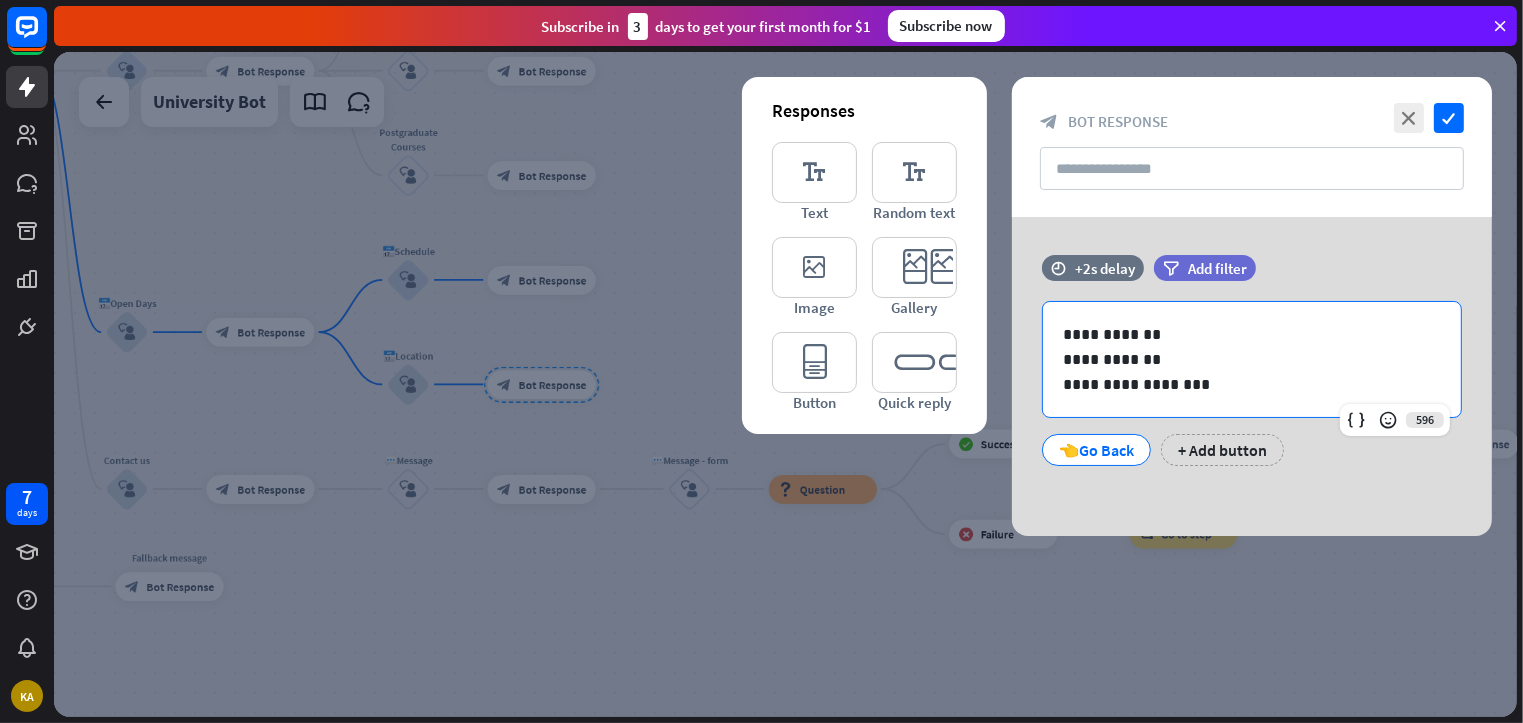 type 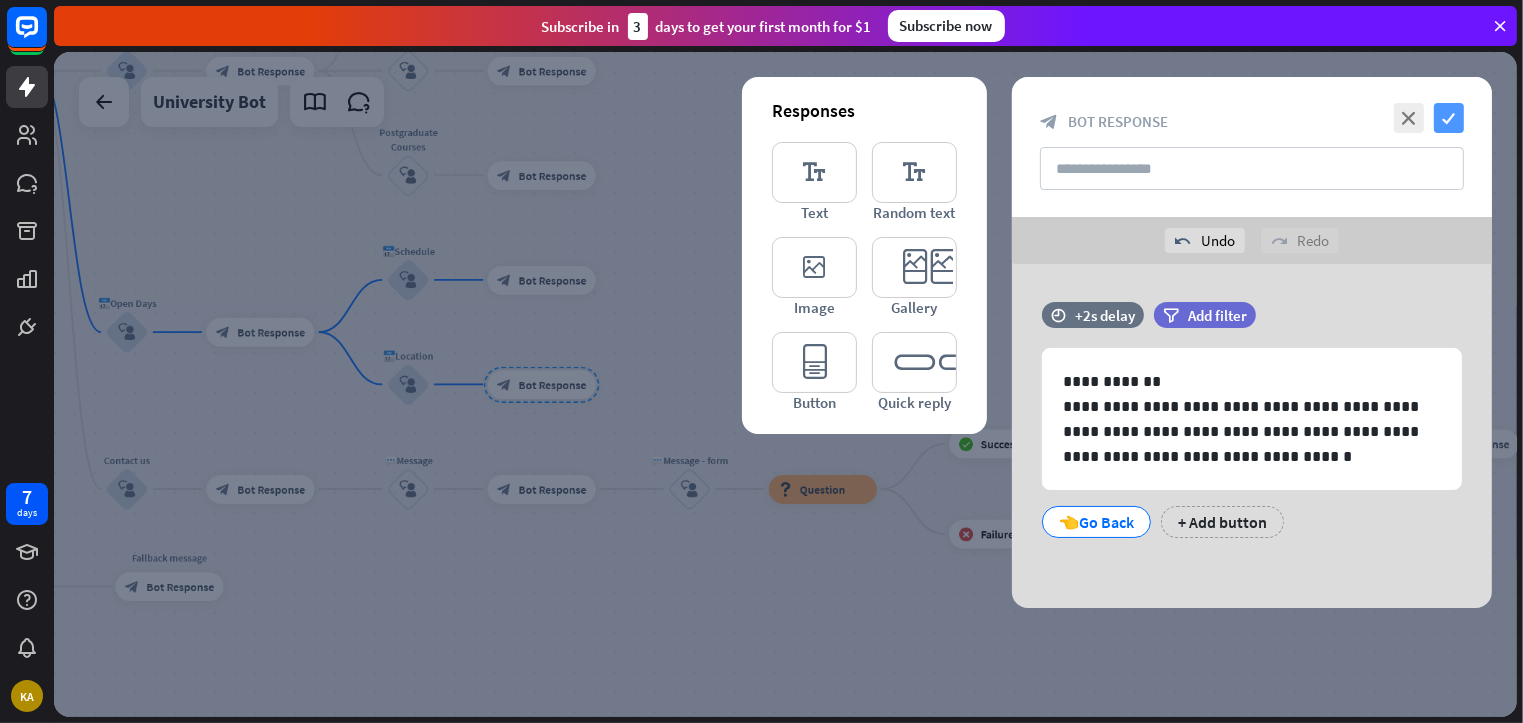 click on "check" at bounding box center [1449, 118] 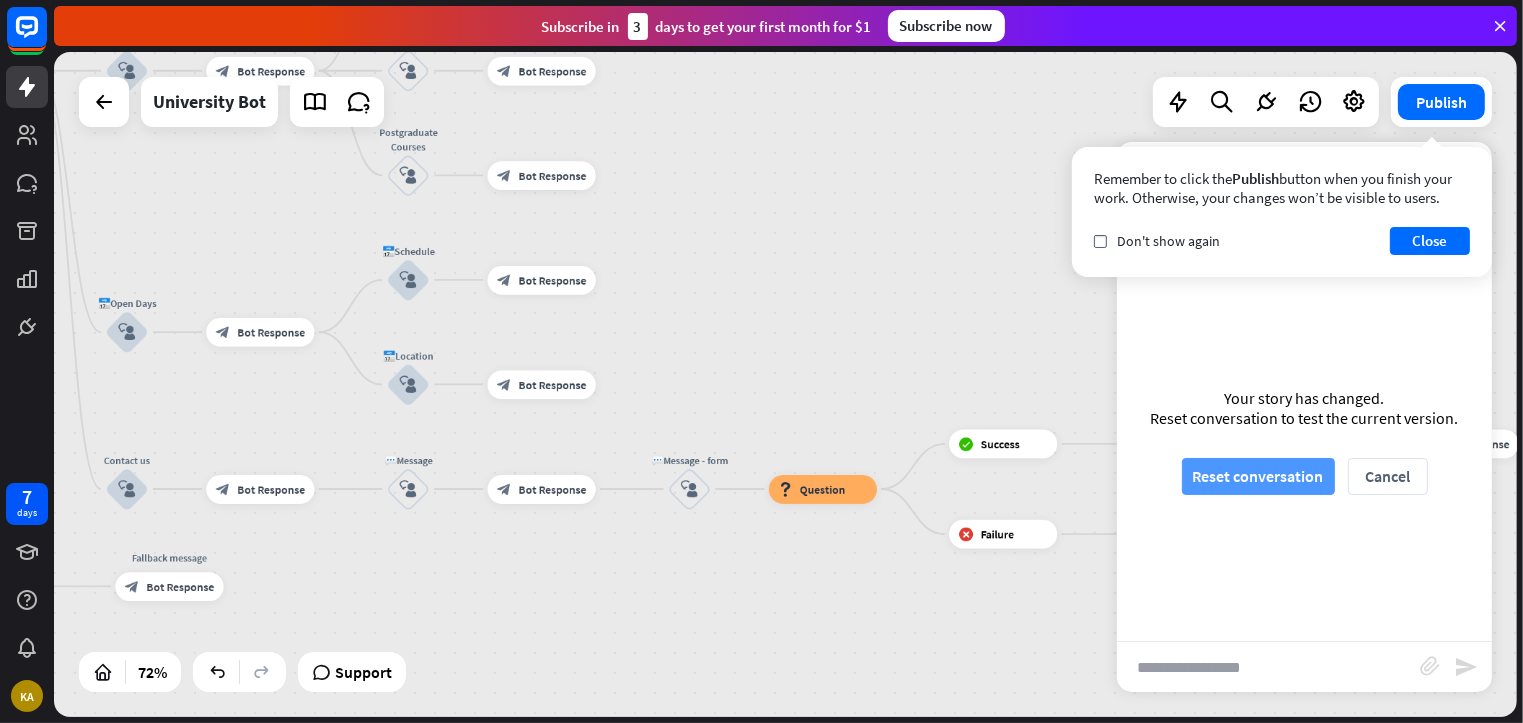 click on "Reset conversation" at bounding box center [1258, 476] 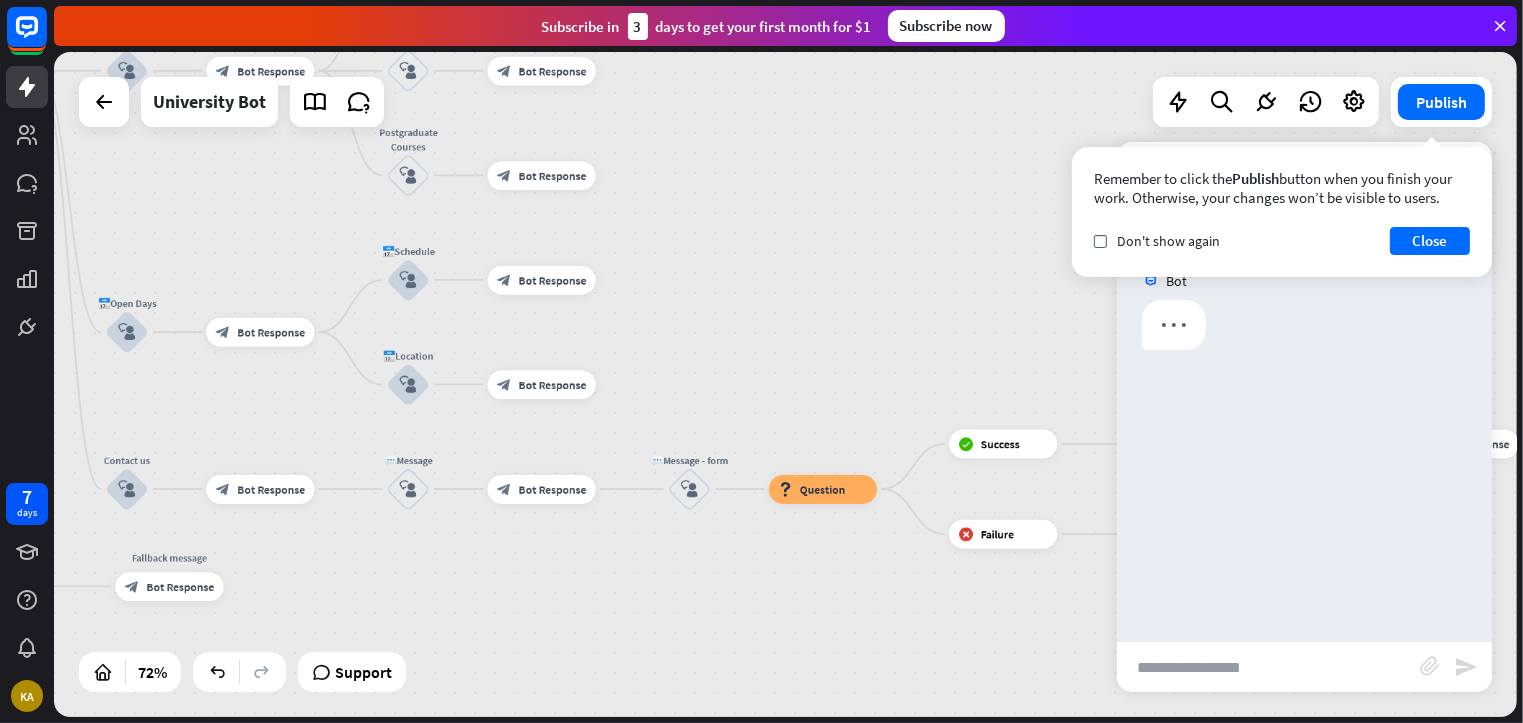 scroll, scrollTop: 0, scrollLeft: 0, axis: both 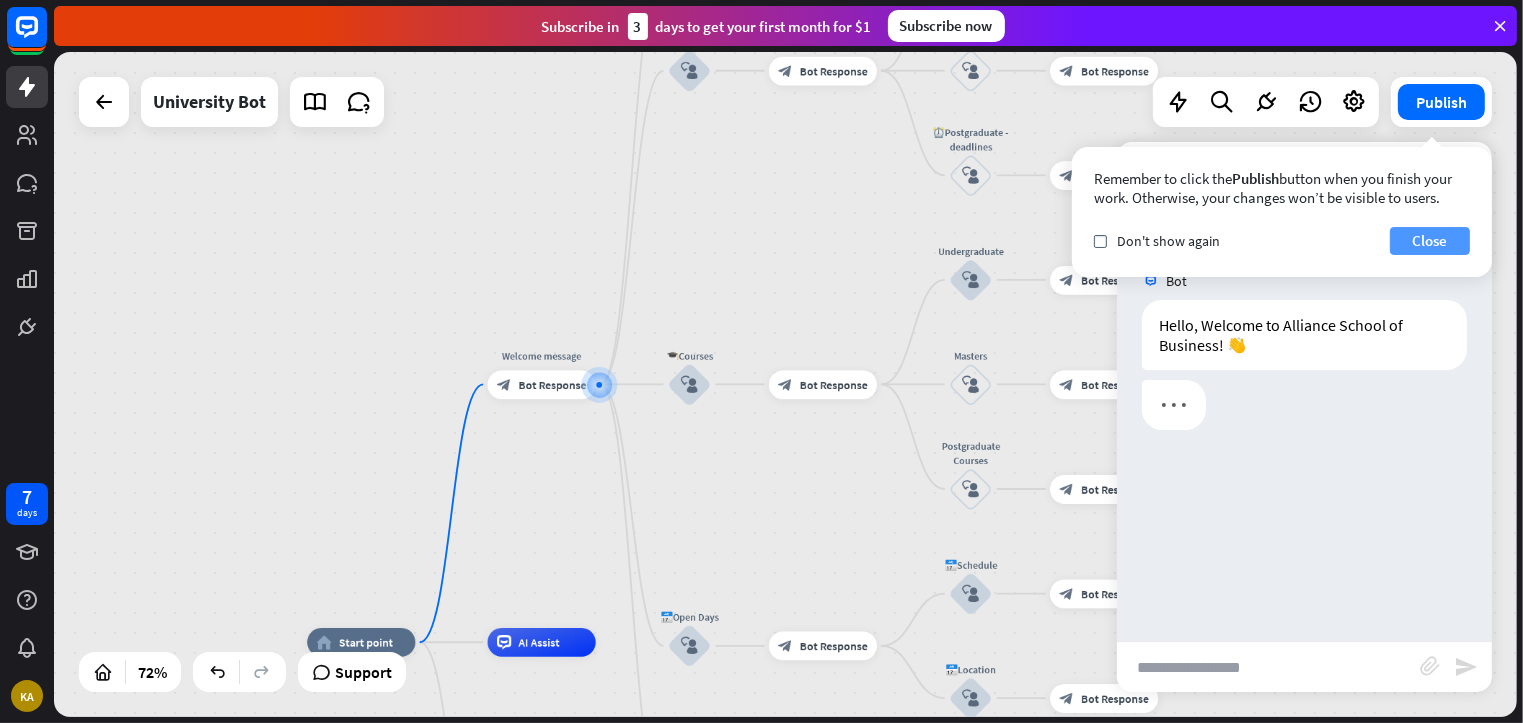 click on "Close" at bounding box center [1430, 241] 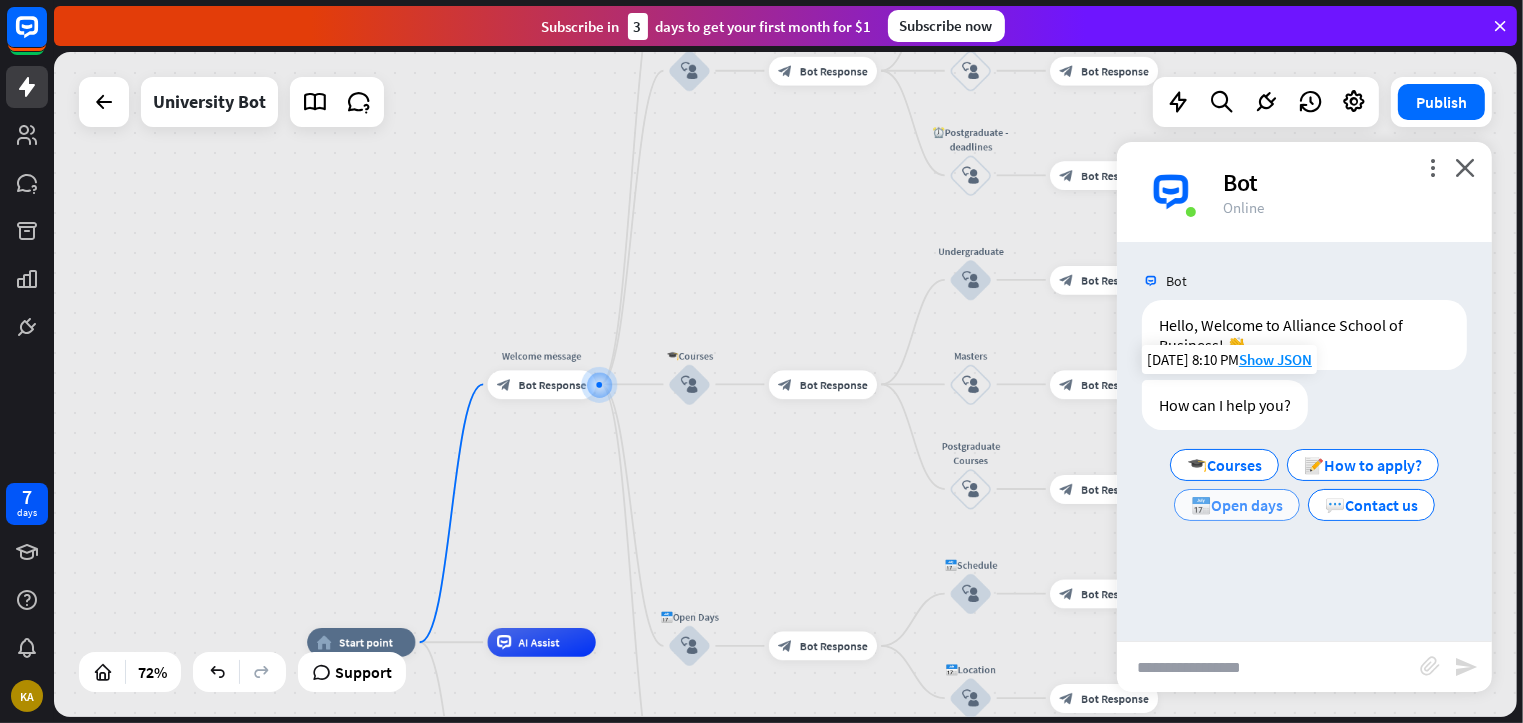 click on "📅Open days" at bounding box center [1237, 505] 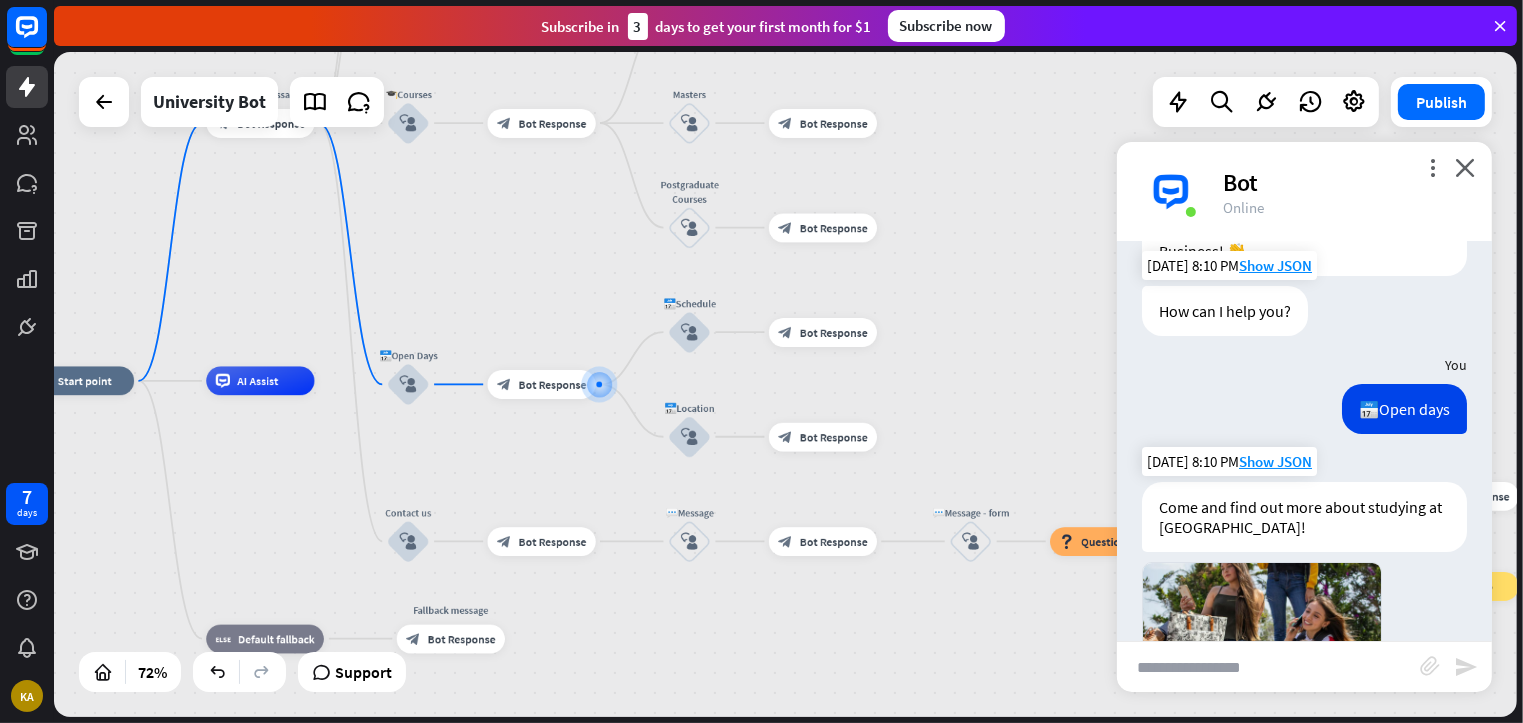 scroll, scrollTop: 465, scrollLeft: 0, axis: vertical 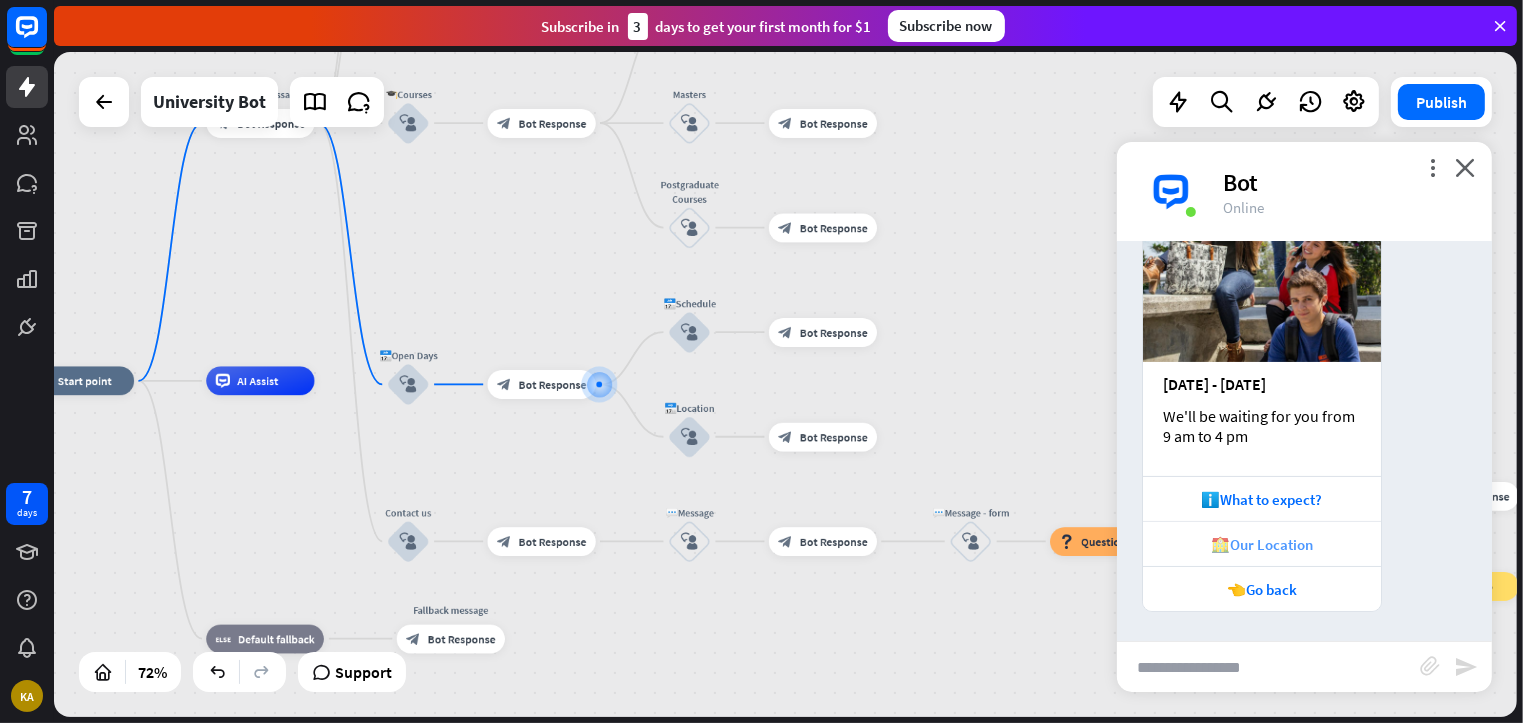 click on "🏫Our Location" at bounding box center (1262, 543) 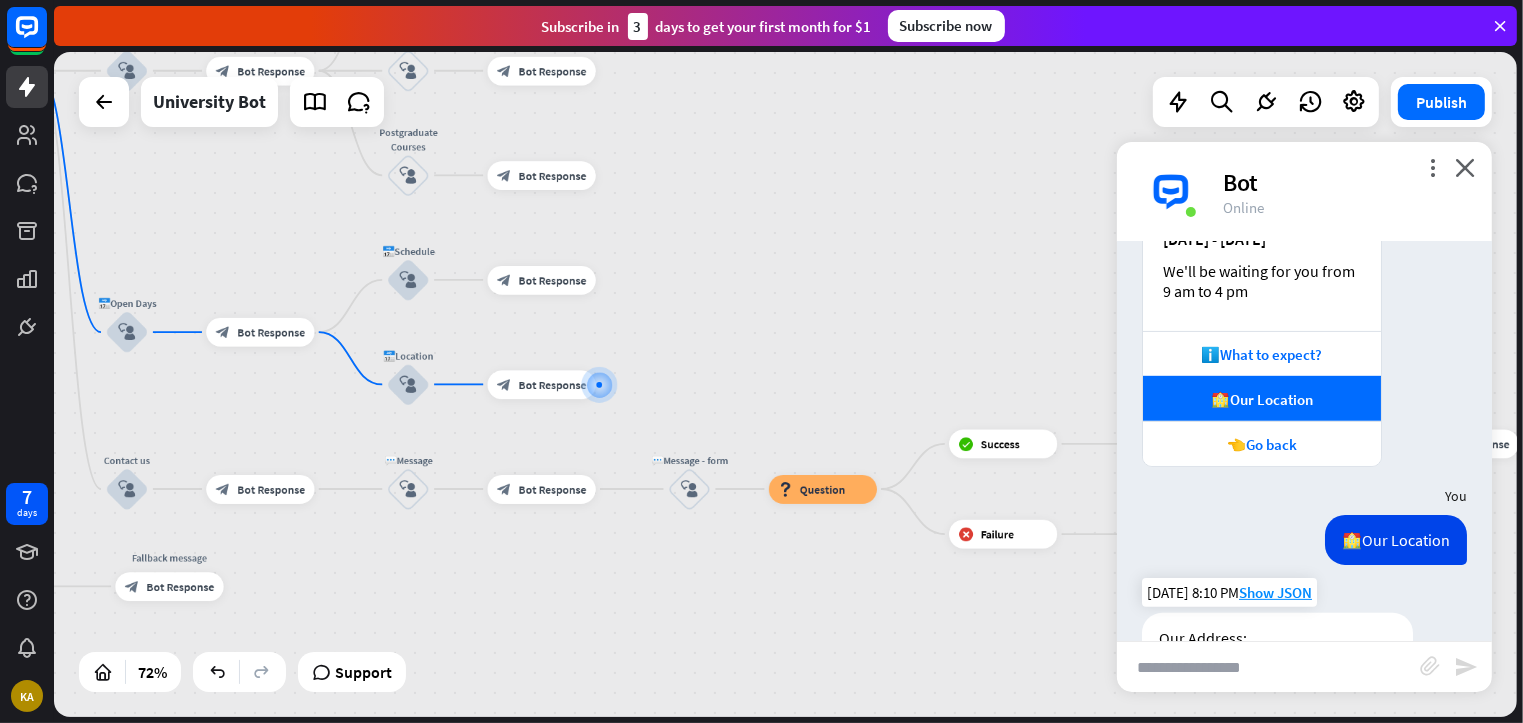 scroll, scrollTop: 604, scrollLeft: 0, axis: vertical 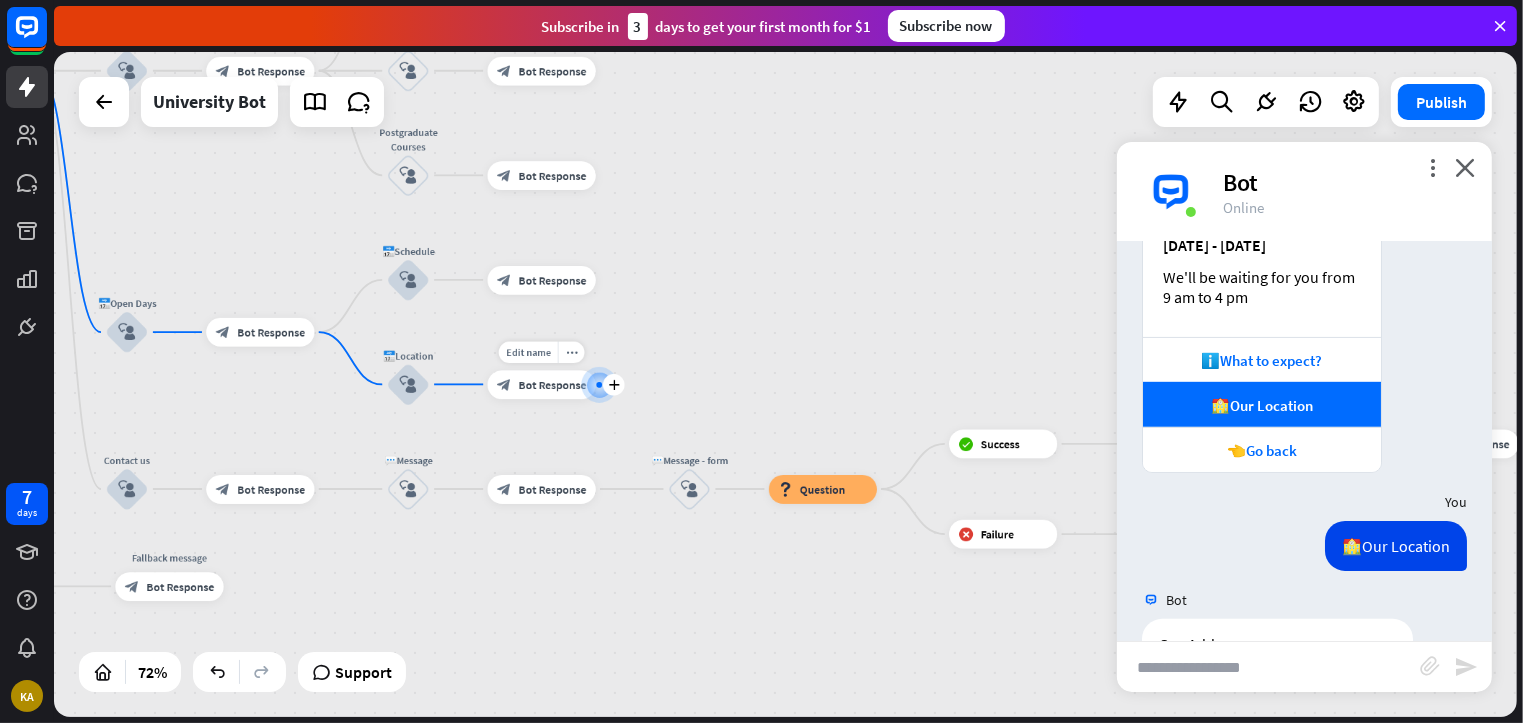 click on "Bot Response" at bounding box center (553, 384) 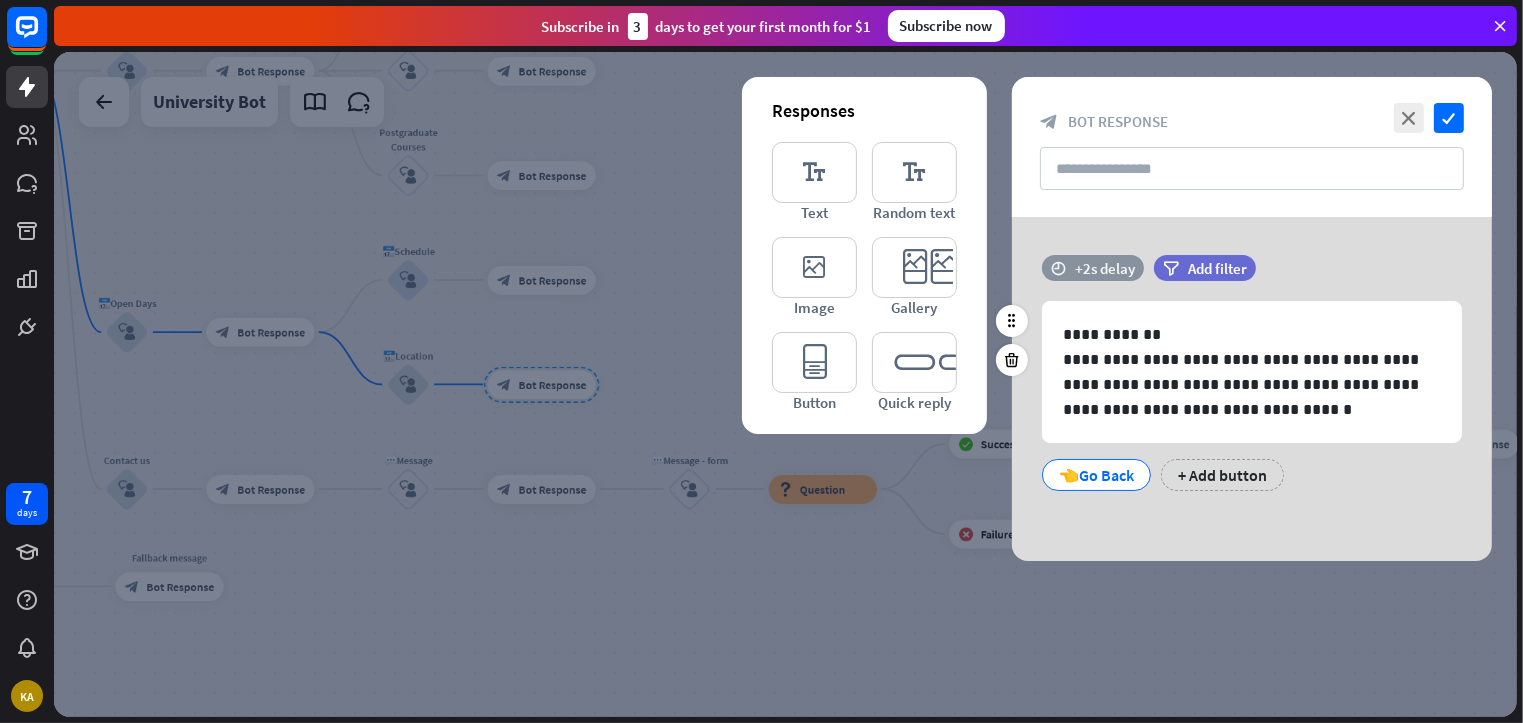 click on "+2s delay" at bounding box center (1105, 268) 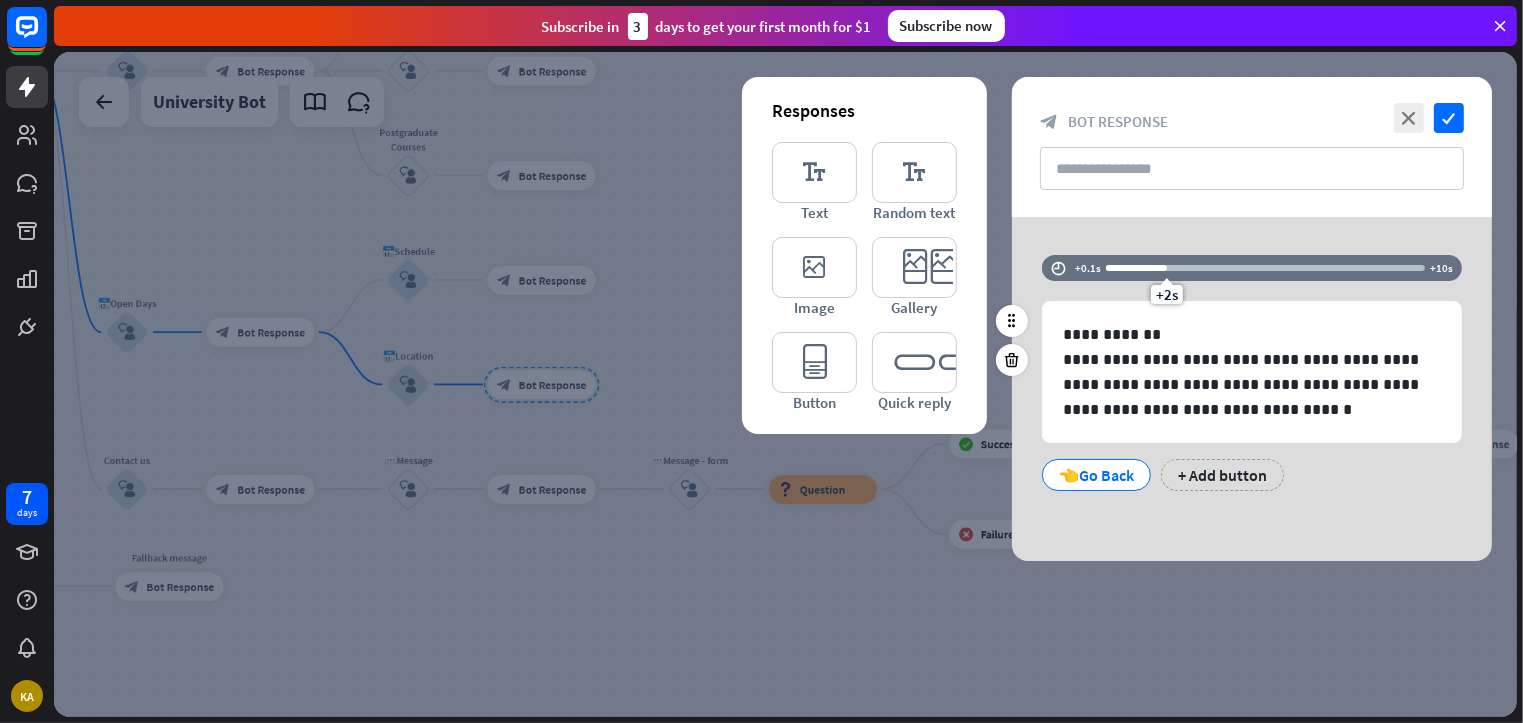click at bounding box center [1136, 268] 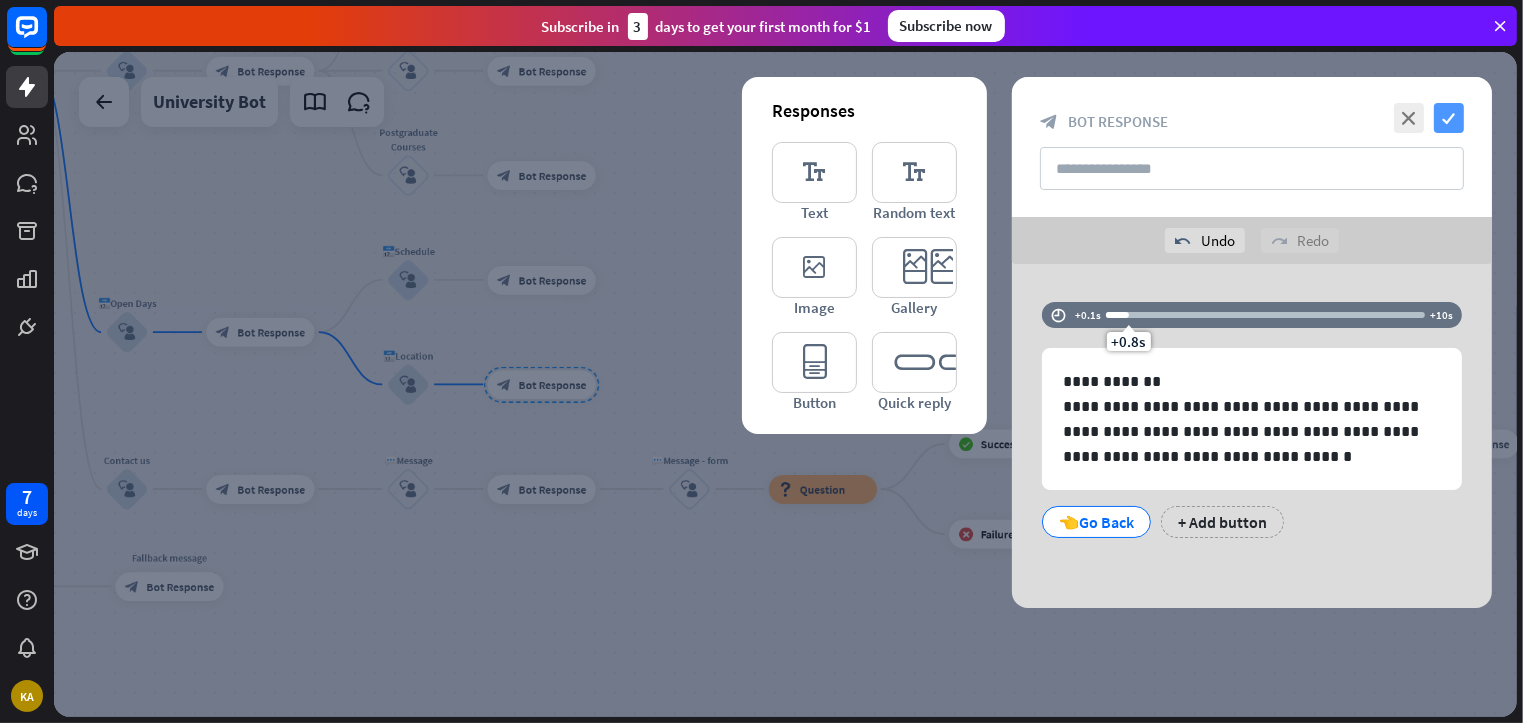 click on "check" at bounding box center (1449, 118) 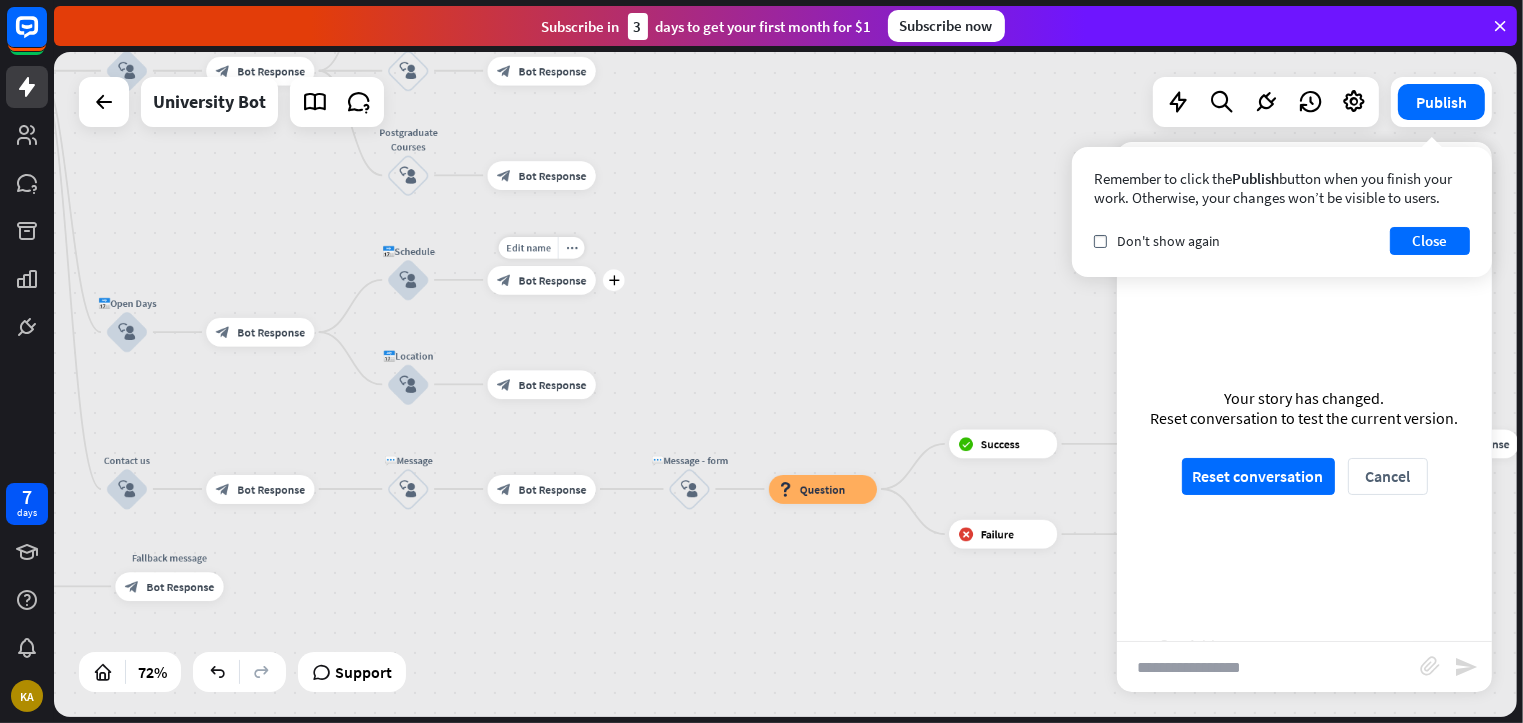 click on "block_bot_response   Bot Response" at bounding box center [542, 279] 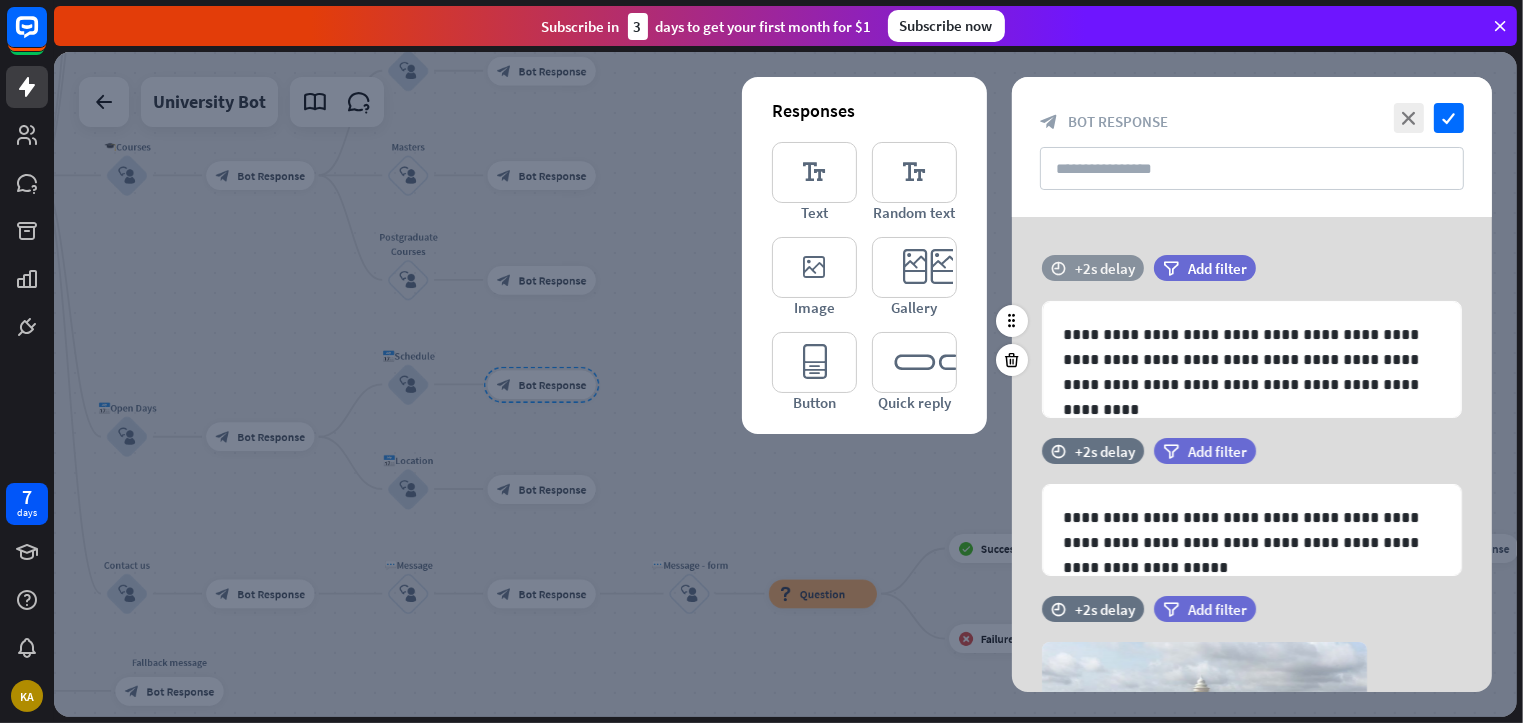 click on "+2s delay" at bounding box center [1105, 268] 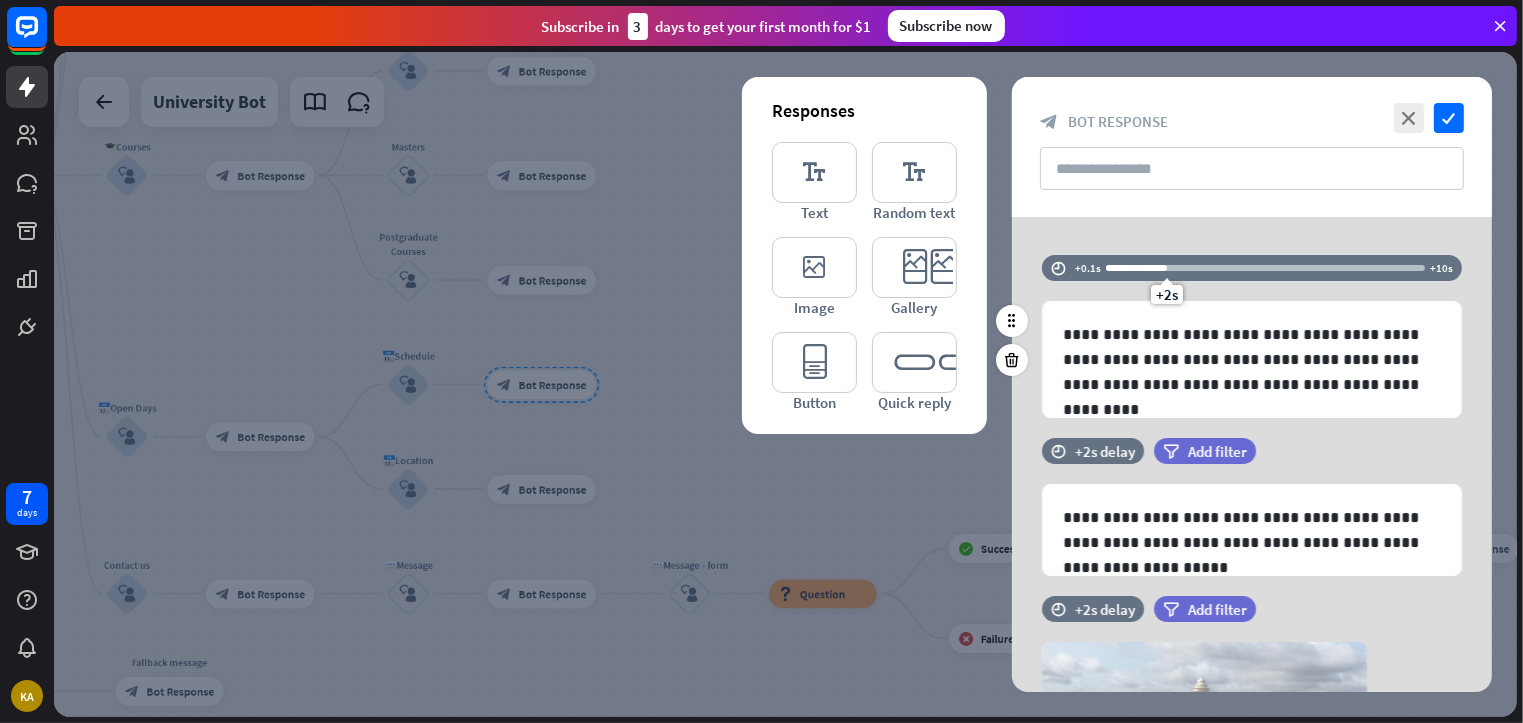 click at bounding box center [1136, 268] 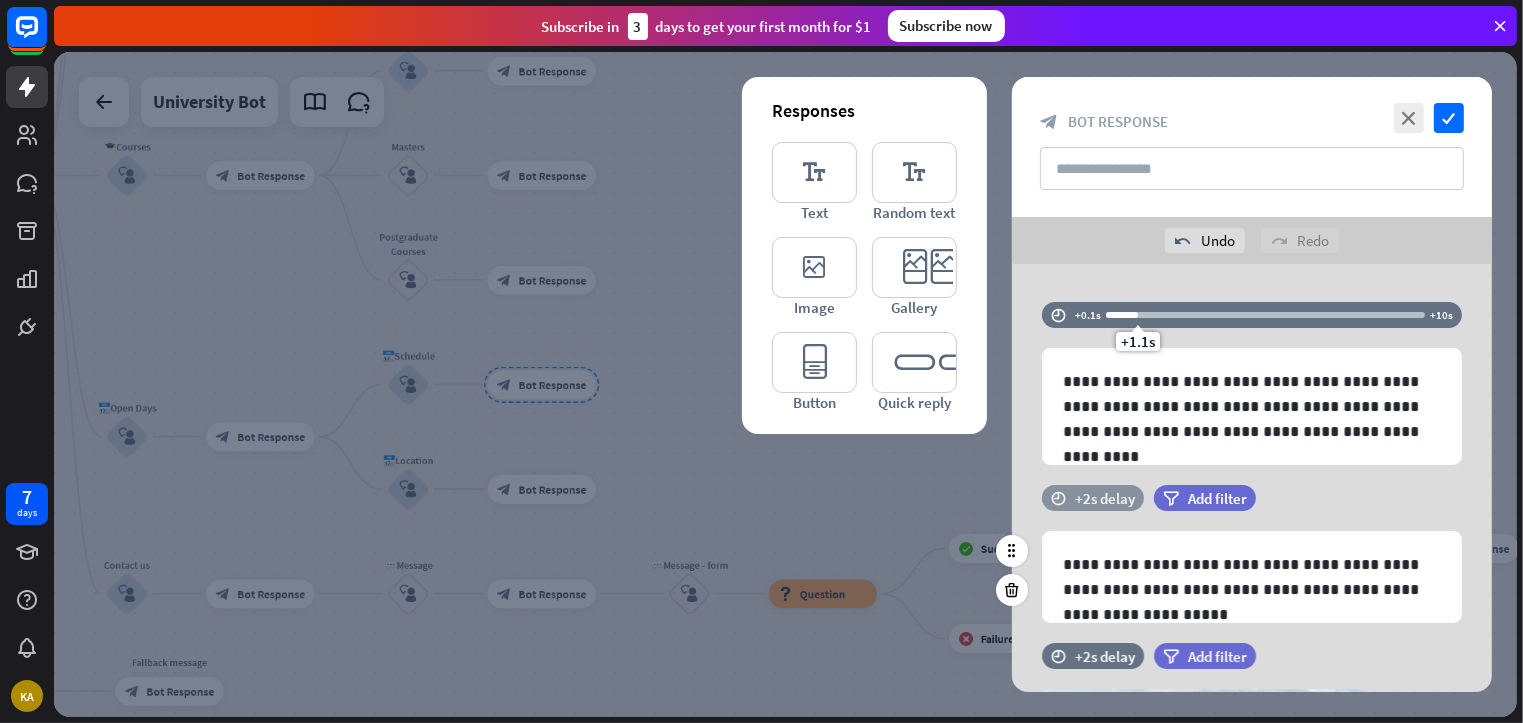 click on "+2s delay" at bounding box center [1105, 498] 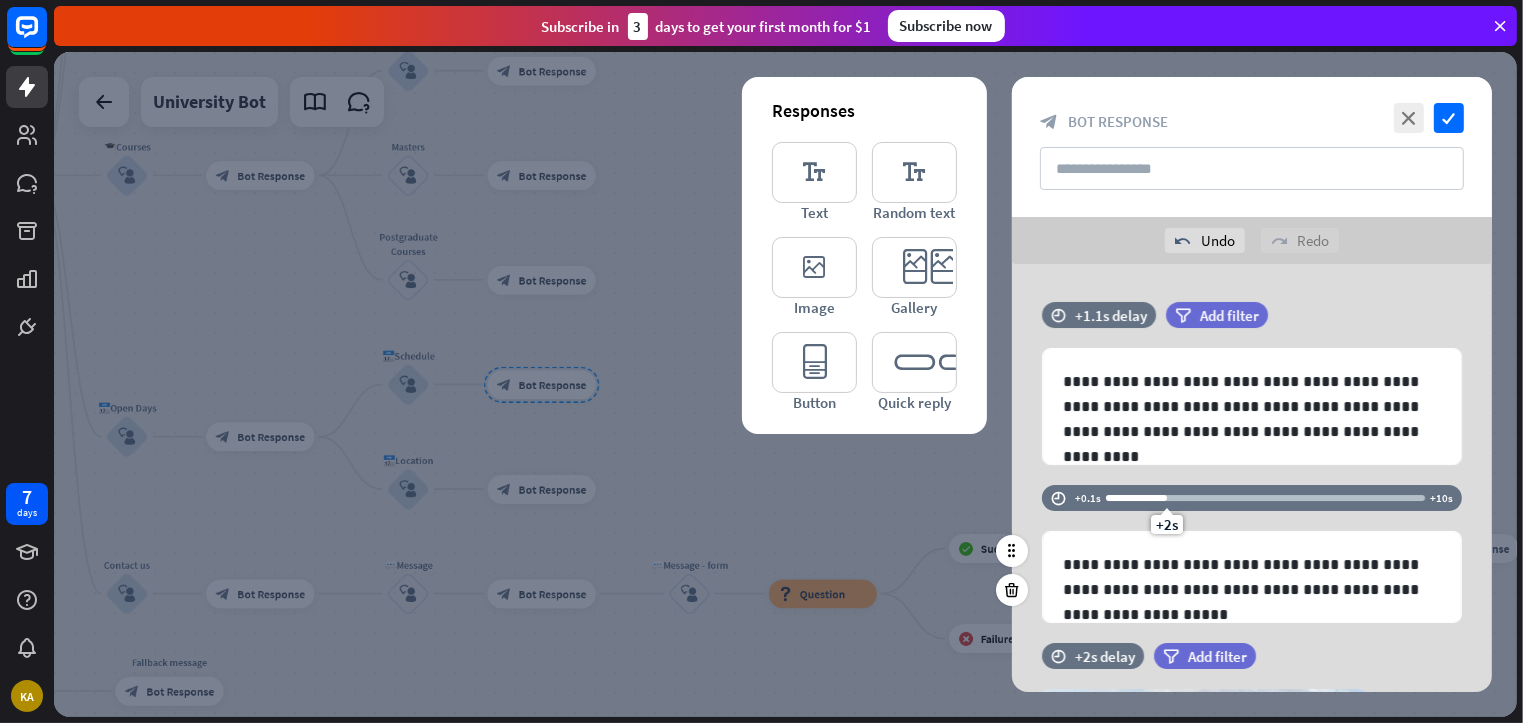 click at bounding box center (1136, 498) 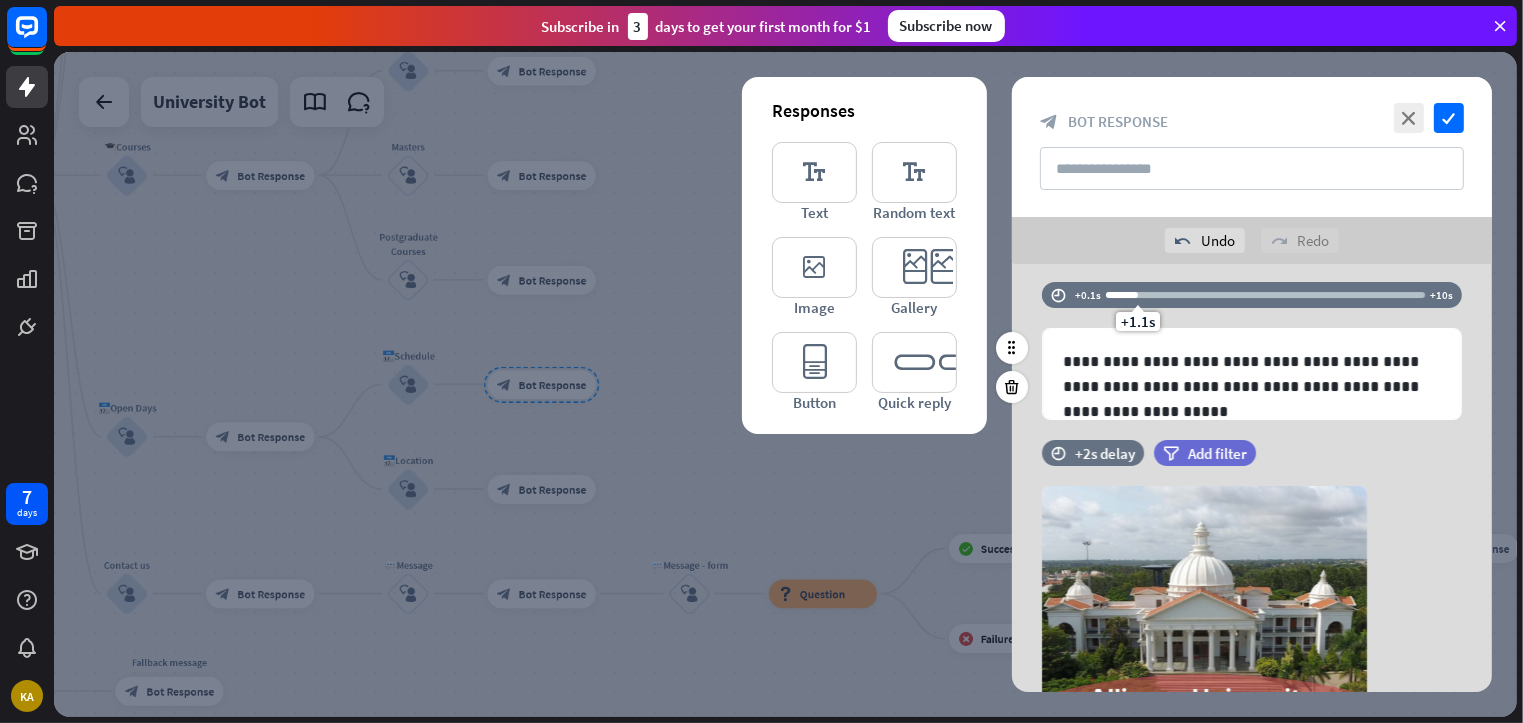 scroll, scrollTop: 204, scrollLeft: 0, axis: vertical 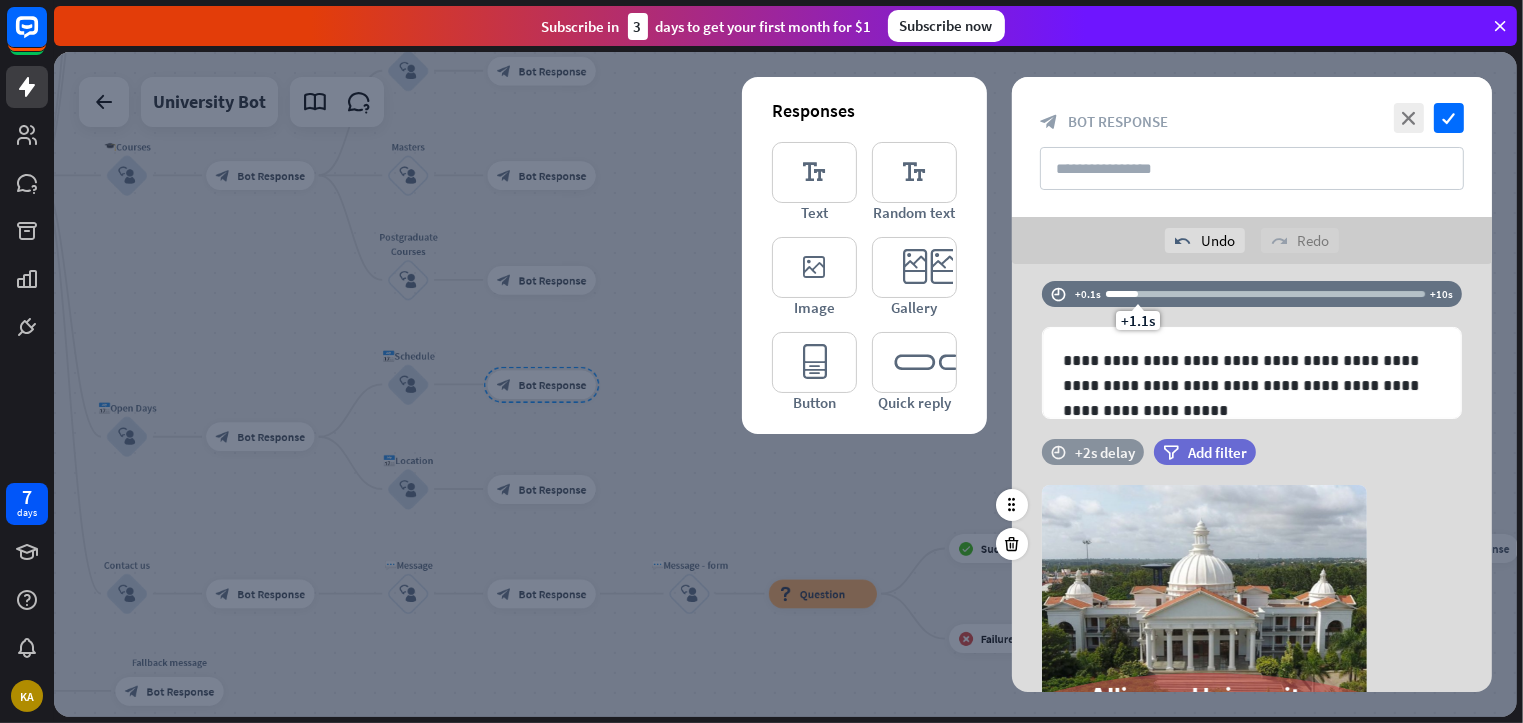 click on "+2s delay" at bounding box center (1105, 452) 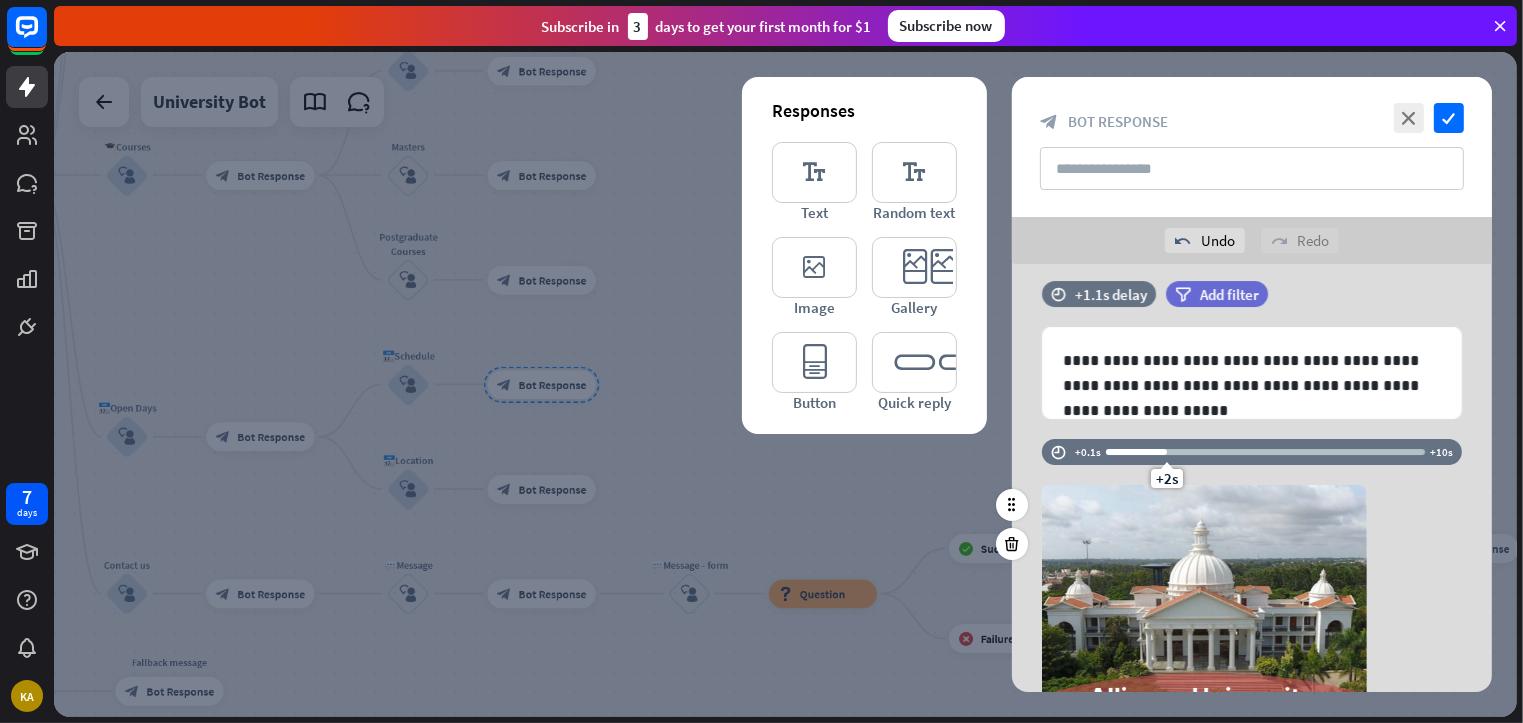 click at bounding box center [1136, 452] 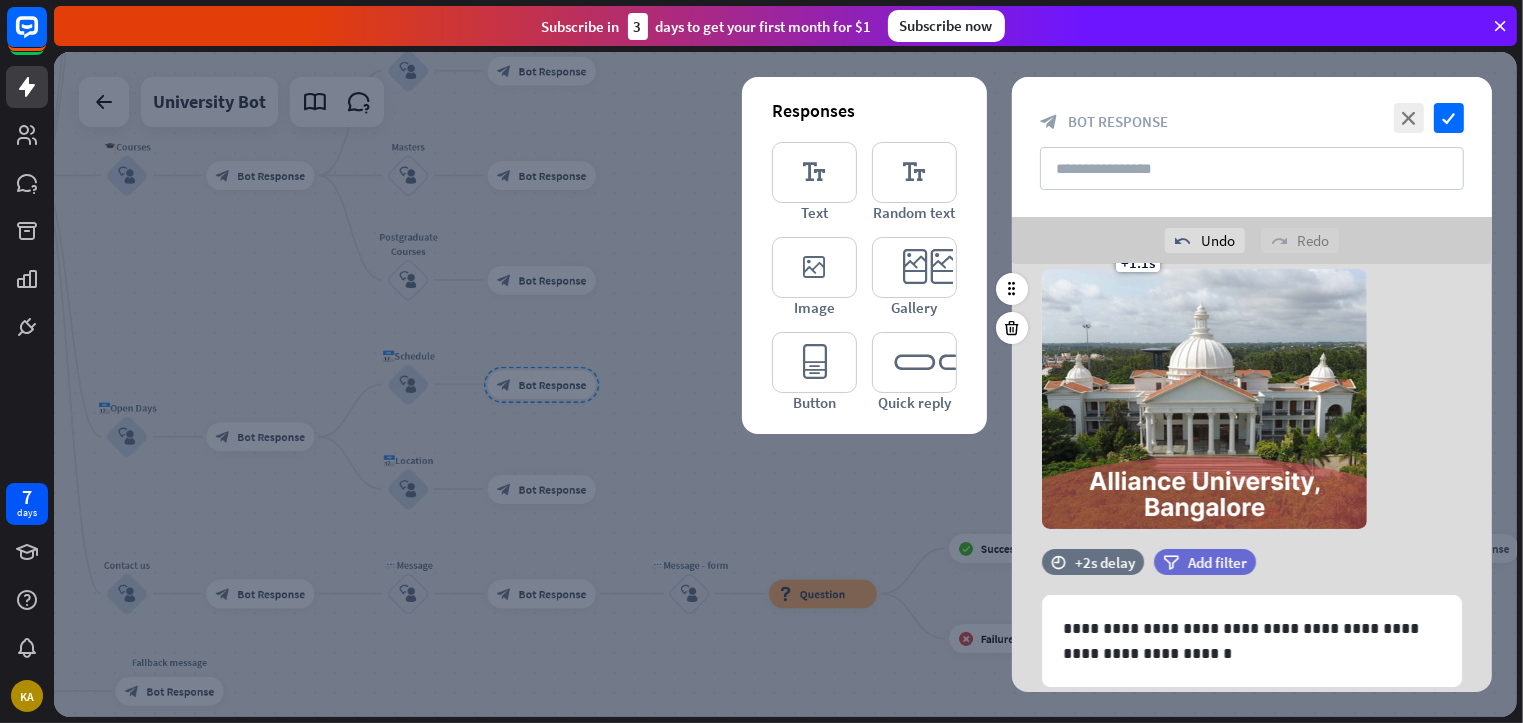scroll, scrollTop: 532, scrollLeft: 0, axis: vertical 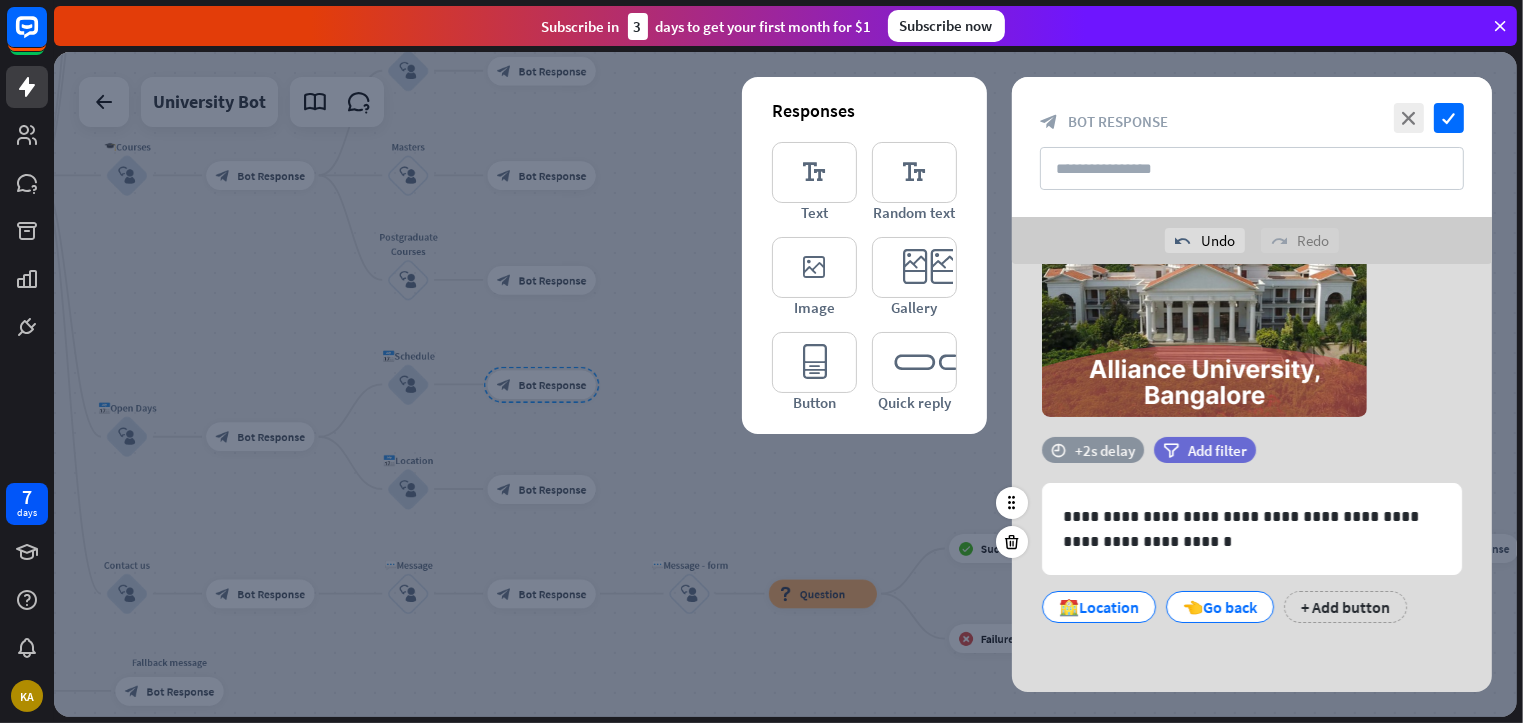 click on "+2s delay" at bounding box center [1105, 450] 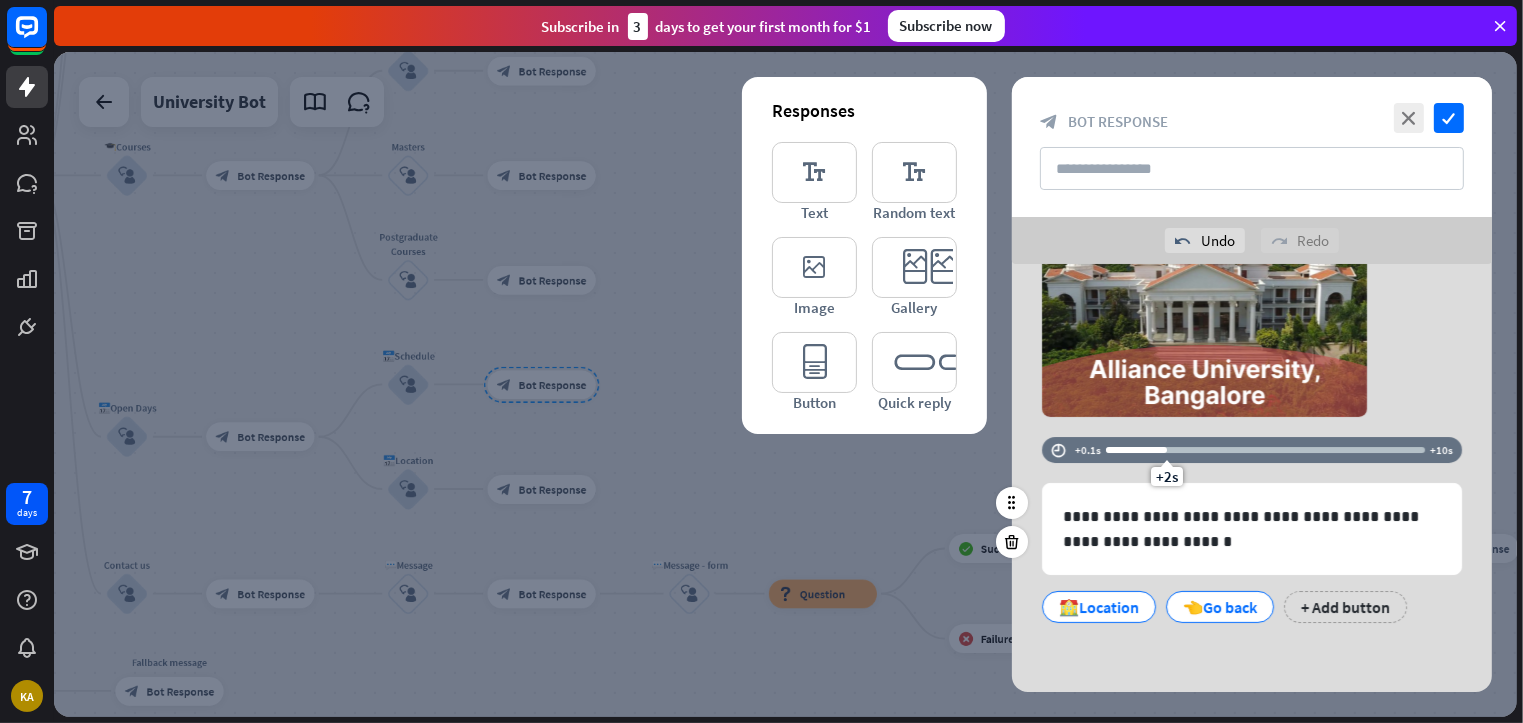 click on "+2s" at bounding box center [1265, 450] 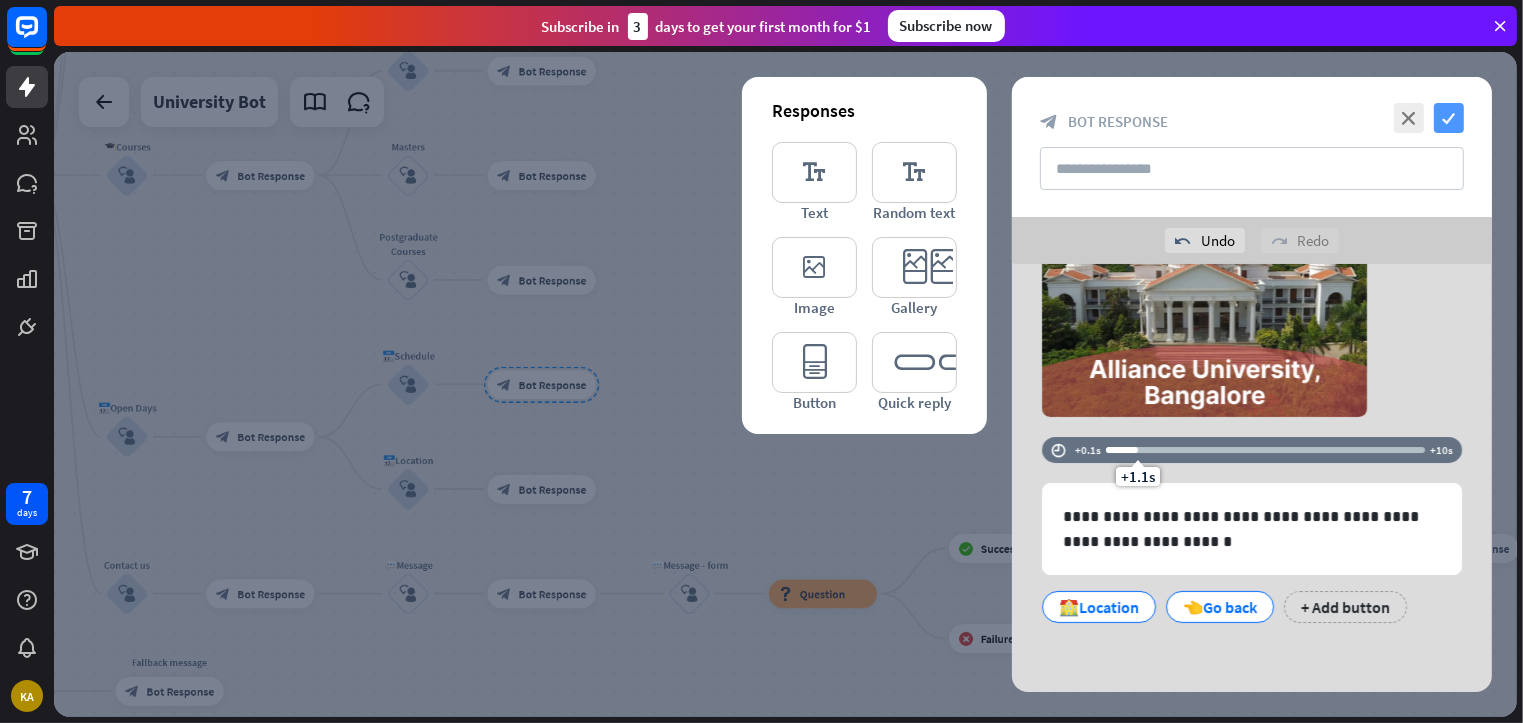 click on "check" at bounding box center [1449, 118] 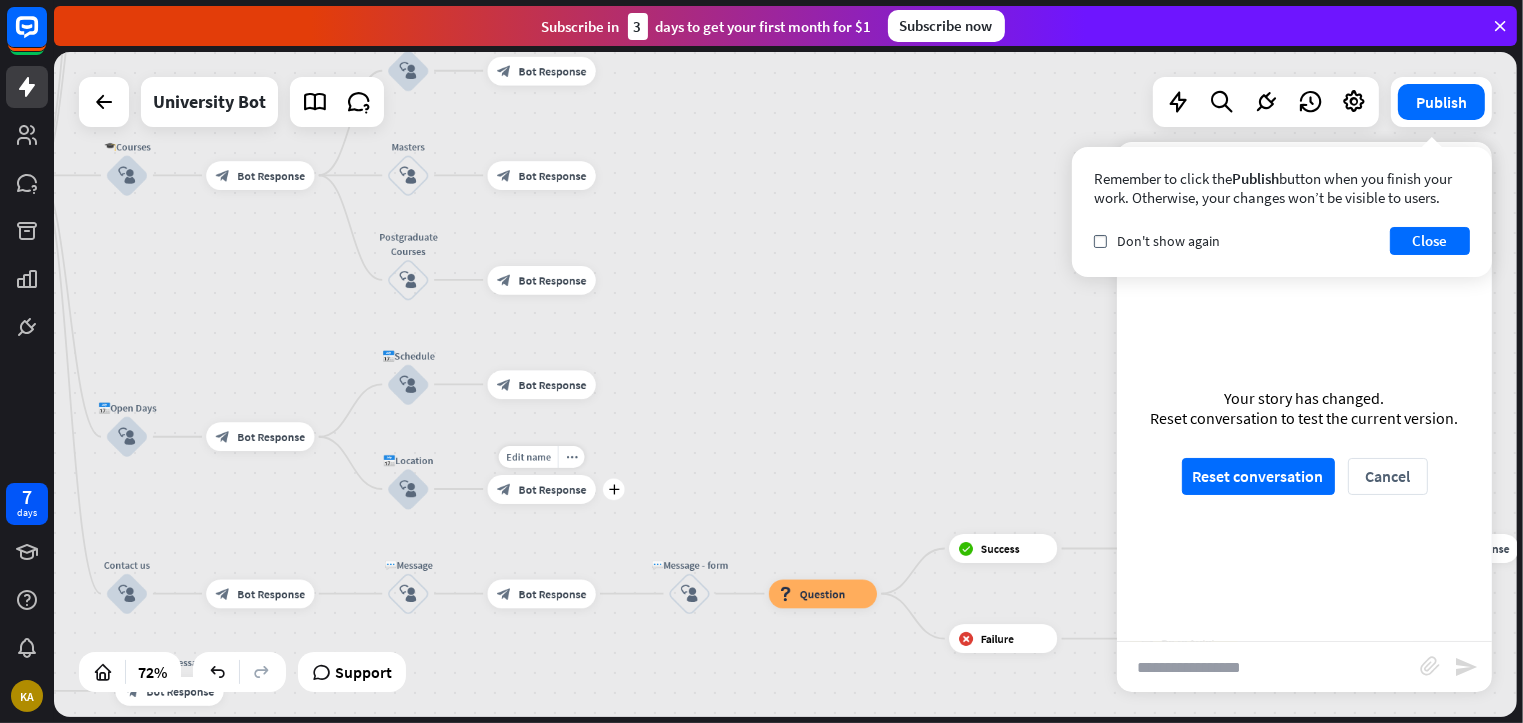 click on "Bot Response" at bounding box center (553, 489) 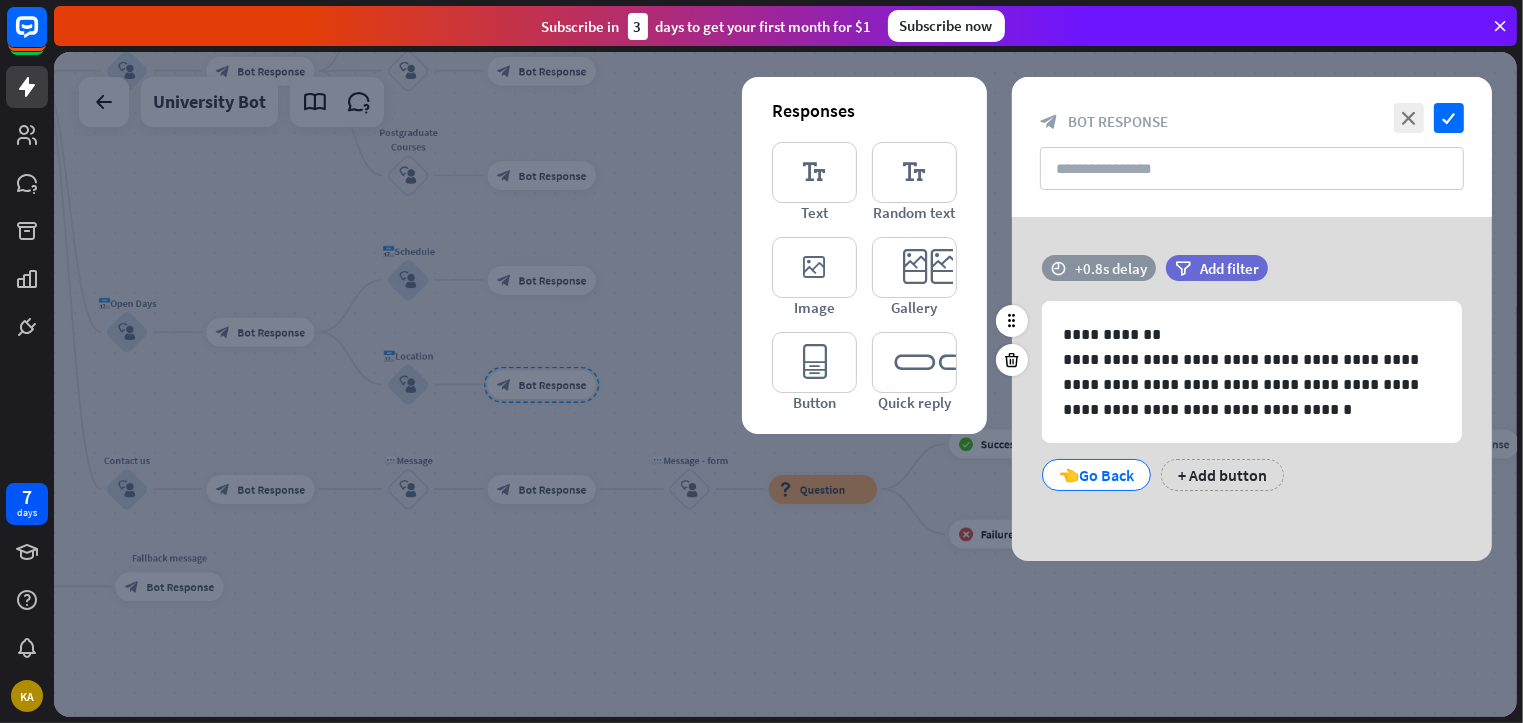 click on "+0.8s delay" at bounding box center [1111, 268] 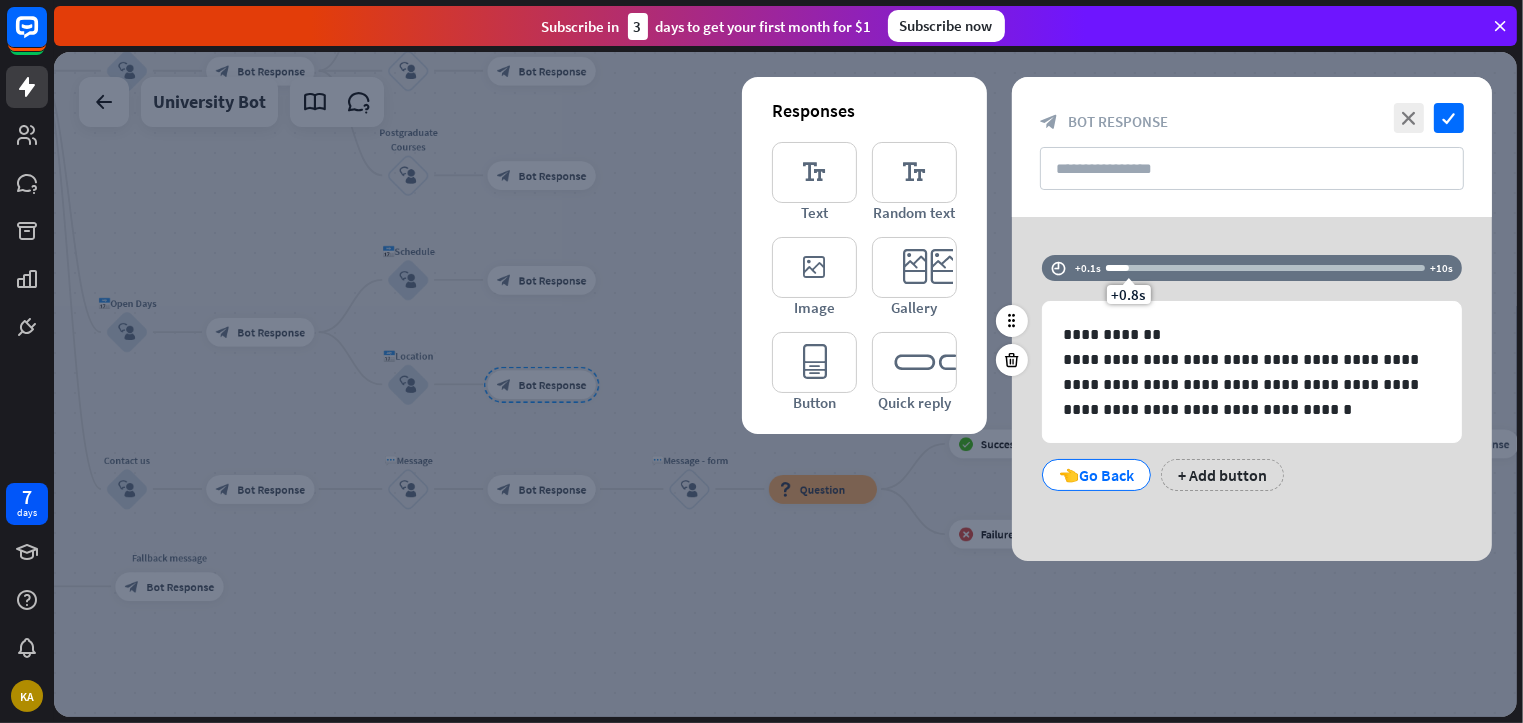 click on "+0.8s" at bounding box center (1265, 268) 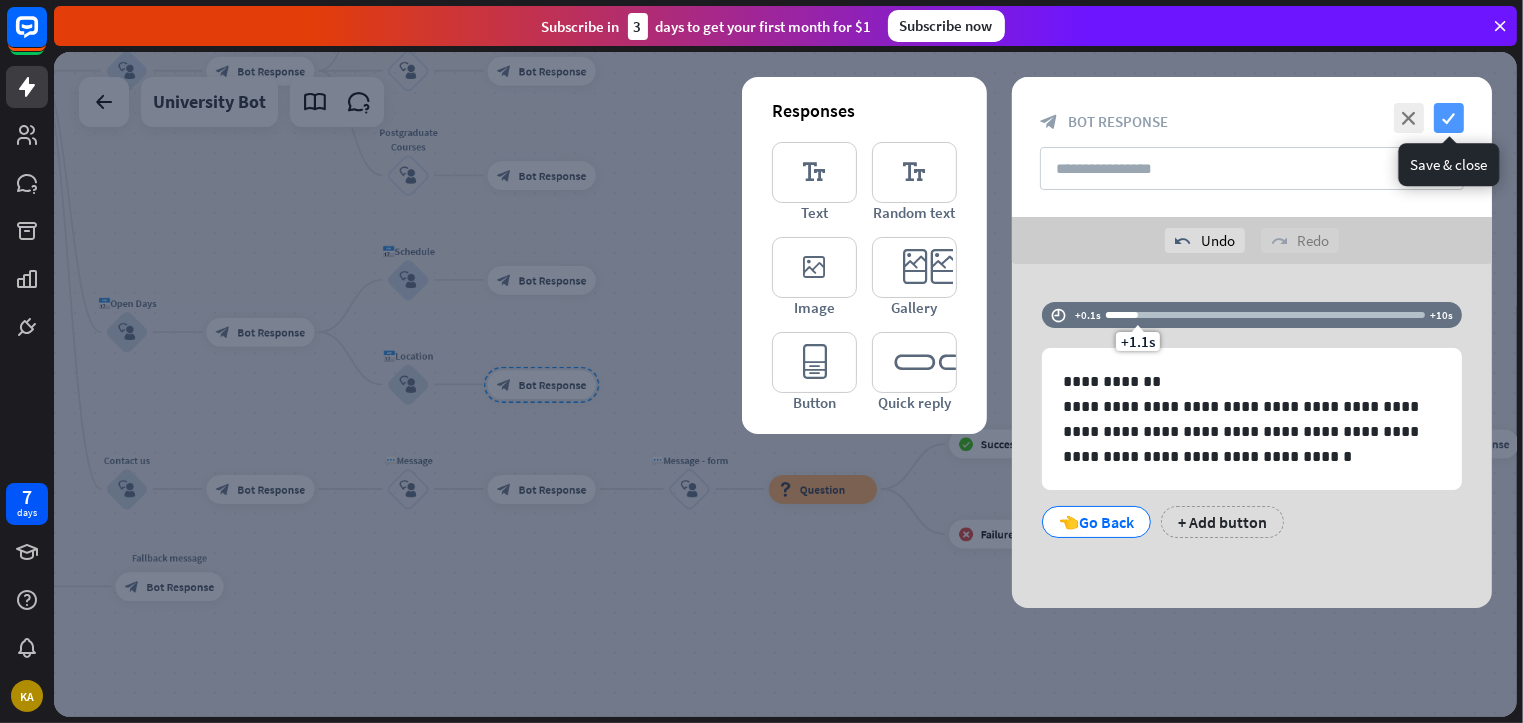click on "check" at bounding box center [1449, 118] 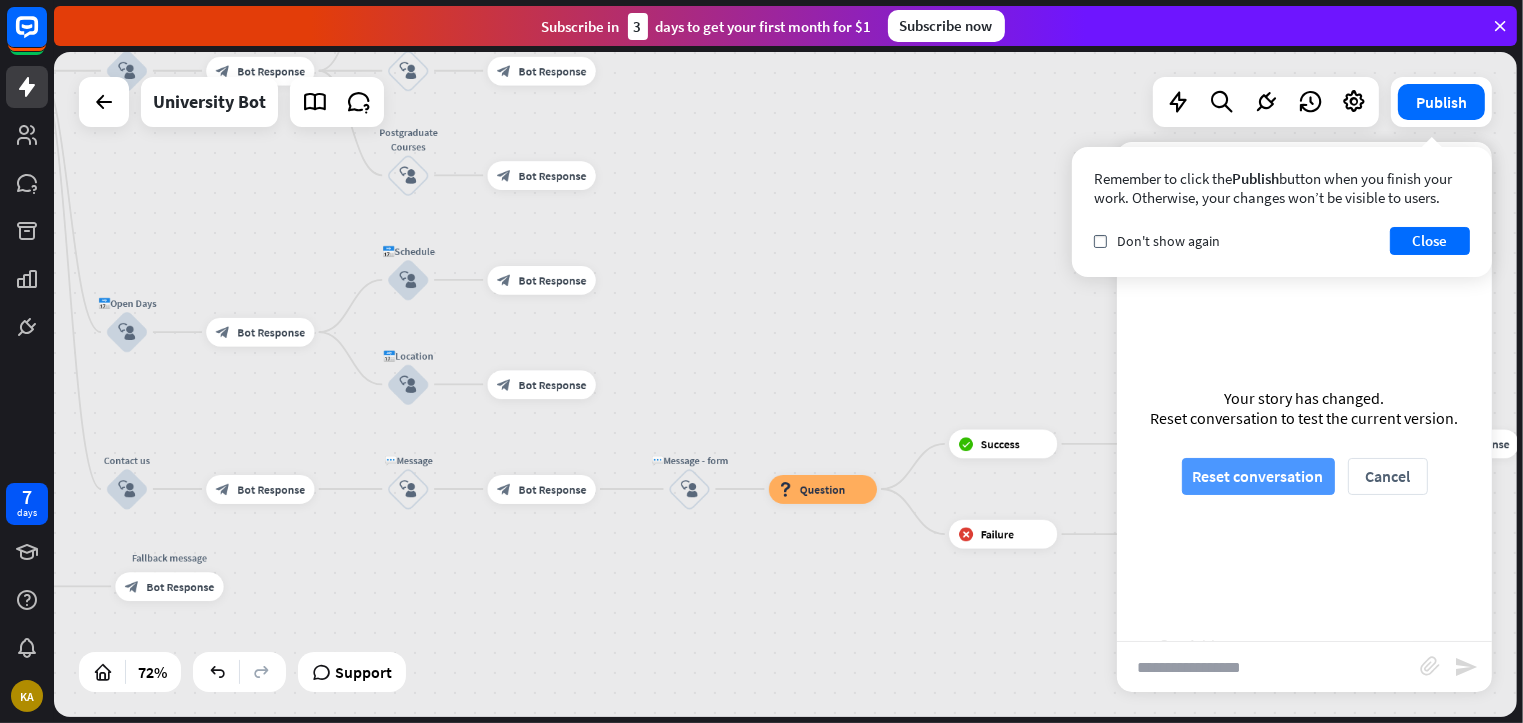 click on "Reset conversation" at bounding box center (1258, 476) 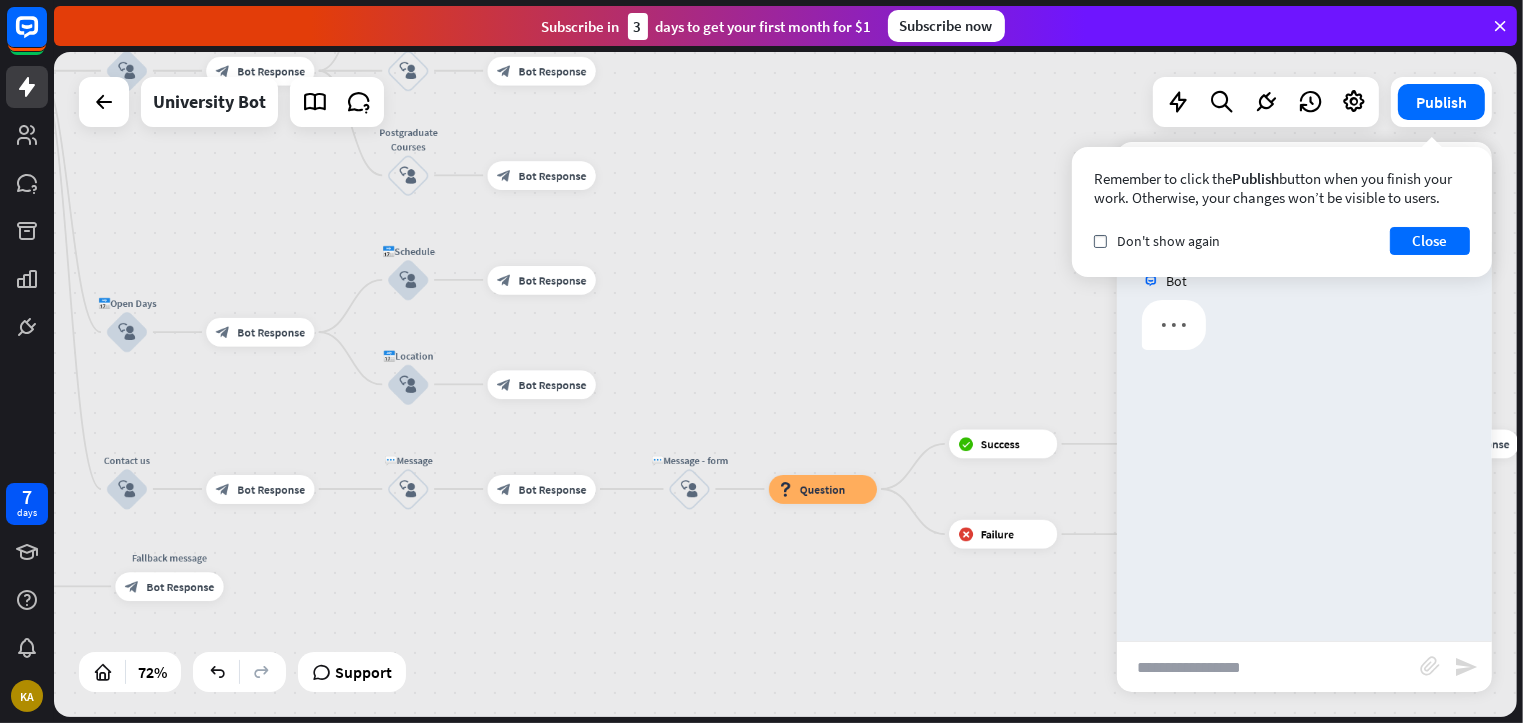scroll, scrollTop: 0, scrollLeft: 0, axis: both 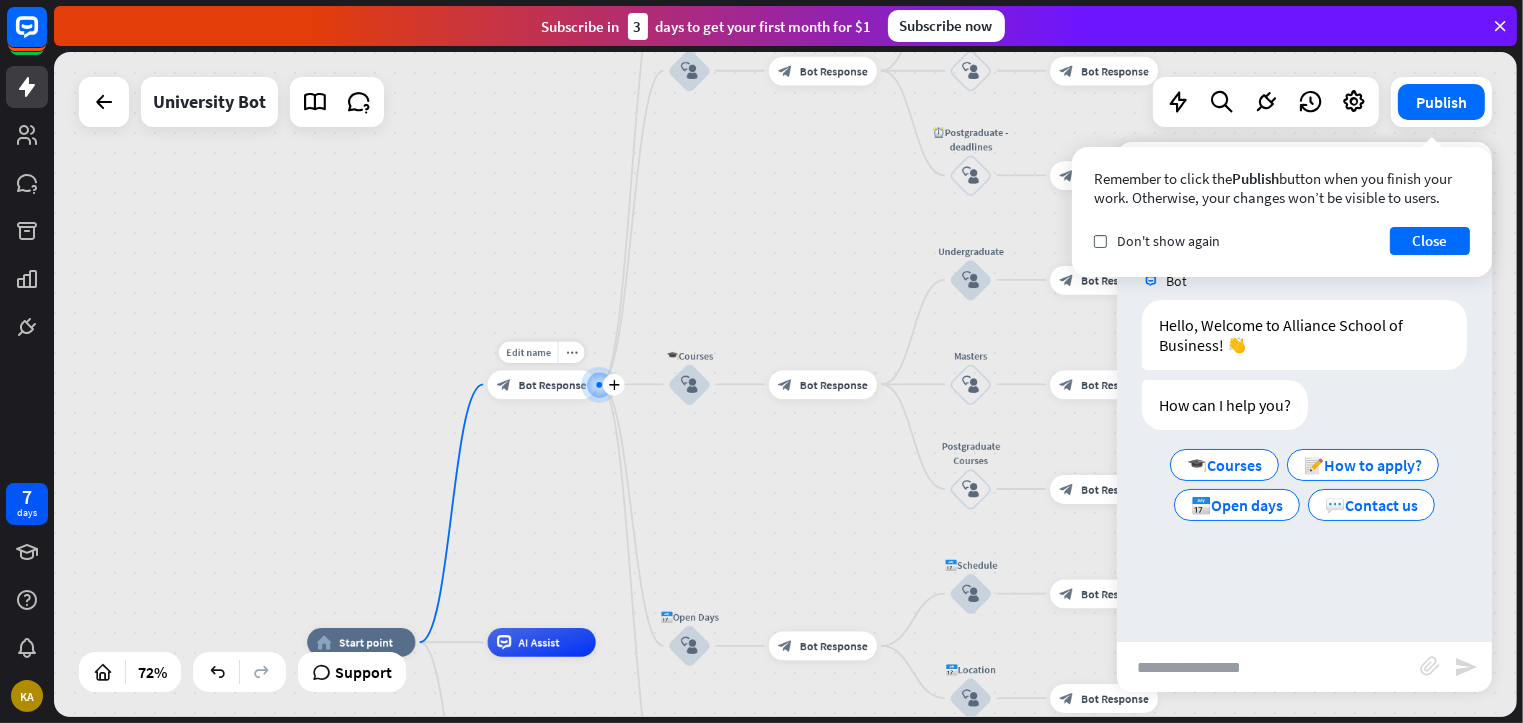 click on "Edit name   more_horiz         plus     block_bot_response   Bot Response" at bounding box center [542, 384] 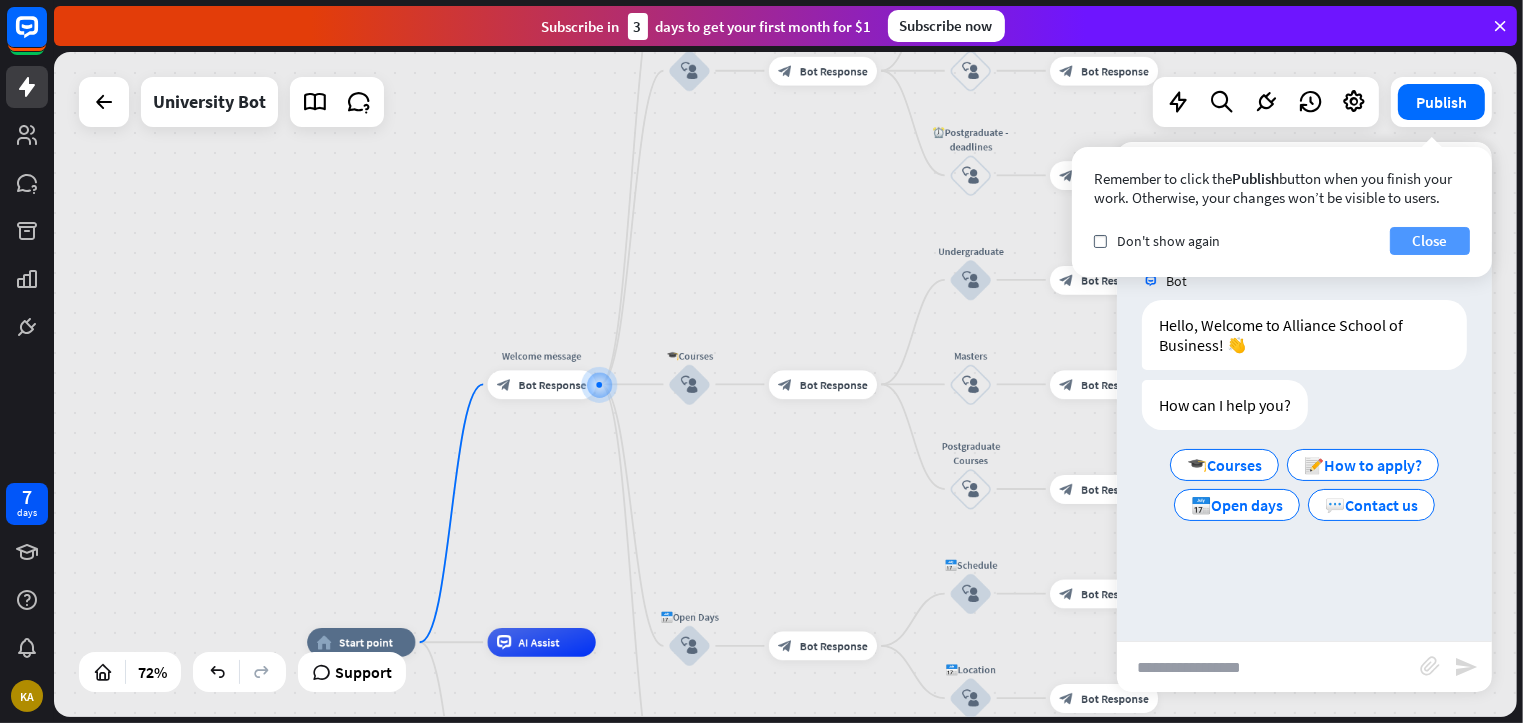 click on "Close" at bounding box center (1430, 241) 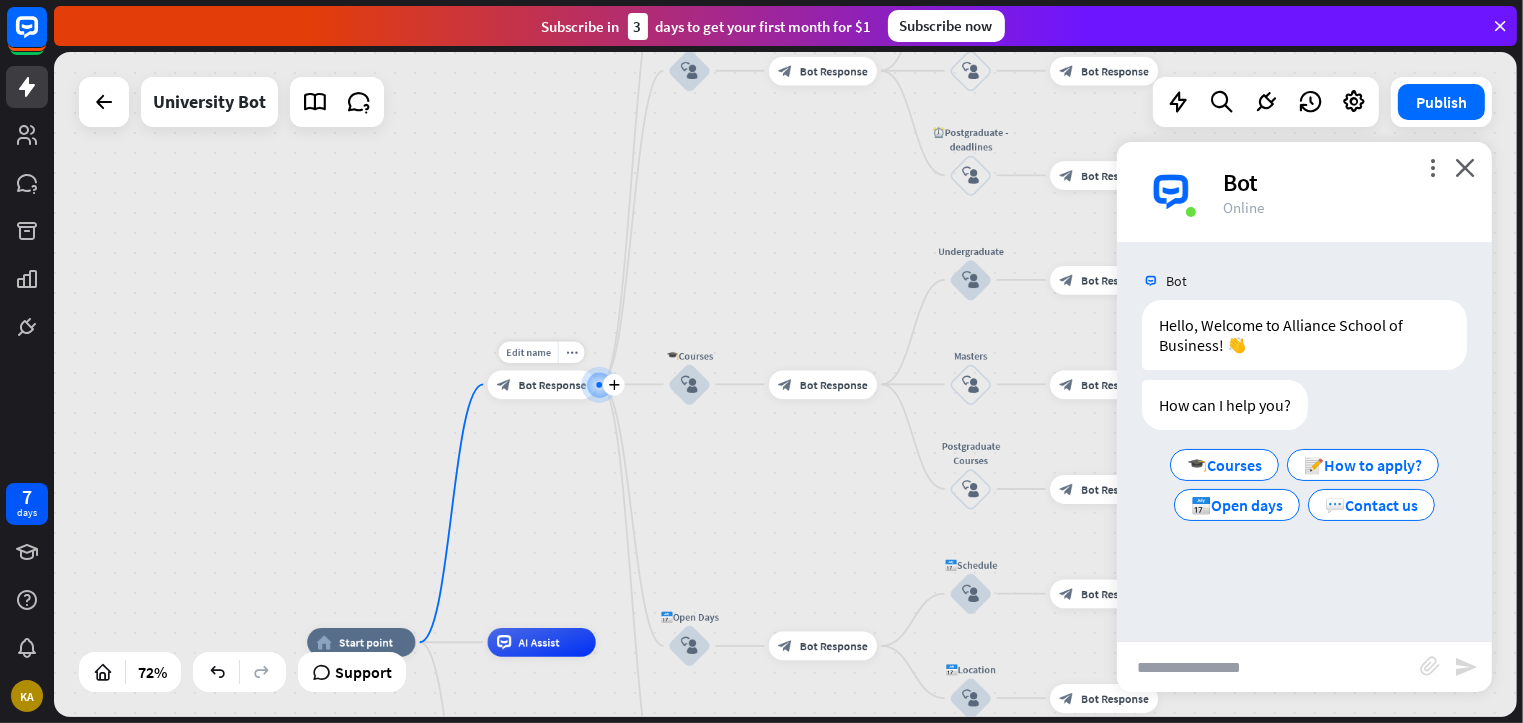 click on "Bot Response" at bounding box center [553, 384] 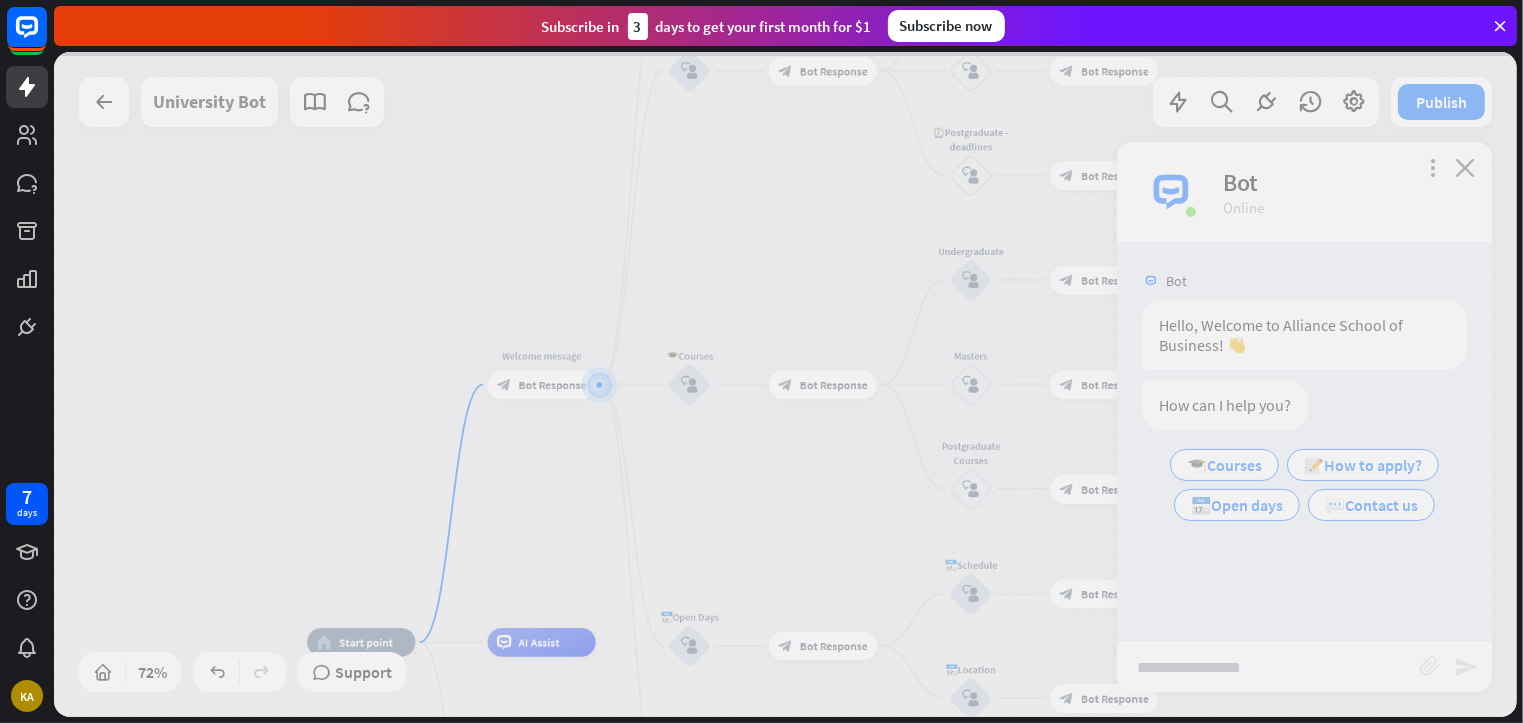 click at bounding box center [785, 384] 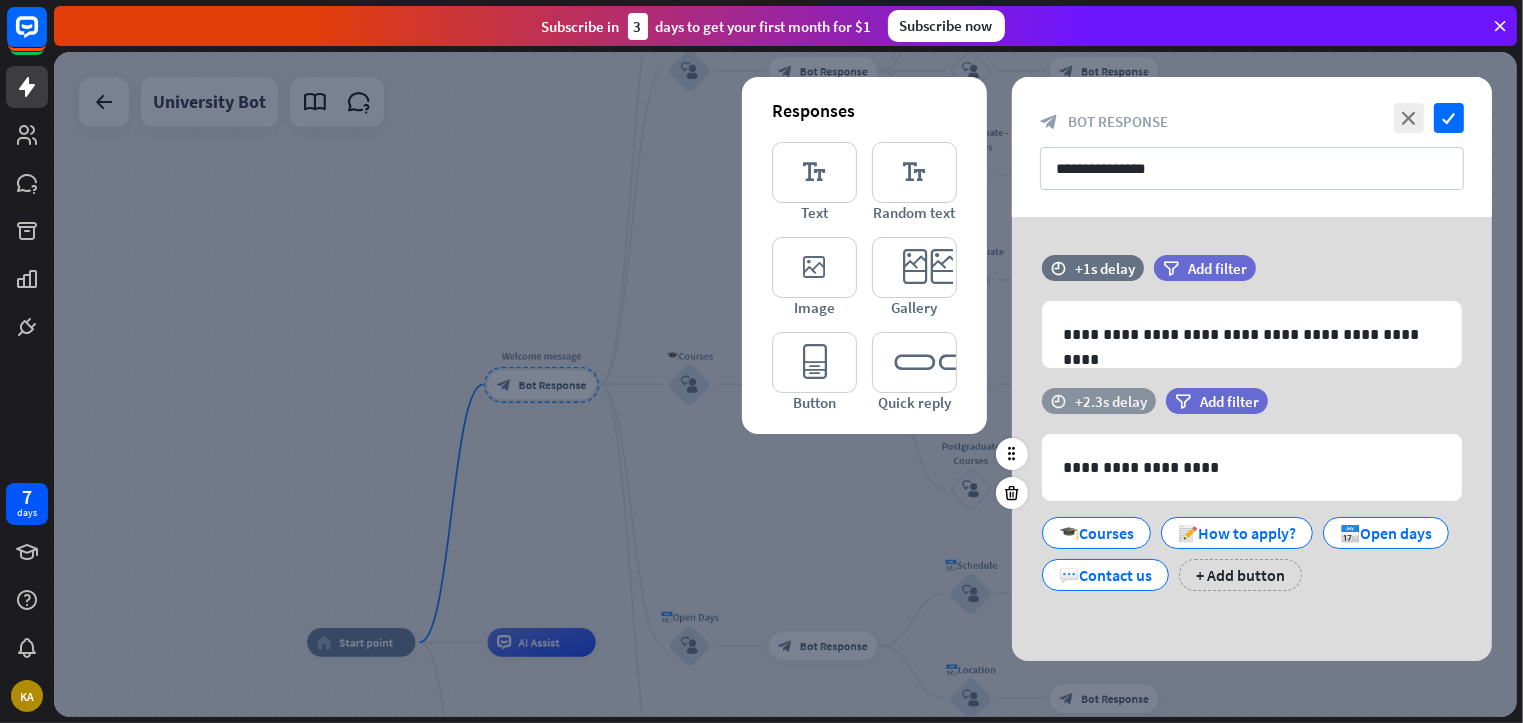 click on "+2.3s delay" at bounding box center [1111, 401] 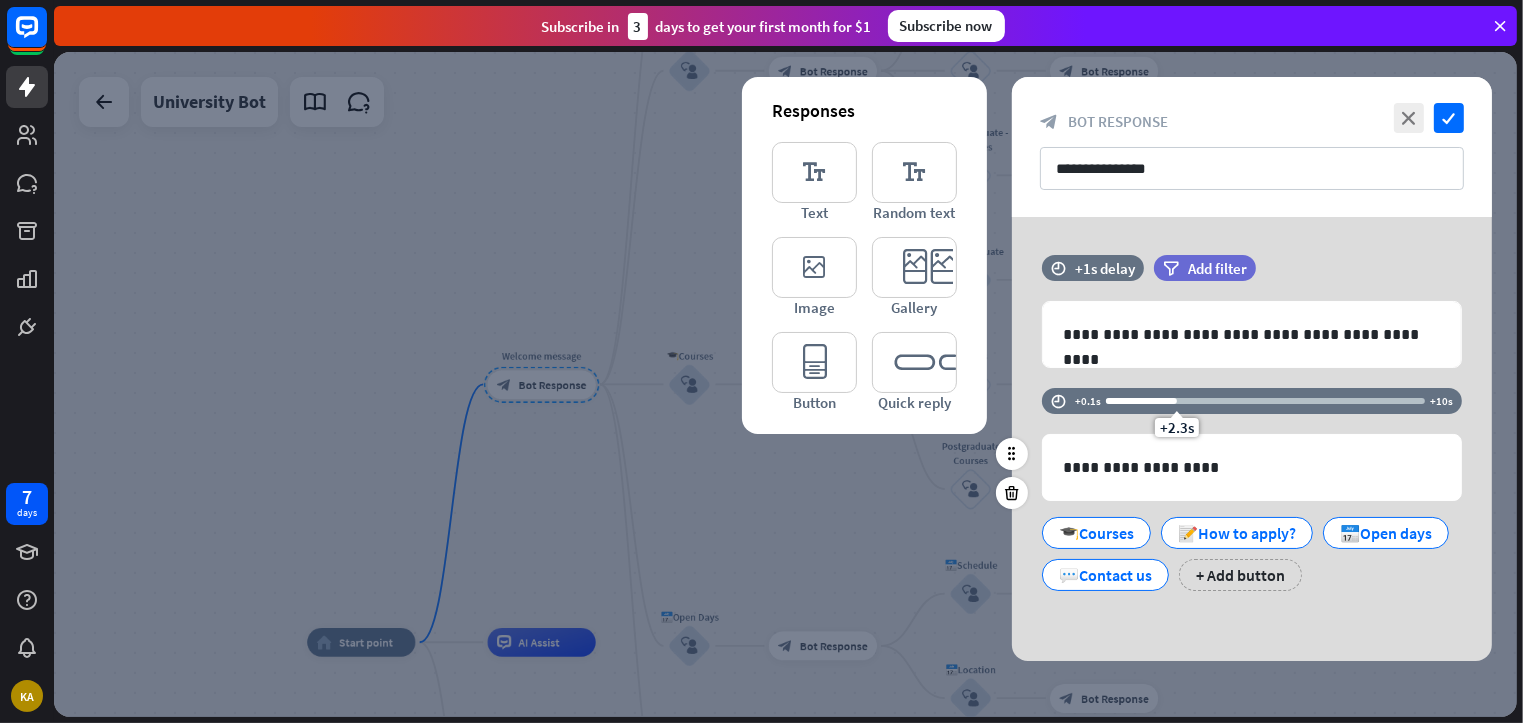 click at bounding box center [1141, 401] 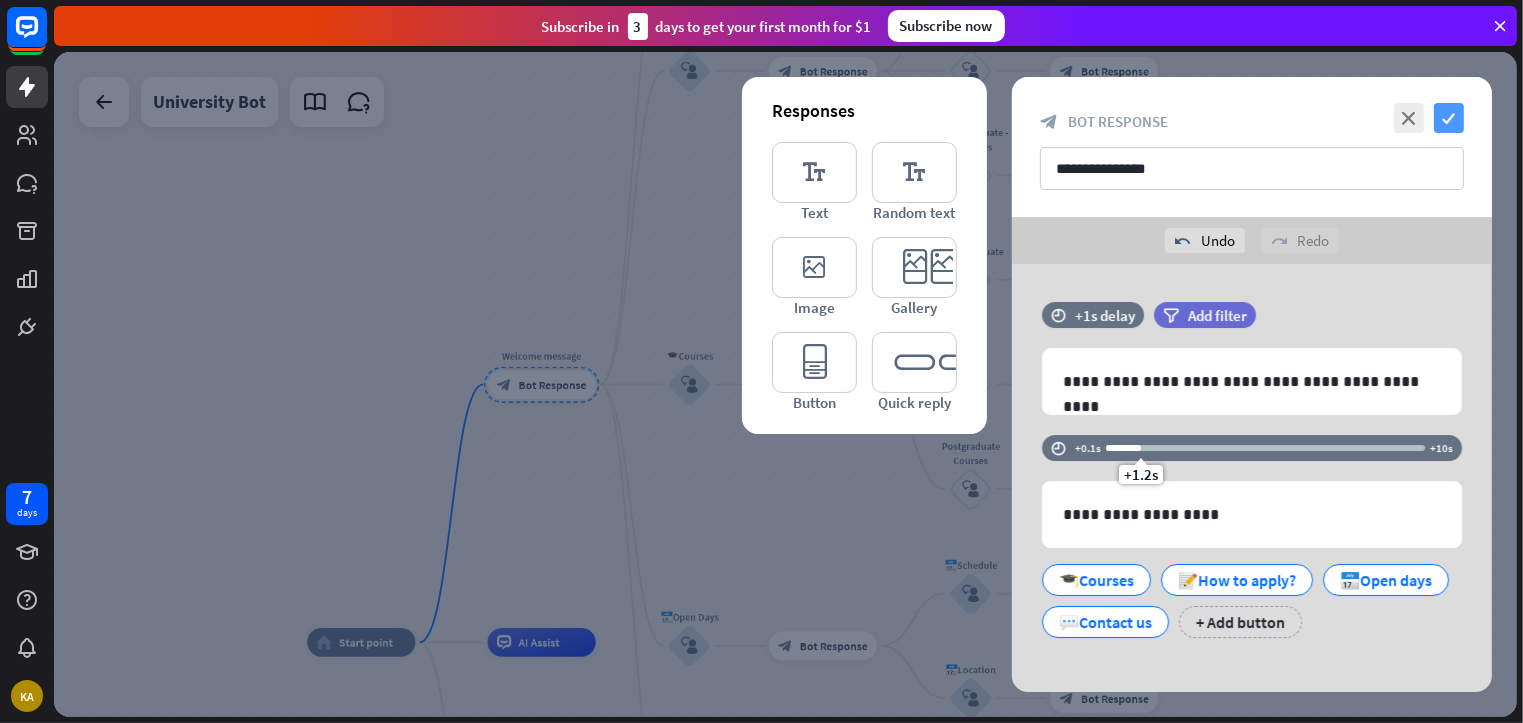 click on "check" at bounding box center (1449, 118) 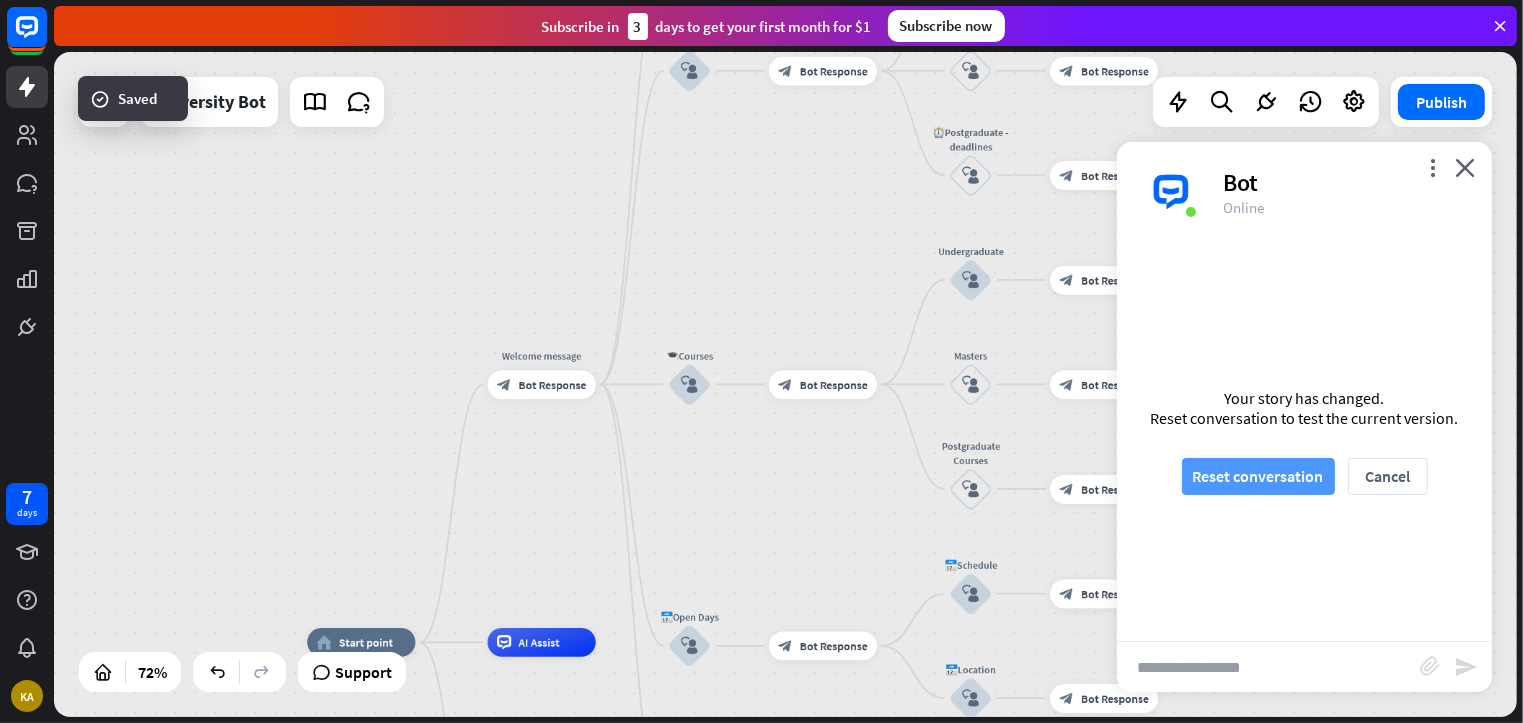 click on "Reset conversation" at bounding box center [1258, 476] 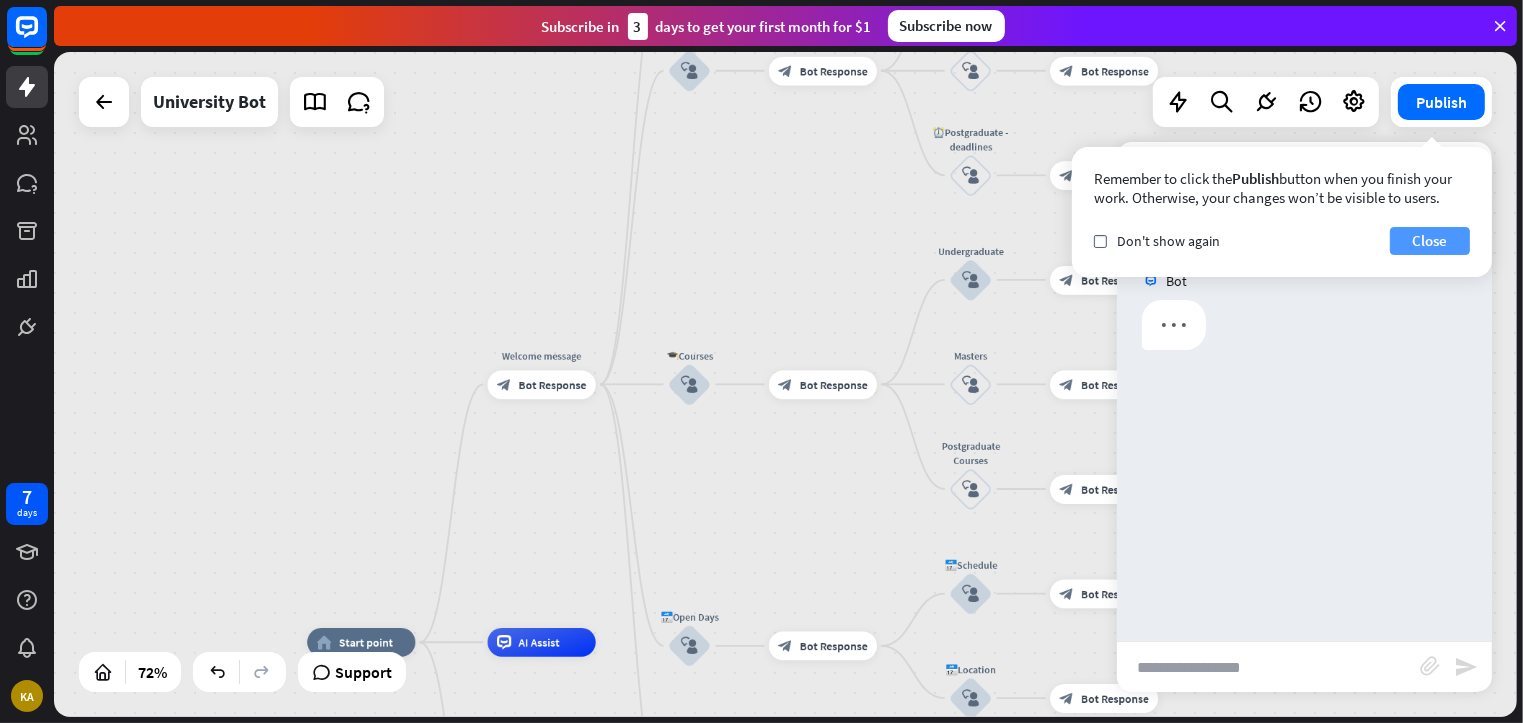 click on "Close" at bounding box center [1430, 241] 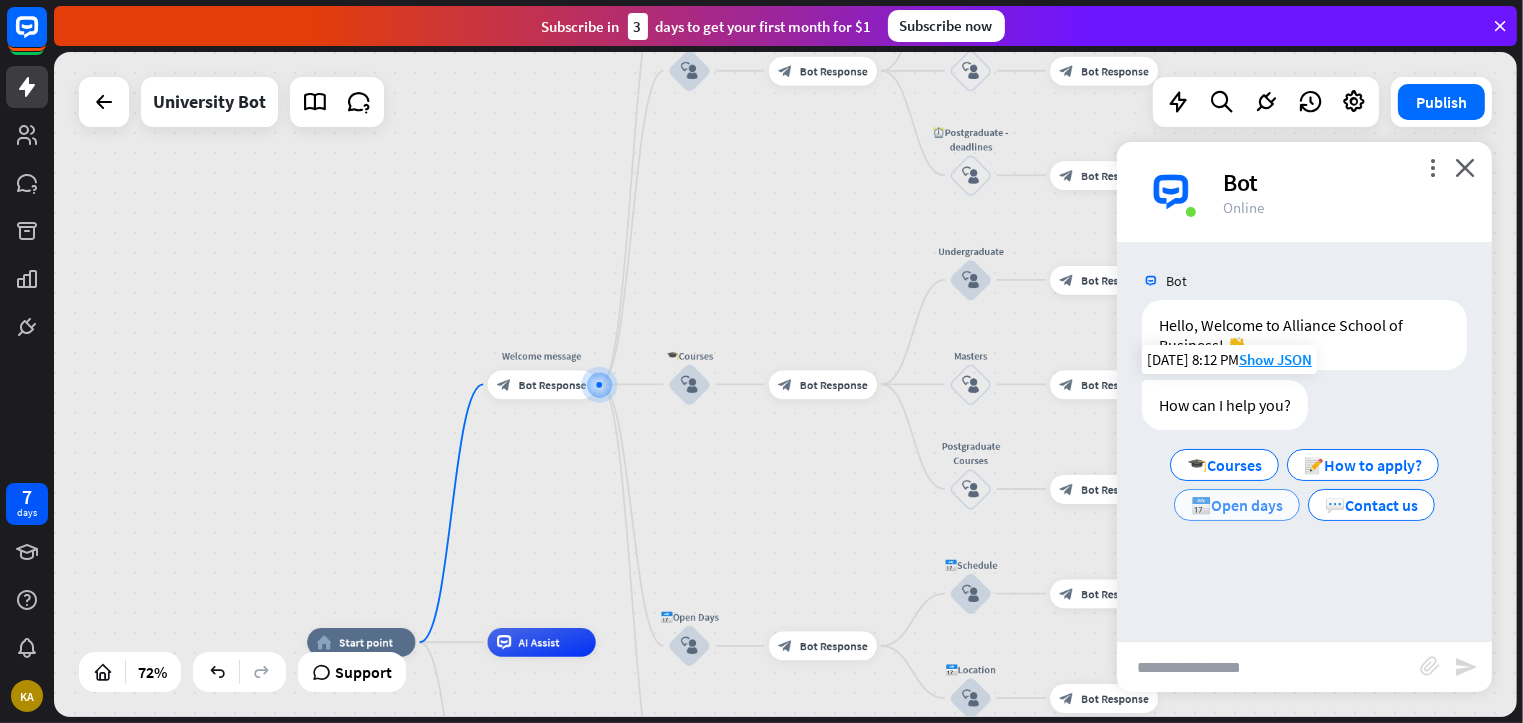 click on "📅Open days" at bounding box center [1237, 505] 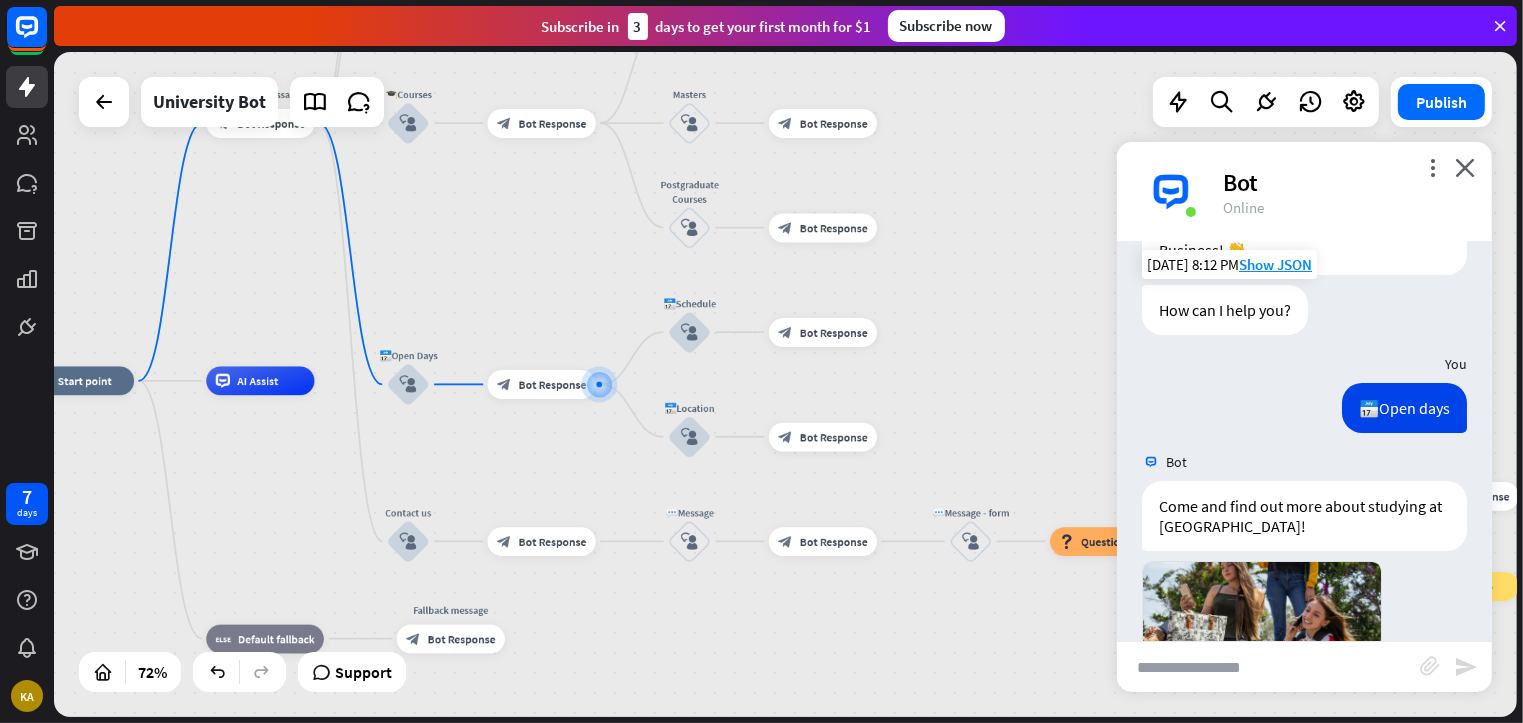 scroll, scrollTop: 465, scrollLeft: 0, axis: vertical 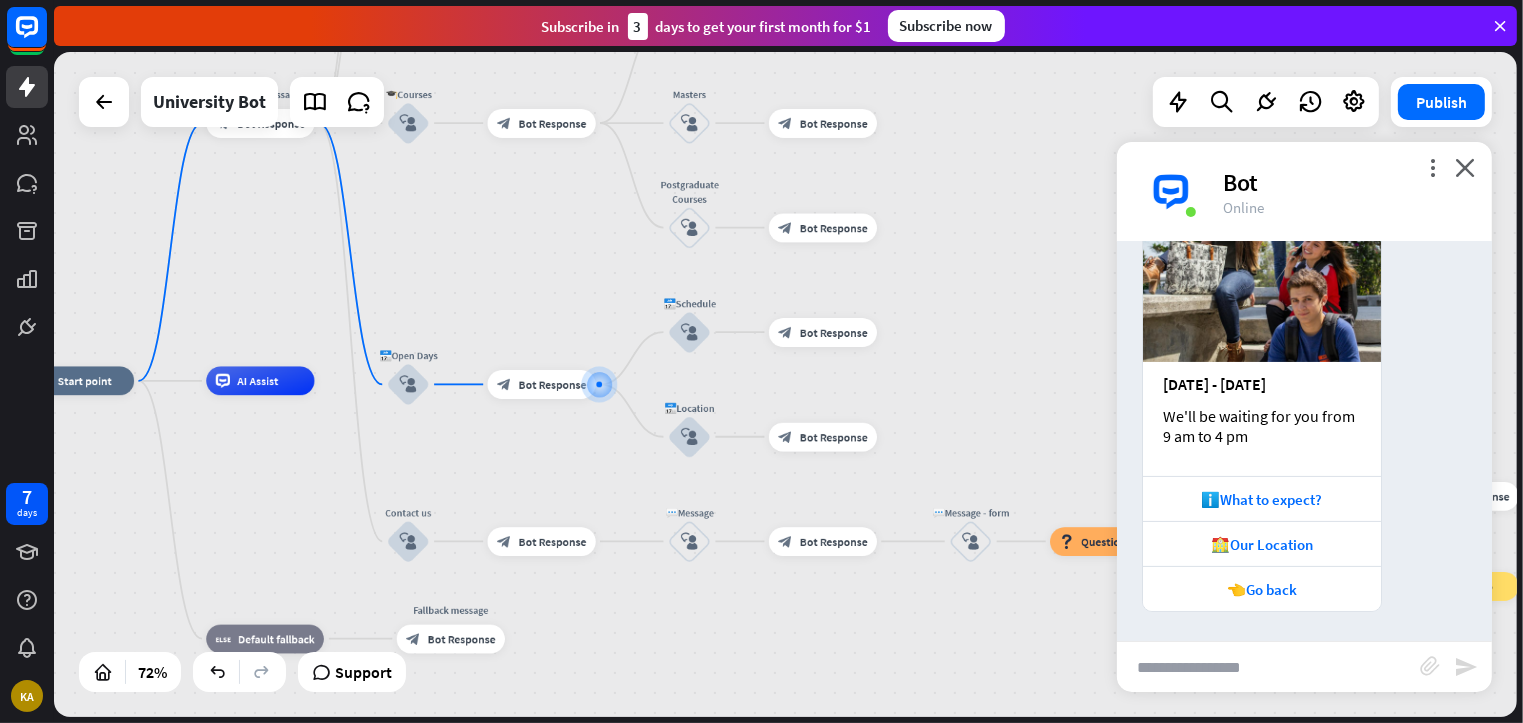 click on "ℹ️What to expect?" at bounding box center [1262, 499] 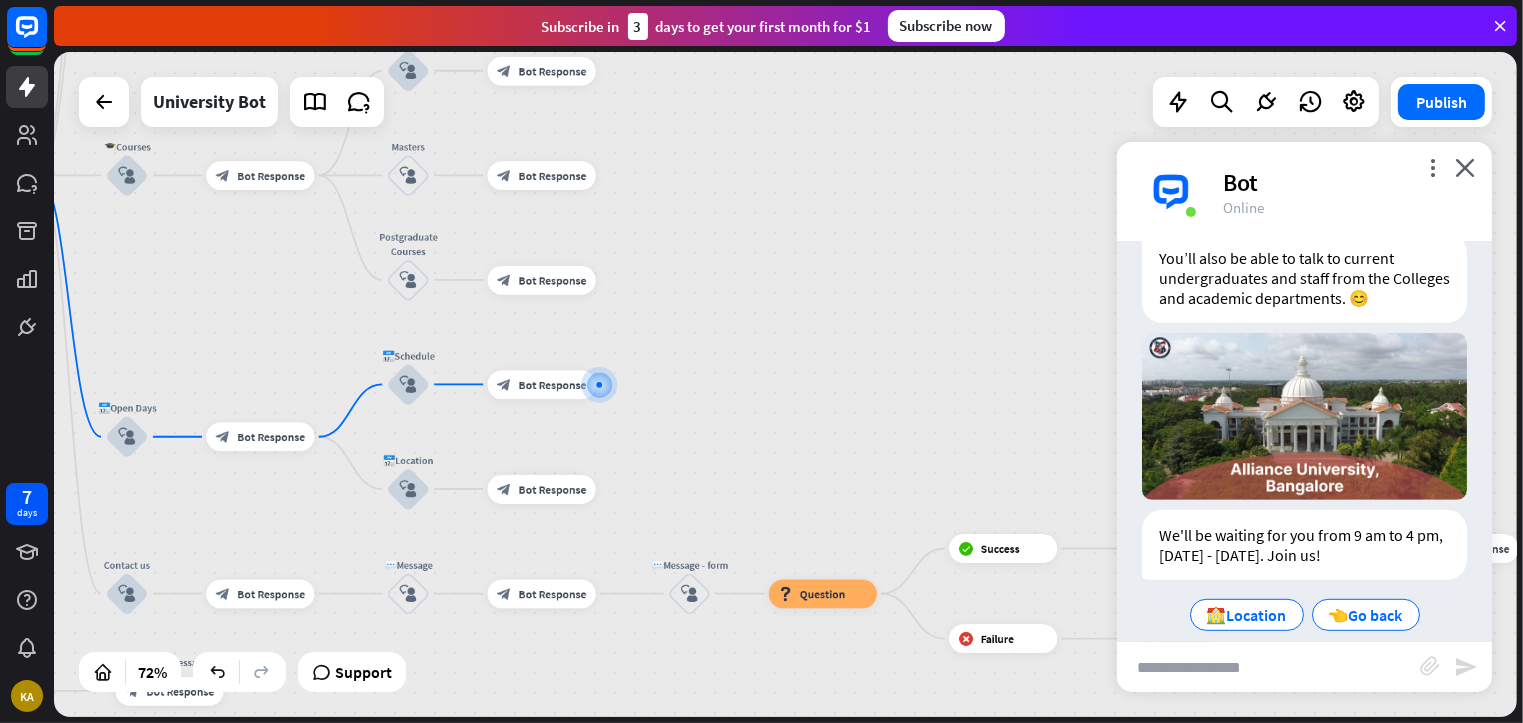 scroll, scrollTop: 1125, scrollLeft: 0, axis: vertical 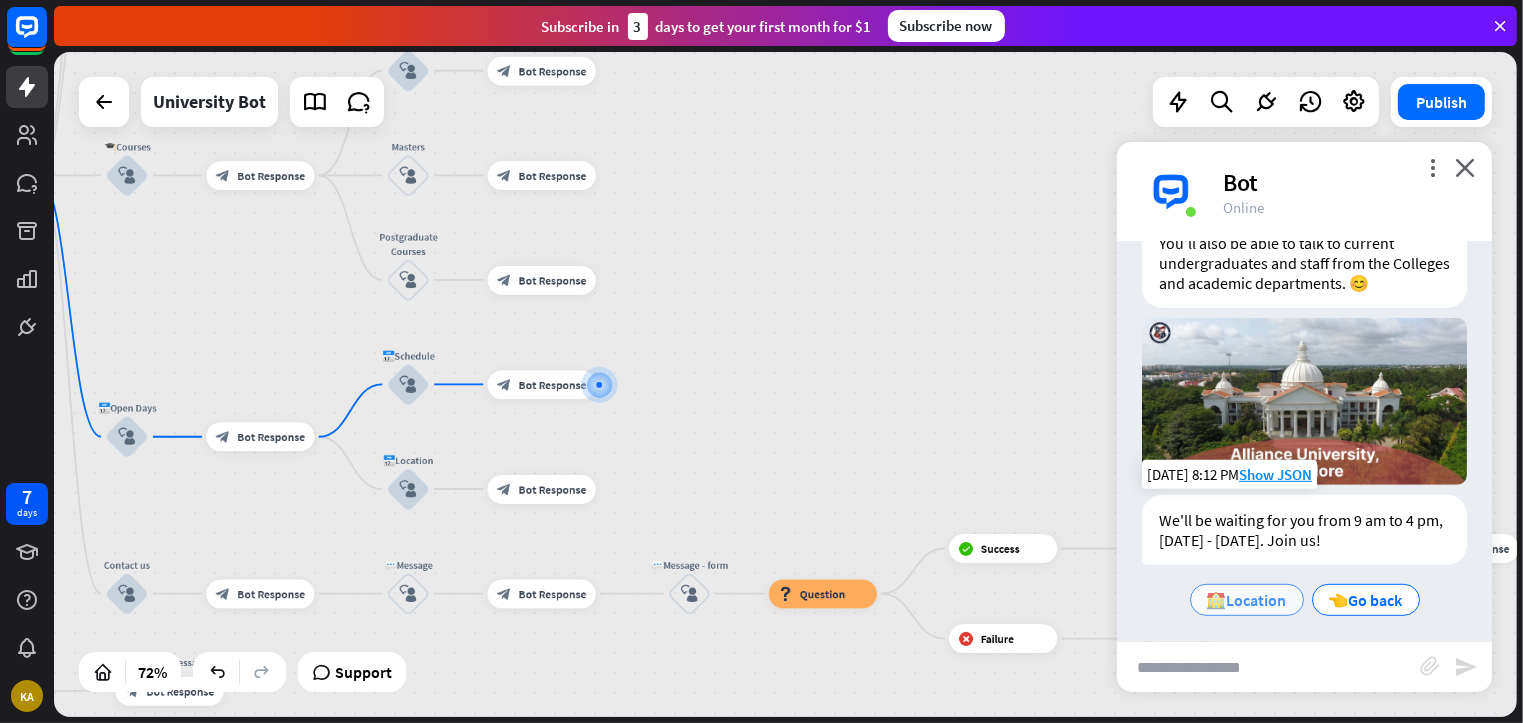 click on "🏫Location" at bounding box center [1247, 600] 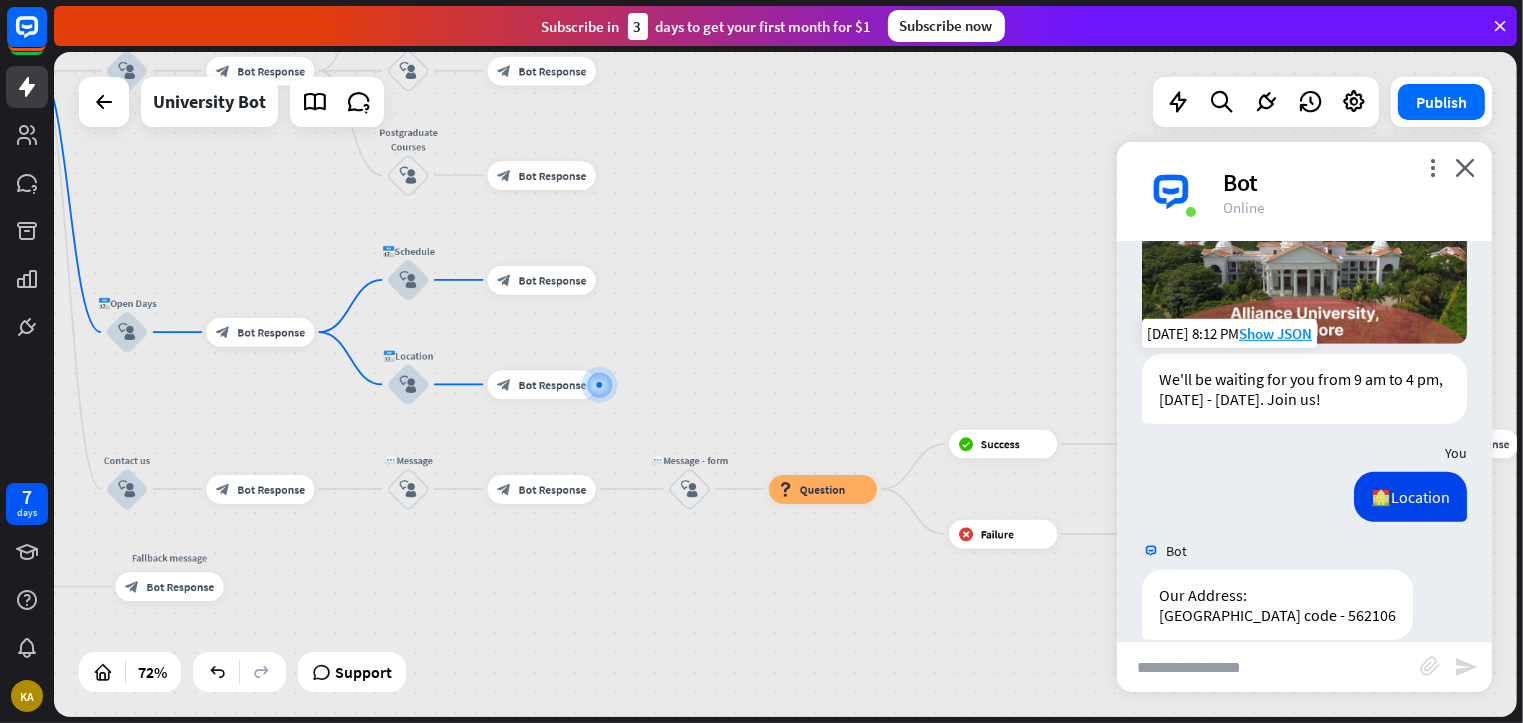 scroll, scrollTop: 1401, scrollLeft: 0, axis: vertical 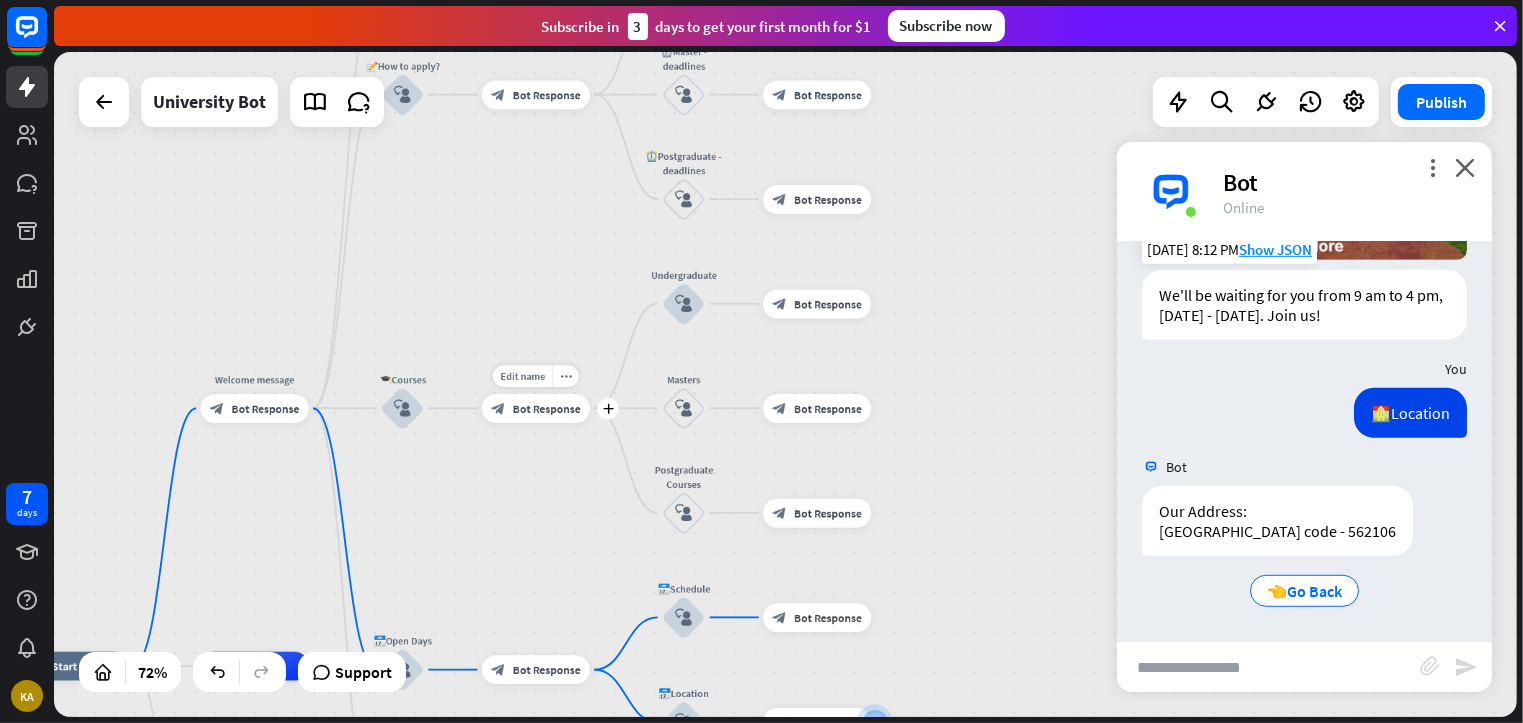 click on "Edit name   more_horiz         plus     block_bot_response   Bot Response" at bounding box center [536, 408] 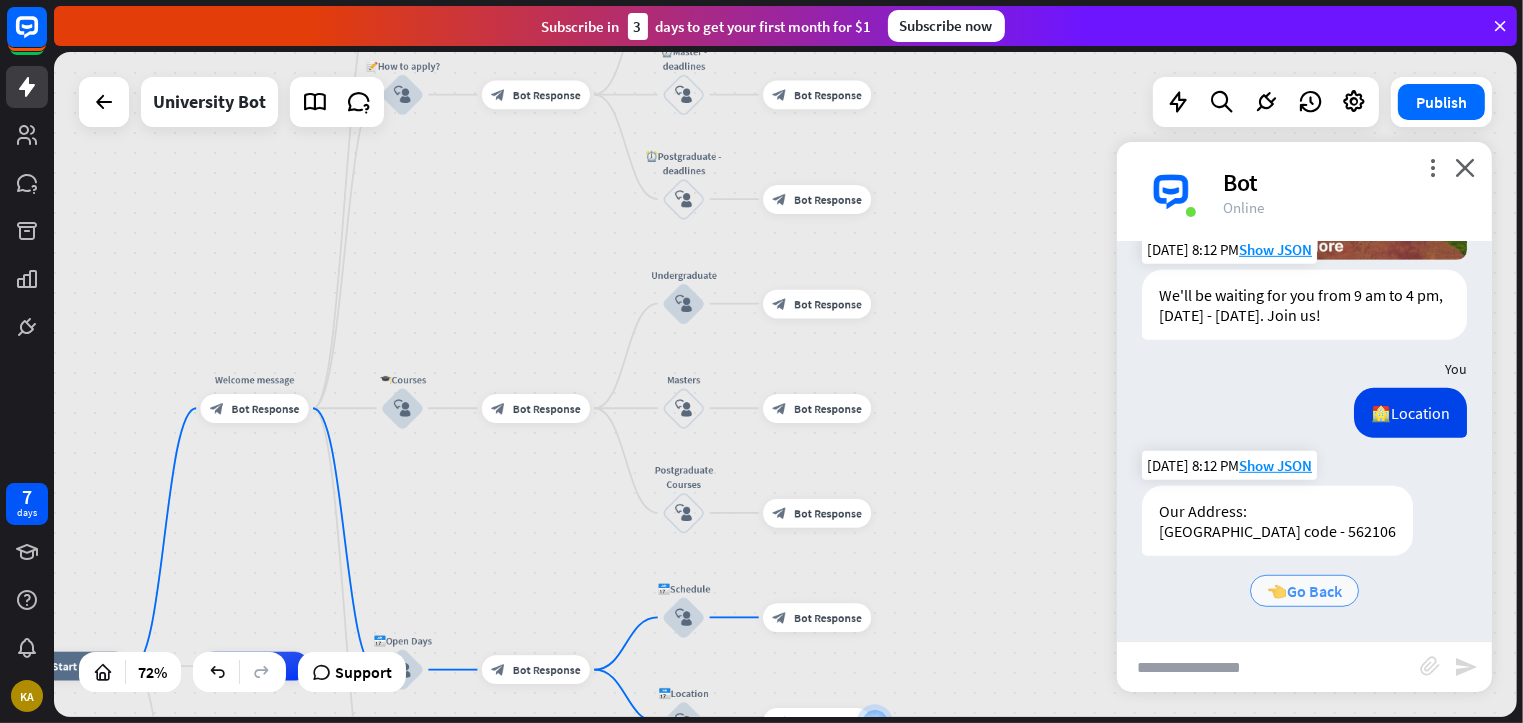 click on "👈Go Back" at bounding box center (1304, 591) 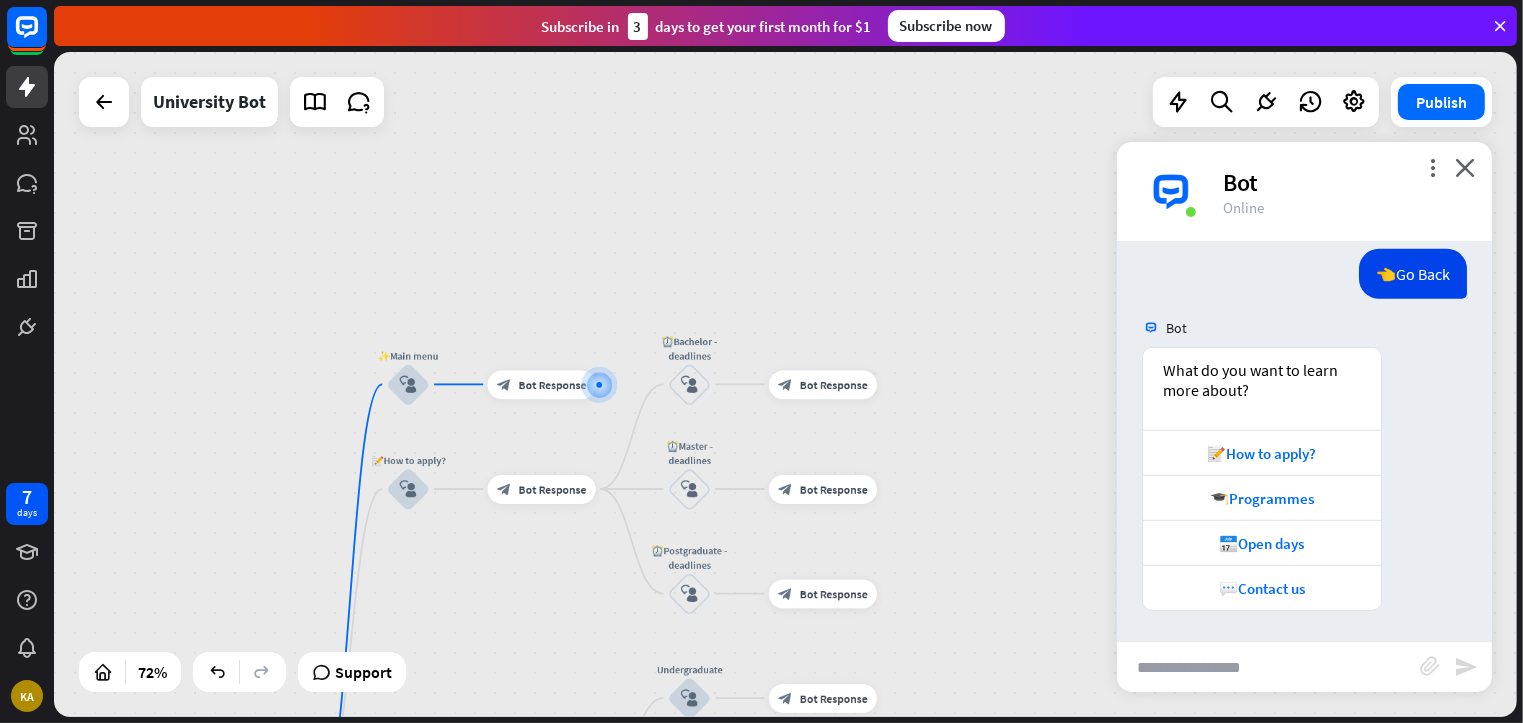 scroll, scrollTop: 1756, scrollLeft: 0, axis: vertical 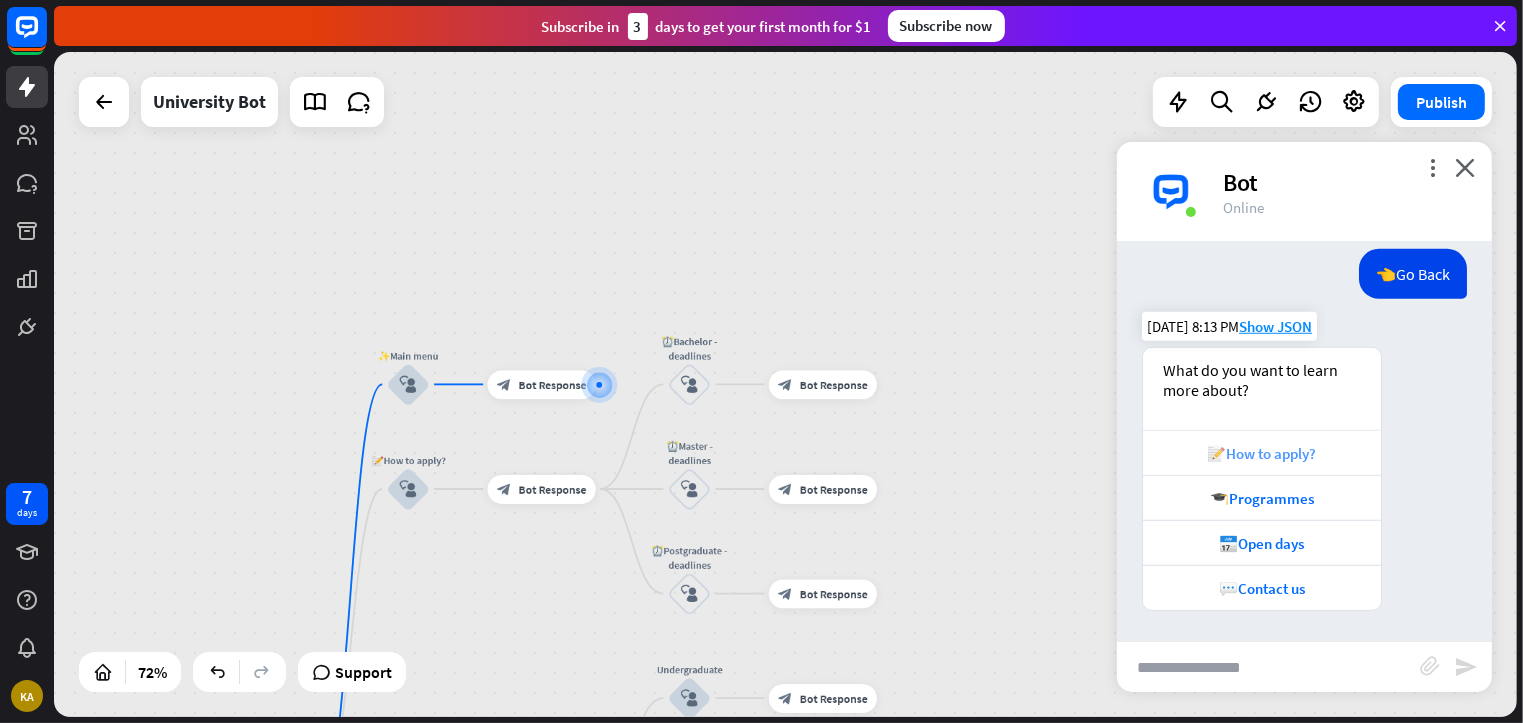 click on "📝How to apply?" at bounding box center (1262, 453) 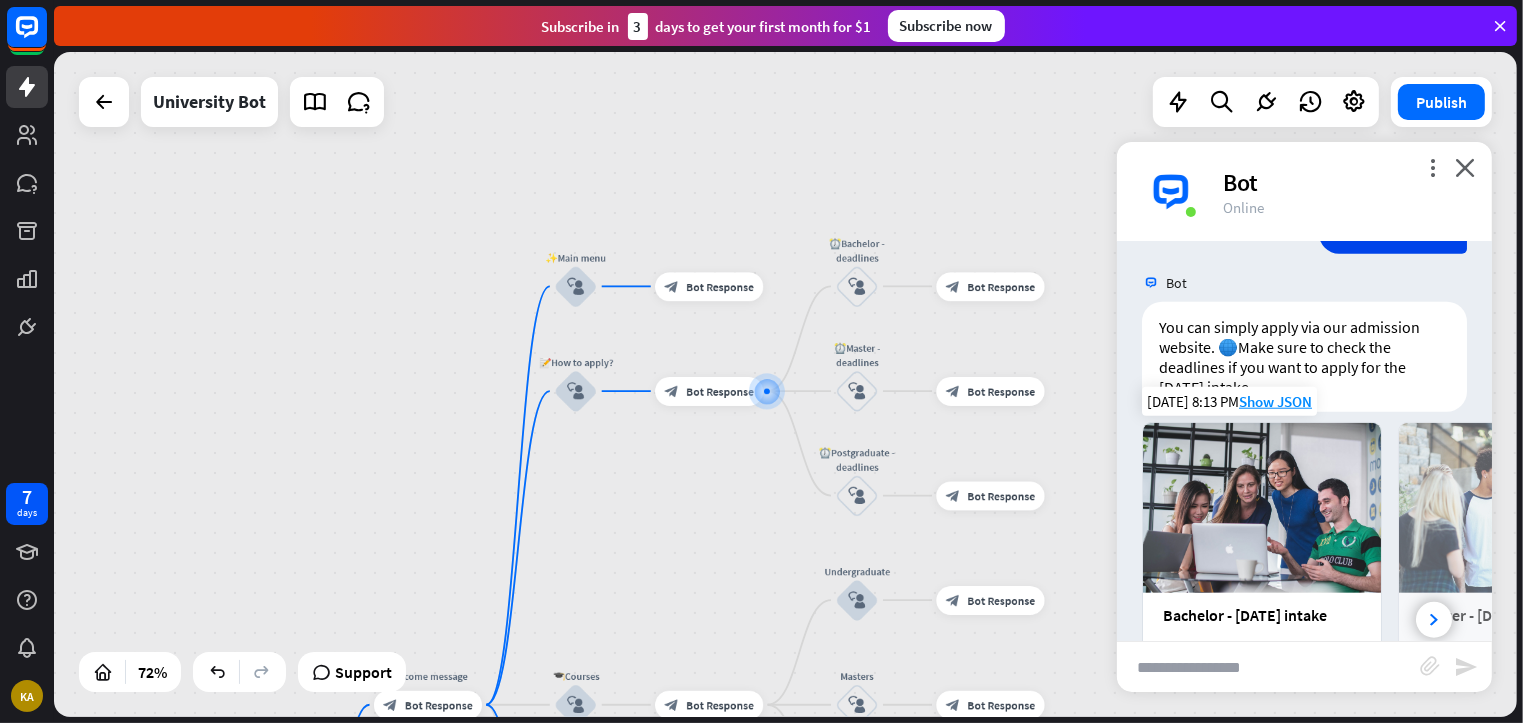 scroll, scrollTop: 2164, scrollLeft: 0, axis: vertical 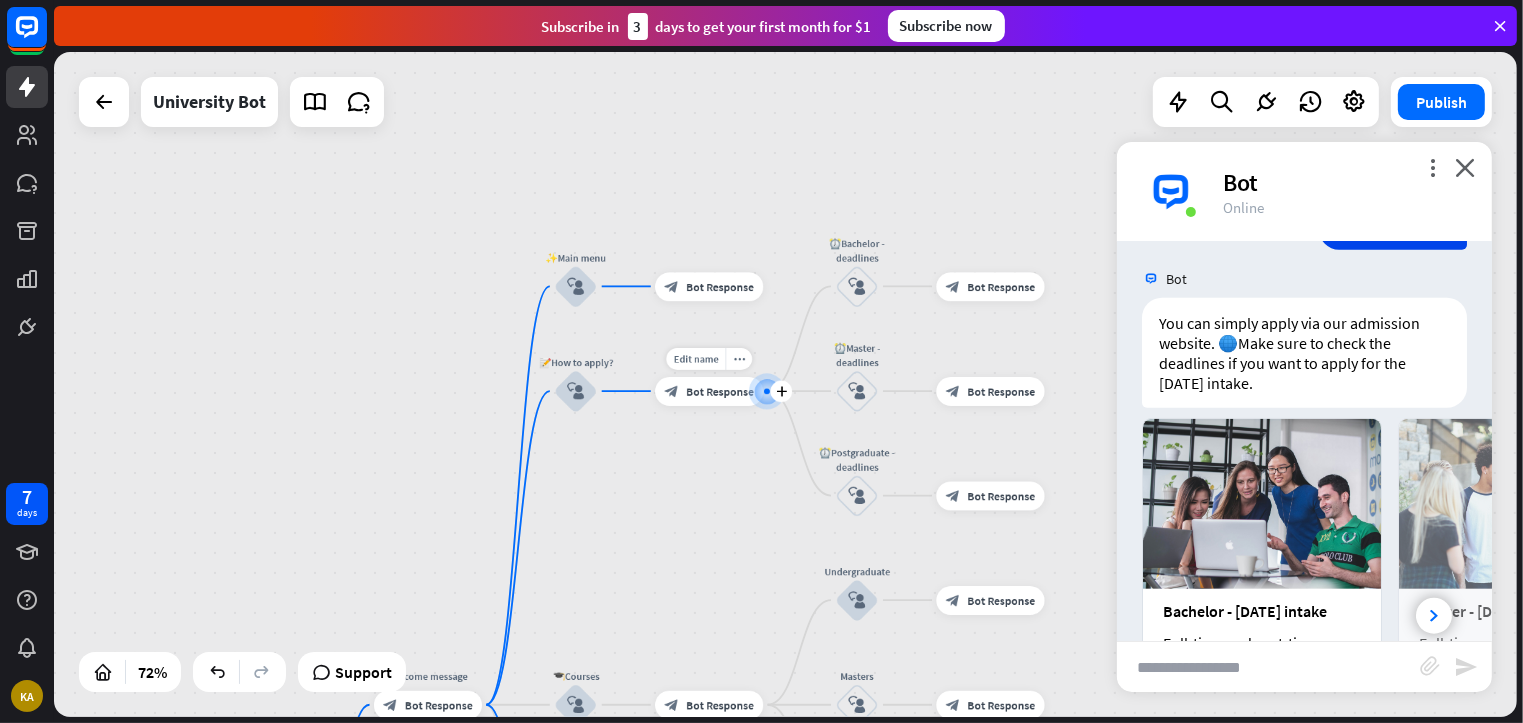 click on "Bot Response" at bounding box center [720, 391] 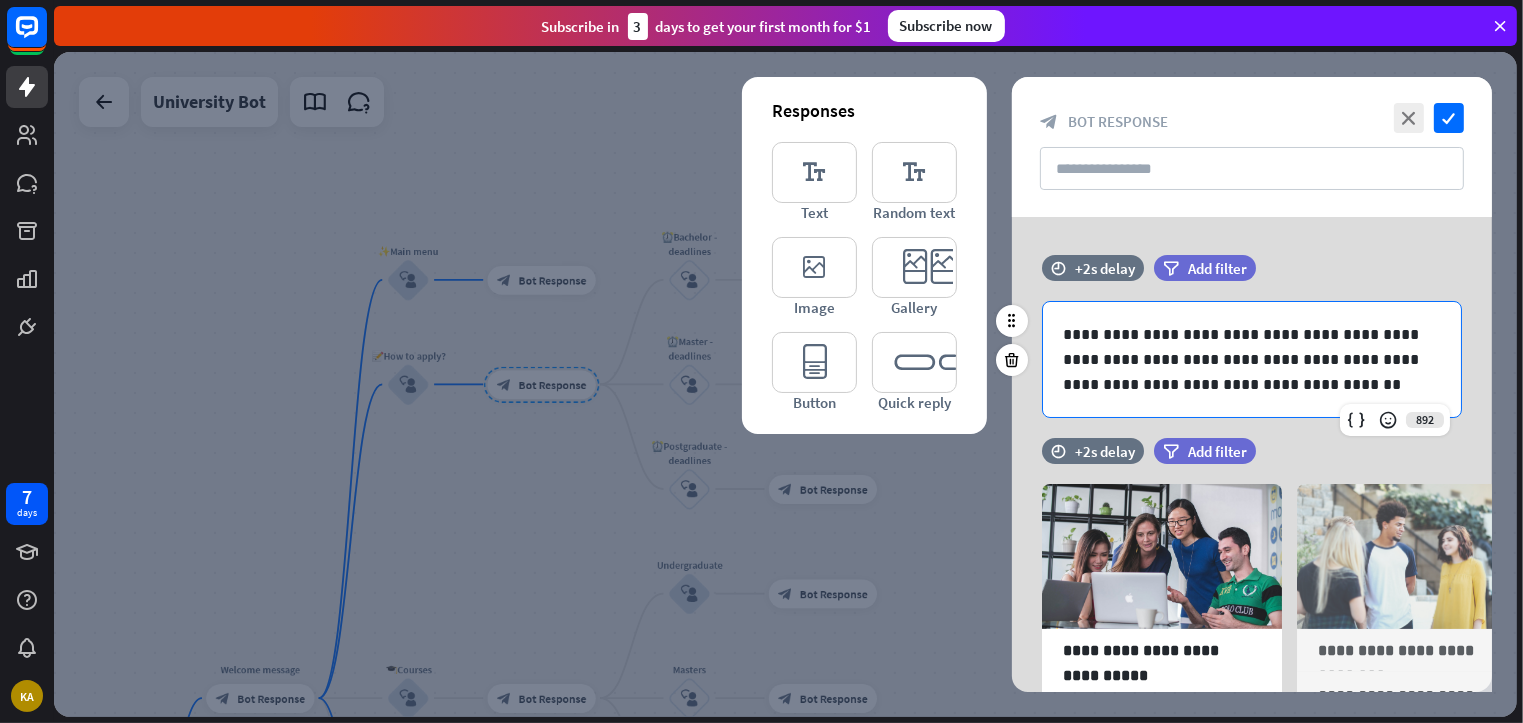 click on "**********" at bounding box center [1252, 359] 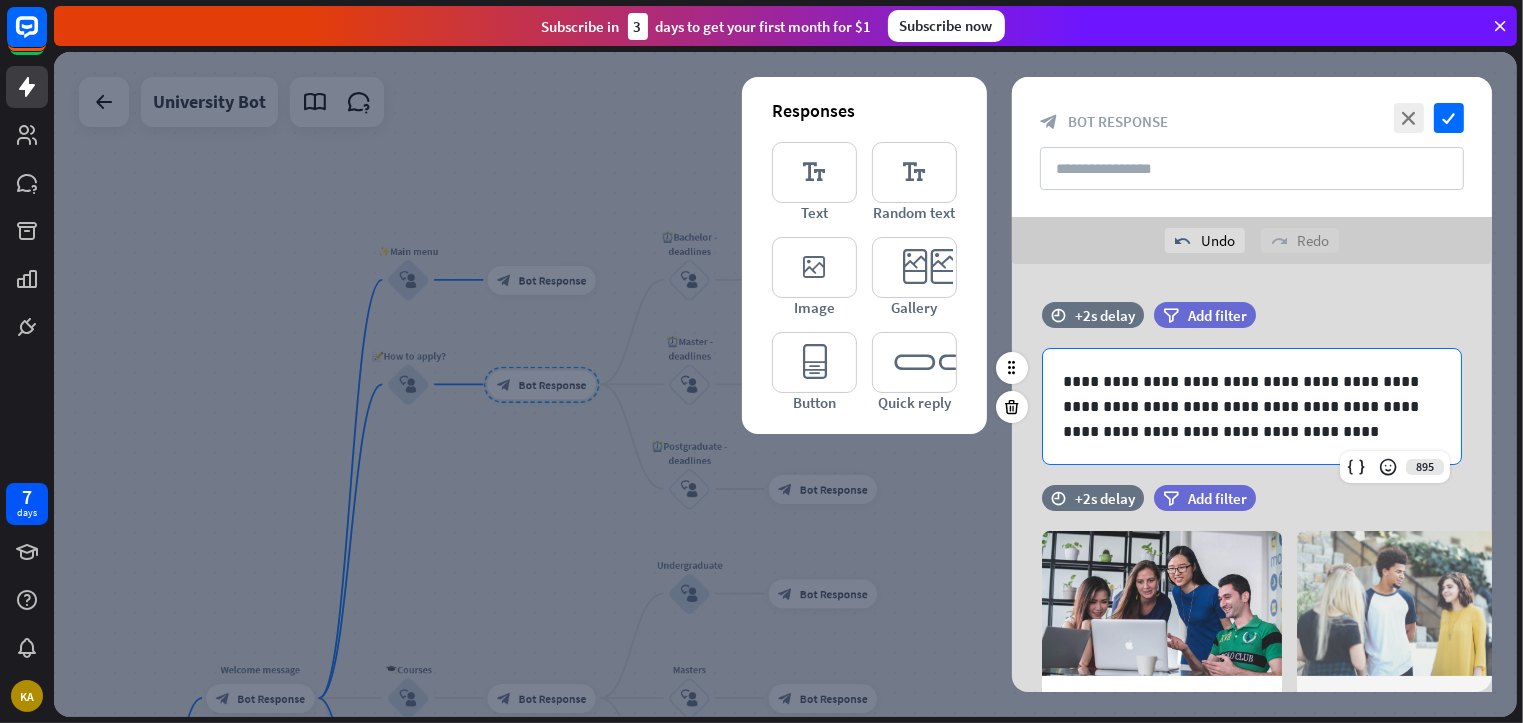 click on "**********" at bounding box center (1252, 406) 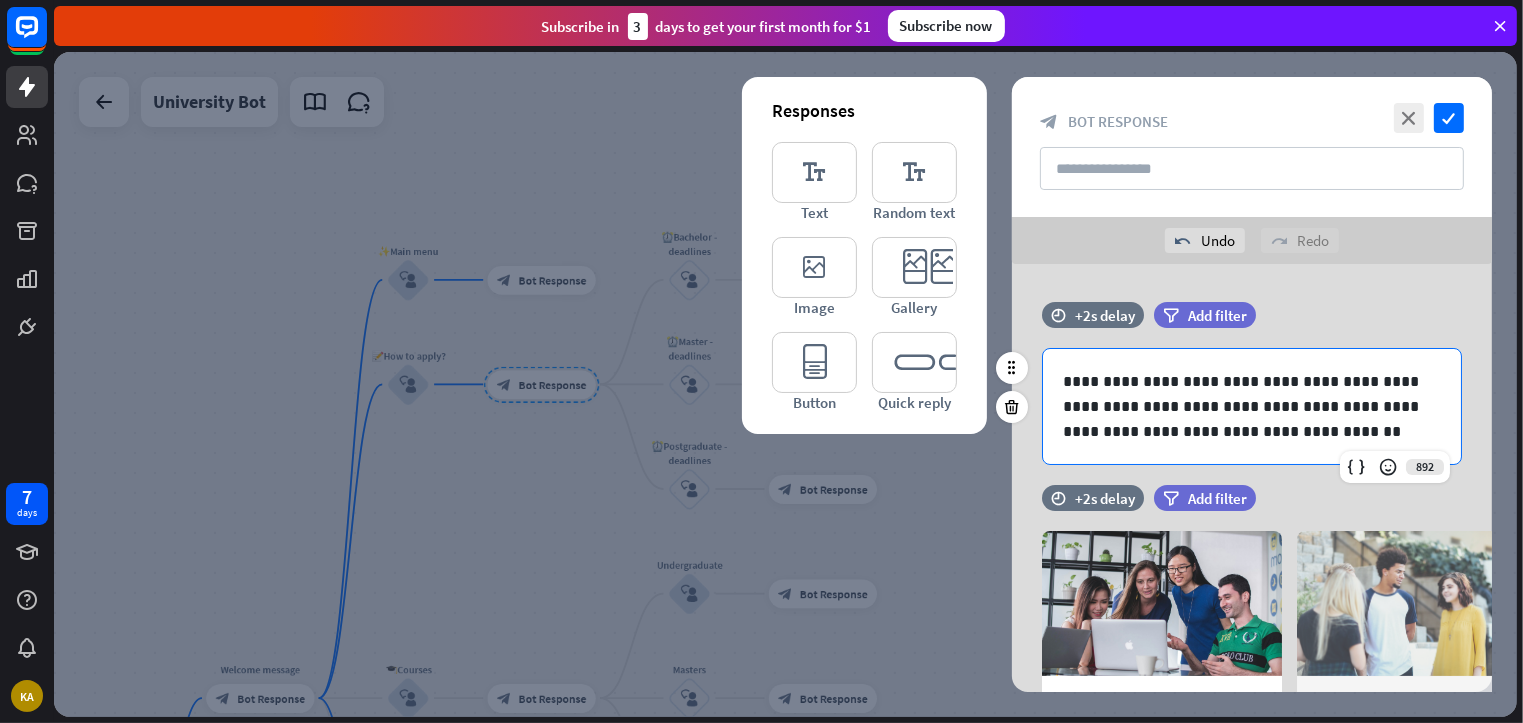click on "**********" at bounding box center [1252, 406] 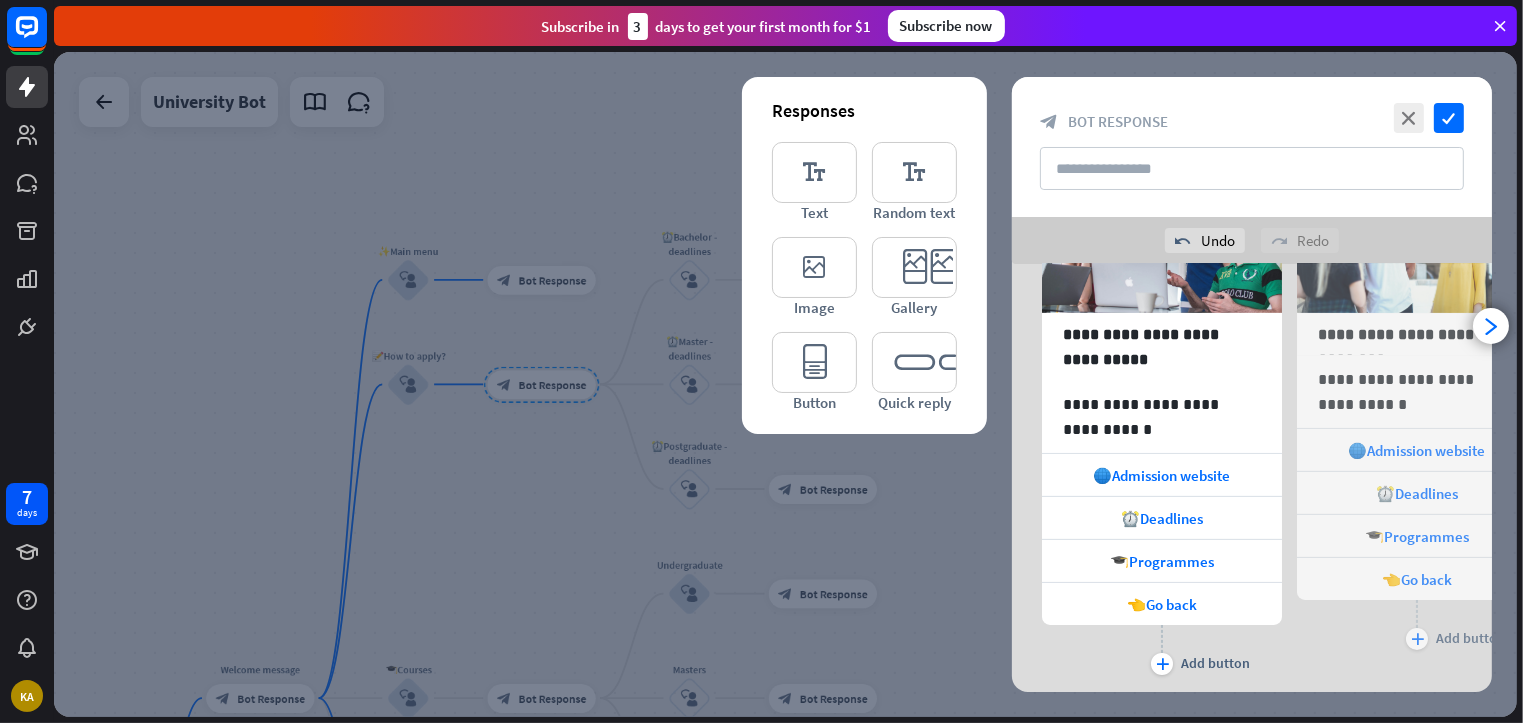 scroll, scrollTop: 419, scrollLeft: 0, axis: vertical 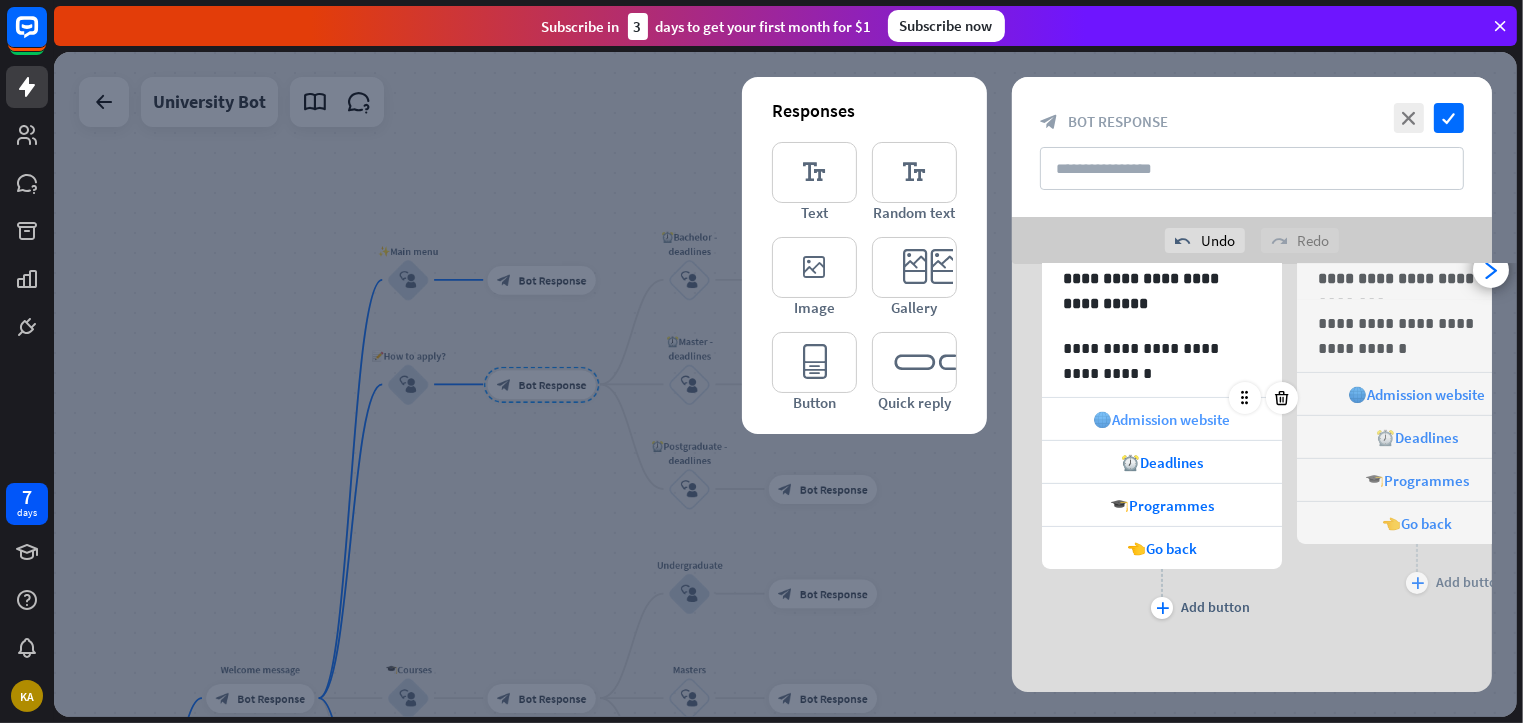 click on "🌐Admission website" at bounding box center (1162, 419) 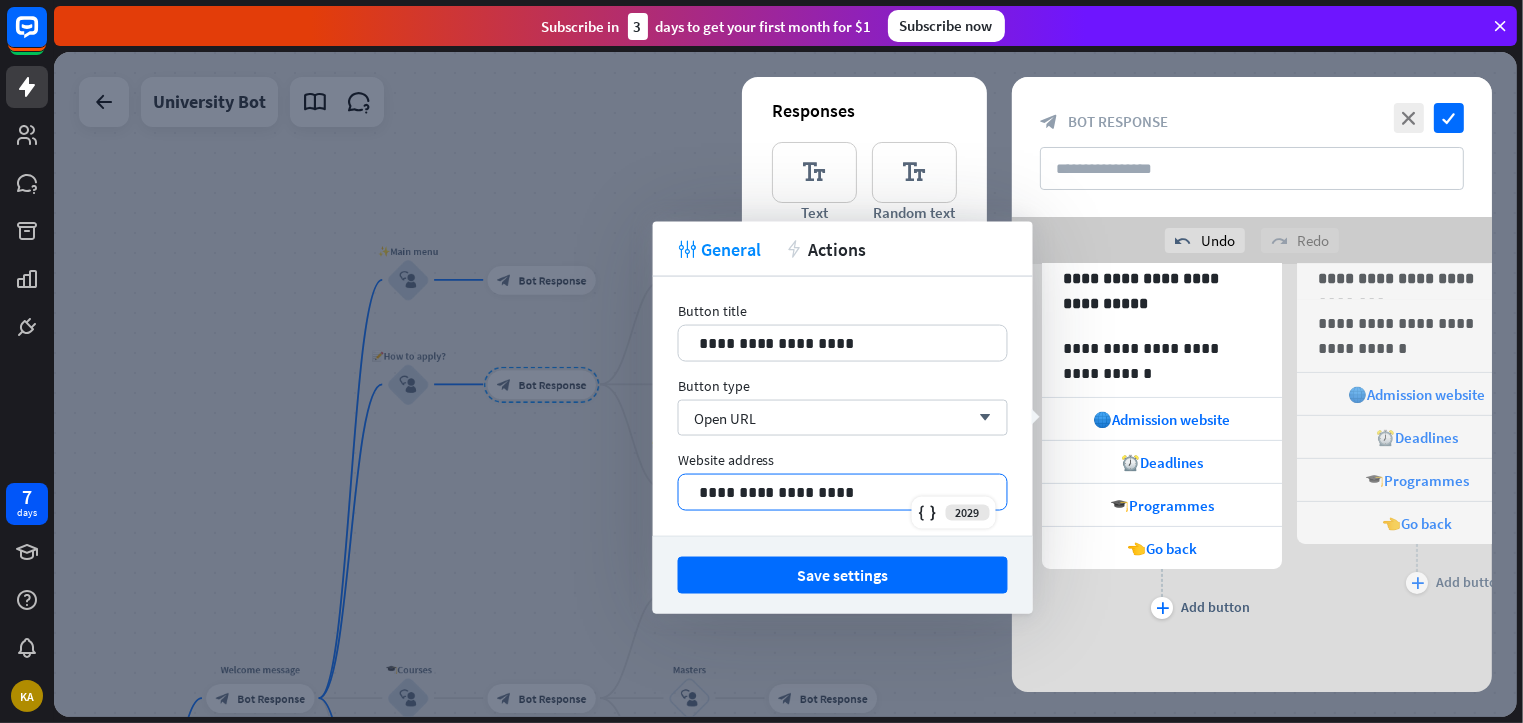 click on "**********" at bounding box center (843, 492) 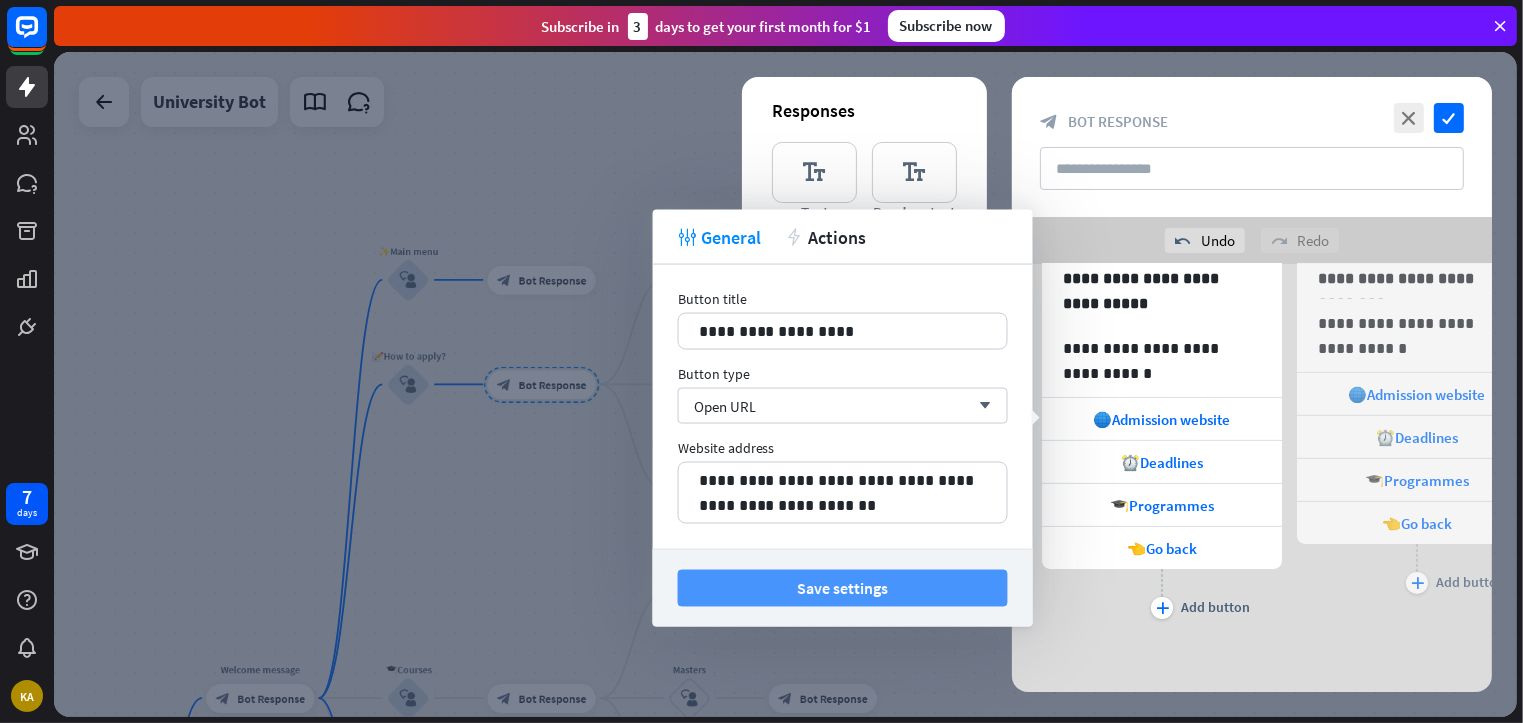 click on "Save settings" at bounding box center [843, 588] 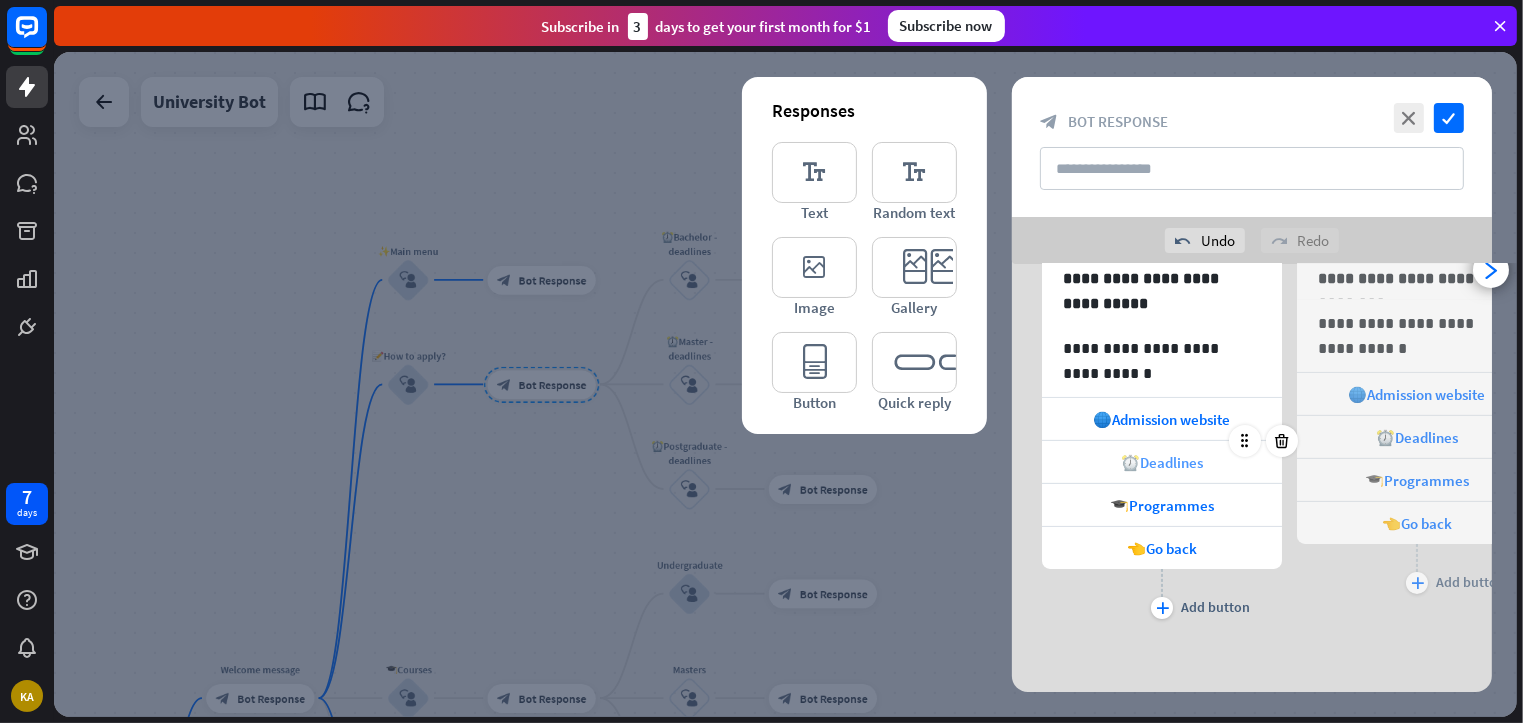 click on "⏰Deadlines" at bounding box center [1162, 462] 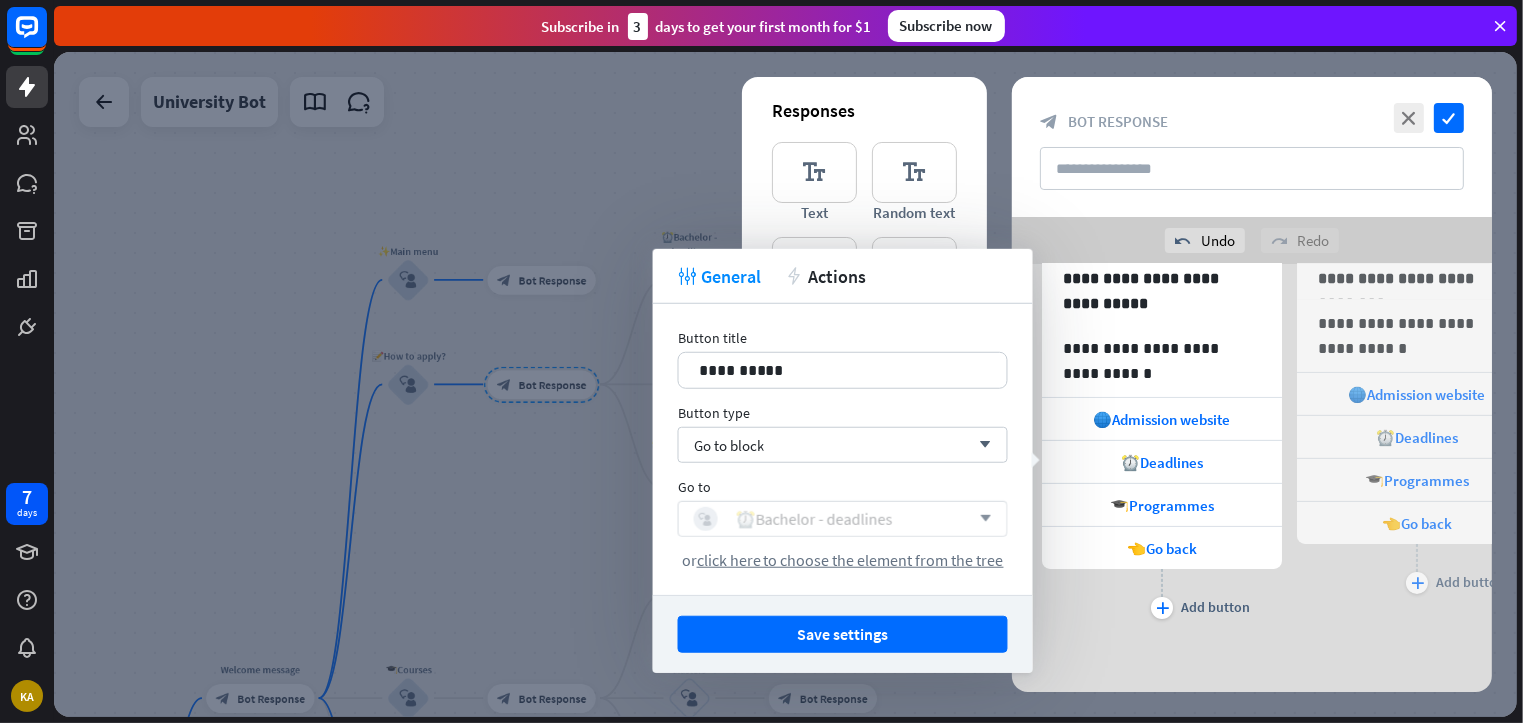 click on "block_user_input
⏰Bachelor - deadlines" at bounding box center (832, 519) 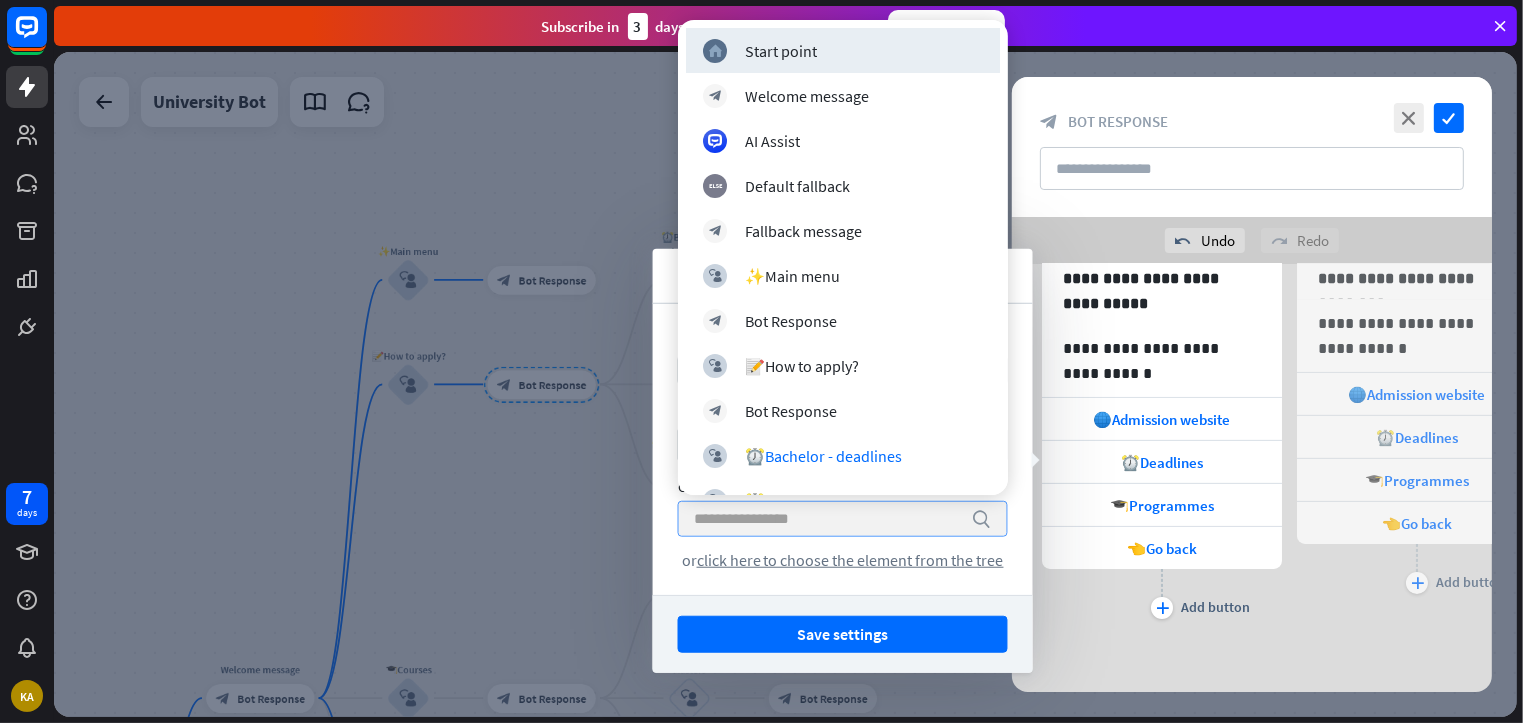click at bounding box center [828, 519] 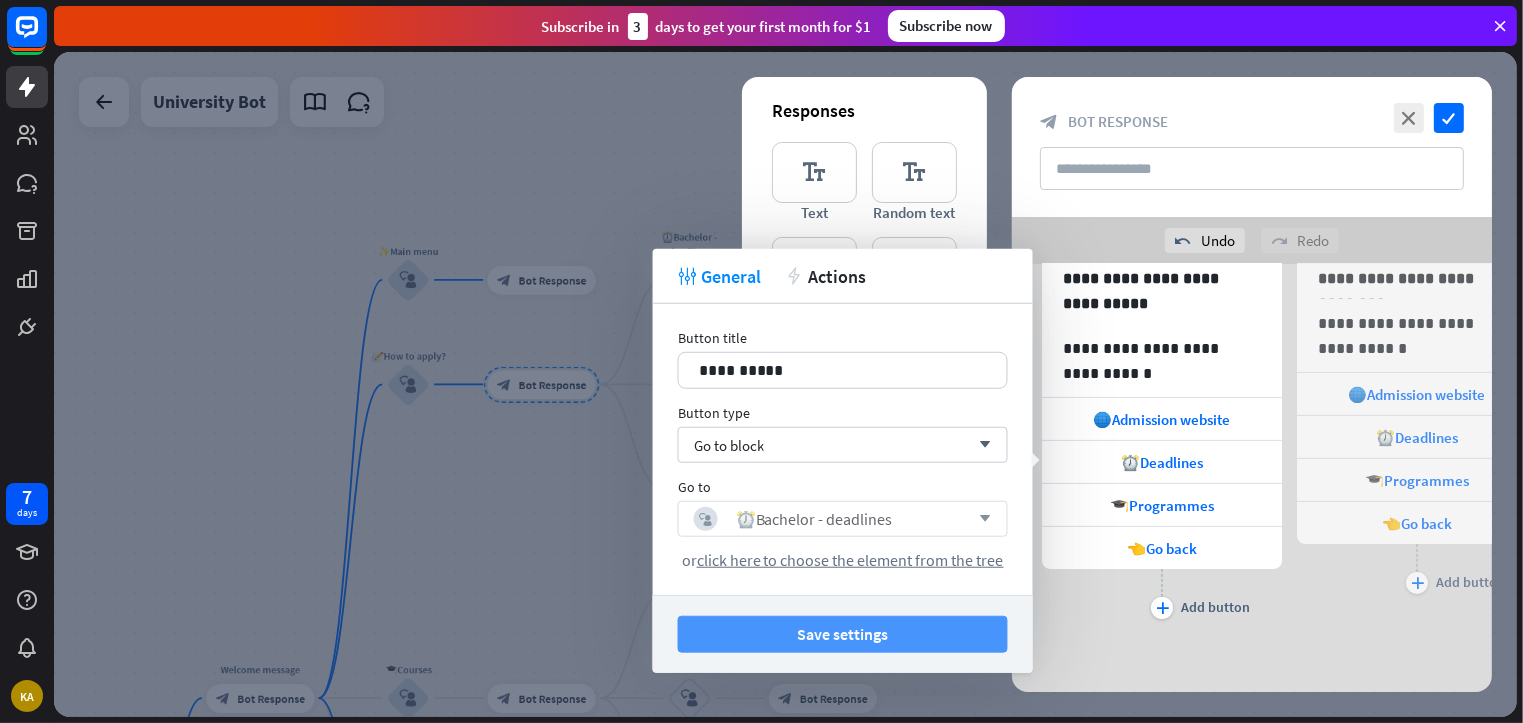 click on "Save settings" at bounding box center [843, 634] 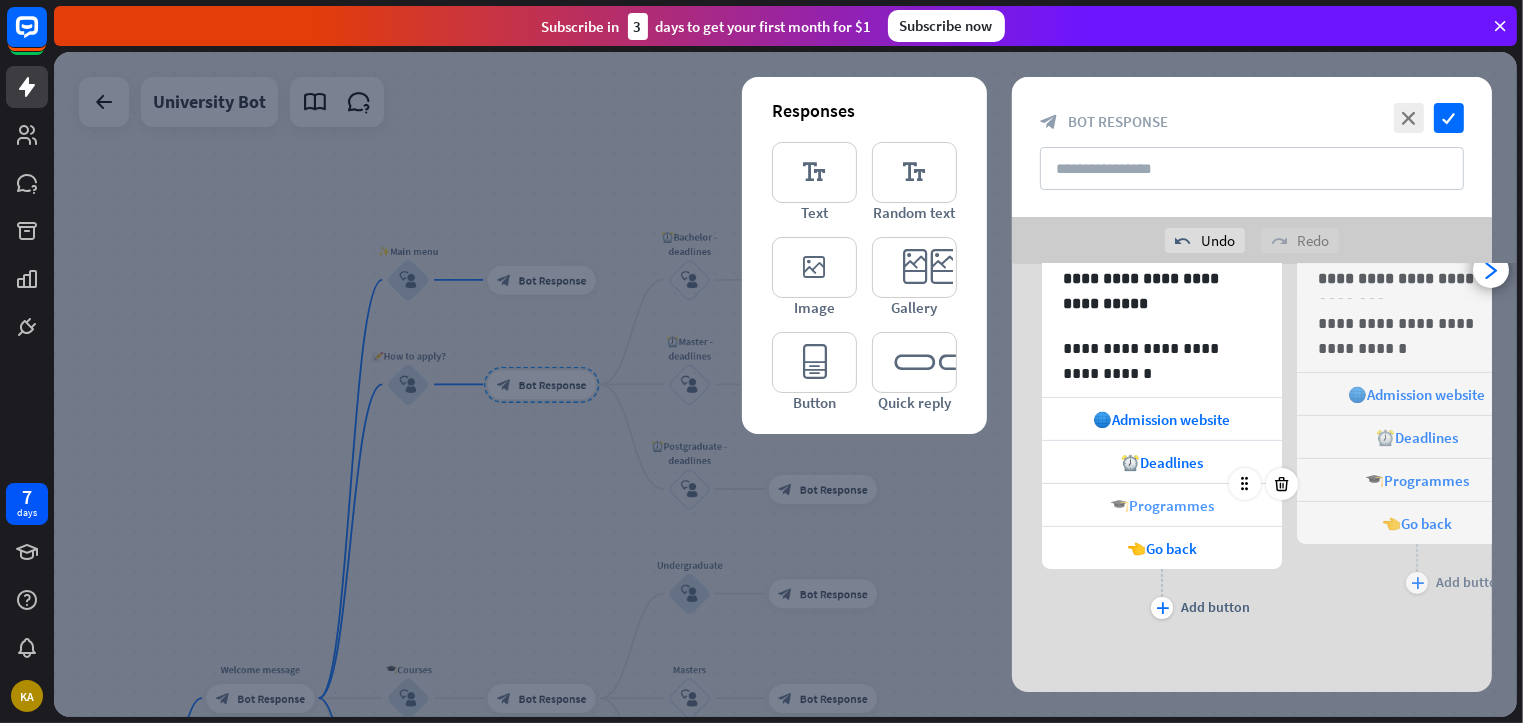 click on "🎓Programmes" at bounding box center (1162, 505) 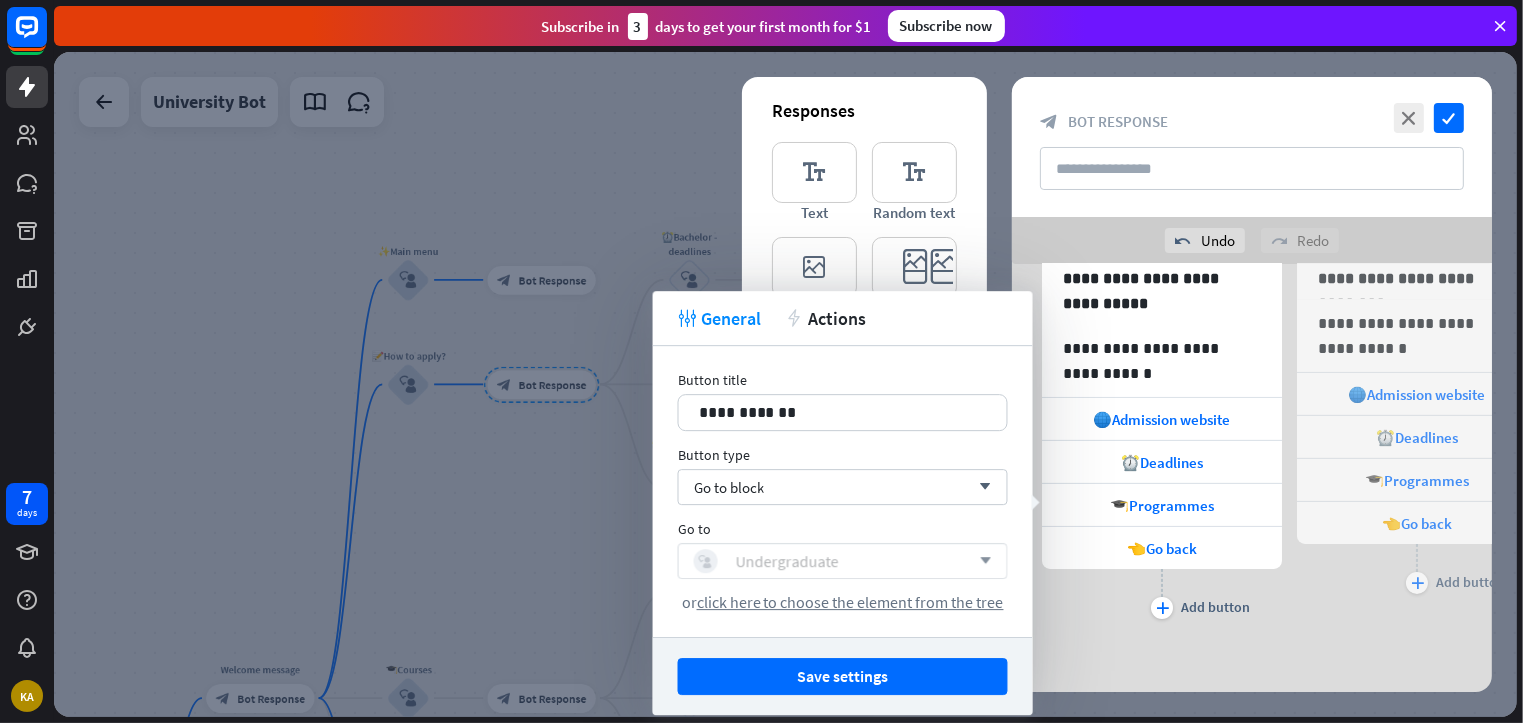 click on "block_user_input
Undergraduate" at bounding box center [832, 561] 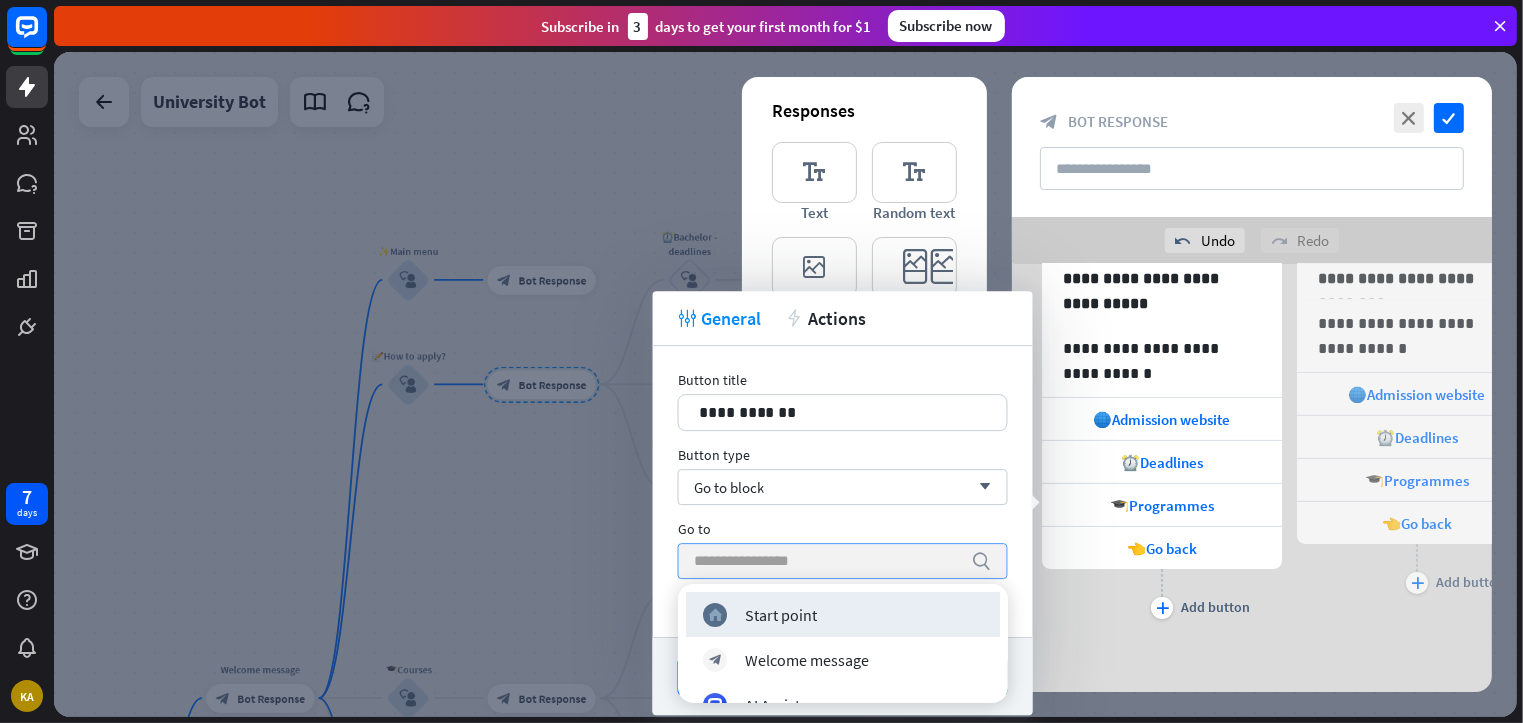 click at bounding box center [785, 384] 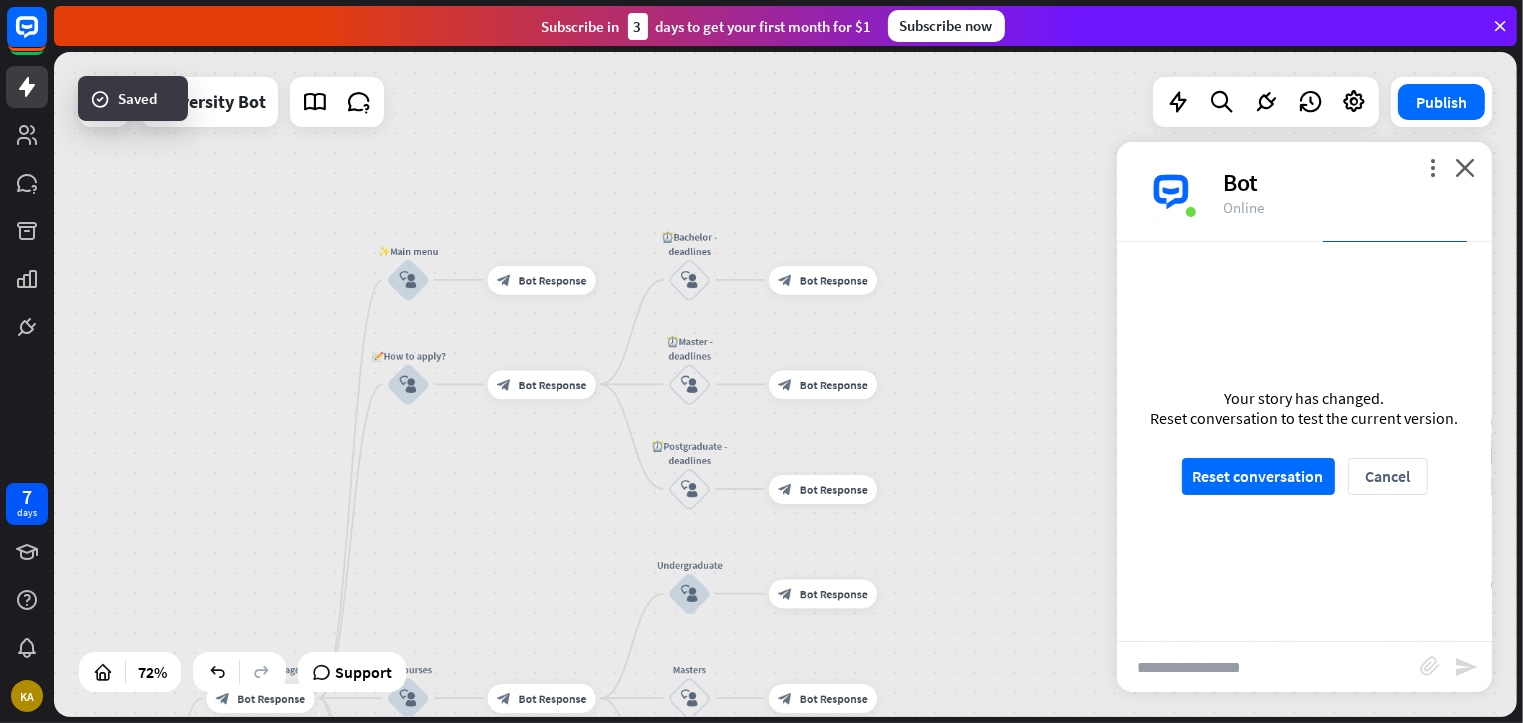 scroll, scrollTop: 2156, scrollLeft: 0, axis: vertical 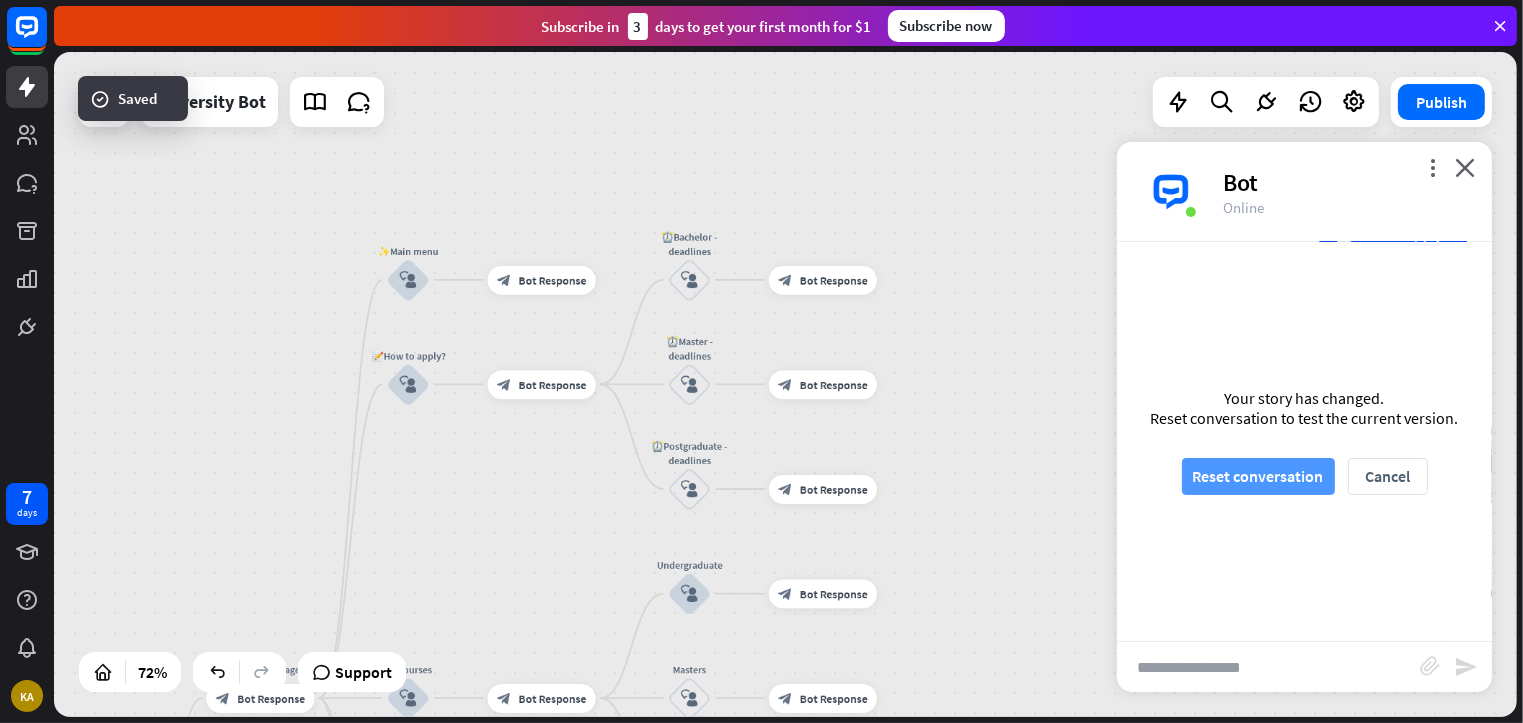 click on "Reset conversation" at bounding box center [1258, 476] 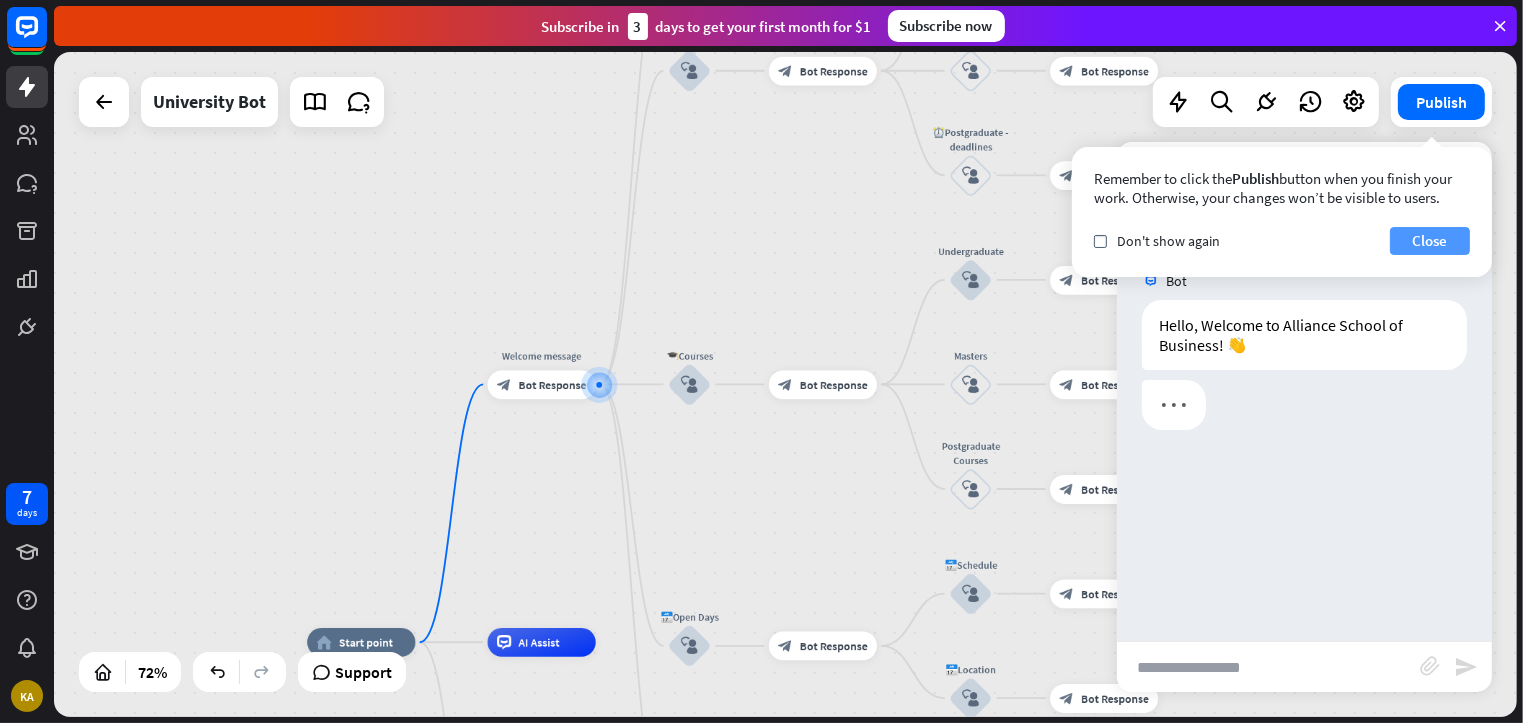 click on "Close" at bounding box center [1430, 241] 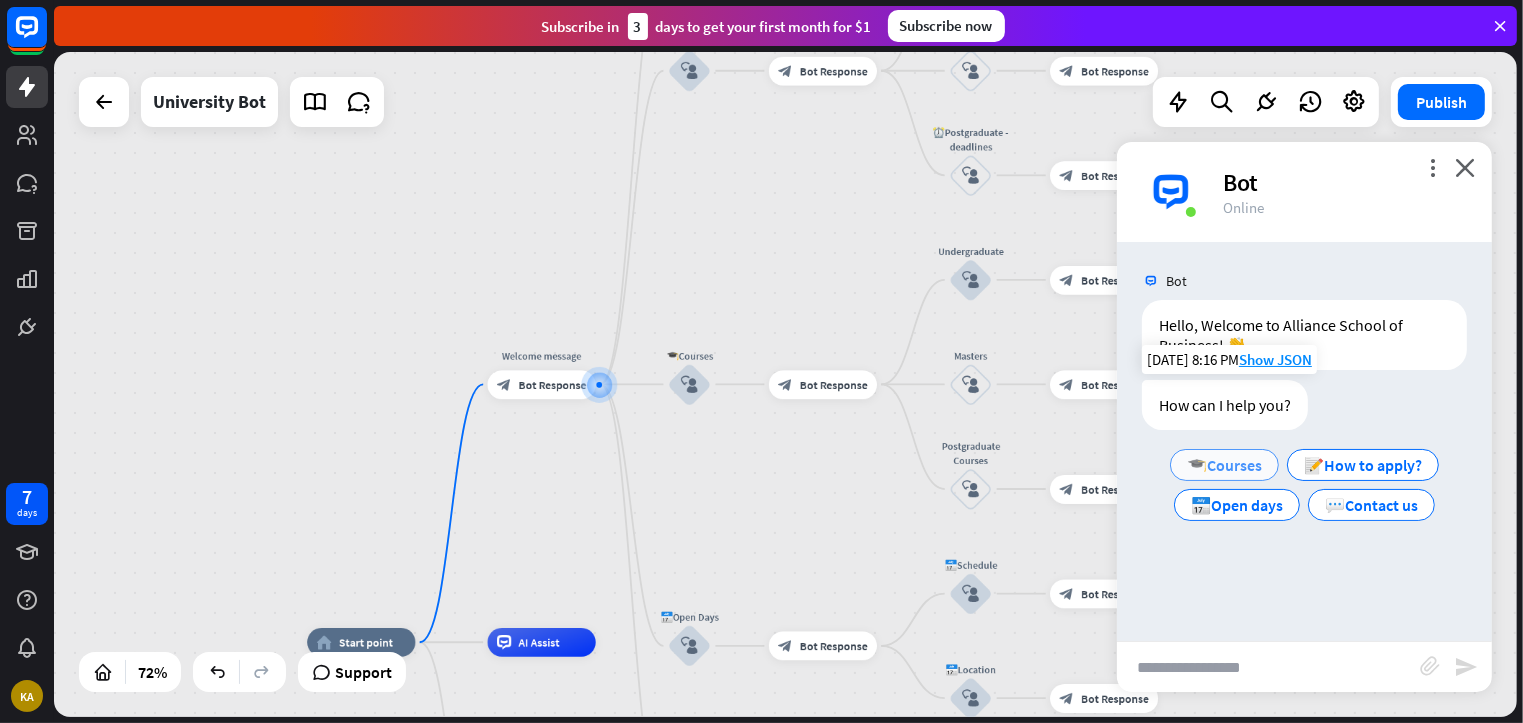 click on "🎓Courses" at bounding box center (1224, 465) 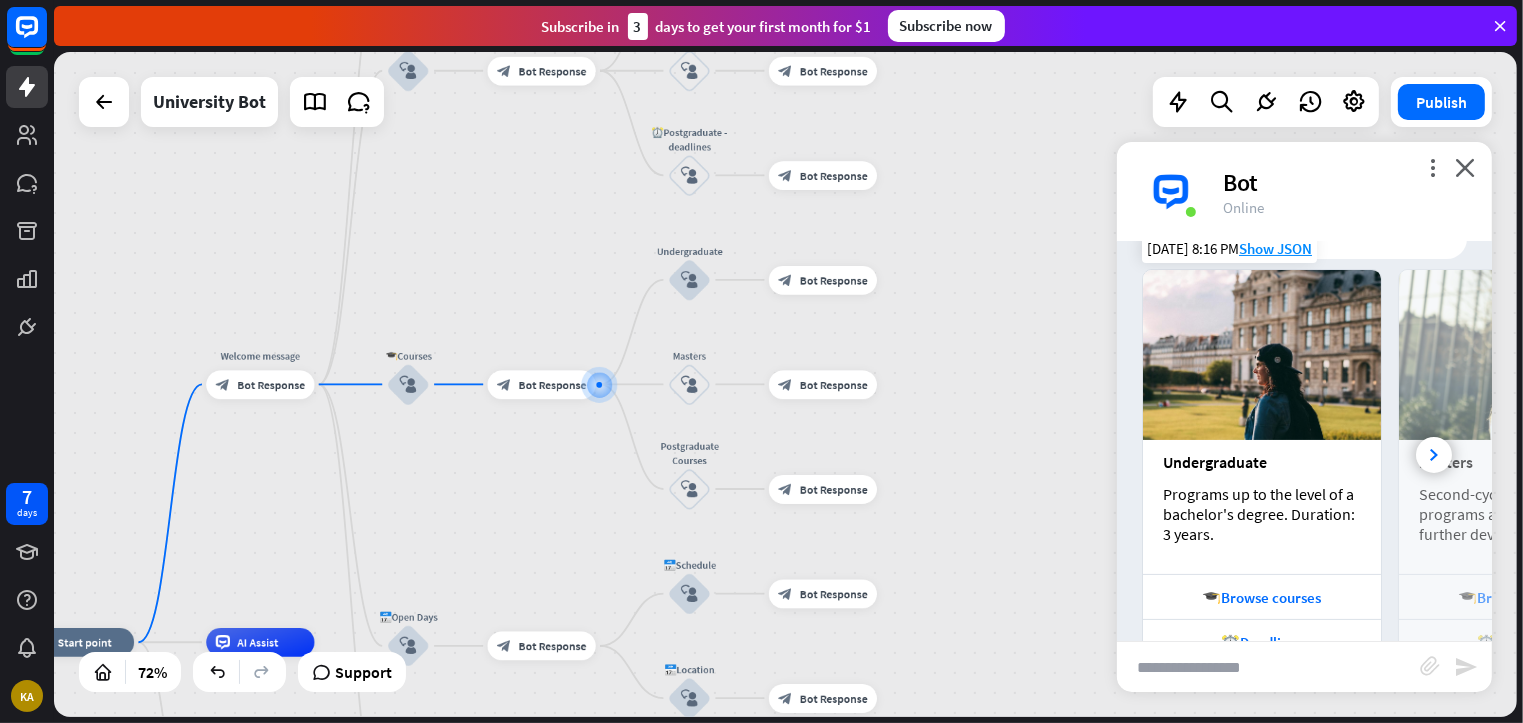 scroll, scrollTop: 392, scrollLeft: 0, axis: vertical 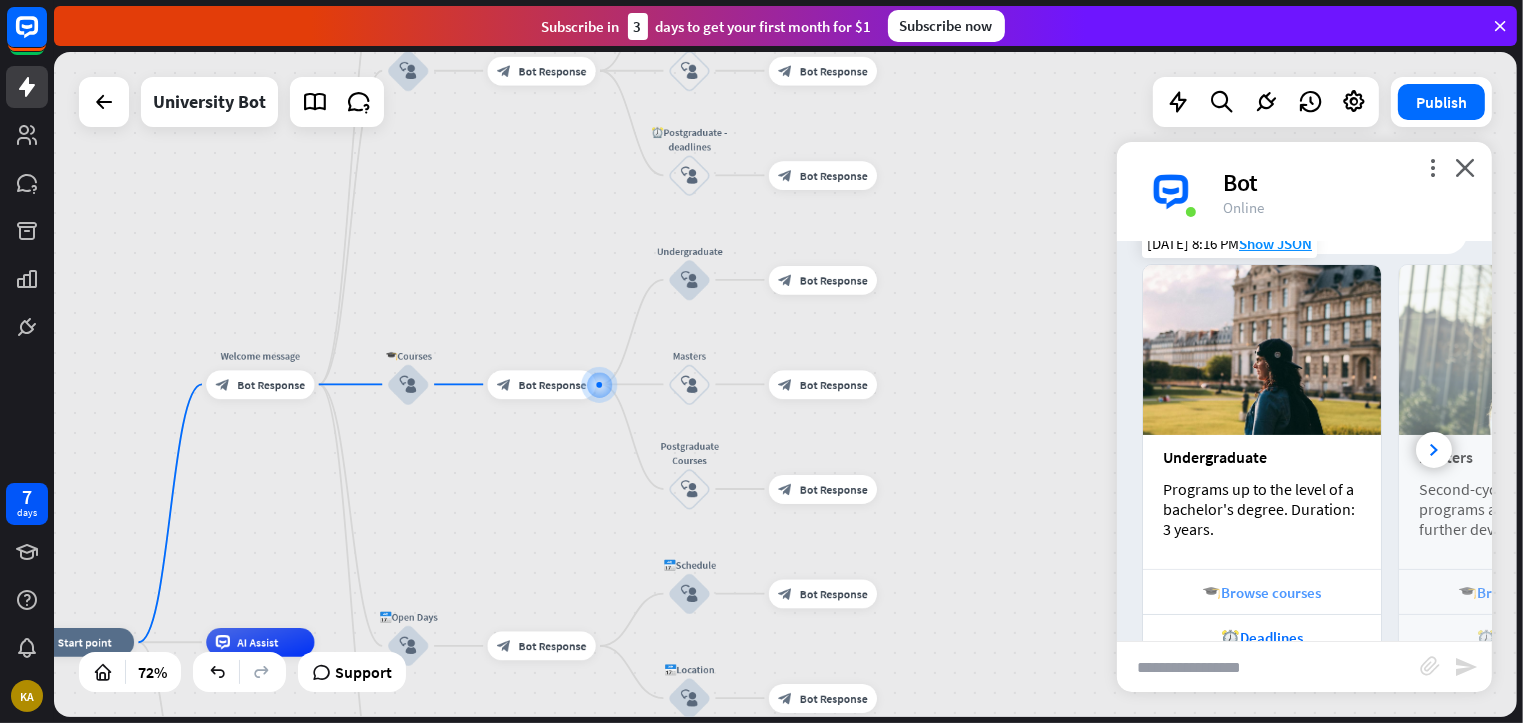 click on "🎓Browse courses" at bounding box center (1262, 592) 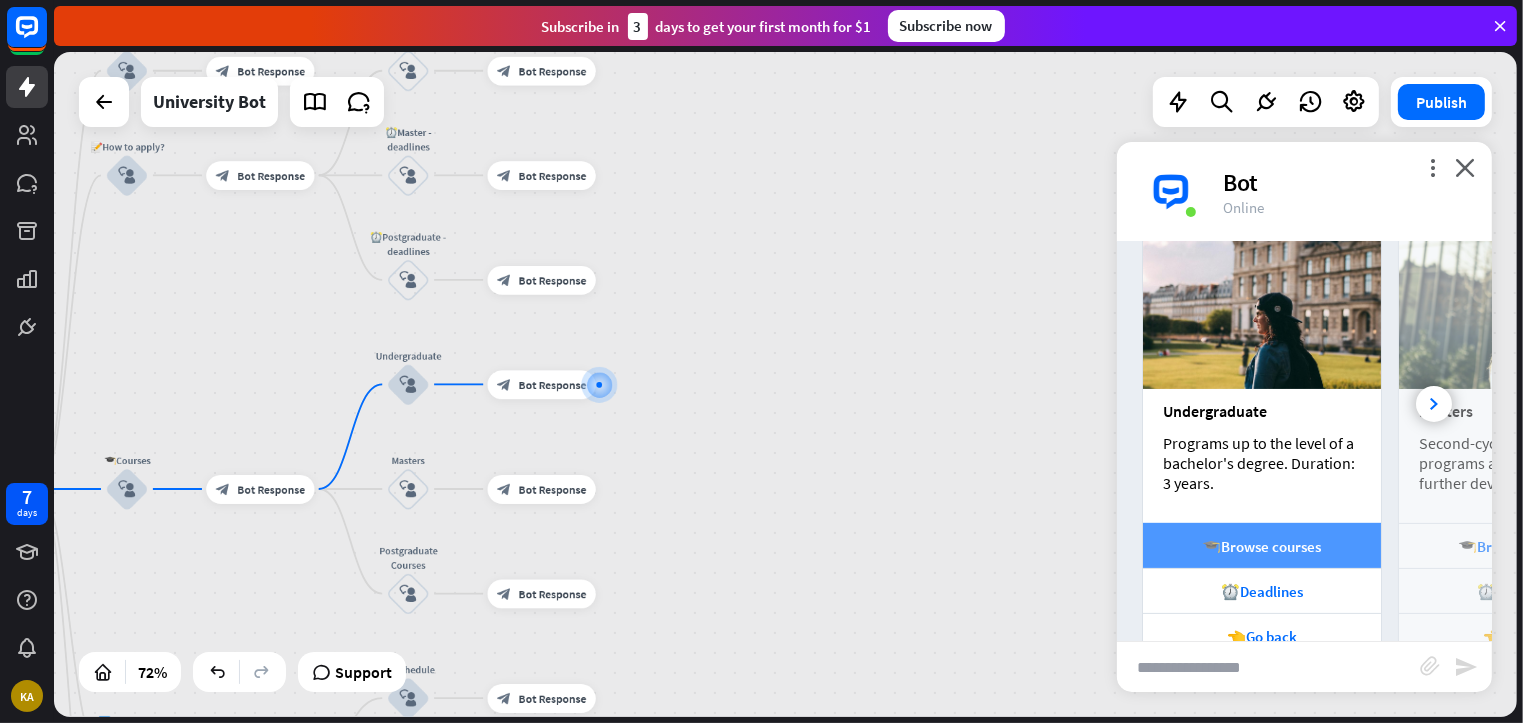 scroll, scrollTop: 439, scrollLeft: 0, axis: vertical 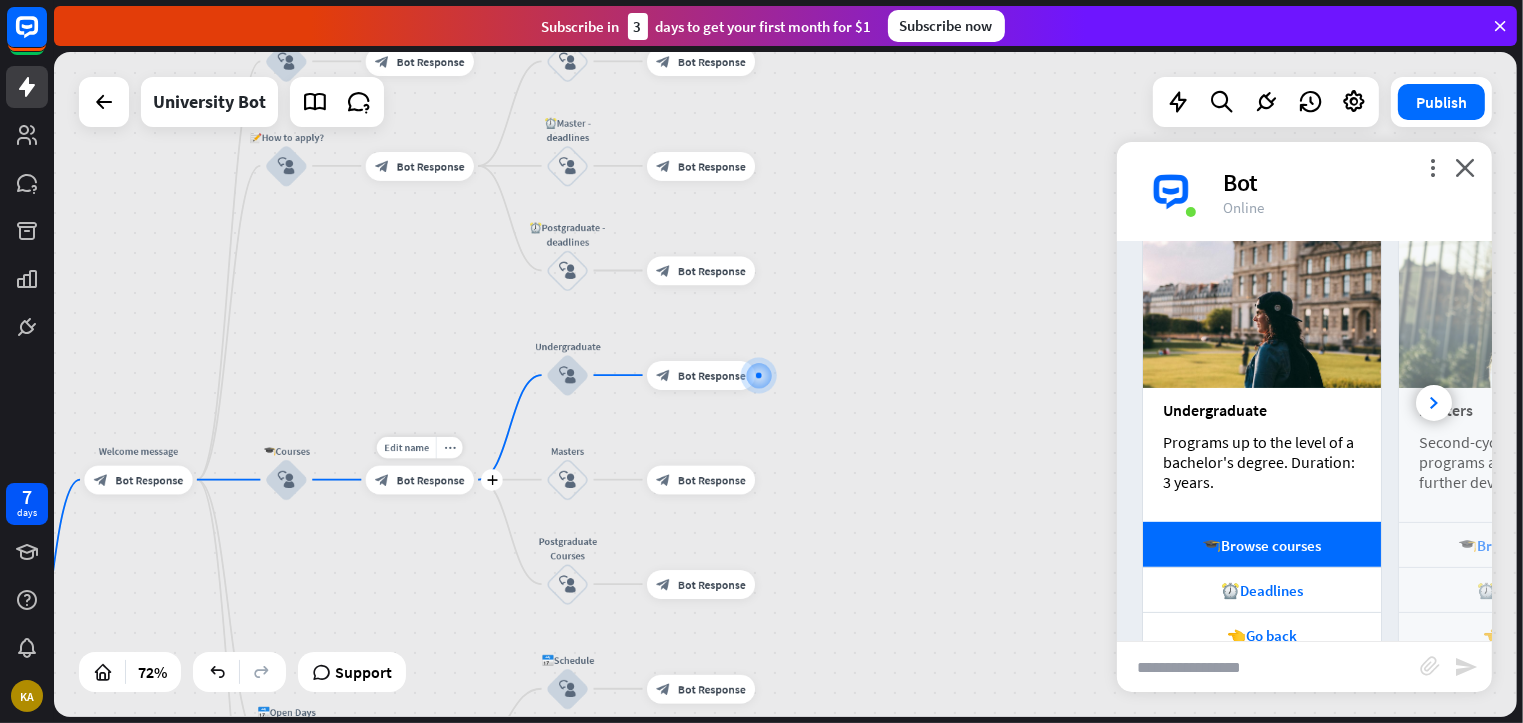 click on "Bot Response" at bounding box center [431, 479] 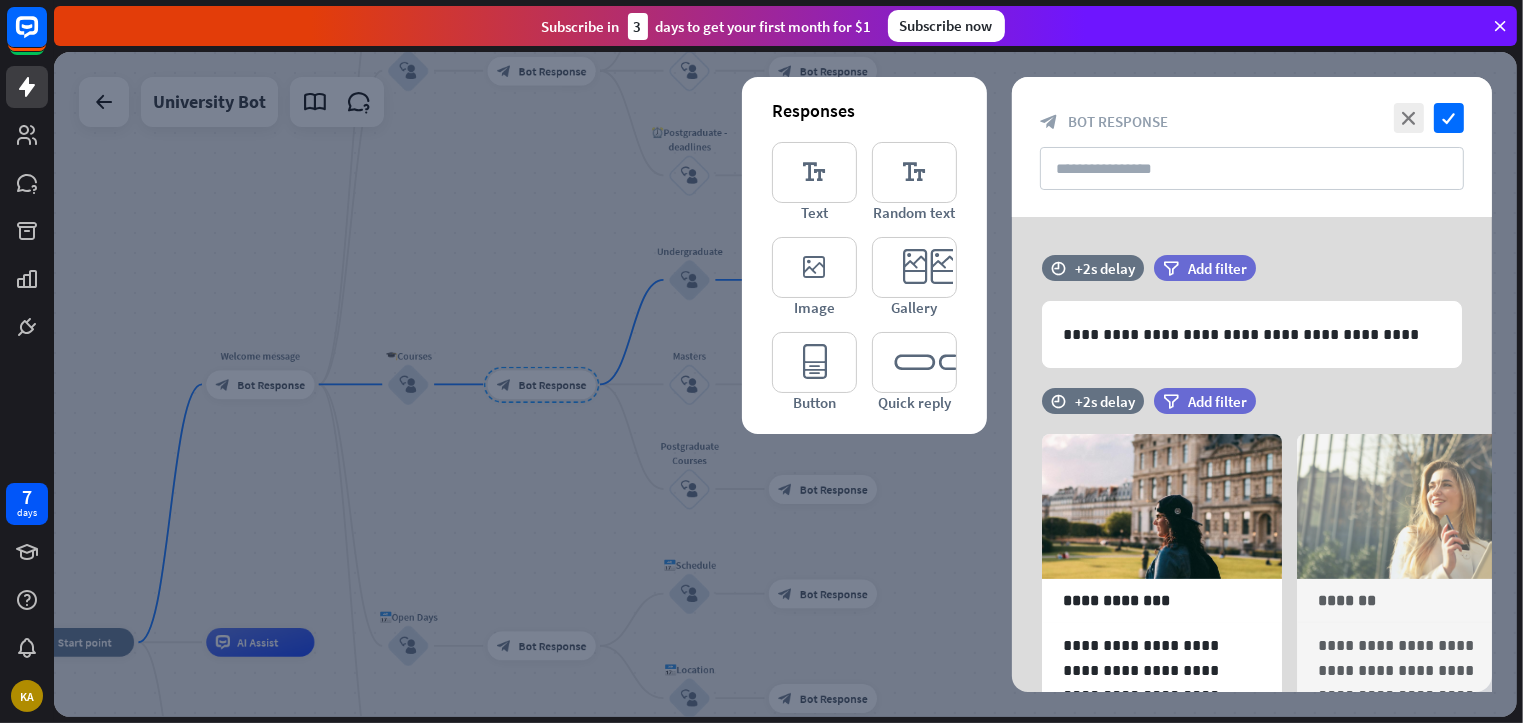 click at bounding box center (785, 384) 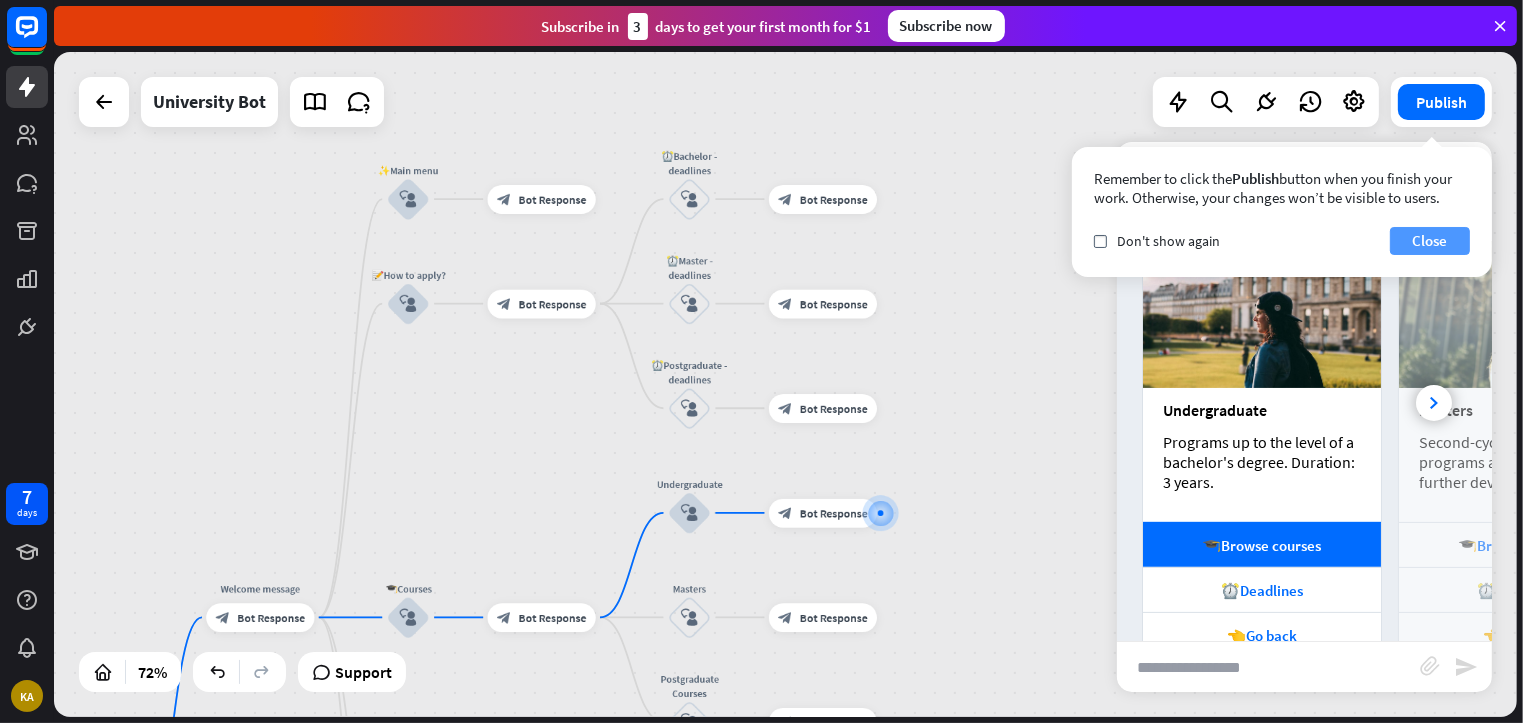 click on "Close" at bounding box center [1430, 241] 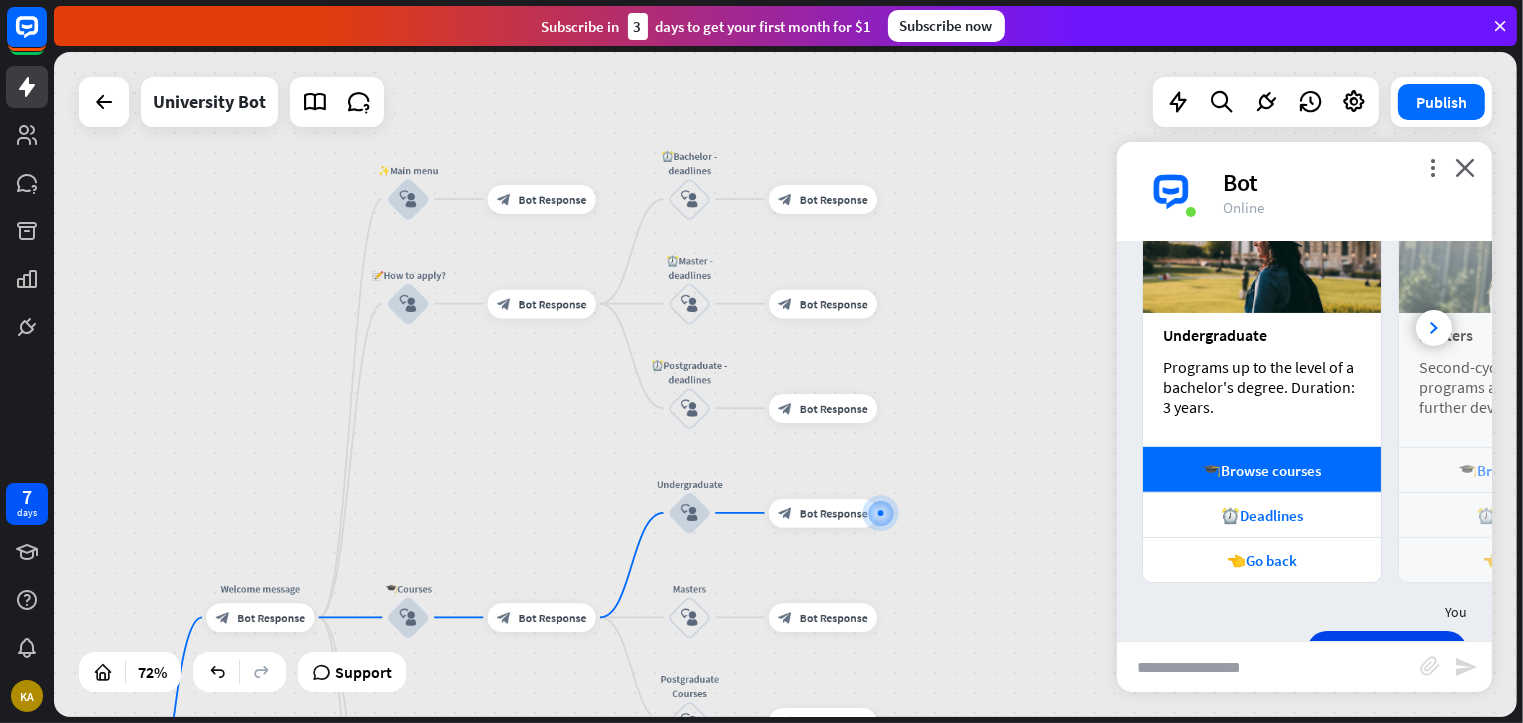 scroll, scrollTop: 517, scrollLeft: 0, axis: vertical 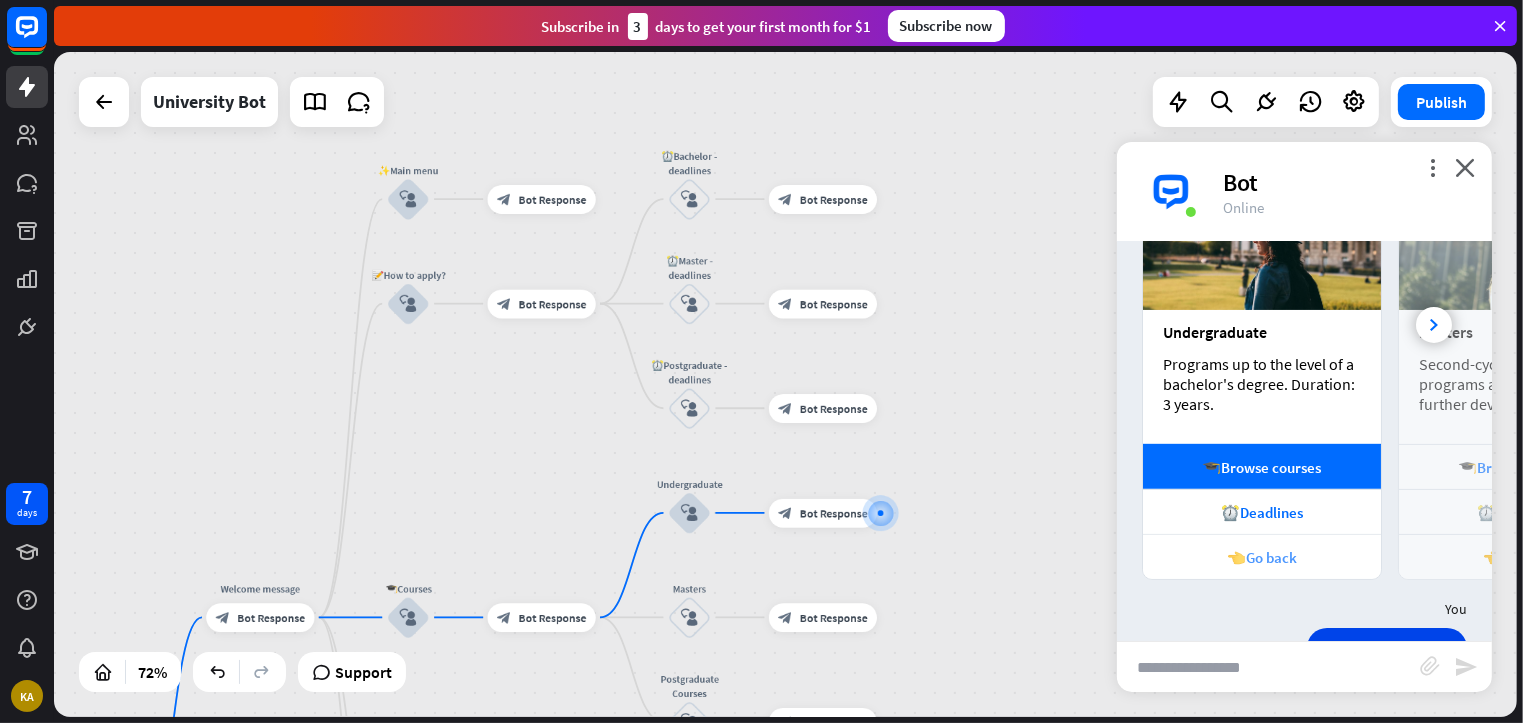 click on "👈Go back" at bounding box center [1262, 557] 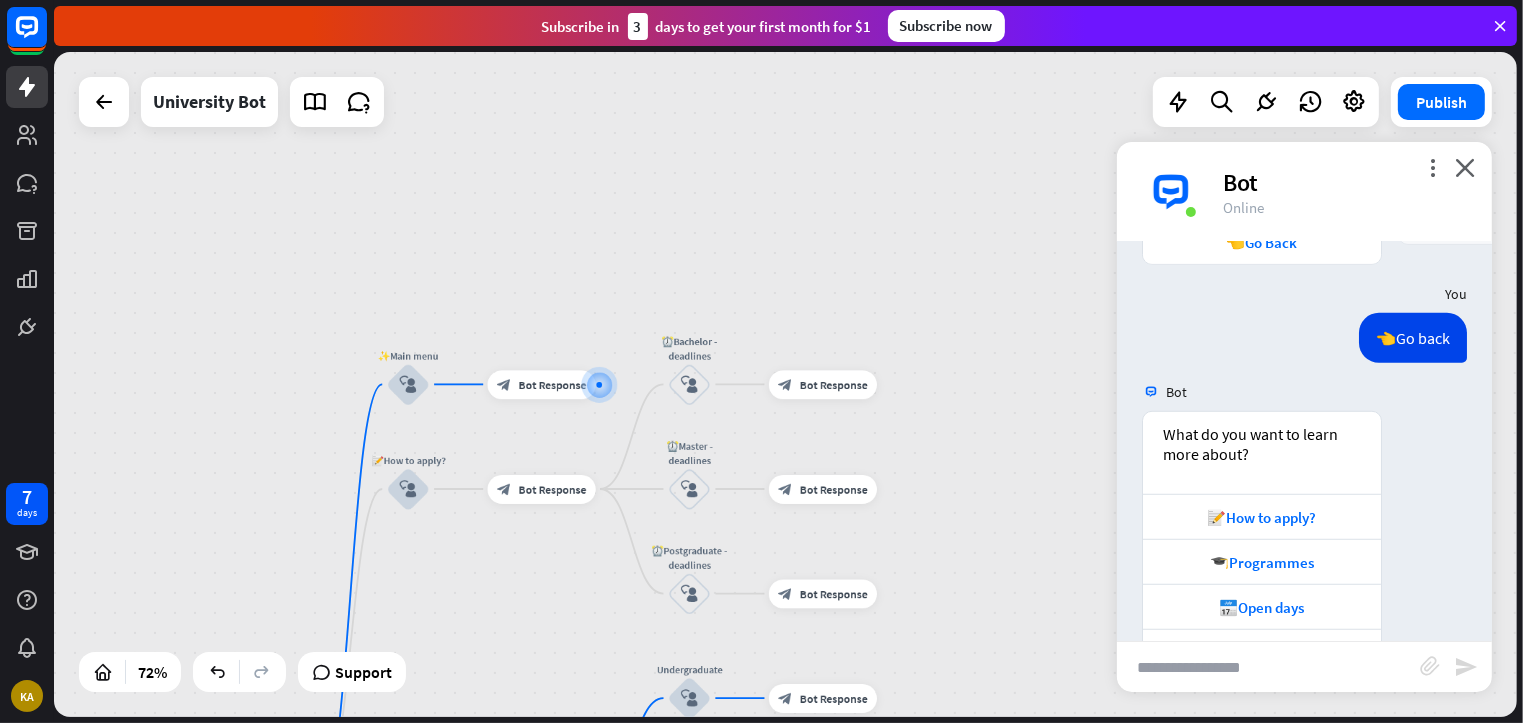 scroll, scrollTop: 1581, scrollLeft: 0, axis: vertical 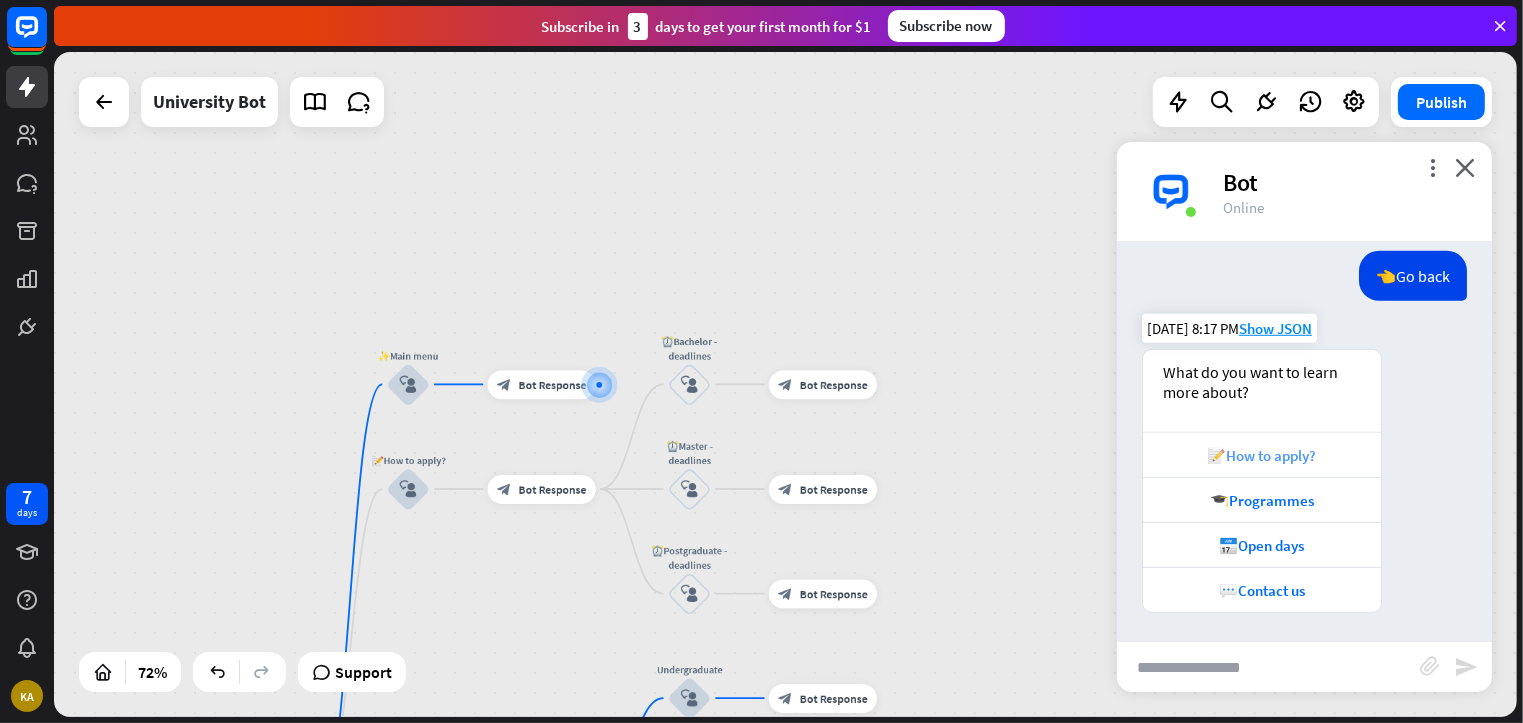 click on "📝How to apply?" at bounding box center [1262, 455] 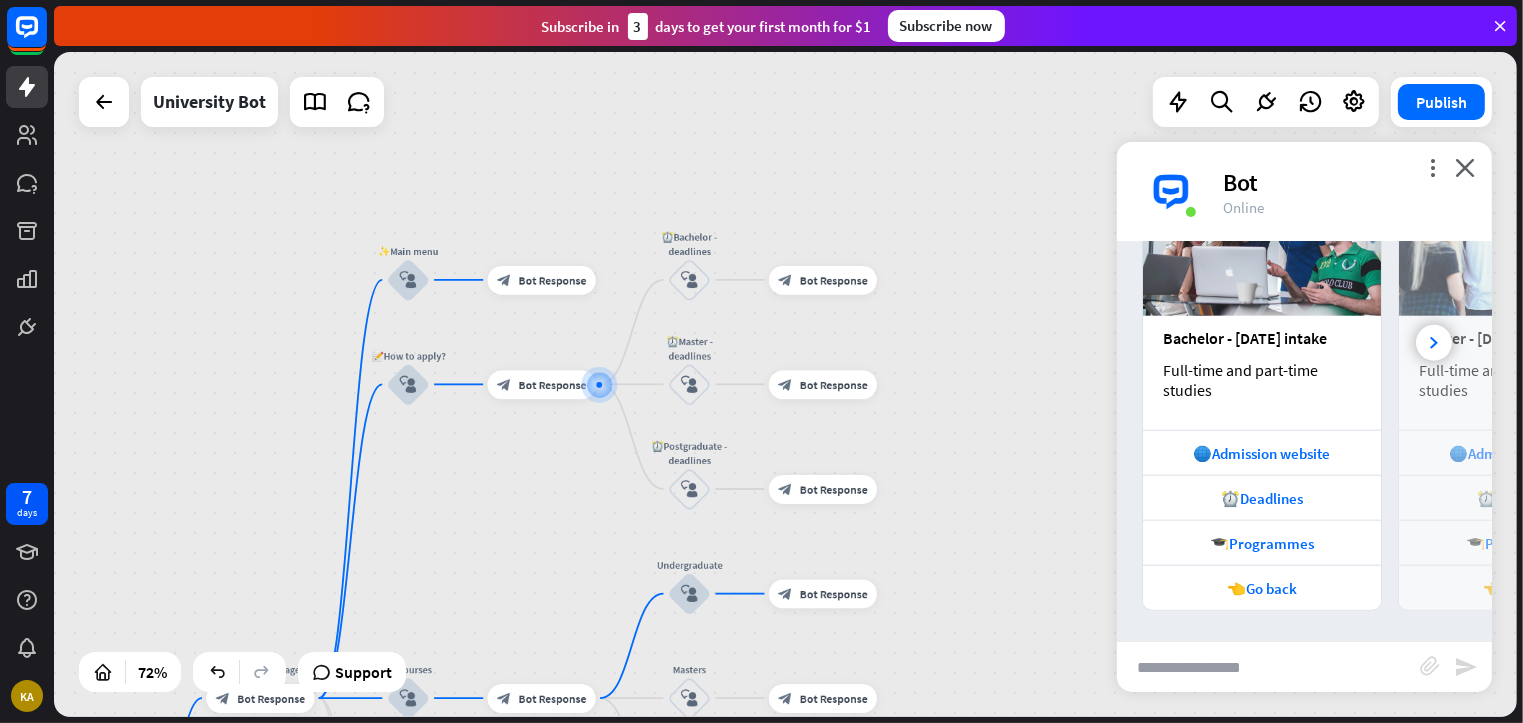 scroll, scrollTop: 2332, scrollLeft: 0, axis: vertical 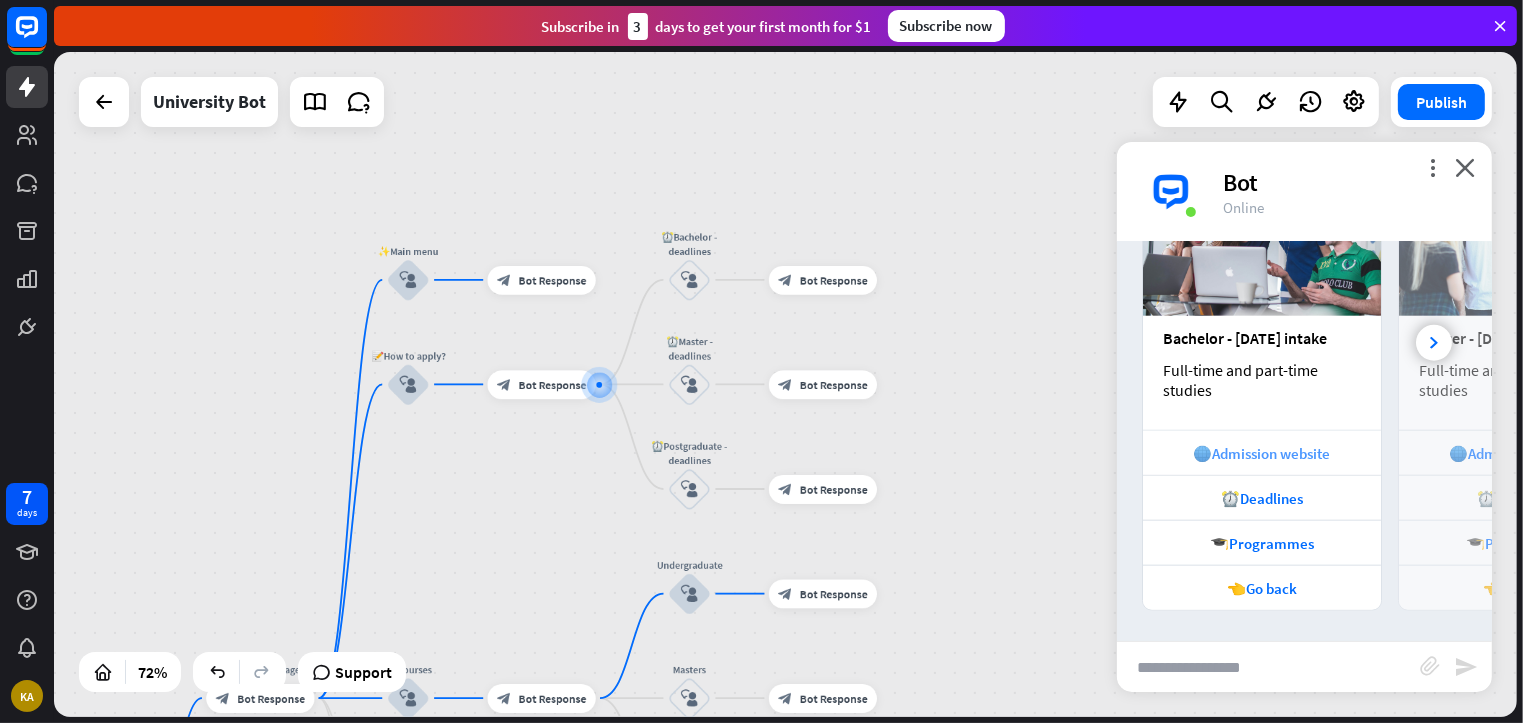 click on "🌐Admission website" at bounding box center (1262, 452) 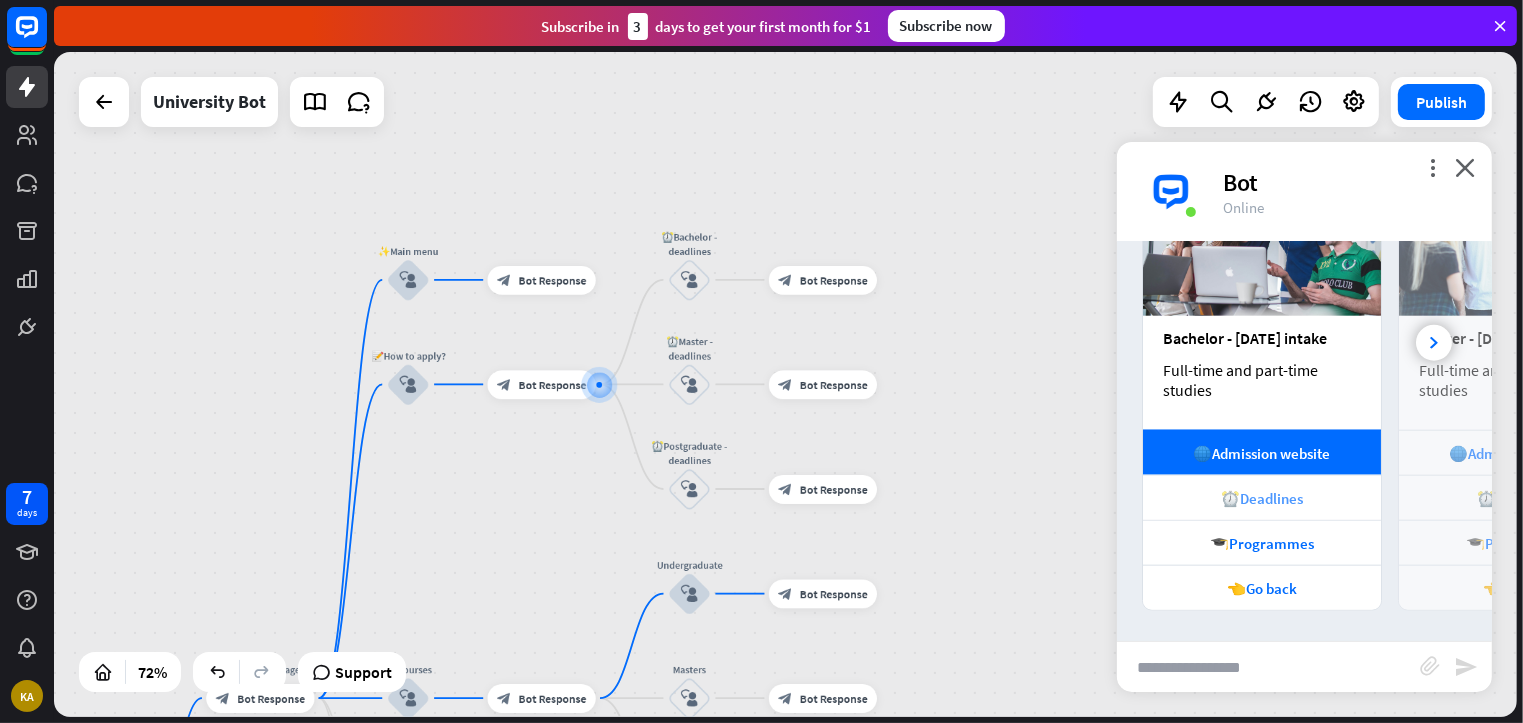 click on "⏰Deadlines" at bounding box center [1262, 498] 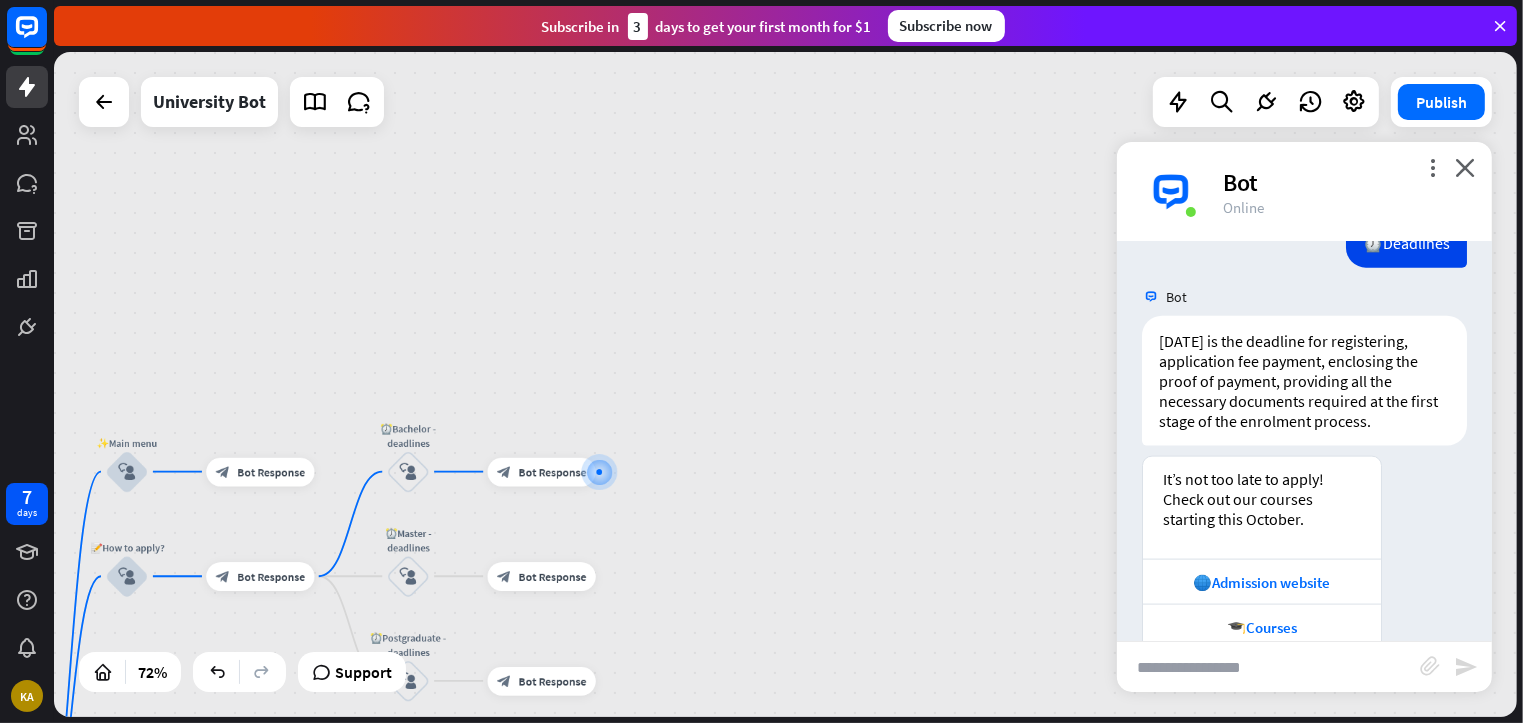 scroll, scrollTop: 2856, scrollLeft: 0, axis: vertical 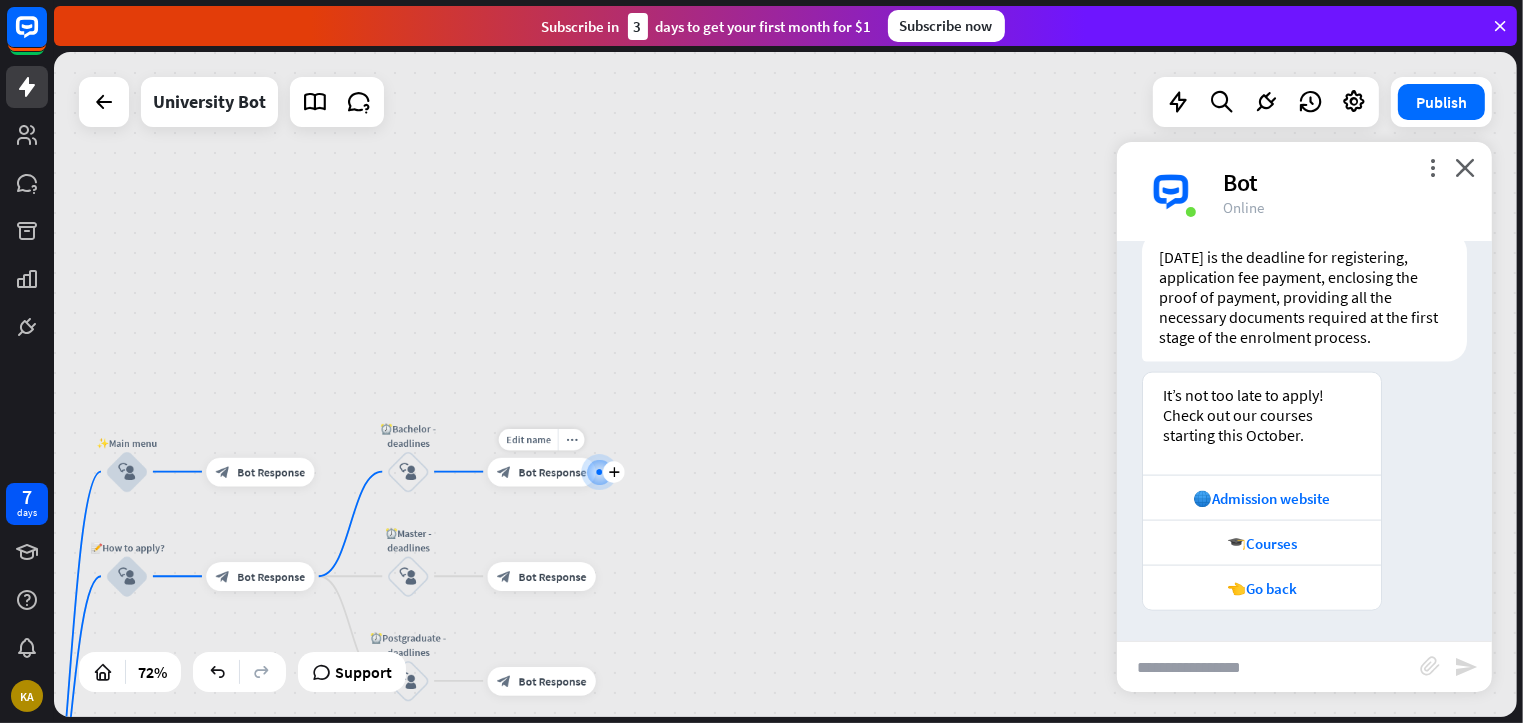 click on "Bot Response" at bounding box center [553, 472] 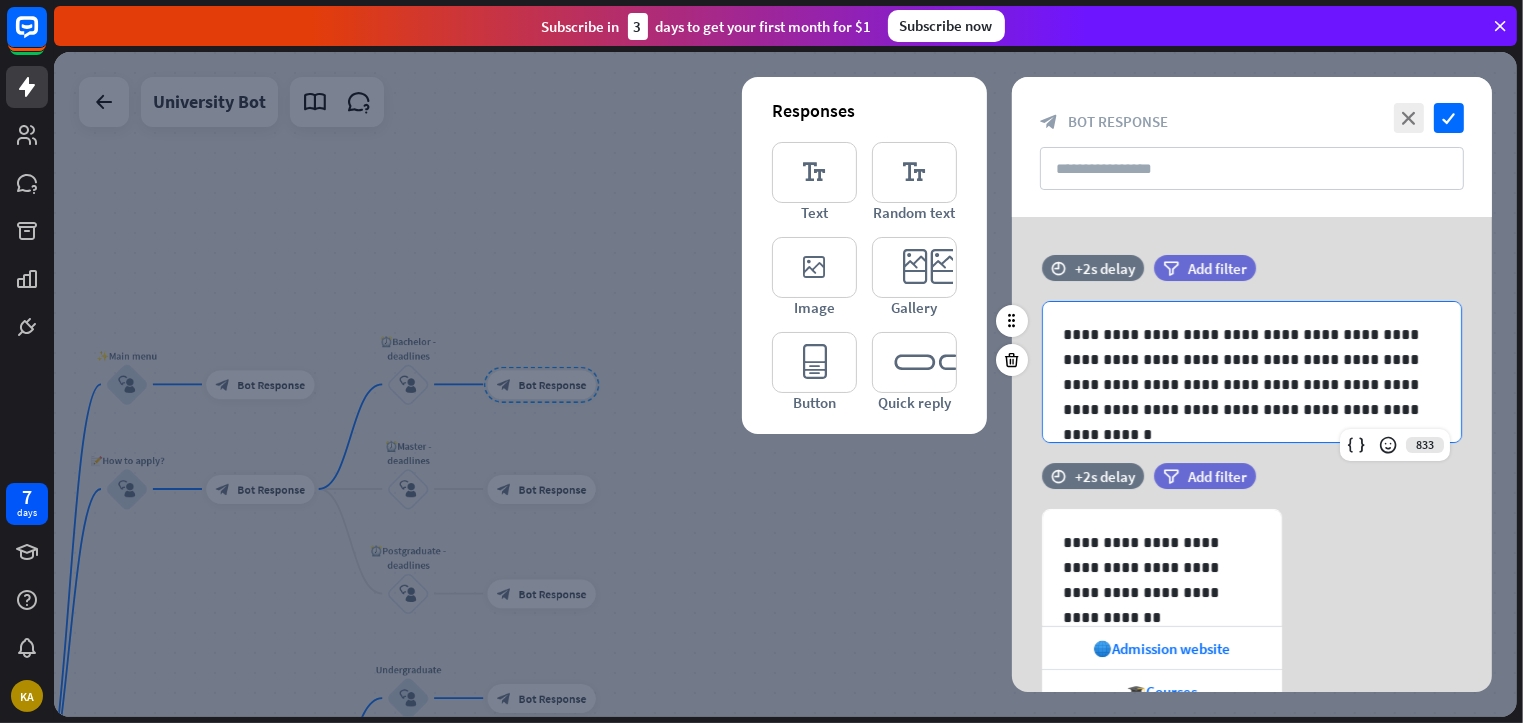 click on "**********" at bounding box center [1252, 372] 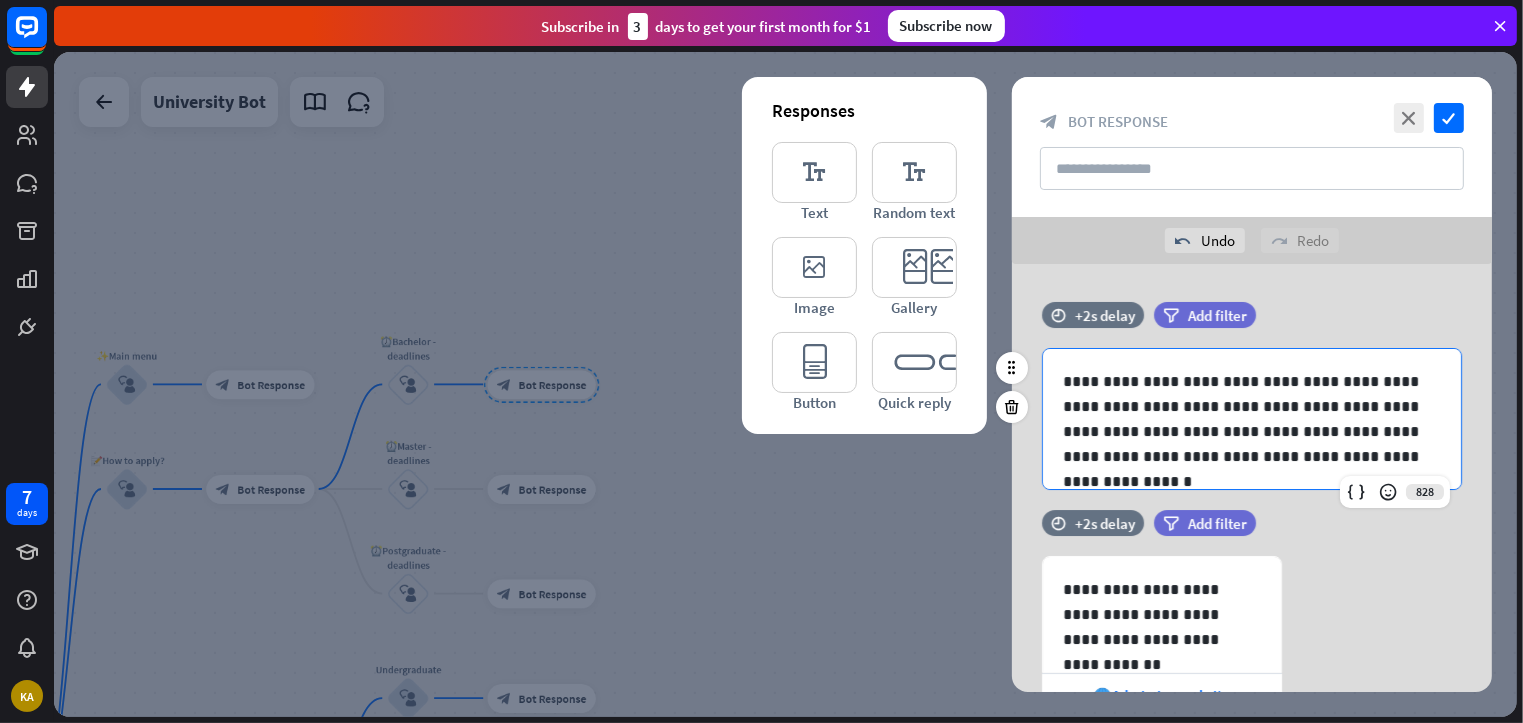 click on "**********" at bounding box center [1252, 419] 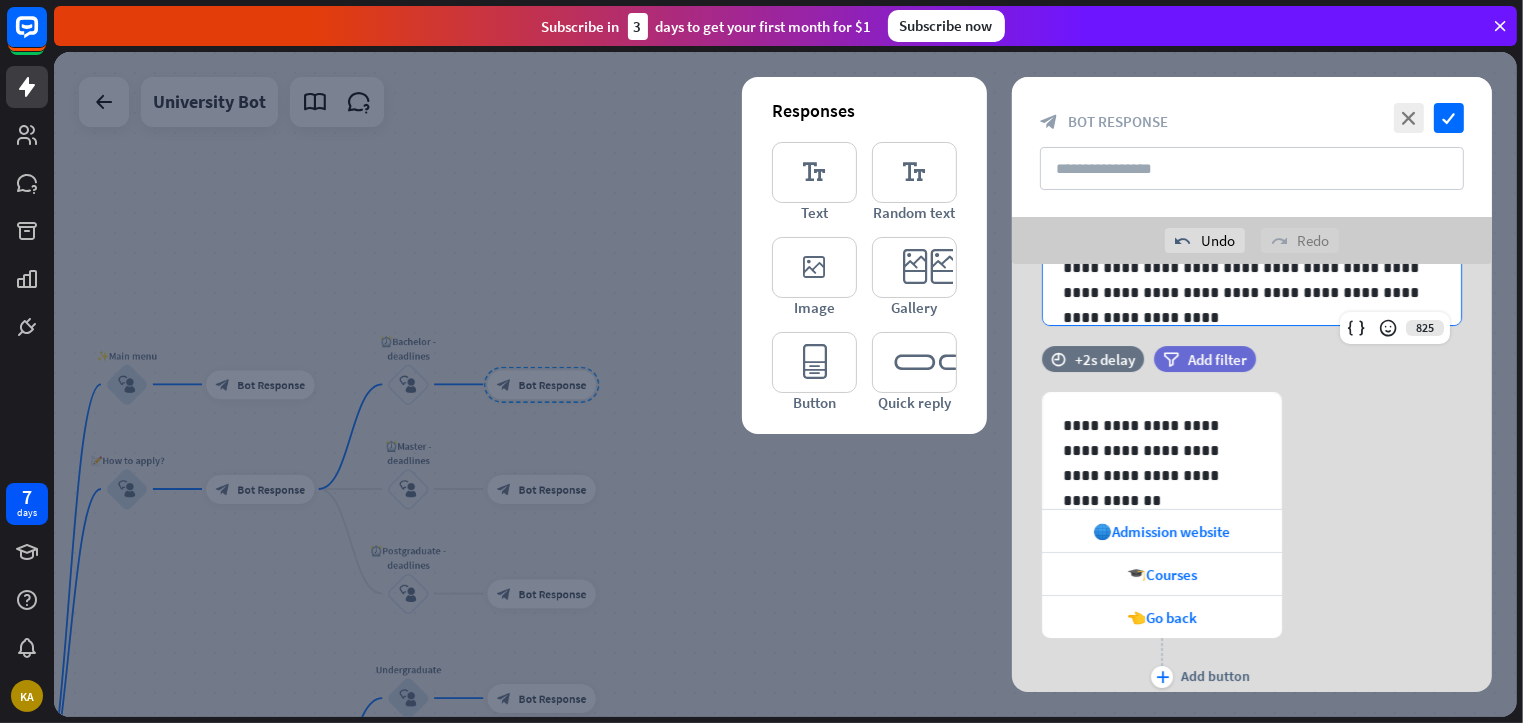 scroll, scrollTop: 165, scrollLeft: 0, axis: vertical 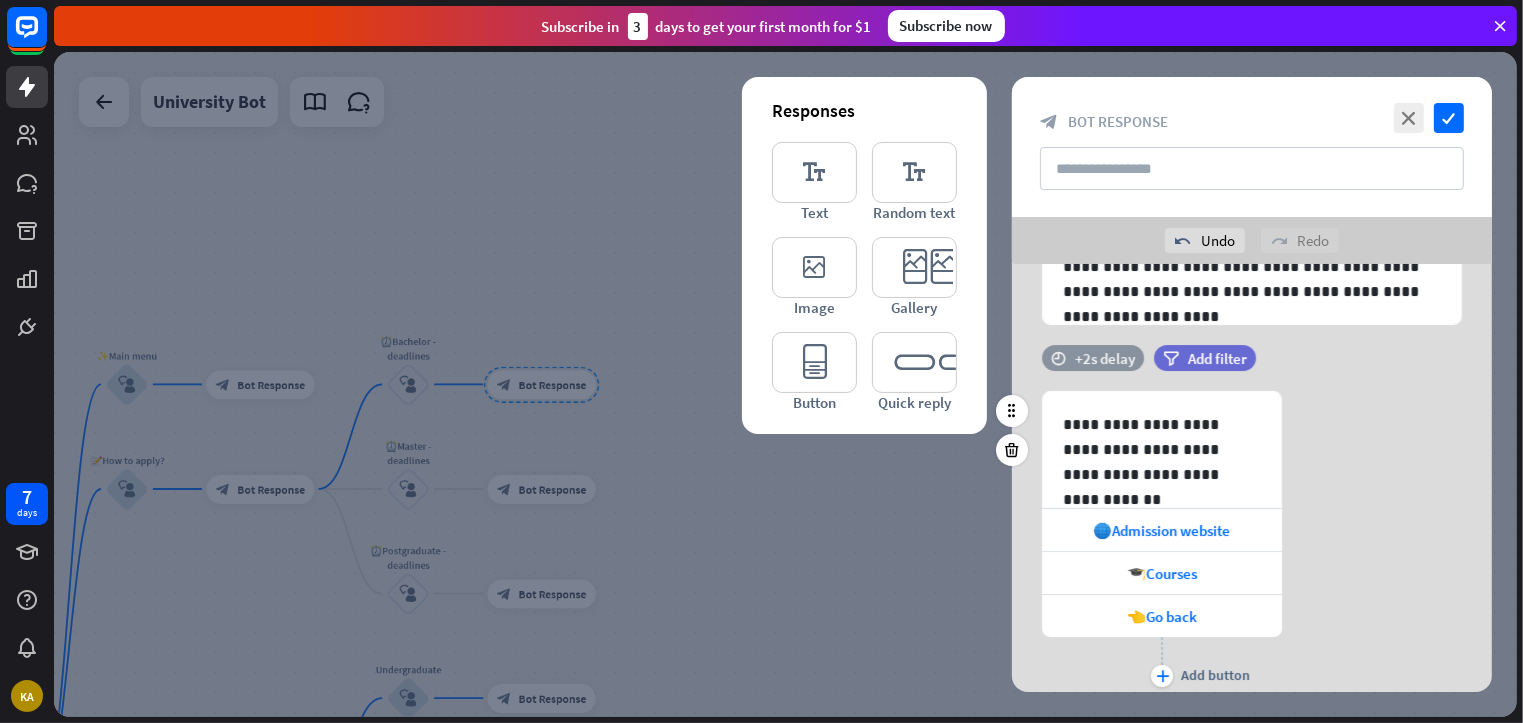 click on "+2s delay" at bounding box center [1105, 358] 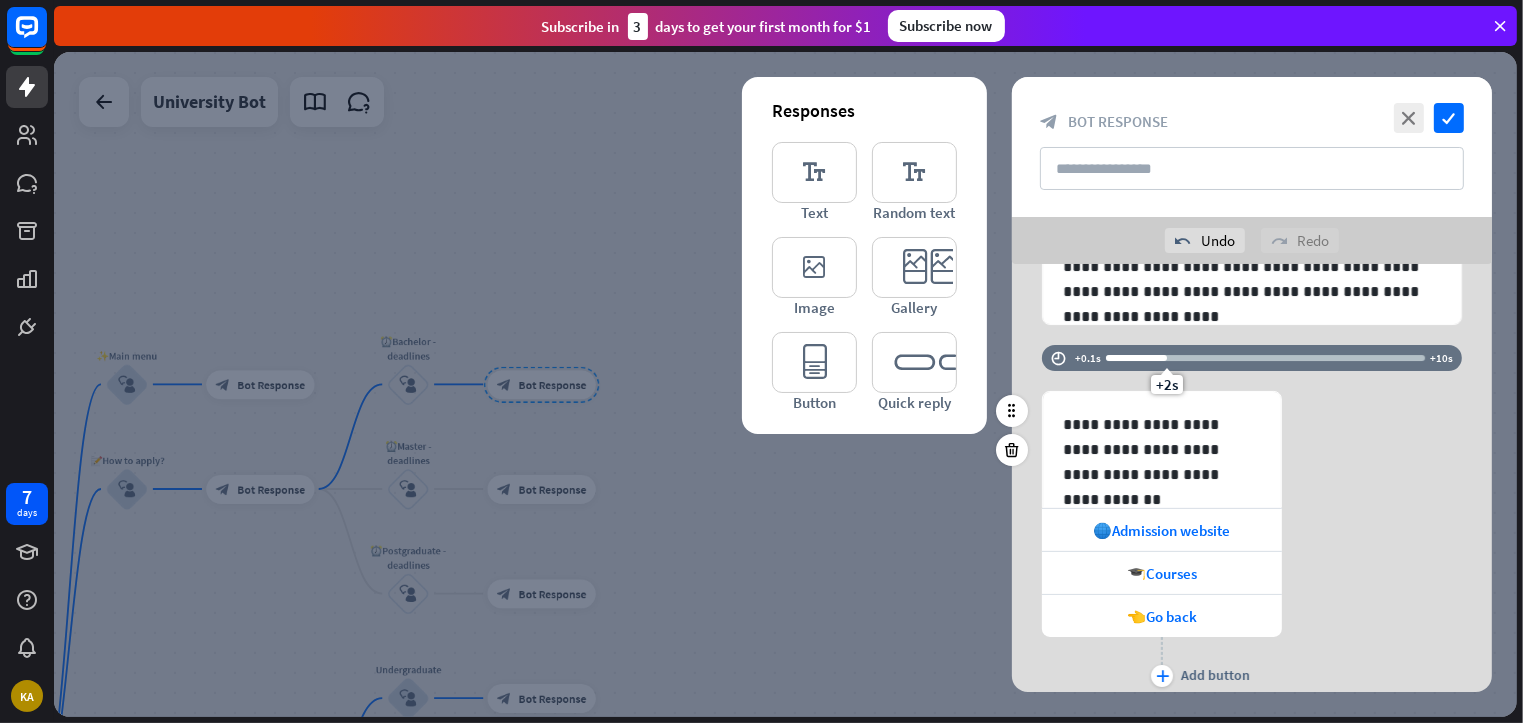 click at bounding box center [1136, 358] 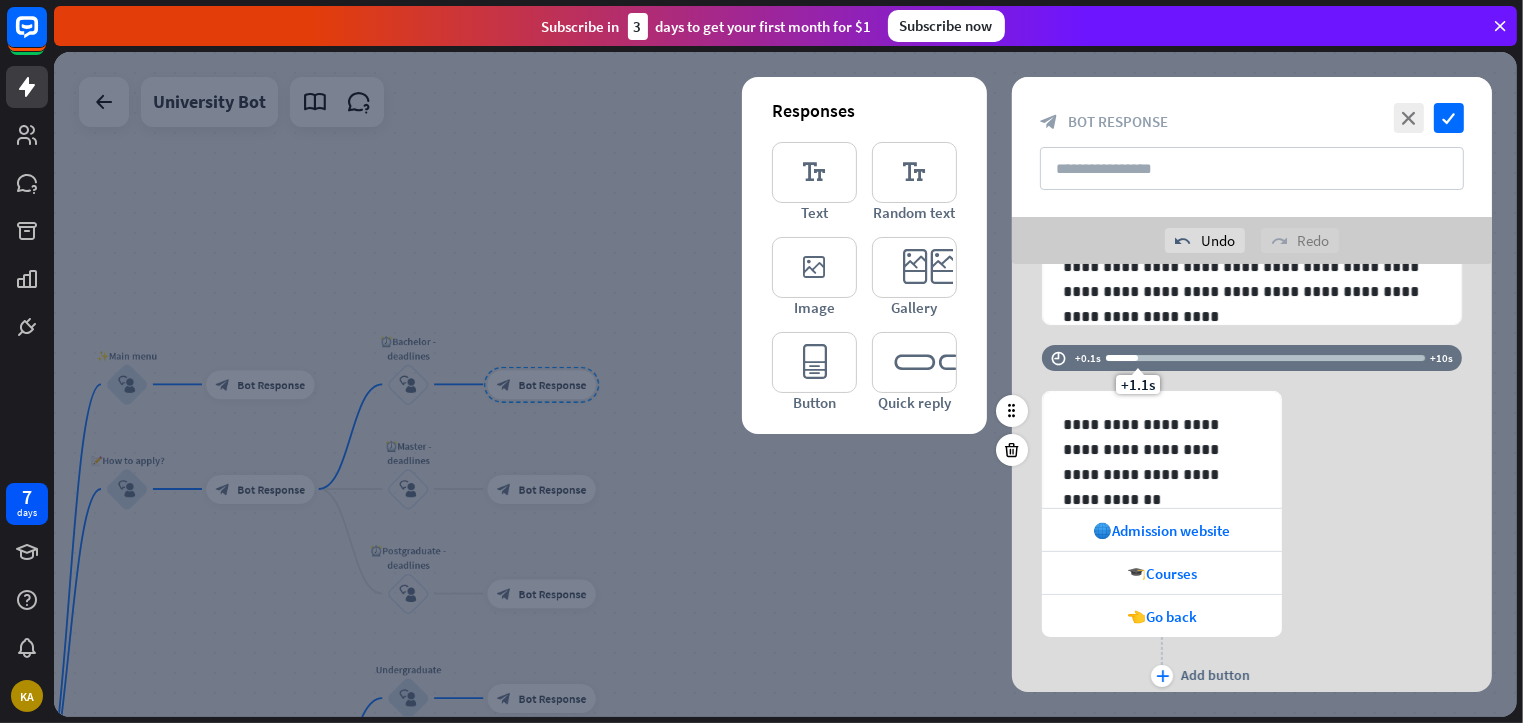 click on "**********" at bounding box center [1252, 541] 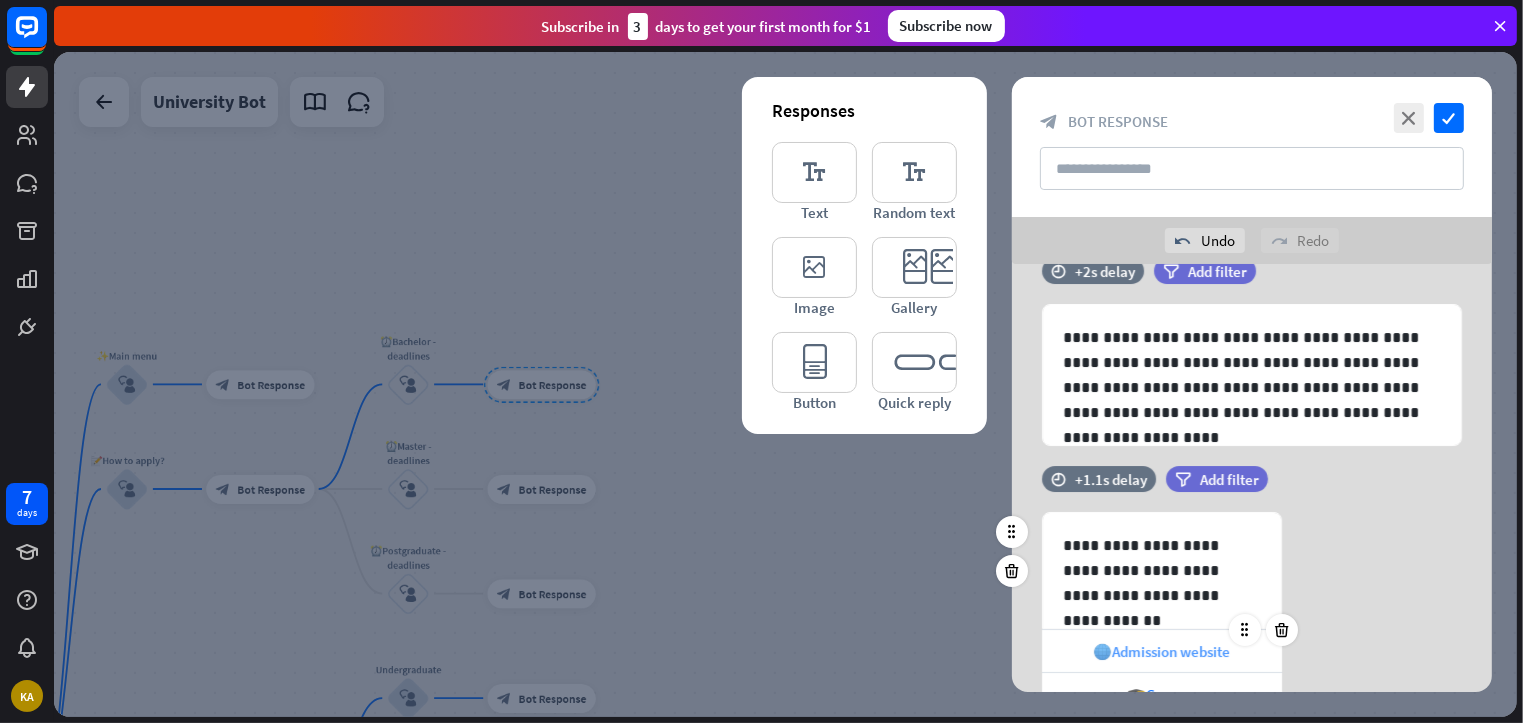 scroll, scrollTop: 233, scrollLeft: 0, axis: vertical 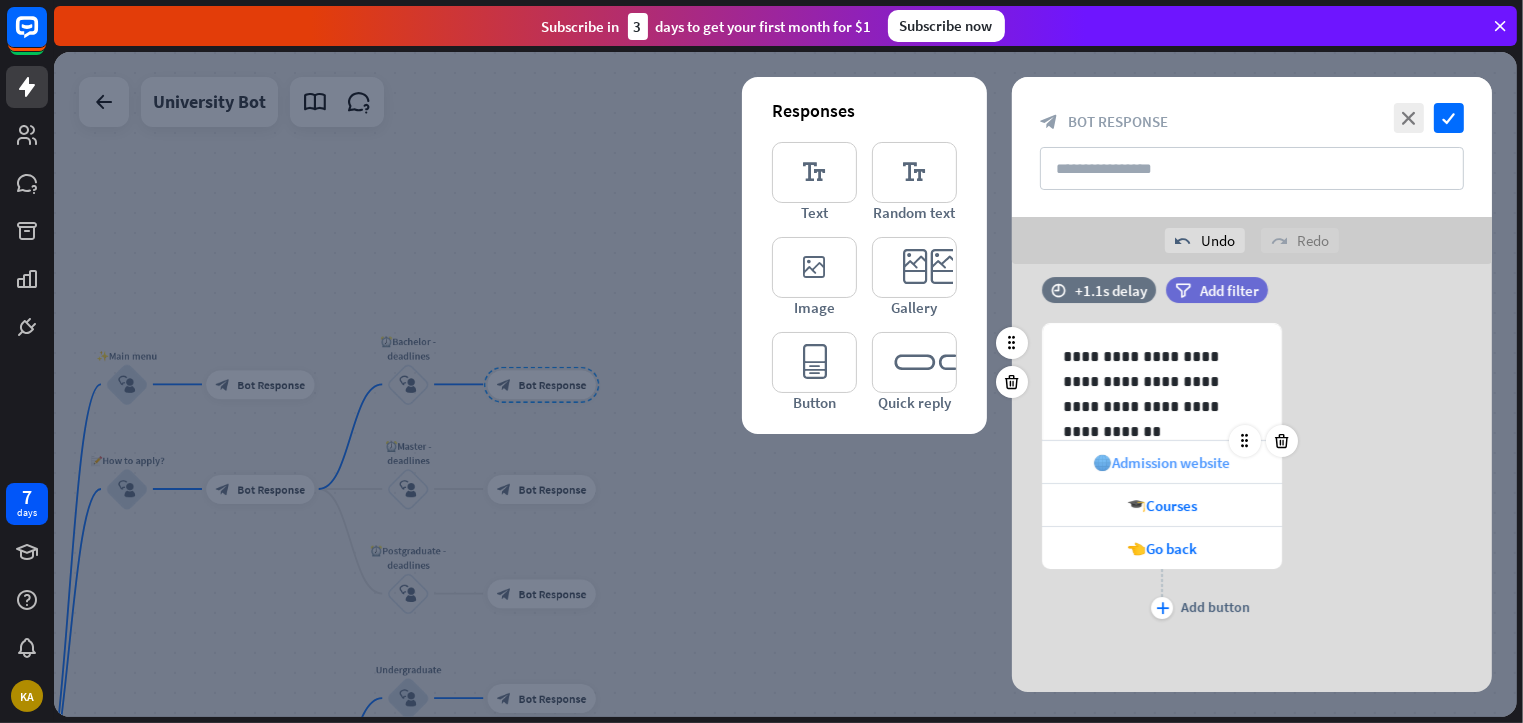 click on "🌐Admission website" at bounding box center (1162, 462) 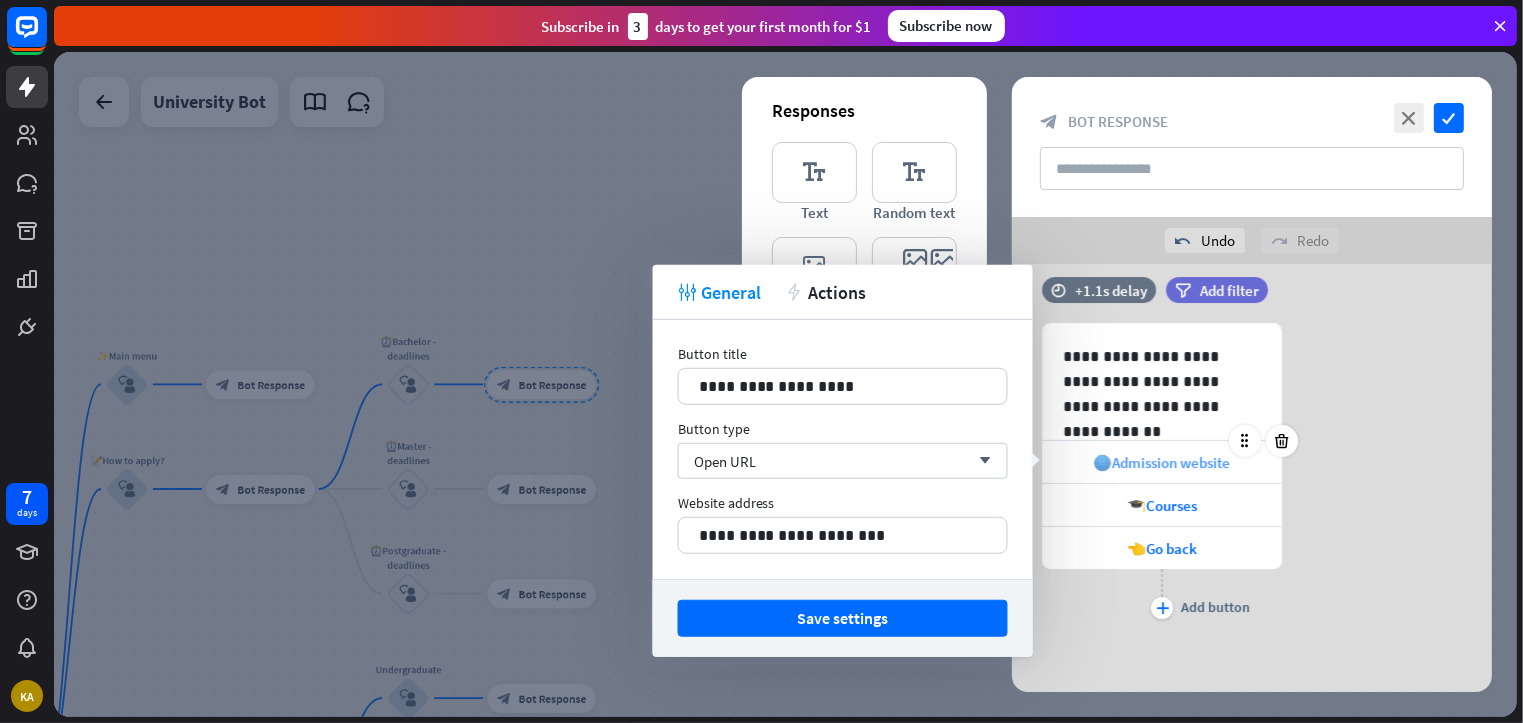 click on "🌐Admission website" at bounding box center [1162, 462] 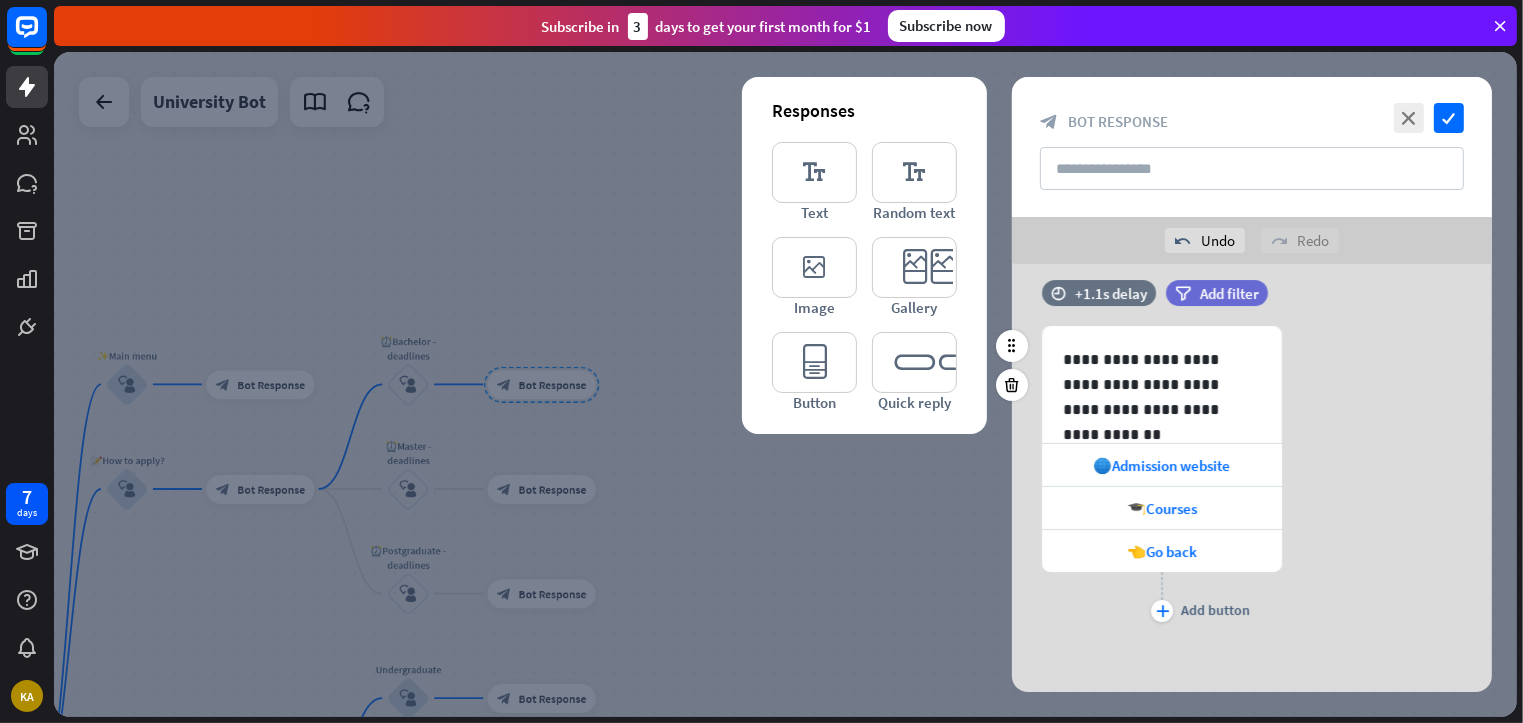 scroll, scrollTop: 233, scrollLeft: 0, axis: vertical 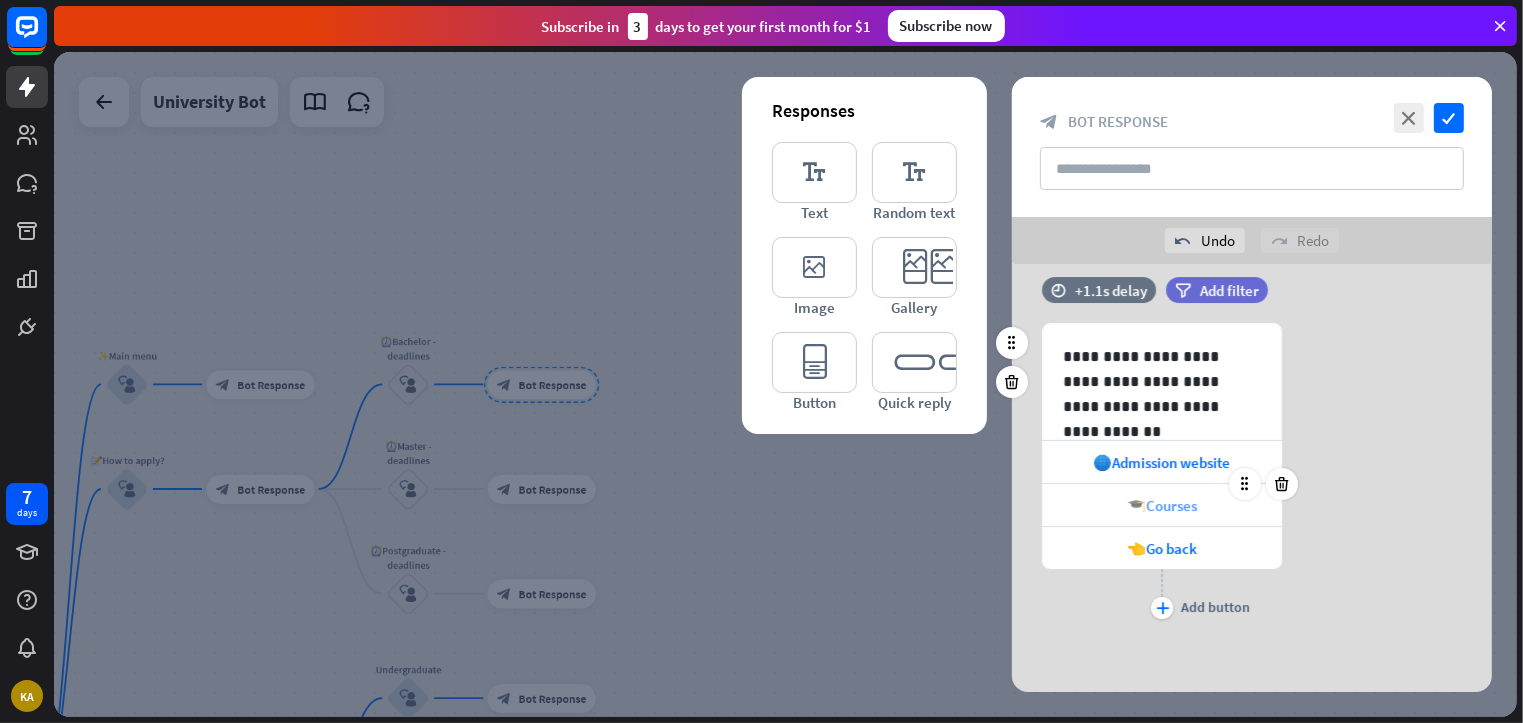 click on "🎓Courses" at bounding box center [1162, 505] 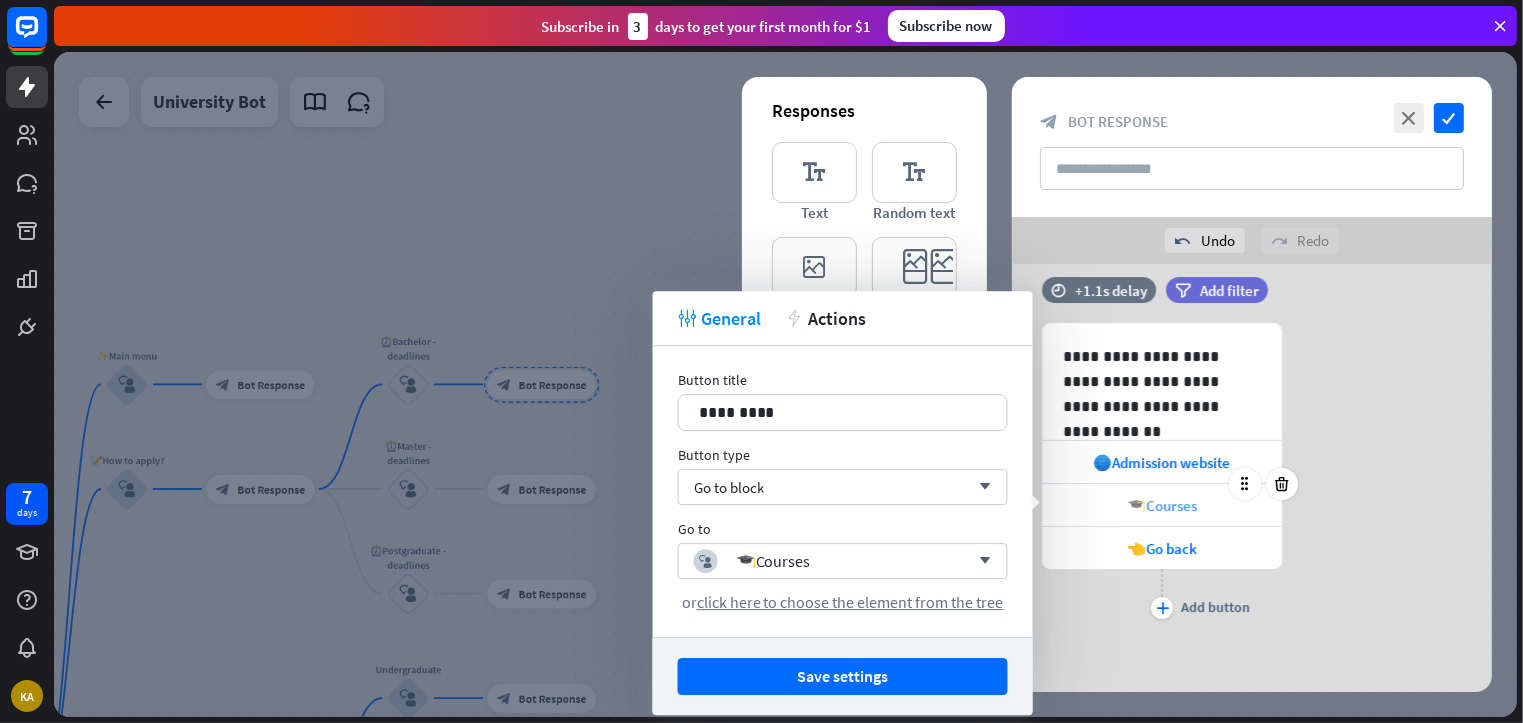 click on "🎓Courses" at bounding box center [1162, 505] 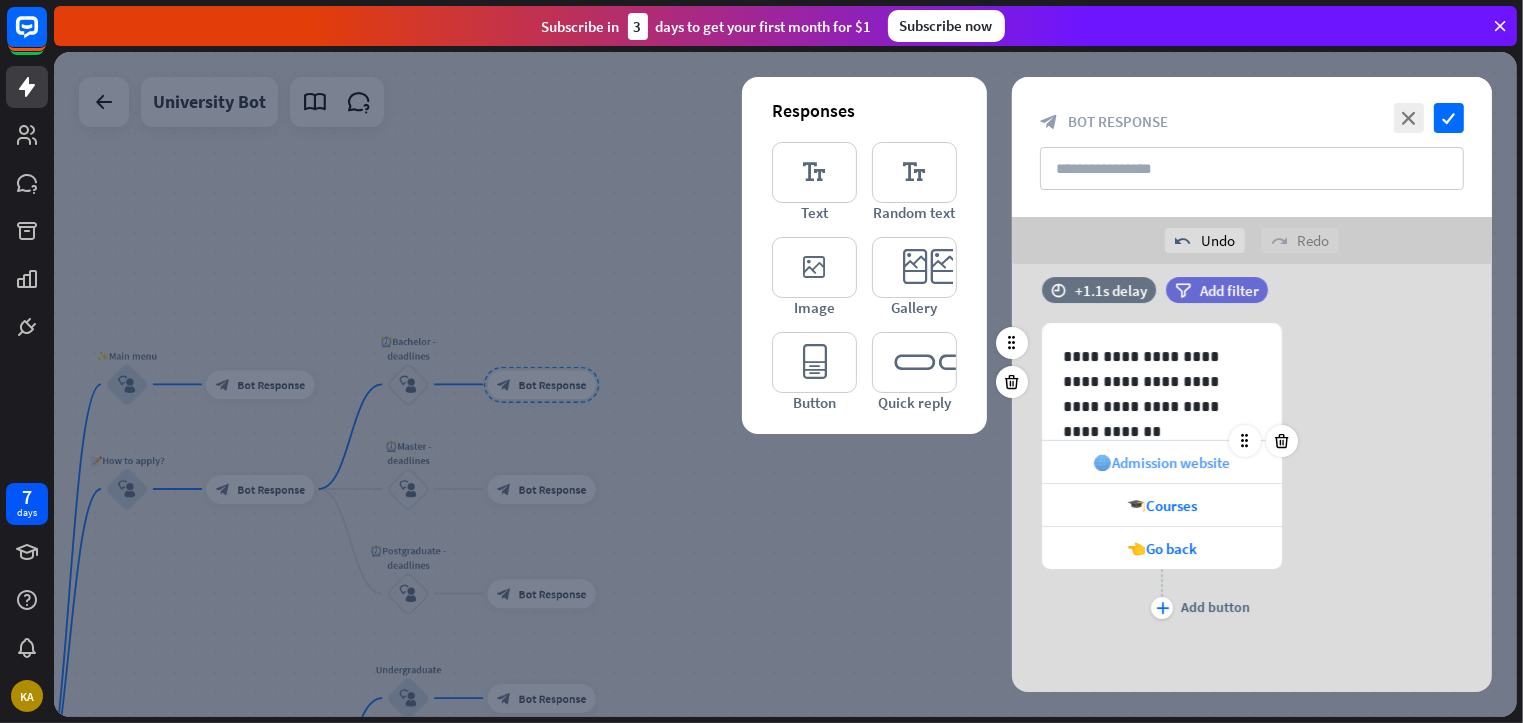 click on "🌐Admission website" at bounding box center (1162, 462) 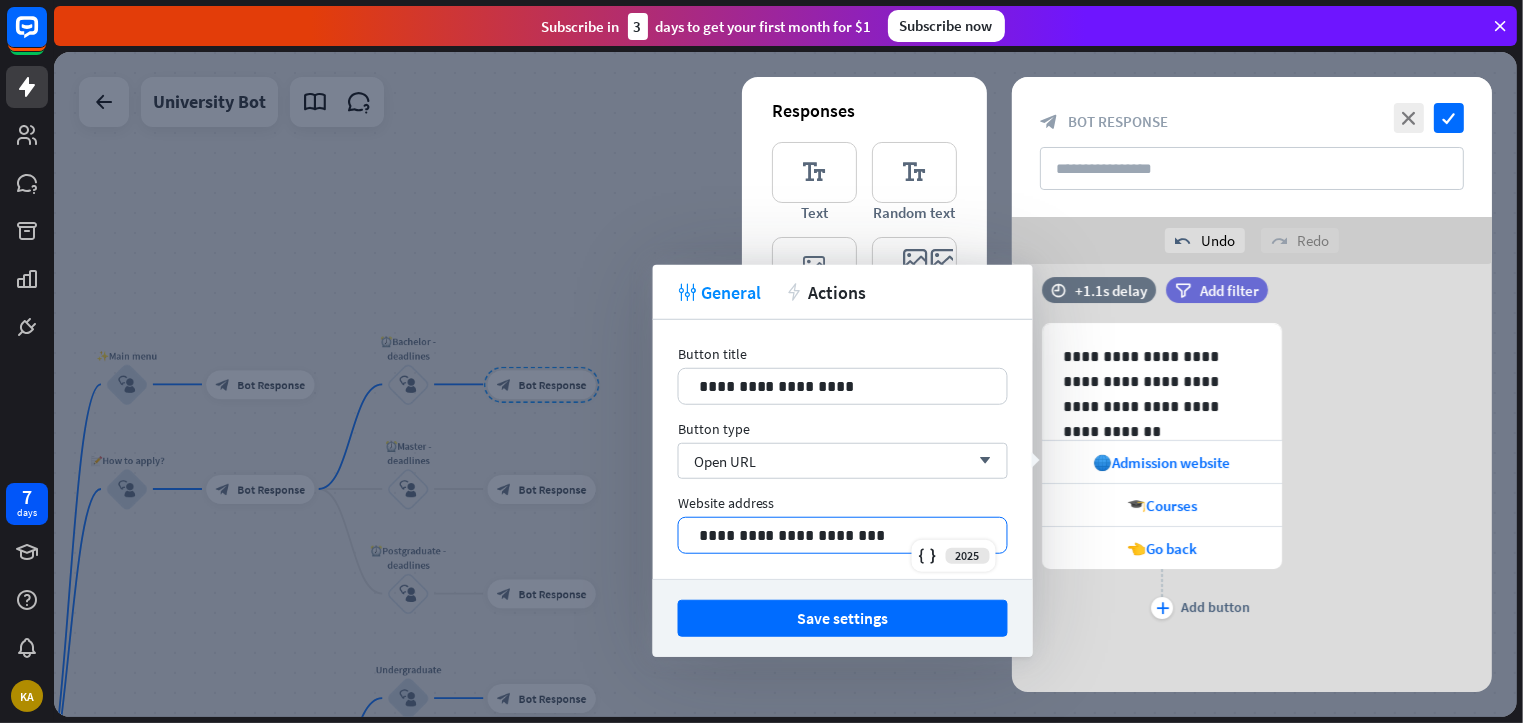 click on "**********" at bounding box center (843, 535) 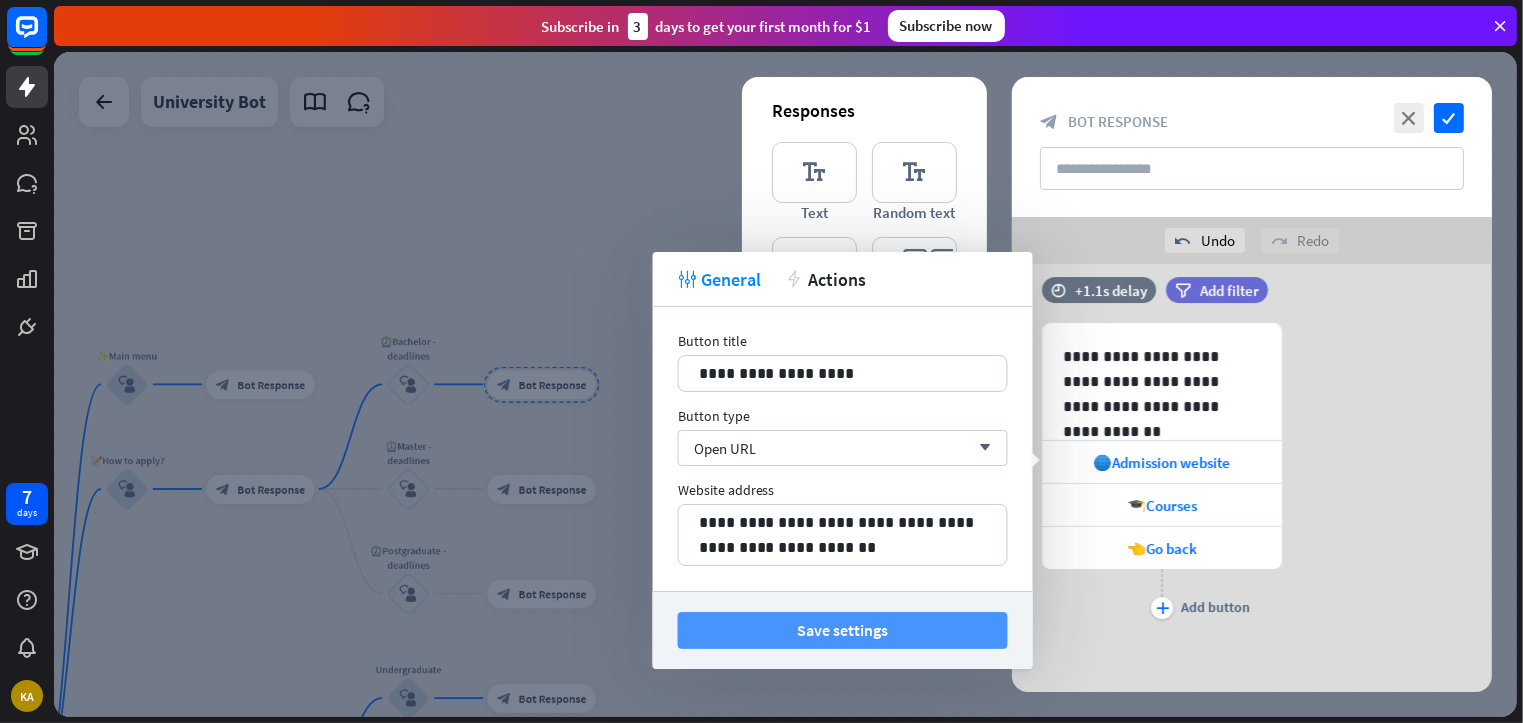 click on "Save settings" at bounding box center [843, 630] 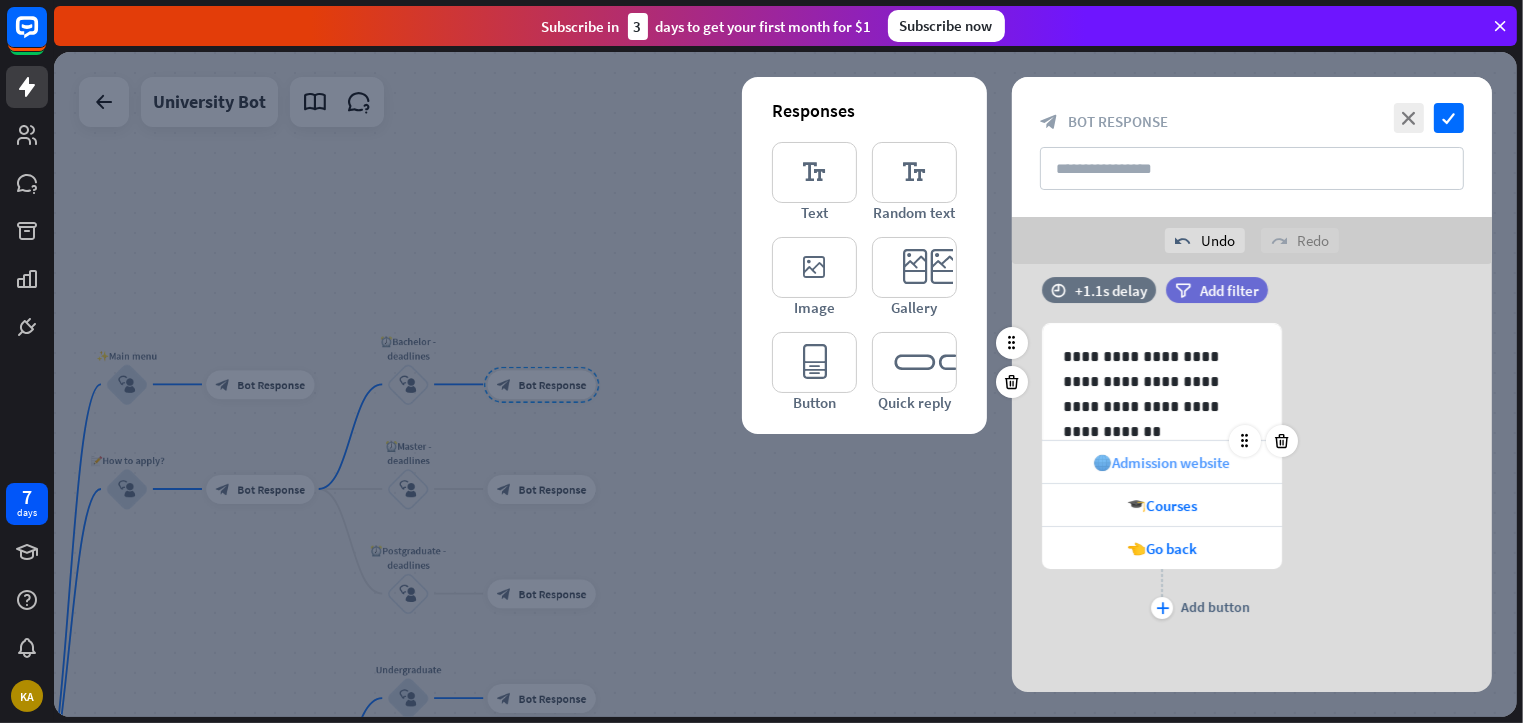 click on "🌐Admission website" at bounding box center (1162, 462) 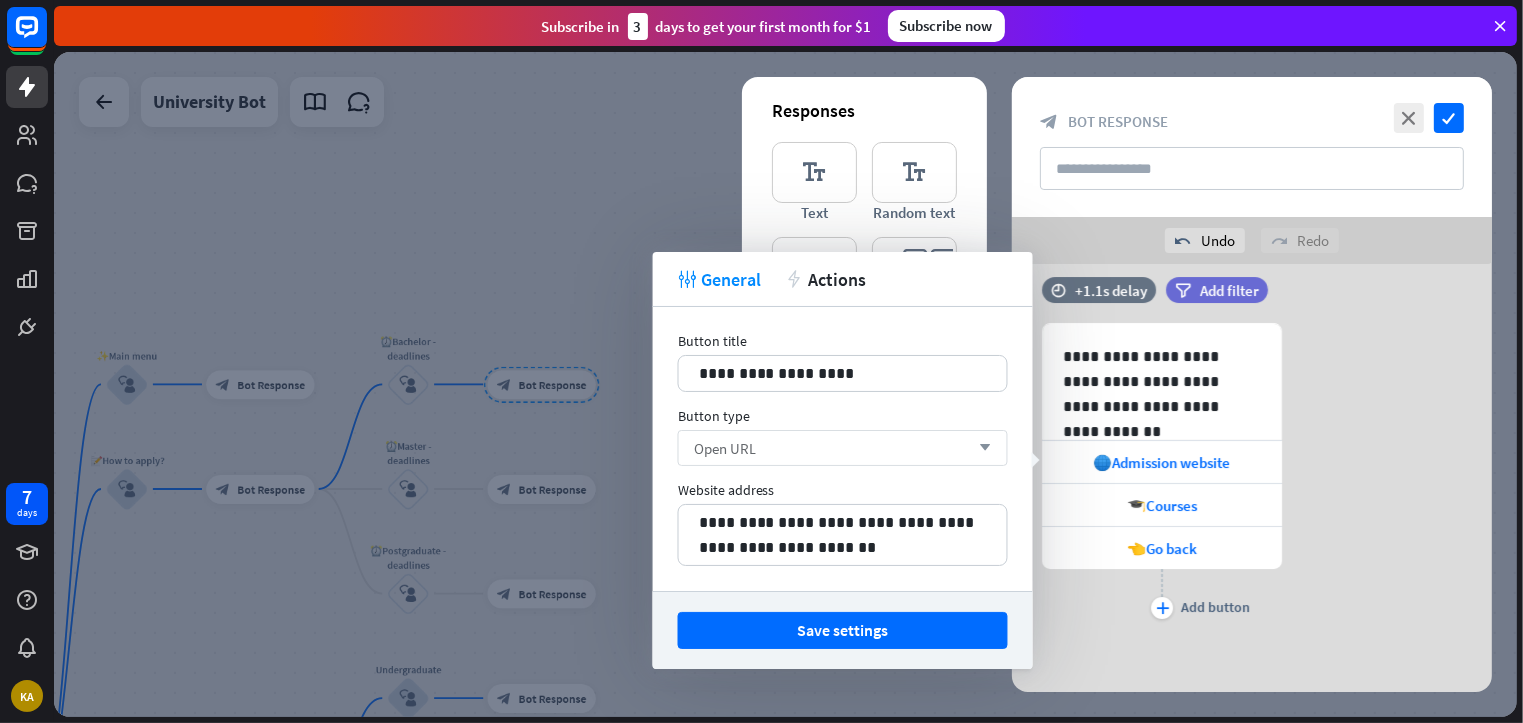 click on "Open URL
arrow_down" at bounding box center (843, 448) 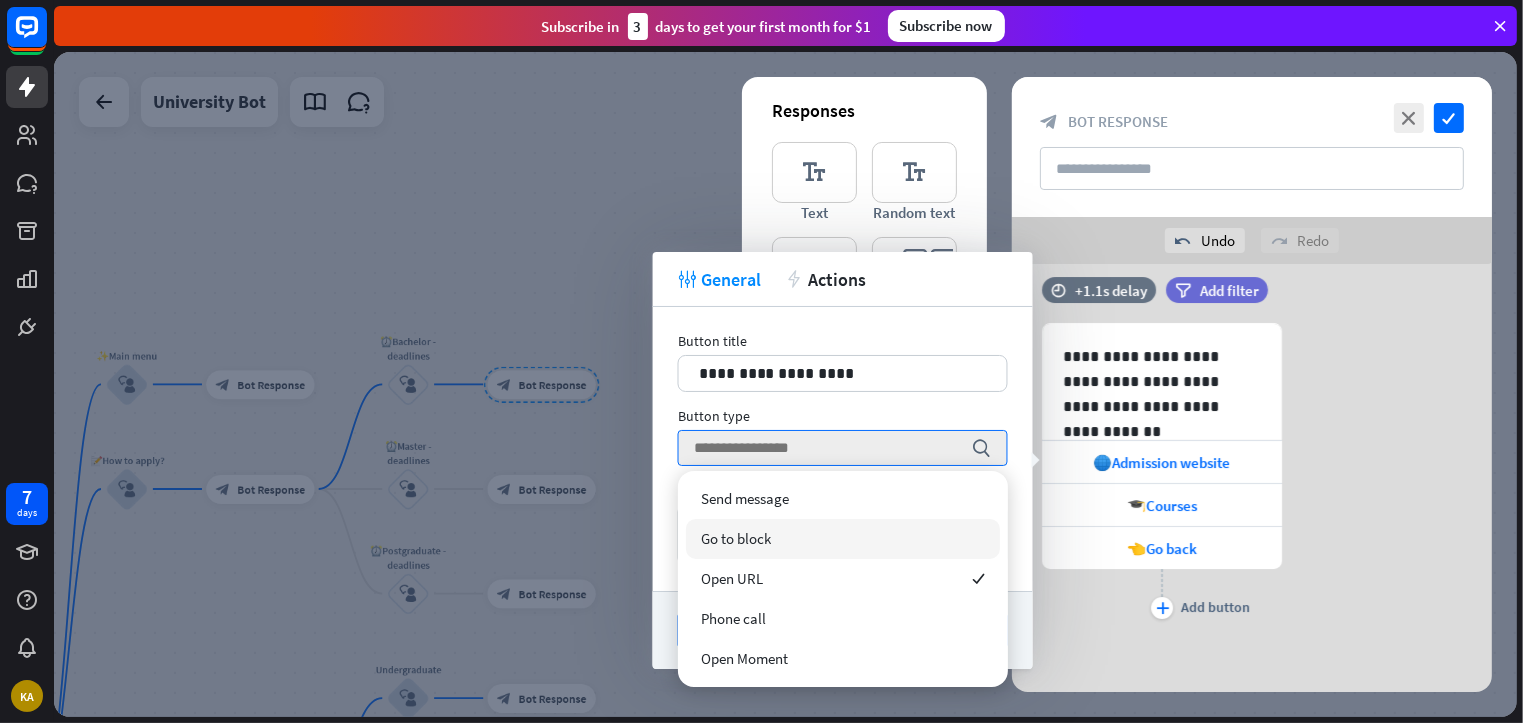 click on "**********" at bounding box center (843, 449) 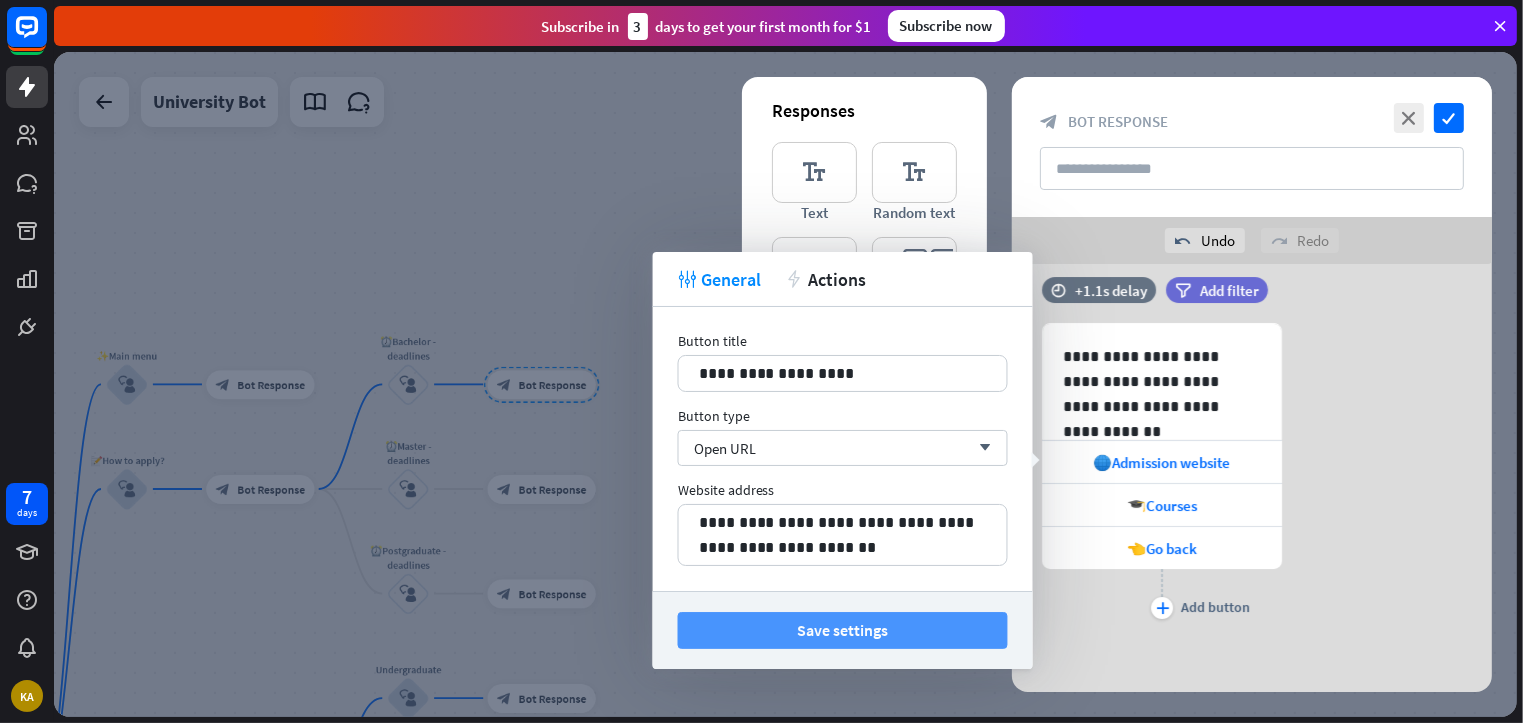 click on "Save settings" at bounding box center (843, 630) 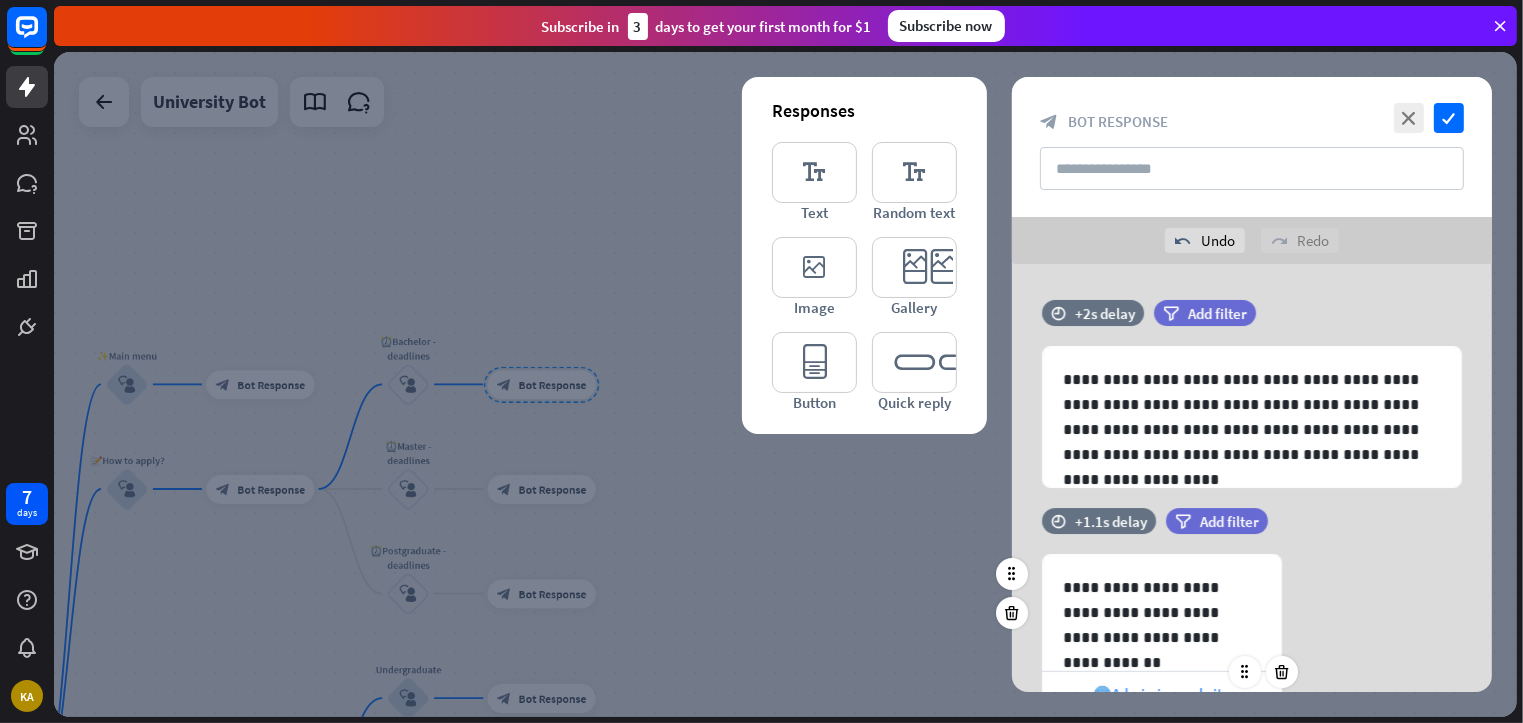 scroll, scrollTop: 0, scrollLeft: 0, axis: both 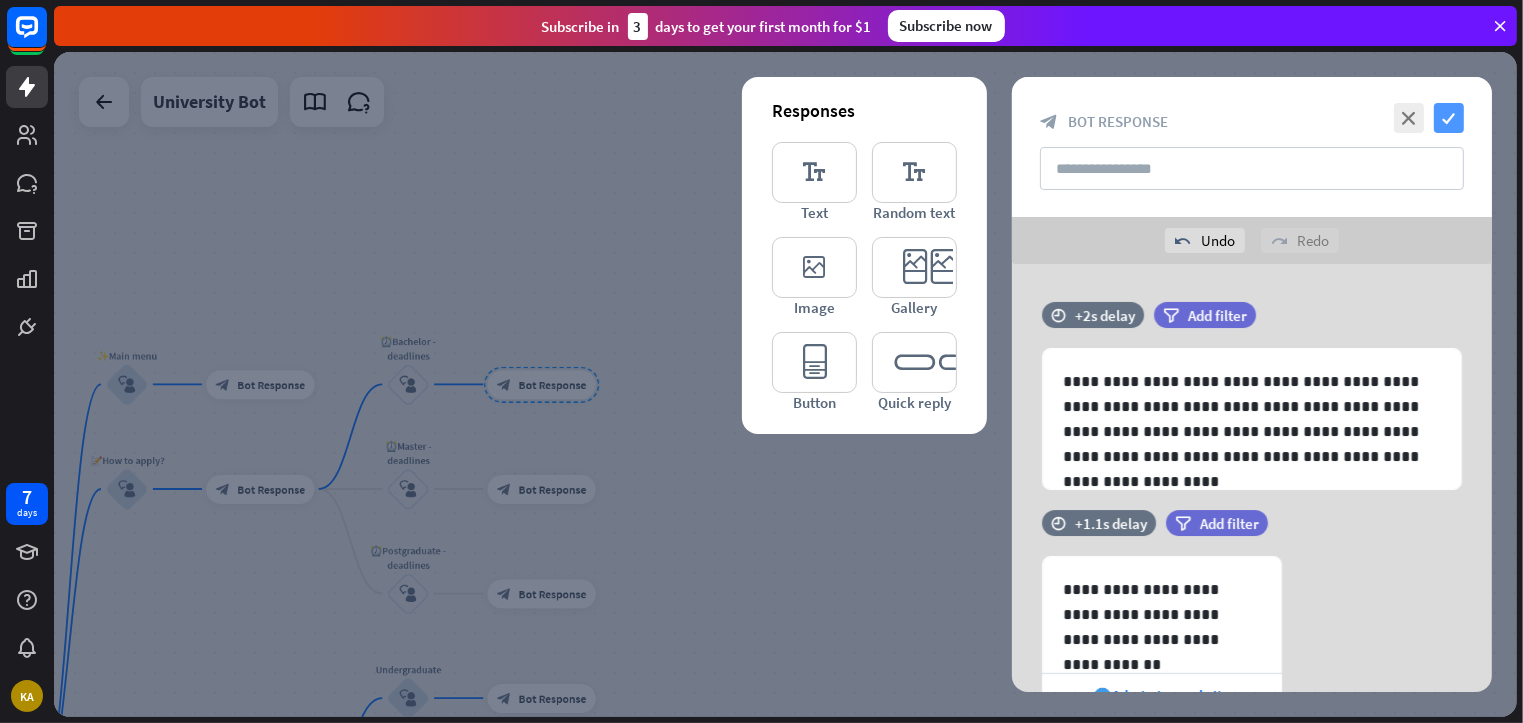 click on "check" at bounding box center [1449, 118] 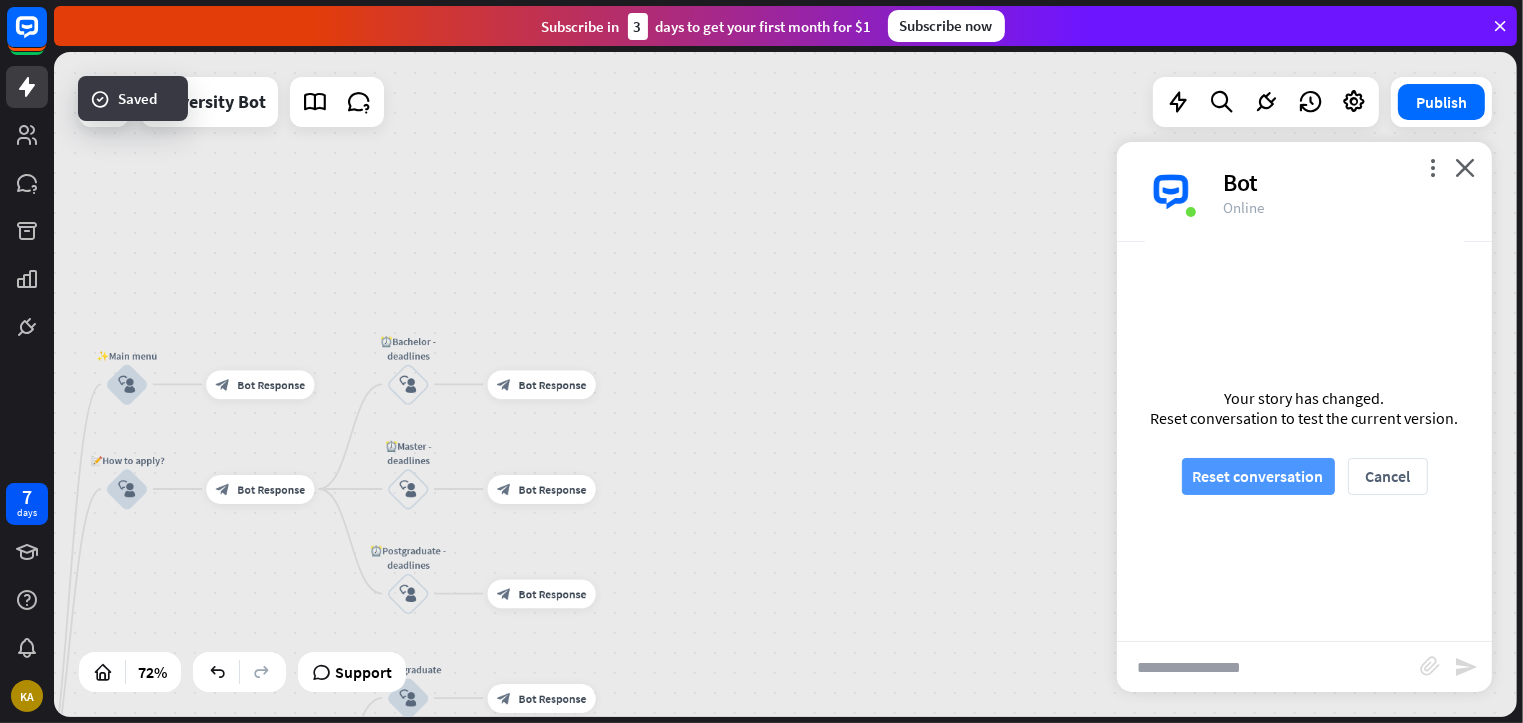 click on "Reset conversation" at bounding box center (1258, 476) 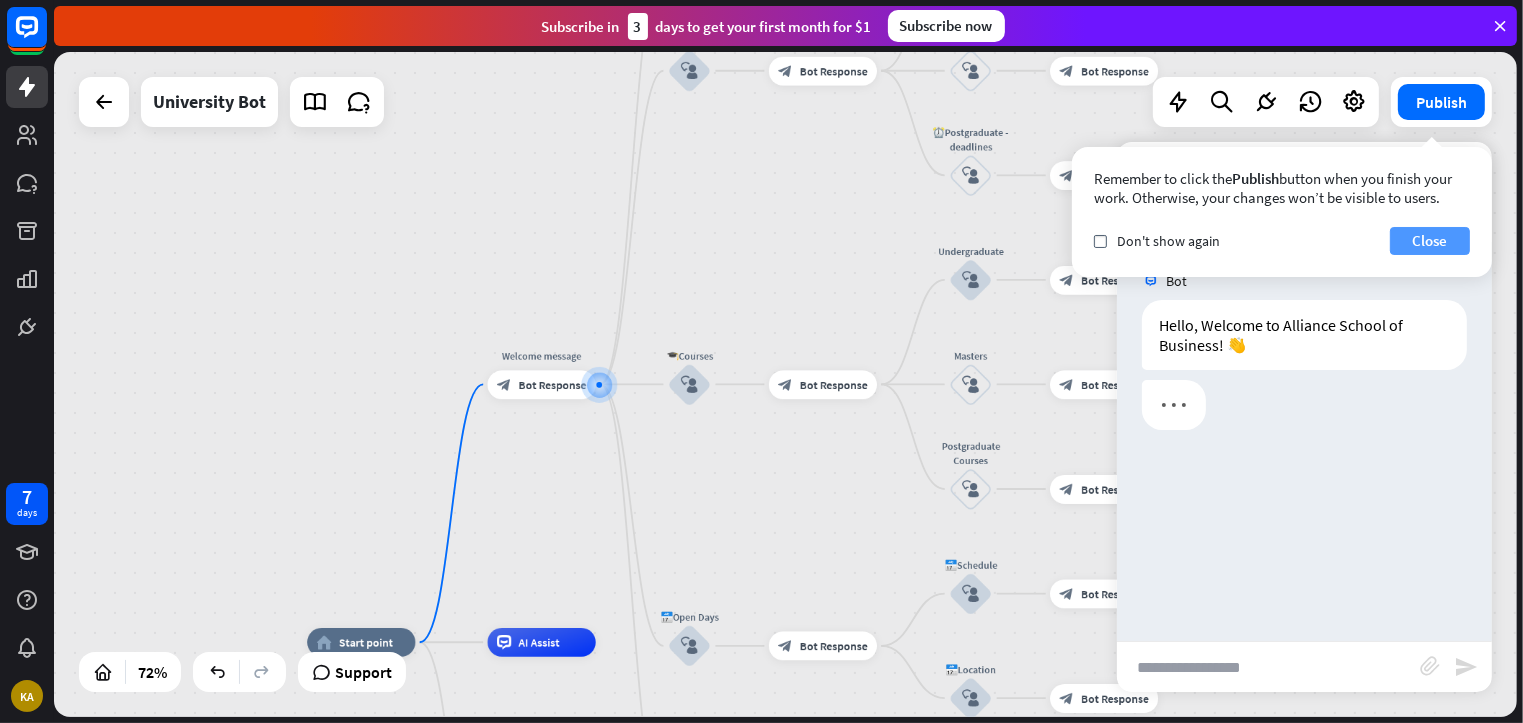click on "Close" at bounding box center [1430, 241] 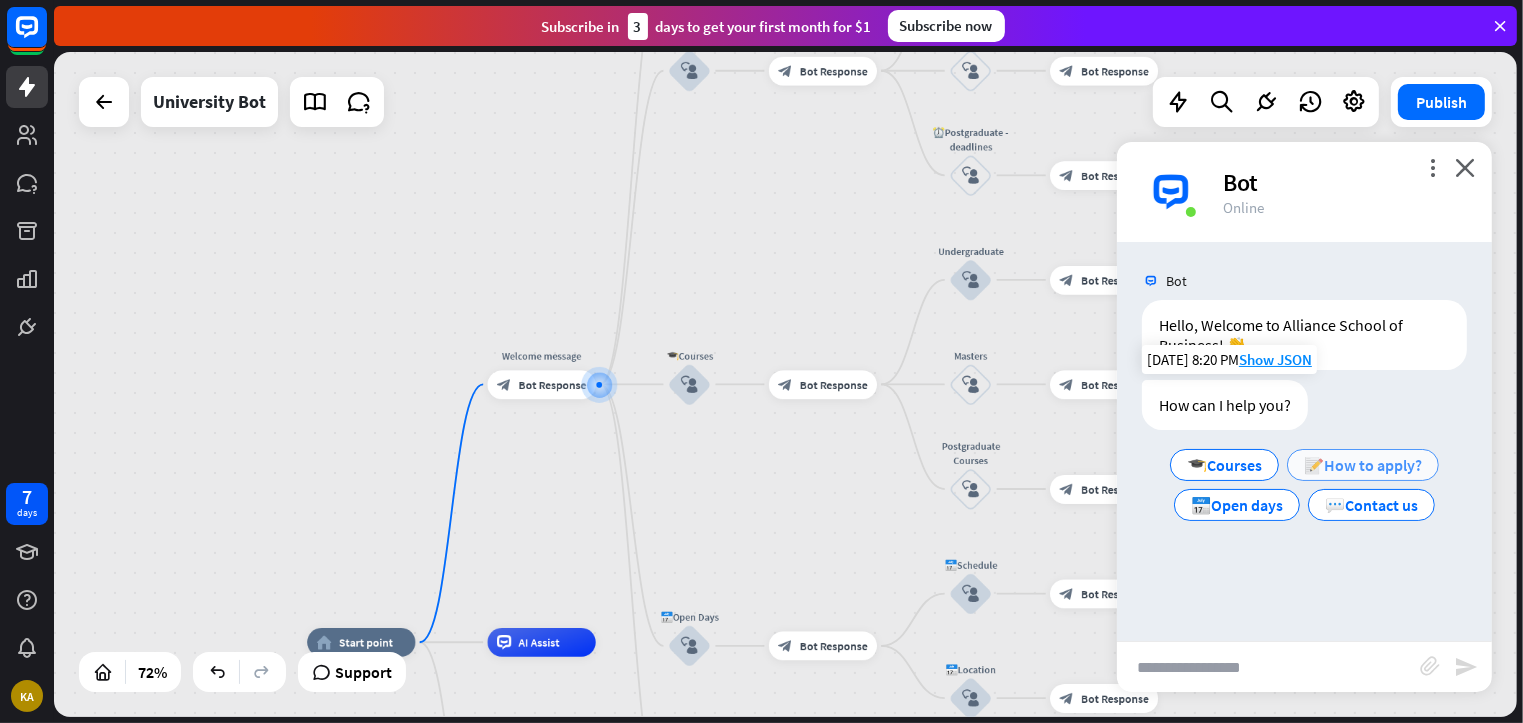 click on "📝How to apply?" at bounding box center (1363, 465) 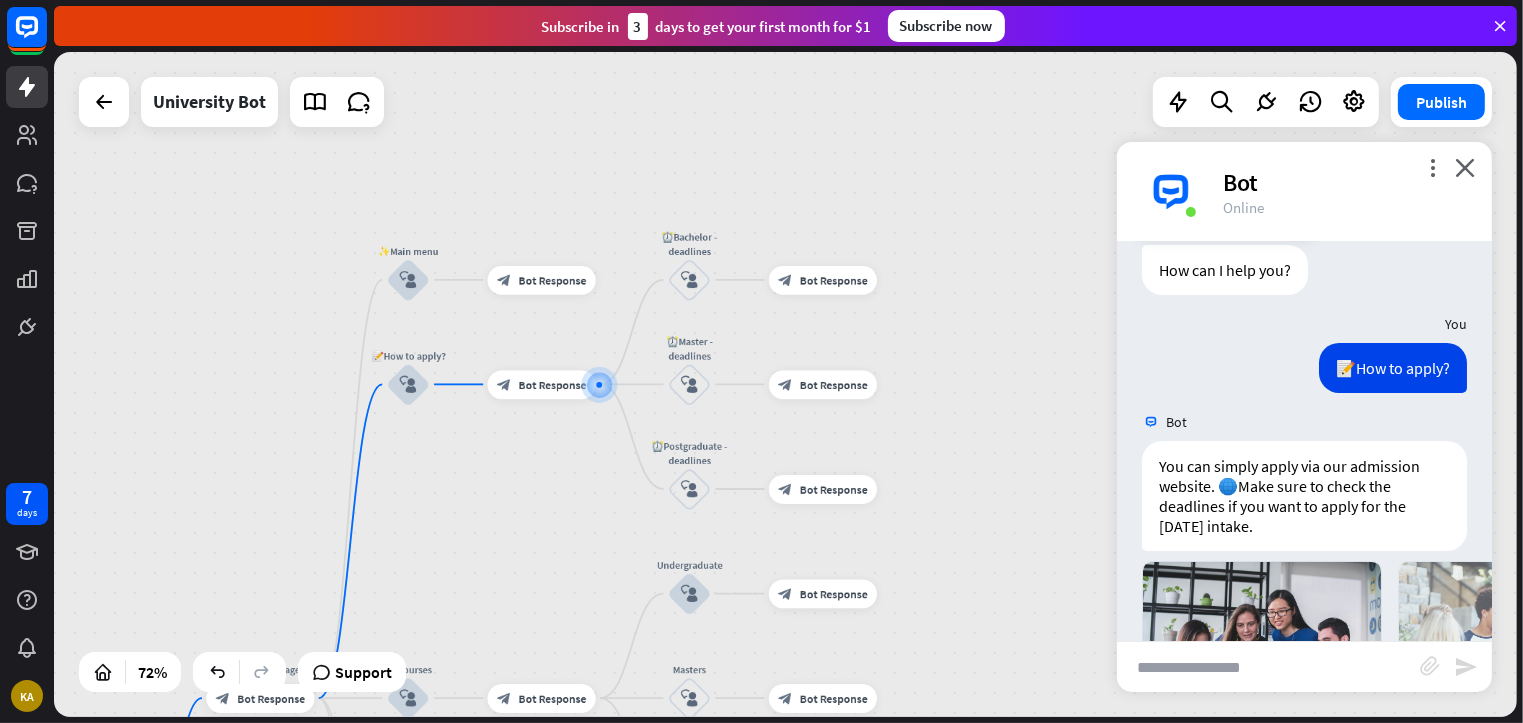 scroll, scrollTop: 570, scrollLeft: 0, axis: vertical 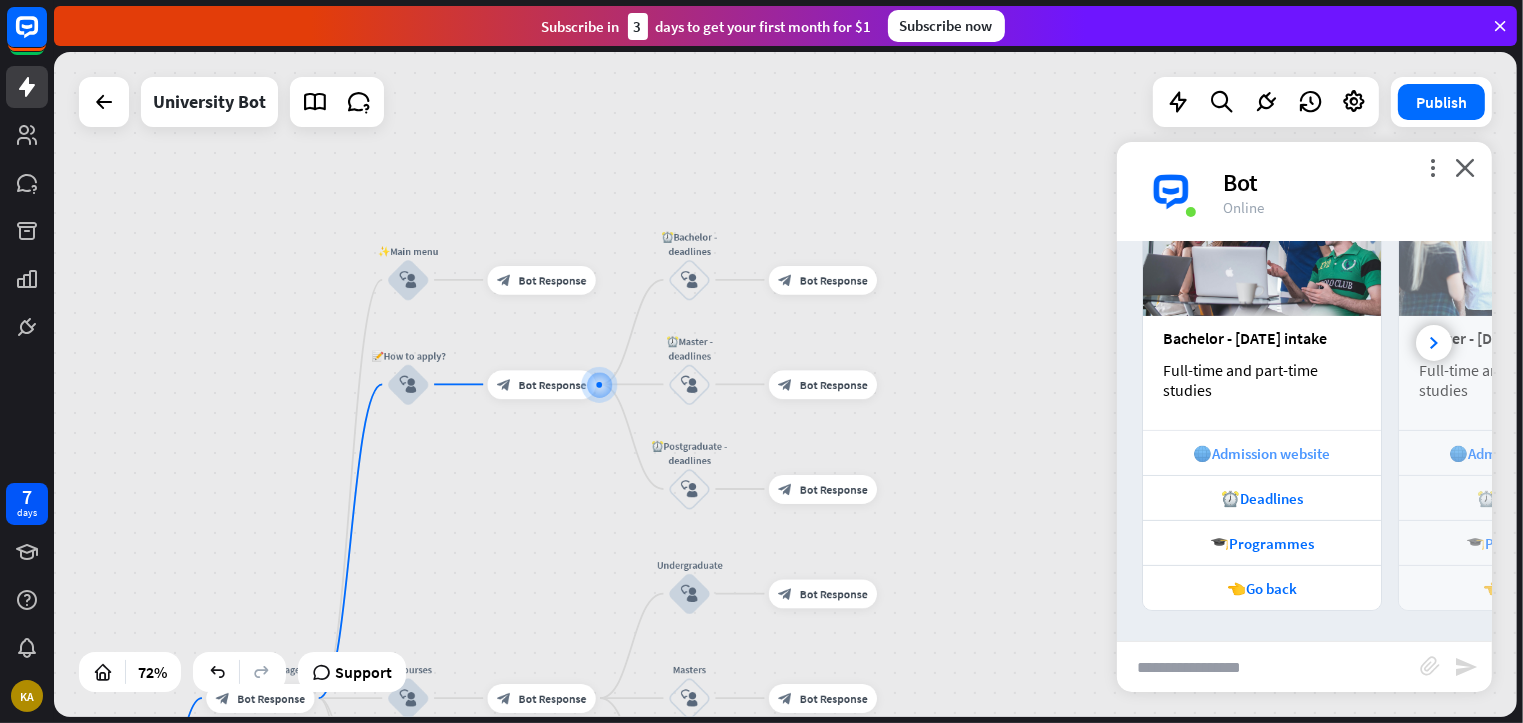 click on "🌐Admission website" at bounding box center [1262, 453] 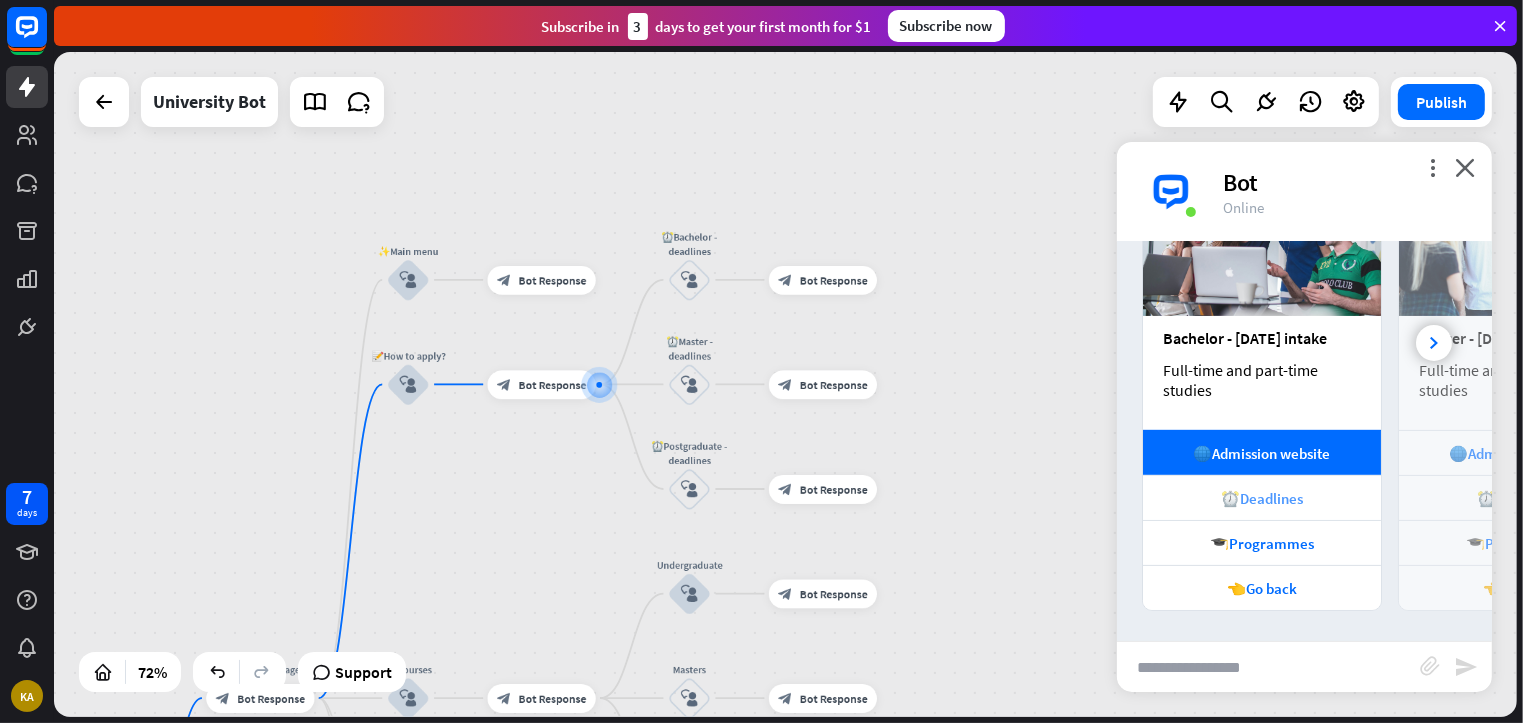 click on "⏰Deadlines" at bounding box center [1262, 498] 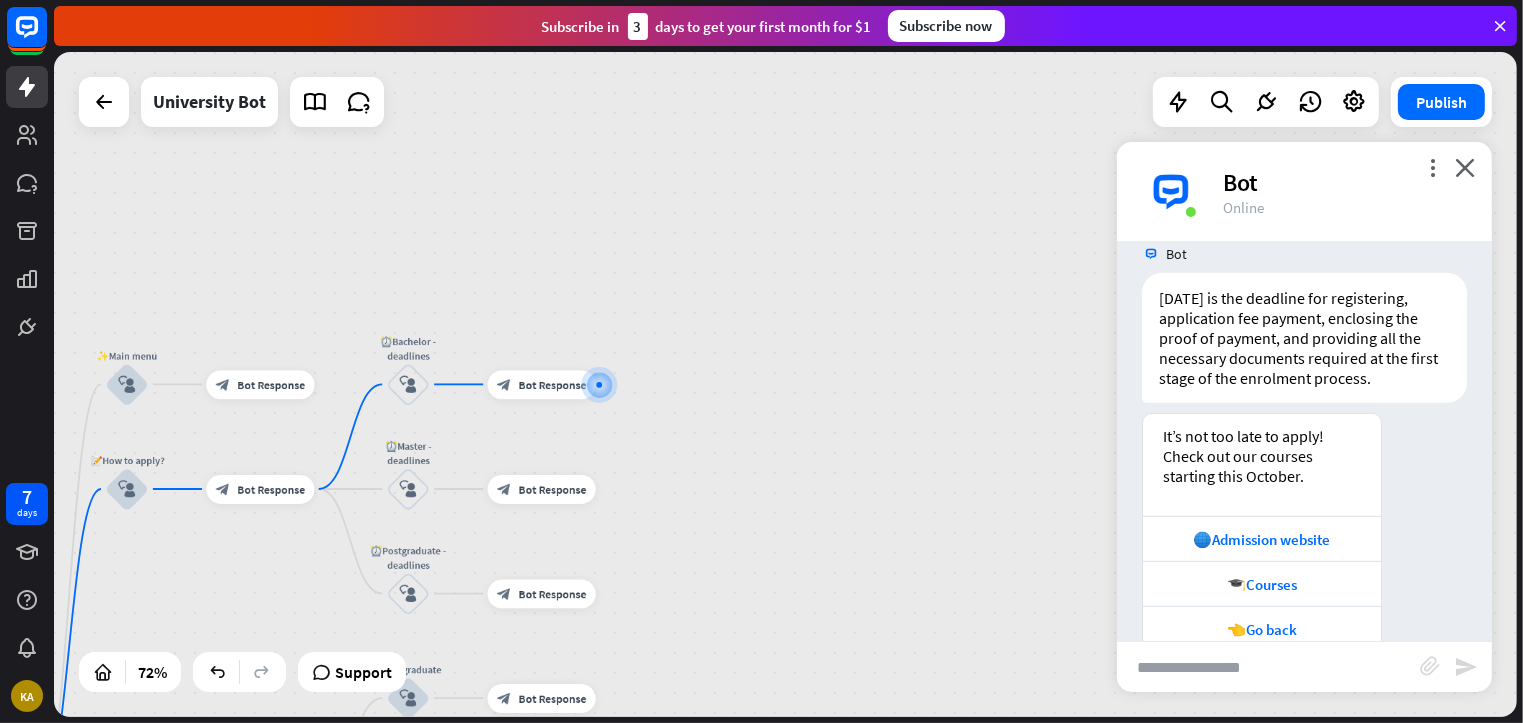 scroll, scrollTop: 1114, scrollLeft: 0, axis: vertical 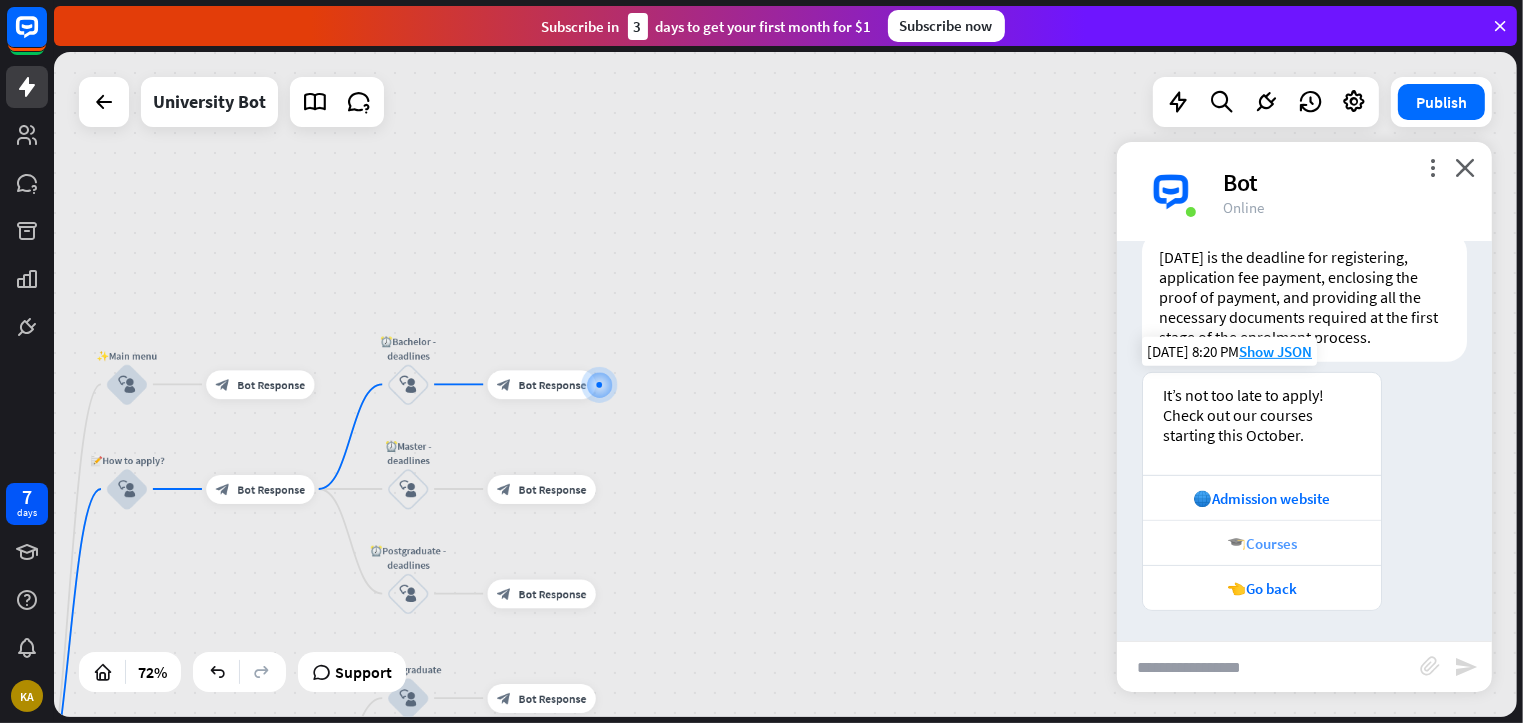 click on "🎓Courses" at bounding box center [1262, 542] 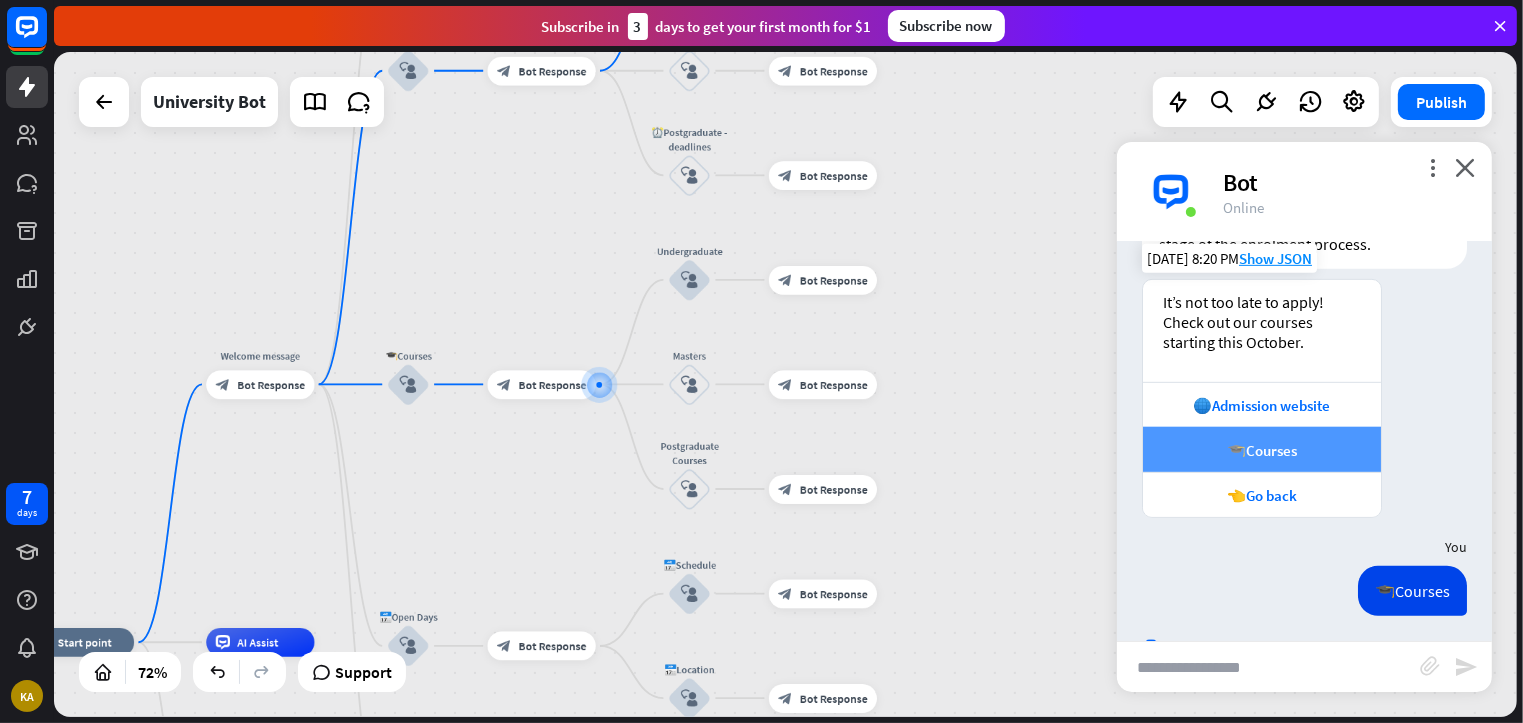 scroll, scrollTop: 1170, scrollLeft: 0, axis: vertical 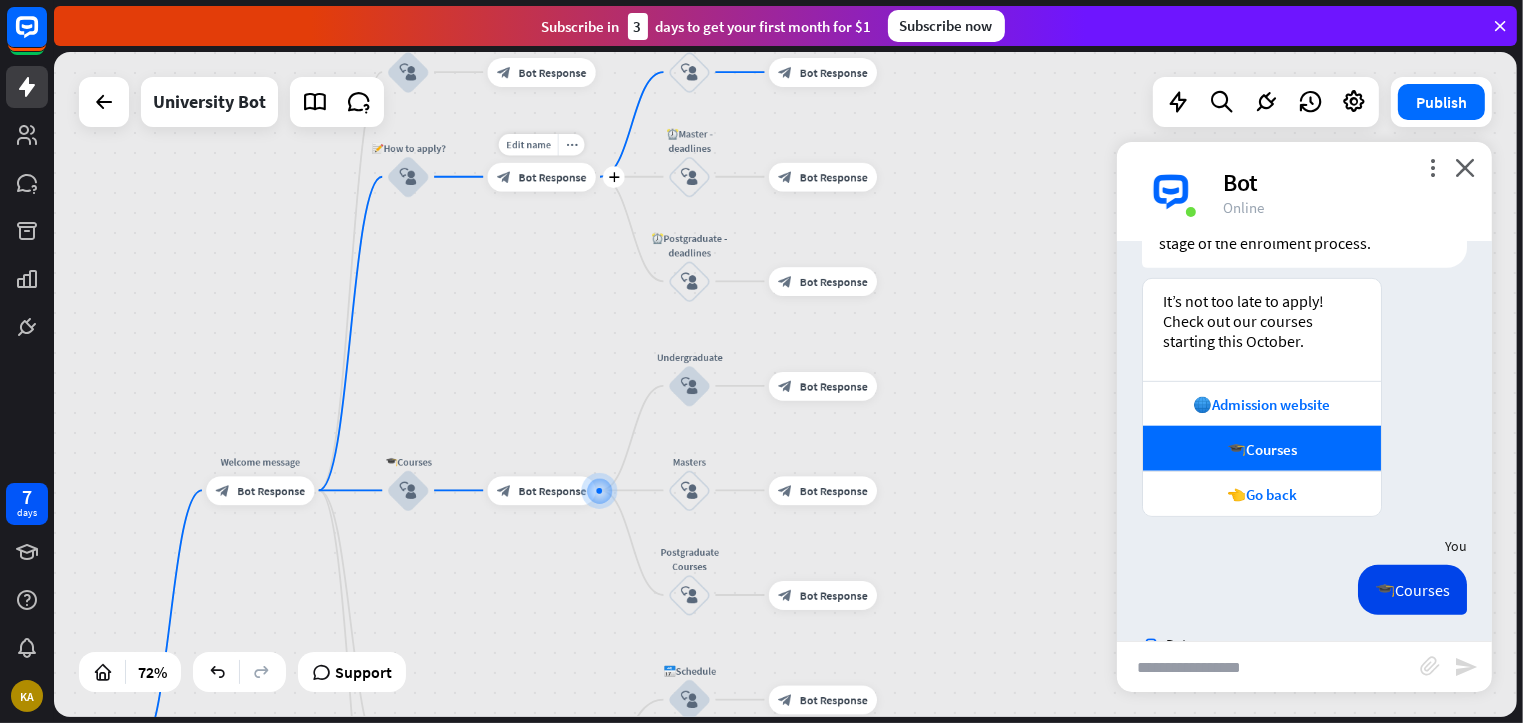 click on "block_bot_response   Bot Response" at bounding box center [542, 176] 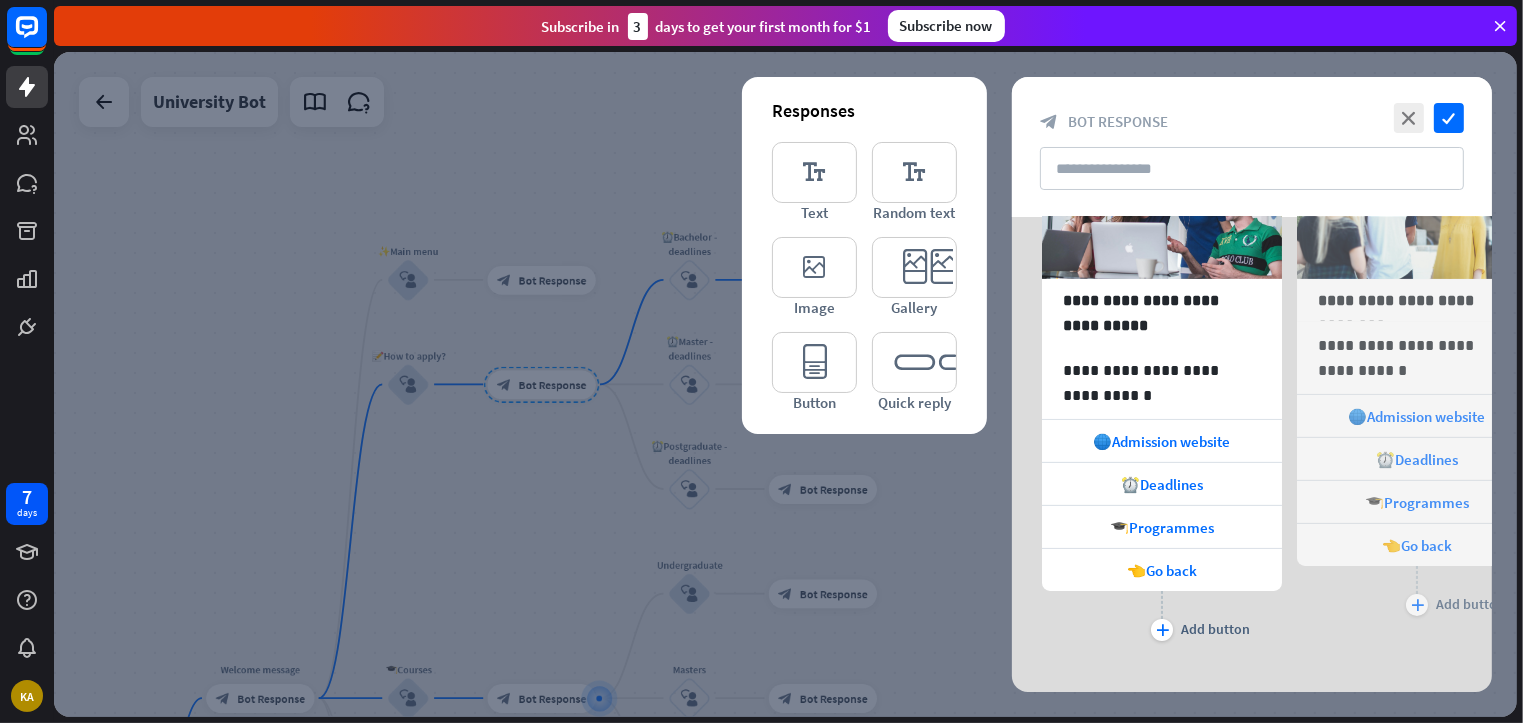 scroll, scrollTop: 355, scrollLeft: 0, axis: vertical 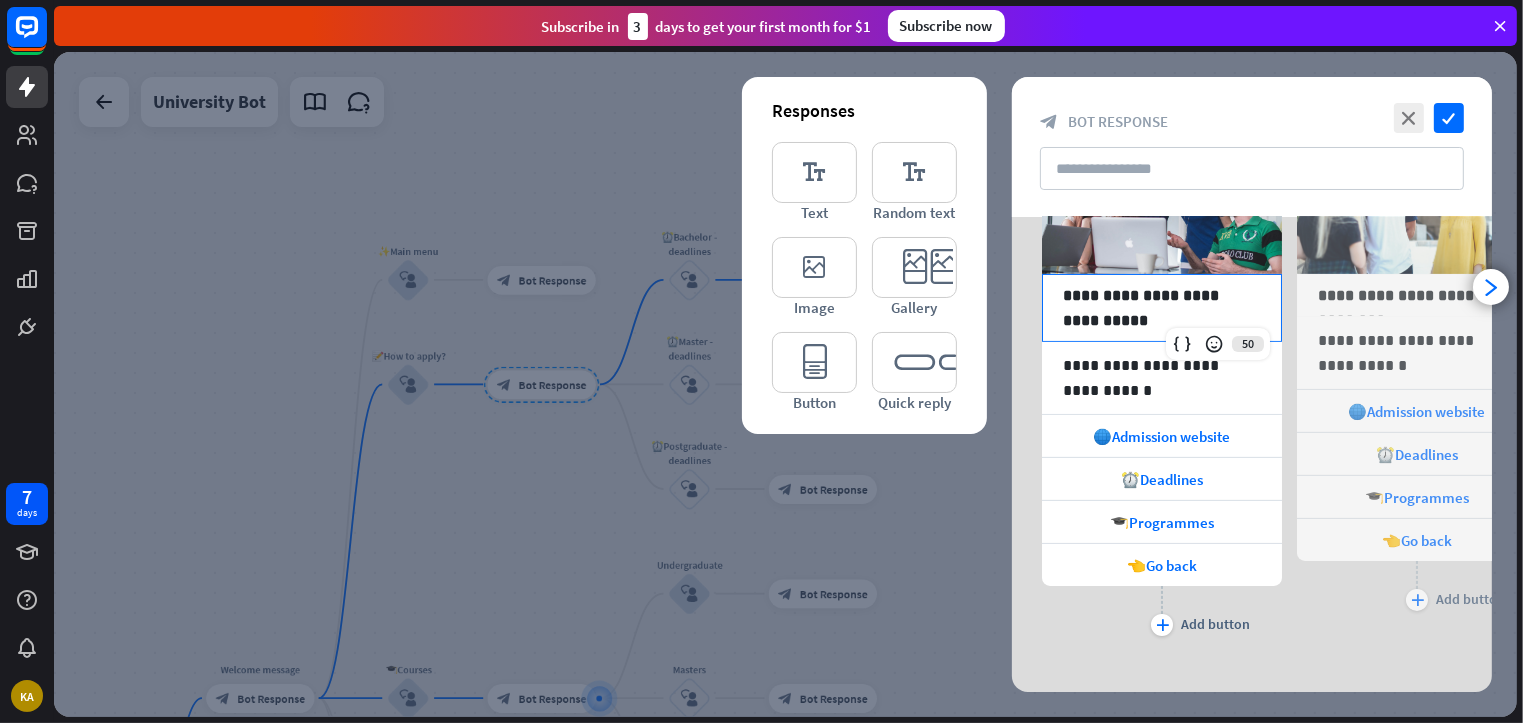 click on "**********" at bounding box center (1162, 308) 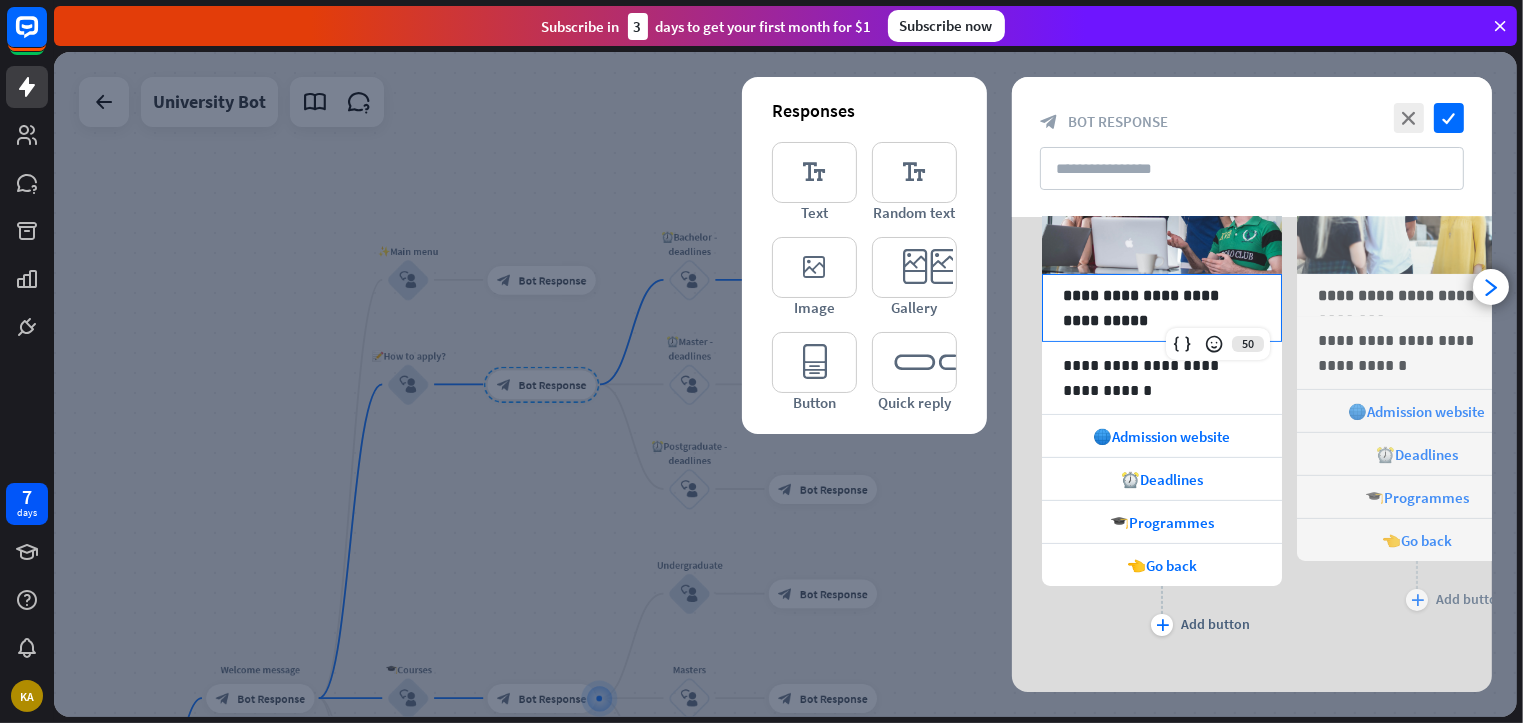 type 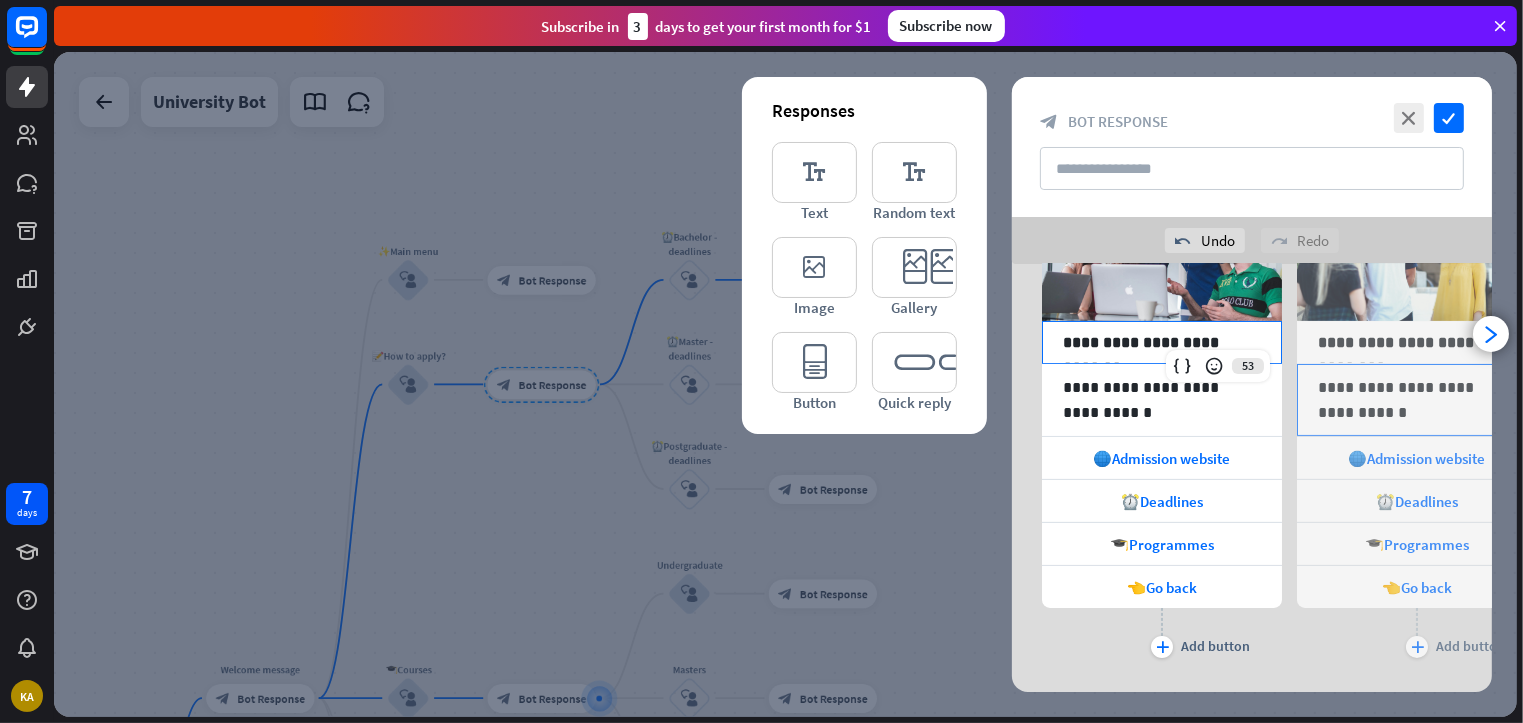 scroll, scrollTop: 294, scrollLeft: 0, axis: vertical 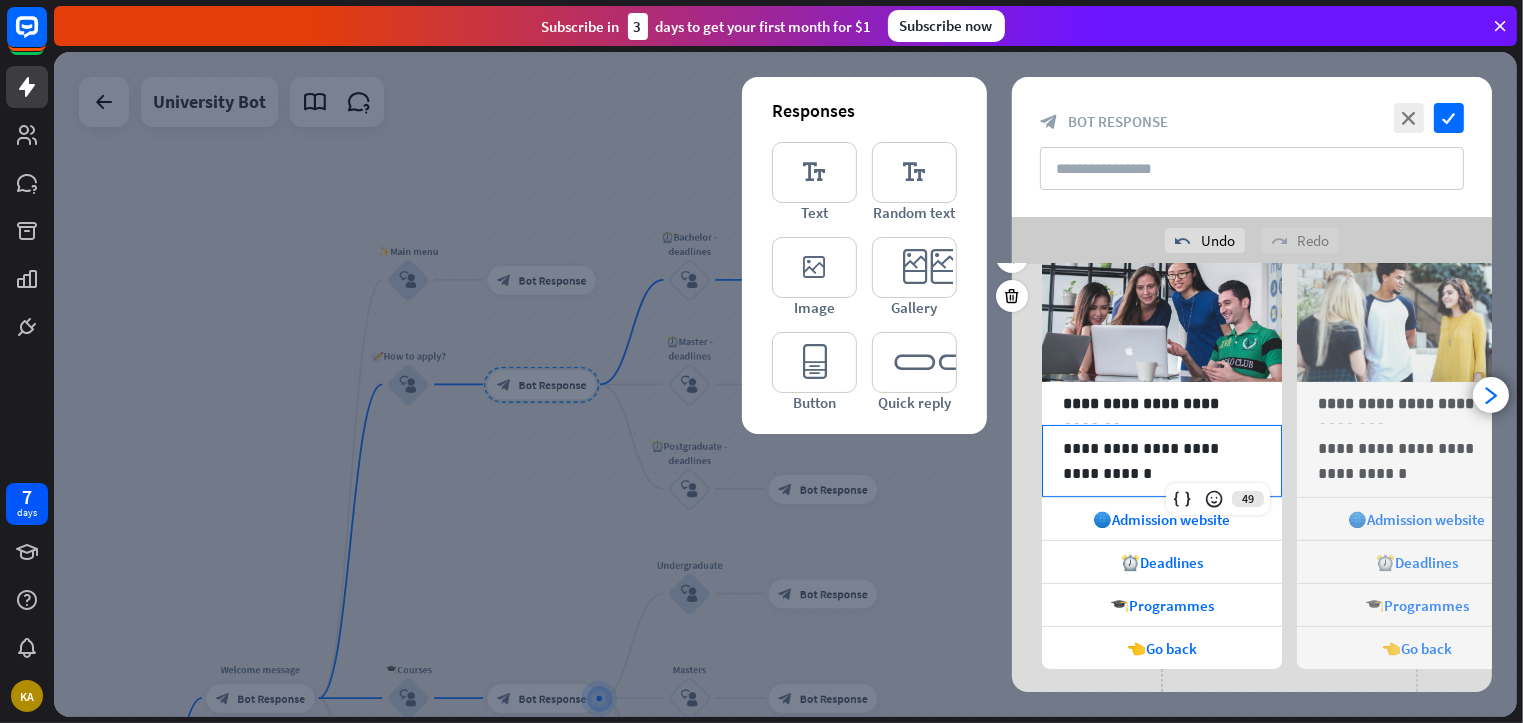 click on "**********" at bounding box center (1162, 461) 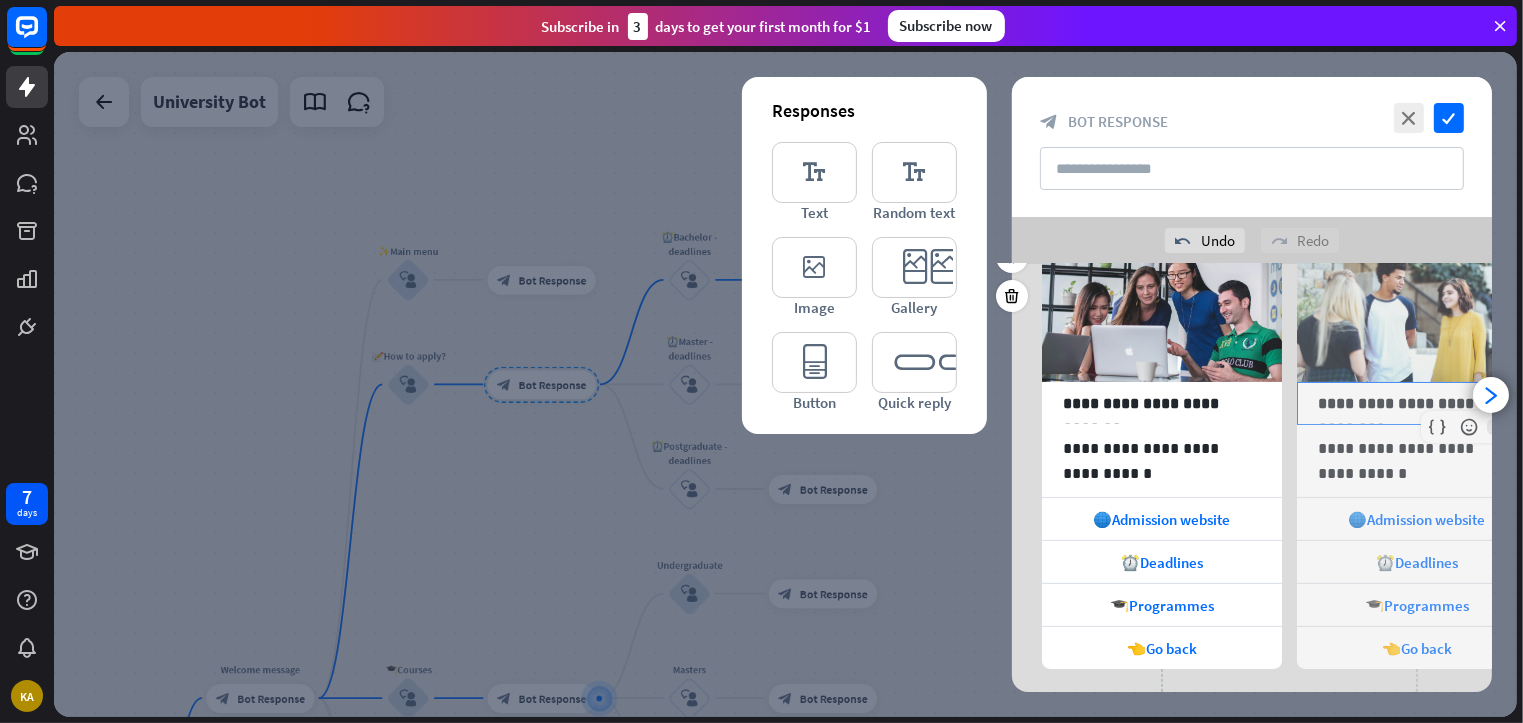 click on "**********" at bounding box center (1417, 403) 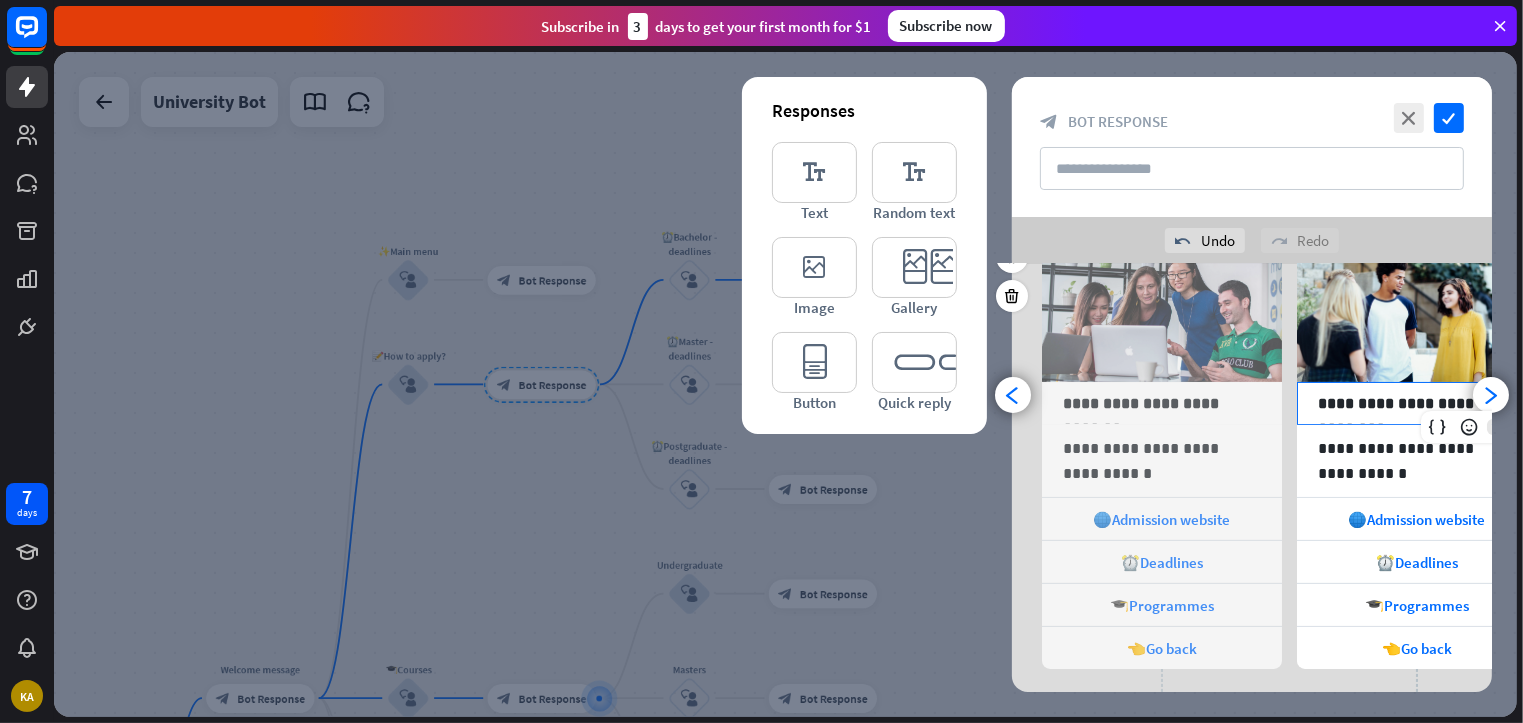 scroll, scrollTop: 0, scrollLeft: 164, axis: horizontal 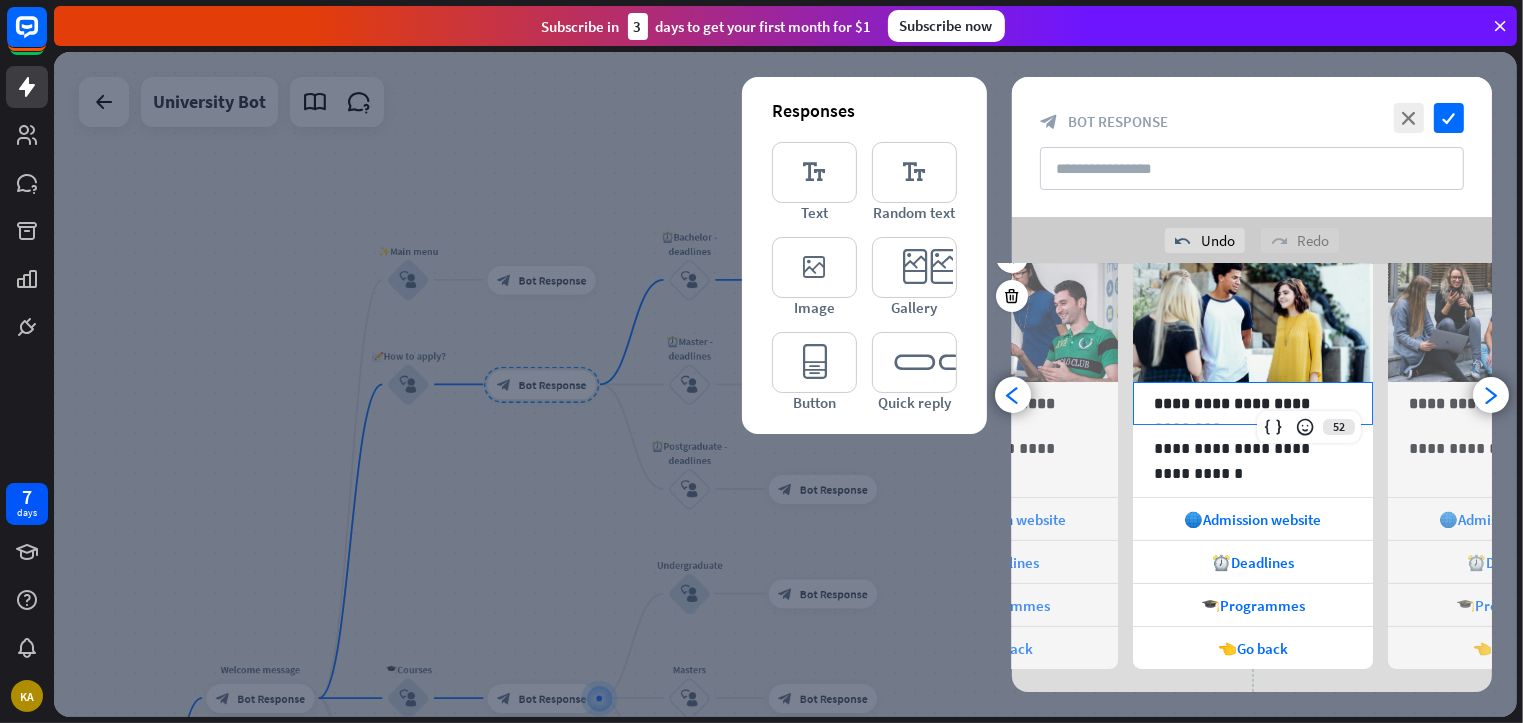 type 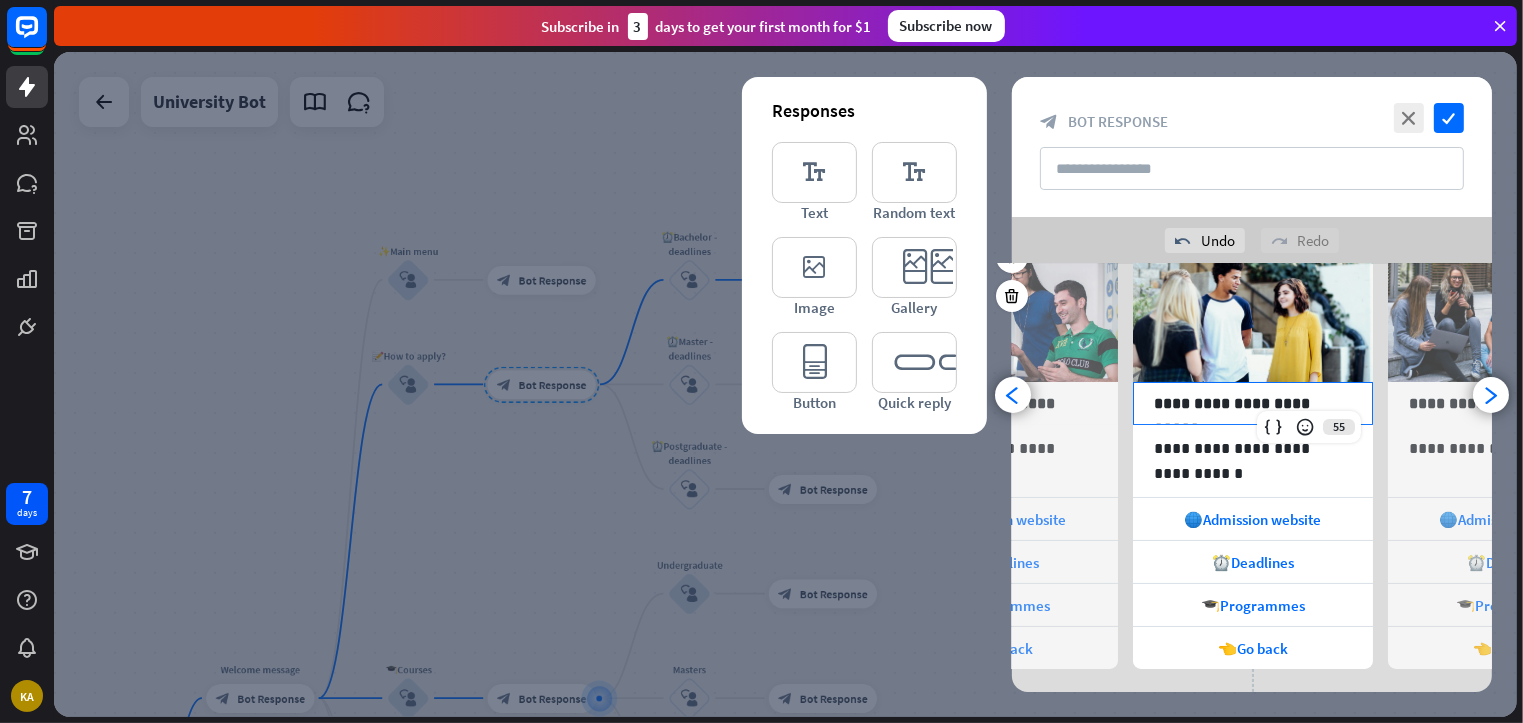 click on "**********" at bounding box center (1253, 403) 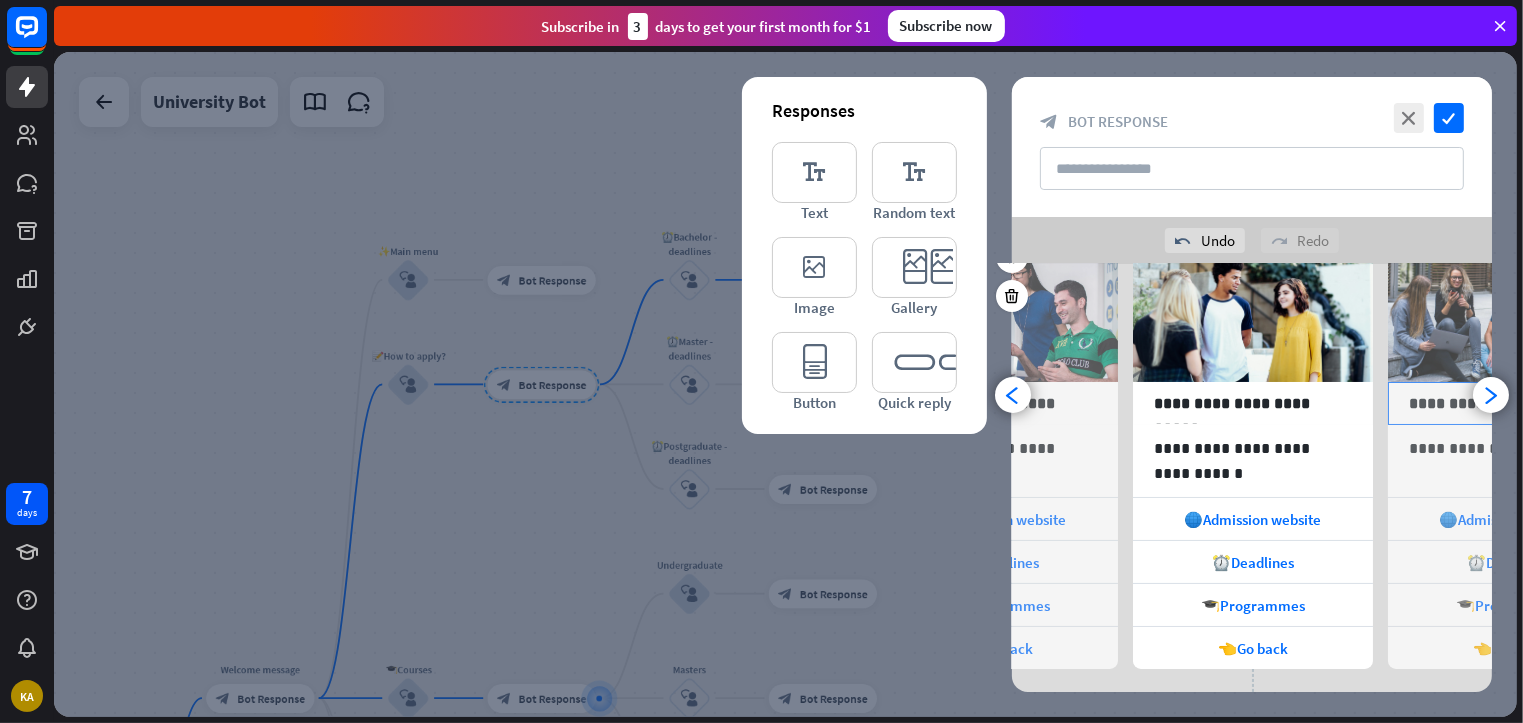 click on "**********" at bounding box center [1508, 403] 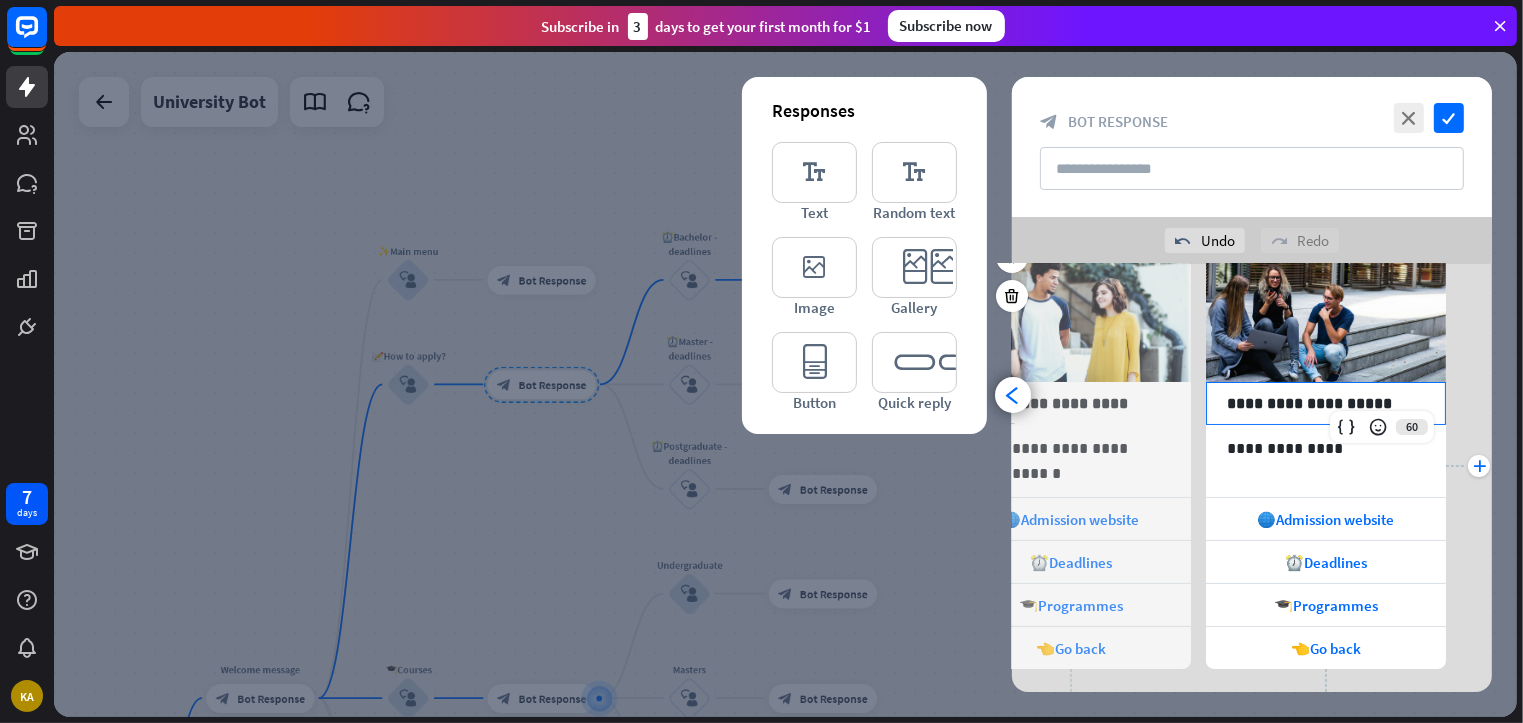 scroll, scrollTop: 0, scrollLeft: 420, axis: horizontal 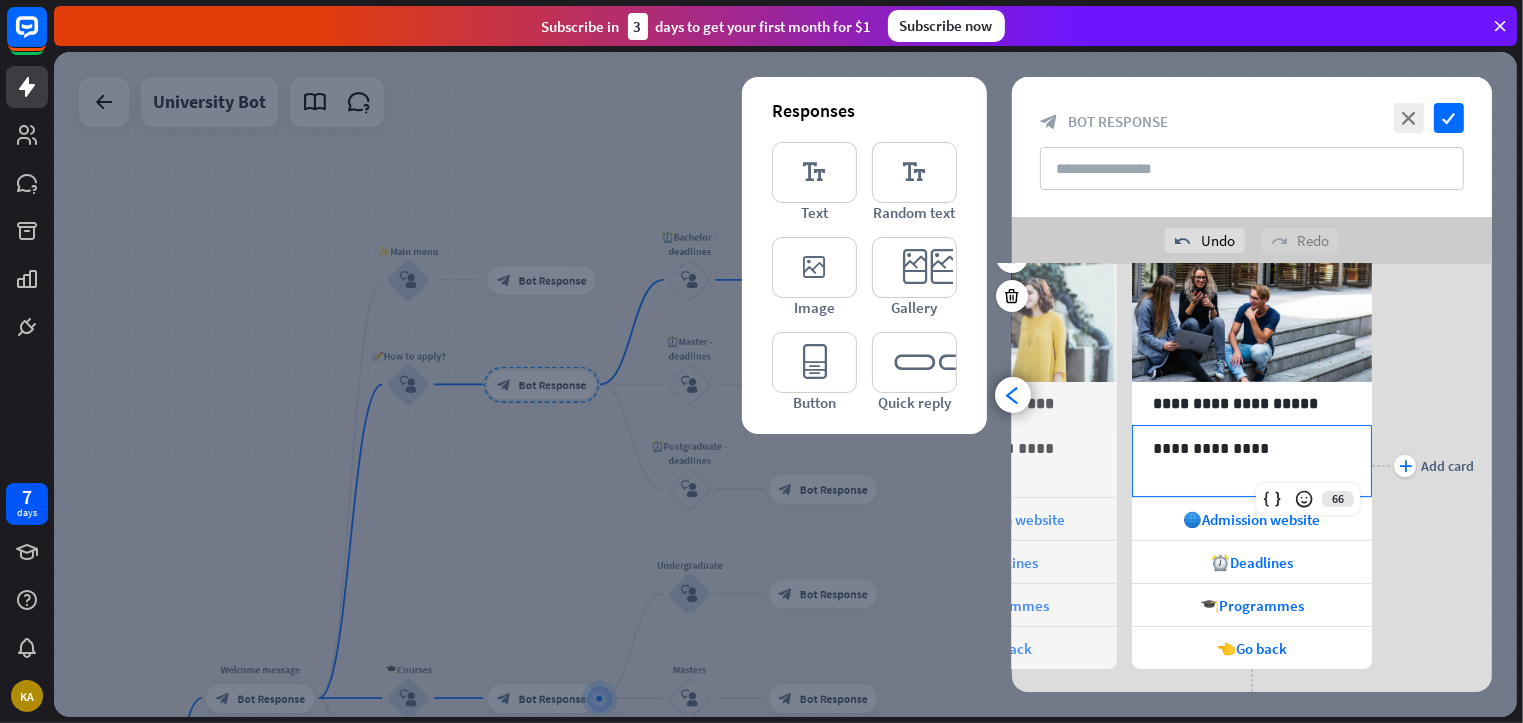 click on "**********" at bounding box center (1252, 448) 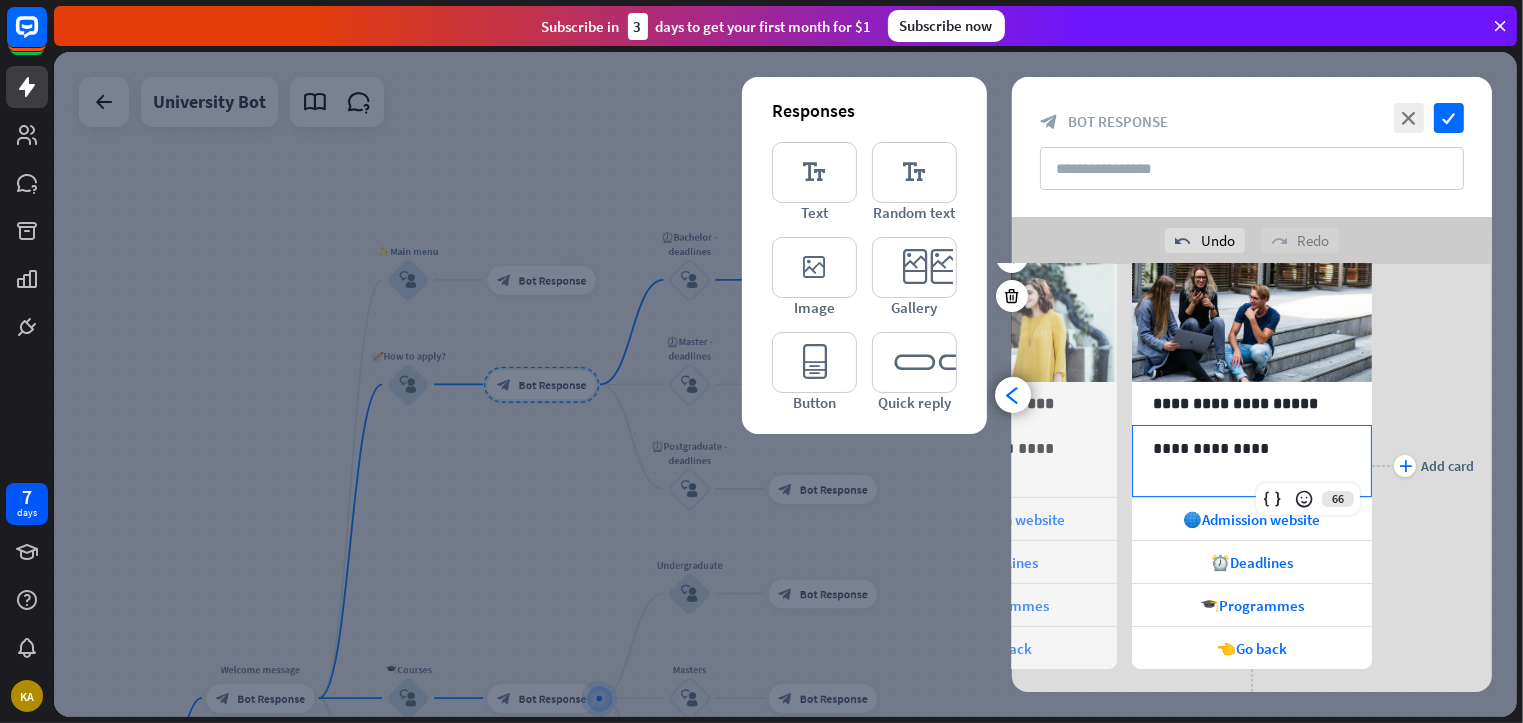 type 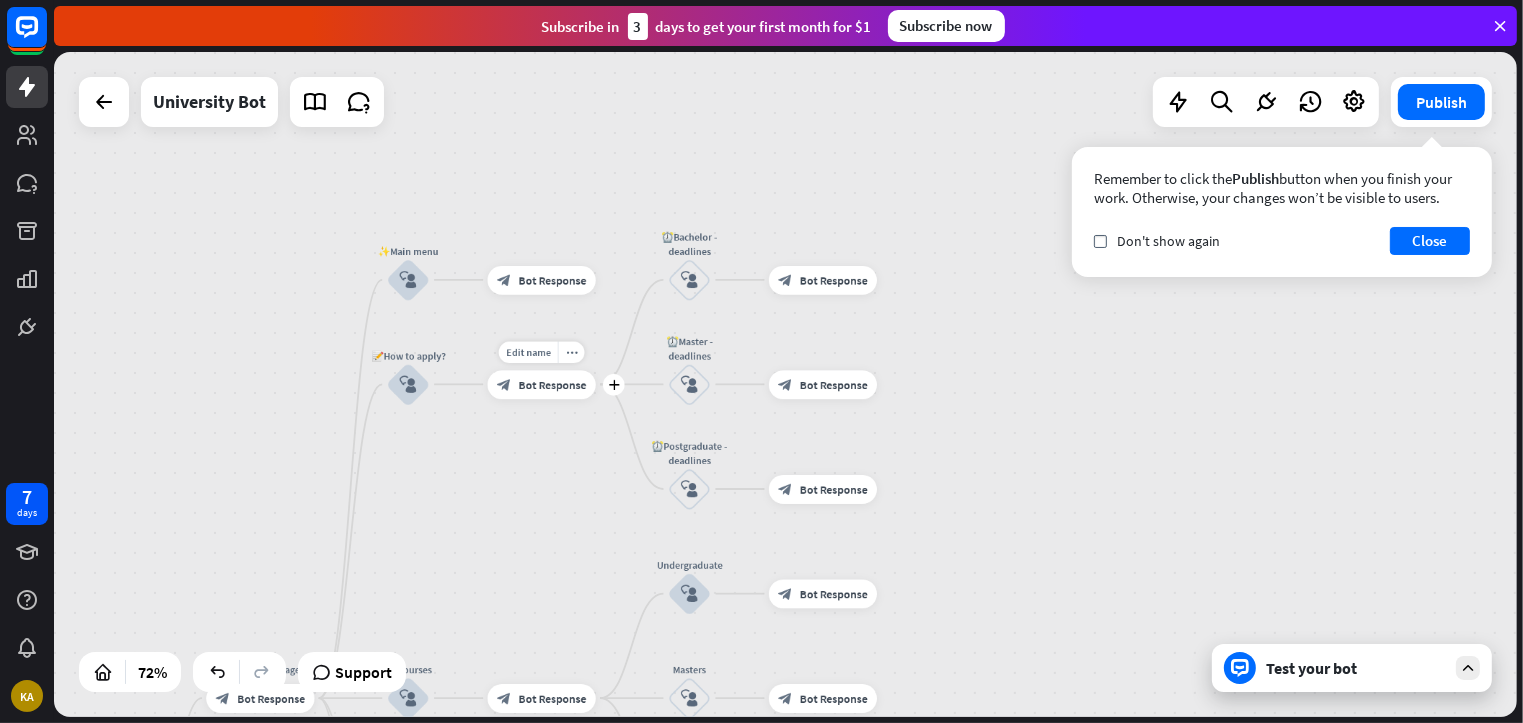 click on "Bot Response" at bounding box center (553, 384) 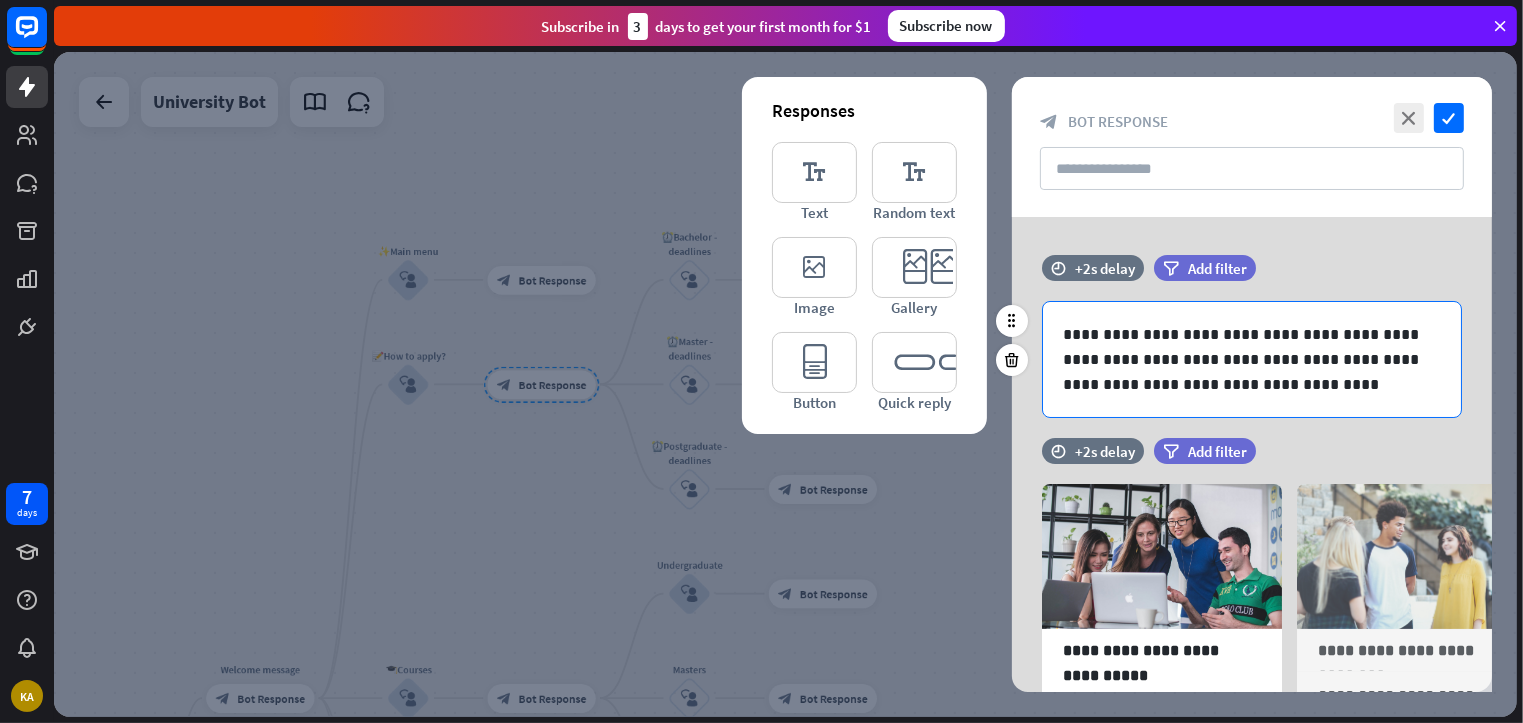 scroll, scrollTop: 372, scrollLeft: 0, axis: vertical 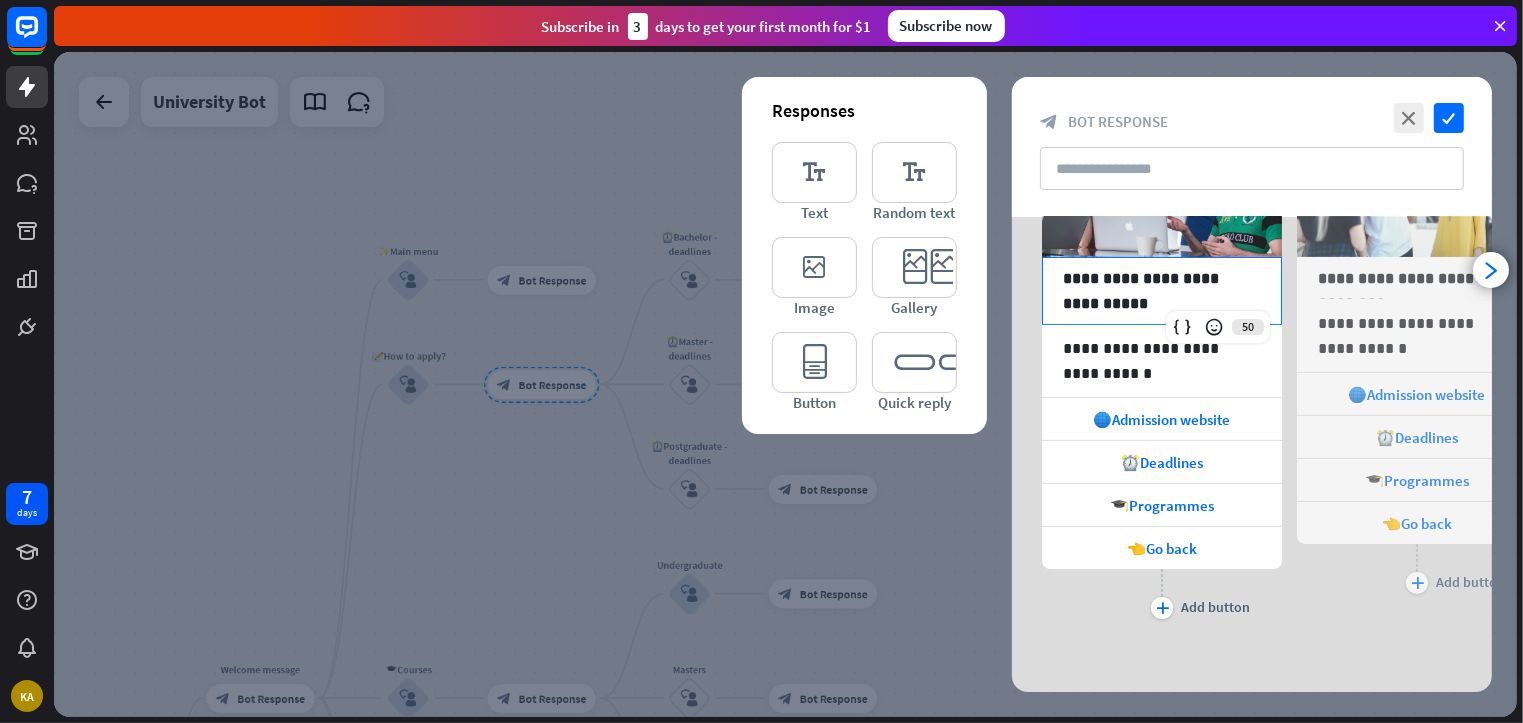 click on "**********" at bounding box center (1162, 291) 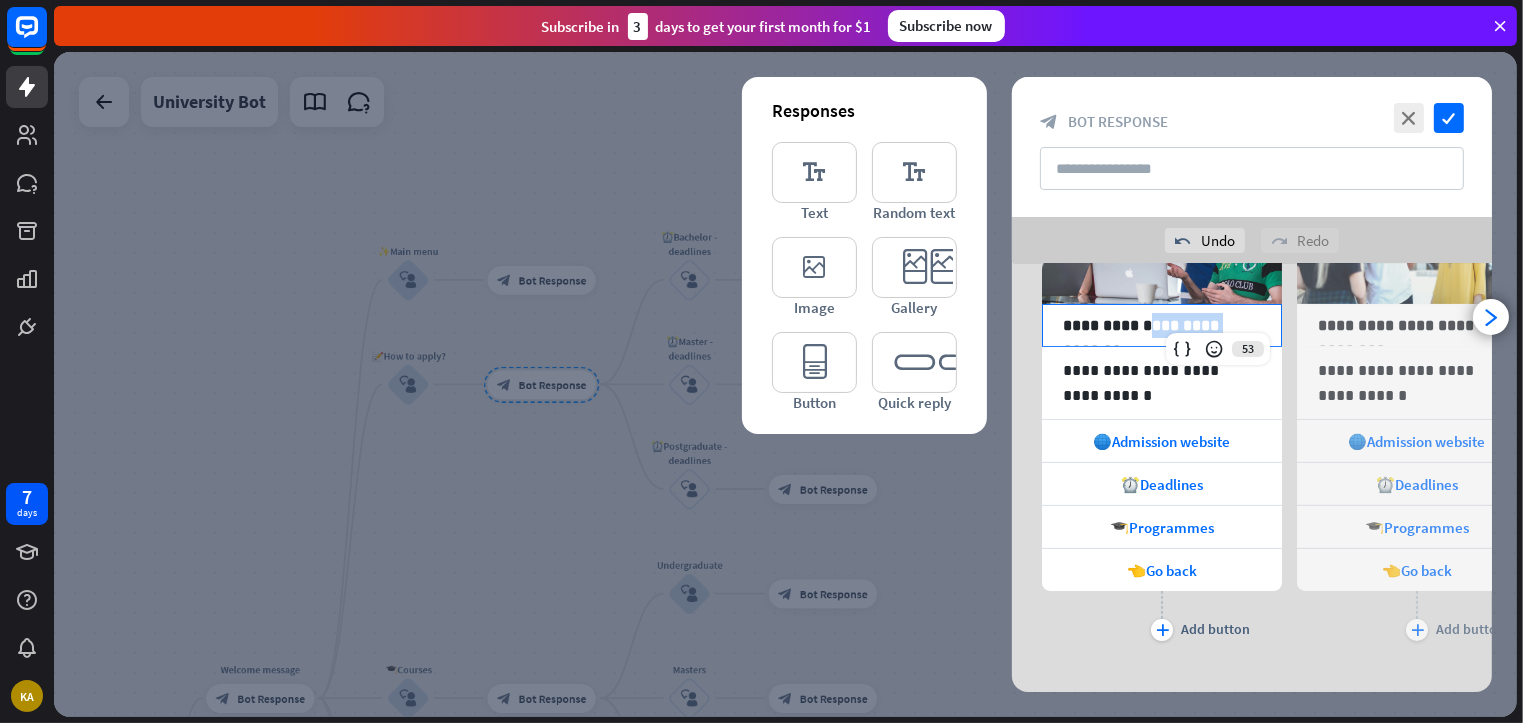 copy on "*********" 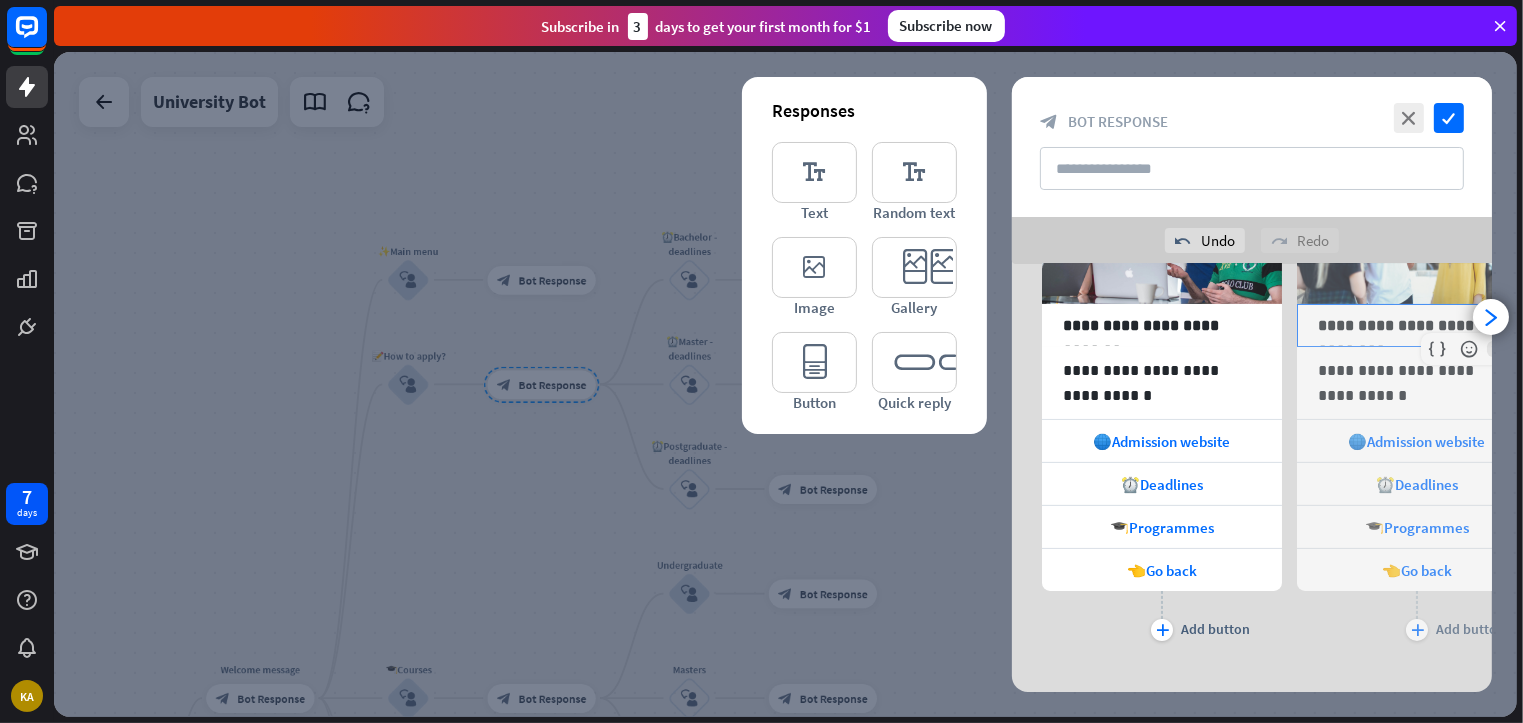 click on "**********" at bounding box center (1417, 325) 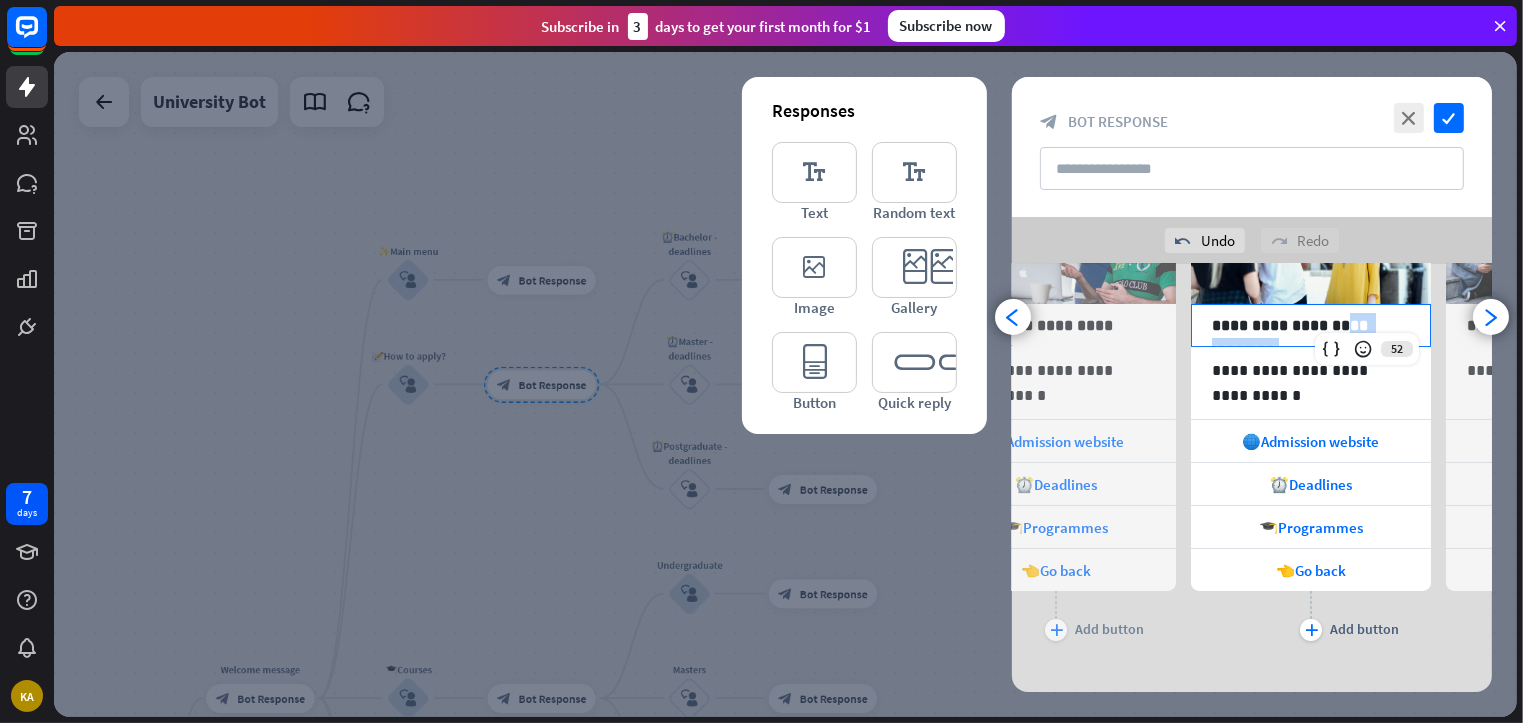click on "**********" at bounding box center (1252, 387) 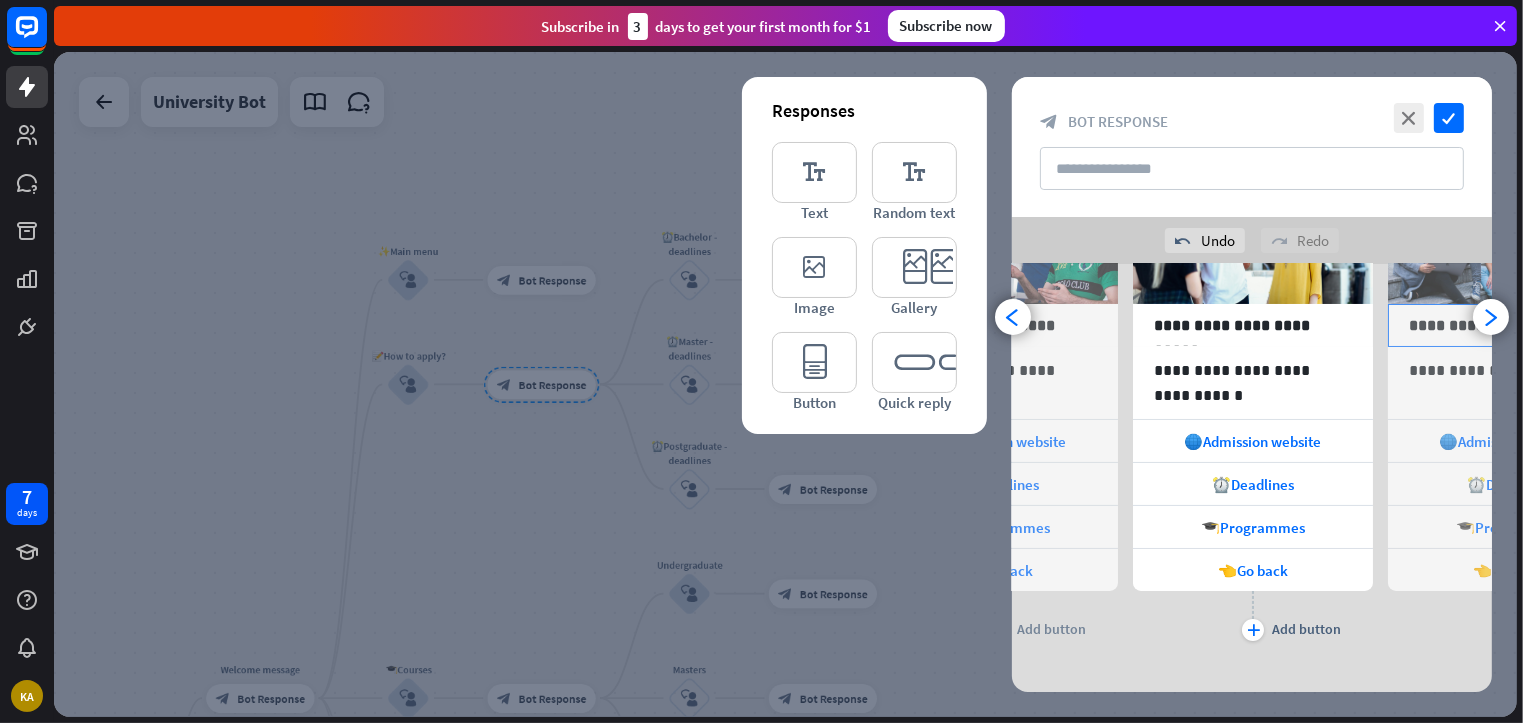 click on "**********" at bounding box center [1508, 325] 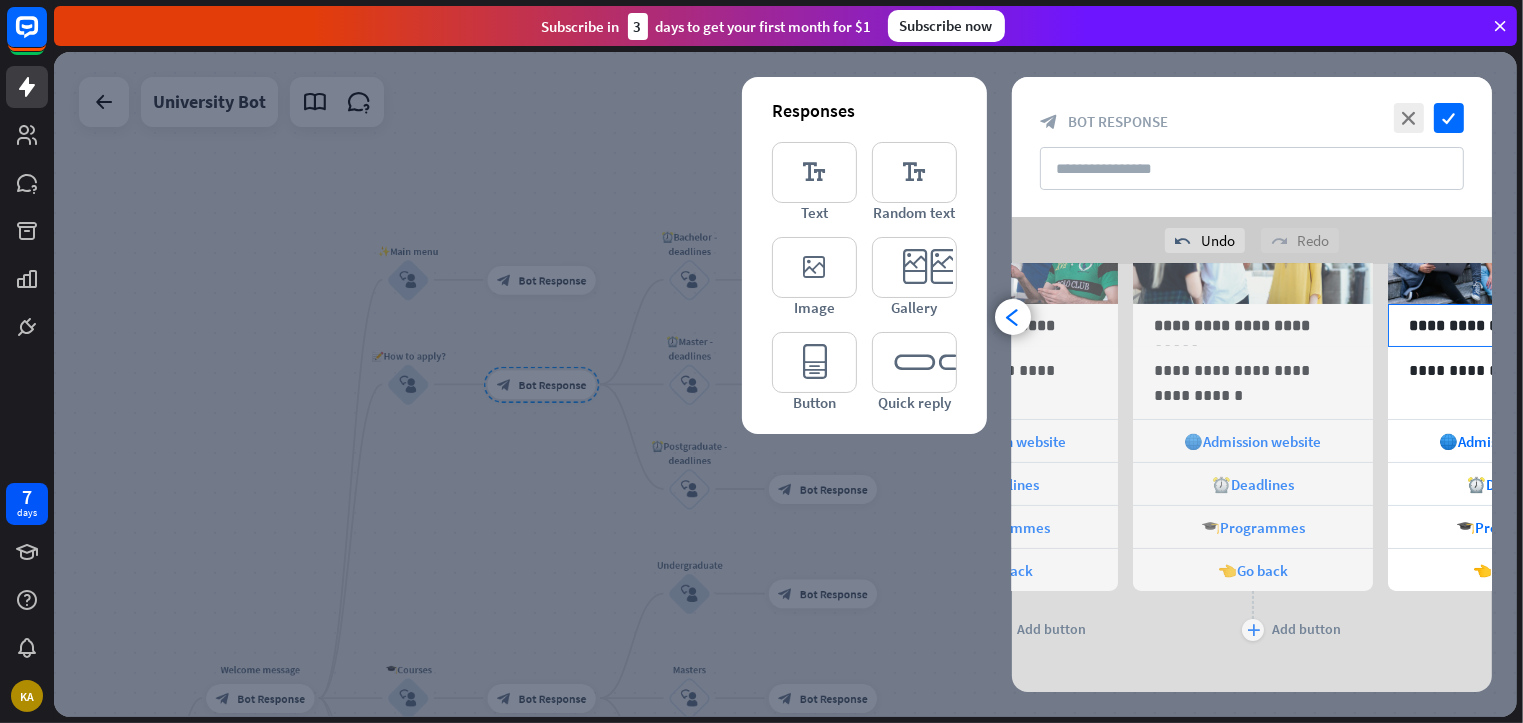 scroll, scrollTop: 0, scrollLeft: 420, axis: horizontal 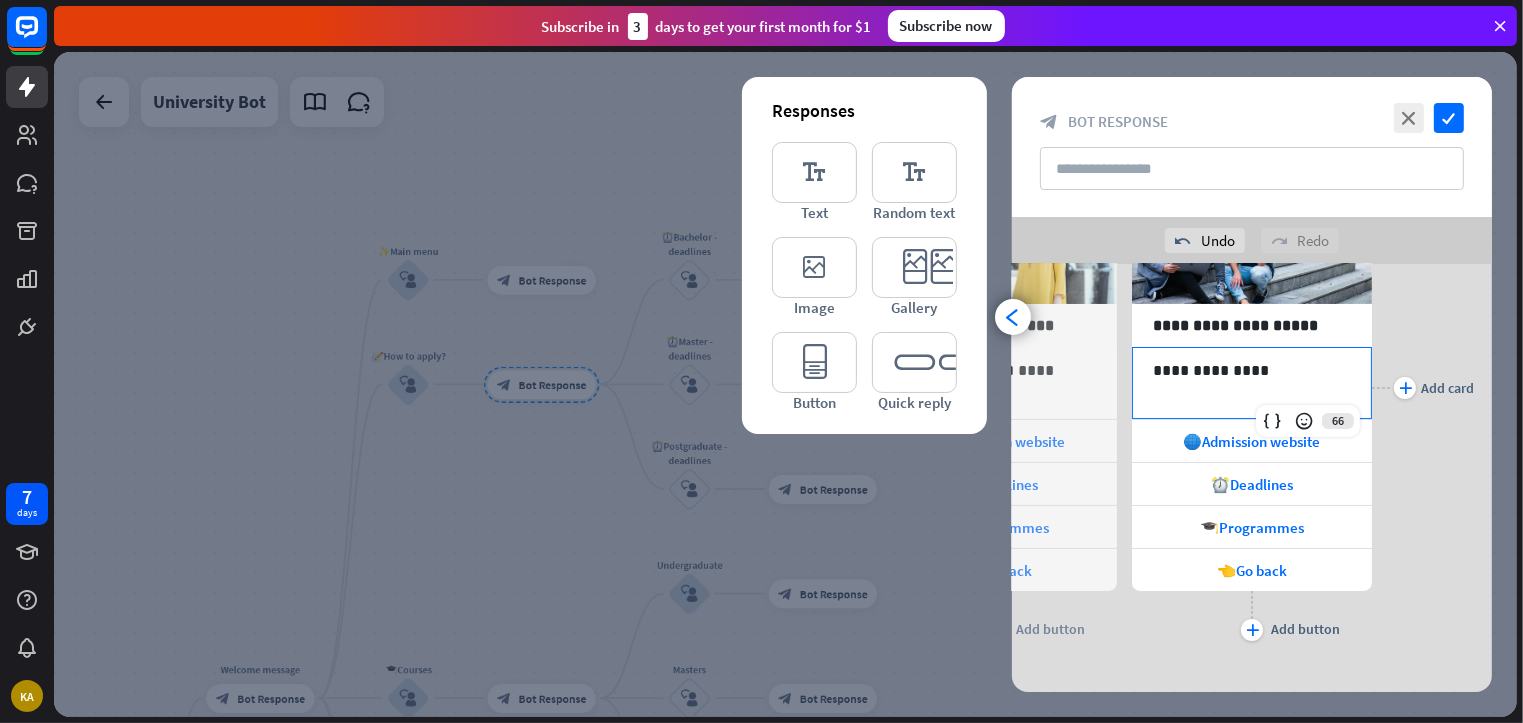 click on "**********" at bounding box center [1252, 370] 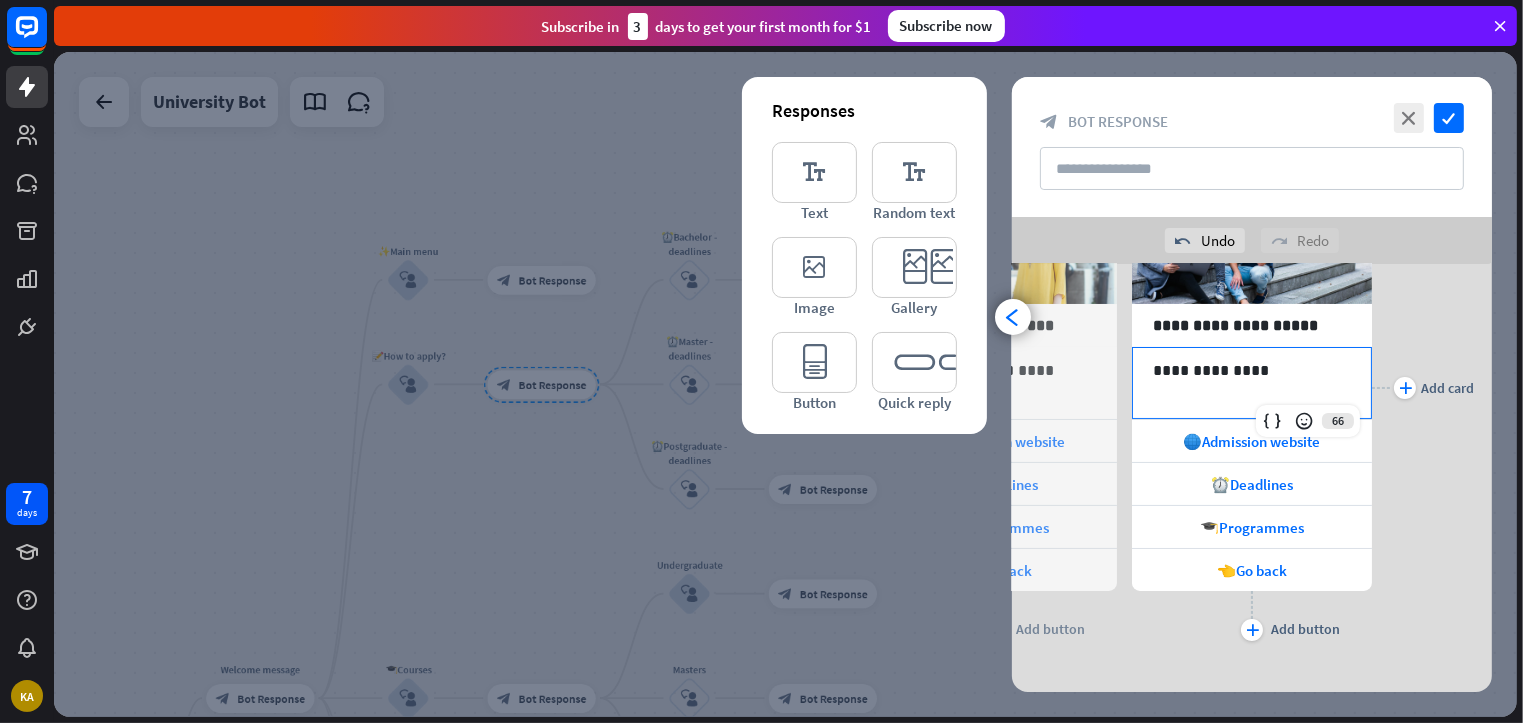 click on "**********" at bounding box center (1252, 370) 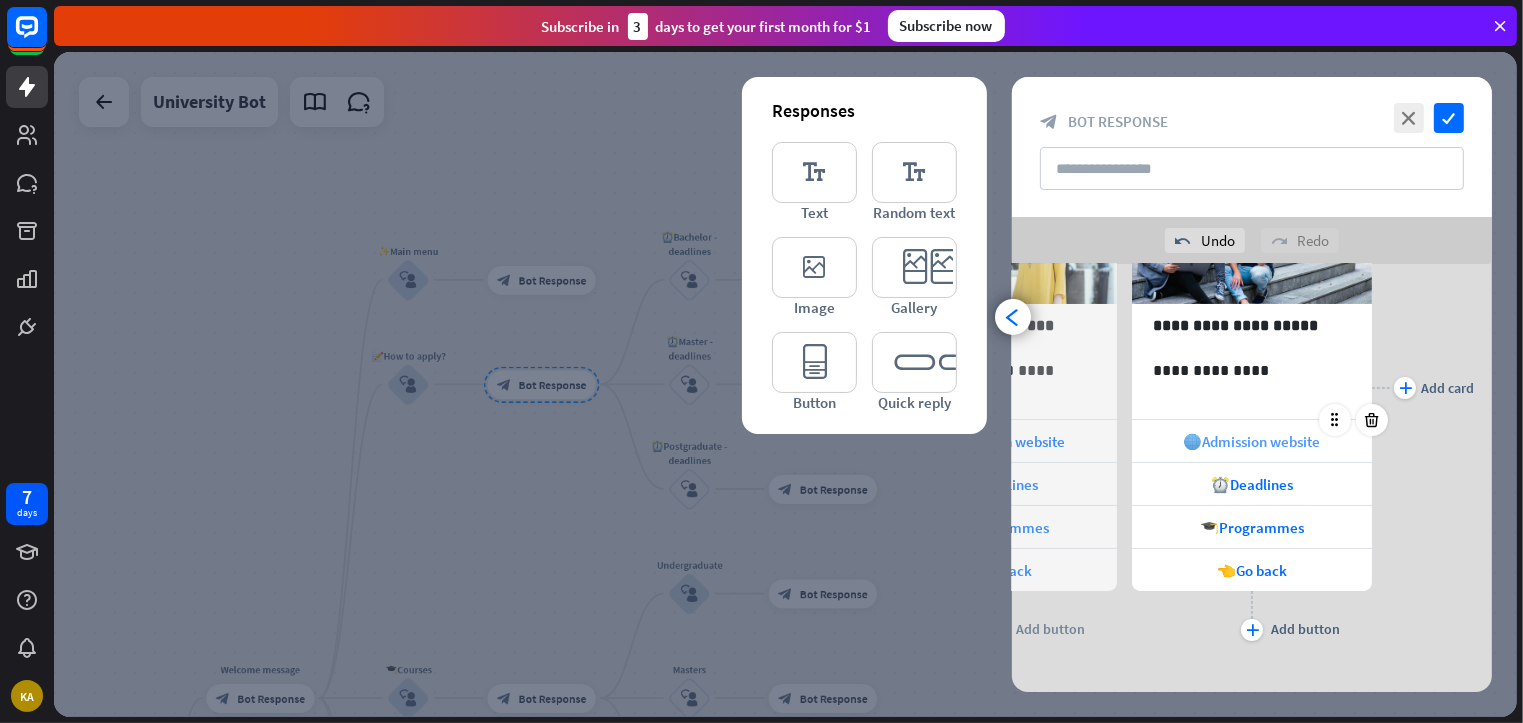click on "🌐Admission website" at bounding box center (1252, 441) 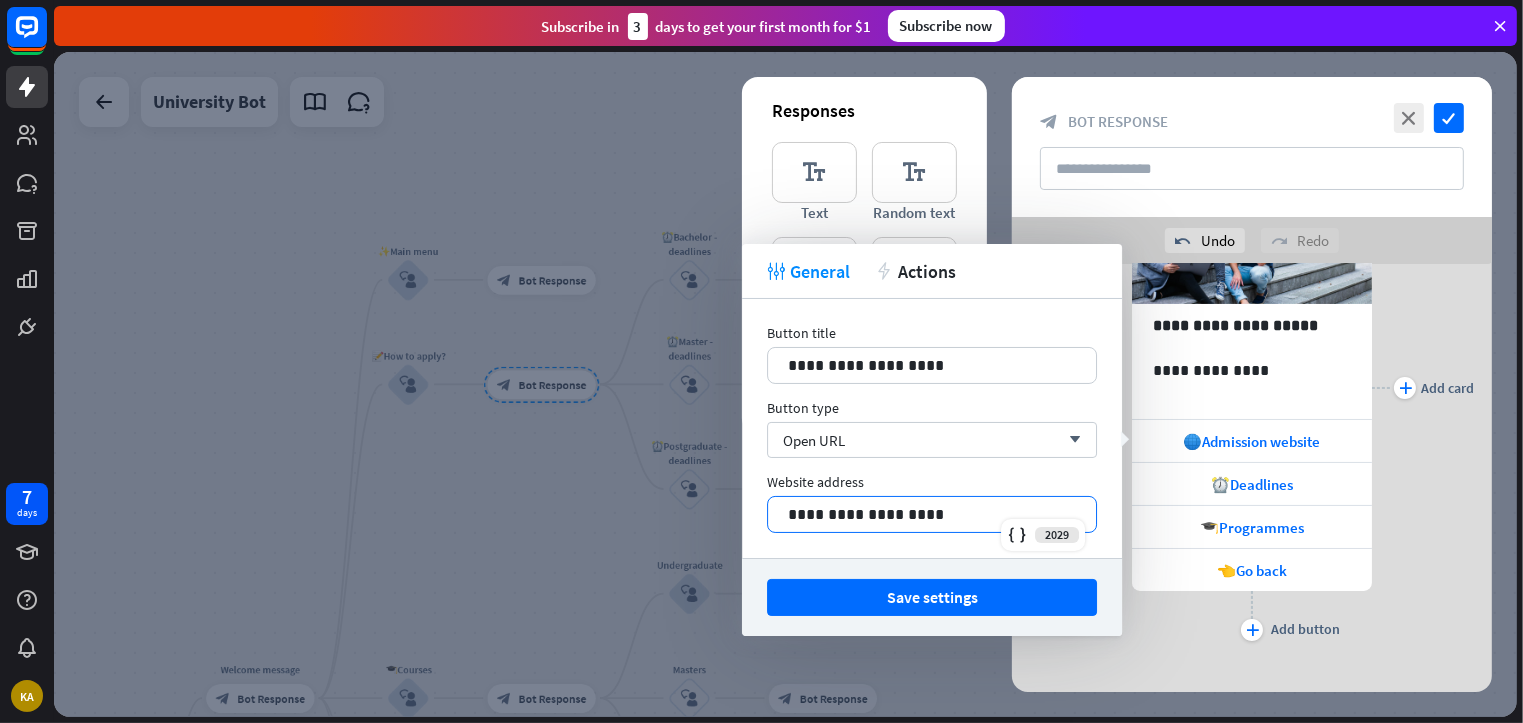 click on "**********" at bounding box center (932, 514) 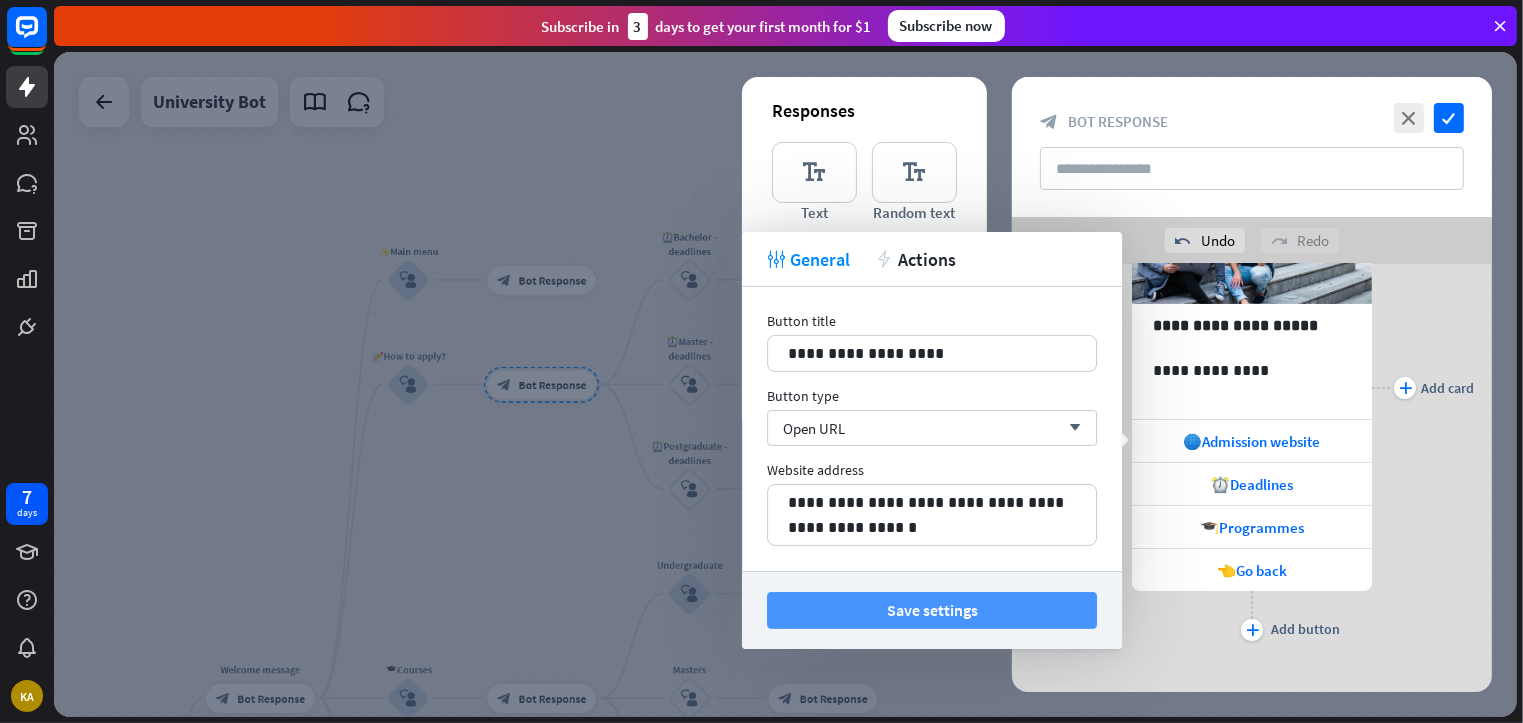 click on "Save settings" at bounding box center [932, 610] 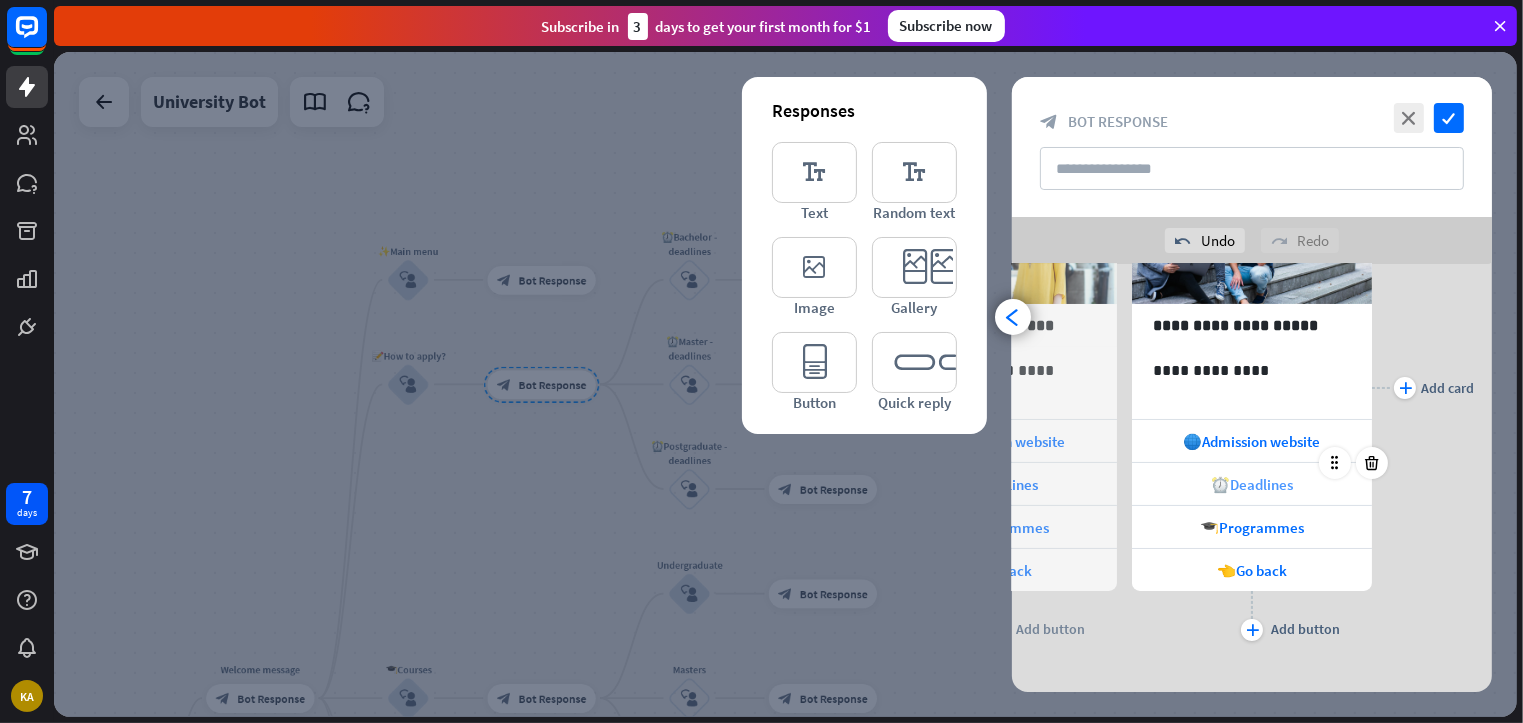 click on "⏰Deadlines" at bounding box center (1252, 484) 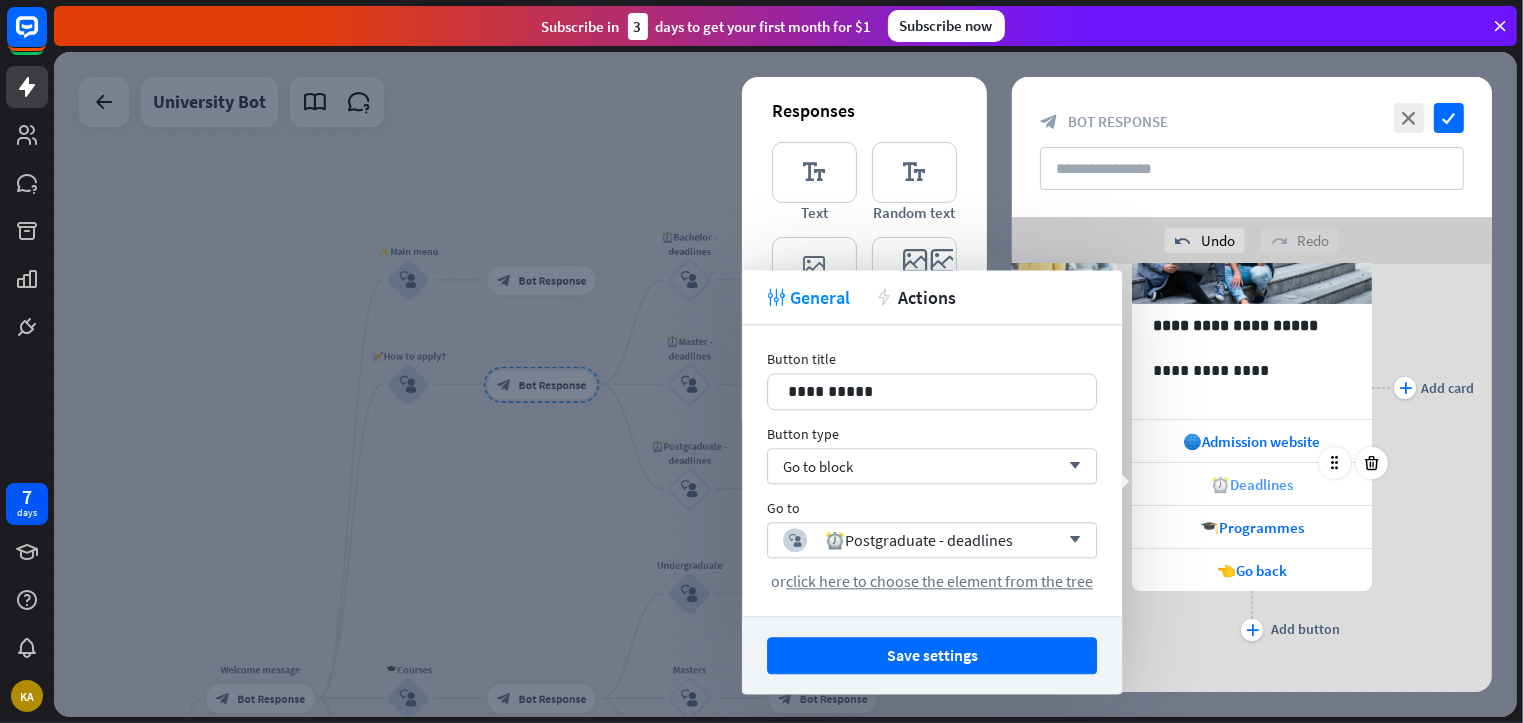 click on "⏰Deadlines" at bounding box center [1252, 484] 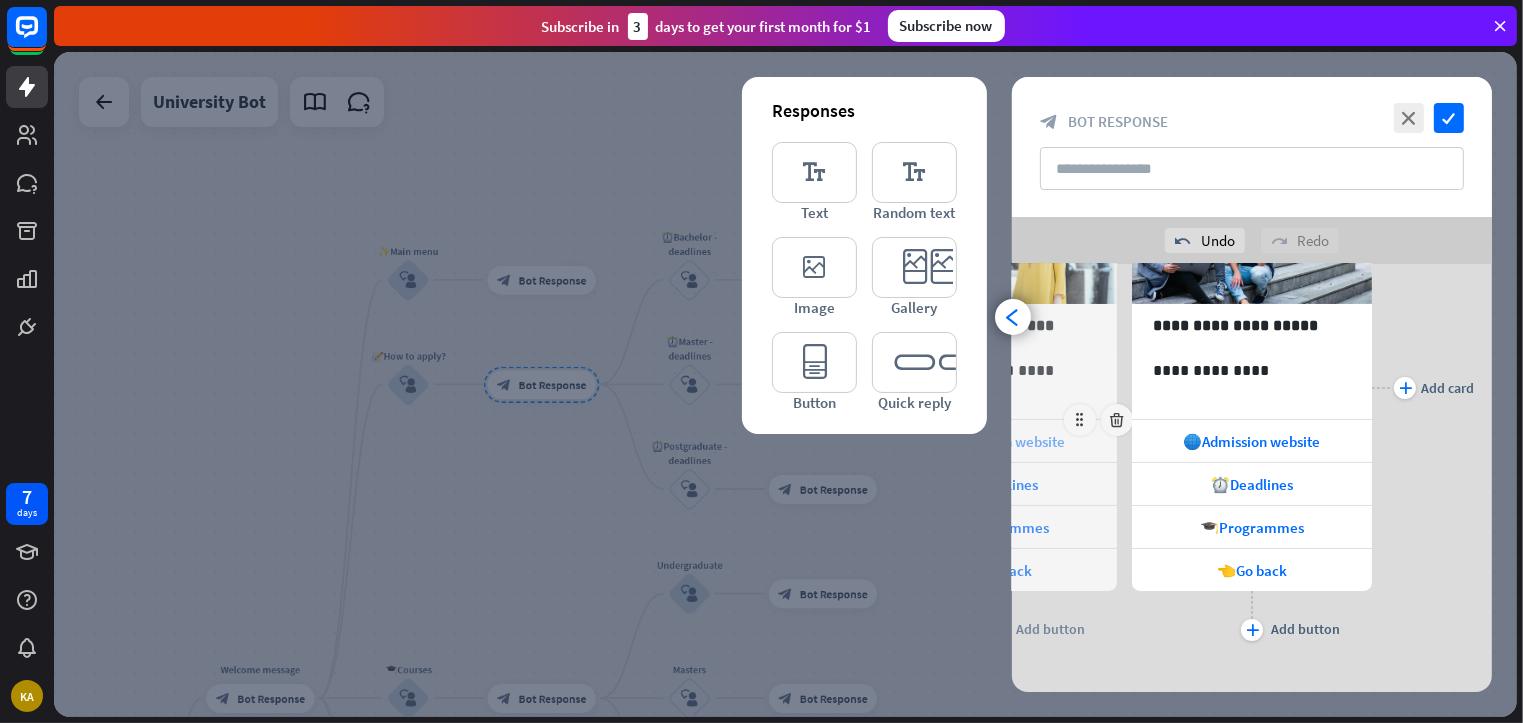 click on "🌐Admission website" at bounding box center [997, 441] 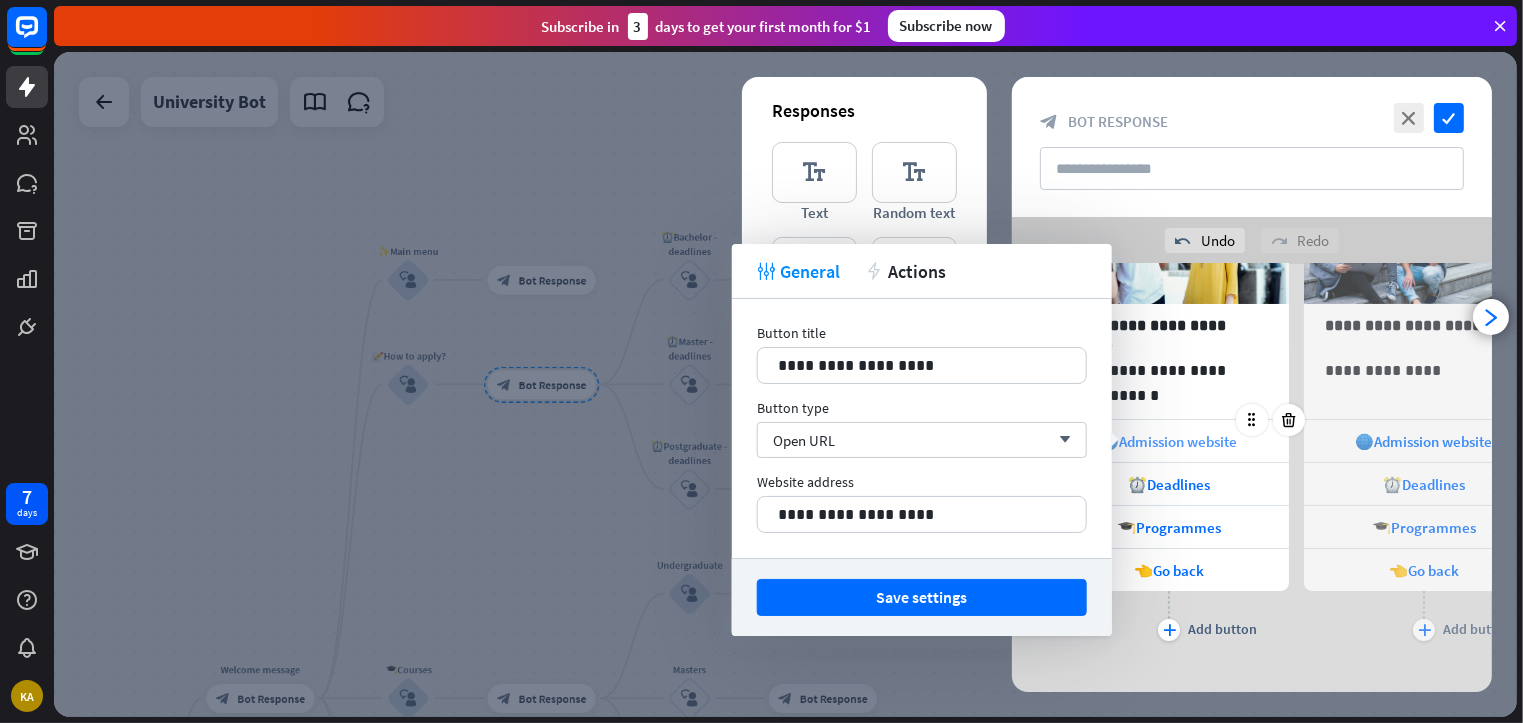 scroll, scrollTop: 0, scrollLeft: 164, axis: horizontal 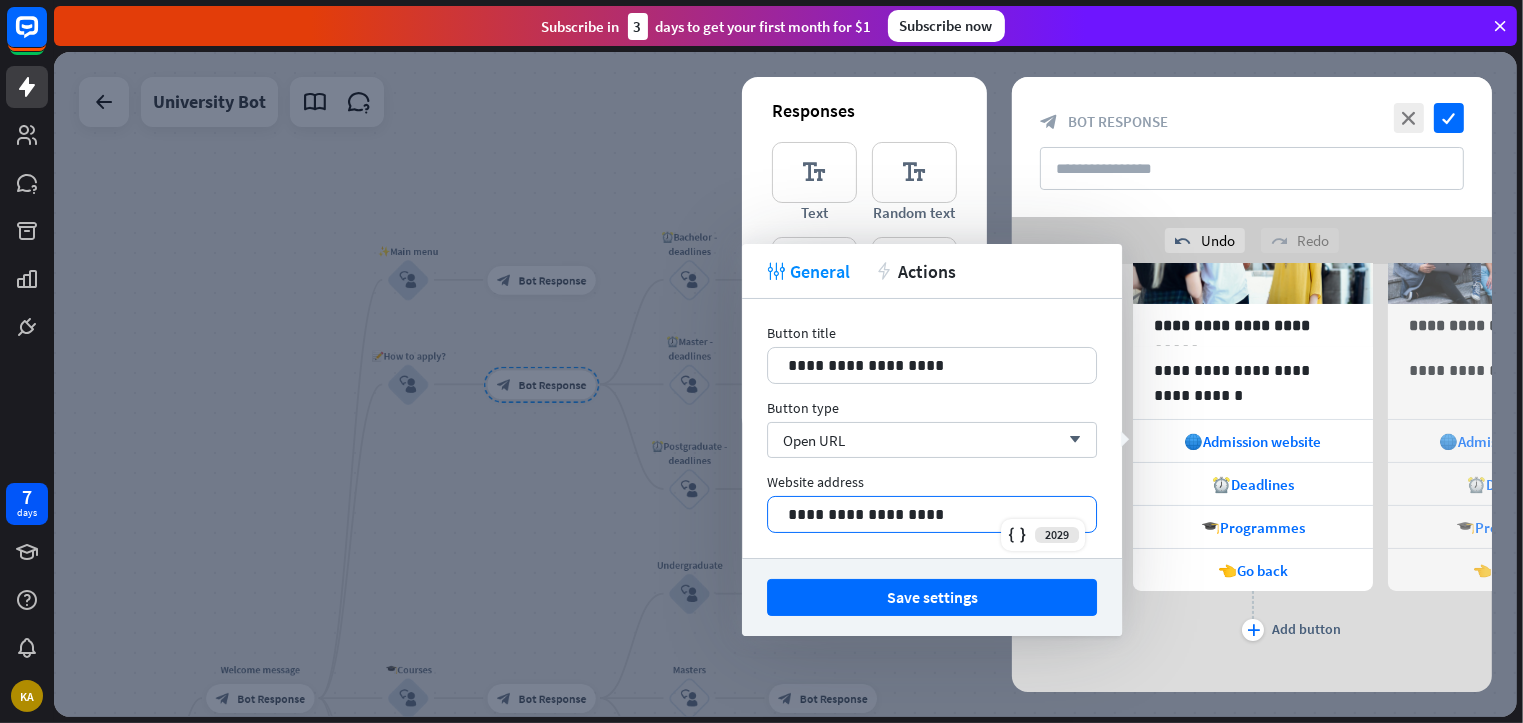 click on "**********" at bounding box center [932, 514] 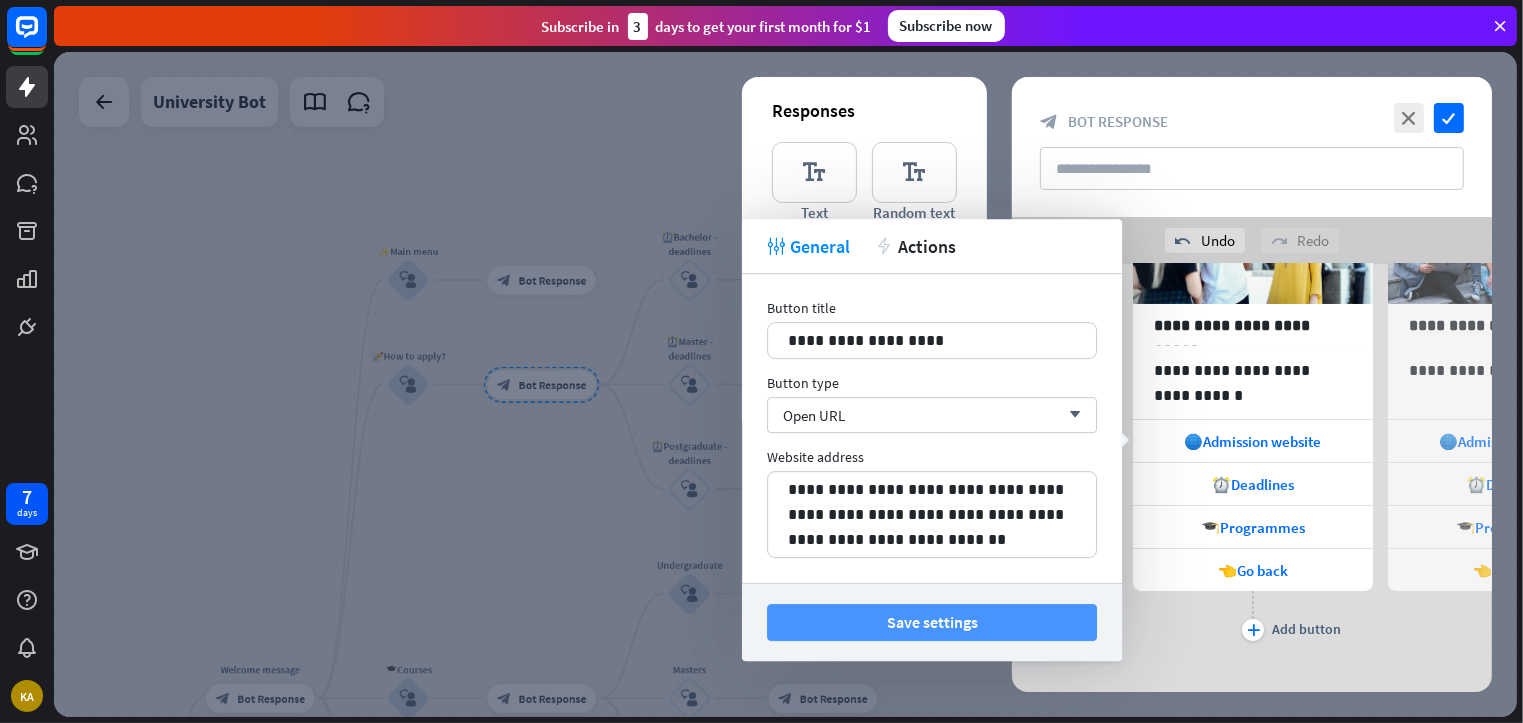 click on "Save settings" at bounding box center [932, 622] 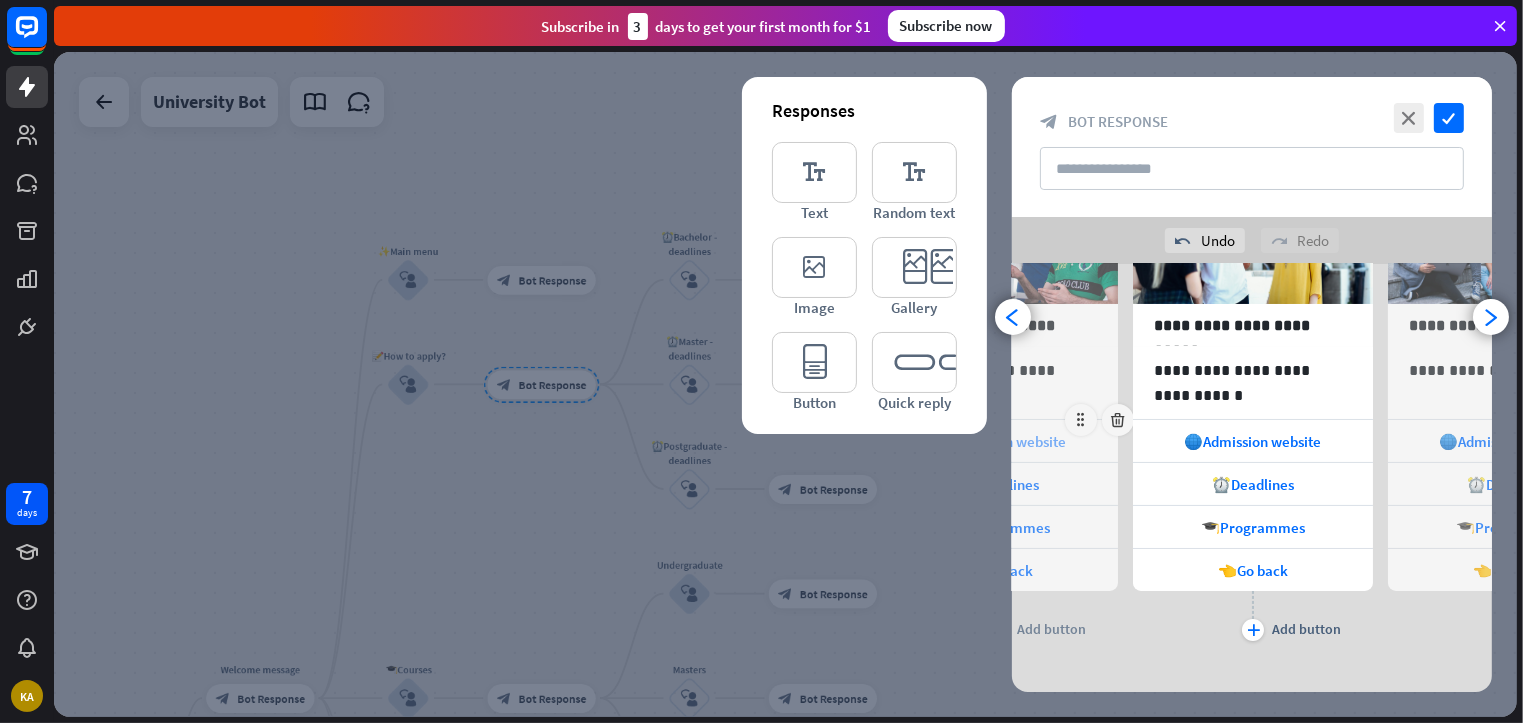 click on "🌐Admission website" at bounding box center (998, 441) 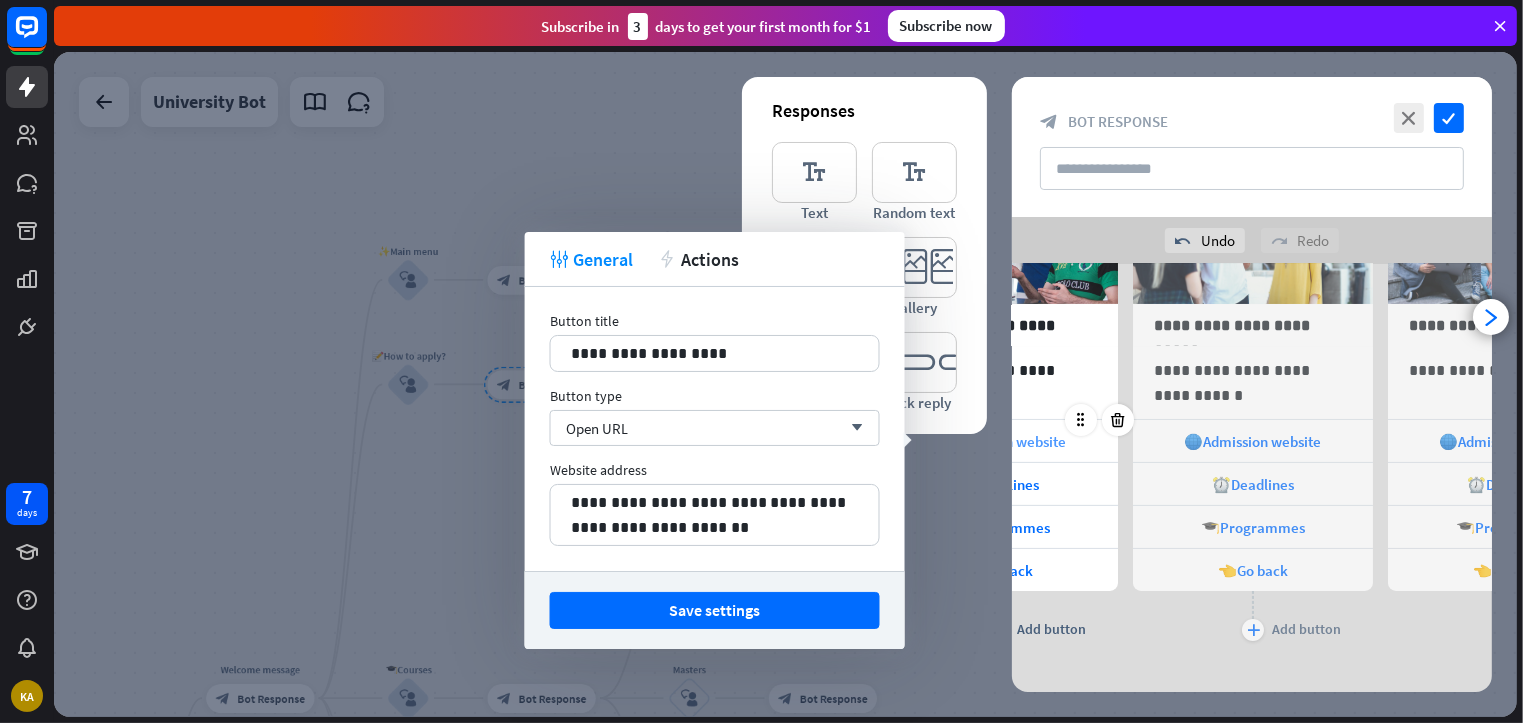 scroll, scrollTop: 0, scrollLeft: 0, axis: both 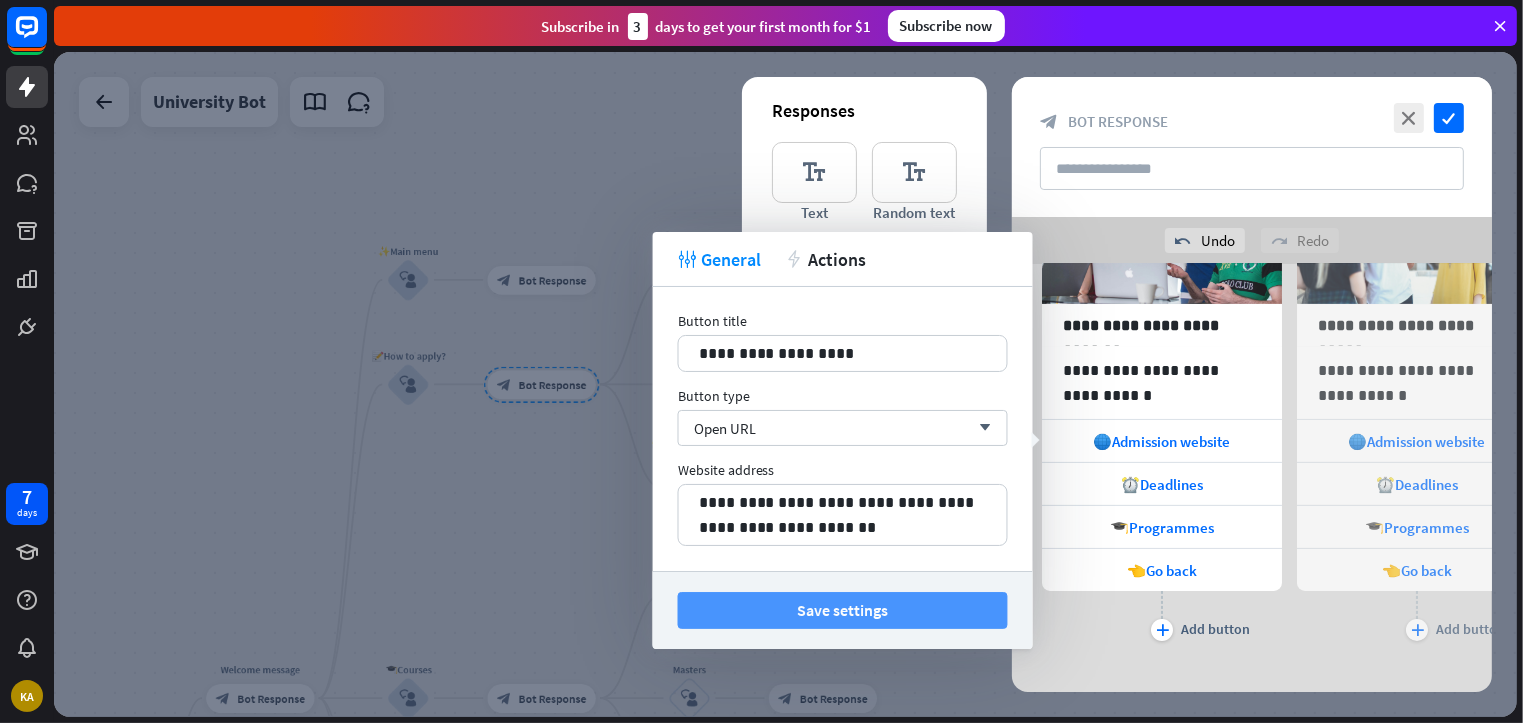 click on "Save settings" at bounding box center (843, 610) 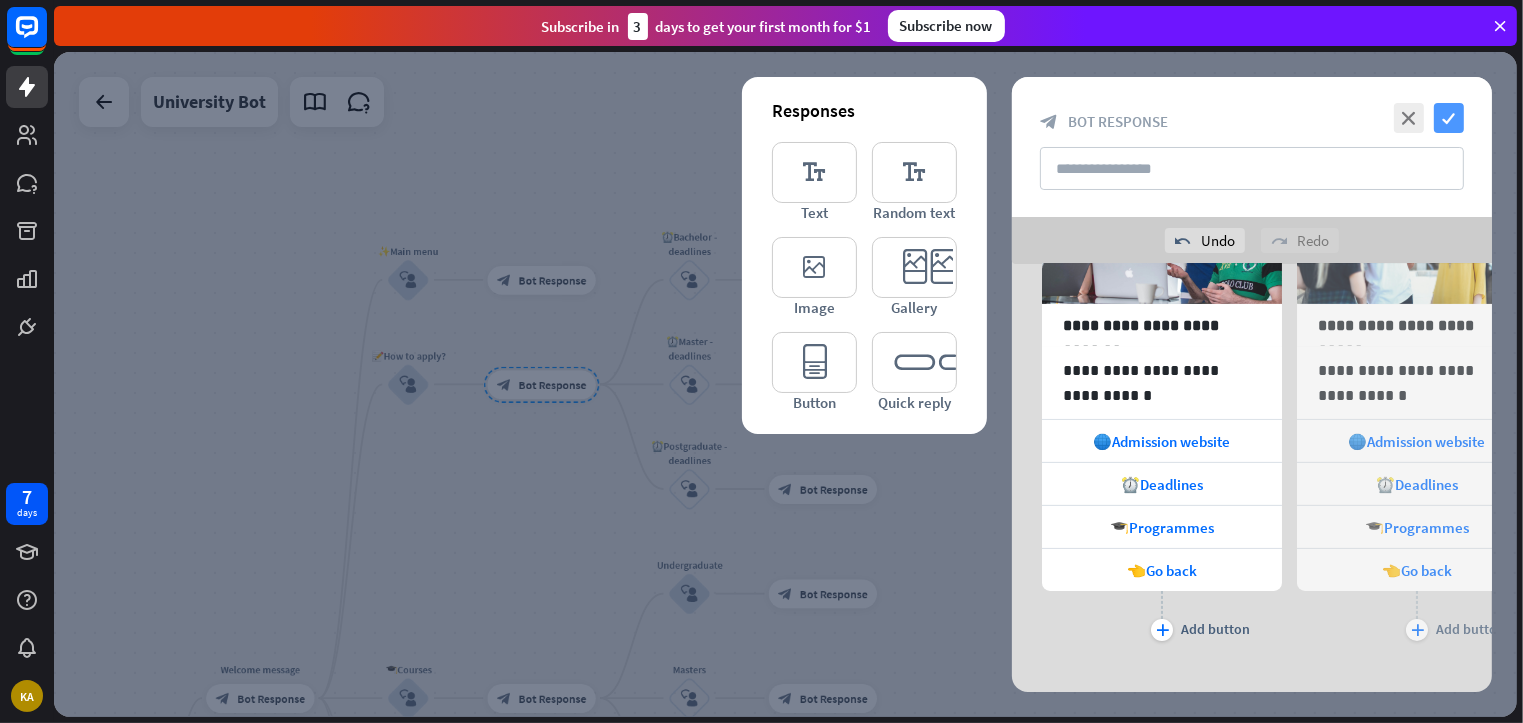 click on "check" at bounding box center (1449, 118) 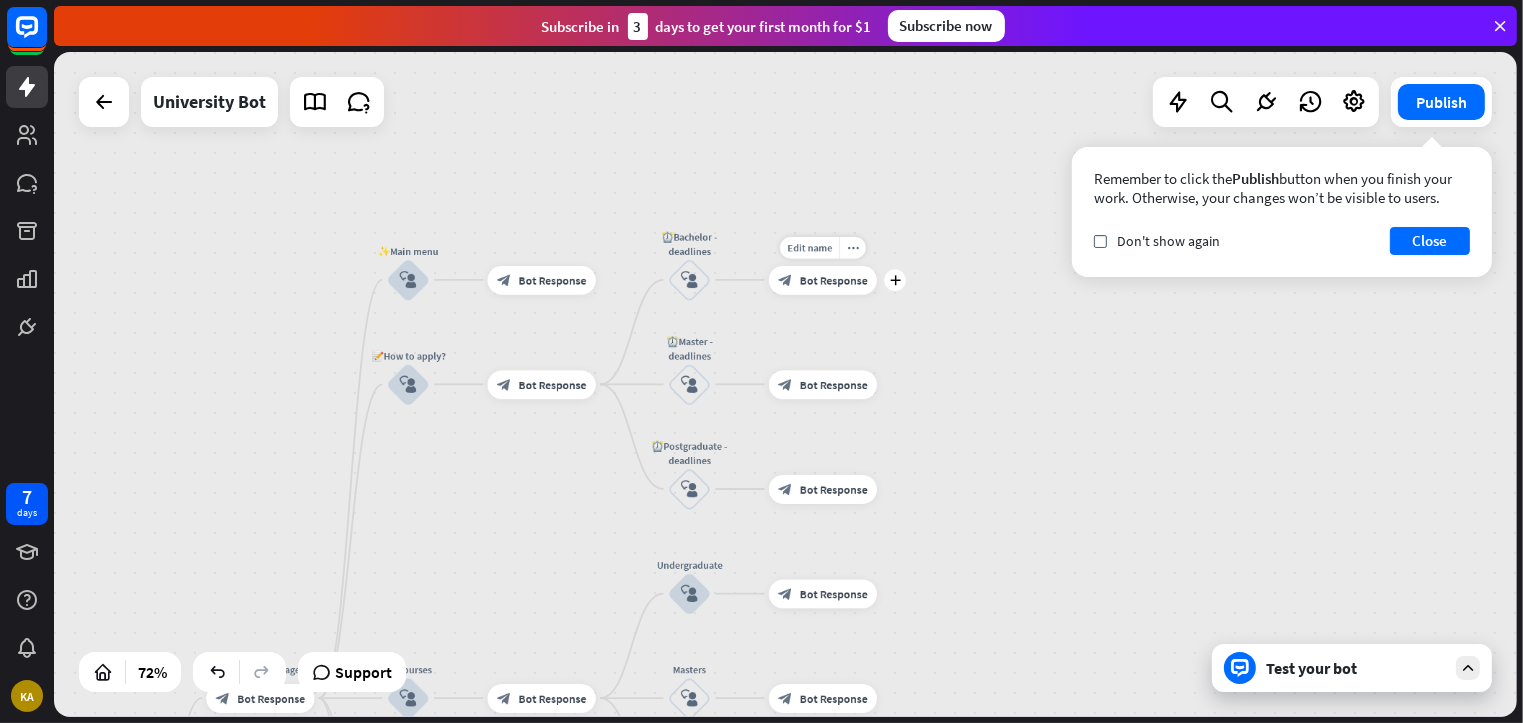 click on "Bot Response" at bounding box center (834, 280) 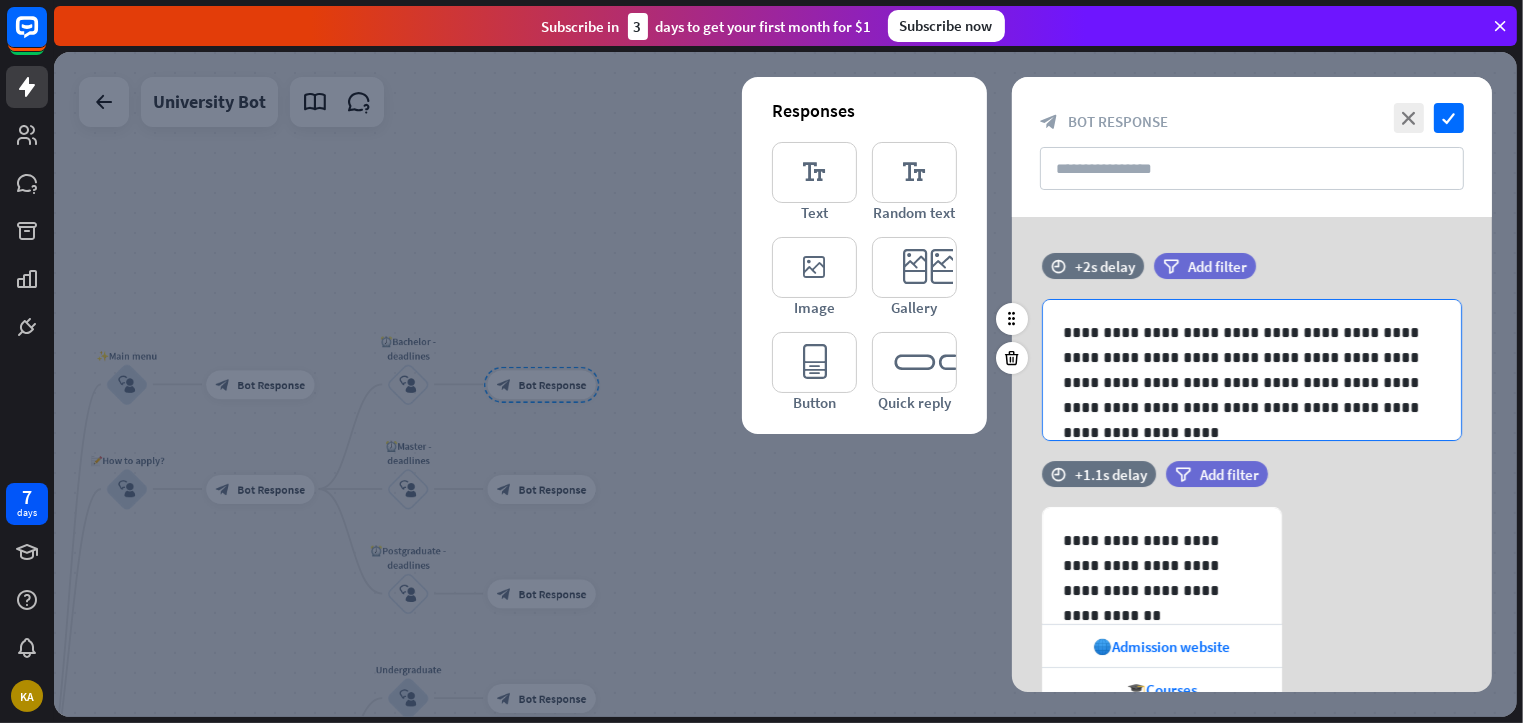 scroll, scrollTop: 186, scrollLeft: 0, axis: vertical 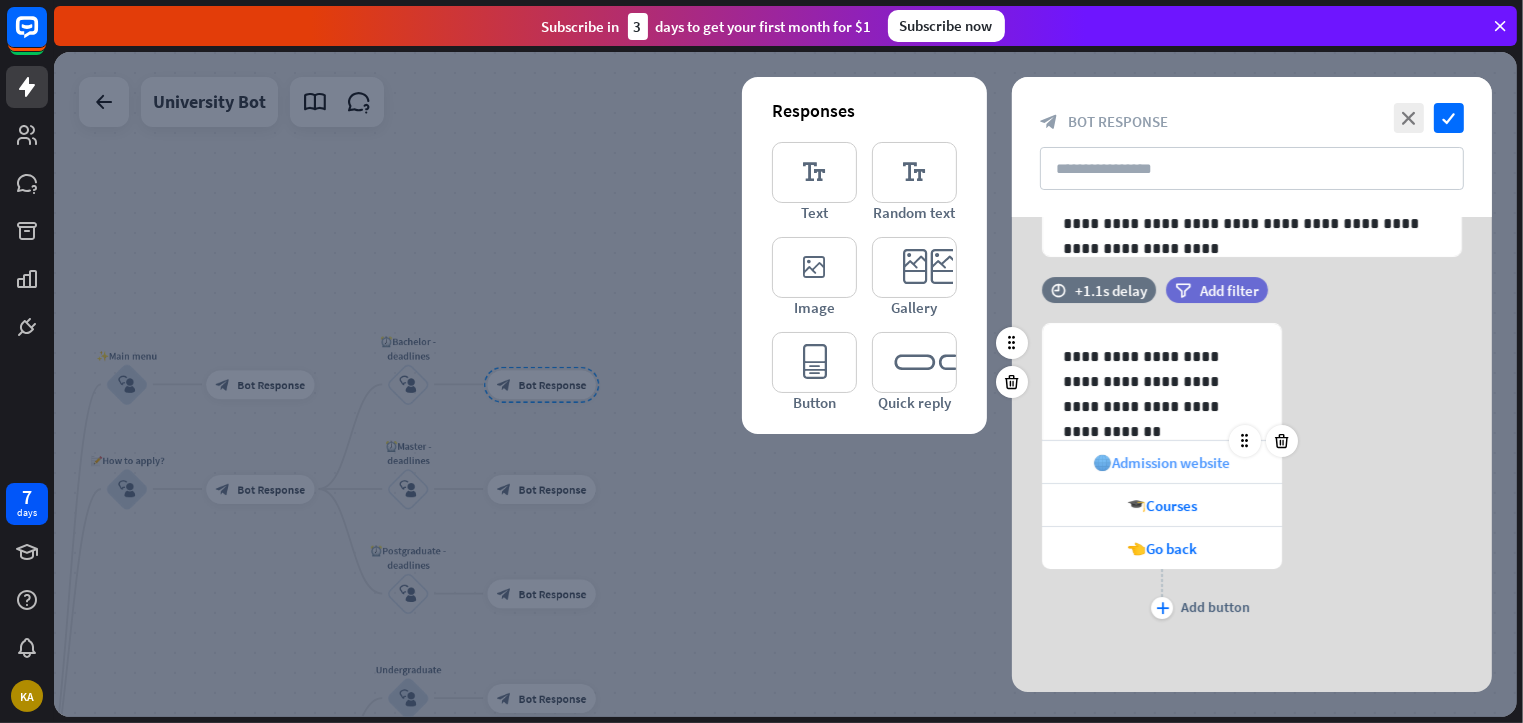 click on "🌐Admission website" at bounding box center [1162, 462] 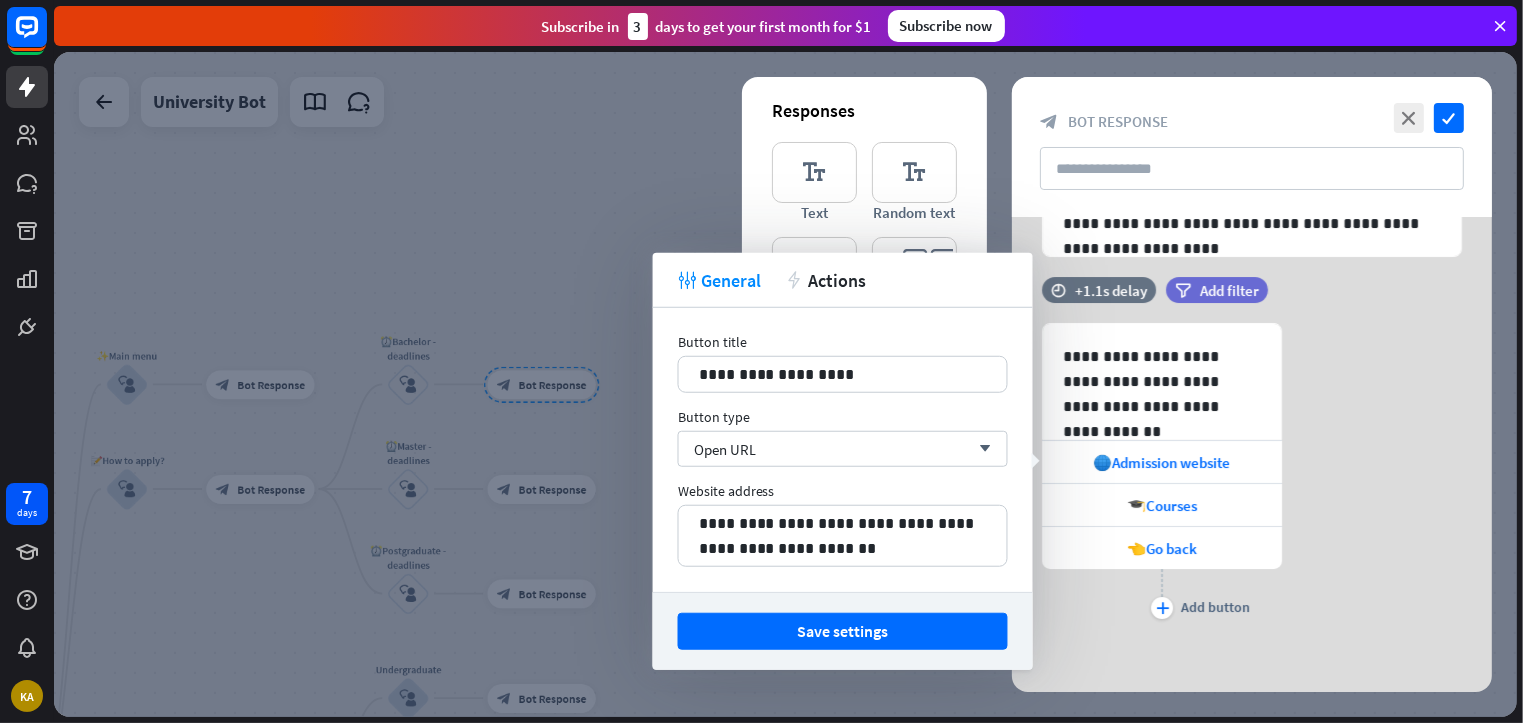 click on "**********" at bounding box center (1252, 460) 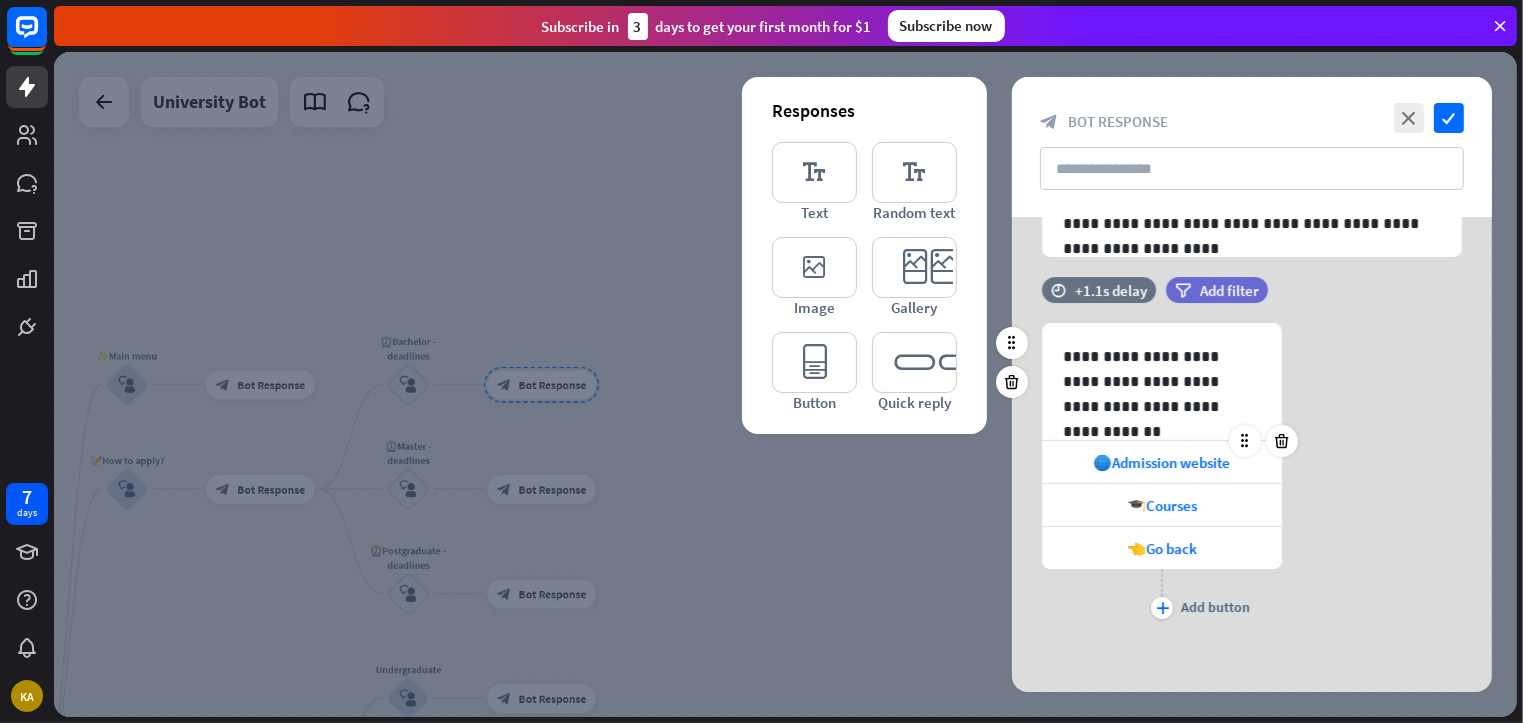 scroll, scrollTop: 0, scrollLeft: 0, axis: both 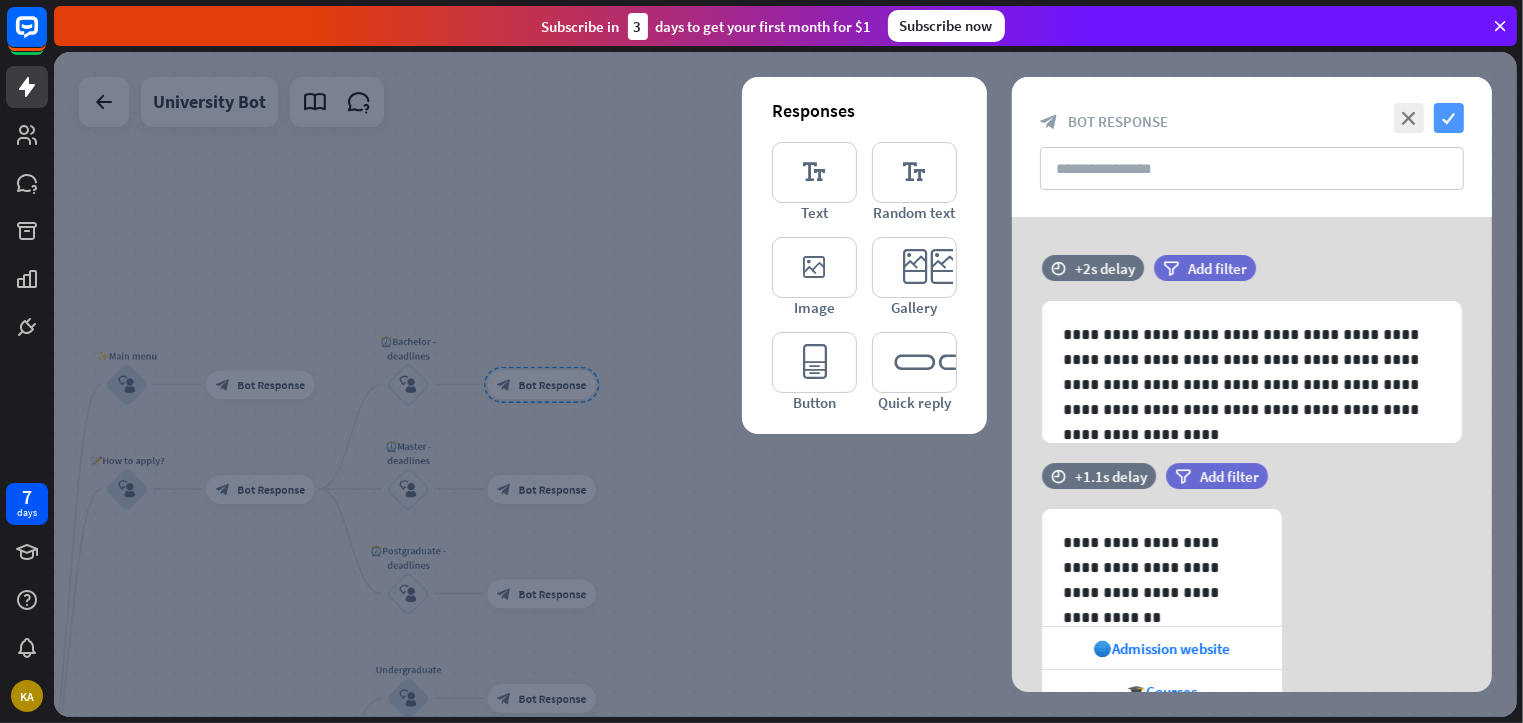 click on "check" at bounding box center [1449, 118] 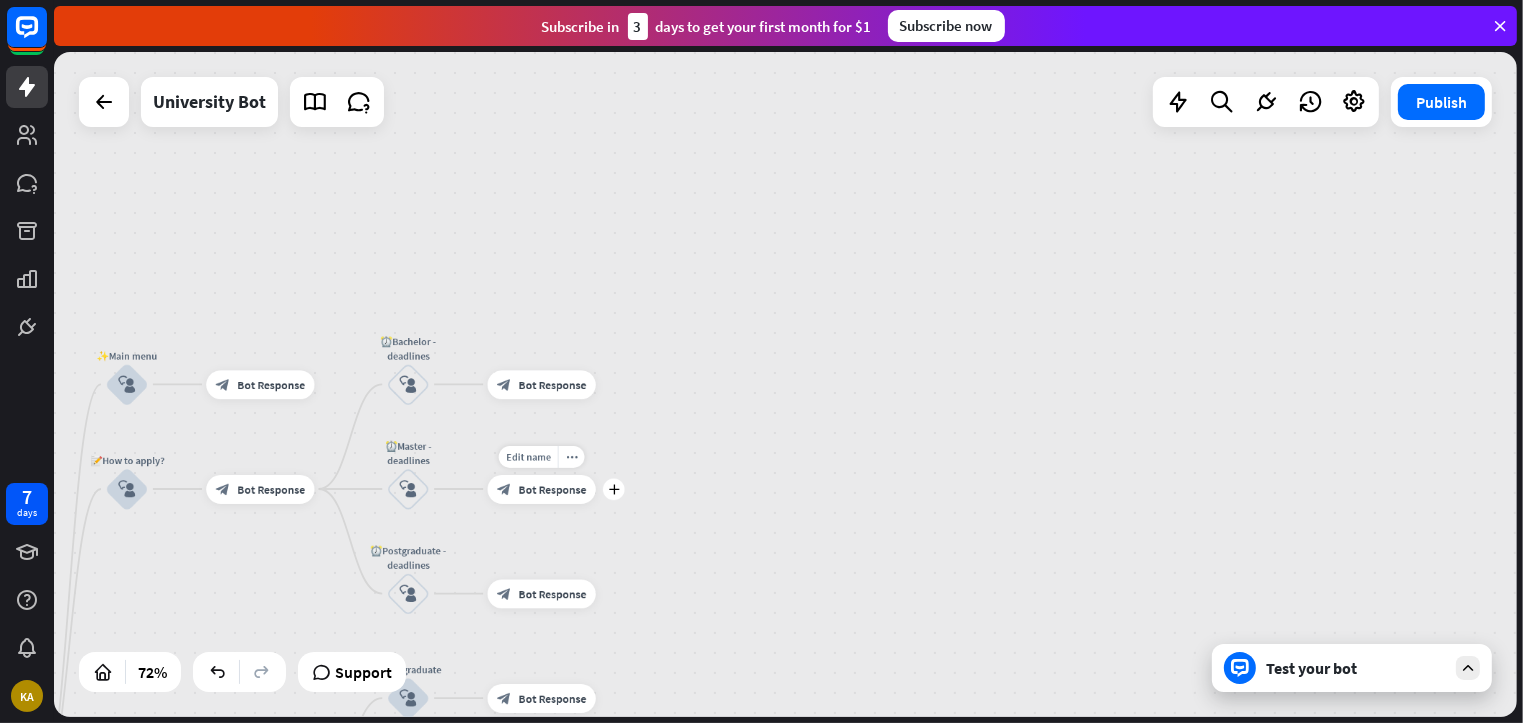 click on "Edit name   more_horiz         plus     block_bot_response   Bot Response" at bounding box center [542, 489] 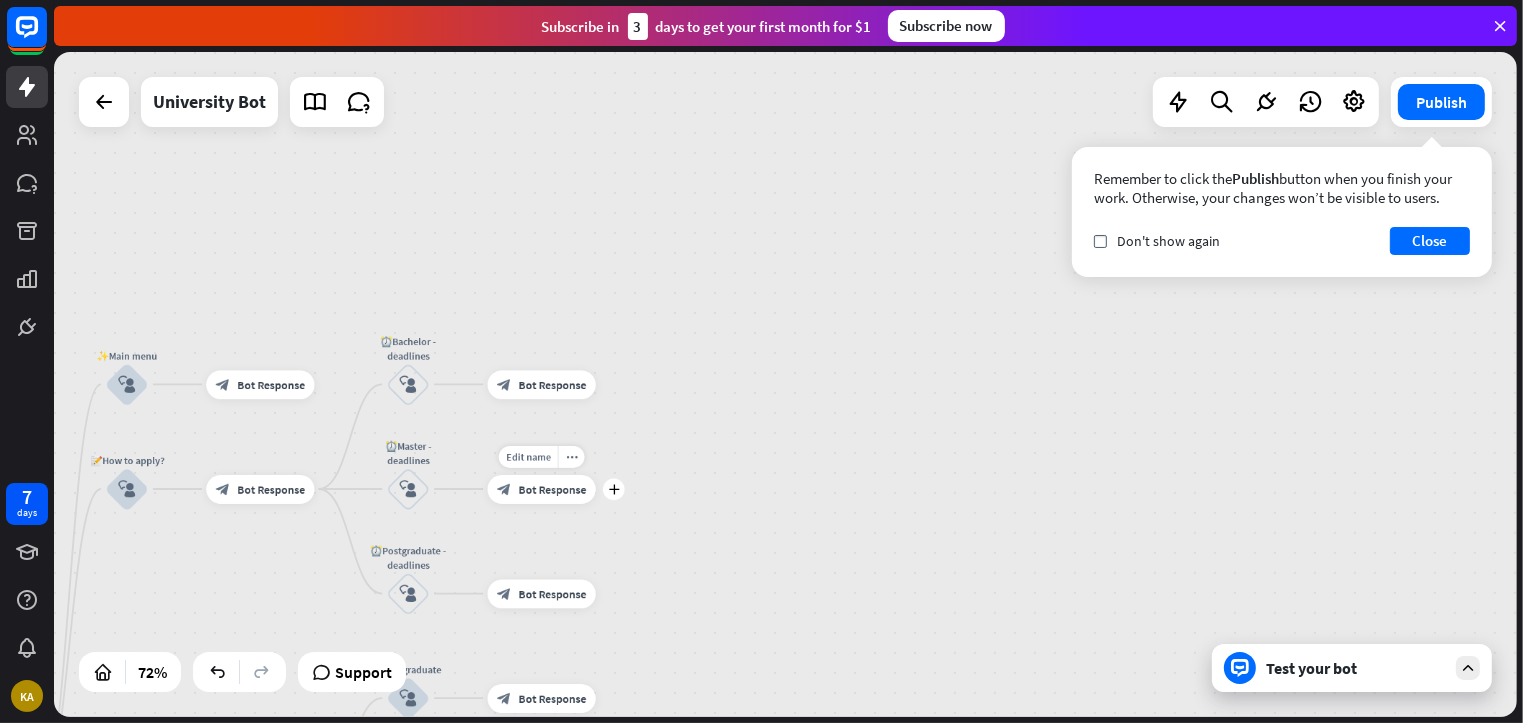 click on "block_bot_response   Bot Response" at bounding box center [542, 489] 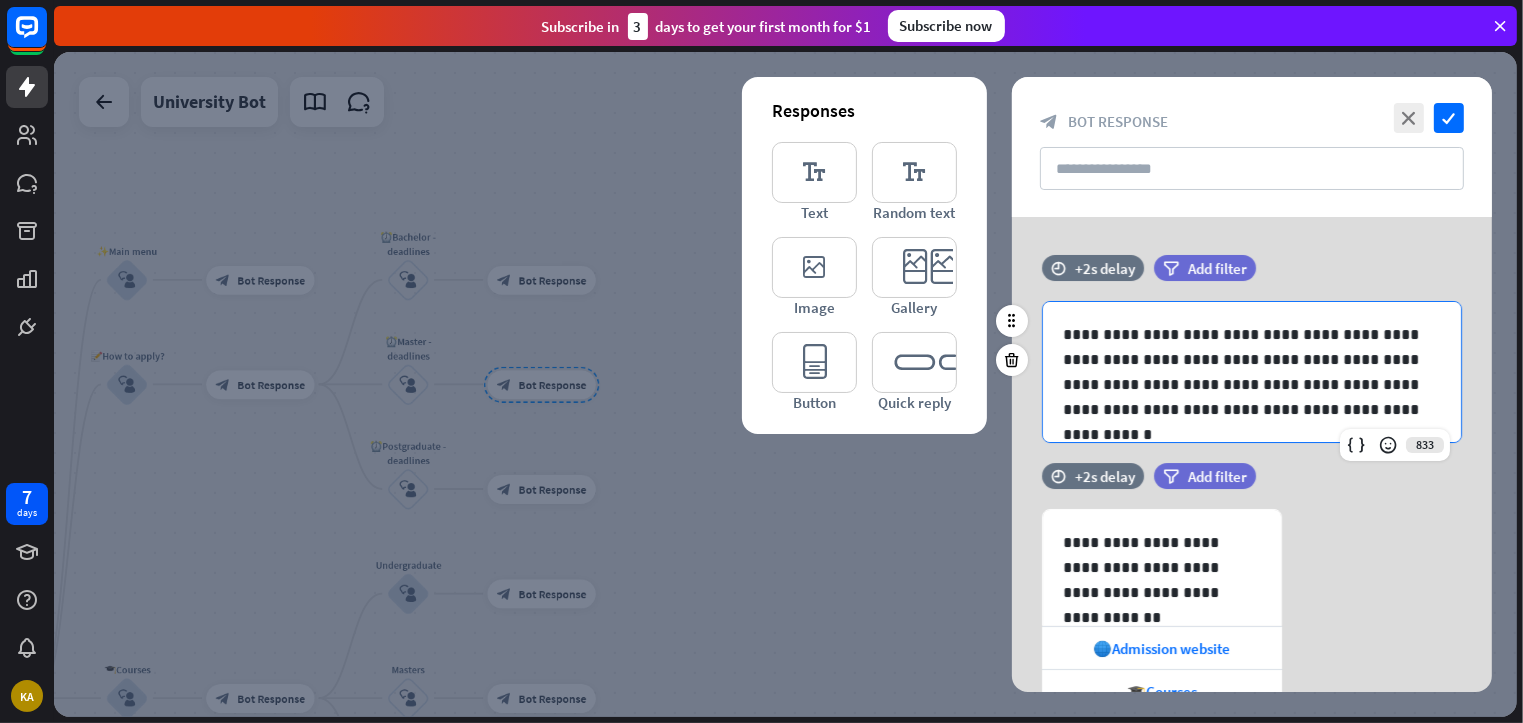 click on "**********" at bounding box center (1252, 372) 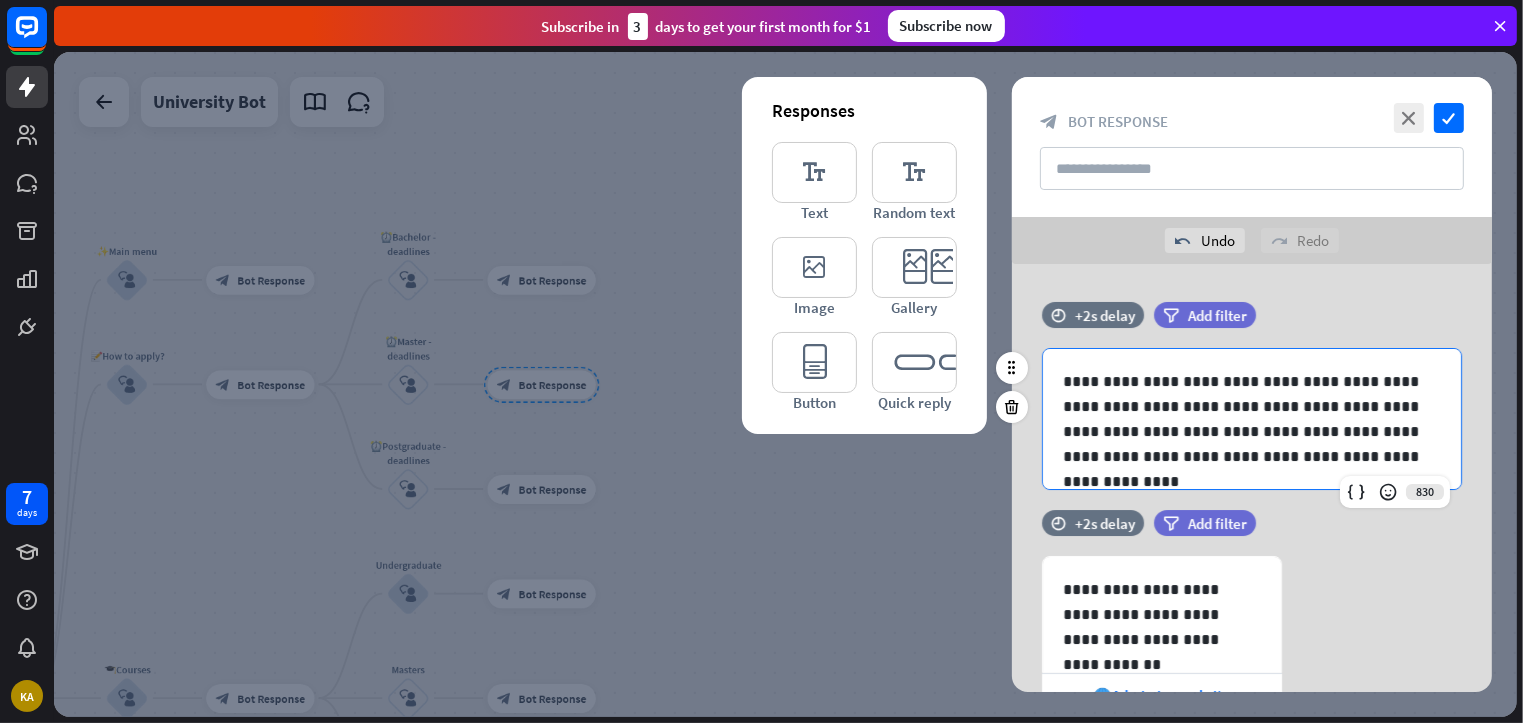 click on "**********" at bounding box center [1252, 419] 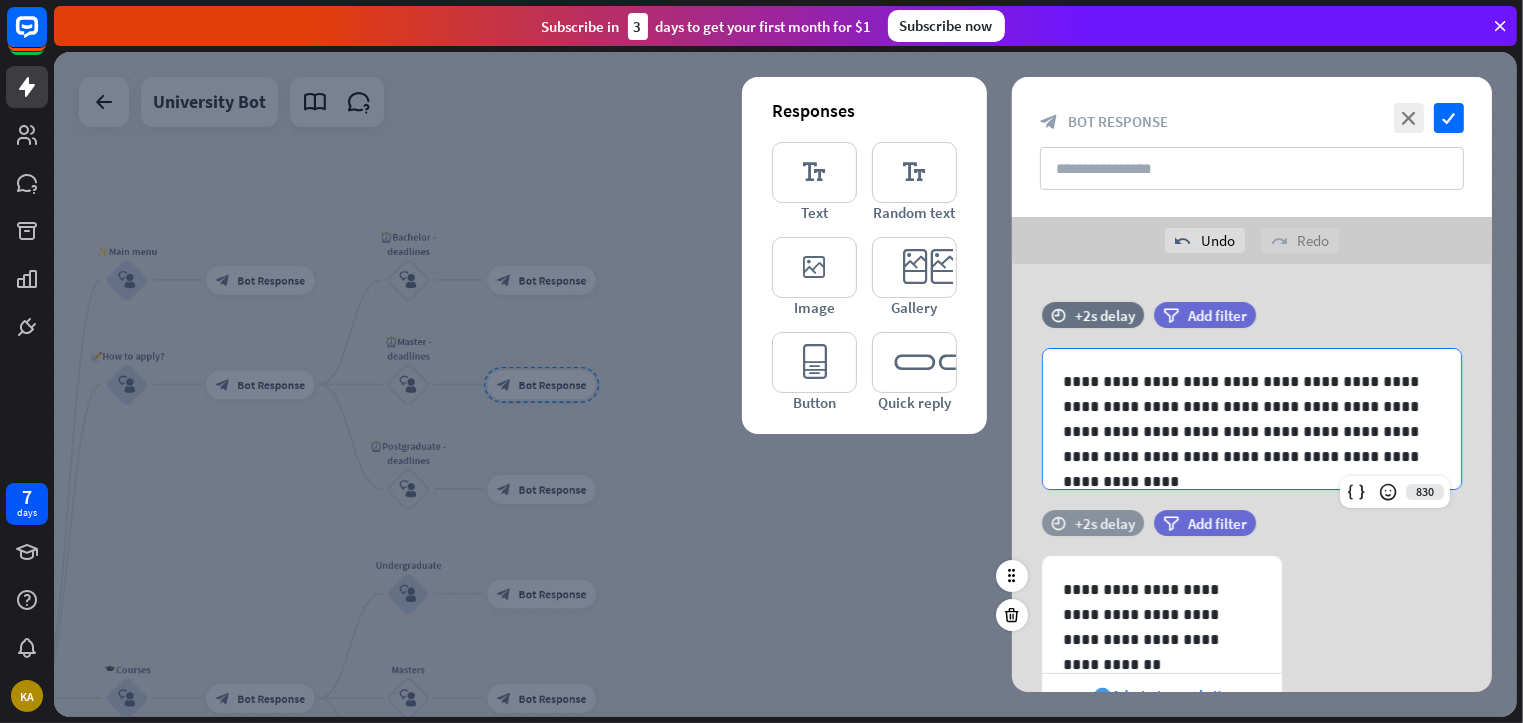 click on "+2s delay" at bounding box center (1105, 523) 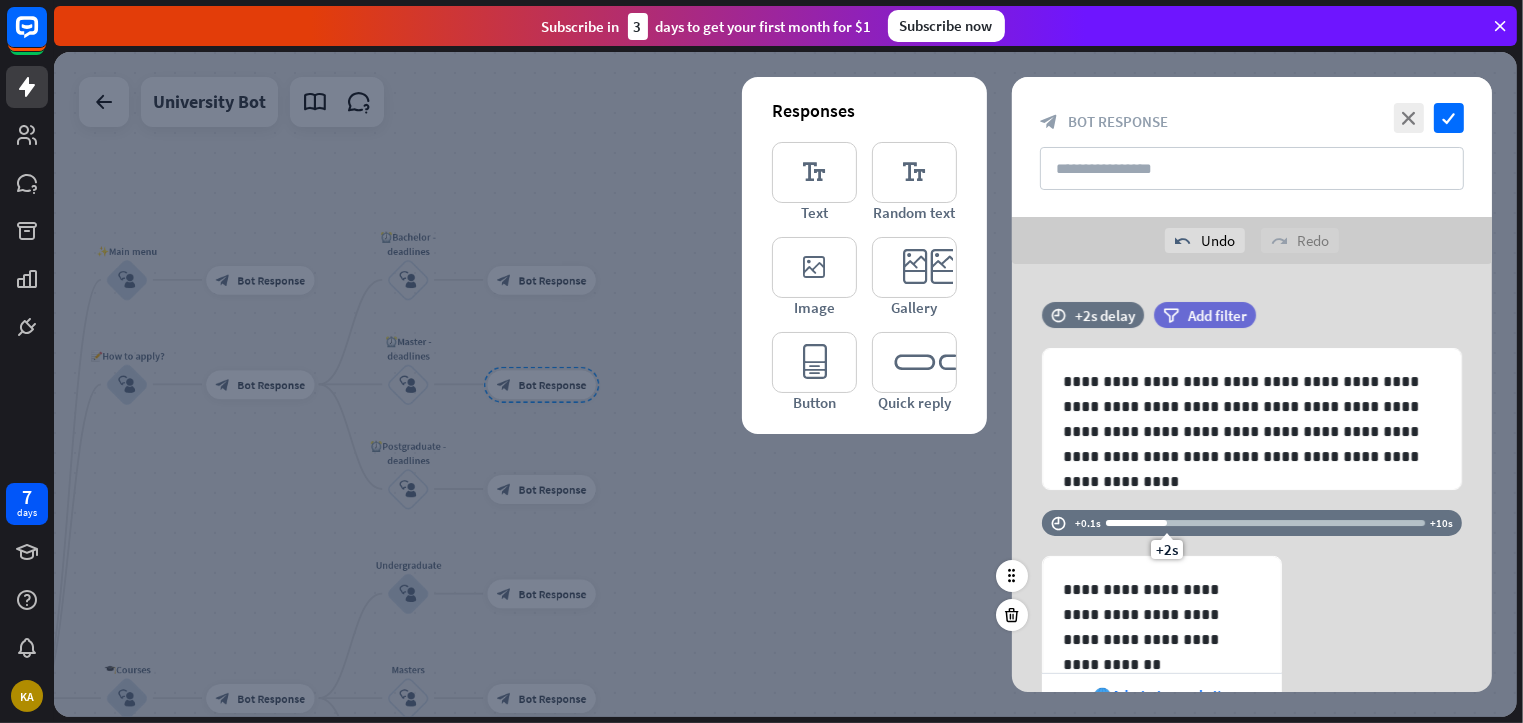 click at bounding box center [1136, 523] 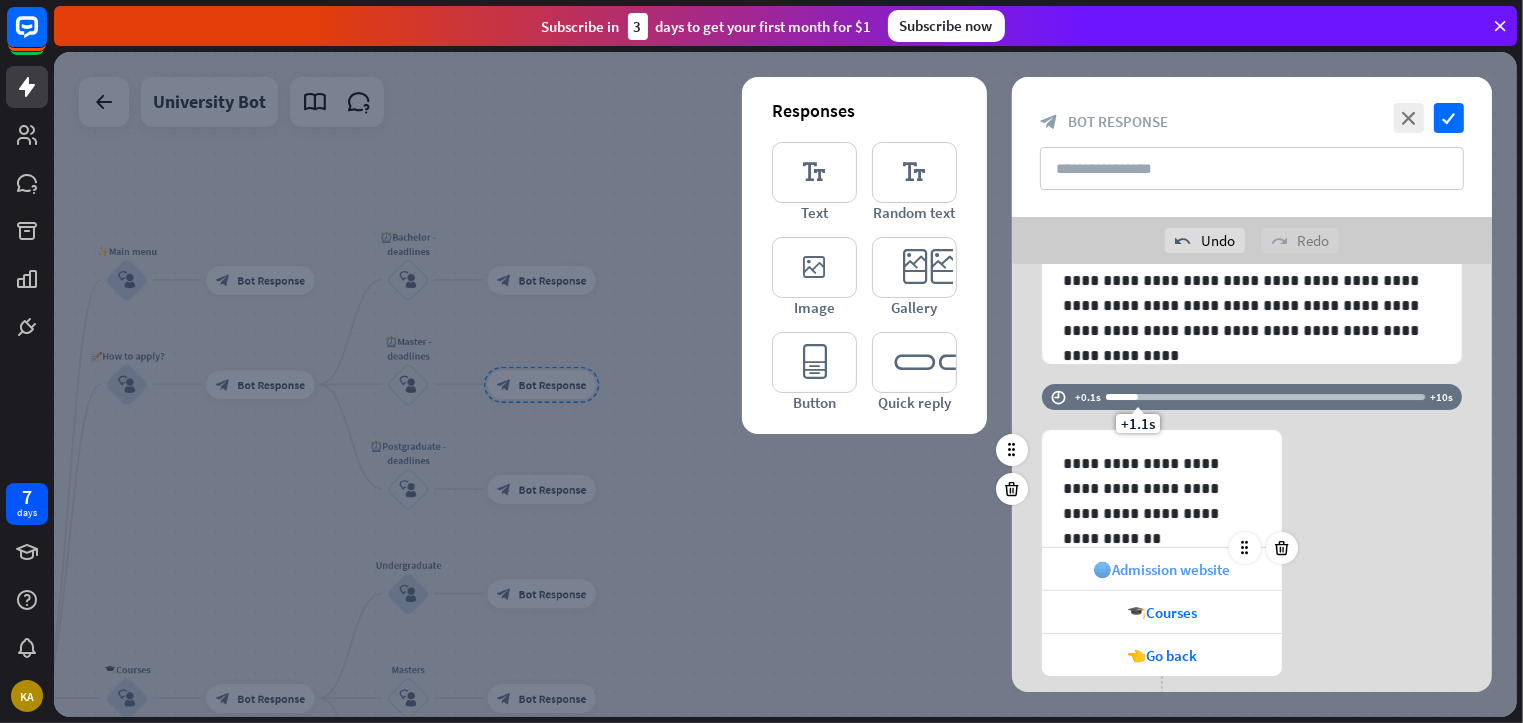 scroll, scrollTop: 127, scrollLeft: 0, axis: vertical 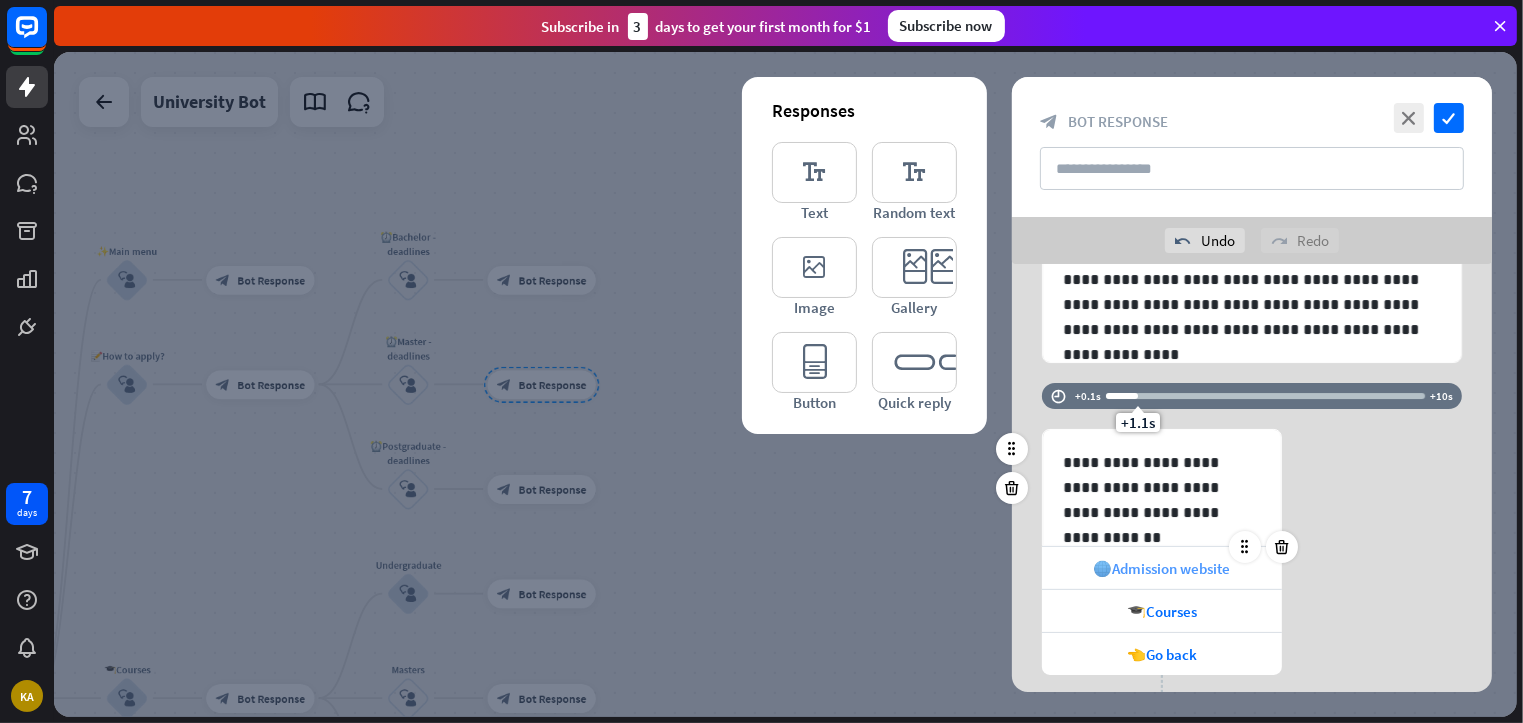 click on "🌐Admission website" at bounding box center [1162, 568] 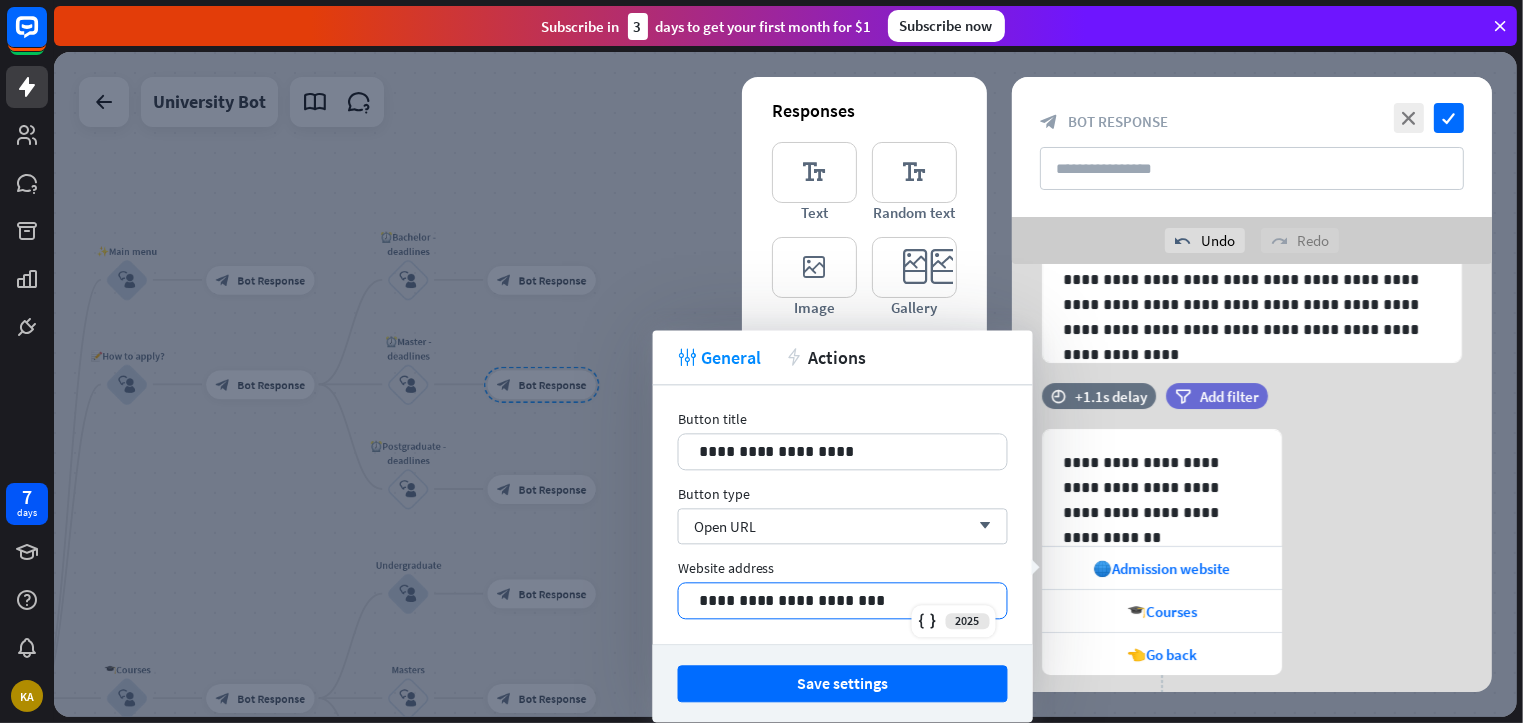 click on "**********" at bounding box center [843, 600] 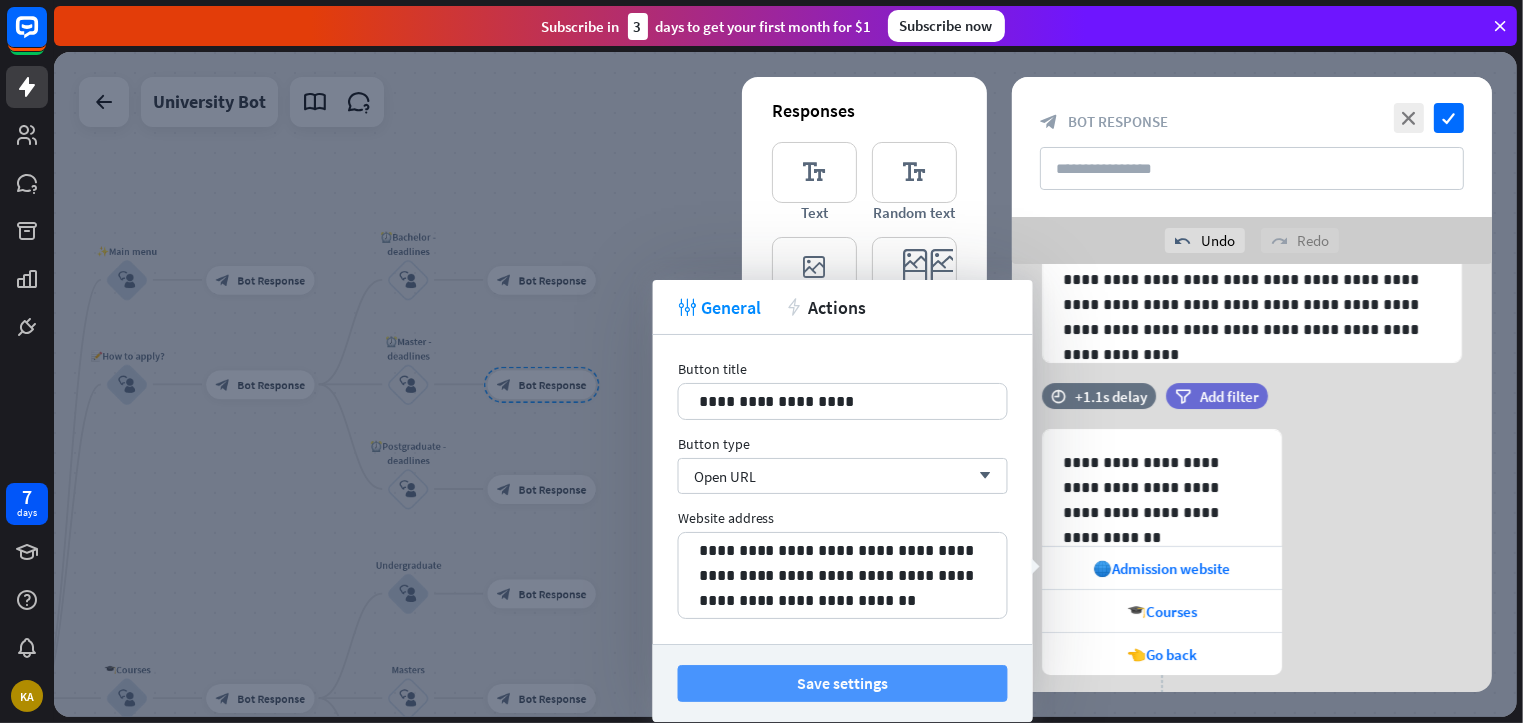 click on "Save settings" at bounding box center [843, 683] 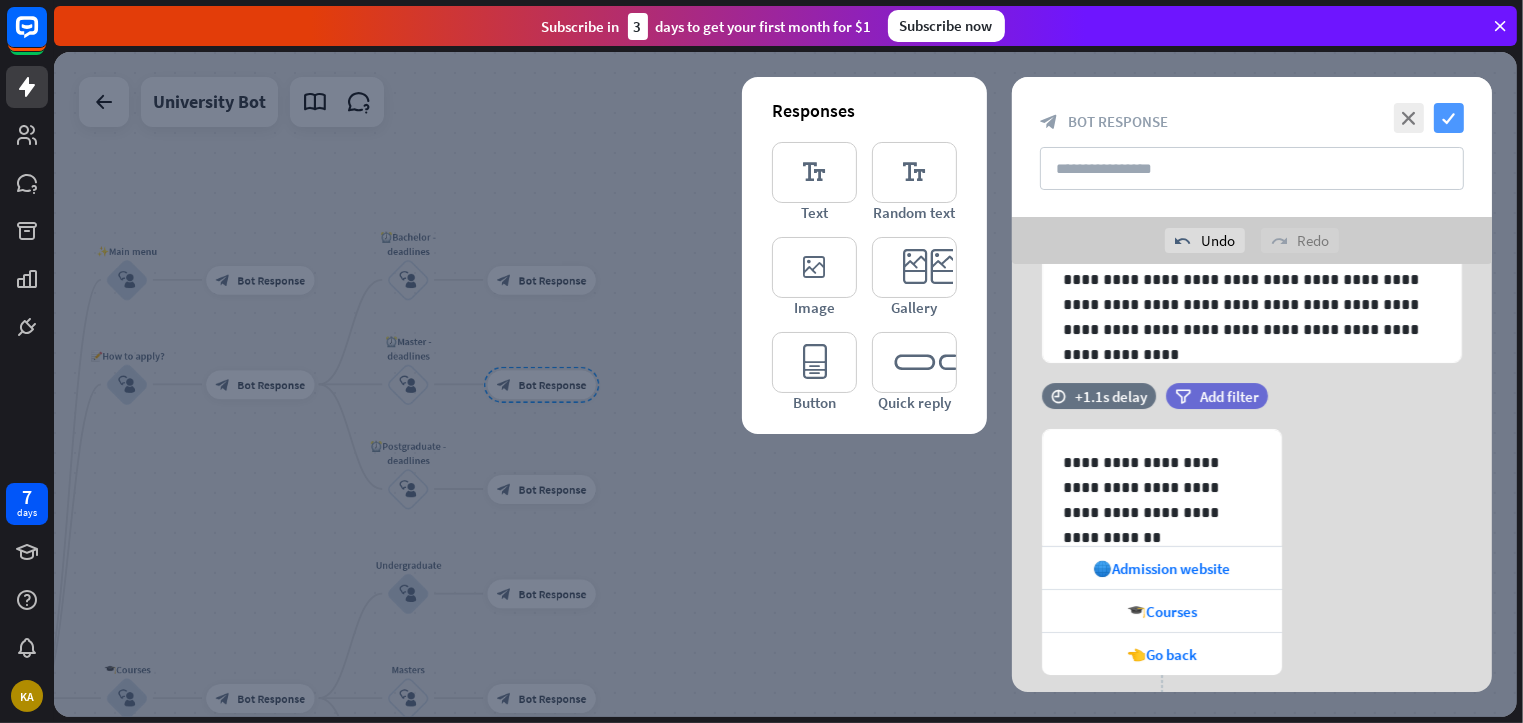 click on "check" at bounding box center [1449, 118] 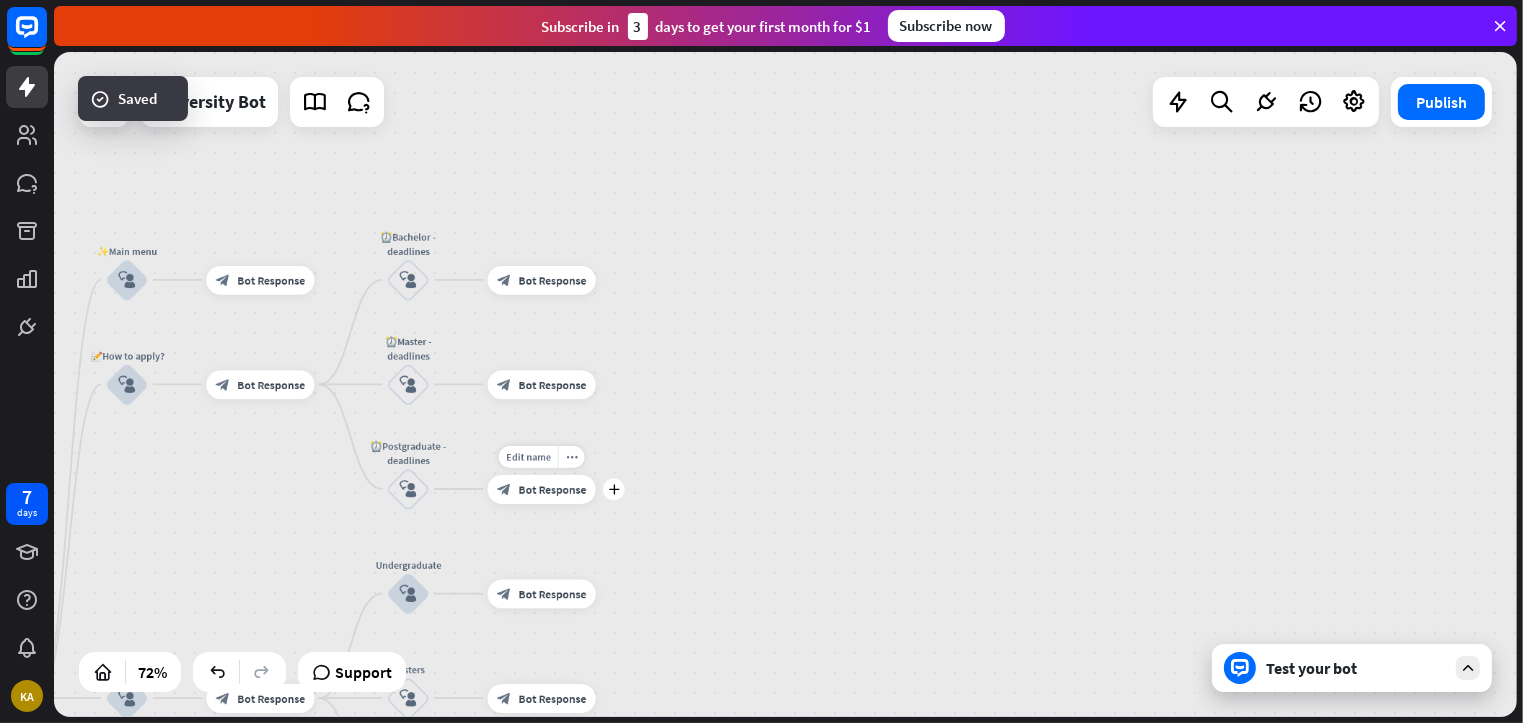 click on "block_bot_response   Bot Response" at bounding box center (542, 489) 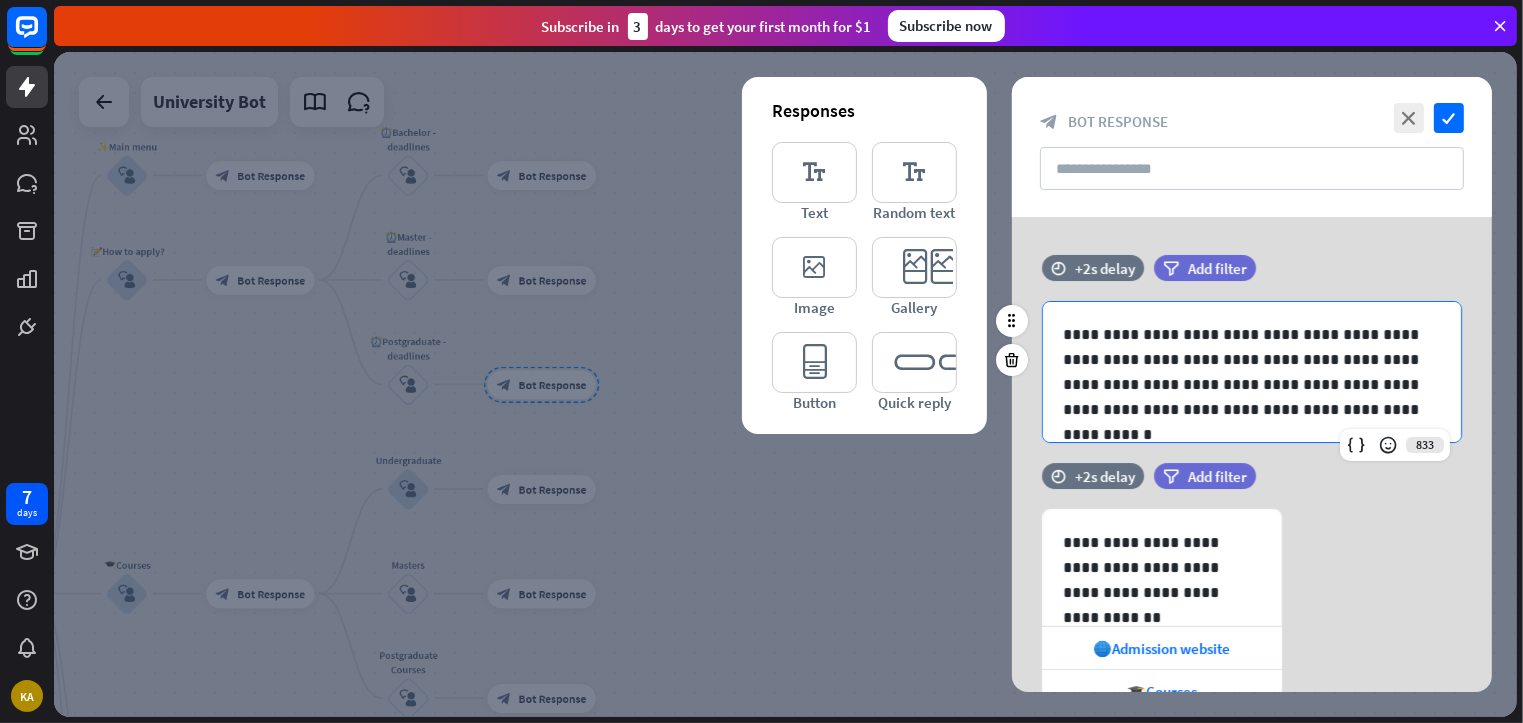 click on "**********" at bounding box center [1252, 372] 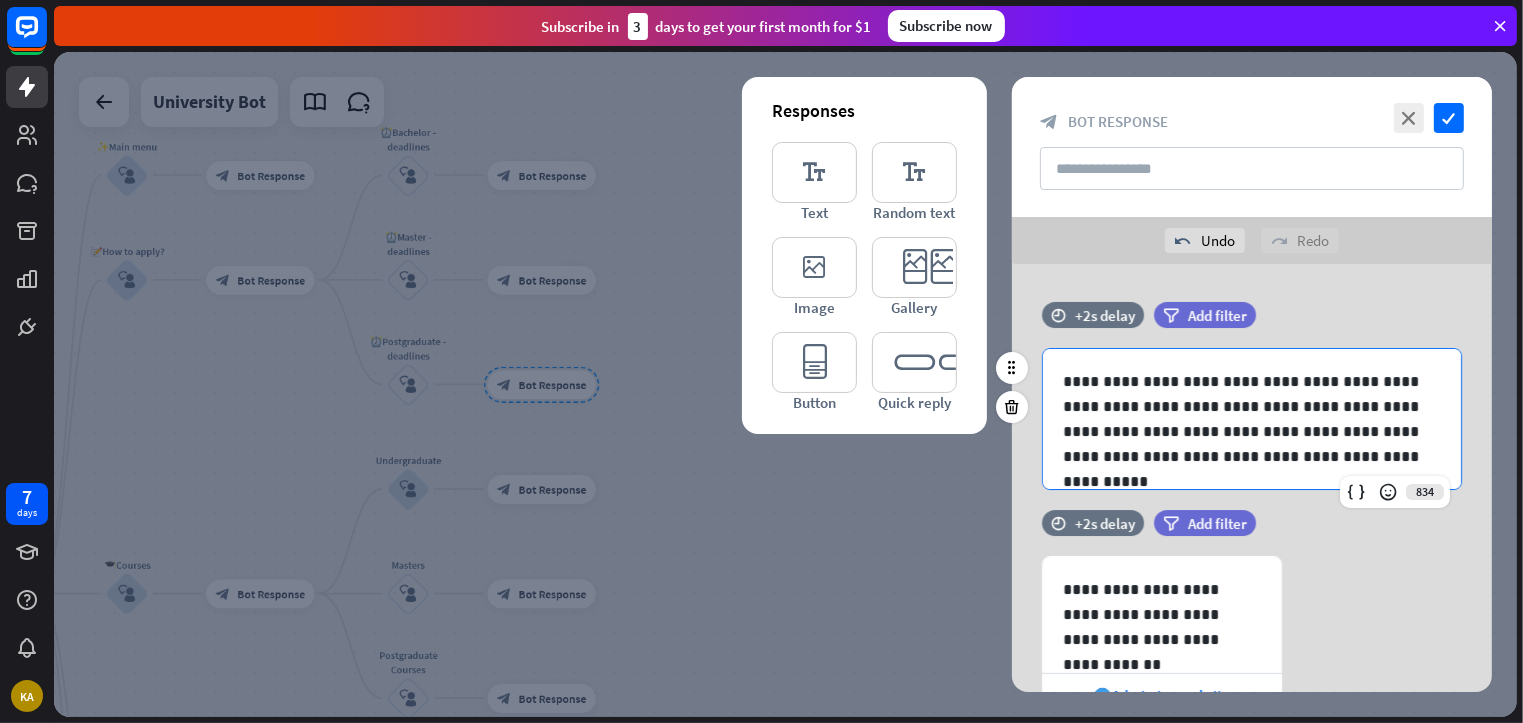 scroll, scrollTop: 187, scrollLeft: 0, axis: vertical 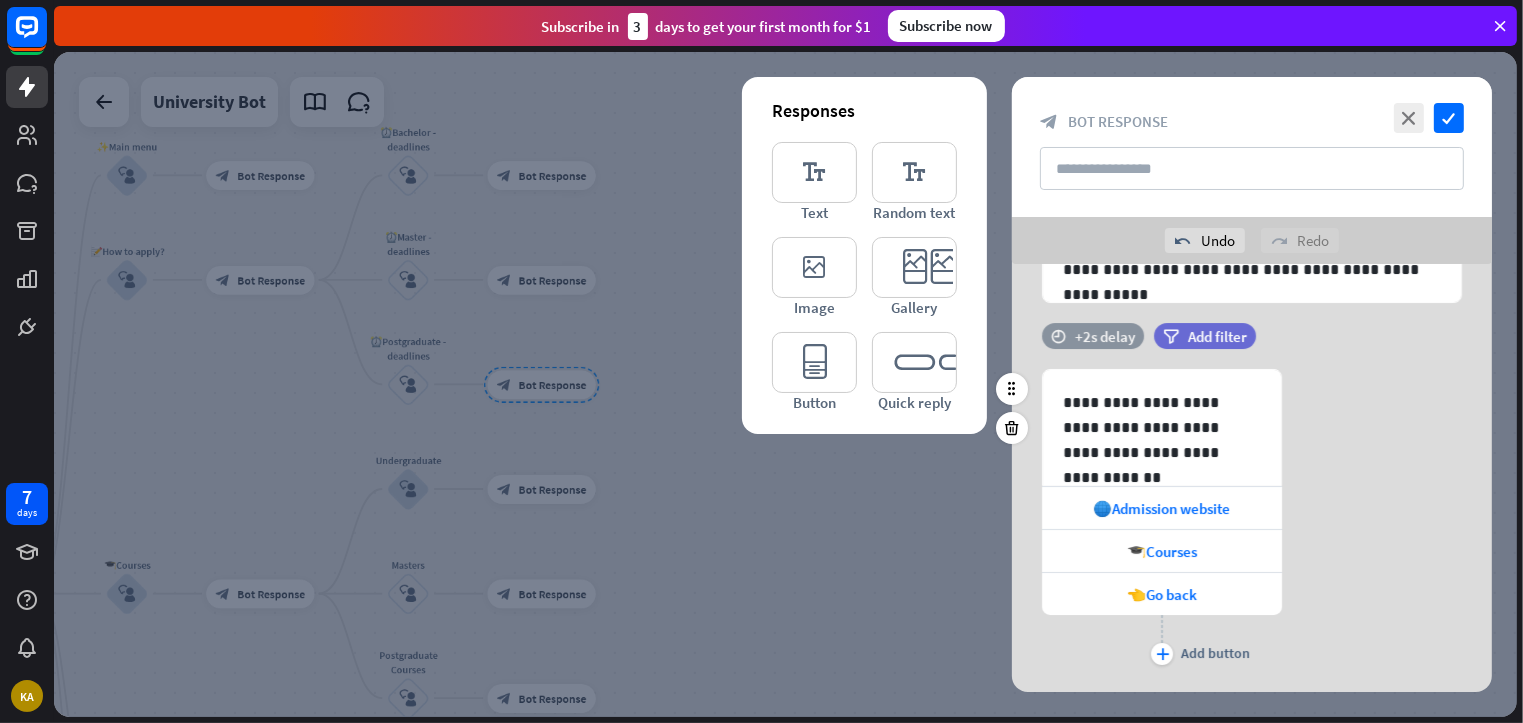 click on "+2s delay" at bounding box center (1105, 336) 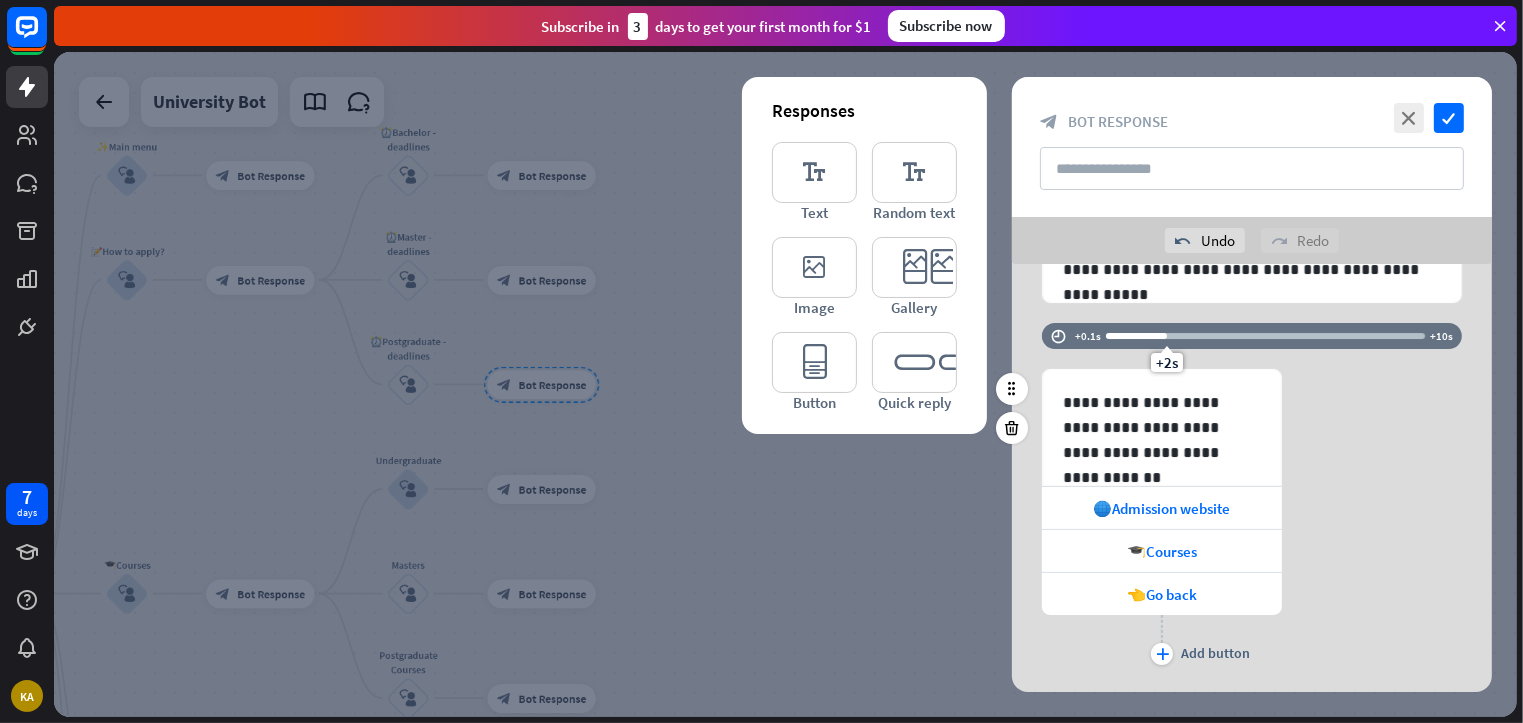 click at bounding box center (1136, 336) 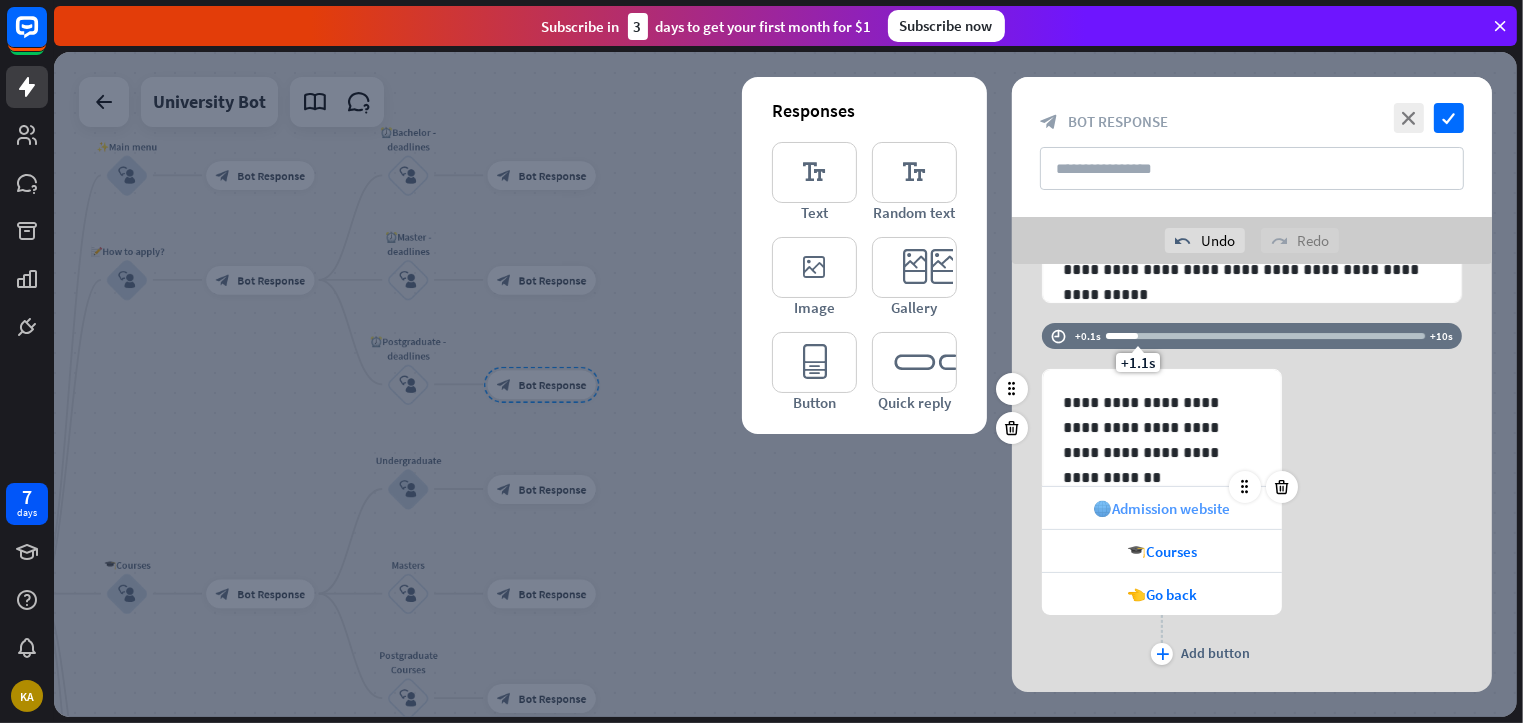 click on "🌐Admission website" at bounding box center (1162, 508) 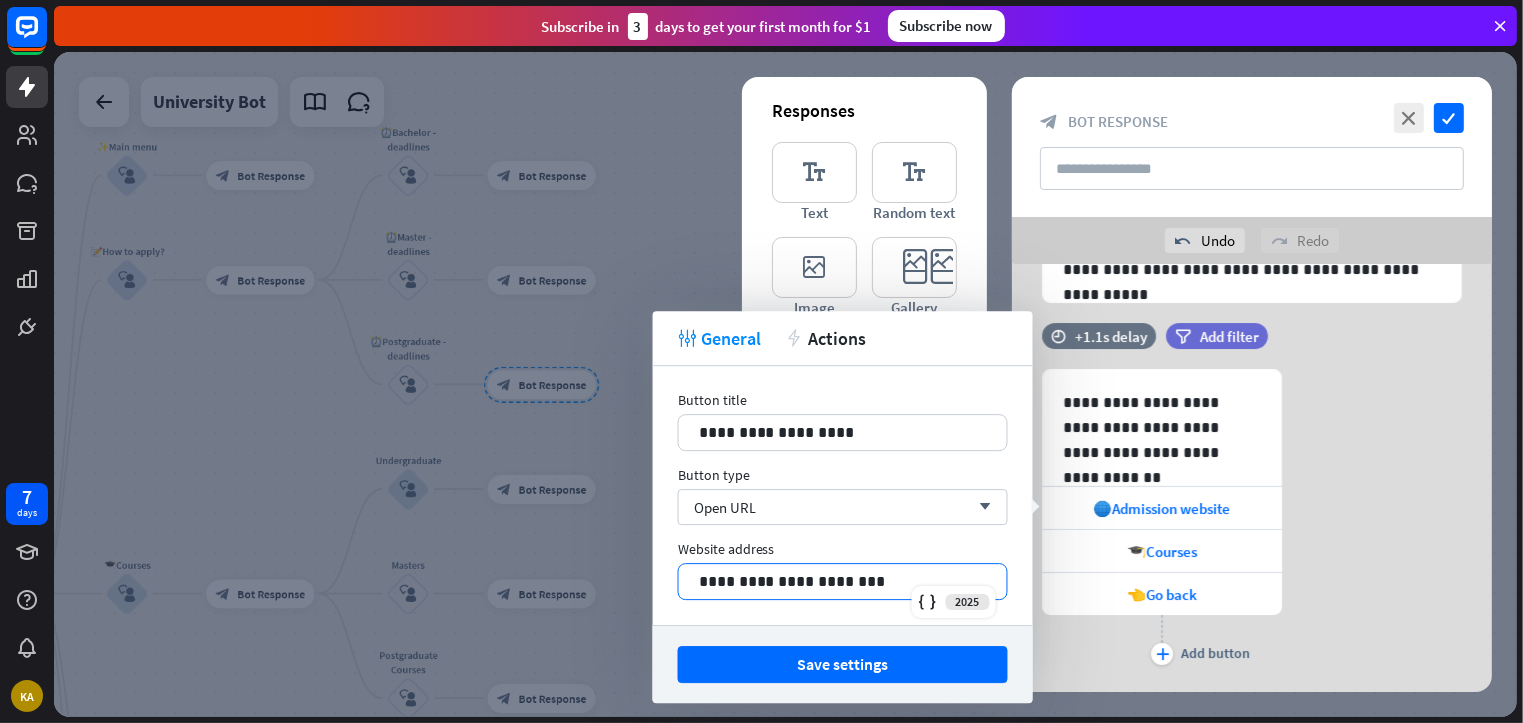 click on "**********" at bounding box center (843, 581) 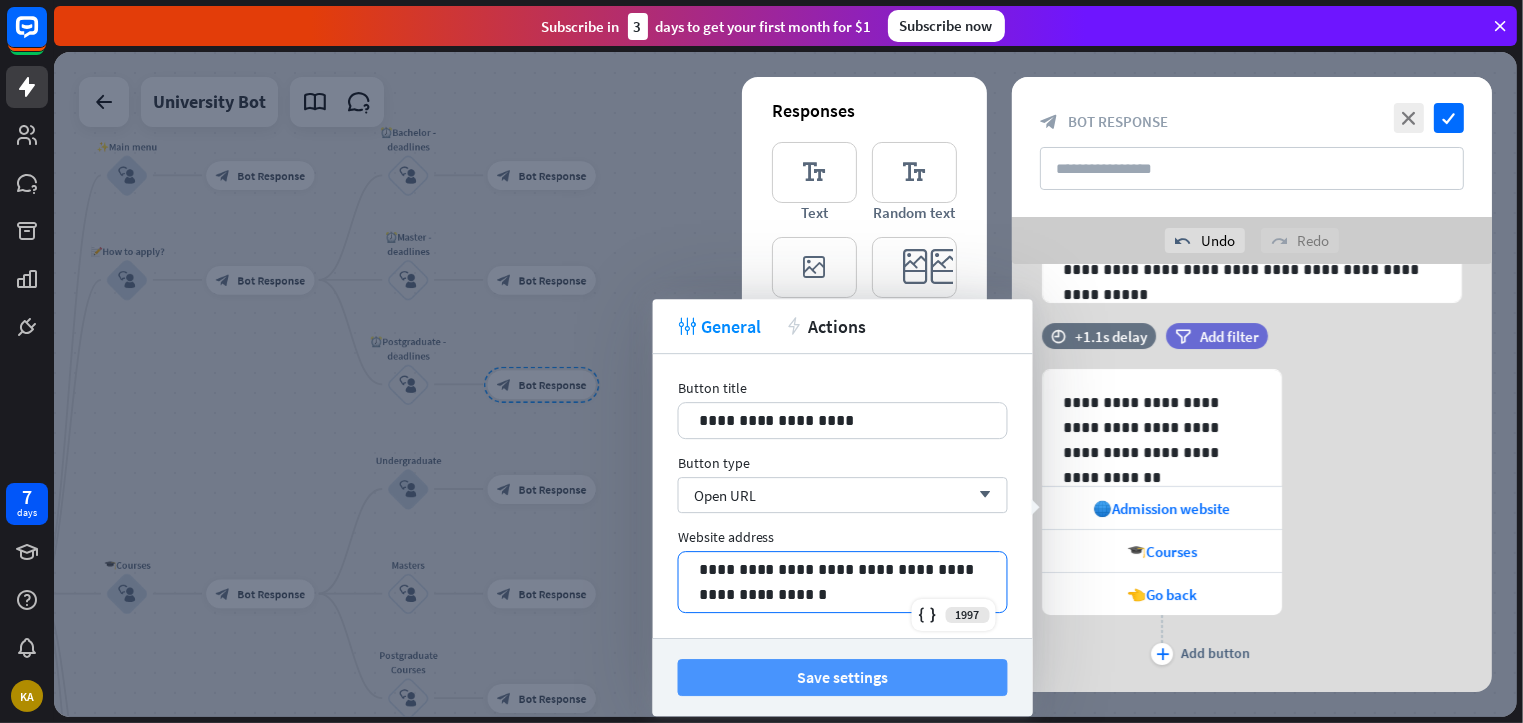 click on "Save settings" at bounding box center [843, 677] 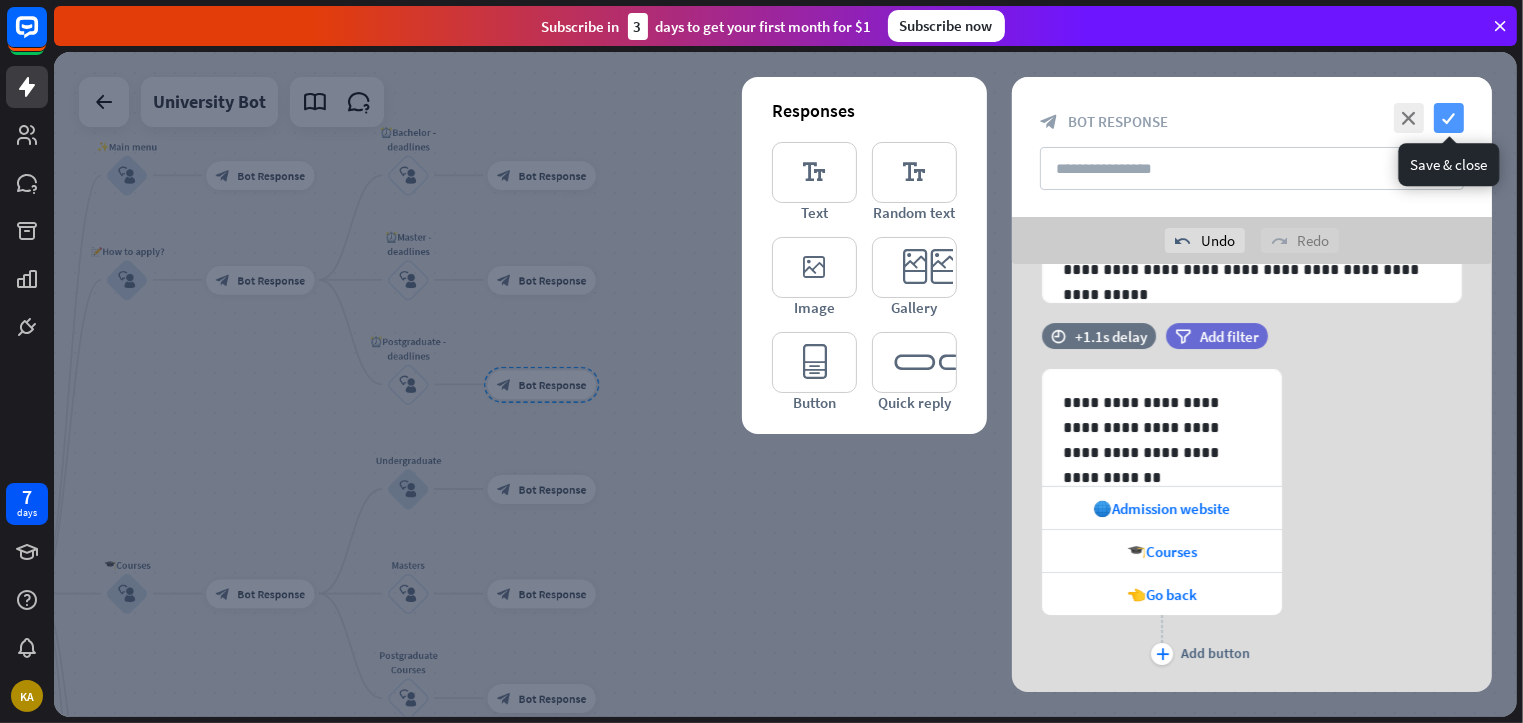click on "check" at bounding box center [1449, 118] 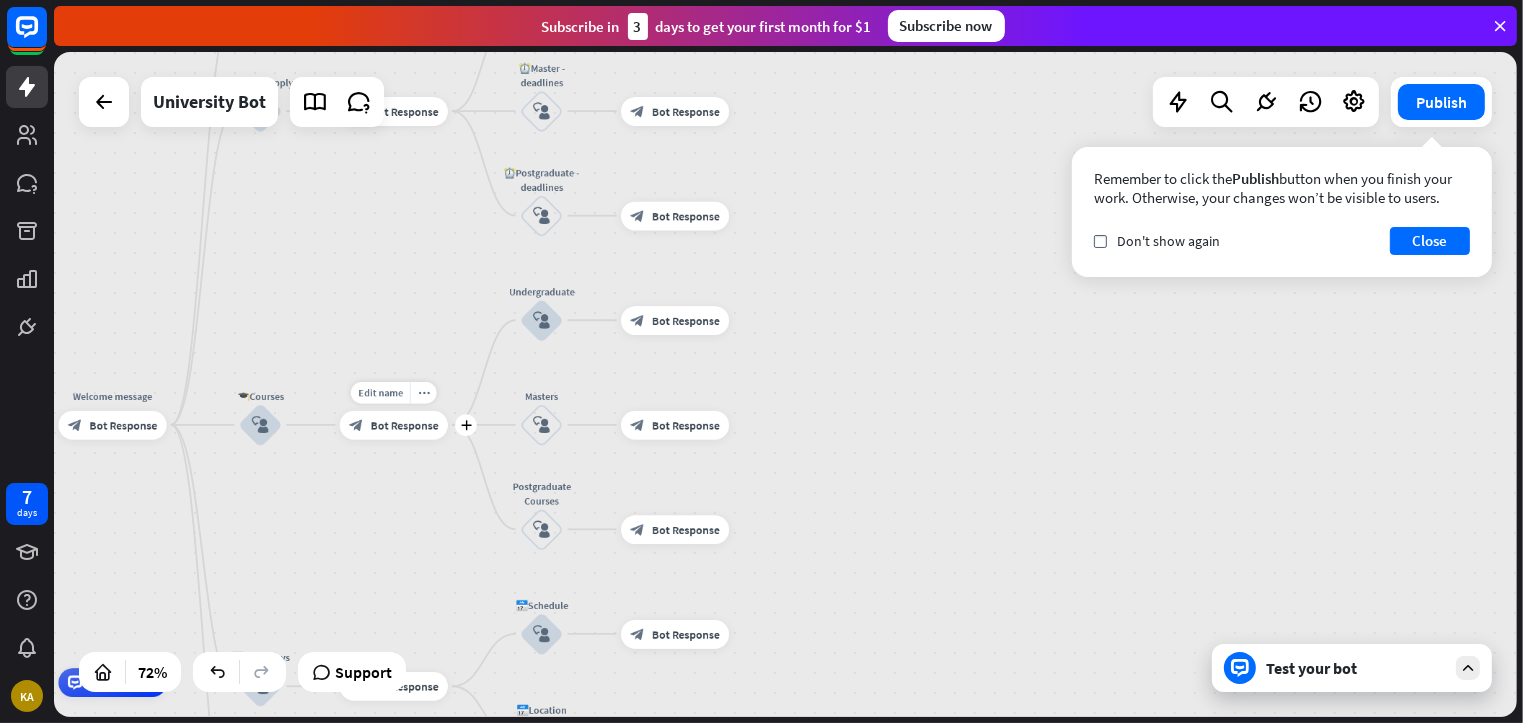 click on "Bot Response" at bounding box center [405, 425] 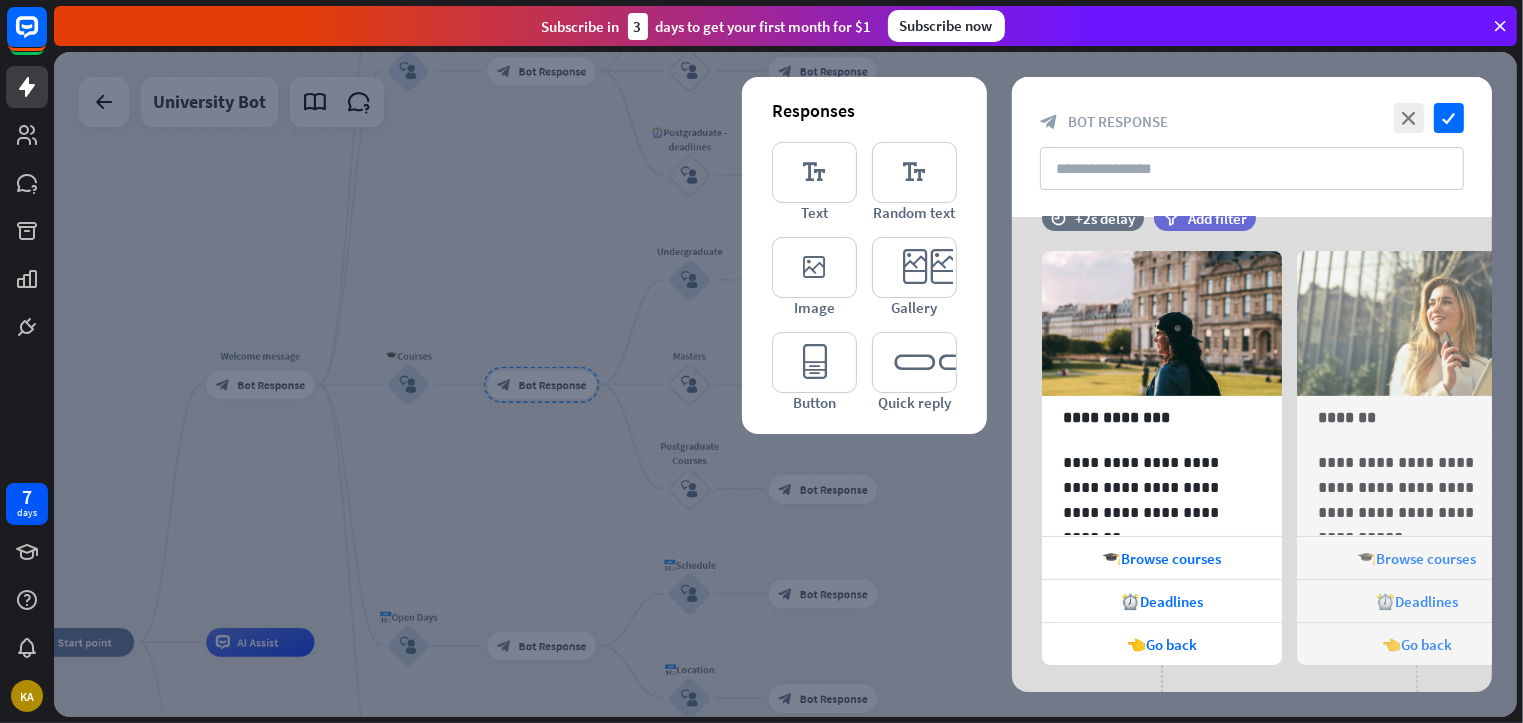 scroll, scrollTop: 267, scrollLeft: 0, axis: vertical 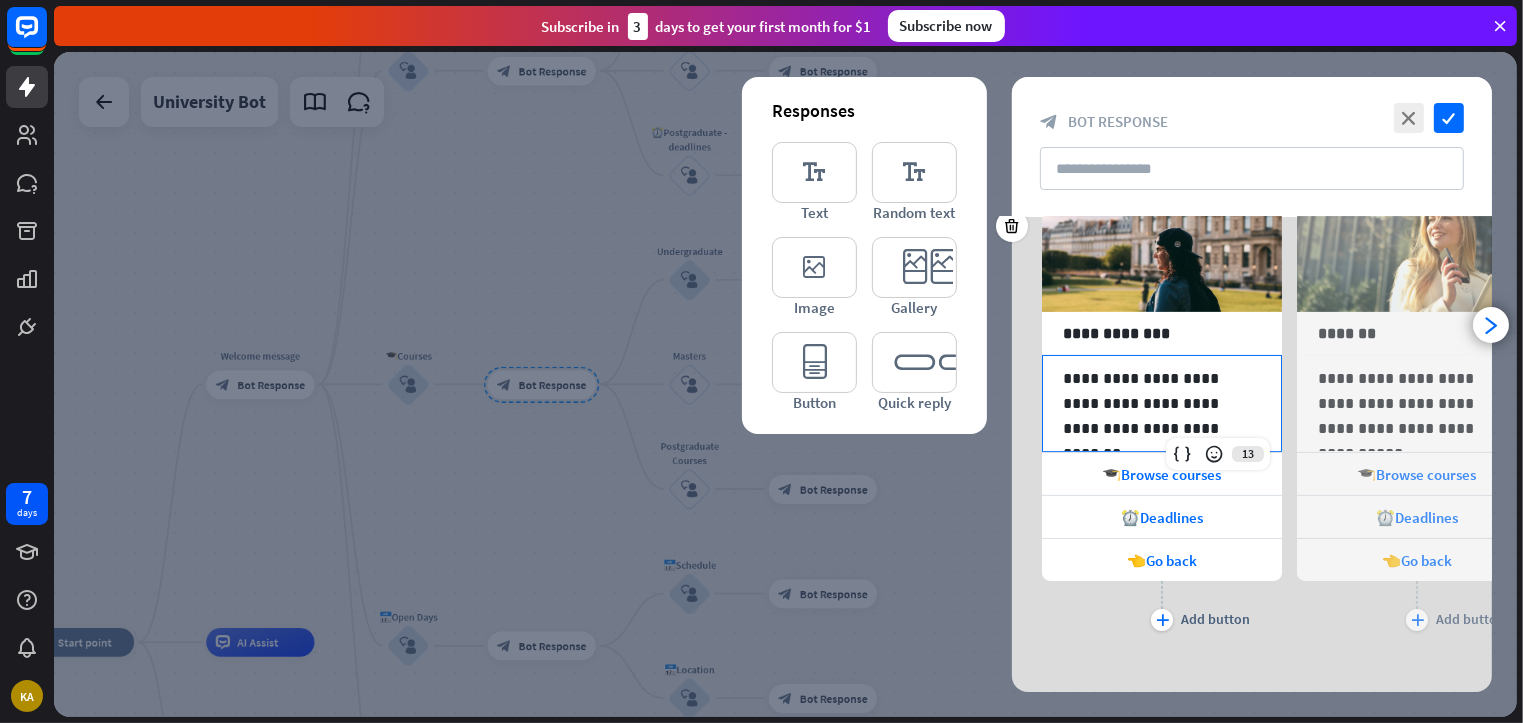 click on "**********" at bounding box center (1162, 403) 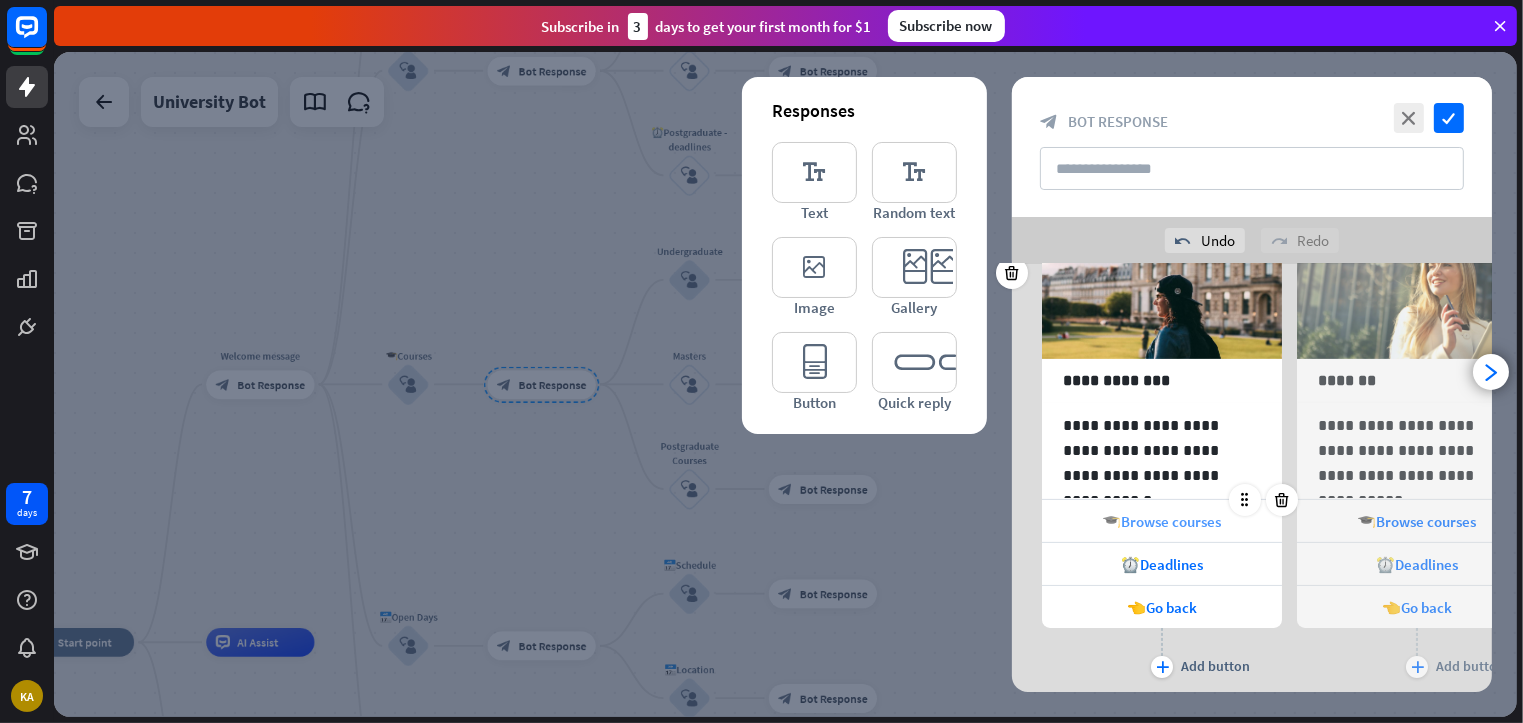 click on "🎓Browse courses" at bounding box center (1162, 521) 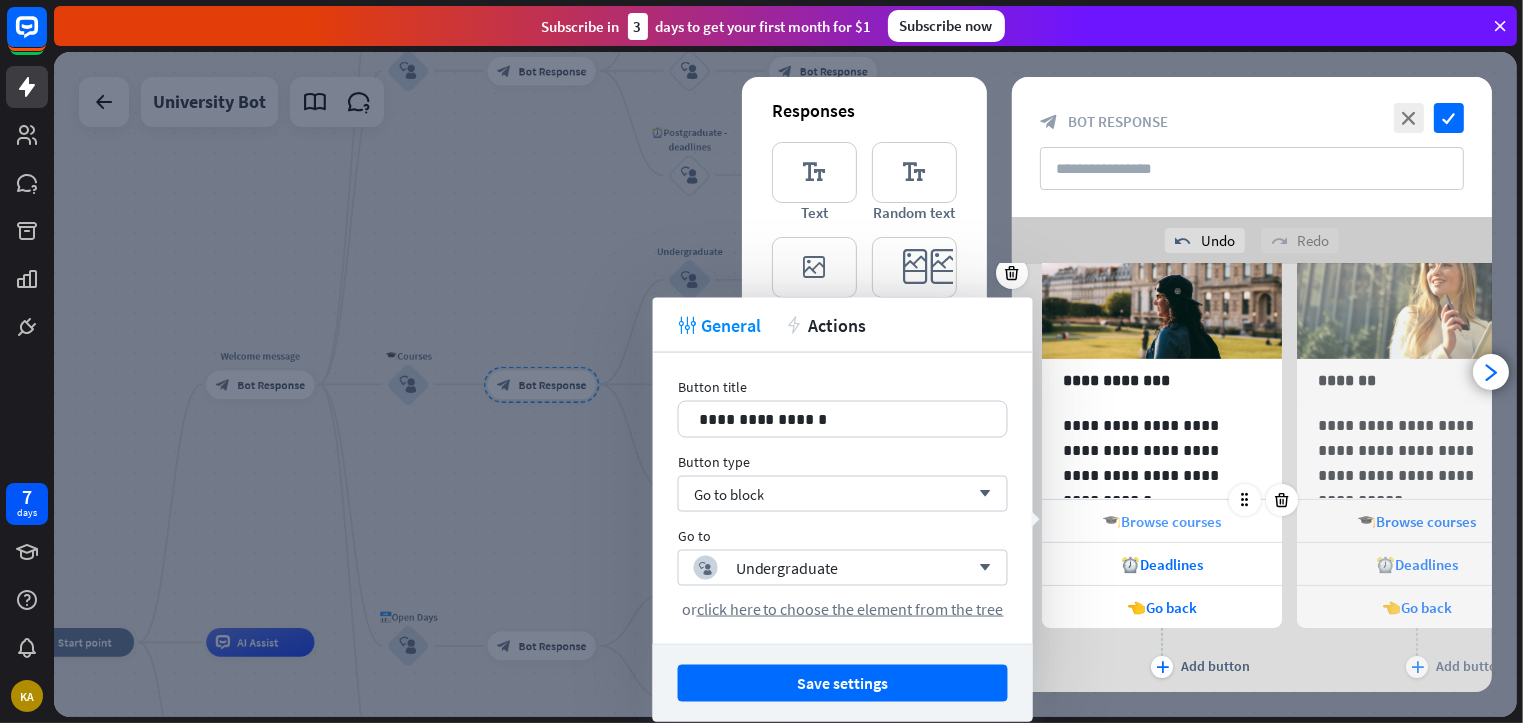 click on "🎓Browse courses" at bounding box center (1162, 521) 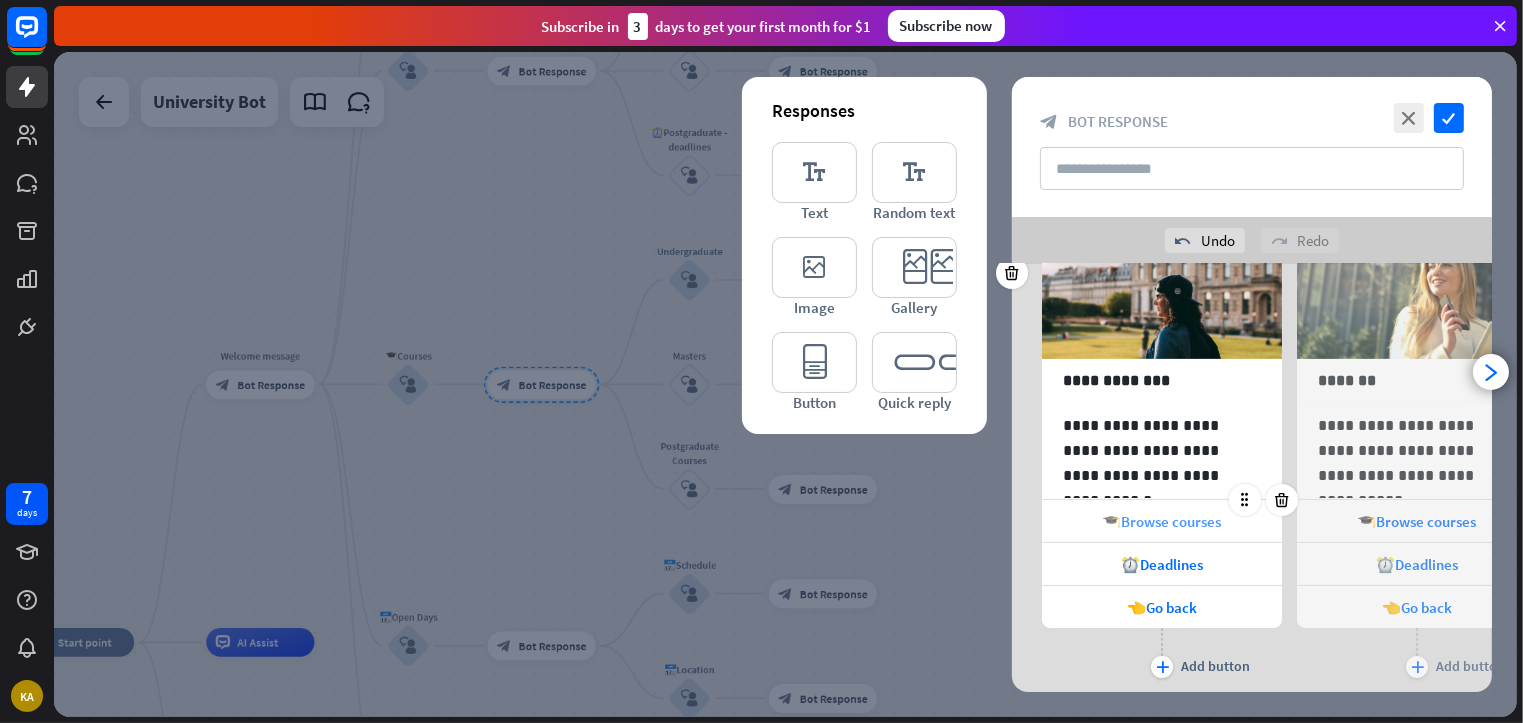 click on "🎓Browse courses" at bounding box center [1162, 521] 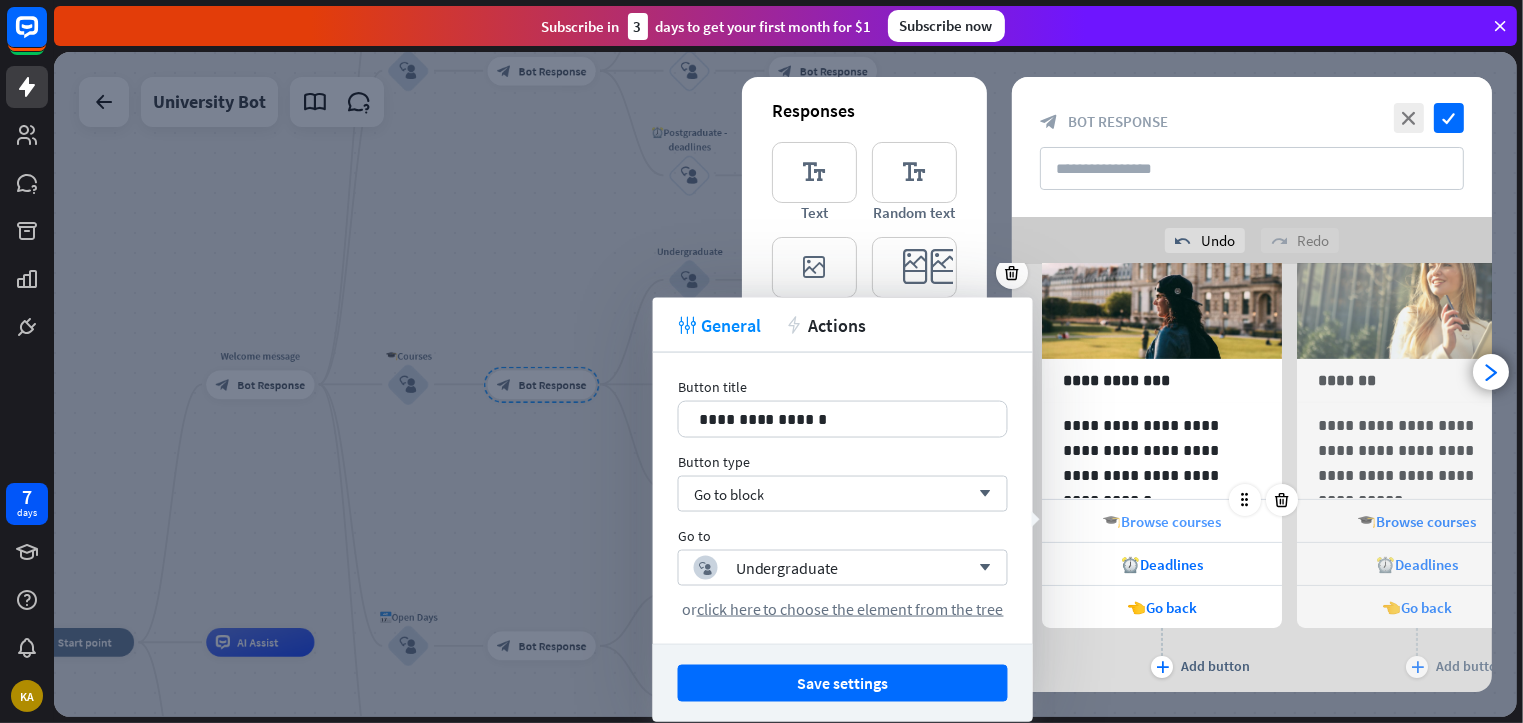 click on "🎓Browse courses" at bounding box center (1162, 521) 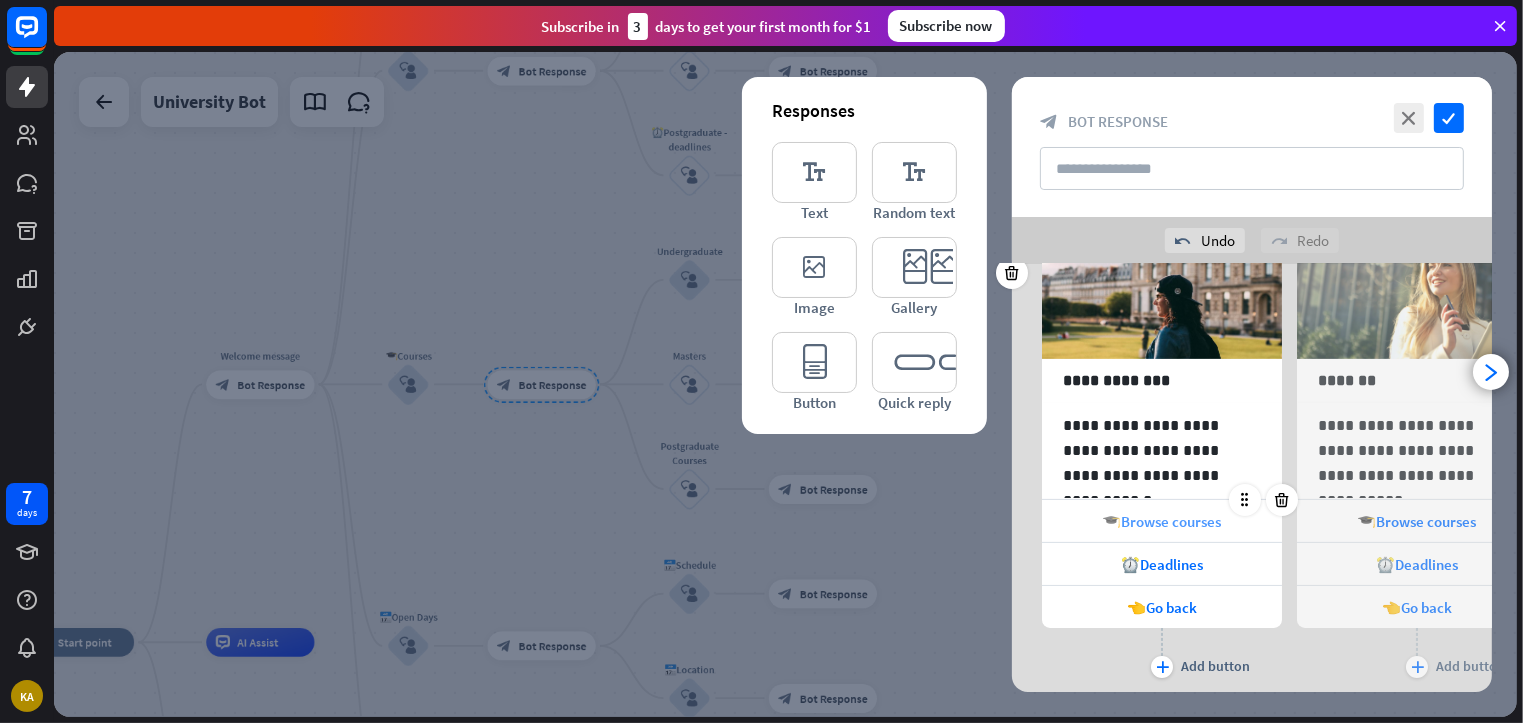 click on "🎓Browse courses" at bounding box center [1162, 521] 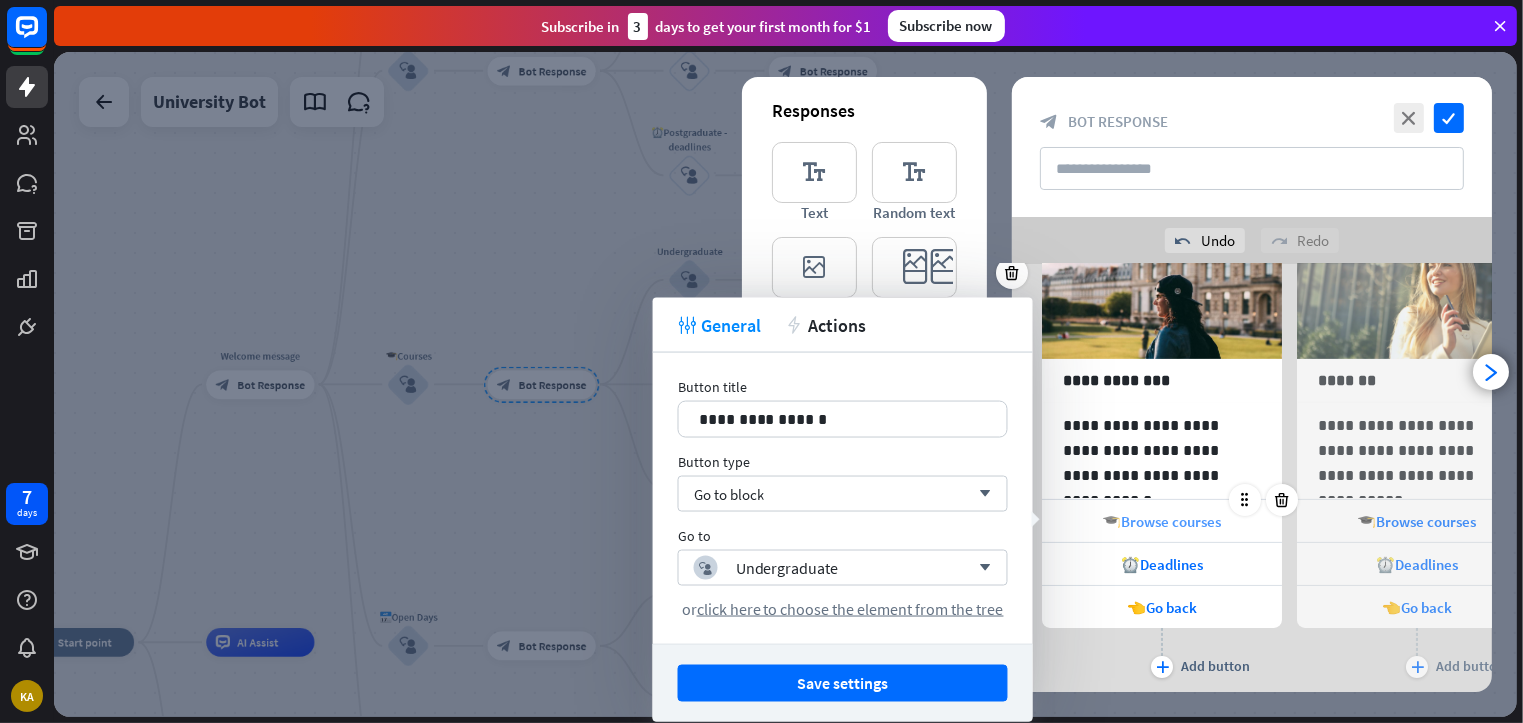 click on "🎓Browse courses" at bounding box center (1162, 521) 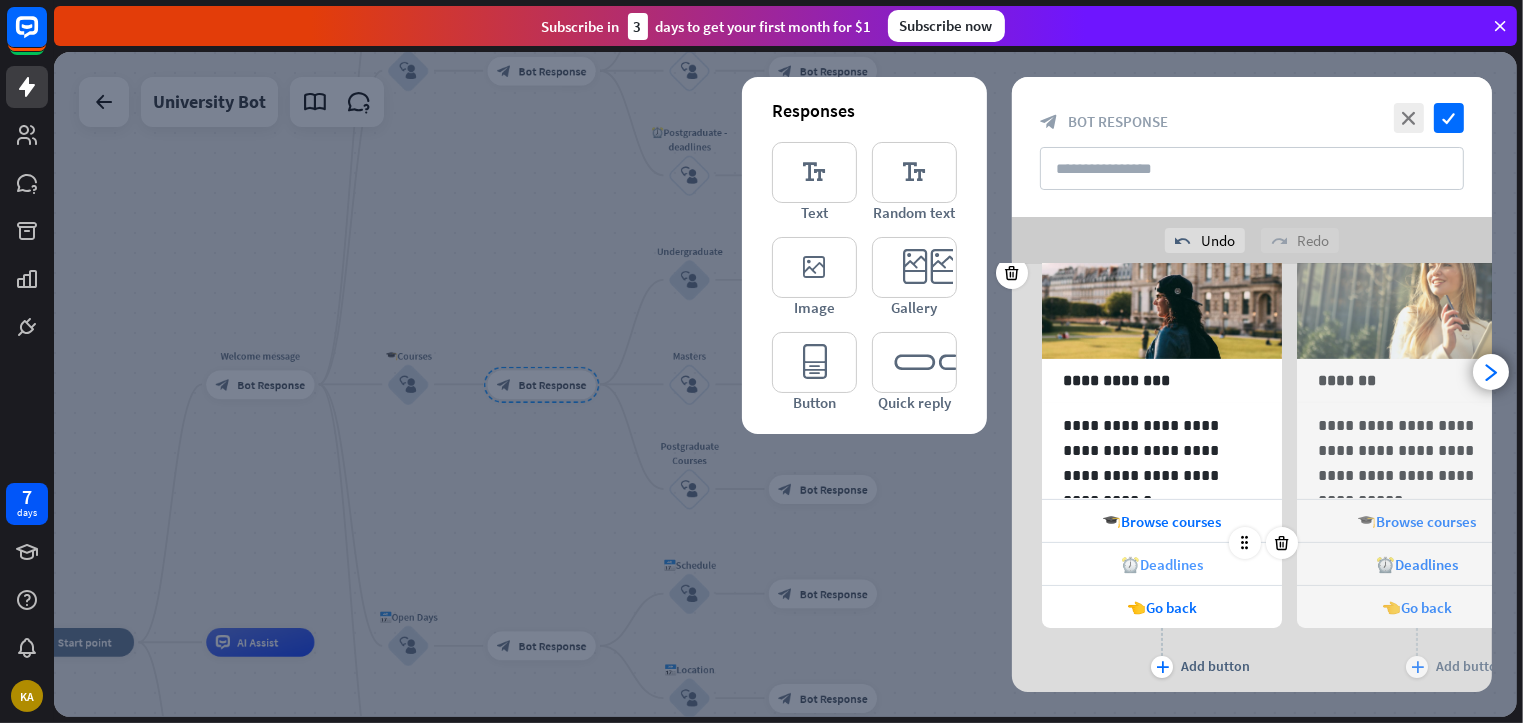 click on "⏰Deadlines" at bounding box center (1162, 564) 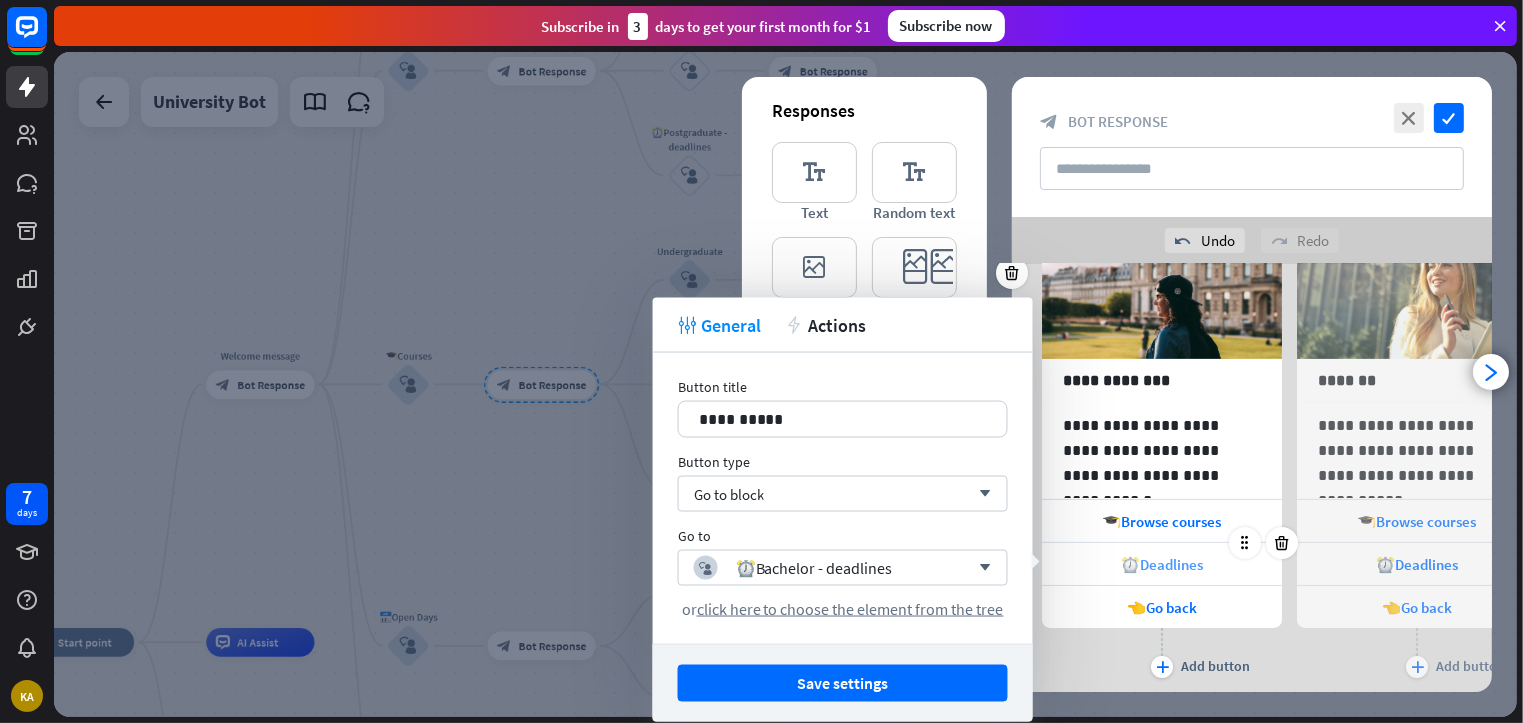 click on "⏰Deadlines" at bounding box center [1162, 564] 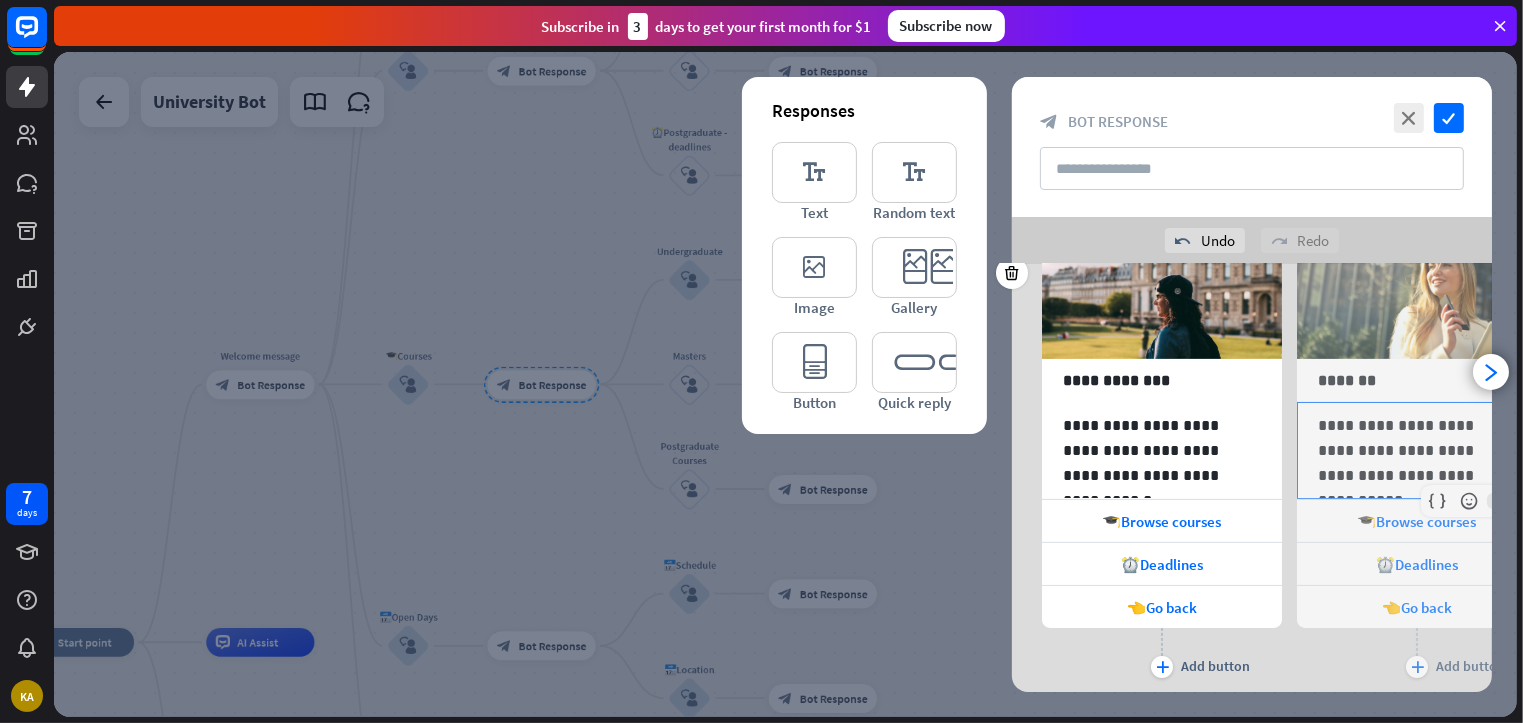 click on "**********" at bounding box center [1417, 450] 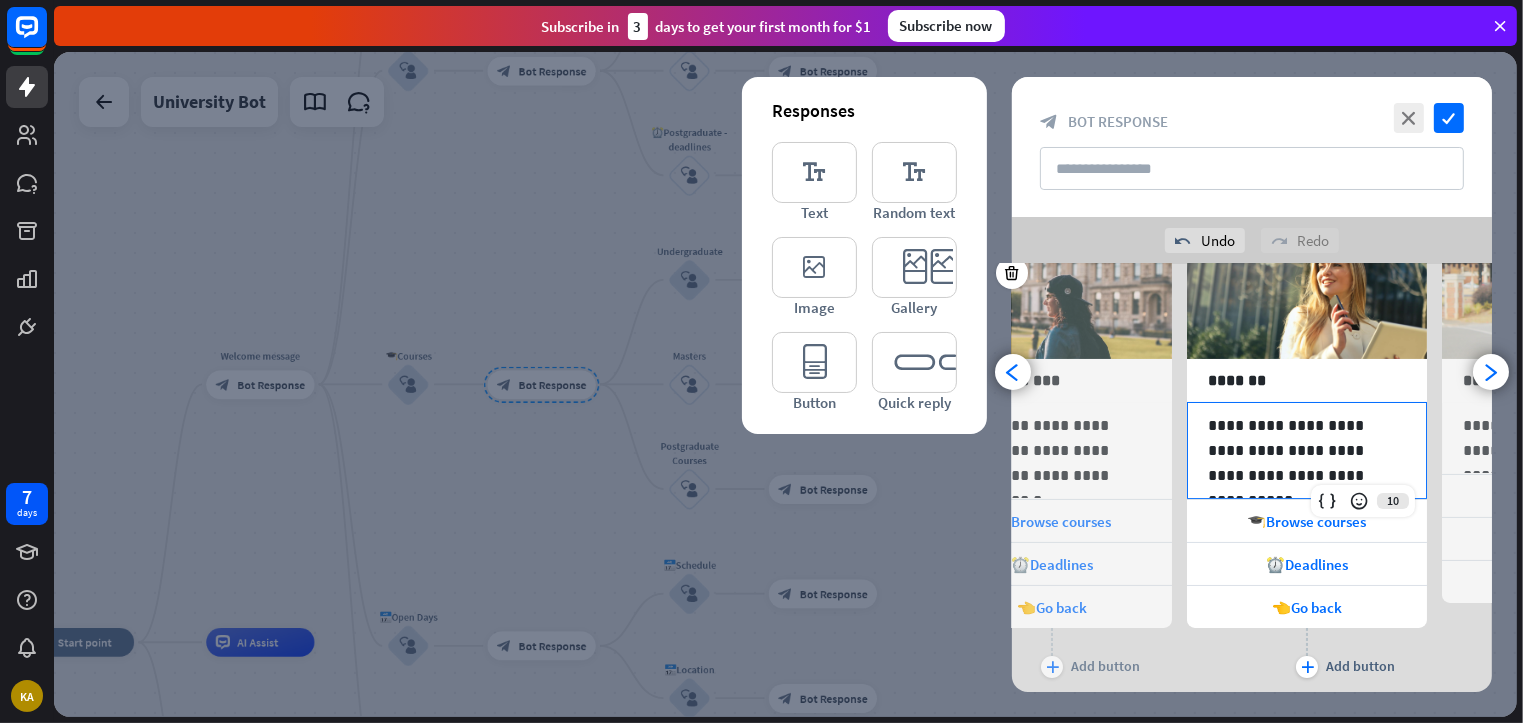 scroll, scrollTop: 0, scrollLeft: 164, axis: horizontal 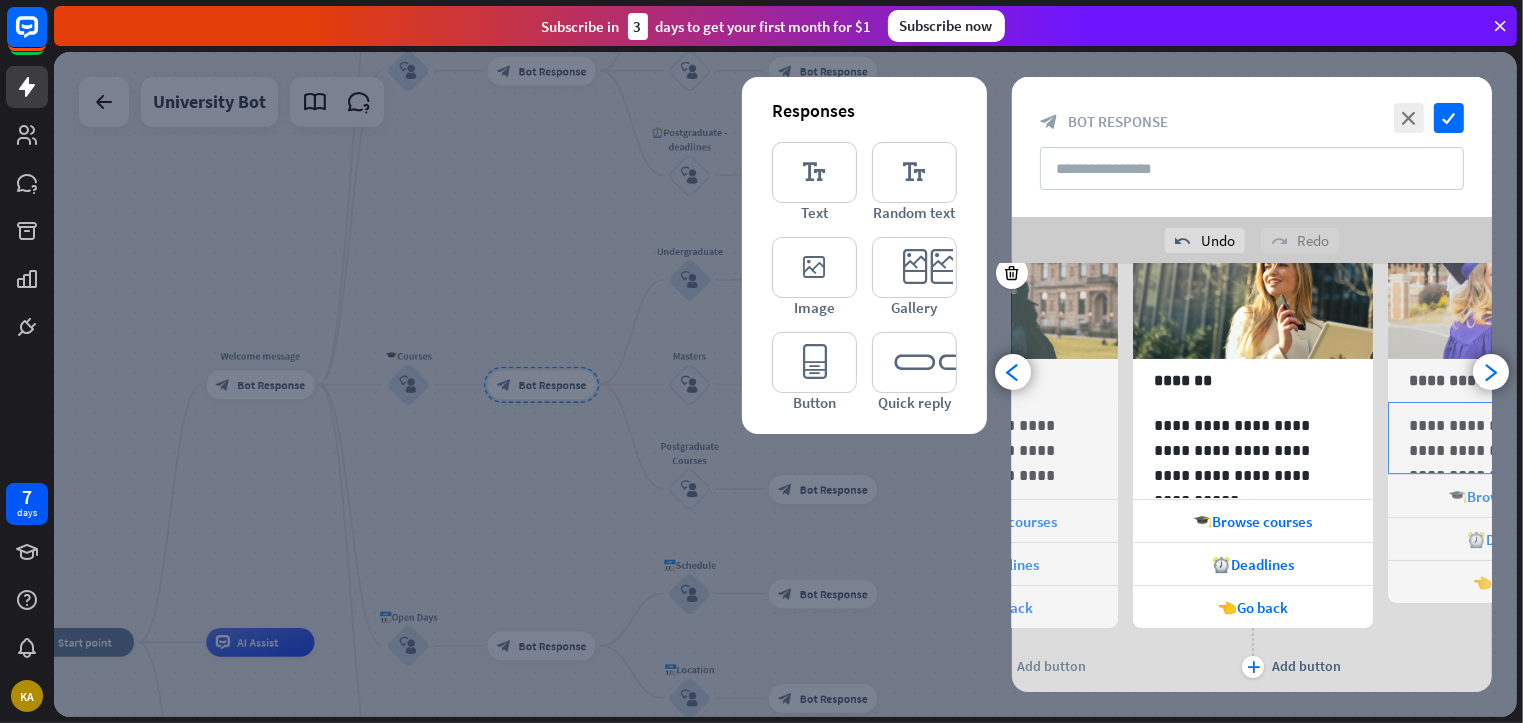 click on "**********" at bounding box center [1508, 438] 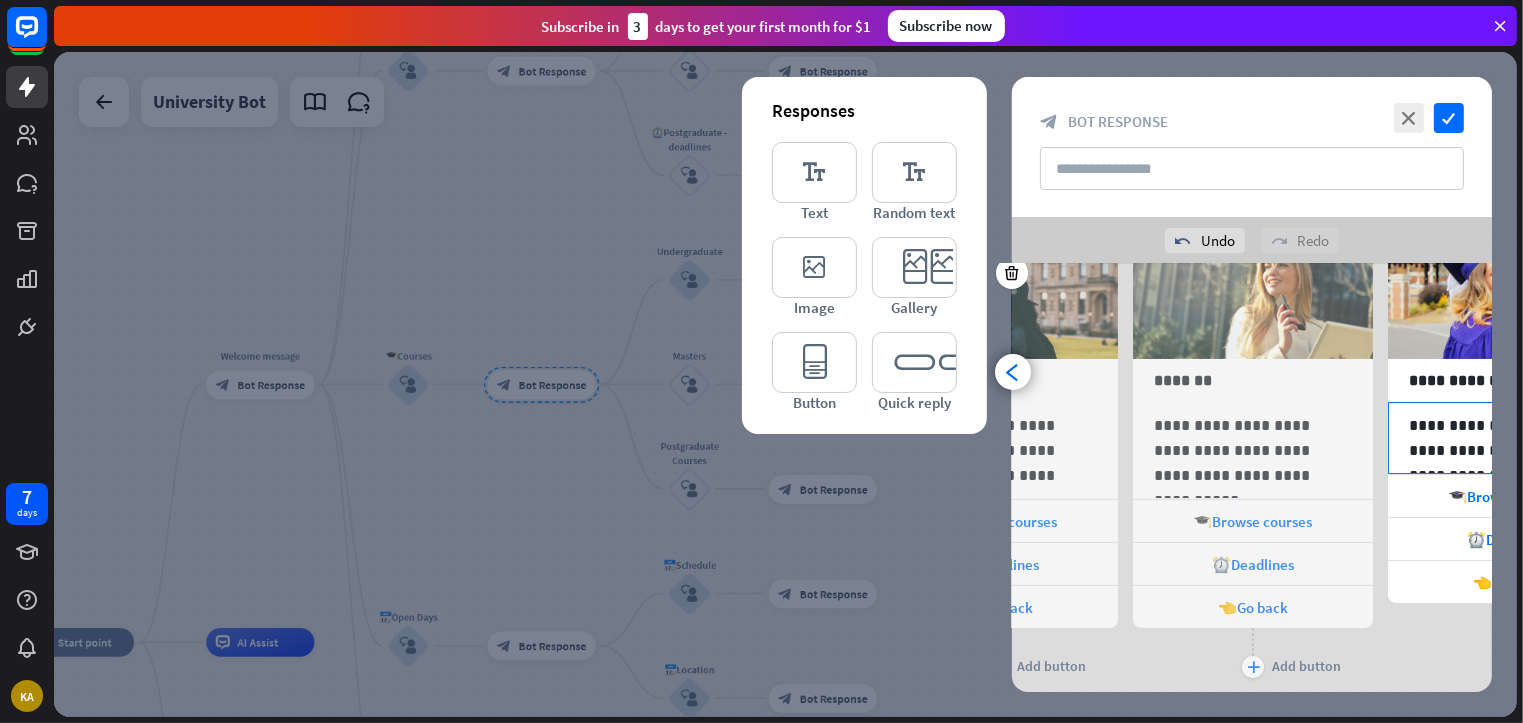 scroll, scrollTop: 0, scrollLeft: 420, axis: horizontal 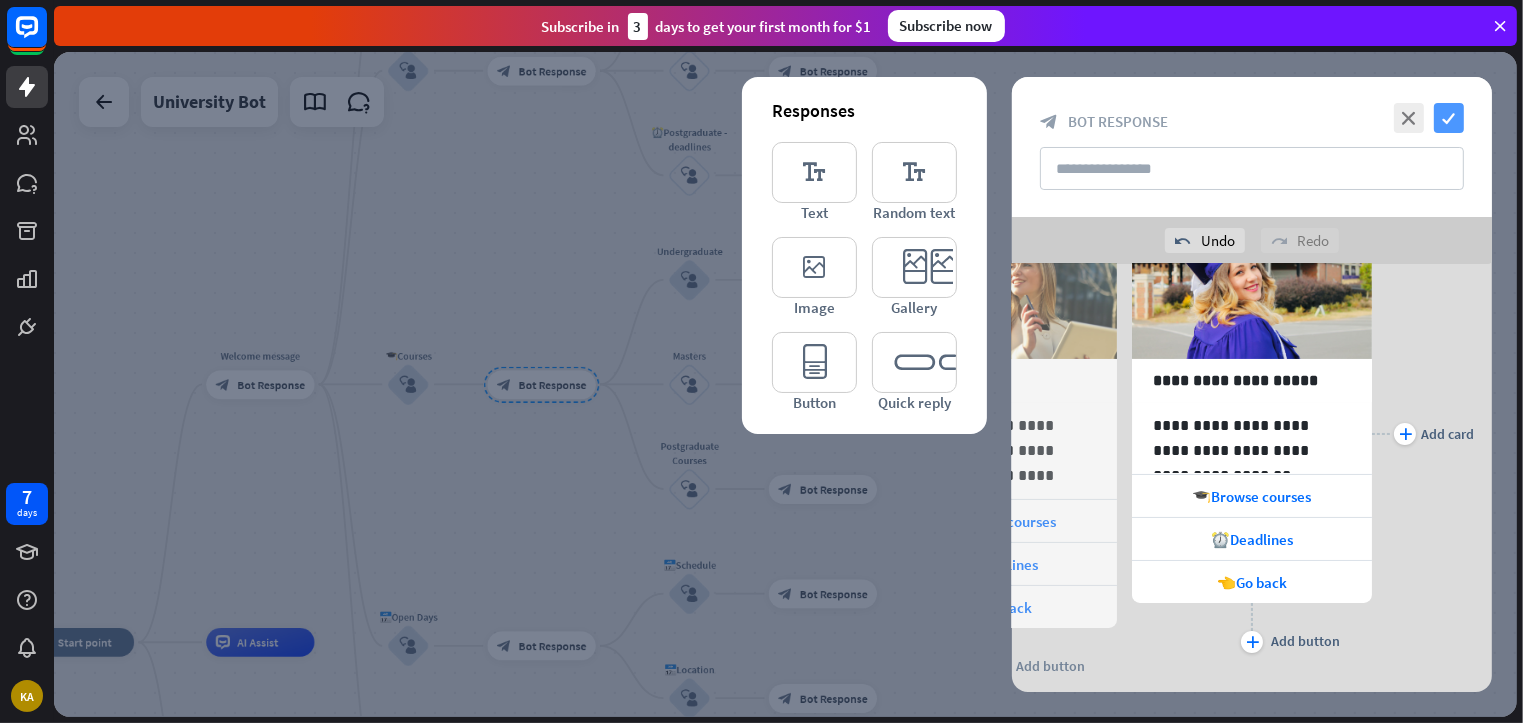 click on "check" at bounding box center [1449, 118] 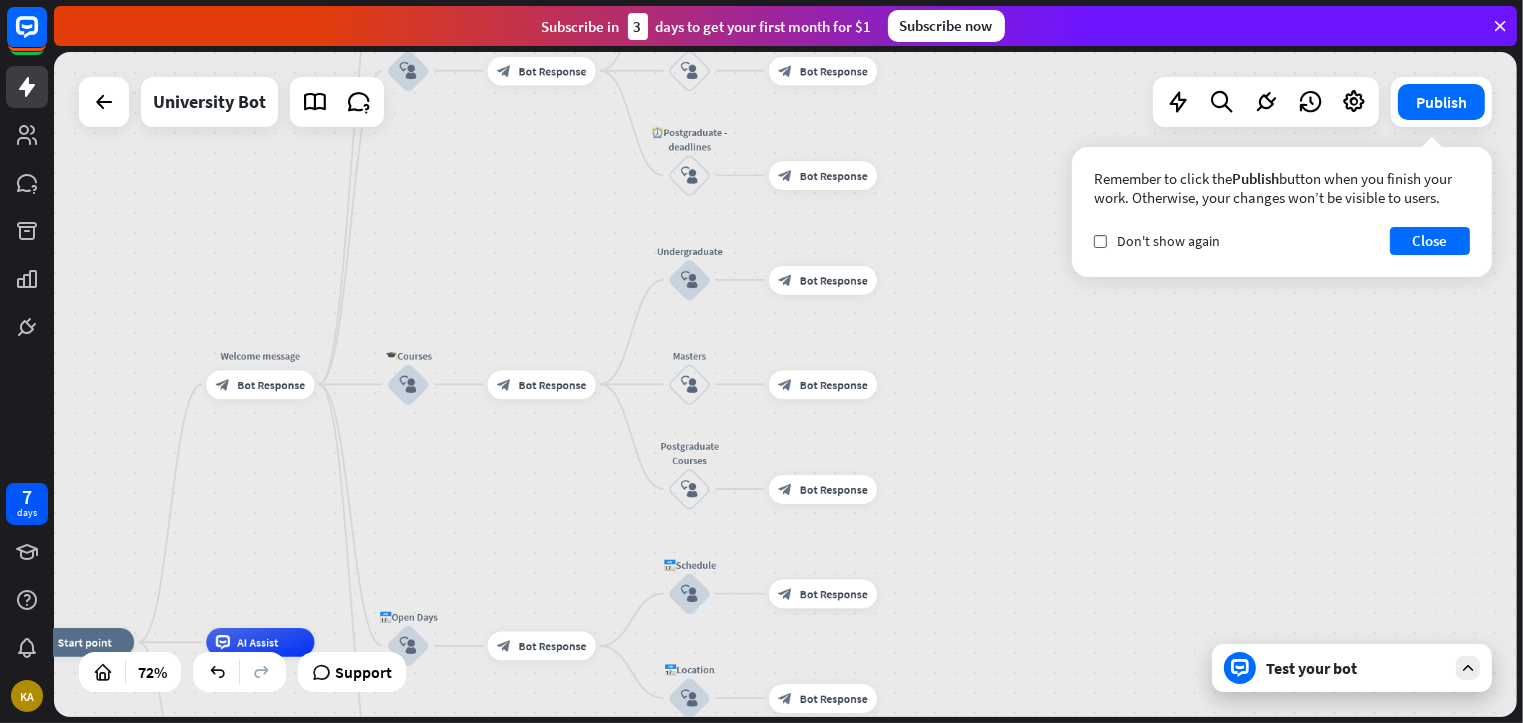 click on "Test your bot" at bounding box center (1356, 668) 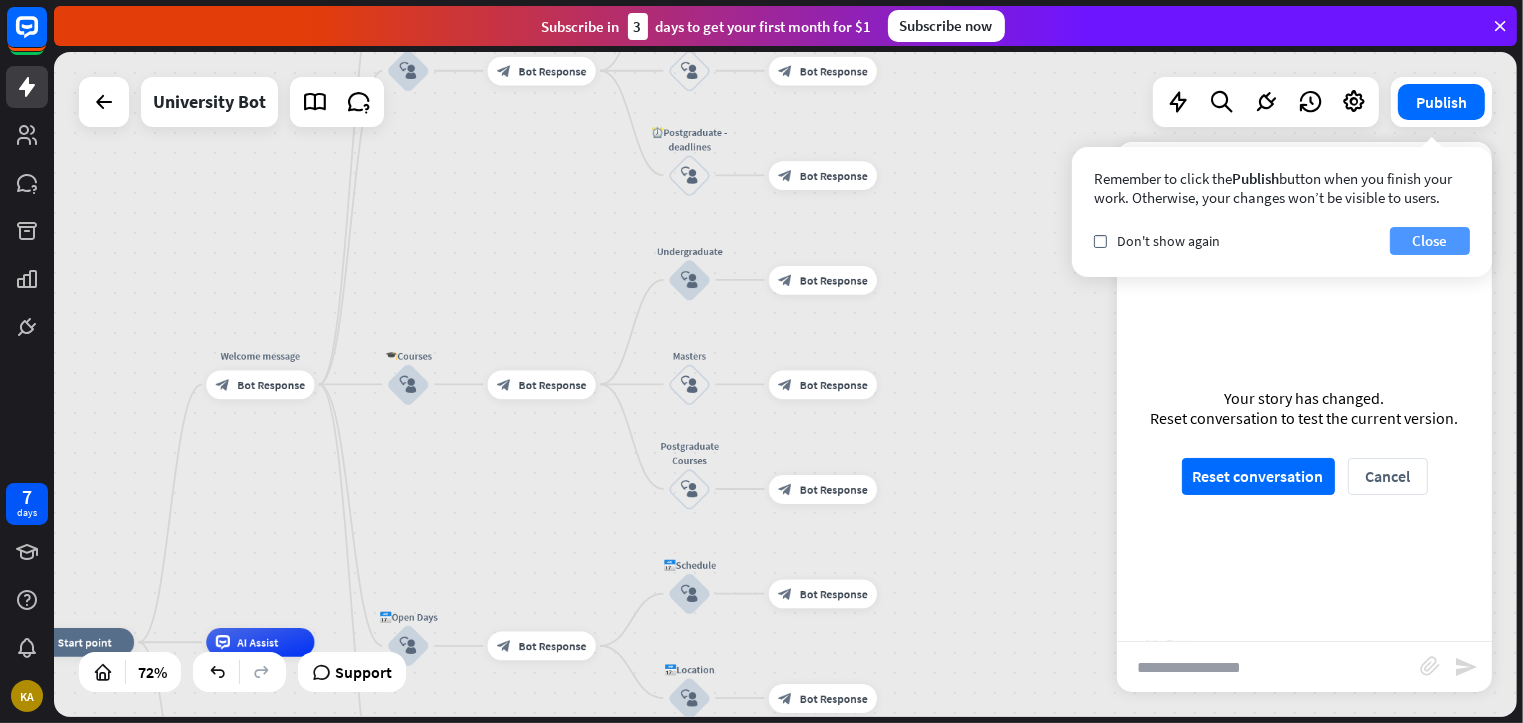 click on "Close" at bounding box center (1430, 241) 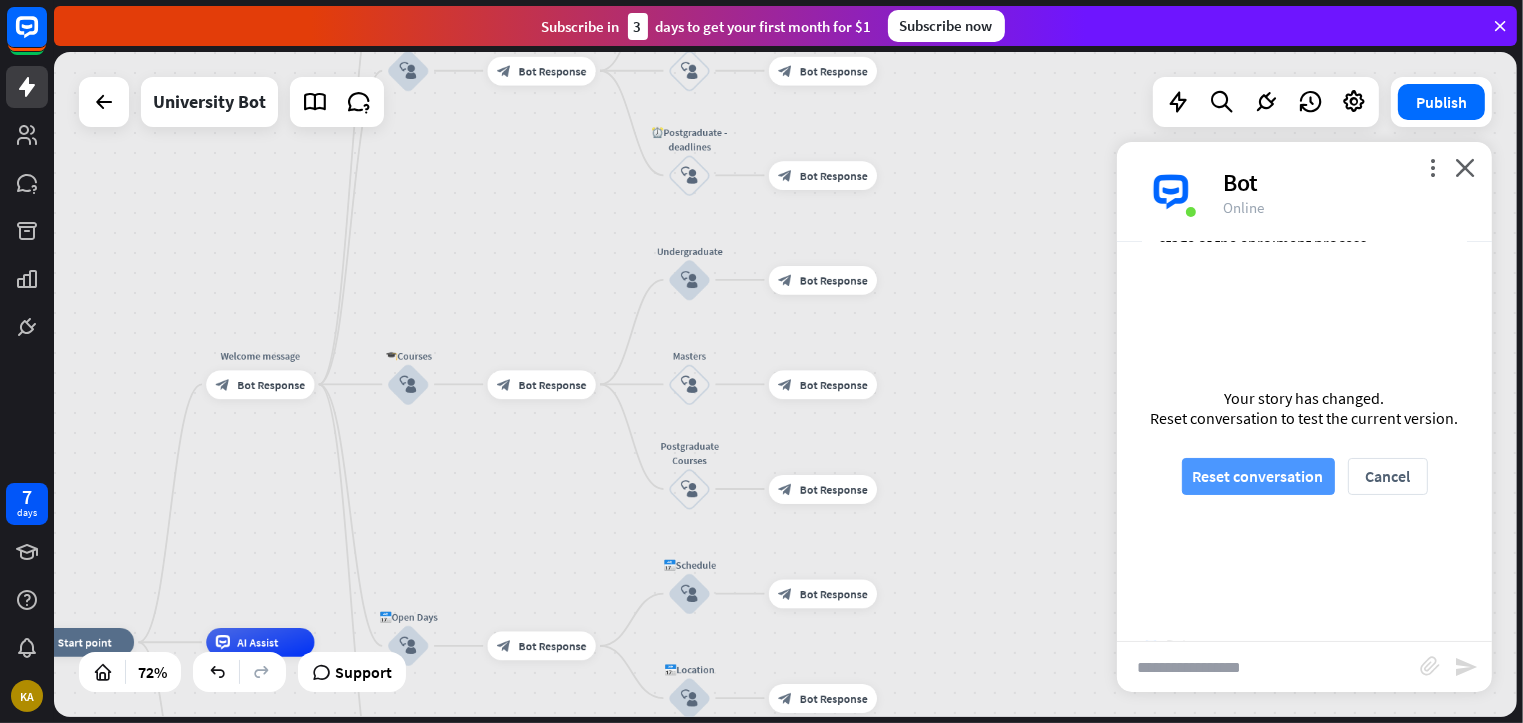 drag, startPoint x: 1223, startPoint y: 500, endPoint x: 1230, endPoint y: 485, distance: 16.552946 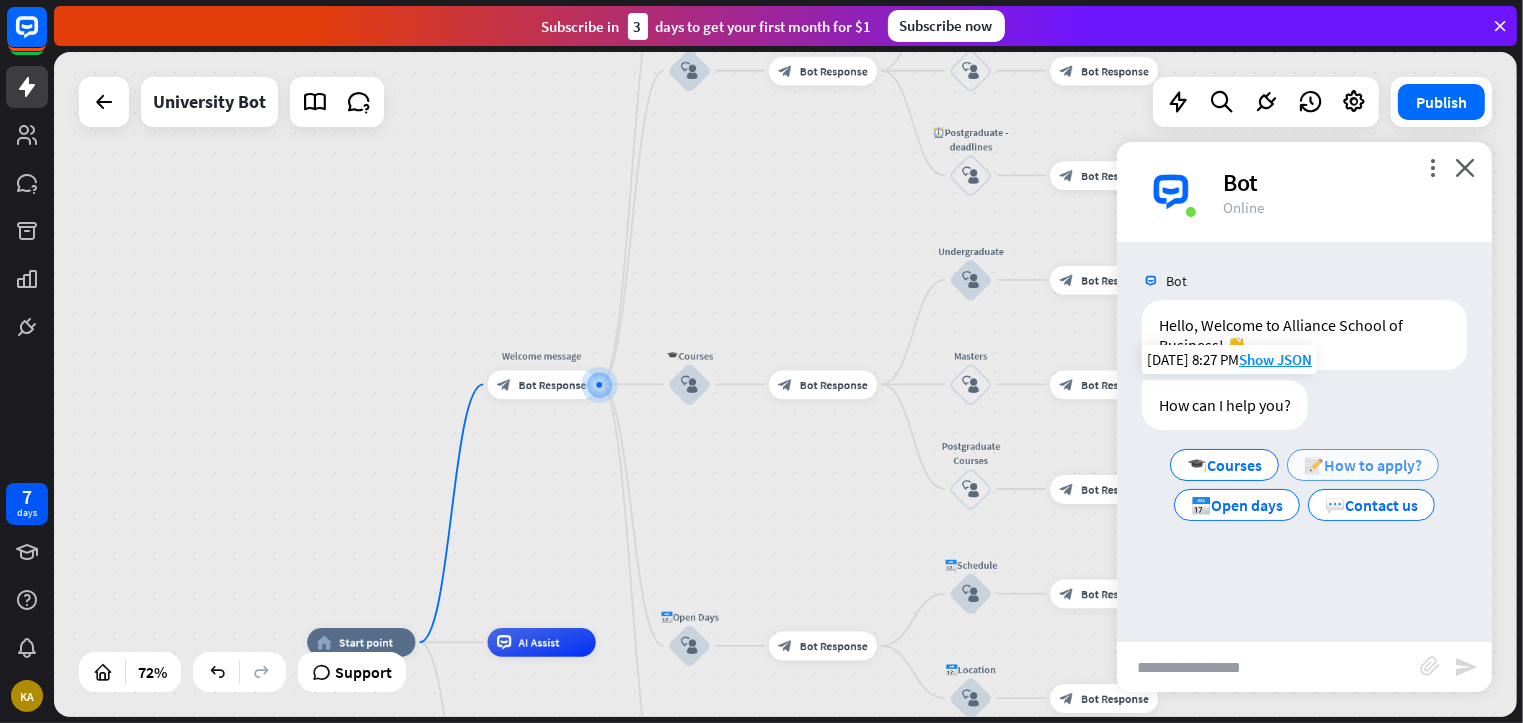 click on "📝How to apply?" at bounding box center [1363, 465] 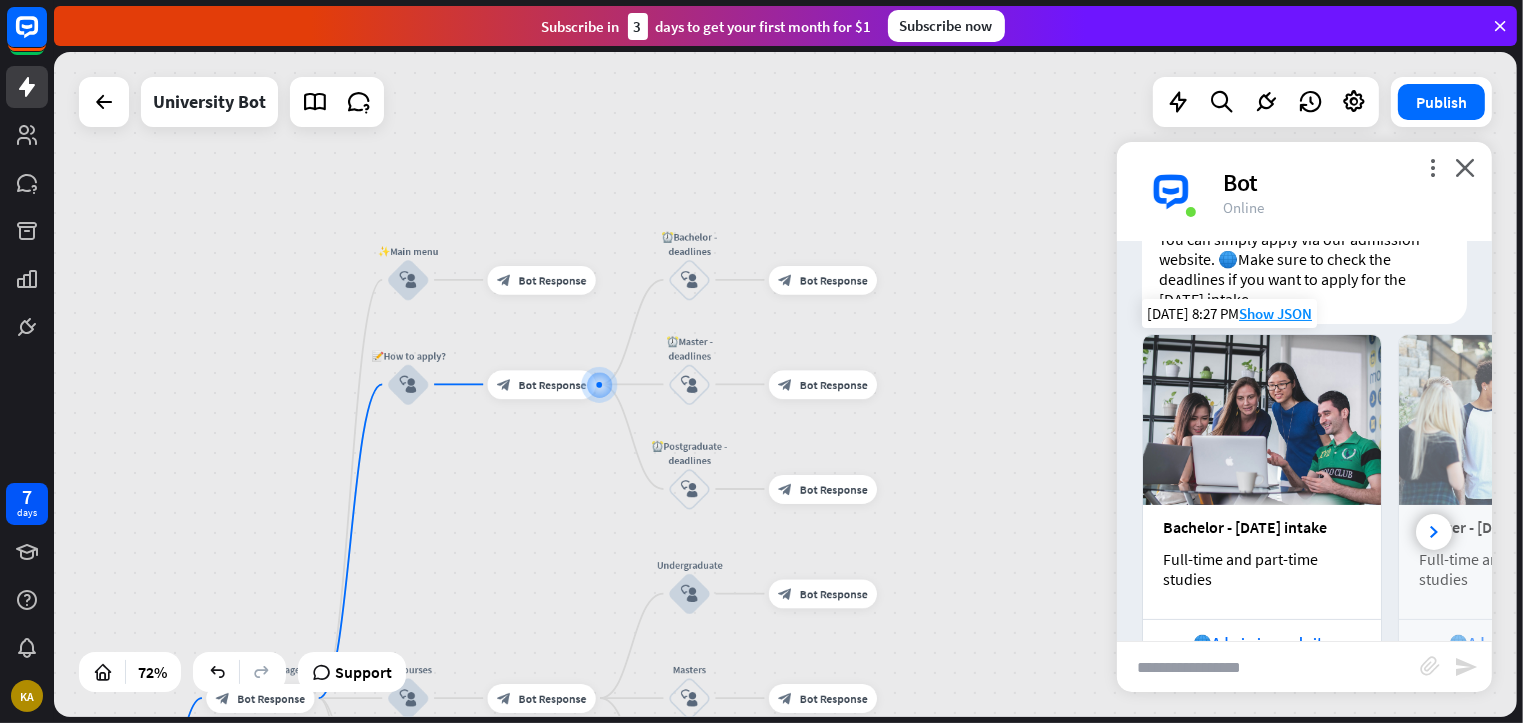scroll, scrollTop: 550, scrollLeft: 0, axis: vertical 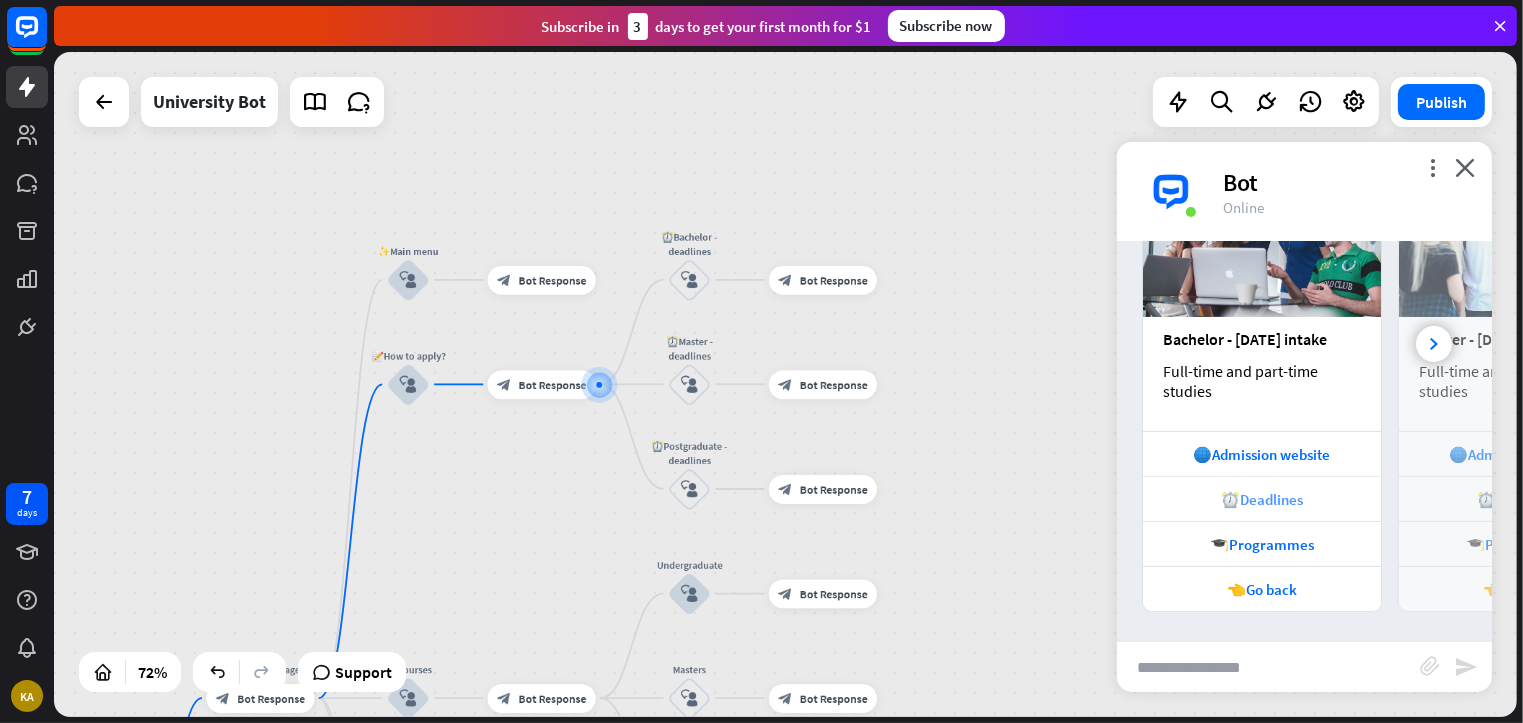 click on "⏰Deadlines" at bounding box center [1262, 499] 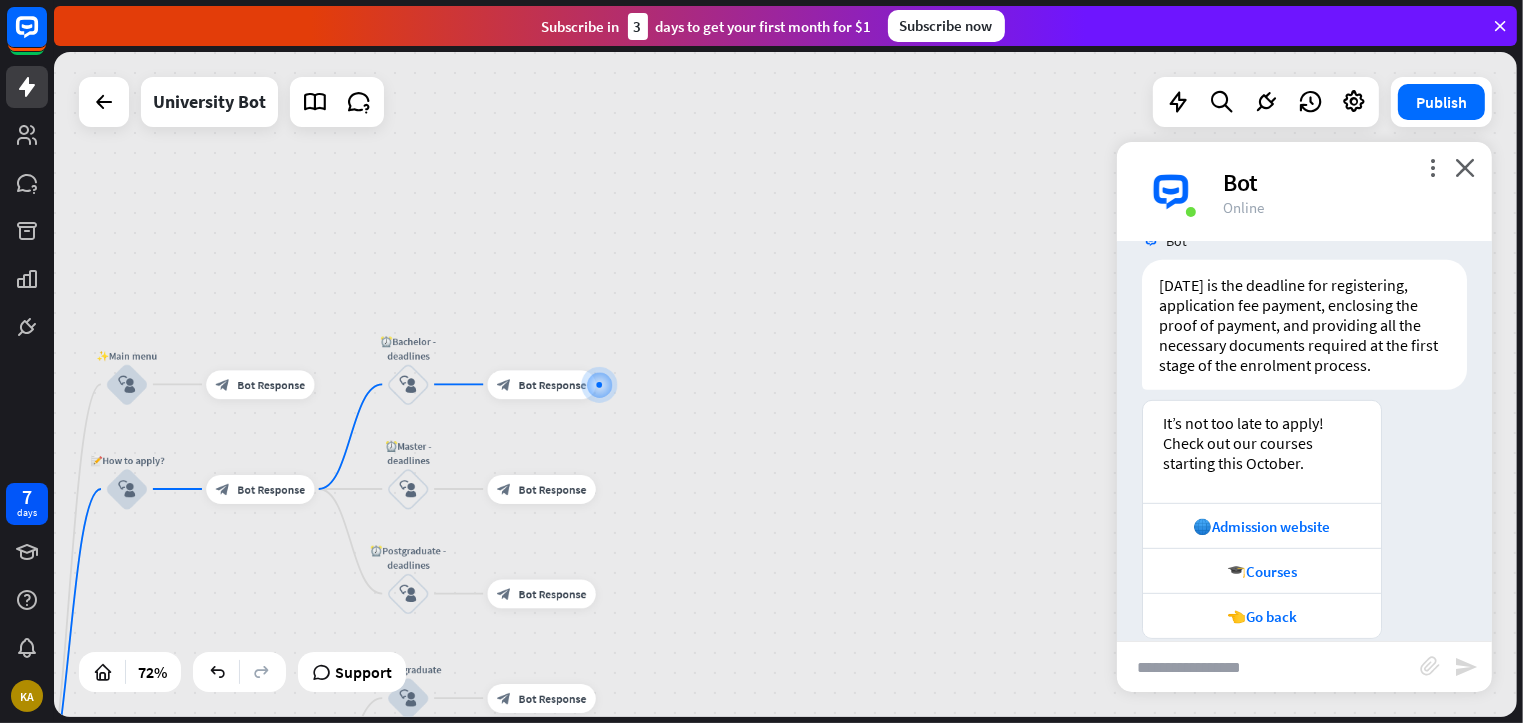 scroll, scrollTop: 1095, scrollLeft: 0, axis: vertical 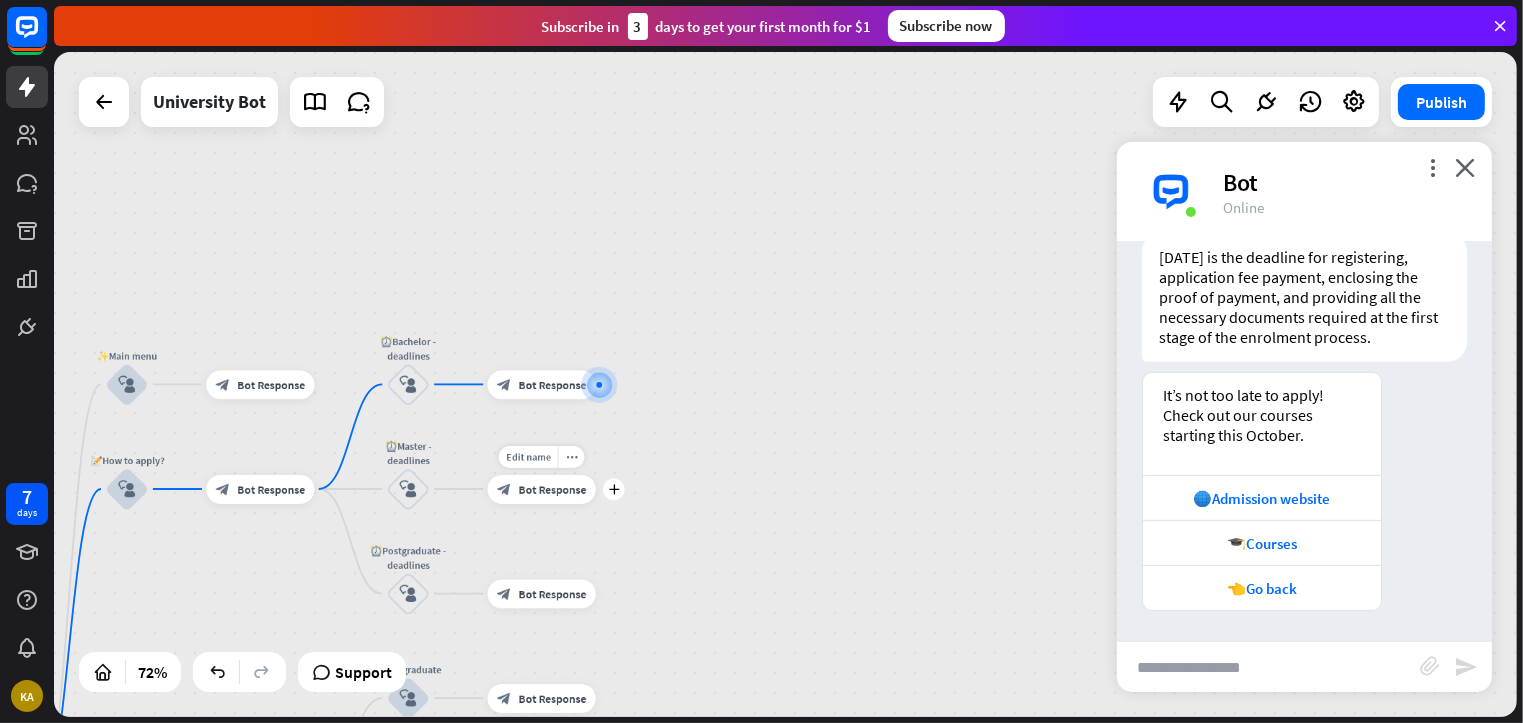 click on "Edit name   more_horiz         plus     block_bot_response   Bot Response" at bounding box center (542, 489) 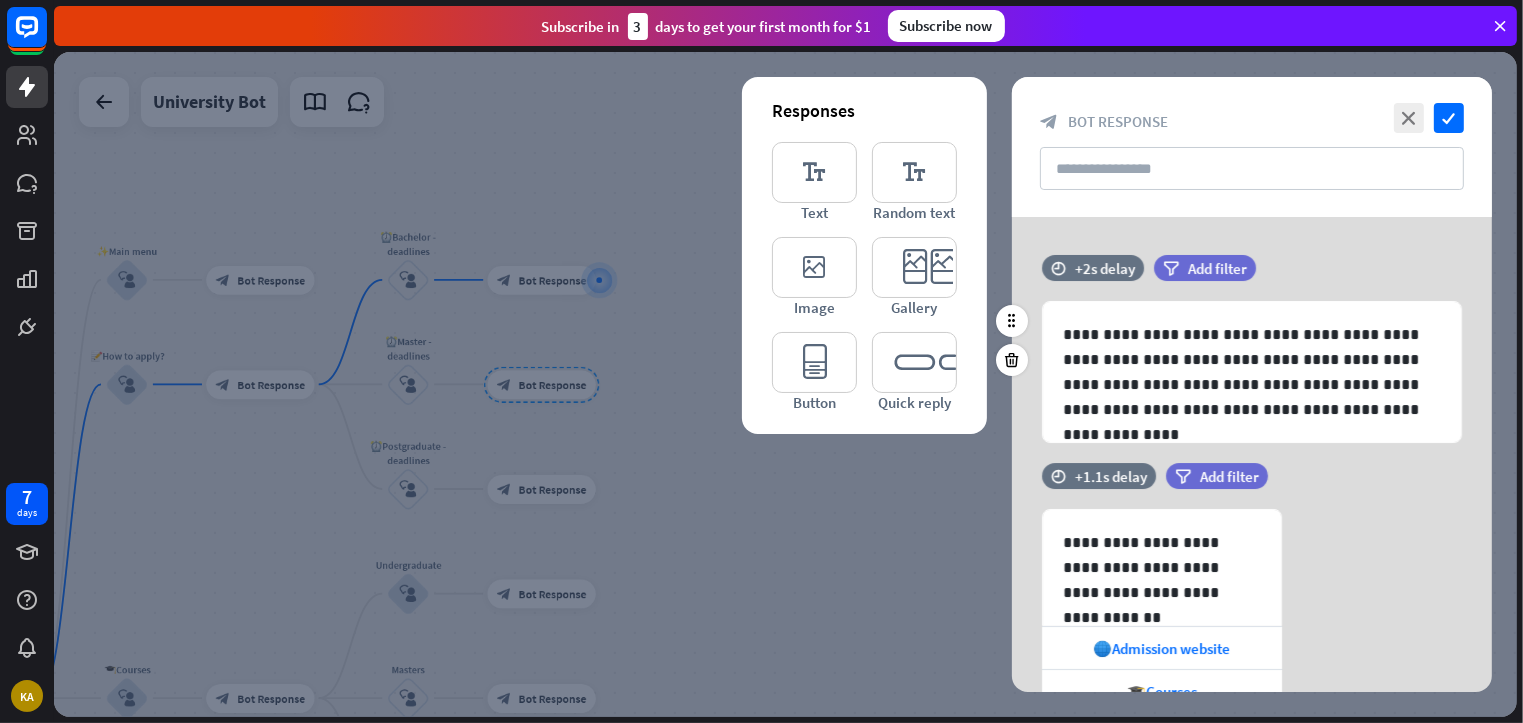 scroll, scrollTop: 186, scrollLeft: 0, axis: vertical 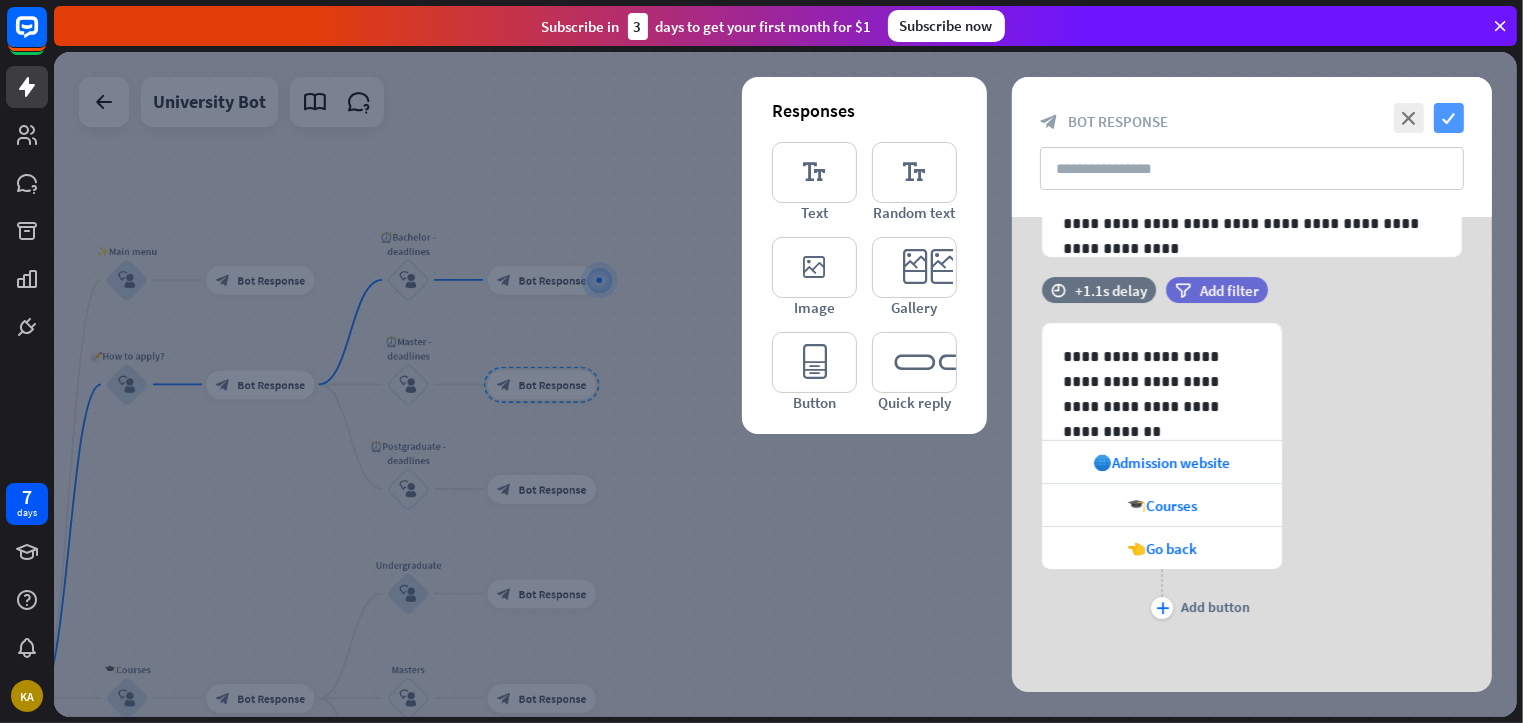 click on "check" at bounding box center [1449, 118] 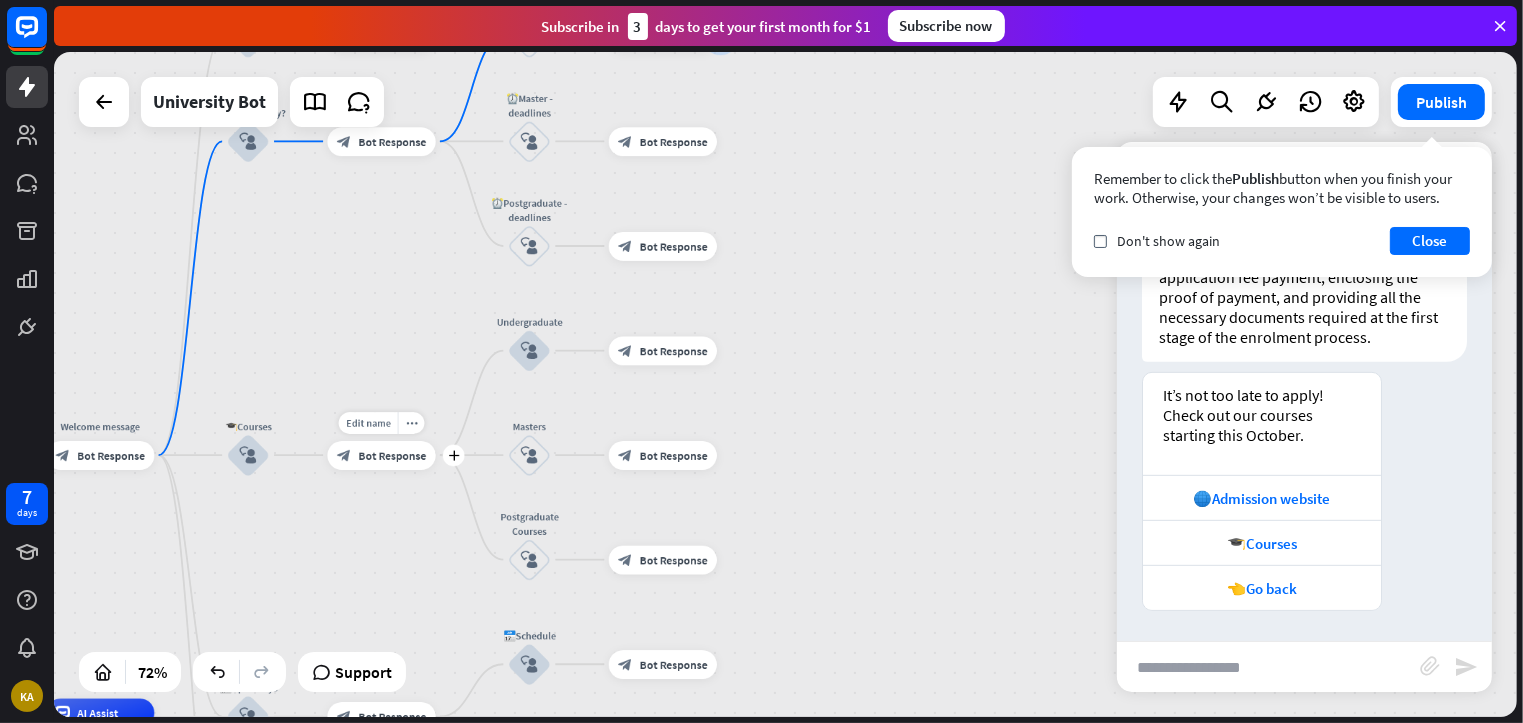 click on "Bot Response" at bounding box center [392, 455] 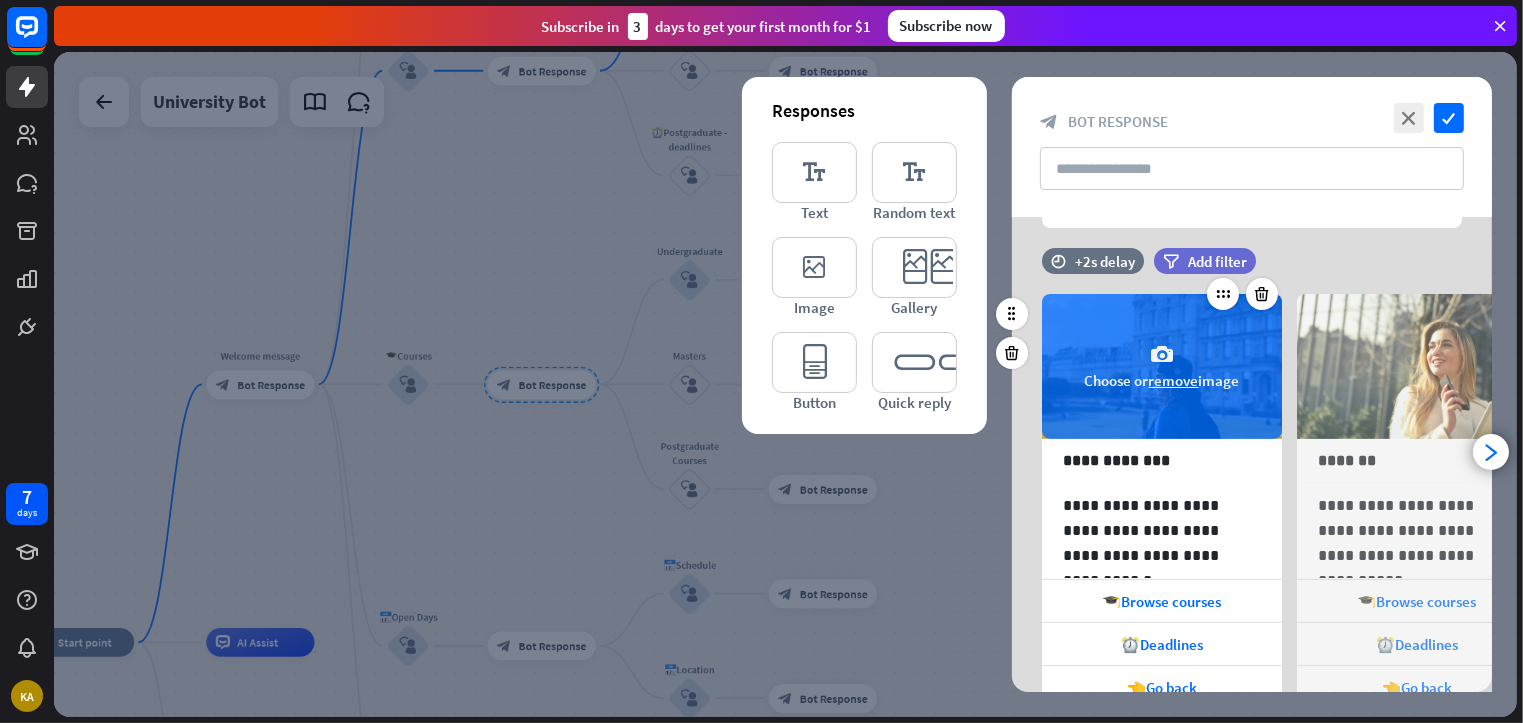 scroll, scrollTop: 142, scrollLeft: 0, axis: vertical 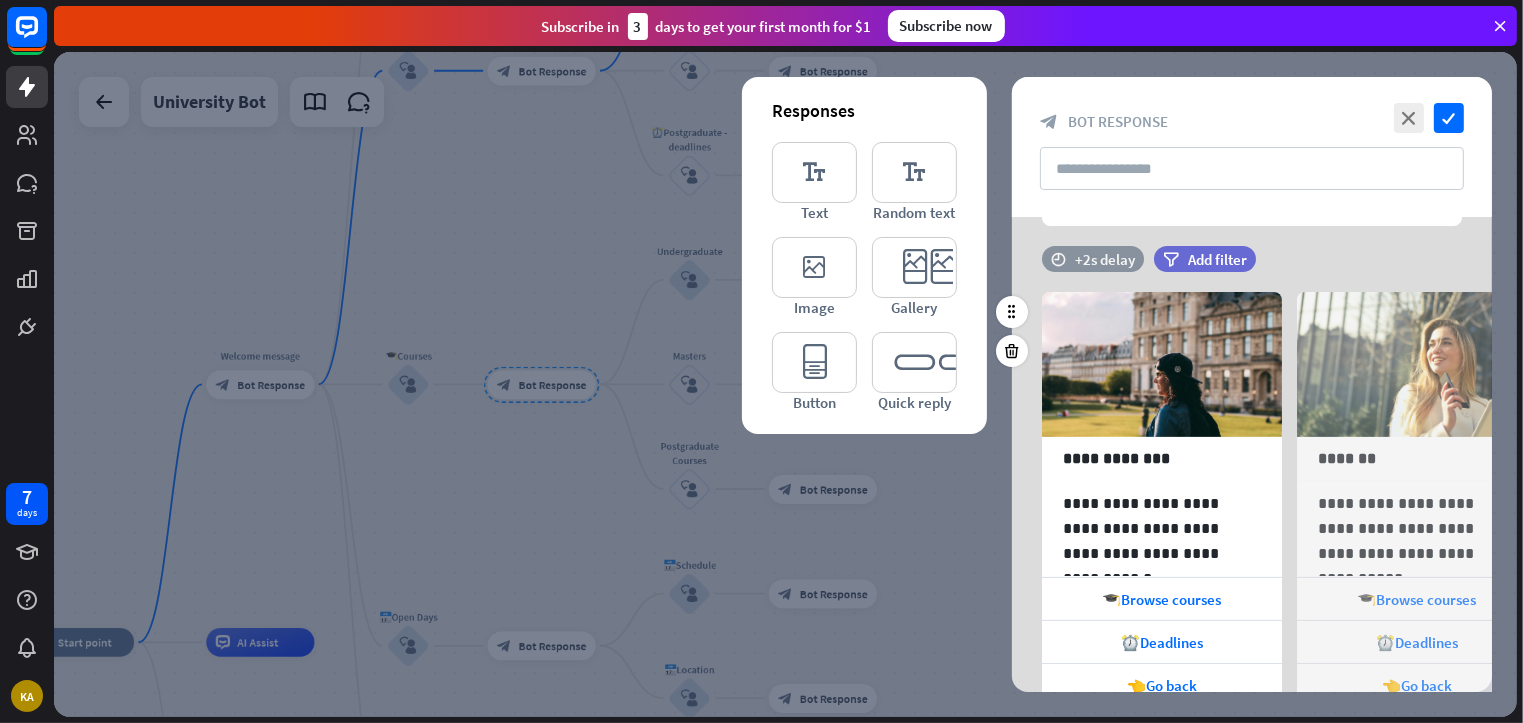 click on "+2s delay" at bounding box center (1105, 259) 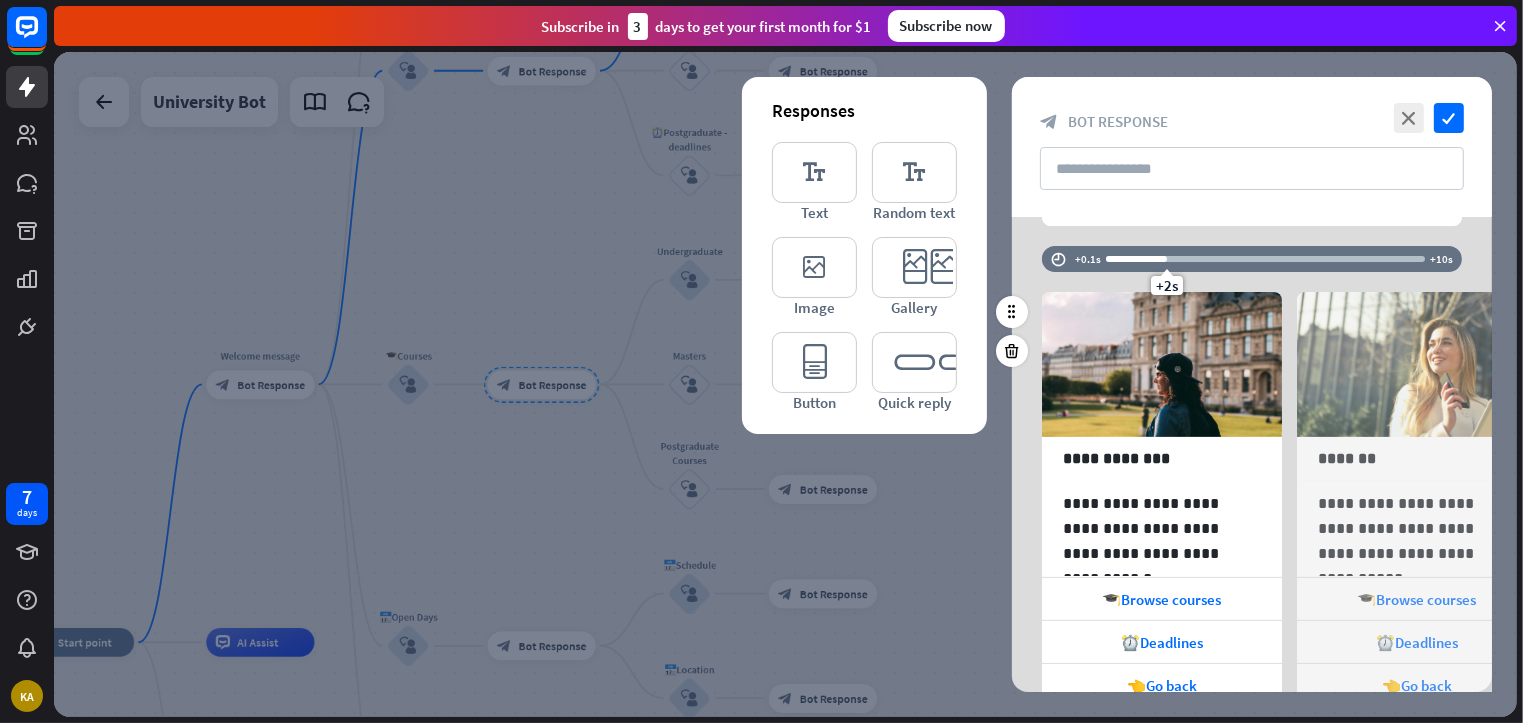 click at bounding box center [1136, 259] 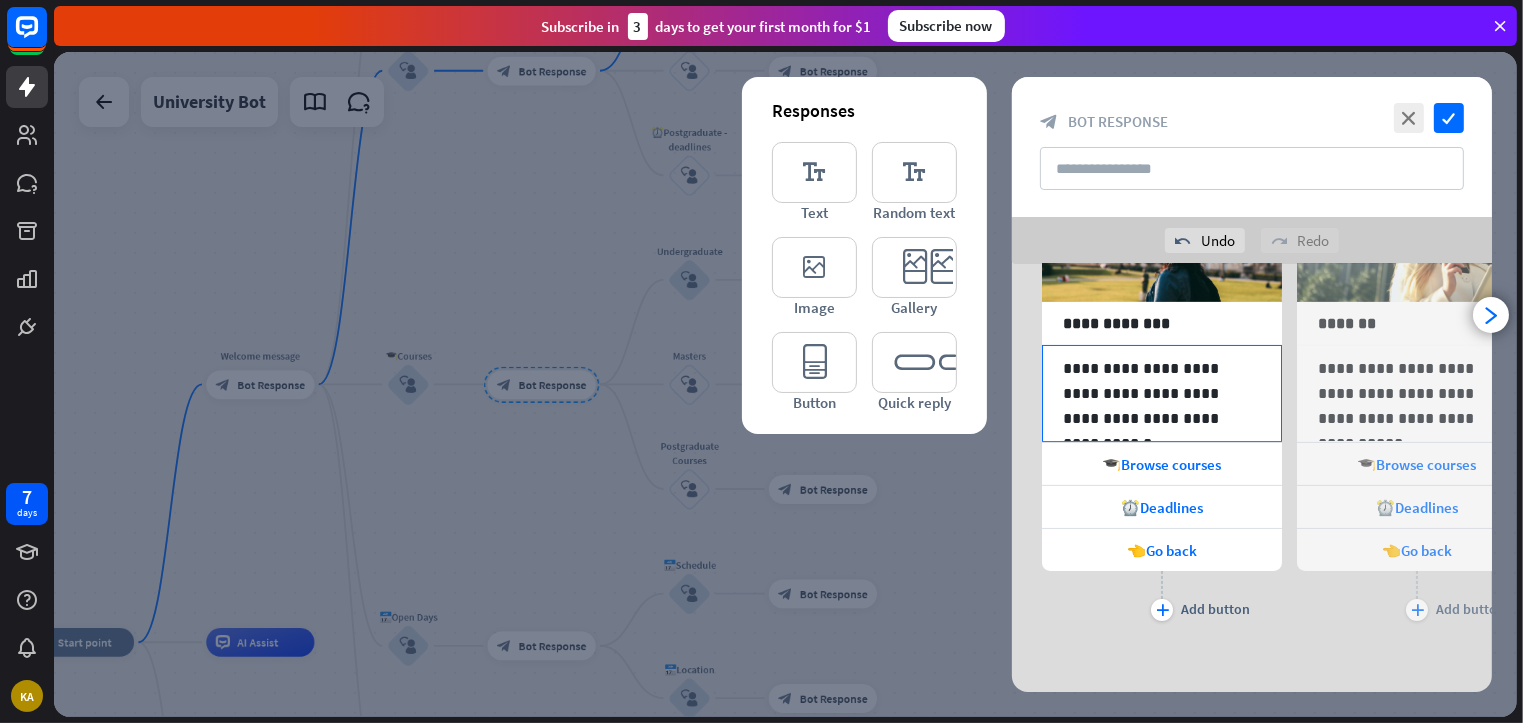 scroll, scrollTop: 326, scrollLeft: 0, axis: vertical 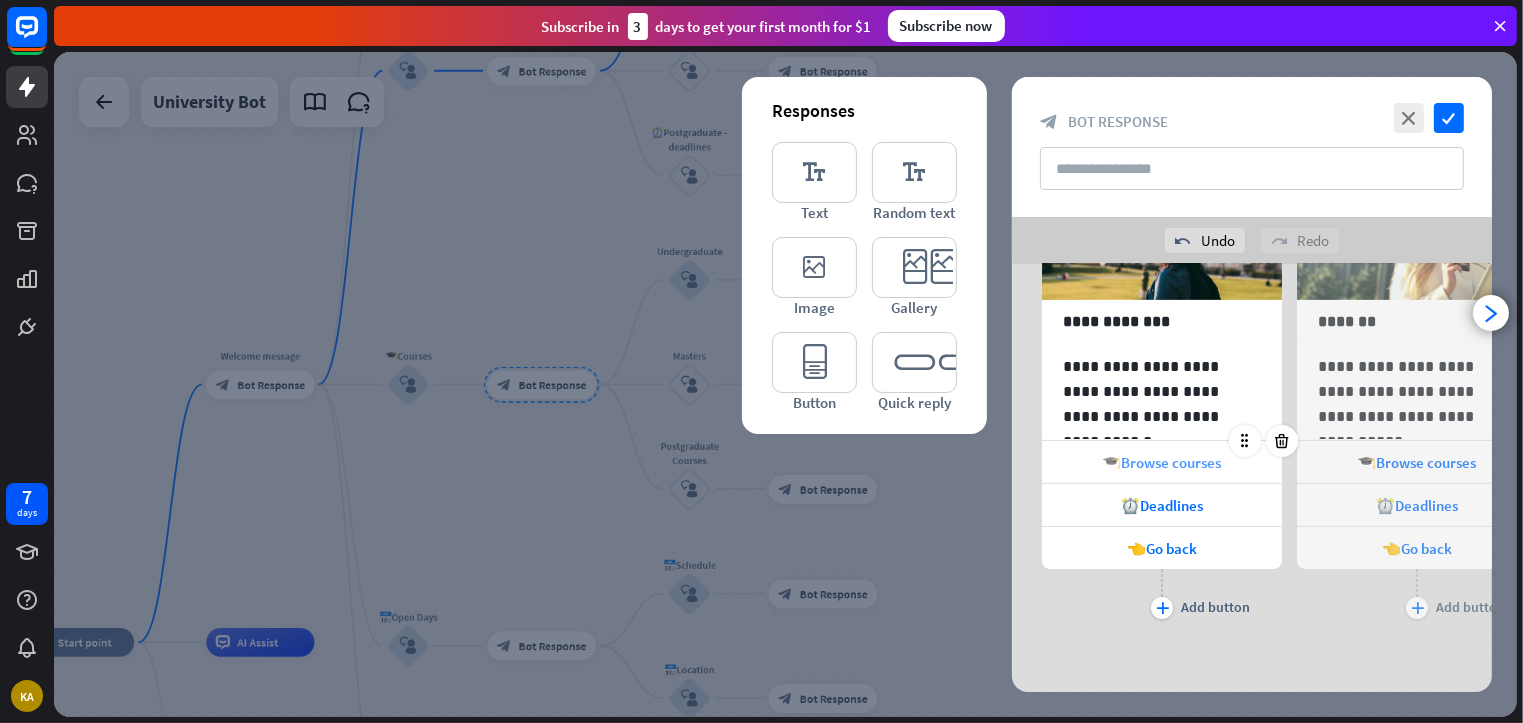click on "🎓Browse courses" at bounding box center (1162, 462) 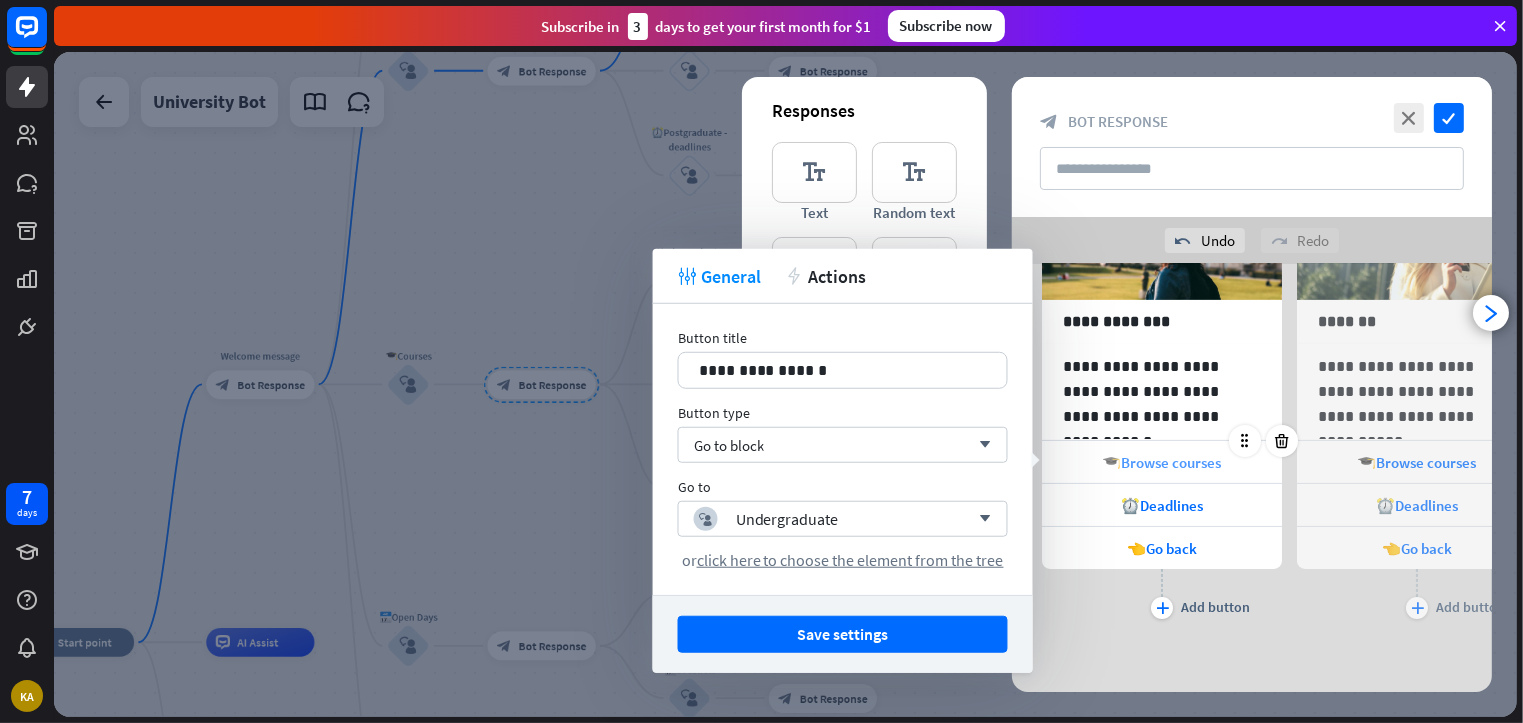 click on "🎓Browse courses" at bounding box center [1162, 462] 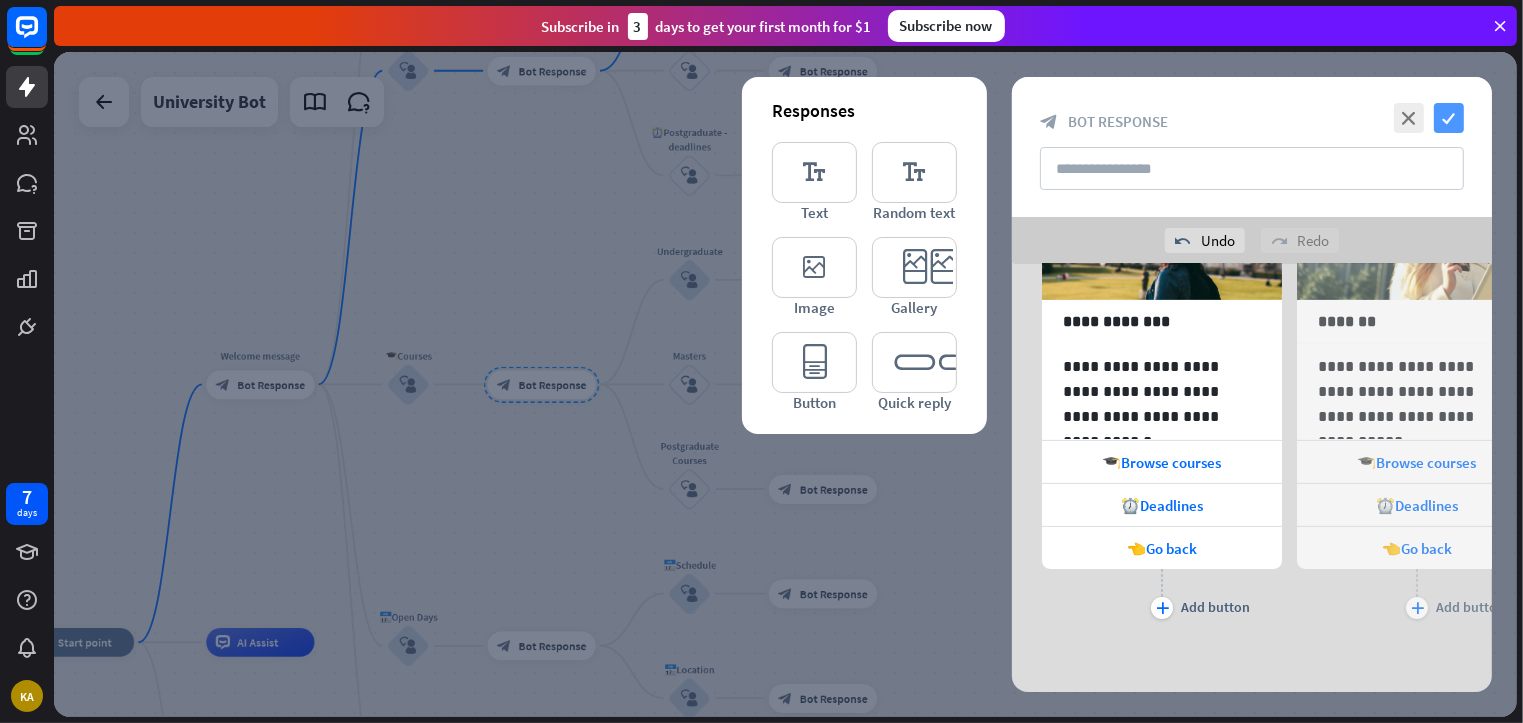 click on "check" at bounding box center [1449, 118] 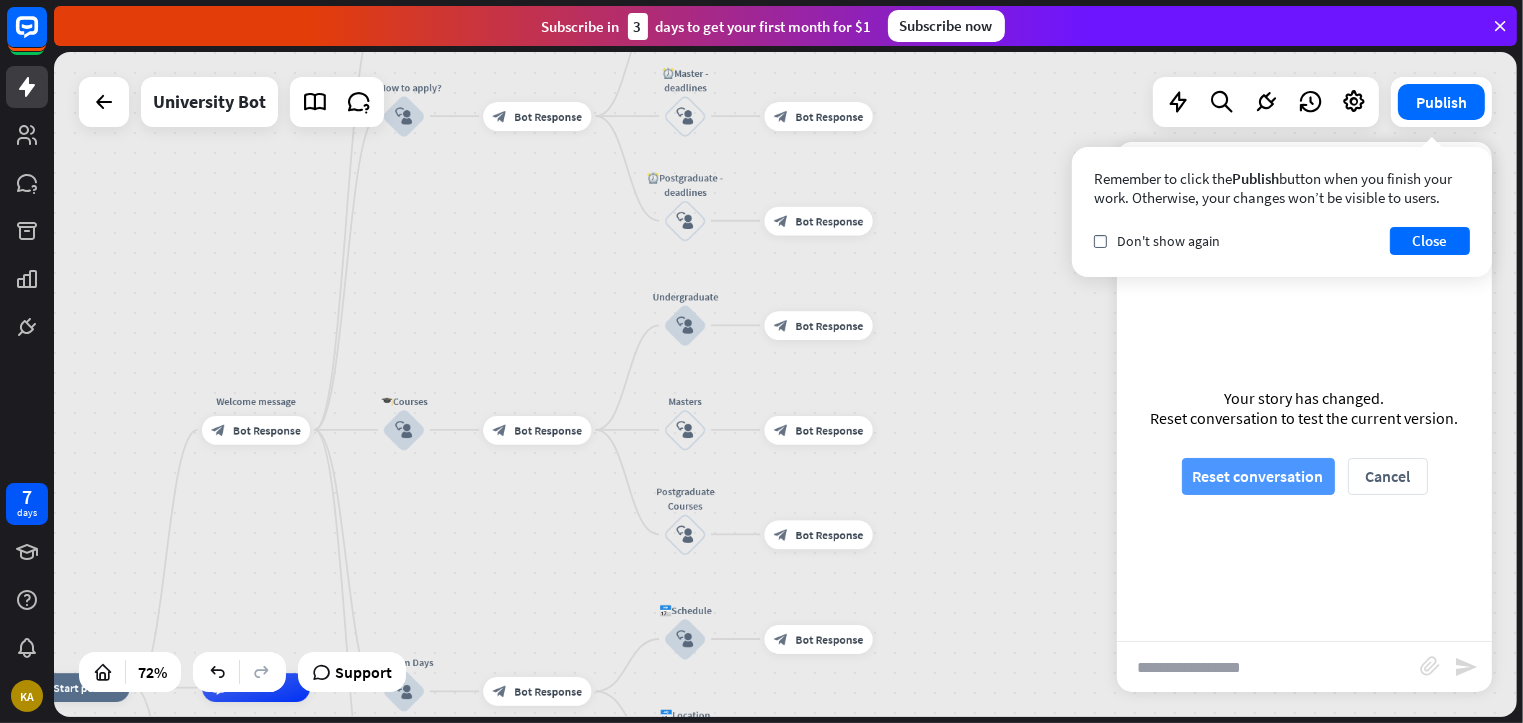 click on "Reset conversation" at bounding box center (1258, 476) 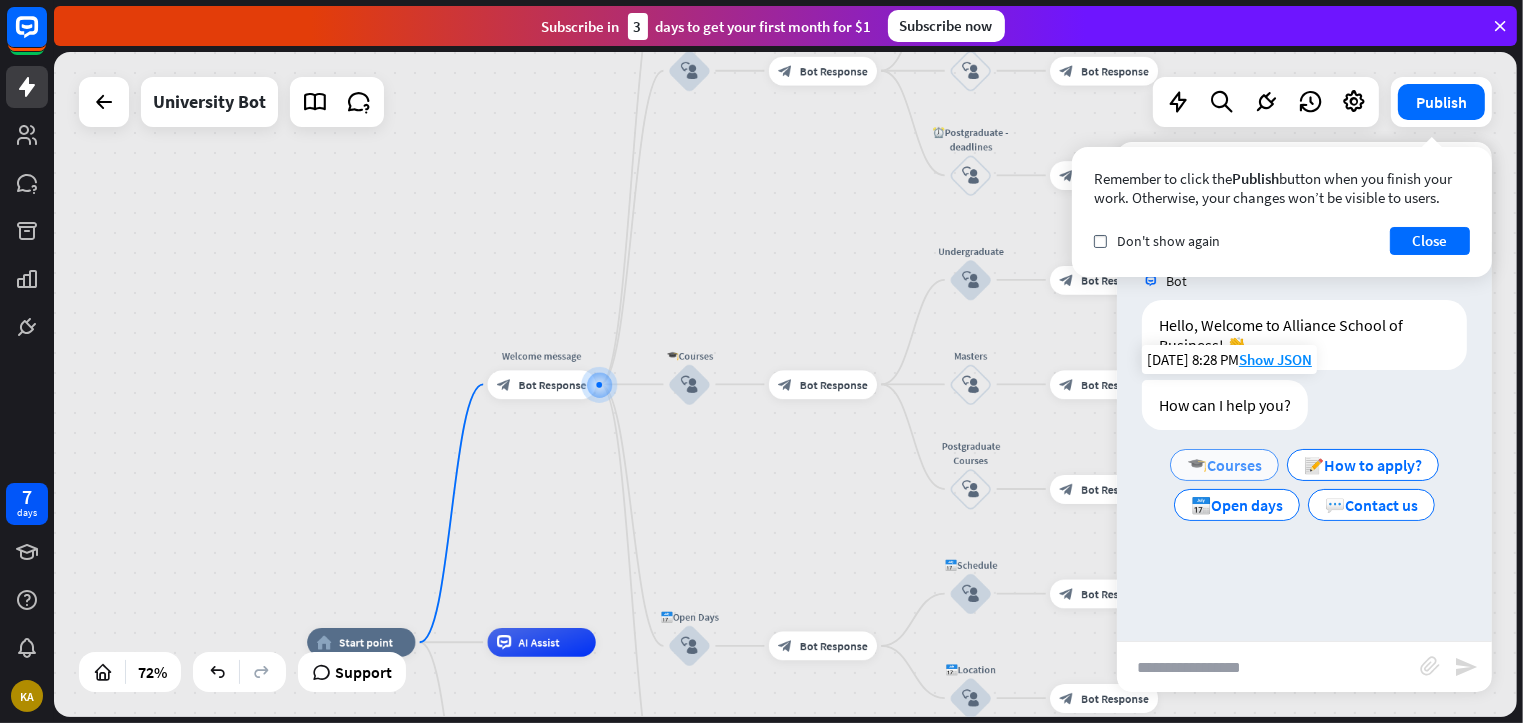 click on "🎓Courses" at bounding box center [1224, 465] 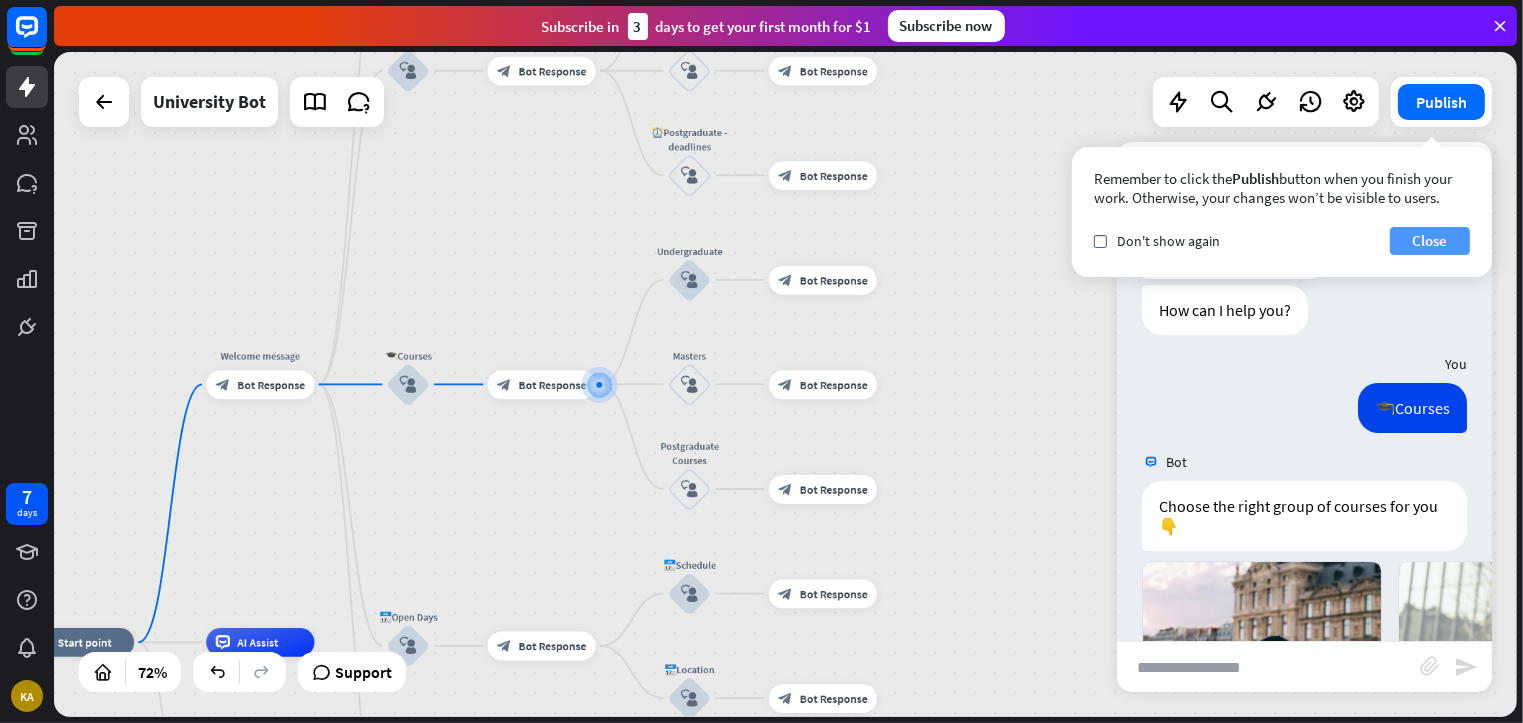 scroll, scrollTop: 485, scrollLeft: 0, axis: vertical 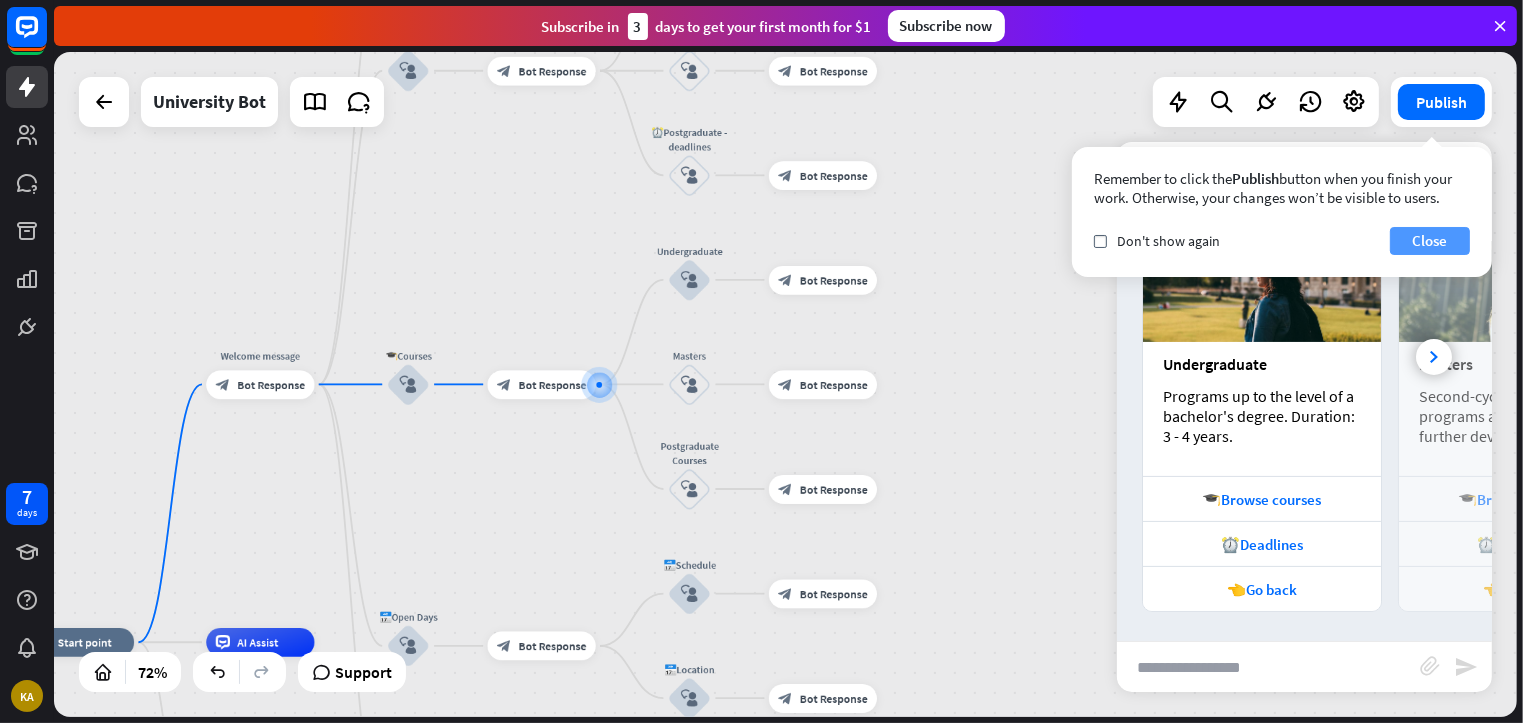 click on "Close" at bounding box center [1430, 241] 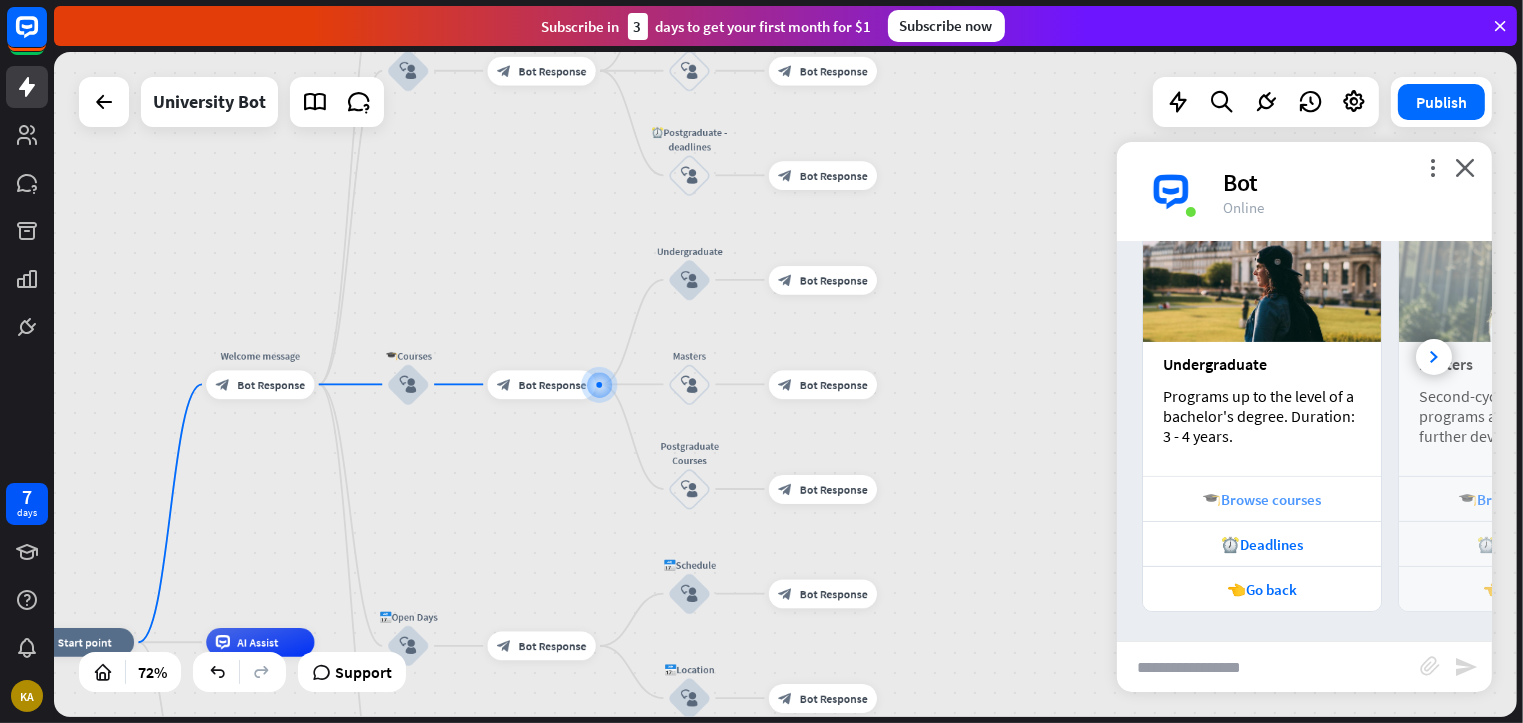 click on "🎓Browse courses" at bounding box center [1262, 499] 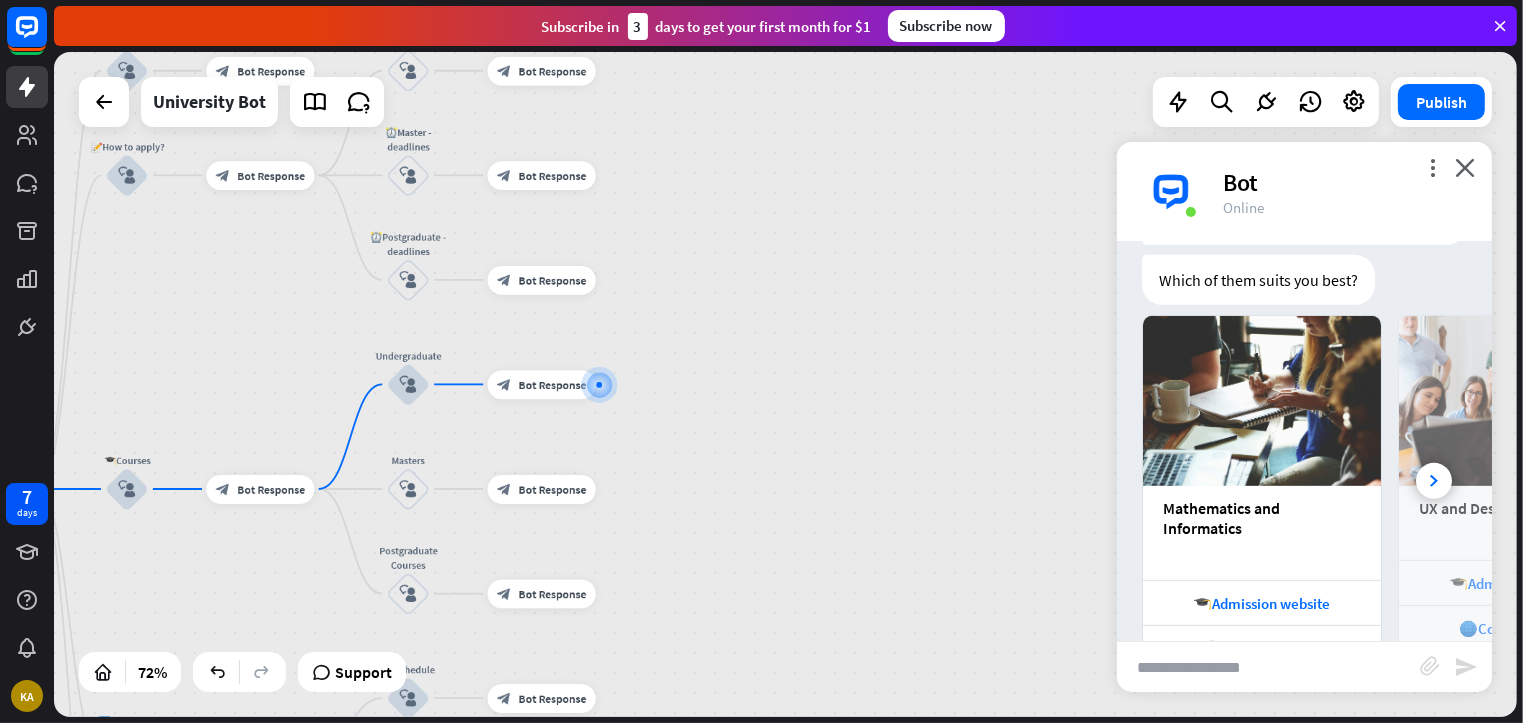 scroll, scrollTop: 1172, scrollLeft: 0, axis: vertical 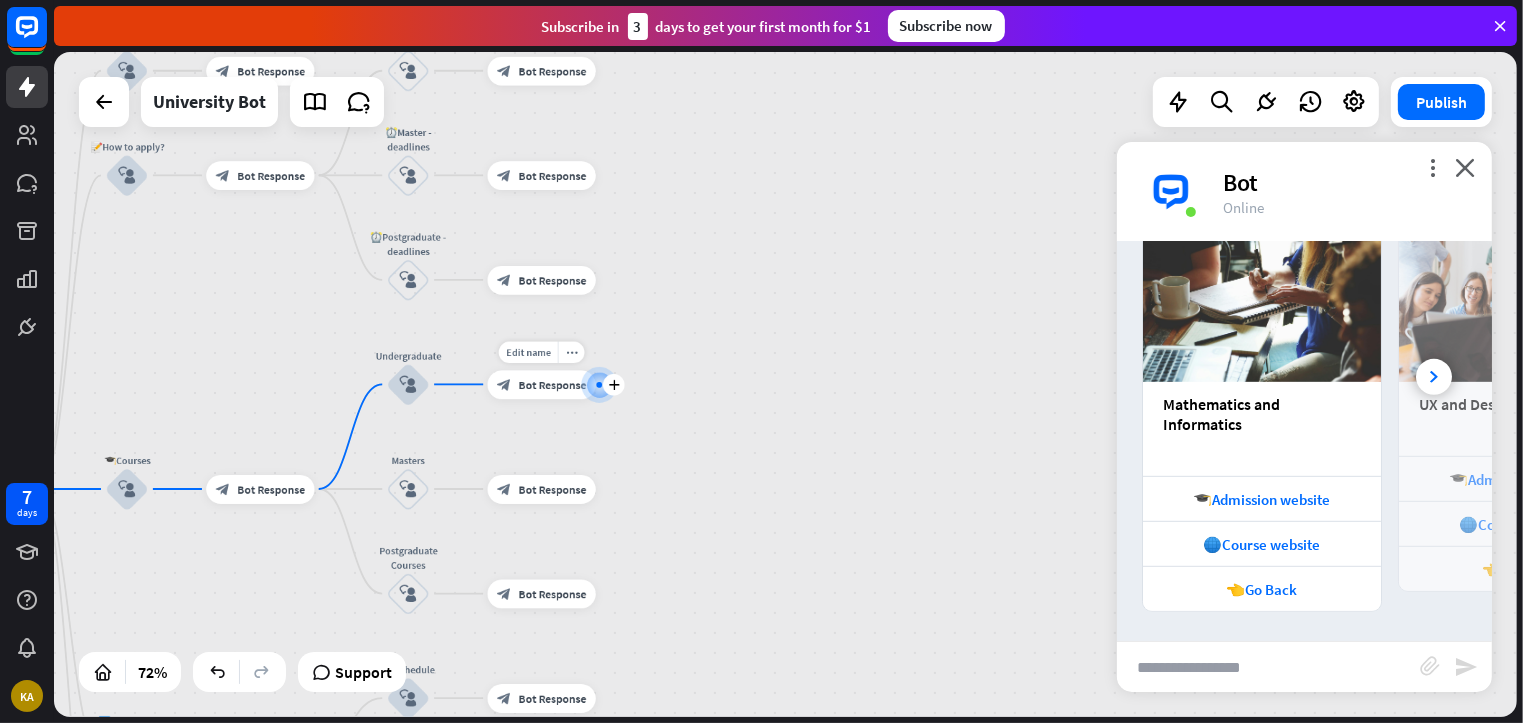 click on "Edit name   more_horiz         plus     block_bot_response   Bot Response" at bounding box center [542, 384] 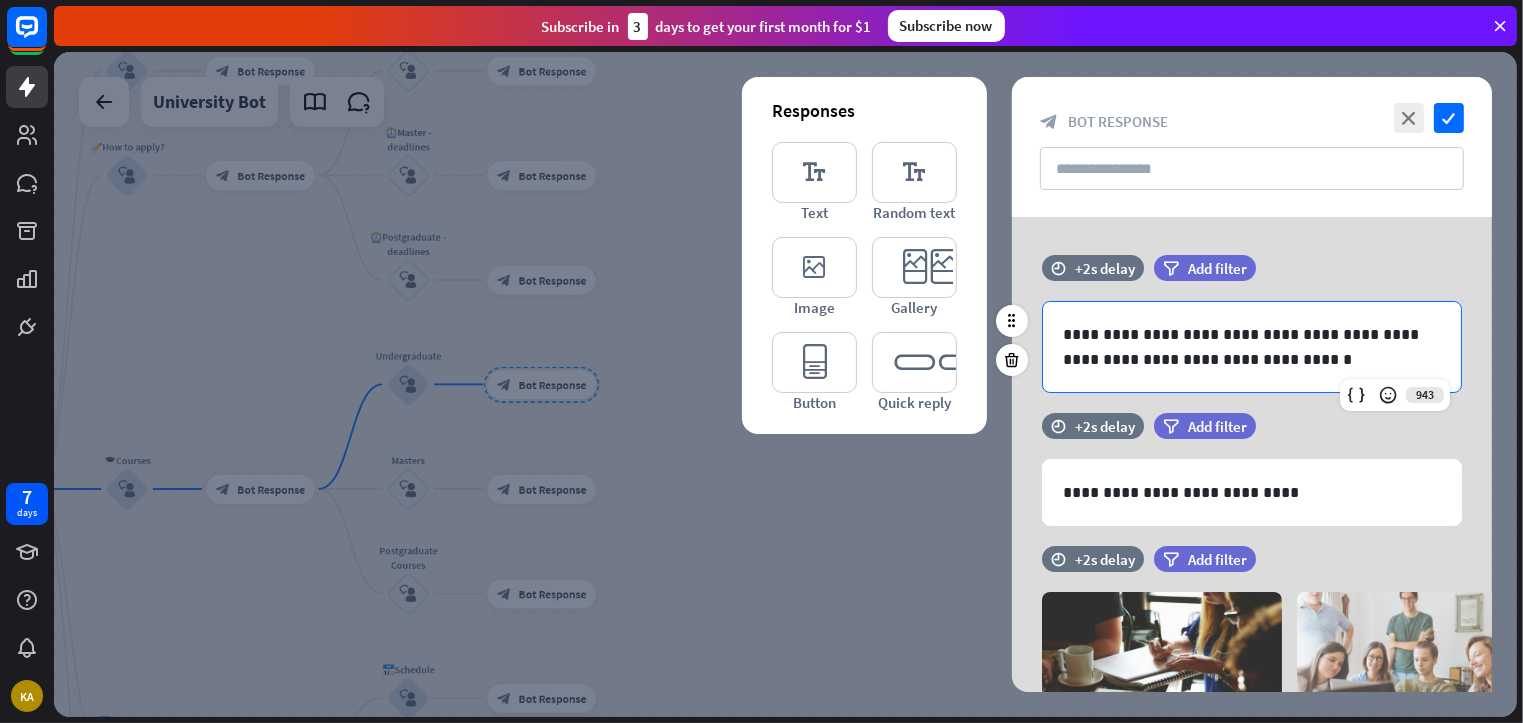 click on "**********" at bounding box center [1252, 347] 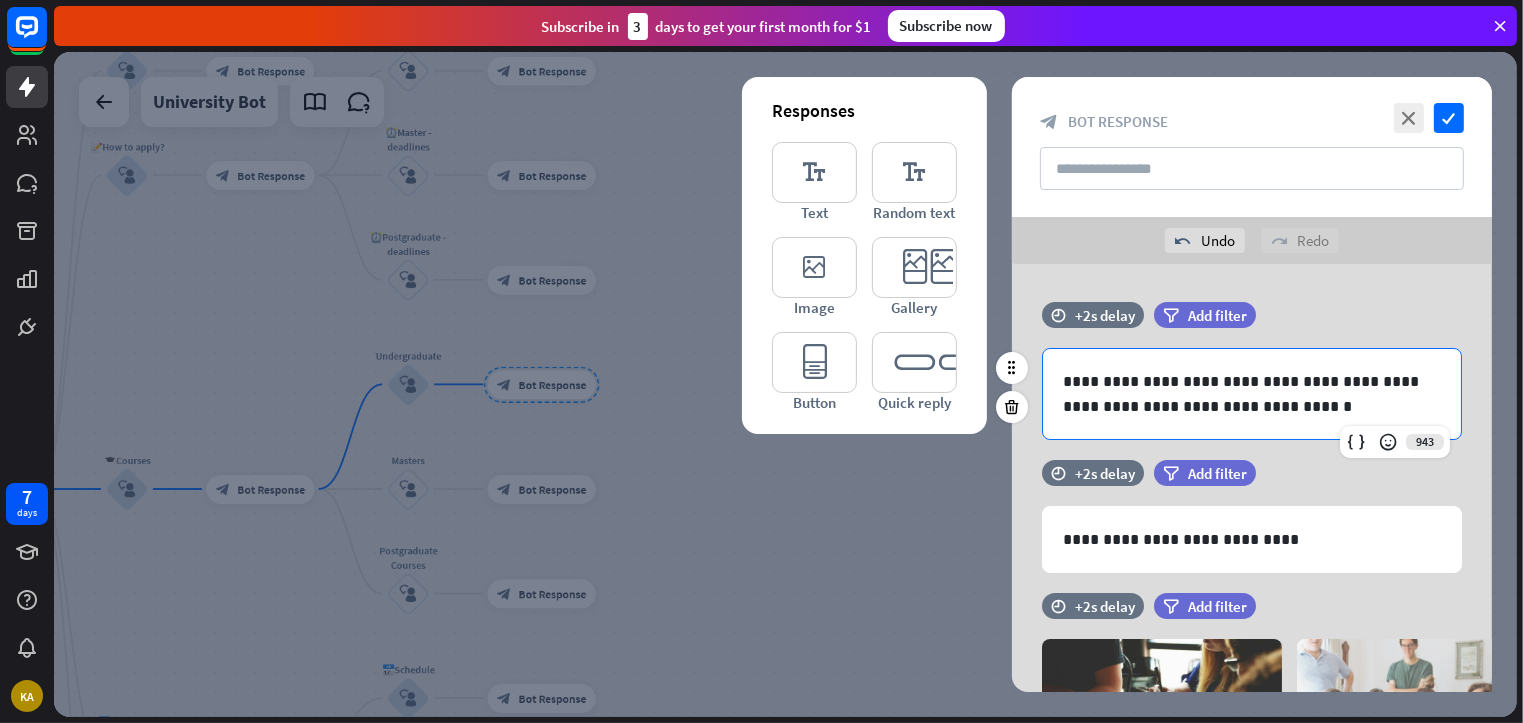click on "**********" at bounding box center (1252, 394) 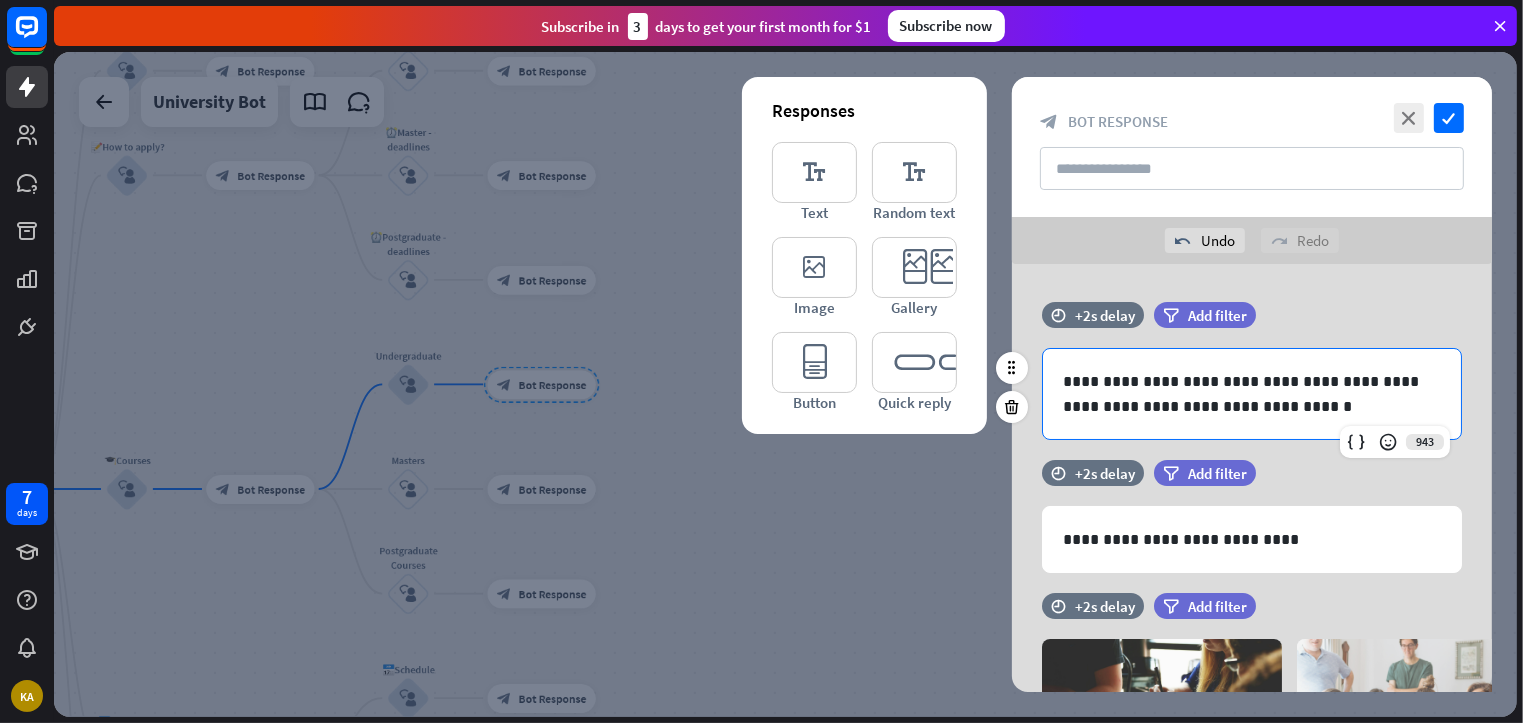 click on "**********" at bounding box center [1252, 394] 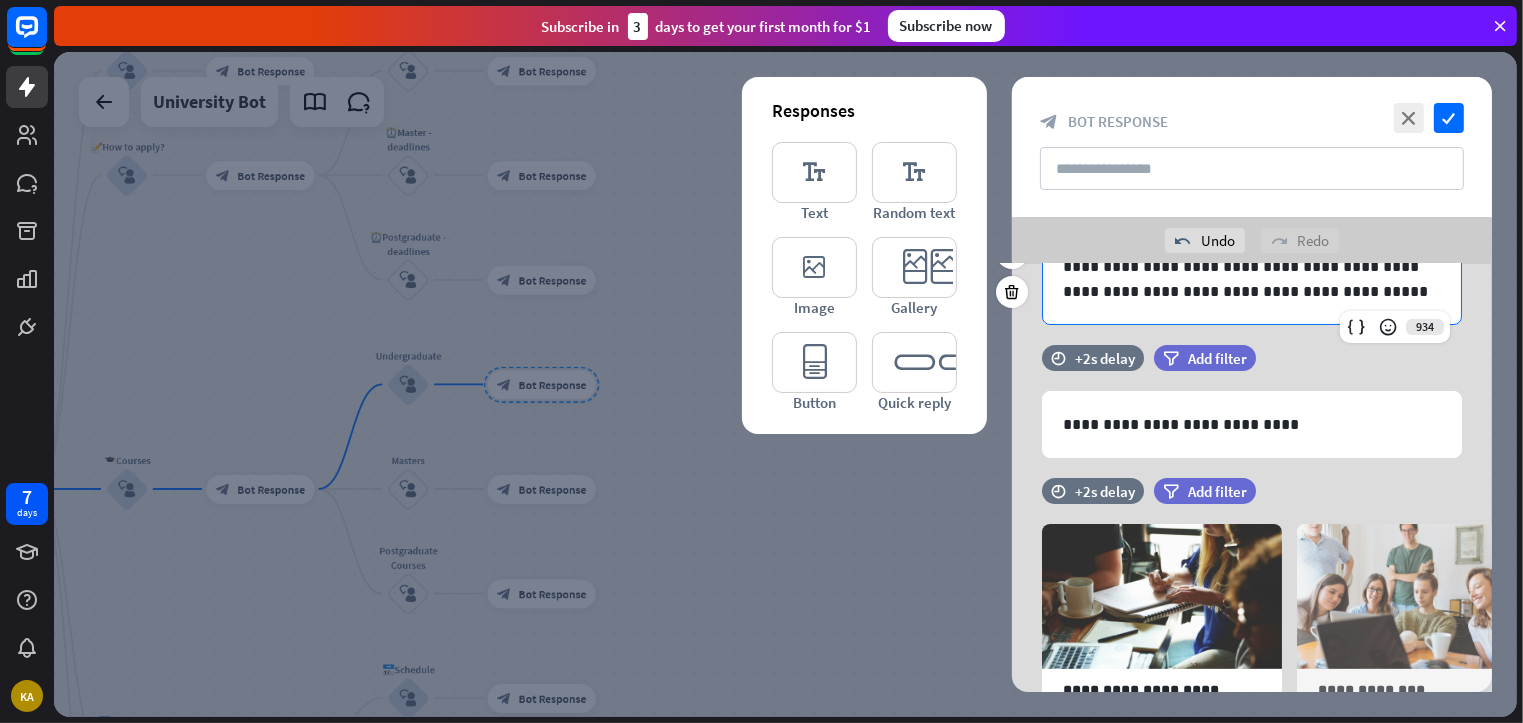 scroll, scrollTop: 128, scrollLeft: 0, axis: vertical 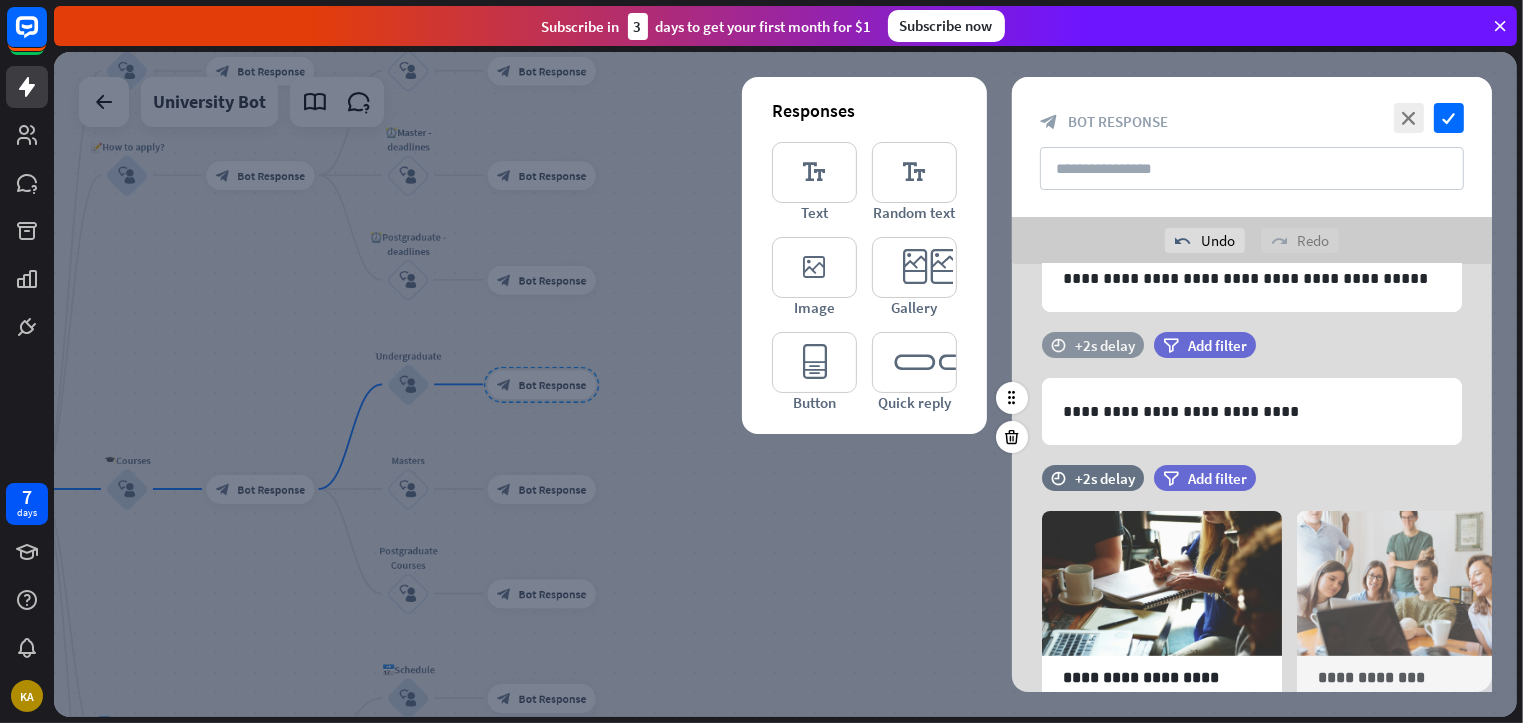 click on "+2s delay" at bounding box center (1105, 345) 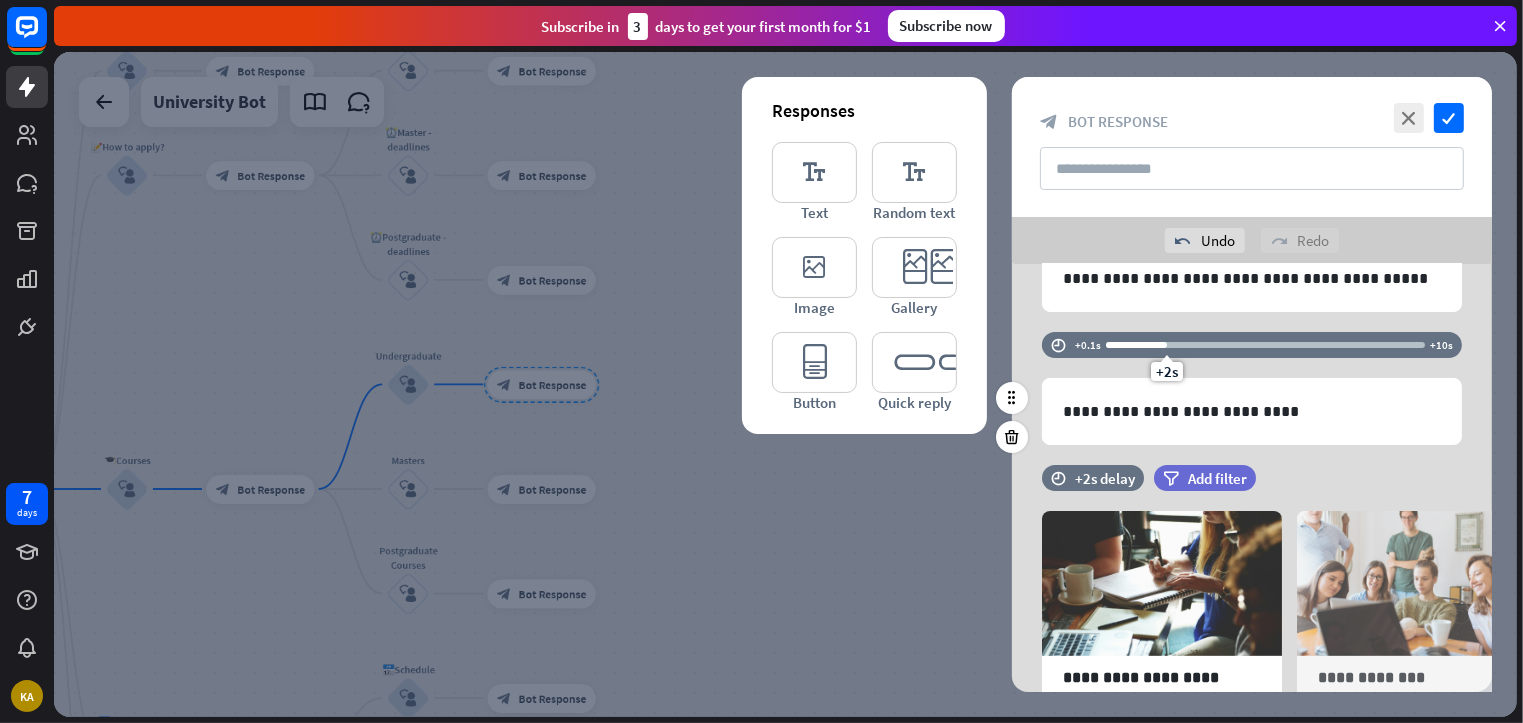 click at bounding box center [1136, 345] 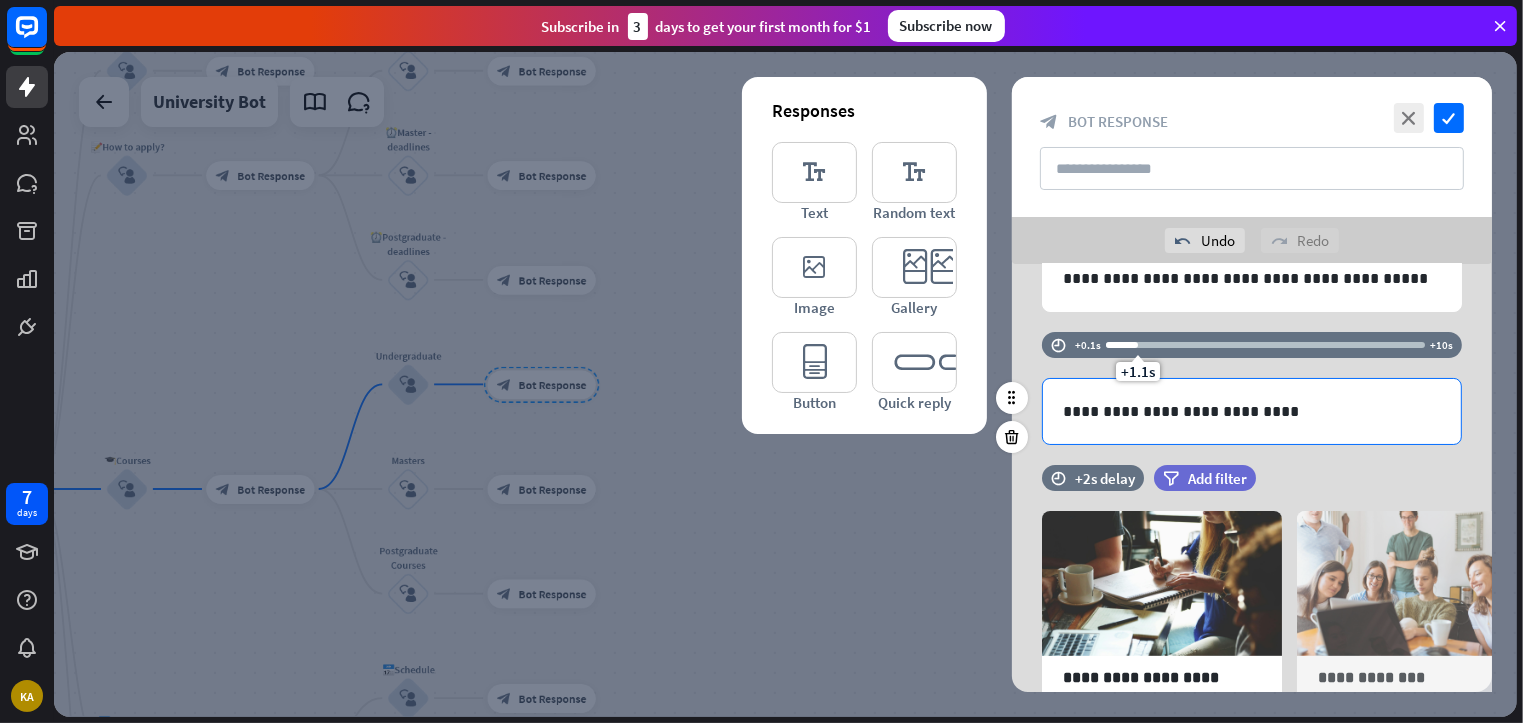 scroll, scrollTop: 232, scrollLeft: 0, axis: vertical 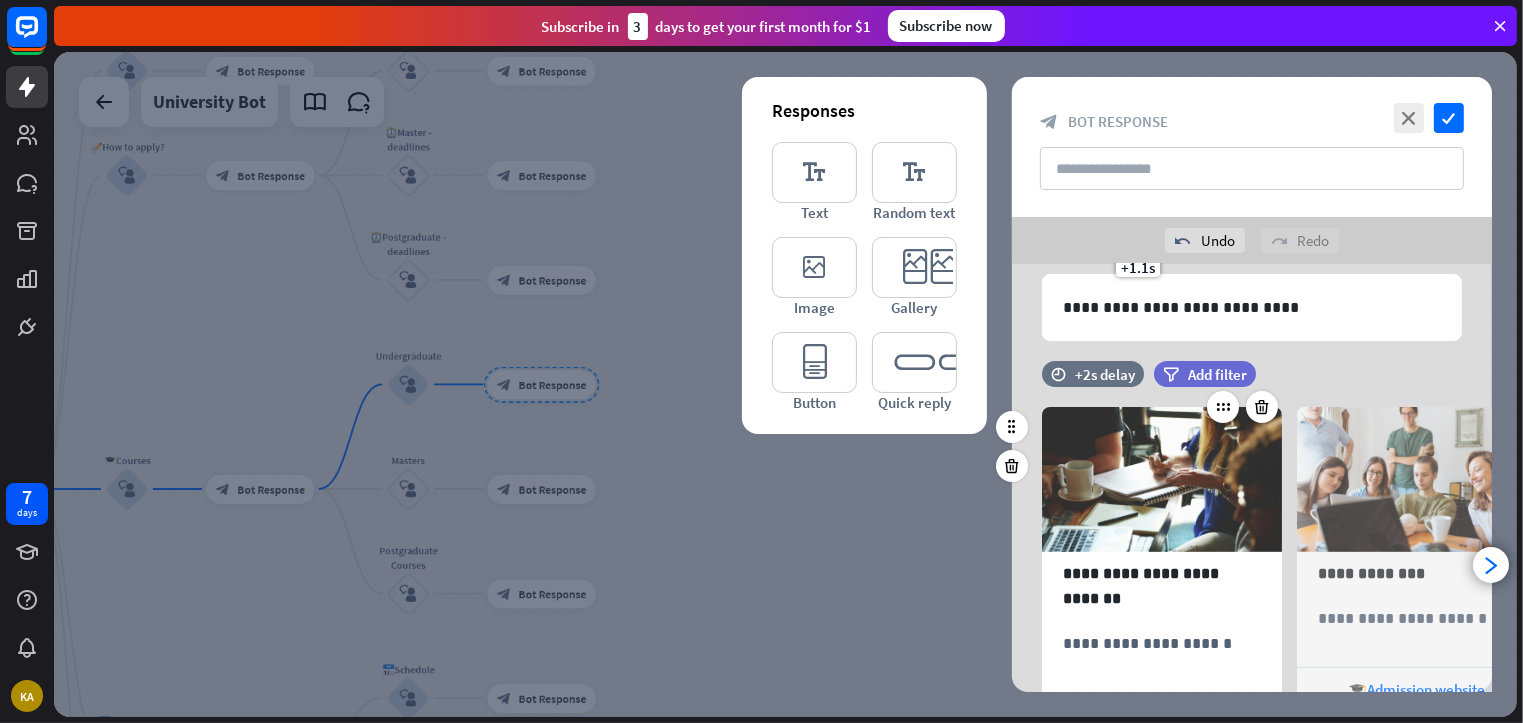 click on "**********" at bounding box center (1162, 626) 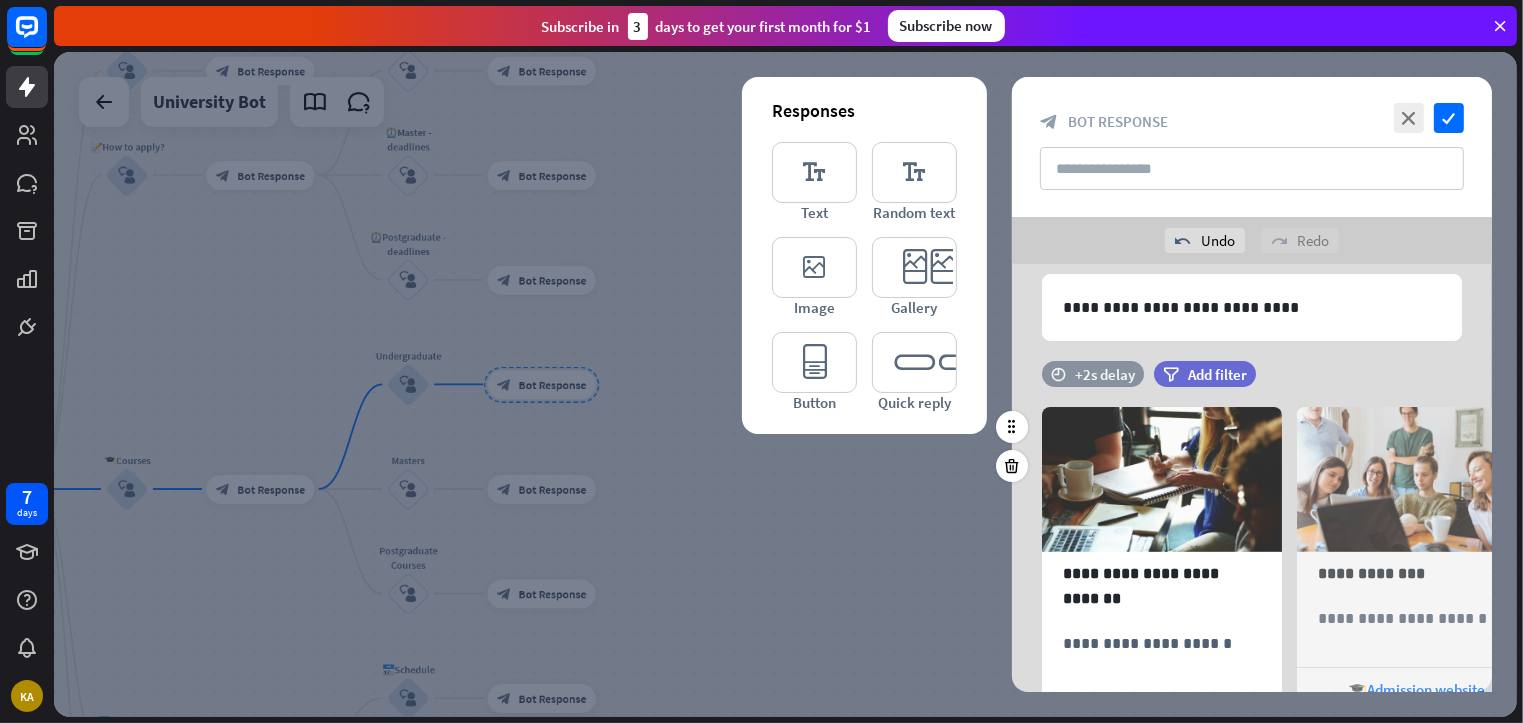 click on "+2s delay" at bounding box center [1105, 374] 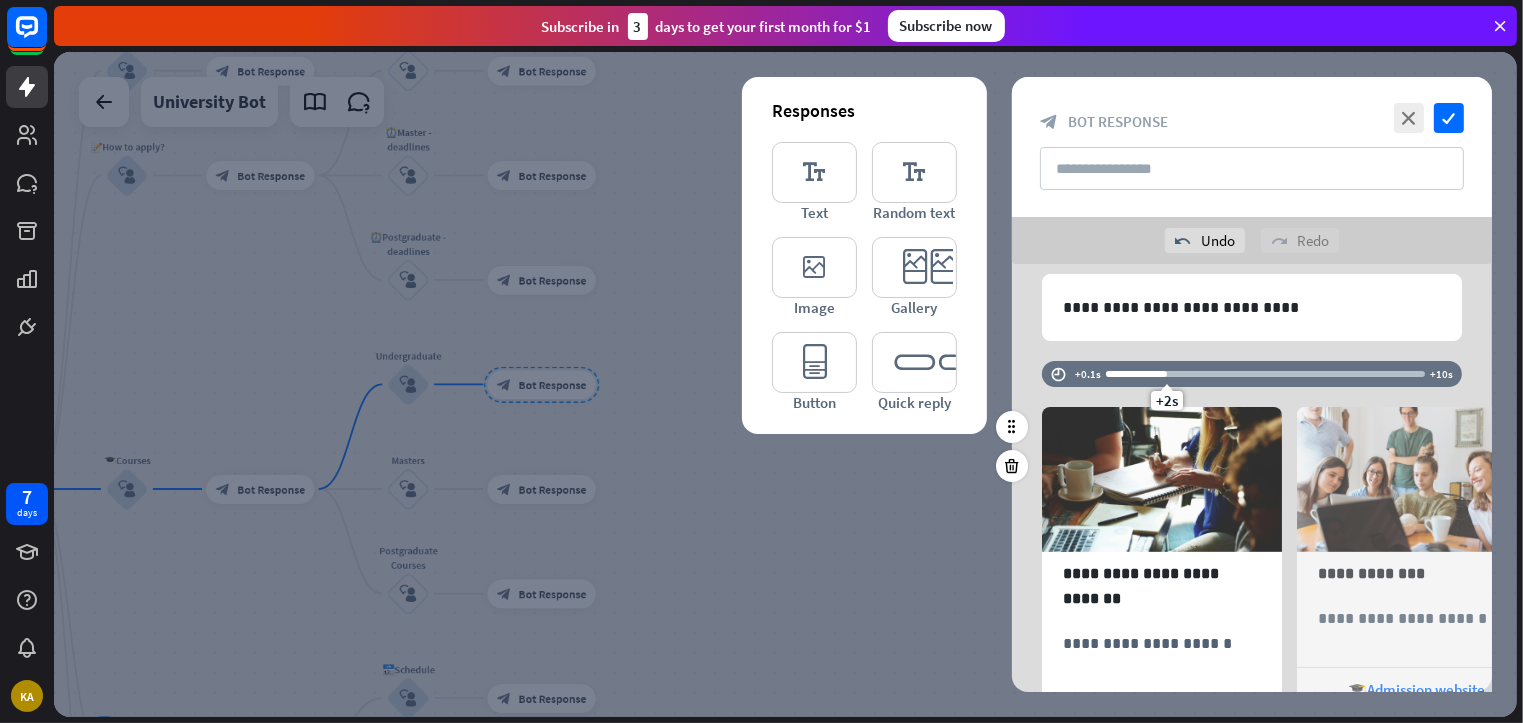 click at bounding box center (1136, 374) 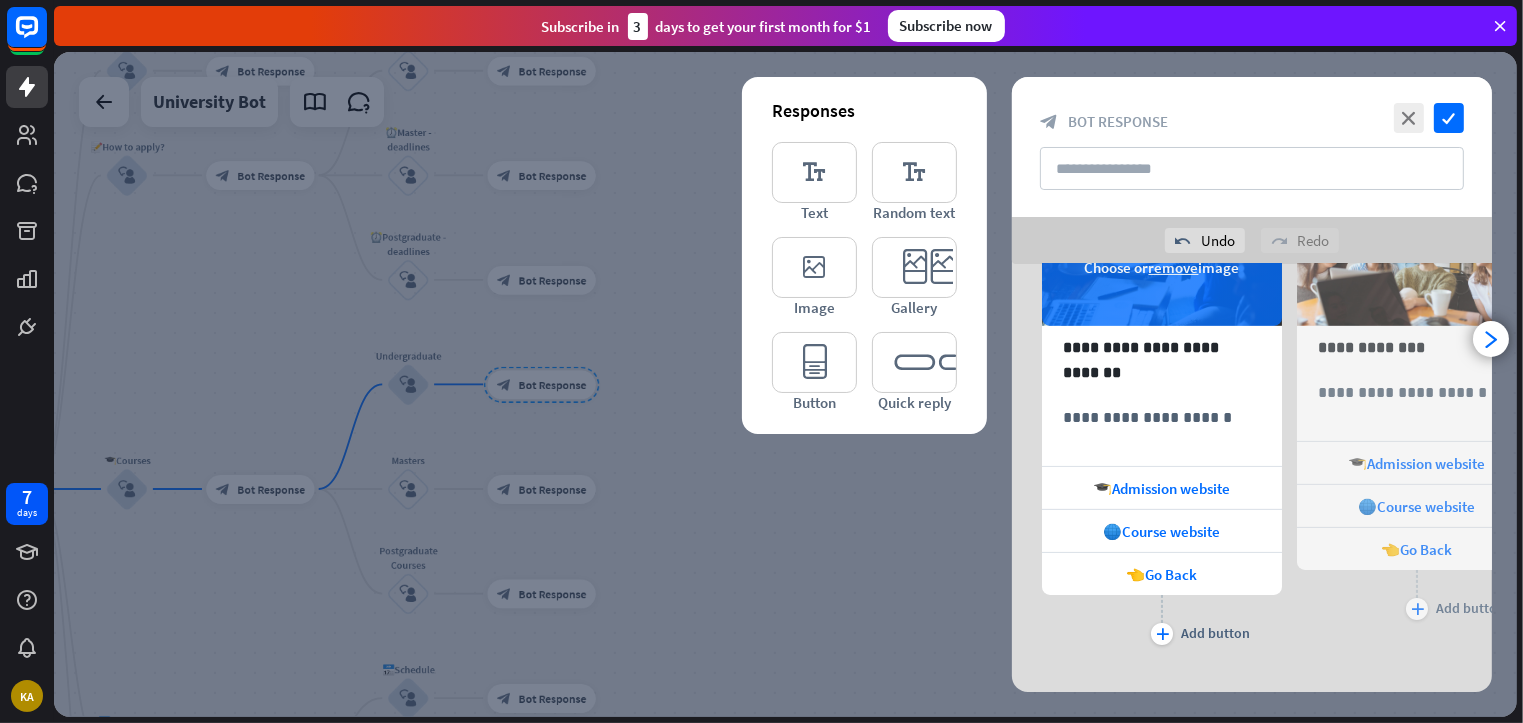 scroll, scrollTop: 460, scrollLeft: 0, axis: vertical 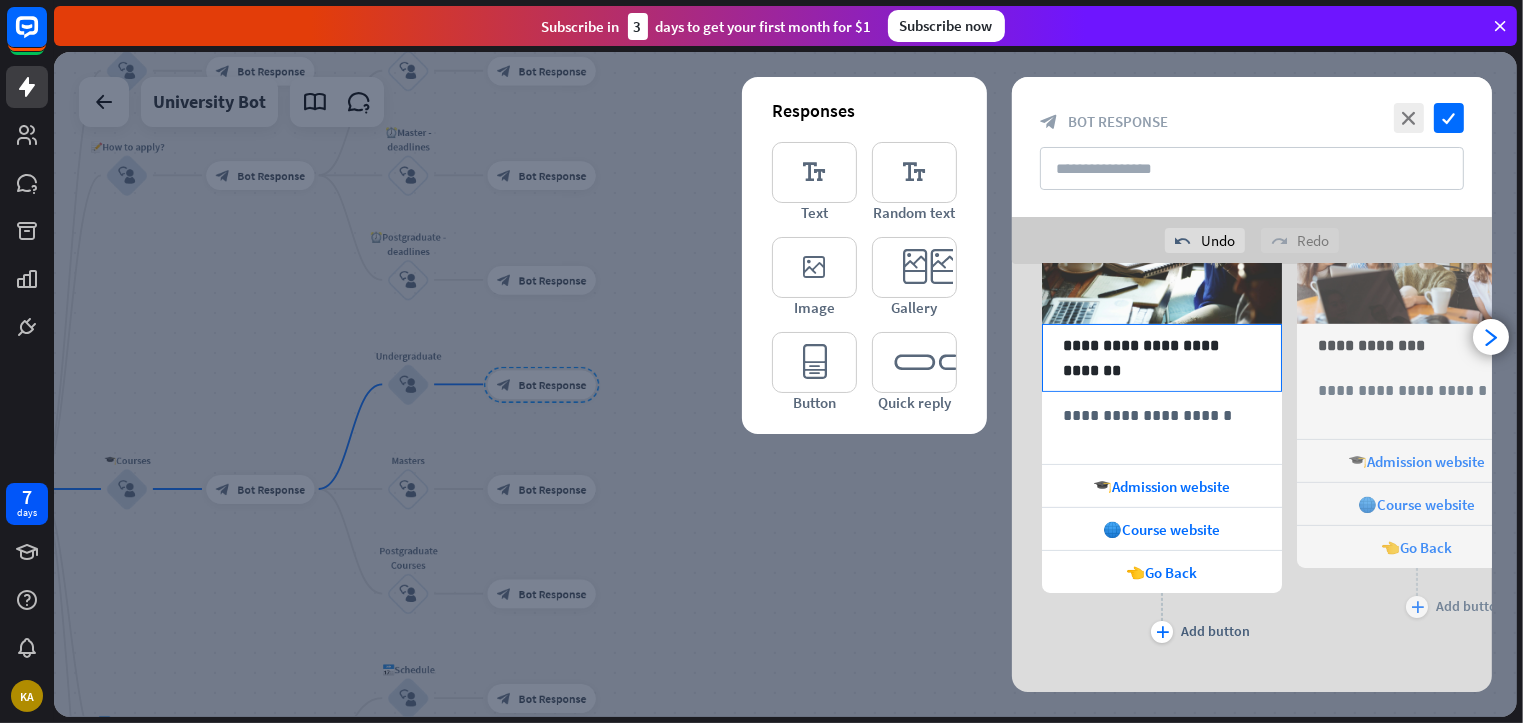 click on "**********" at bounding box center [1162, 358] 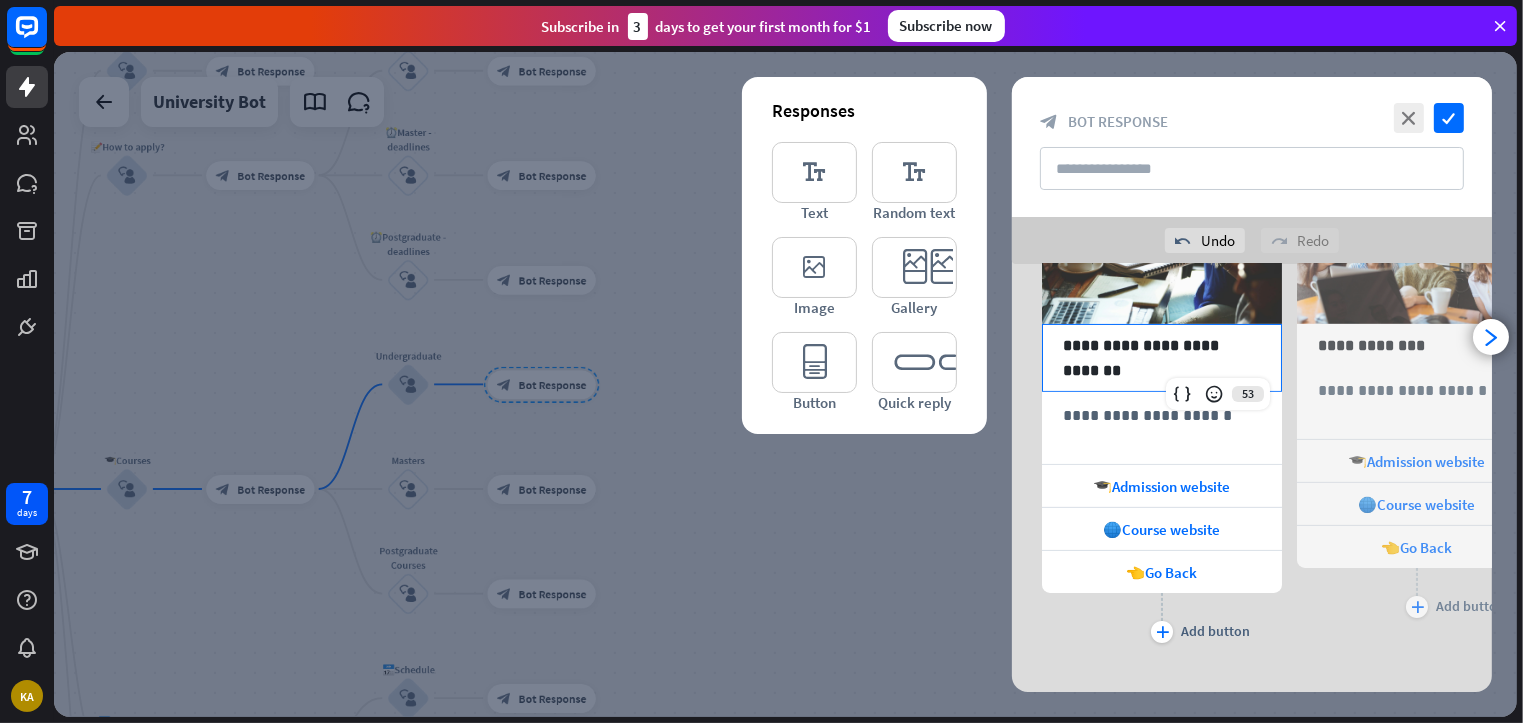 scroll, scrollTop: 459, scrollLeft: 0, axis: vertical 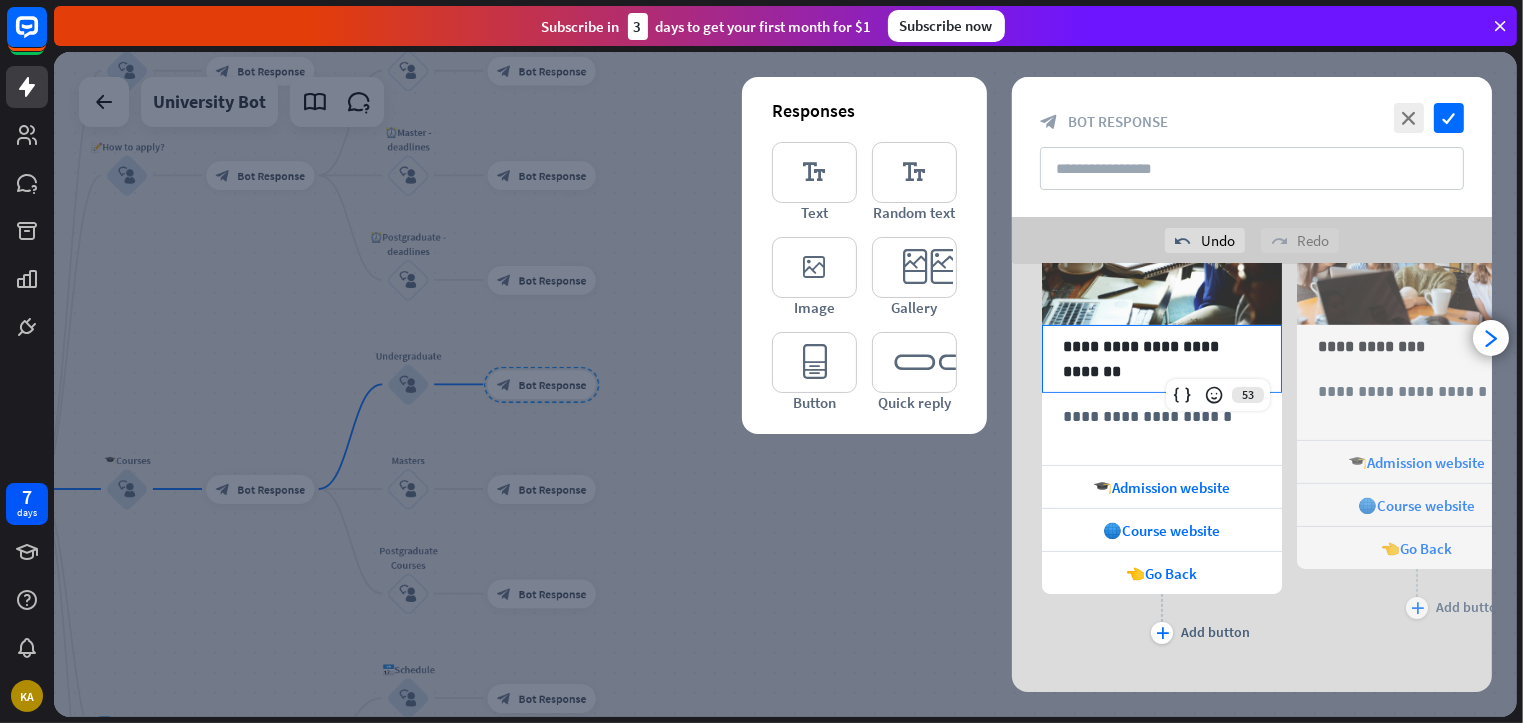 type 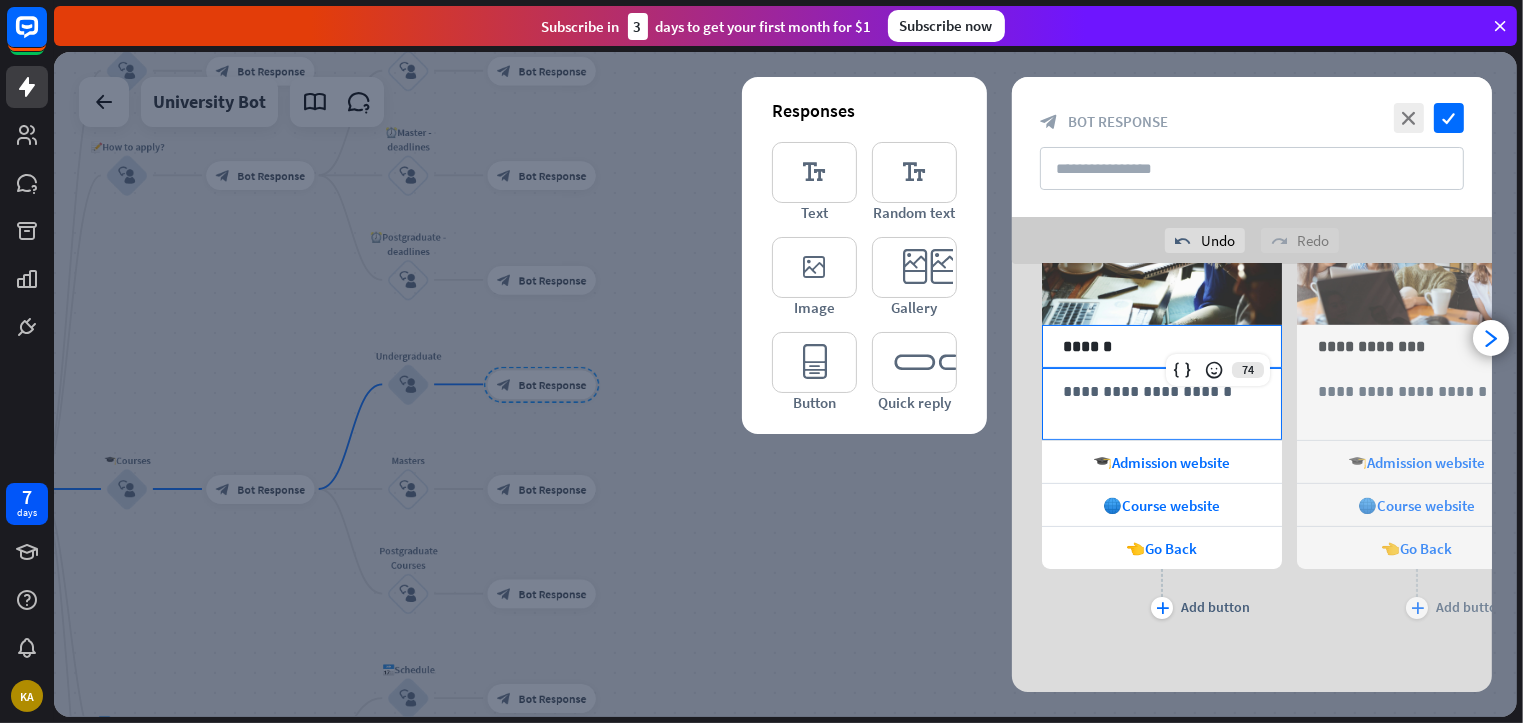 scroll, scrollTop: 460, scrollLeft: 0, axis: vertical 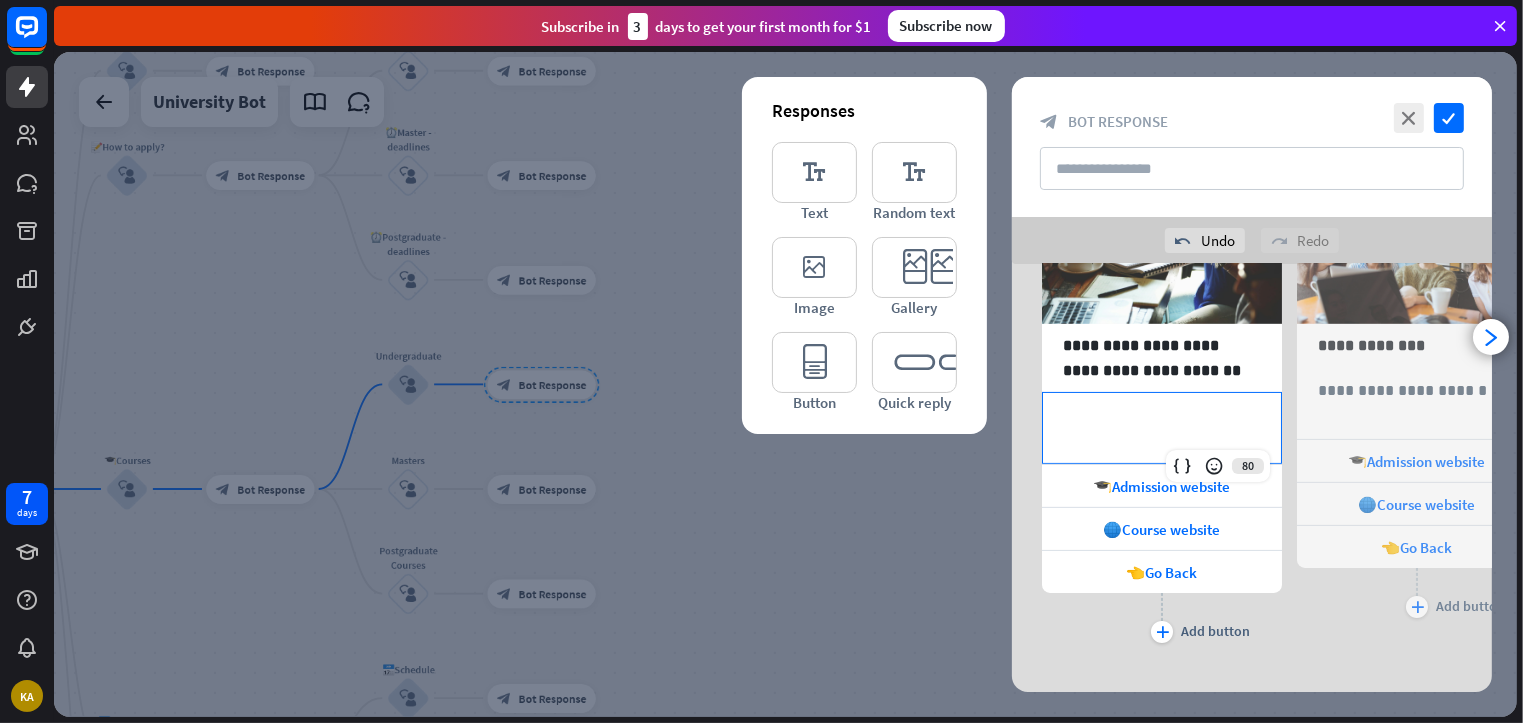 click on "**********" at bounding box center (1162, 428) 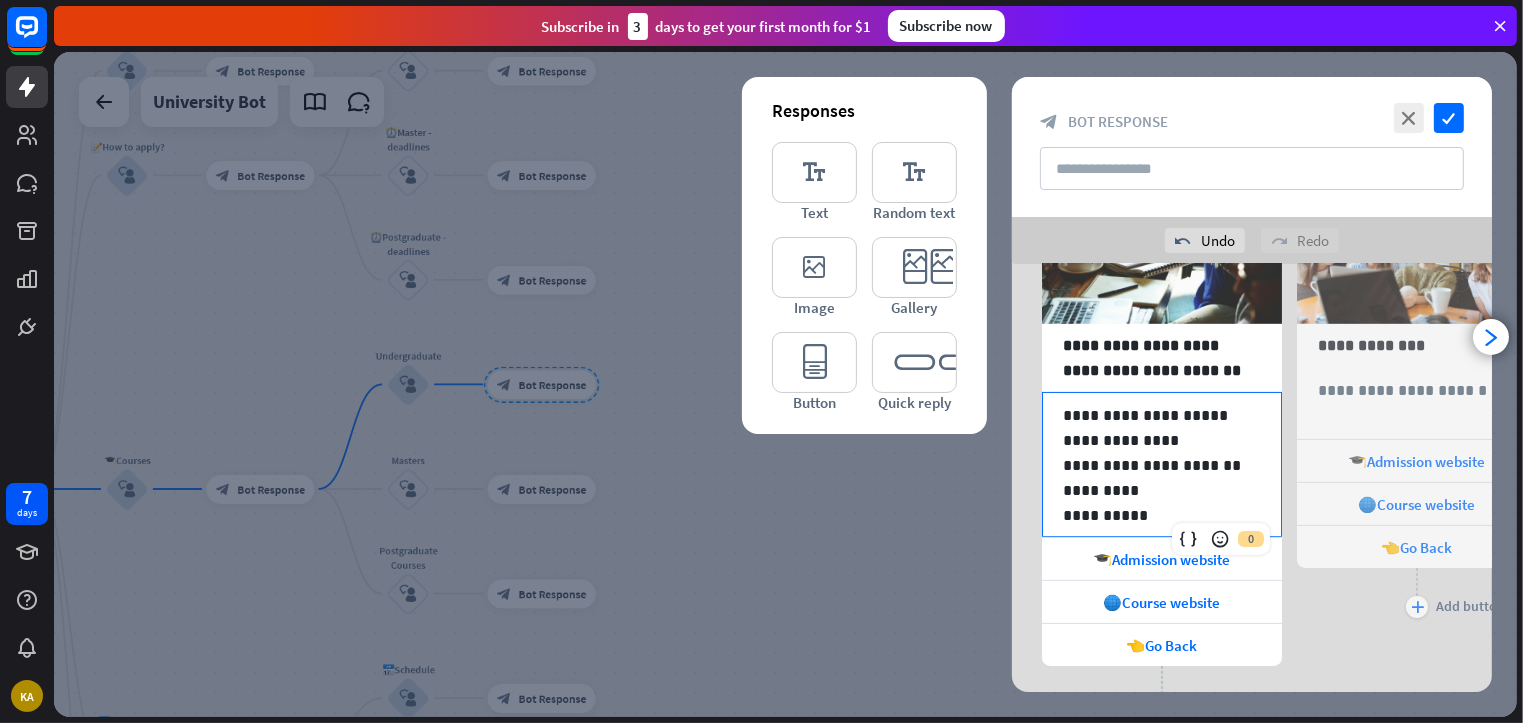 click on "**********" at bounding box center (1162, 465) 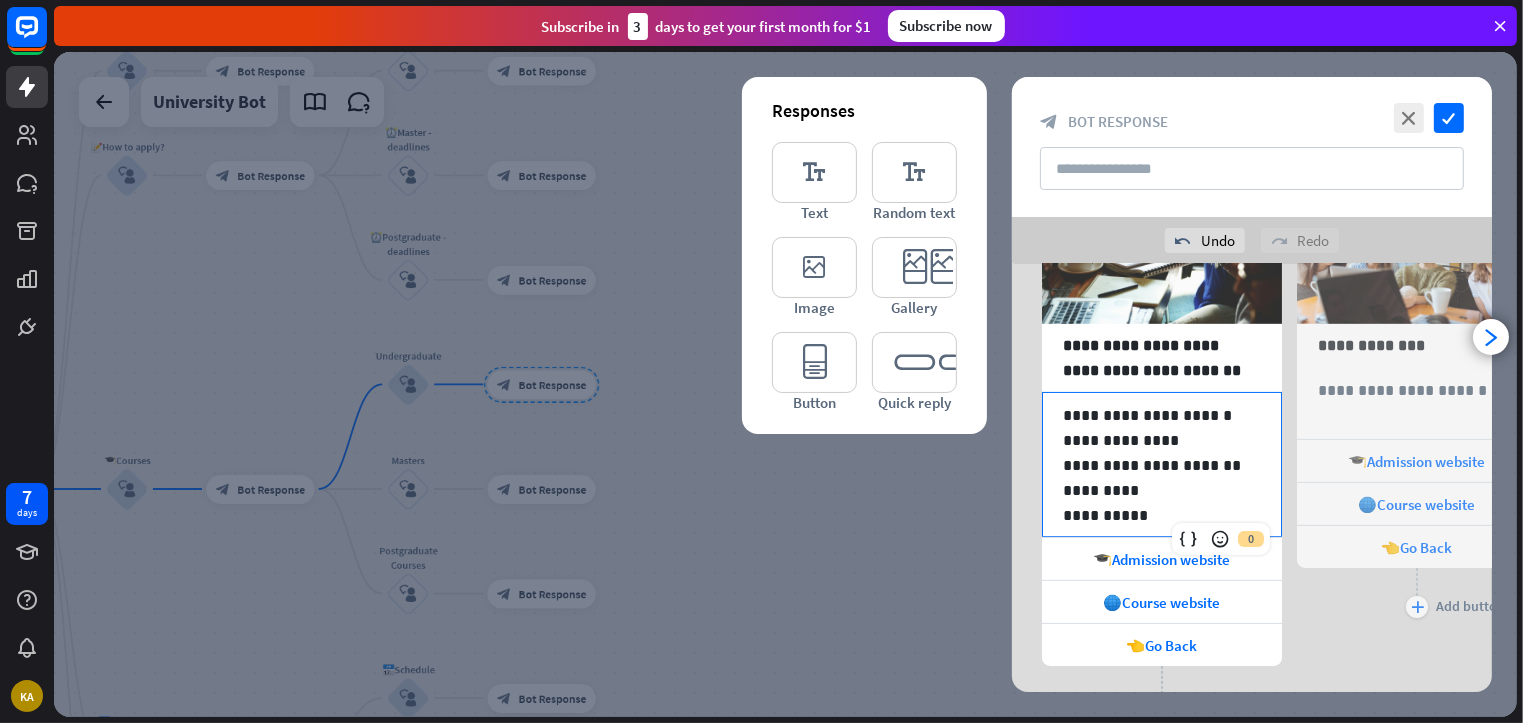 click on "**********" at bounding box center [1162, 465] 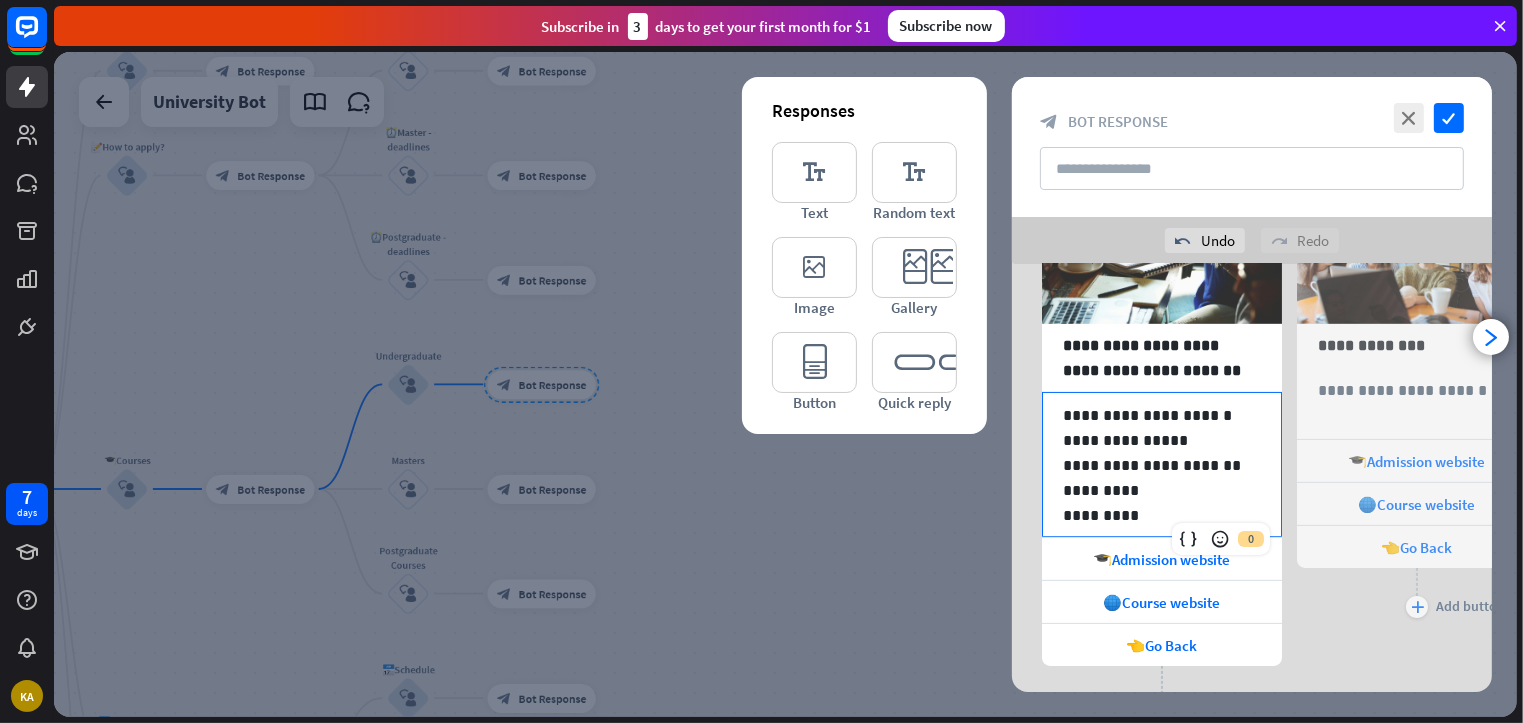 click on "**********" at bounding box center [1154, 465] 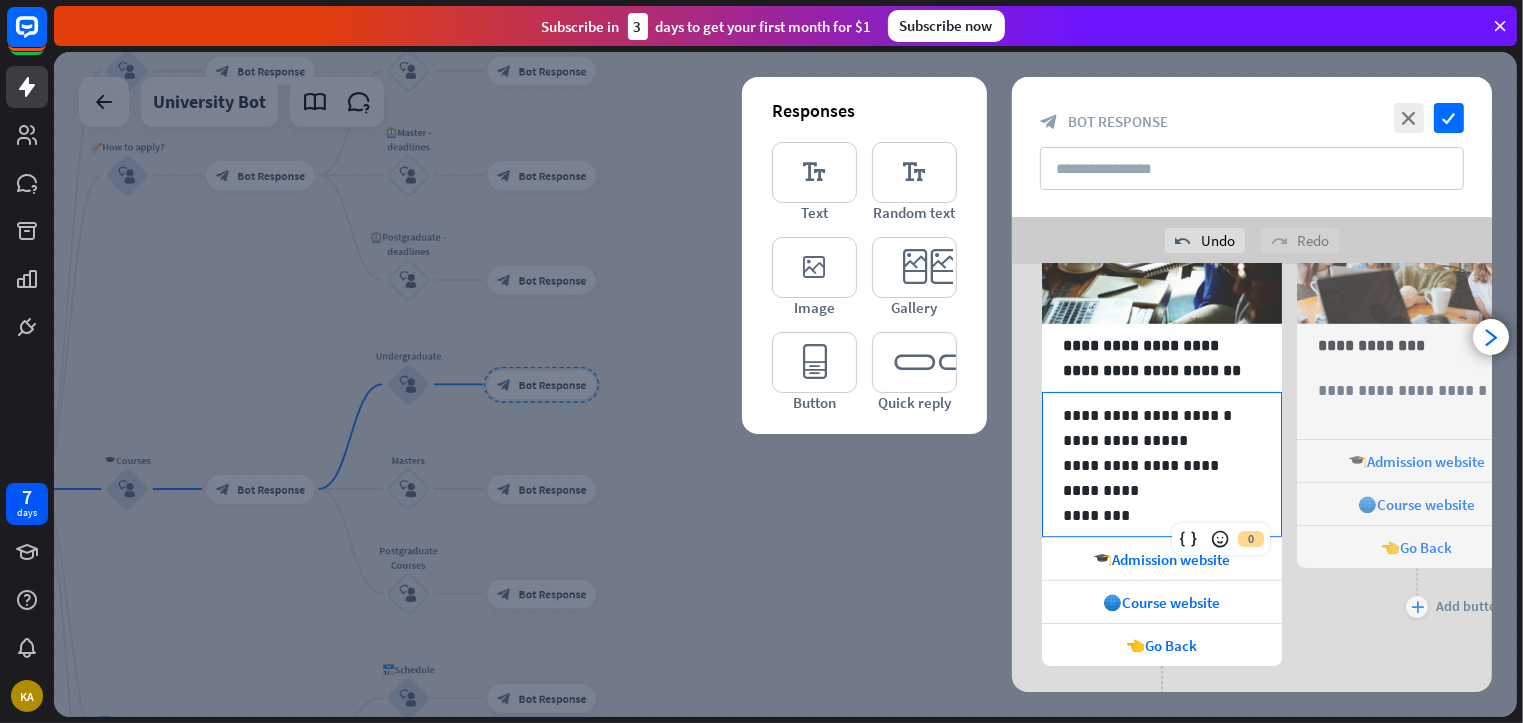click on "*********" at bounding box center [1154, 490] 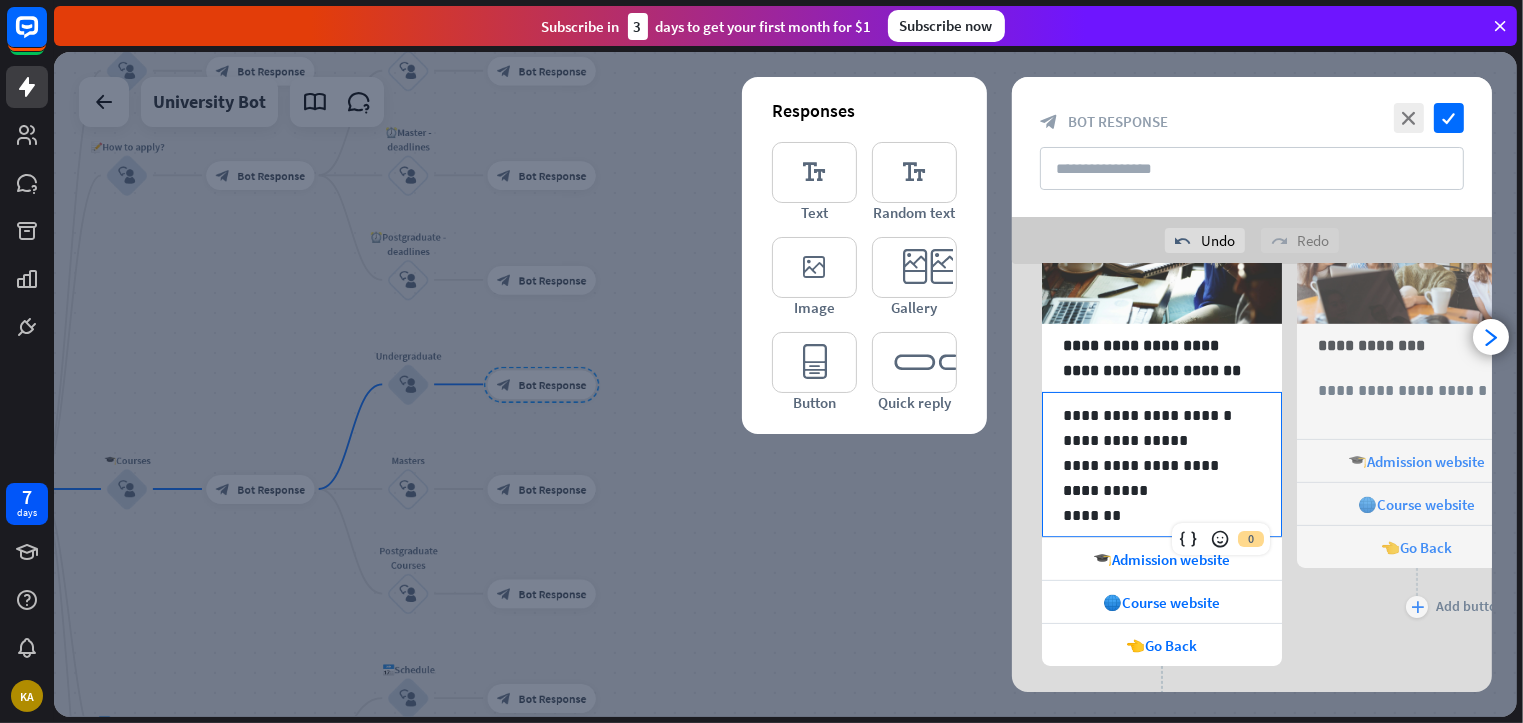 click on "**********" at bounding box center [1162, 465] 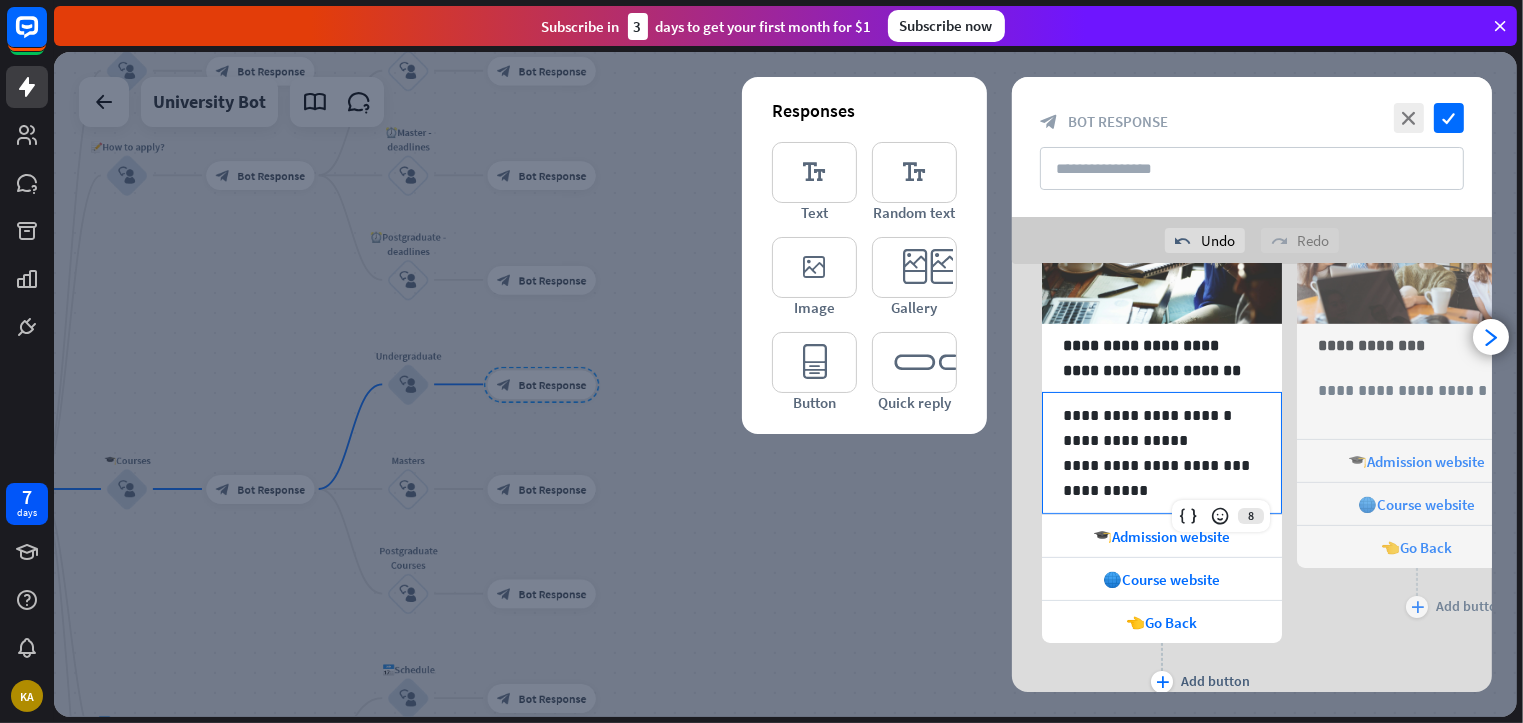 scroll, scrollTop: 456, scrollLeft: 0, axis: vertical 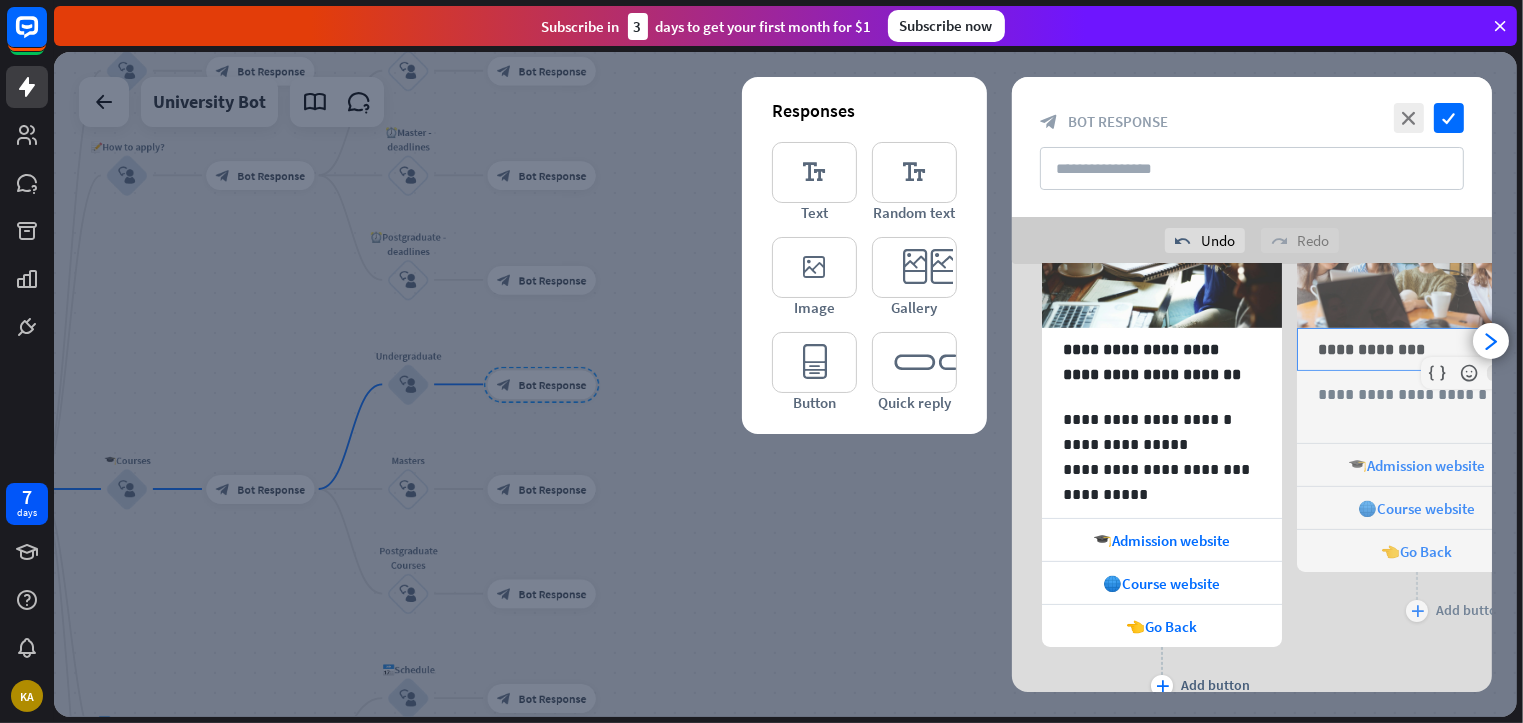 click on "**********" at bounding box center (1417, 349) 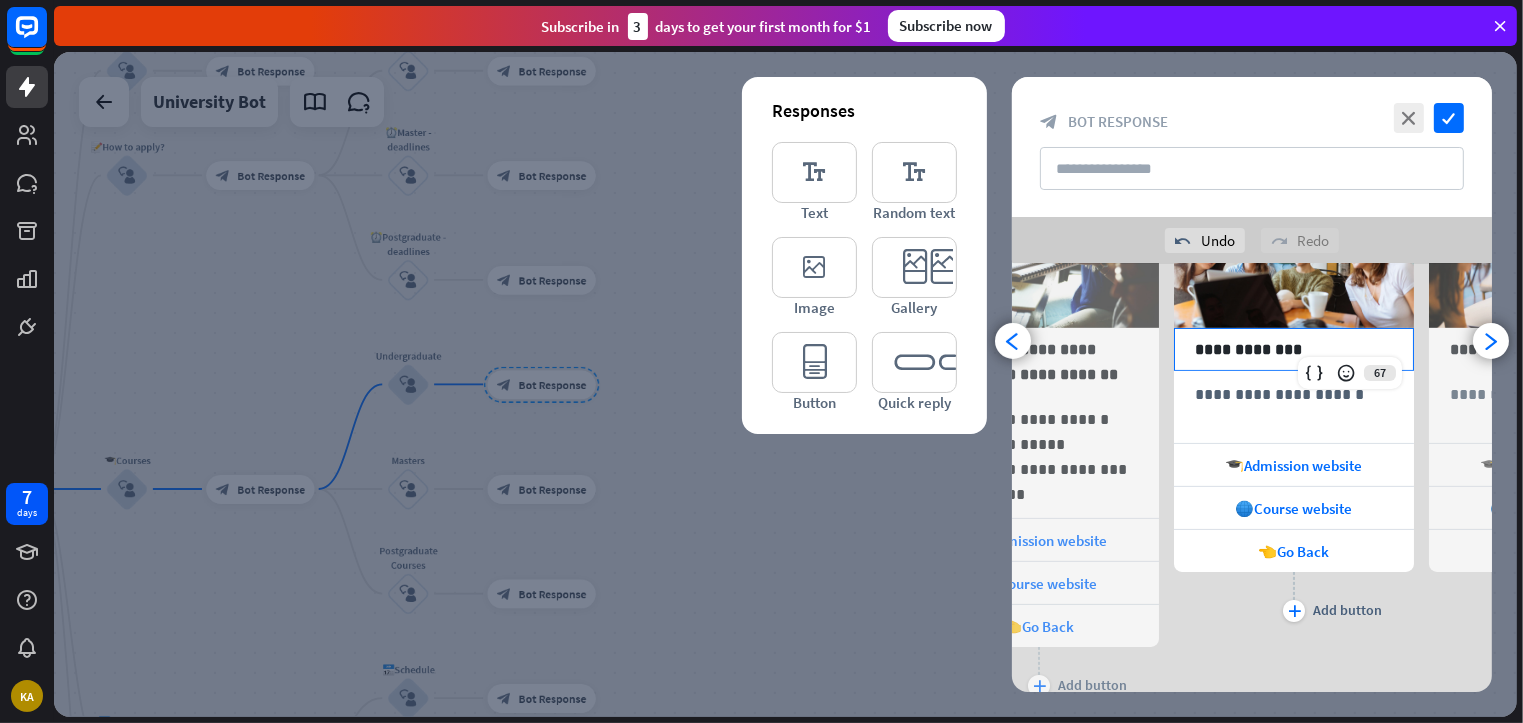 scroll, scrollTop: 0, scrollLeft: 164, axis: horizontal 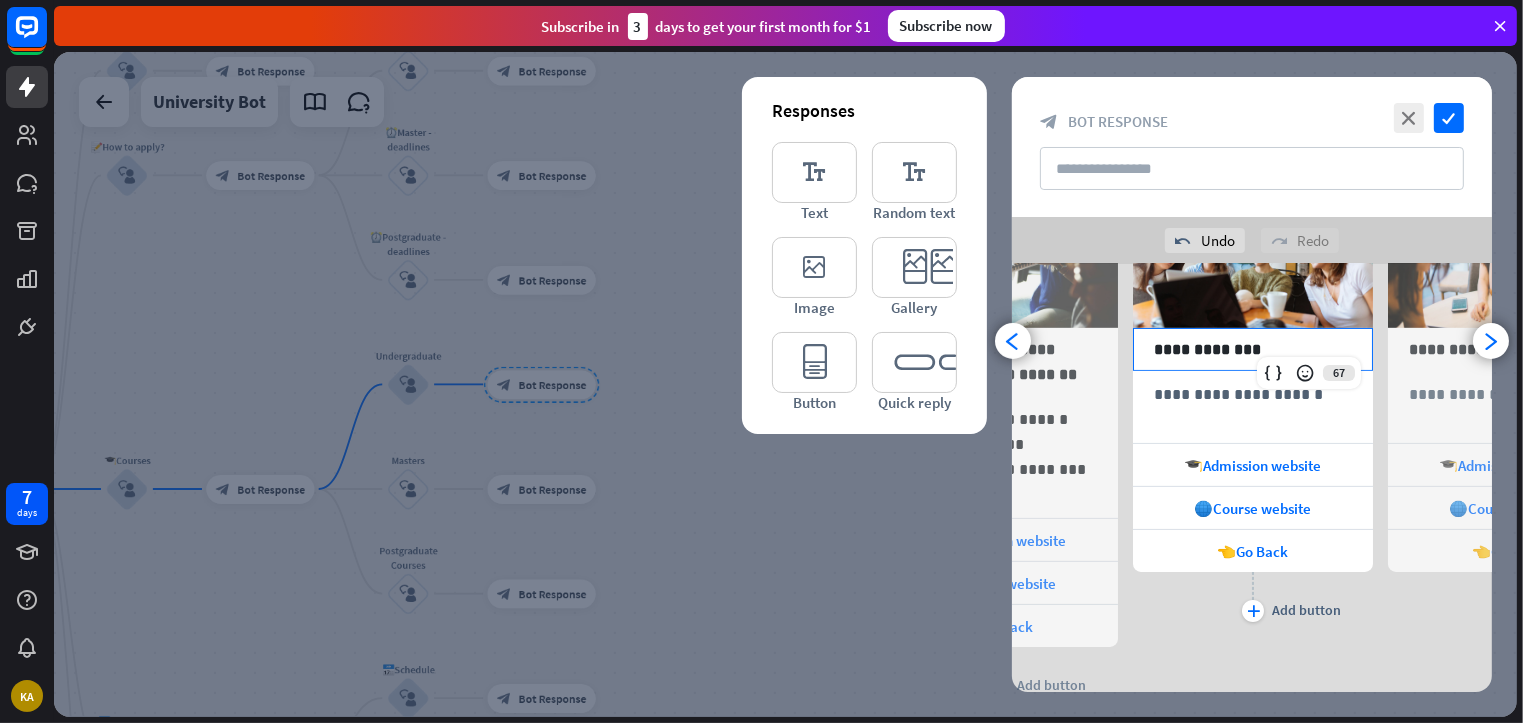 click on "**********" at bounding box center (1253, 349) 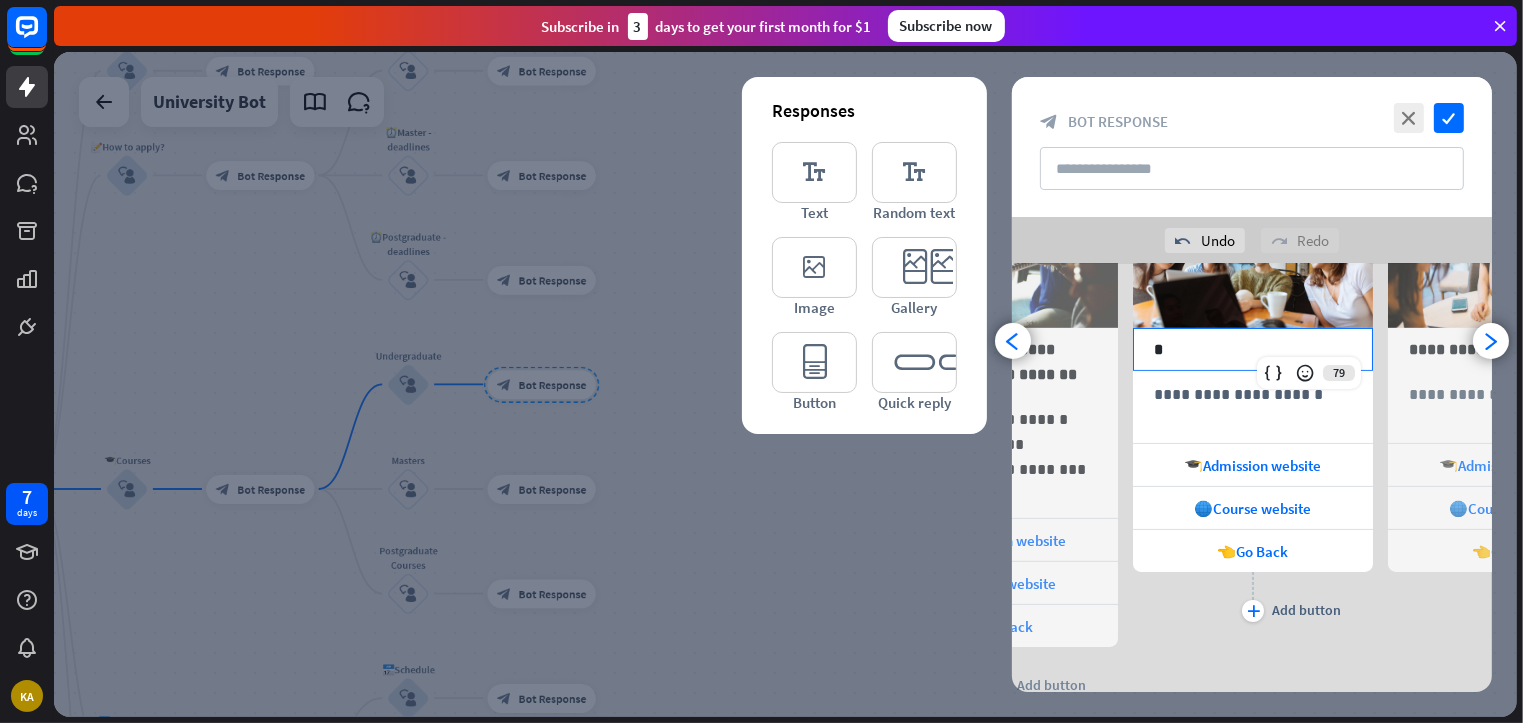 type 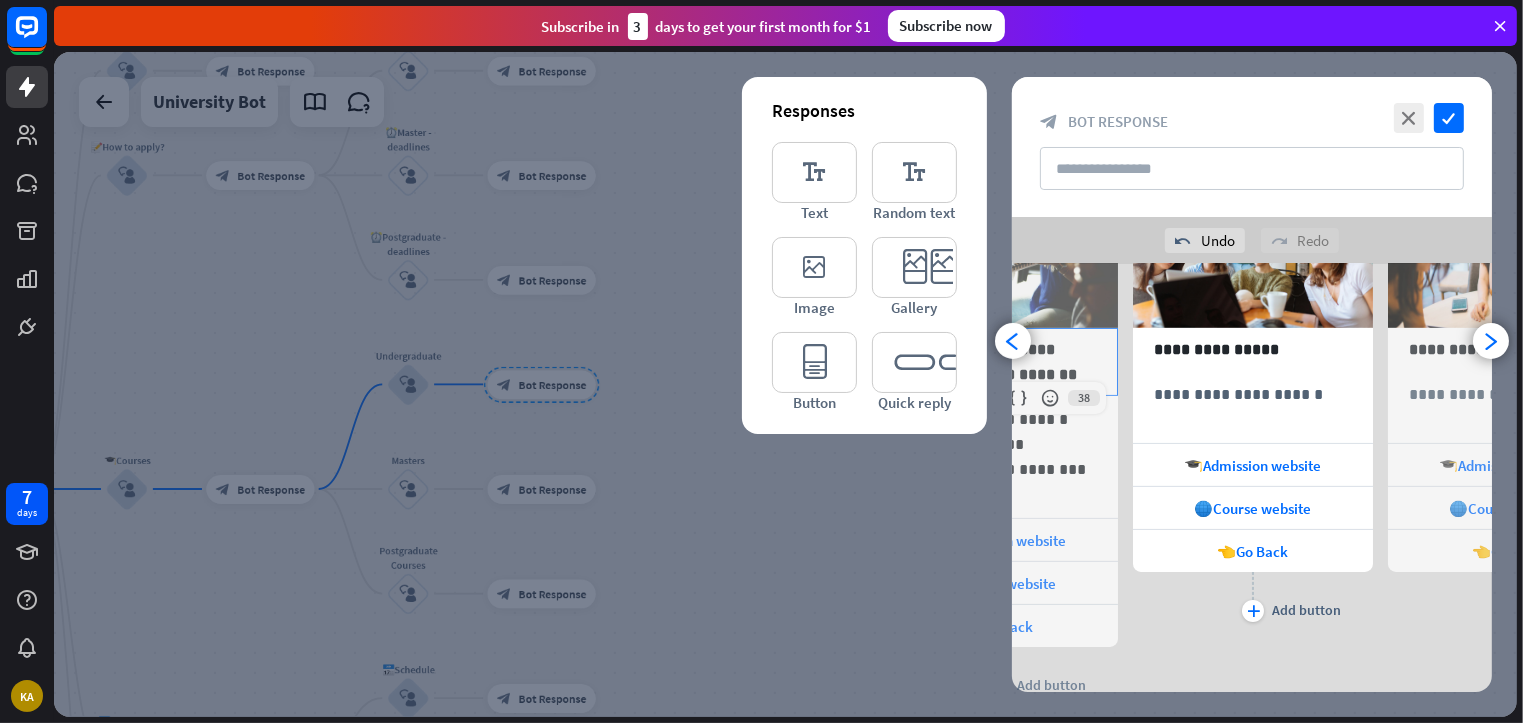click on "**********" at bounding box center (998, 362) 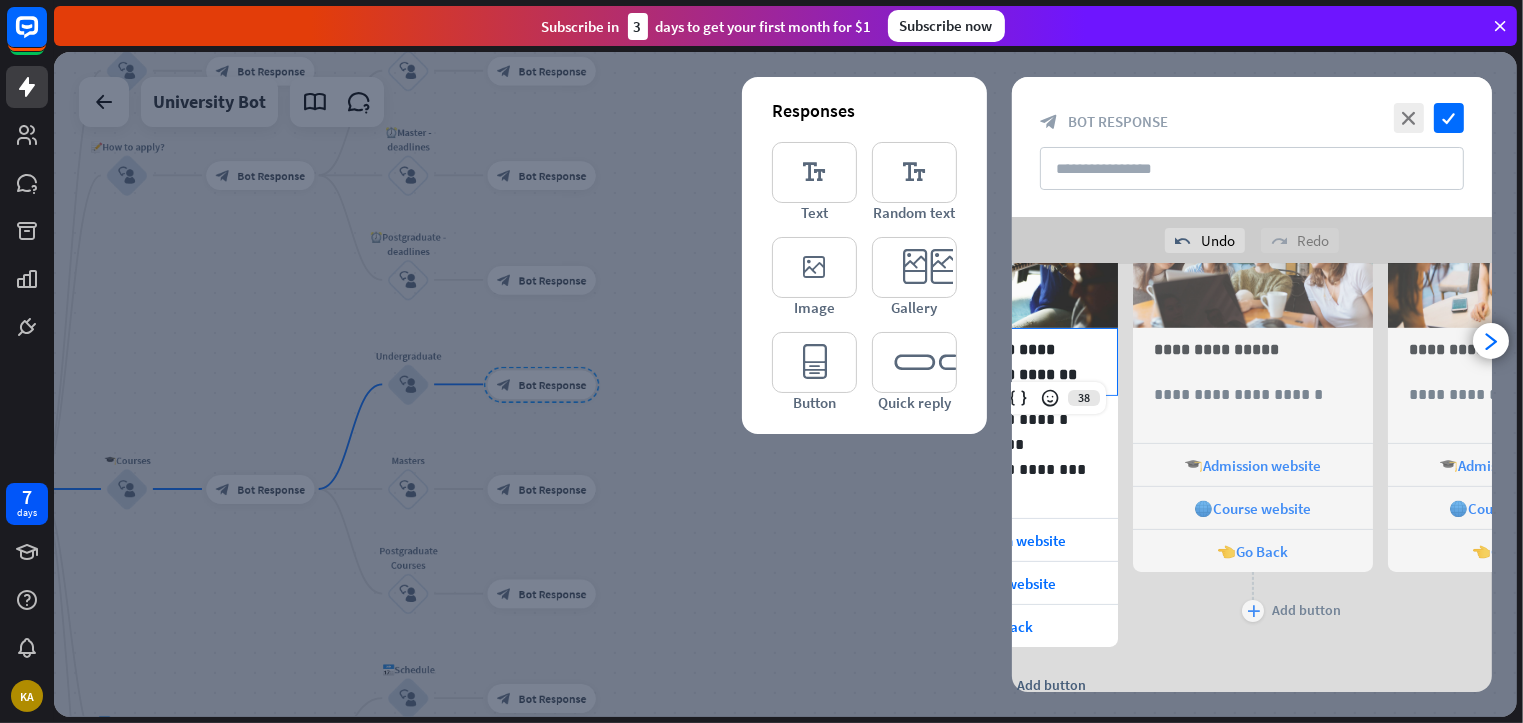 scroll, scrollTop: 0, scrollLeft: 0, axis: both 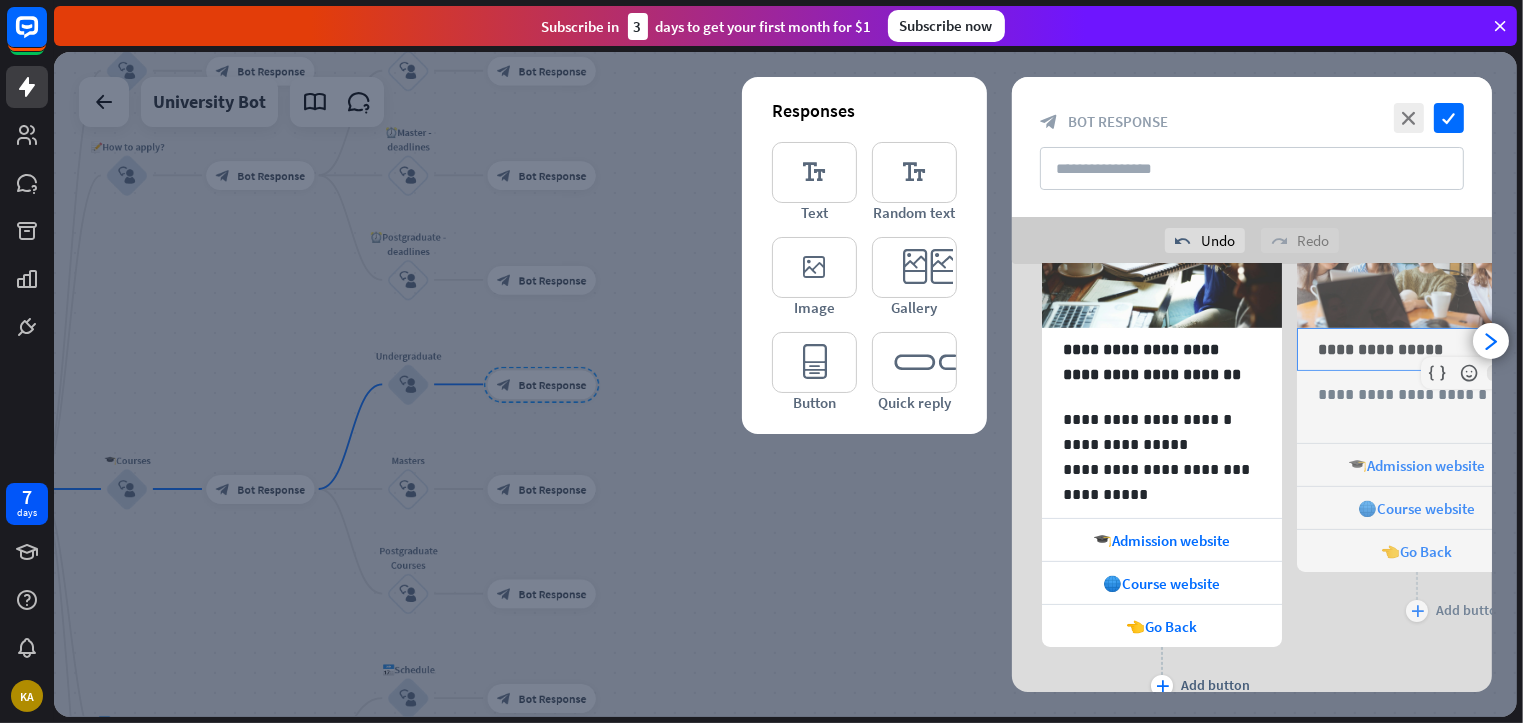 click on "**********" at bounding box center (1417, 349) 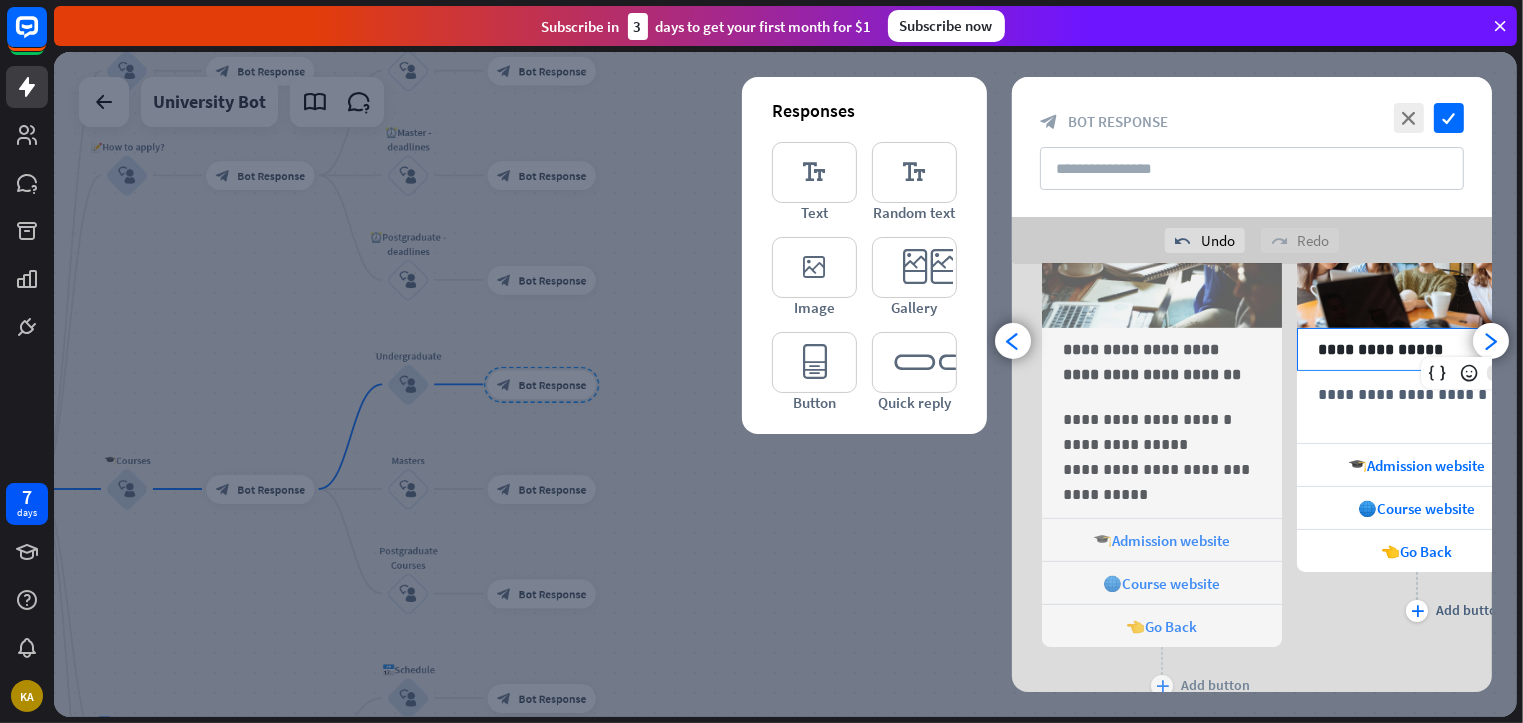 scroll, scrollTop: 0, scrollLeft: 164, axis: horizontal 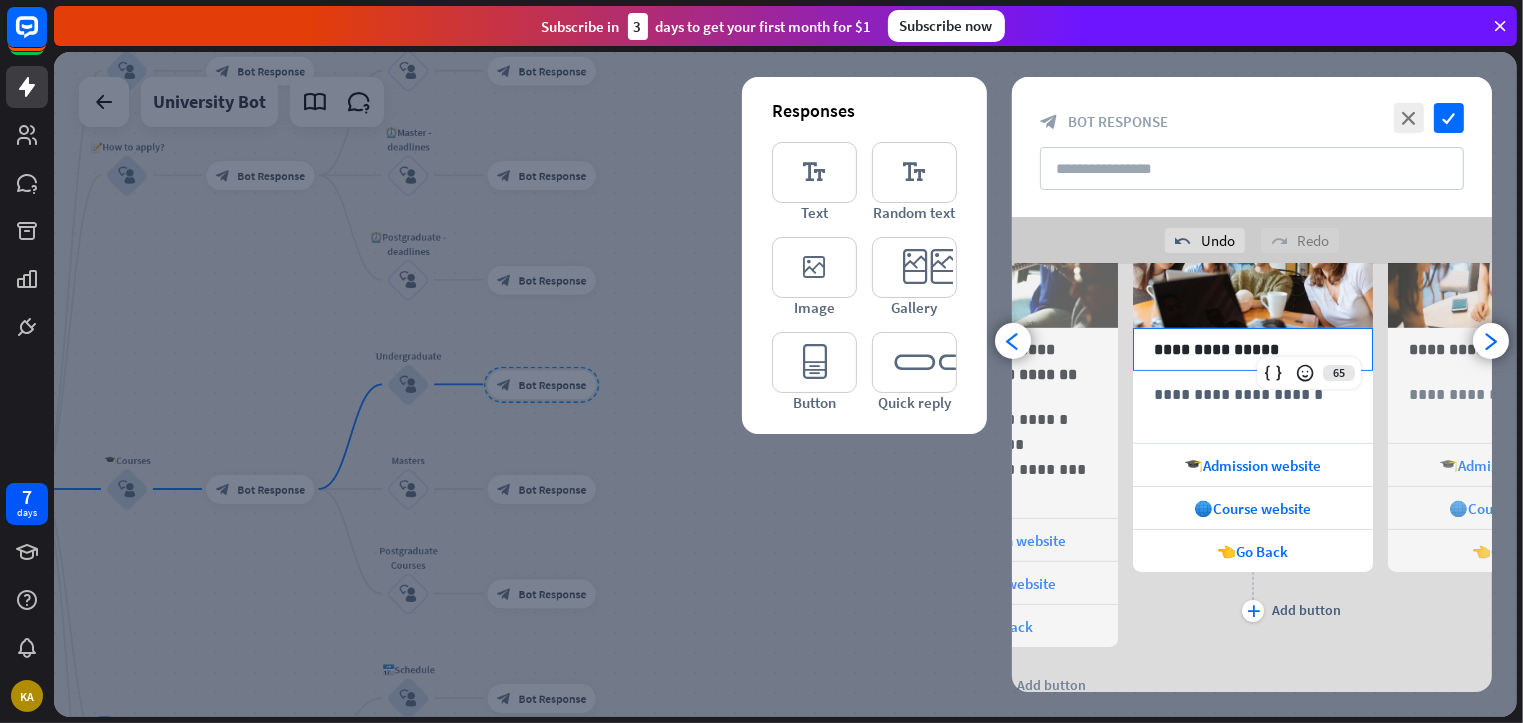 click on "65" at bounding box center (1309, 373) 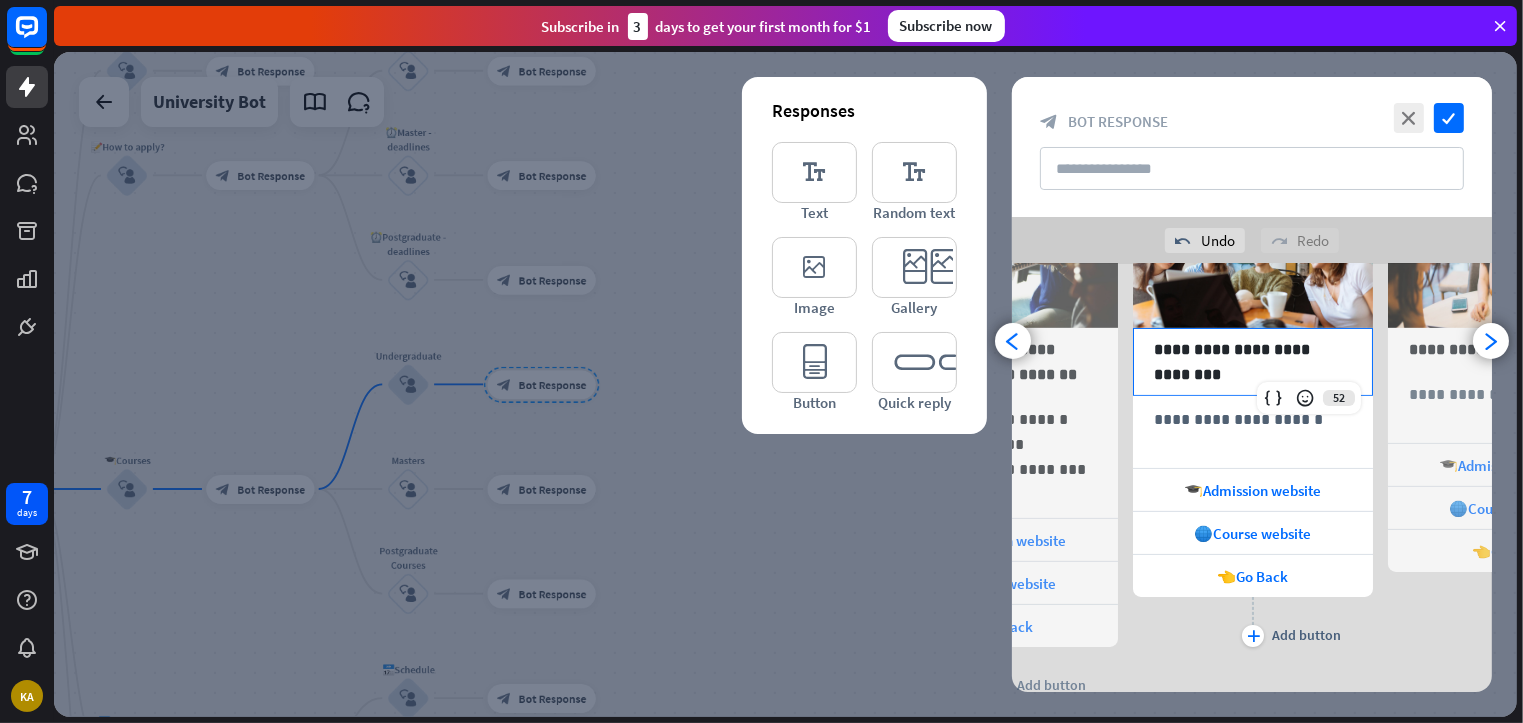 click on "**********" at bounding box center (1253, 362) 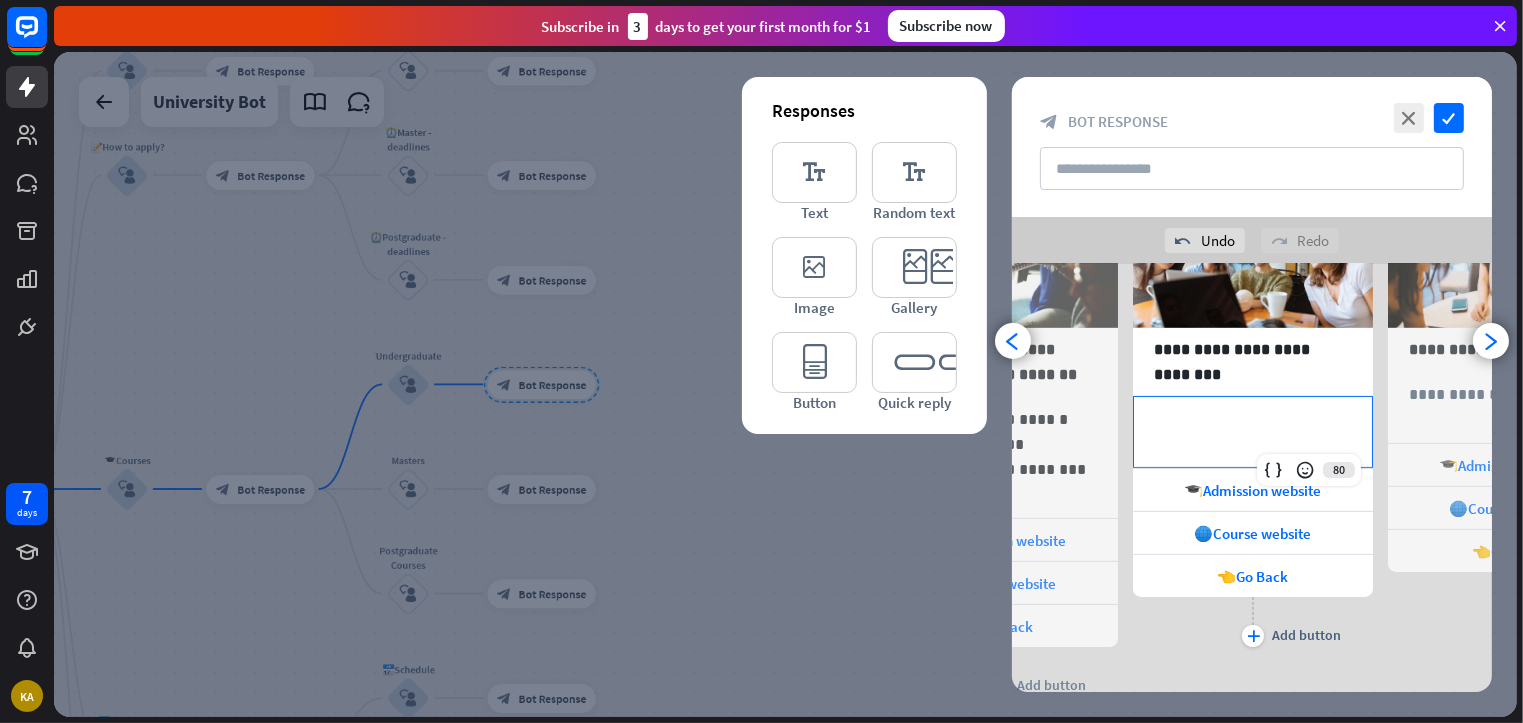 click on "**********" at bounding box center (1253, 432) 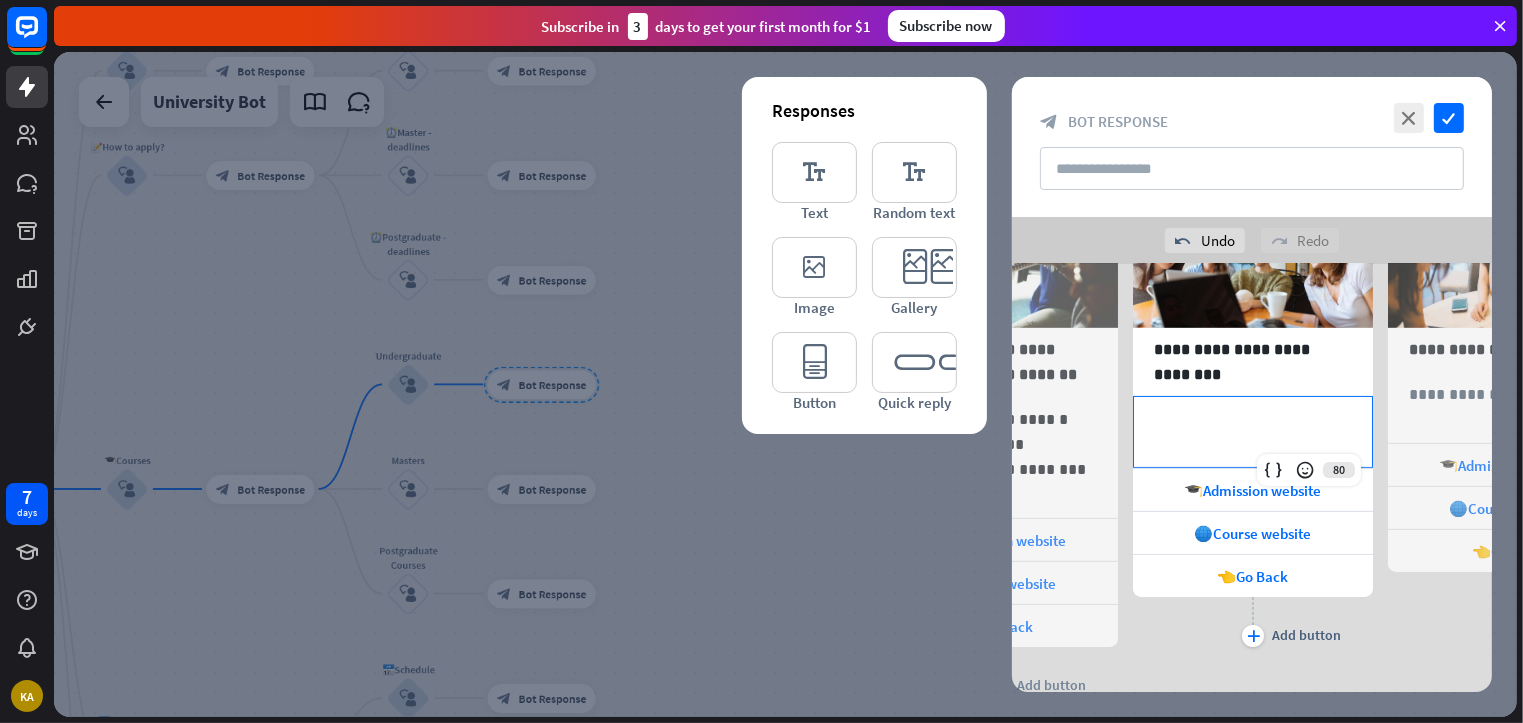 scroll, scrollTop: 0, scrollLeft: 164, axis: horizontal 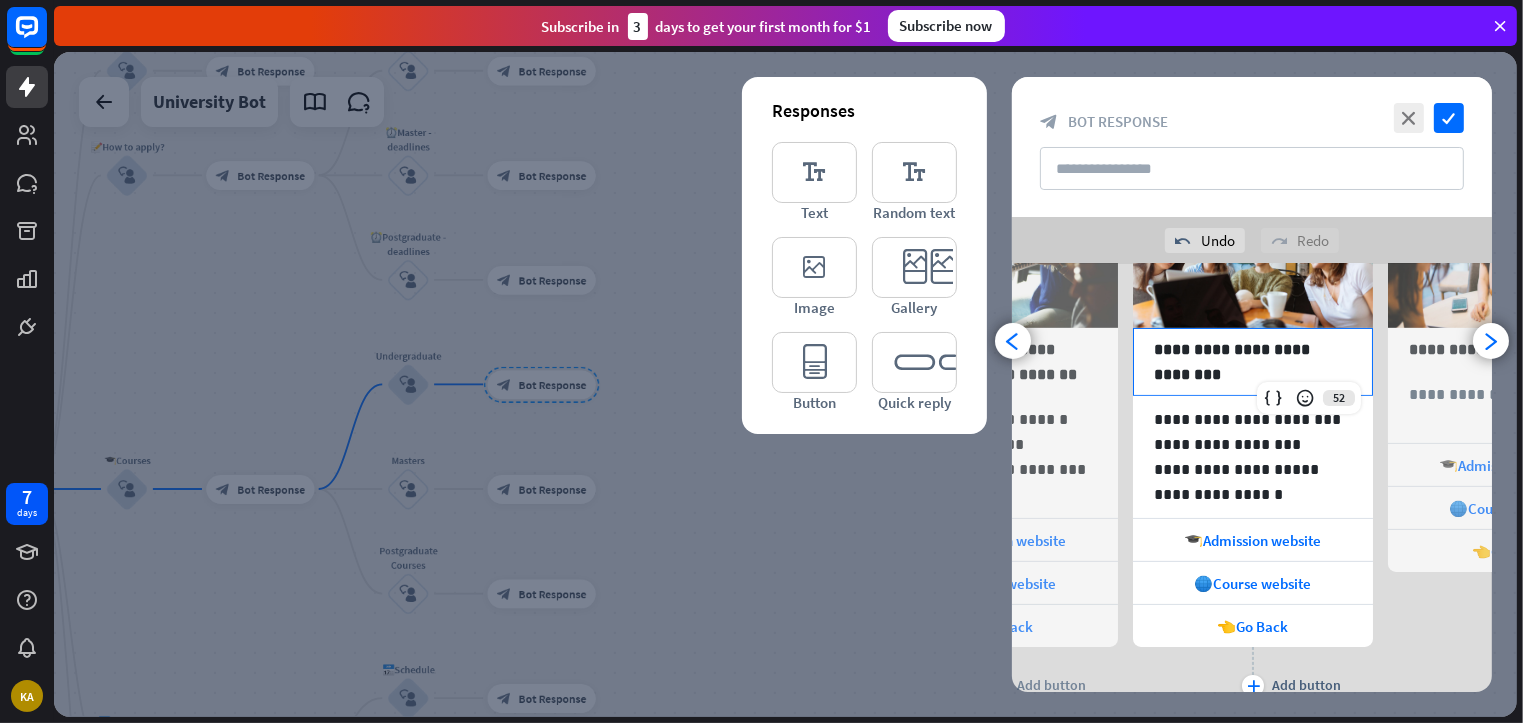 click on "**********" at bounding box center [1253, 362] 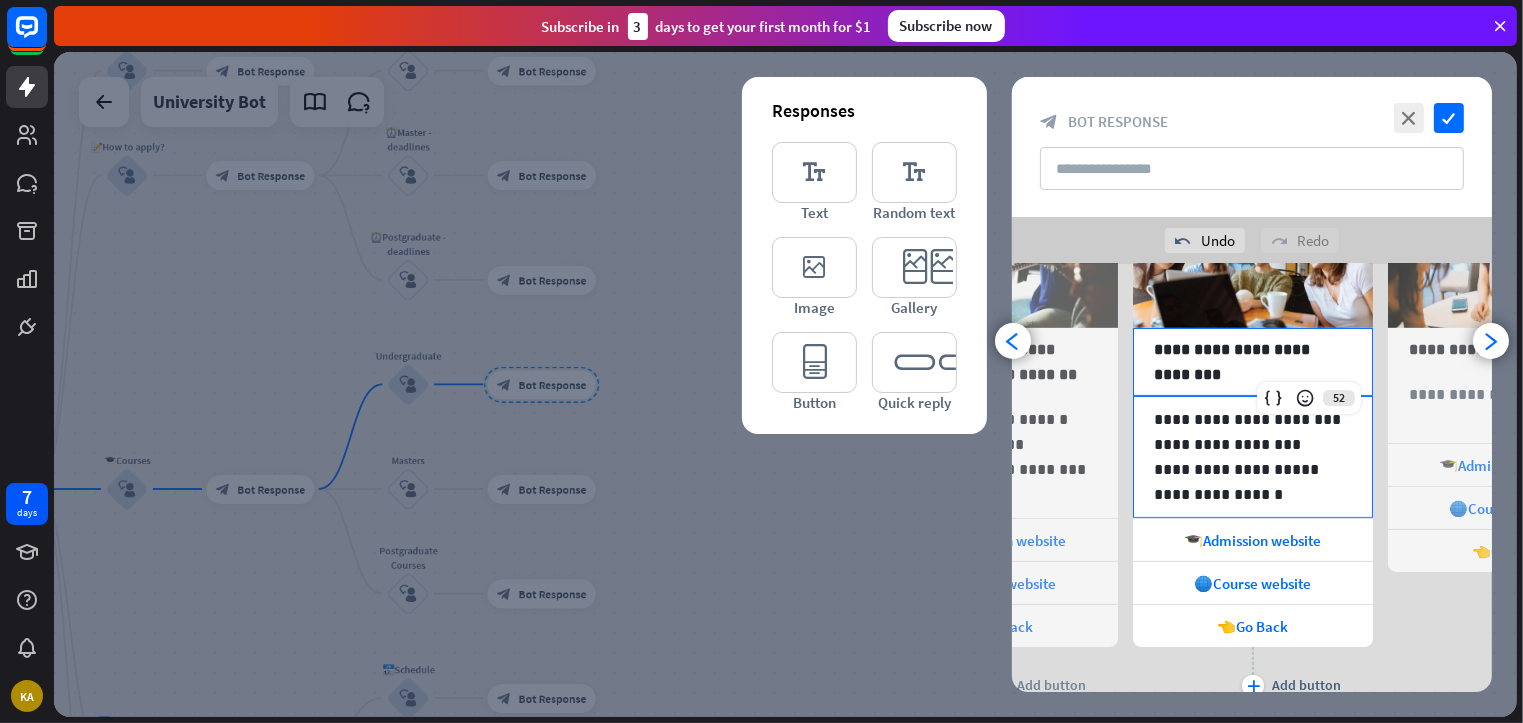 click on "**********" at bounding box center [1253, 419] 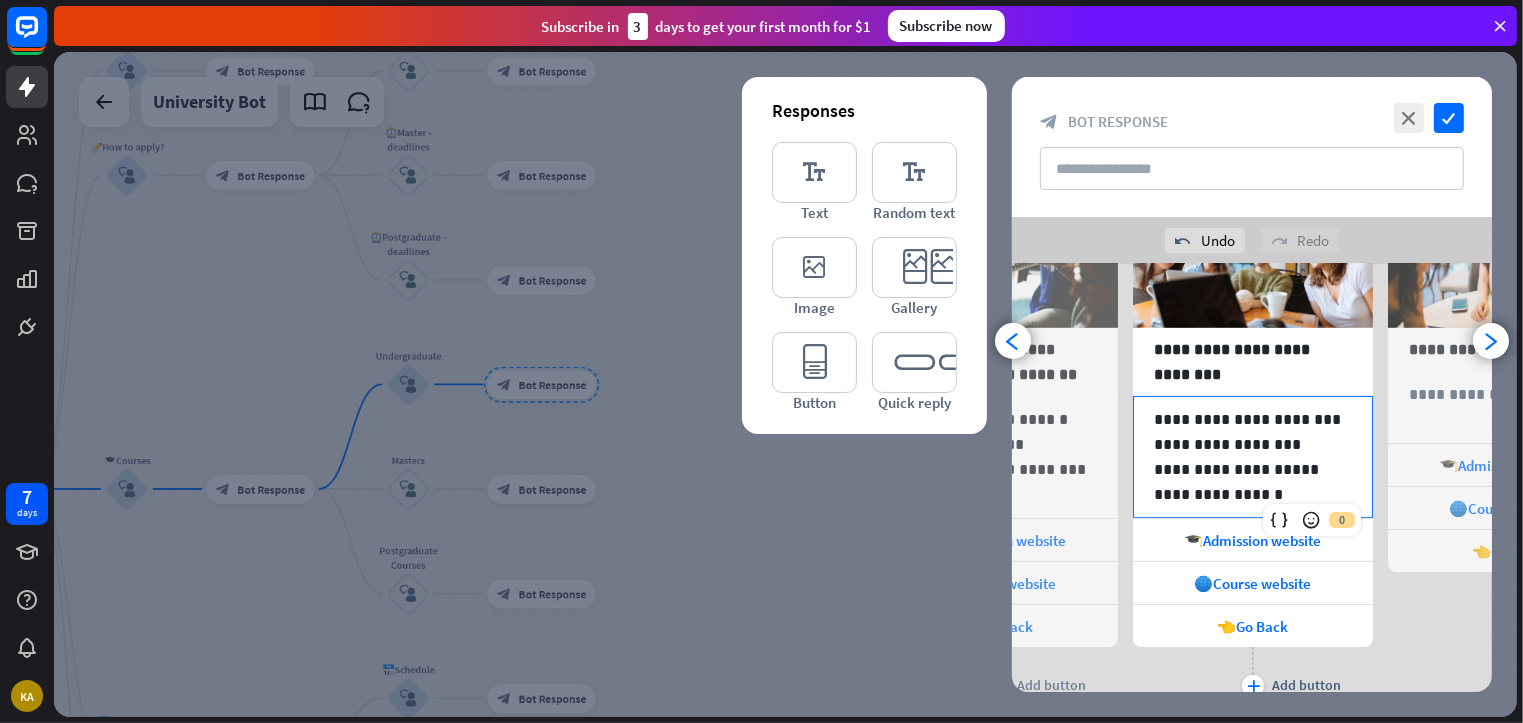 scroll, scrollTop: 0, scrollLeft: 164, axis: horizontal 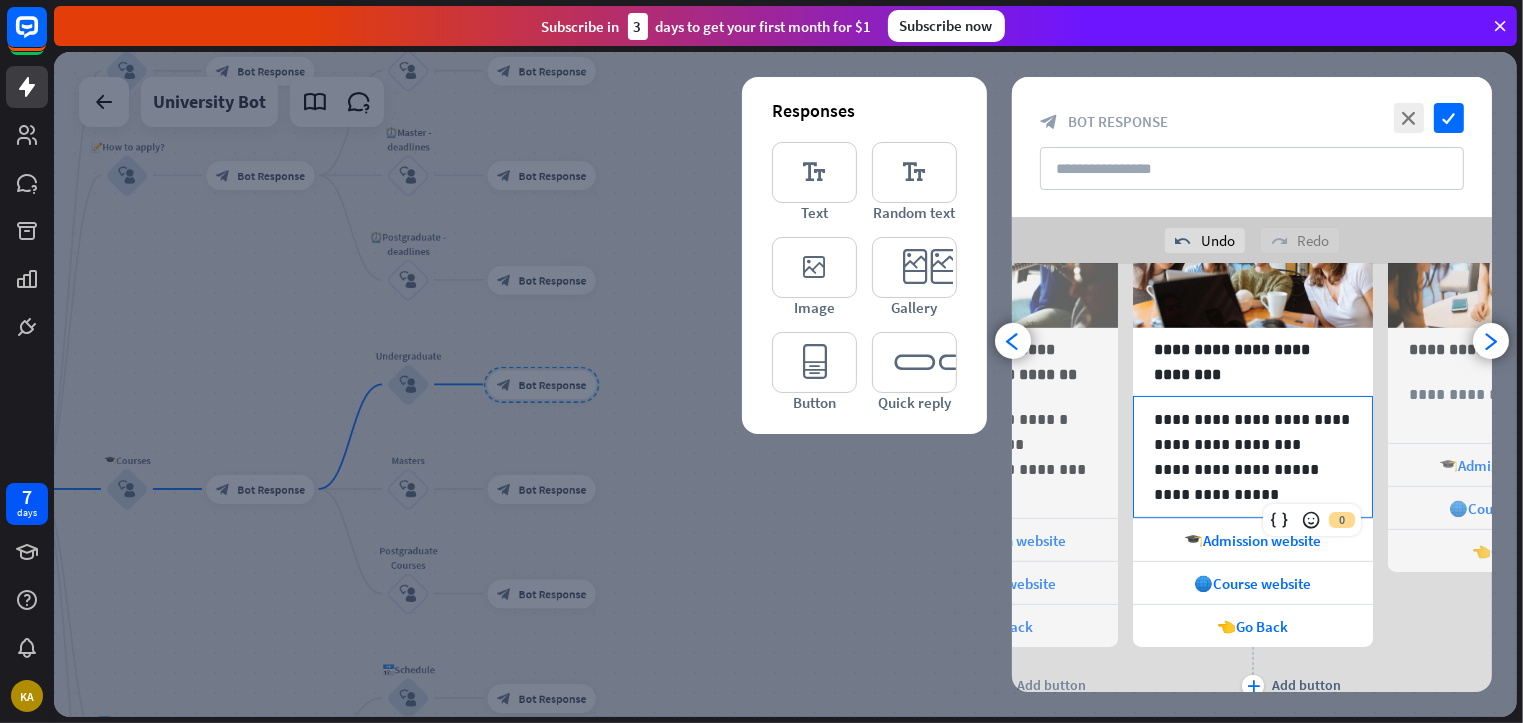 click on "**********" at bounding box center (1253, 444) 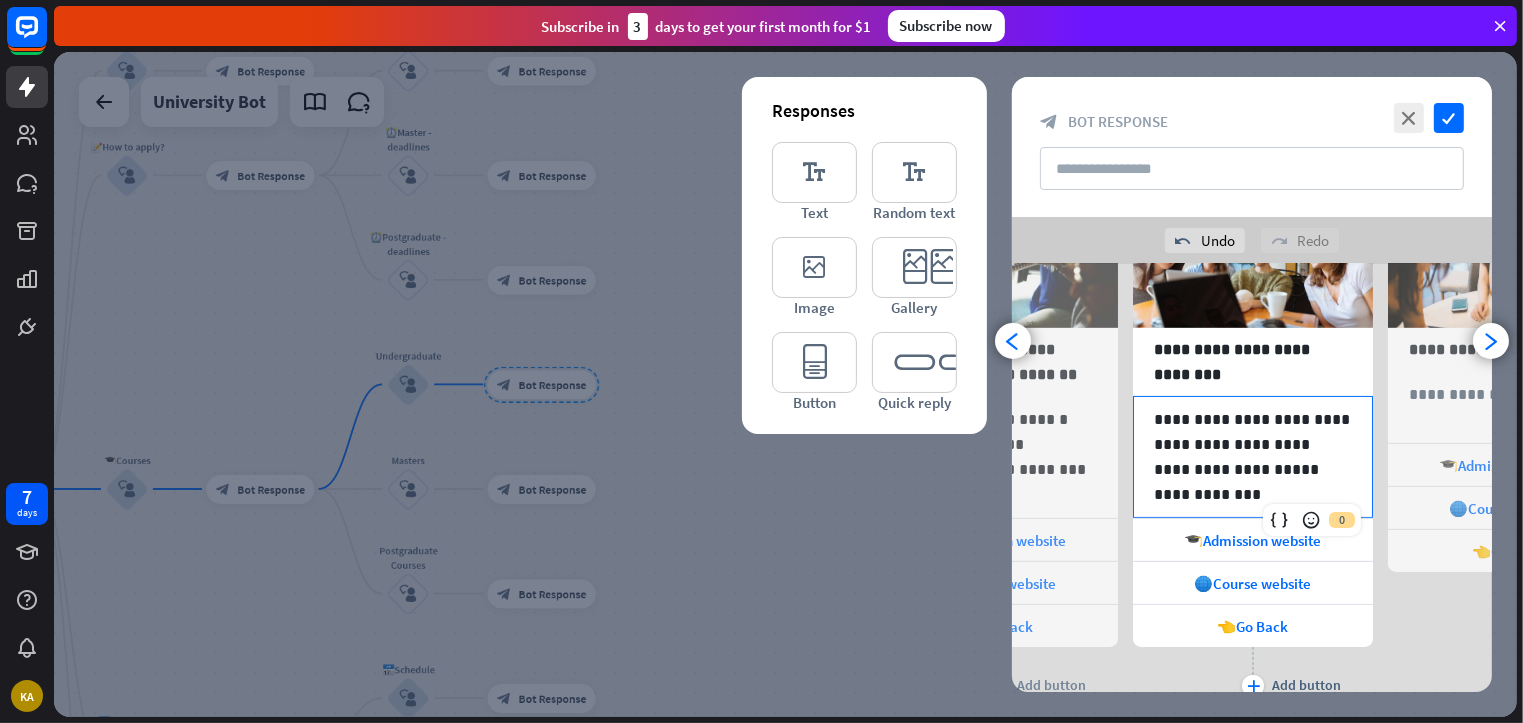 click on "**********" at bounding box center (1253, 469) 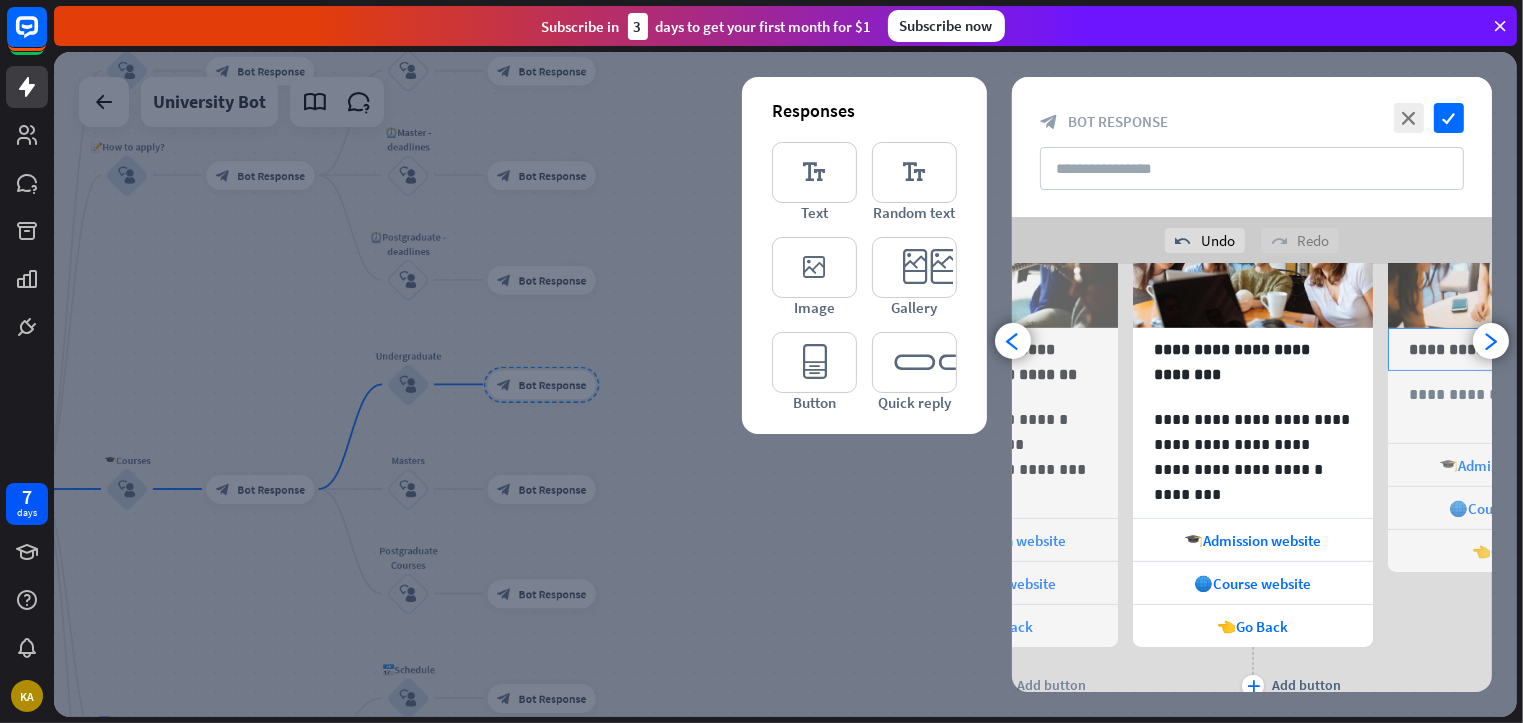 click on "**********" at bounding box center (1508, 349) 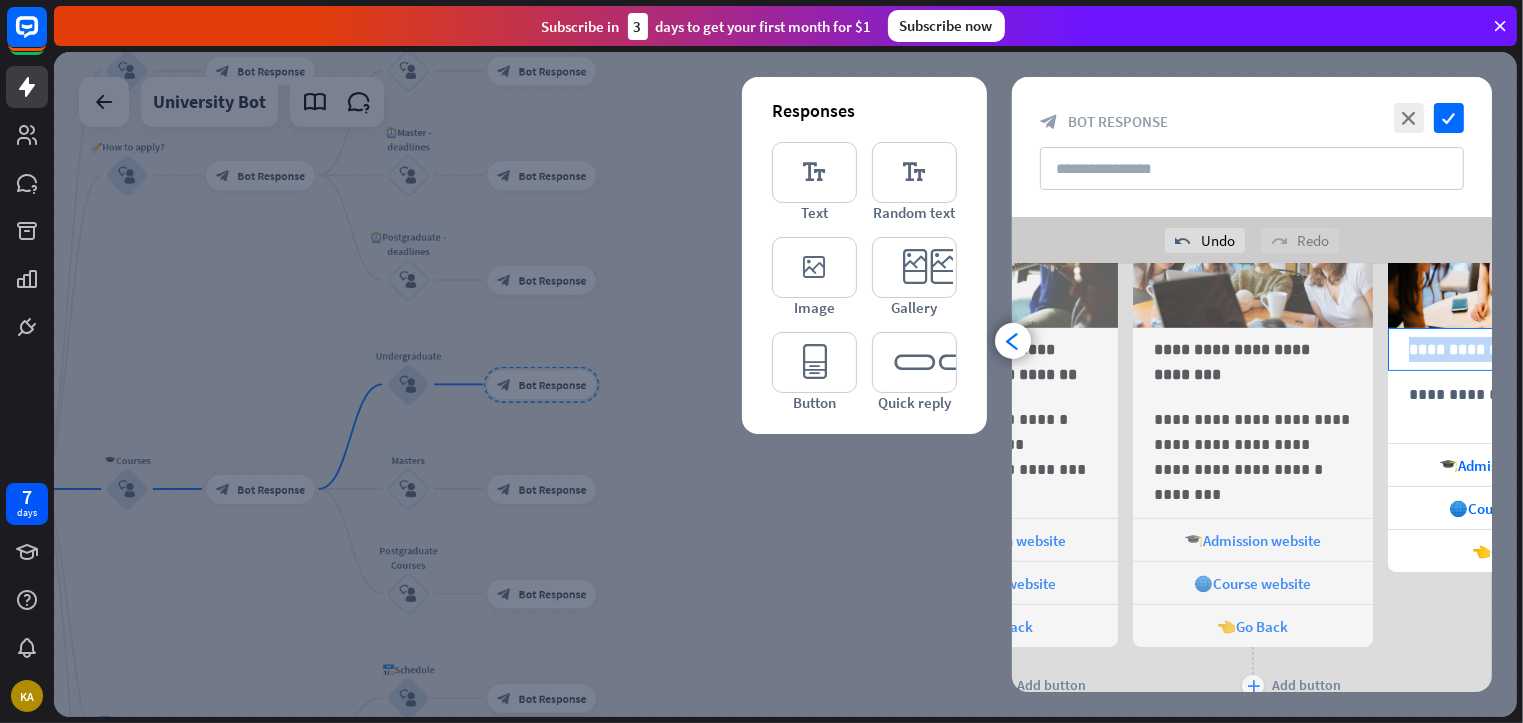 click on "**********" at bounding box center [1508, 349] 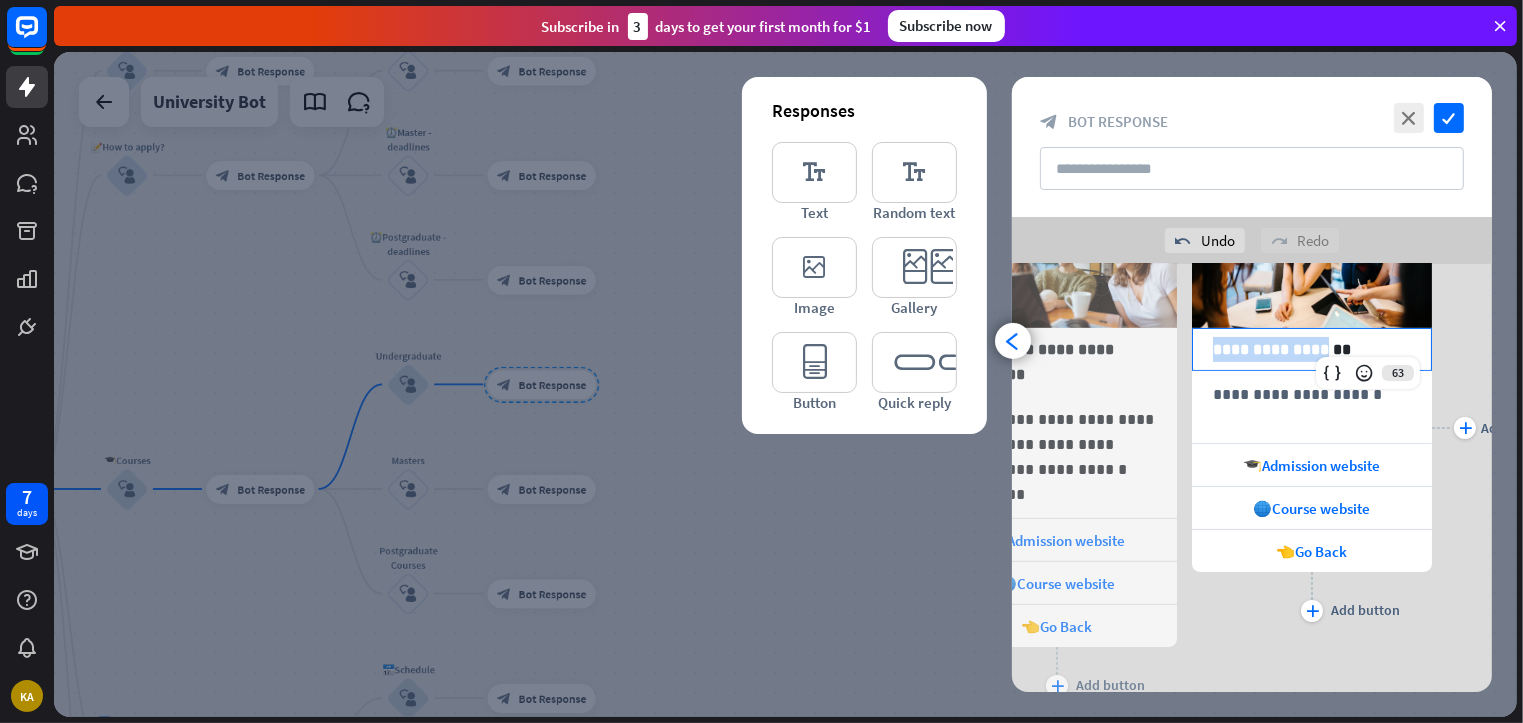 scroll, scrollTop: 0, scrollLeft: 420, axis: horizontal 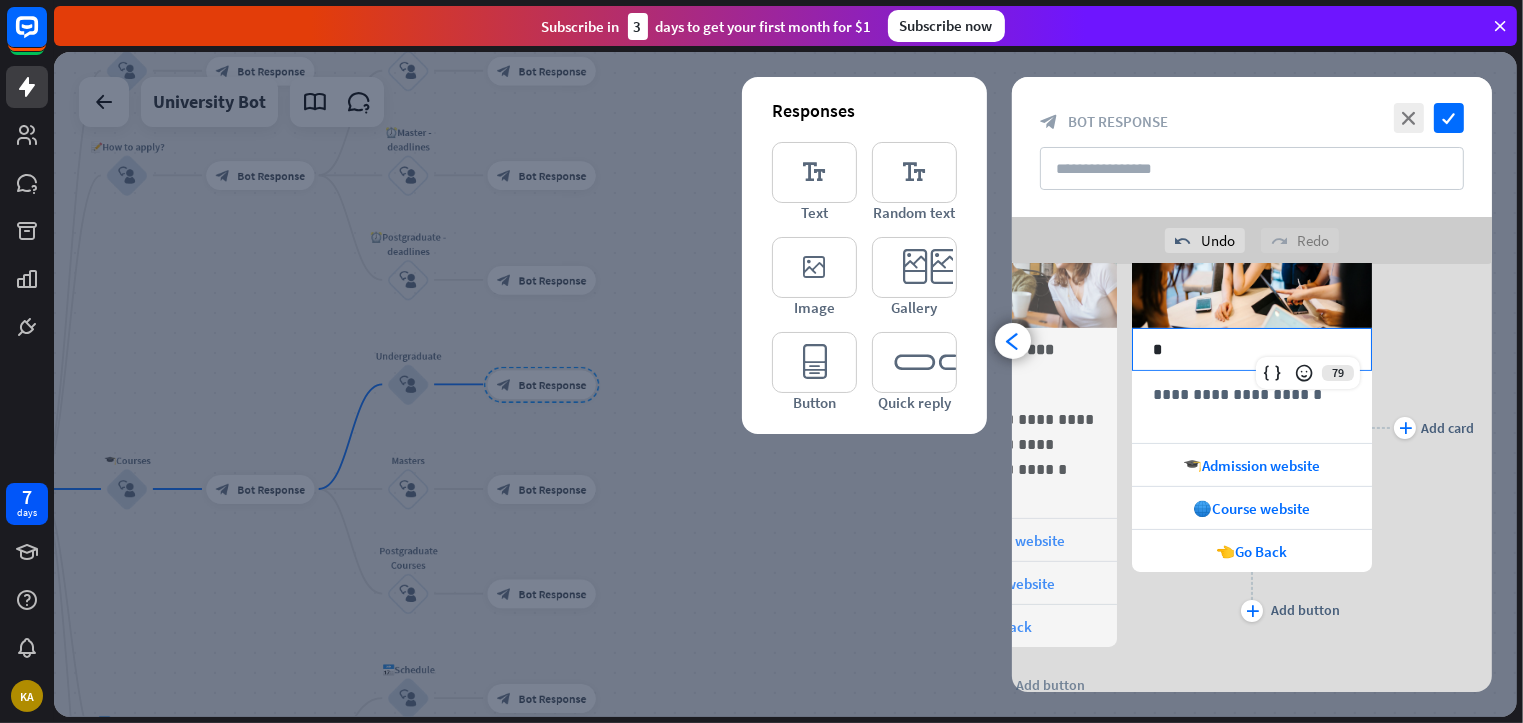 type 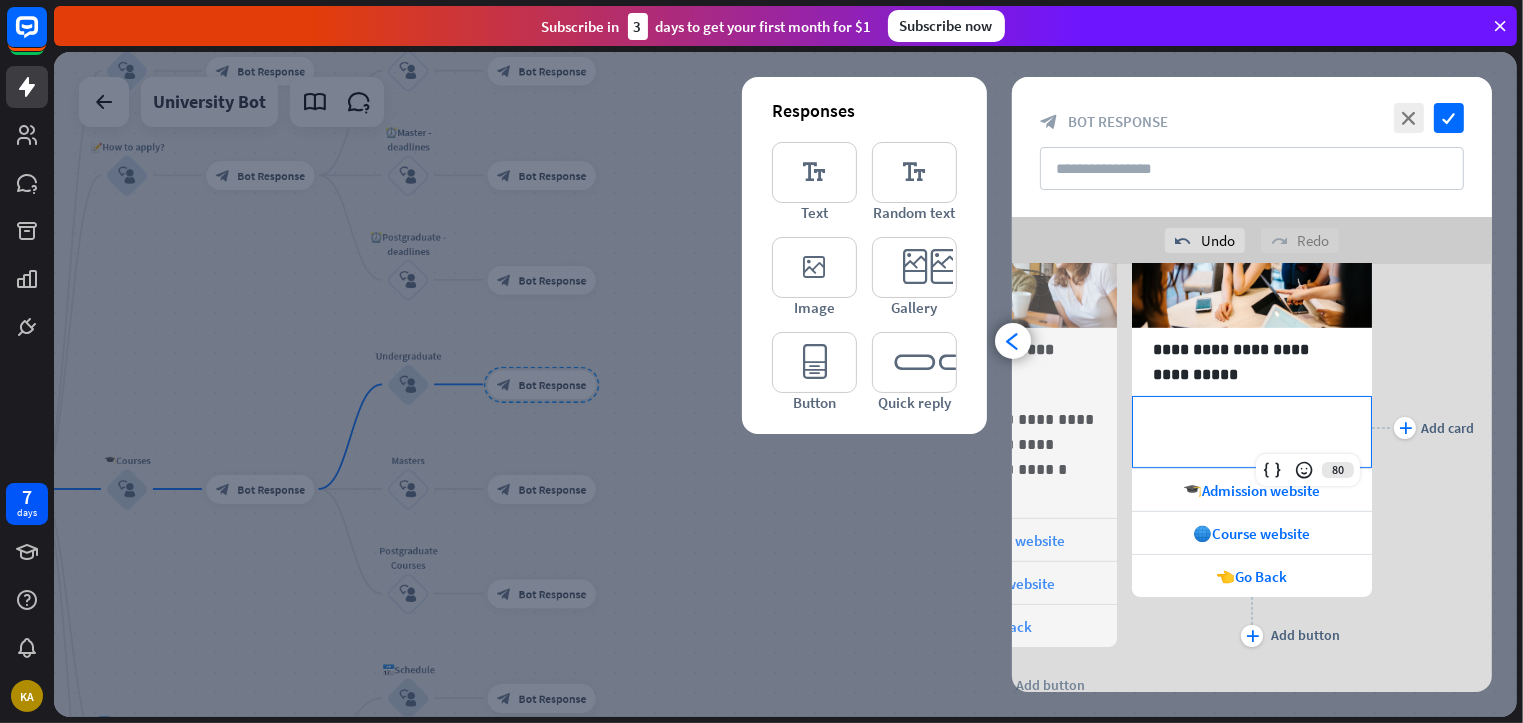 click on "**********" at bounding box center (1252, 432) 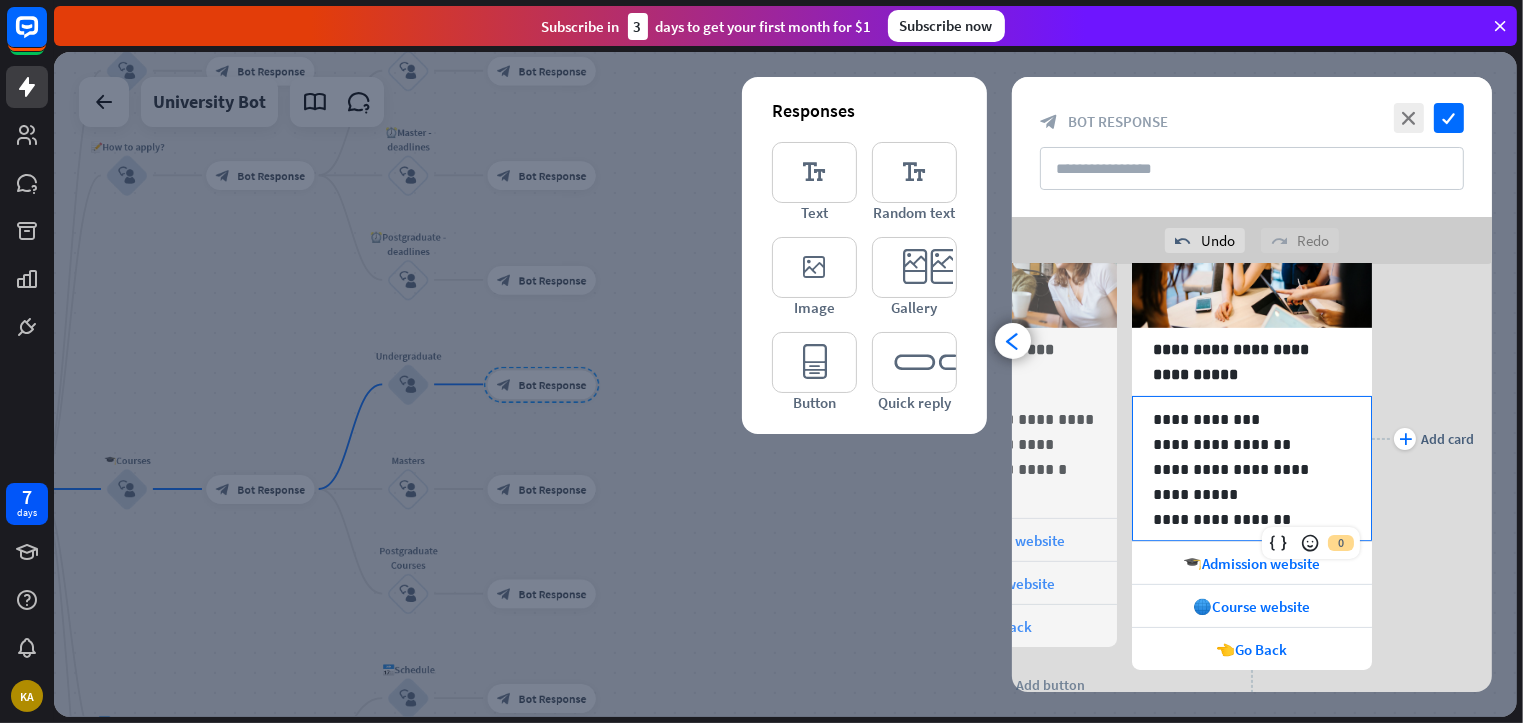 click on "**********" at bounding box center [1252, 469] 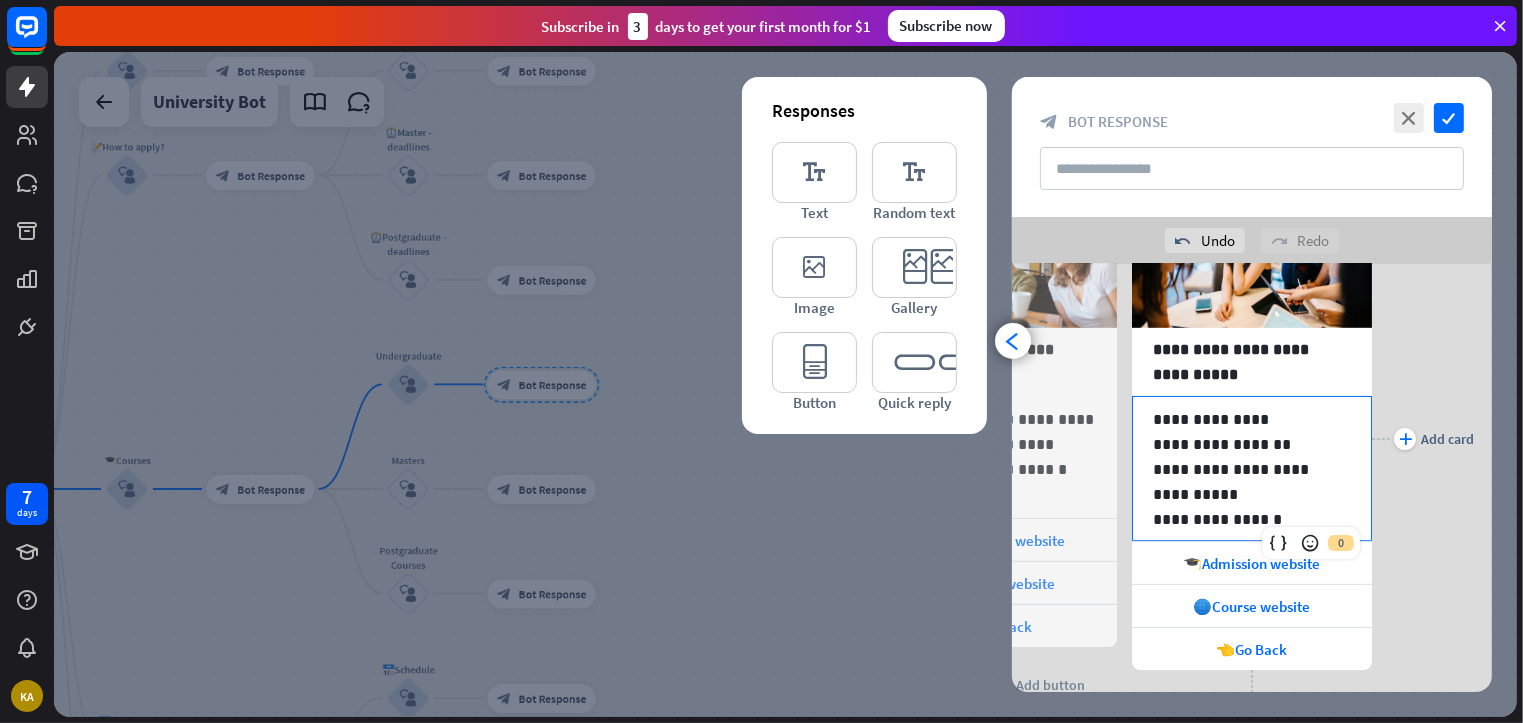 click on "**********" at bounding box center (1252, 469) 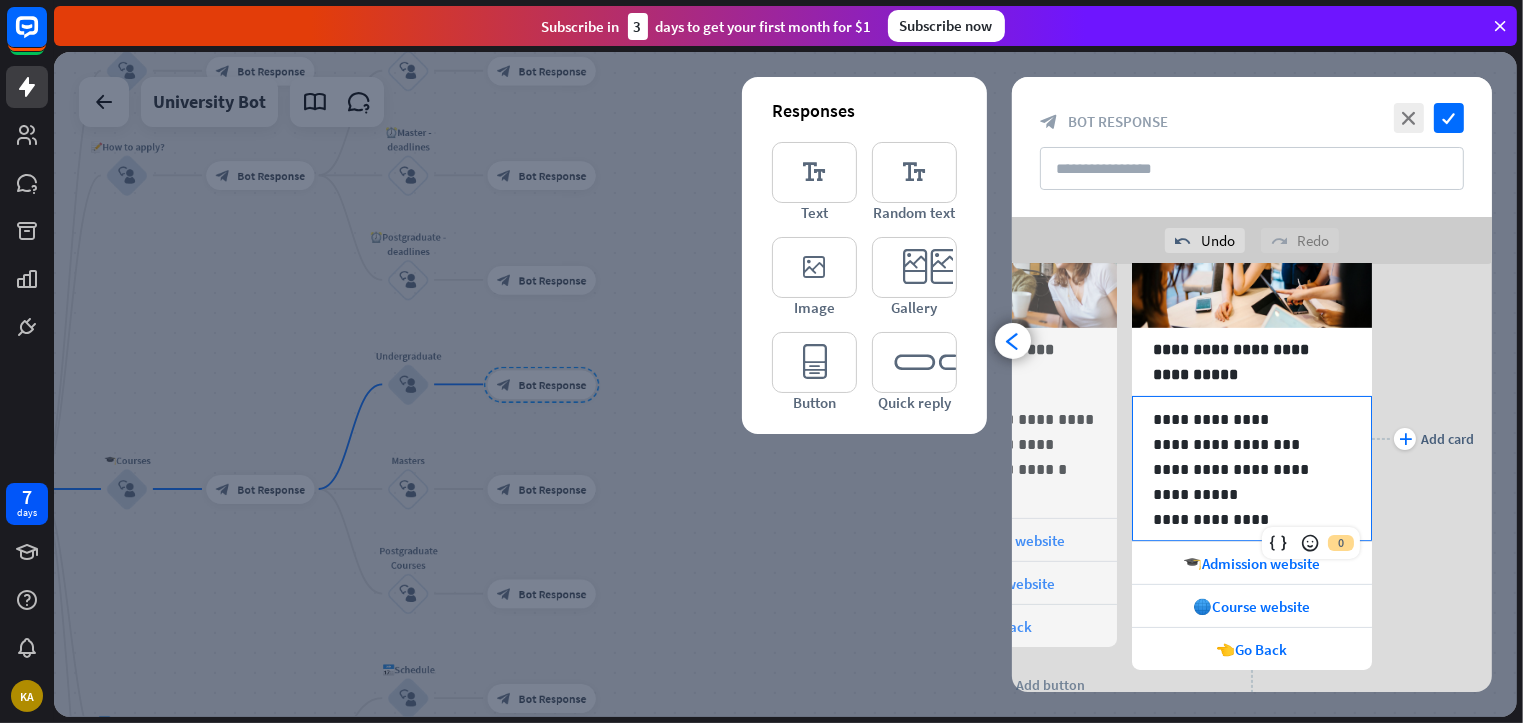 click on "**********" at bounding box center [1244, 482] 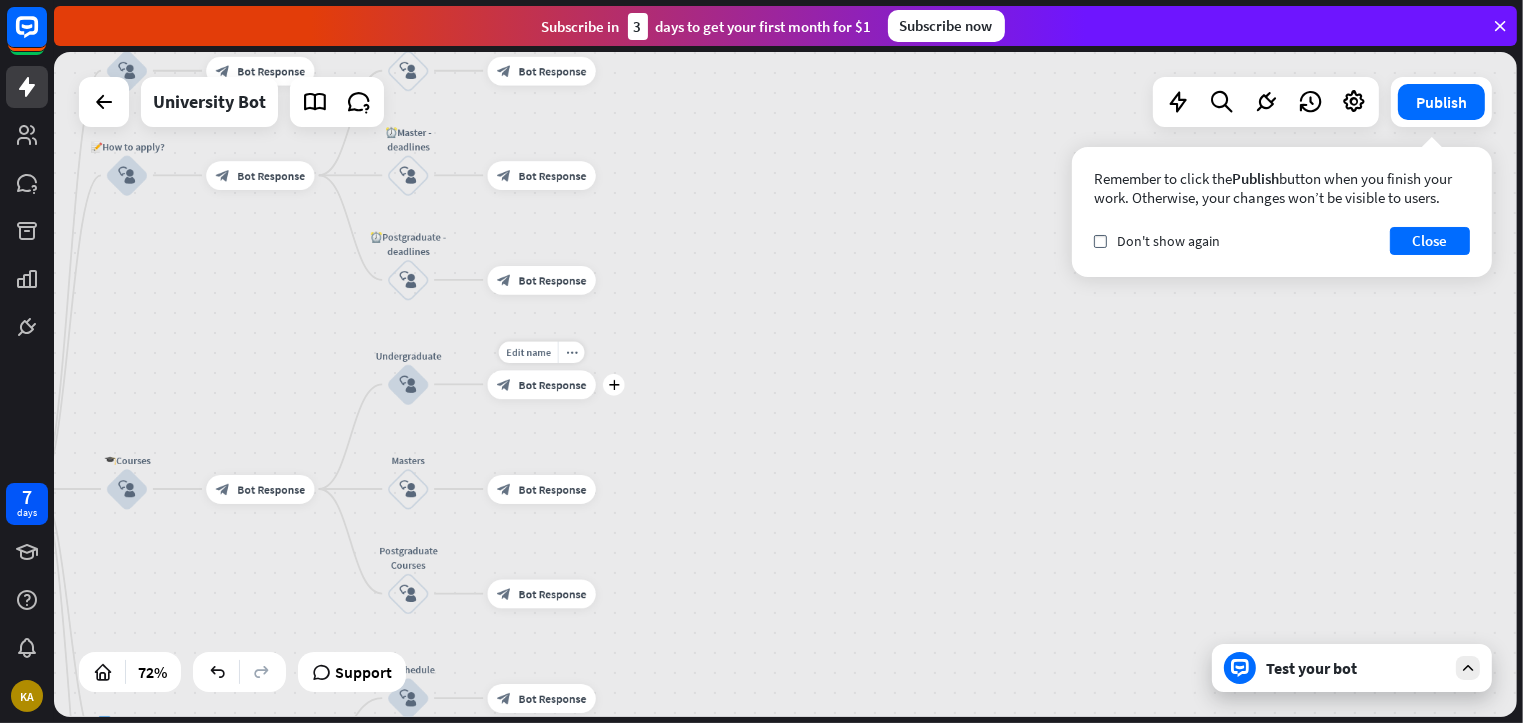 click on "block_bot_response   Bot Response" at bounding box center (542, 384) 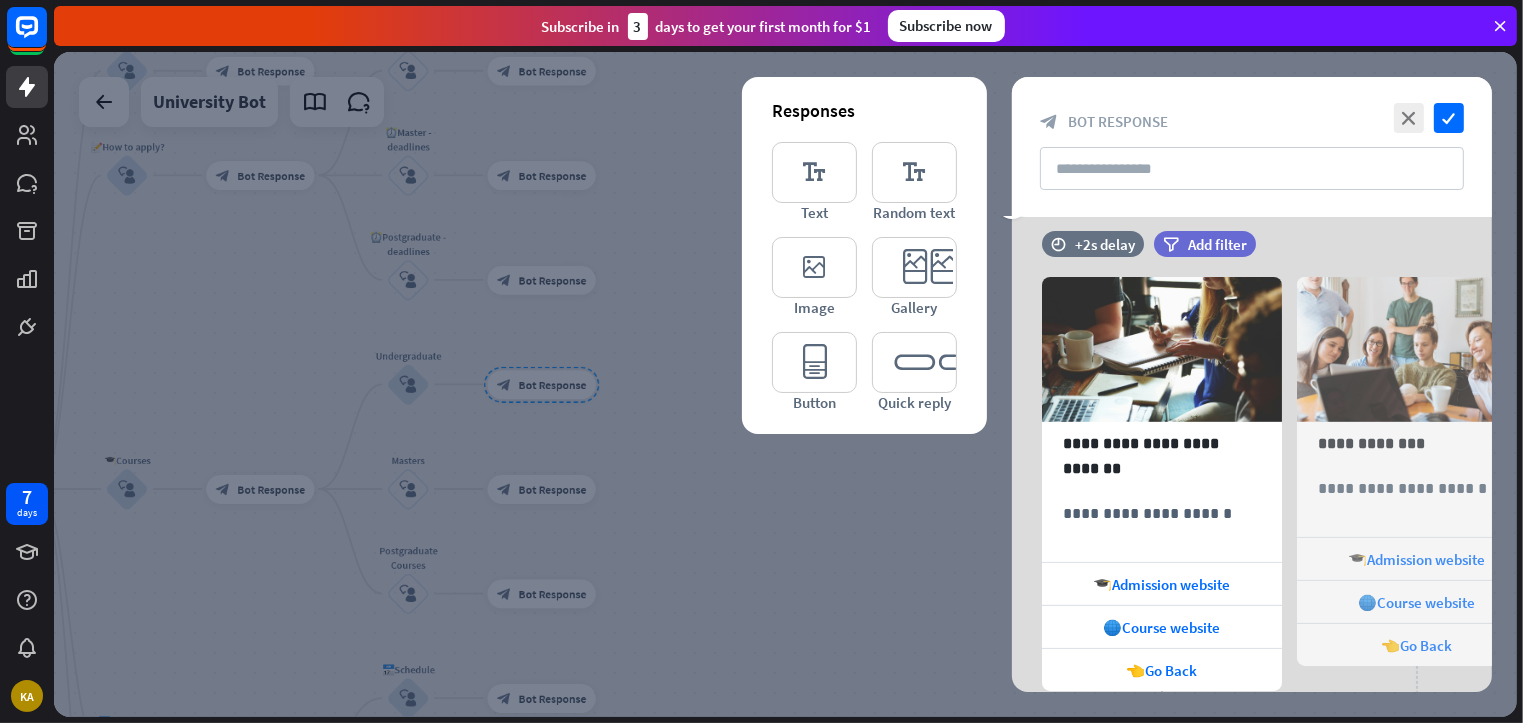 scroll, scrollTop: 316, scrollLeft: 0, axis: vertical 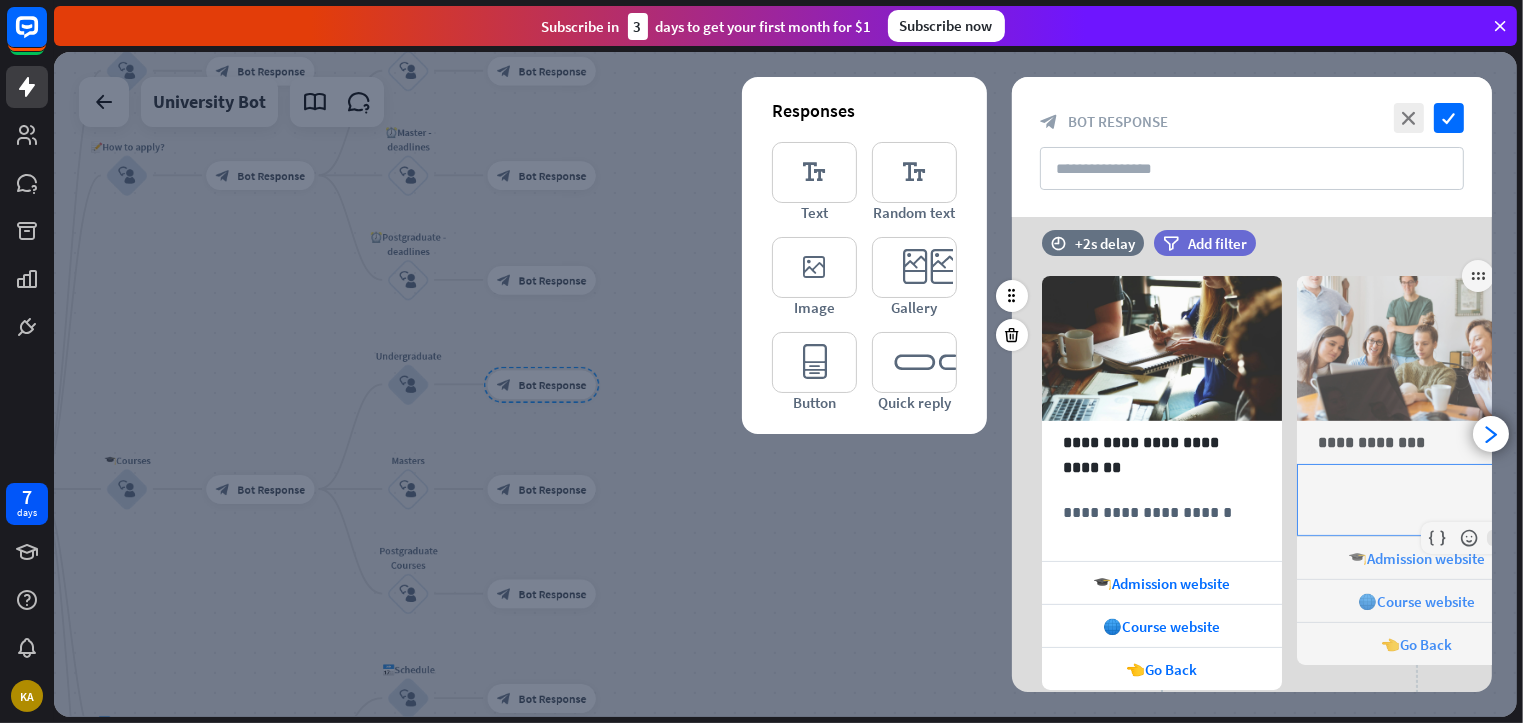 click on "**********" at bounding box center (1417, 487) 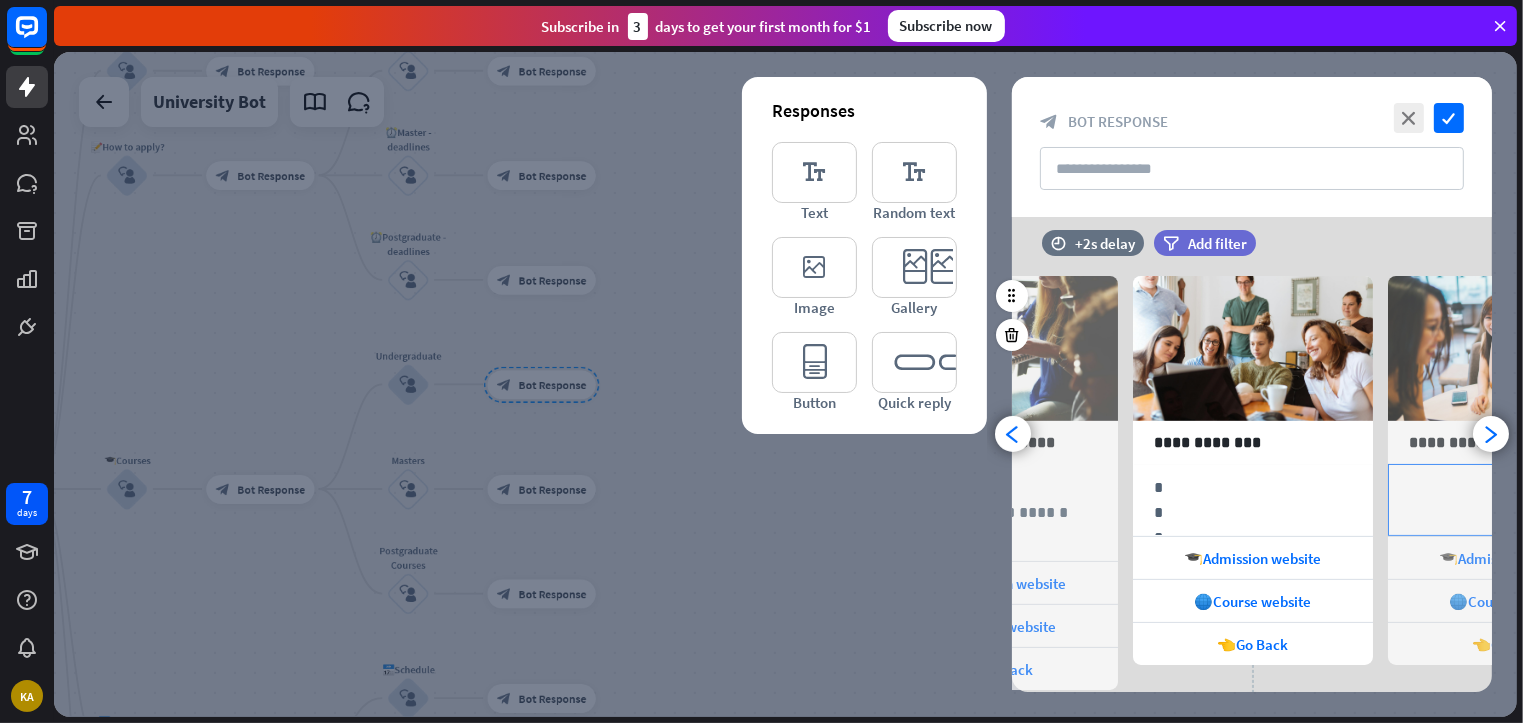 click on "**********" at bounding box center [1508, 487] 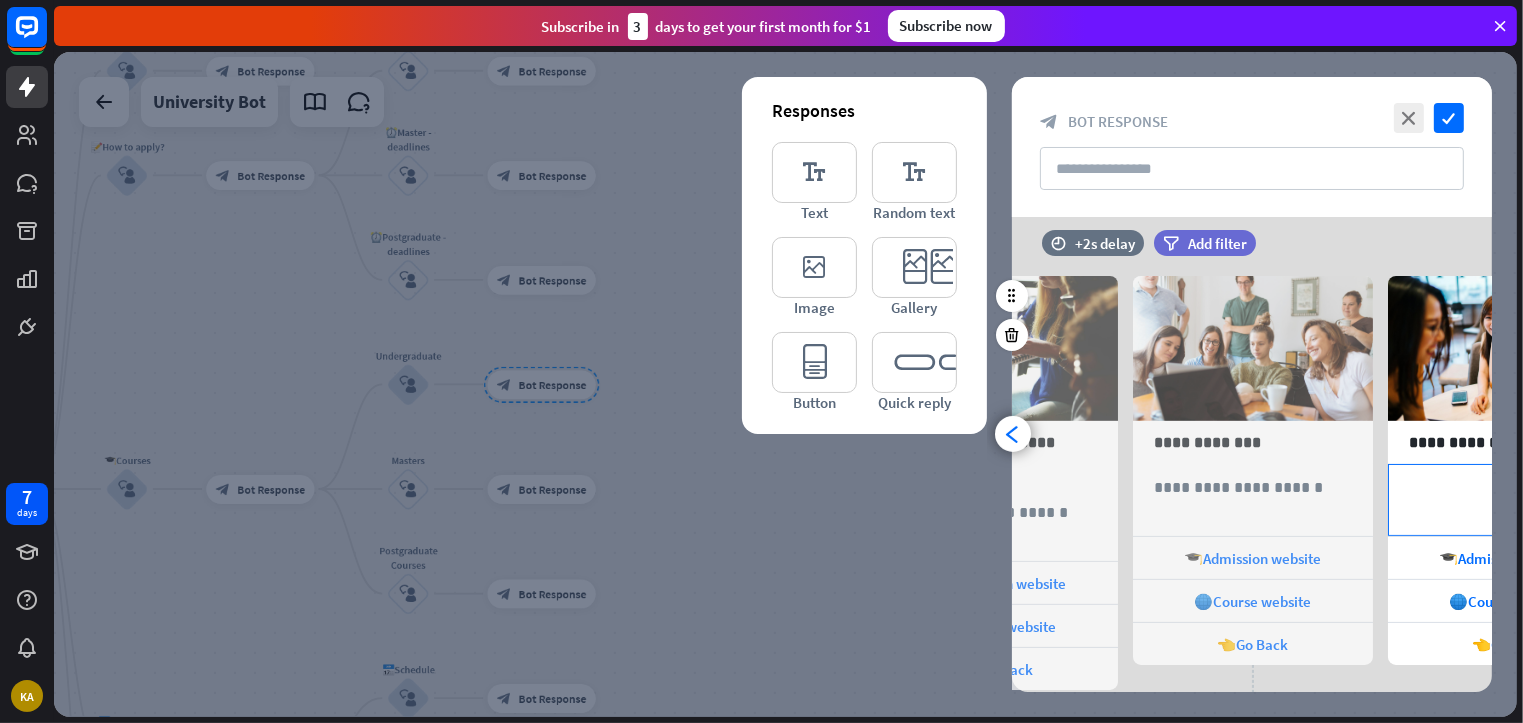 scroll, scrollTop: 0, scrollLeft: 420, axis: horizontal 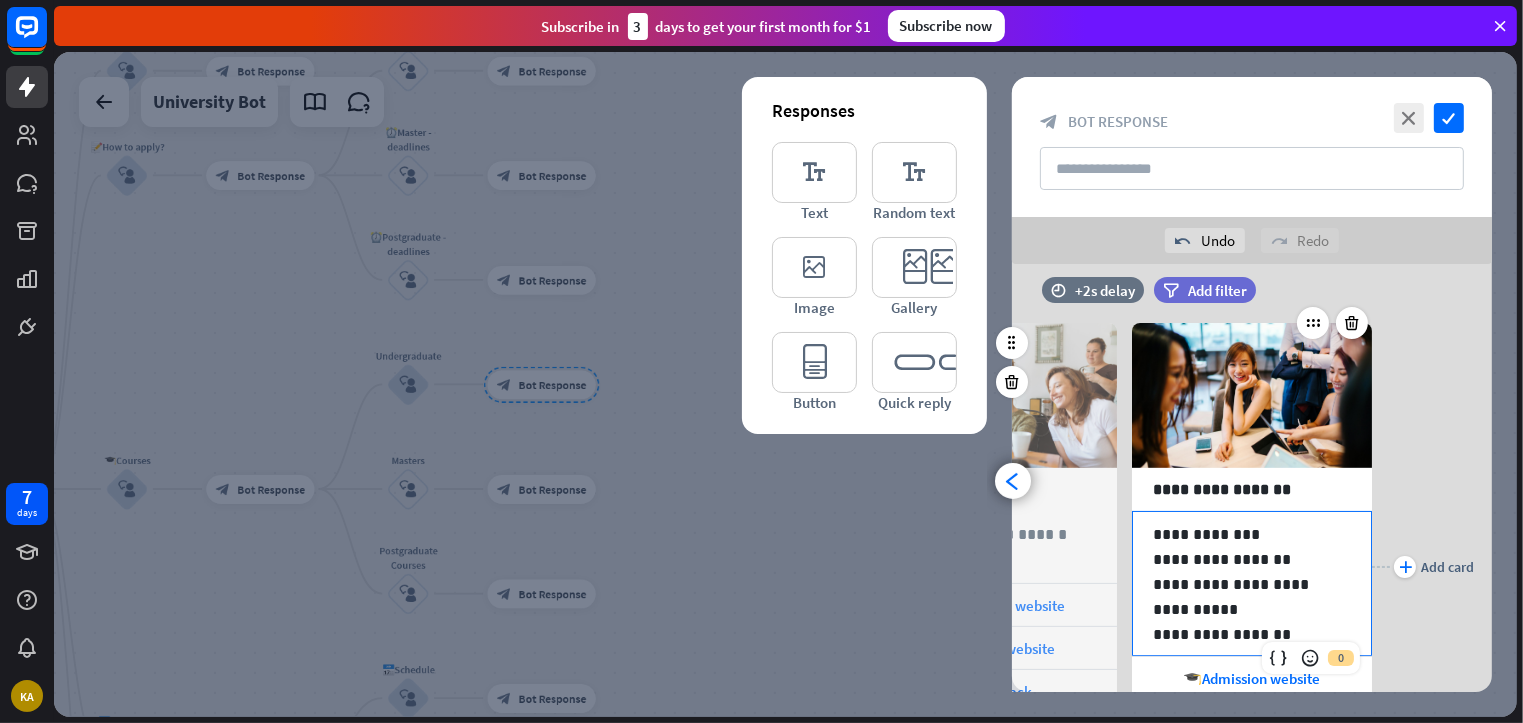 click on "**********" at bounding box center (1244, 534) 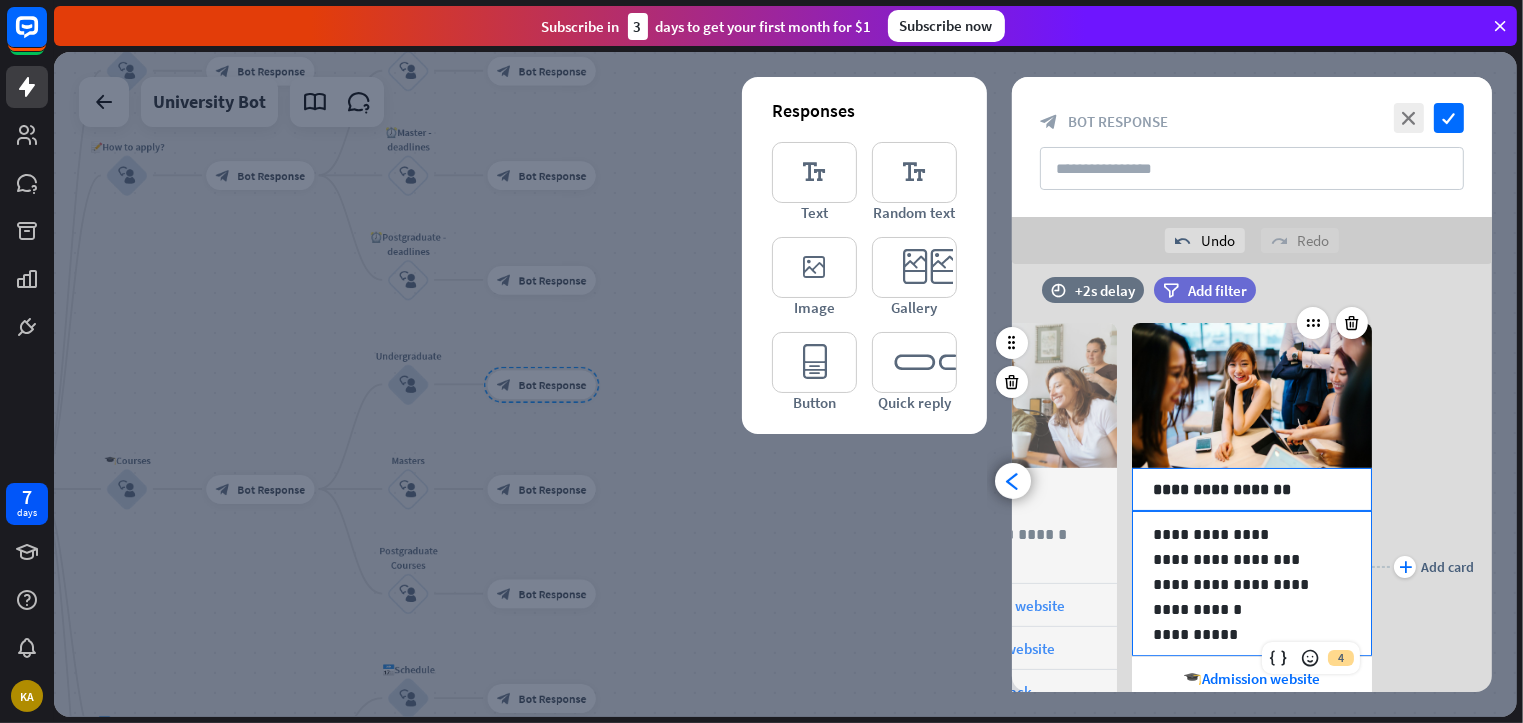 click on "**********" at bounding box center (1252, 489) 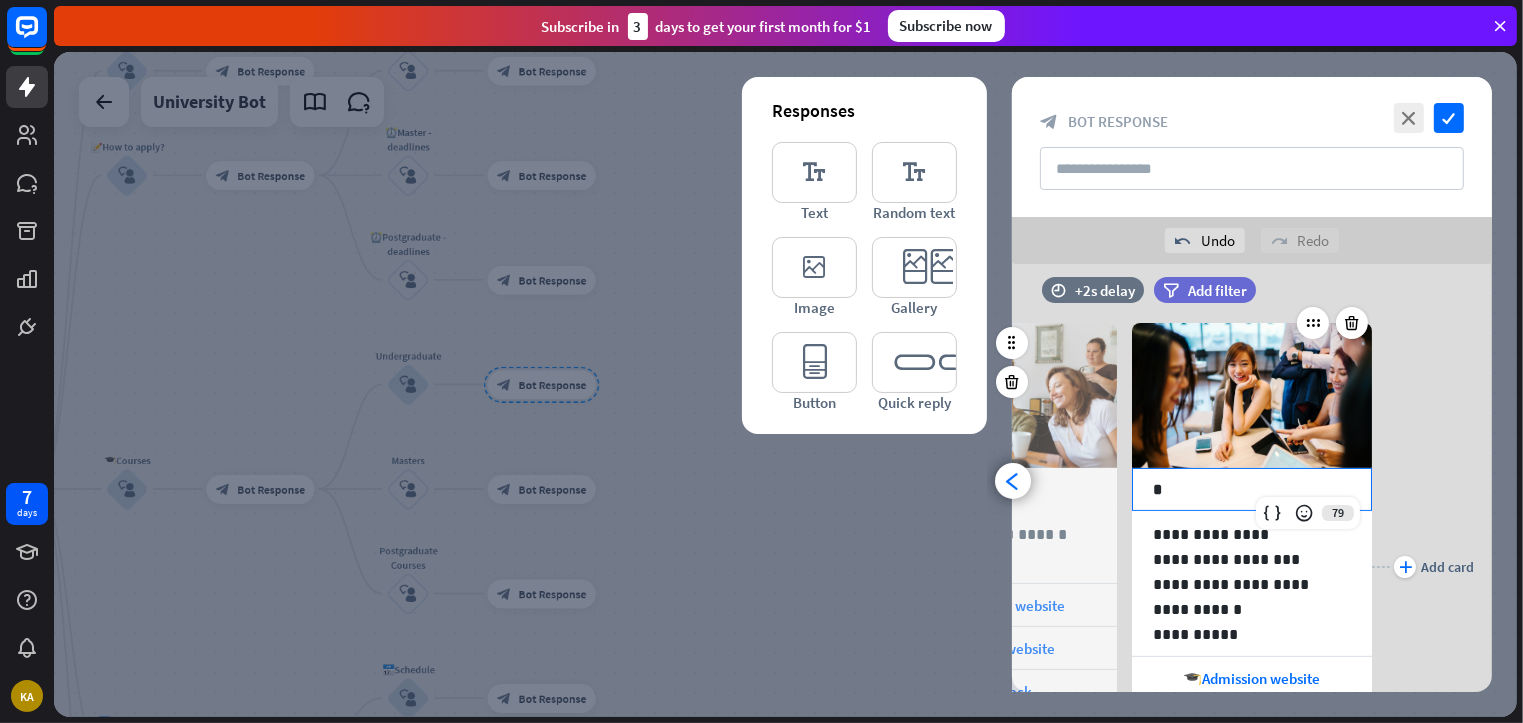 type 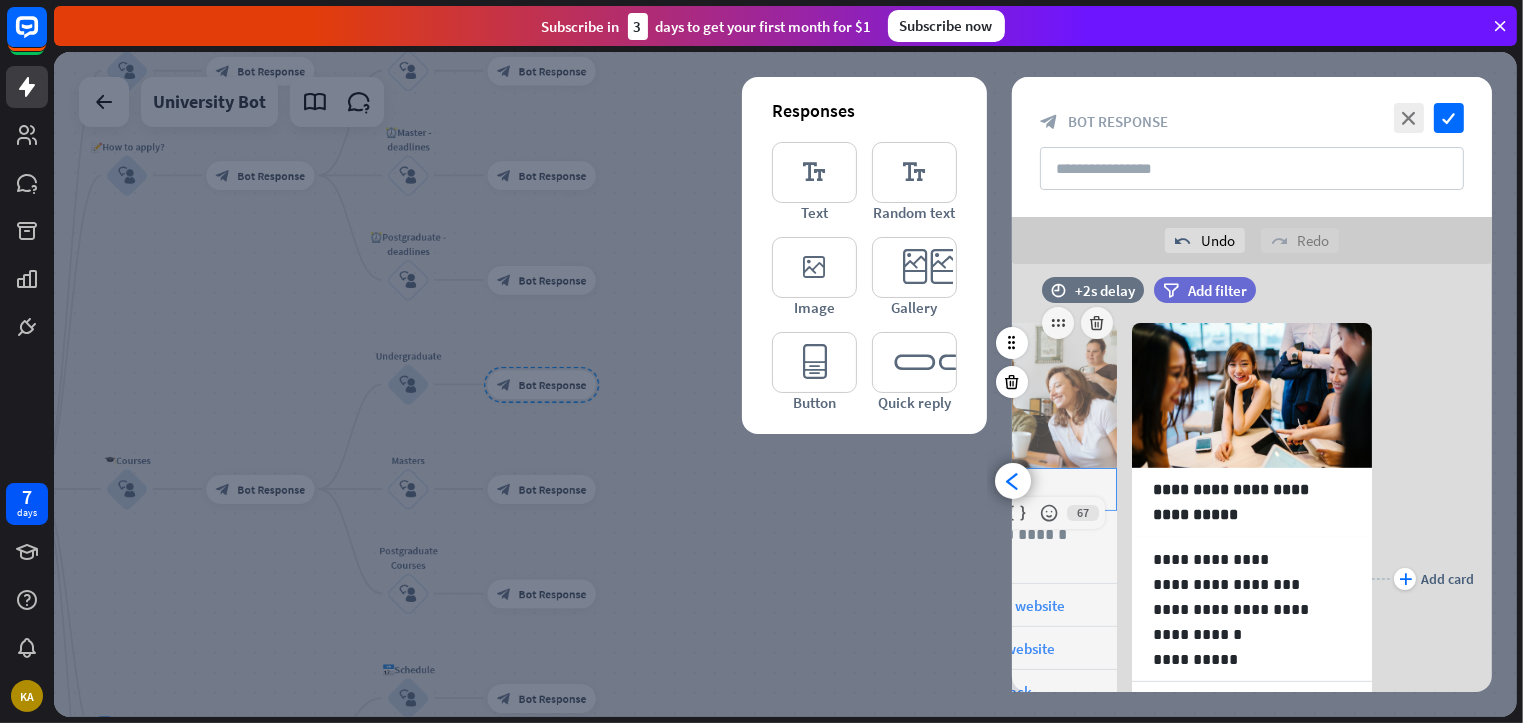 click on "**********" at bounding box center [997, 489] 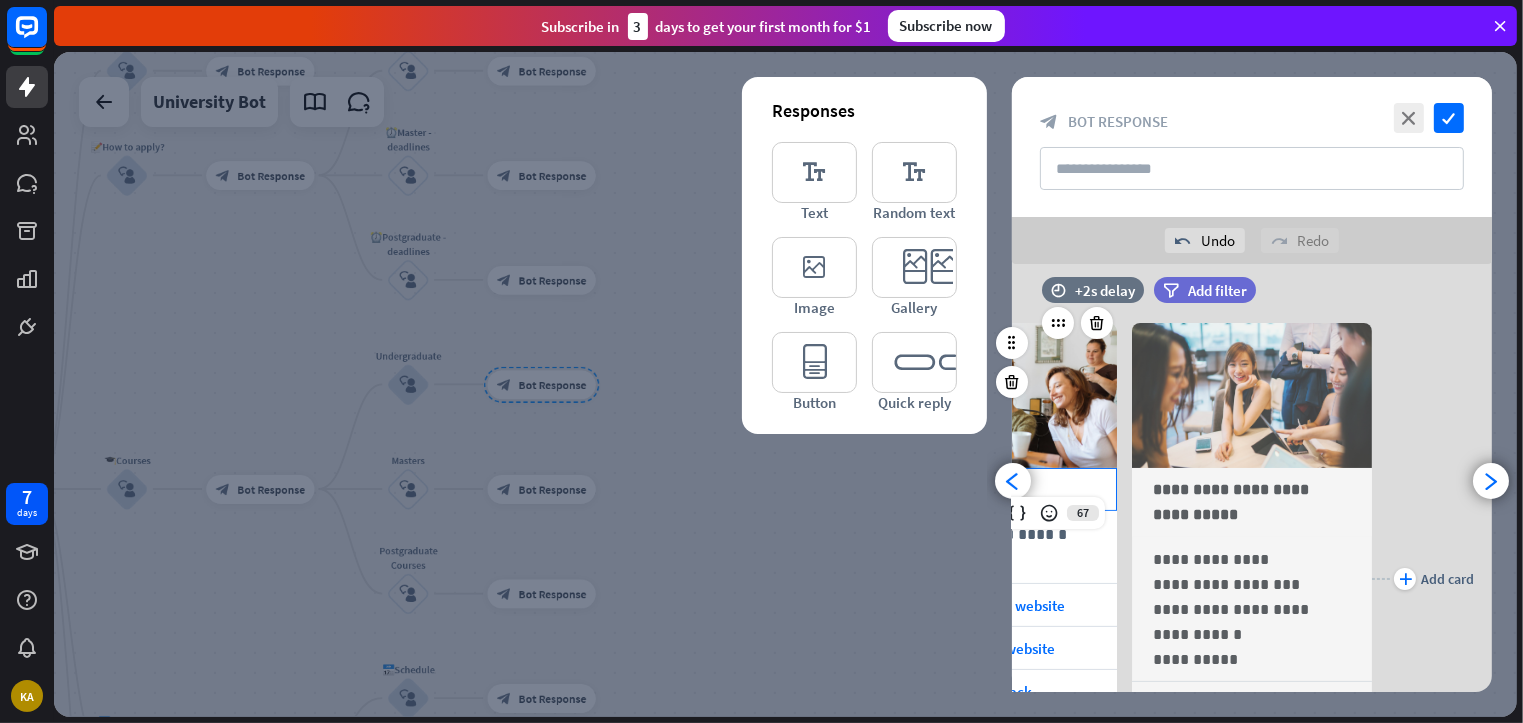 scroll, scrollTop: 0, scrollLeft: 164, axis: horizontal 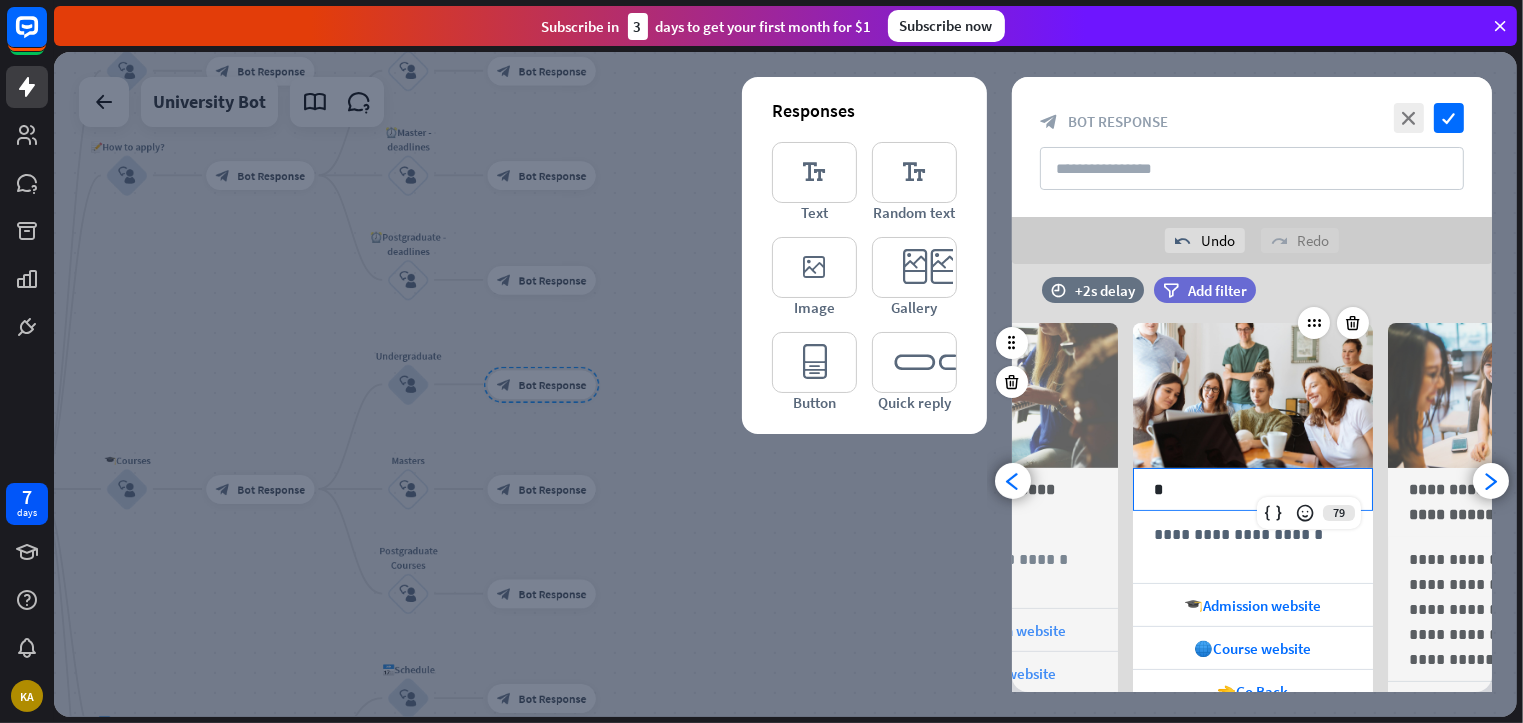 type 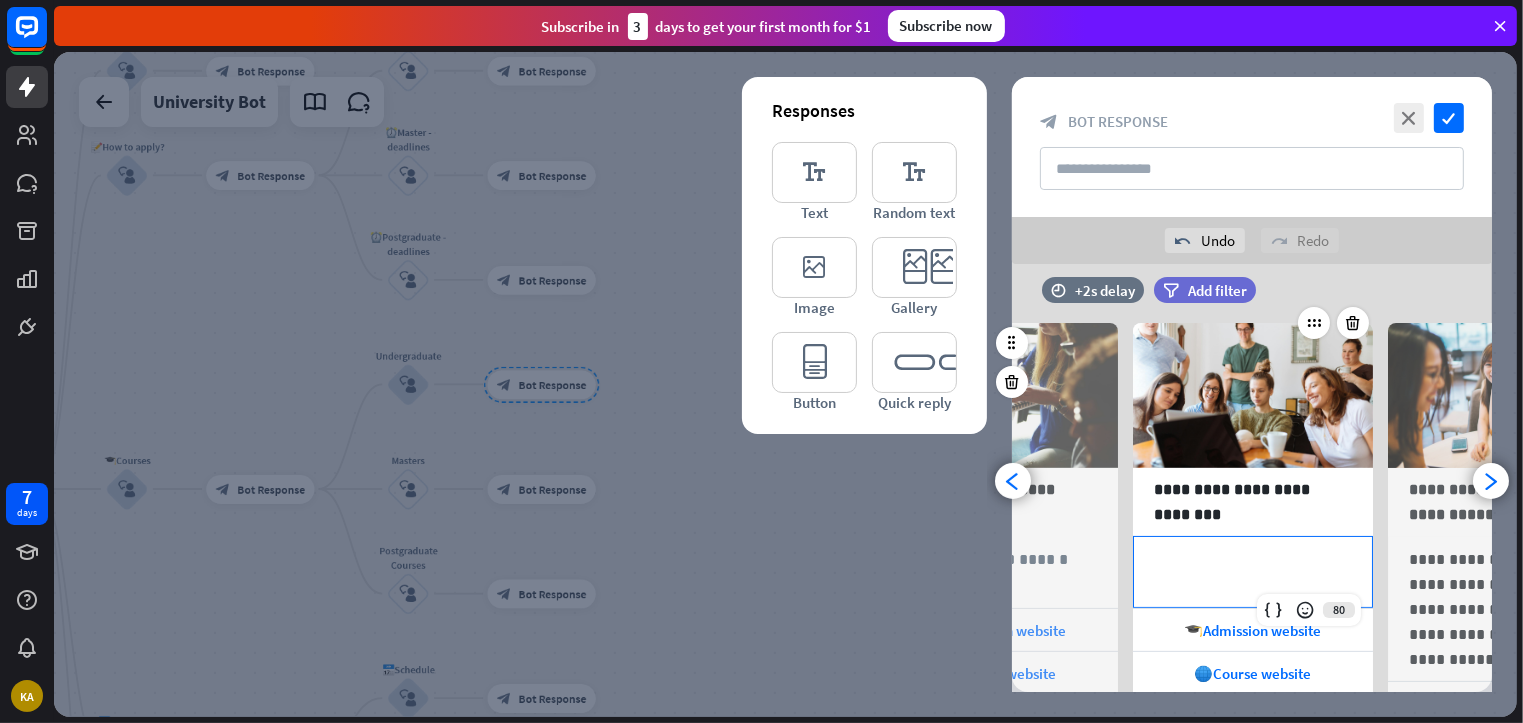 click on "**********" at bounding box center [1253, 572] 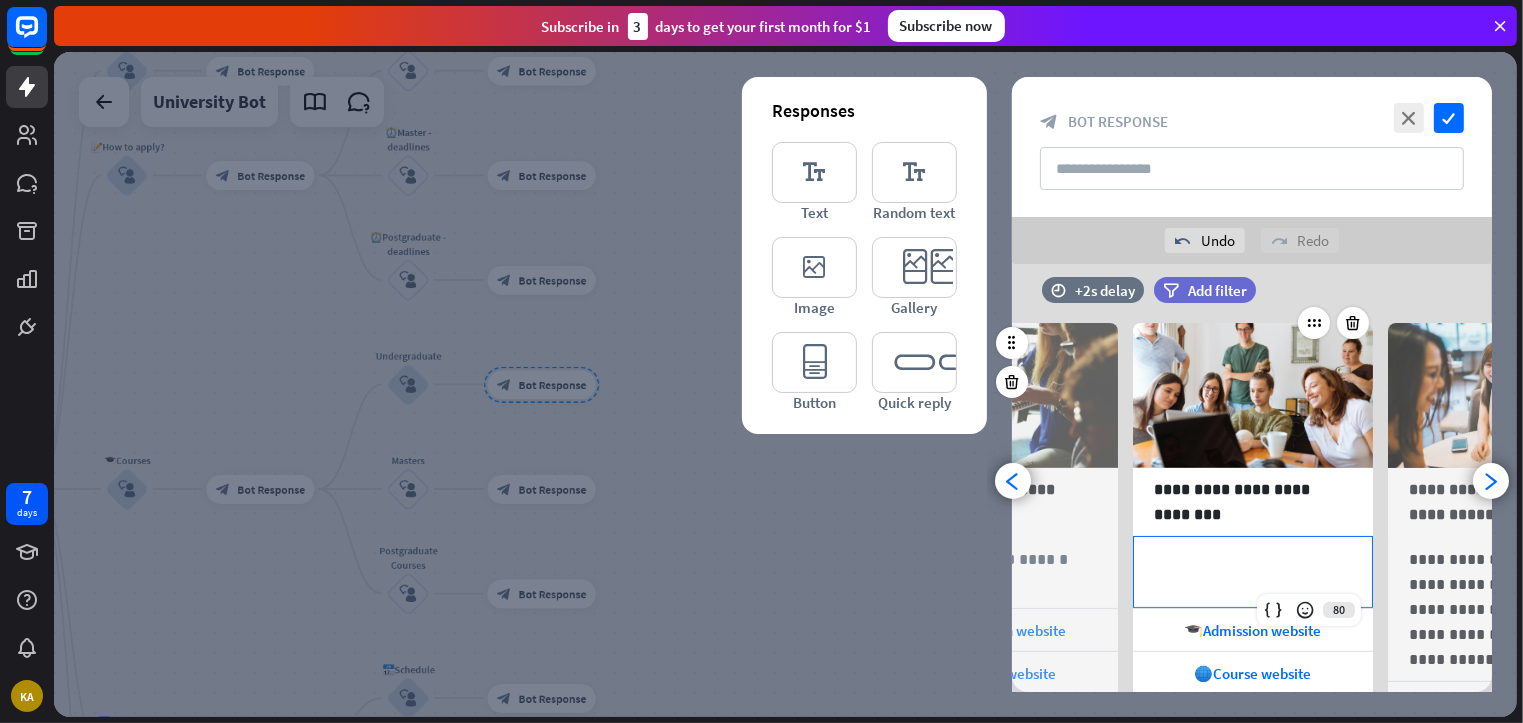 scroll, scrollTop: 0, scrollLeft: 164, axis: horizontal 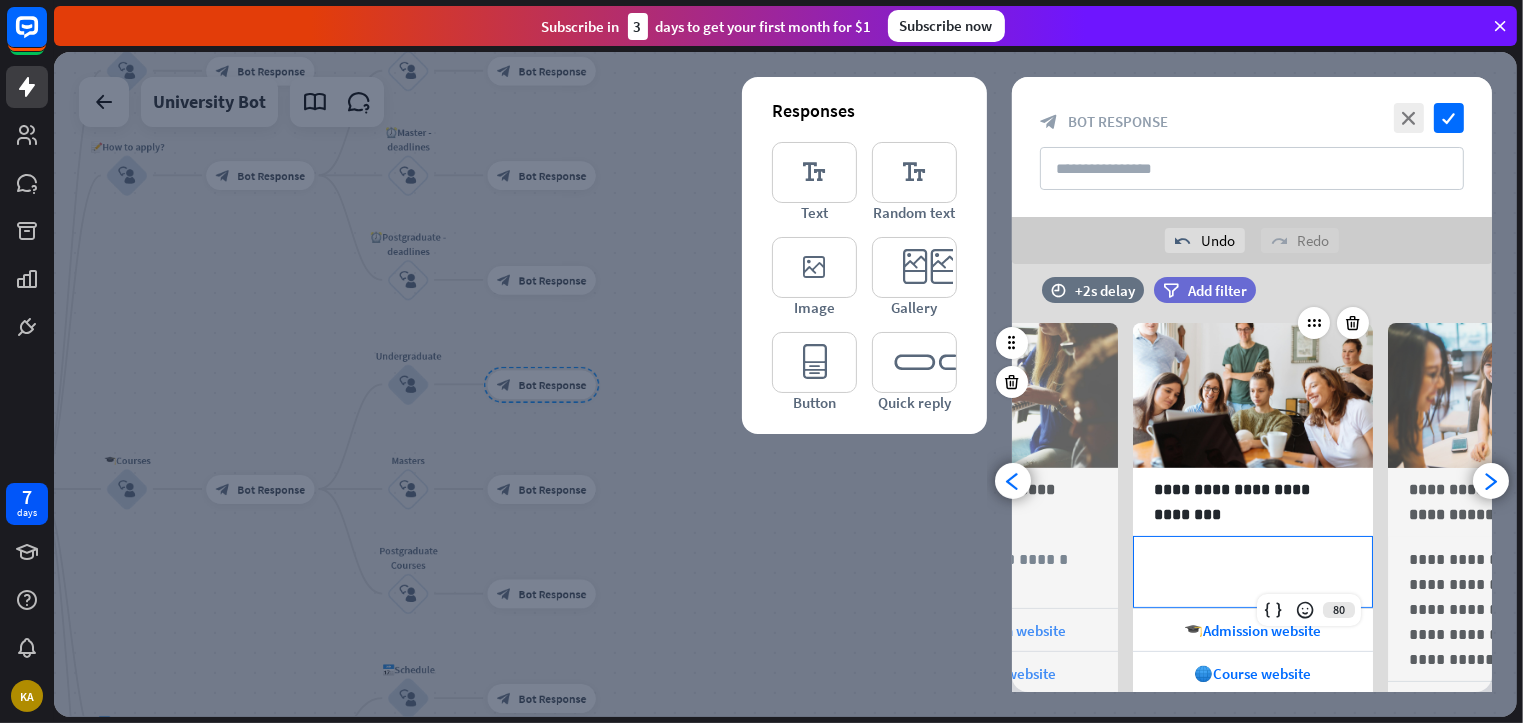 paste 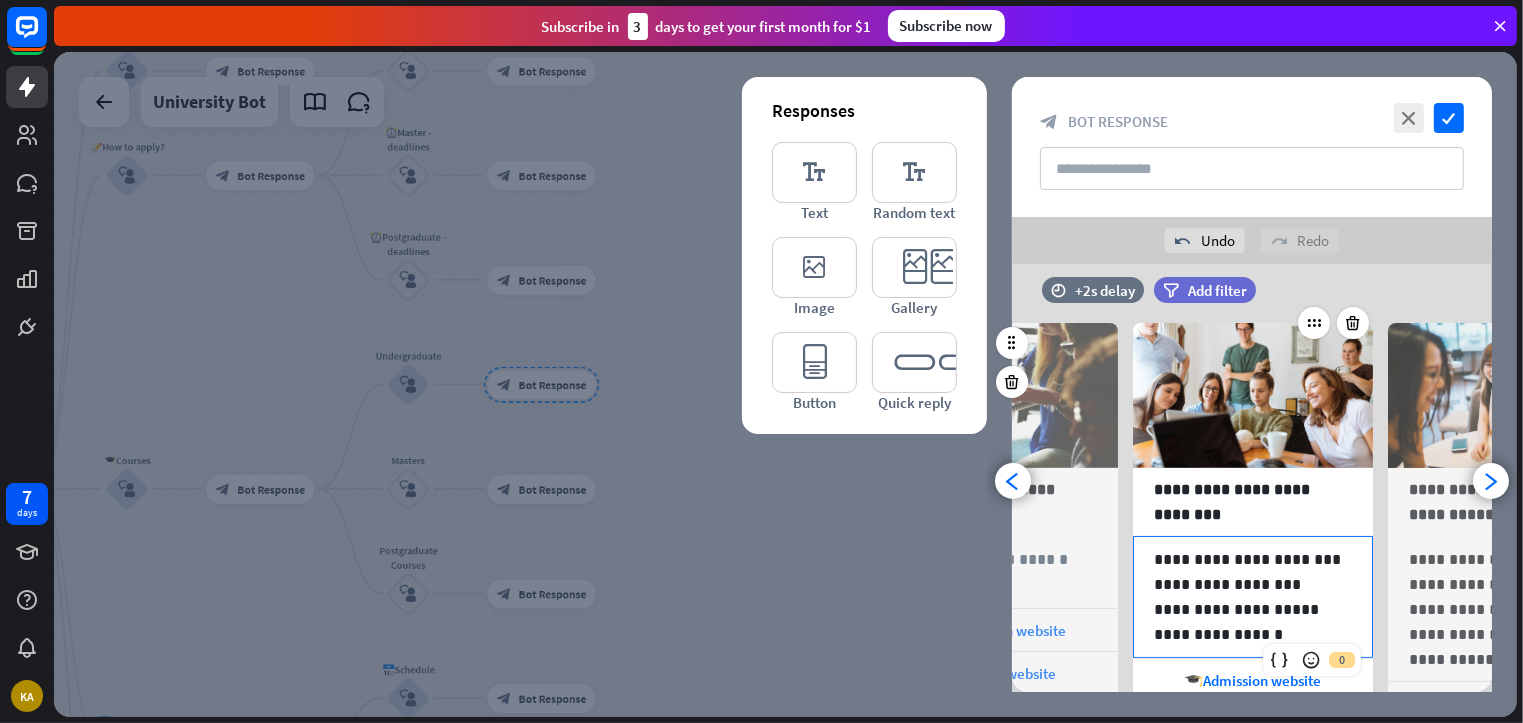 click on "**********" at bounding box center (1253, 559) 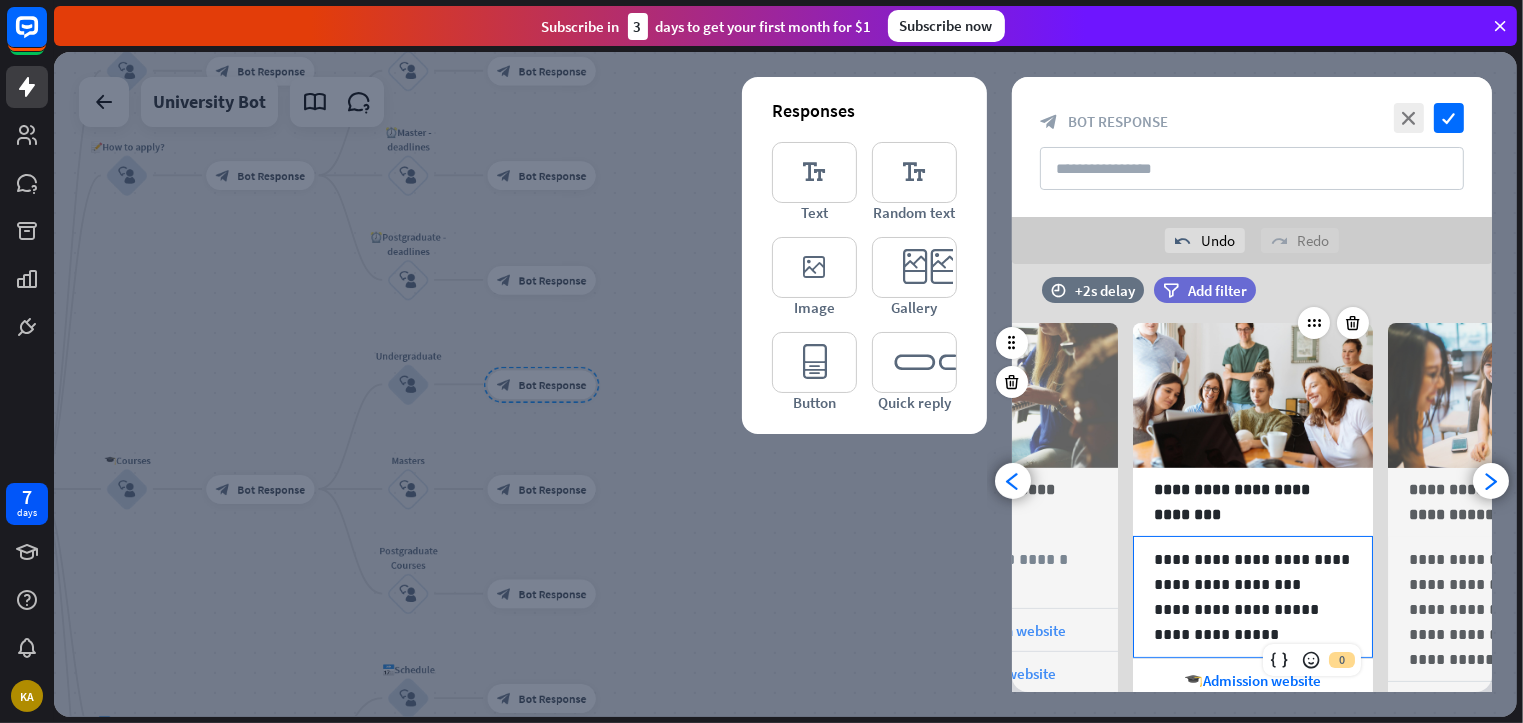 click on "**********" at bounding box center (1253, 584) 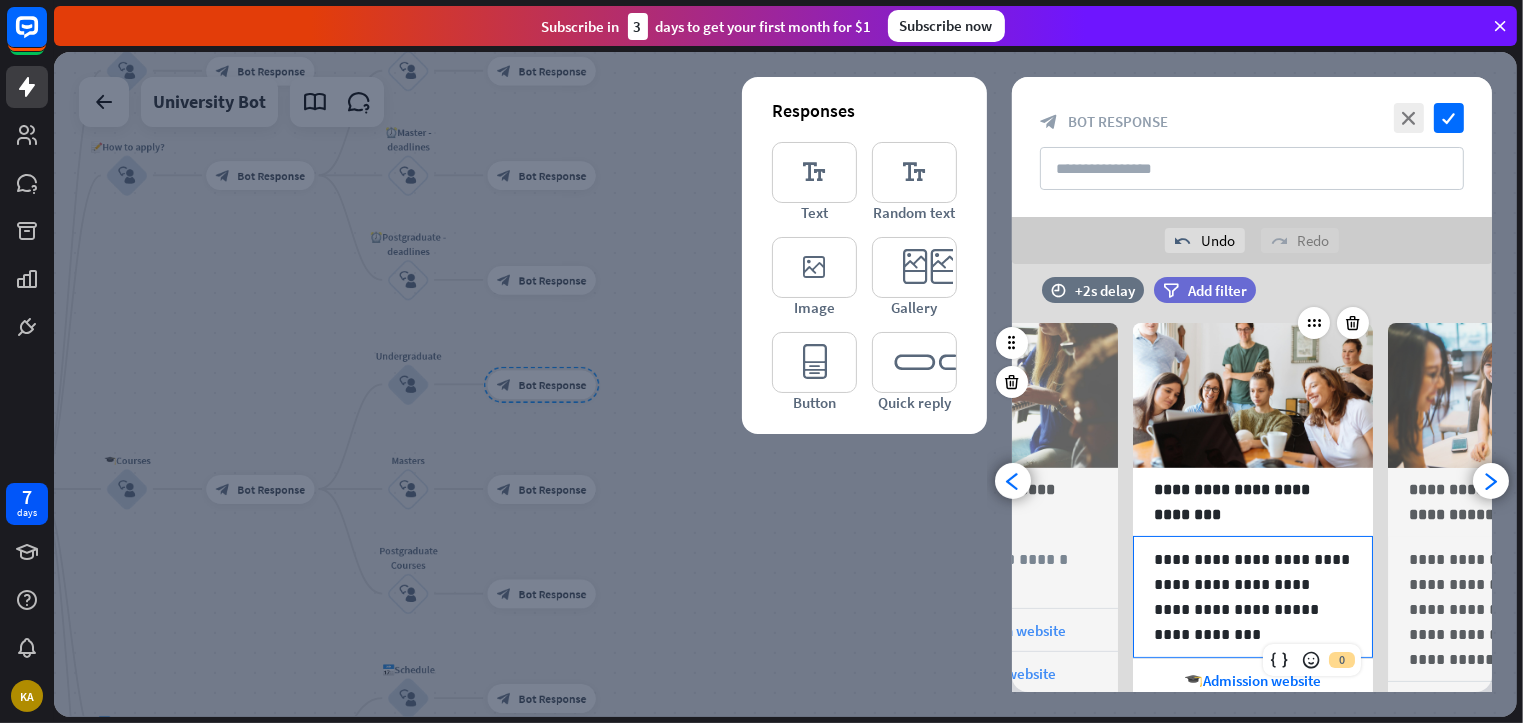 click on "**********" at bounding box center [1253, 597] 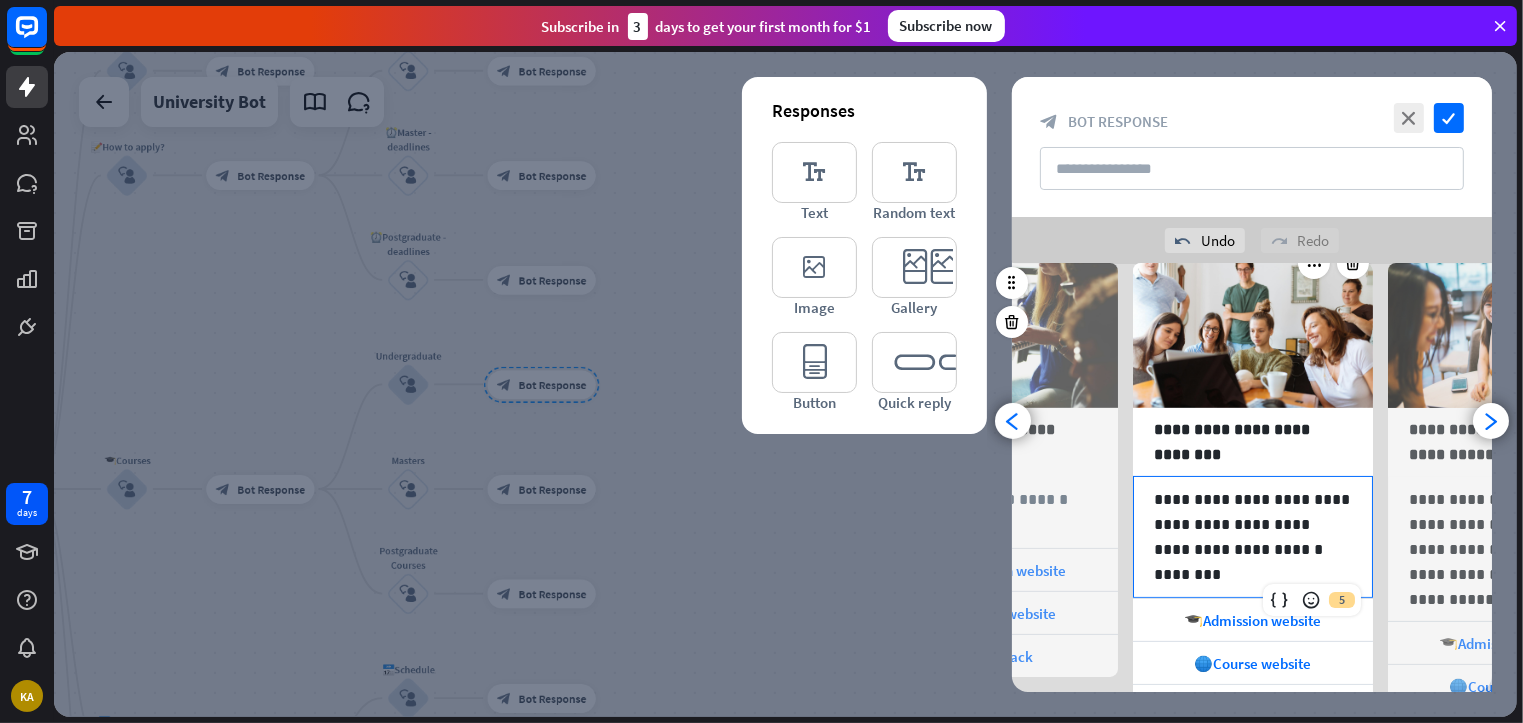 scroll, scrollTop: 378, scrollLeft: 0, axis: vertical 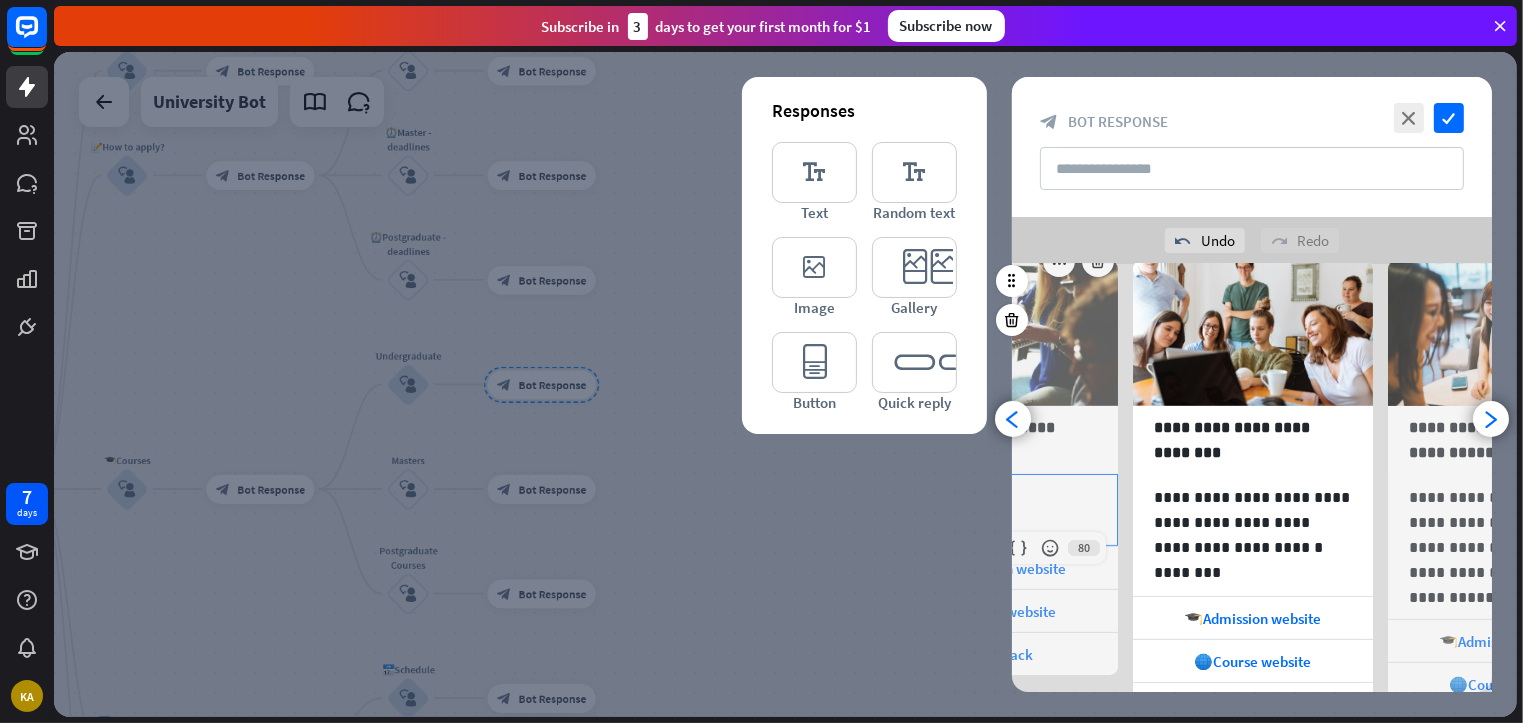 click on "**********" at bounding box center [998, 497] 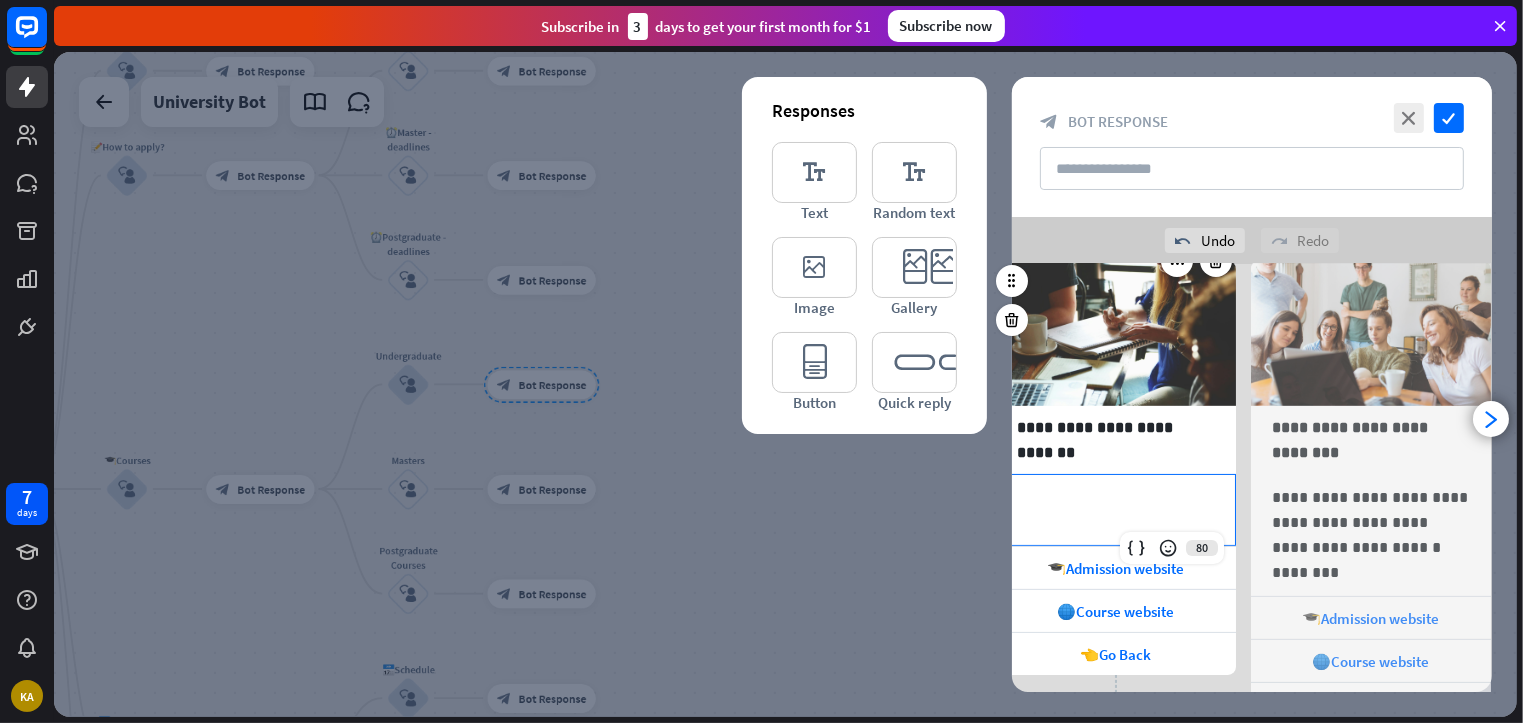scroll, scrollTop: 0, scrollLeft: 0, axis: both 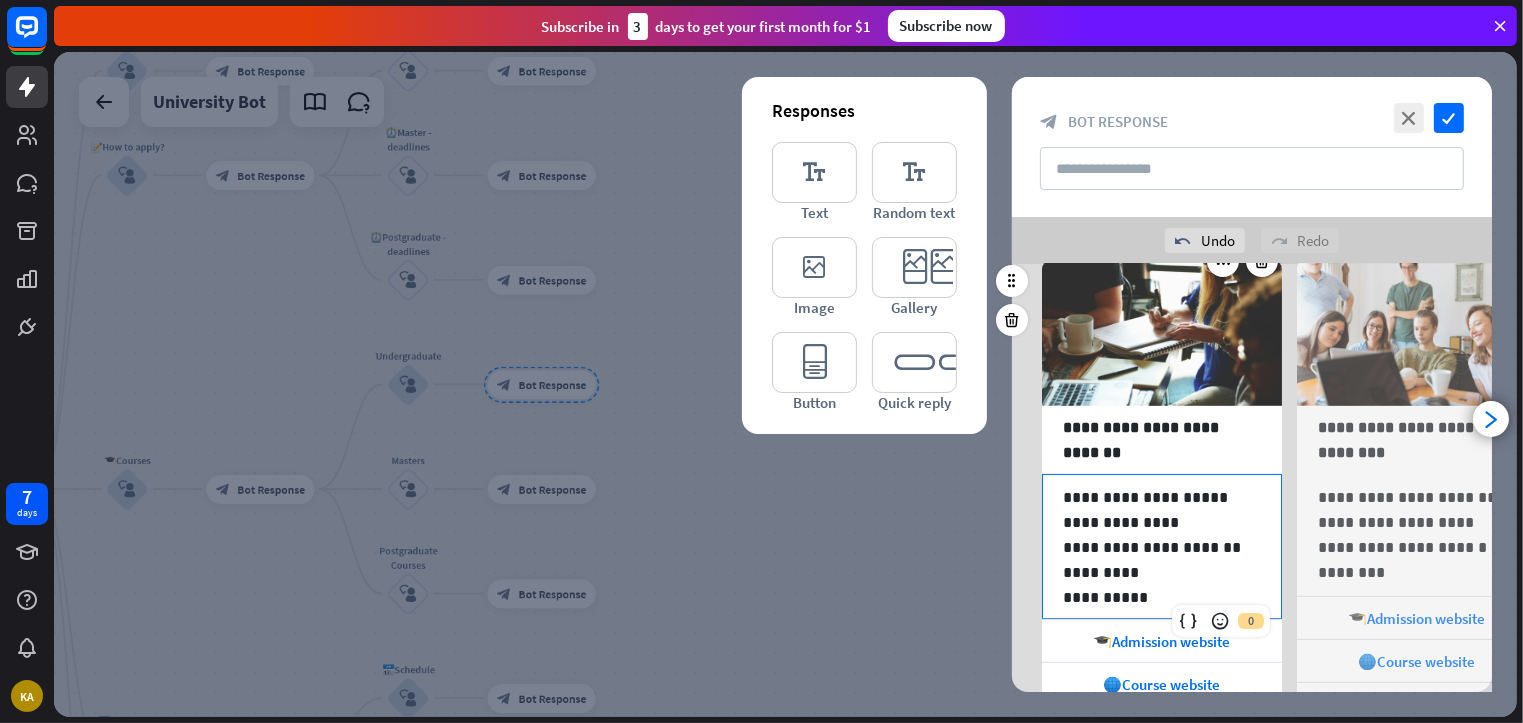 click on "**********" at bounding box center (1154, 497) 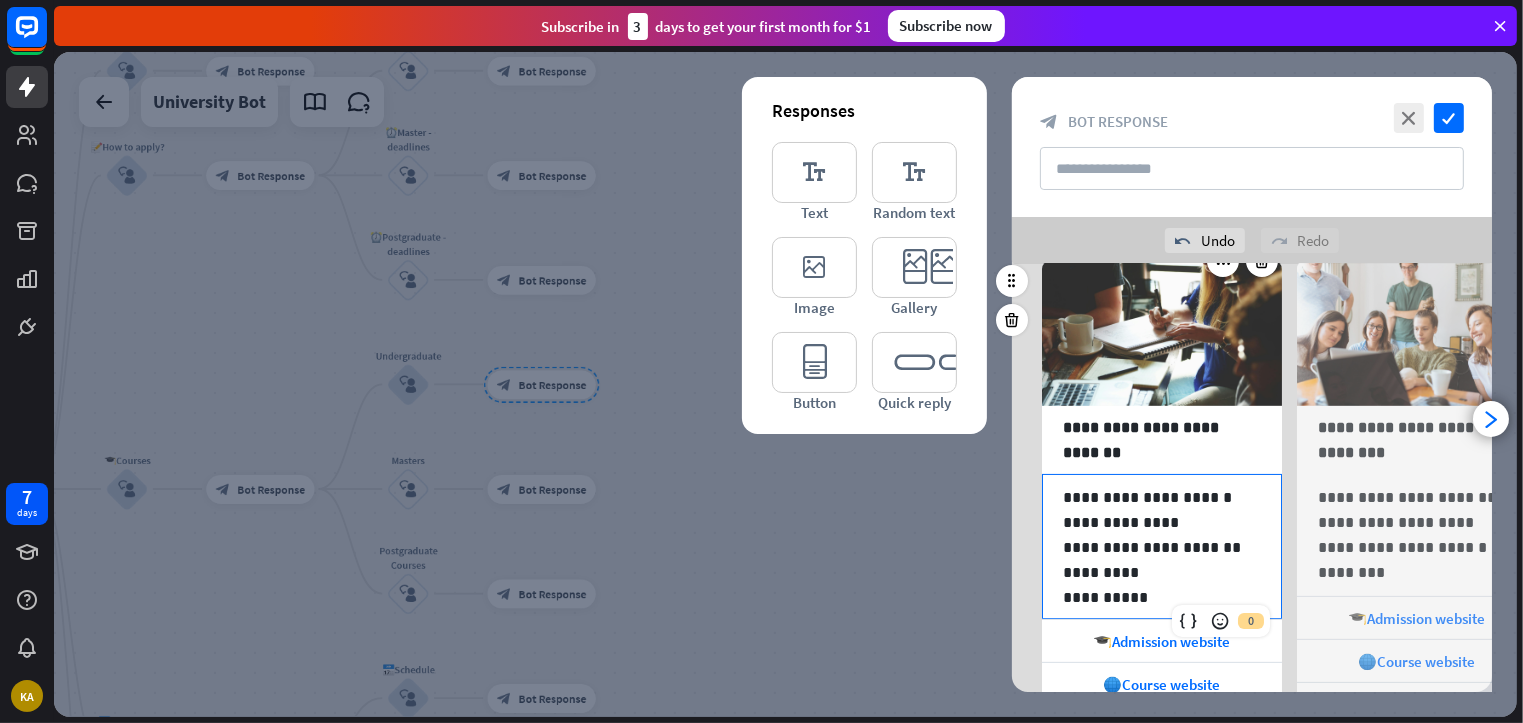 click on "**********" at bounding box center [1162, 547] 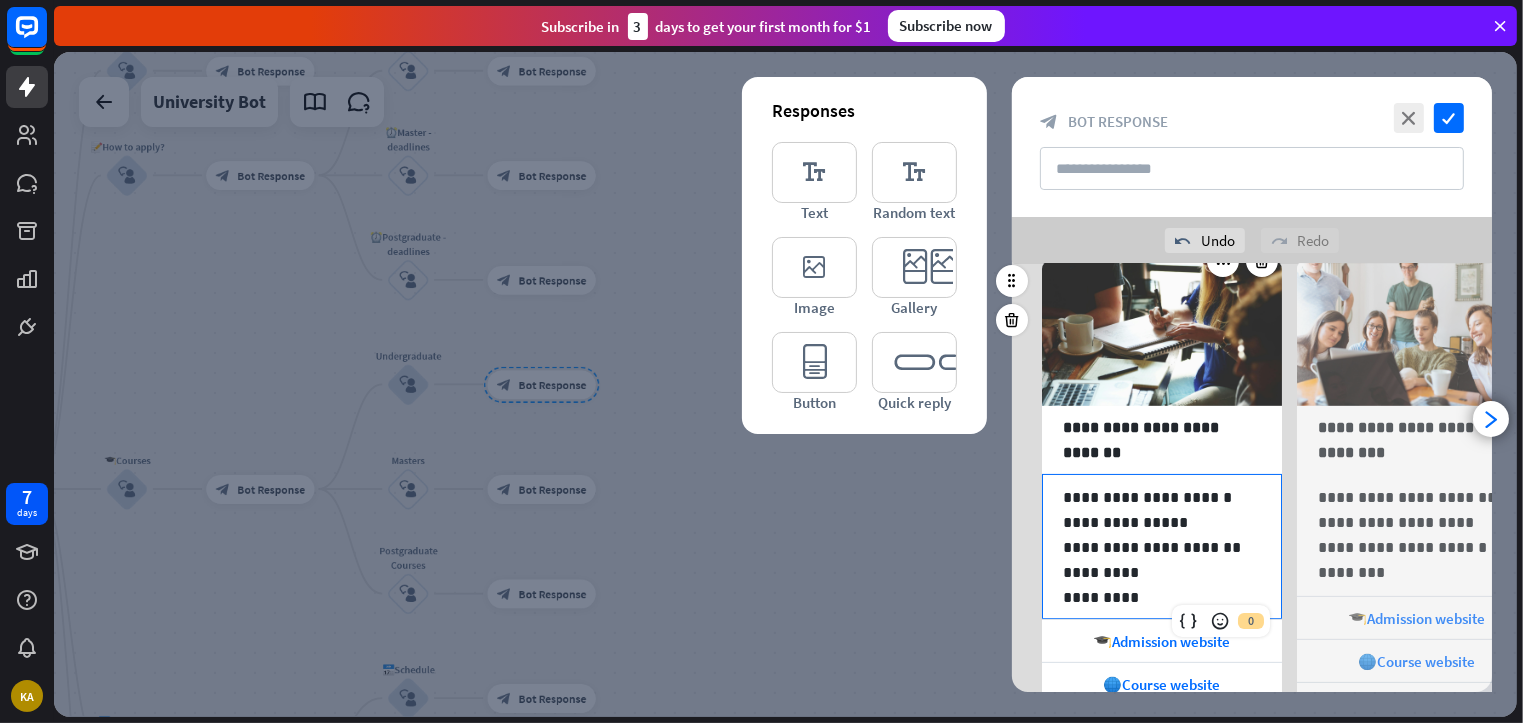 click on "**********" at bounding box center (1154, 547) 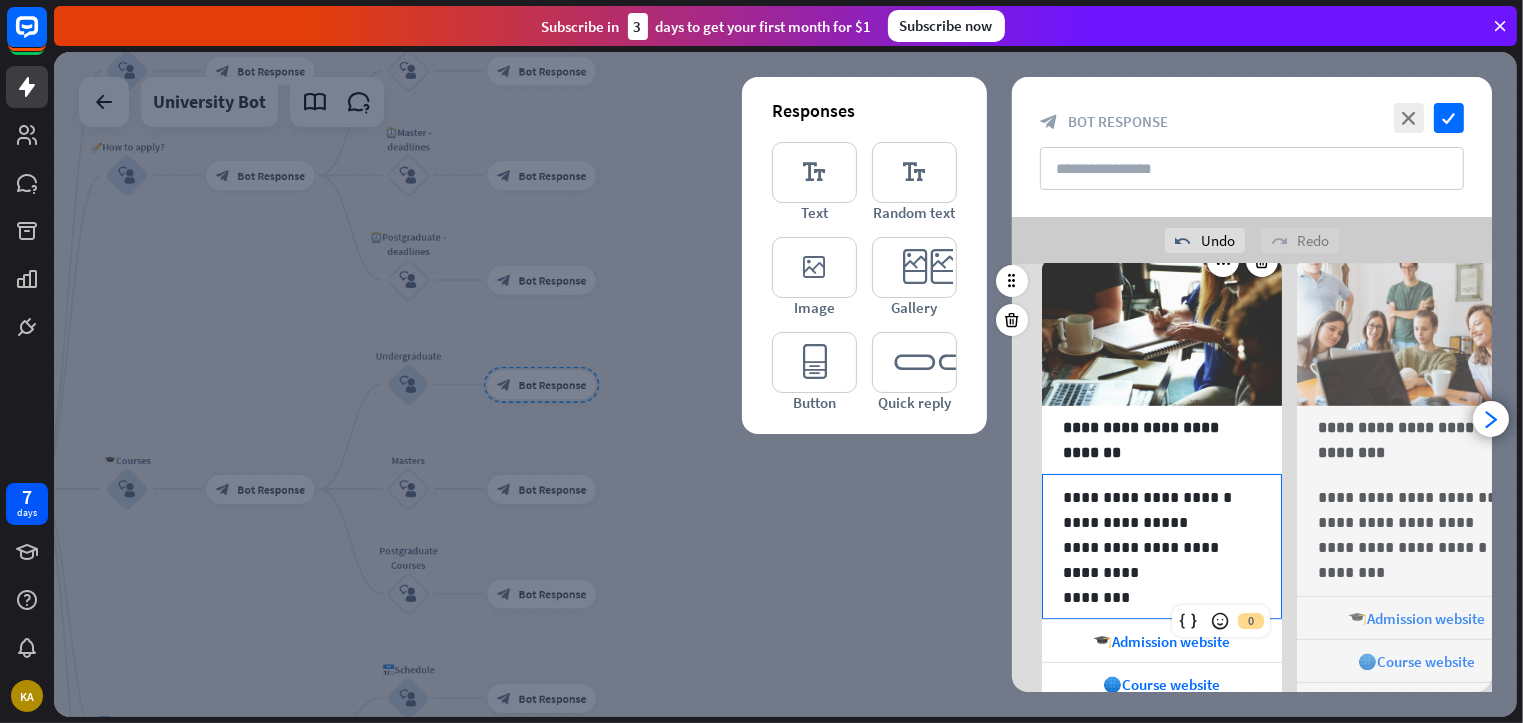 click on "**********" at bounding box center [1162, 547] 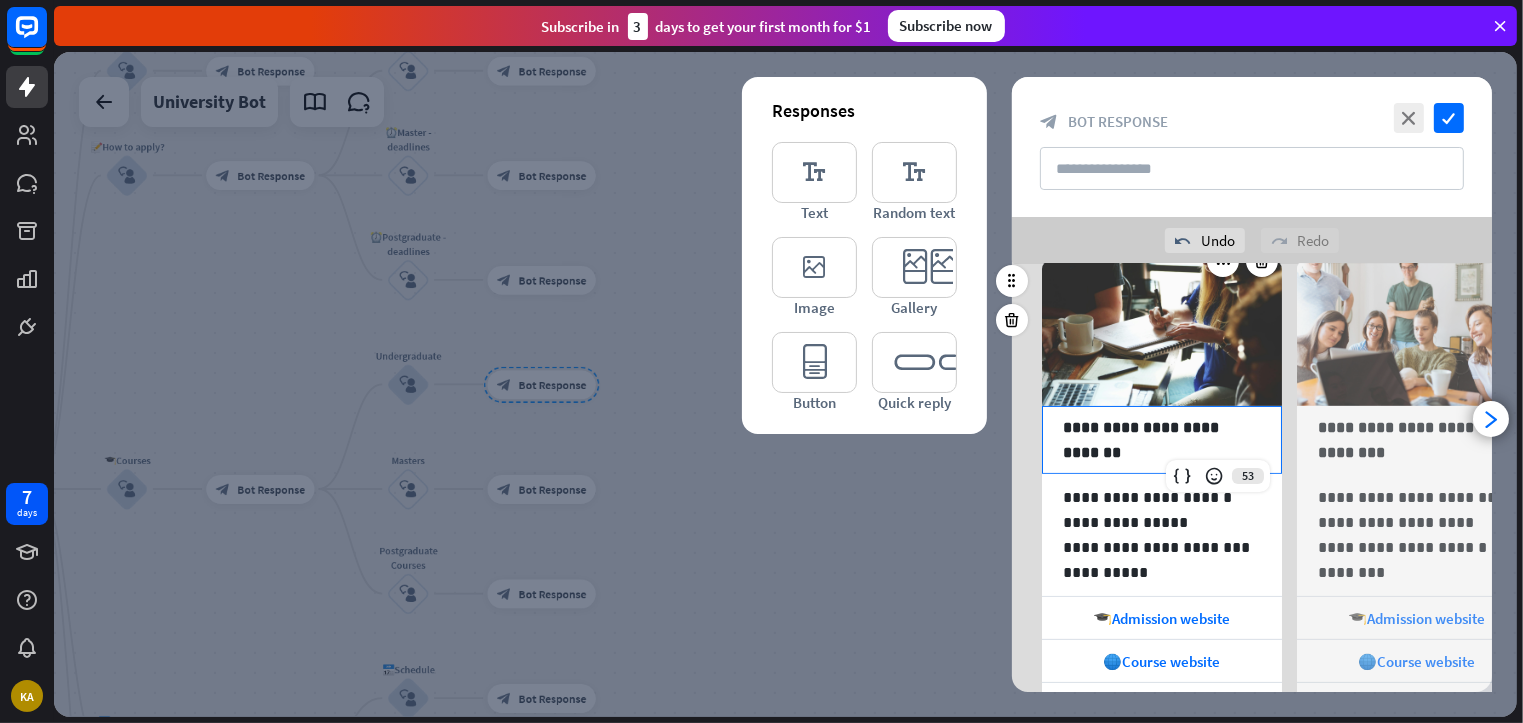 click on "**********" at bounding box center [1162, 440] 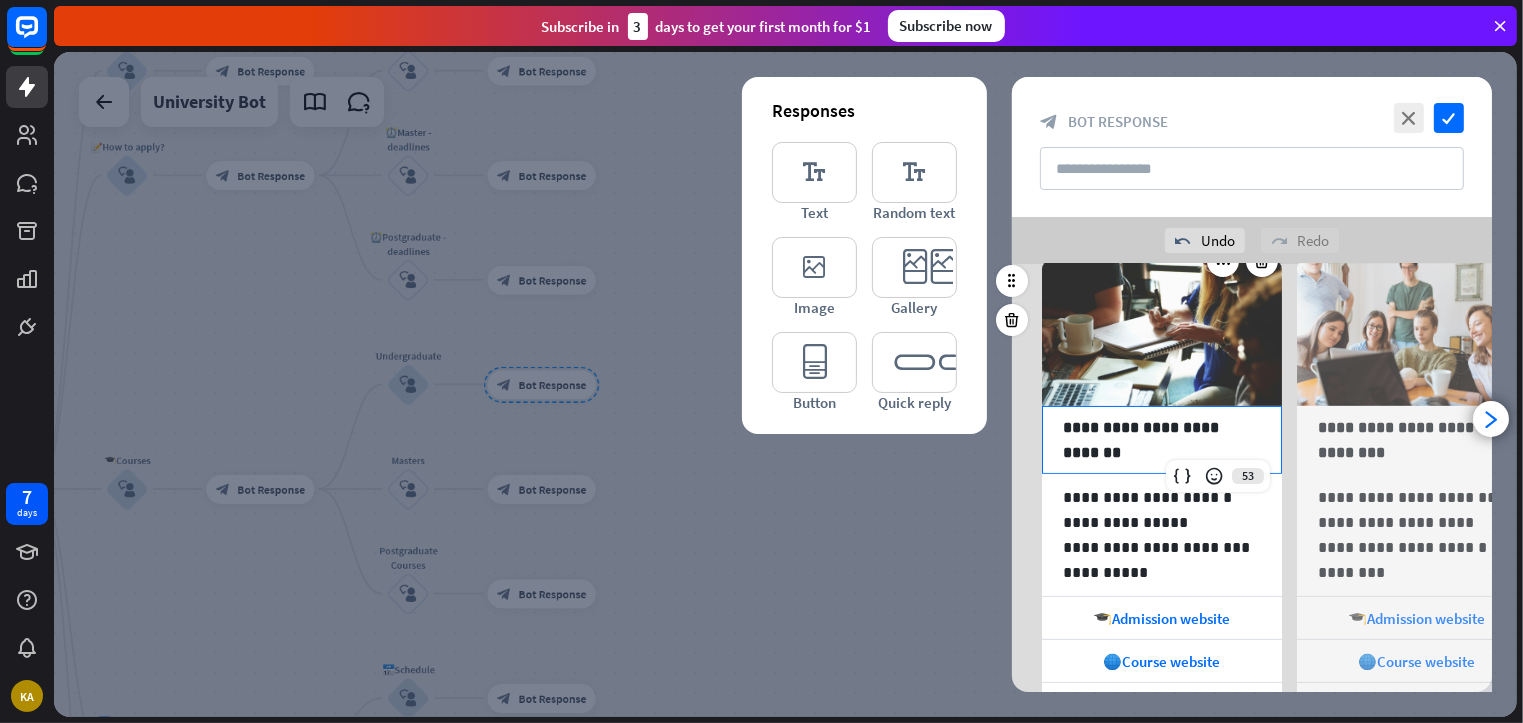 type 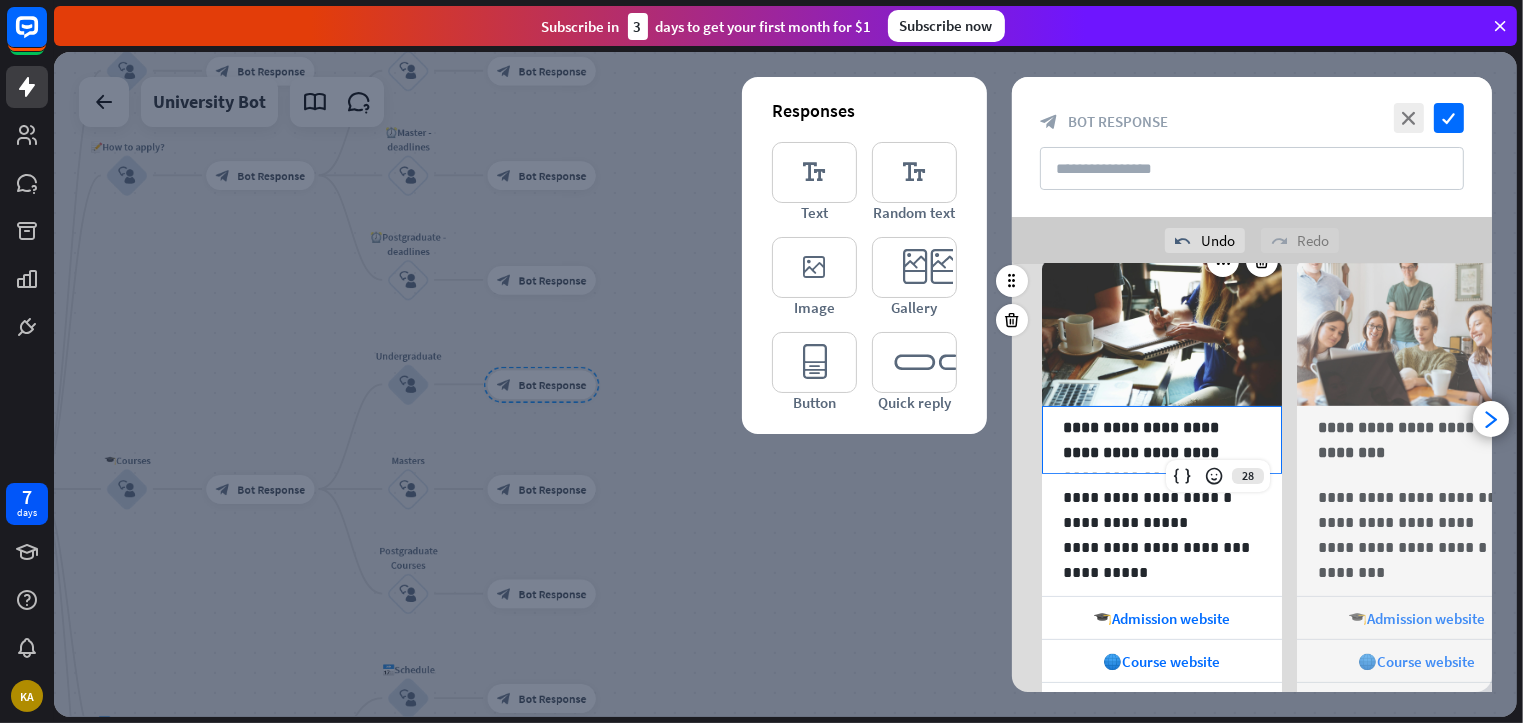 click on "**********" at bounding box center (1162, 440) 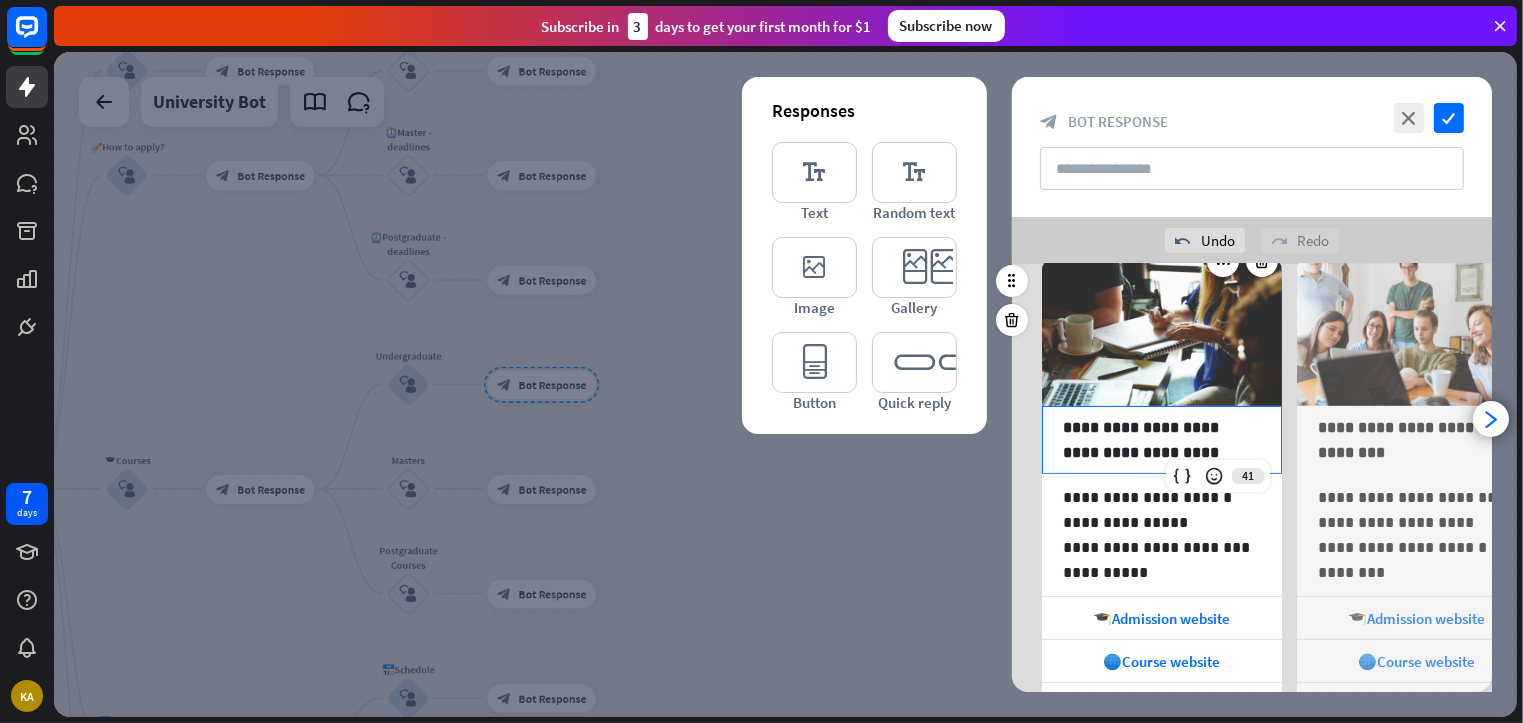 click on "**********" at bounding box center (1162, 440) 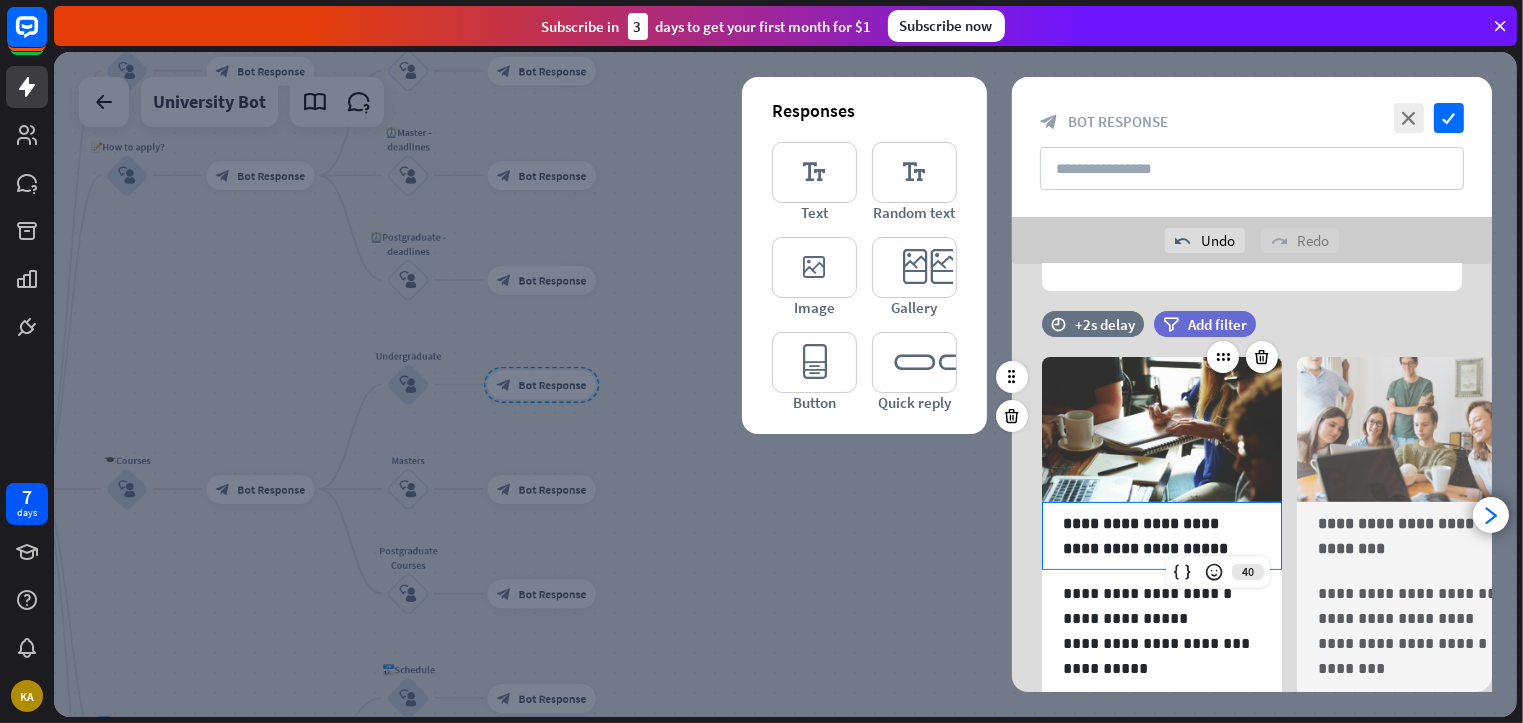 scroll, scrollTop: 278, scrollLeft: 0, axis: vertical 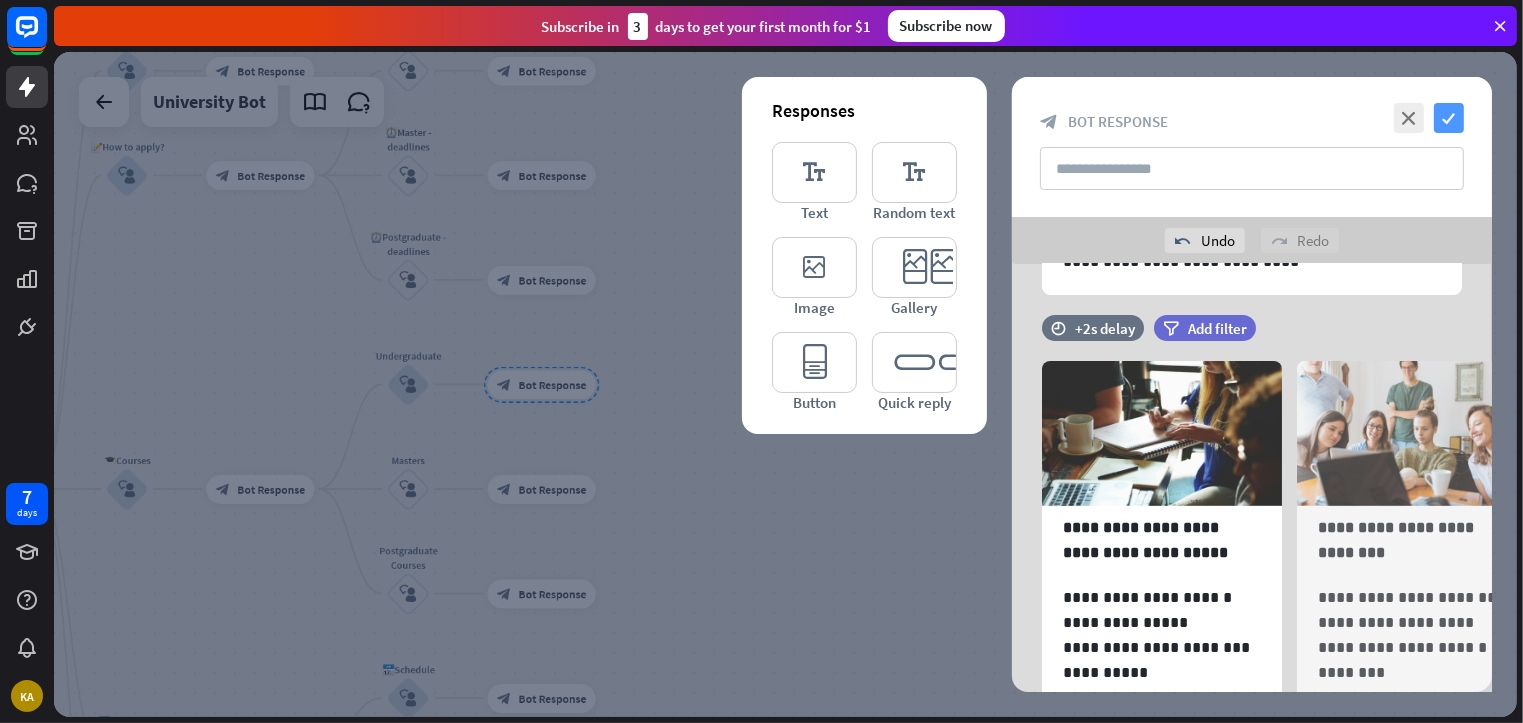 click on "check" at bounding box center [1449, 118] 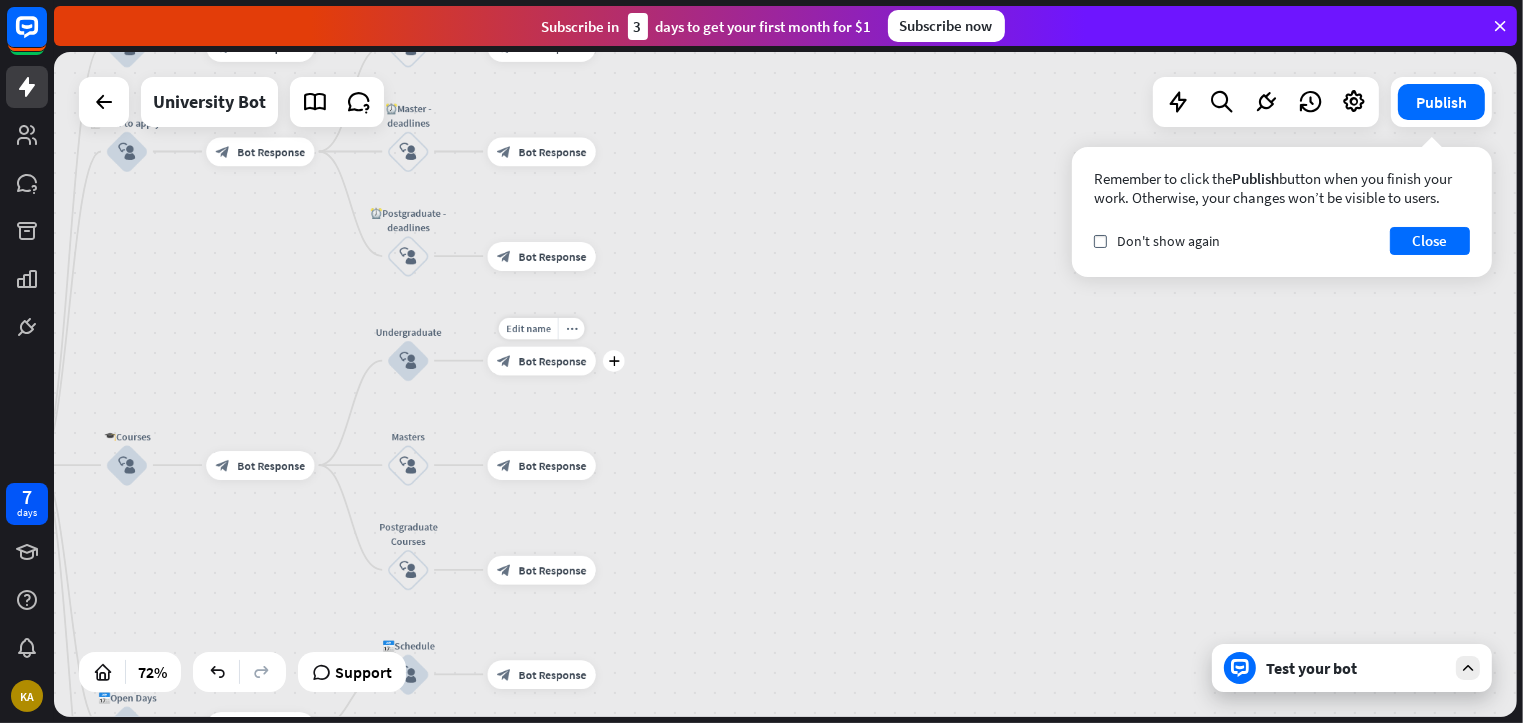 click on "block_bot_response   Bot Response" at bounding box center (542, 360) 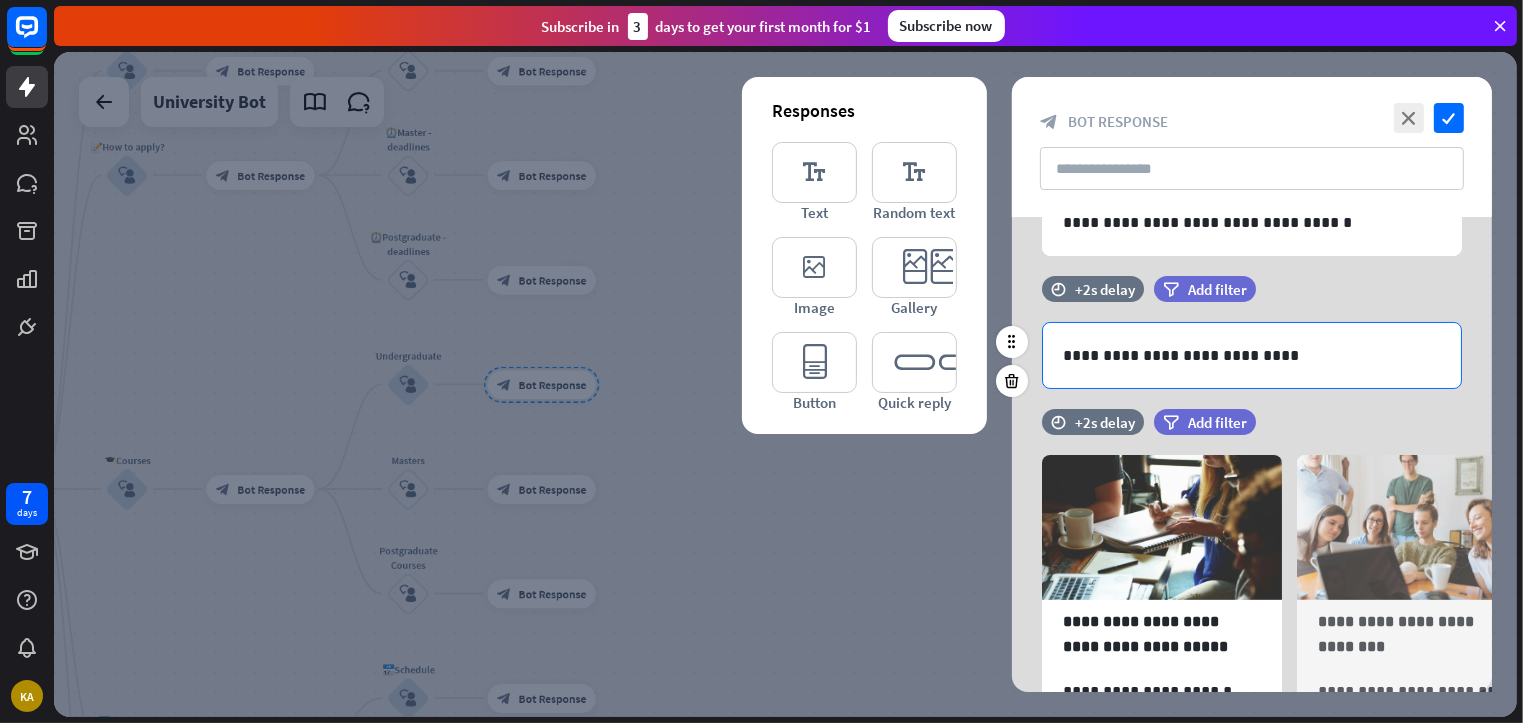 scroll, scrollTop: 133, scrollLeft: 0, axis: vertical 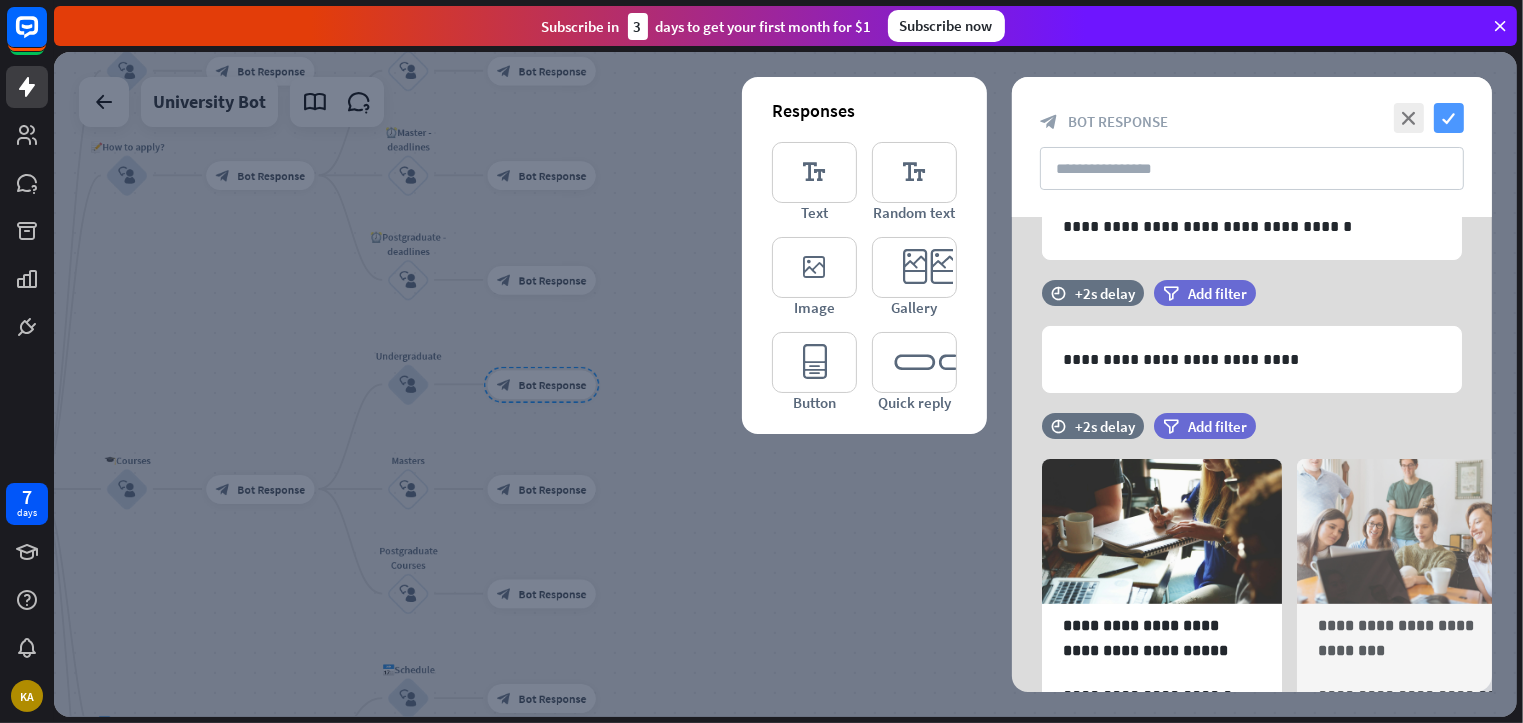 click on "check" at bounding box center (1449, 118) 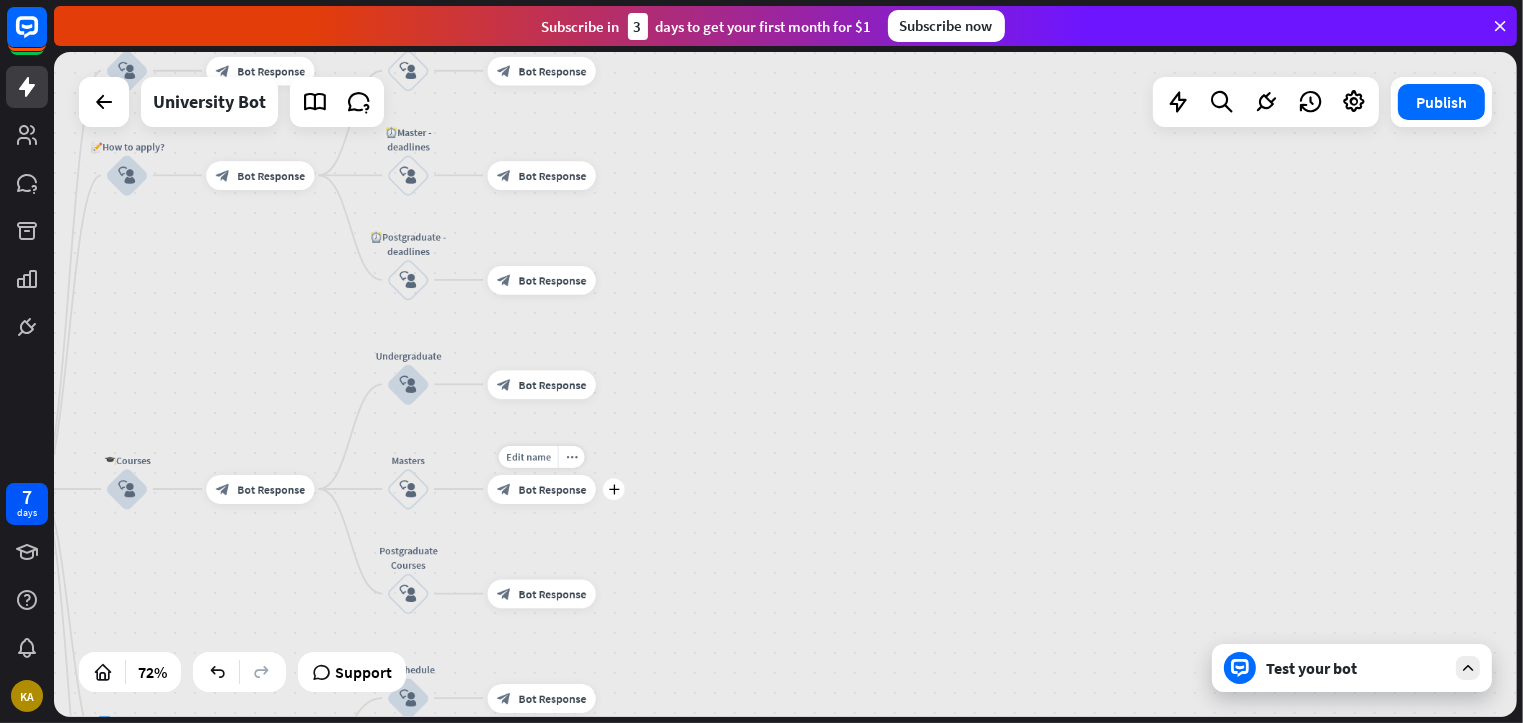 click on "Bot Response" at bounding box center (553, 489) 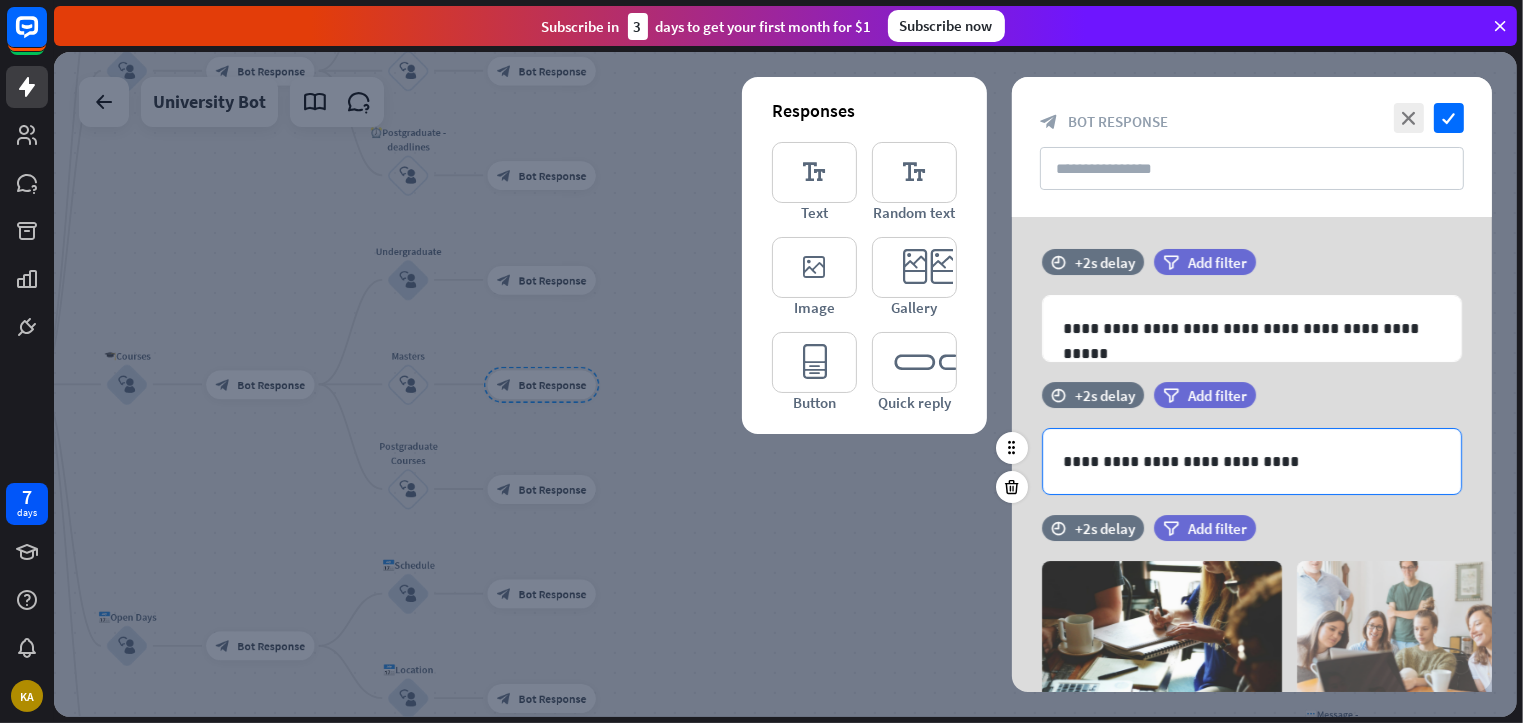 scroll, scrollTop: 4, scrollLeft: 0, axis: vertical 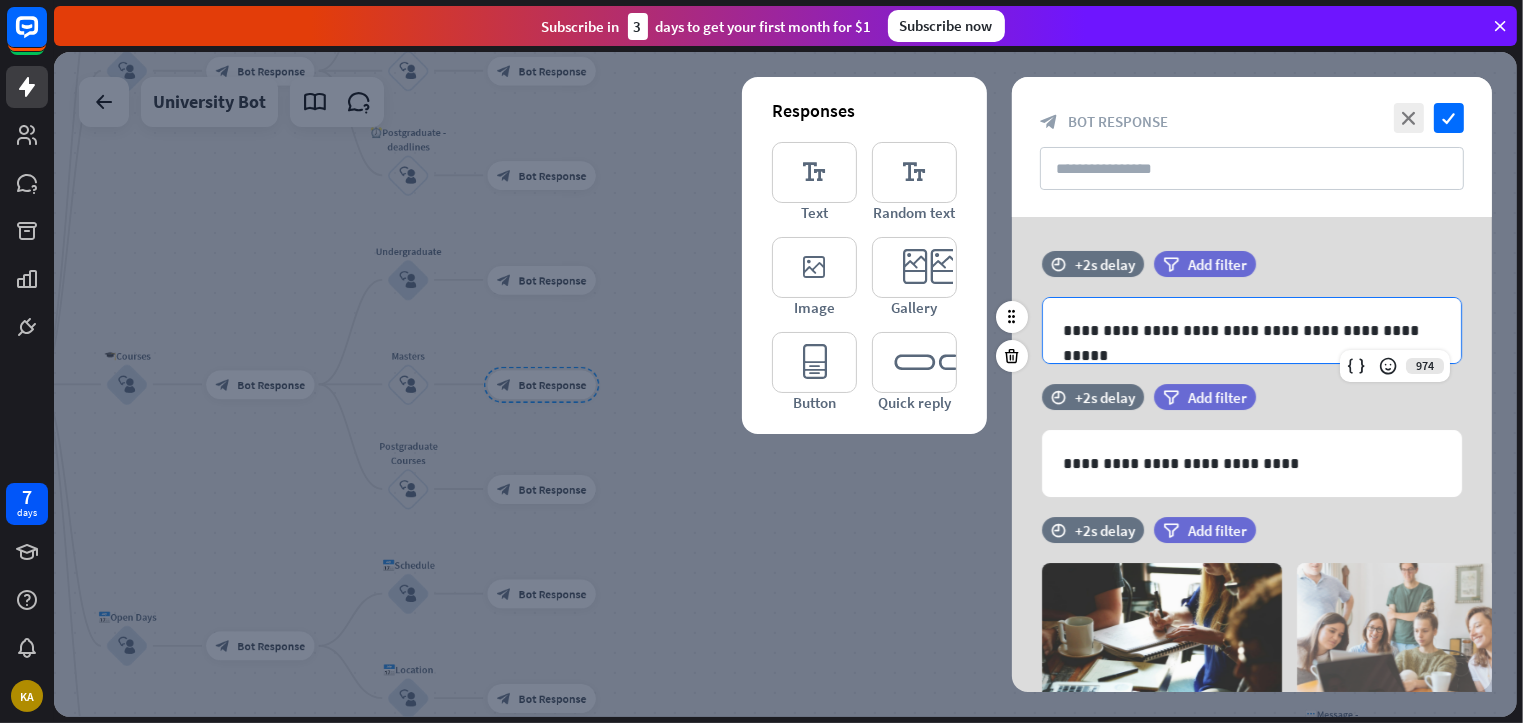 click on "**********" at bounding box center (1252, 330) 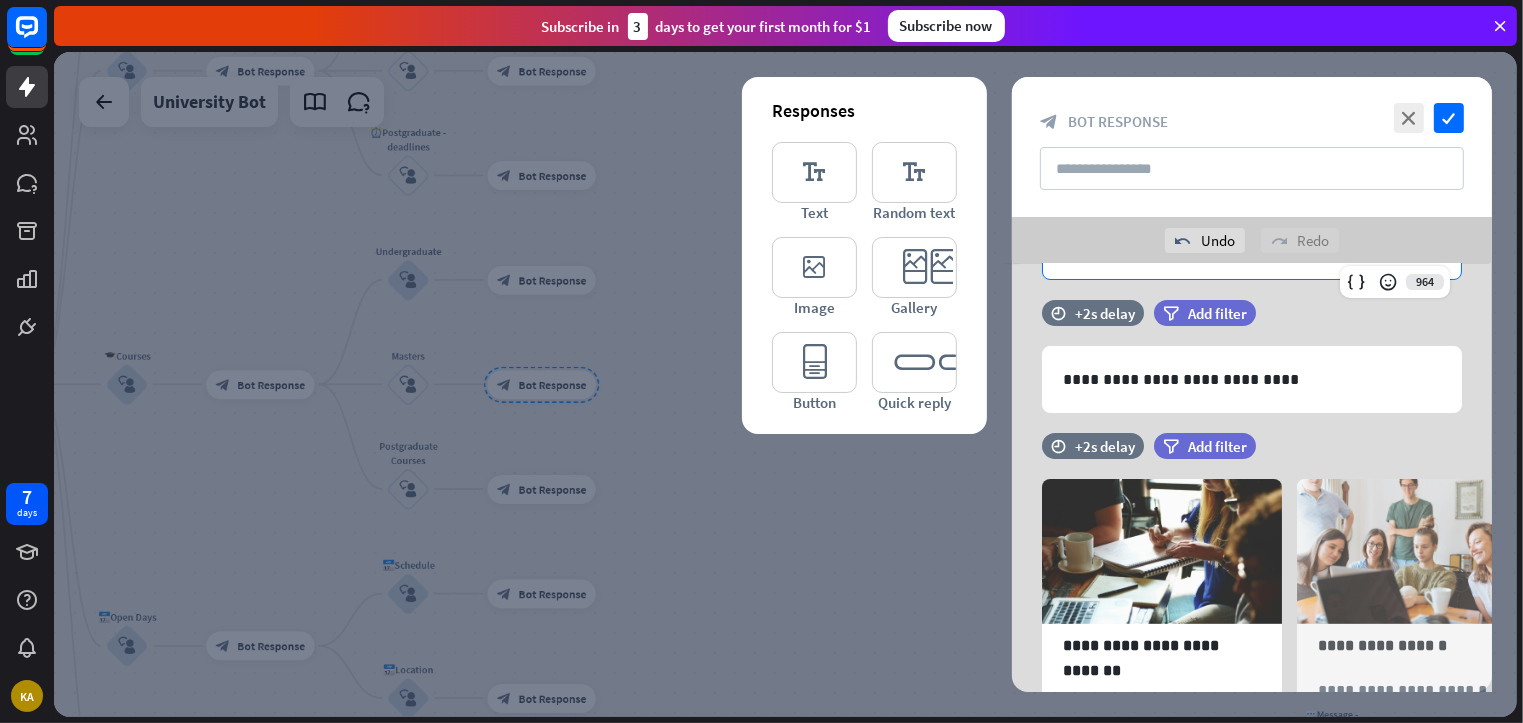 scroll, scrollTop: 160, scrollLeft: 0, axis: vertical 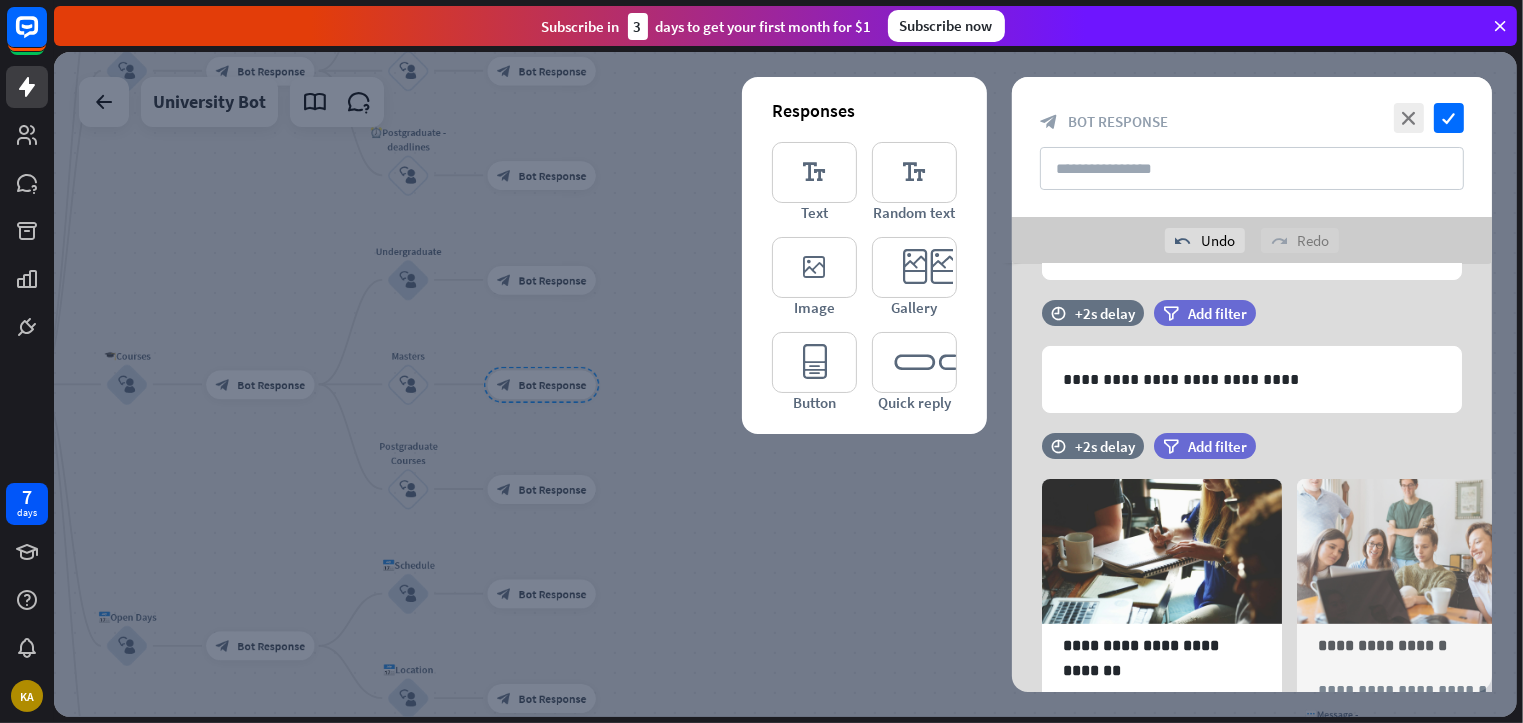click on "Add filter" at bounding box center [1217, 446] 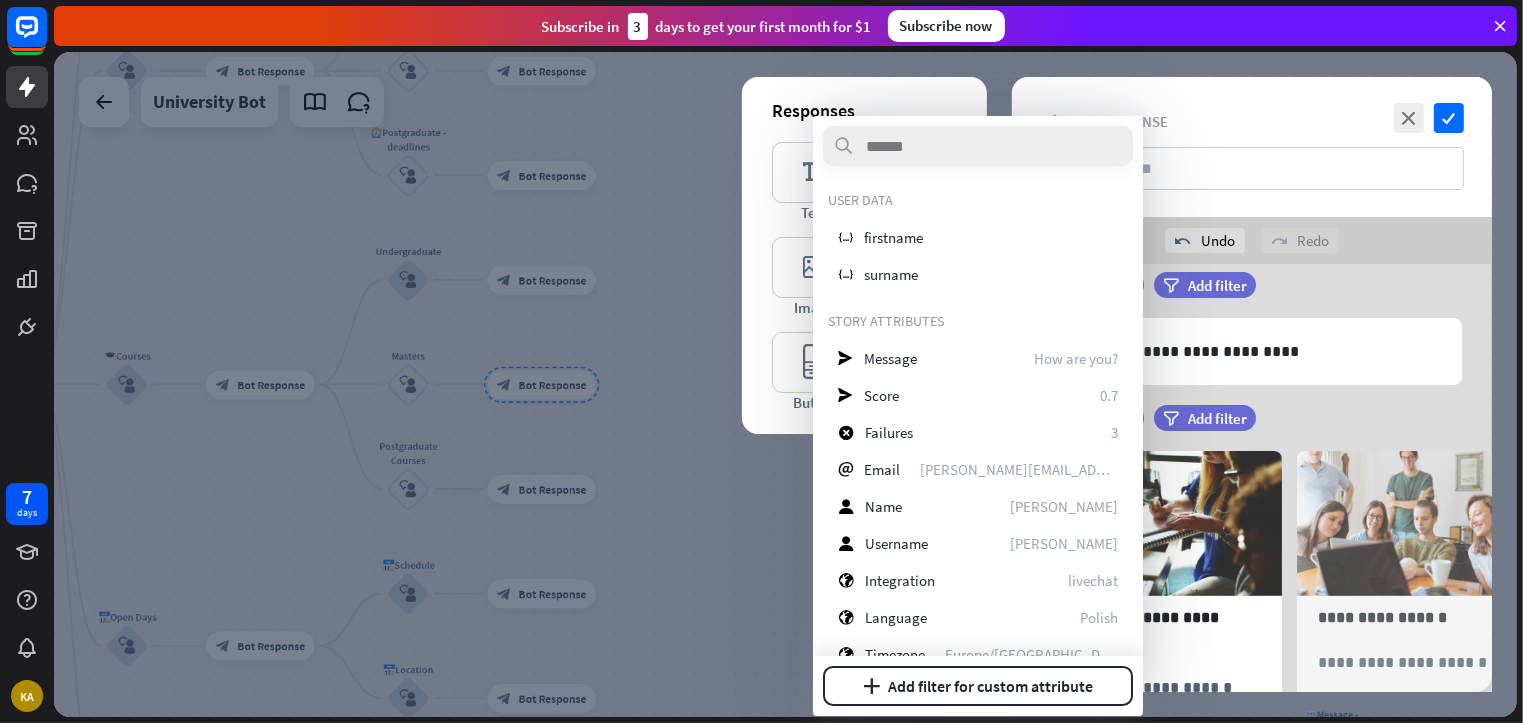 scroll, scrollTop: 188, scrollLeft: 0, axis: vertical 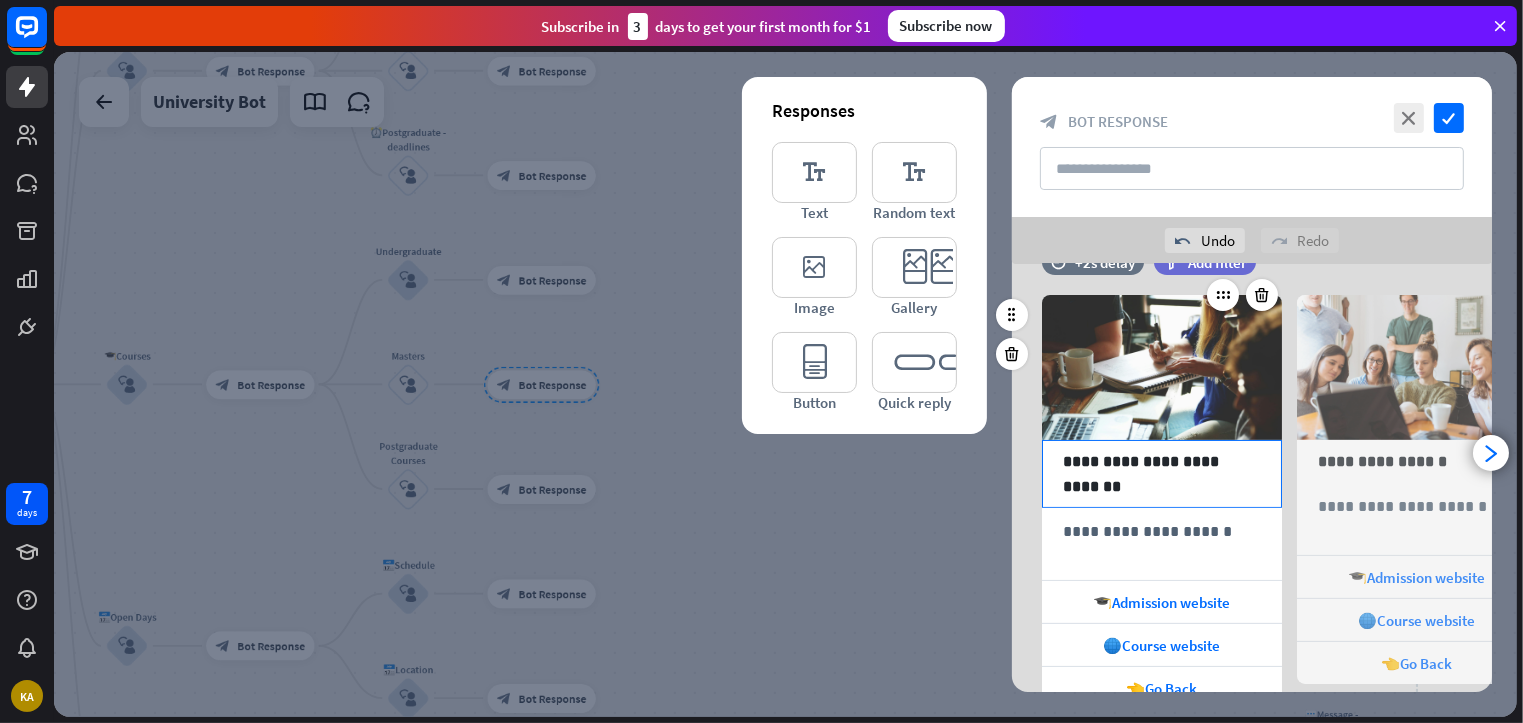 click on "**********" at bounding box center (1162, 474) 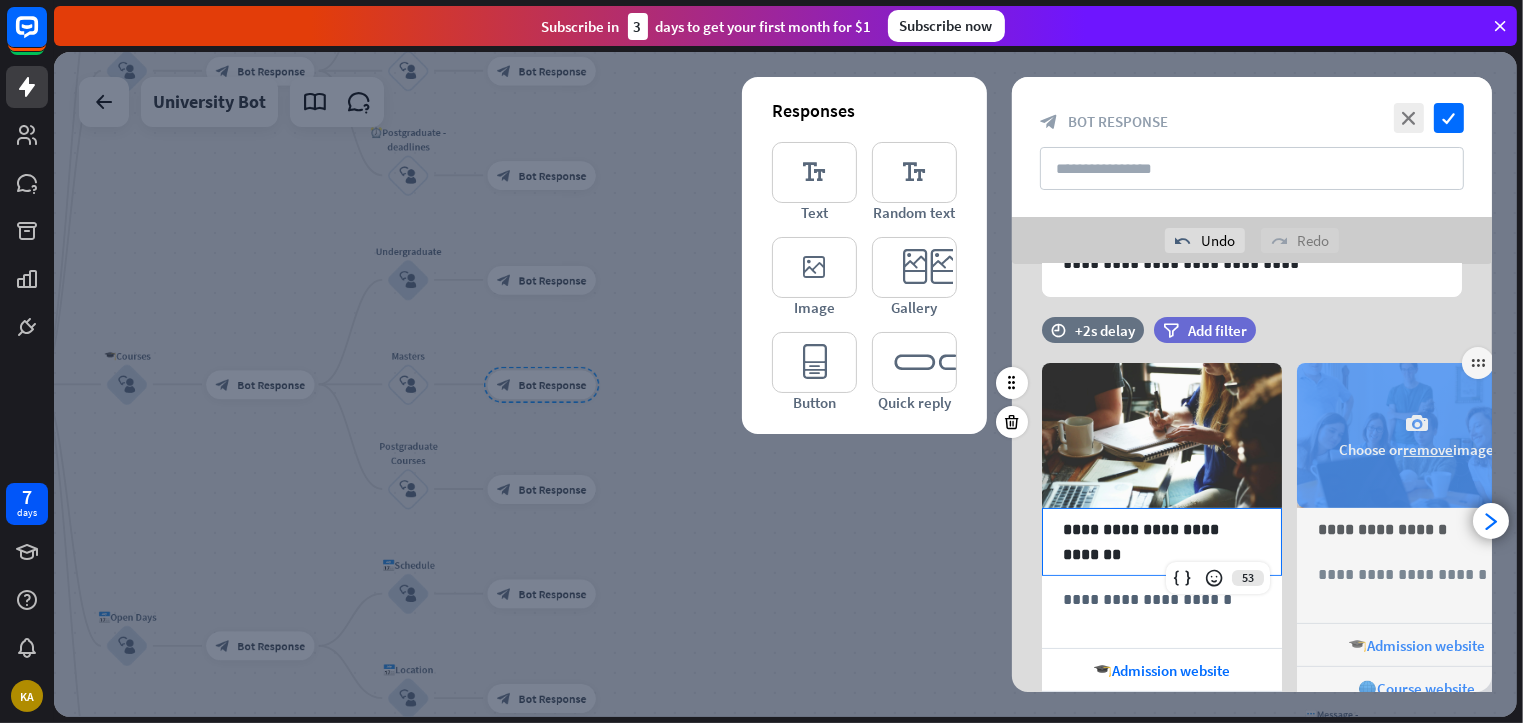 scroll, scrollTop: 0, scrollLeft: 0, axis: both 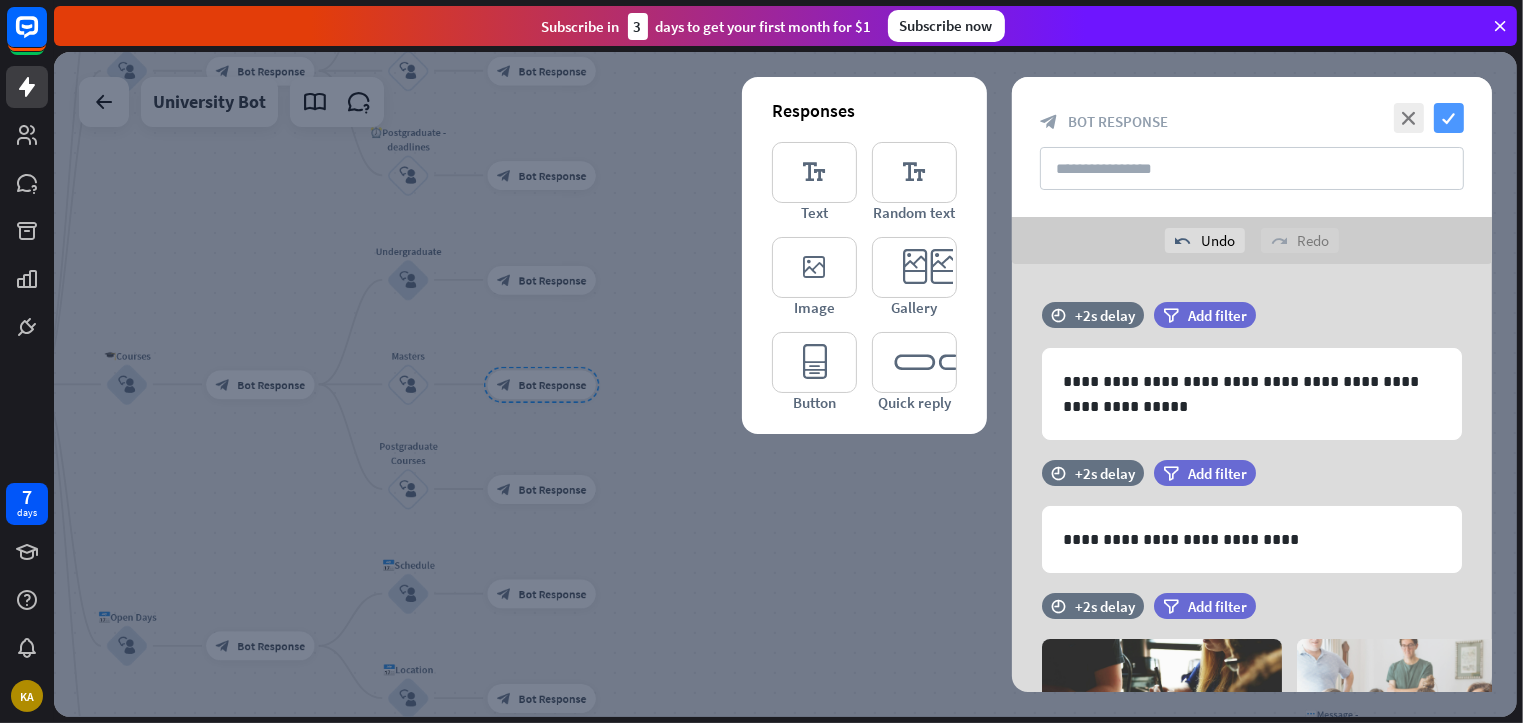 click on "check" at bounding box center [1449, 118] 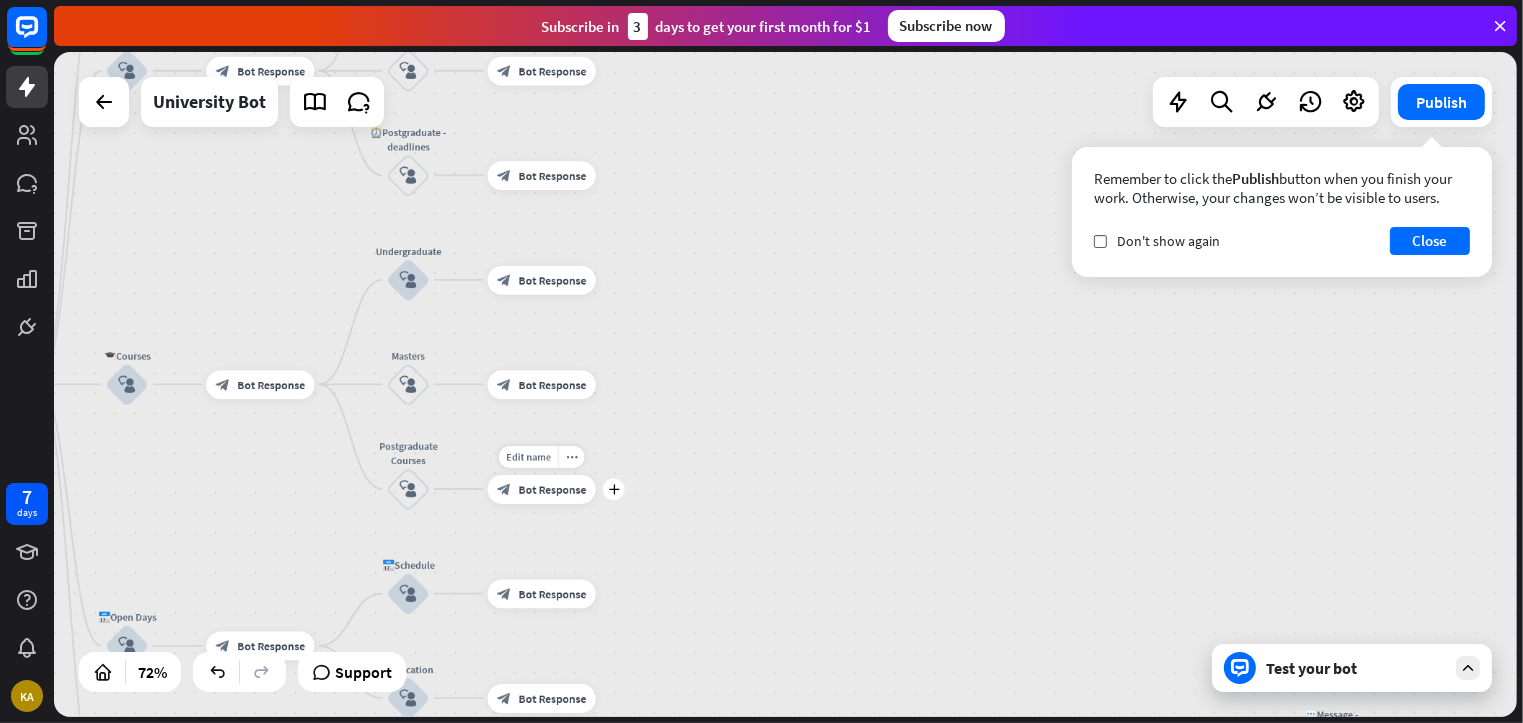 click on "Bot Response" at bounding box center (553, 489) 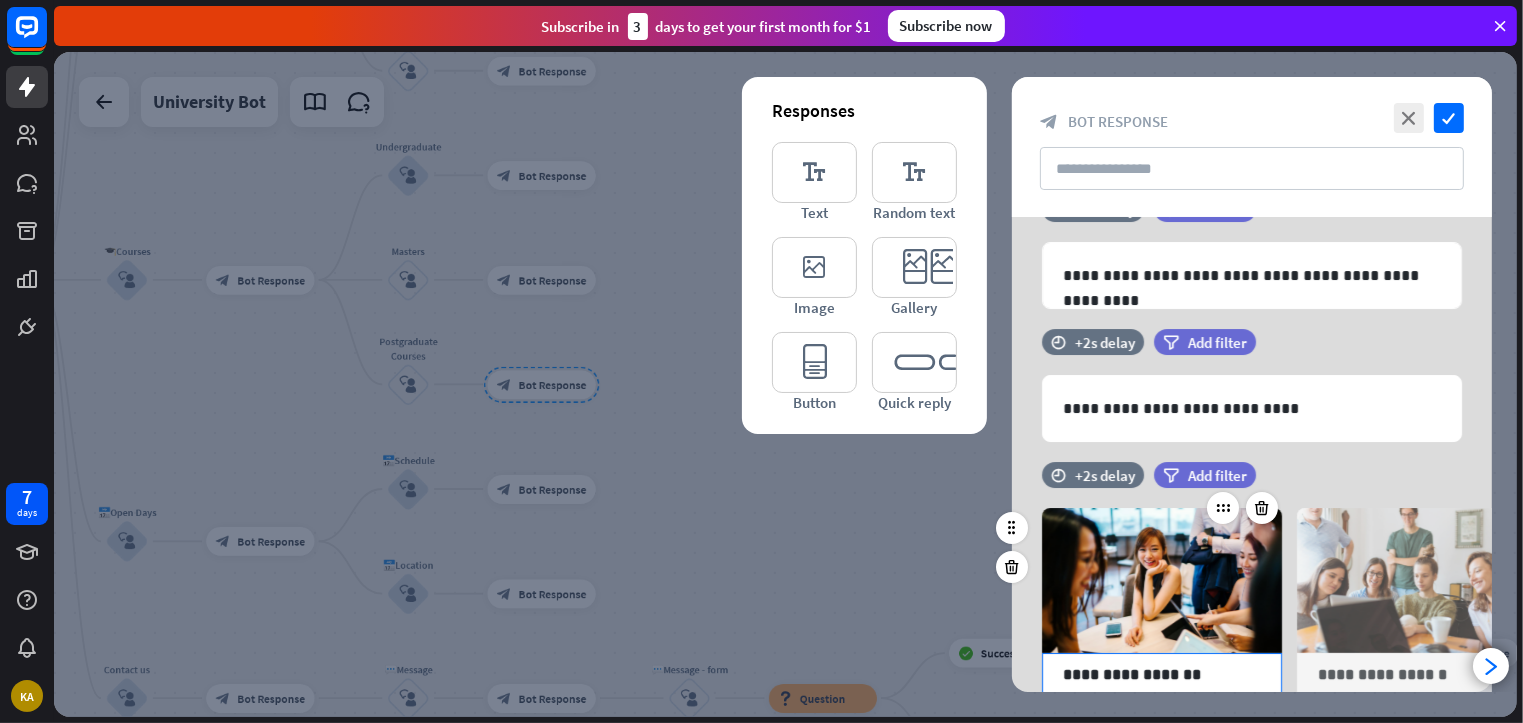 scroll, scrollTop: 0, scrollLeft: 0, axis: both 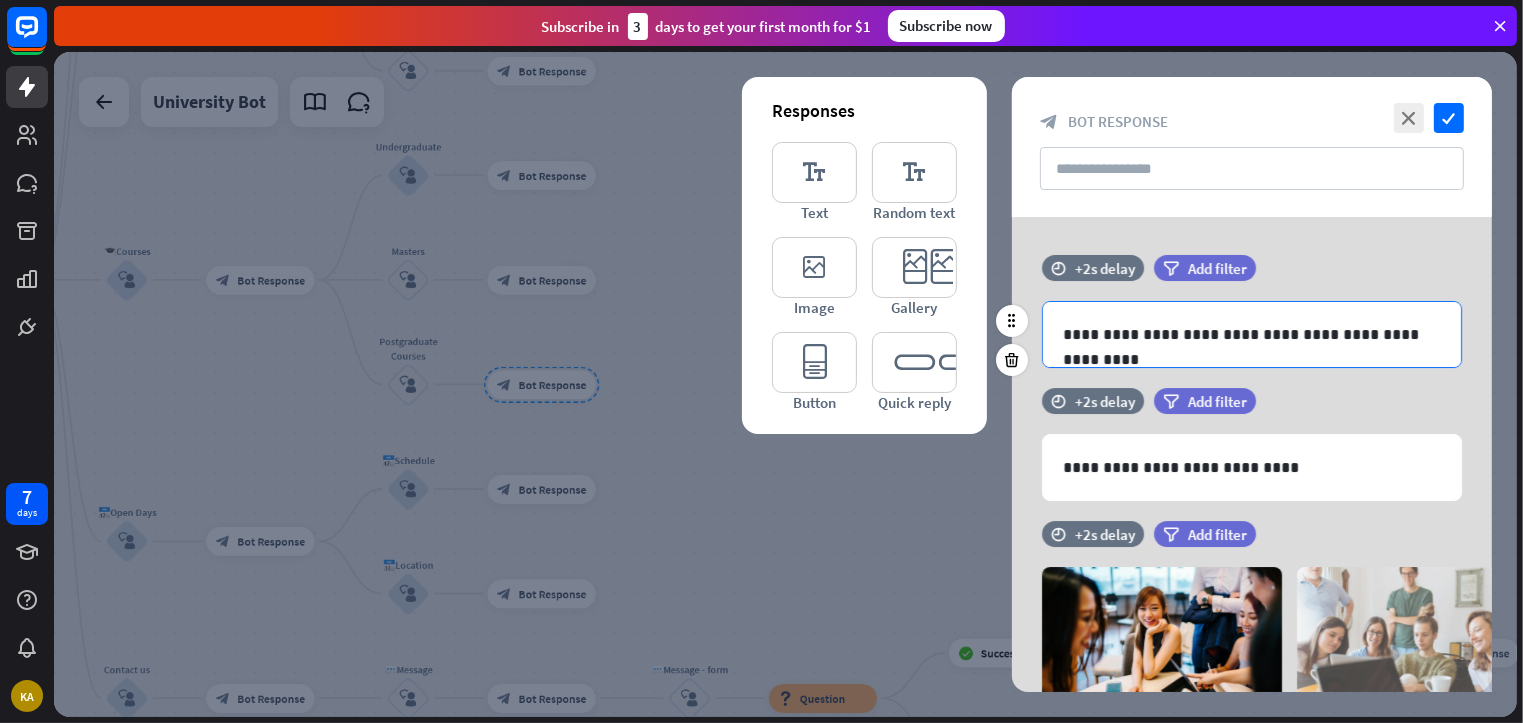 click on "**********" at bounding box center [1252, 334] 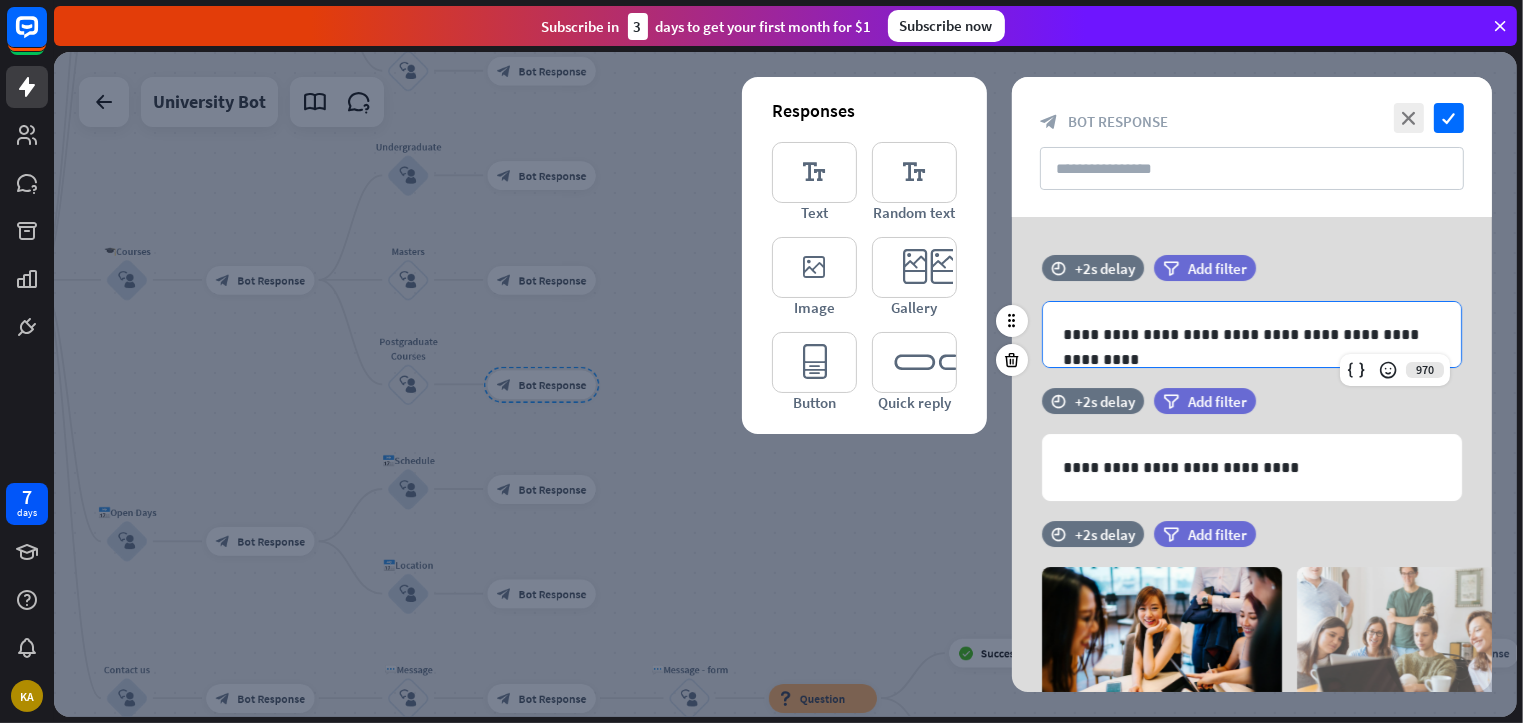 type 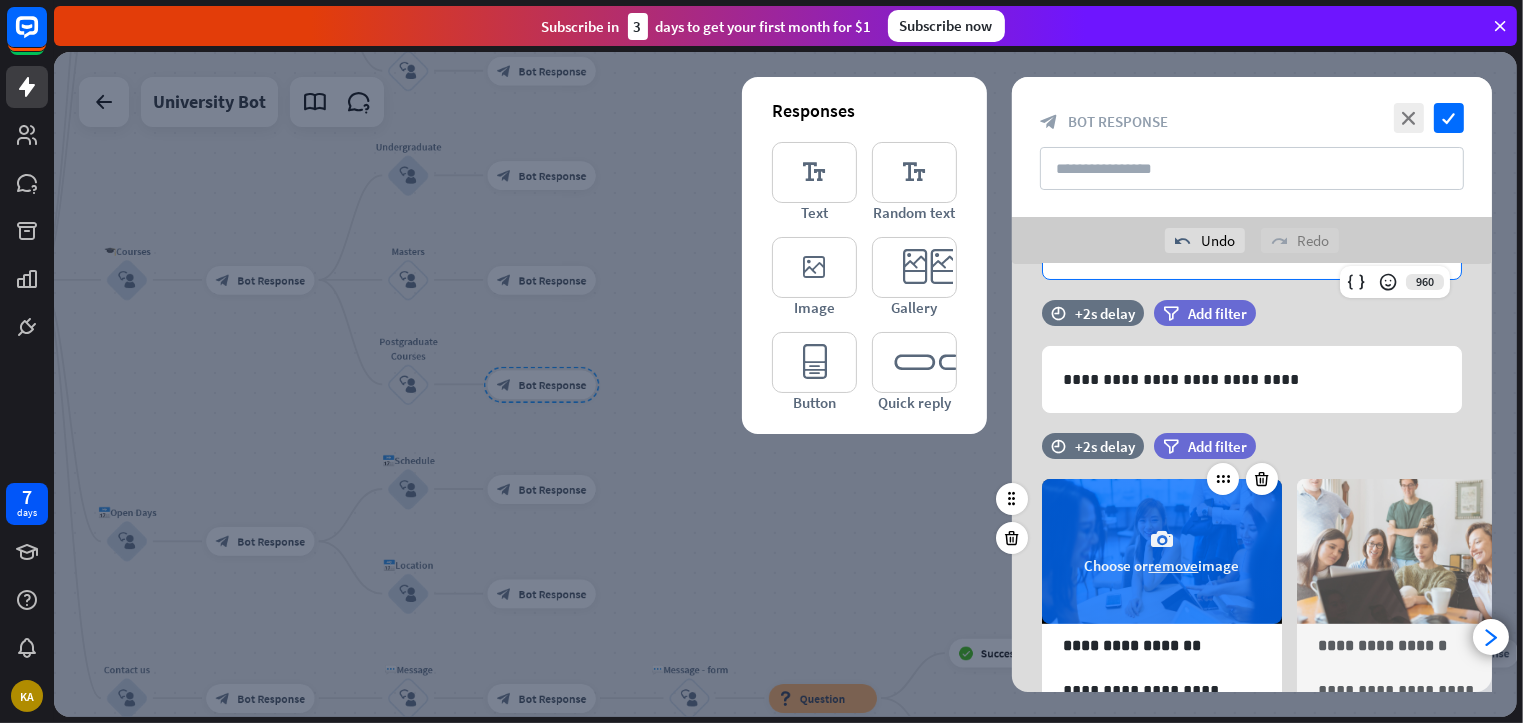 scroll, scrollTop: 368, scrollLeft: 0, axis: vertical 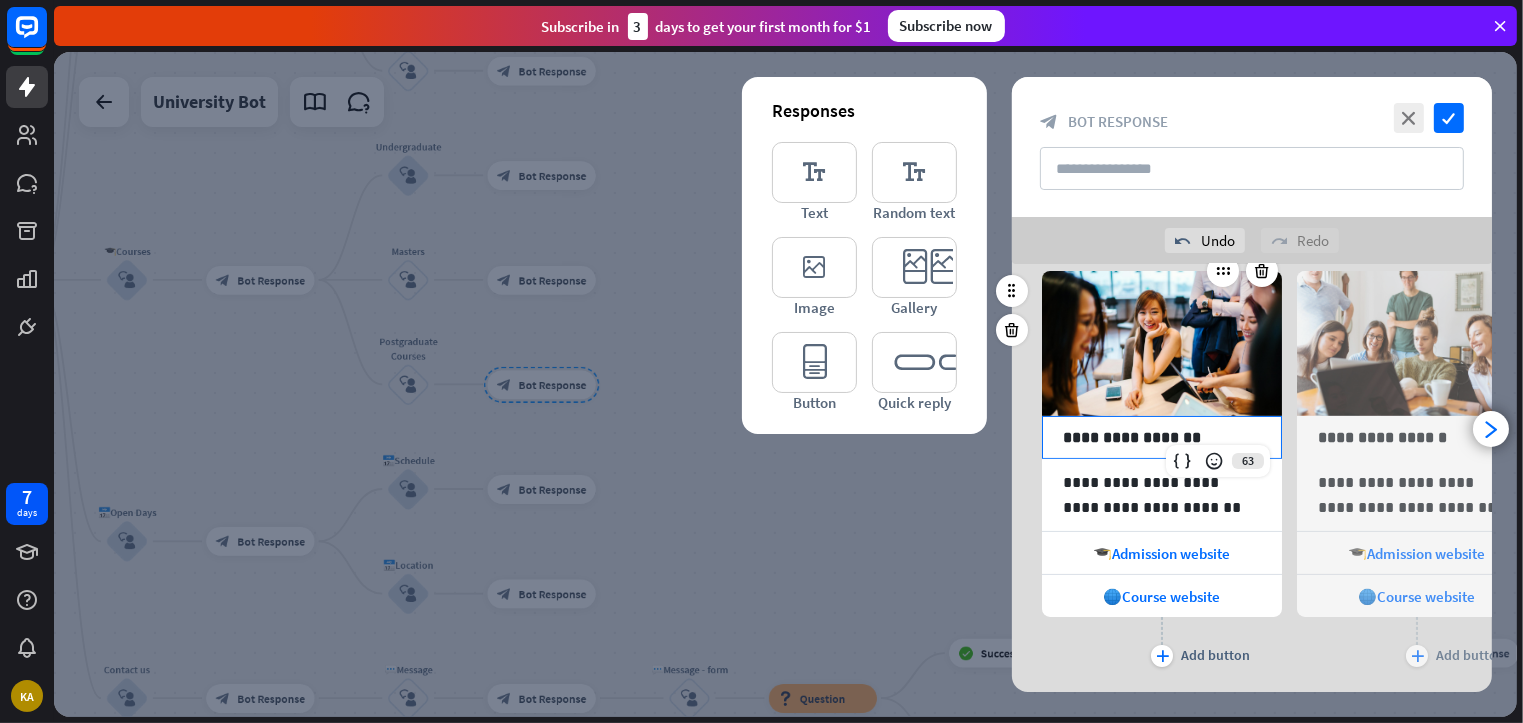 click on "**********" at bounding box center (1162, 437) 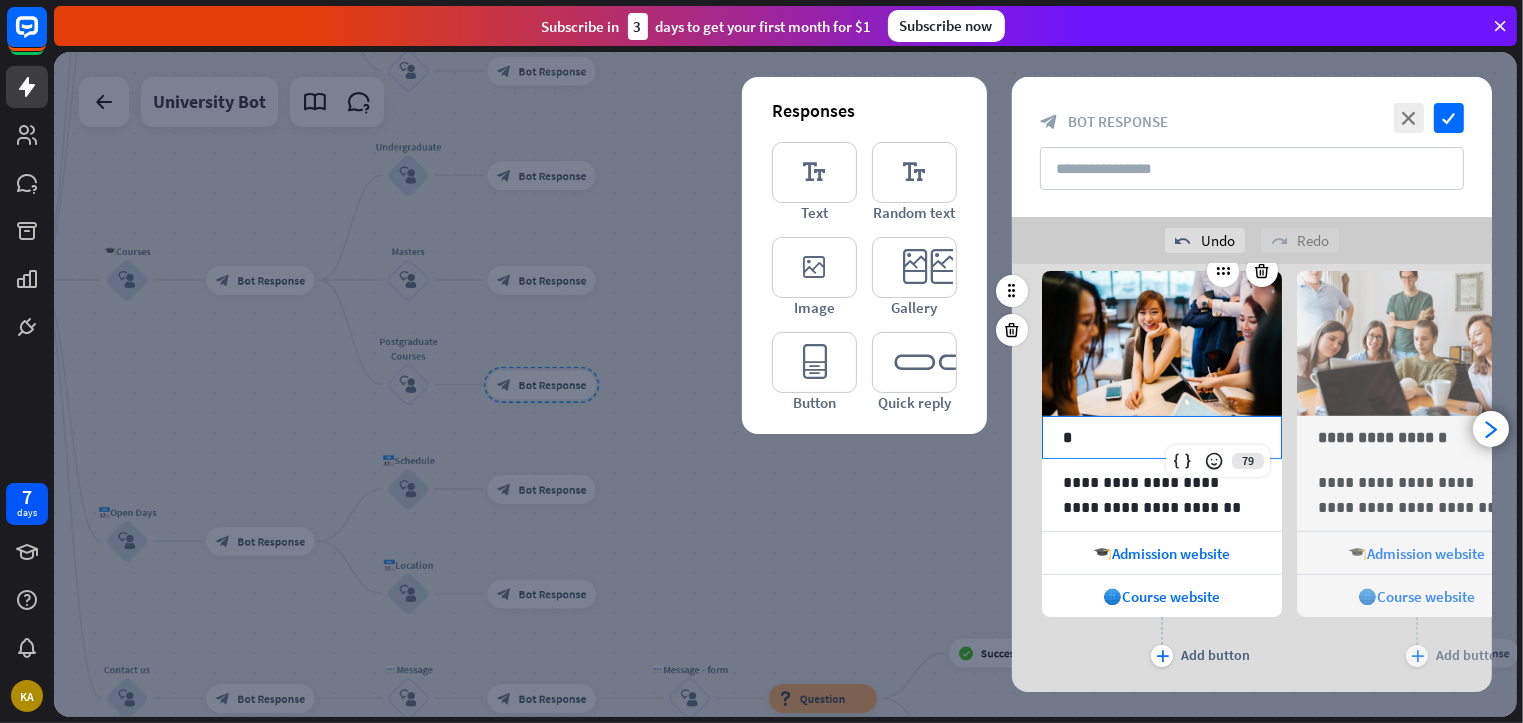 type 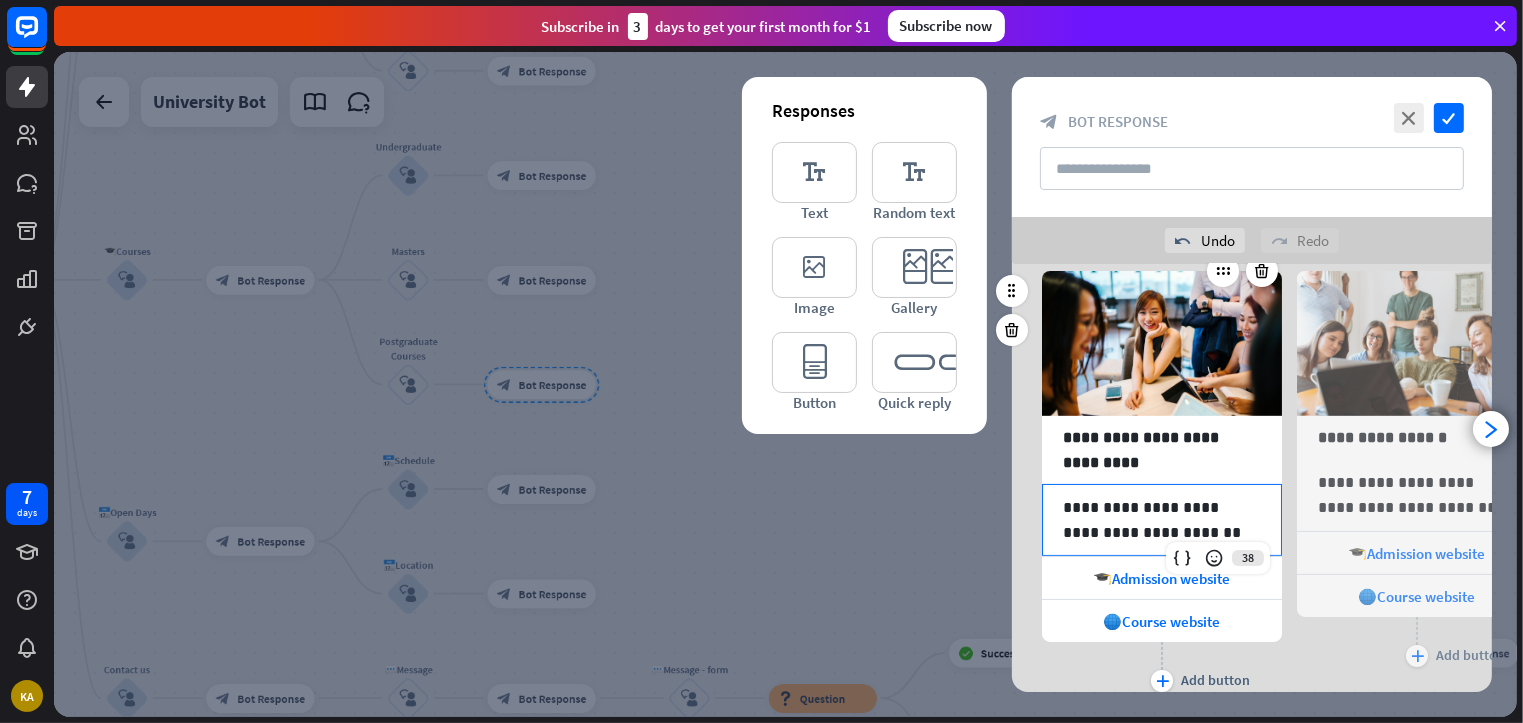 click on "**********" at bounding box center [1162, 520] 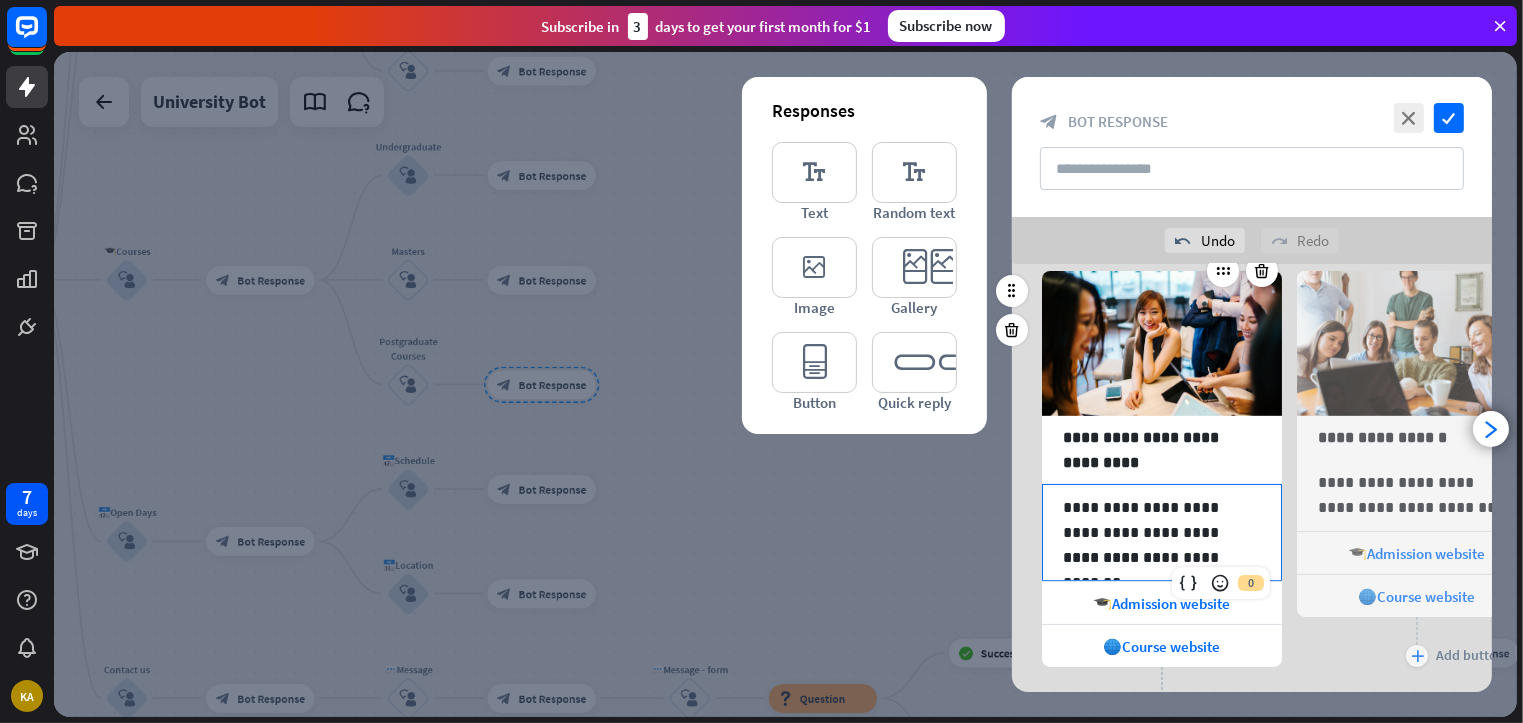 click on "**********" at bounding box center (1162, 520) 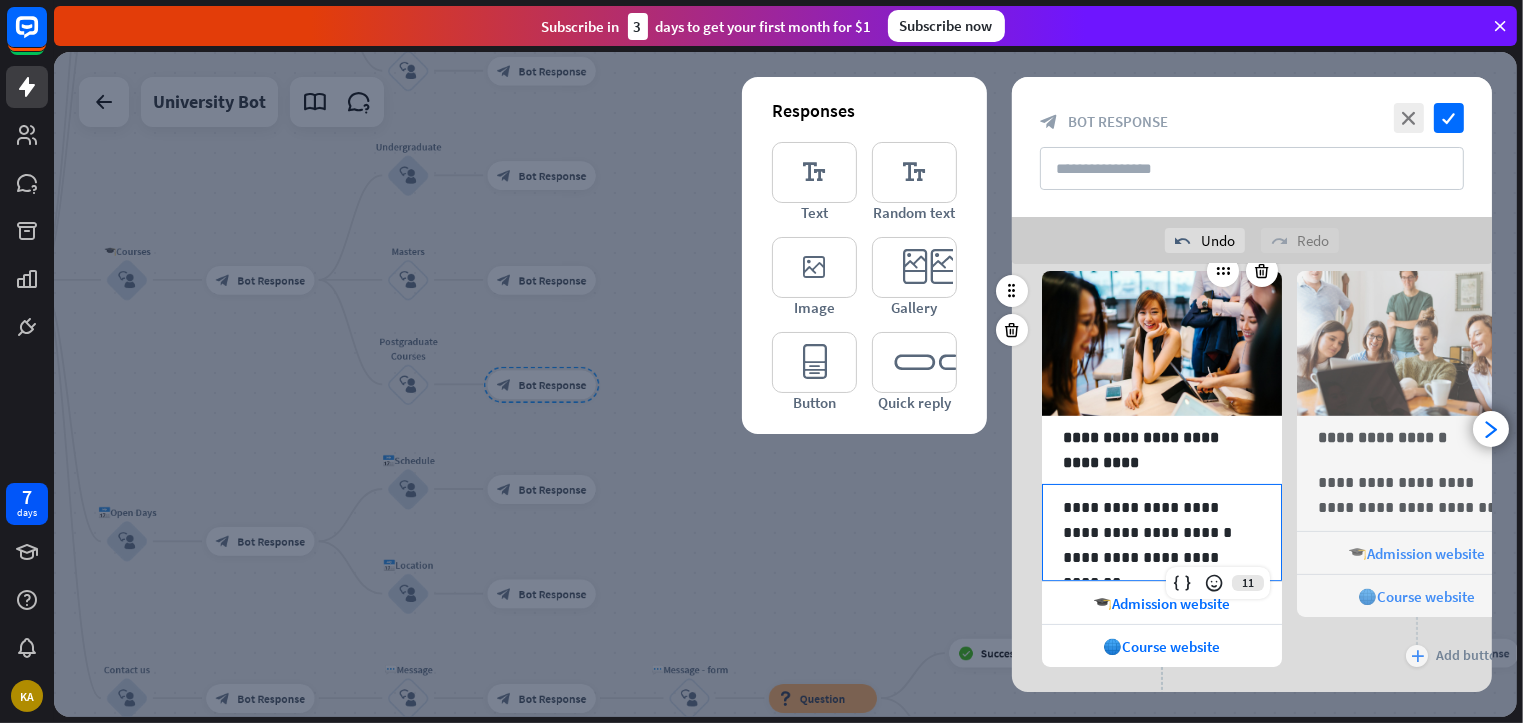 click on "**********" at bounding box center (1162, 557) 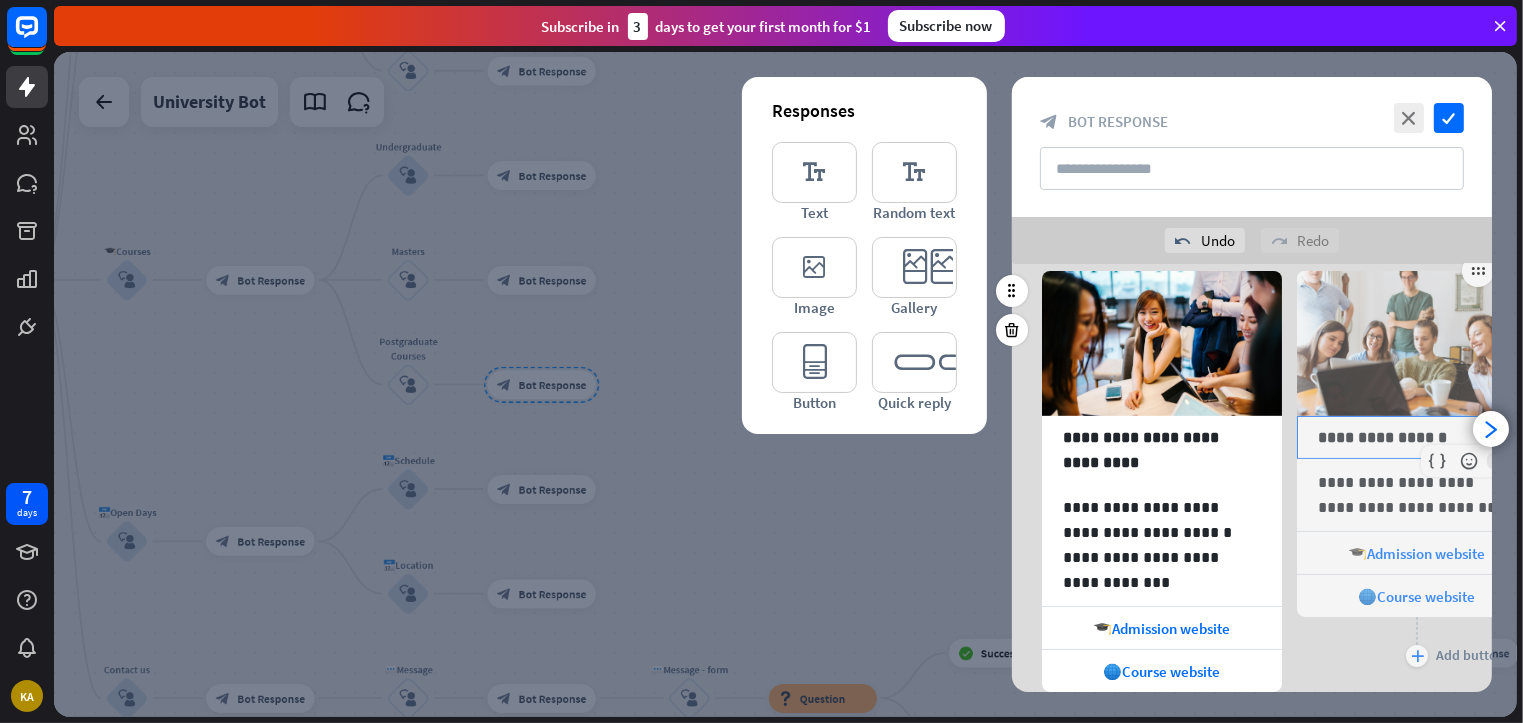 click on "**********" at bounding box center [1417, 437] 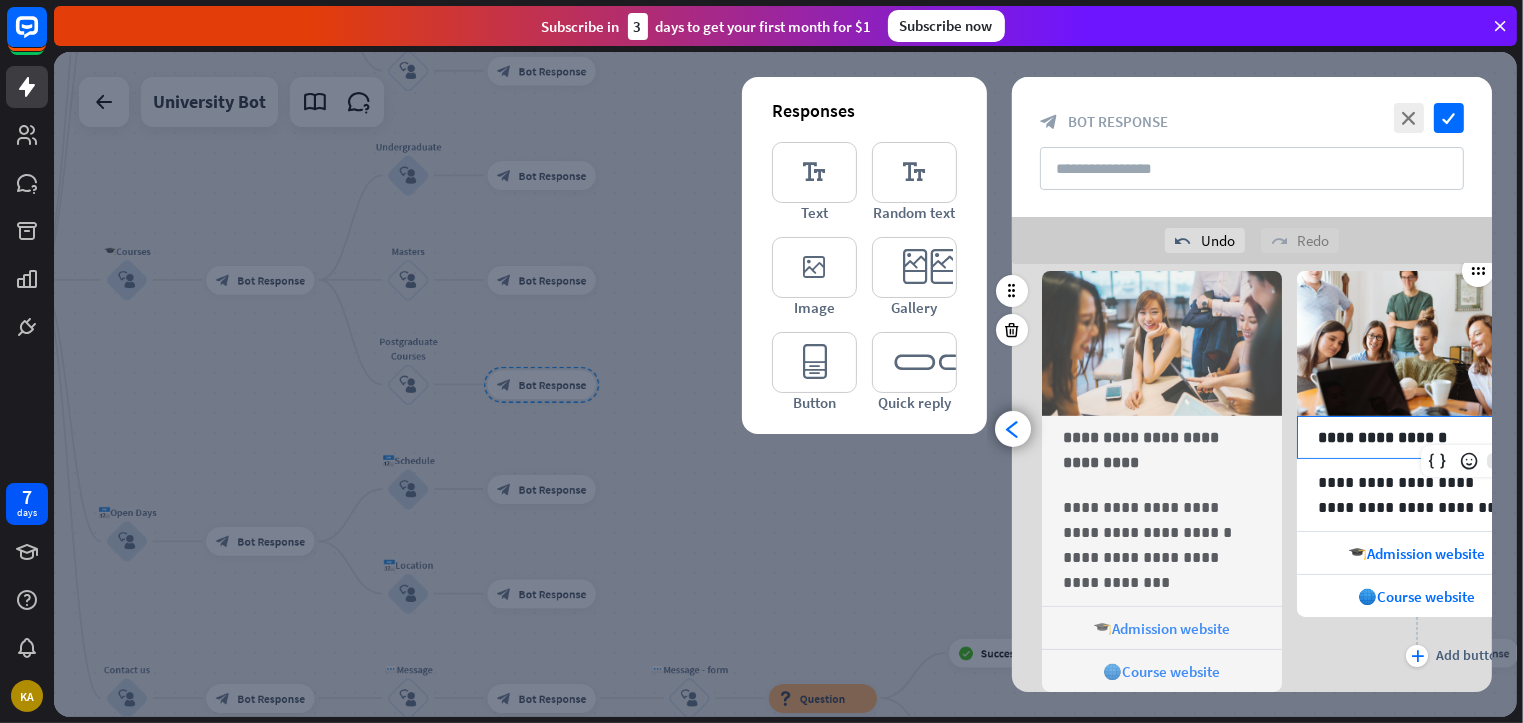 scroll, scrollTop: 0, scrollLeft: 164, axis: horizontal 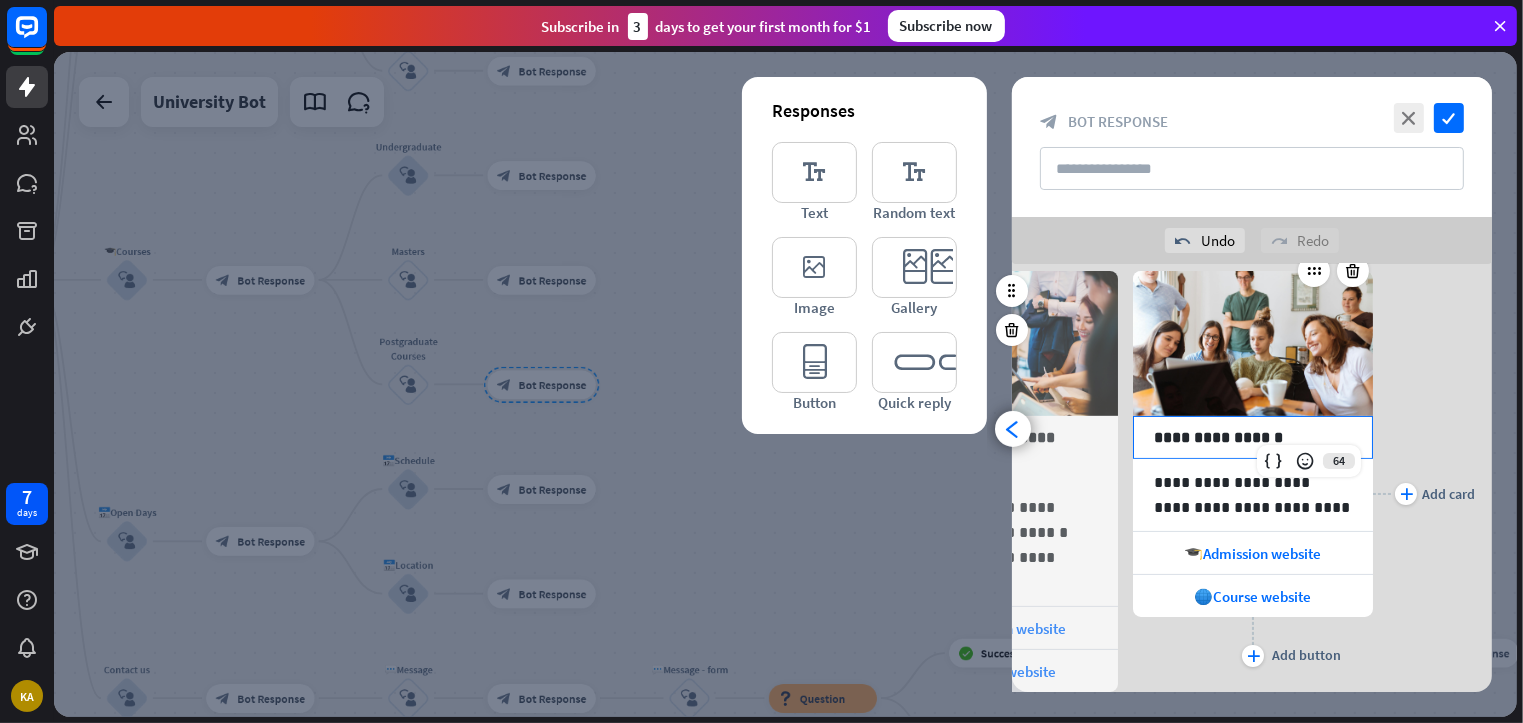 click on "**********" at bounding box center (1253, 437) 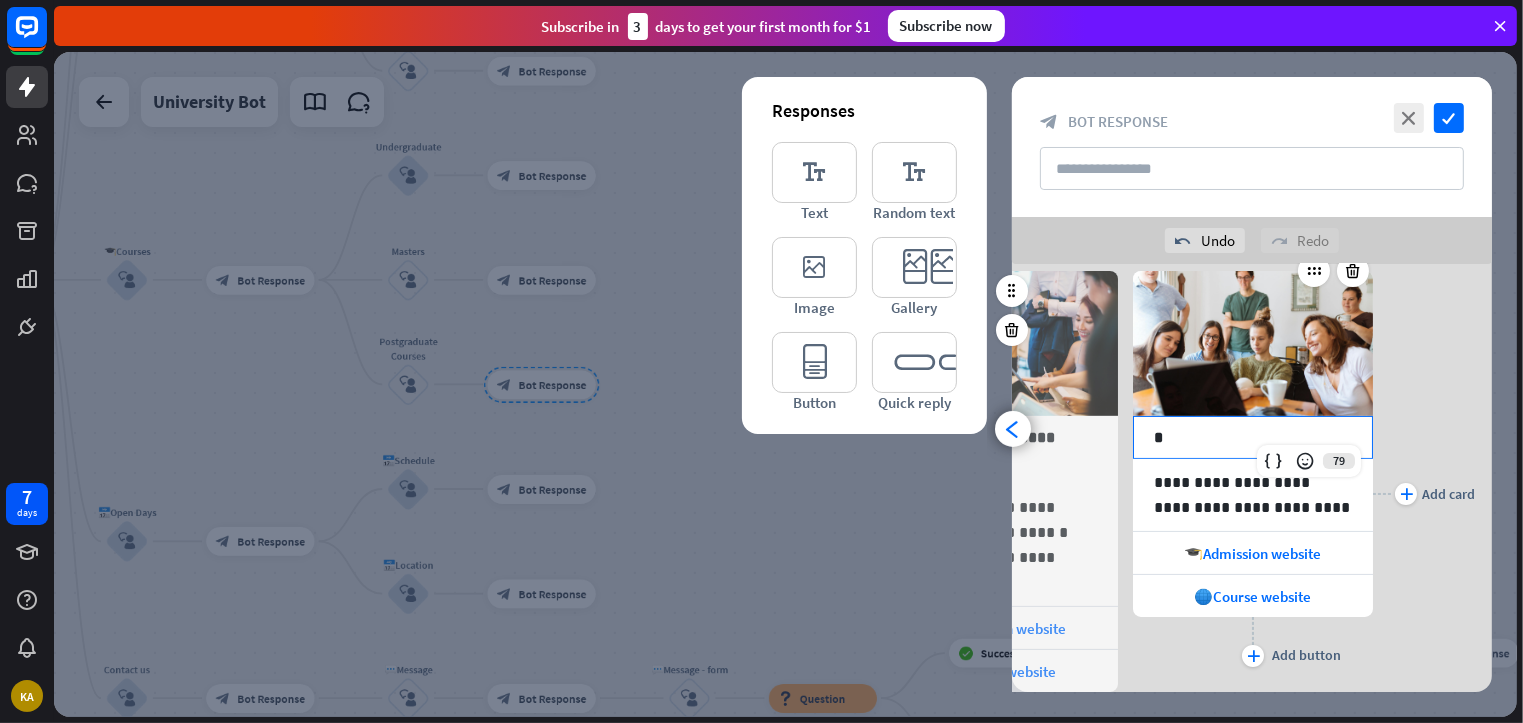 type 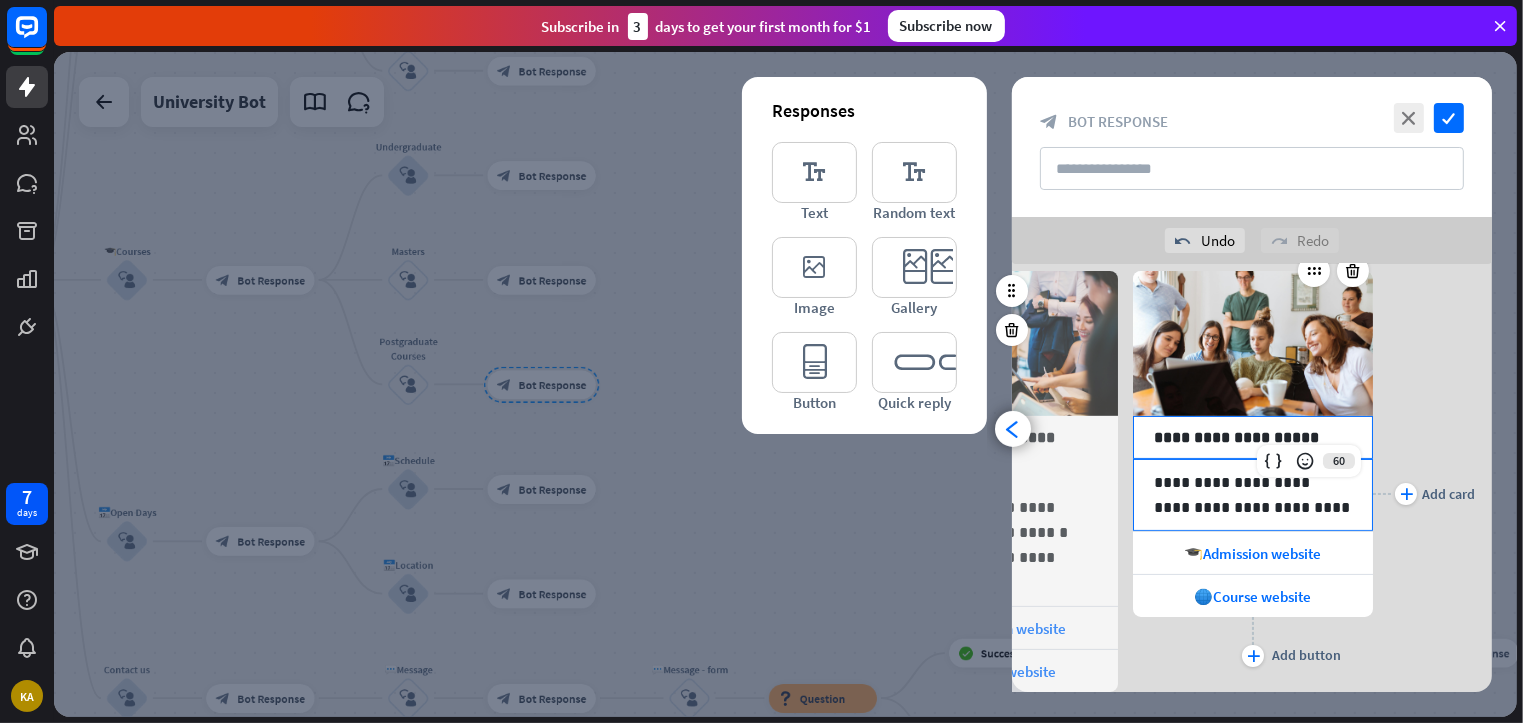 click on "**********" at bounding box center [1253, 495] 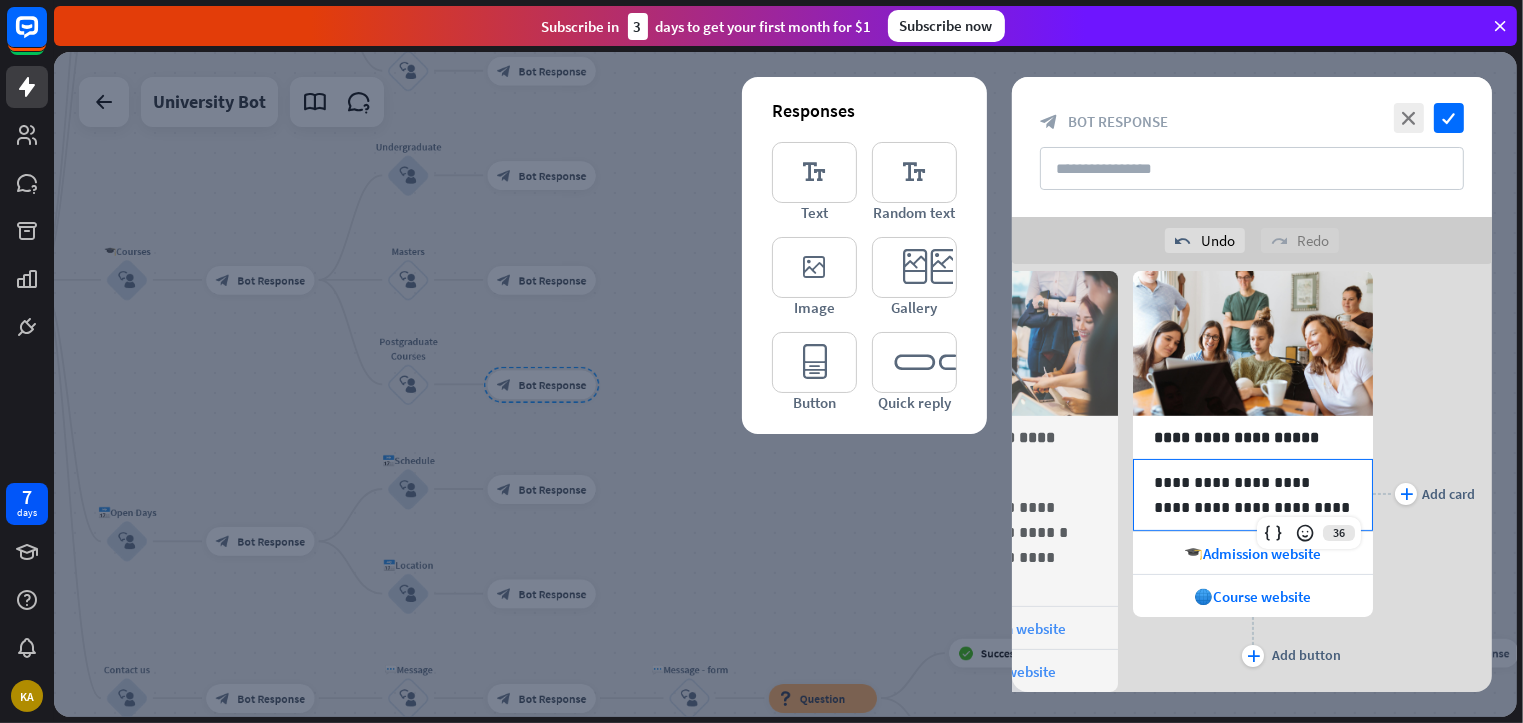 scroll, scrollTop: 0, scrollLeft: 164, axis: horizontal 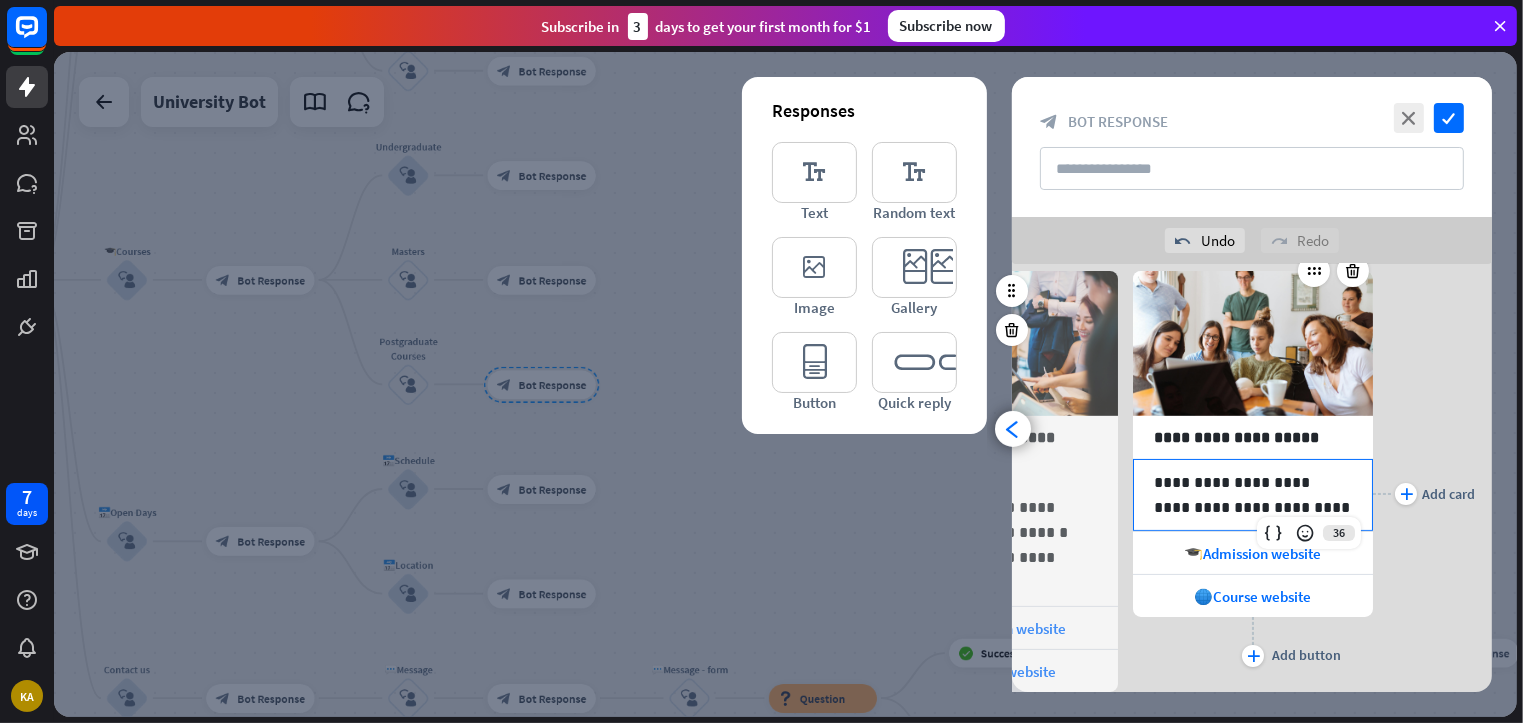 paste 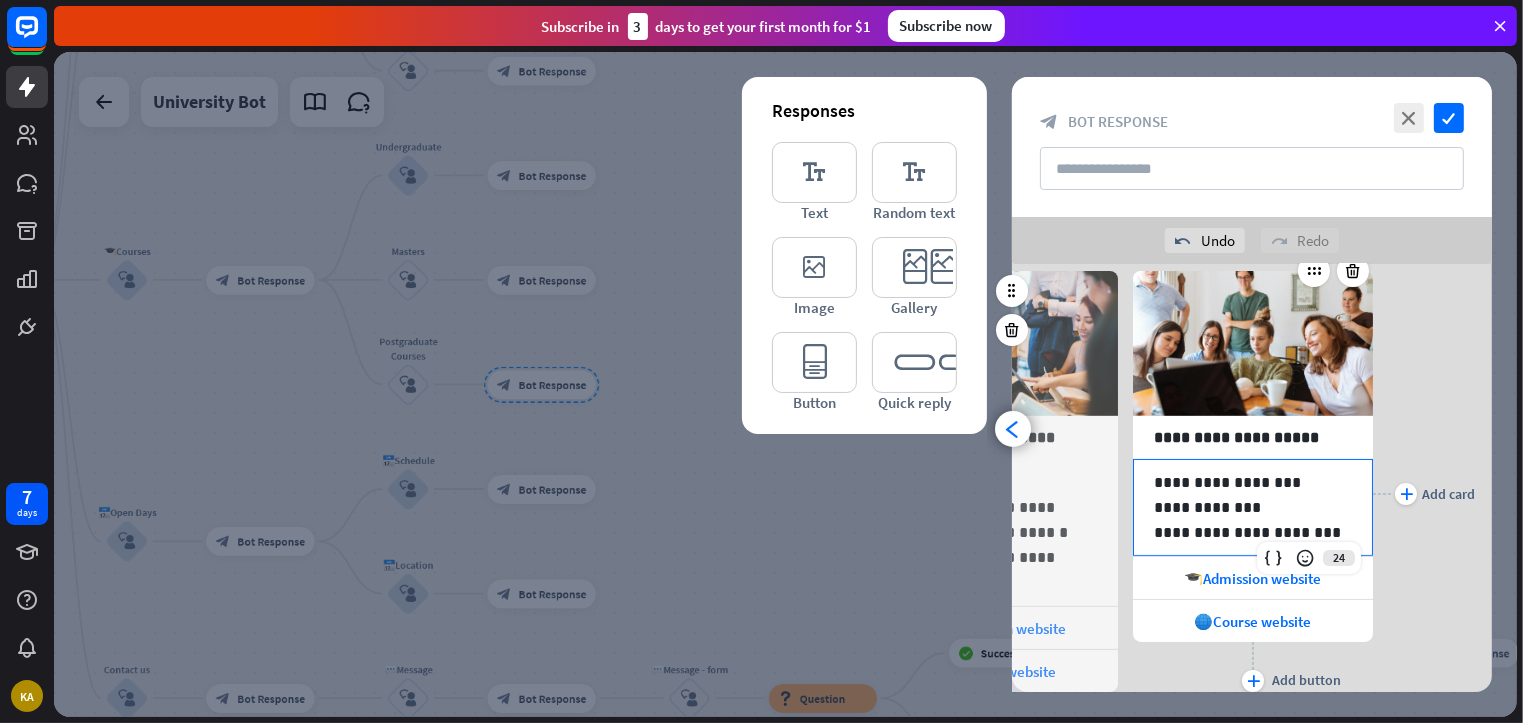 click on "**********" at bounding box center [1253, 482] 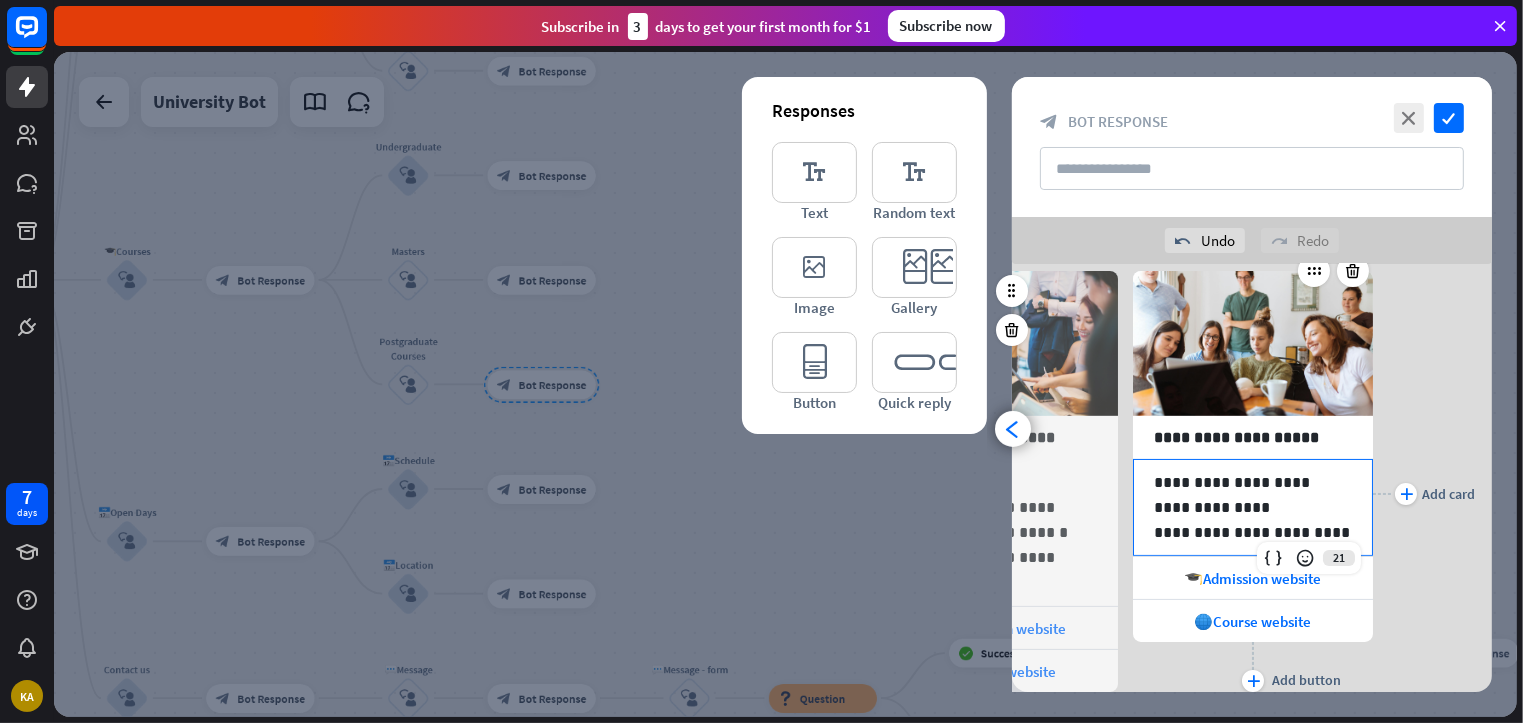 click on "**********" at bounding box center (1253, 507) 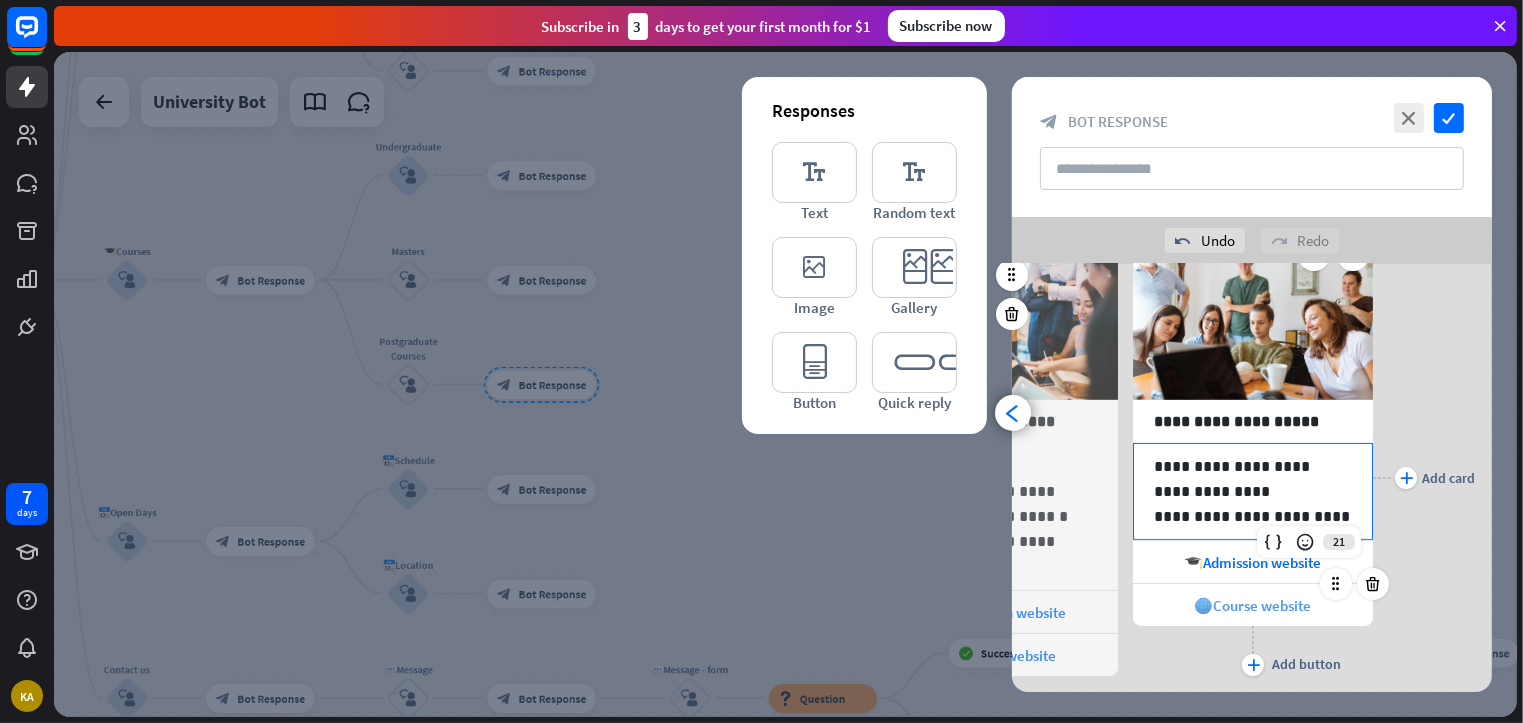 scroll, scrollTop: 384, scrollLeft: 0, axis: vertical 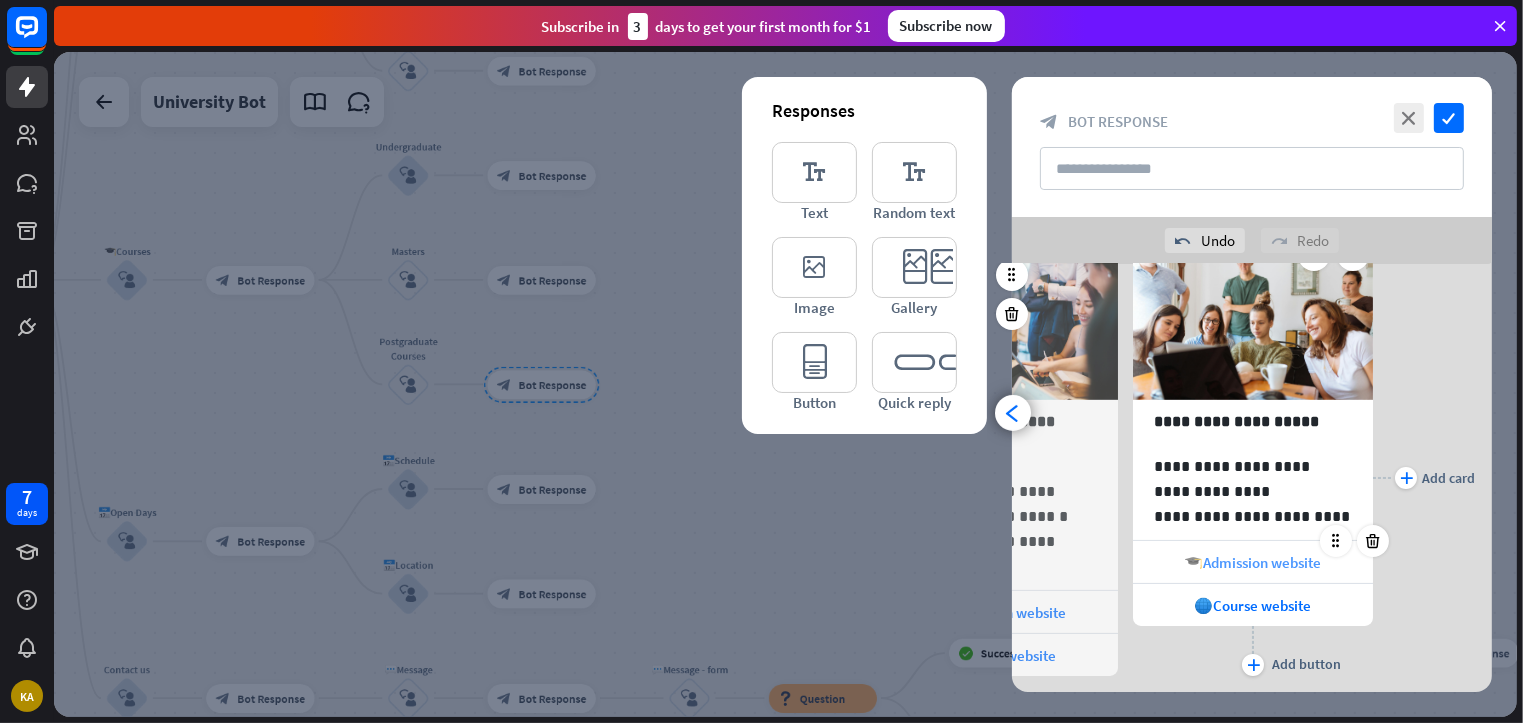 click on "🎓Admission website" at bounding box center (1253, 562) 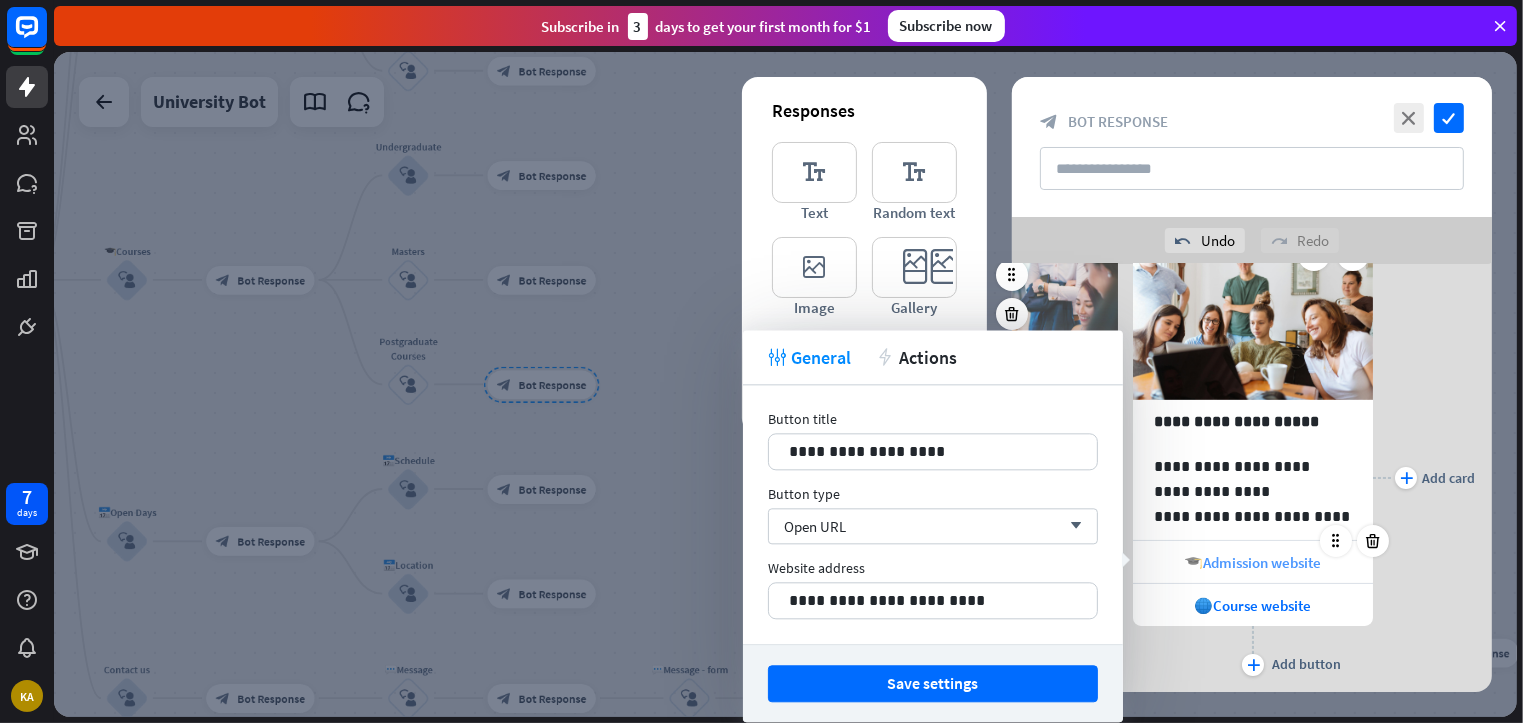 scroll, scrollTop: 0, scrollLeft: 164, axis: horizontal 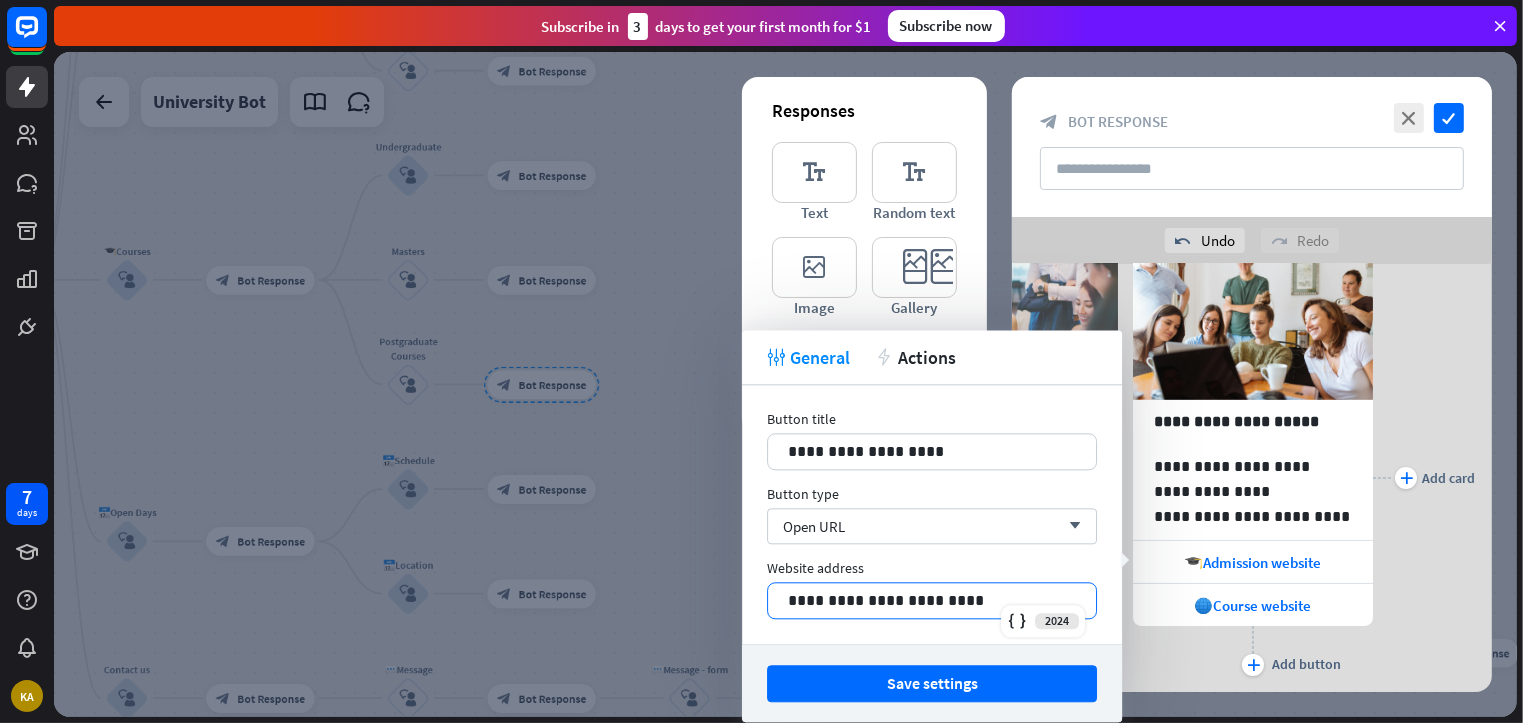 click on "**********" at bounding box center [932, 600] 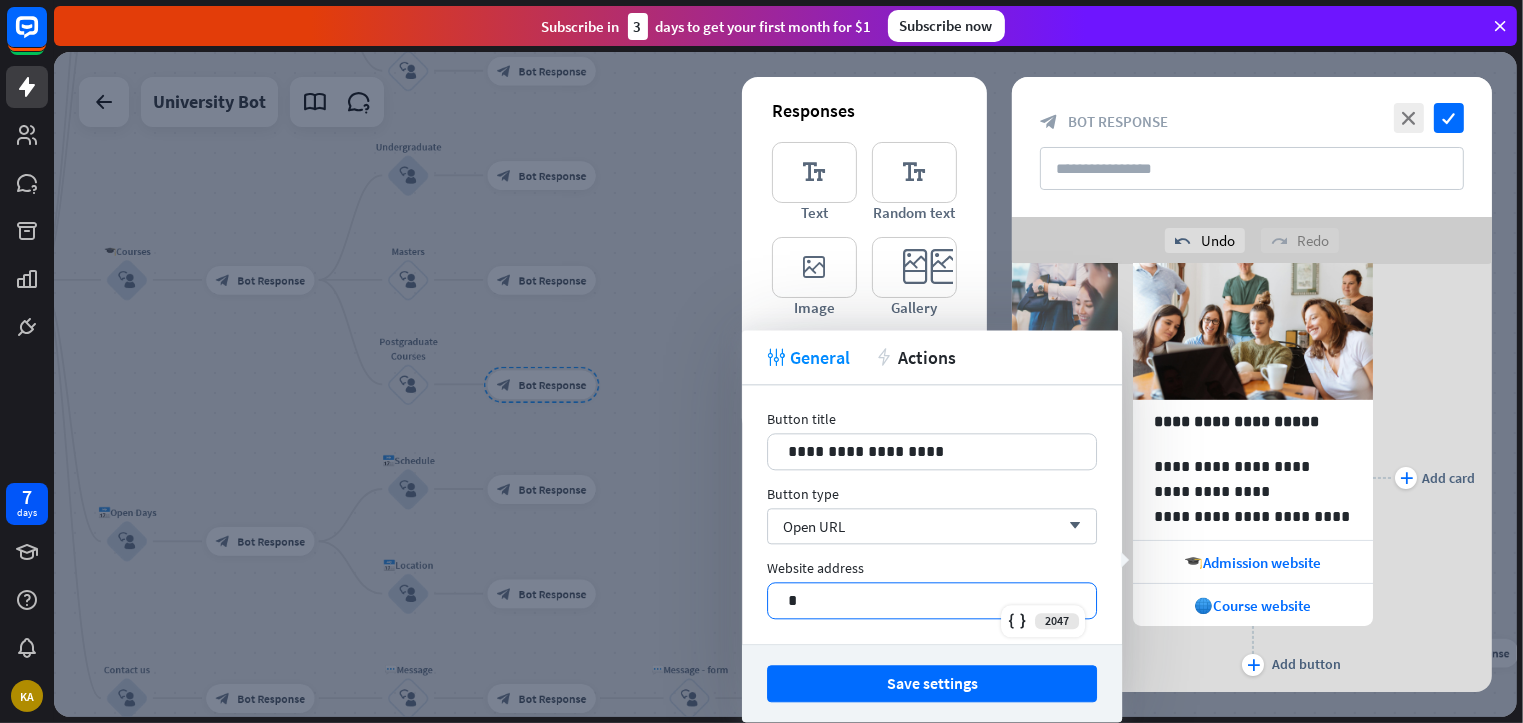 type 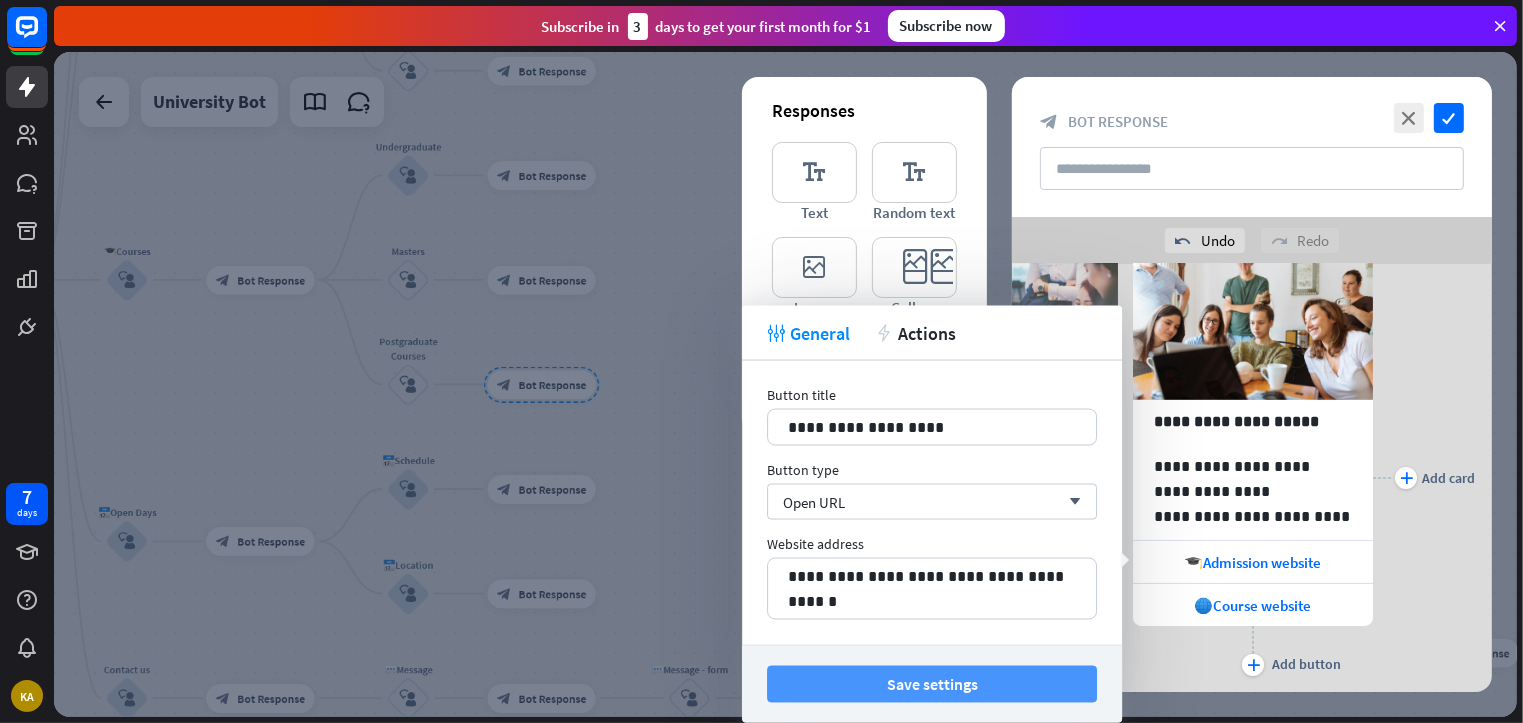 click on "Save settings" at bounding box center [932, 684] 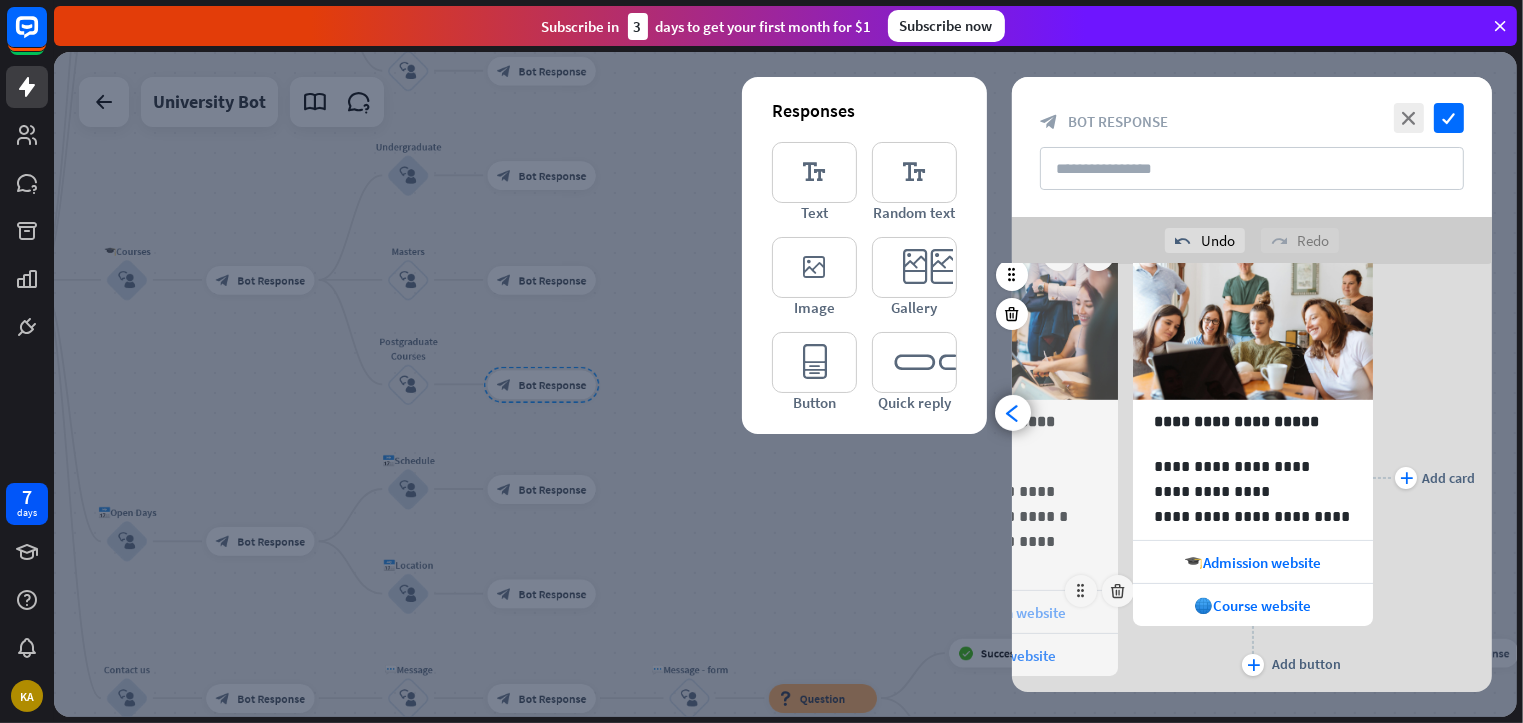 click on "🎓Admission website" at bounding box center (998, 612) 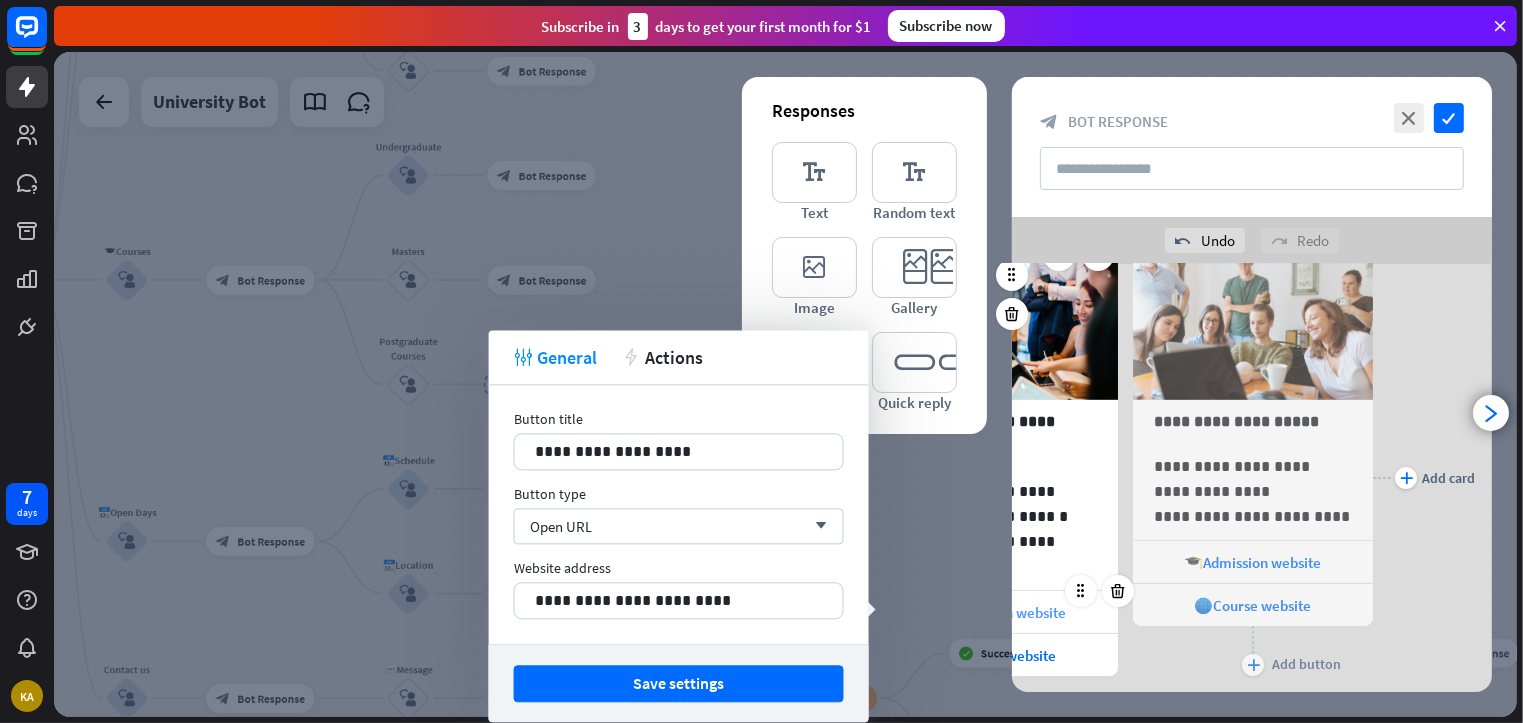 scroll, scrollTop: 0, scrollLeft: 0, axis: both 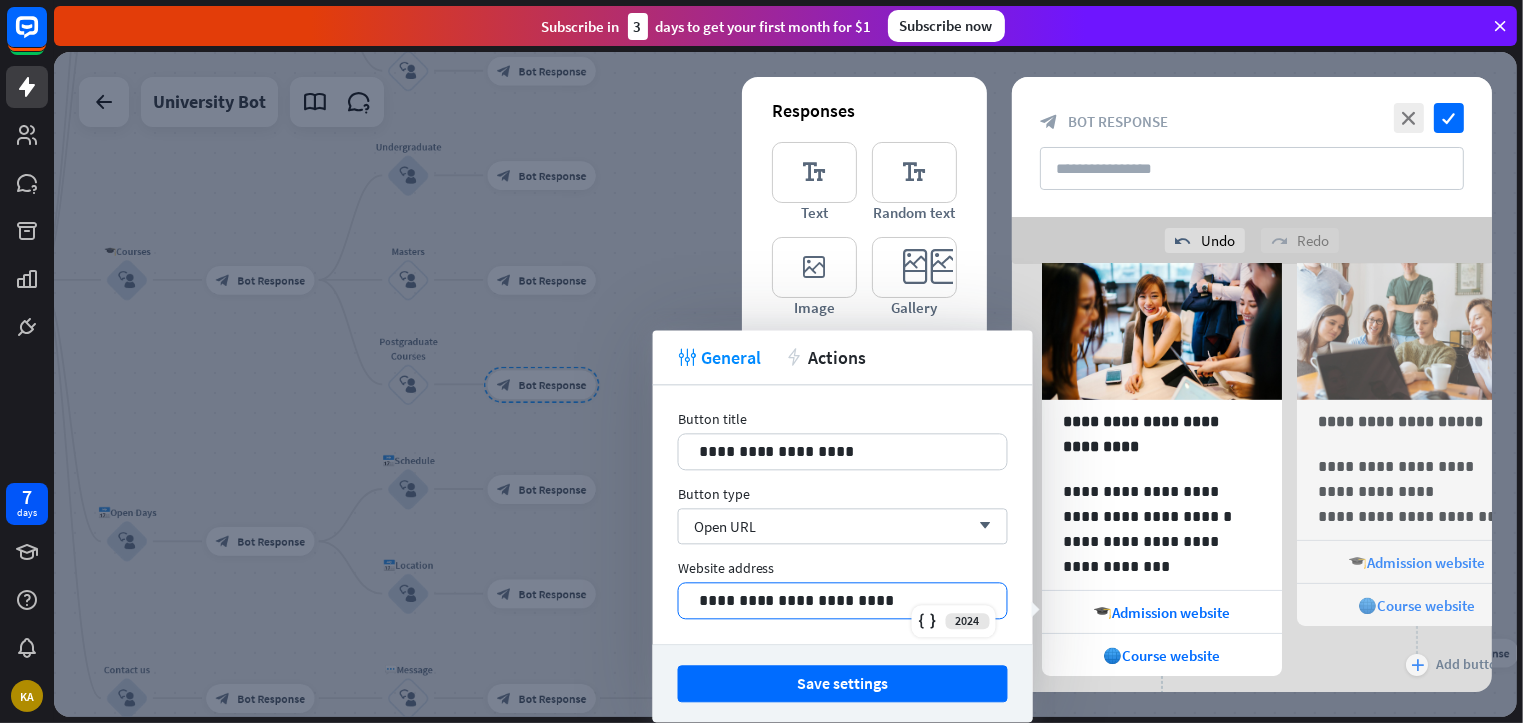 click on "**********" at bounding box center [843, 600] 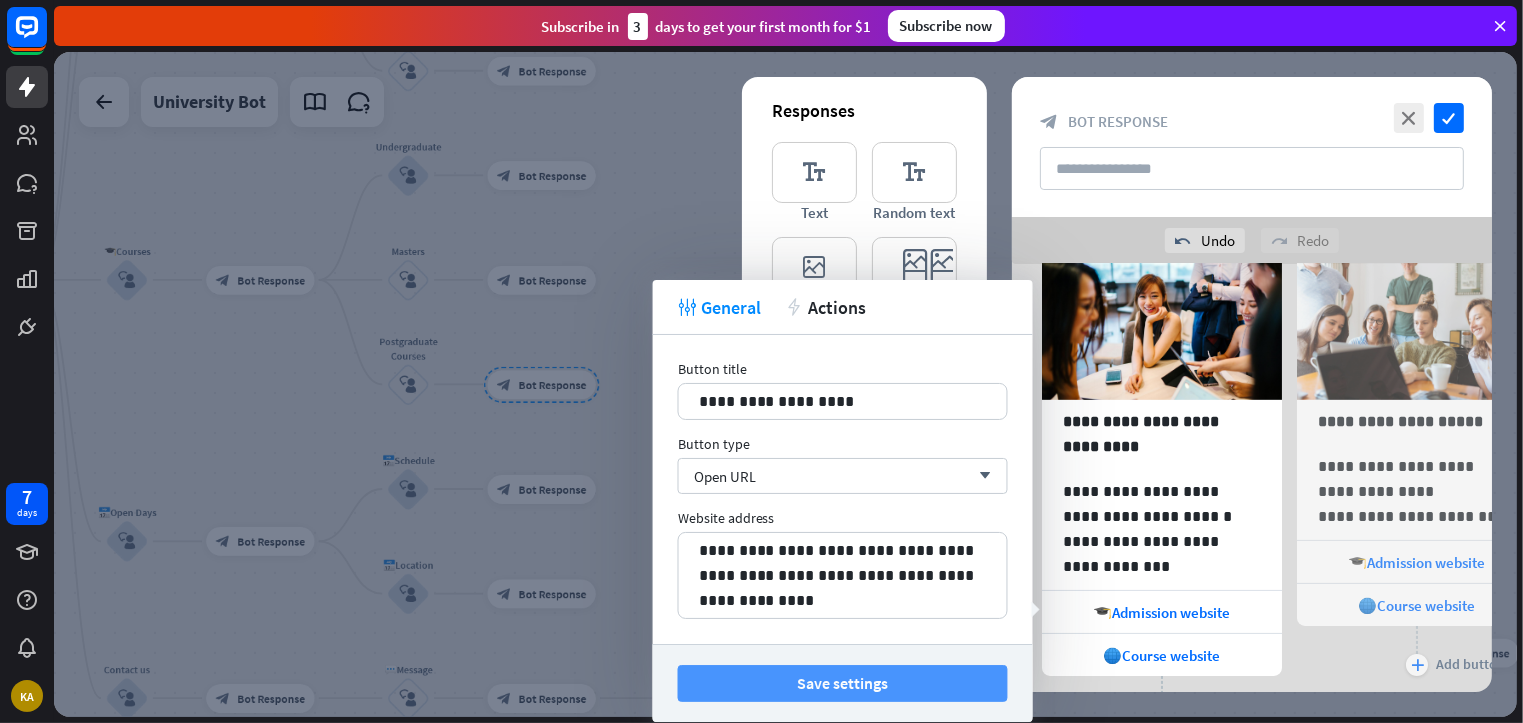 click on "Save settings" at bounding box center [843, 683] 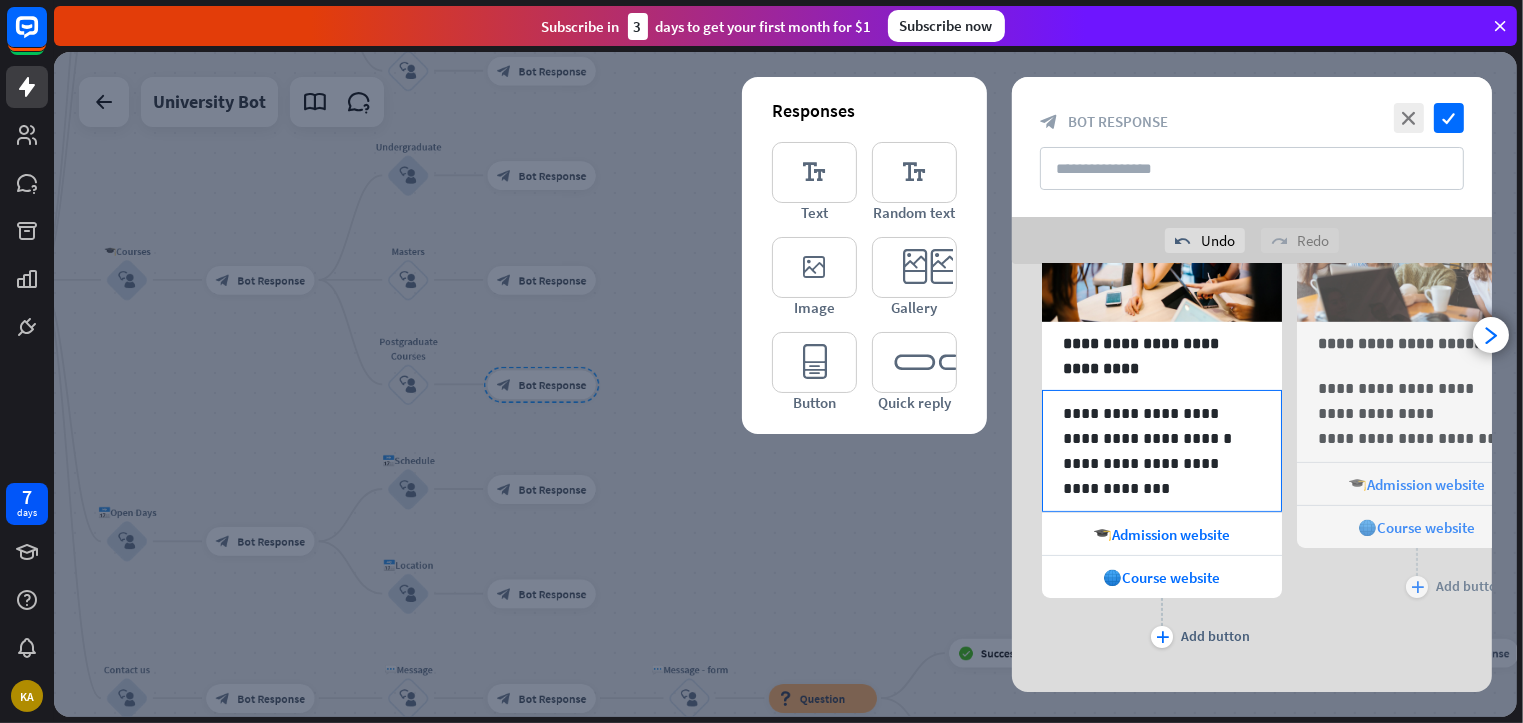 scroll, scrollTop: 464, scrollLeft: 0, axis: vertical 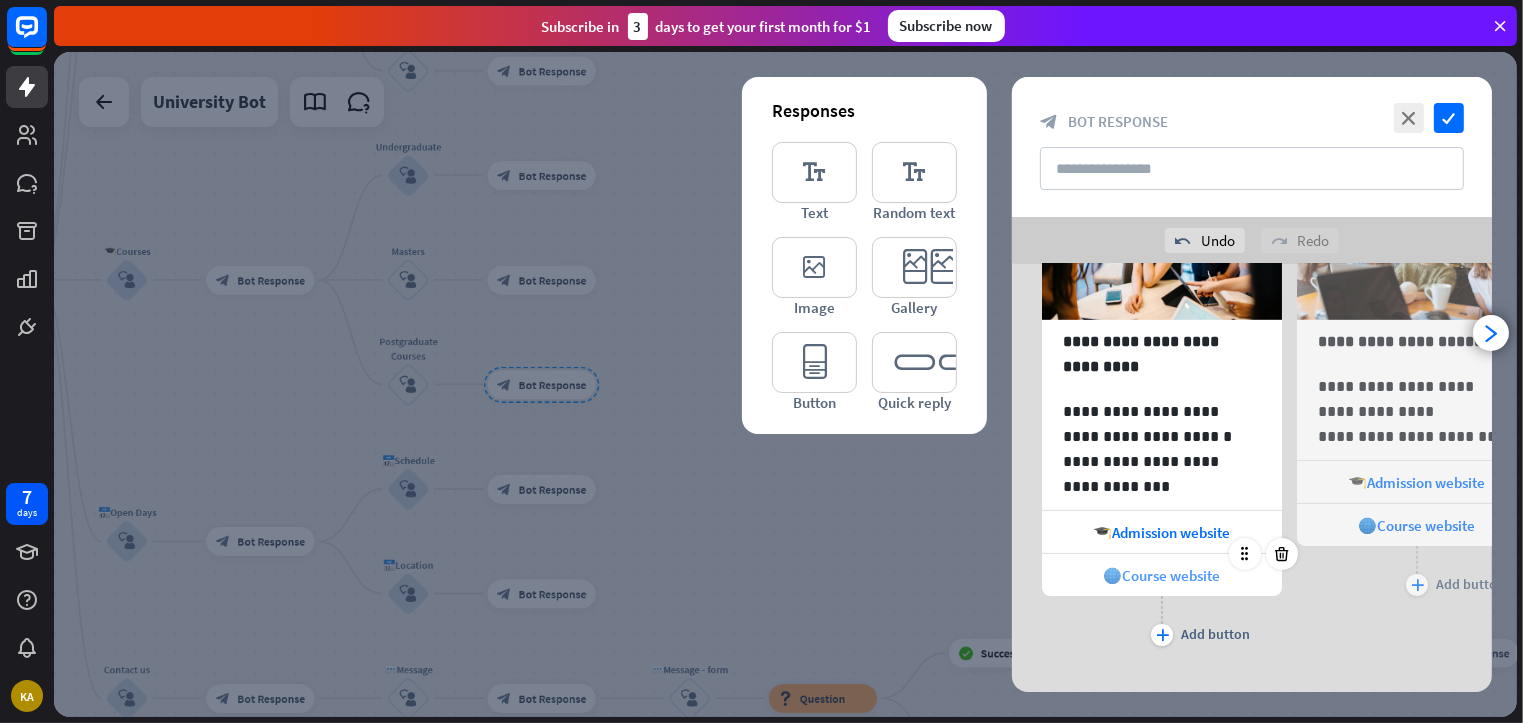 click on "🌐Course website" at bounding box center [1162, 575] 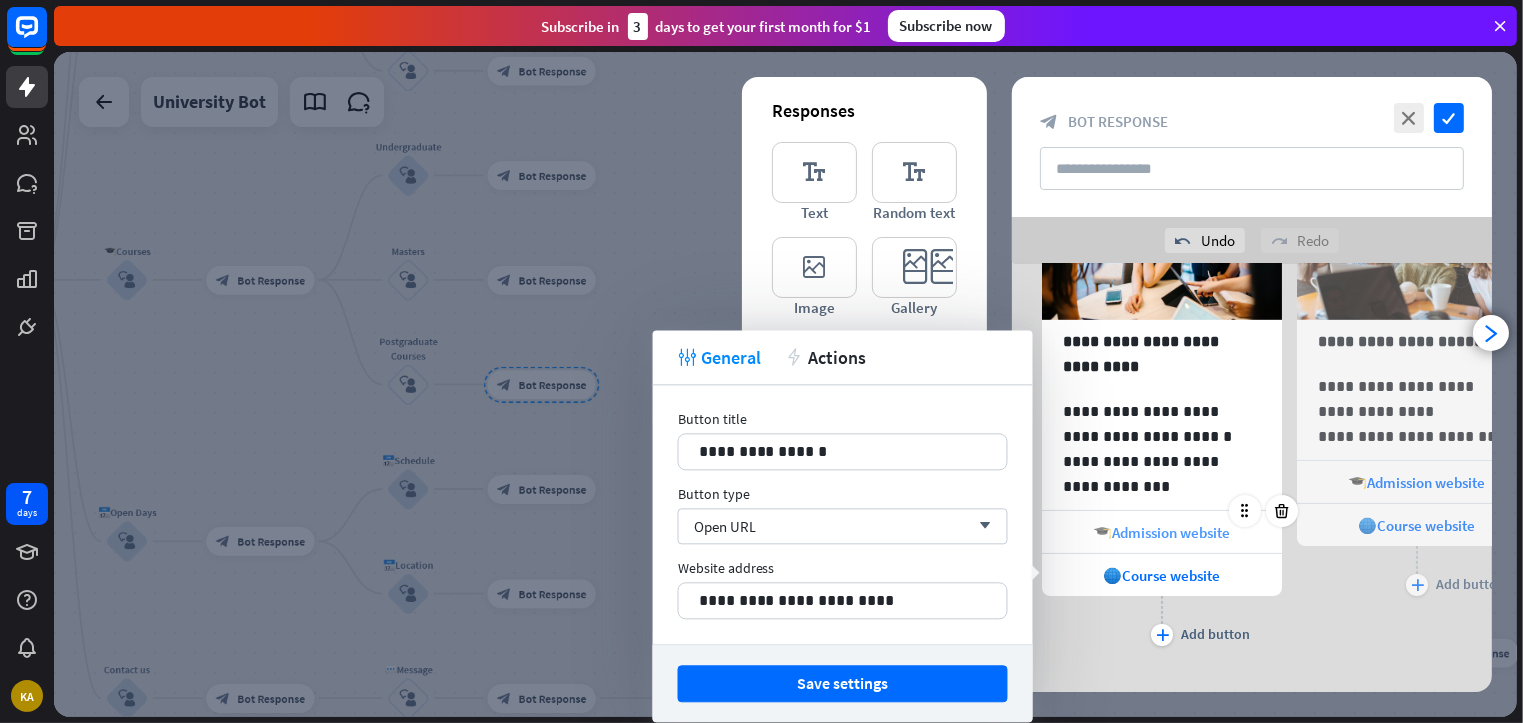 click on "🎓Admission website" at bounding box center [1162, 532] 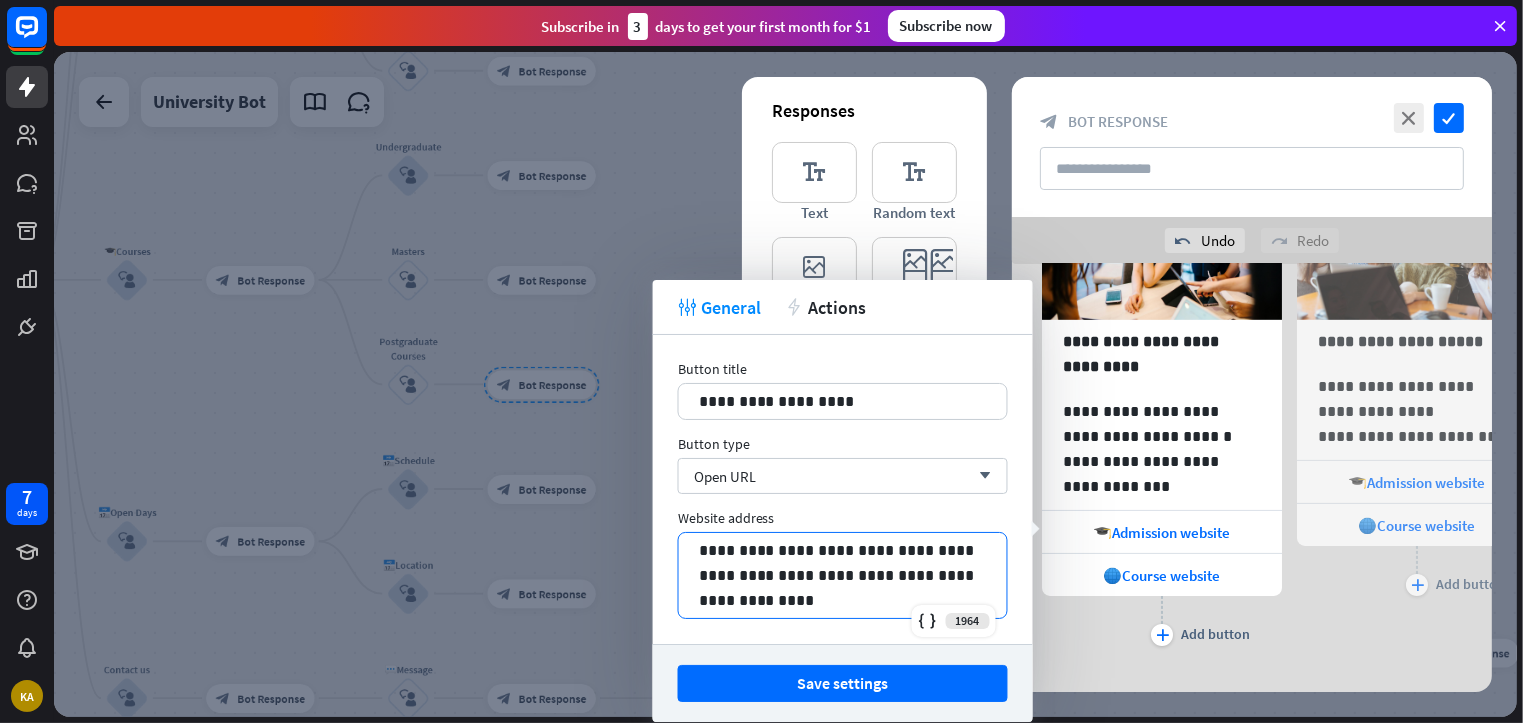 click on "**********" at bounding box center (843, 575) 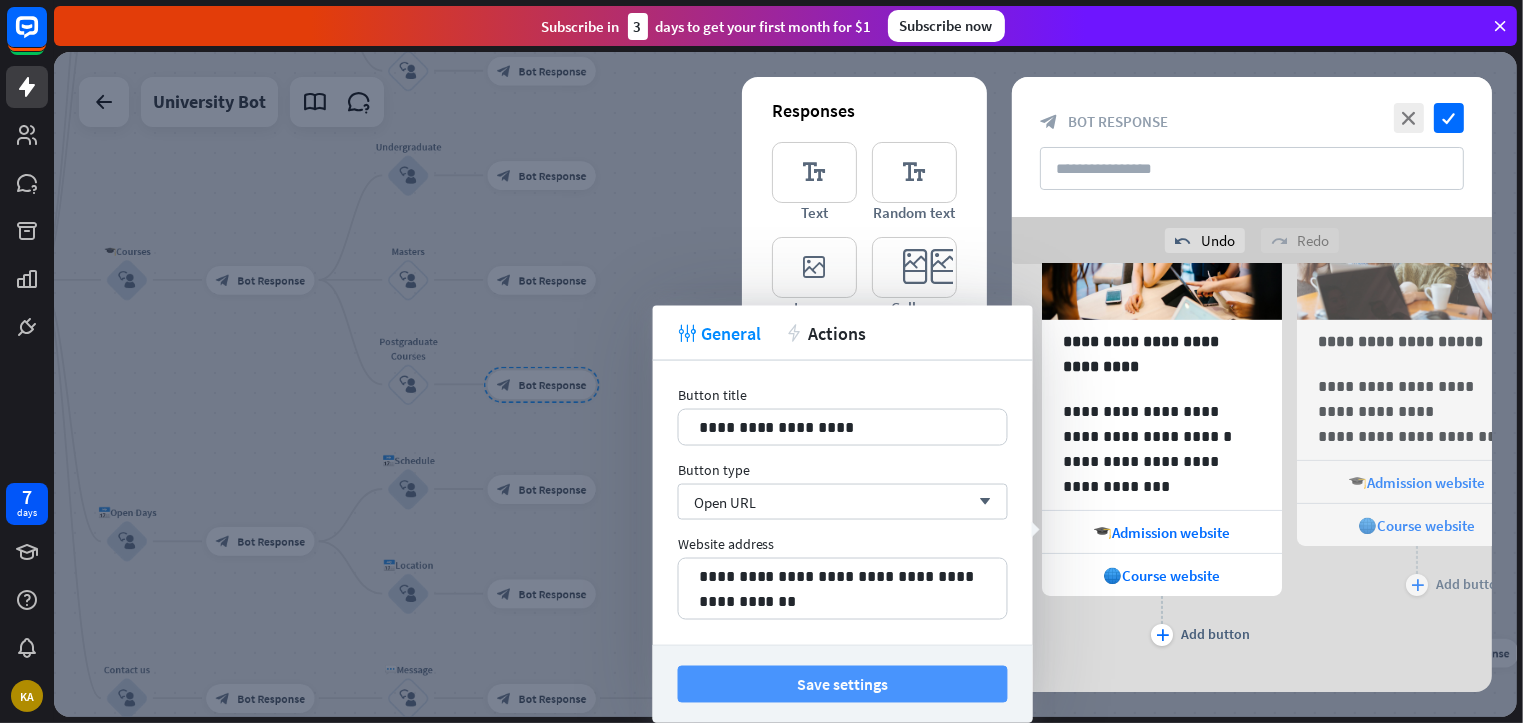 click on "Save settings" at bounding box center [843, 684] 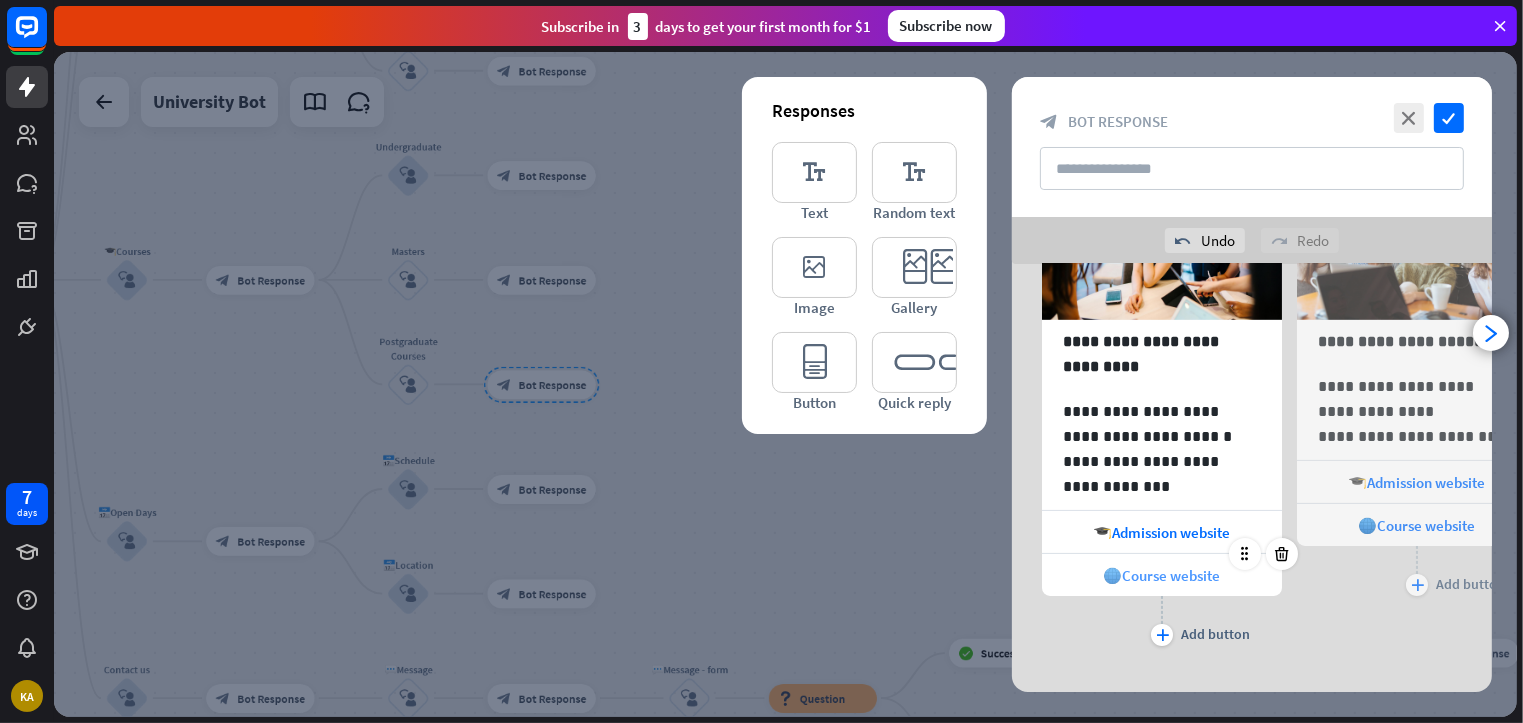 click on "🌐Course website" at bounding box center (1162, 575) 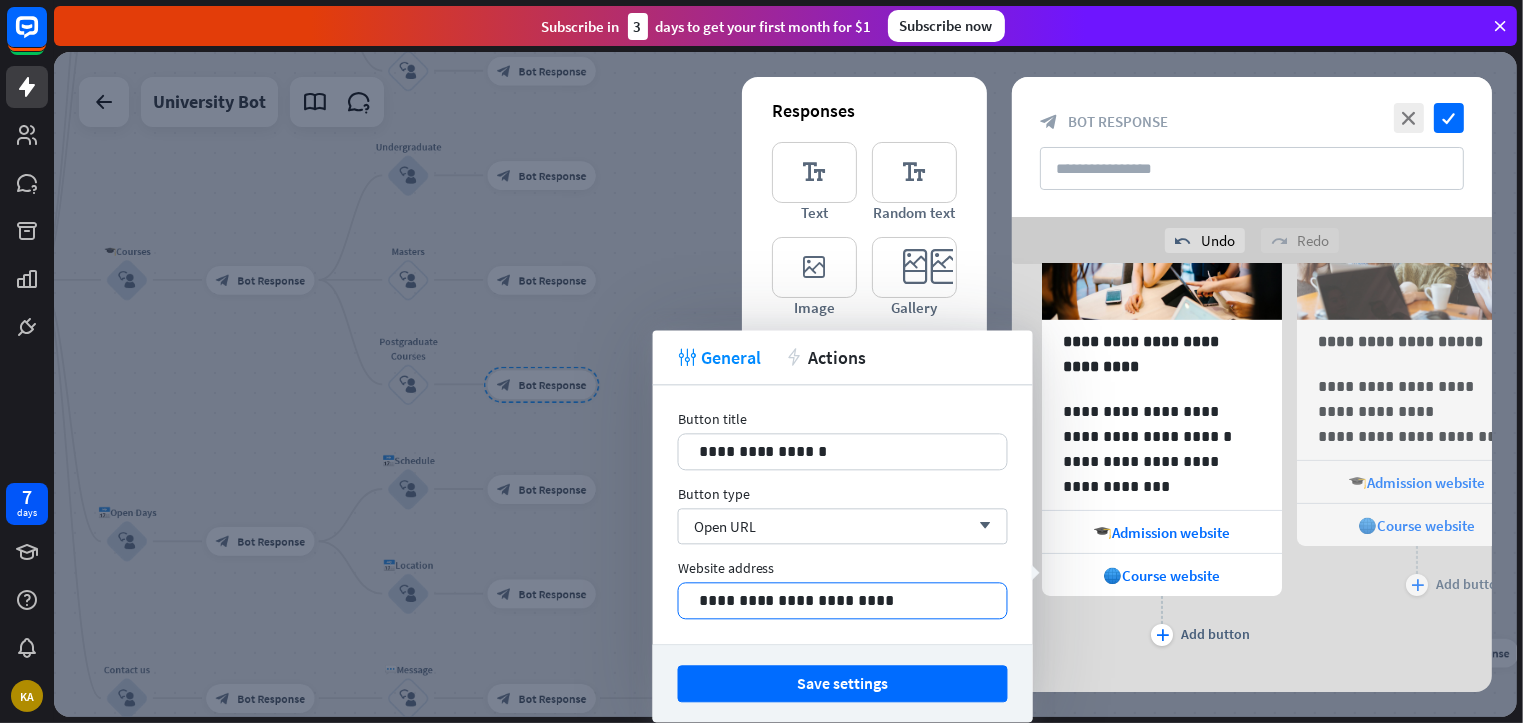 click on "**********" at bounding box center [843, 600] 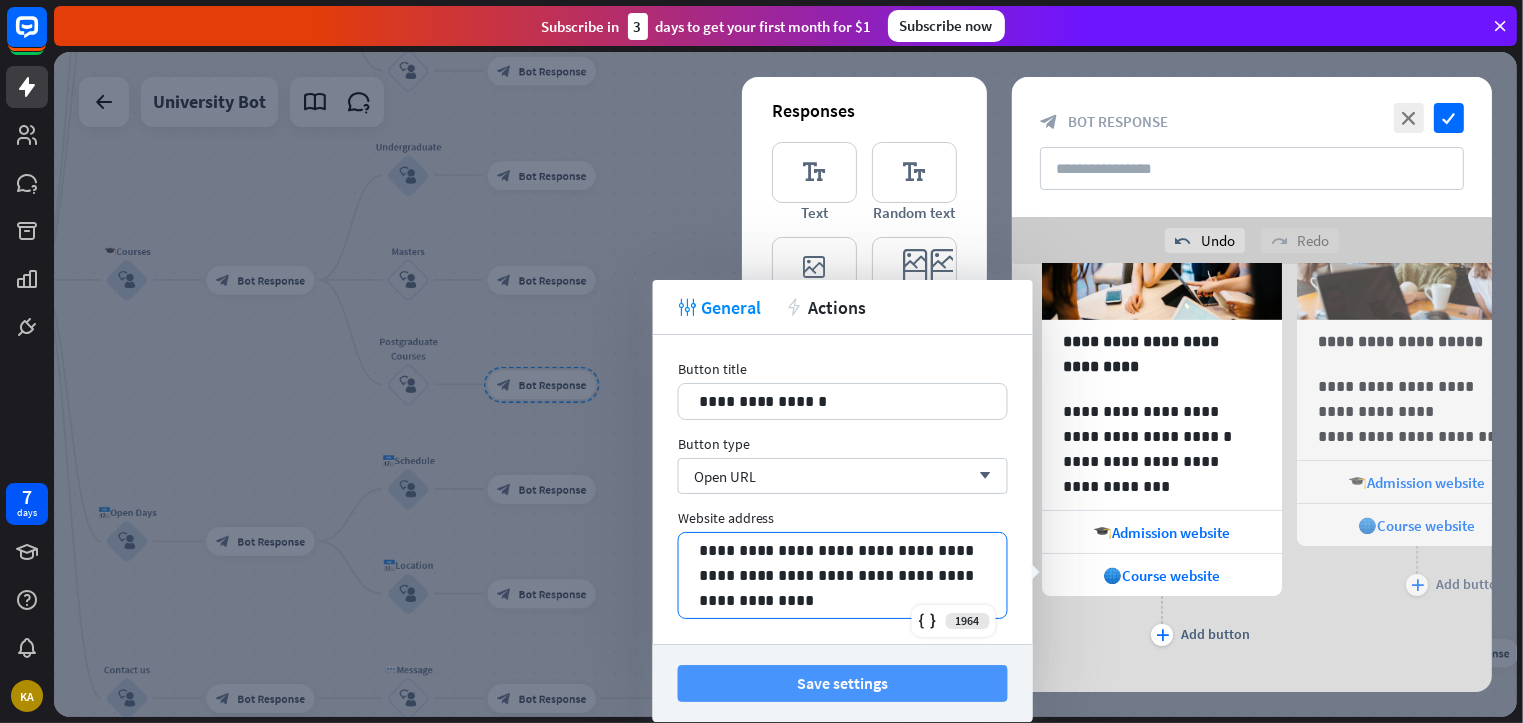 click on "Save settings" at bounding box center [843, 683] 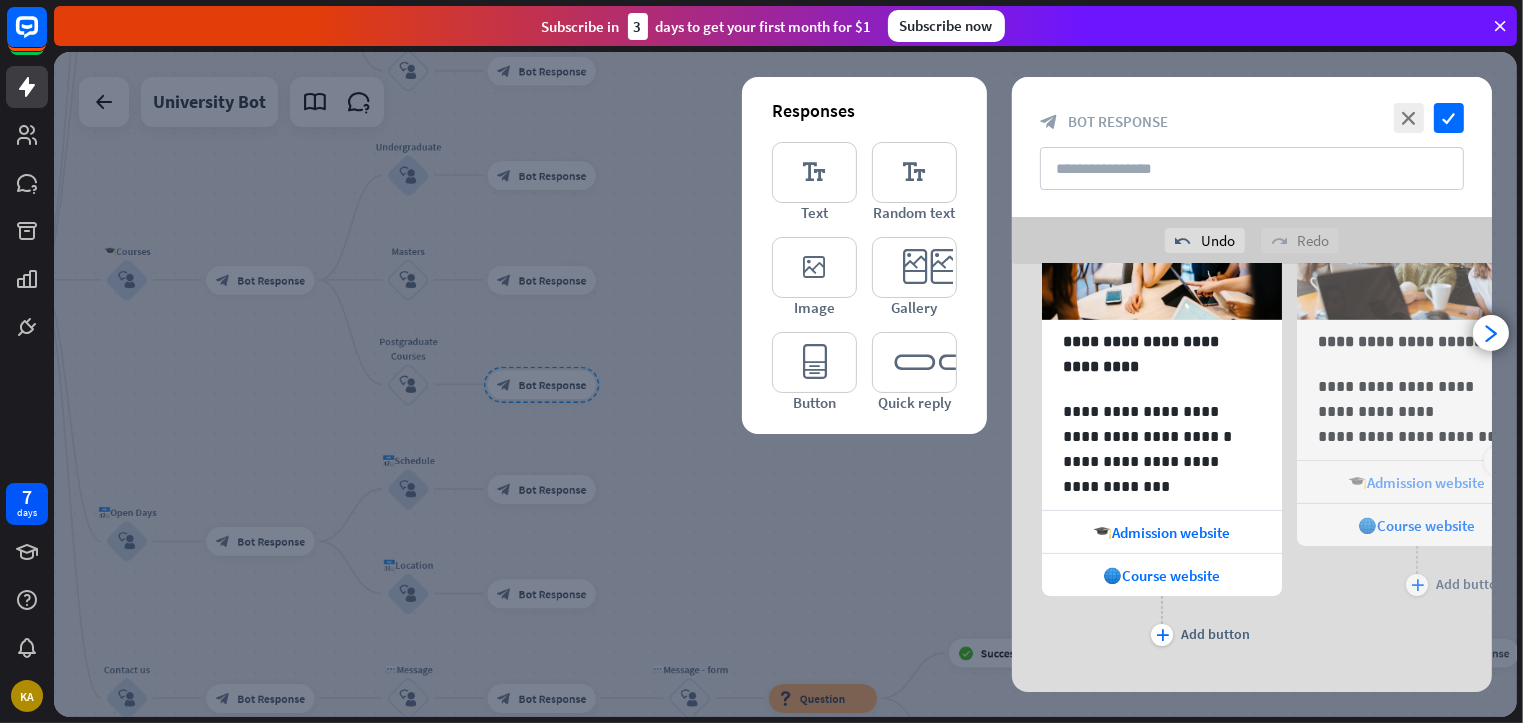 click on "🎓Admission website" at bounding box center [1417, 482] 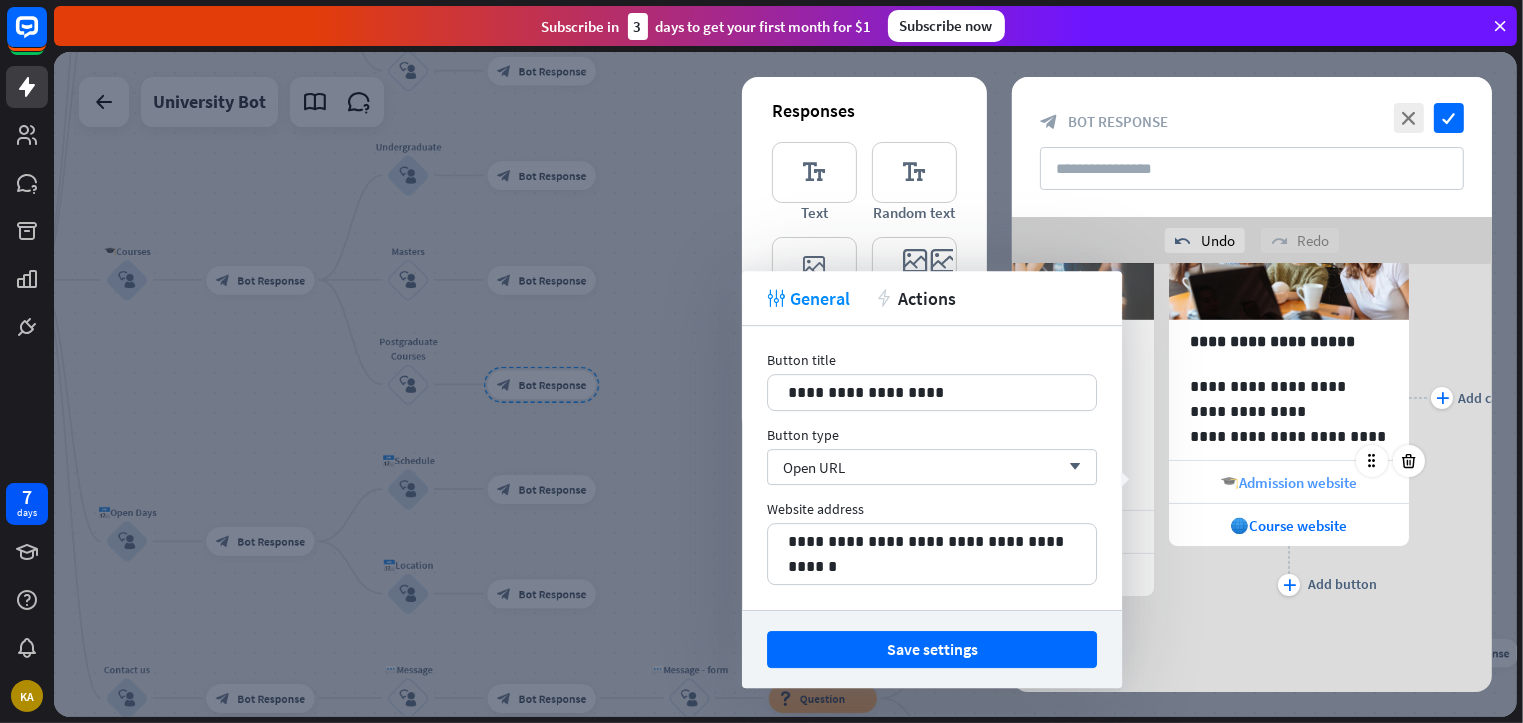 scroll, scrollTop: 0, scrollLeft: 164, axis: horizontal 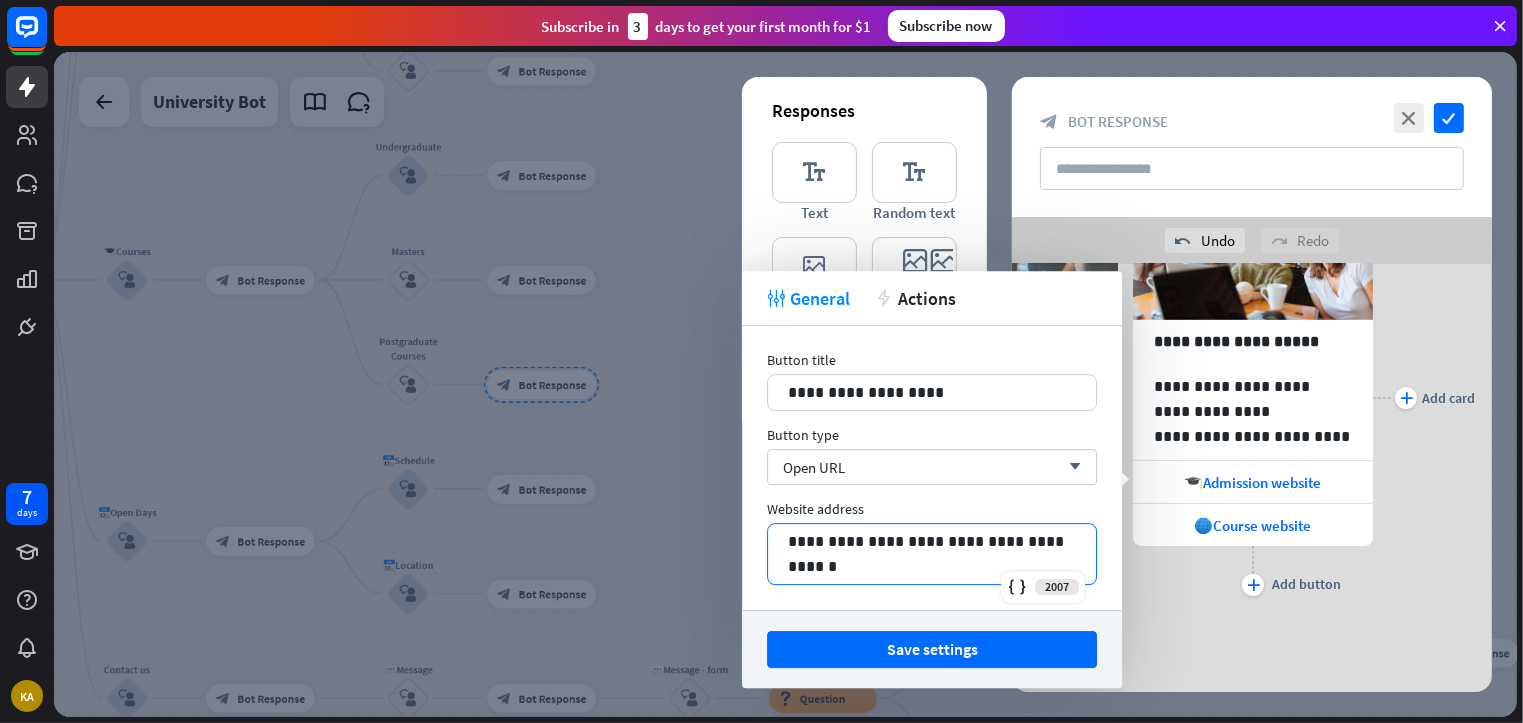 click on "**********" at bounding box center (932, 554) 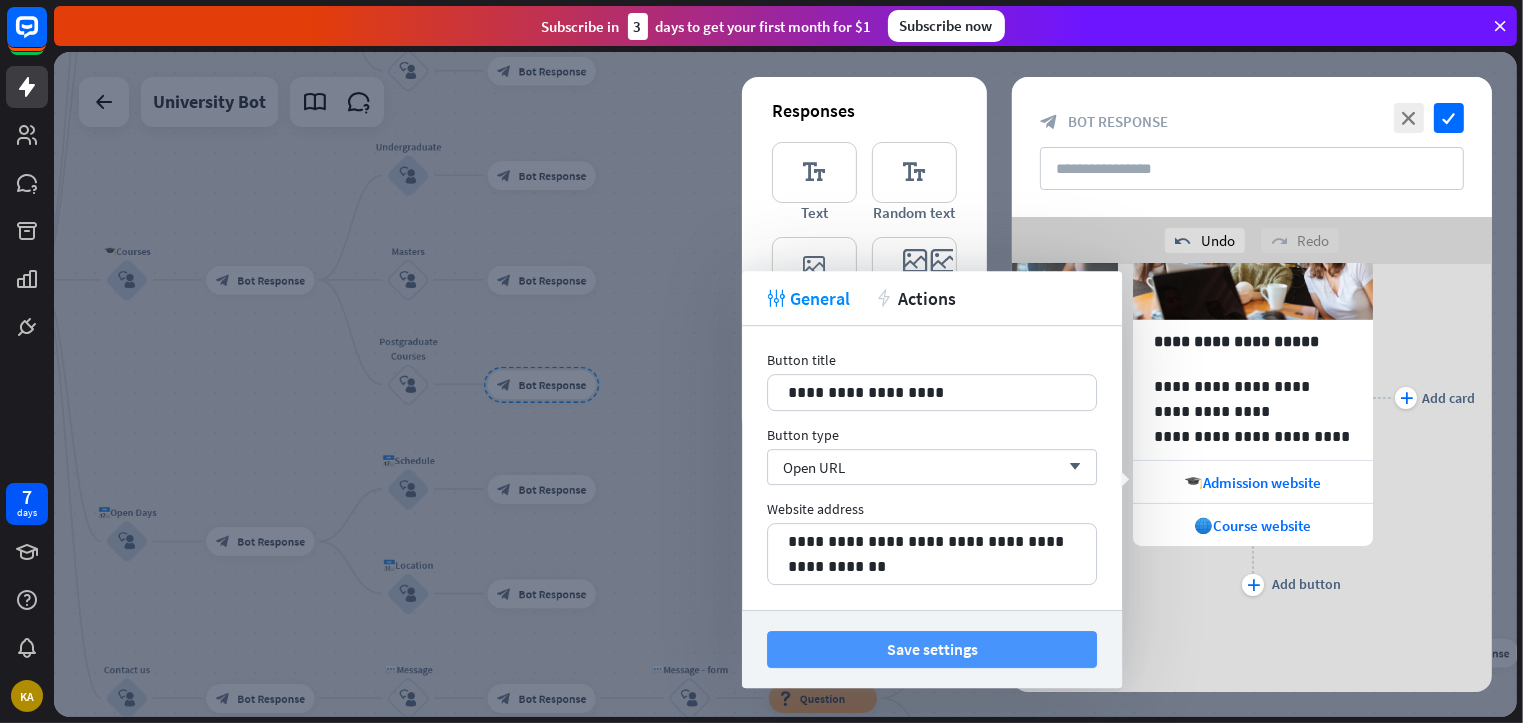 click on "Save settings" at bounding box center (932, 649) 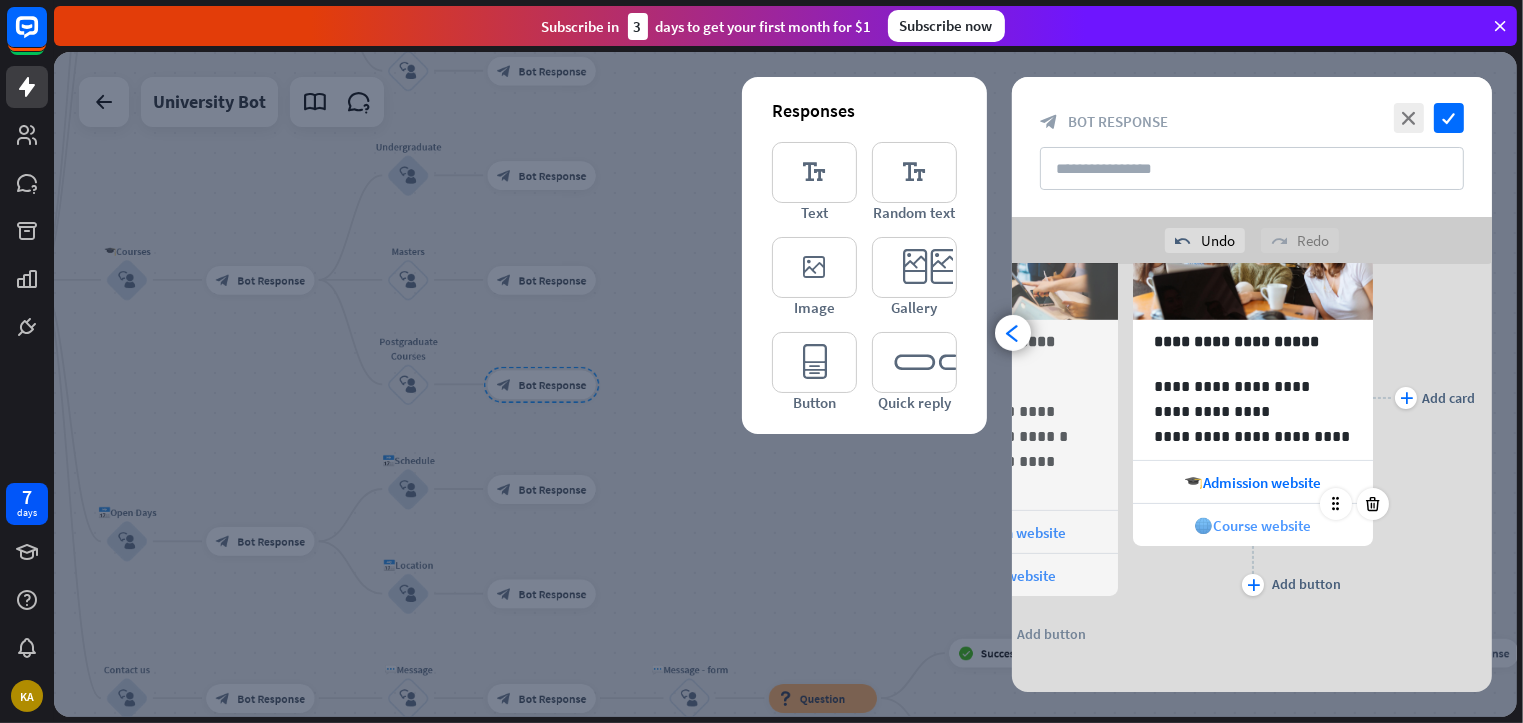 click on "🌐Course website" at bounding box center [1253, 525] 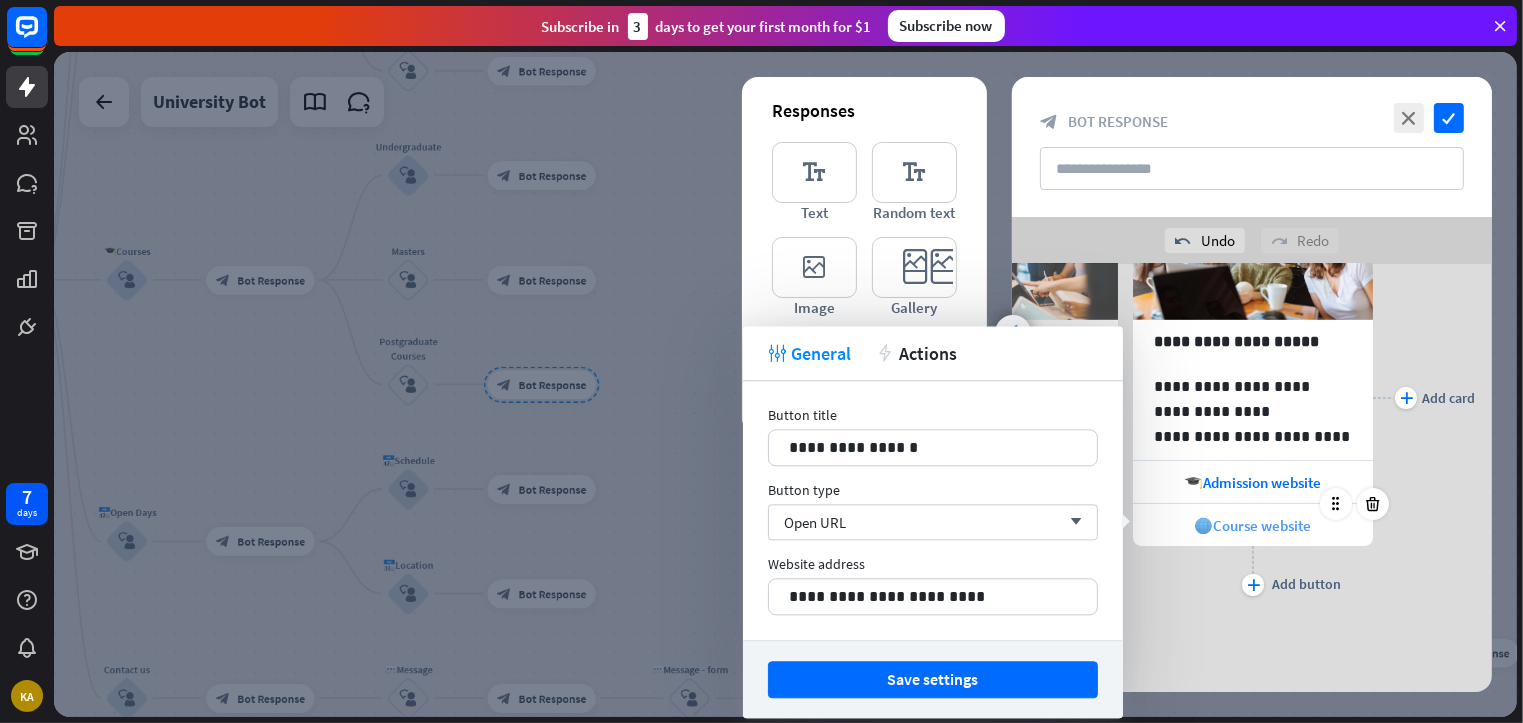 scroll, scrollTop: 0, scrollLeft: 164, axis: horizontal 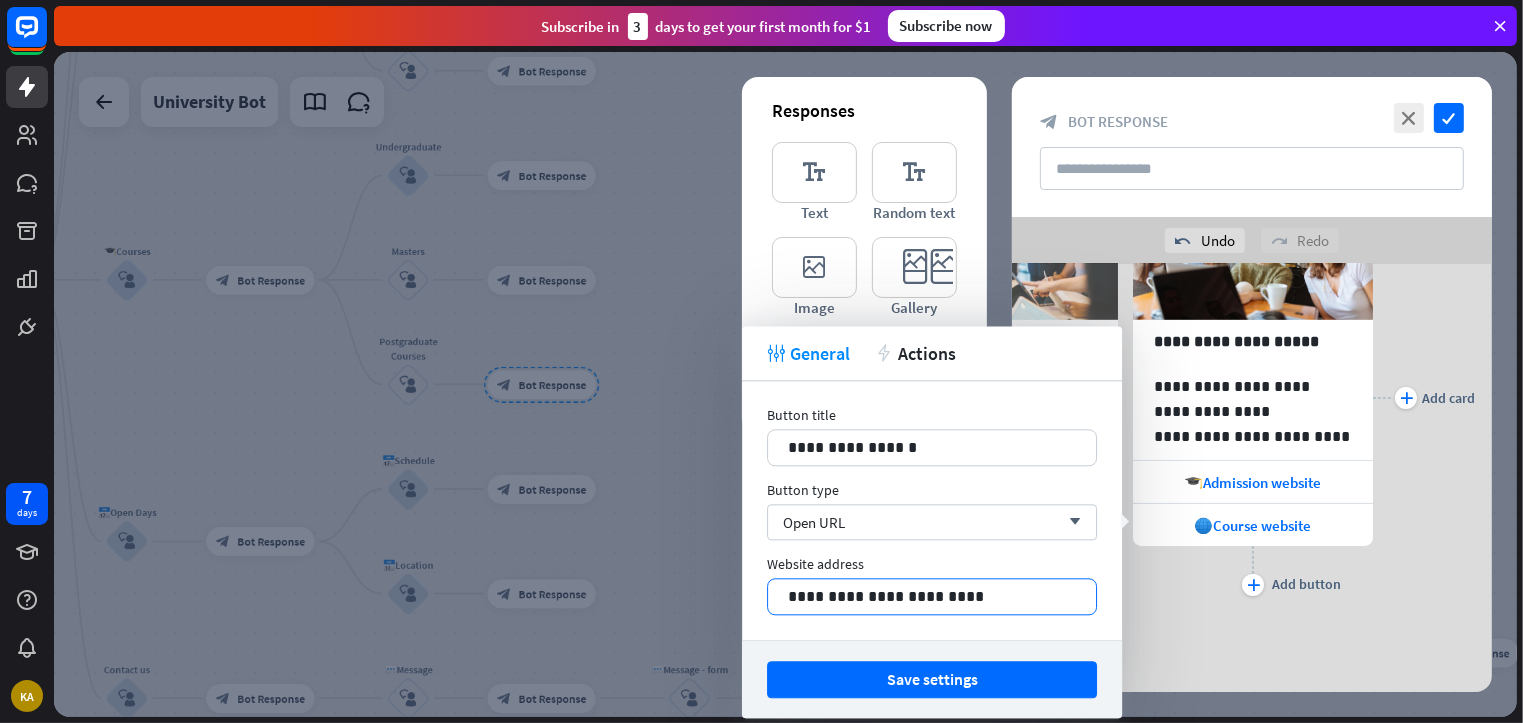 click on "**********" at bounding box center (932, 596) 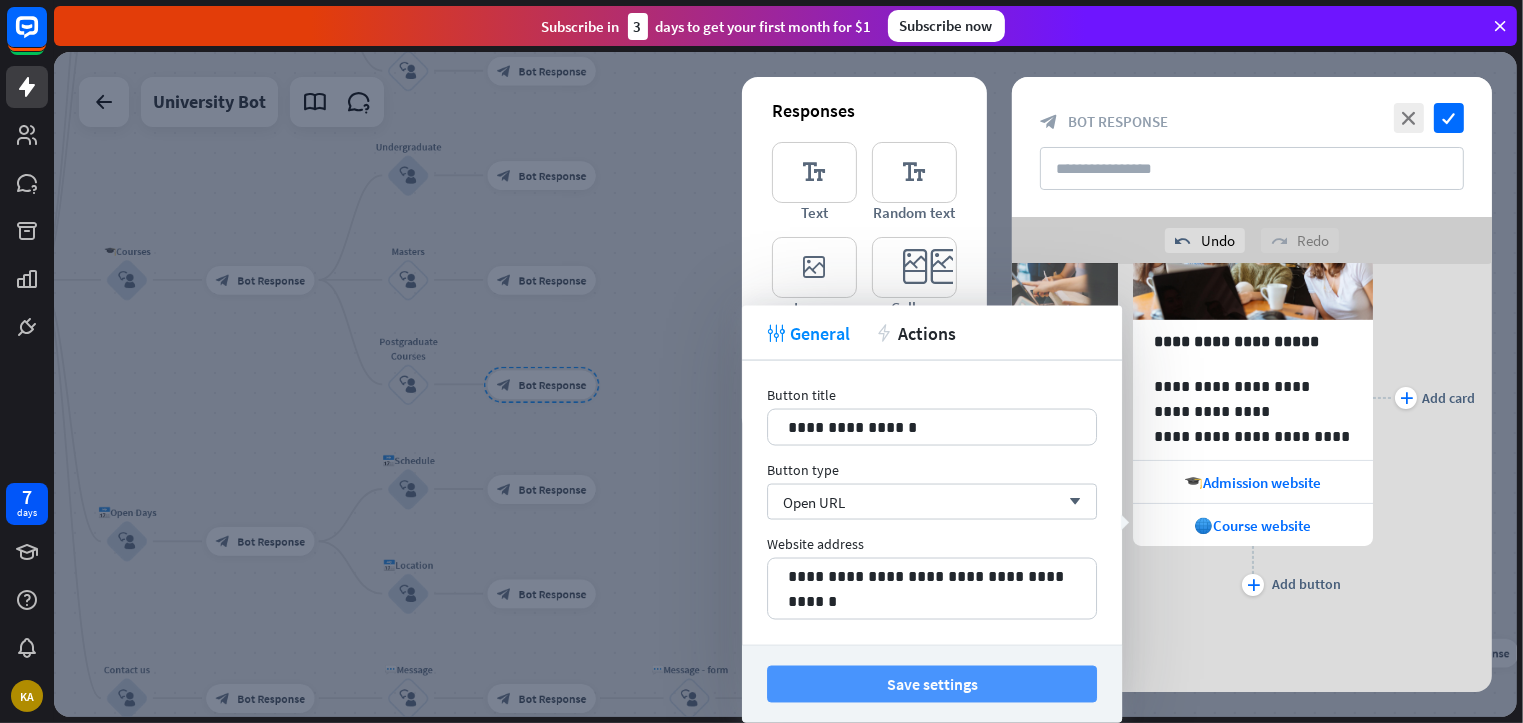 click on "Save settings" at bounding box center (932, 684) 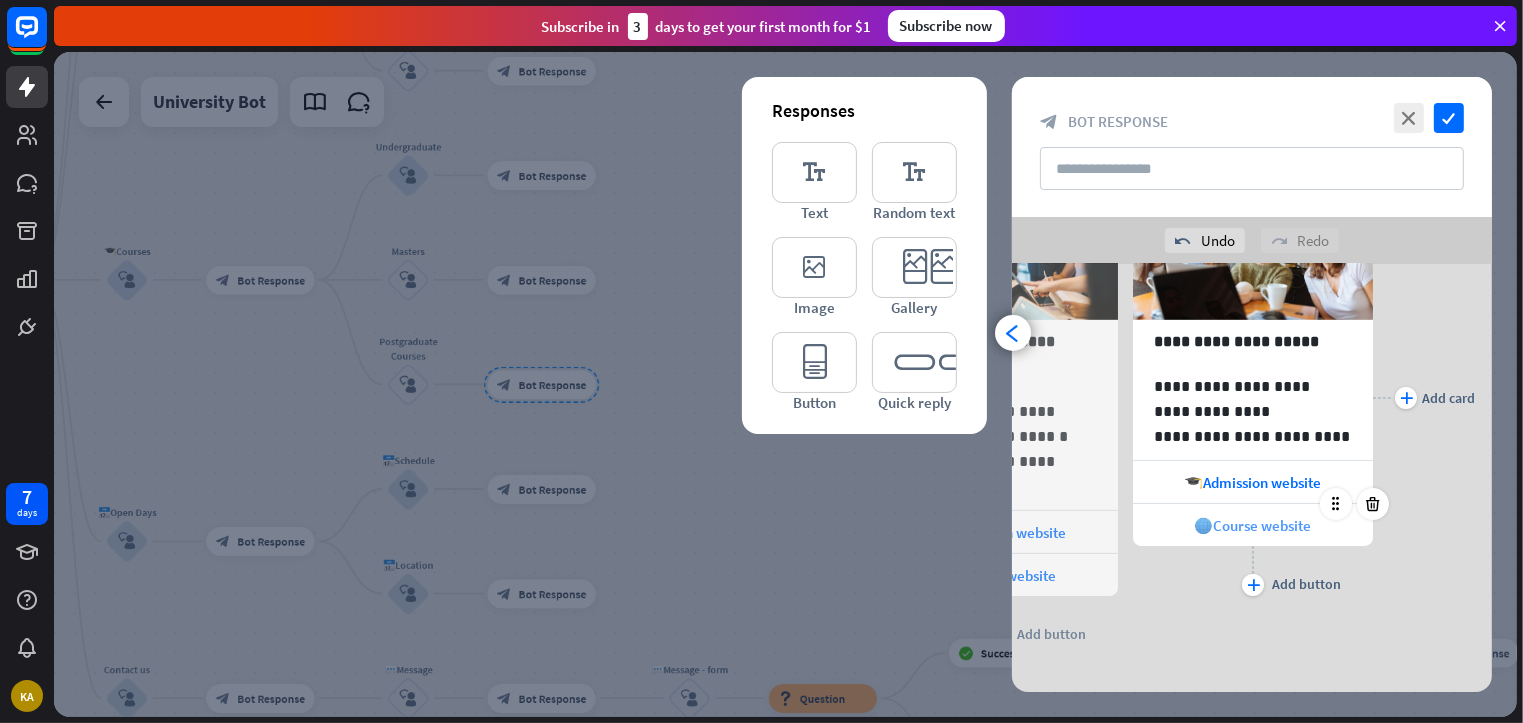 click on "🌐Course website" at bounding box center (1253, 525) 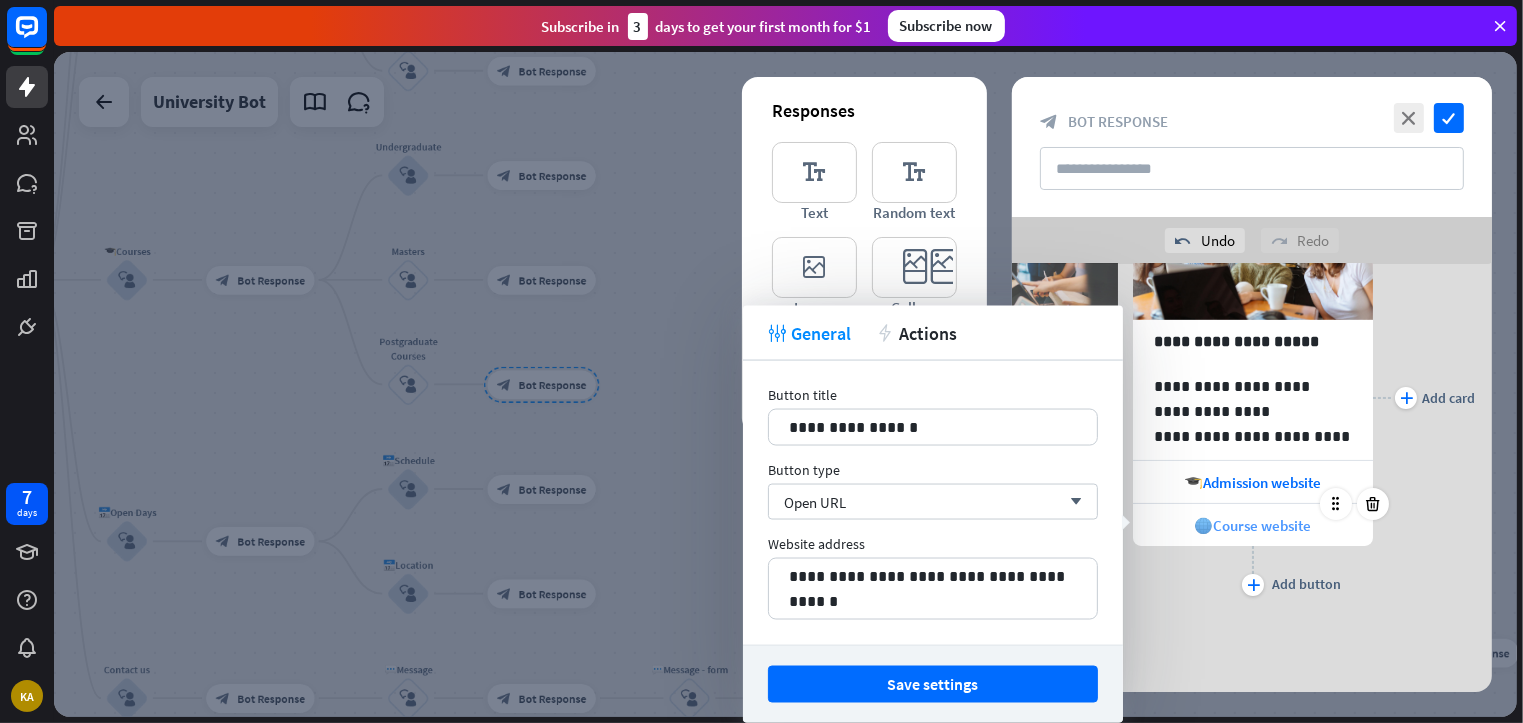 scroll, scrollTop: 0, scrollLeft: 164, axis: horizontal 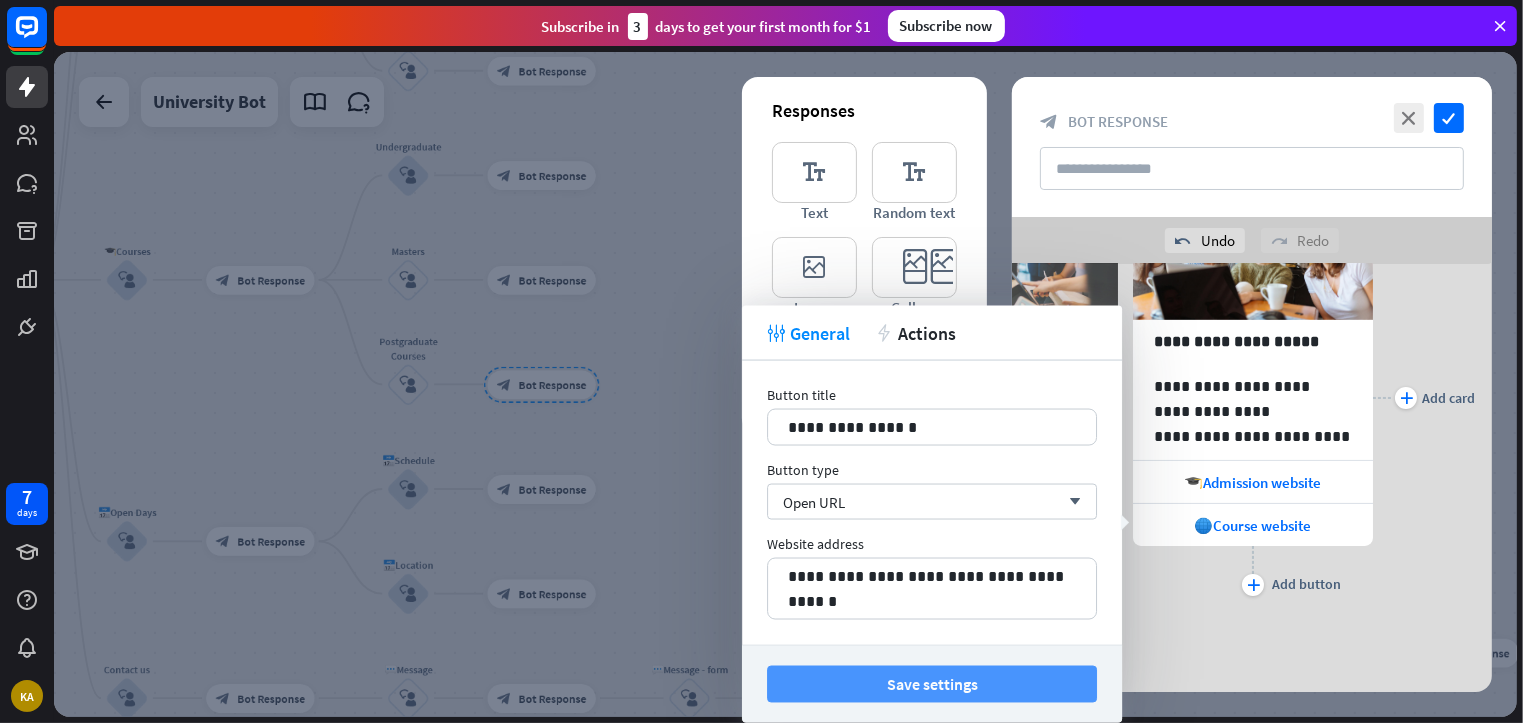 click on "Save settings" at bounding box center [932, 684] 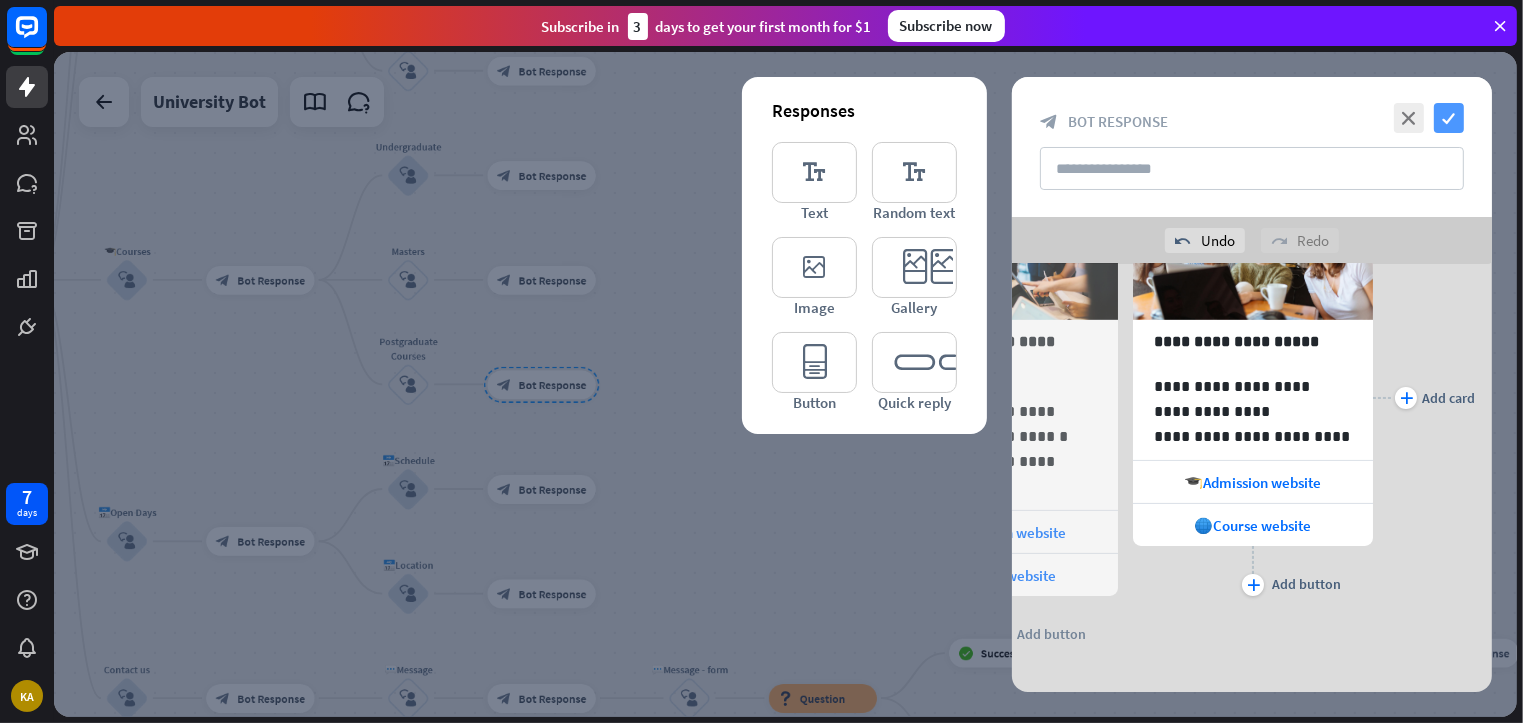click on "check" at bounding box center [1449, 118] 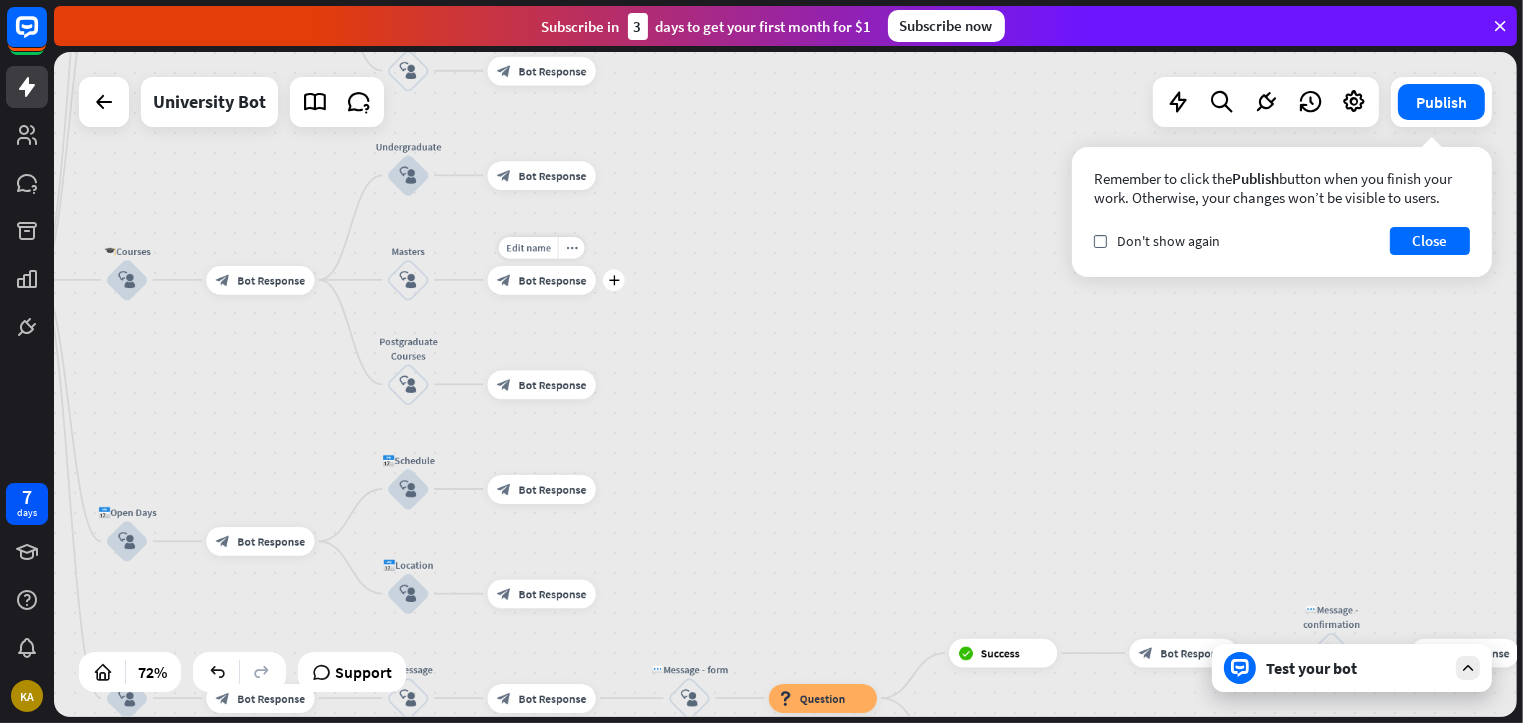 click on "Bot Response" at bounding box center (553, 280) 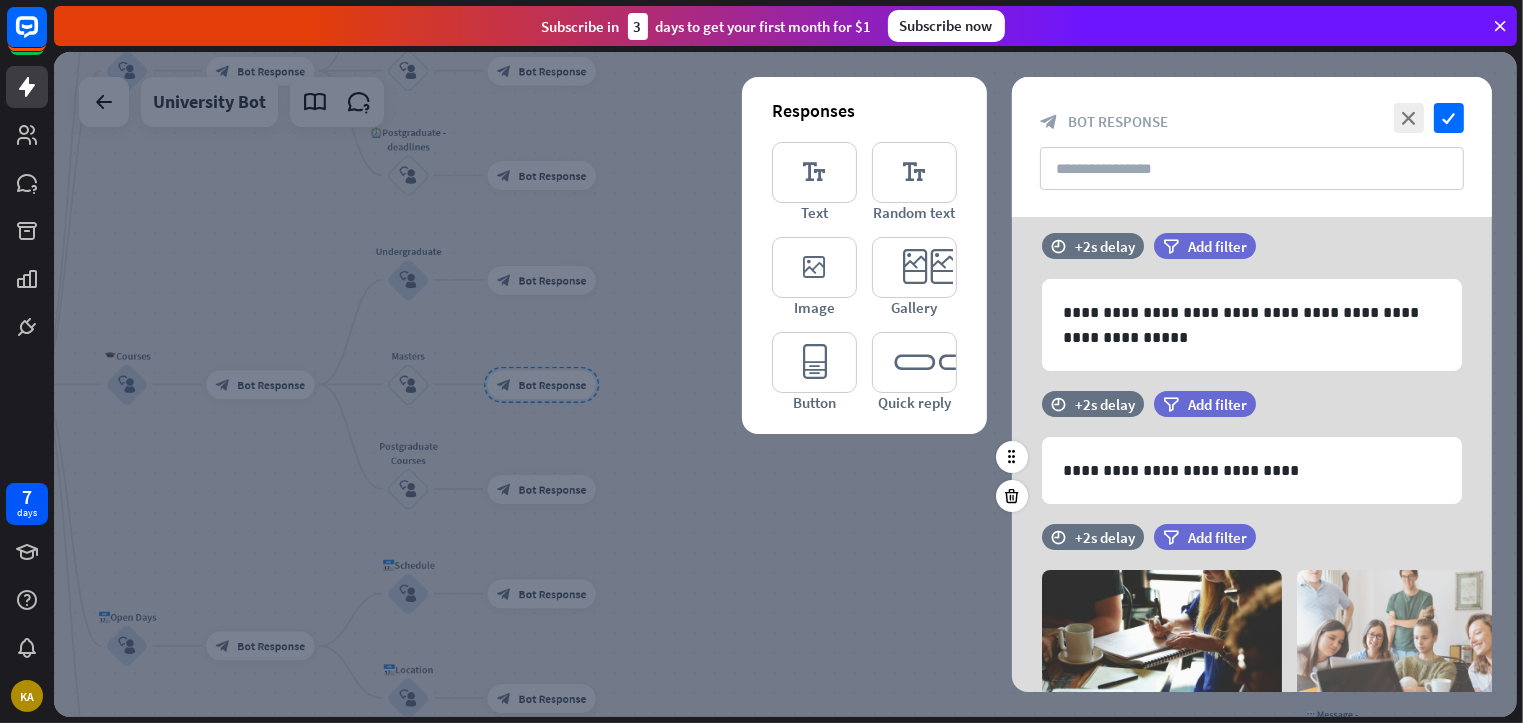 scroll, scrollTop: 20, scrollLeft: 0, axis: vertical 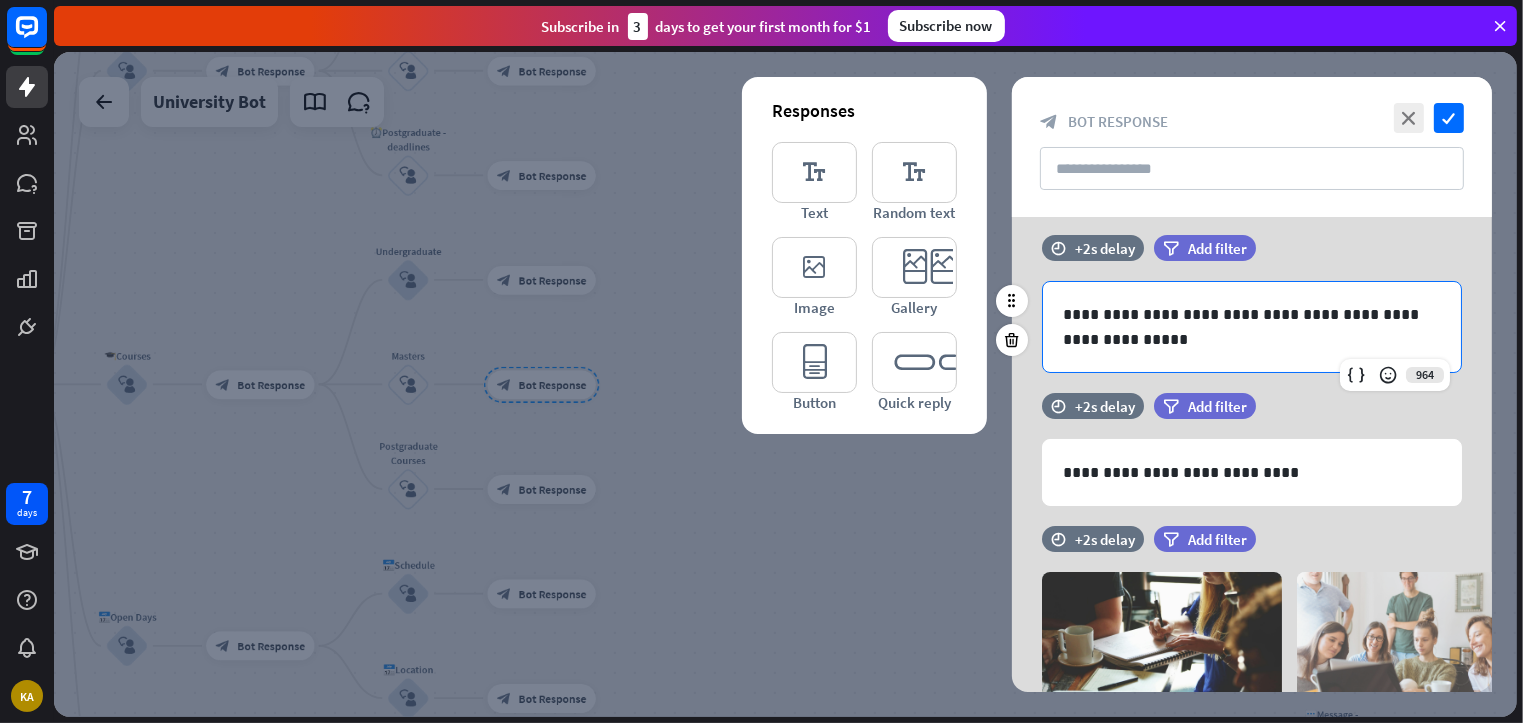 click on "**********" at bounding box center (1252, 327) 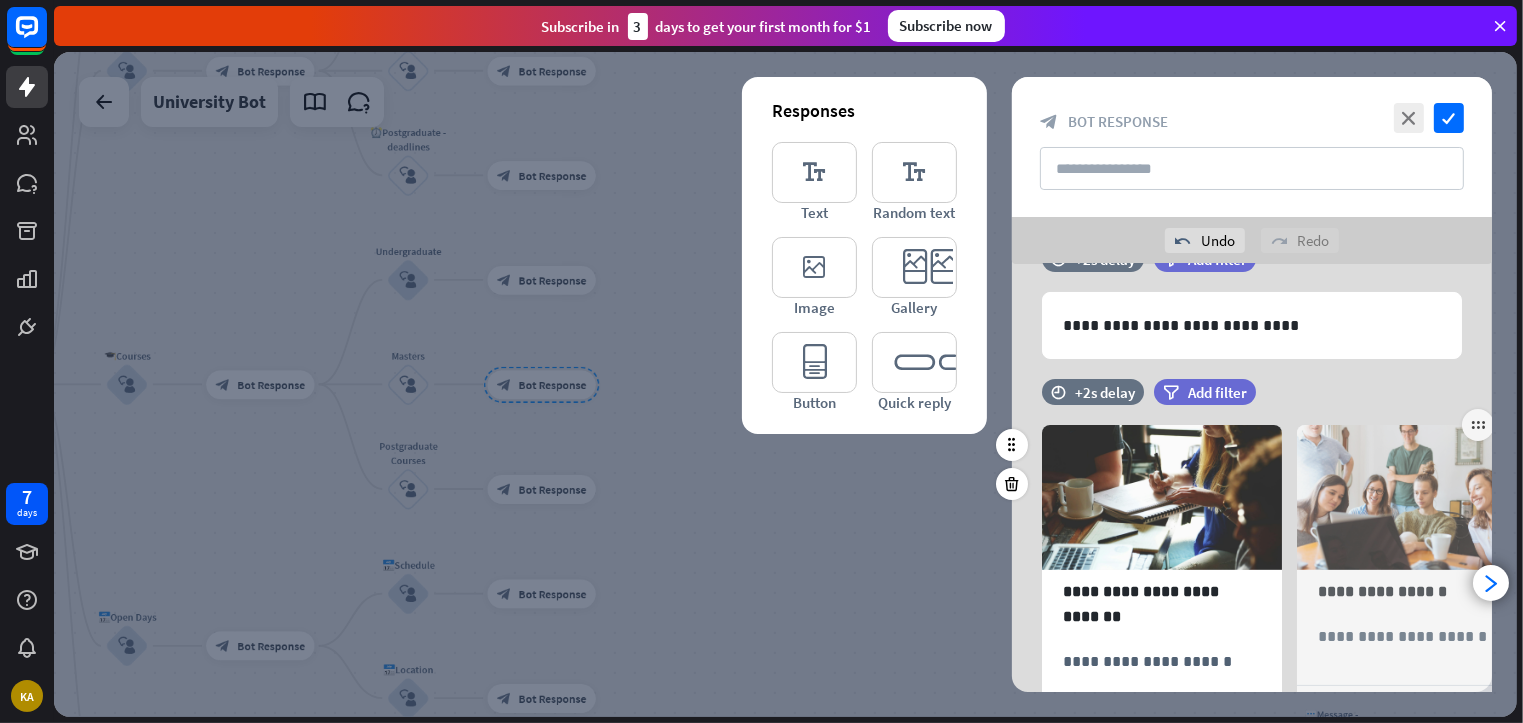 scroll, scrollTop: 298, scrollLeft: 0, axis: vertical 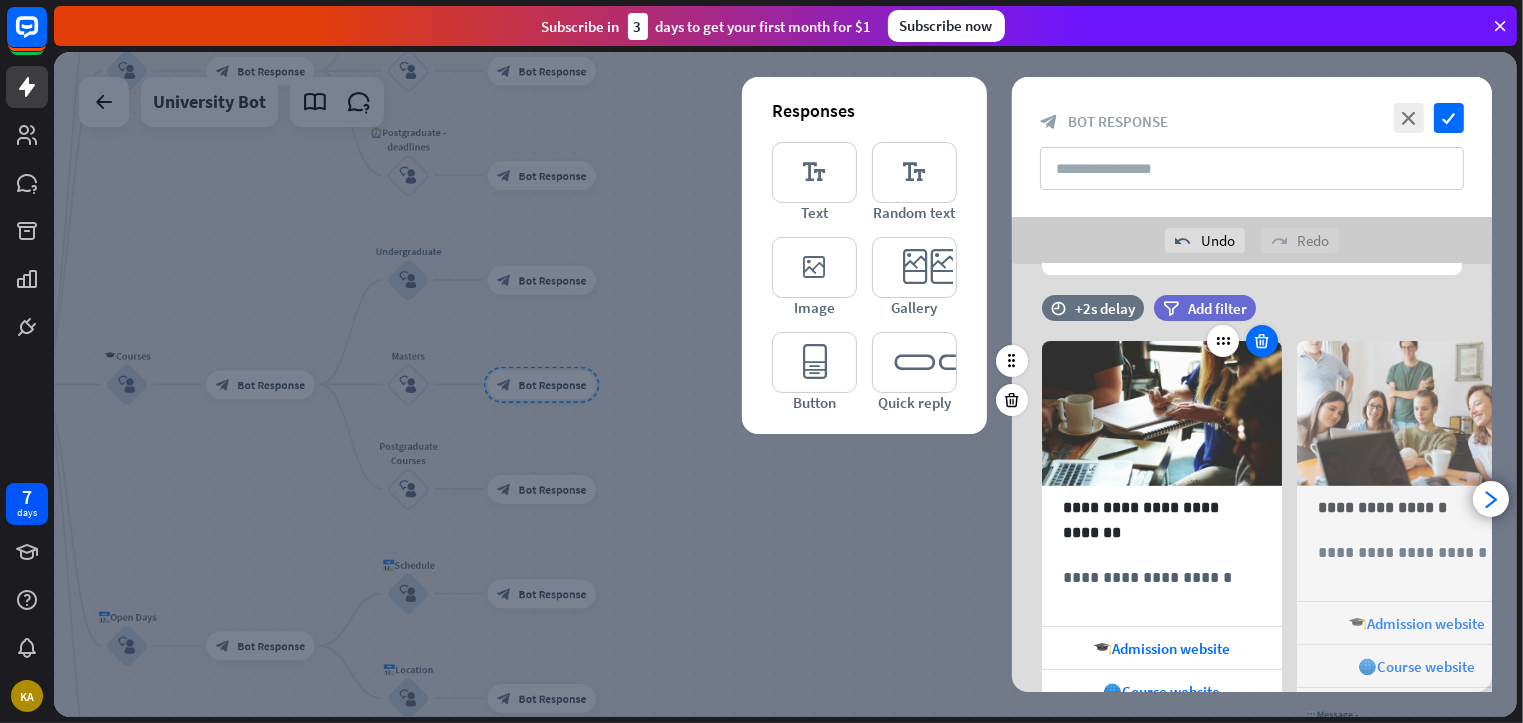 click at bounding box center (1262, 341) 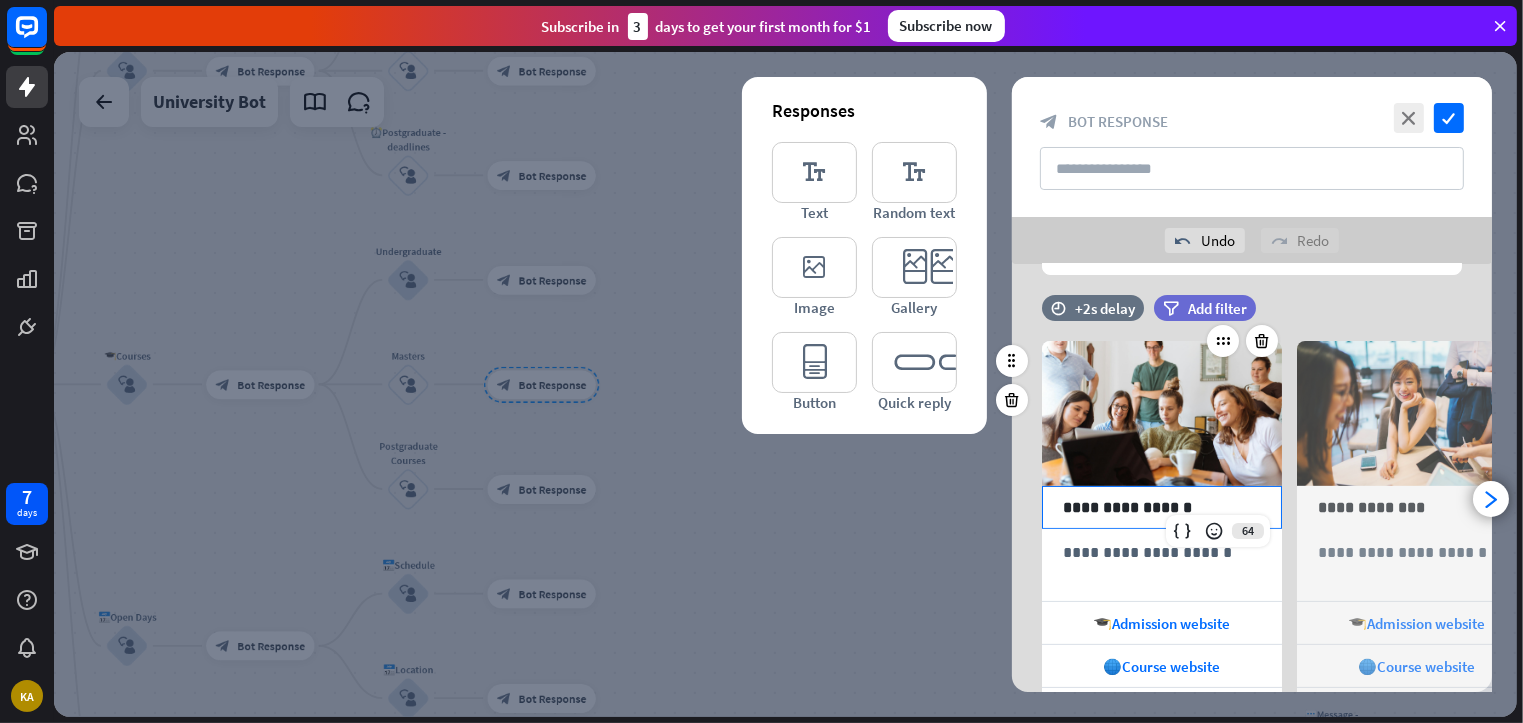 click on "**********" at bounding box center [1162, 507] 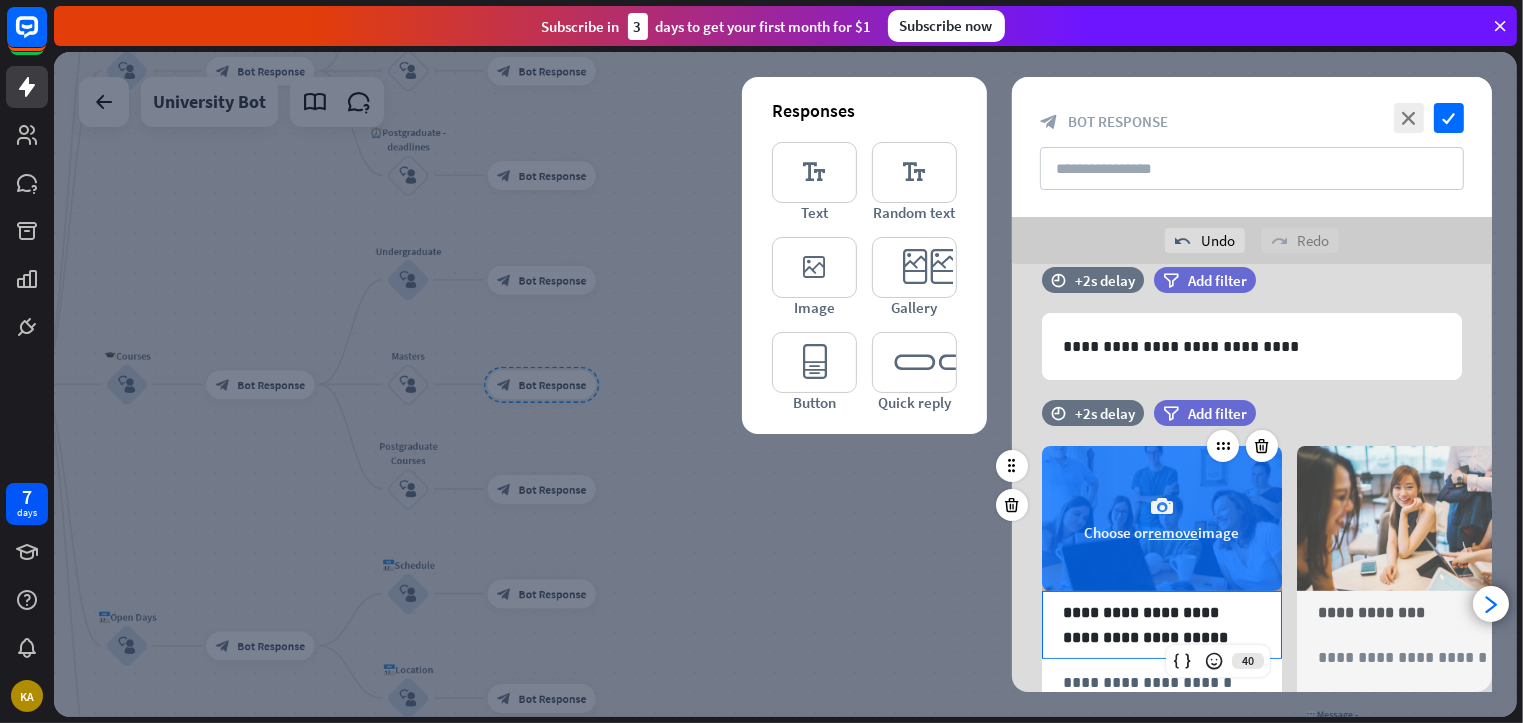 scroll, scrollTop: 204, scrollLeft: 0, axis: vertical 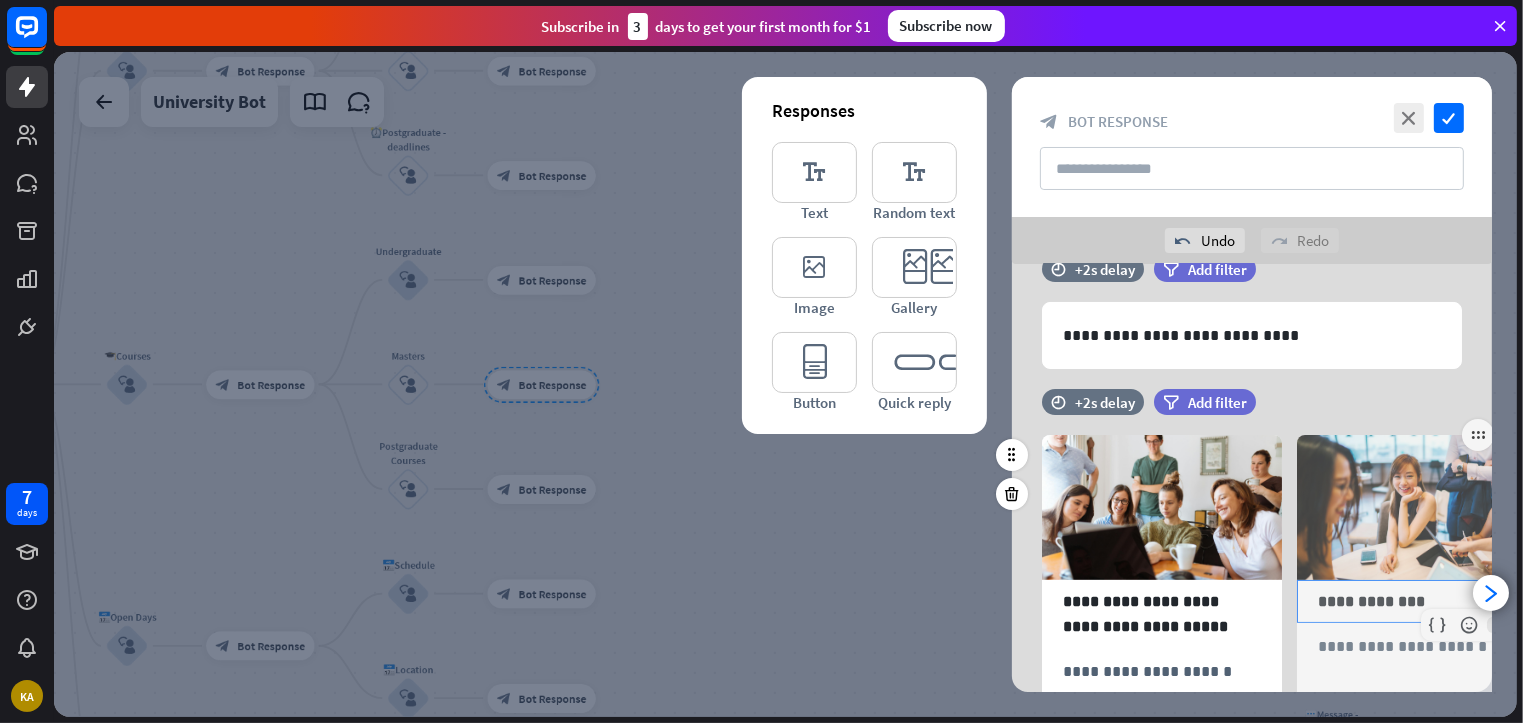 click on "**********" at bounding box center [1417, 601] 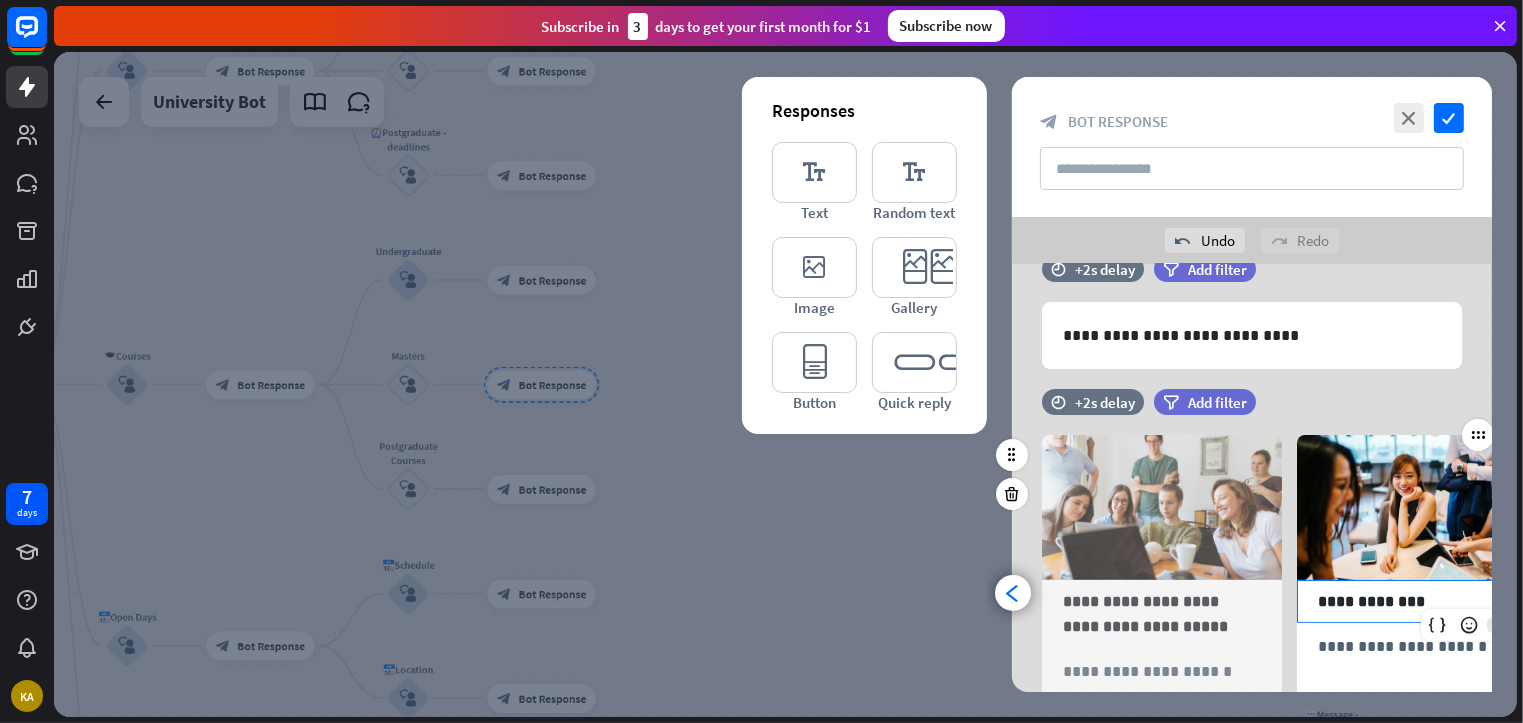 scroll, scrollTop: 0, scrollLeft: 164, axis: horizontal 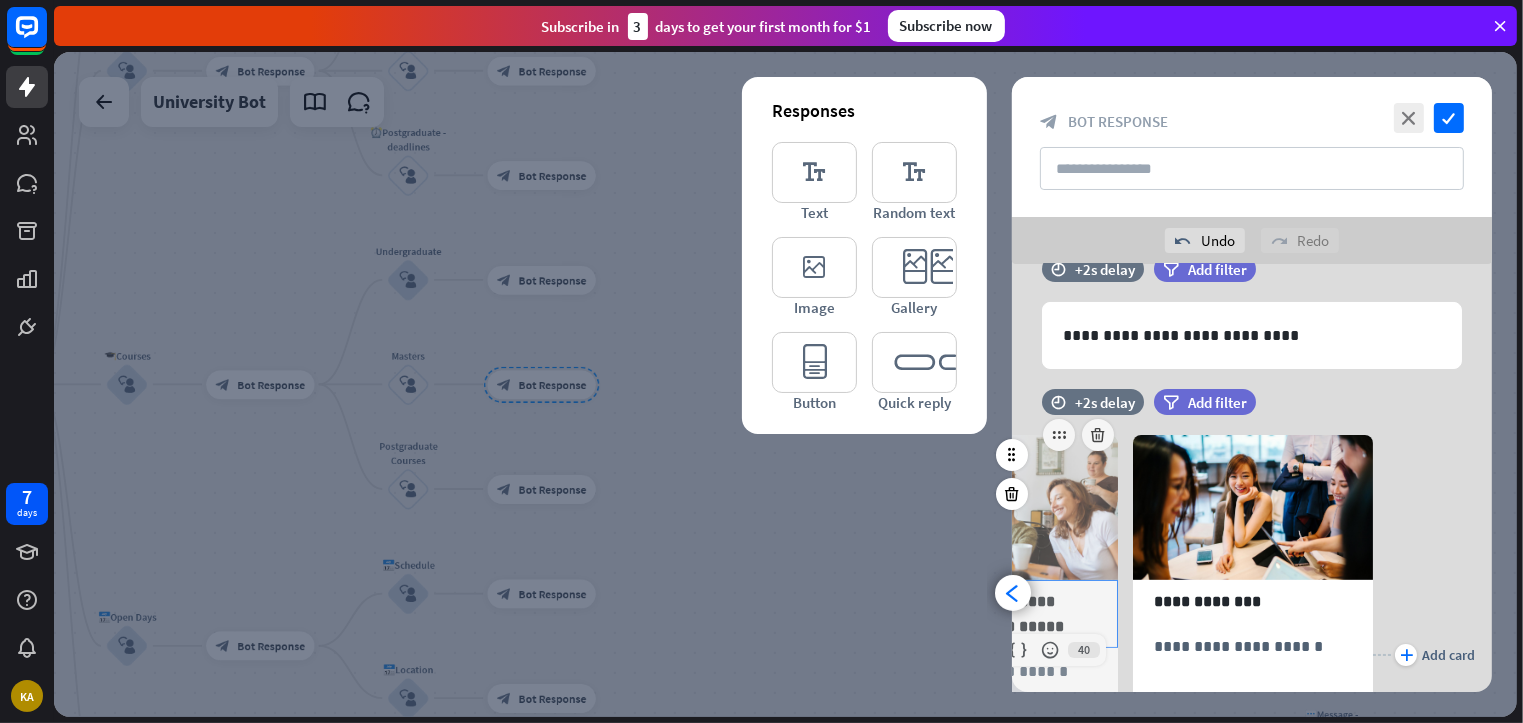 click on "**********" at bounding box center (998, 614) 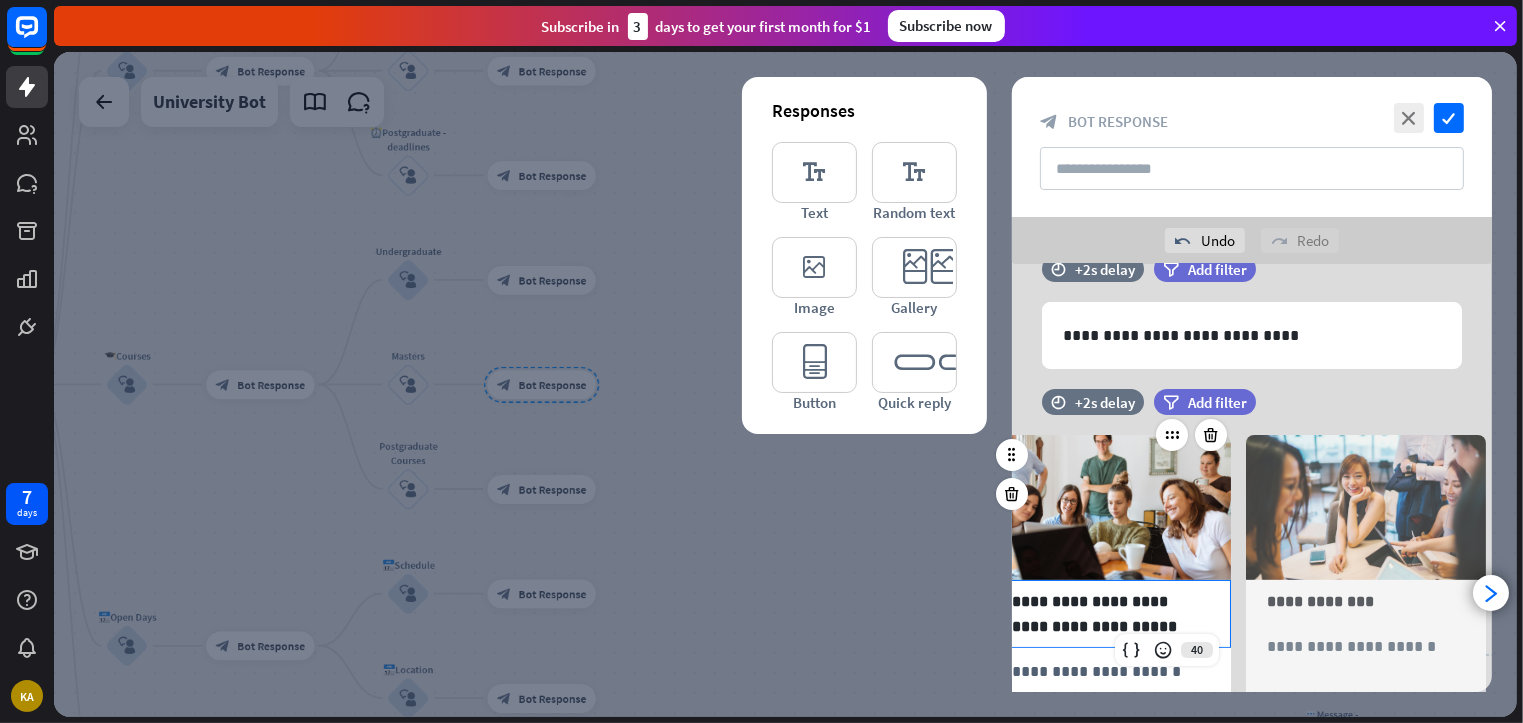 scroll, scrollTop: 0, scrollLeft: 0, axis: both 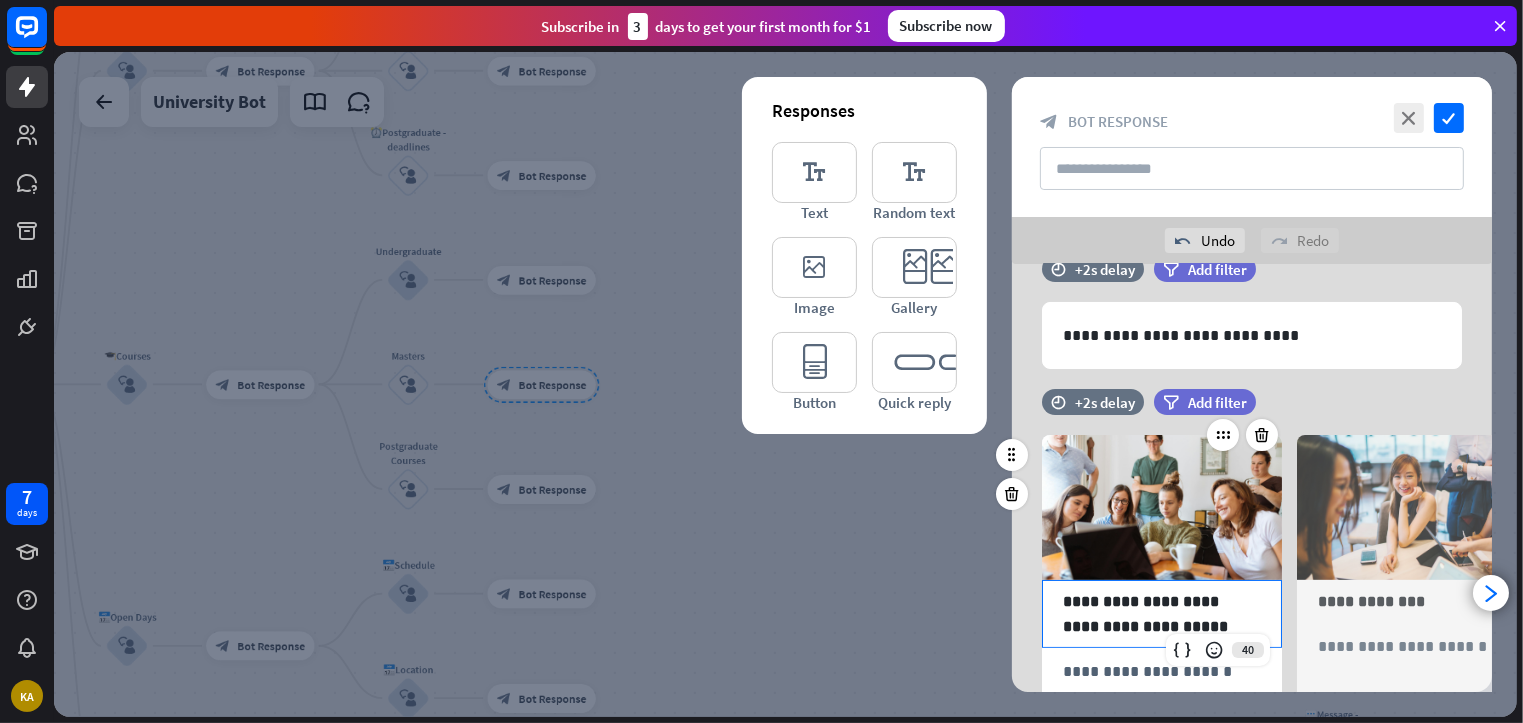 click on "**********" at bounding box center (1162, 614) 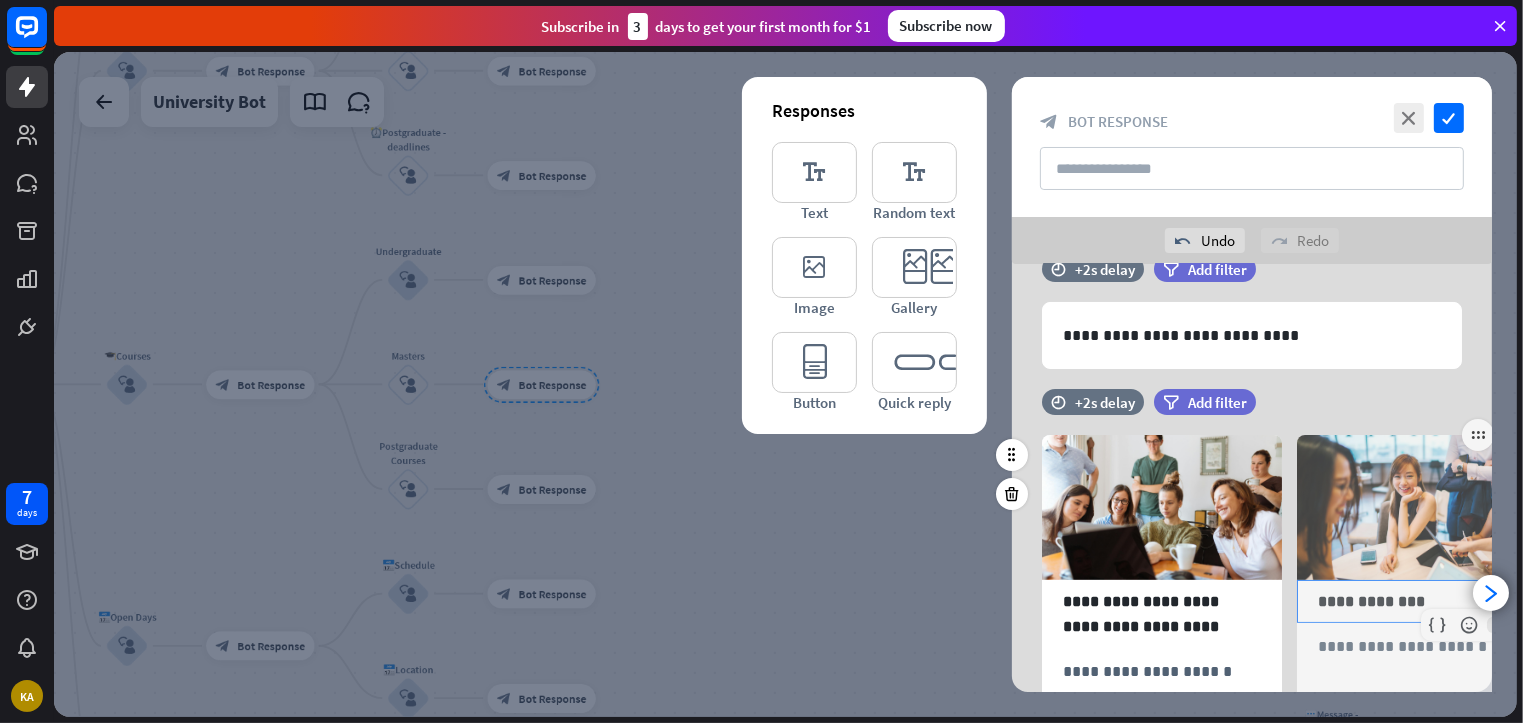 click on "**********" at bounding box center (1417, 601) 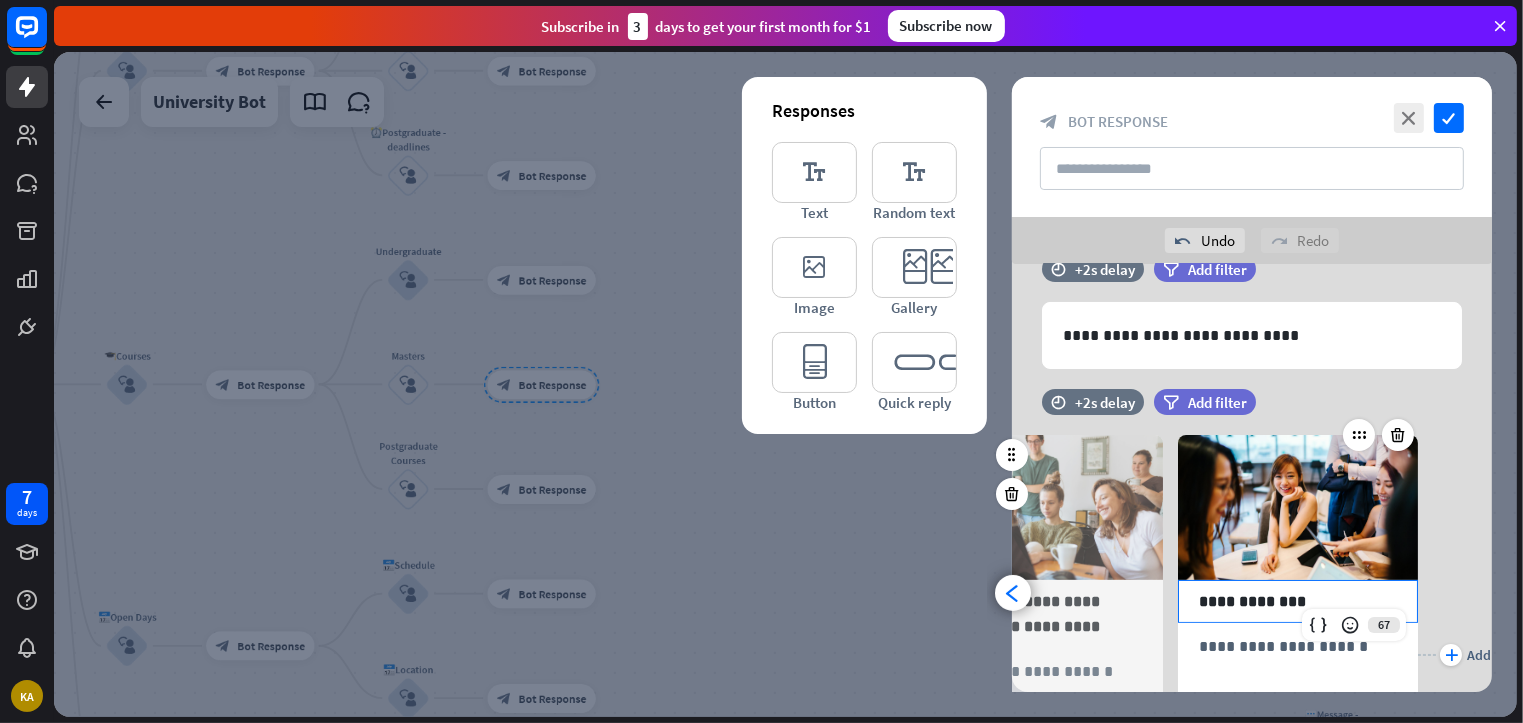 scroll, scrollTop: 0, scrollLeft: 164, axis: horizontal 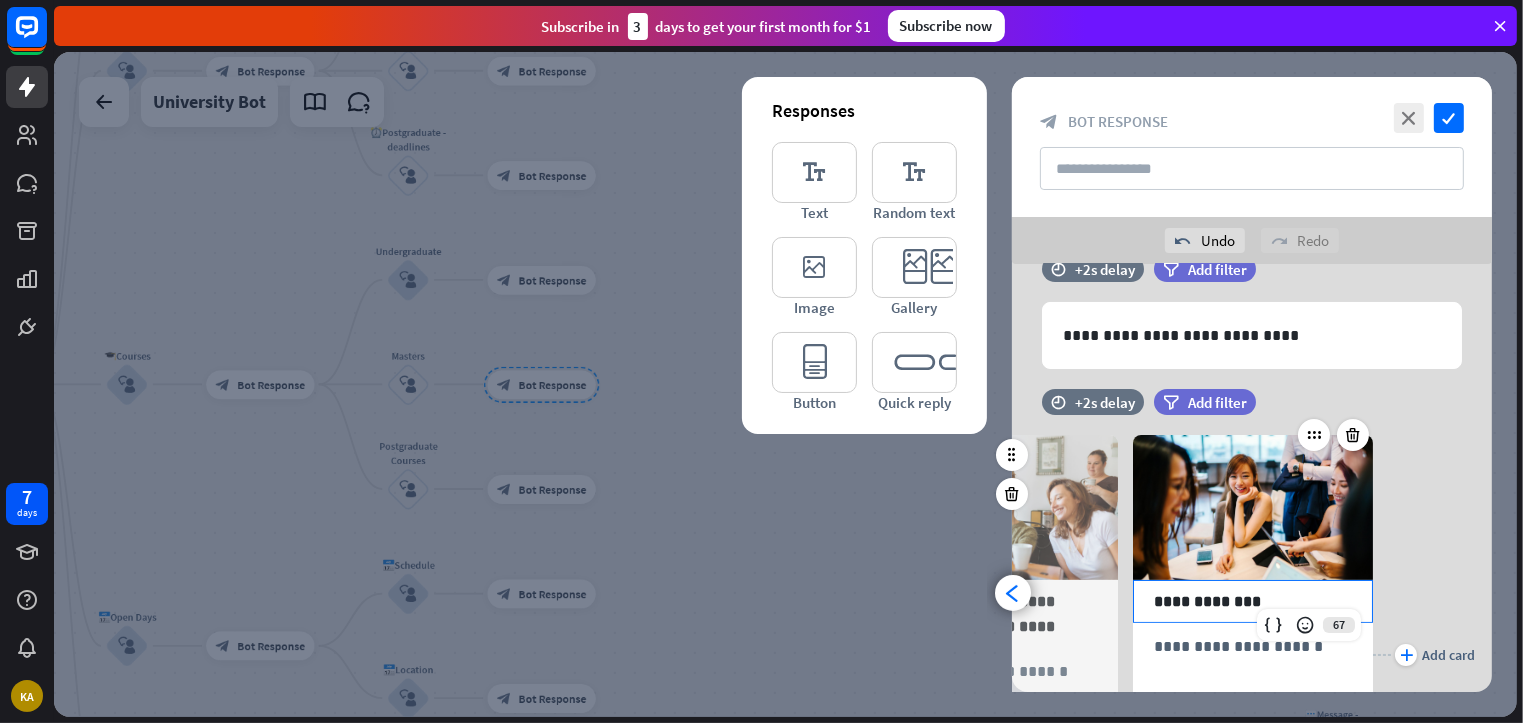 type 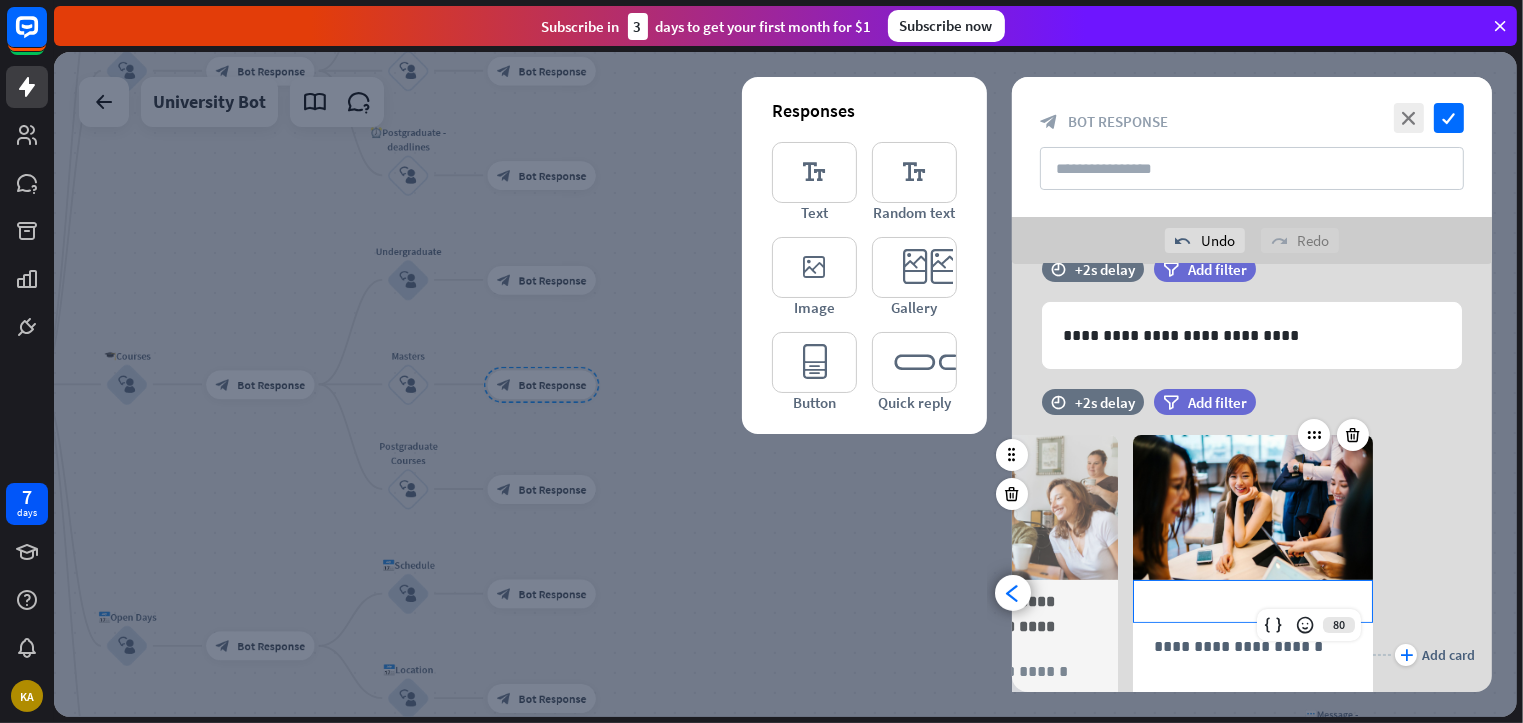 scroll, scrollTop: 0, scrollLeft: 0, axis: both 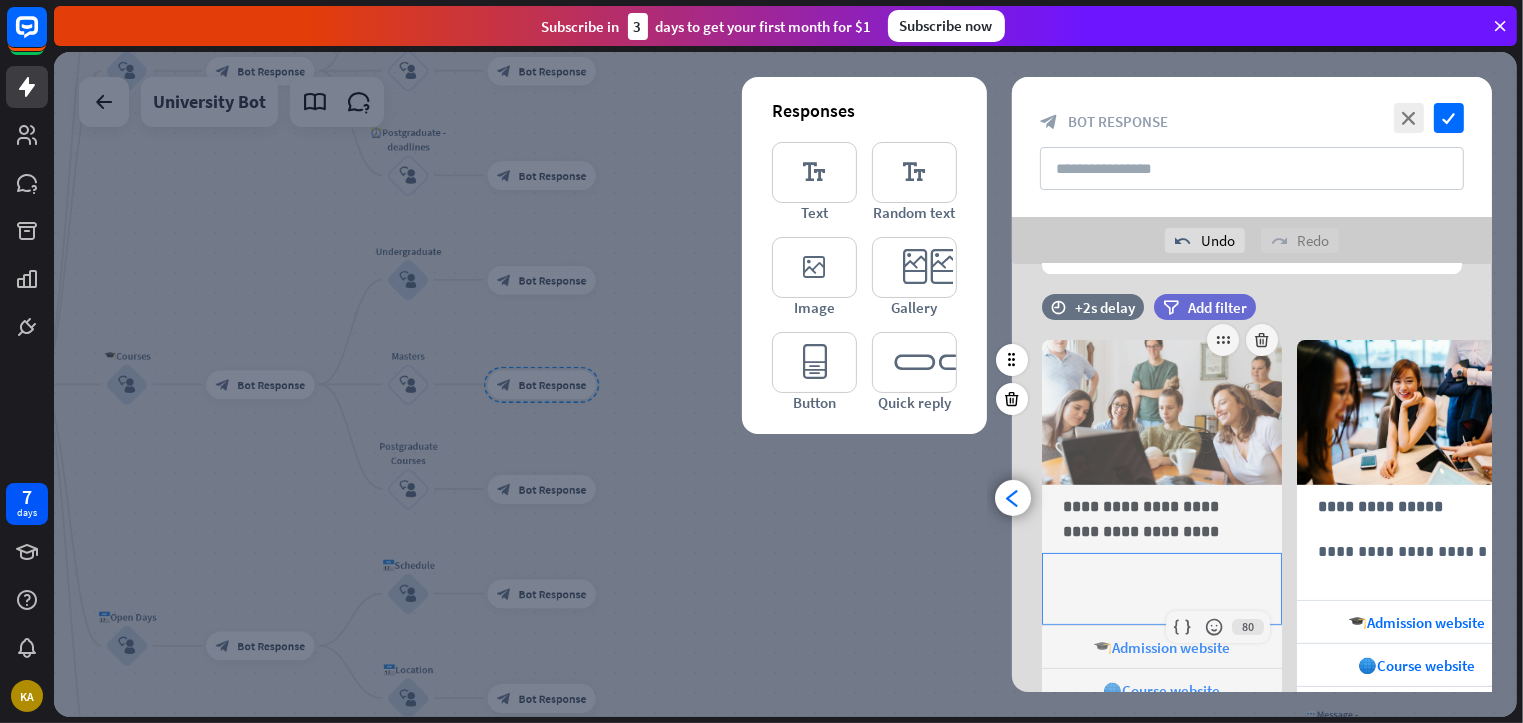 click on "**********" at bounding box center (1162, 576) 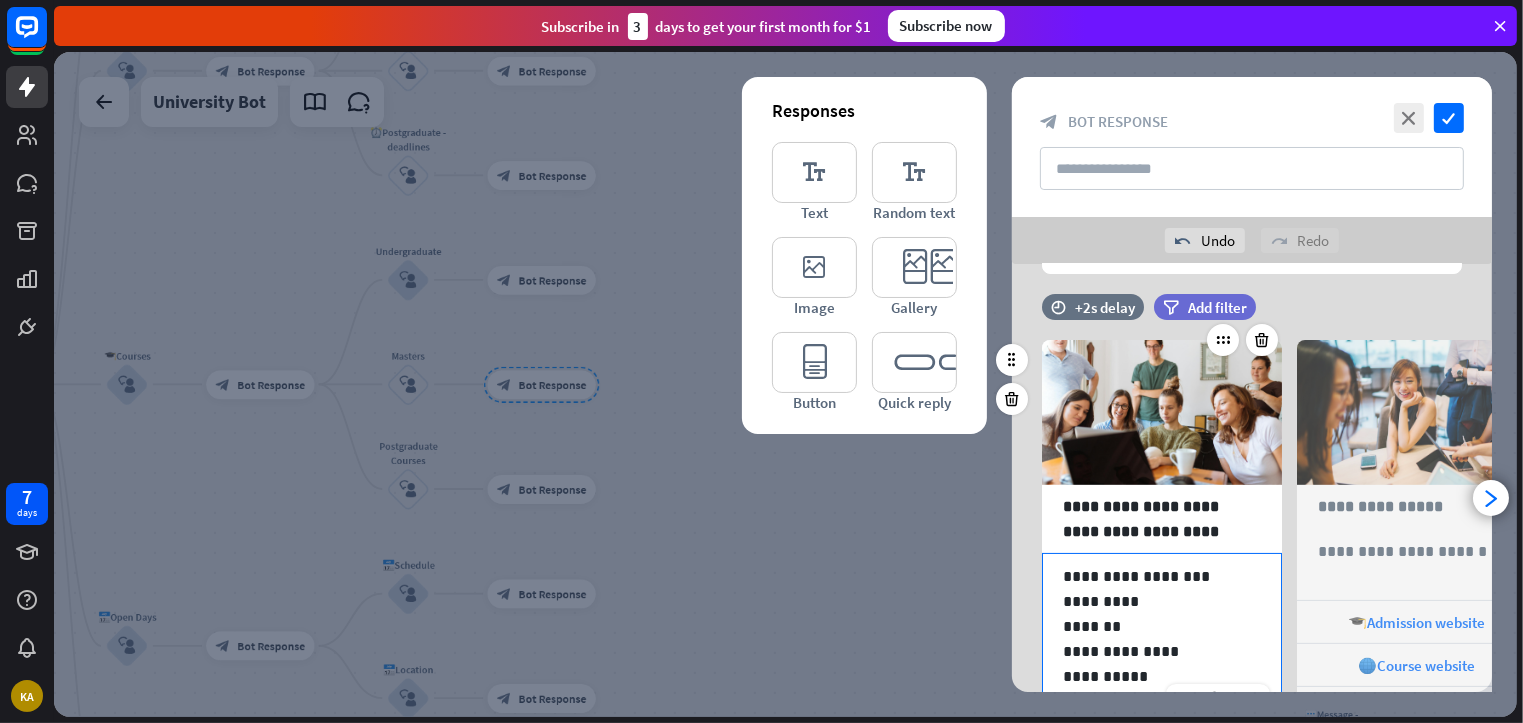 scroll, scrollTop: 1, scrollLeft: 0, axis: vertical 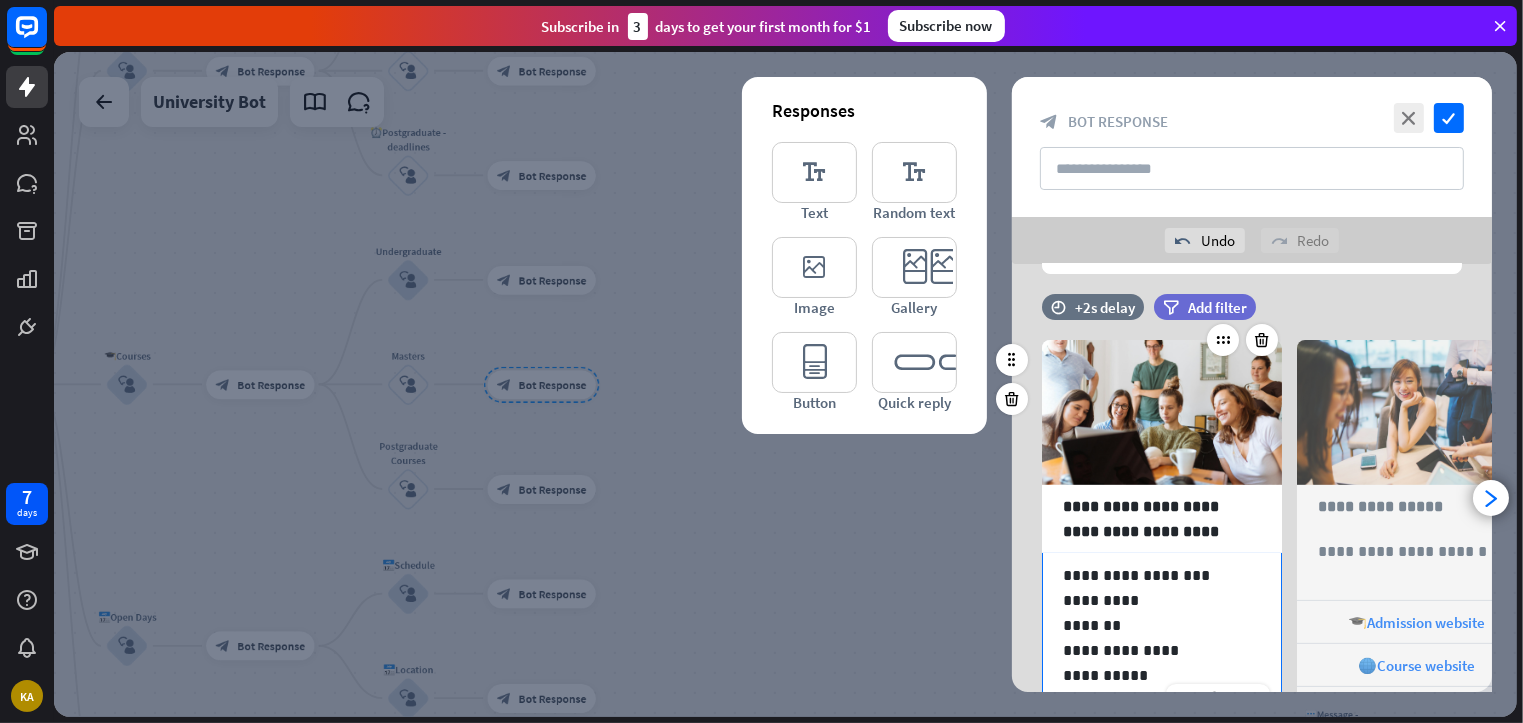 click on "**********" at bounding box center (1154, 575) 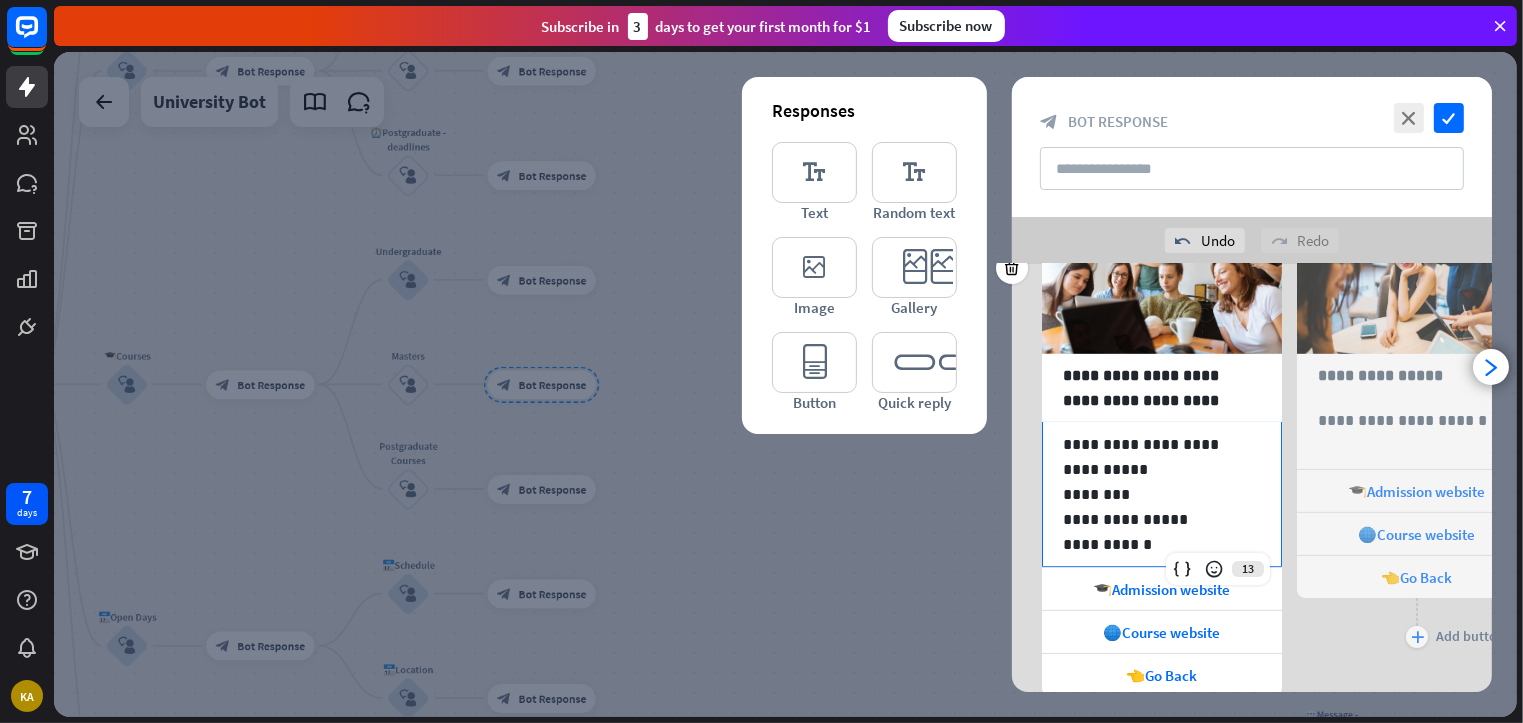 scroll, scrollTop: 431, scrollLeft: 0, axis: vertical 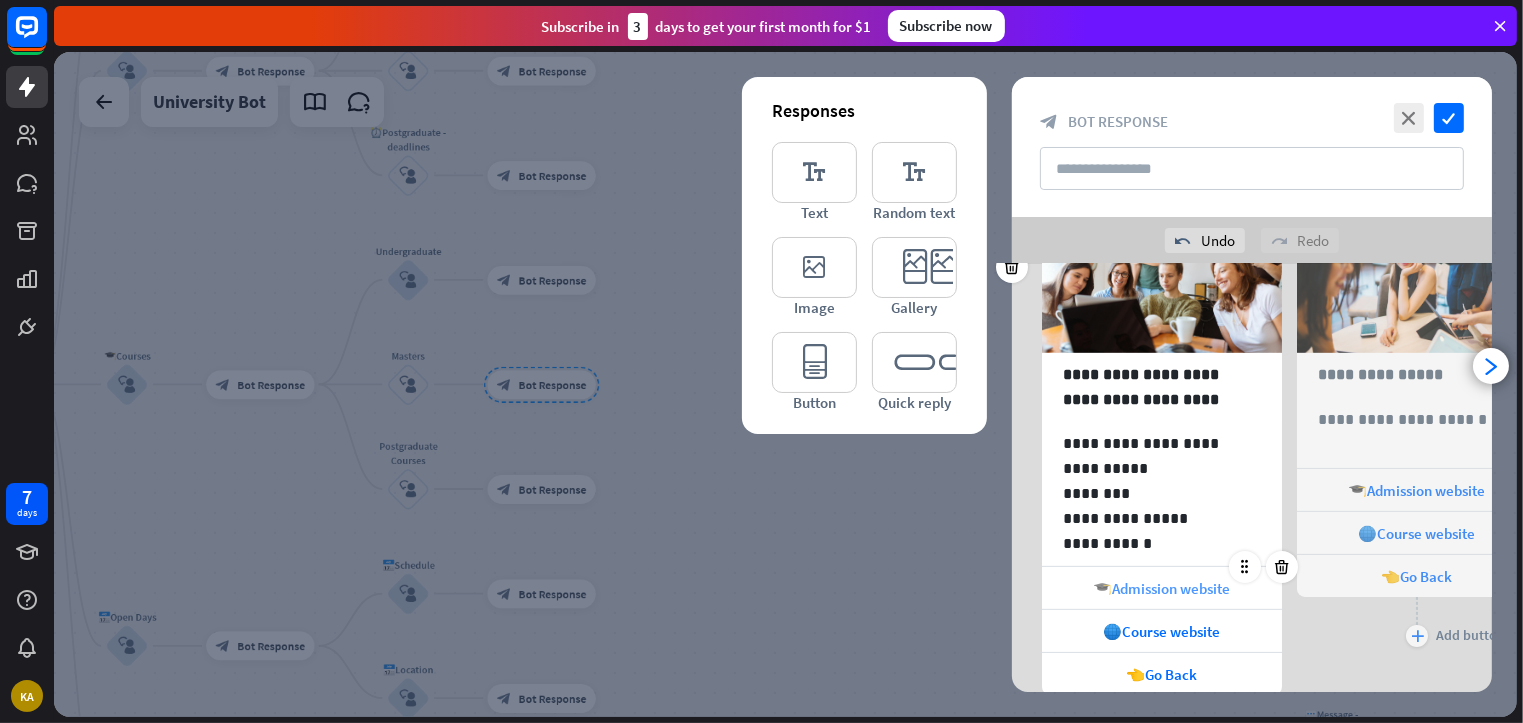 click on "🎓Admission website" at bounding box center [1162, 588] 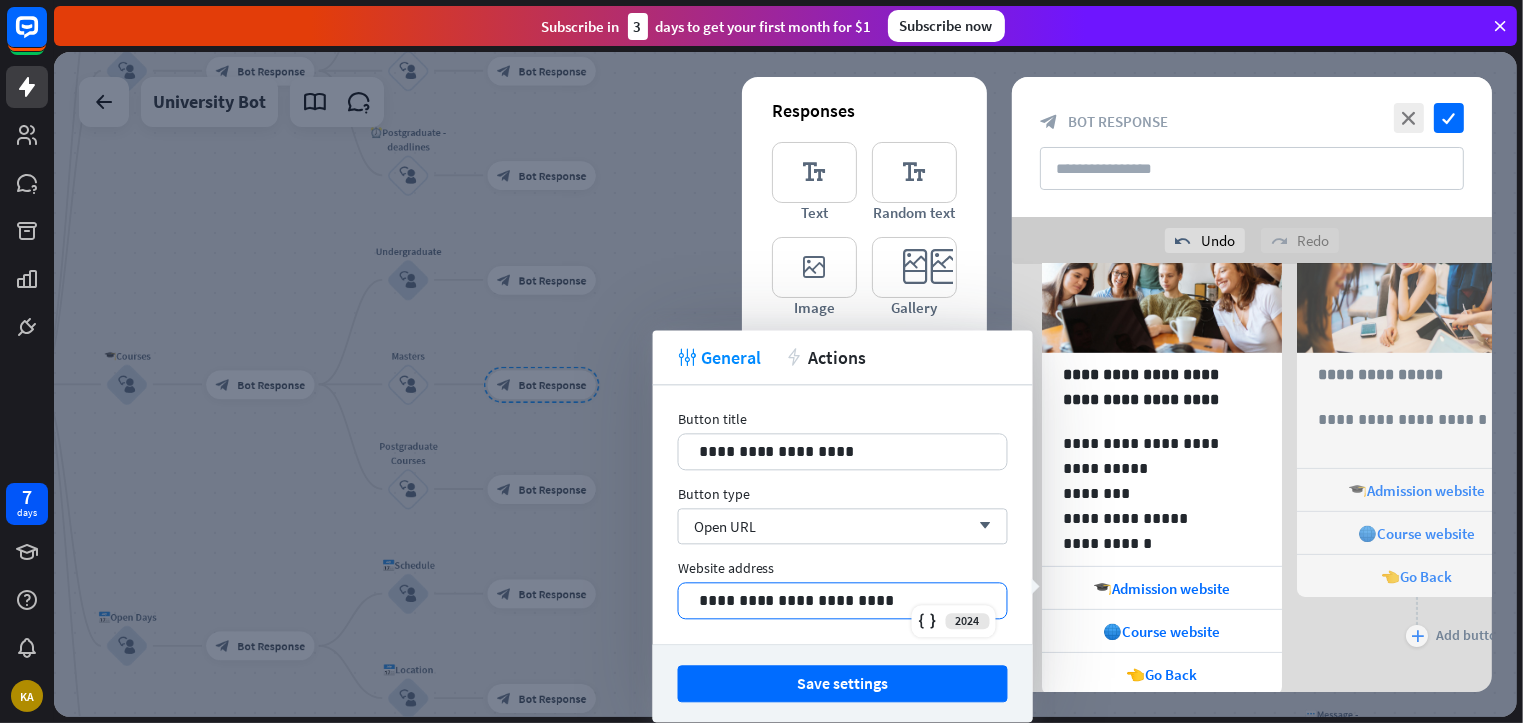 click on "**********" at bounding box center (843, 600) 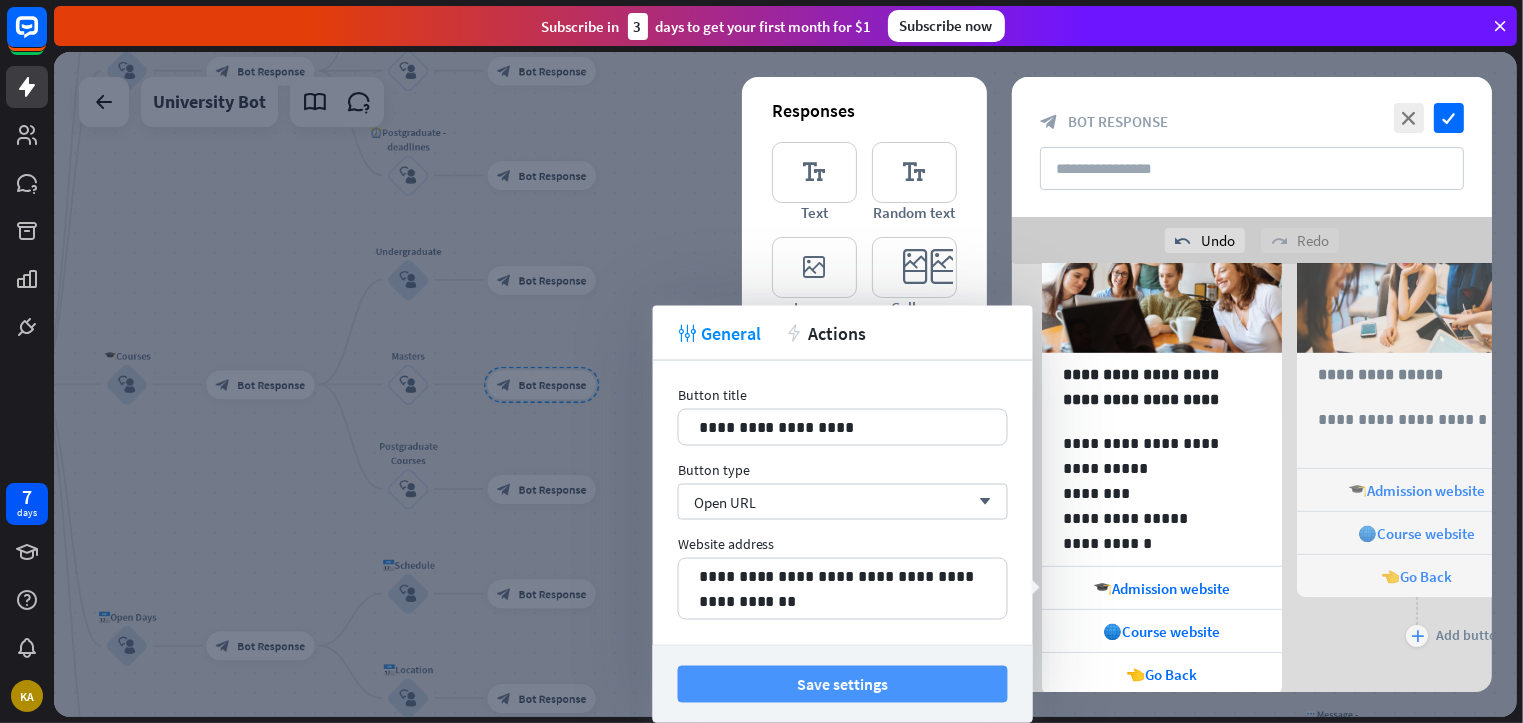 click on "Save settings" at bounding box center (843, 684) 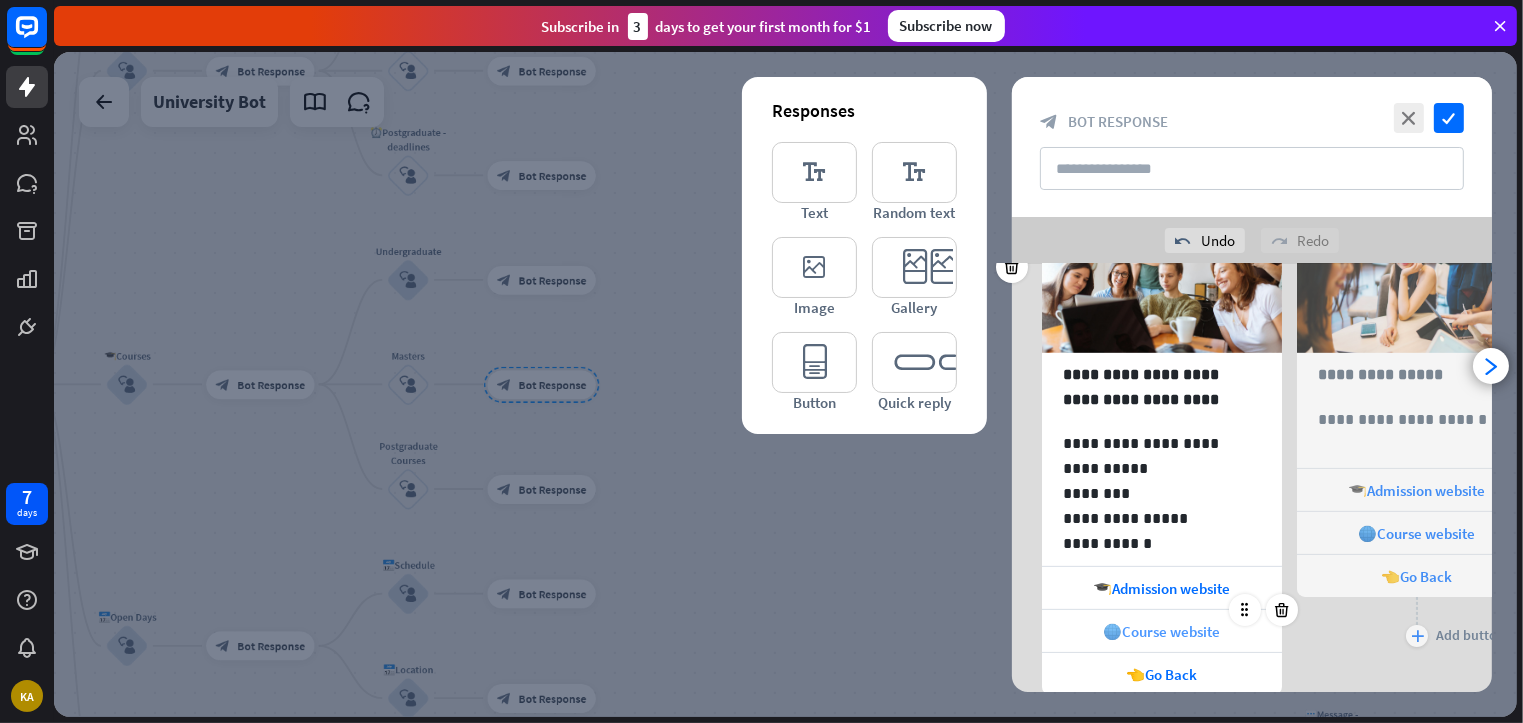 click on "🌐Course website" at bounding box center [1162, 631] 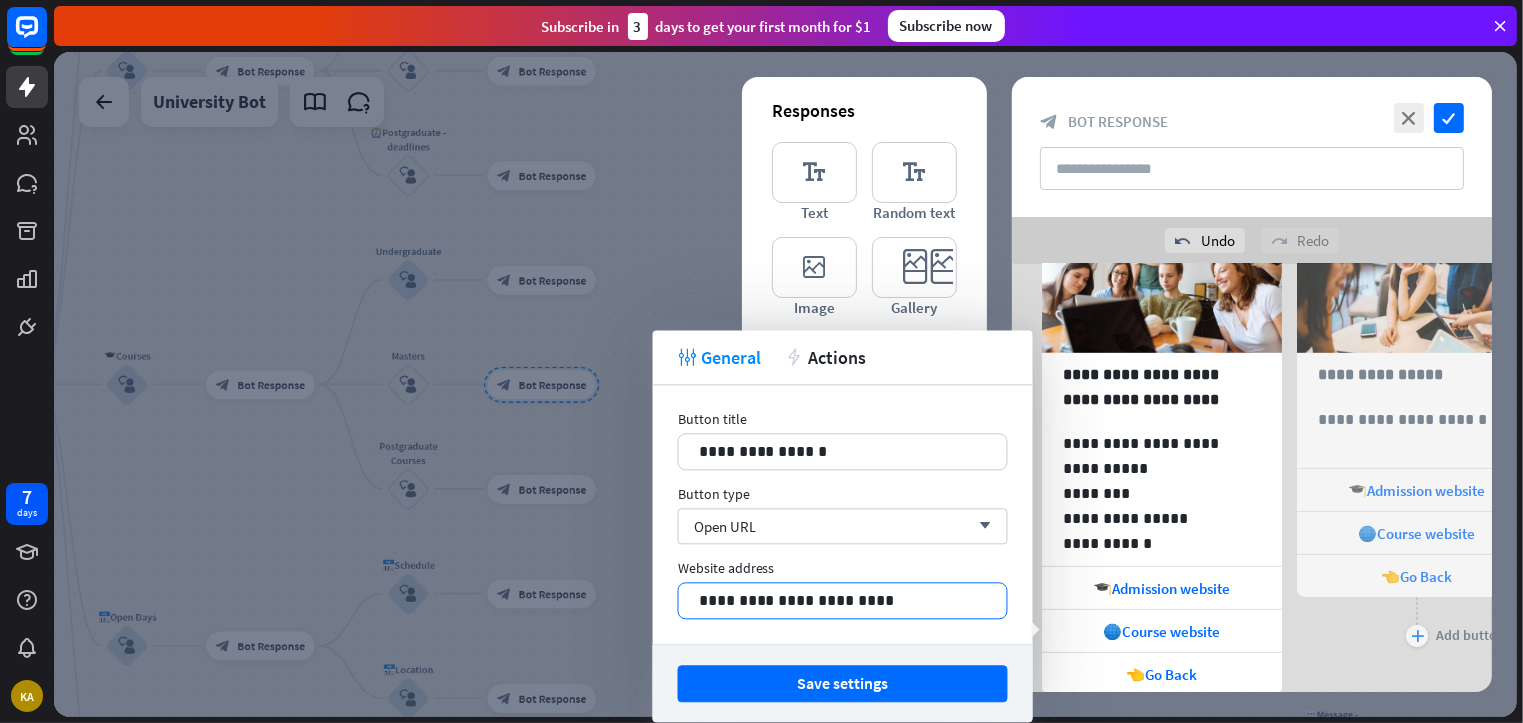 click on "**********" at bounding box center [843, 600] 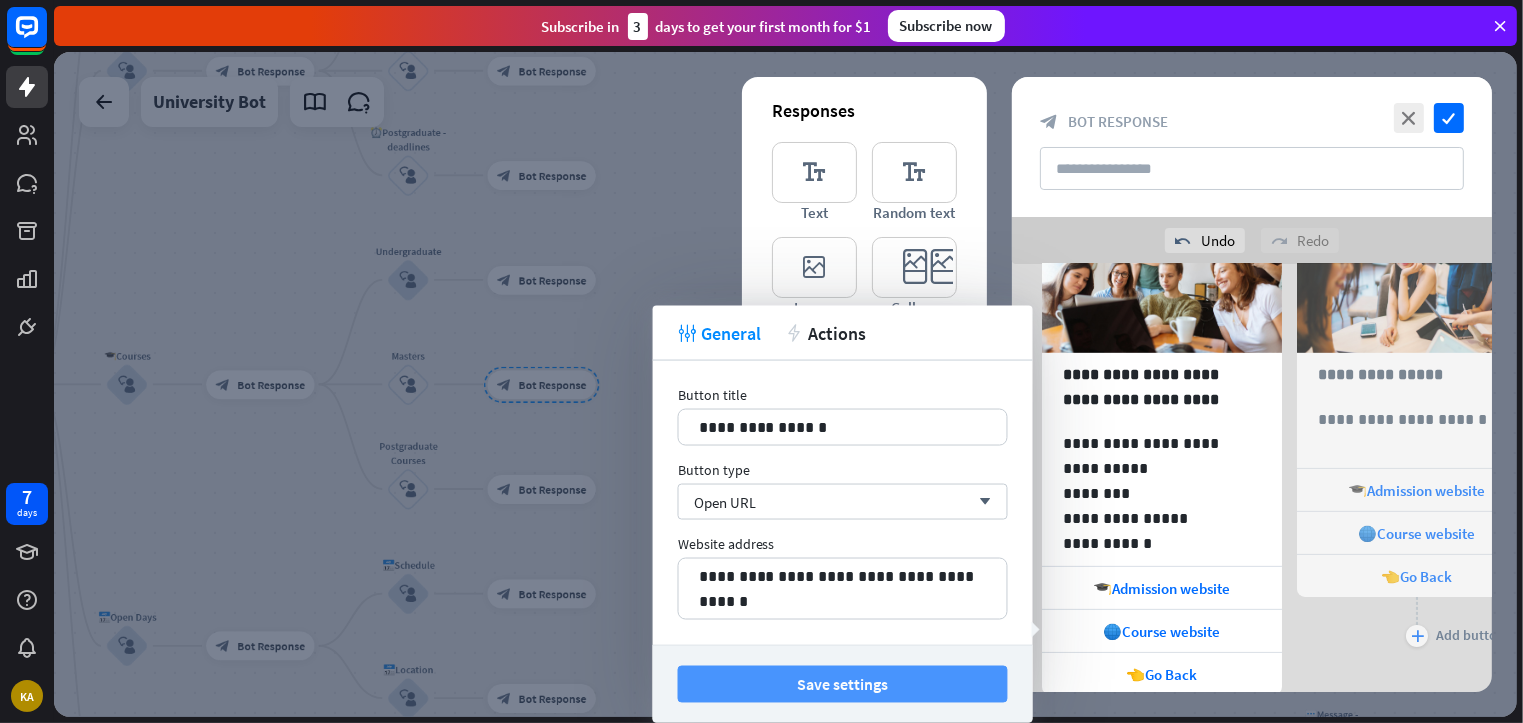 click on "Save settings" at bounding box center (843, 684) 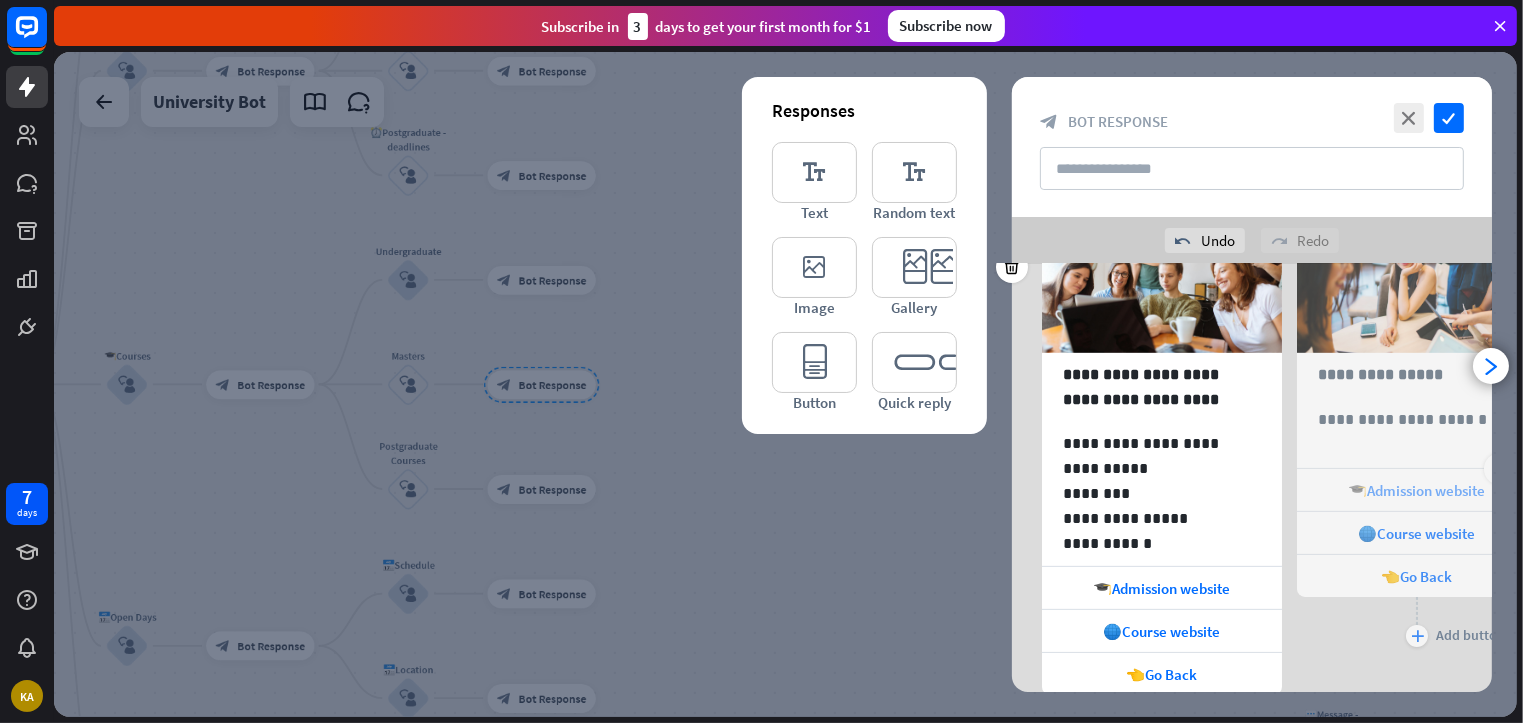 click on "🎓Admission website" at bounding box center (1417, 490) 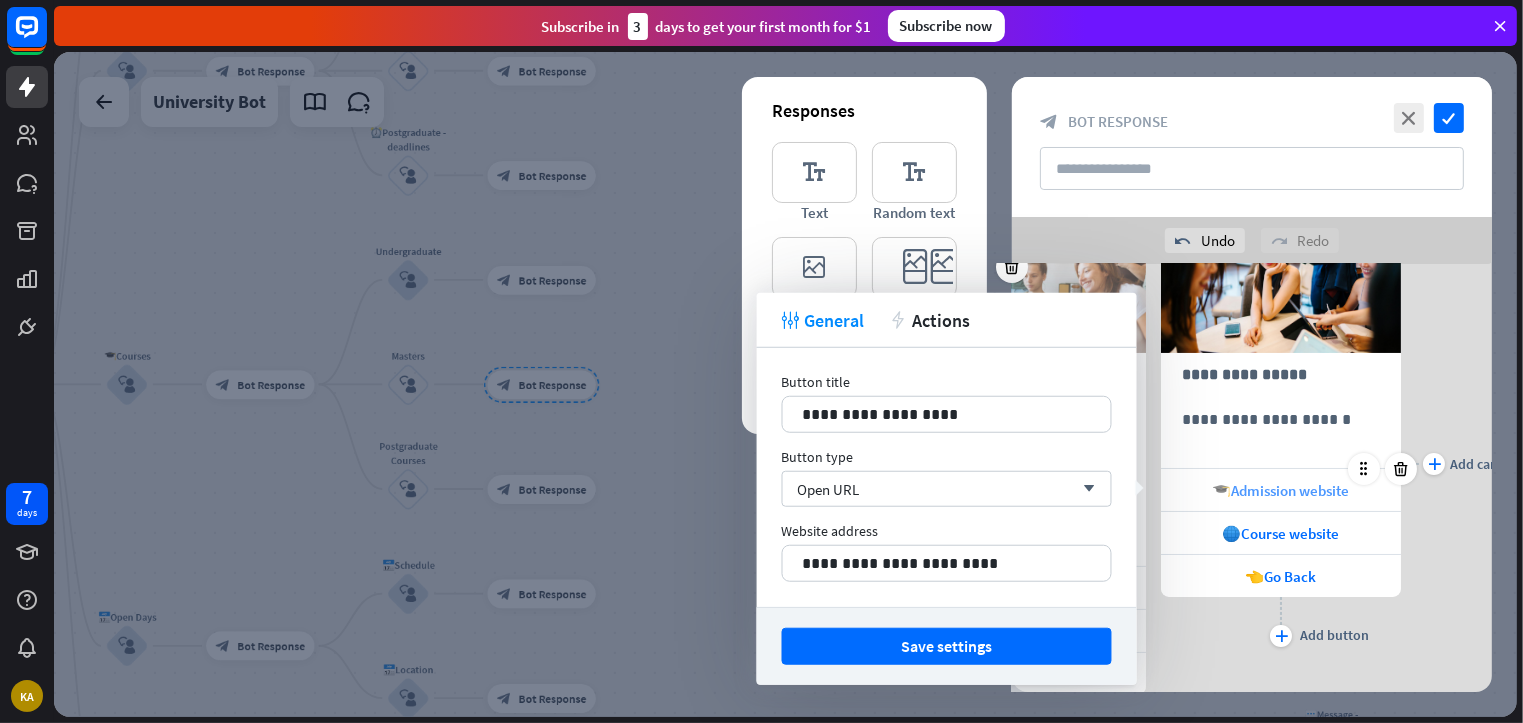scroll, scrollTop: 0, scrollLeft: 164, axis: horizontal 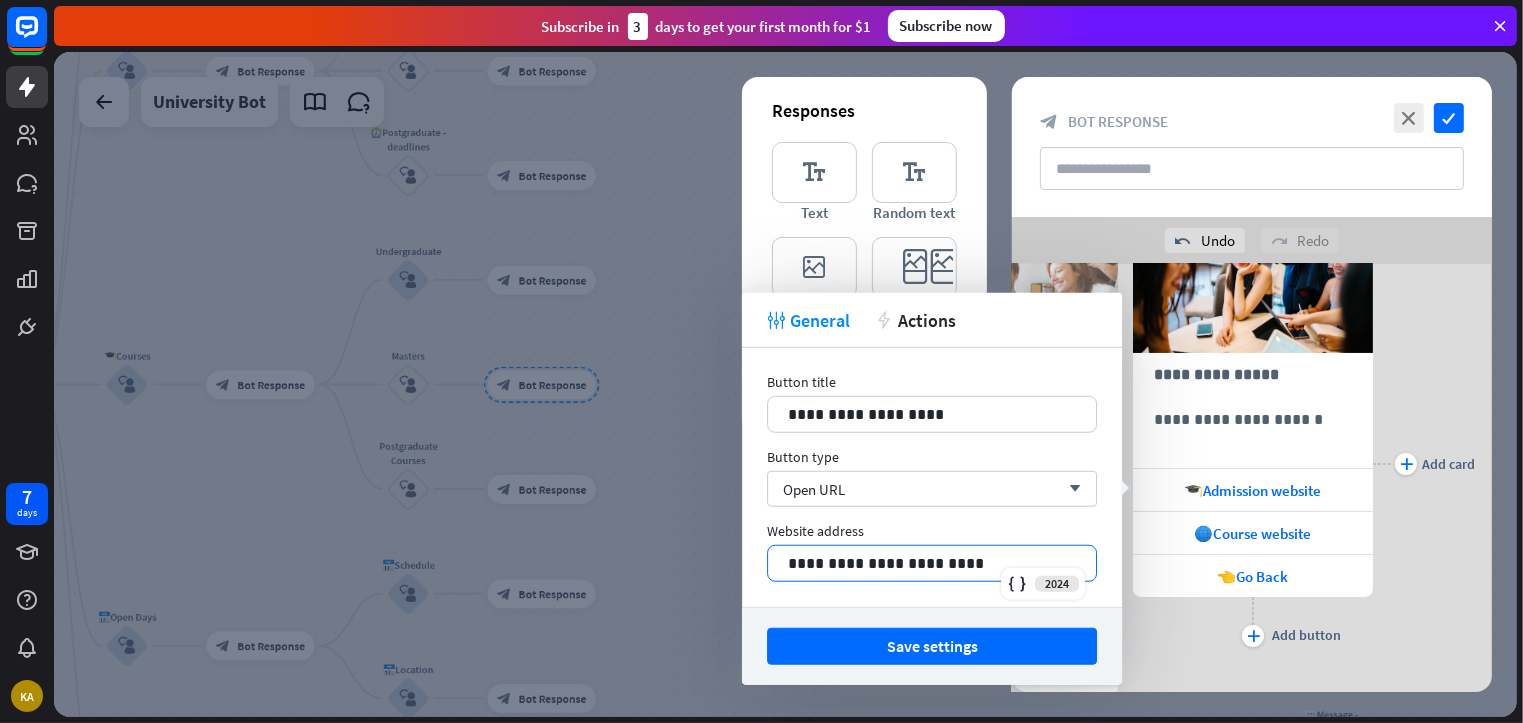 click on "**********" at bounding box center (932, 563) 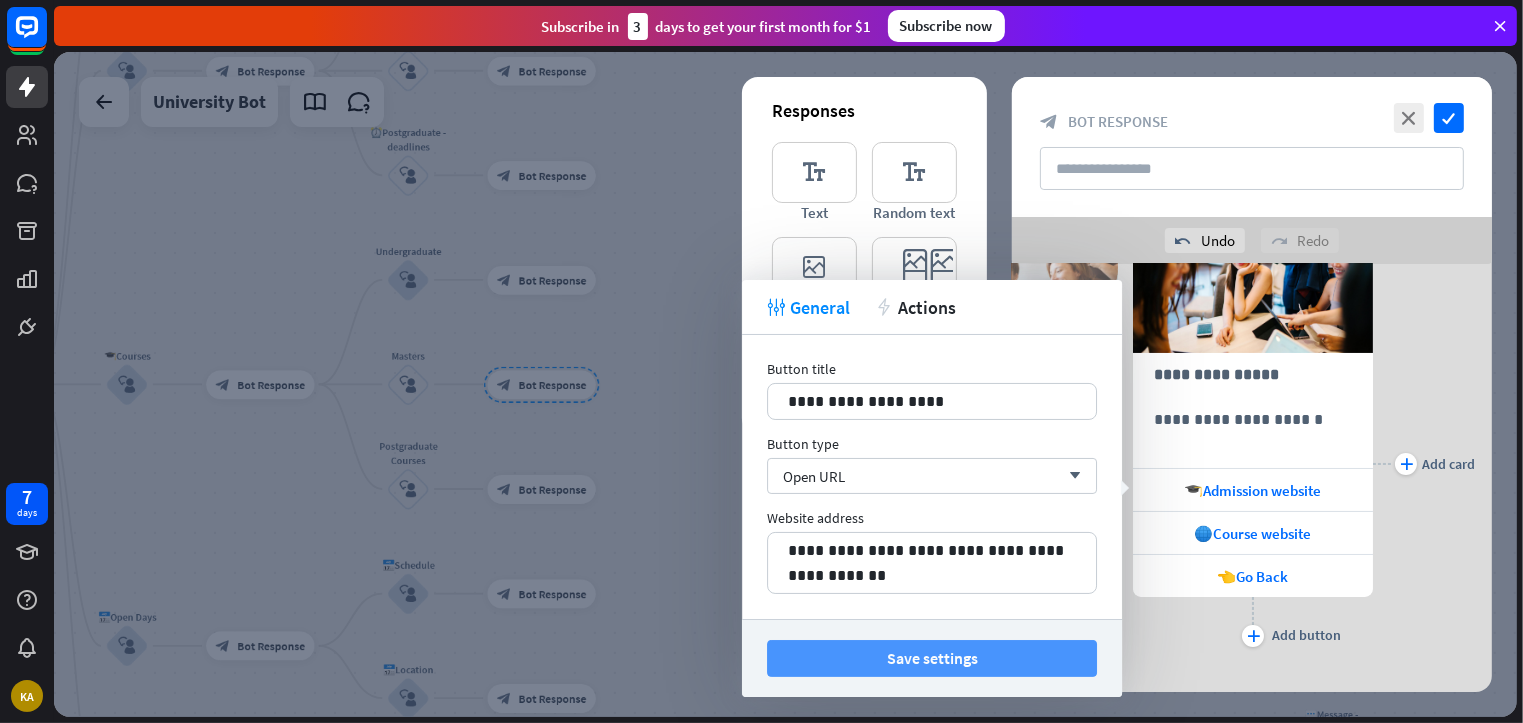 click on "Save settings" at bounding box center (932, 658) 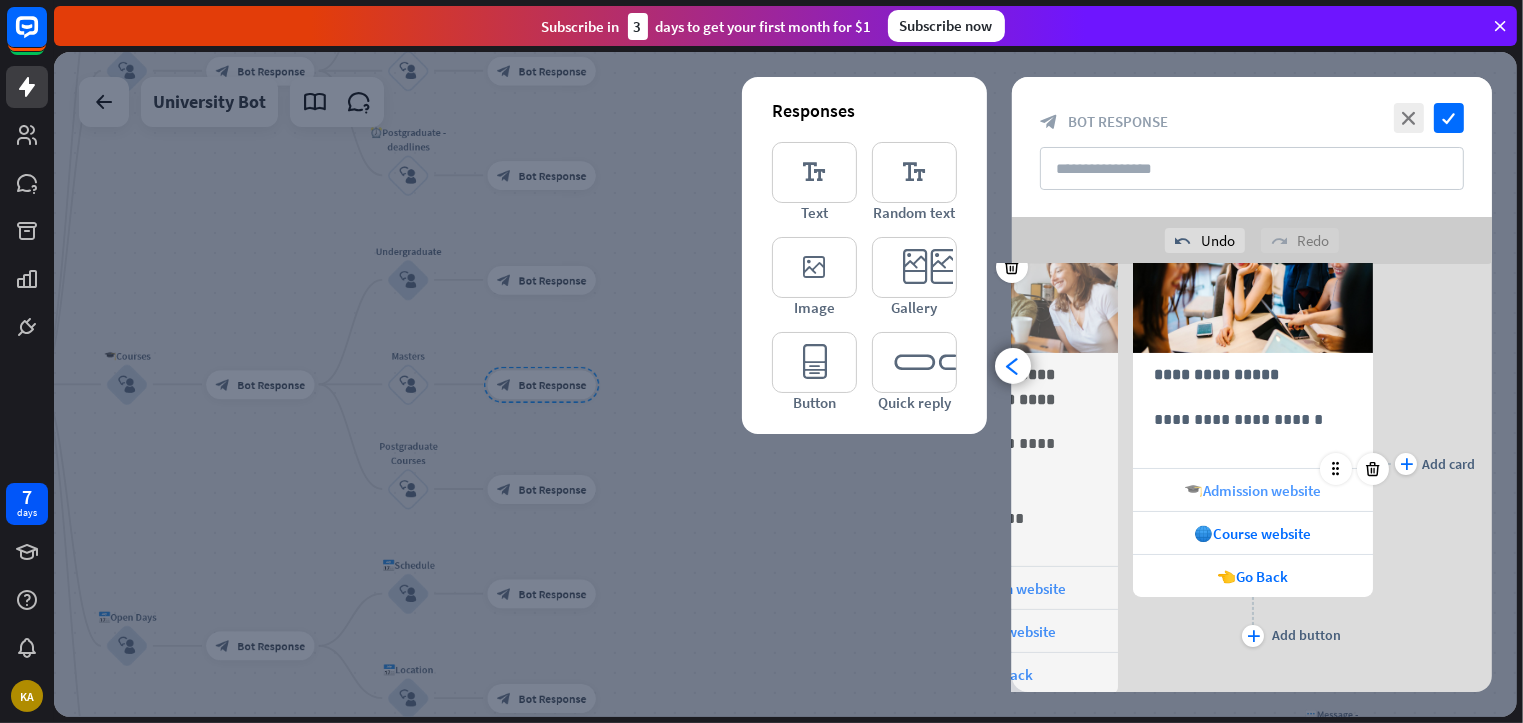 click on "🎓Admission website" at bounding box center (1253, 490) 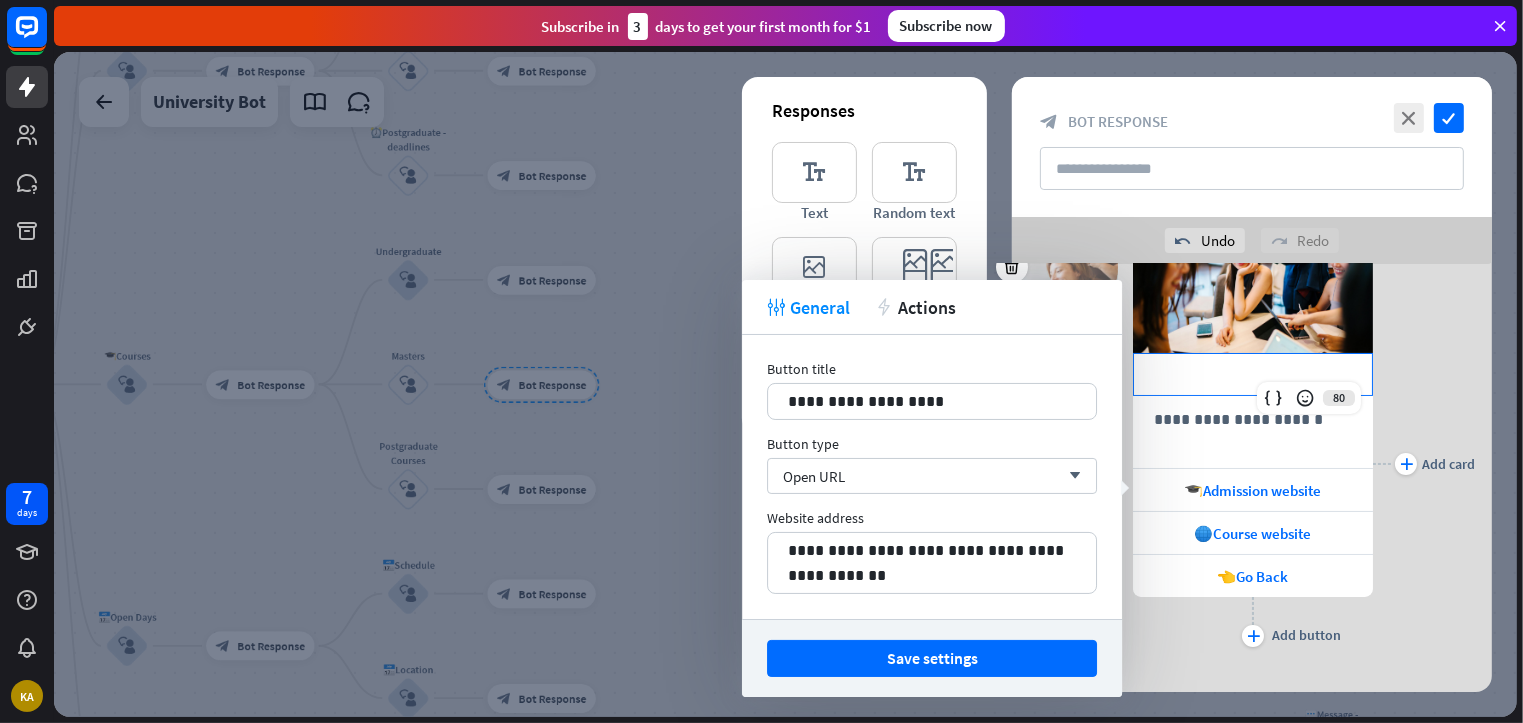 click on "**********" at bounding box center [1253, 374] 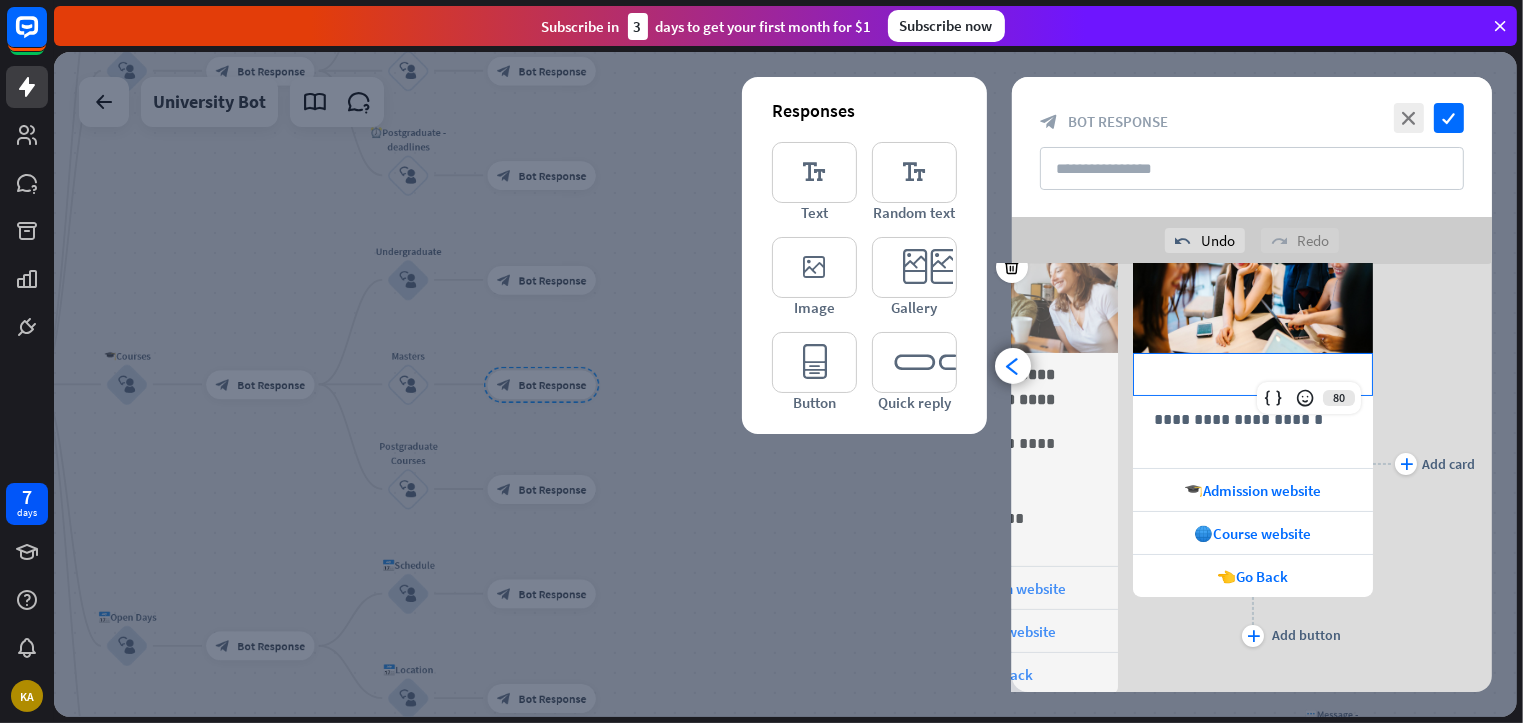 scroll, scrollTop: 0, scrollLeft: 164, axis: horizontal 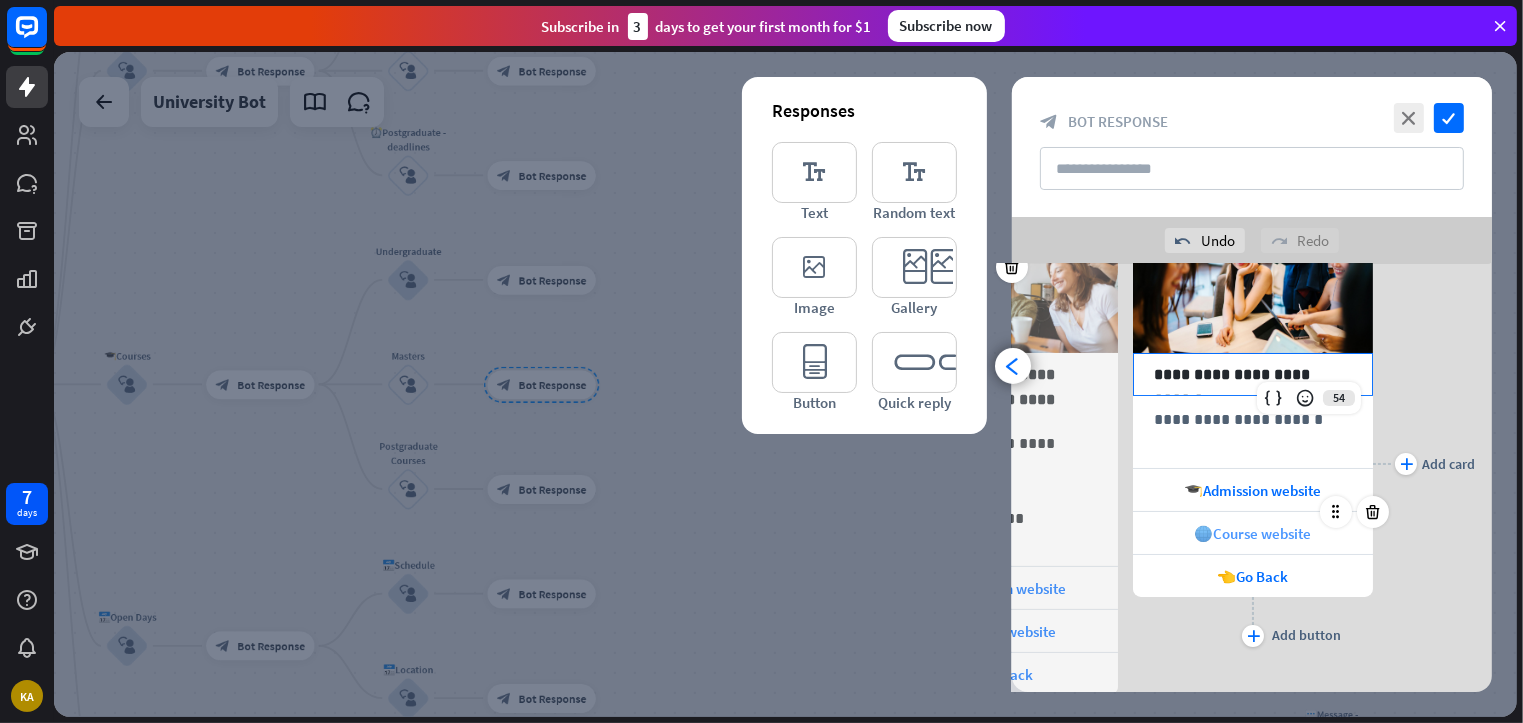 click on "🌐Course website" at bounding box center (1253, 533) 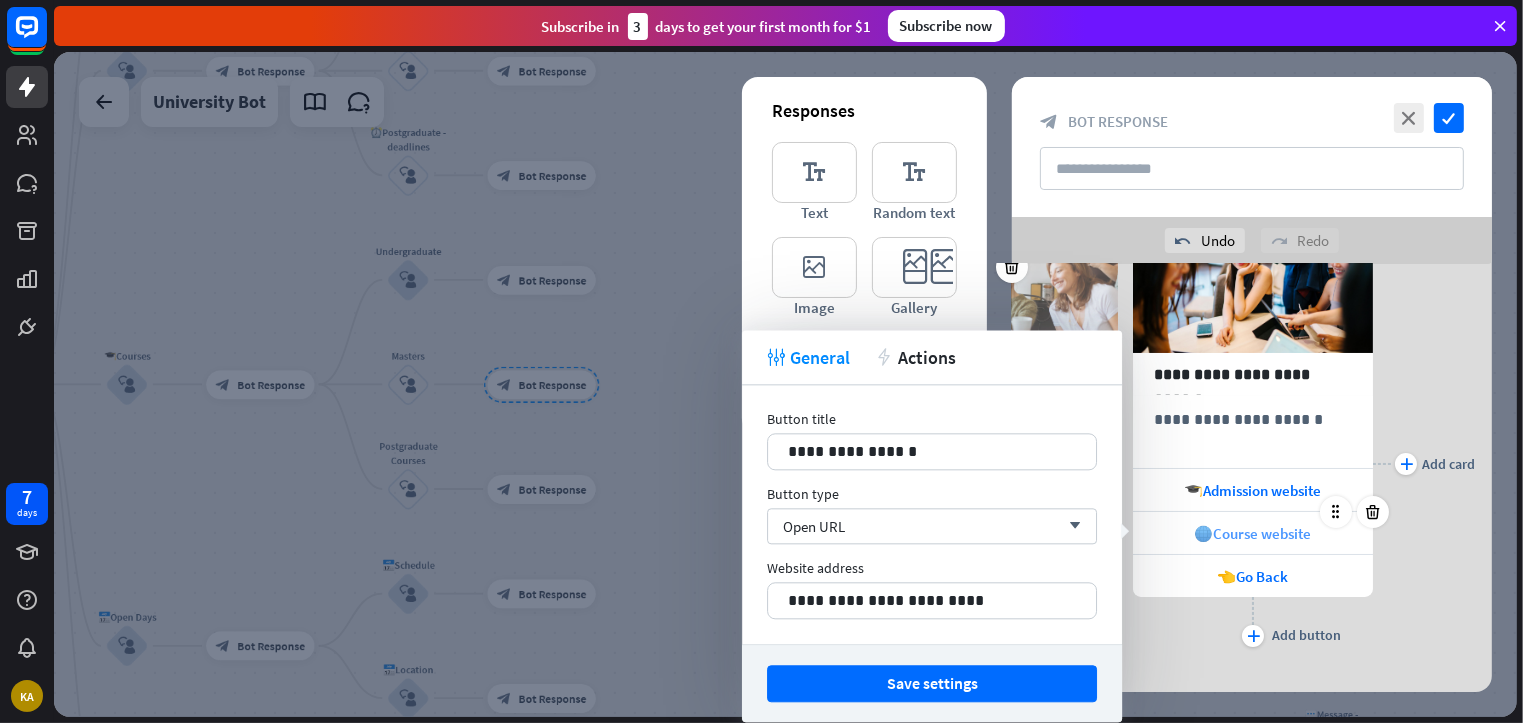 scroll, scrollTop: 0, scrollLeft: 164, axis: horizontal 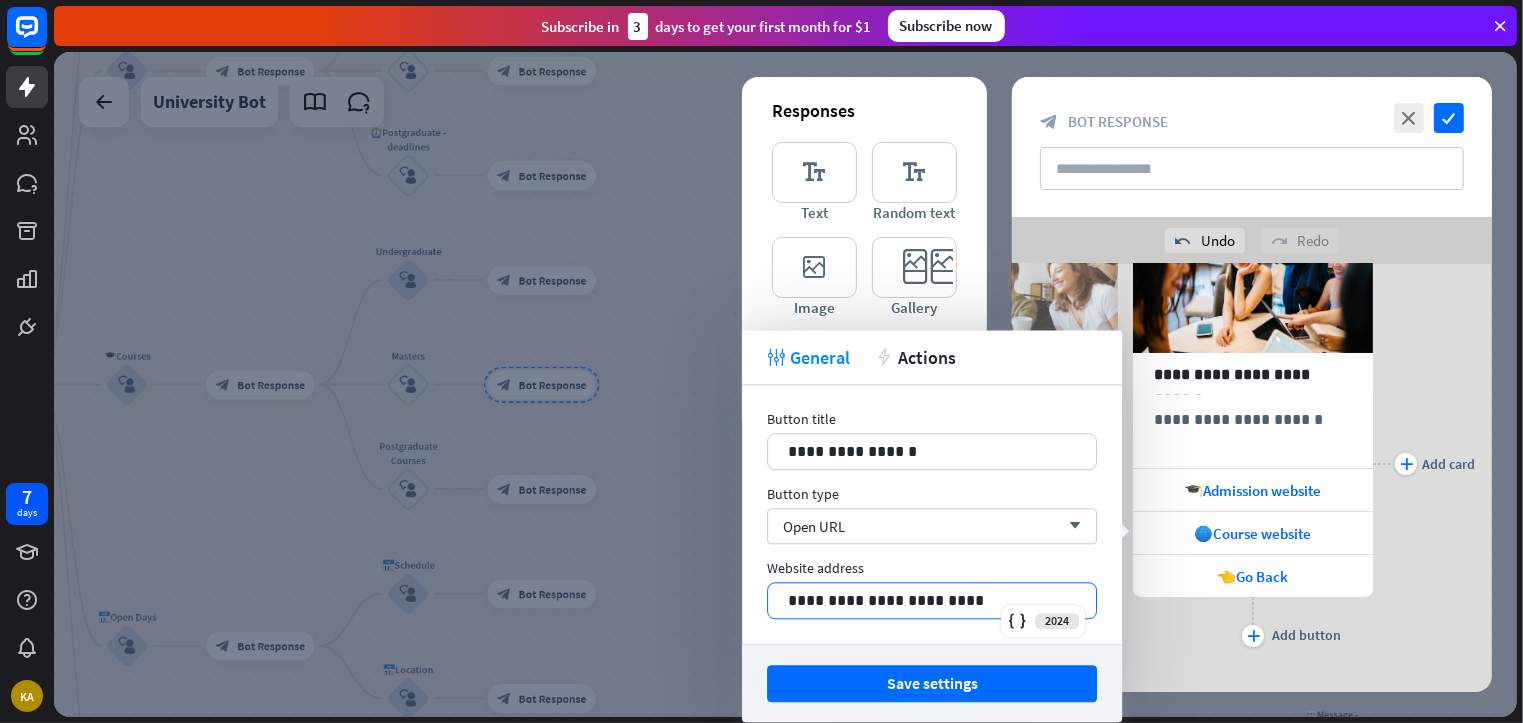 click on "**********" at bounding box center [932, 600] 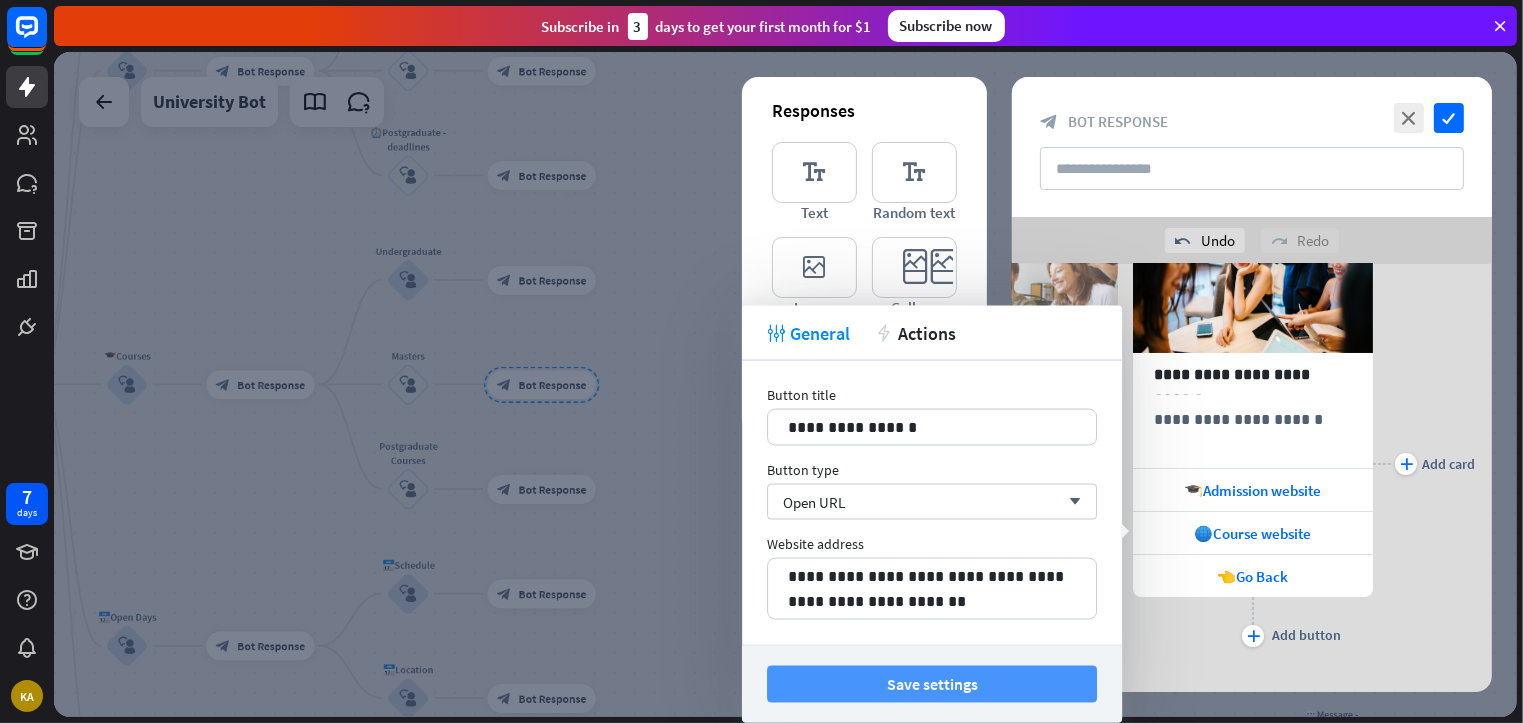 click on "Save settings" at bounding box center (932, 684) 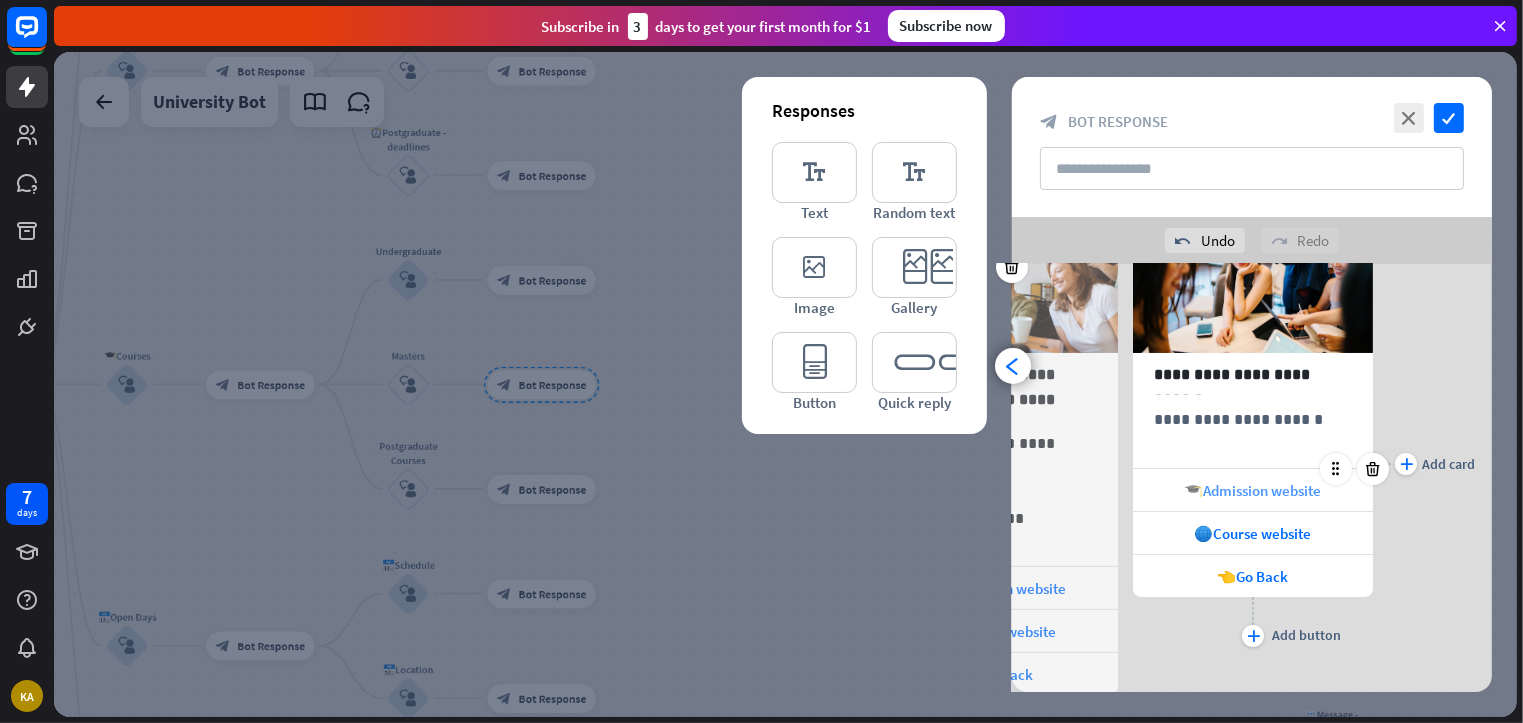 click on "🎓Admission website" at bounding box center [1253, 490] 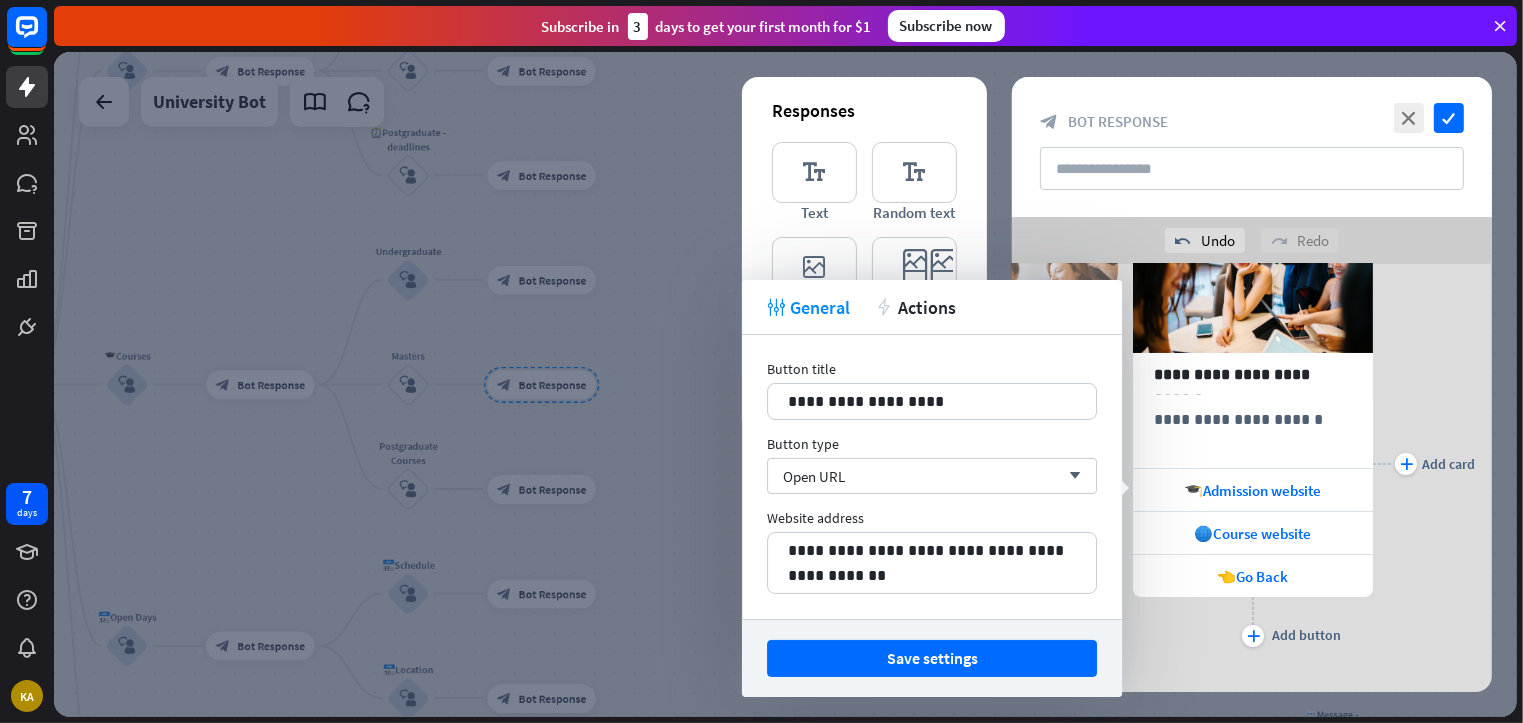 scroll, scrollTop: 0, scrollLeft: 164, axis: horizontal 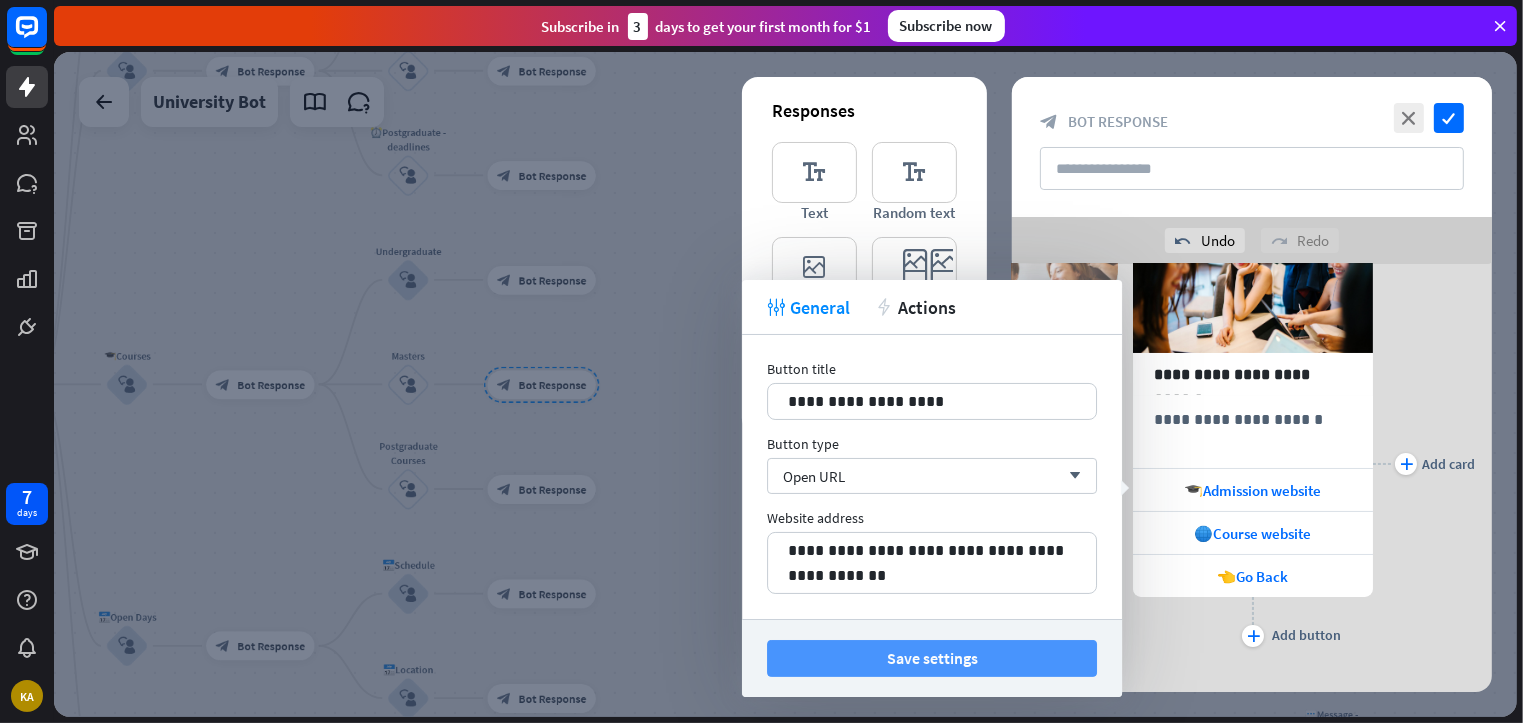 click on "Save settings" at bounding box center (932, 658) 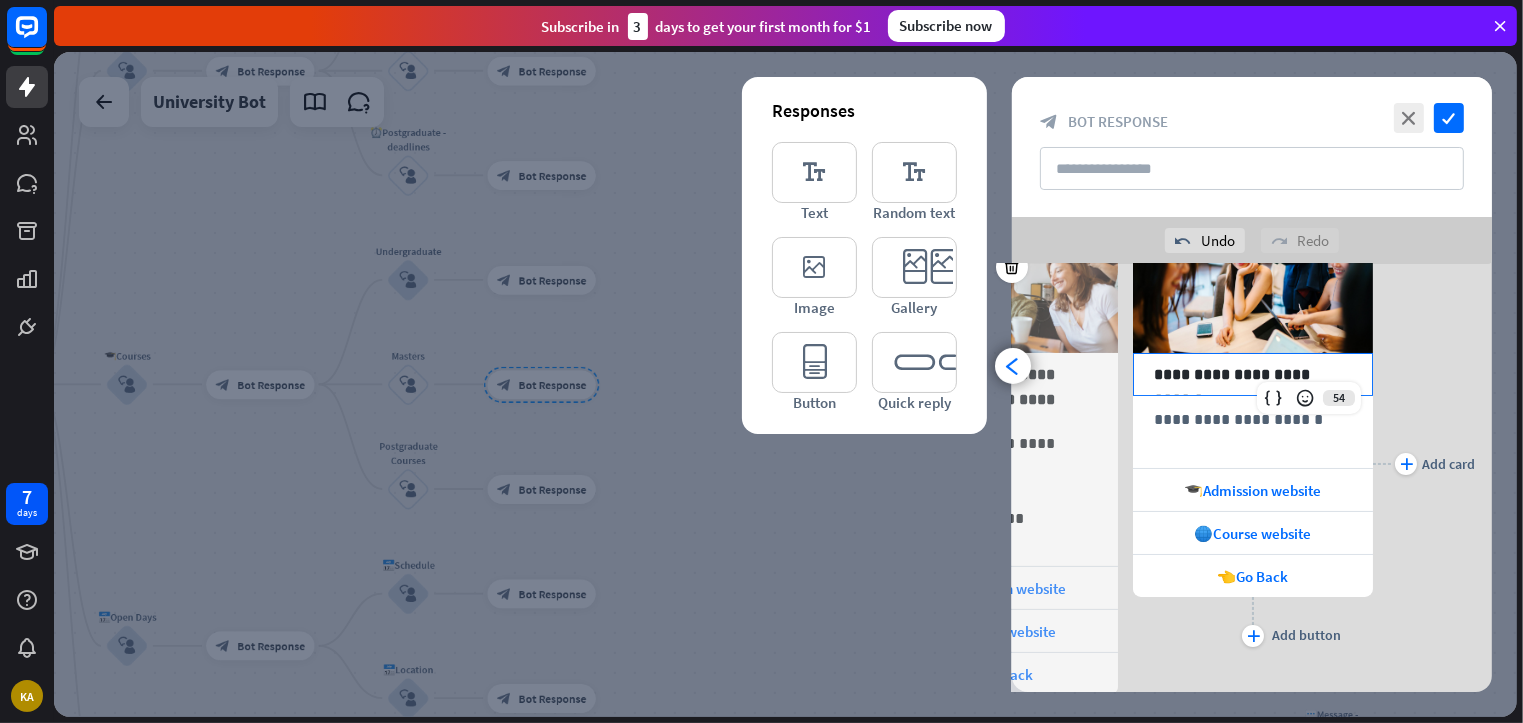 click on "**********" at bounding box center (1253, 374) 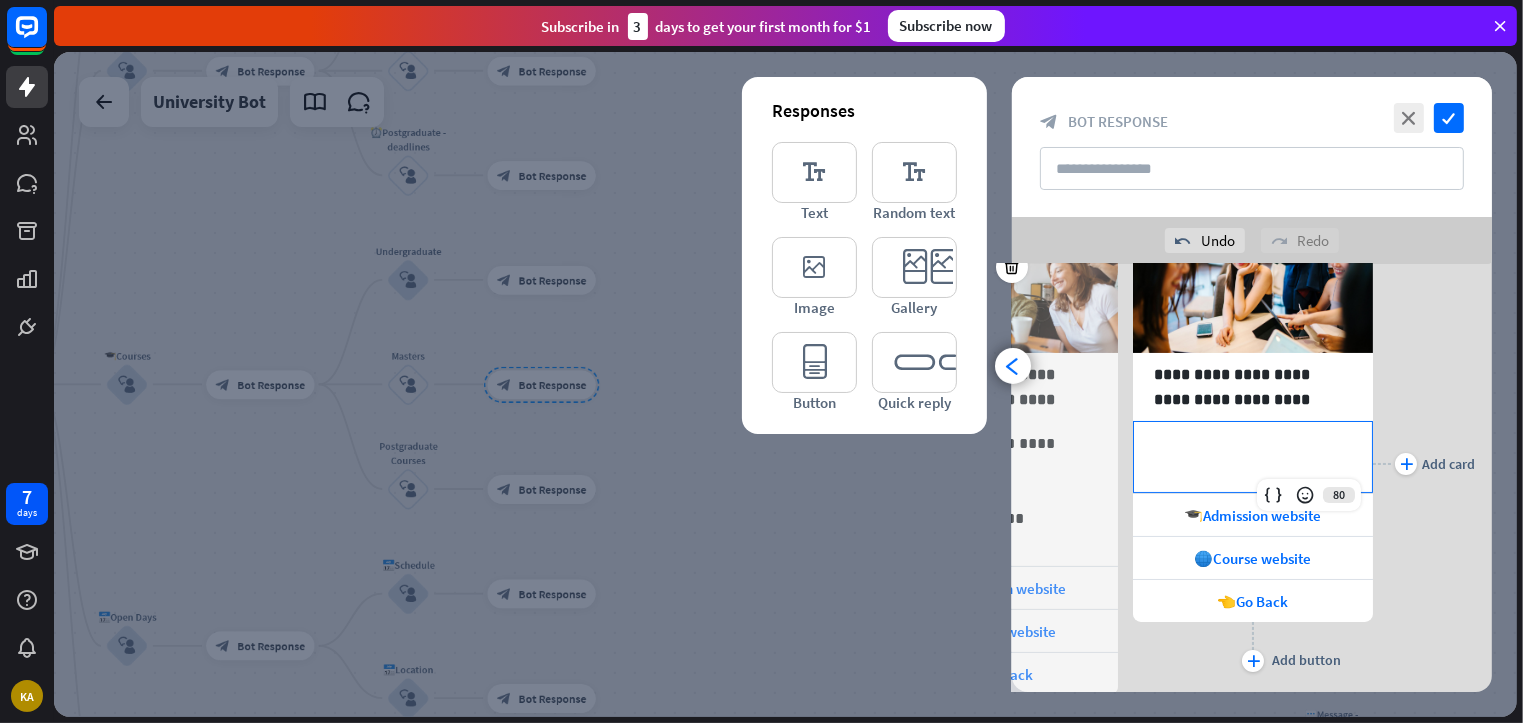 click on "**********" at bounding box center [1253, 457] 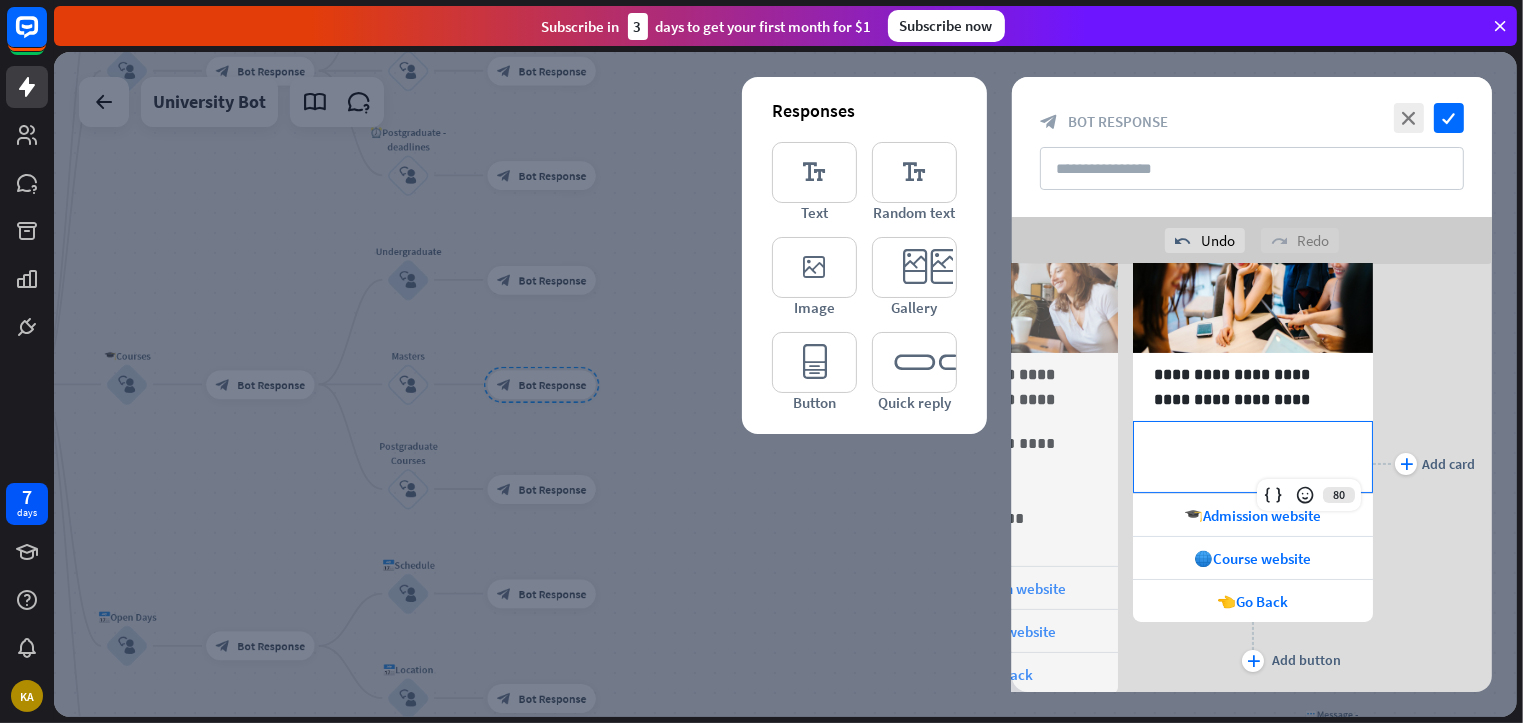 scroll, scrollTop: 0, scrollLeft: 164, axis: horizontal 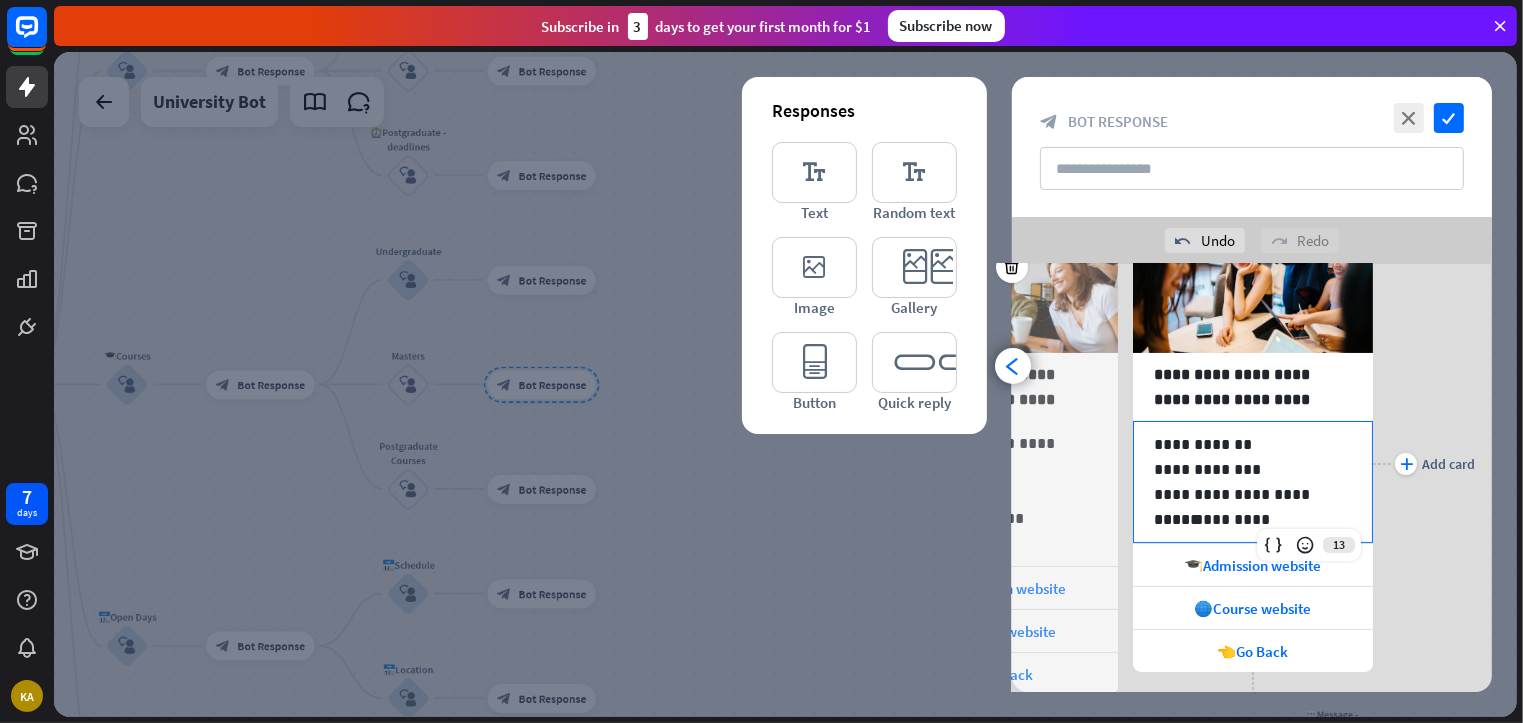 click on "**********" at bounding box center [1253, 444] 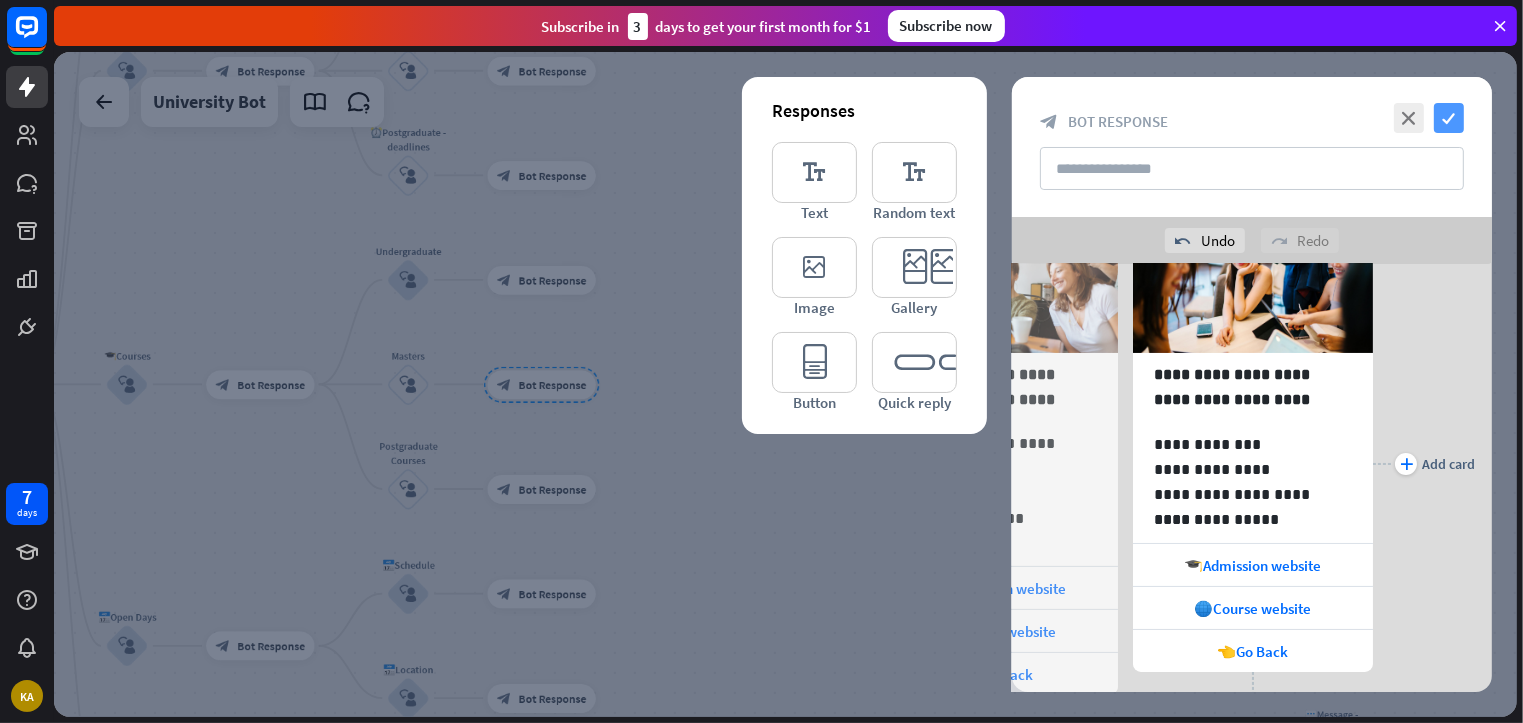 click on "check" at bounding box center (1449, 118) 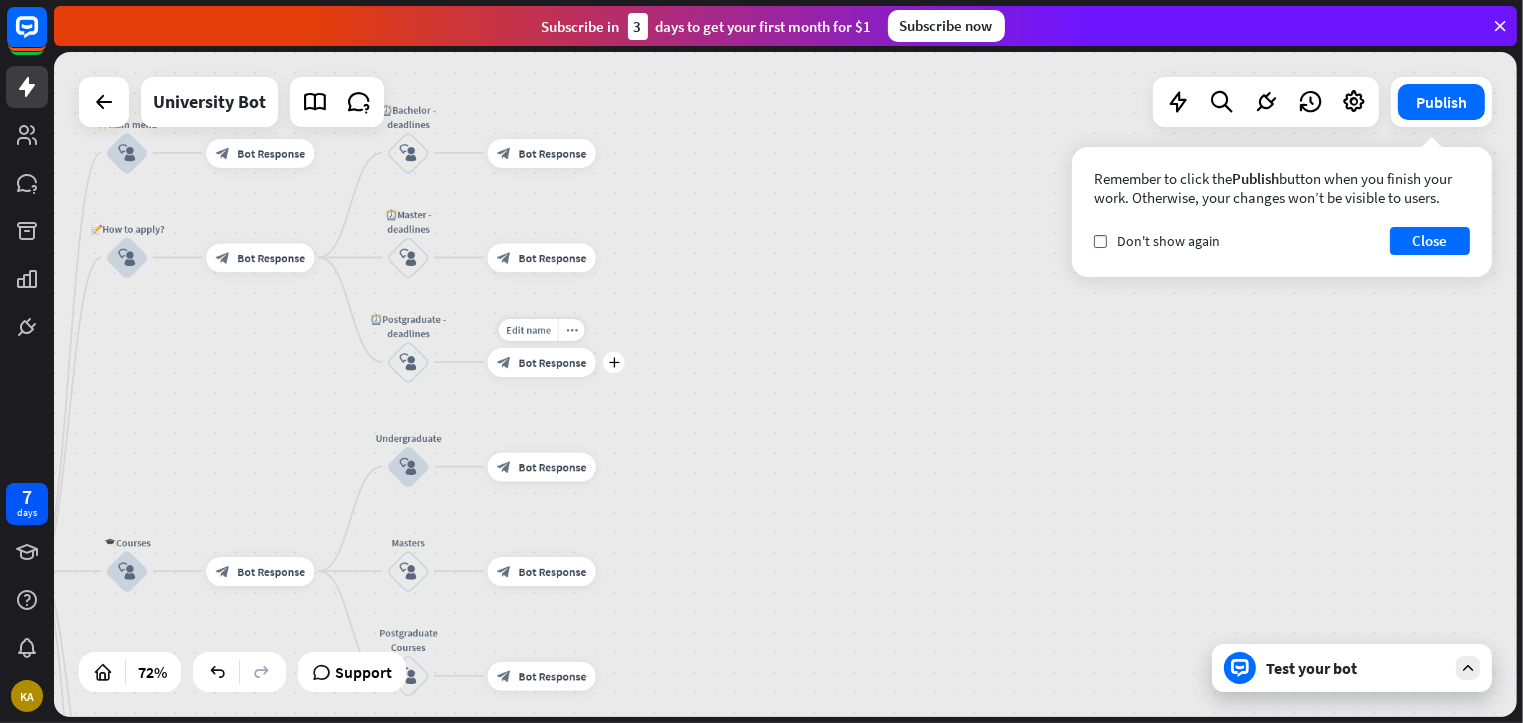 click on "block_bot_response   Bot Response" at bounding box center (542, 362) 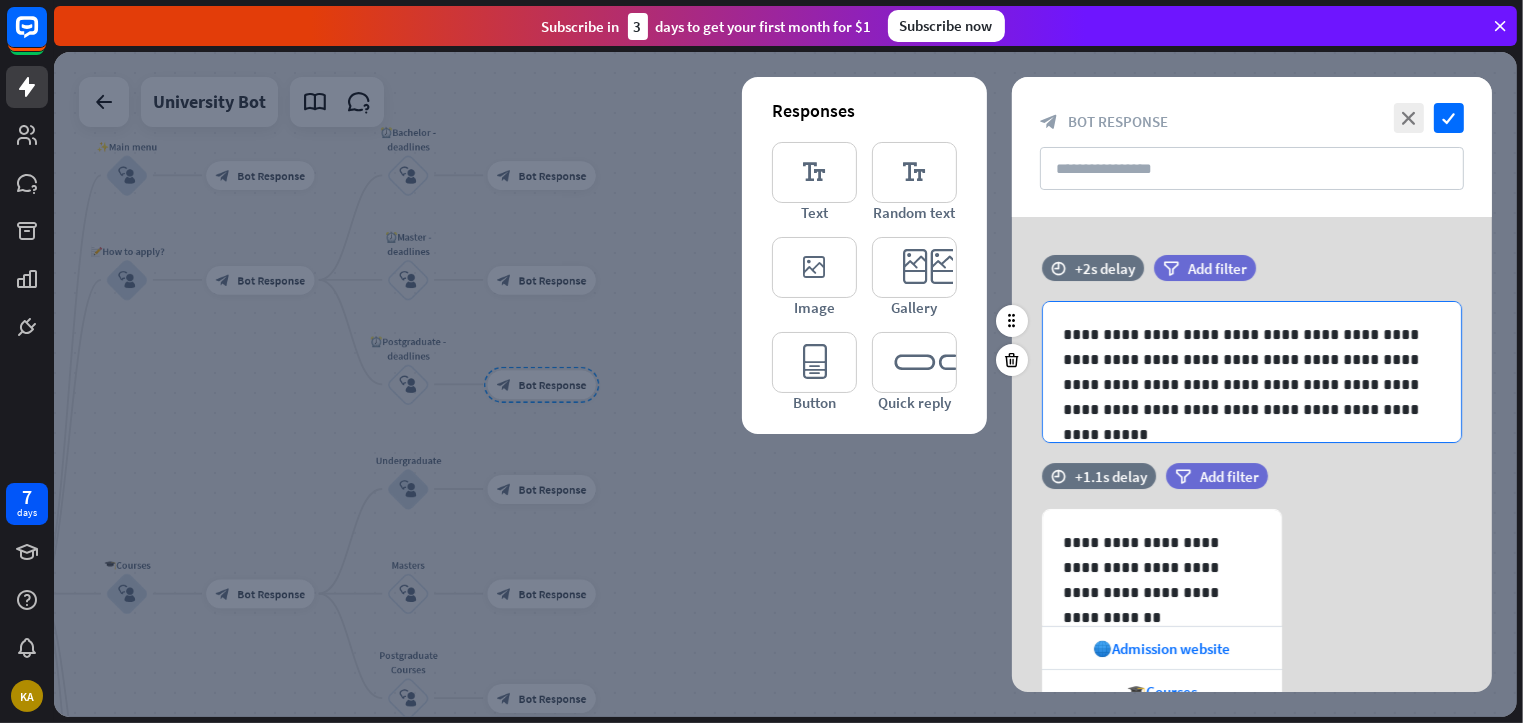 scroll, scrollTop: 186, scrollLeft: 0, axis: vertical 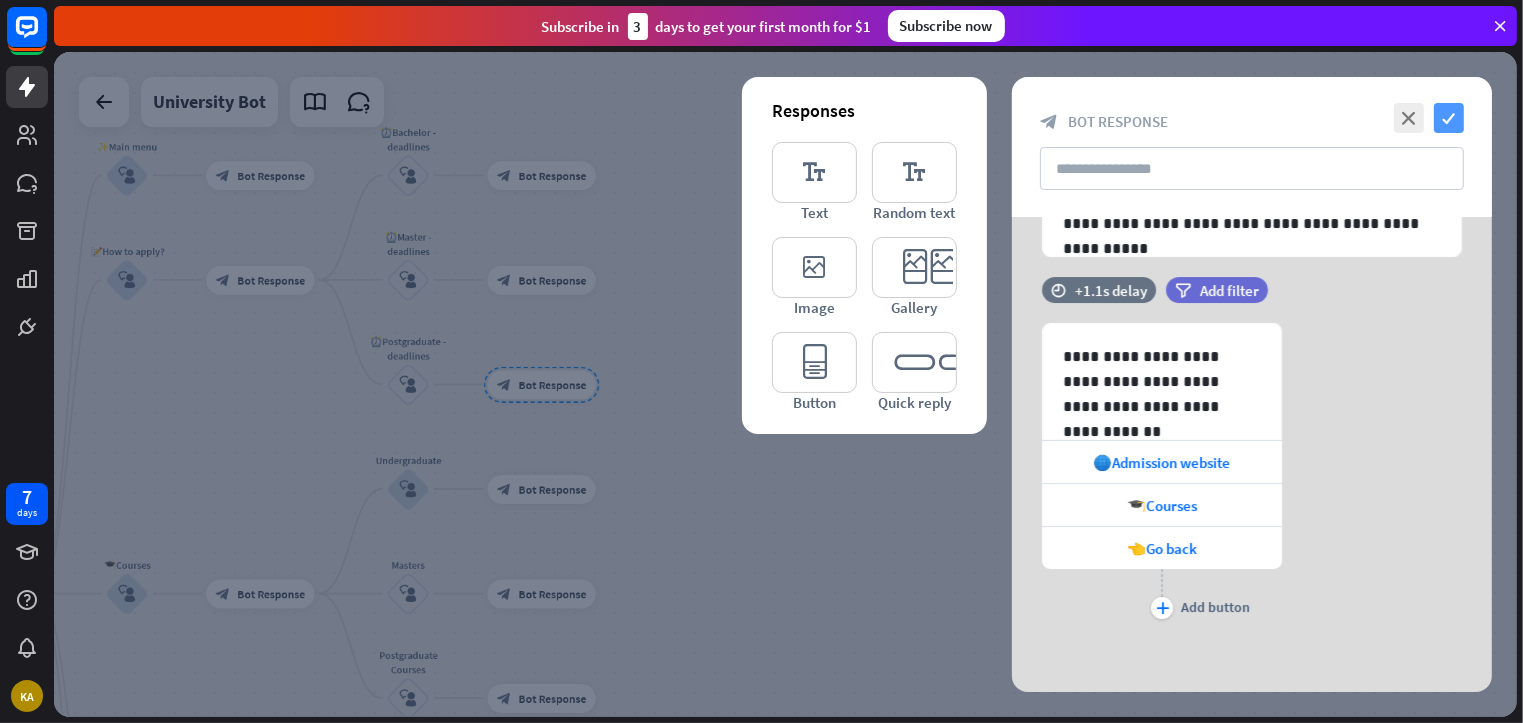 click on "check" at bounding box center (1449, 118) 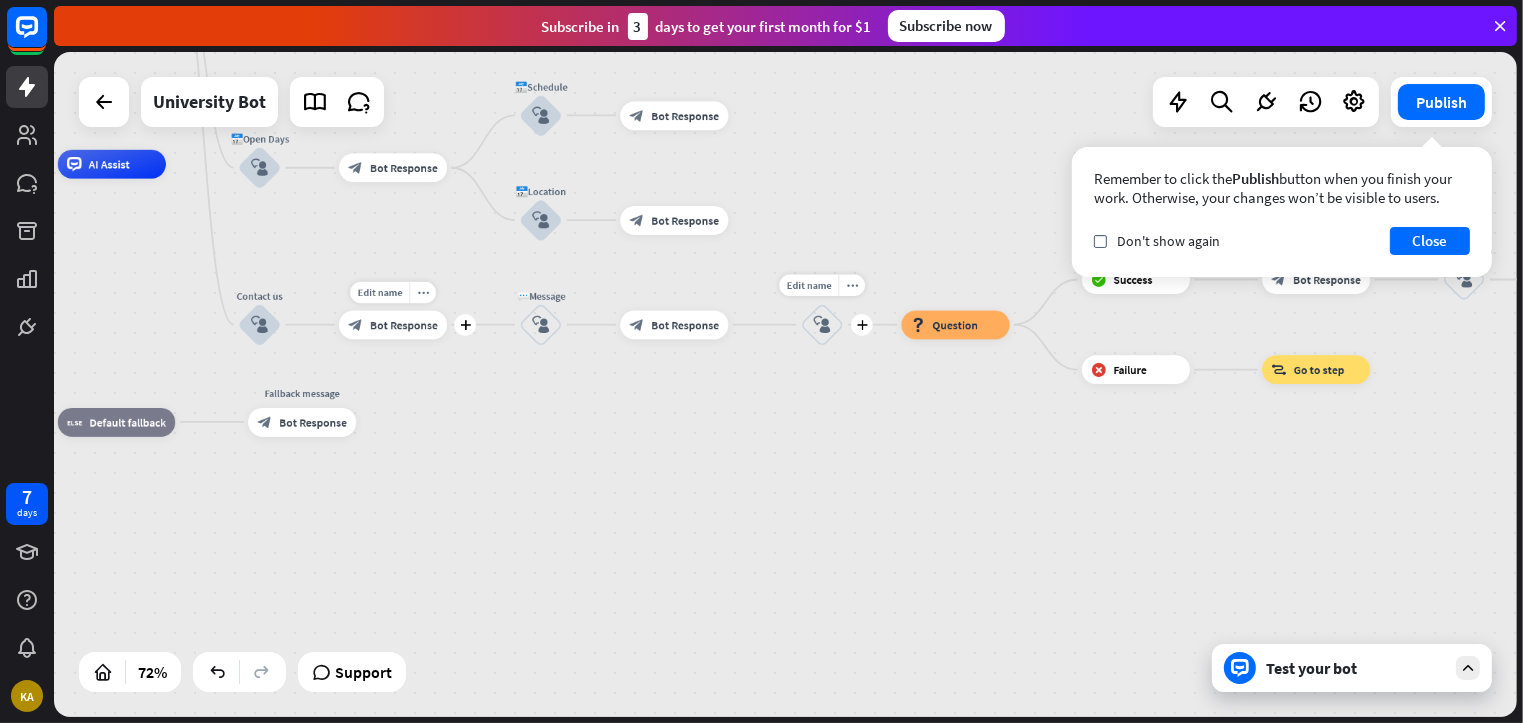 click on "Bot Response" at bounding box center [404, 324] 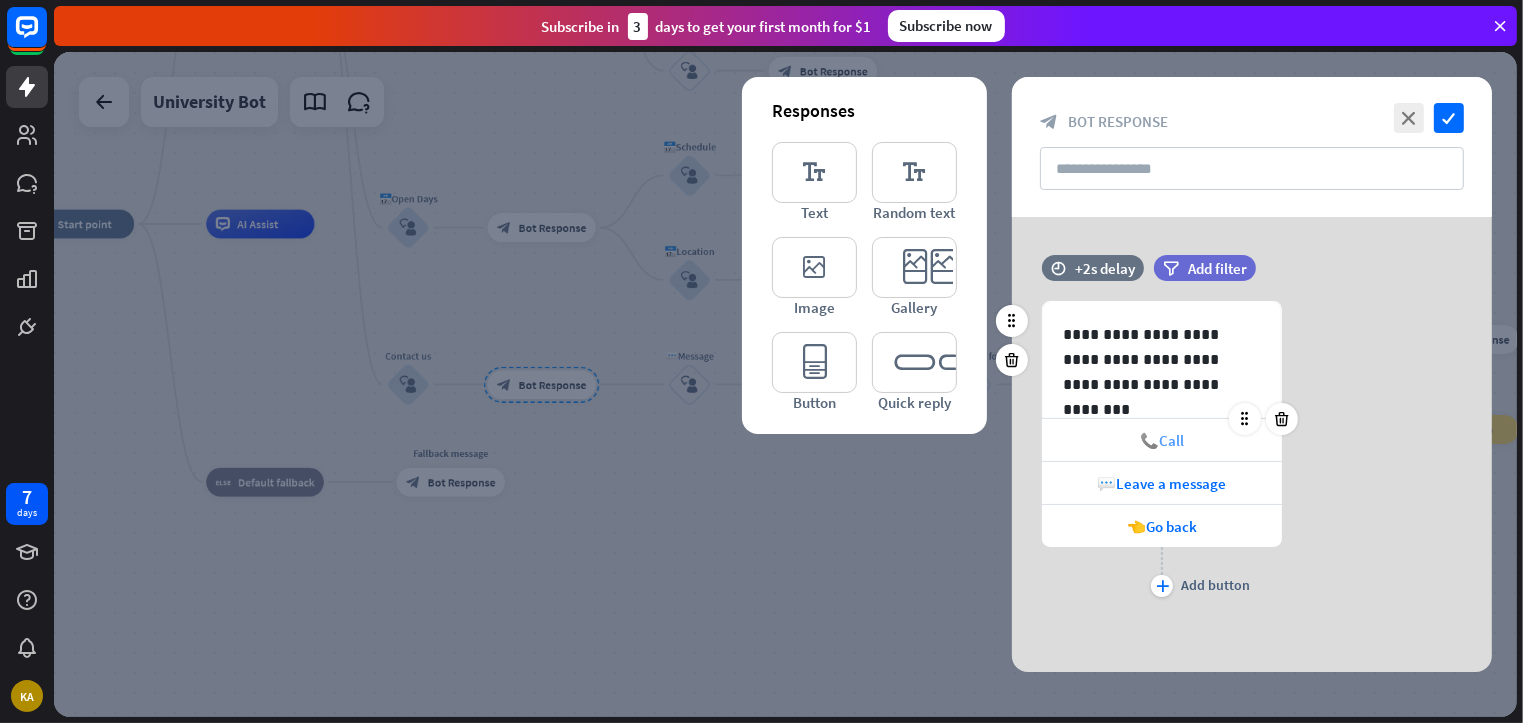 click on "📞Call" at bounding box center (1162, 440) 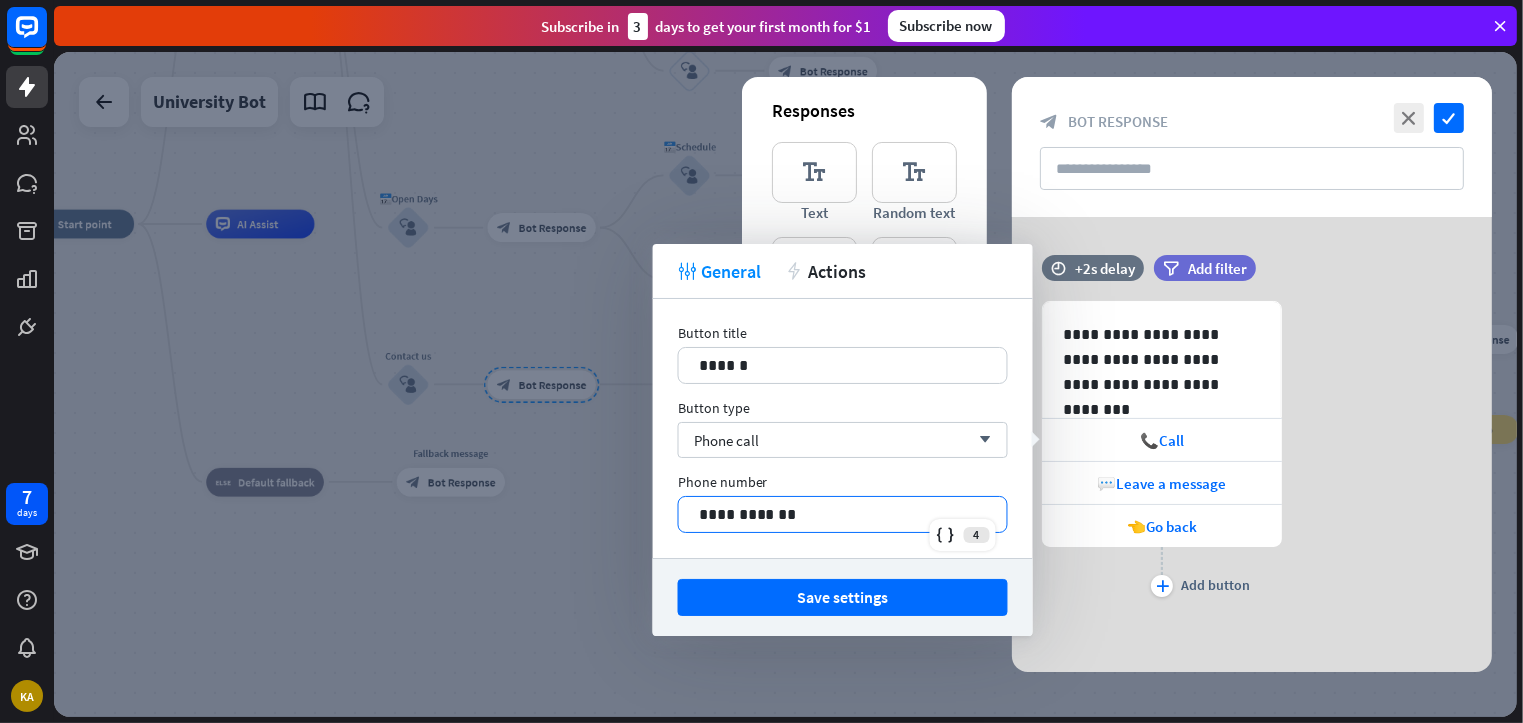 click on "**********" at bounding box center [843, 514] 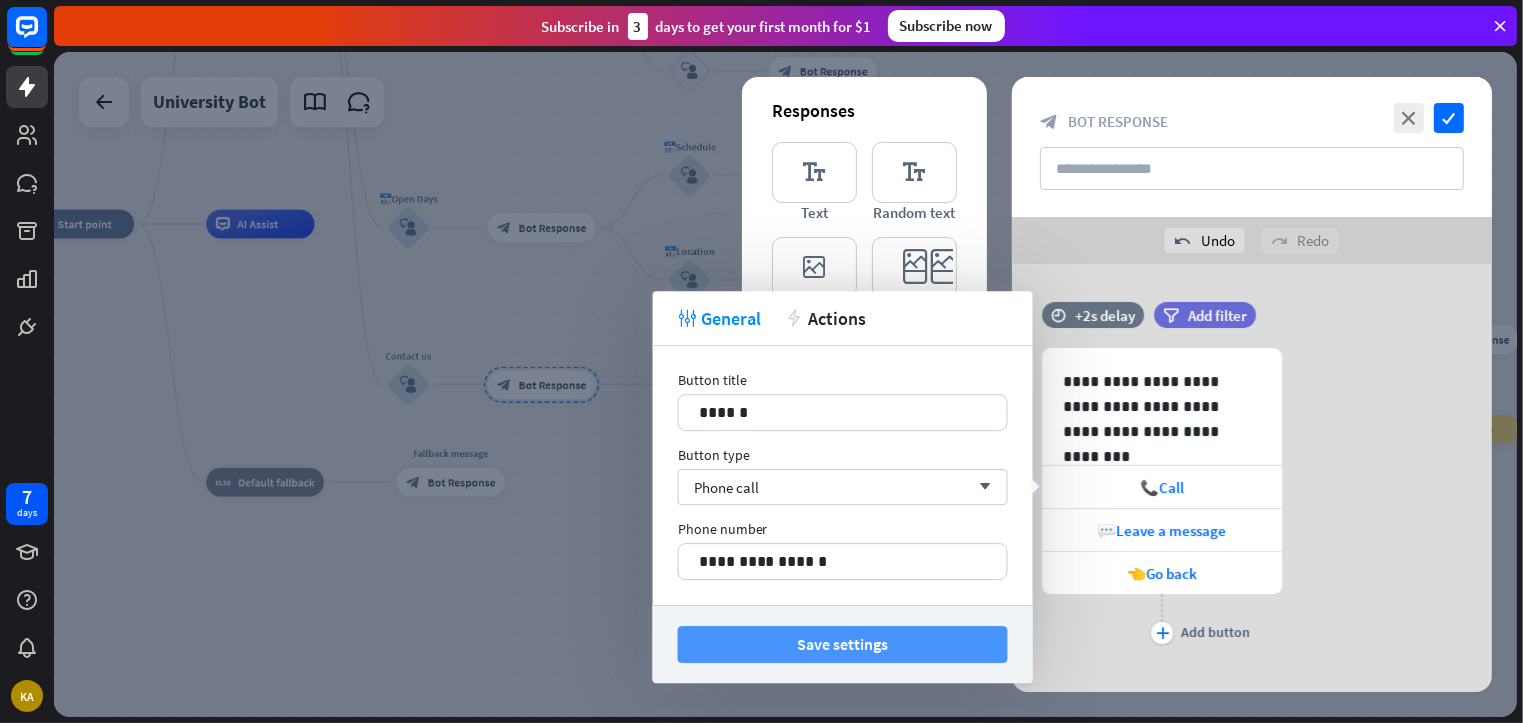 click on "Save settings" at bounding box center [843, 644] 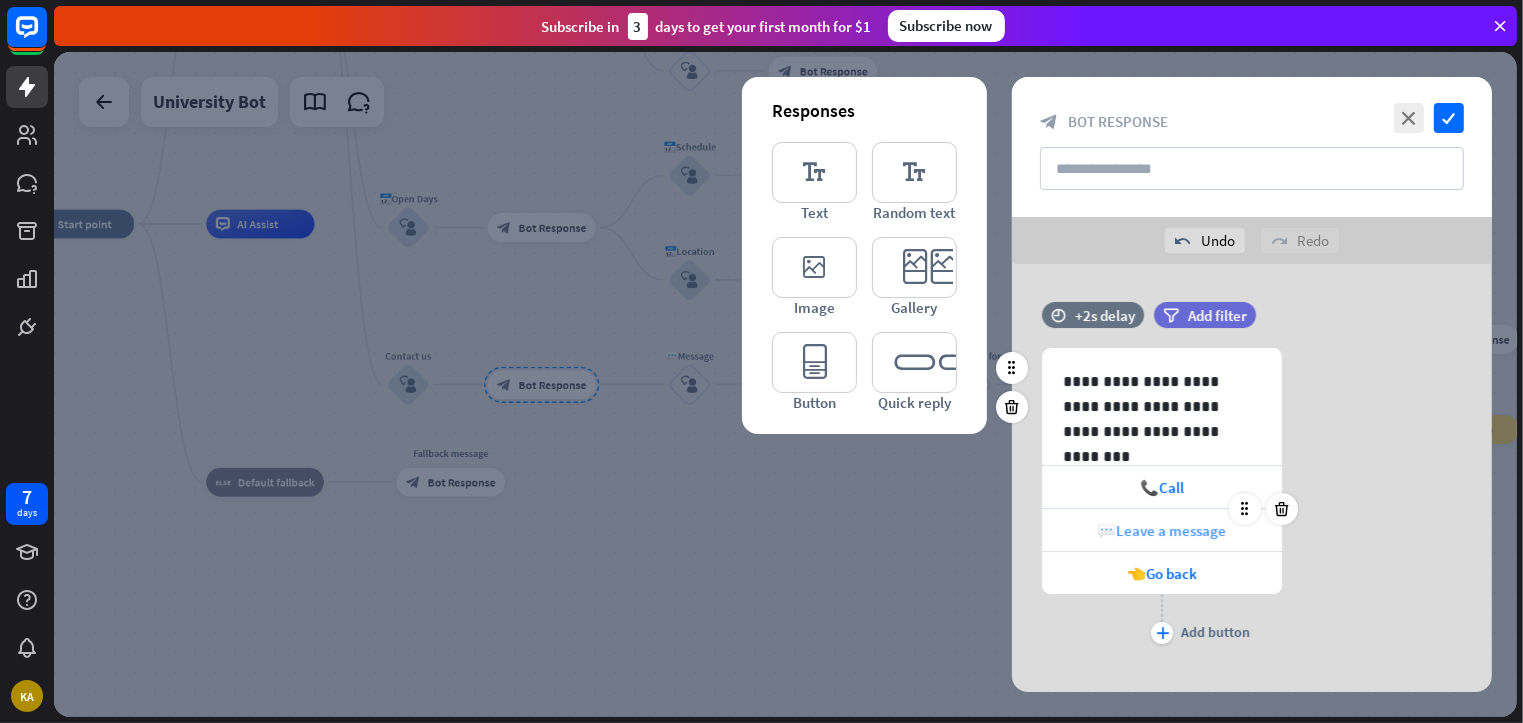 click on "💬Leave a message" at bounding box center [1162, 530] 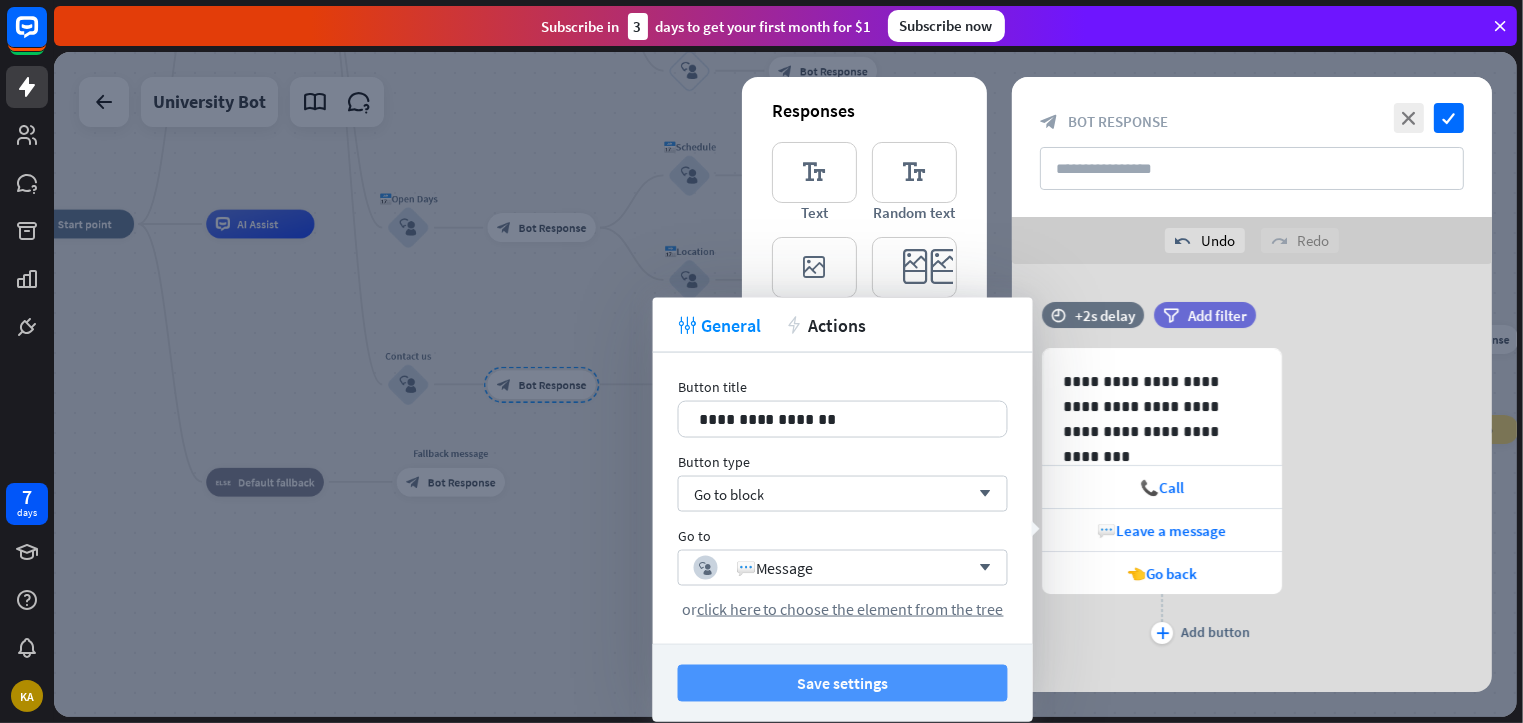 click on "Save settings" at bounding box center [843, 683] 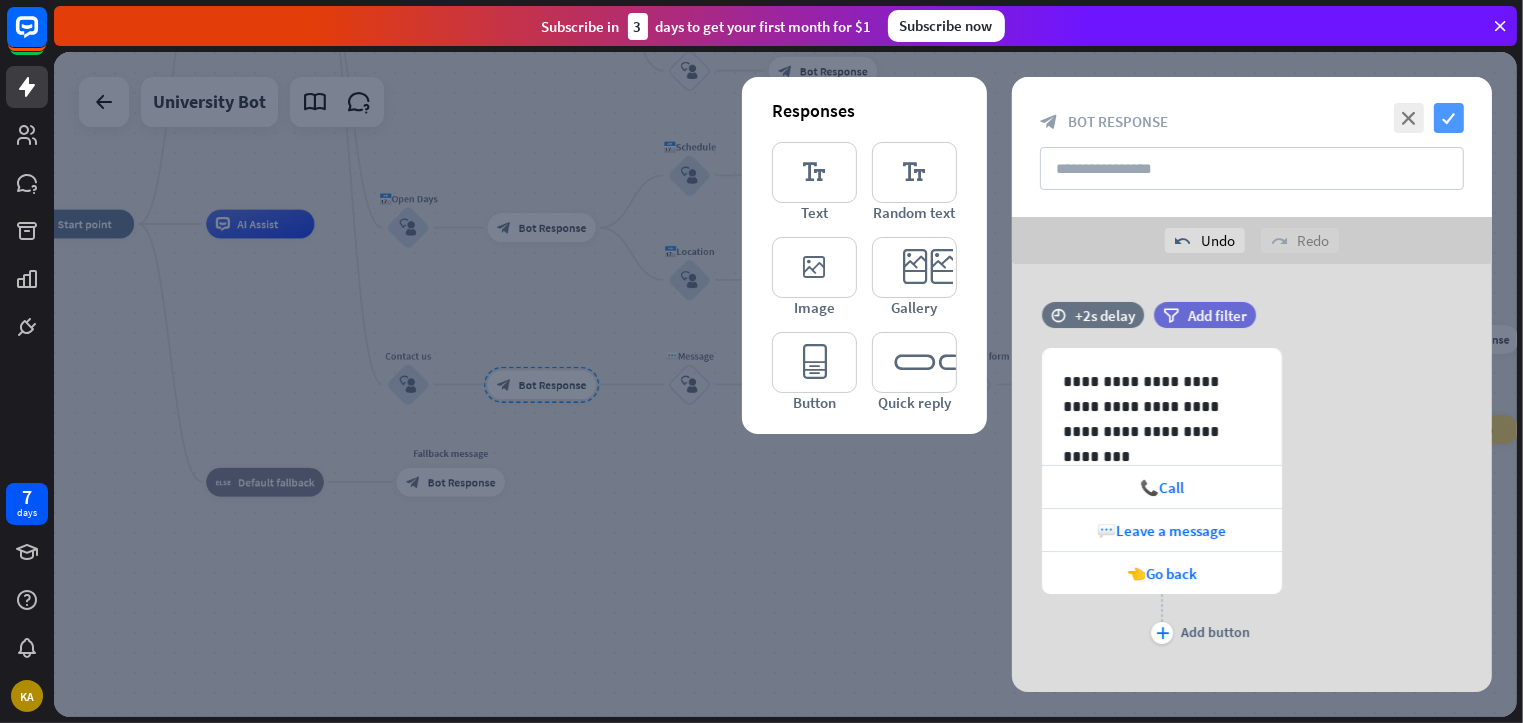 click on "check" at bounding box center (1449, 118) 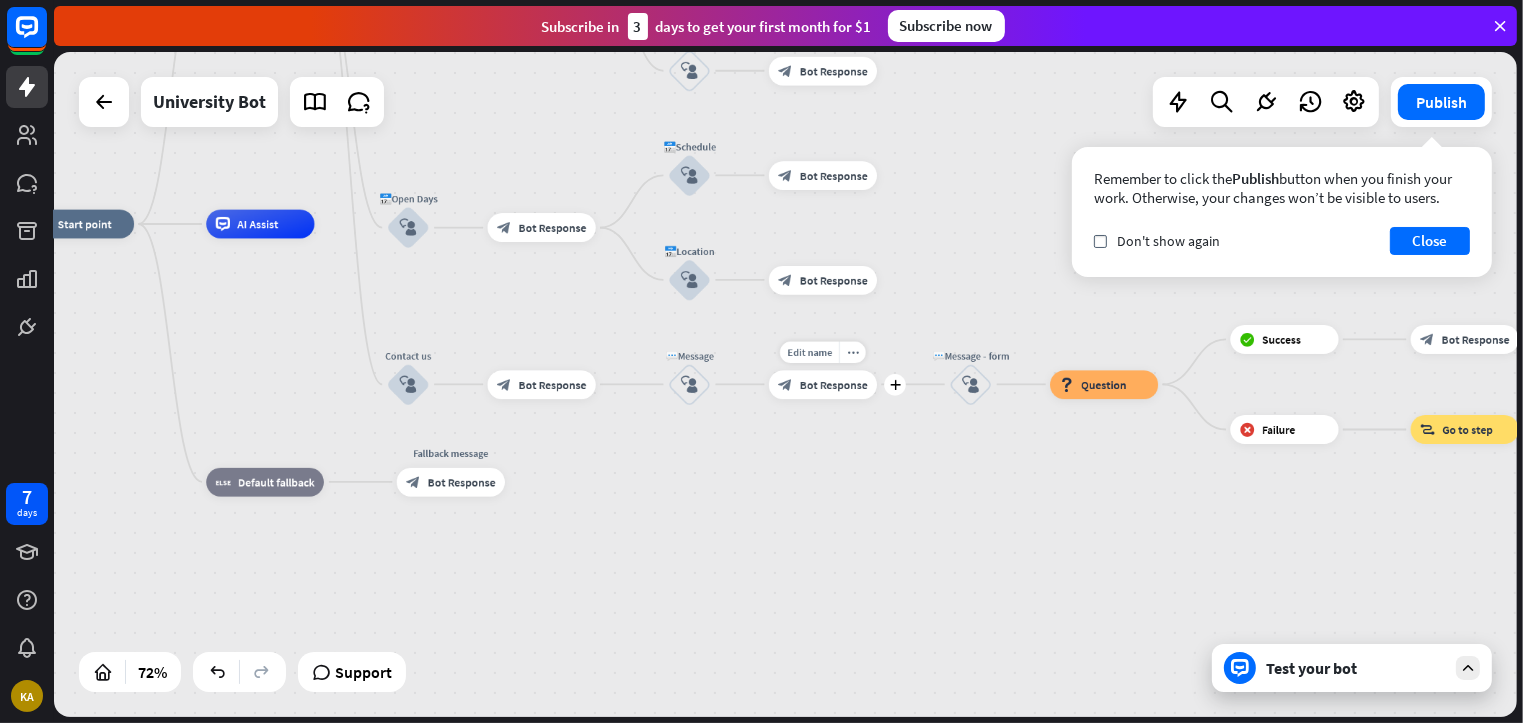 click on "Bot Response" at bounding box center [834, 384] 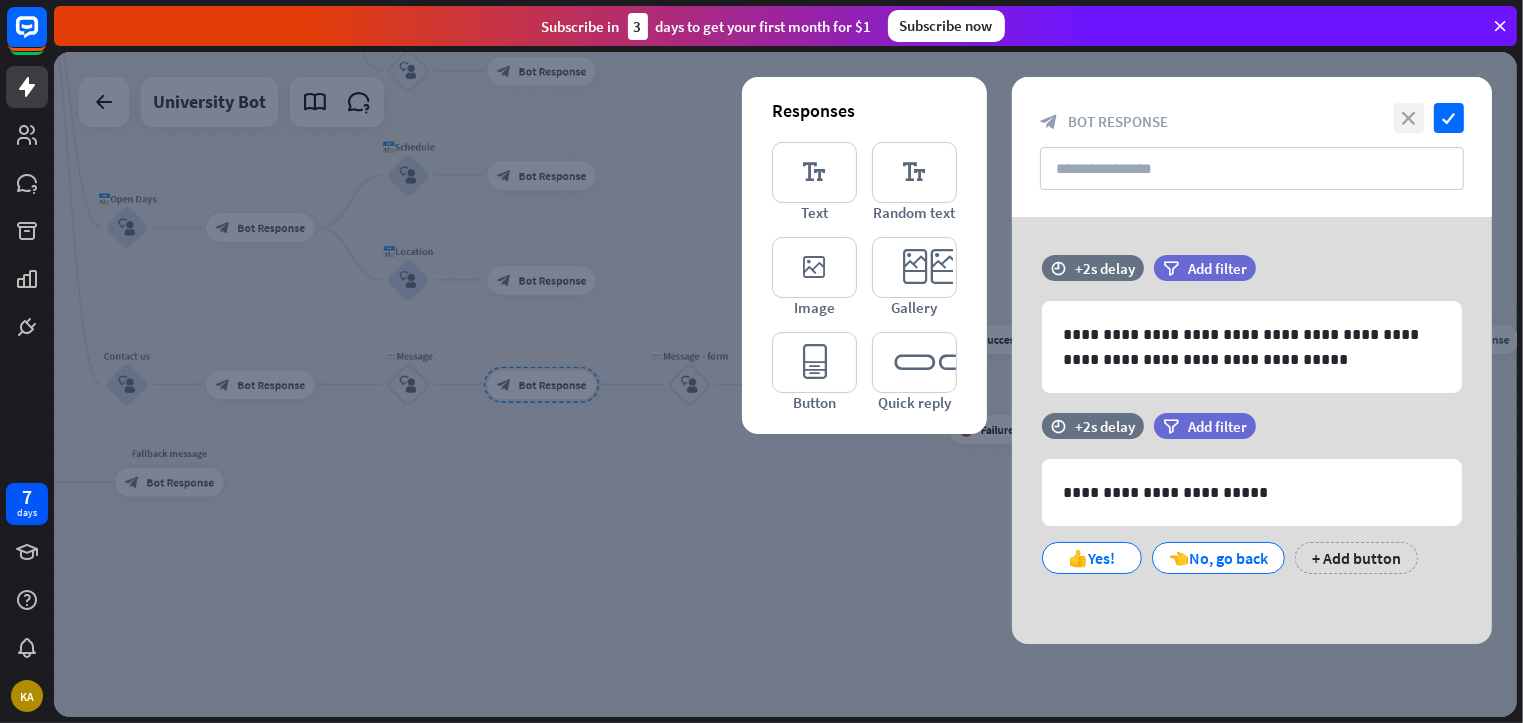 click on "close" at bounding box center (1409, 118) 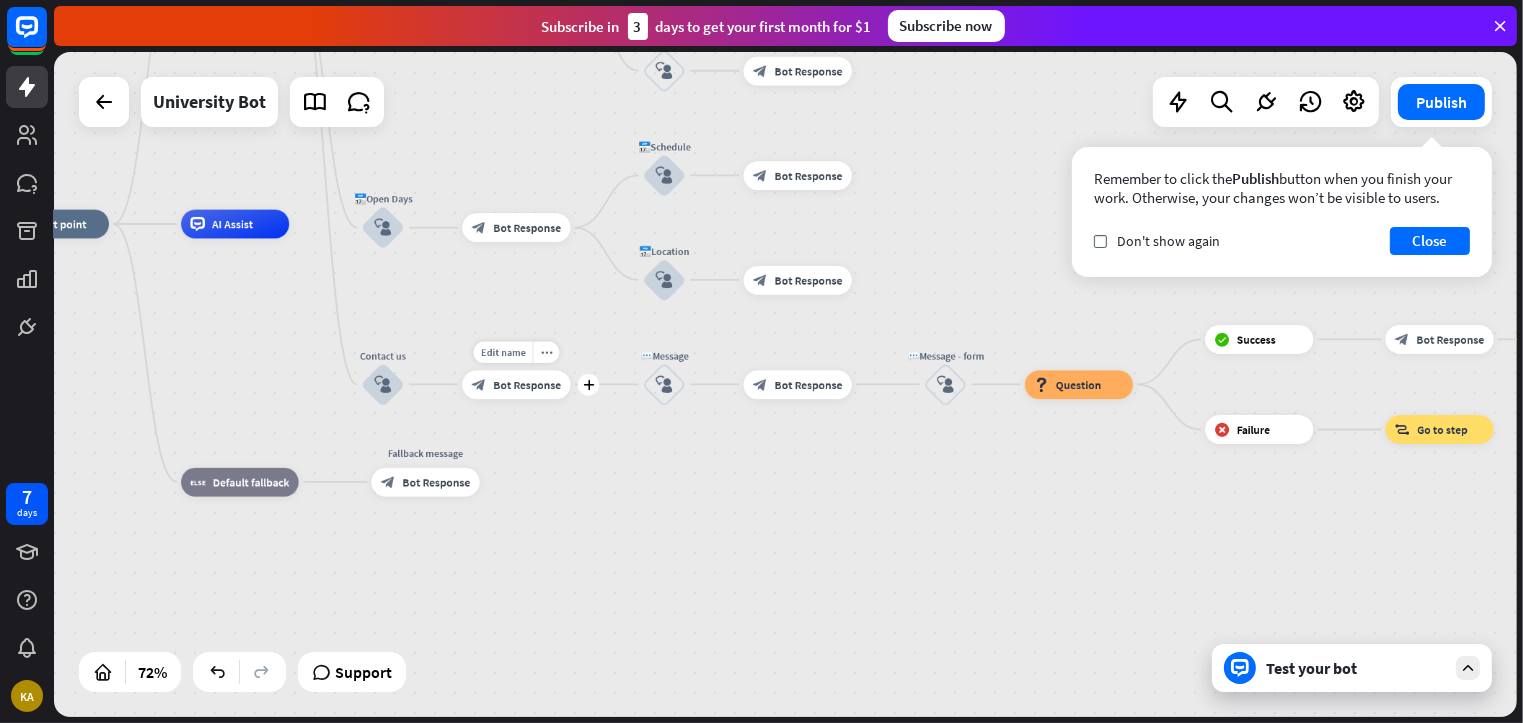 click on "Edit name   more_horiz         plus     block_bot_response   Bot Response" at bounding box center (516, 384) 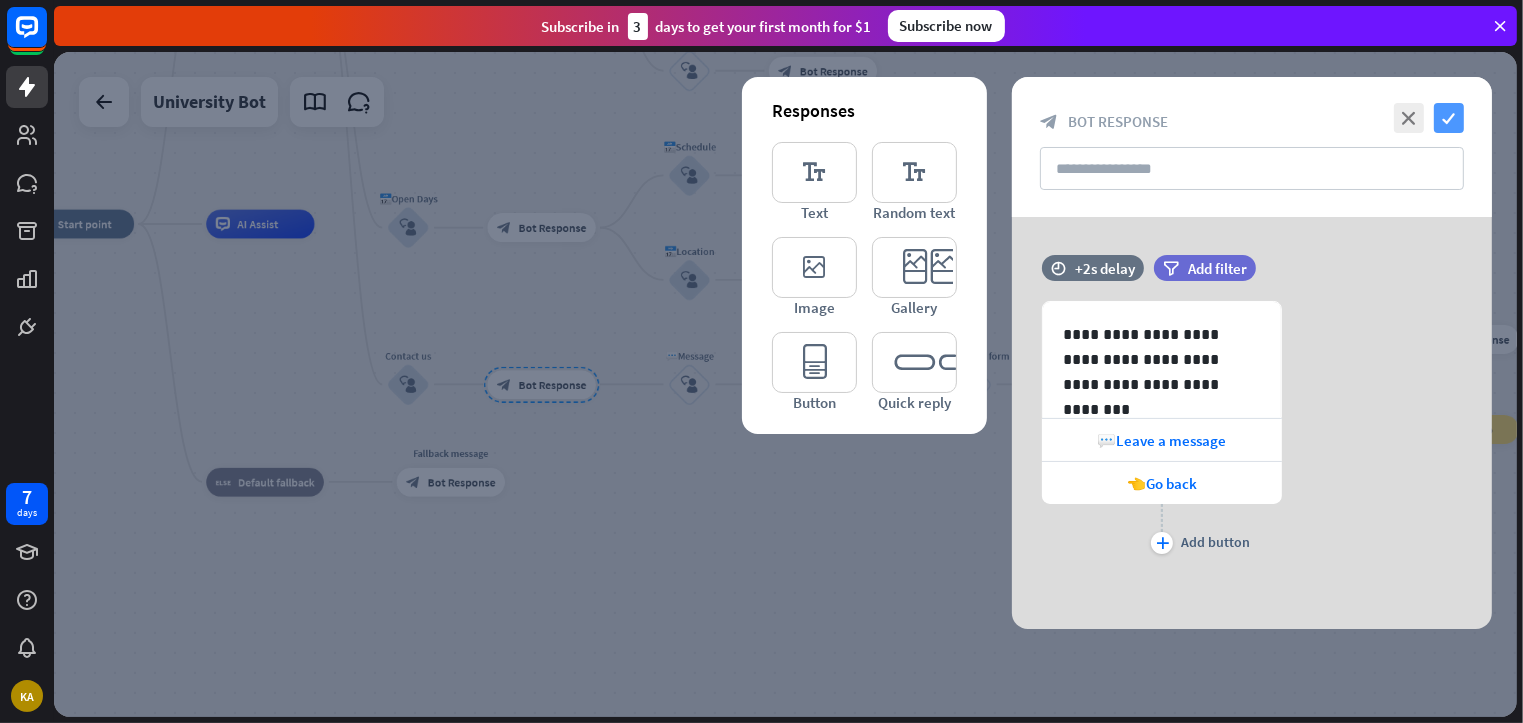 click on "check" at bounding box center [1449, 118] 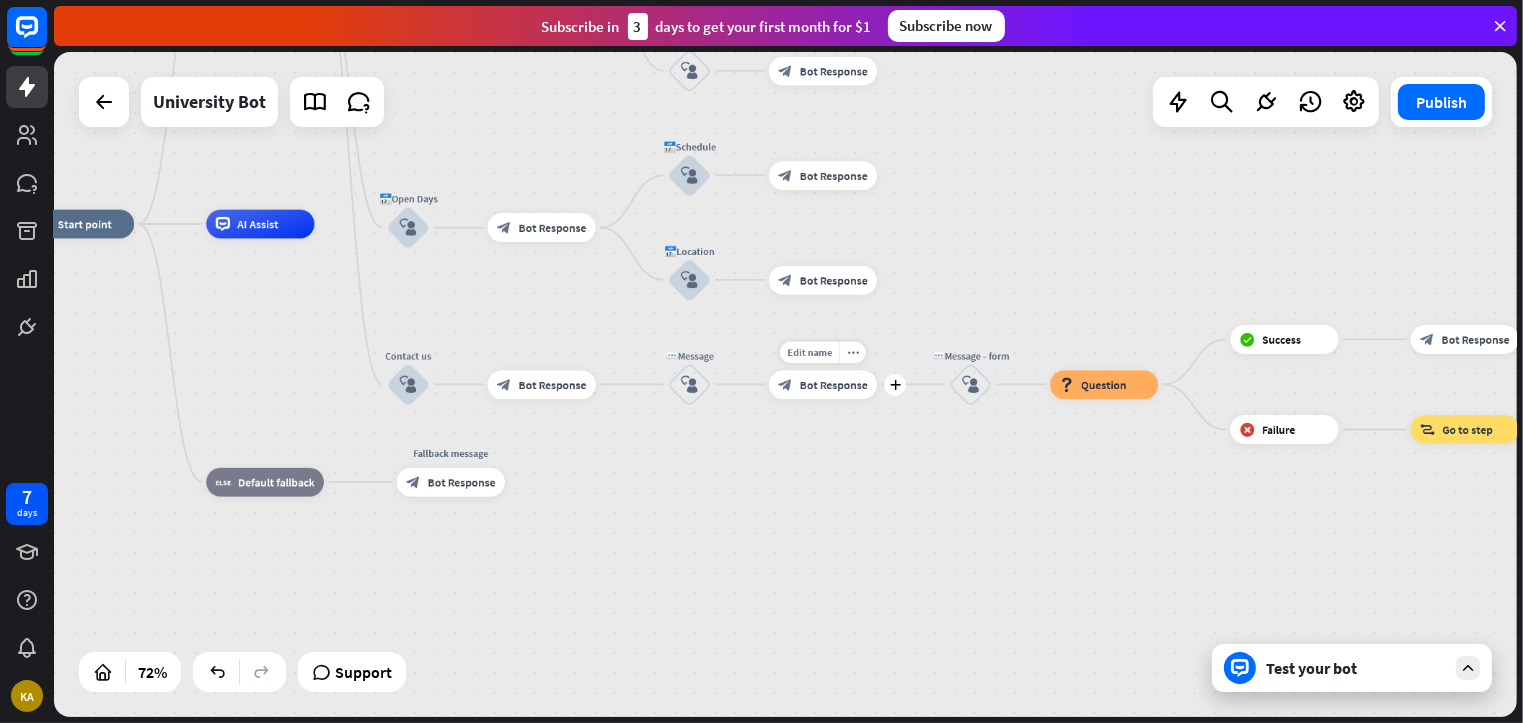 click on "Bot Response" at bounding box center [834, 384] 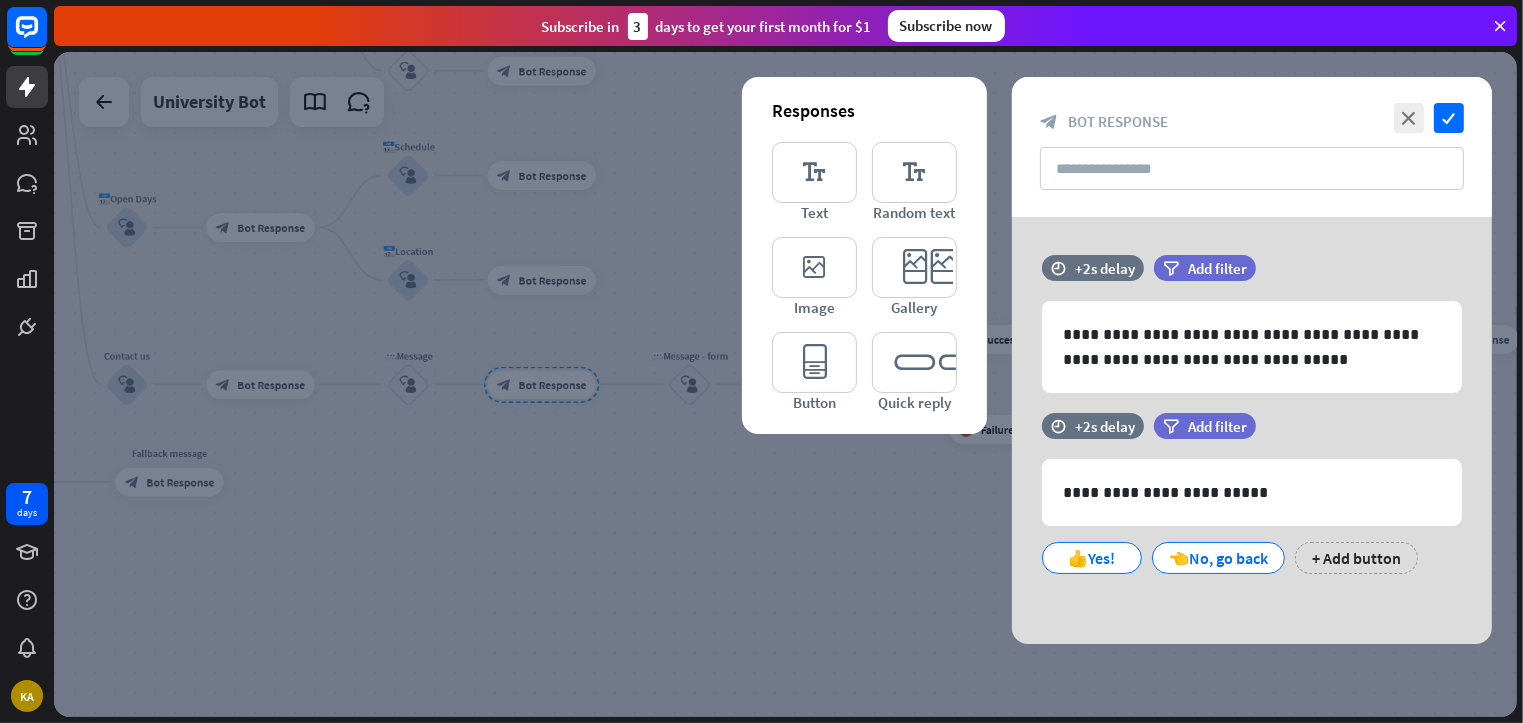 click on "close
check
block_bot_response   Bot Response" at bounding box center [1252, 147] 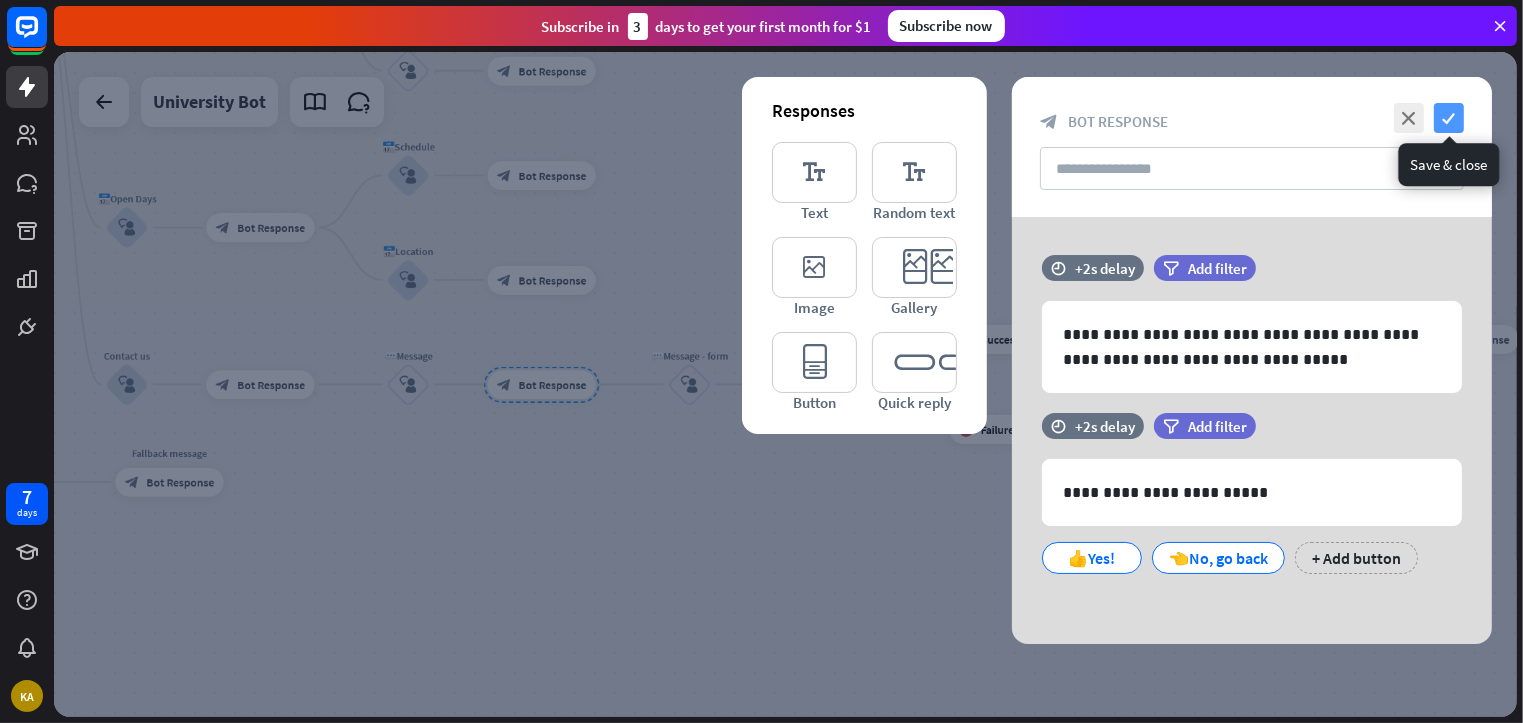 click on "check" at bounding box center (1449, 118) 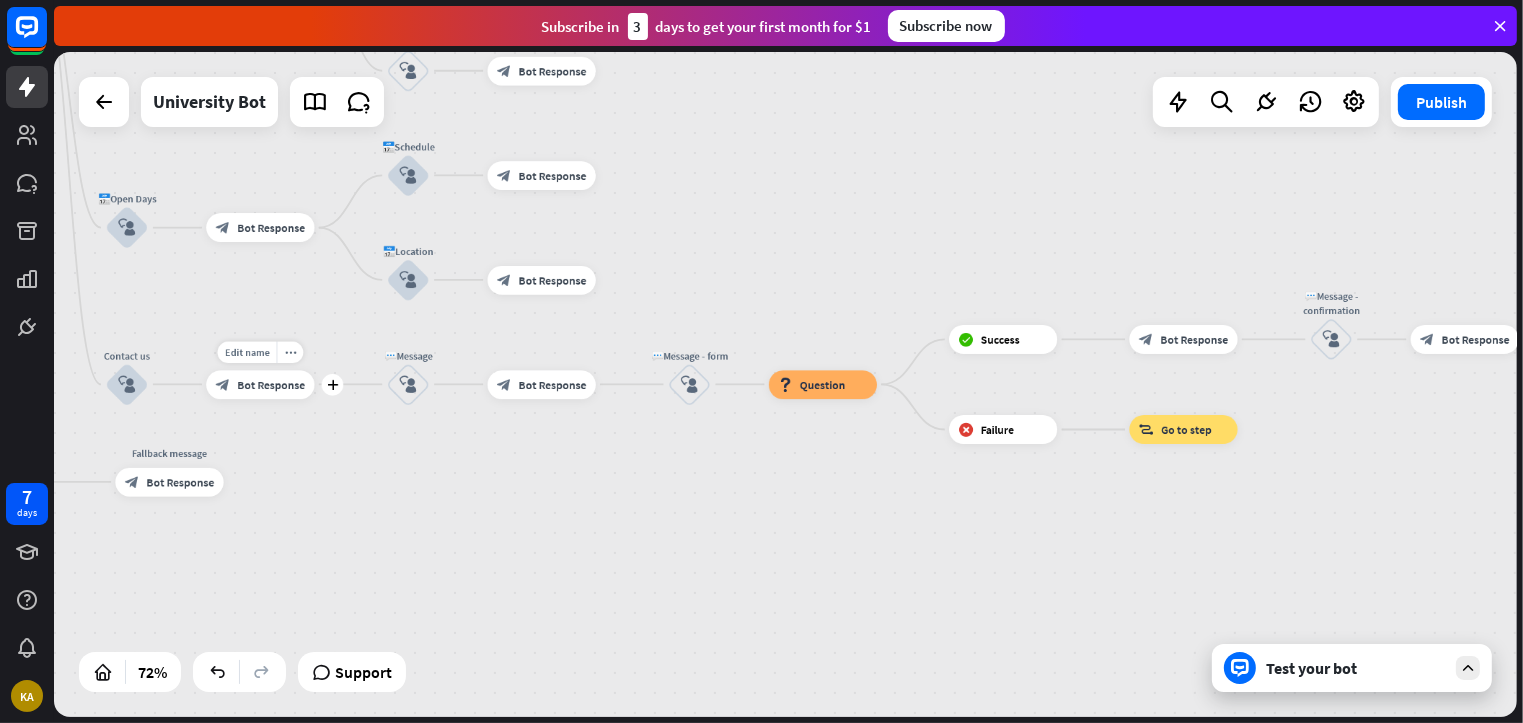 click on "block_bot_response   Bot Response" at bounding box center [260, 384] 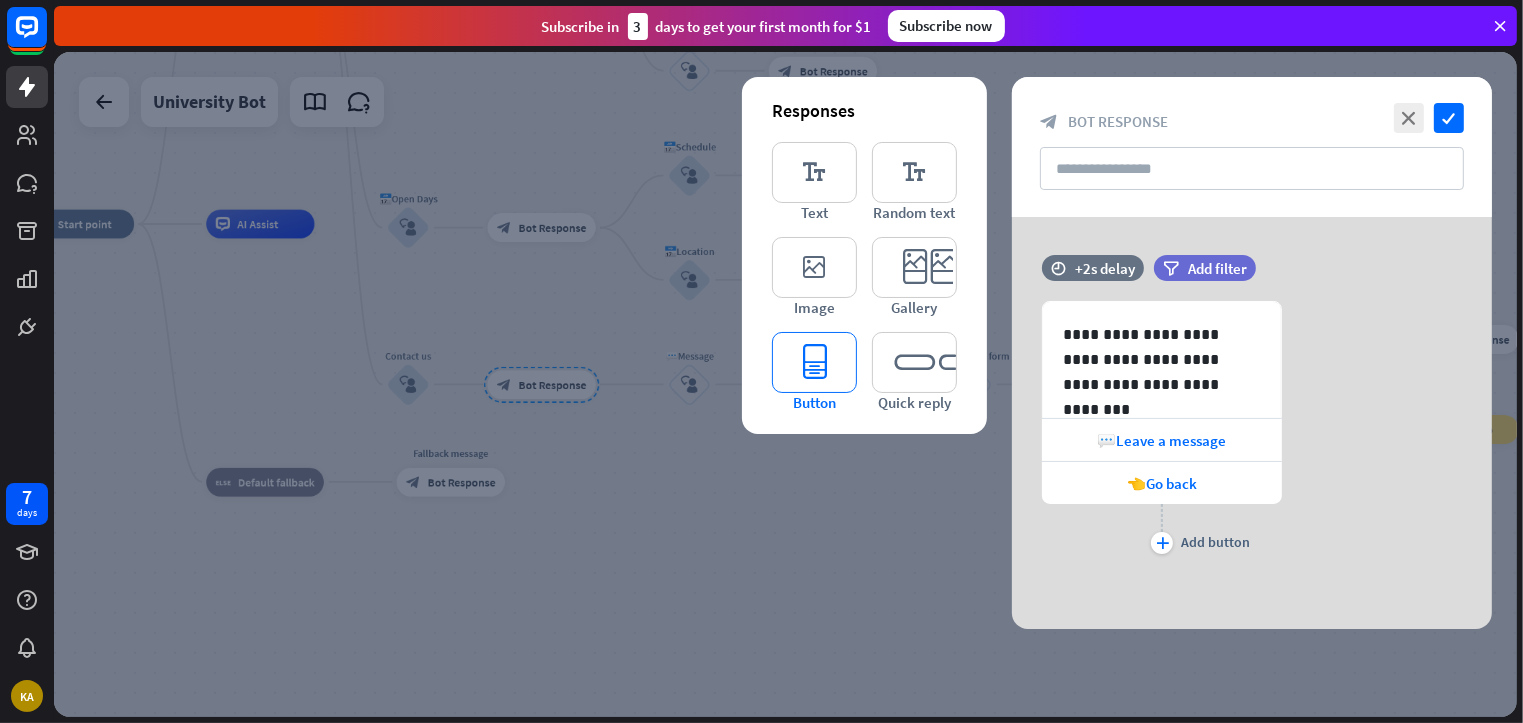 click on "editor_button" at bounding box center (814, 362) 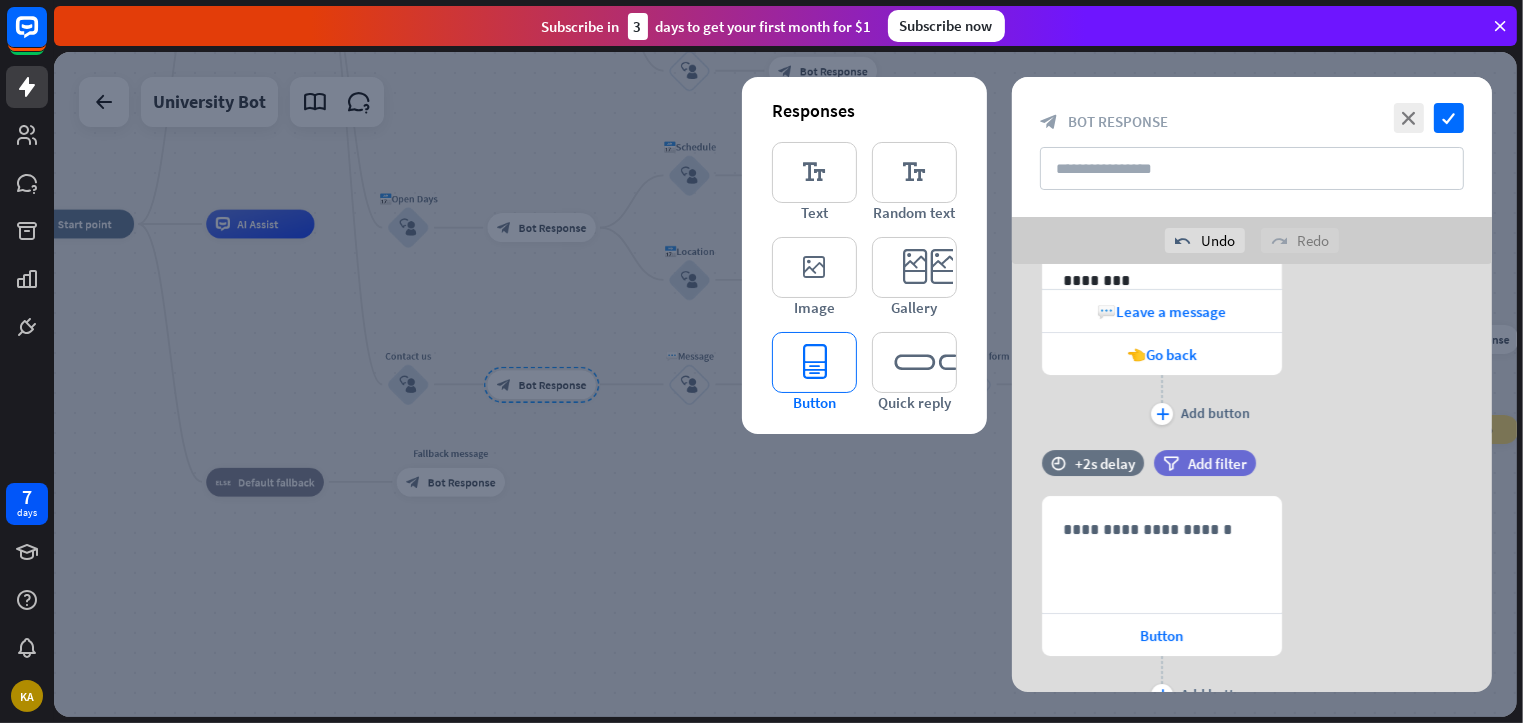 scroll, scrollTop: 264, scrollLeft: 0, axis: vertical 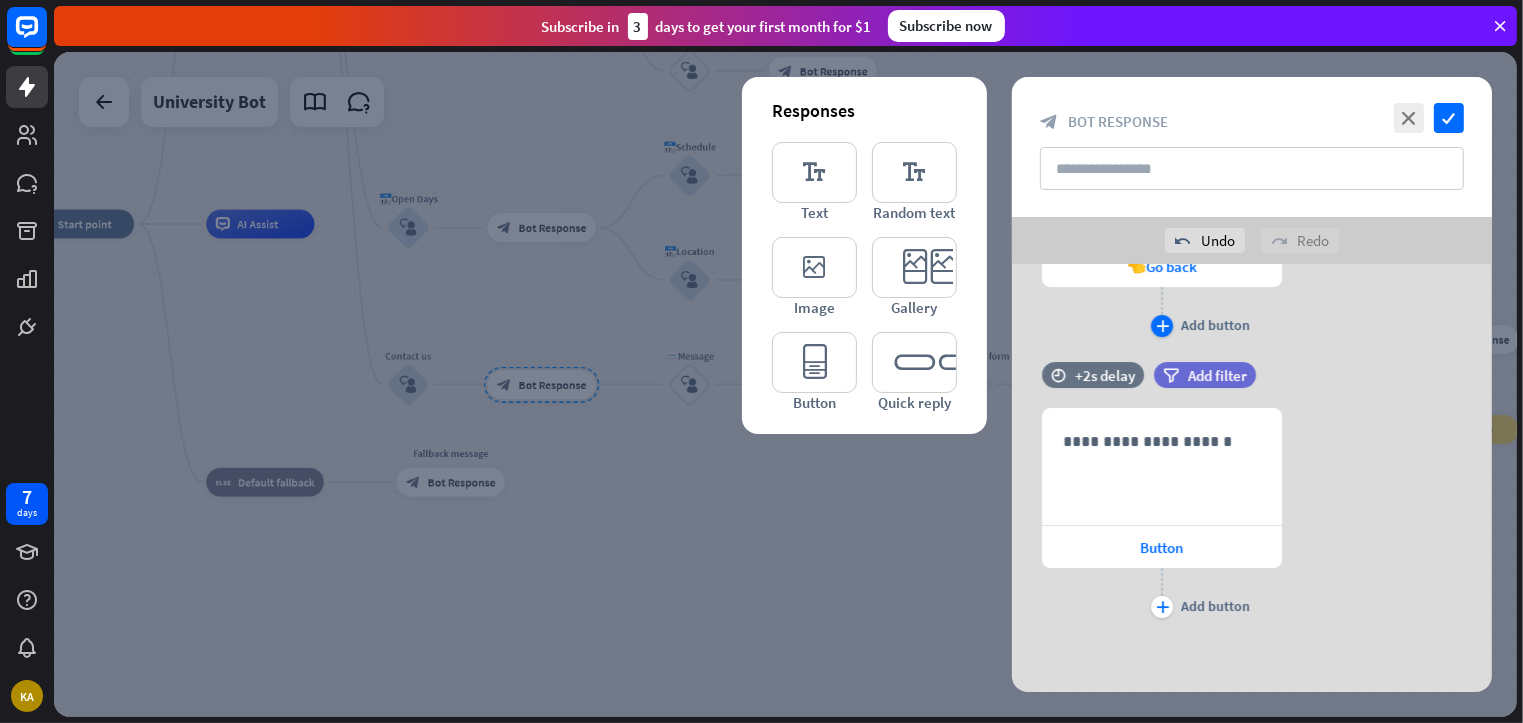 click on "plus" at bounding box center [1162, 326] 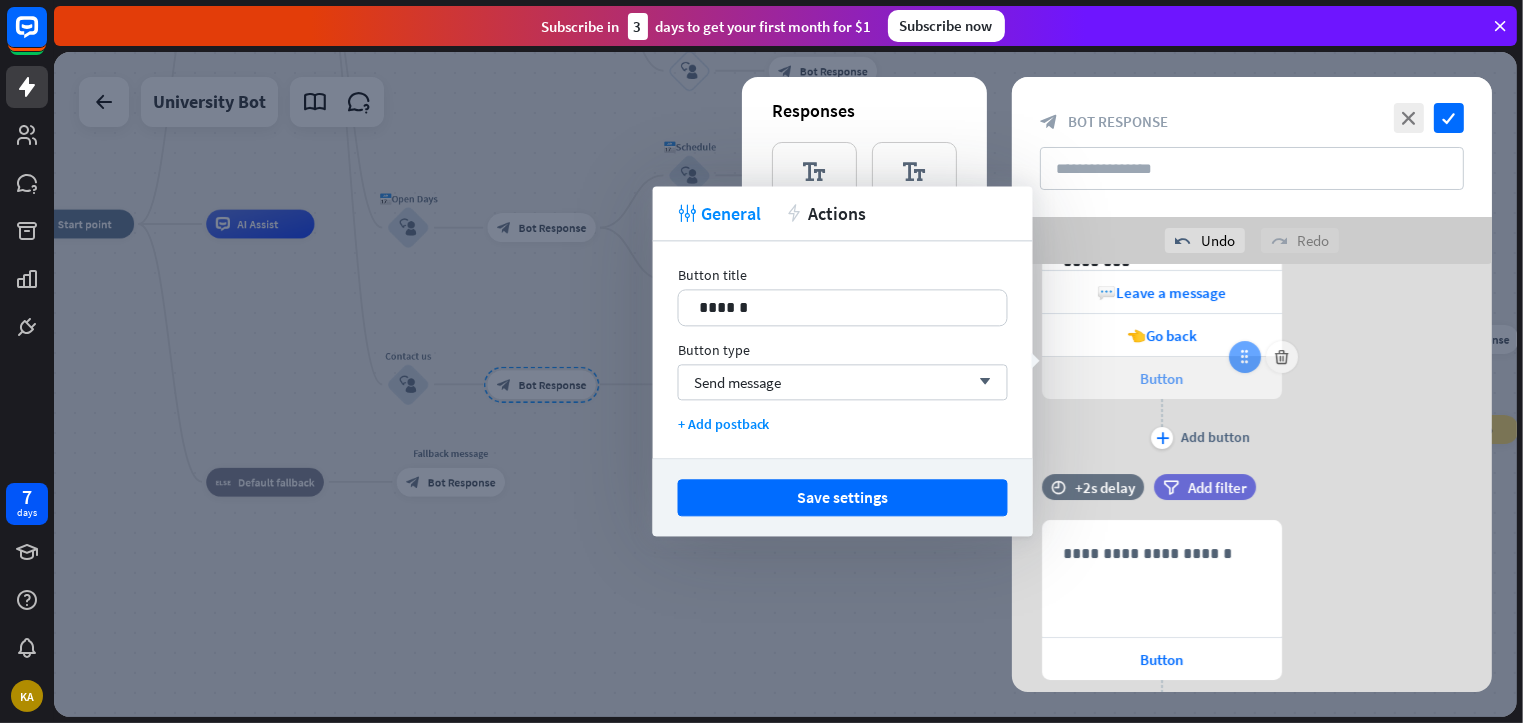type 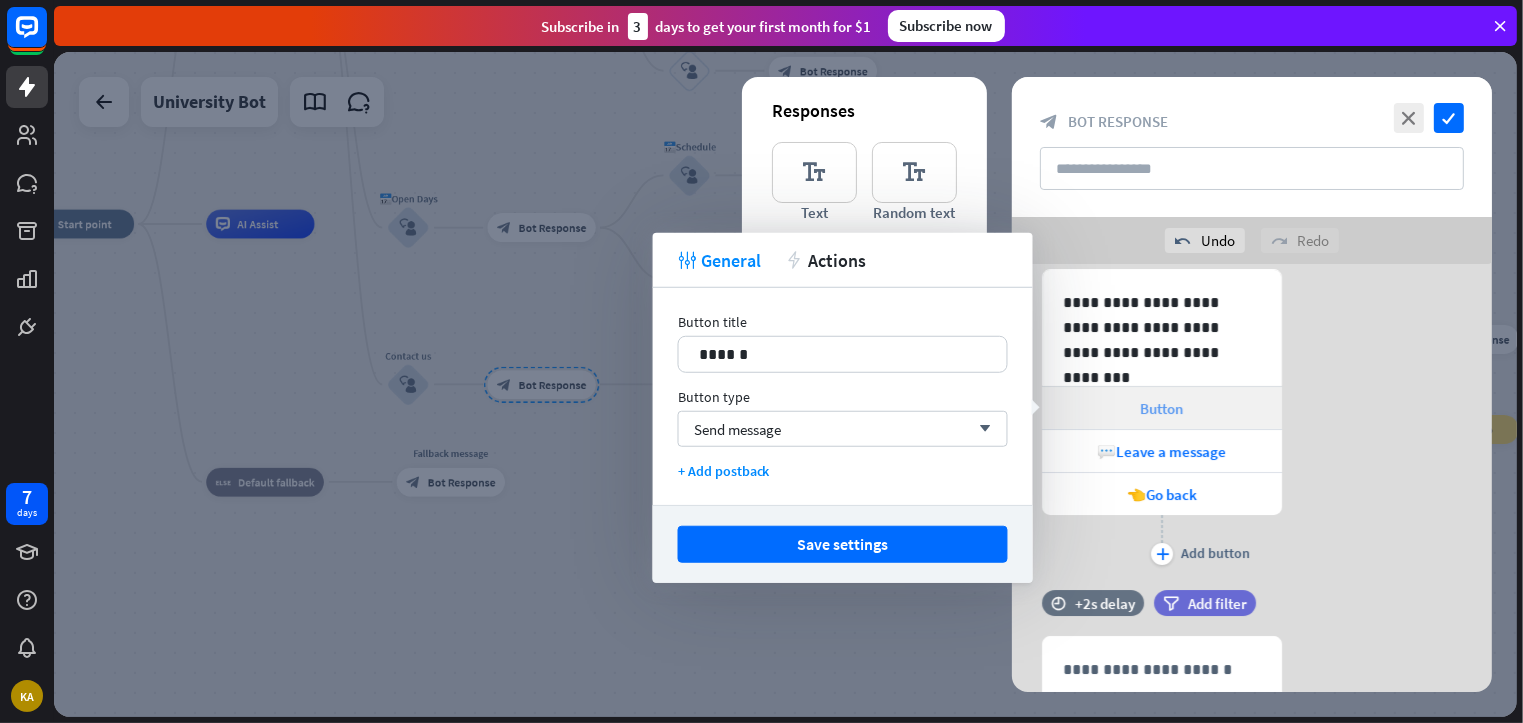 scroll, scrollTop: 52, scrollLeft: 0, axis: vertical 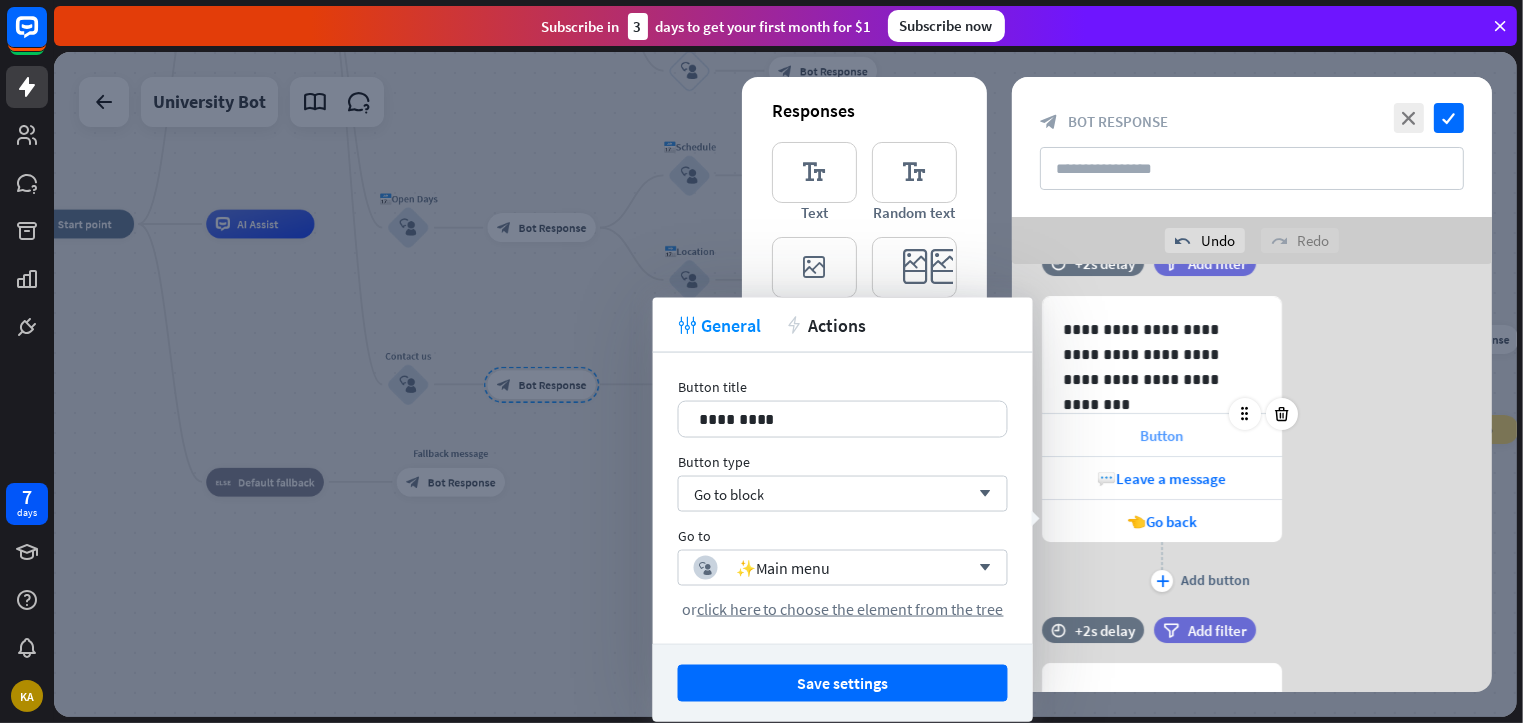 click on "Button" at bounding box center [1162, 435] 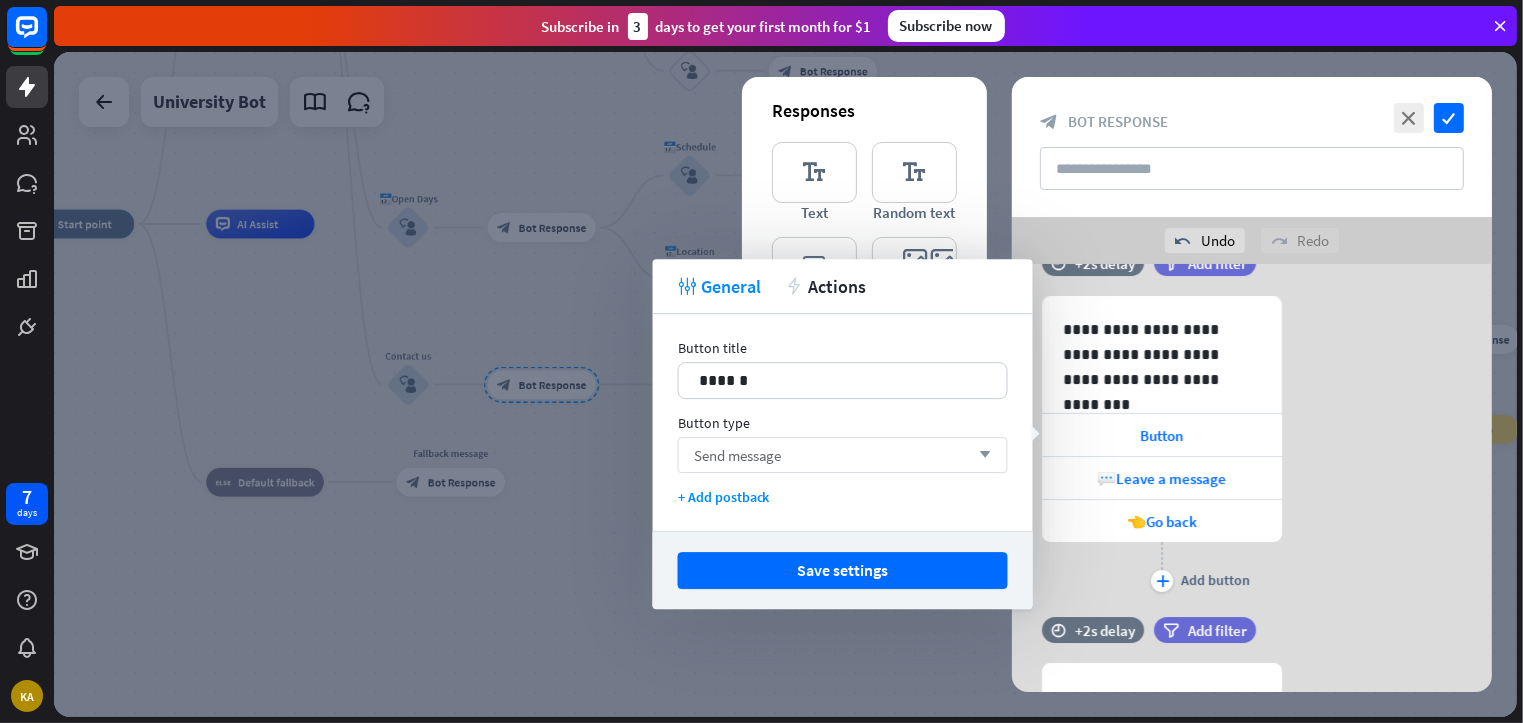 click on "Send message
arrow_down" at bounding box center (843, 455) 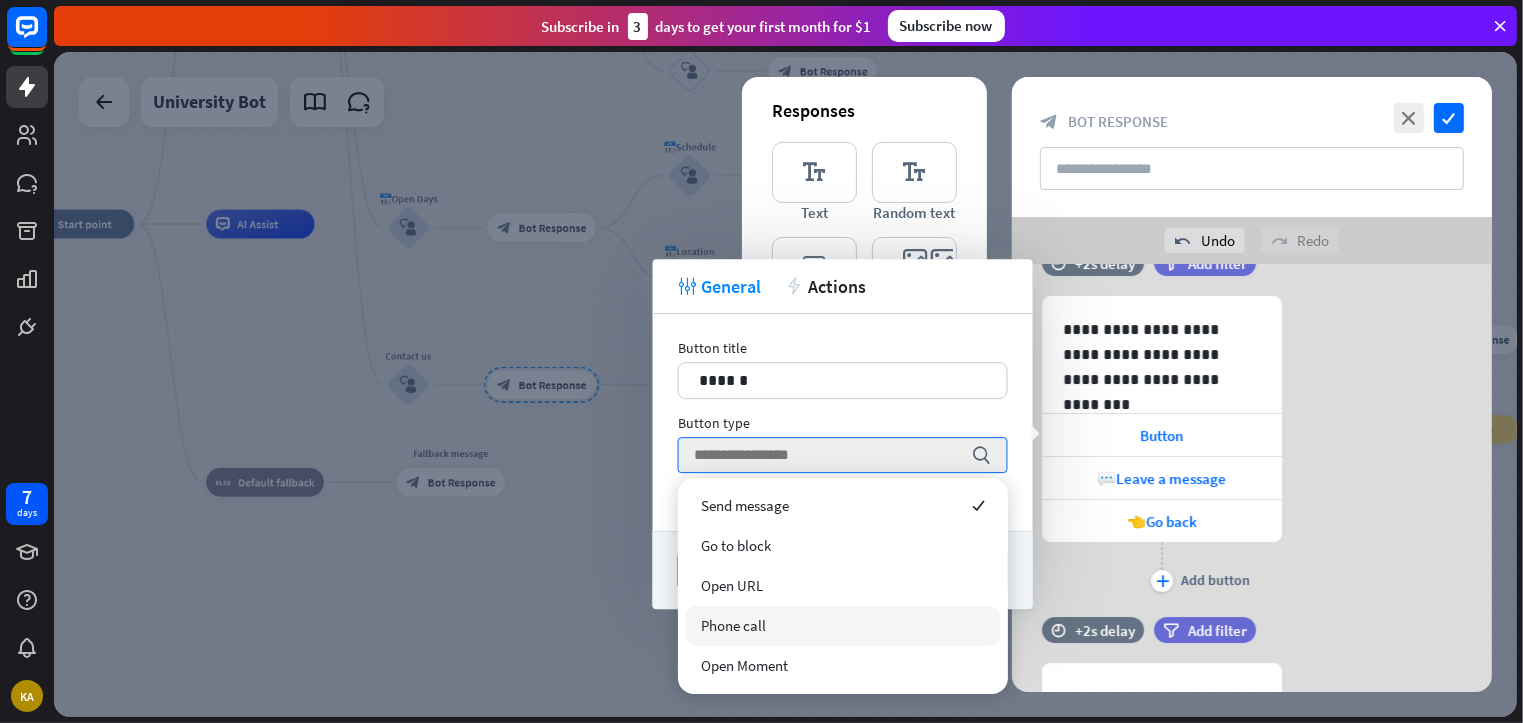 click on "Phone call" at bounding box center (843, 626) 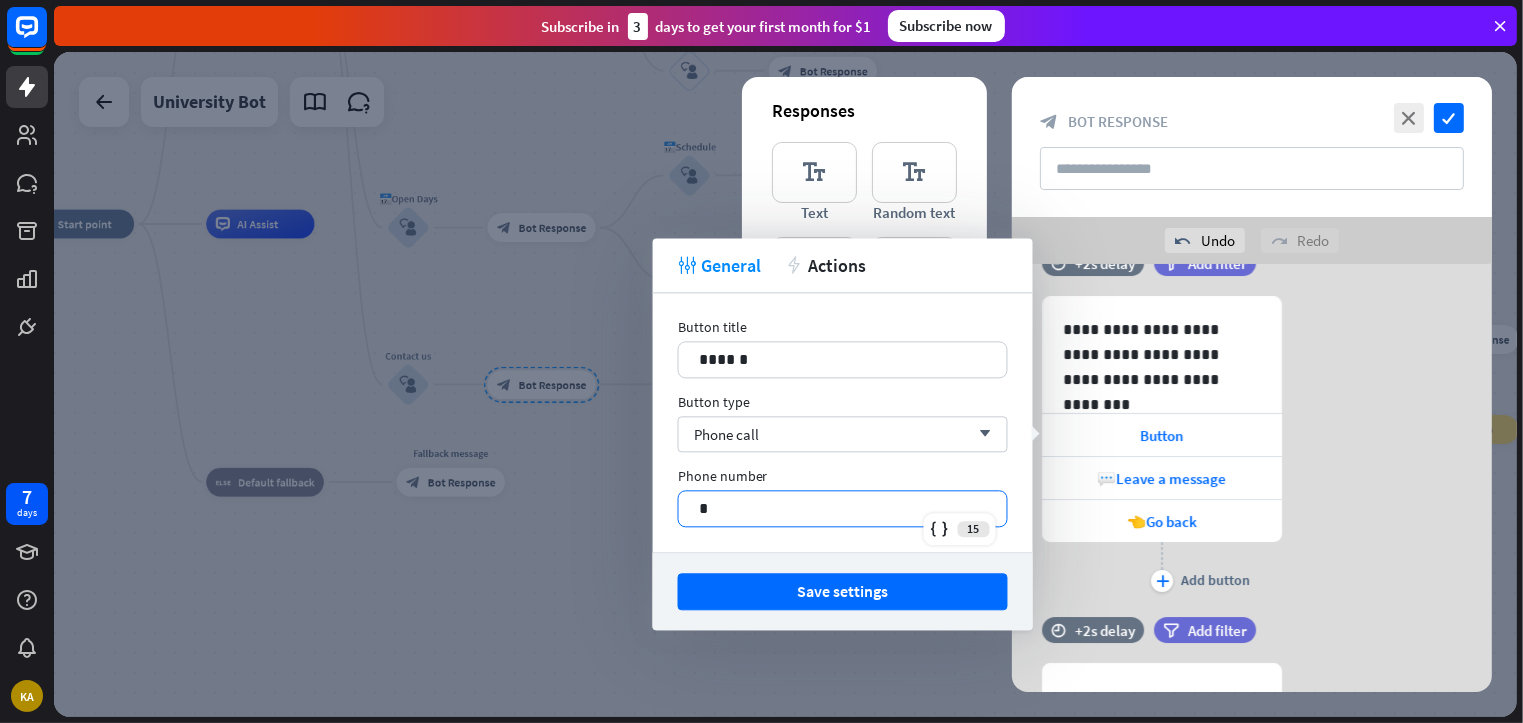 click on "*" at bounding box center [843, 508] 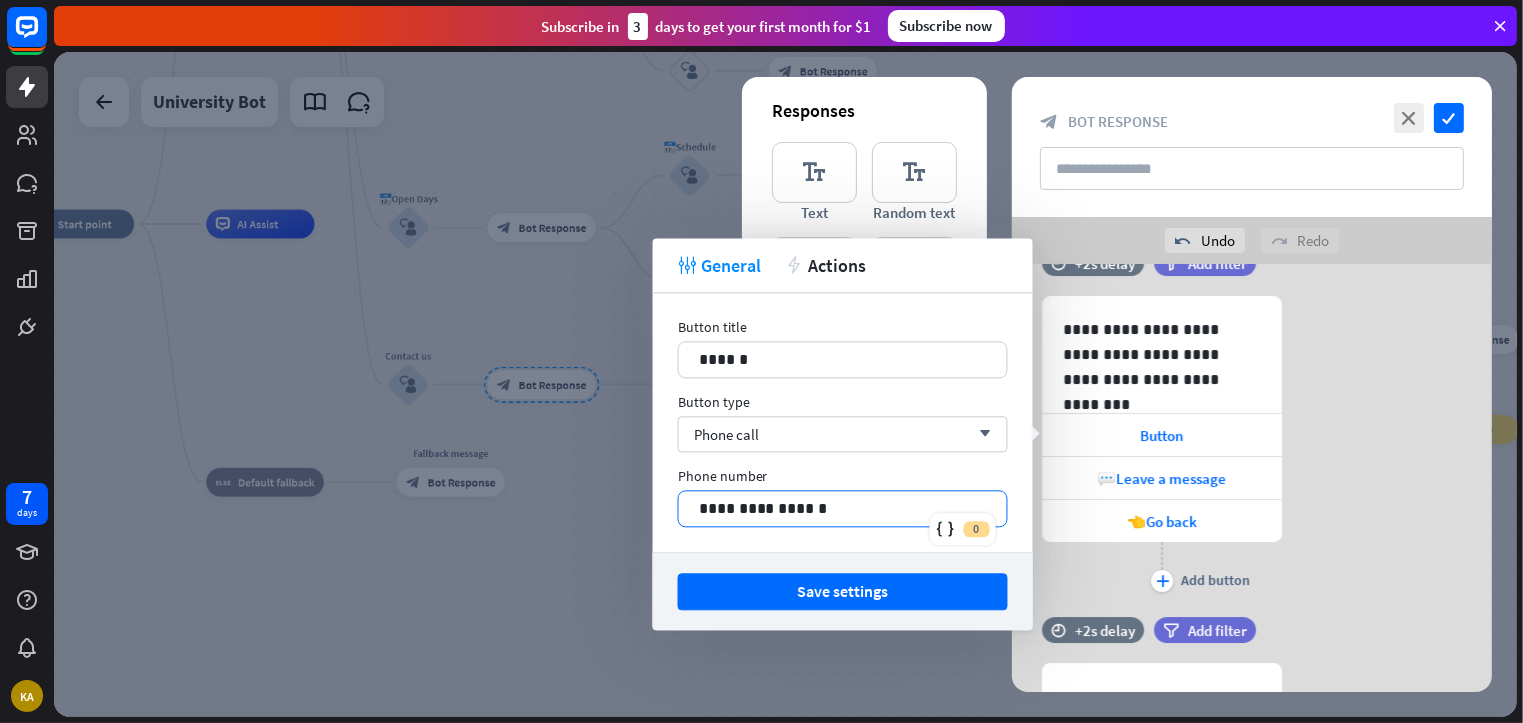 click on "**********" at bounding box center (843, 508) 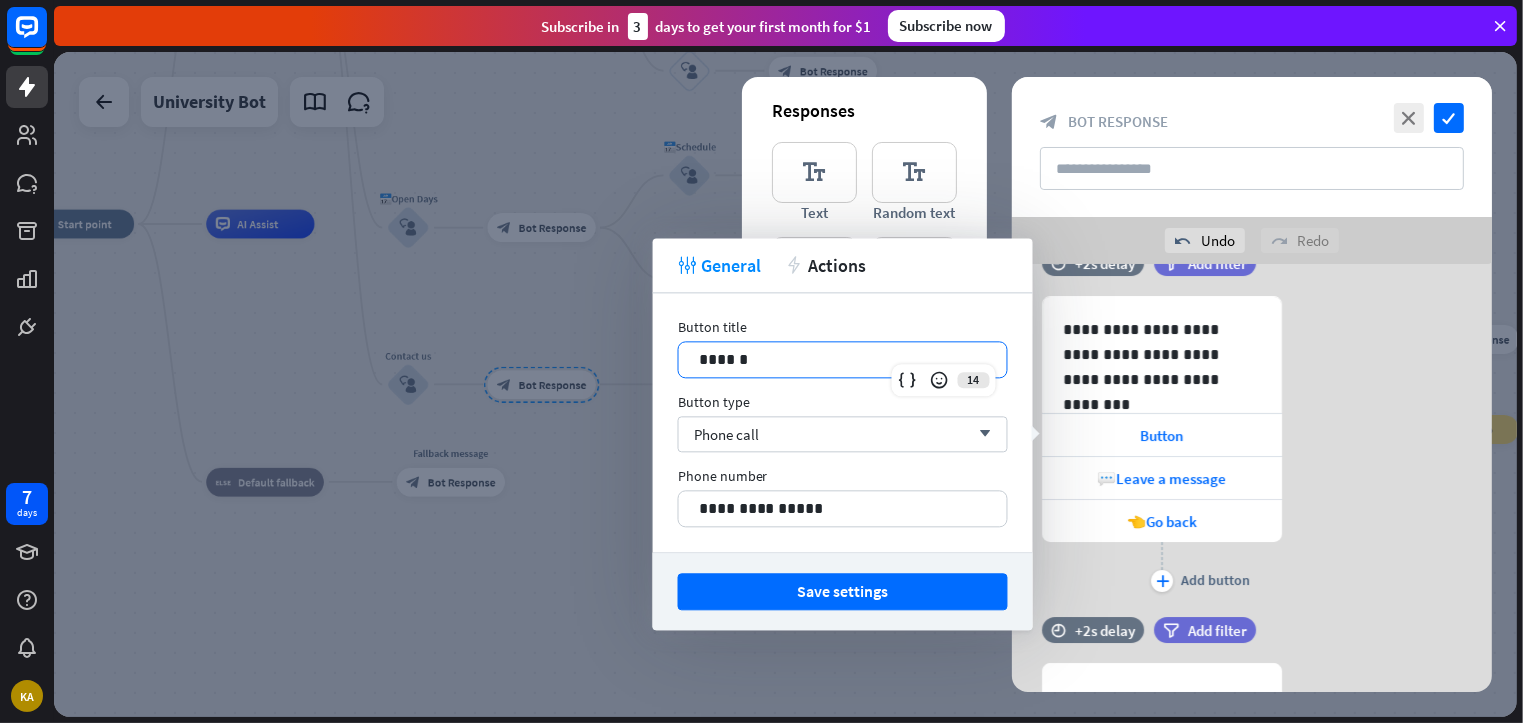 click on "******" at bounding box center [843, 359] 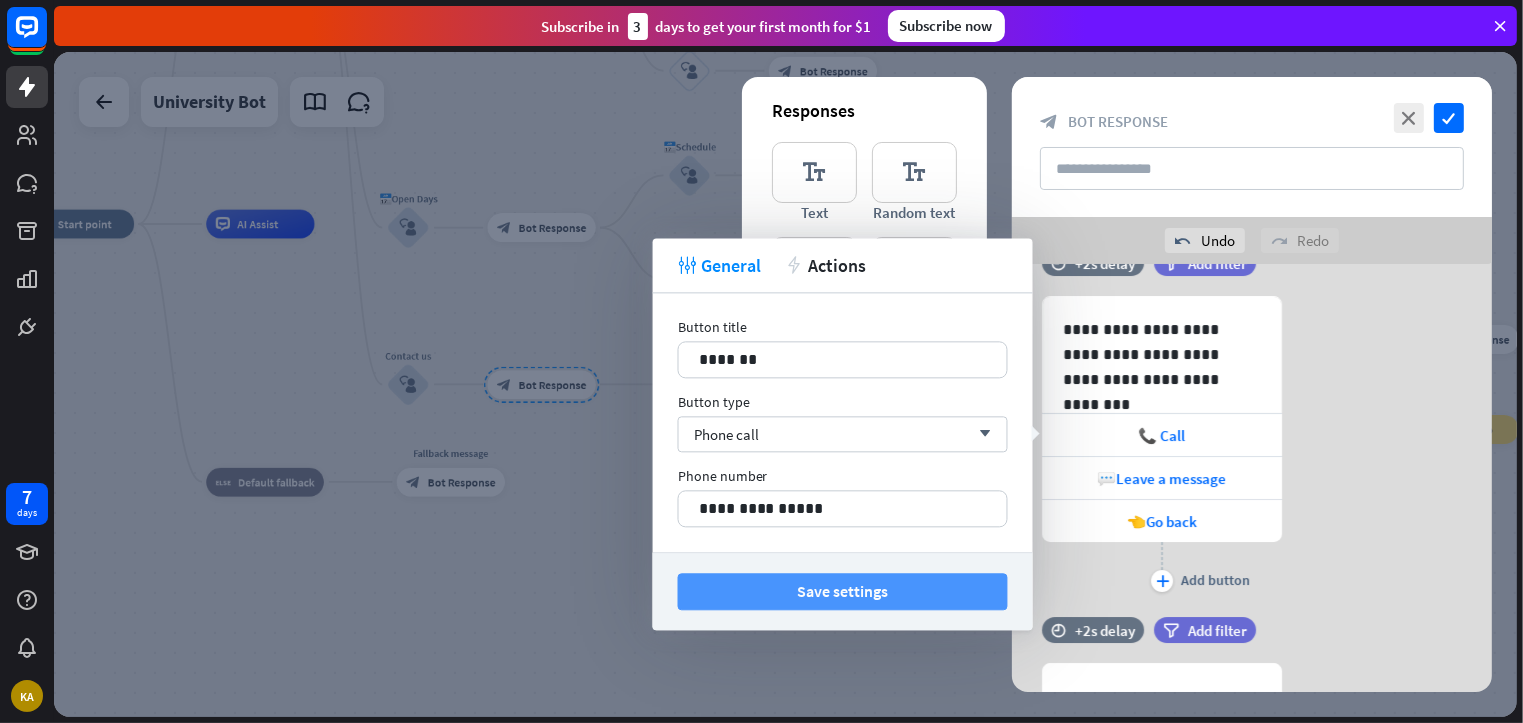 click on "Save settings" at bounding box center (843, 591) 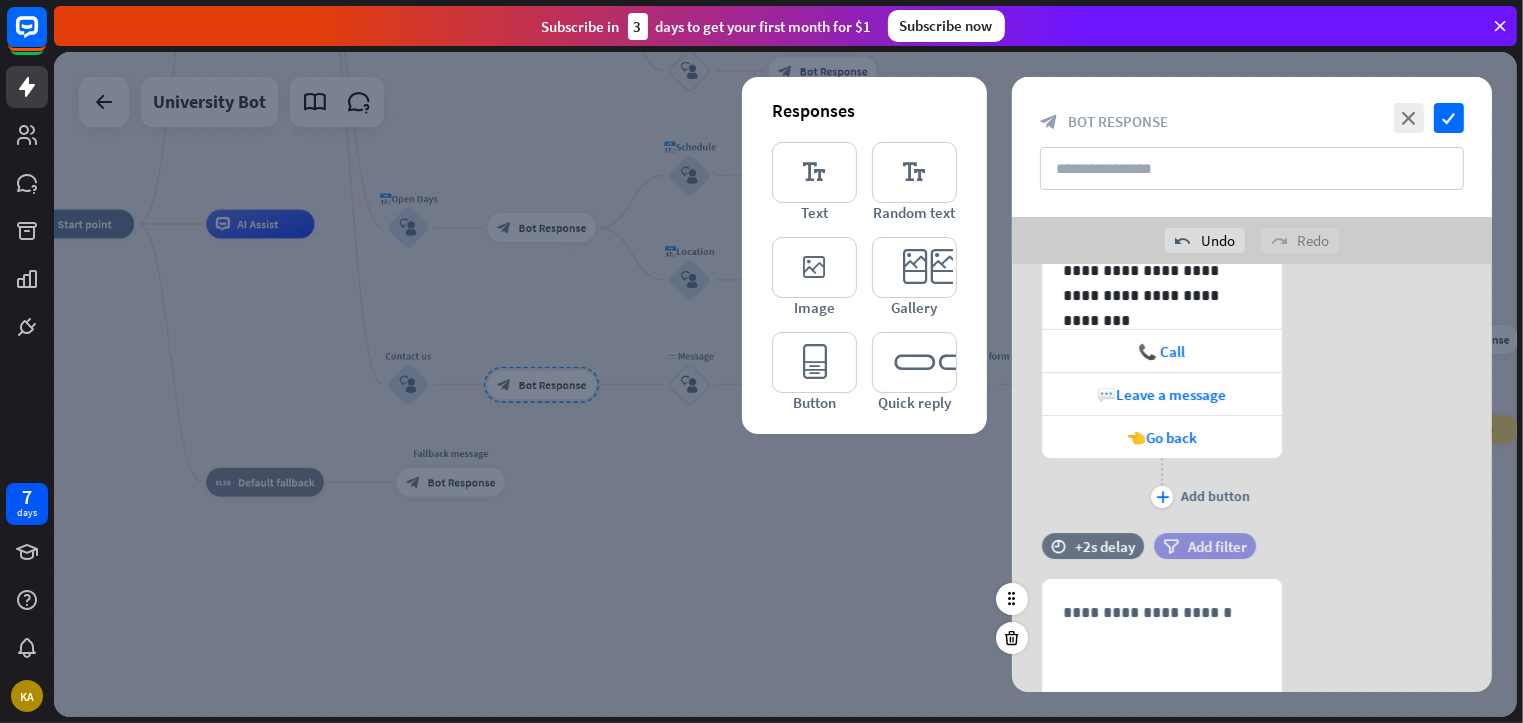 scroll, scrollTop: 306, scrollLeft: 0, axis: vertical 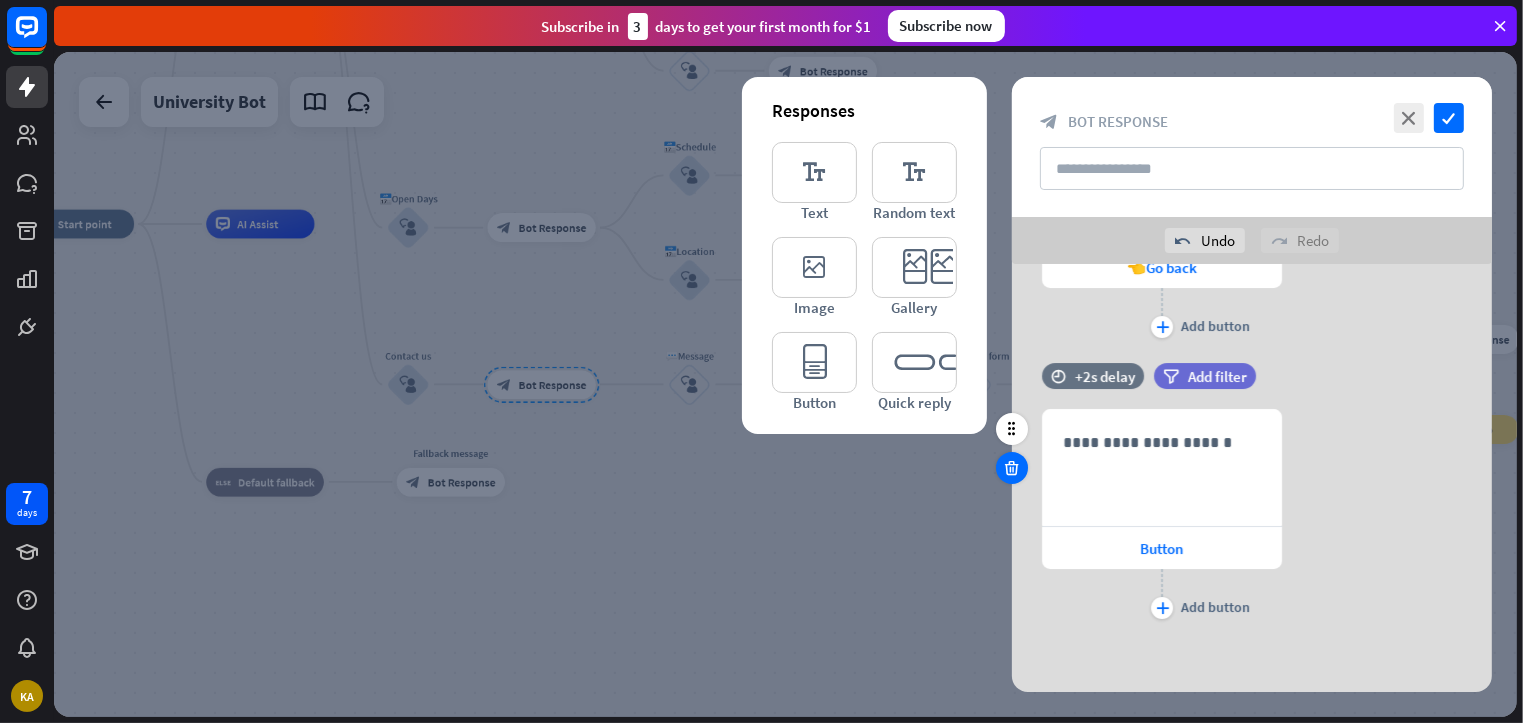 click at bounding box center [1012, 468] 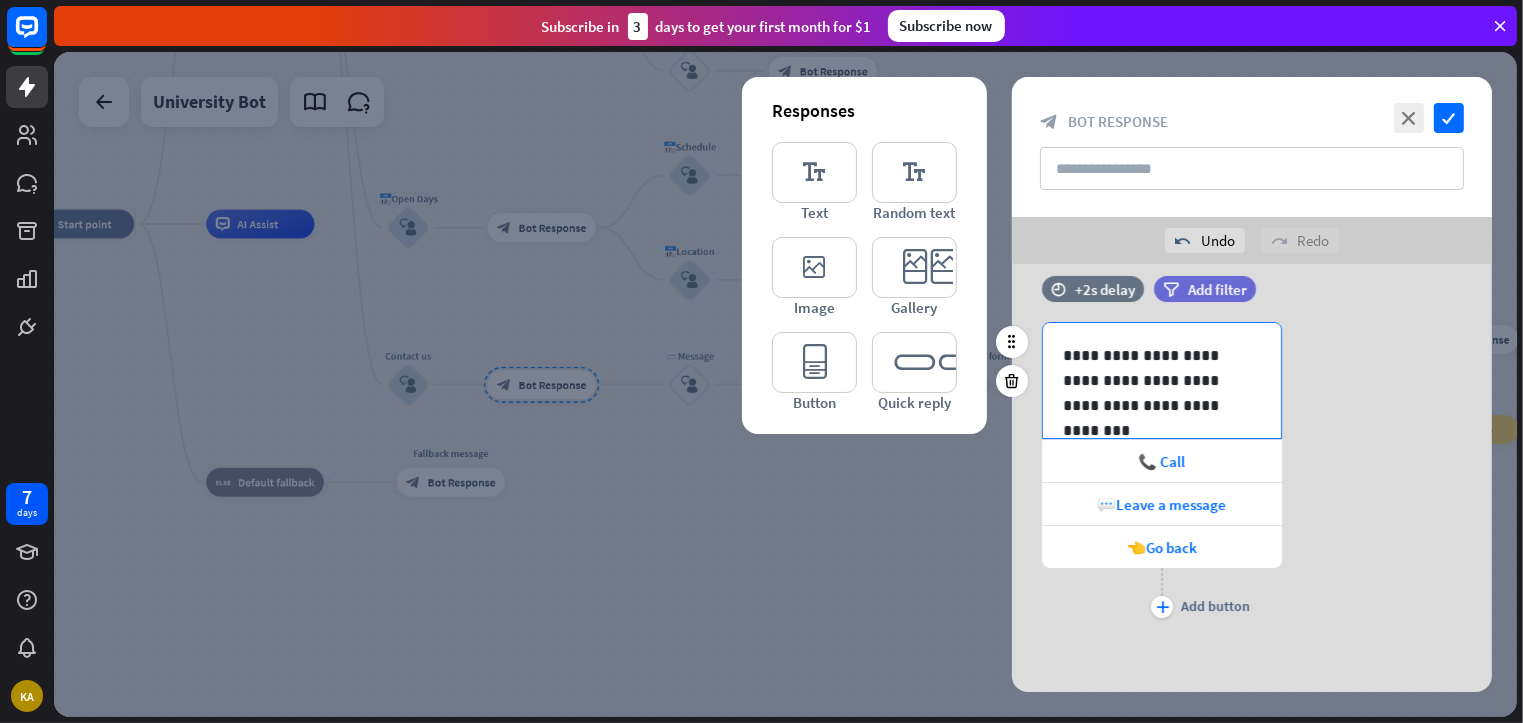 scroll, scrollTop: 0, scrollLeft: 0, axis: both 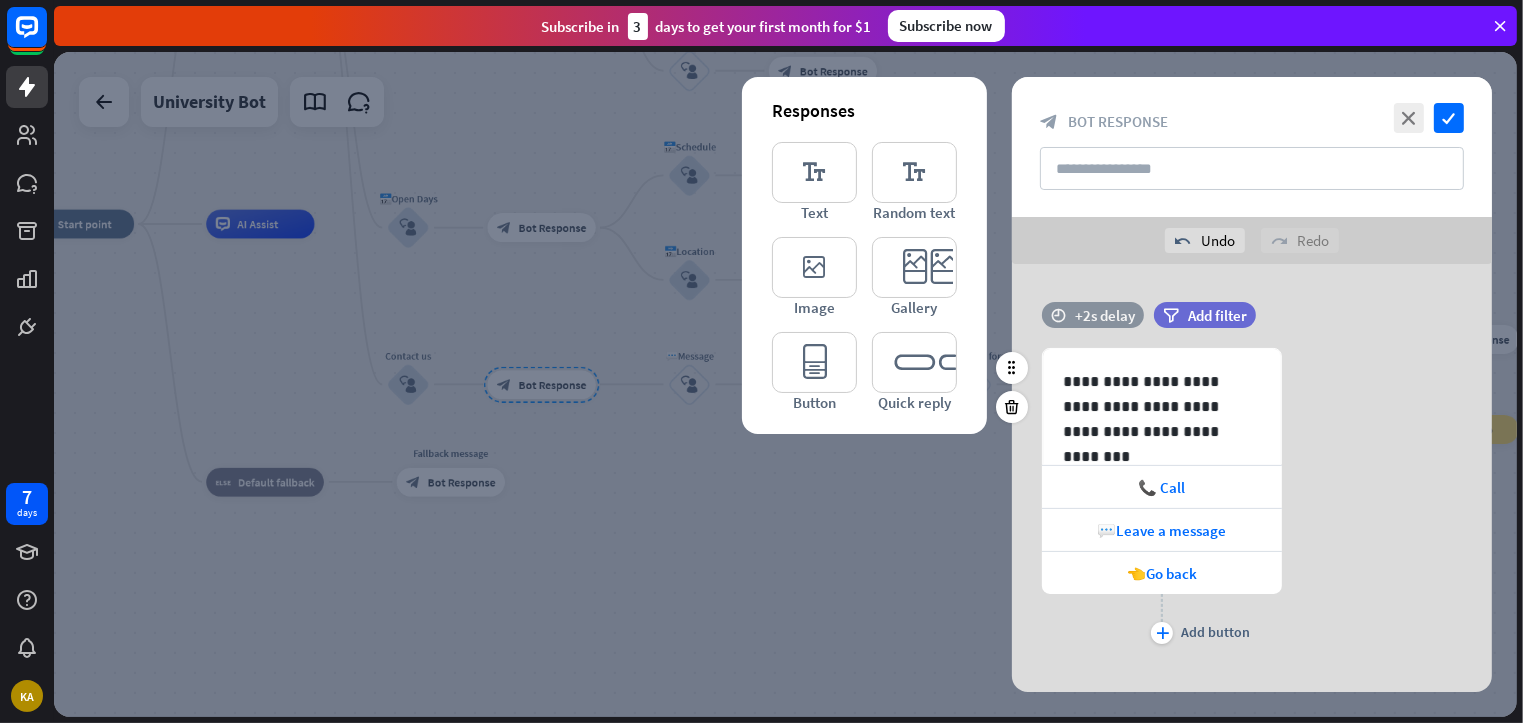 click on "+2s delay" at bounding box center (1105, 315) 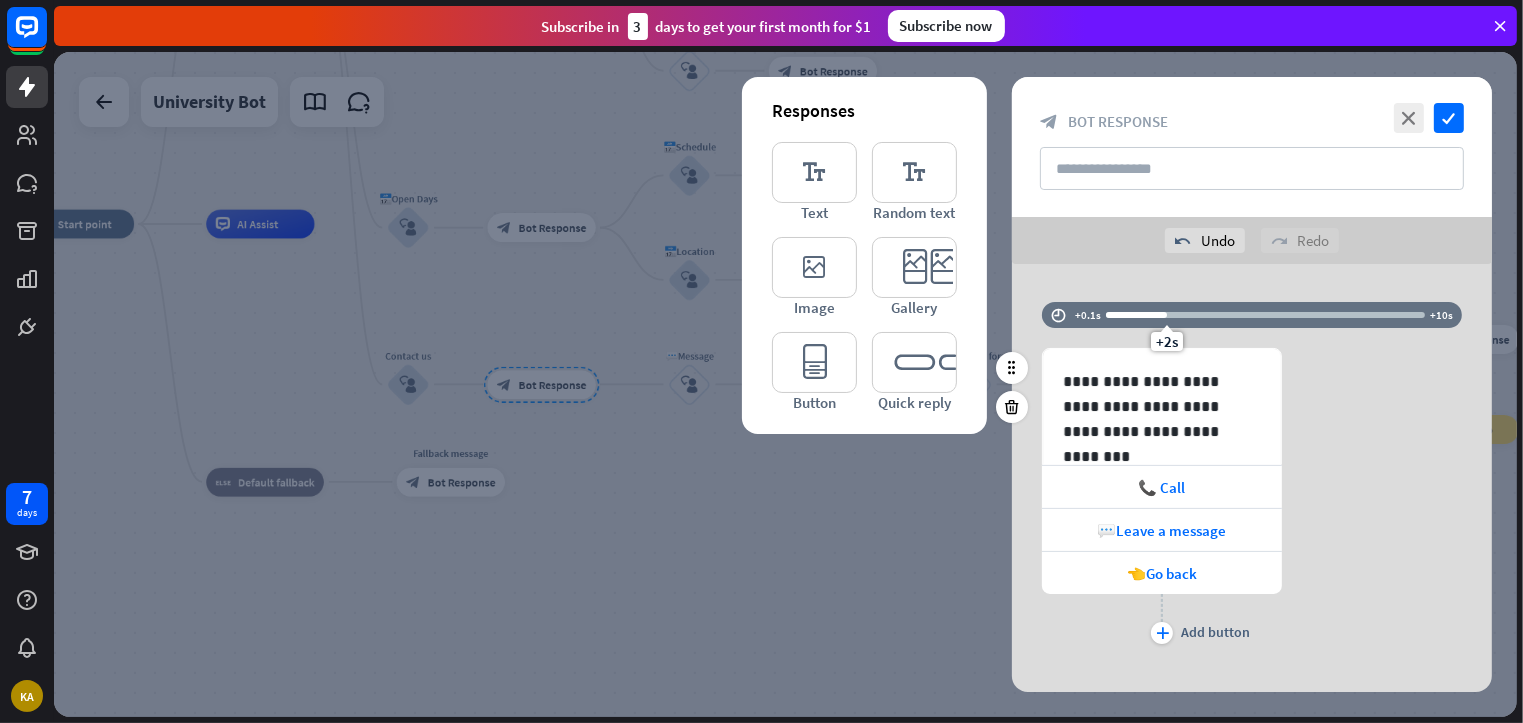 click at bounding box center (1136, 315) 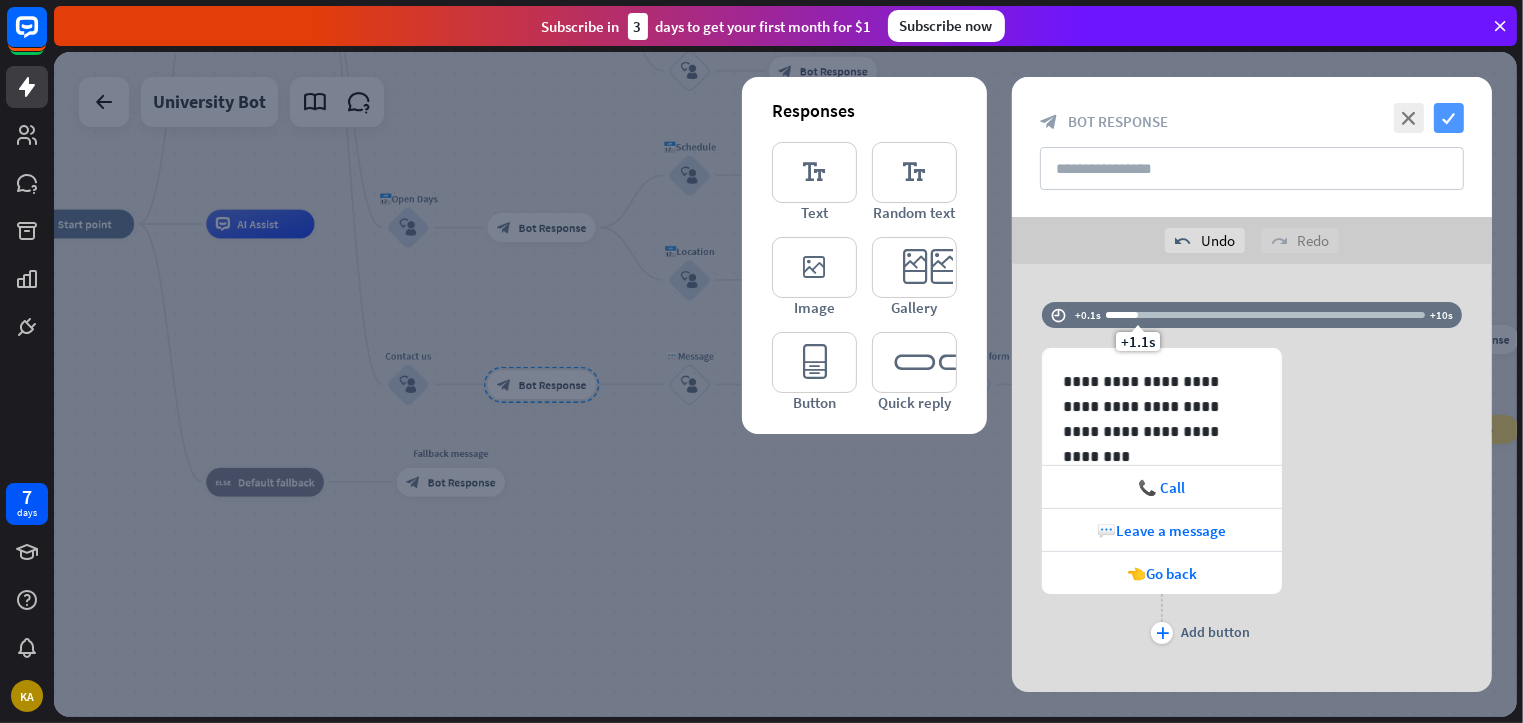 click on "check" at bounding box center (1449, 118) 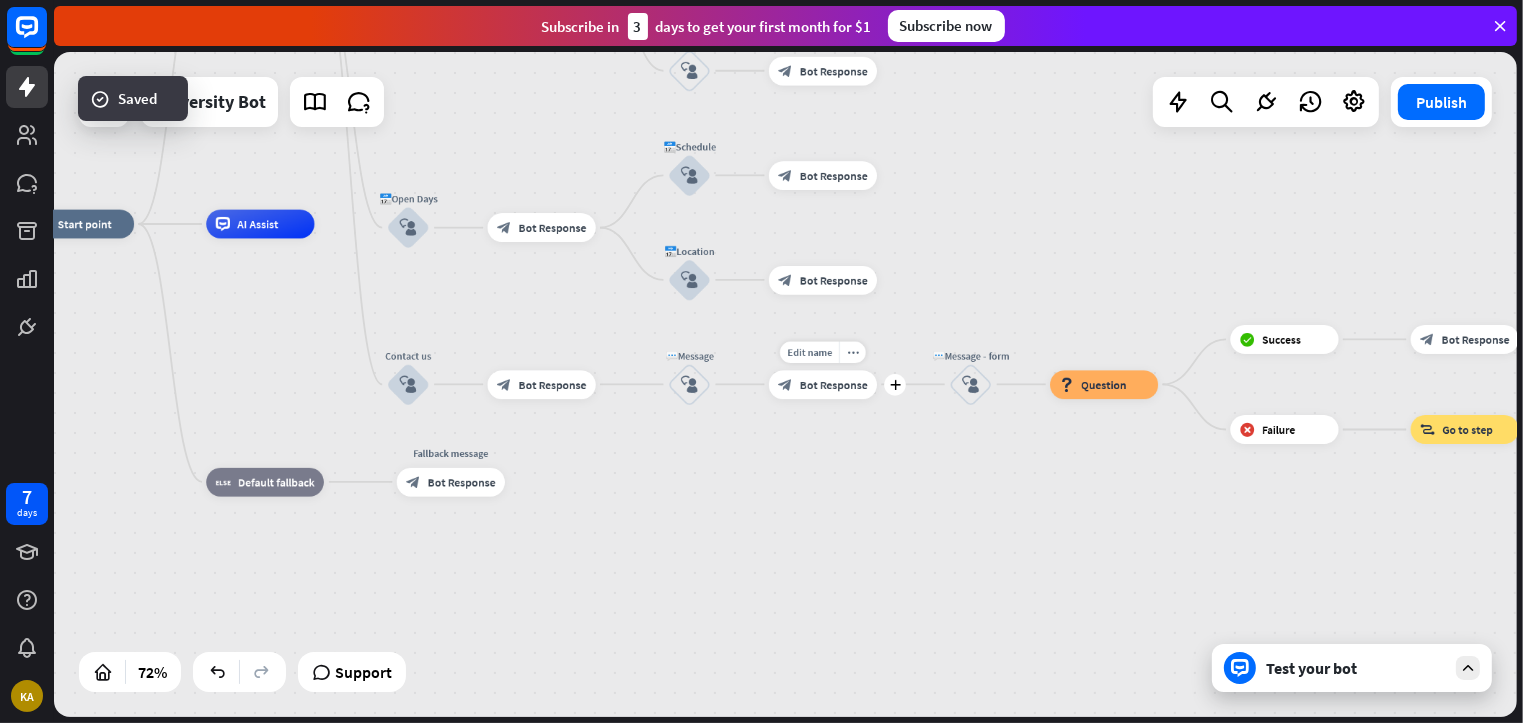 click on "block_bot_response   Bot Response" at bounding box center (823, 384) 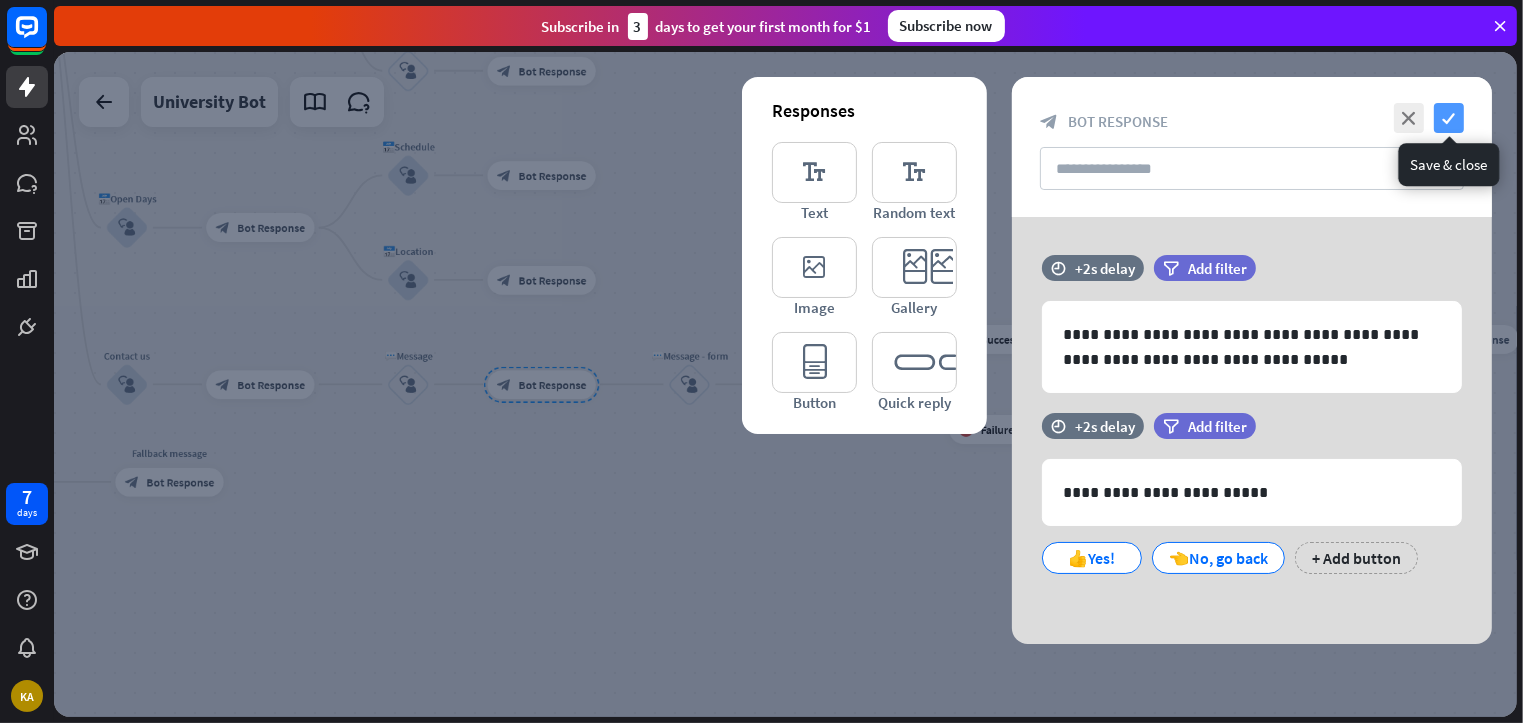 click on "check" at bounding box center [1449, 118] 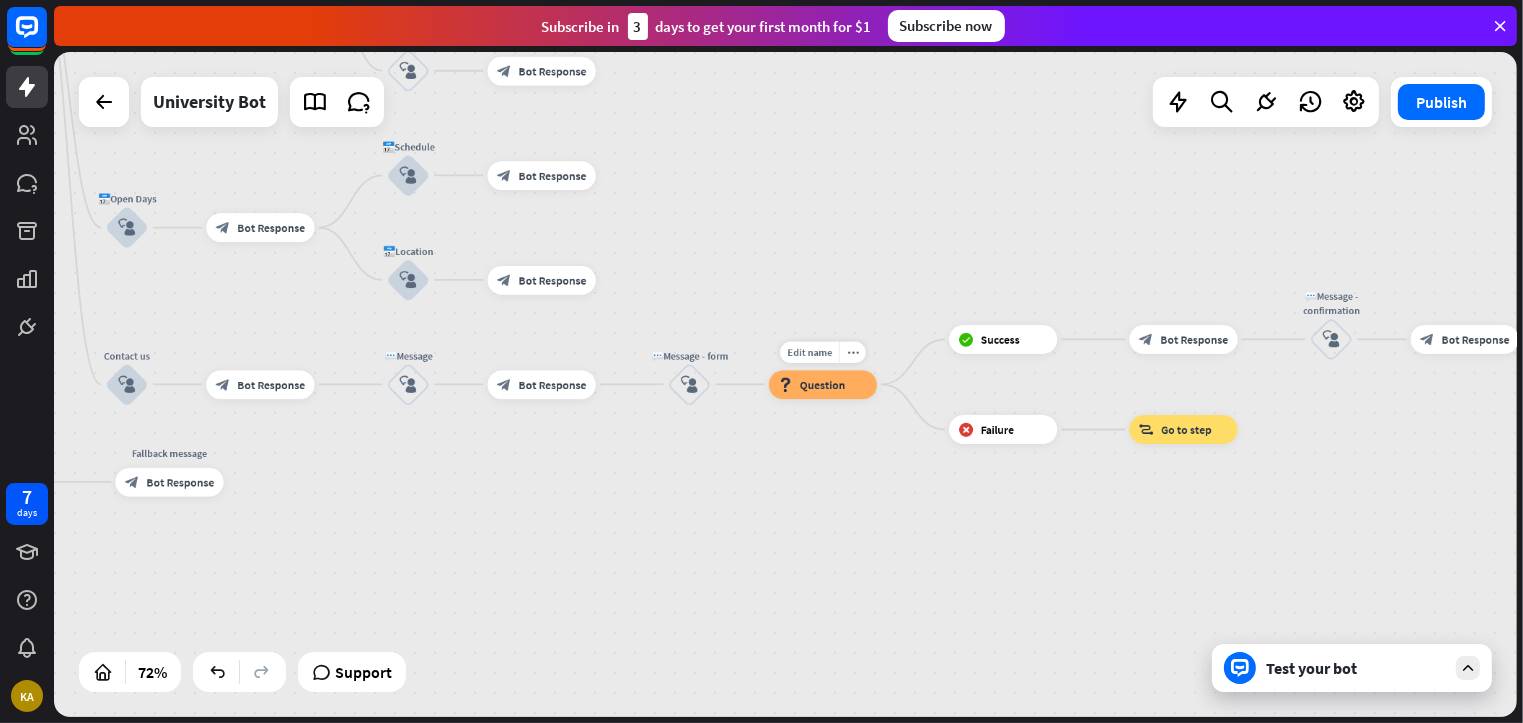 click on "Edit name   more_horiz             block_question   Question" at bounding box center (823, 384) 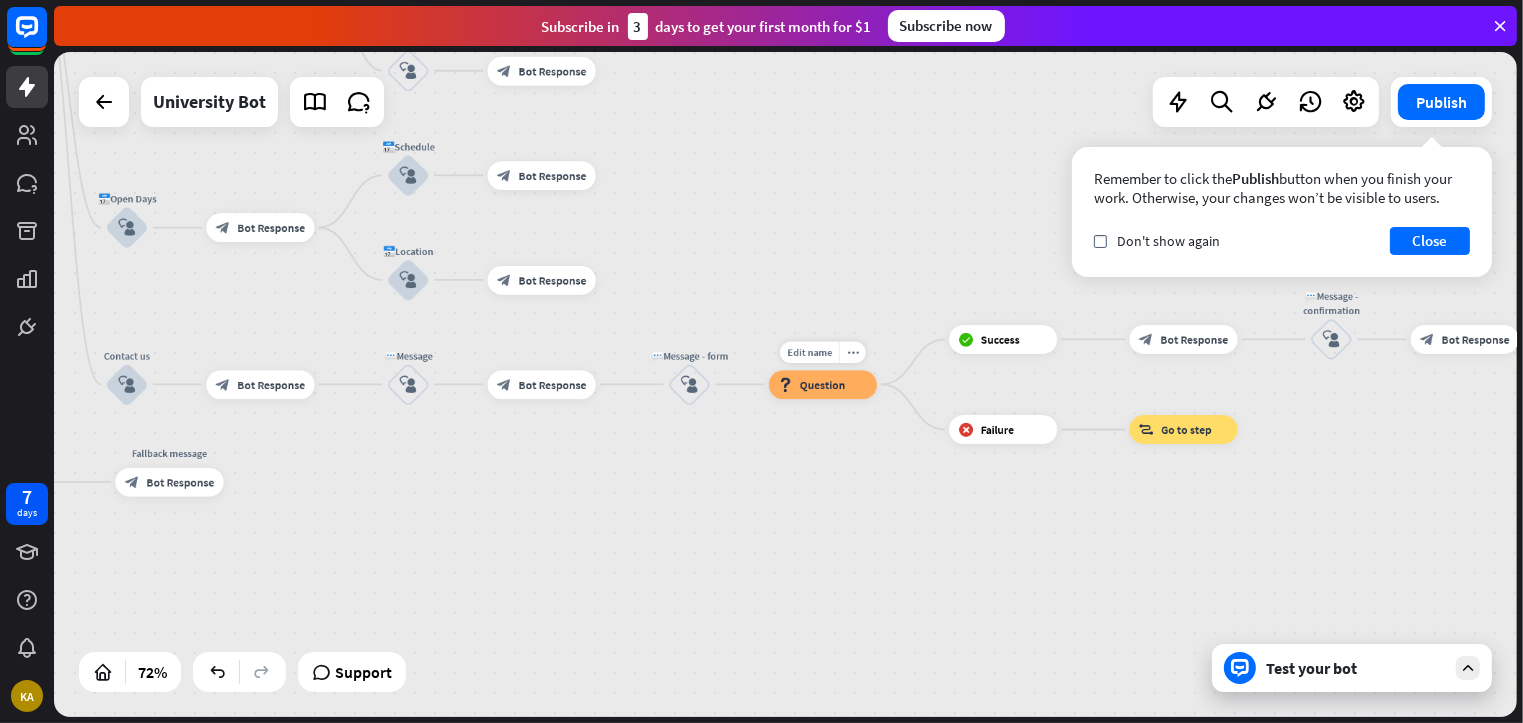 click on "Question" at bounding box center (822, 384) 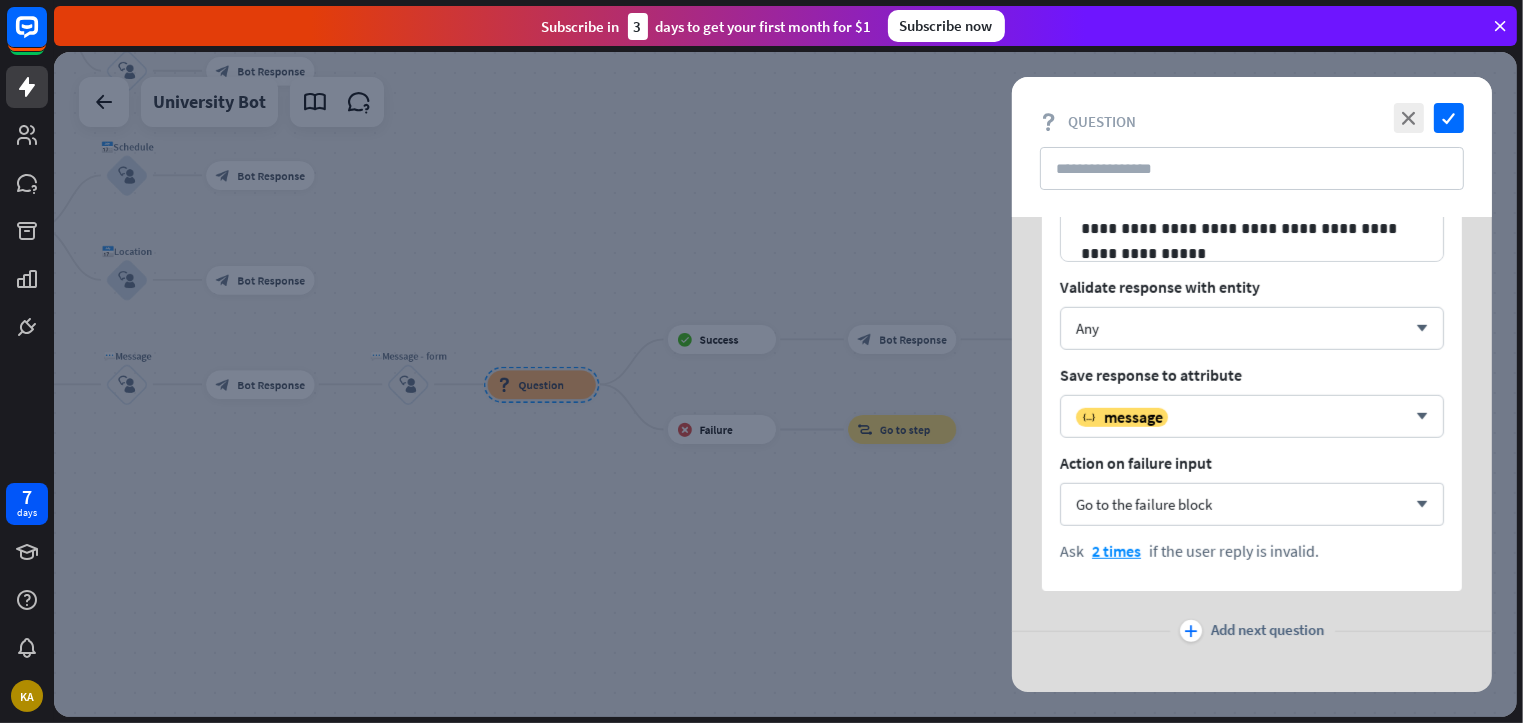 scroll, scrollTop: 1775, scrollLeft: 0, axis: vertical 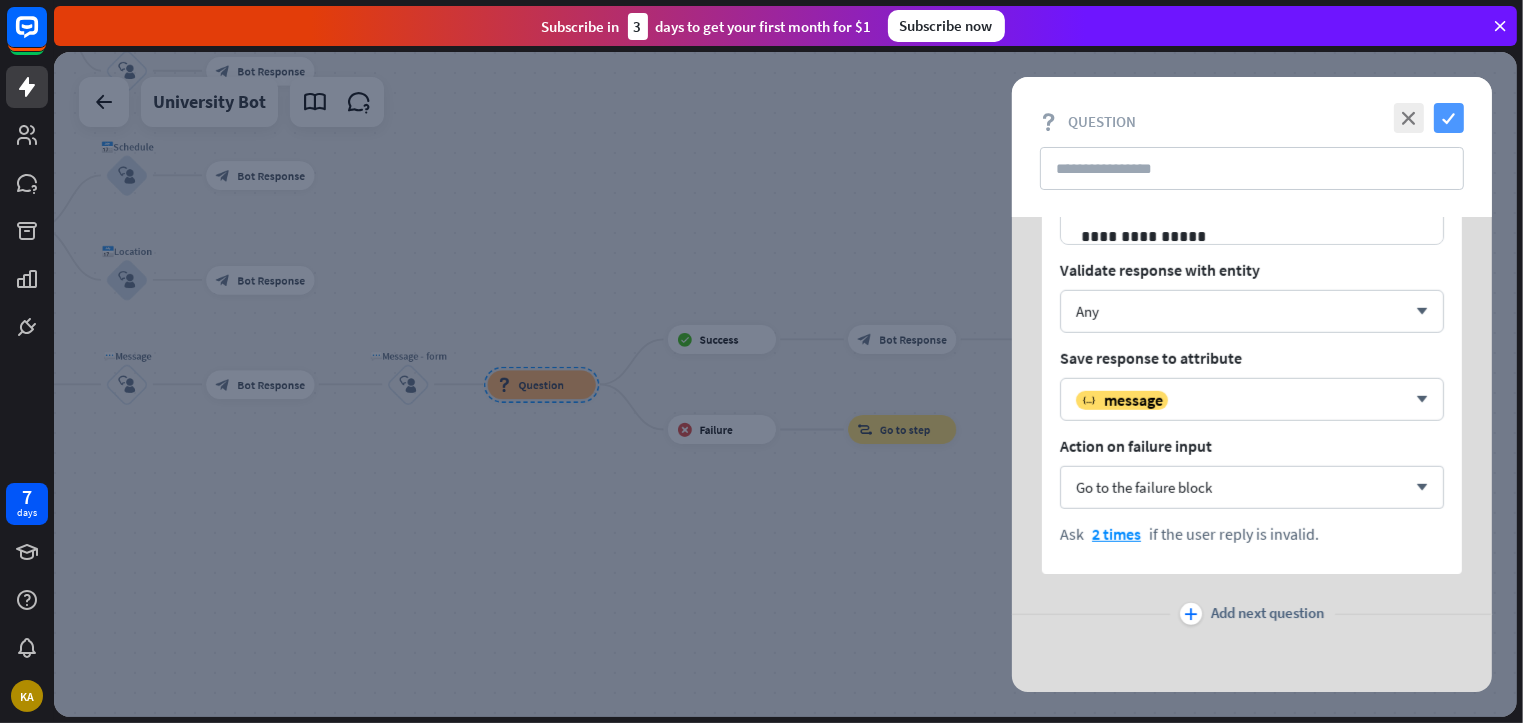 click on "check" at bounding box center [1449, 118] 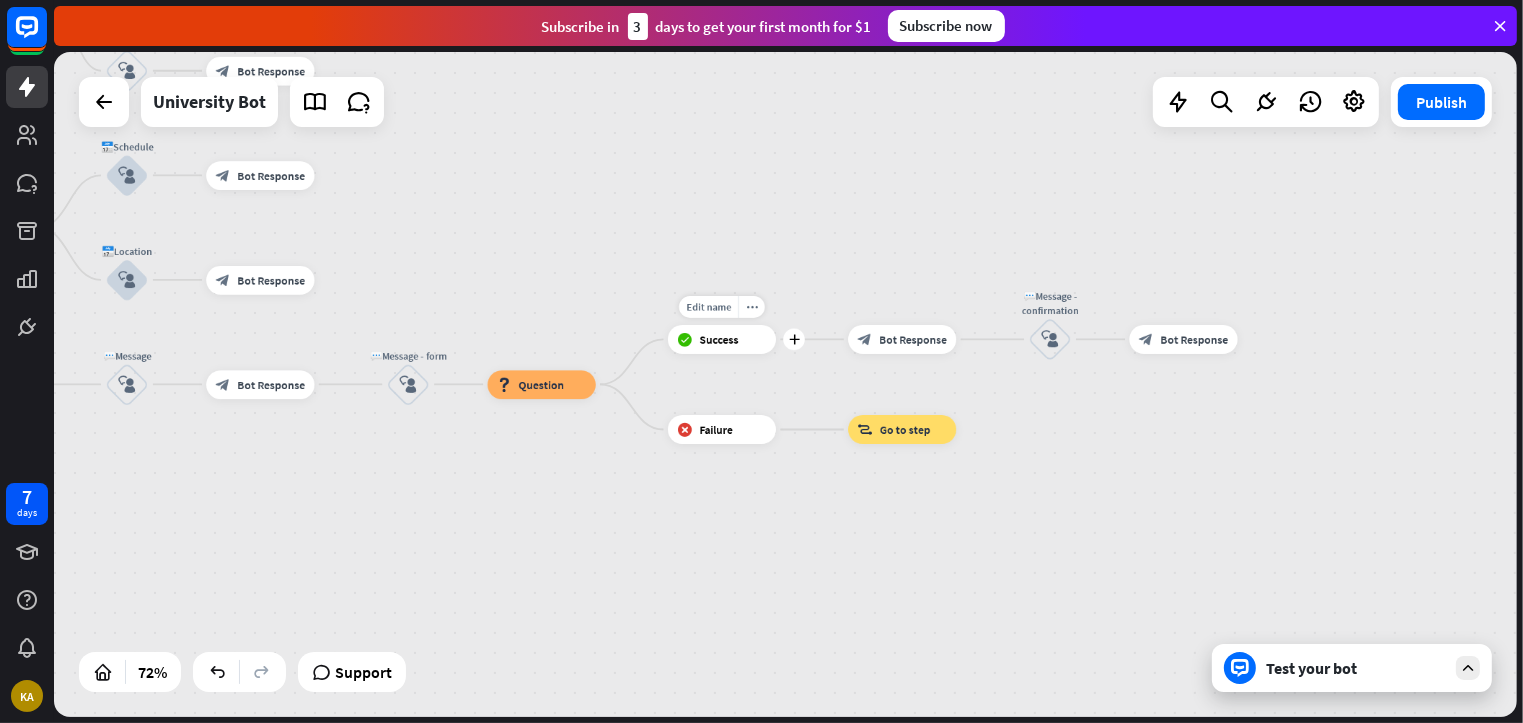click on "block_success   Success" at bounding box center [722, 339] 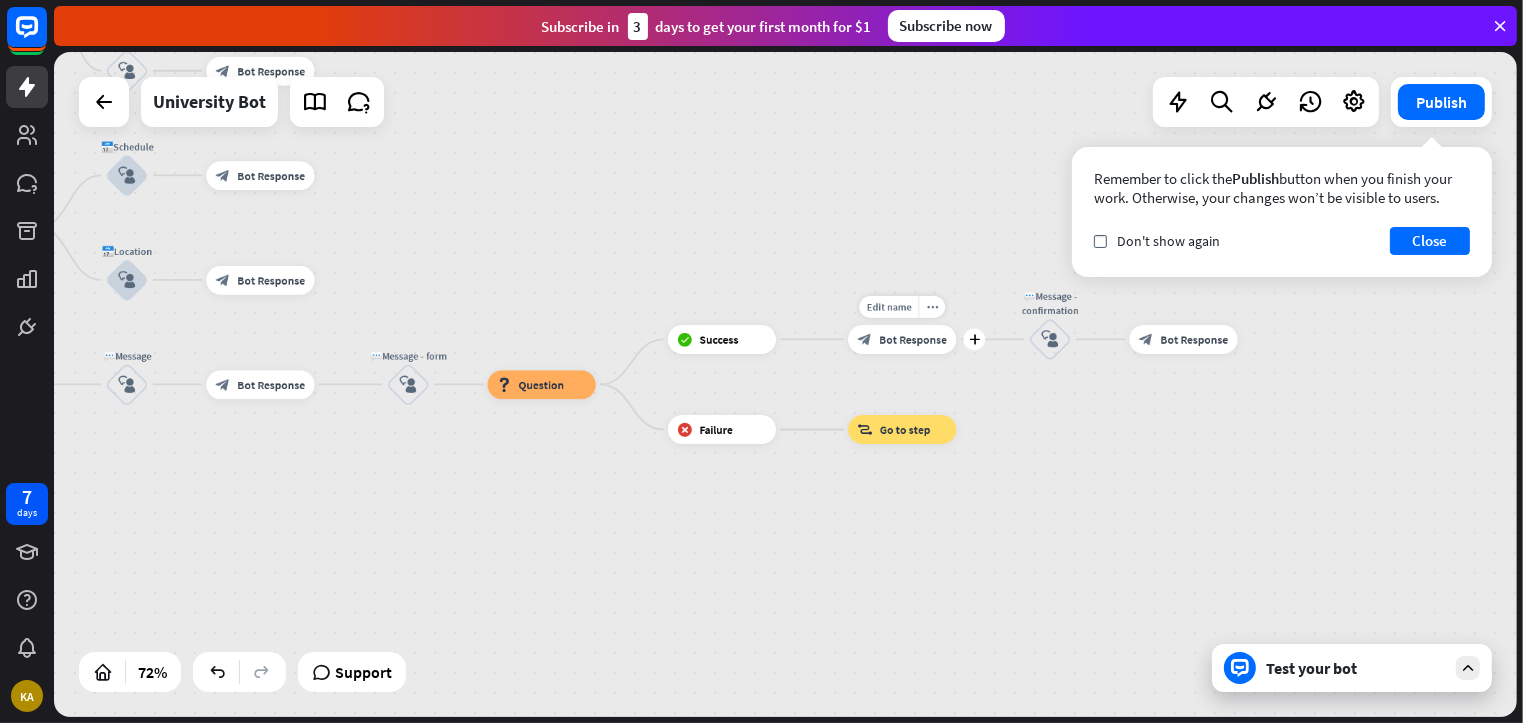 click on "Edit name   more_horiz         plus     block_bot_response   Bot Response" at bounding box center (902, 339) 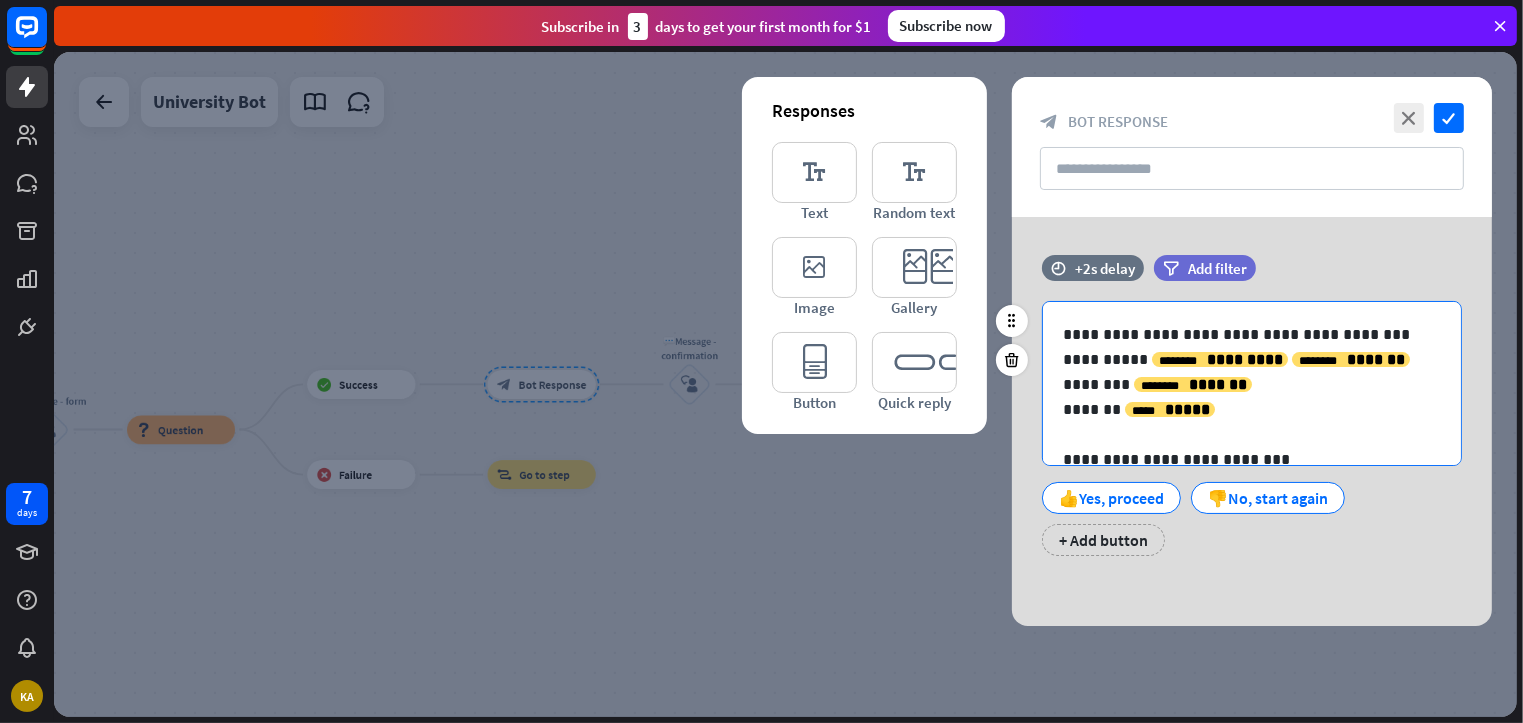 scroll, scrollTop: 26, scrollLeft: 0, axis: vertical 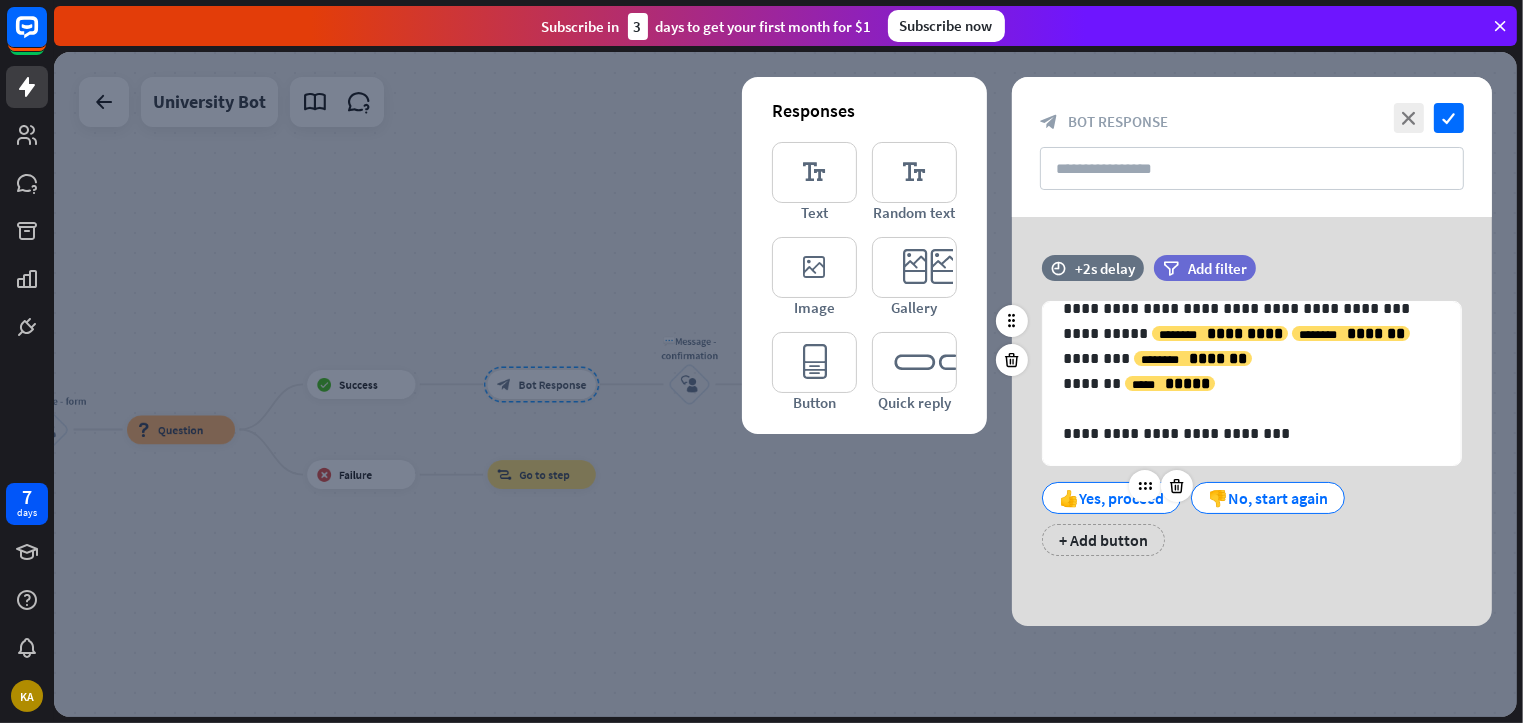 click on "👍Yes, proceed" at bounding box center [1111, 498] 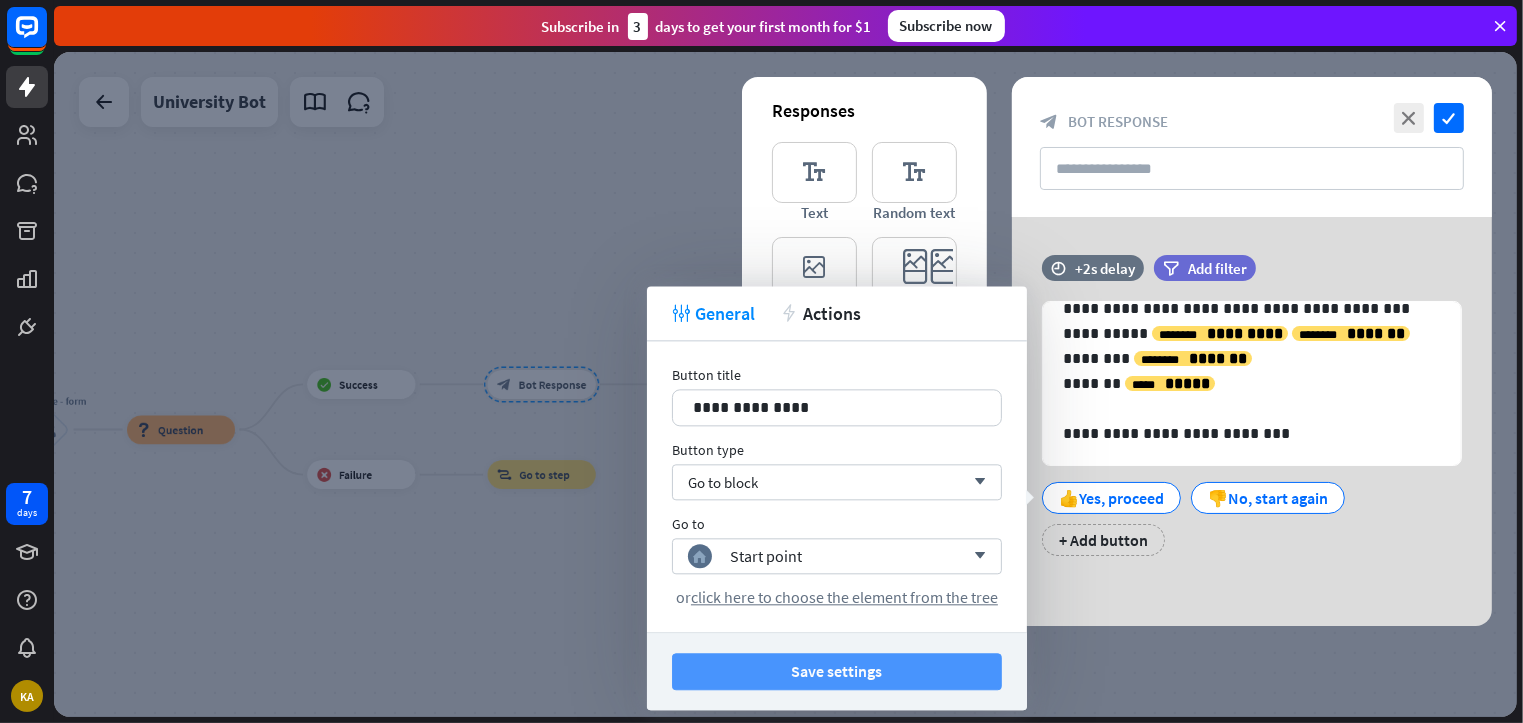 click on "Save settings" at bounding box center [837, 671] 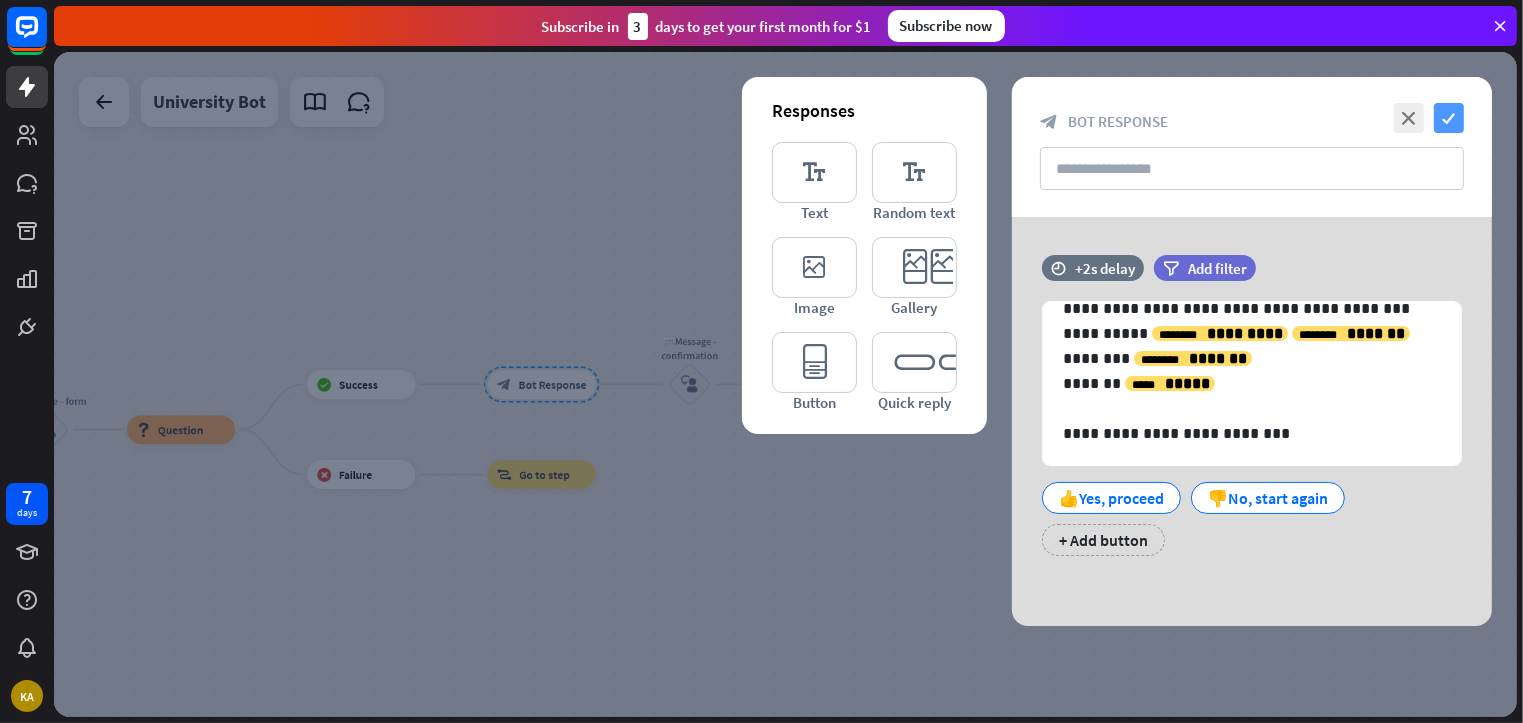 click on "check" at bounding box center (1449, 118) 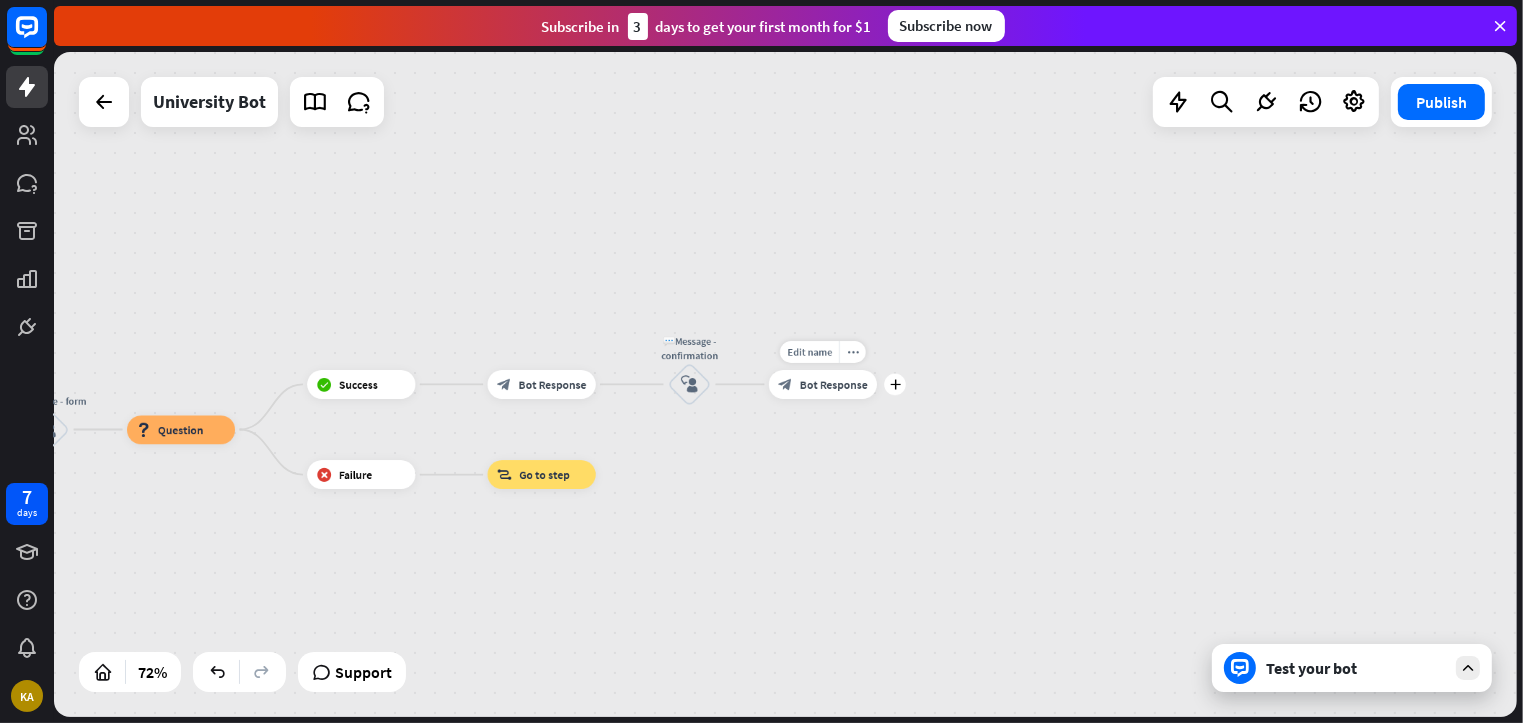 click on "Bot Response" at bounding box center [834, 384] 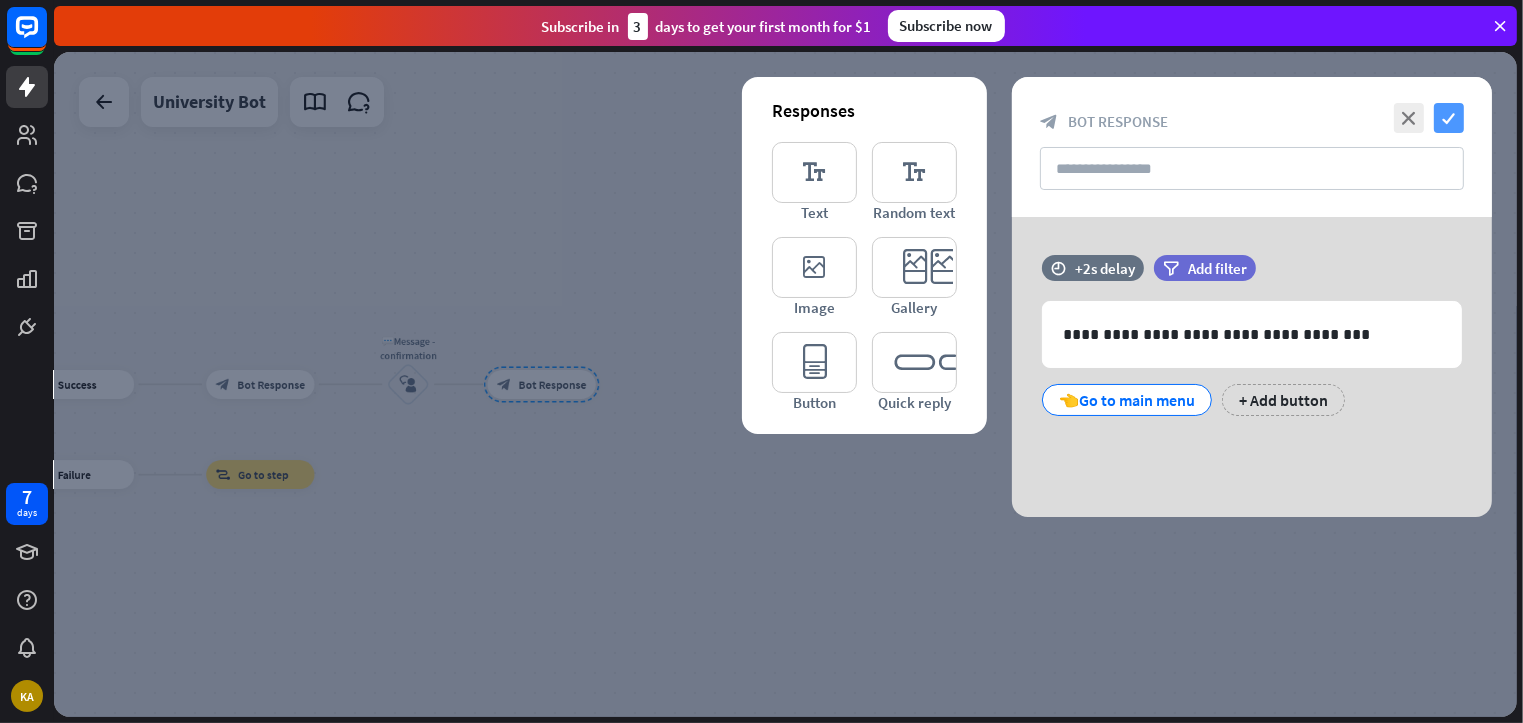 click on "check" at bounding box center (1449, 118) 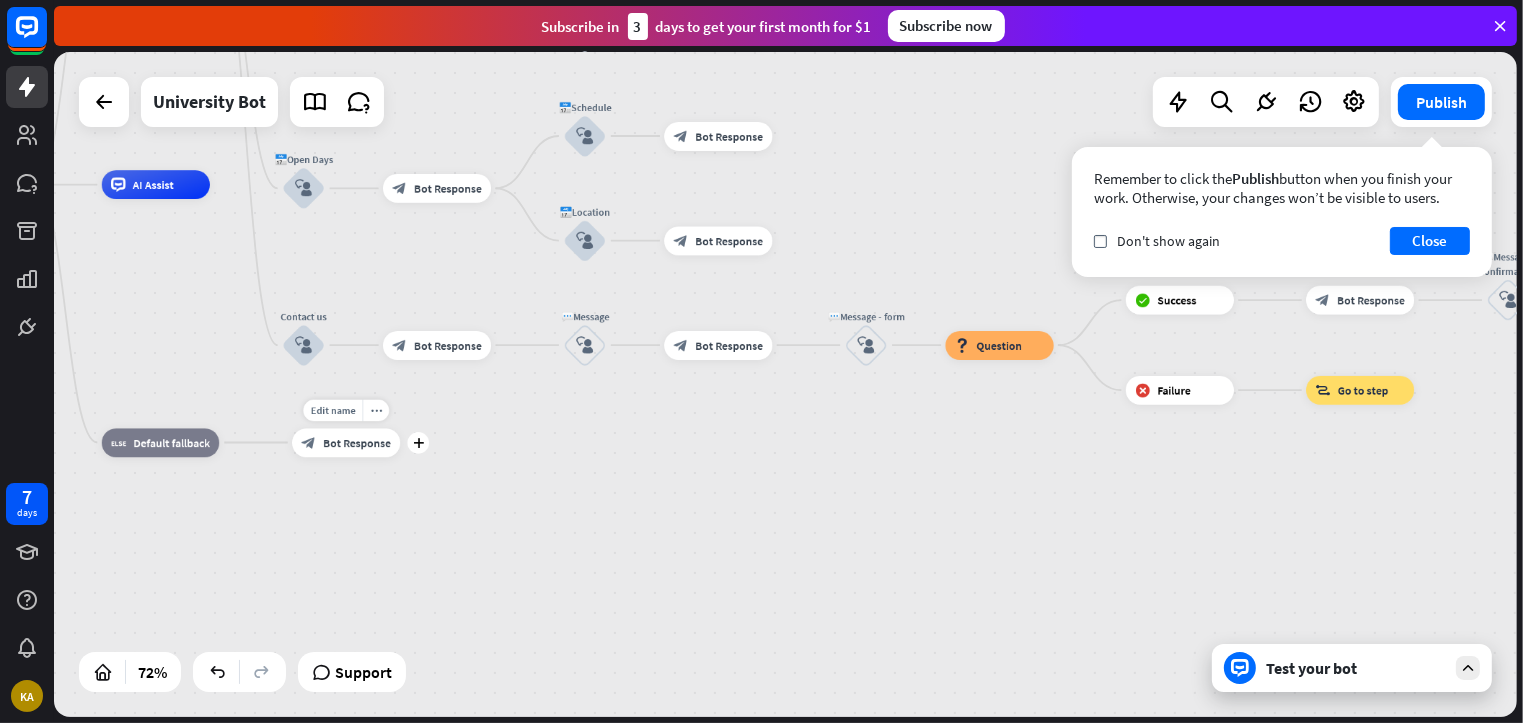 click on "Edit name   more_horiz         plus   Fallback message   block_bot_response   Bot Response" at bounding box center [346, 442] 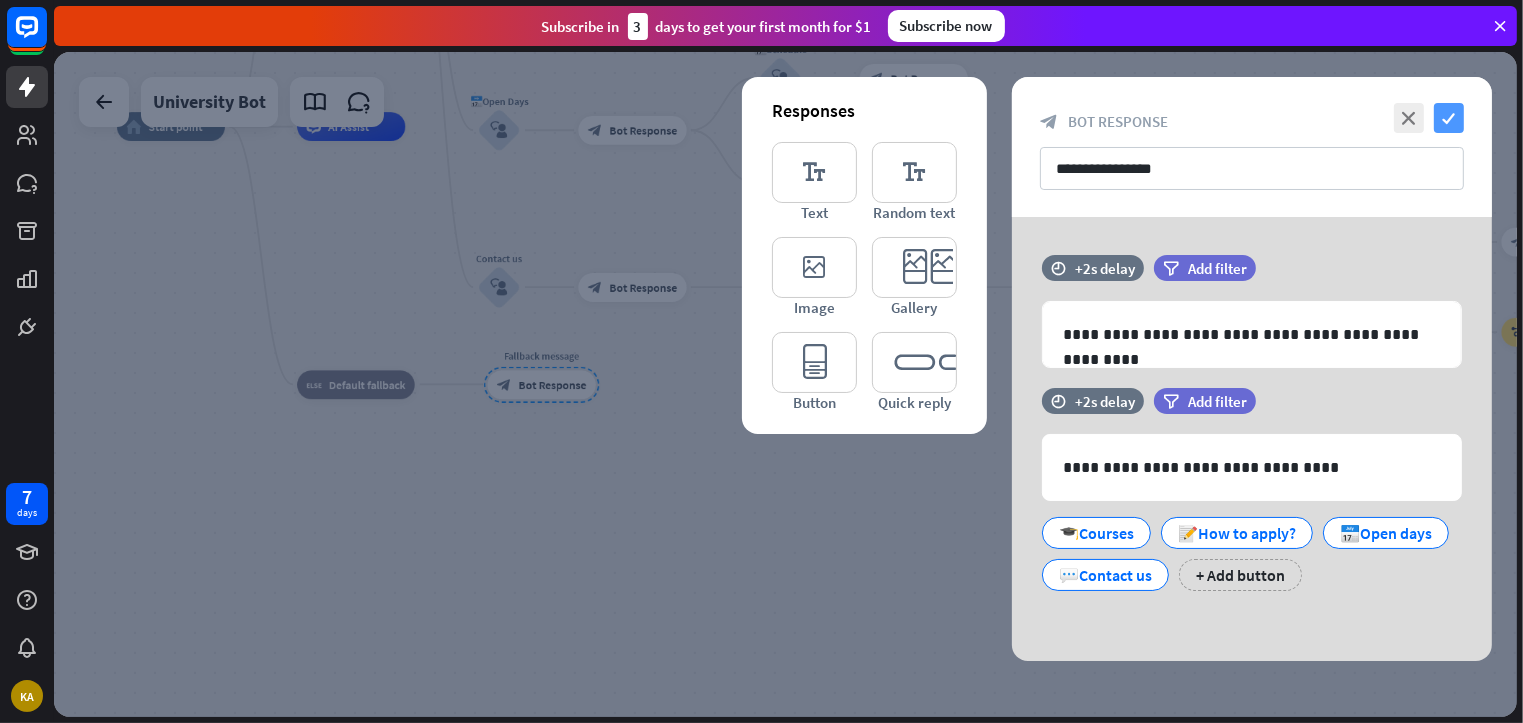 click on "check" at bounding box center [1449, 118] 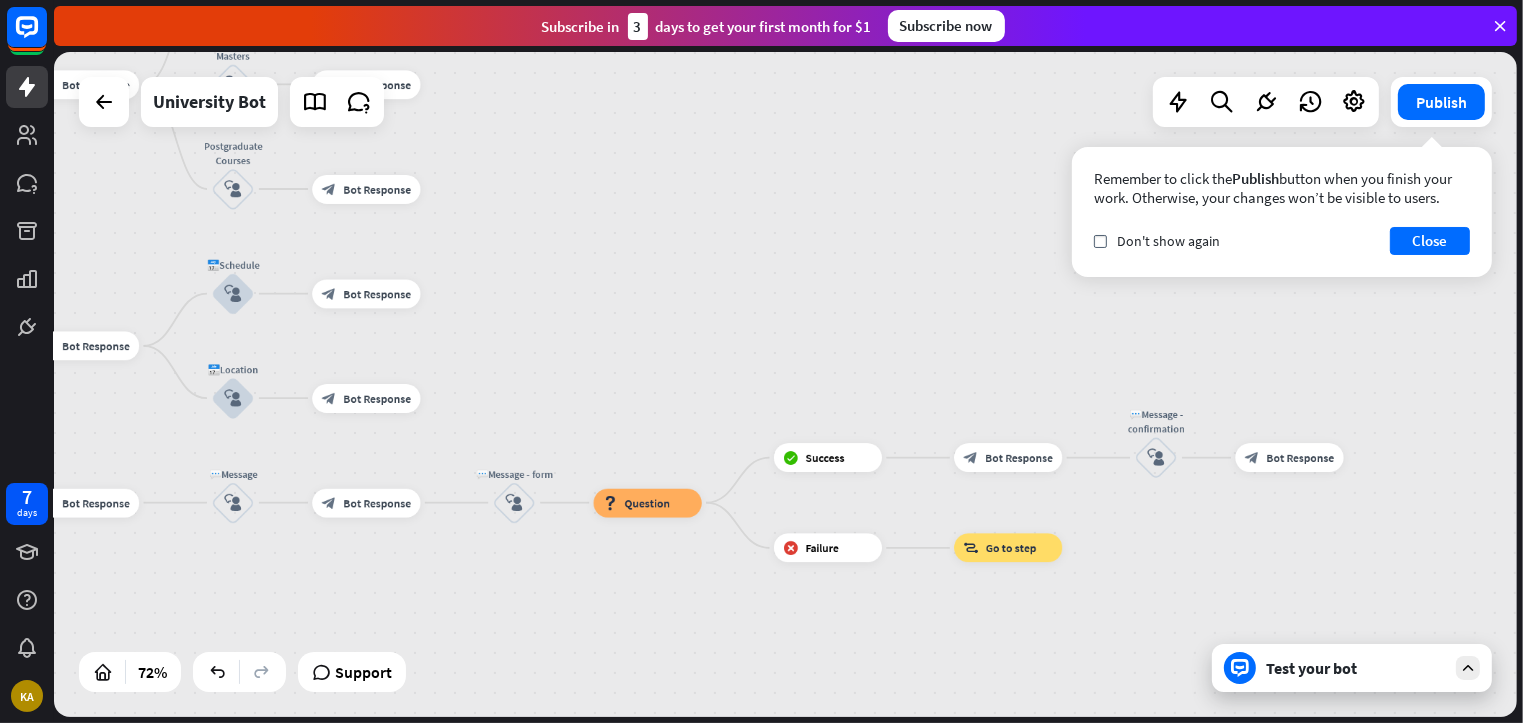 click on "Test your bot" at bounding box center (1356, 668) 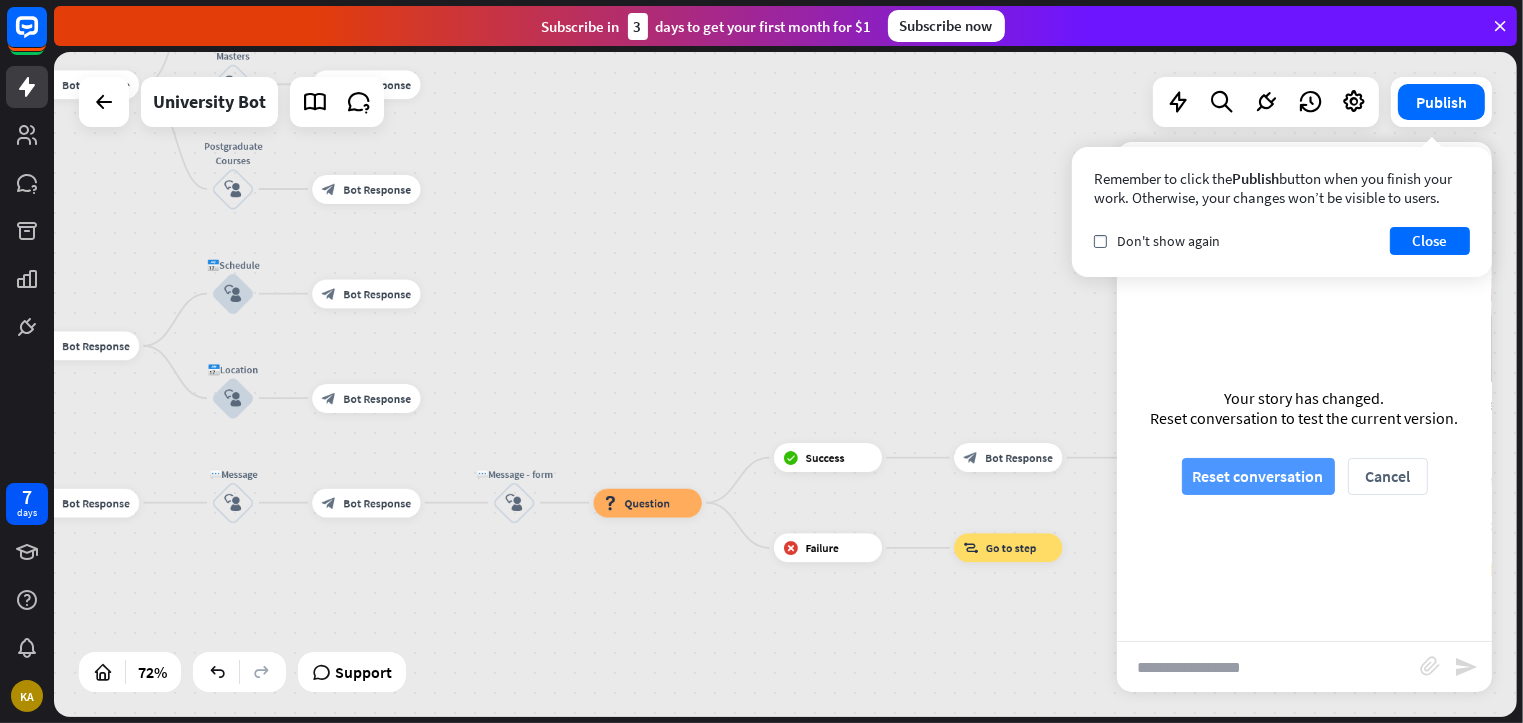 click on "Reset conversation" at bounding box center (1258, 476) 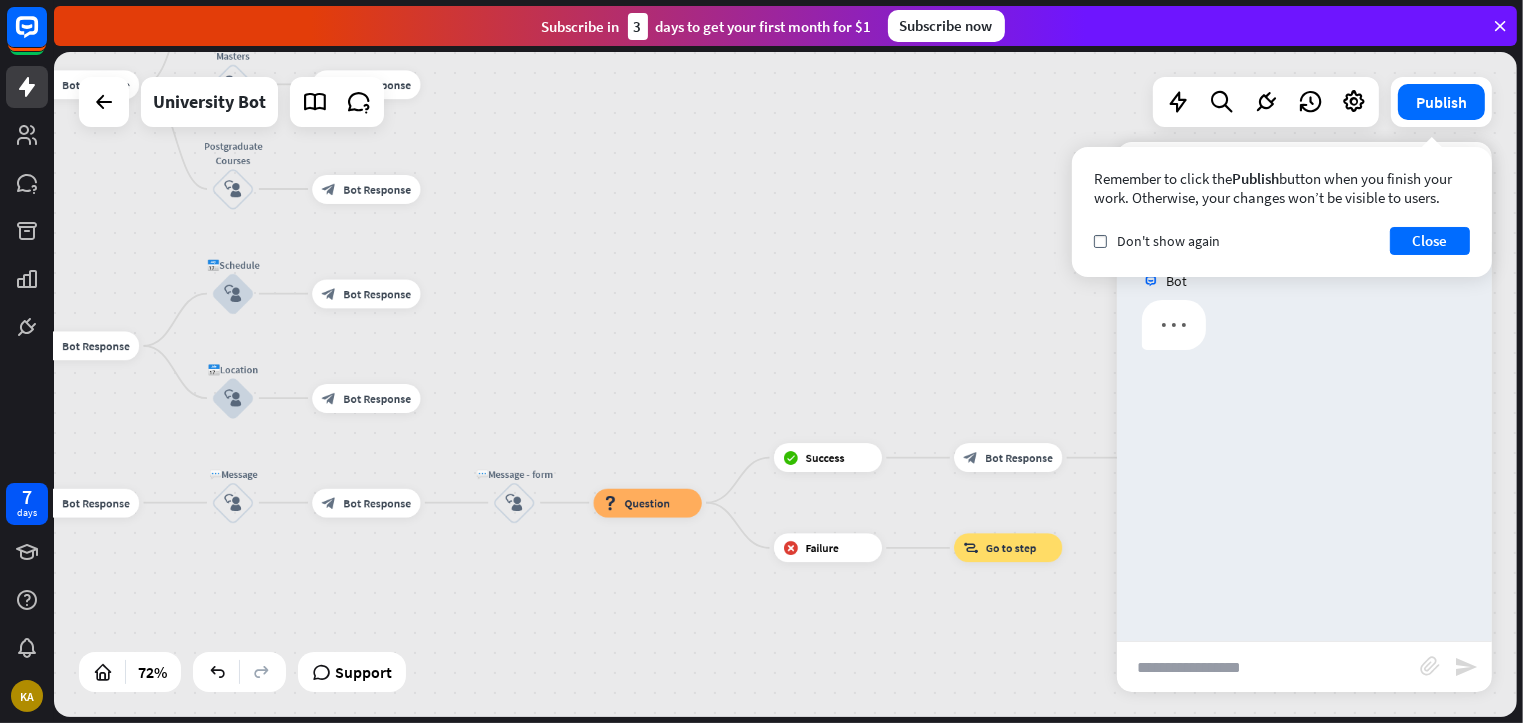 scroll, scrollTop: 0, scrollLeft: 0, axis: both 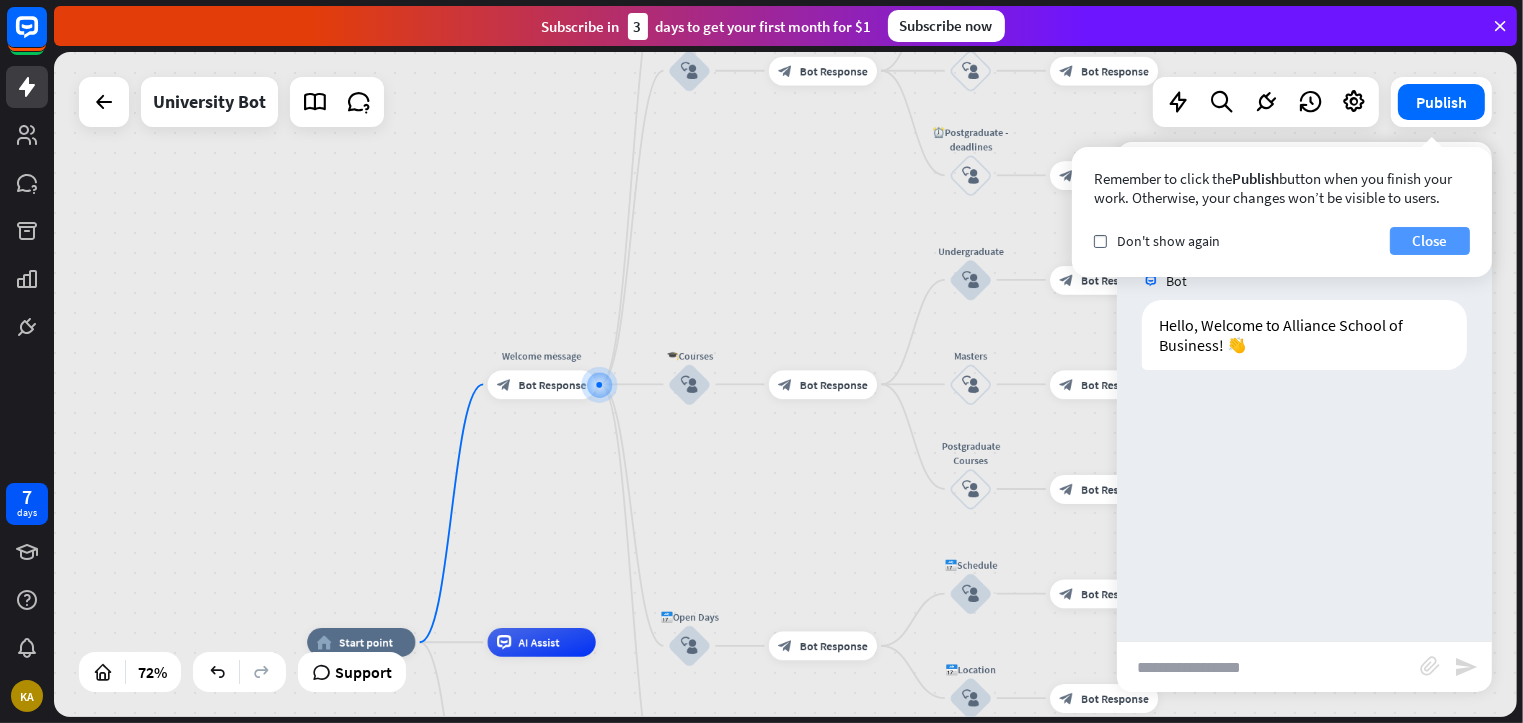 click on "Close" at bounding box center (1430, 241) 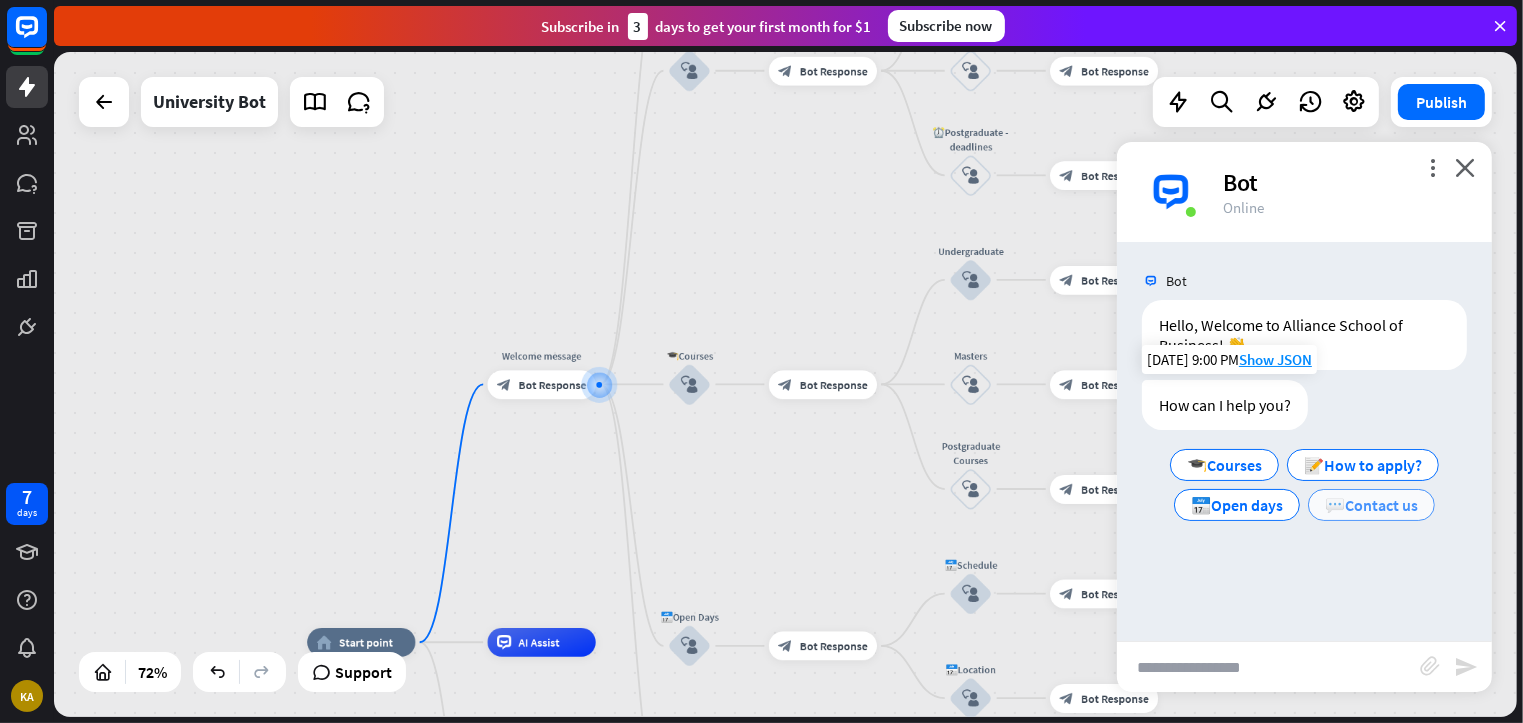 click on "💬Contact us" at bounding box center [1371, 505] 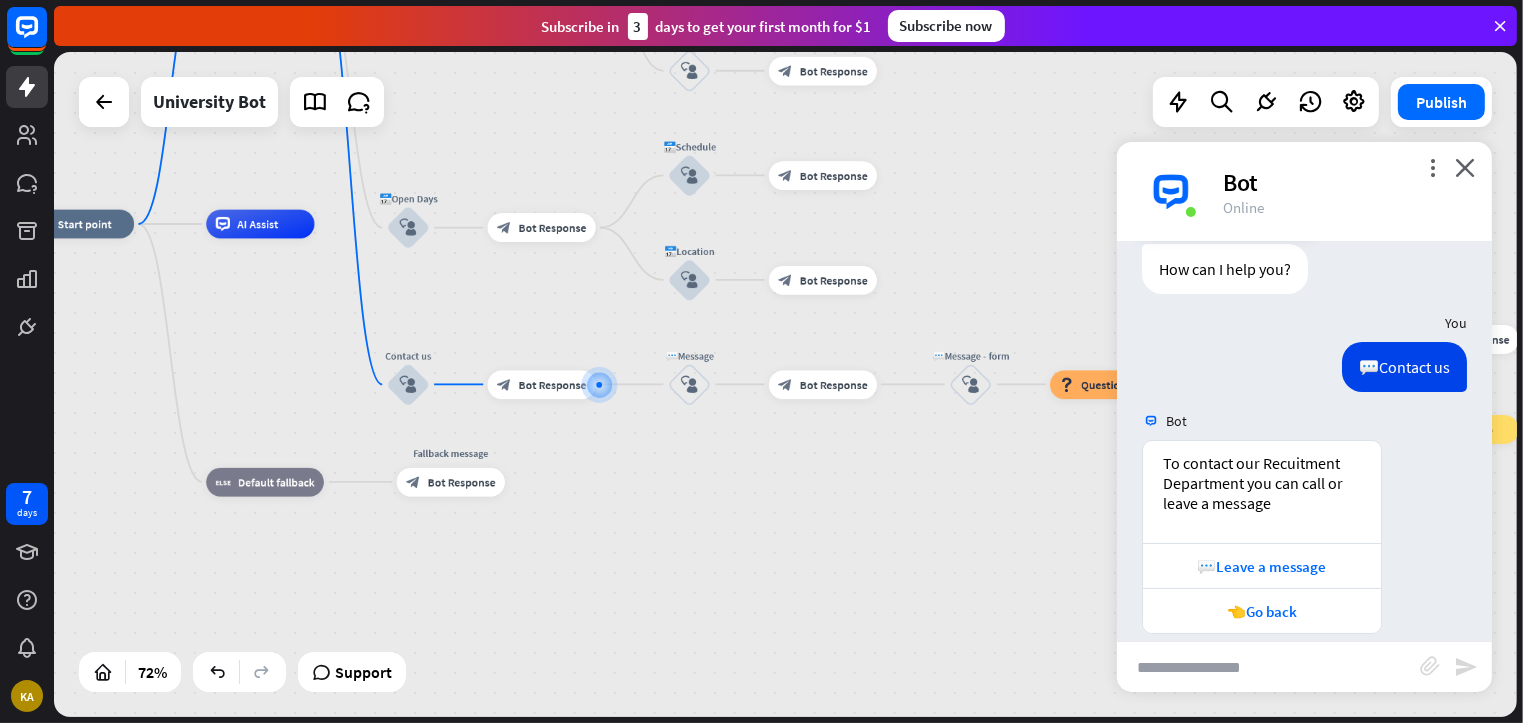 scroll, scrollTop: 158, scrollLeft: 0, axis: vertical 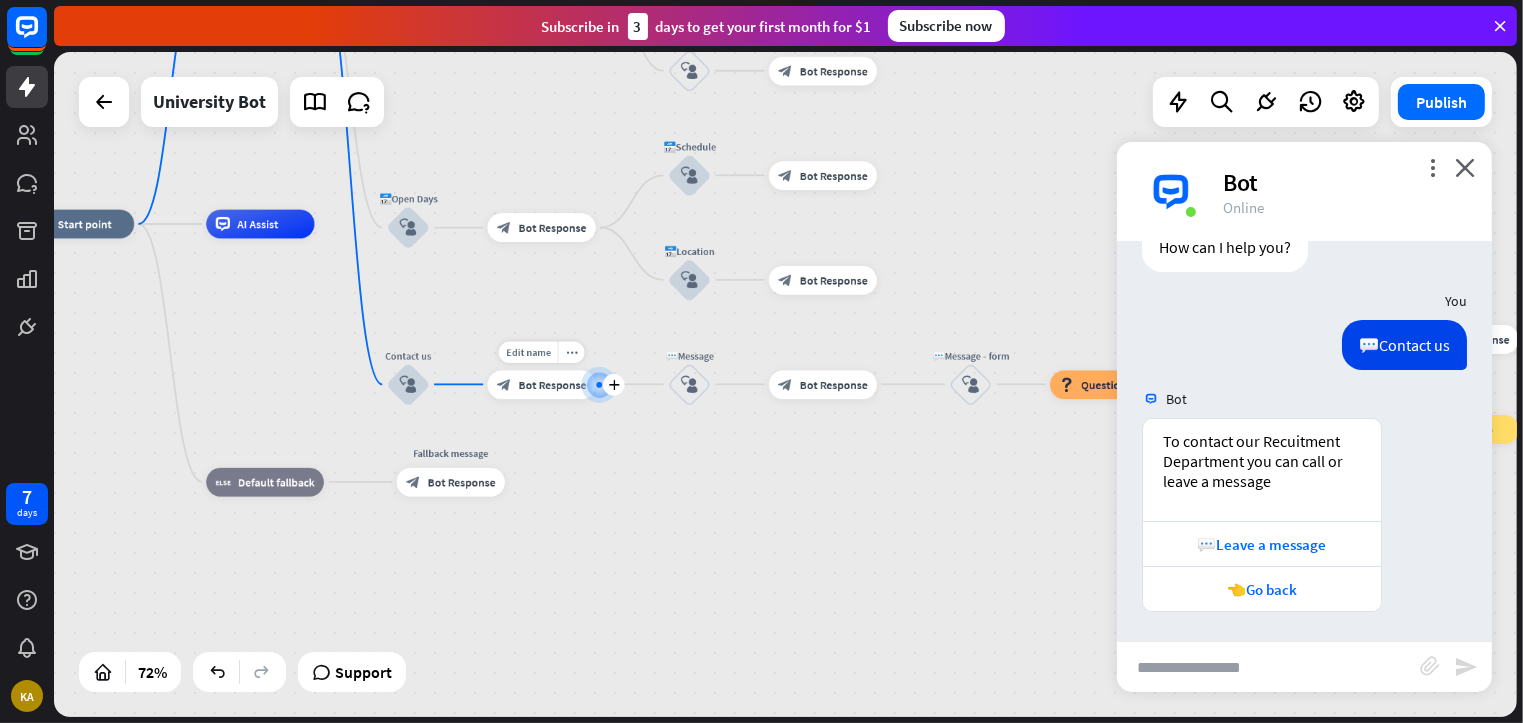 click on "block_bot_response   Bot Response" at bounding box center [542, 384] 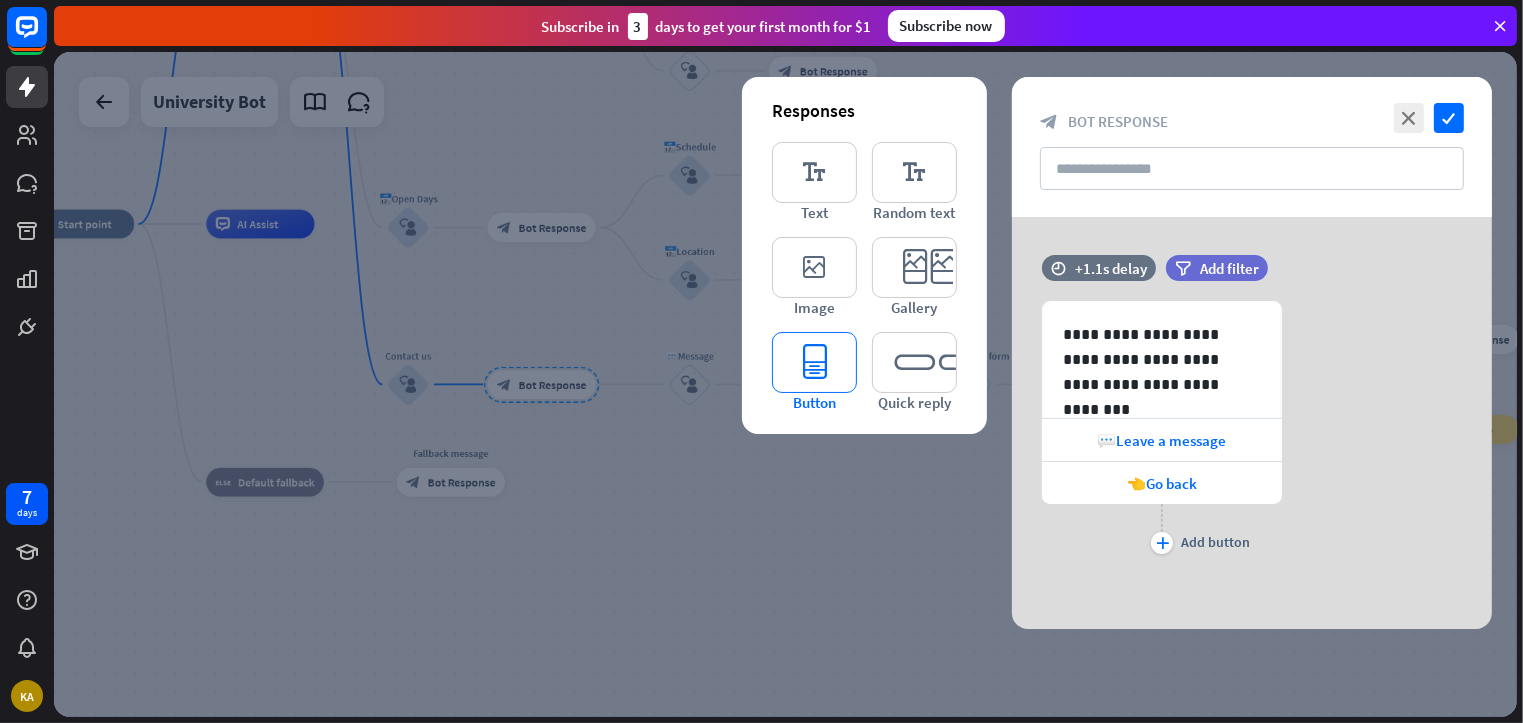 click on "editor_button" at bounding box center (814, 362) 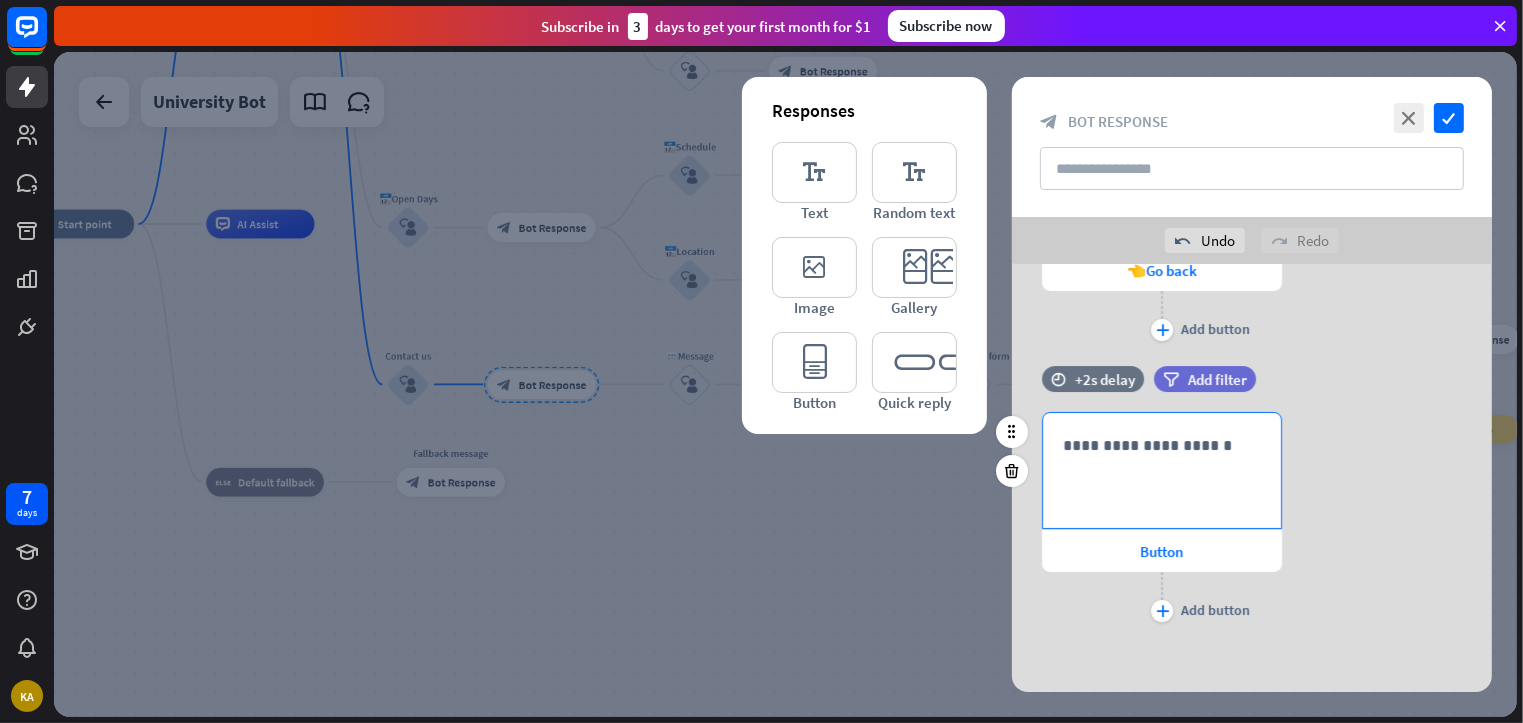 scroll, scrollTop: 264, scrollLeft: 0, axis: vertical 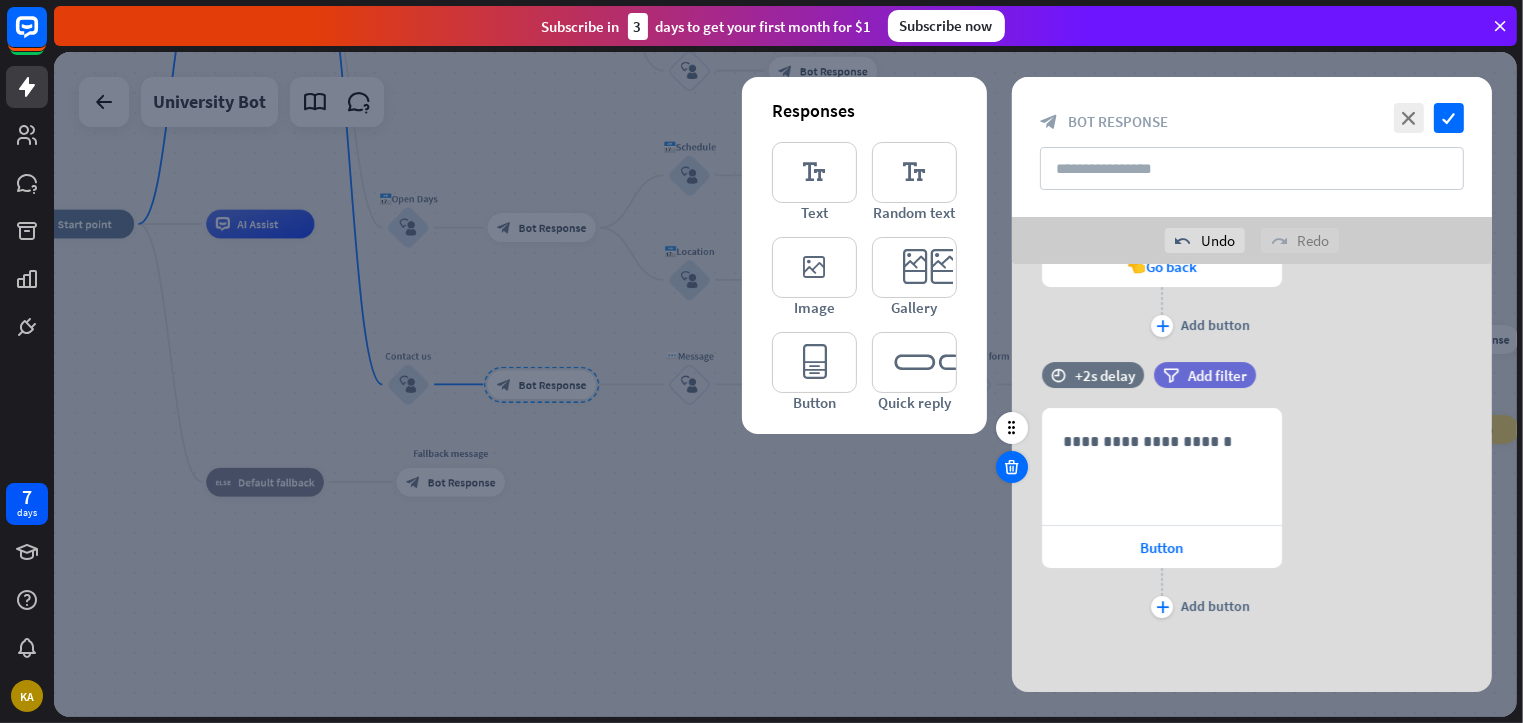 click at bounding box center [1012, 467] 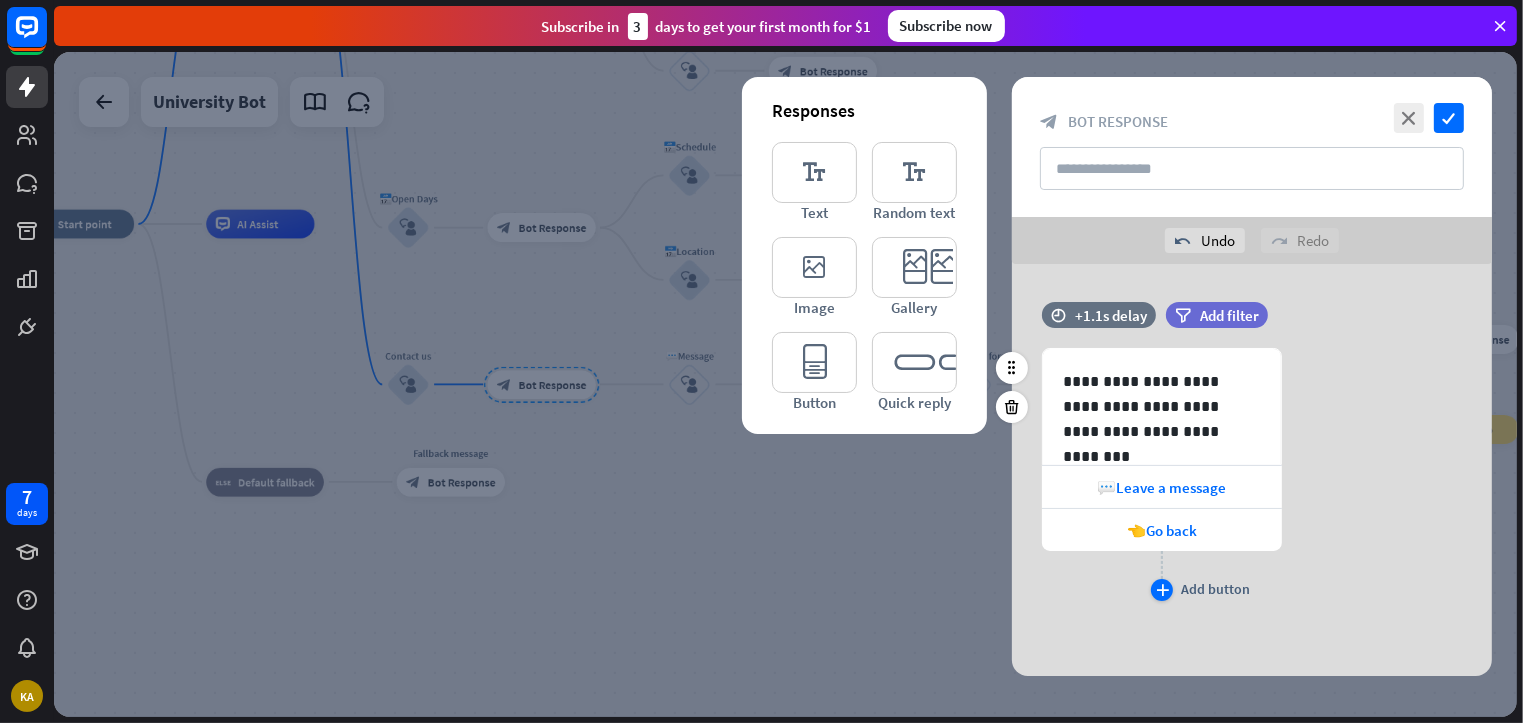 click on "plus" at bounding box center [1162, 590] 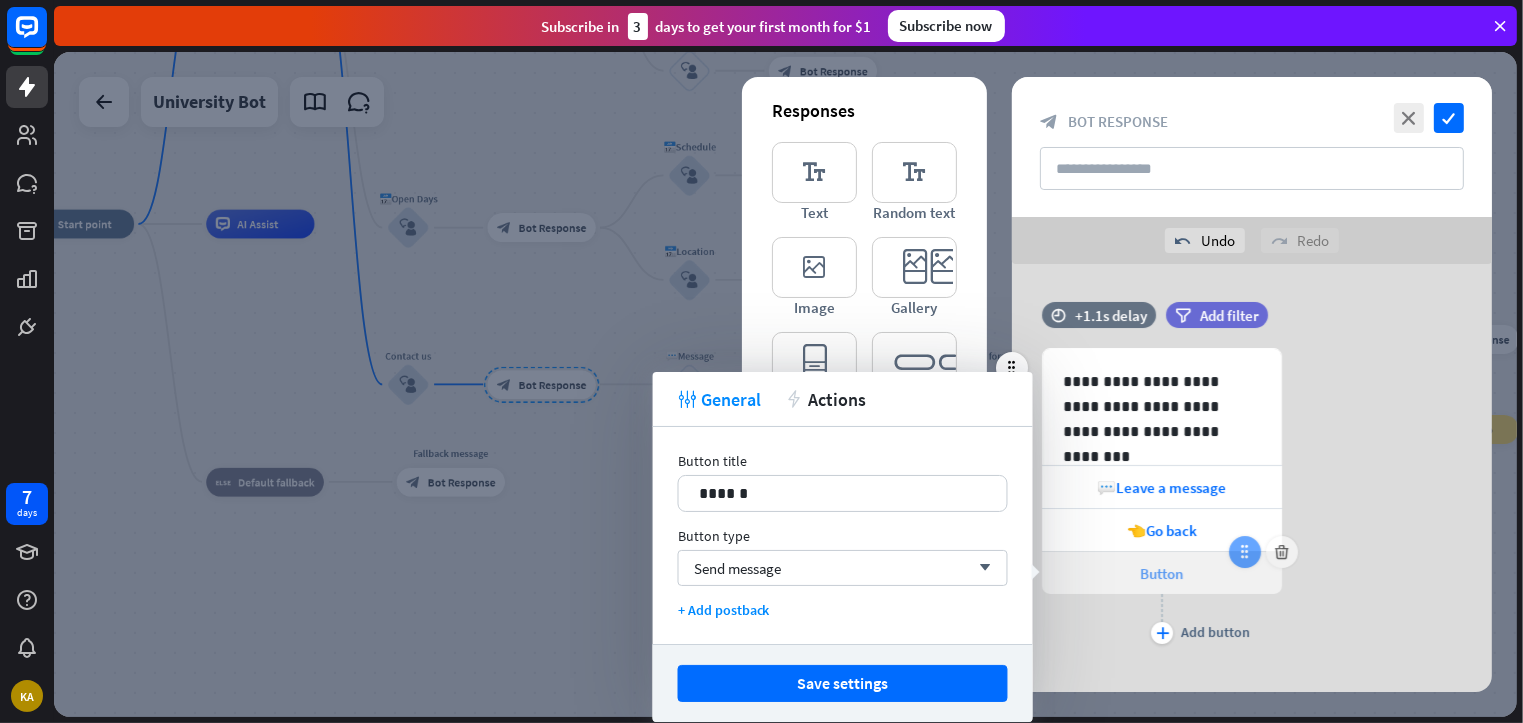 type 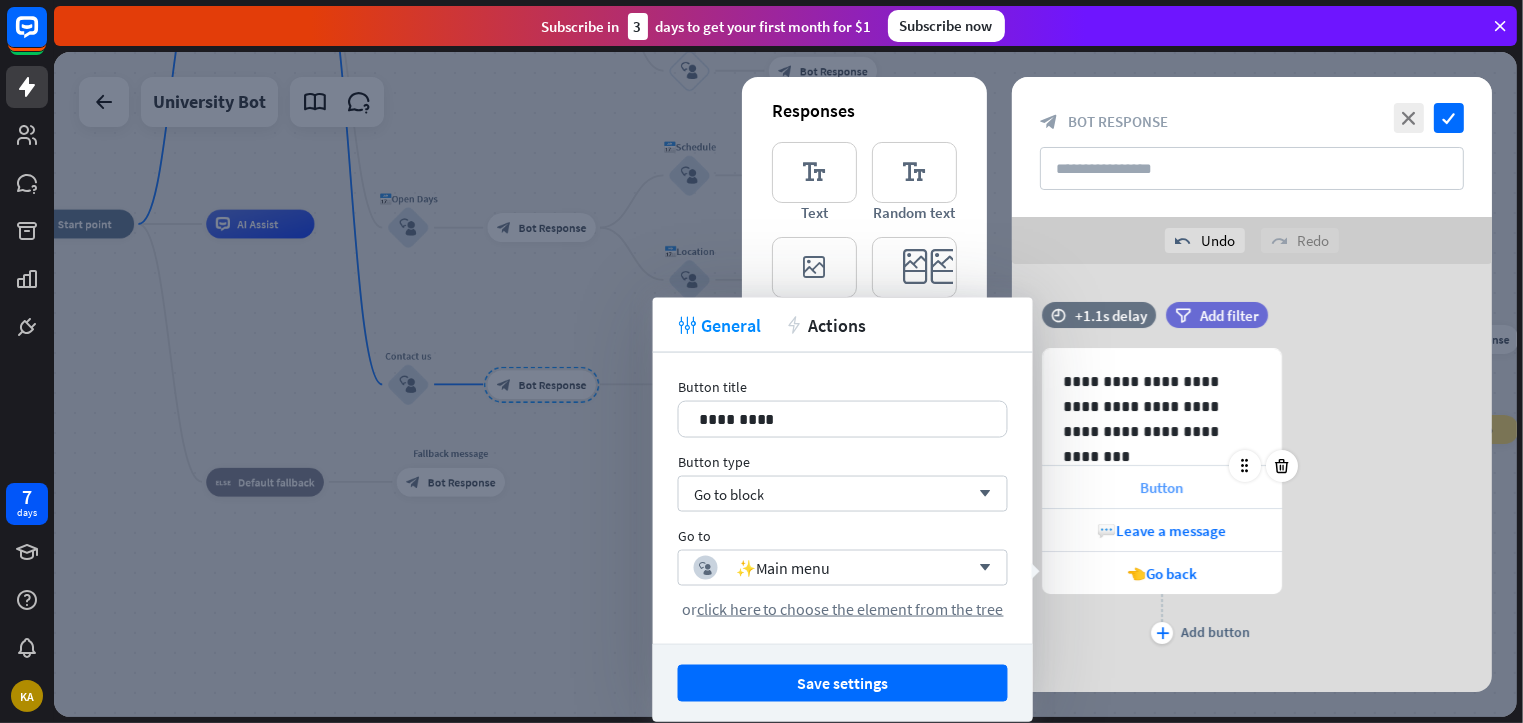 click on "Button" at bounding box center (1162, 487) 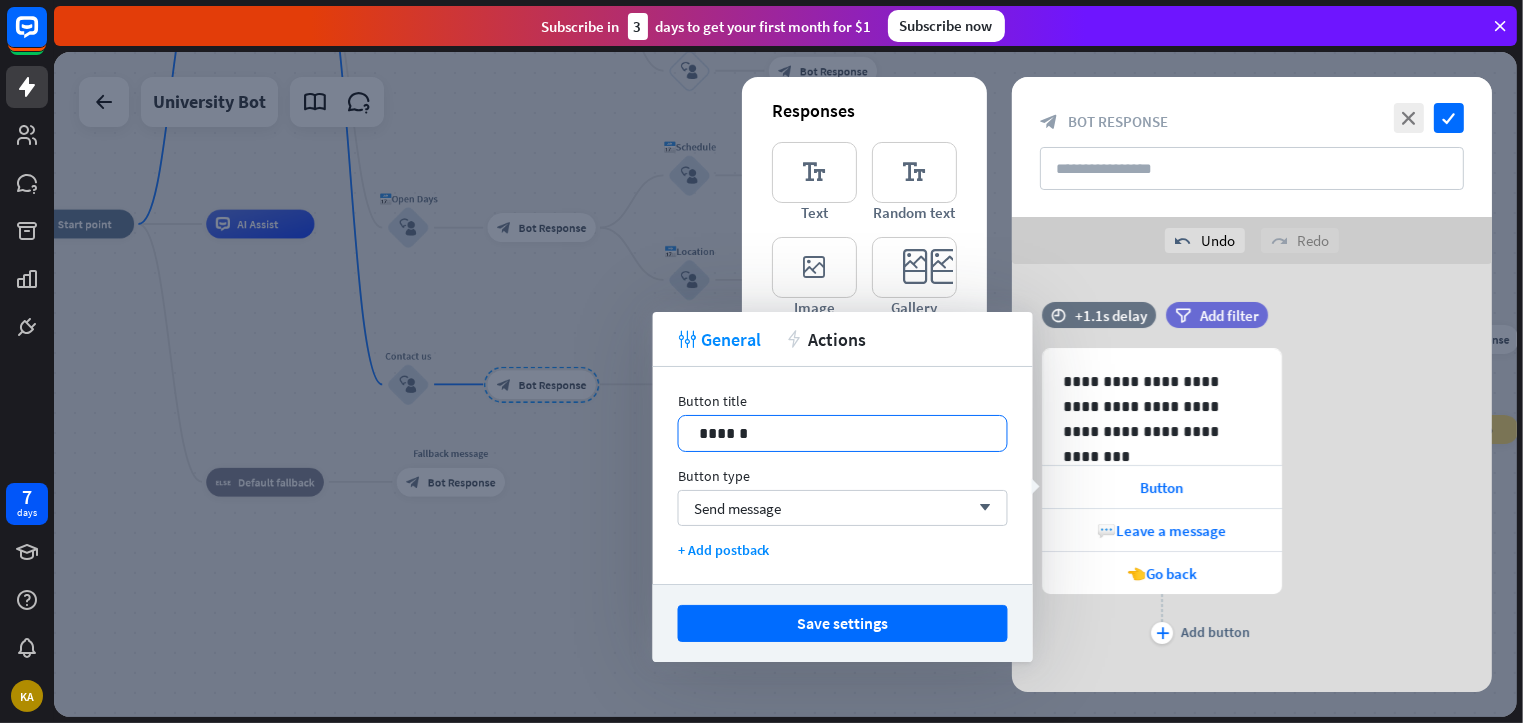 click on "******" at bounding box center (843, 433) 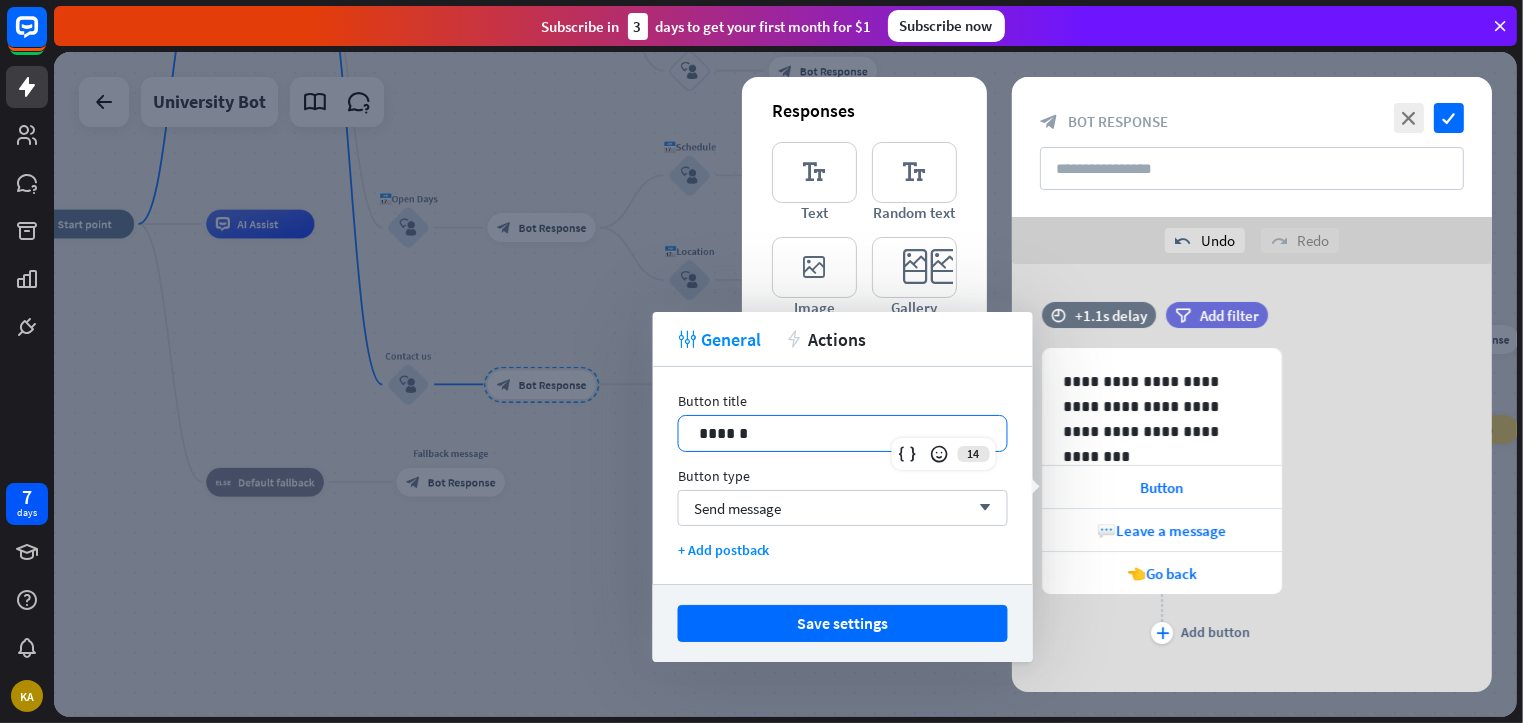 type 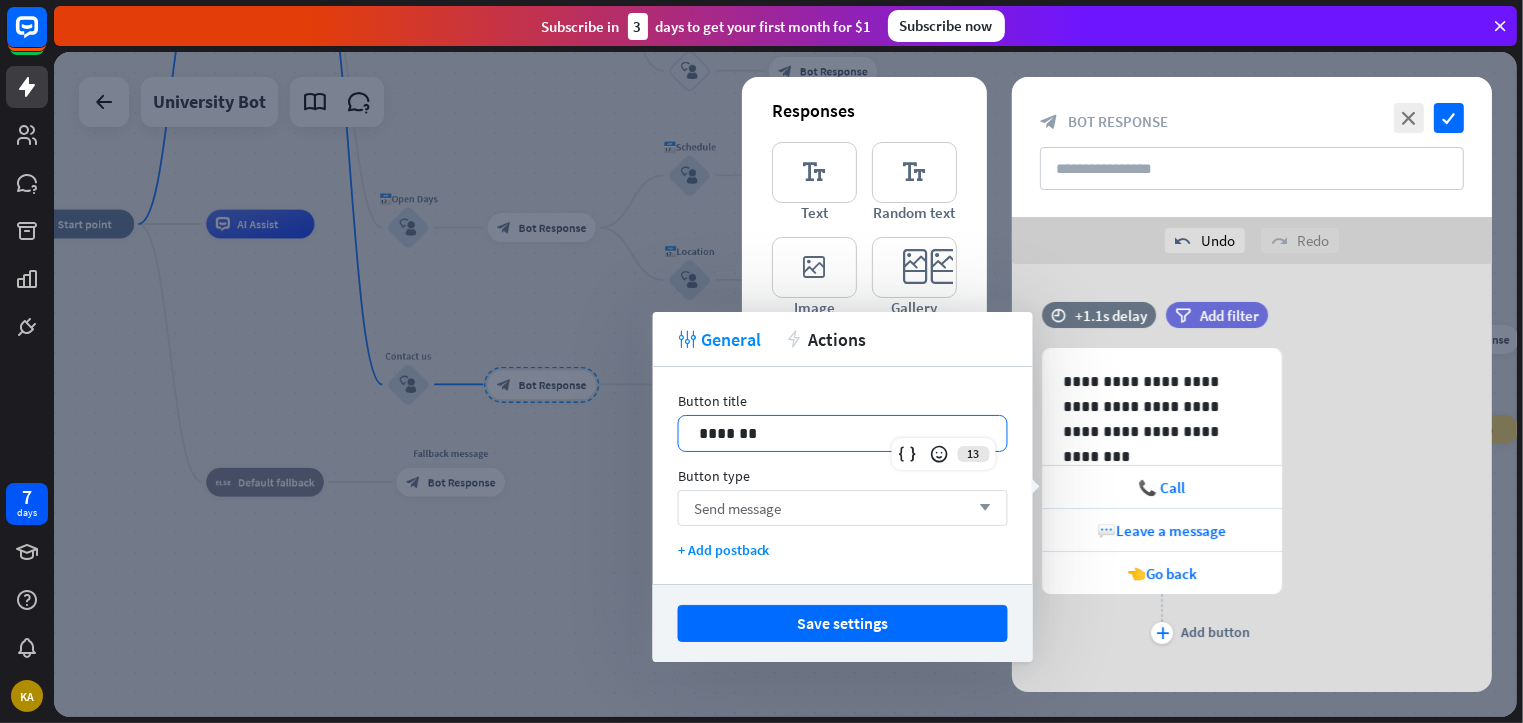 click on "Send message" at bounding box center (738, 508) 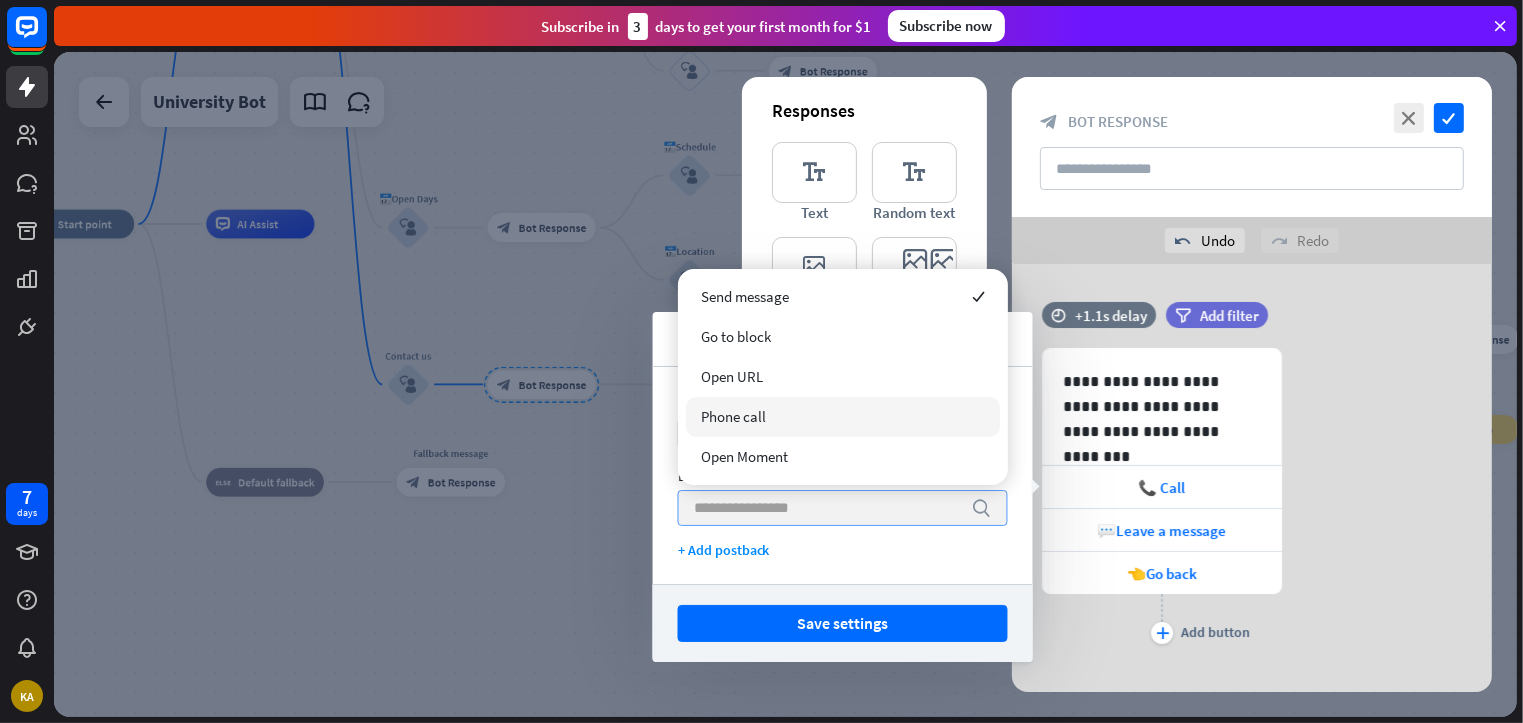 click on "Phone call" at bounding box center [843, 417] 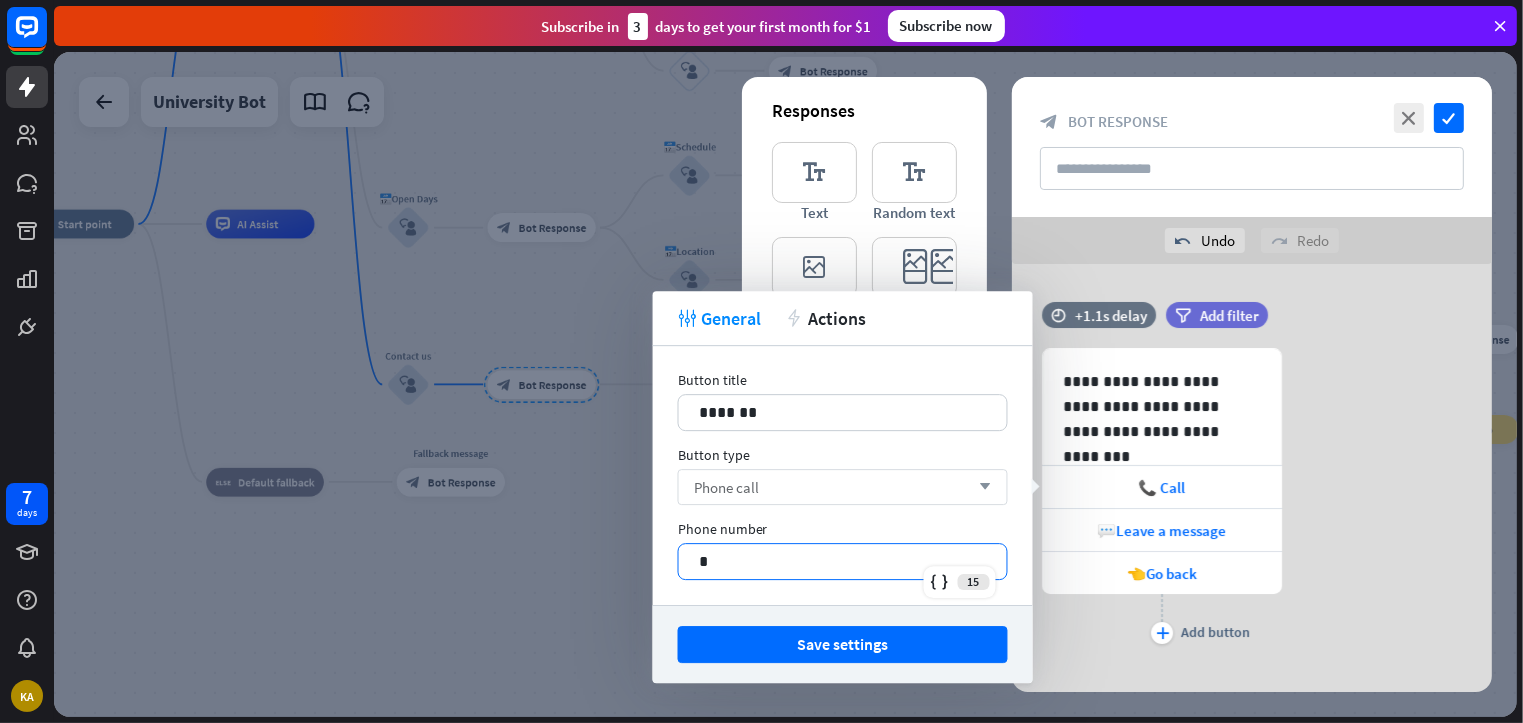 click on "*" at bounding box center (843, 561) 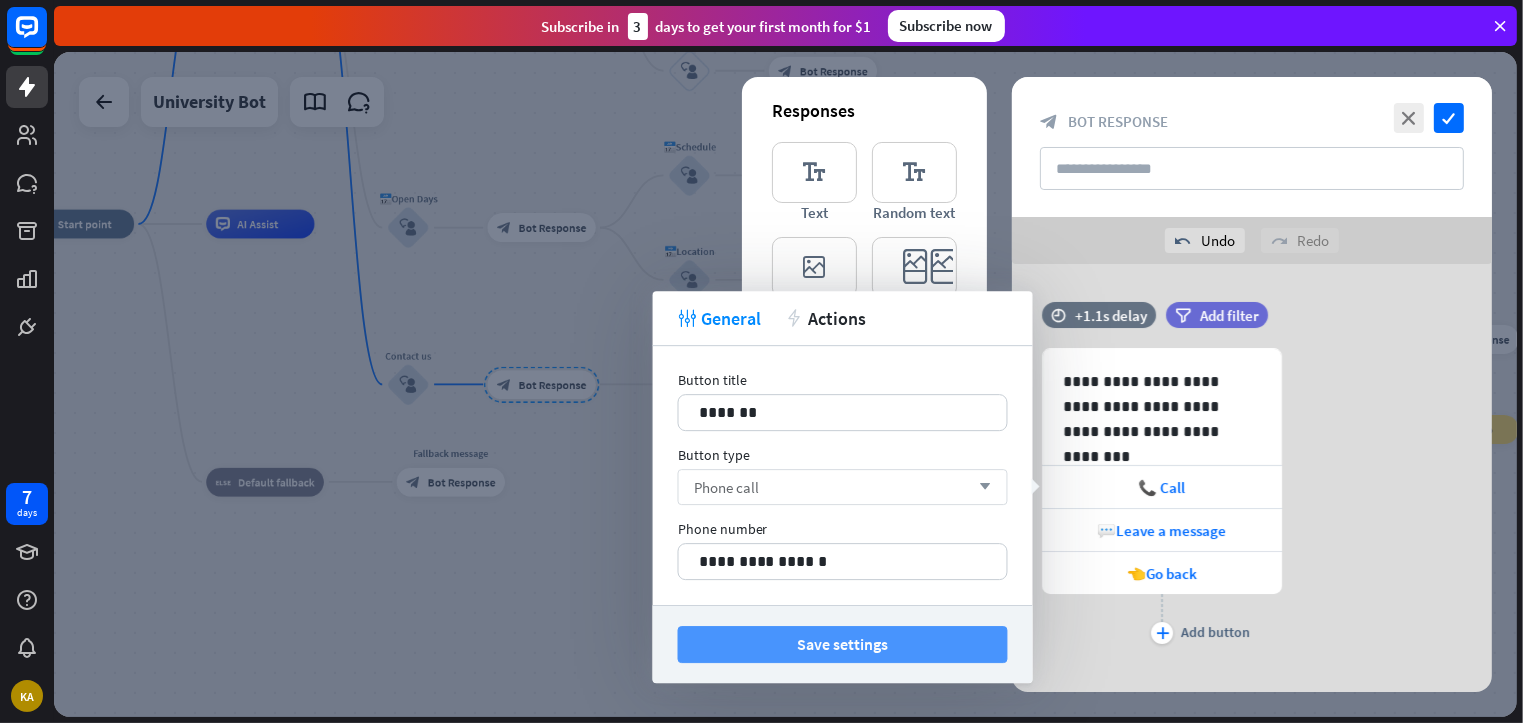 click on "Save settings" at bounding box center [843, 644] 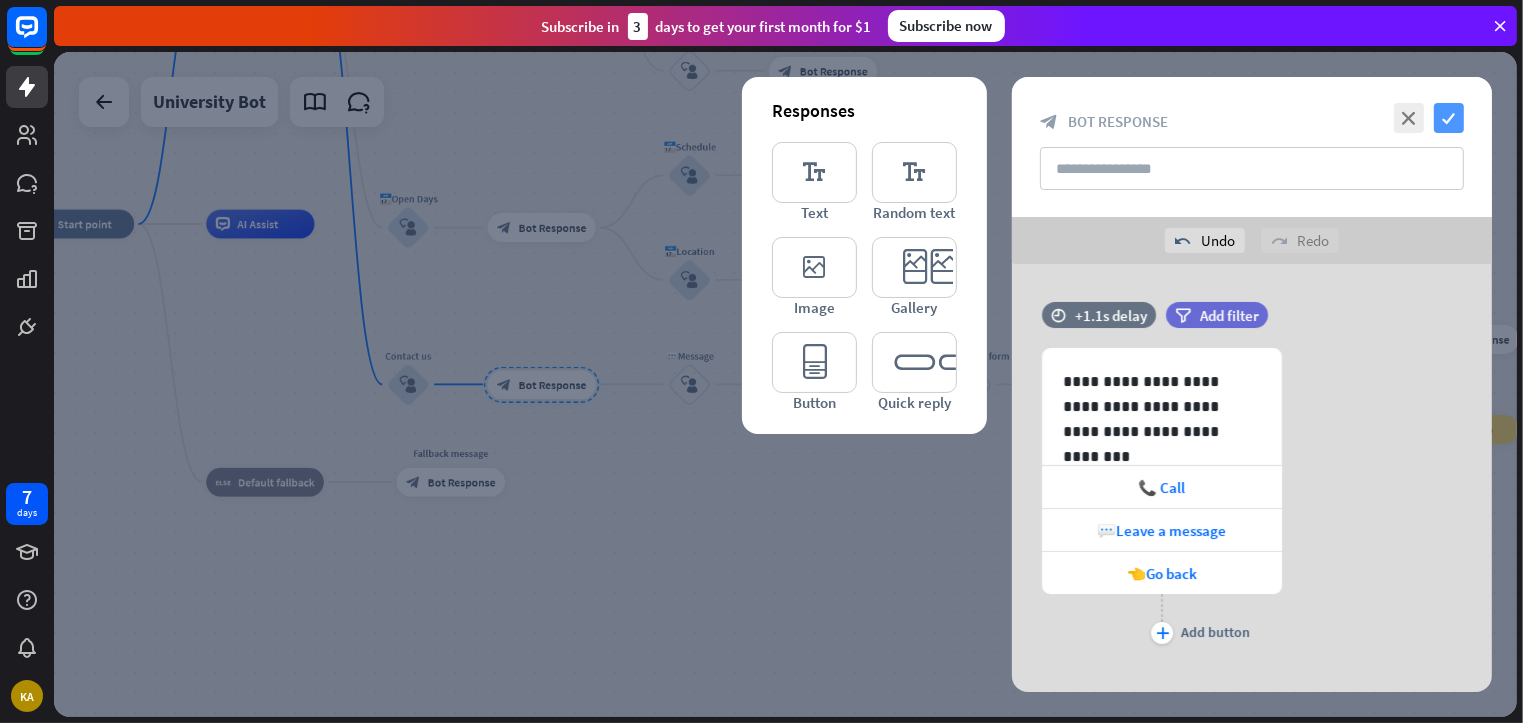 click on "check" at bounding box center [1449, 118] 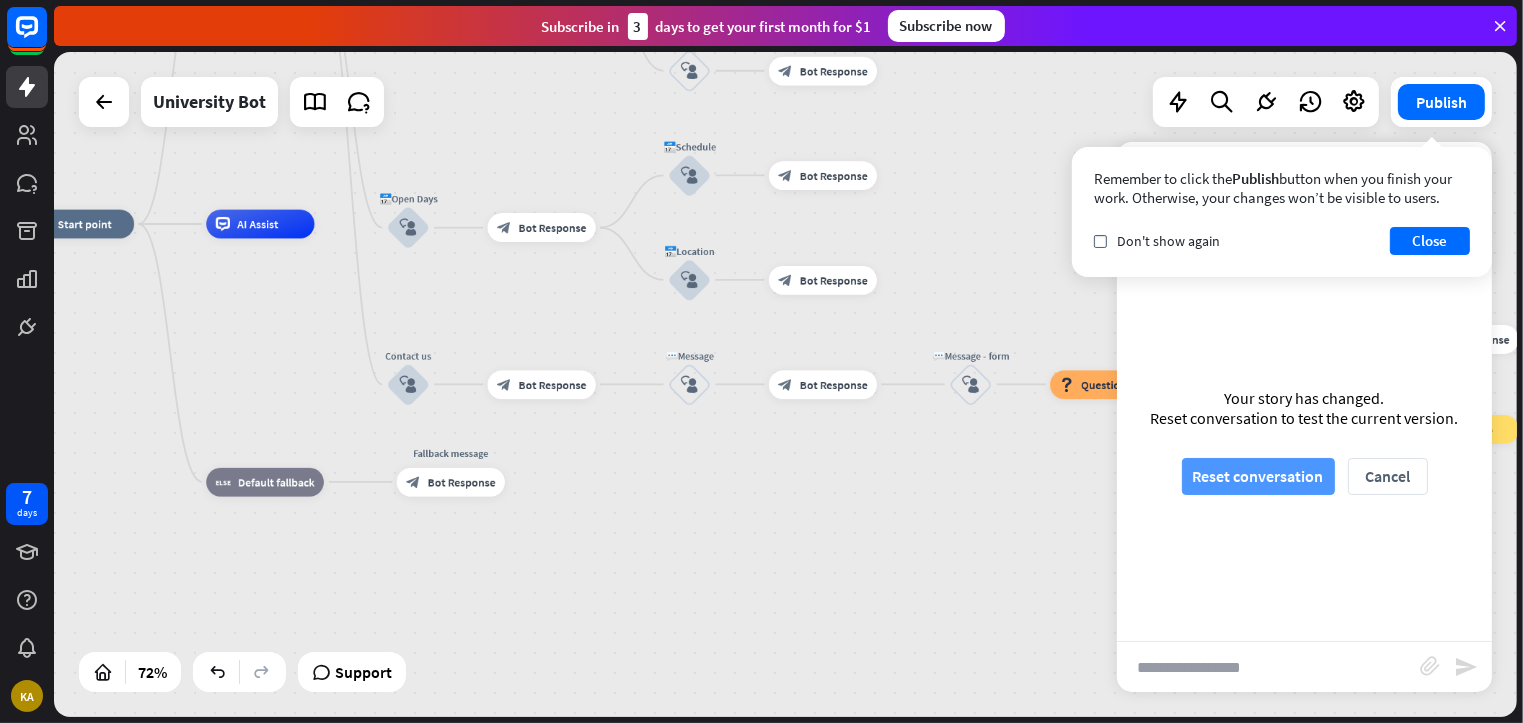 click on "Reset conversation" at bounding box center [1258, 476] 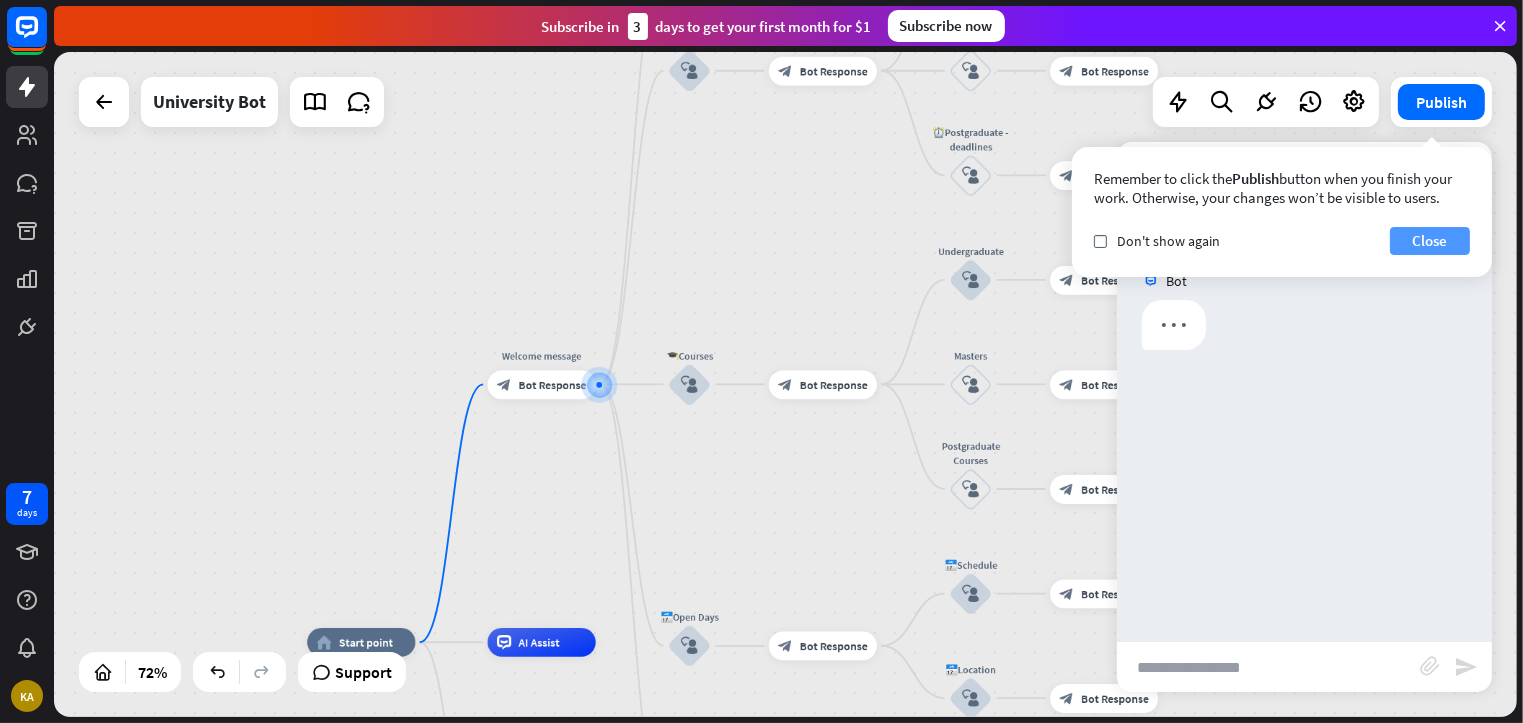 click on "Close" at bounding box center (1430, 241) 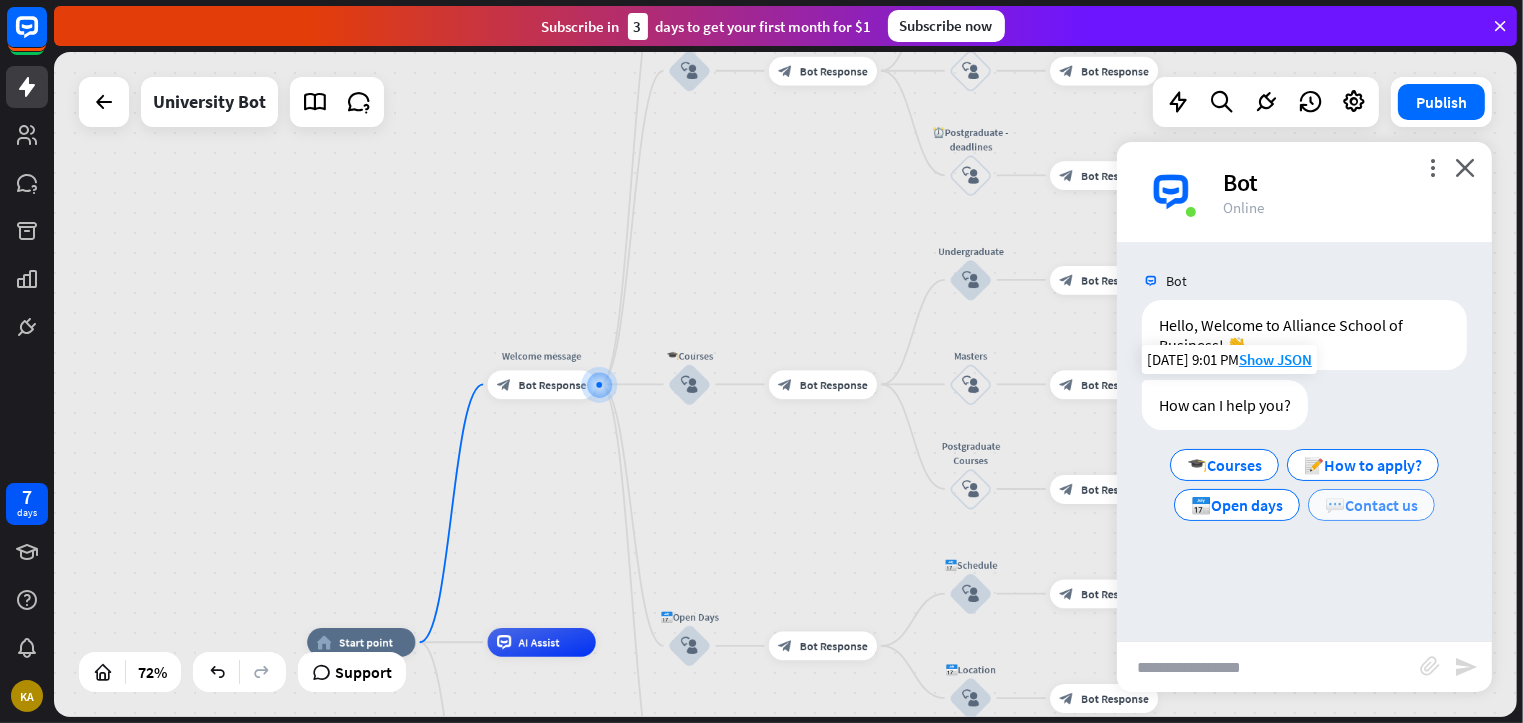 click on "💬Contact us" at bounding box center (1371, 505) 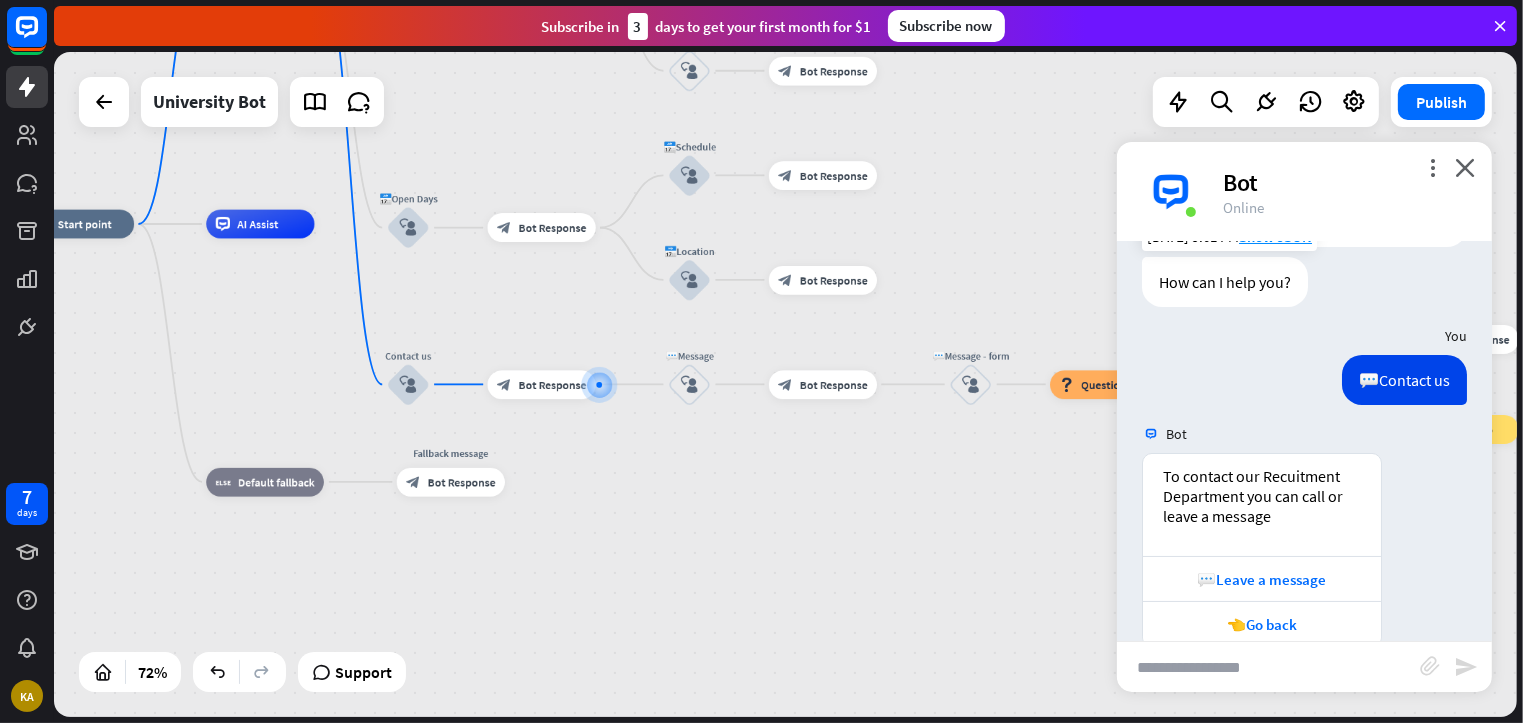 scroll, scrollTop: 158, scrollLeft: 0, axis: vertical 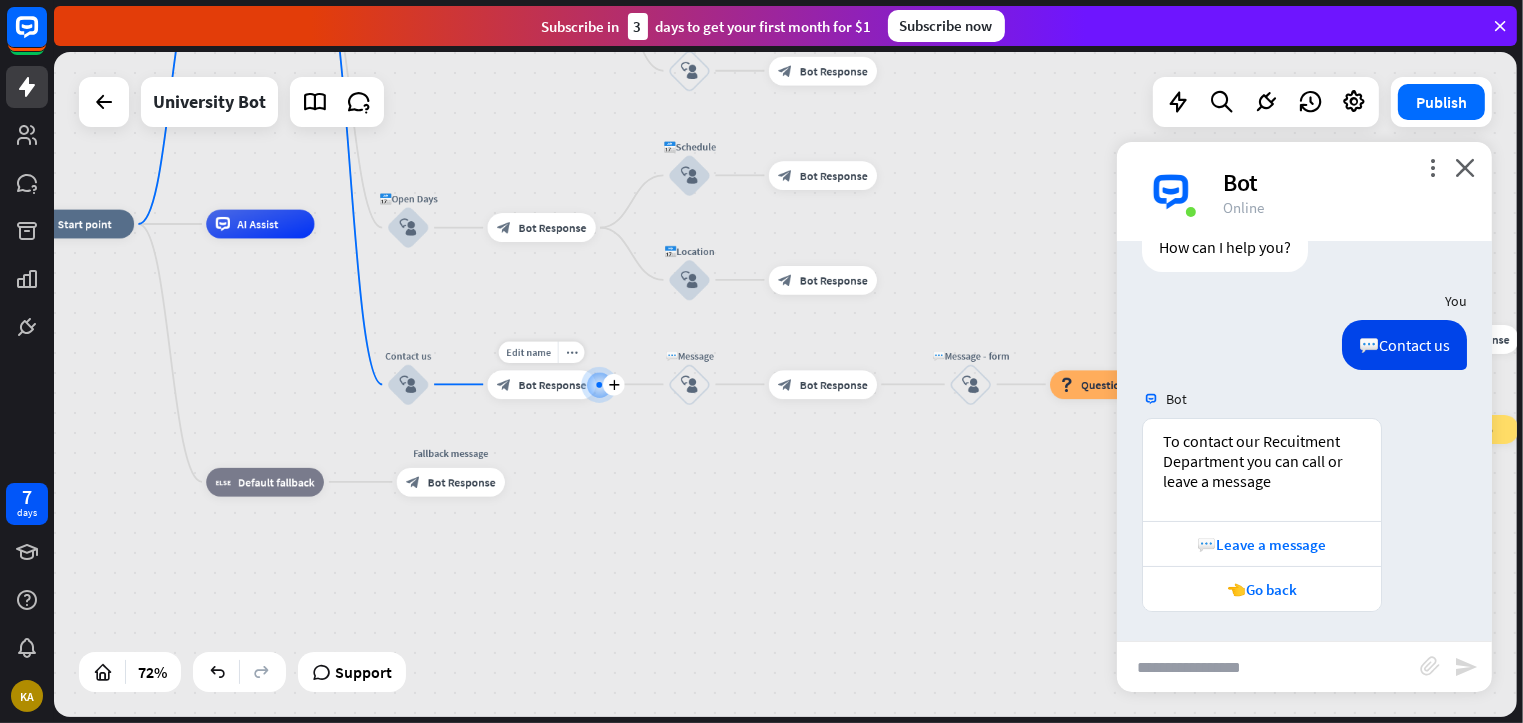 click on "Bot Response" at bounding box center [553, 384] 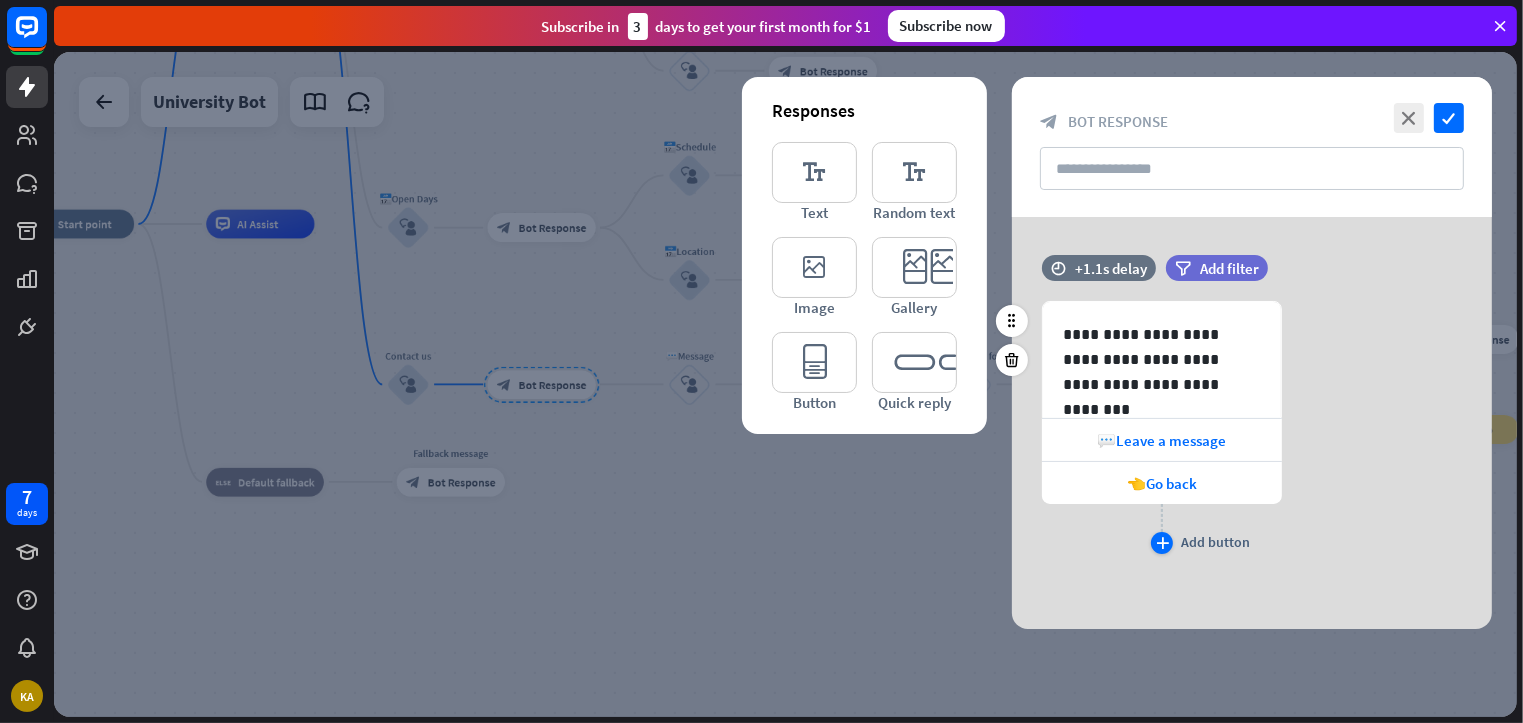 click on "Add button" at bounding box center (1215, 542) 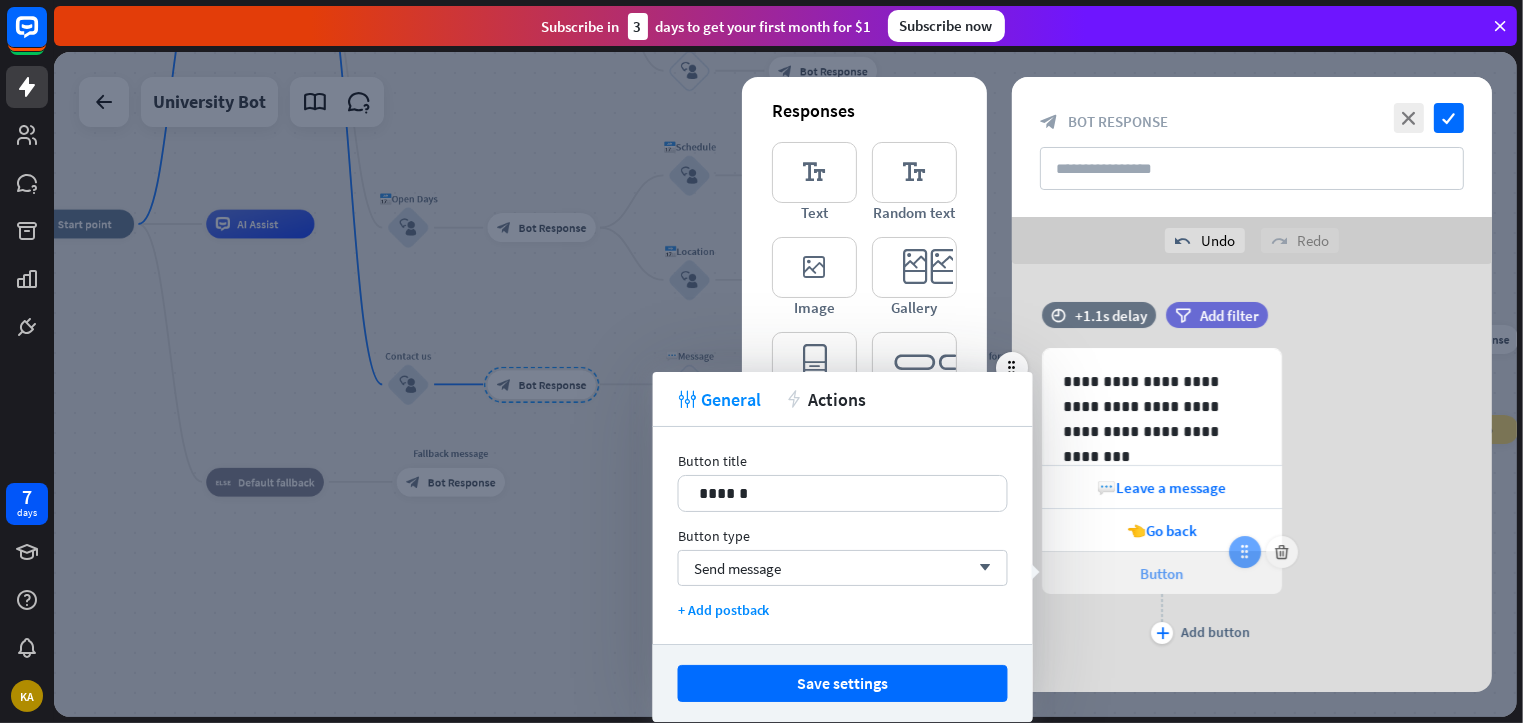 type 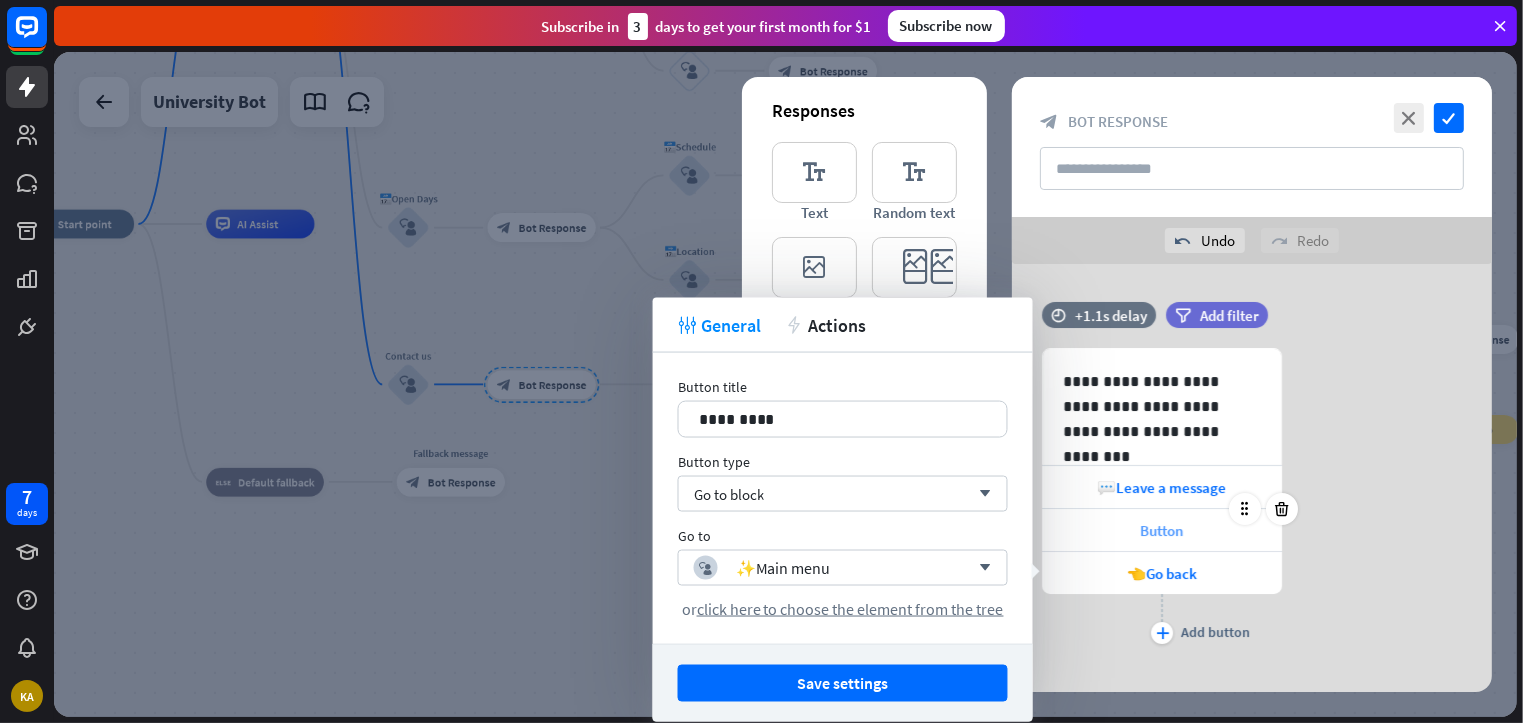 click on "Button" at bounding box center (1162, 530) 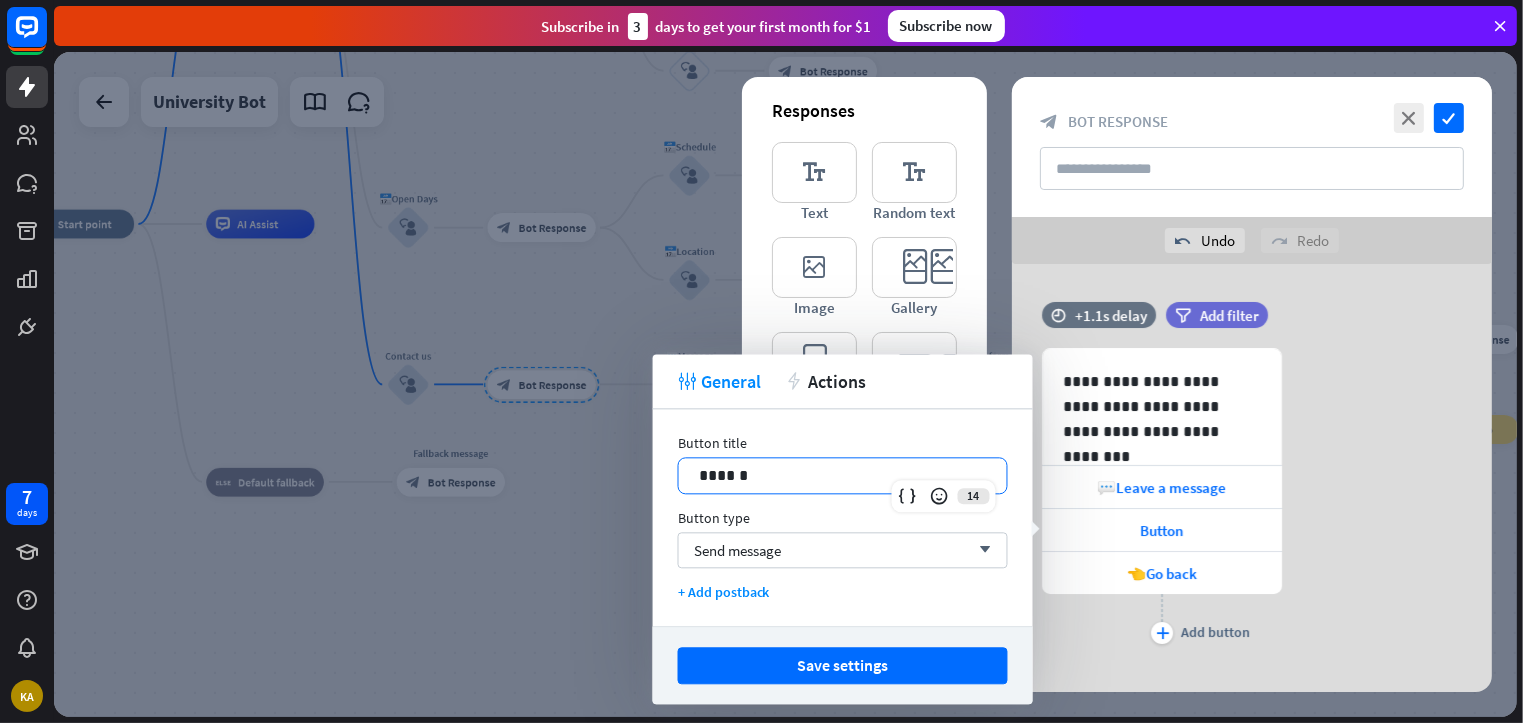 click on "******" at bounding box center [843, 475] 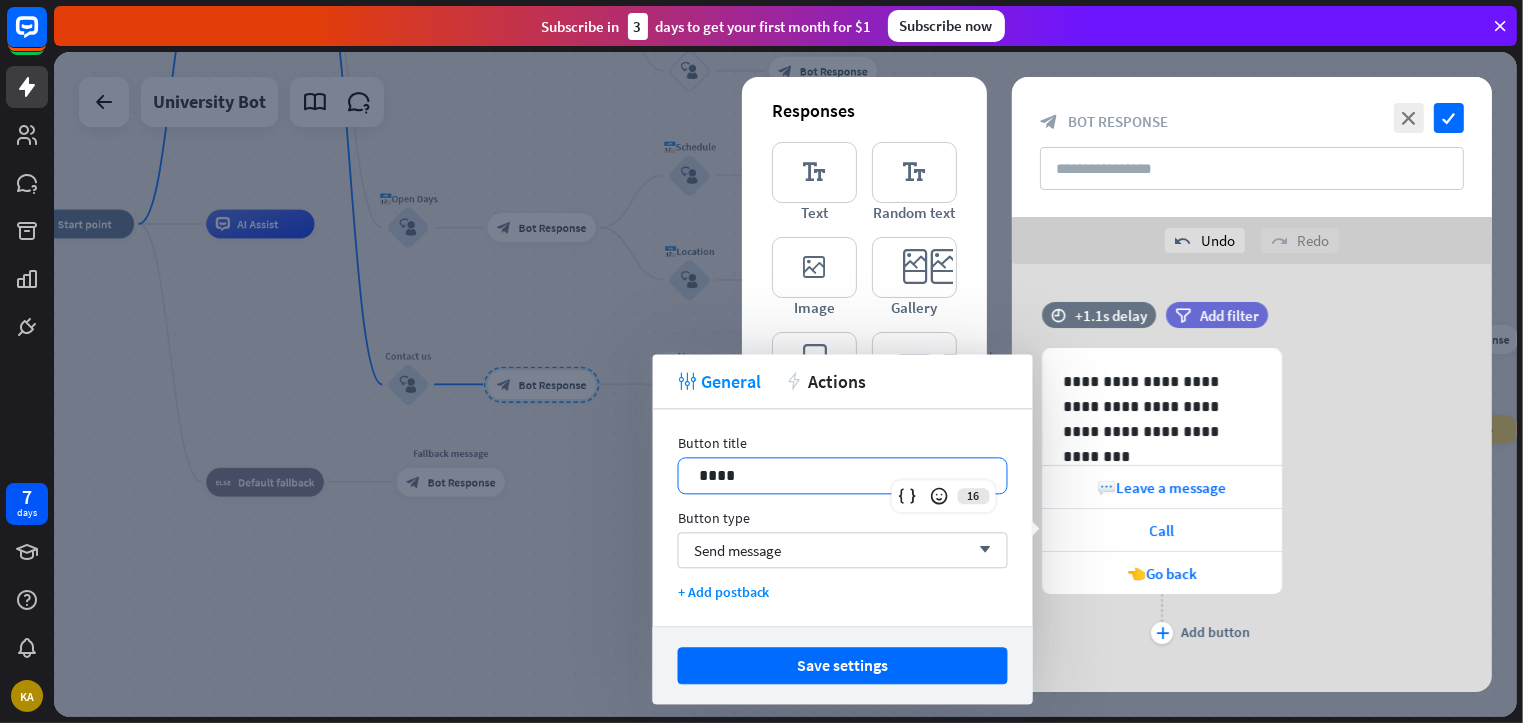 click on "****" at bounding box center (843, 475) 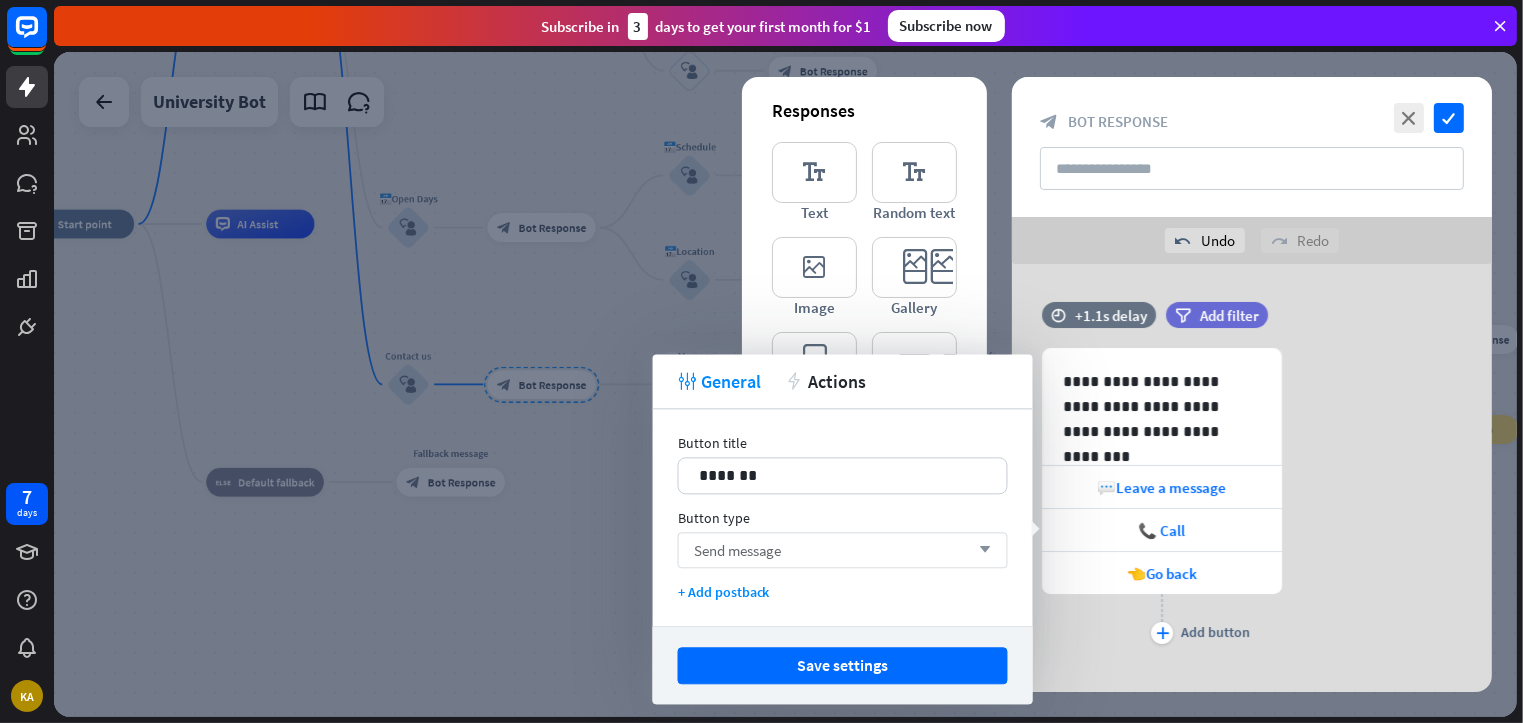 click on "Send message" at bounding box center (738, 550) 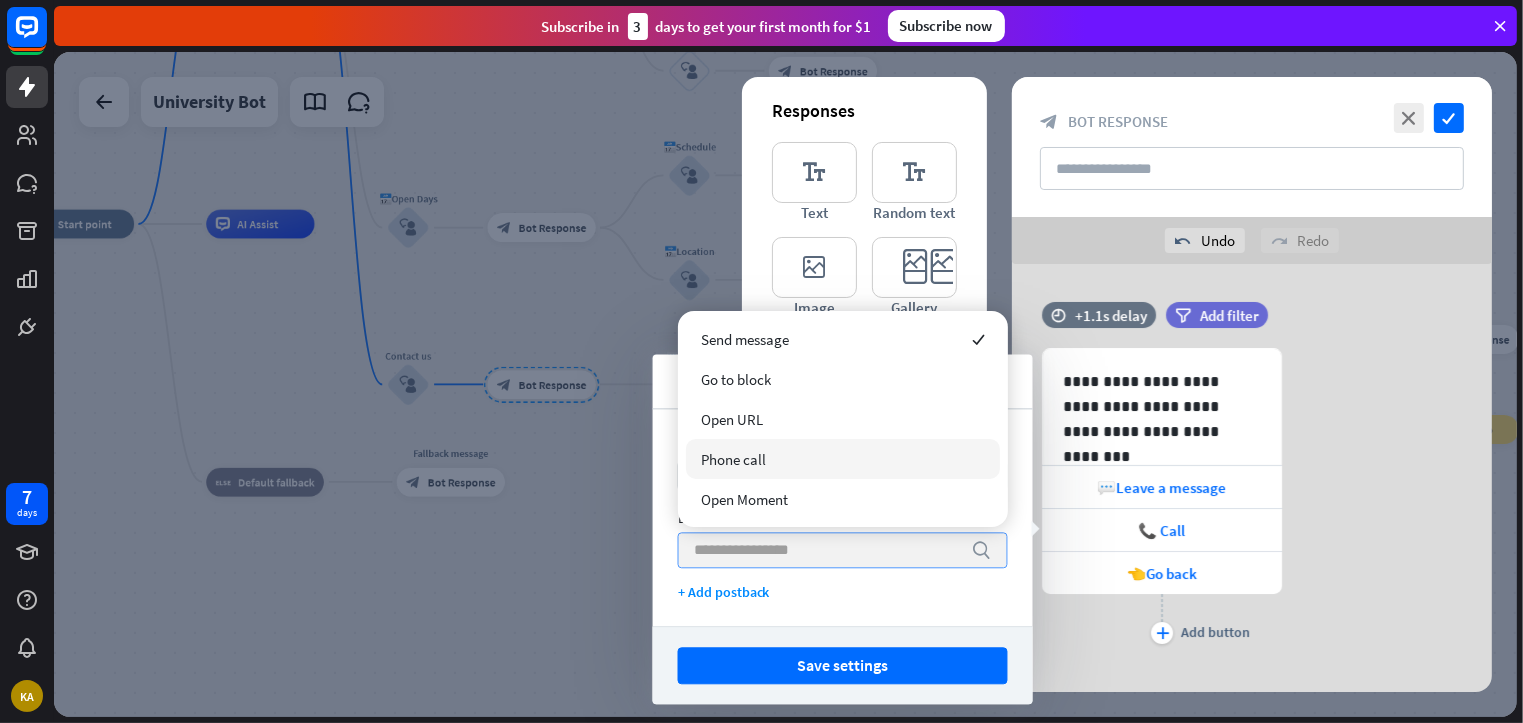 click on "Phone call" at bounding box center (843, 459) 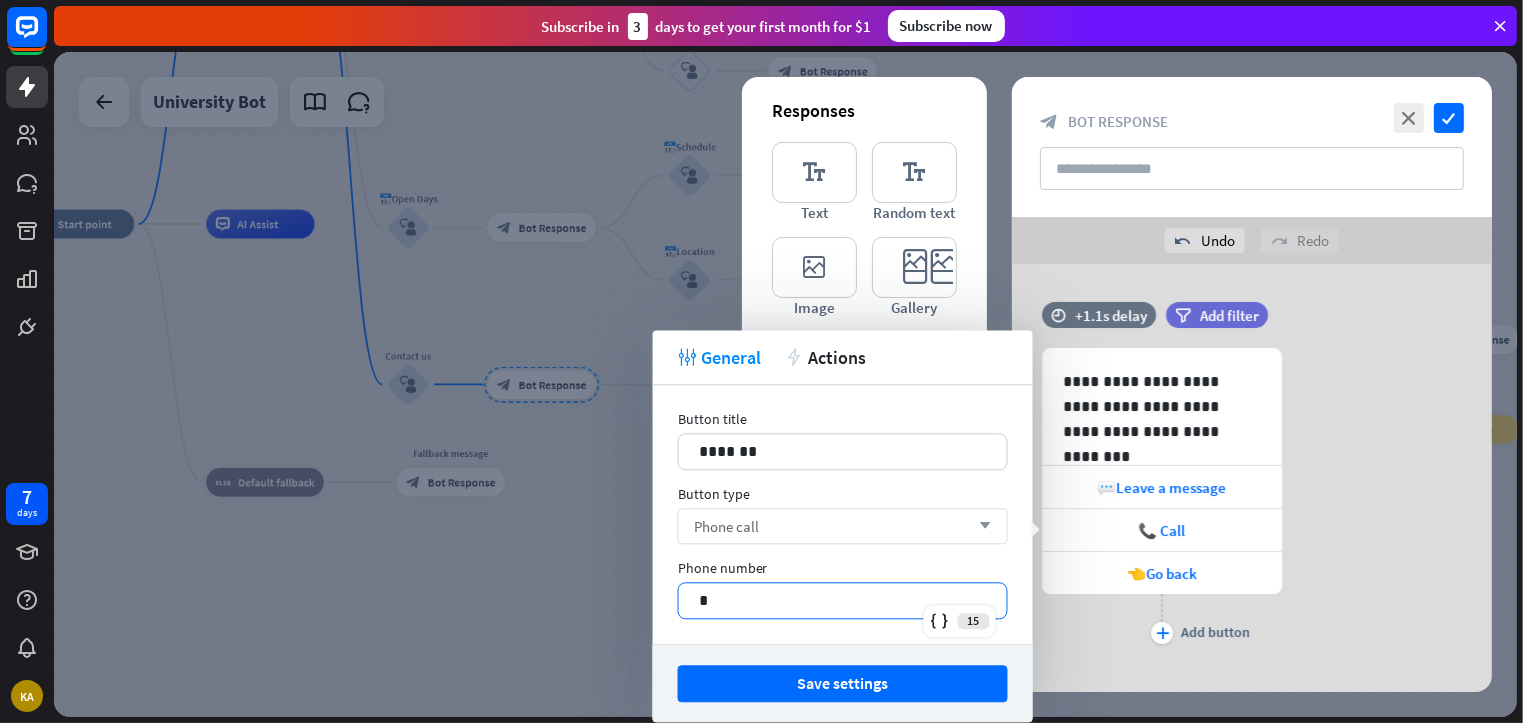 click on "*" at bounding box center (843, 600) 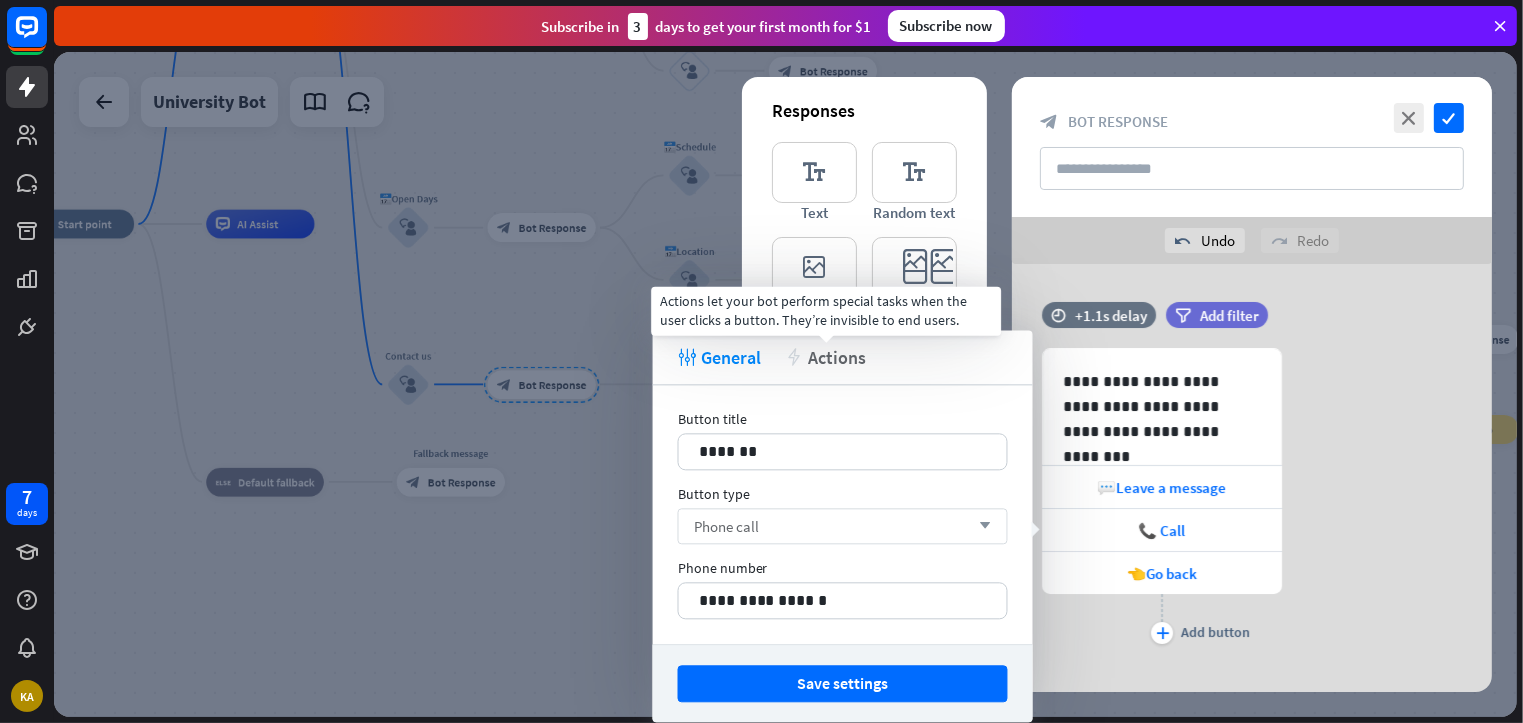 click on "Actions" at bounding box center [838, 357] 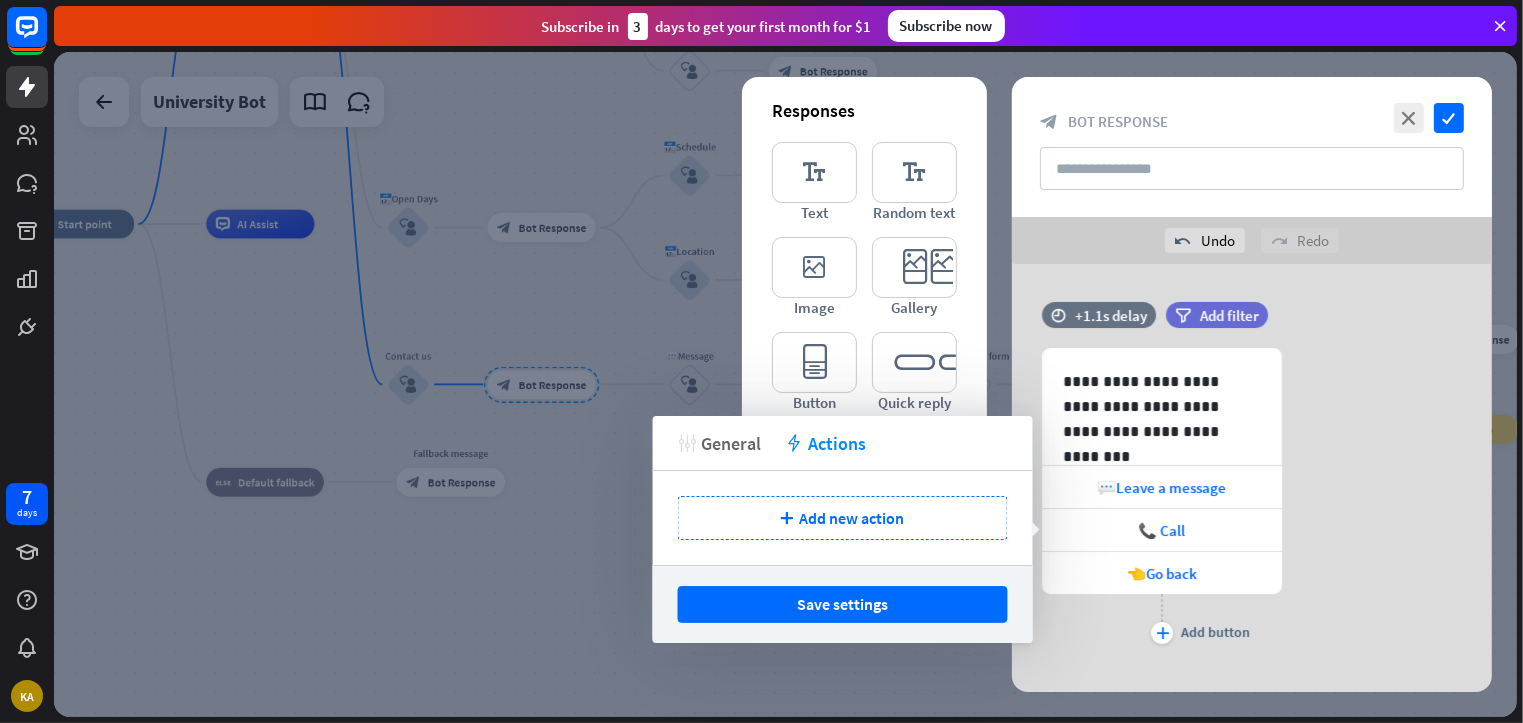 click on "General" at bounding box center [731, 443] 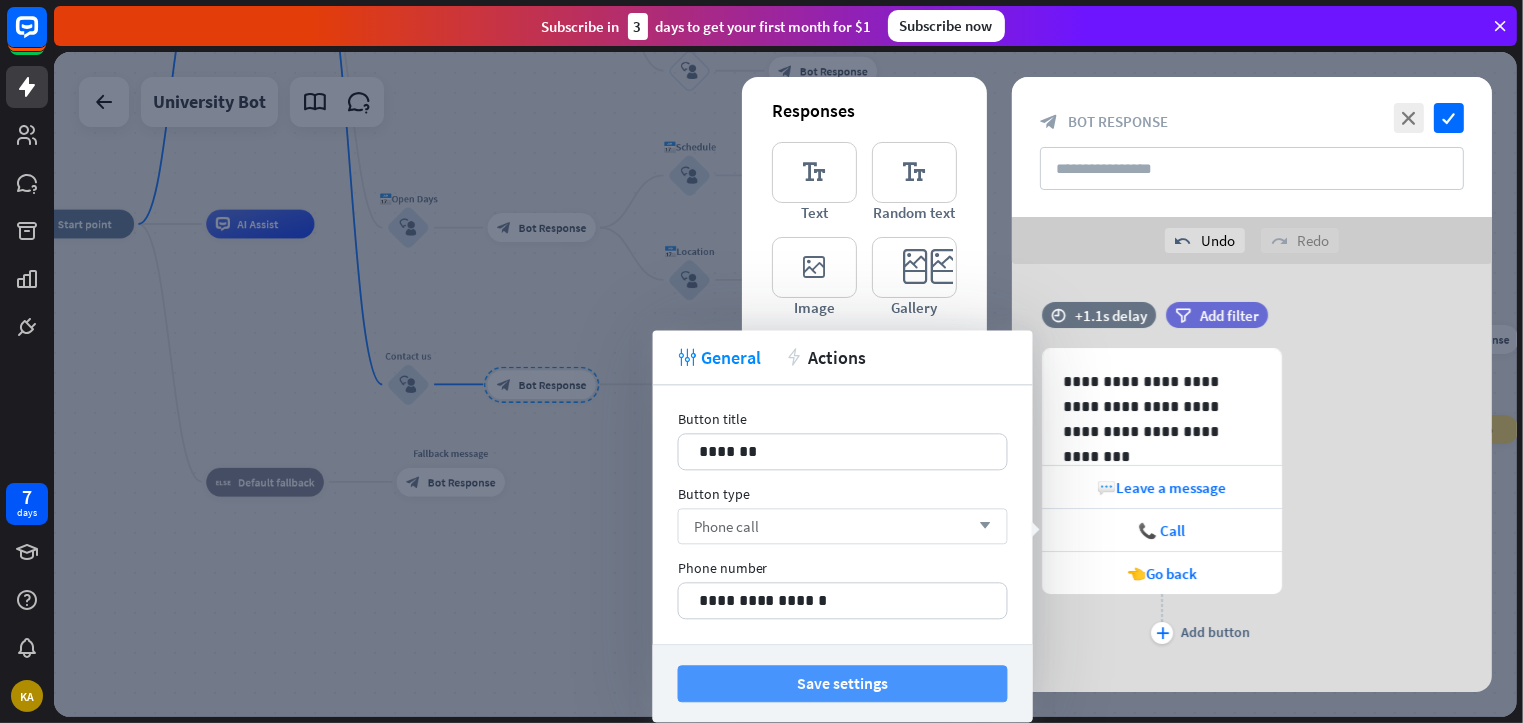 click on "Save settings" at bounding box center (843, 683) 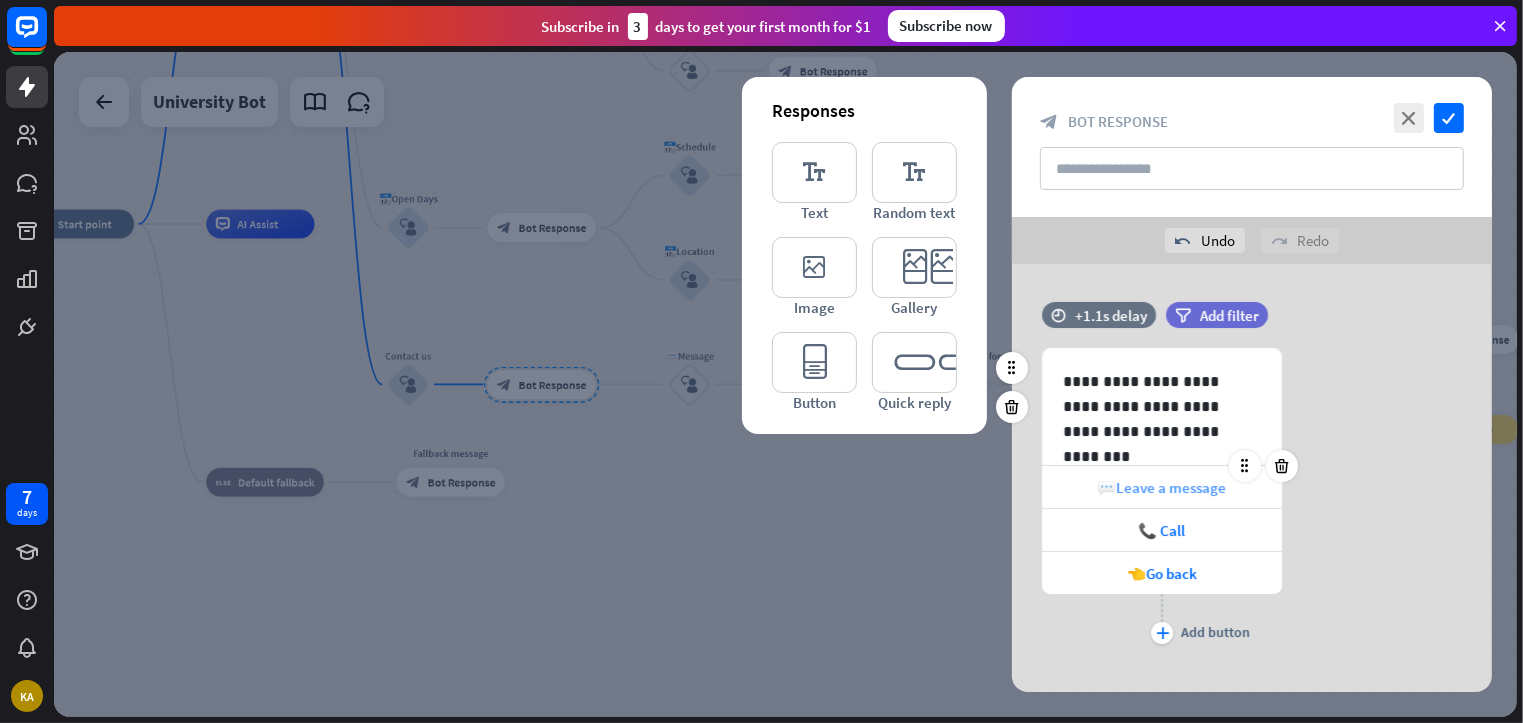 click on "💬Leave a message" at bounding box center [1162, 487] 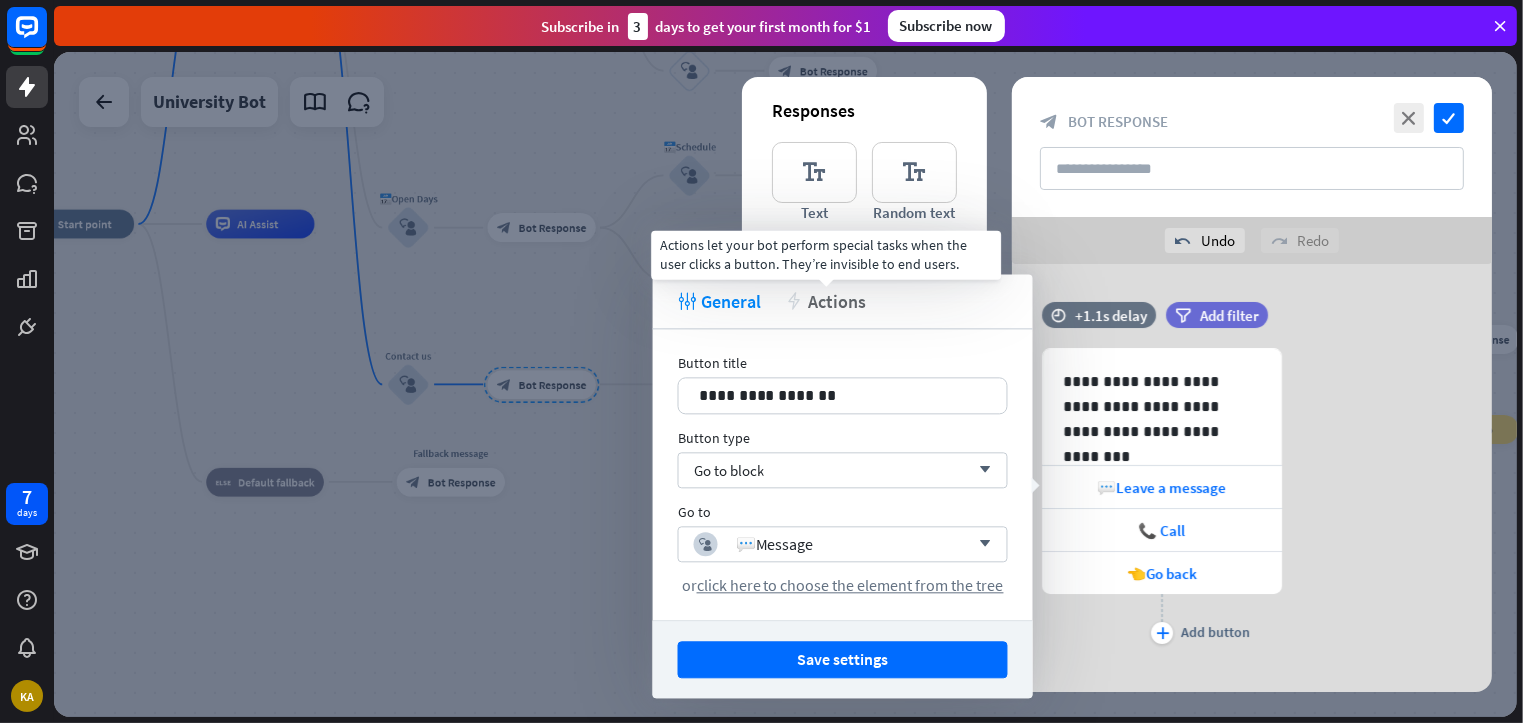 click on "Actions" at bounding box center (838, 301) 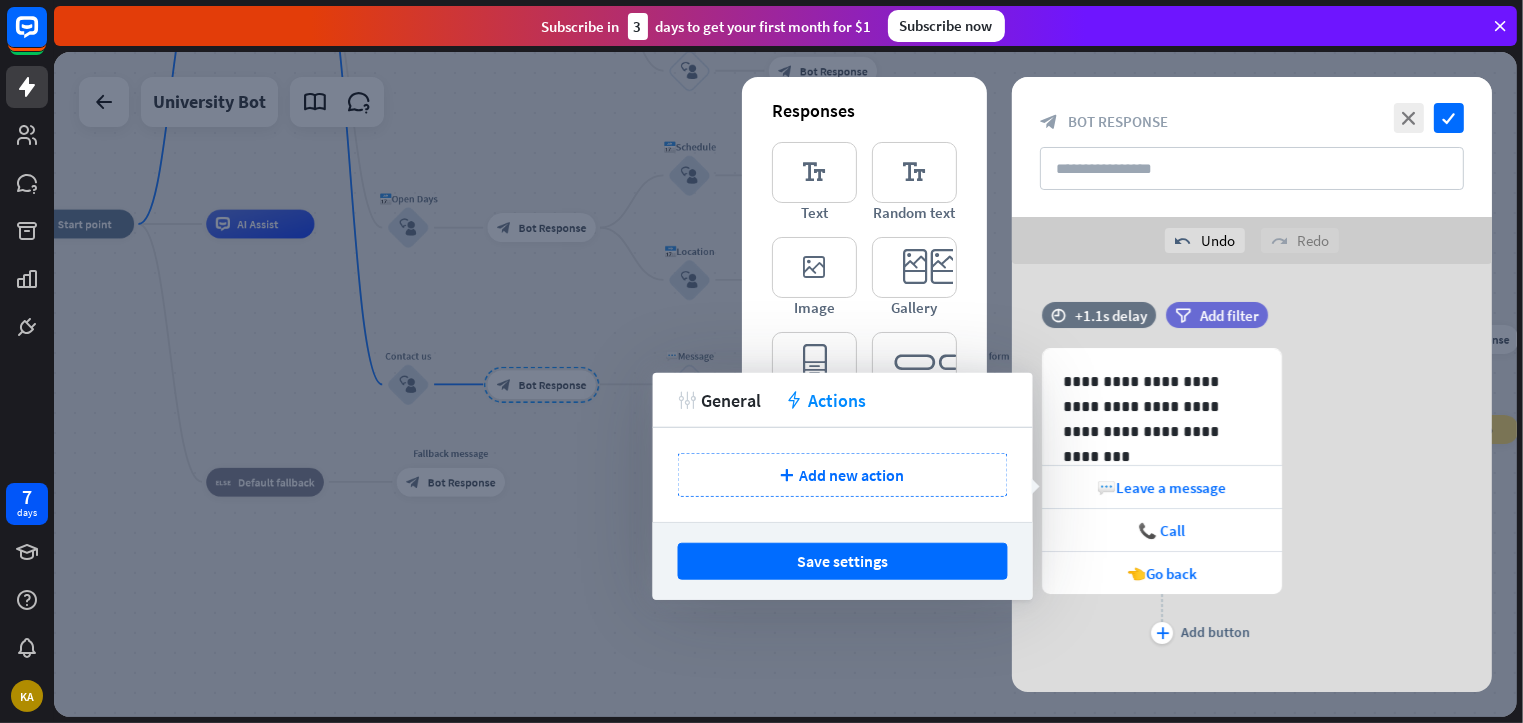 click on "tweak
General
action
Actions" at bounding box center [843, 400] 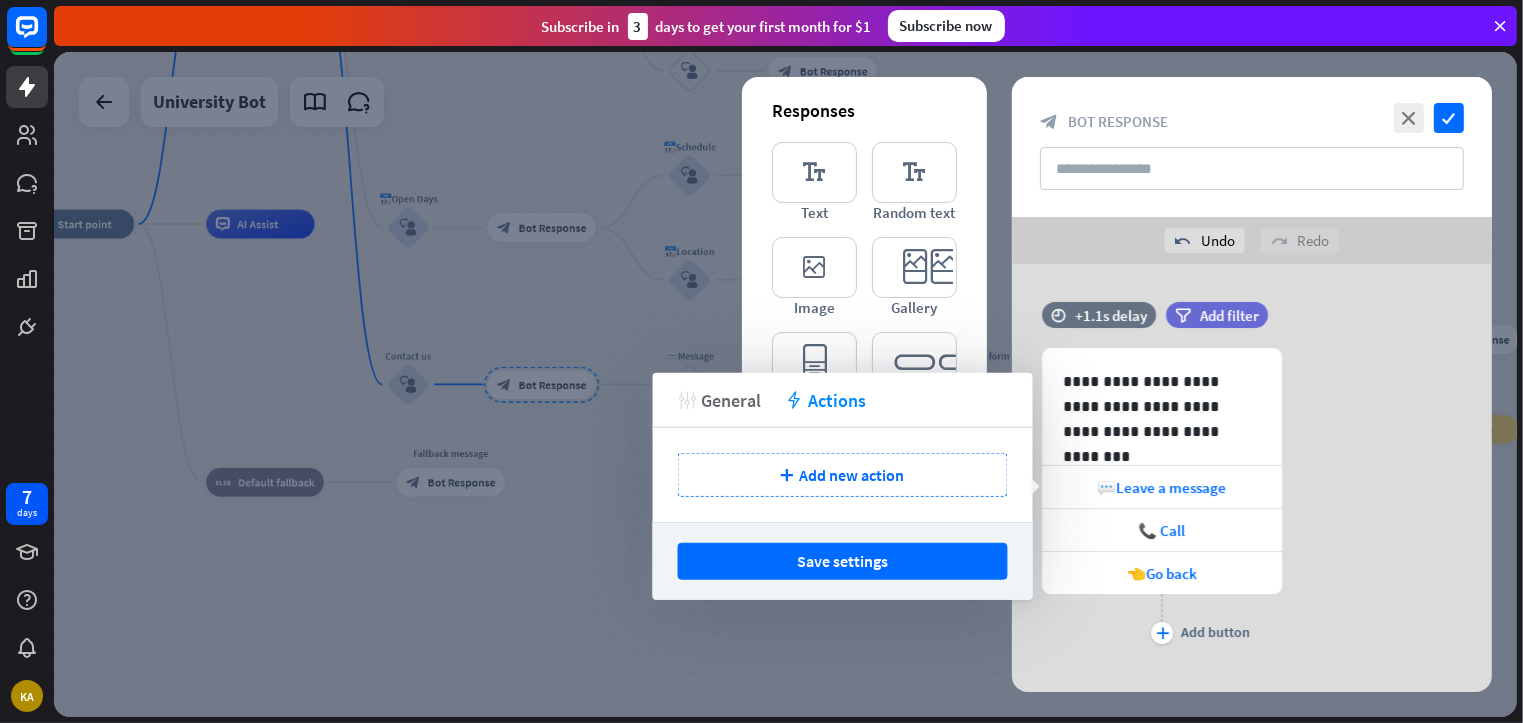 click on "tweak
General" at bounding box center [719, 399] 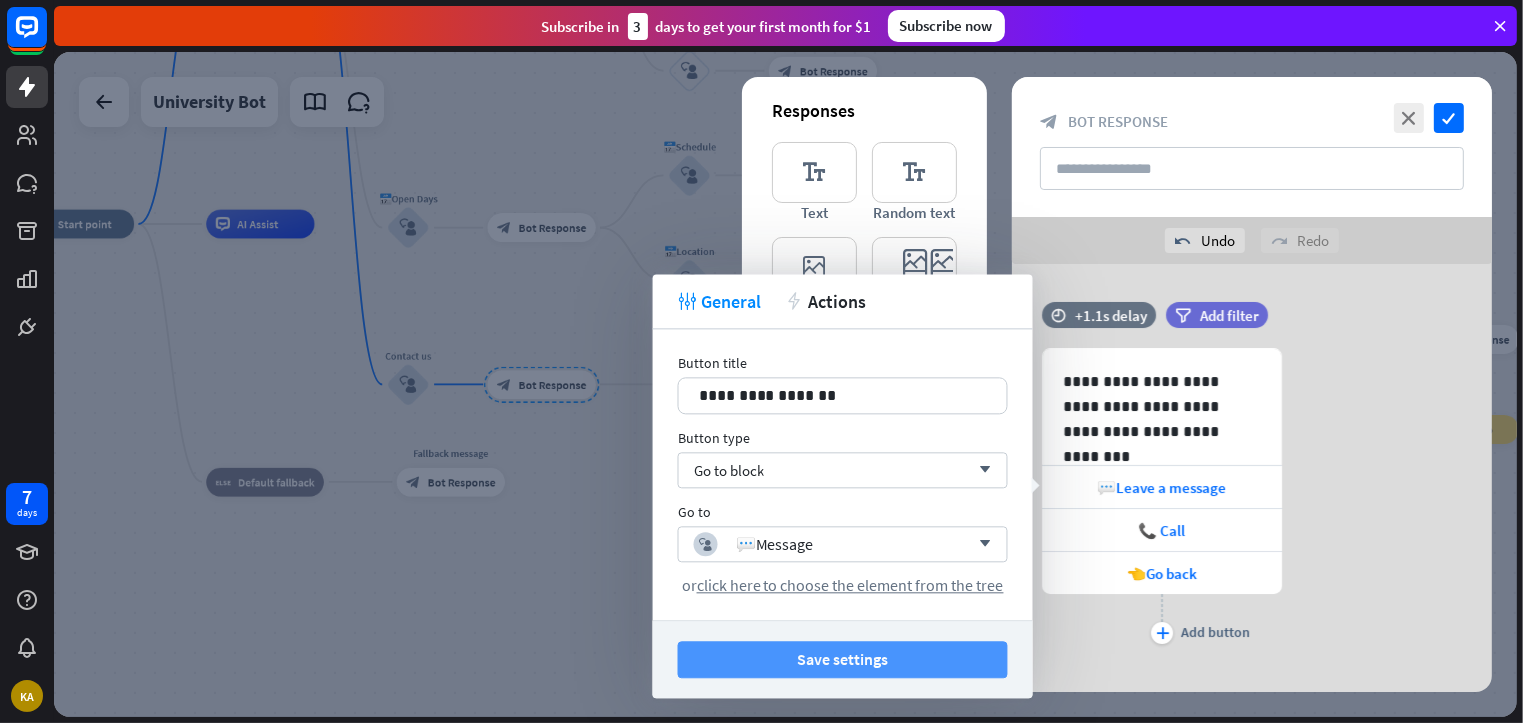 click on "Save settings" at bounding box center [843, 659] 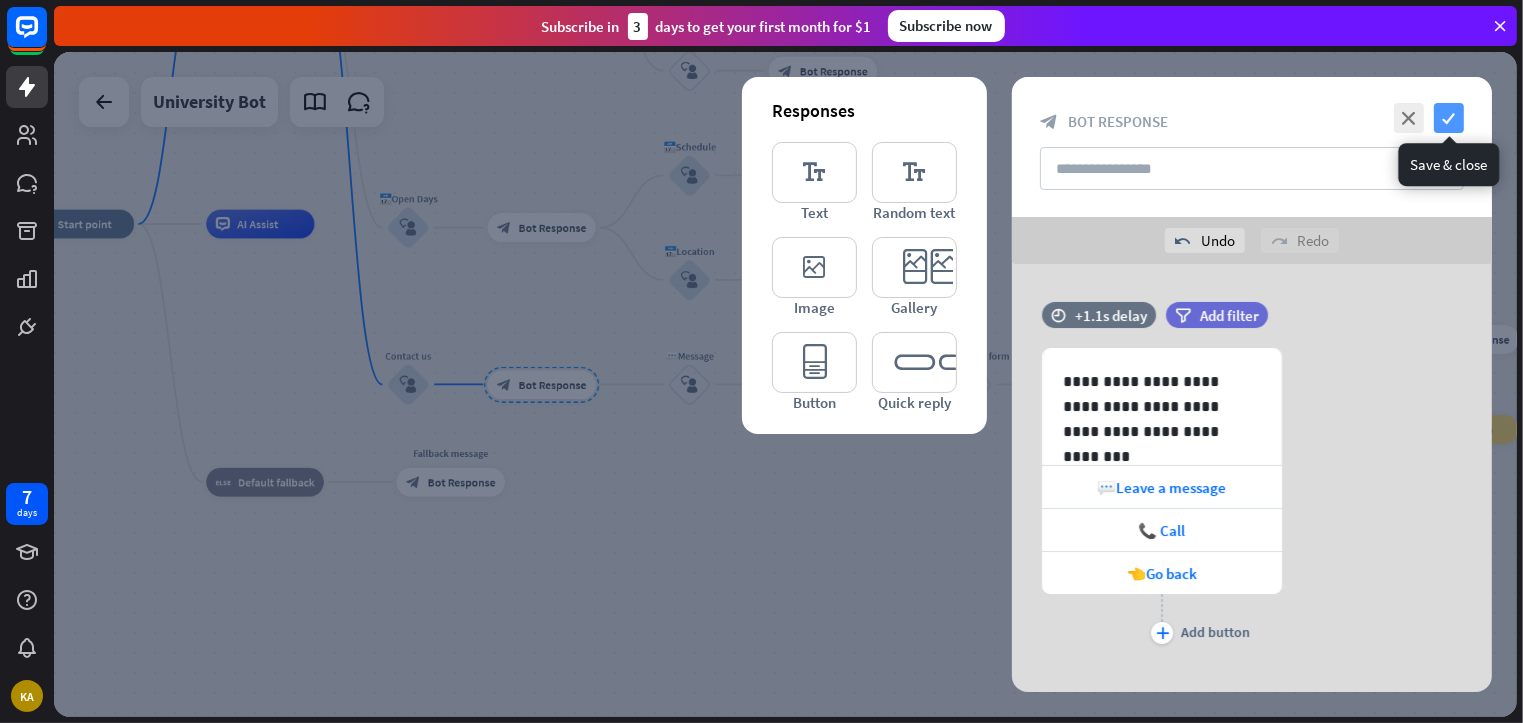 click on "check" at bounding box center (1449, 118) 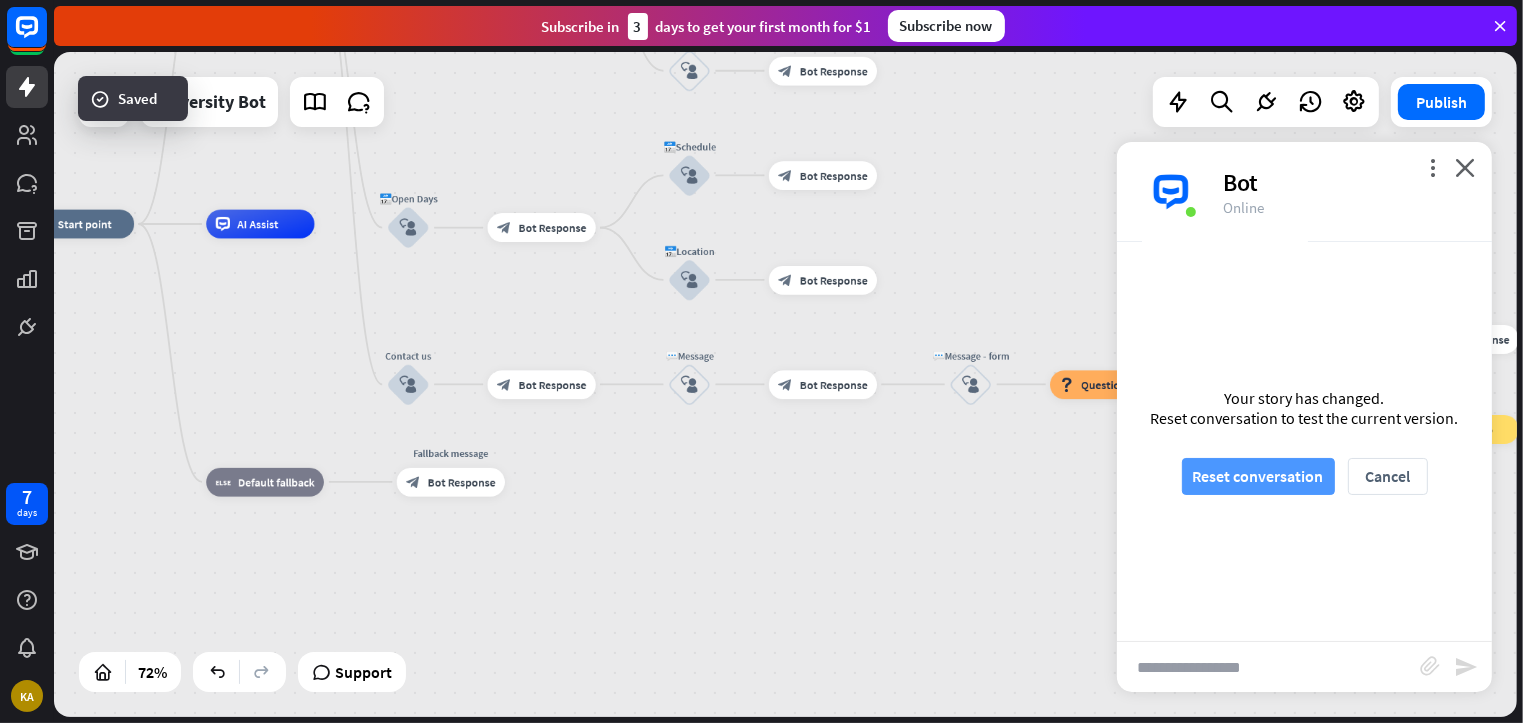 click on "Reset conversation" at bounding box center [1258, 476] 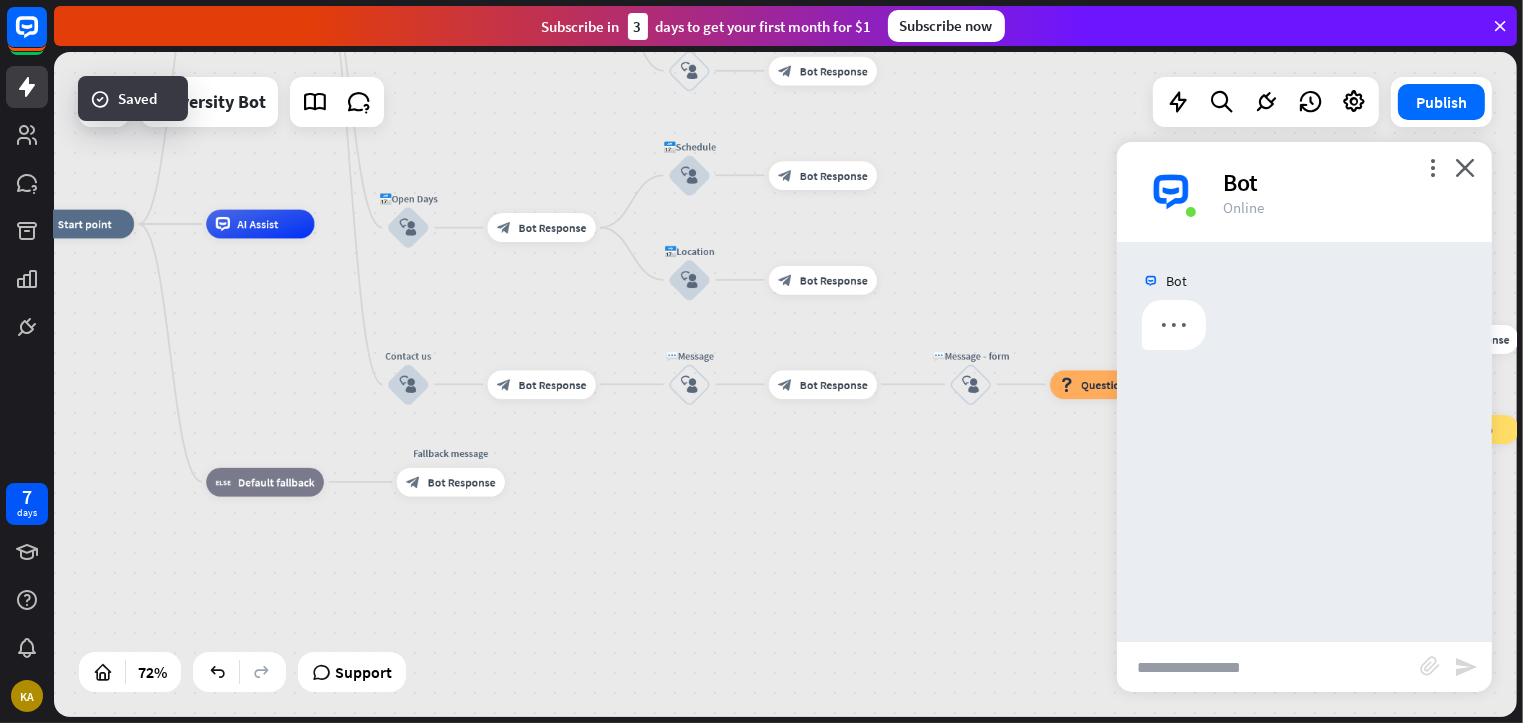 scroll, scrollTop: 0, scrollLeft: 0, axis: both 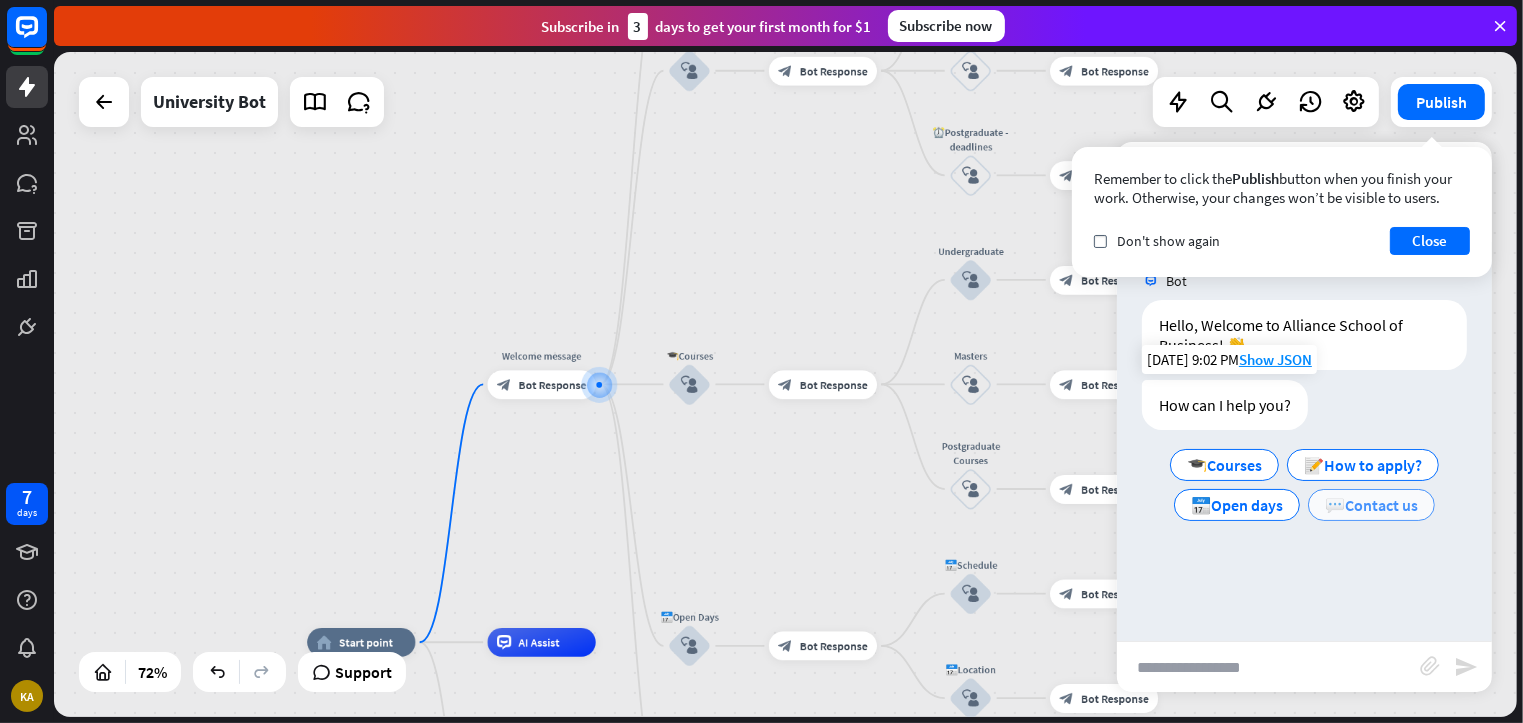 click on "💬Contact us" at bounding box center (1371, 505) 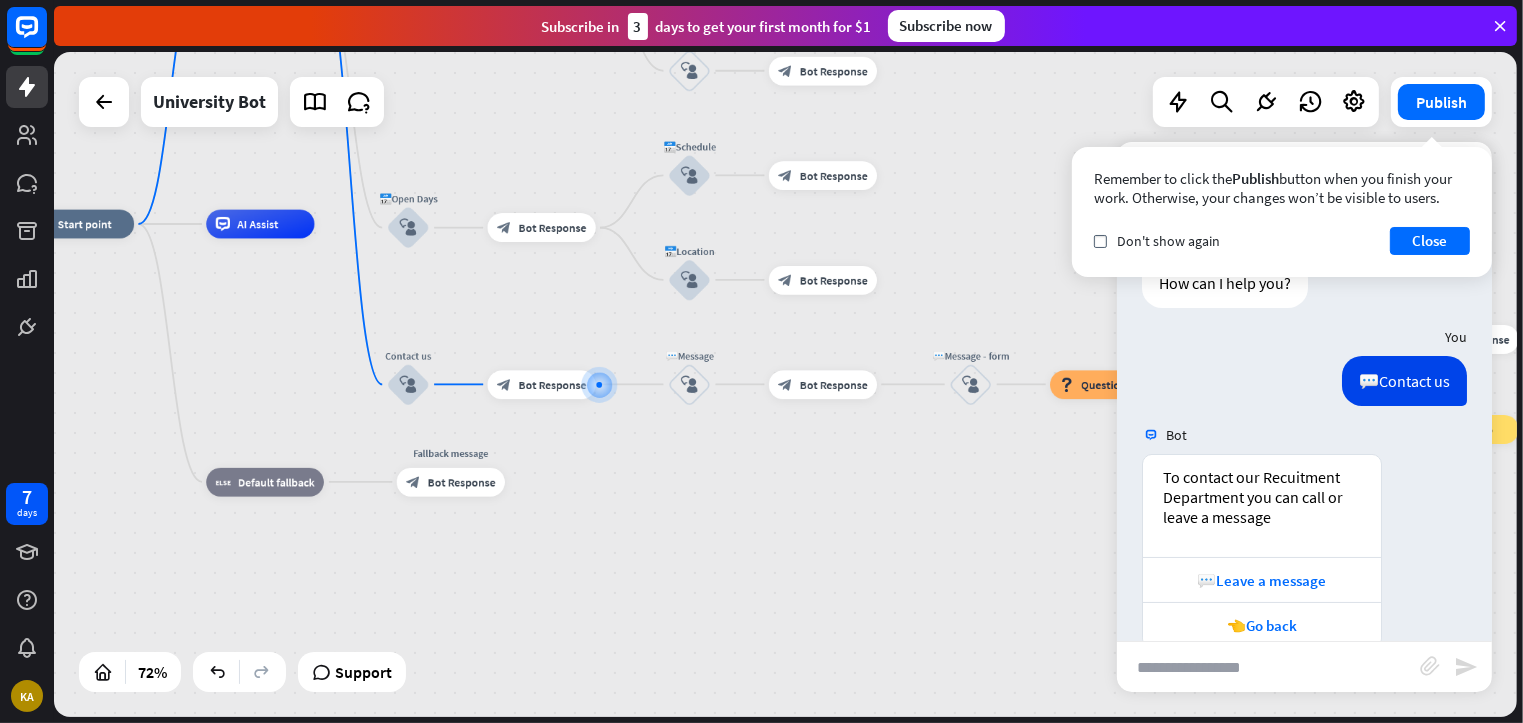 scroll, scrollTop: 158, scrollLeft: 0, axis: vertical 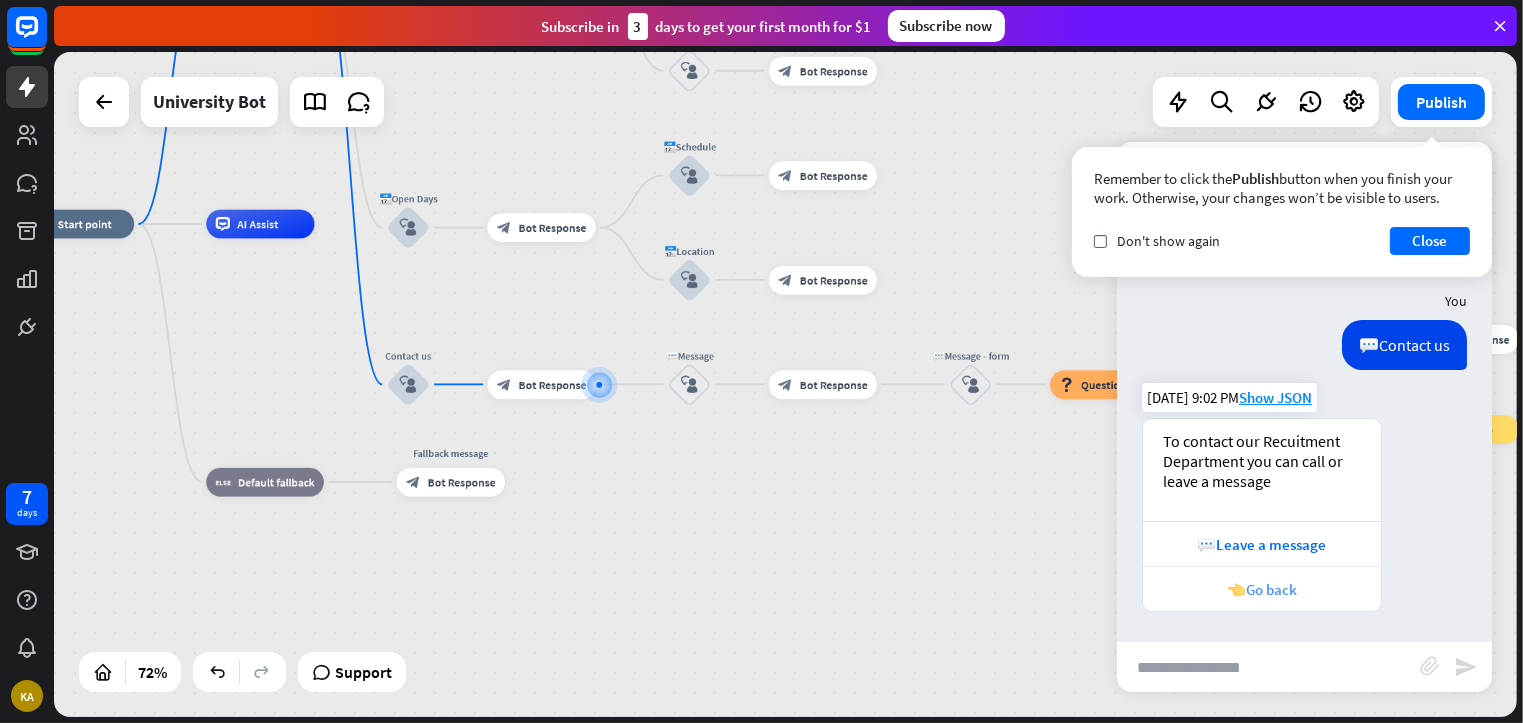 click on "👈Go back" at bounding box center (1262, 588) 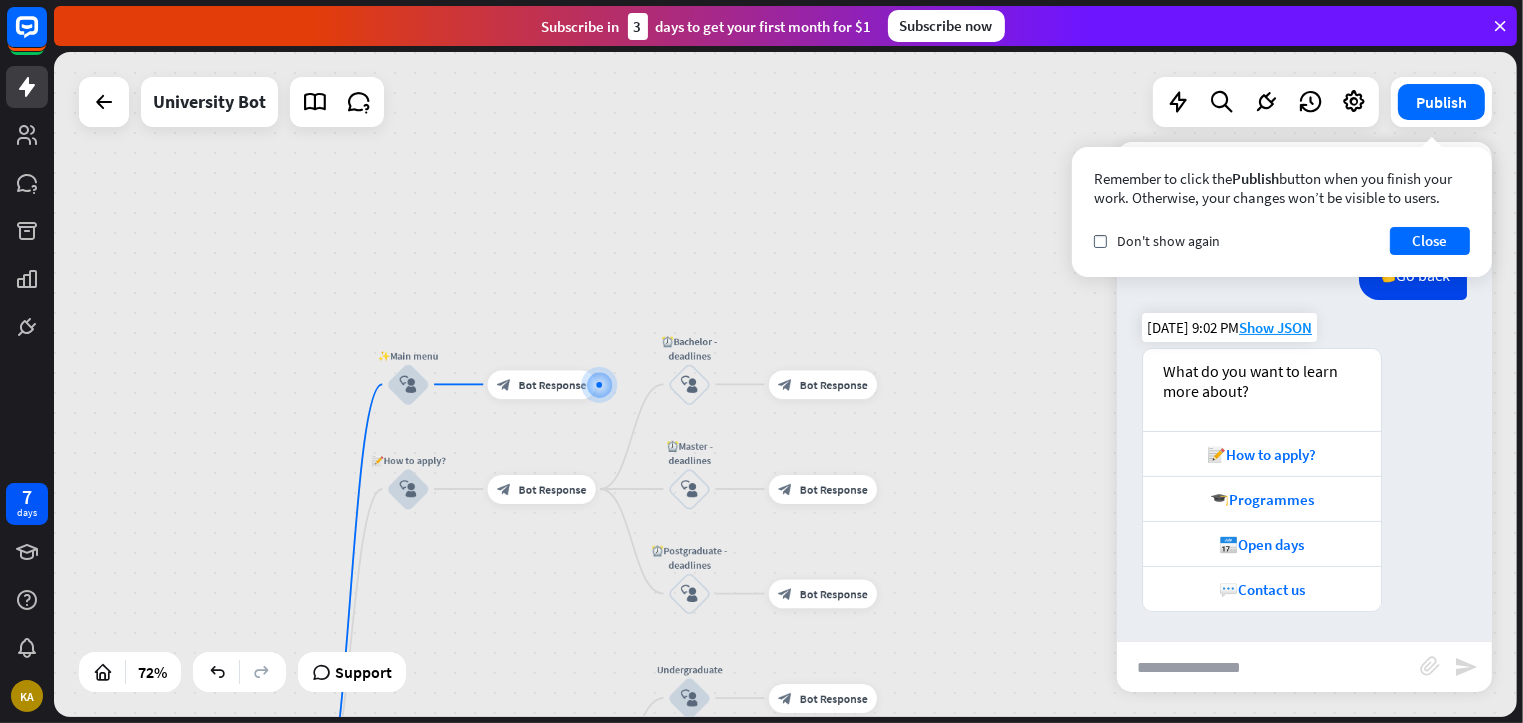 scroll, scrollTop: 568, scrollLeft: 0, axis: vertical 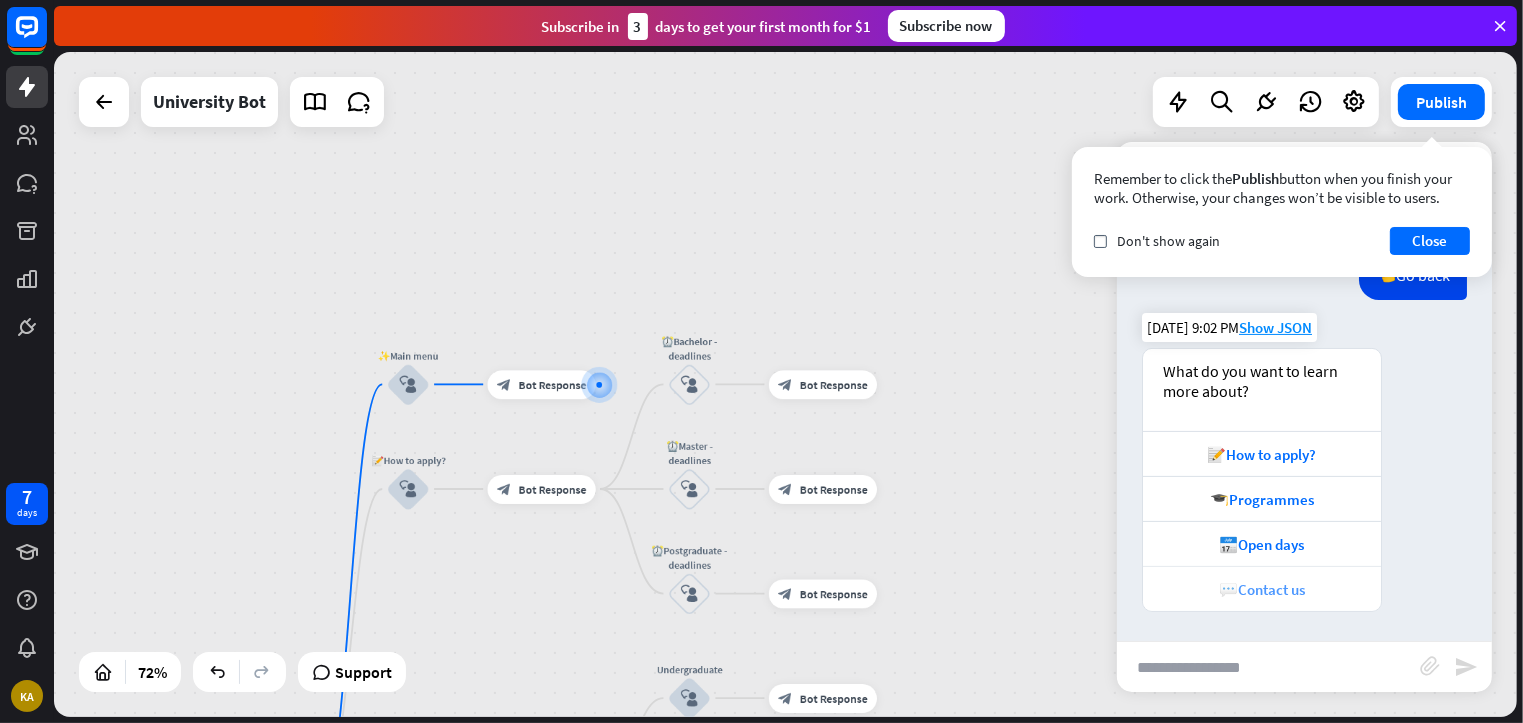 click on "💬Contact us" at bounding box center [1262, 589] 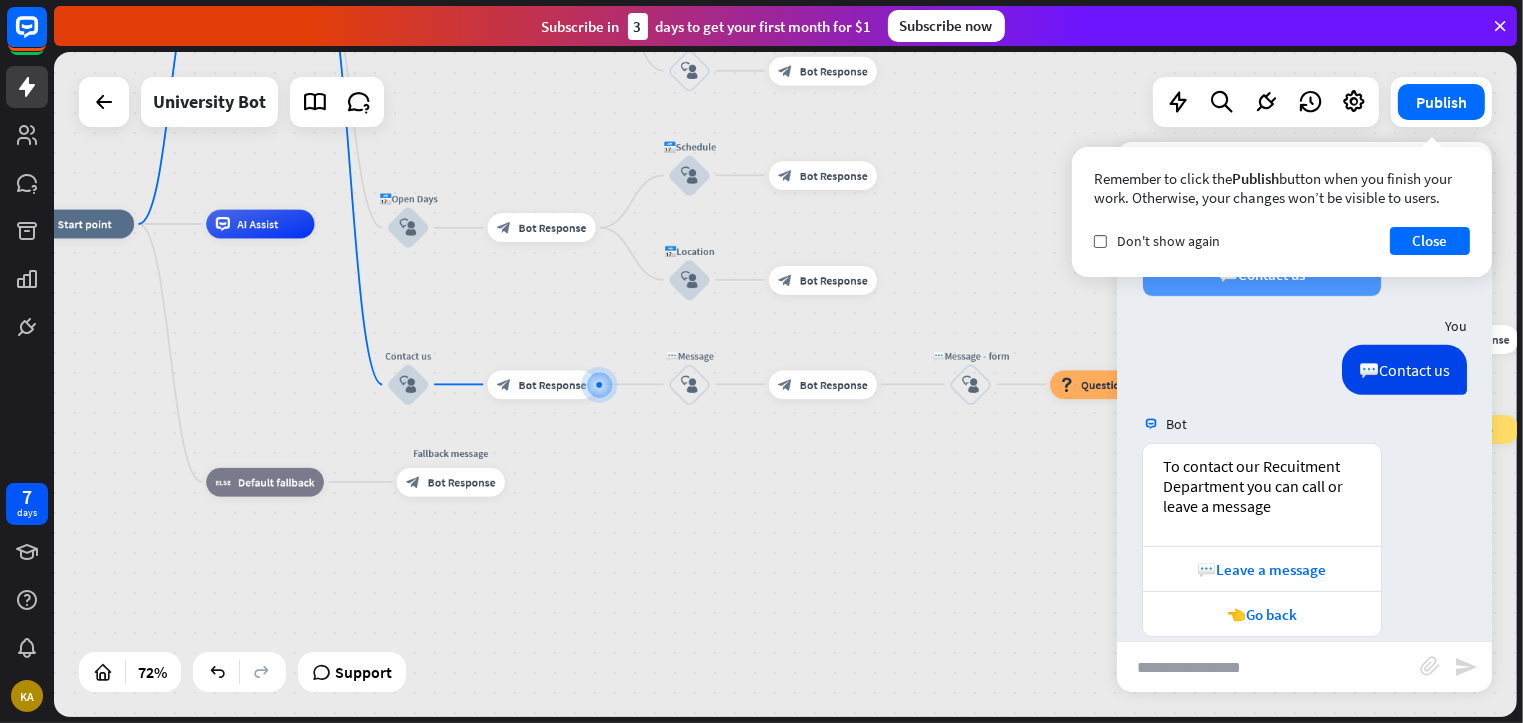 scroll, scrollTop: 908, scrollLeft: 0, axis: vertical 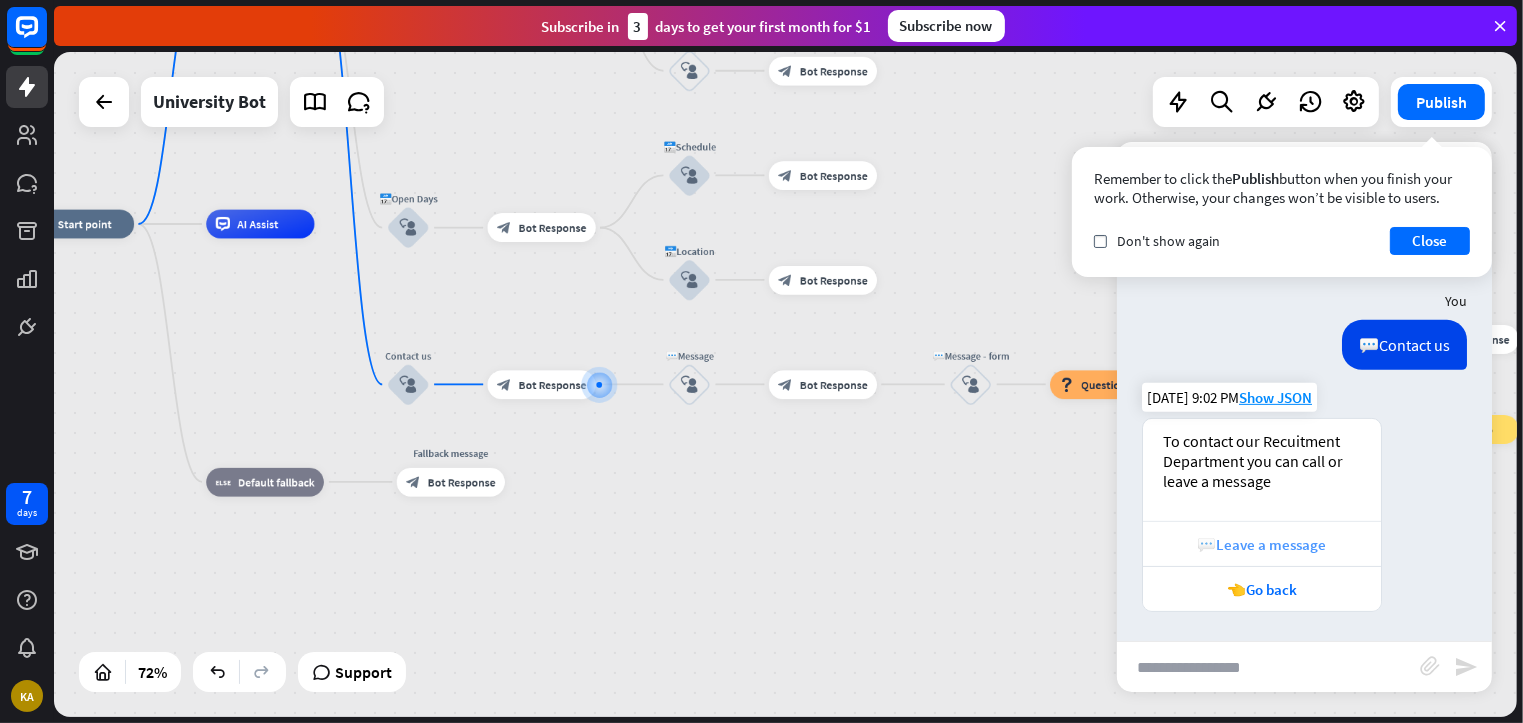 click on "💬Leave a message" at bounding box center [1262, 544] 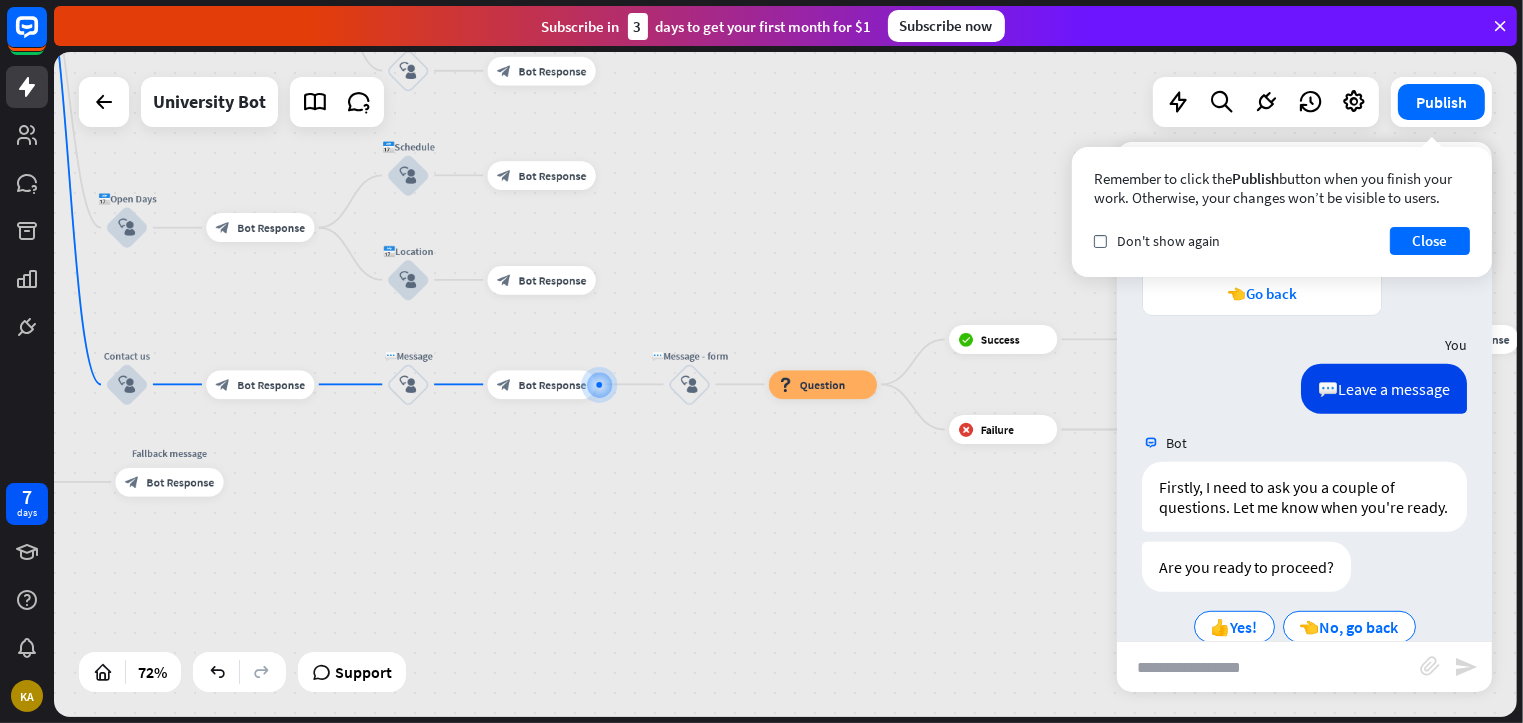scroll, scrollTop: 1258, scrollLeft: 0, axis: vertical 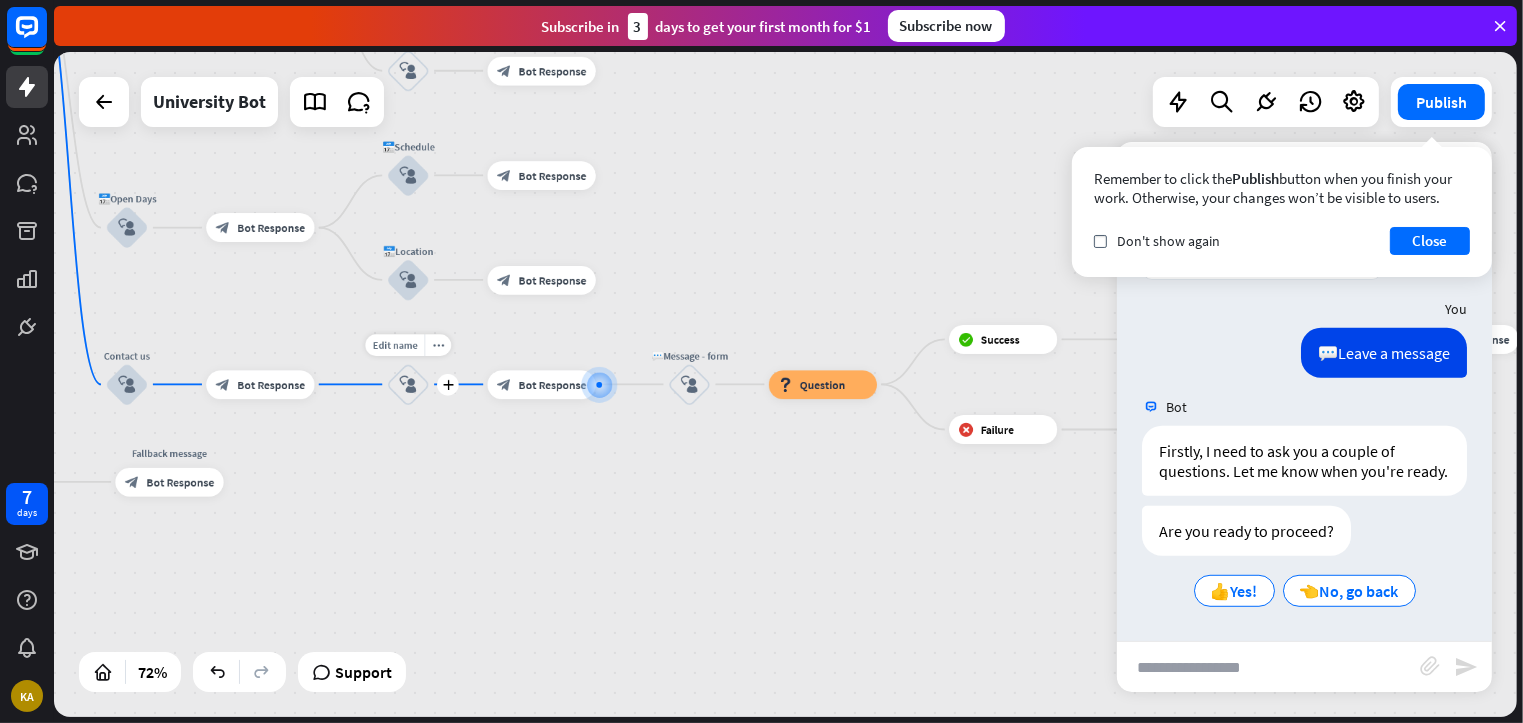 click on "Edit name   more_horiz         plus     block_user_input" at bounding box center [408, 384] 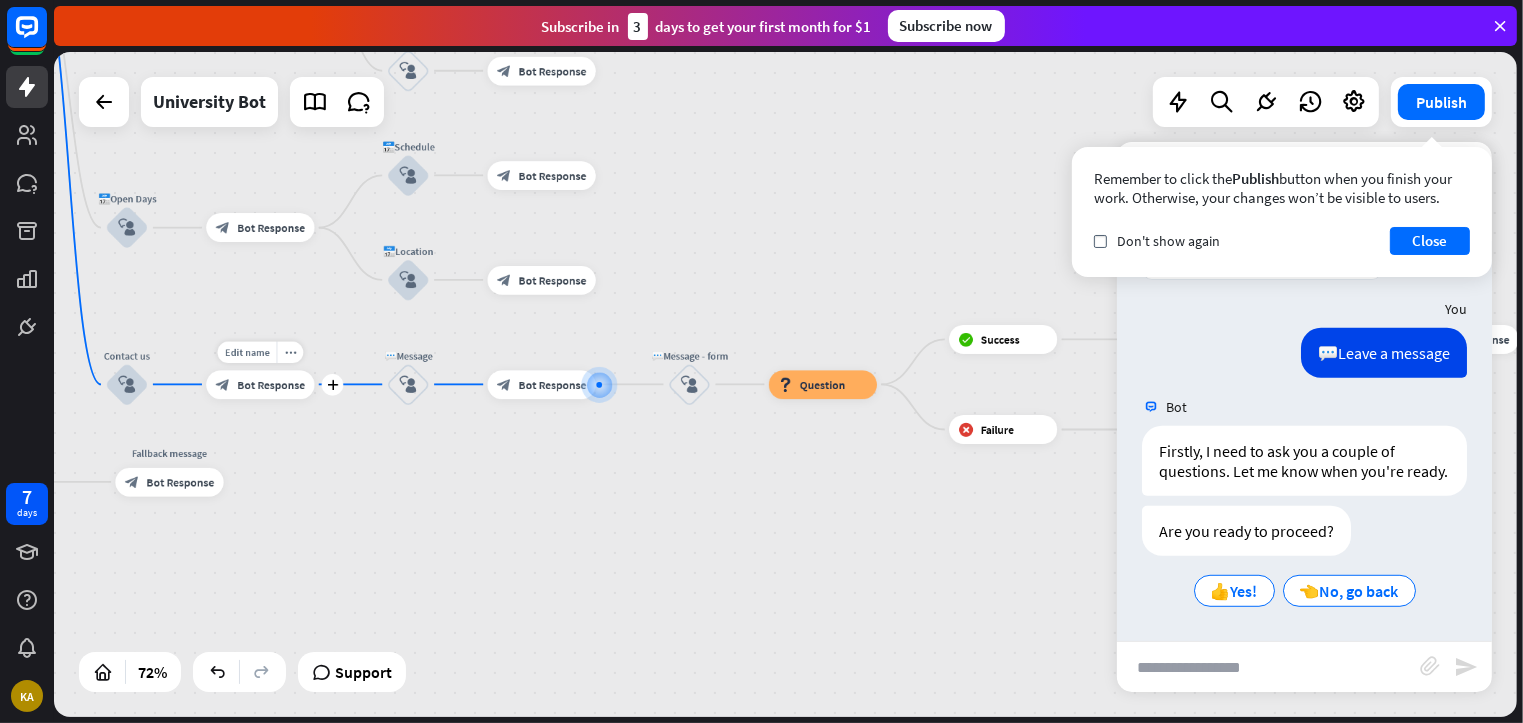 click on "Bot Response" at bounding box center [271, 384] 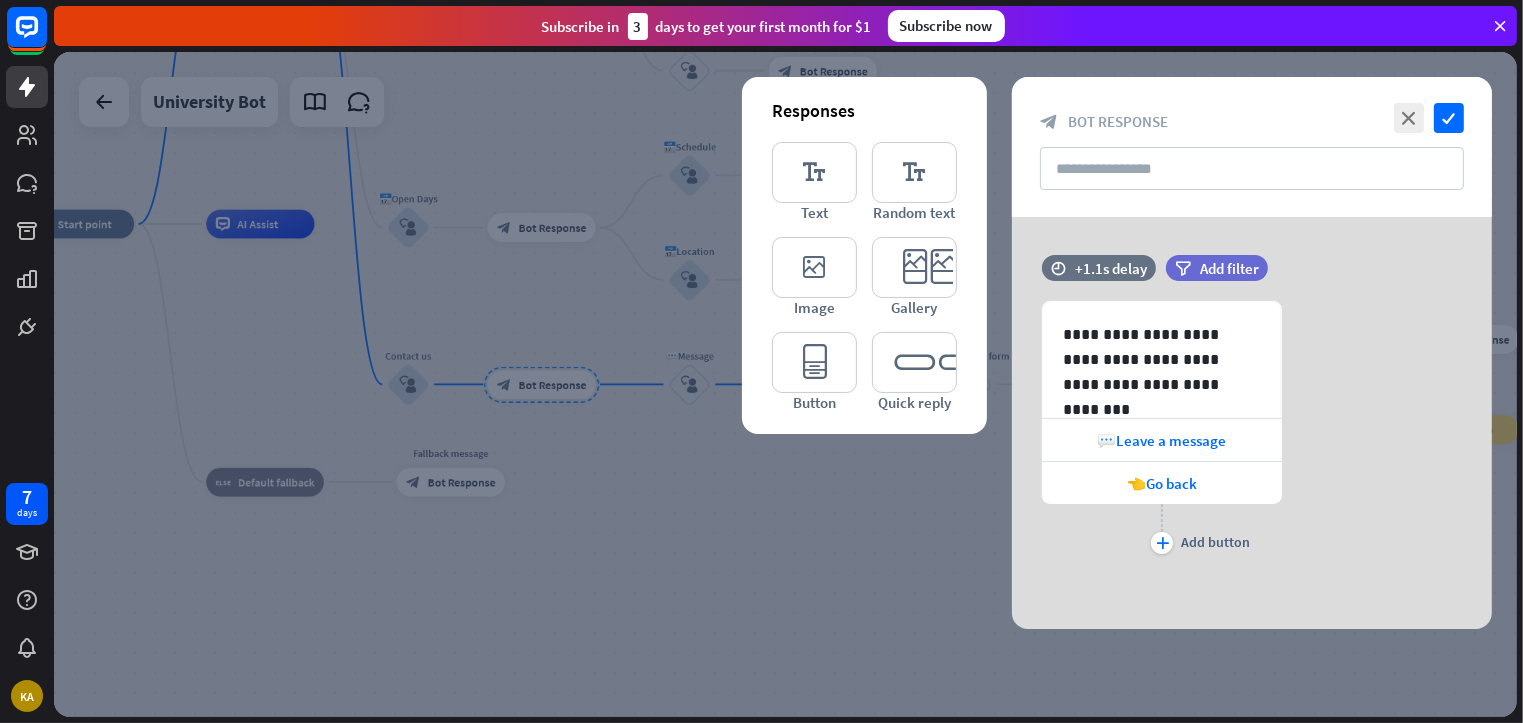 click at bounding box center [785, 384] 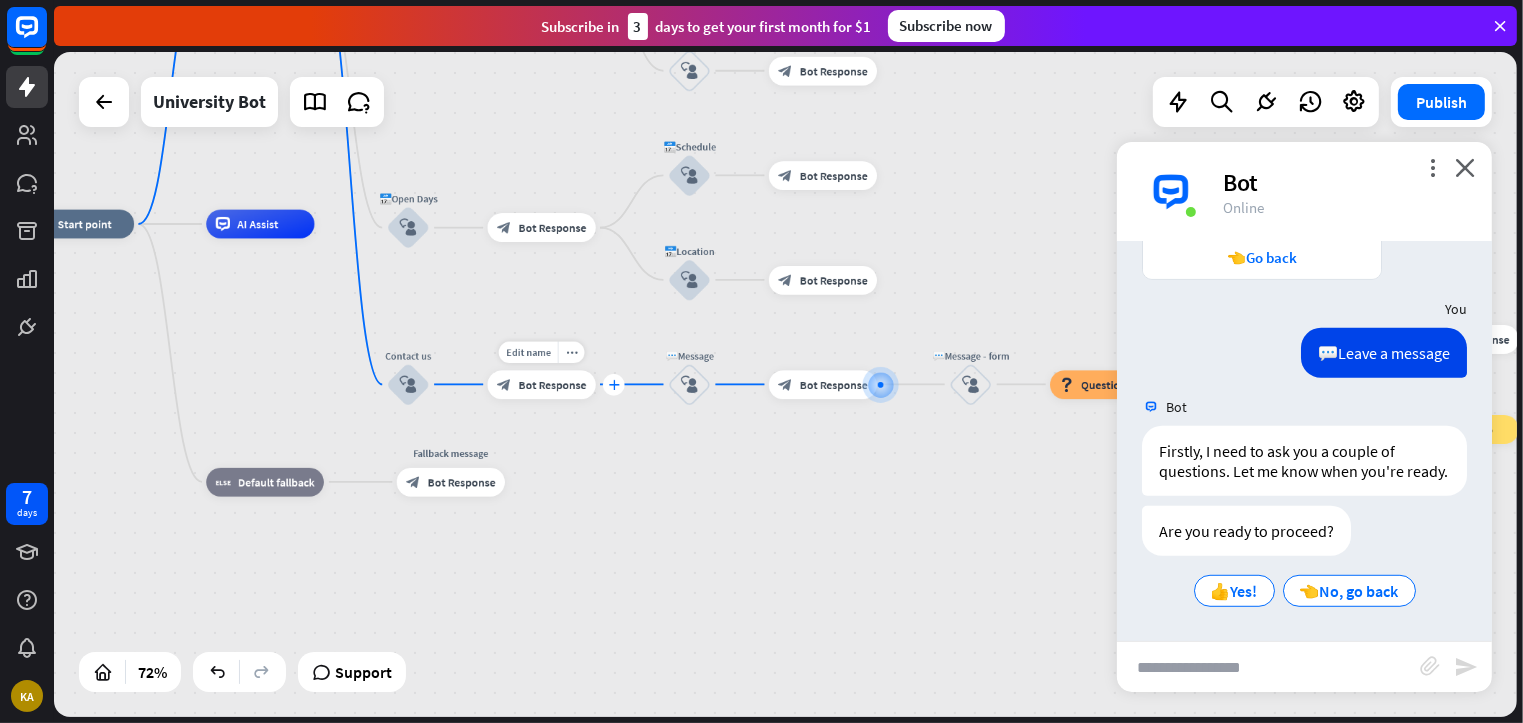 click on "plus" at bounding box center (613, 384) 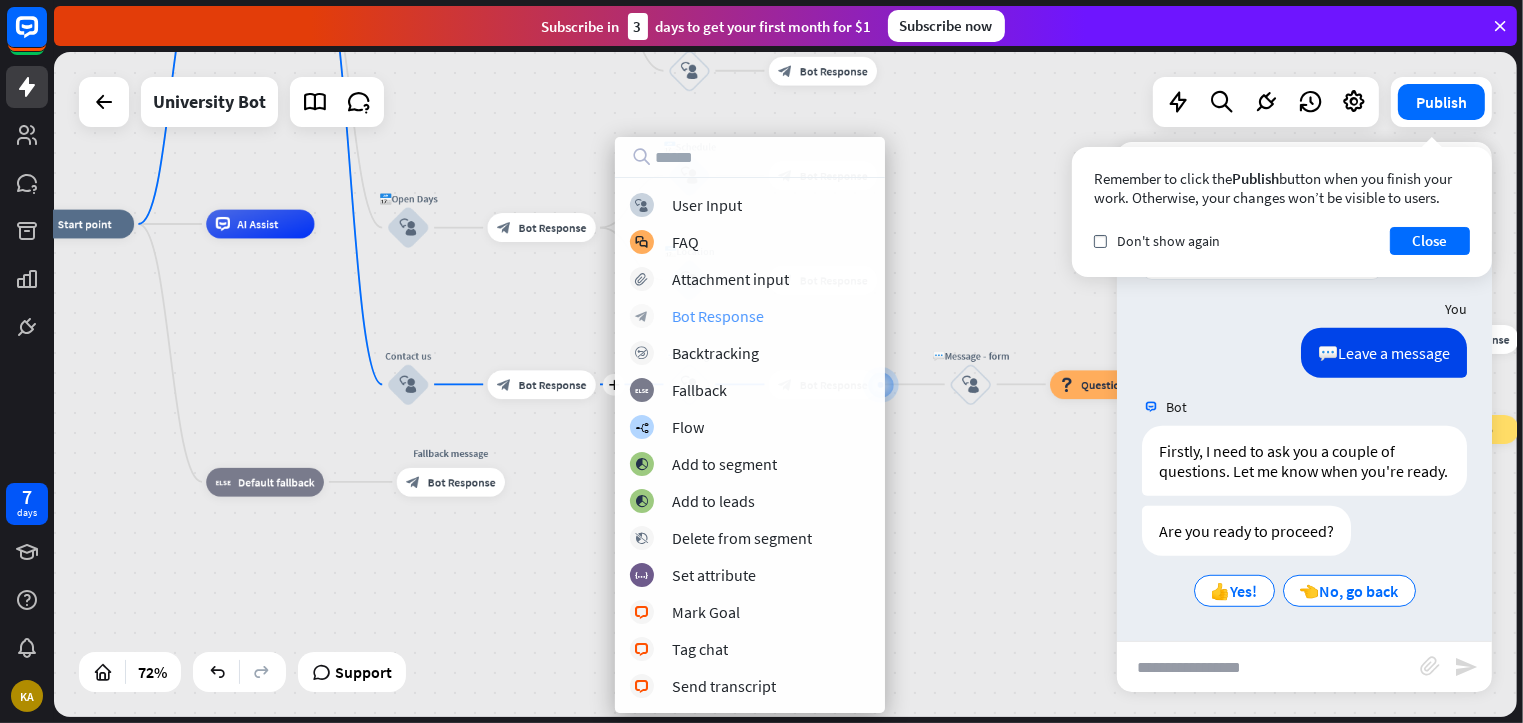 click on "Bot Response" at bounding box center [718, 316] 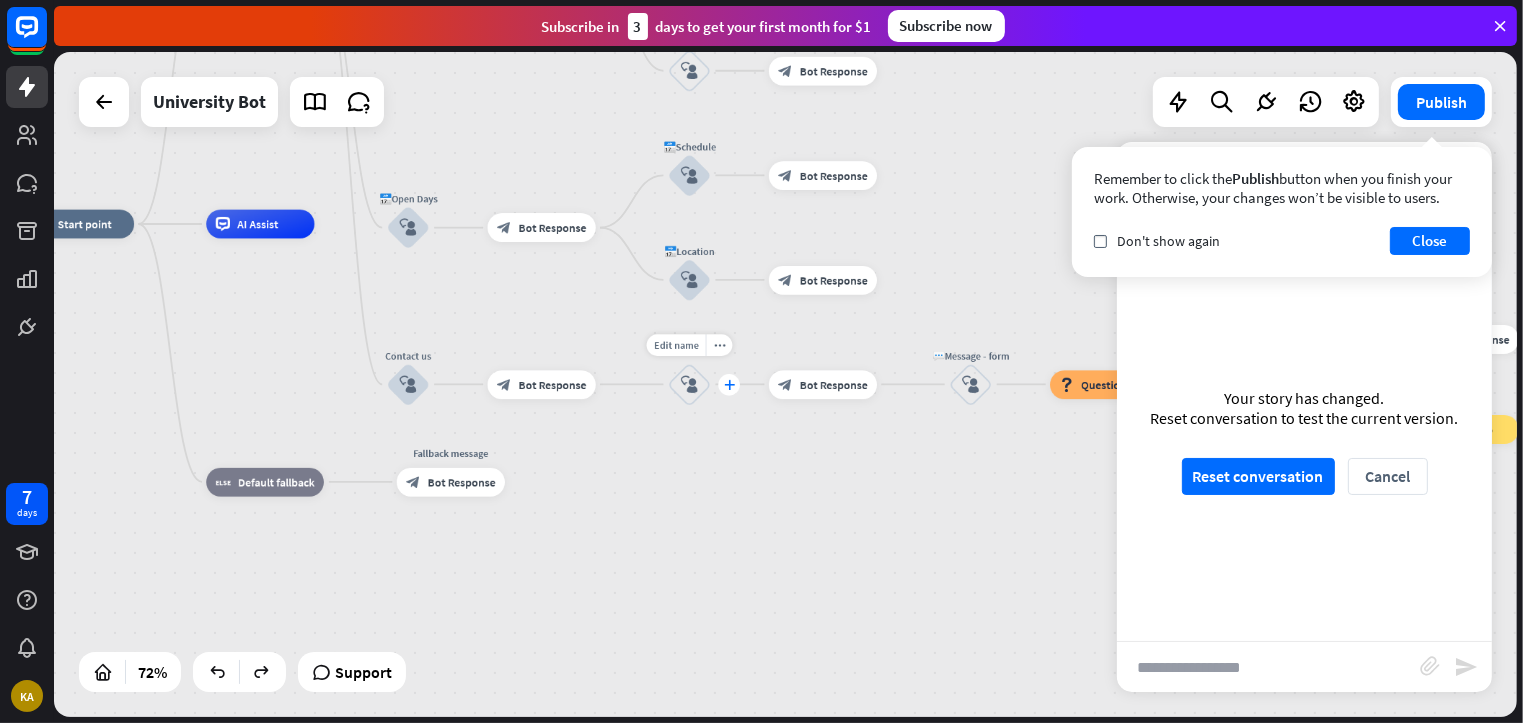 click on "plus" at bounding box center [729, 385] 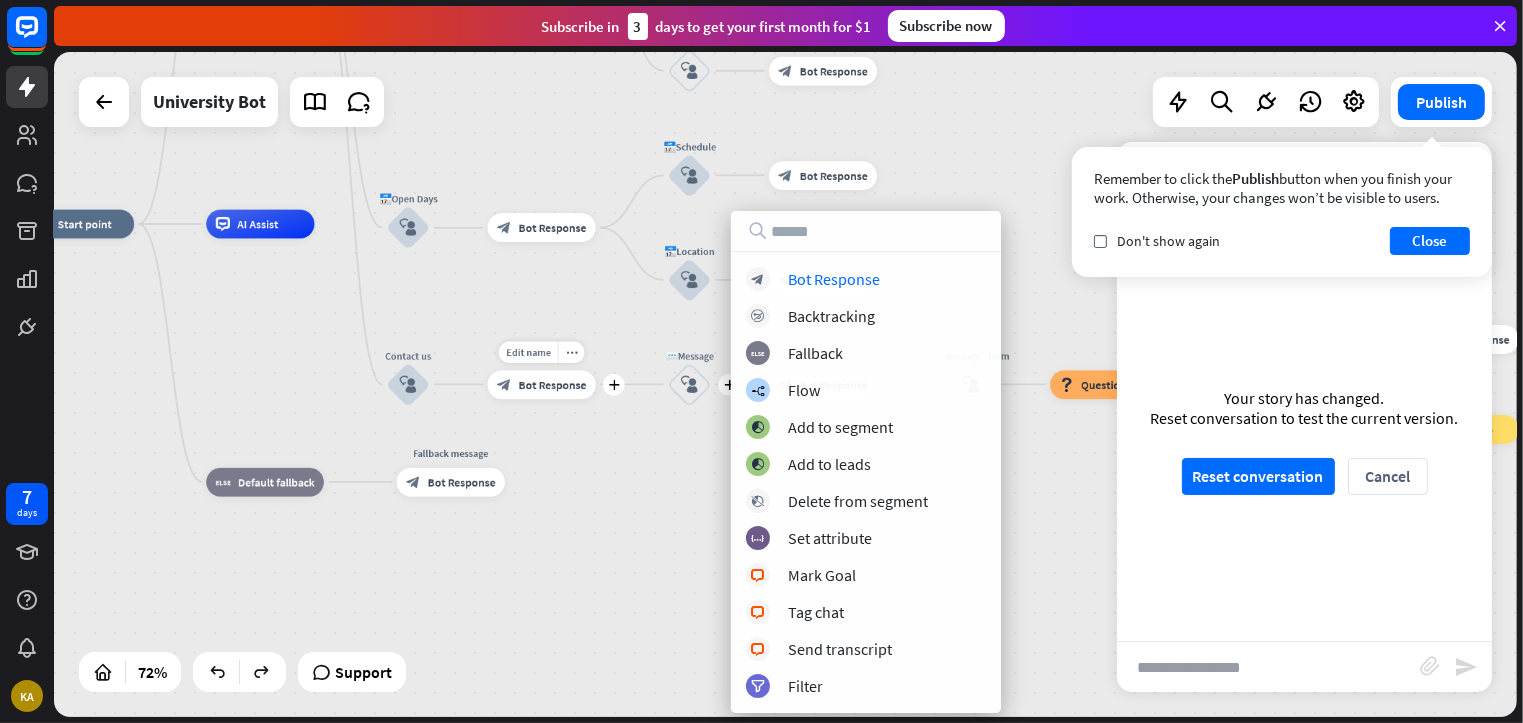 click on "Bot Response" at bounding box center [553, 384] 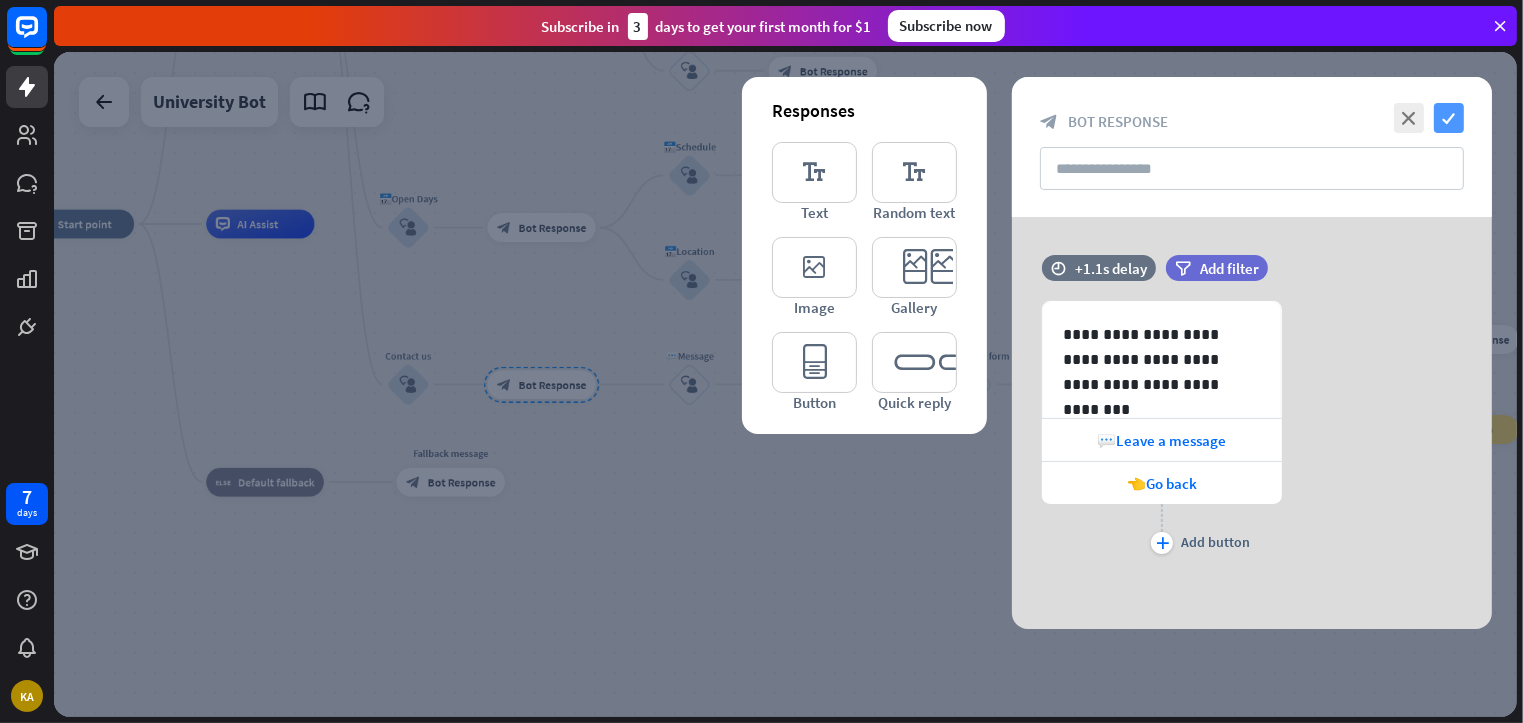 click on "check" at bounding box center [1449, 118] 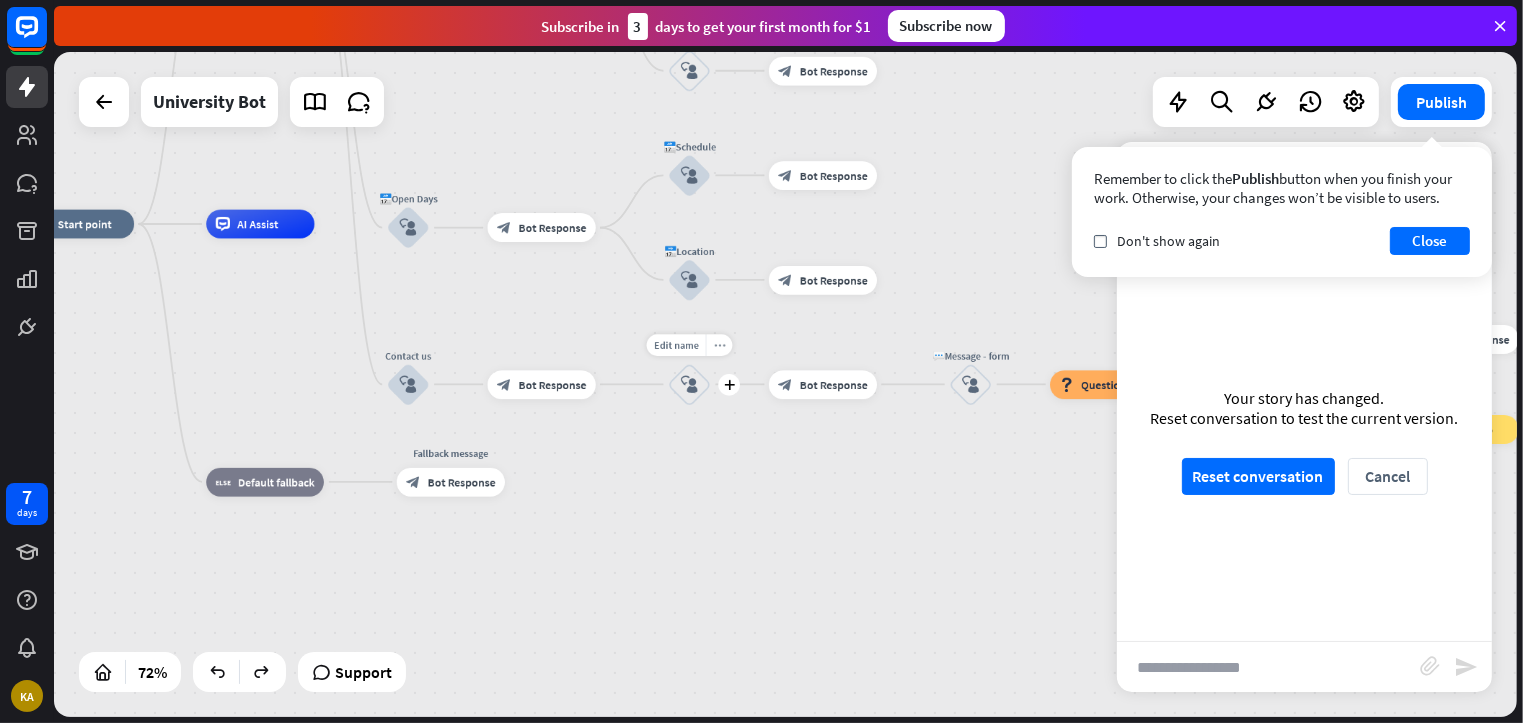 click on "more_horiz" at bounding box center (719, 345) 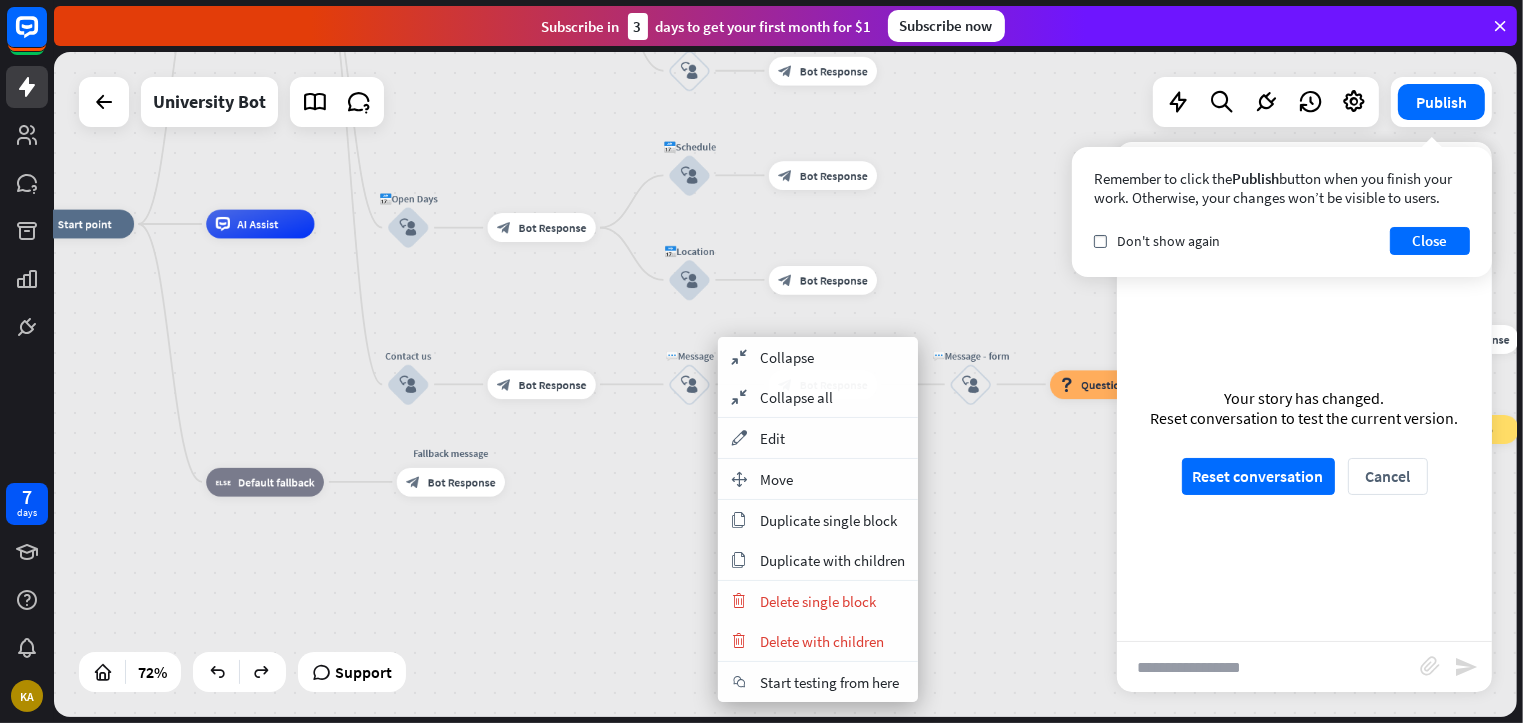 click on "home_2   Start point                 Welcome message   block_bot_response   Bot Response                 ✨Main menu   block_user_input                   block_bot_response   Bot Response                 📝How to apply?   block_user_input                   block_bot_response   Bot Response                 ⏰Bachelor - deadlines   block_user_input                   block_bot_response   Bot Response                 ⏰Master - deadlines   block_user_input                   block_bot_response   Bot Response                 ⏰Postgraduate - deadlines   block_user_input                   block_bot_response   Bot Response                 🎓Courses   block_user_input                   block_bot_response   Bot Response                 Undergraduate   block_user_input                   block_bot_response   Bot Response                 Masters   block_user_input                   block_bot_response   Bot Response                 Postgraduate Courses   block_user_input" at bounding box center (553, 464) 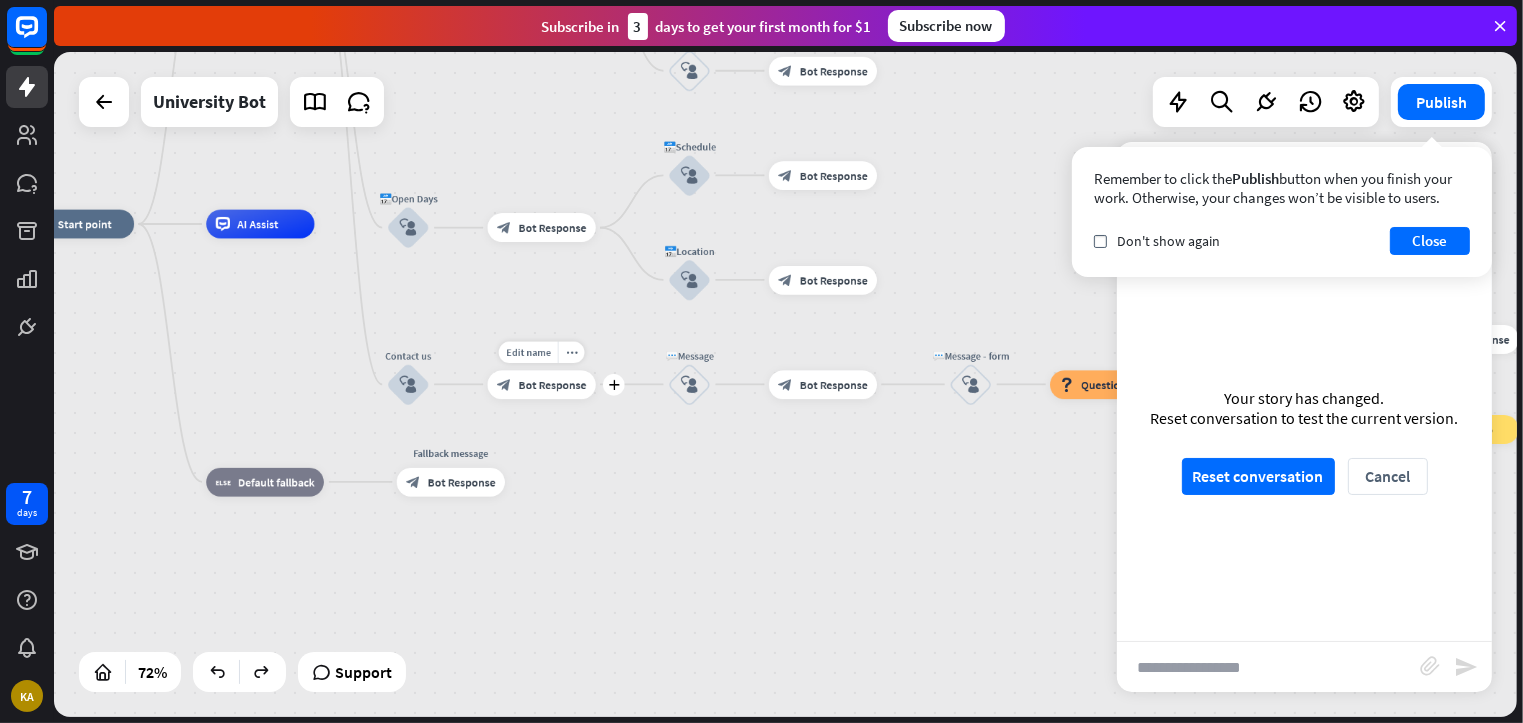 click on "Edit name   more_horiz         plus     block_bot_response   Bot Response" at bounding box center (542, 384) 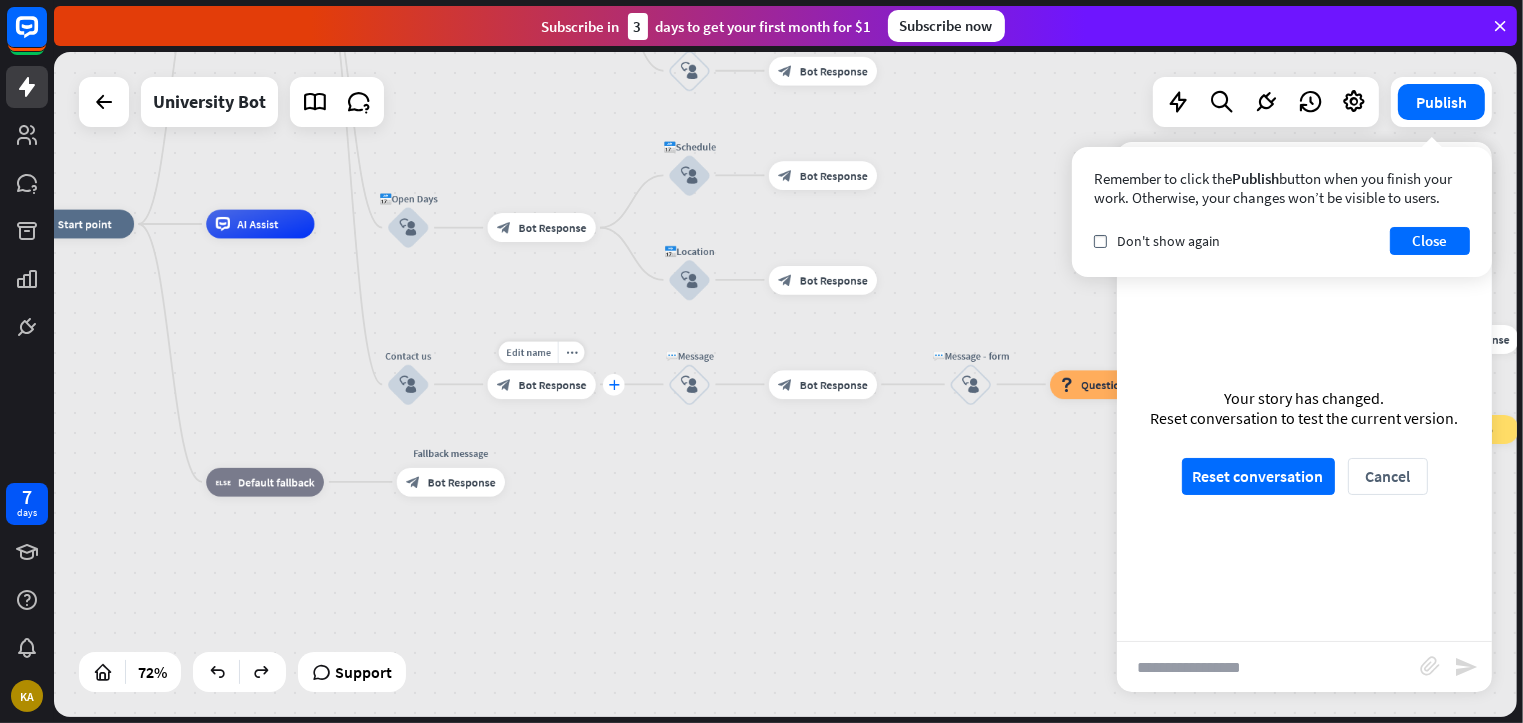 click on "plus" at bounding box center [614, 385] 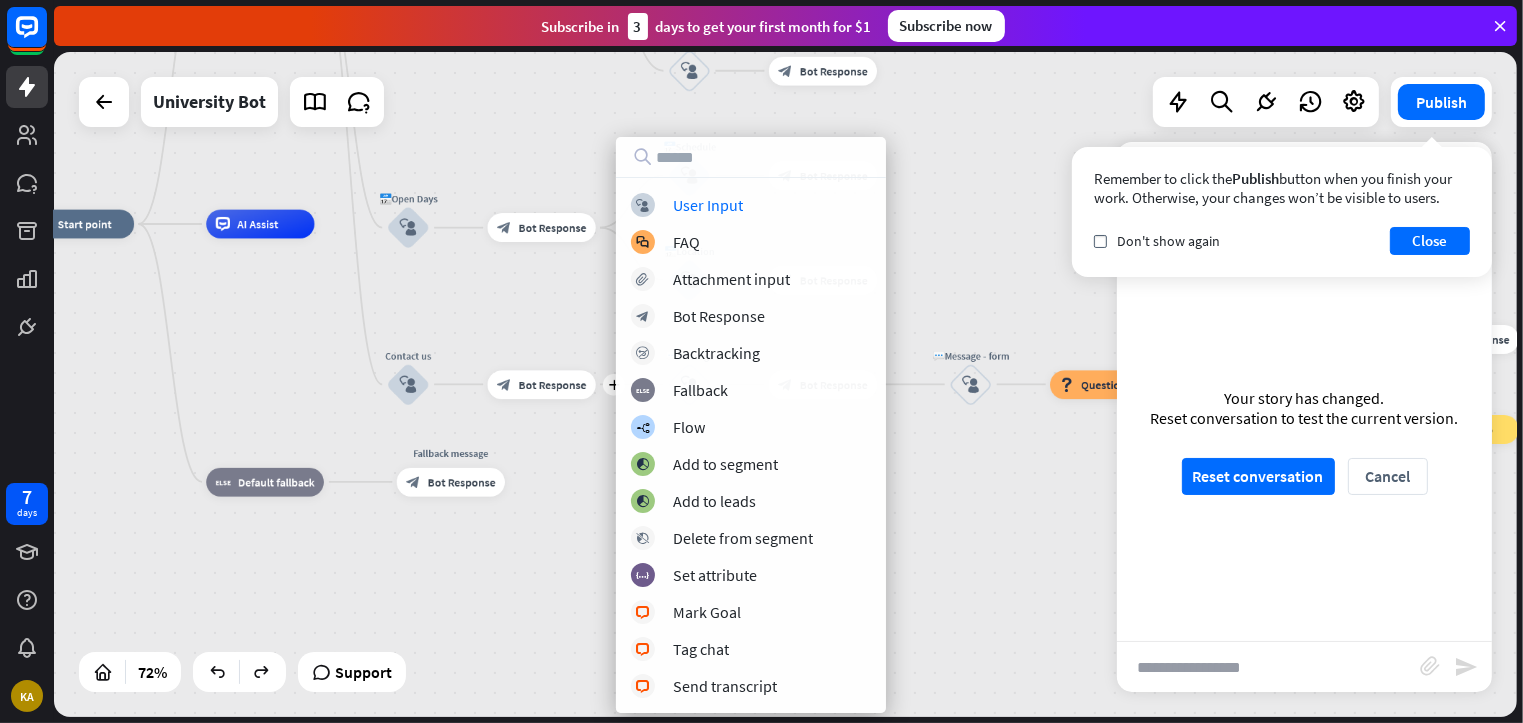 click on "block_user_input
User Input
block_faq
FAQ
block_attachment
Attachment input
block_bot_response
Bot Response
block_backtracking
Backtracking
block_fallback
Fallback
builder_tree
Flow
block_add_to_segment
Add to segment
block_add_to_segment
Add to leads
block_delete_from_segment
Delete from segment
block_set_attribute
Set attribute
block_livechat
Mark Goal
block_livechat
Tag chat
block_livechat
Send transcript" at bounding box center [751, 445] 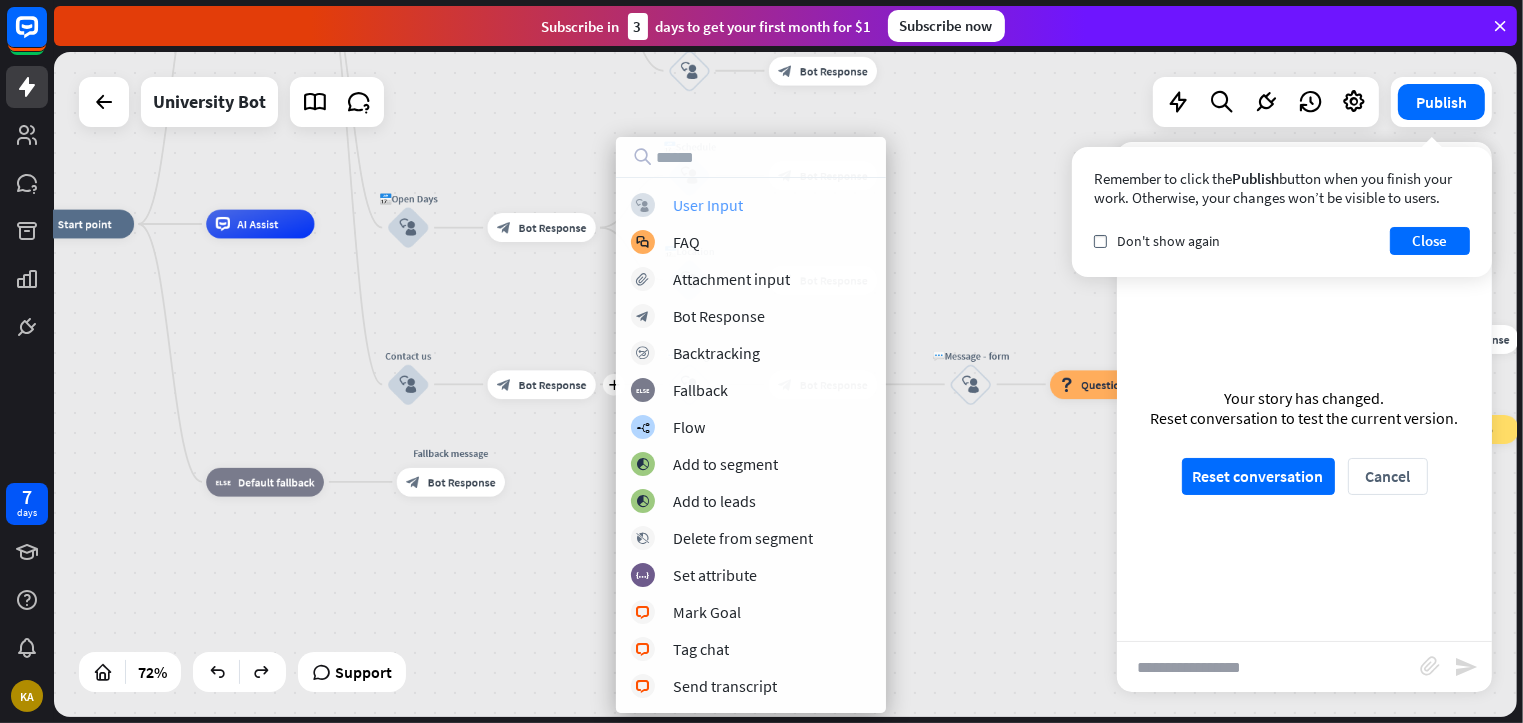 click on "User Input" at bounding box center [708, 205] 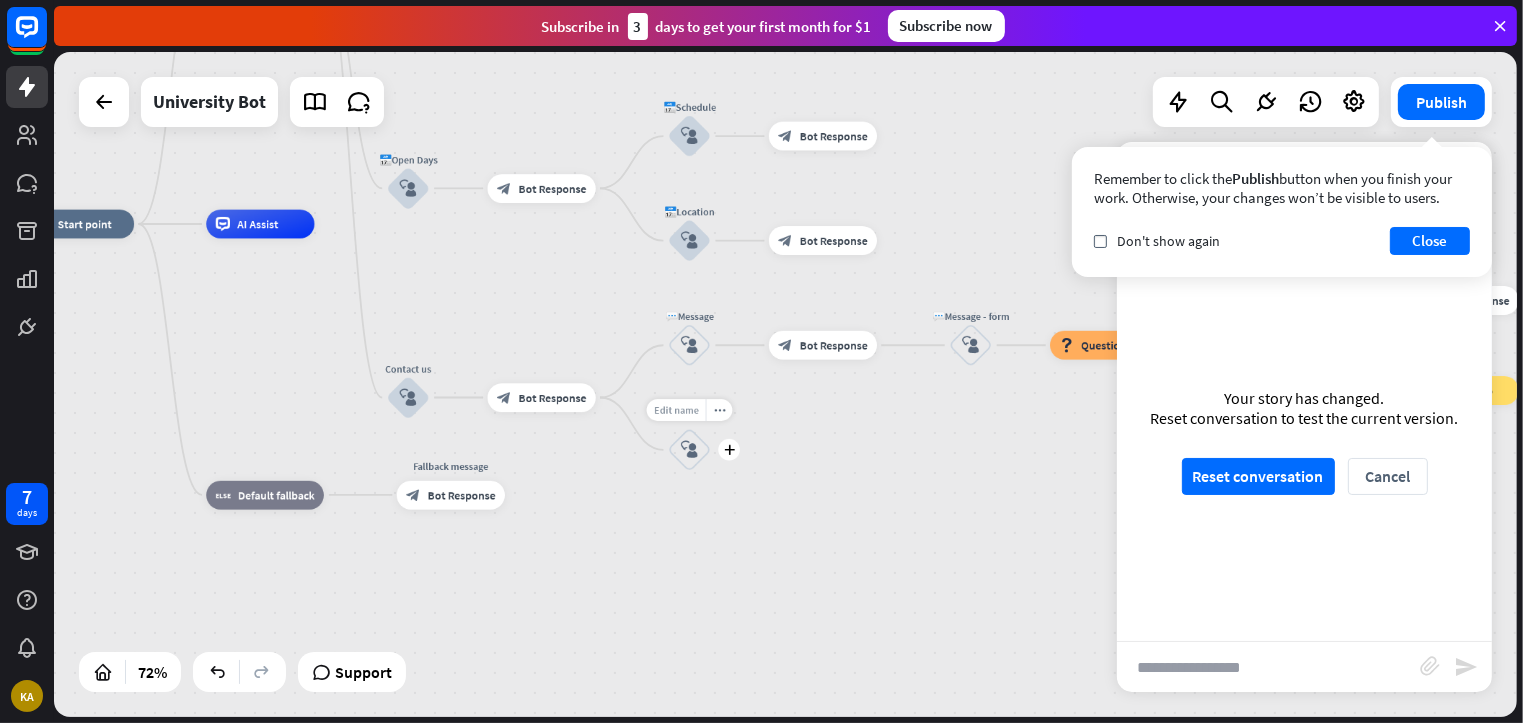 click on "Edit name" at bounding box center (676, 410) 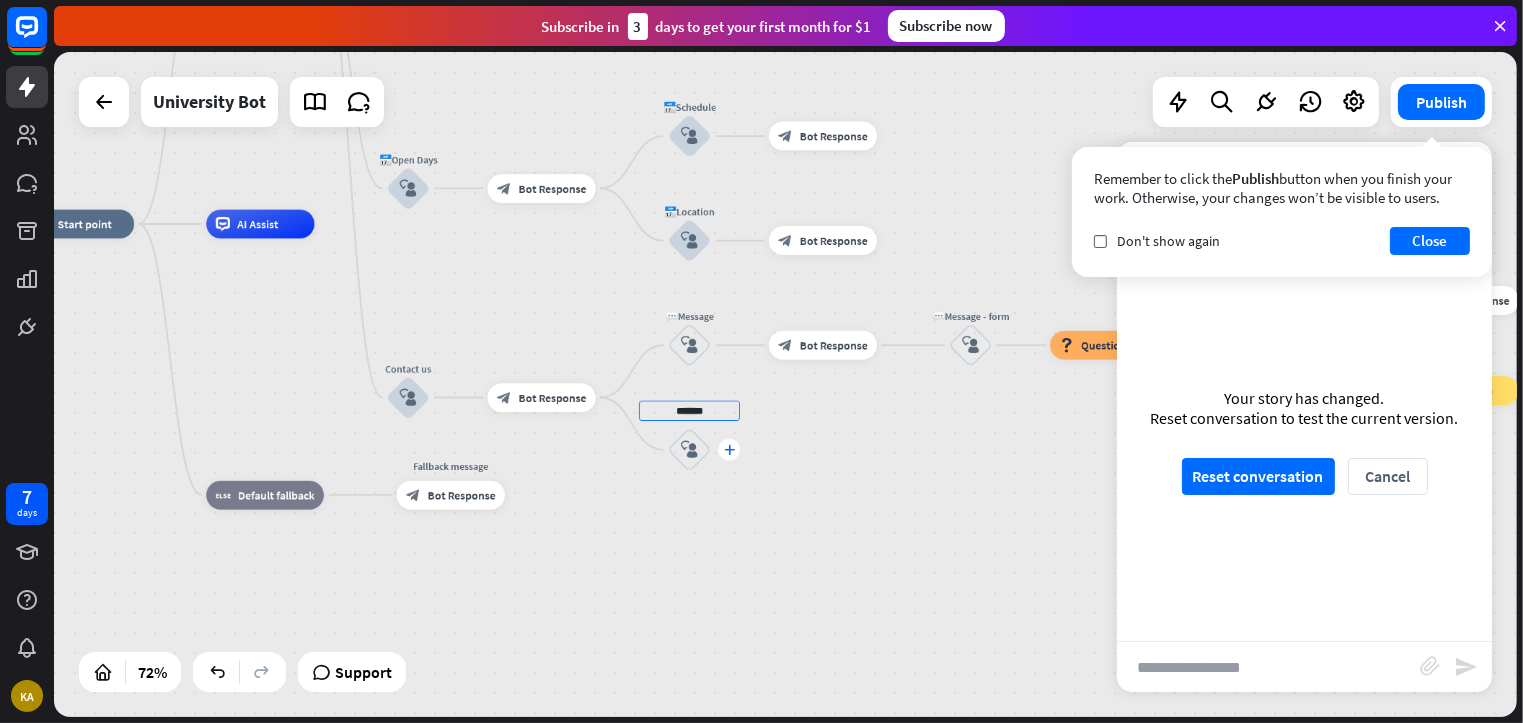 type on "*******" 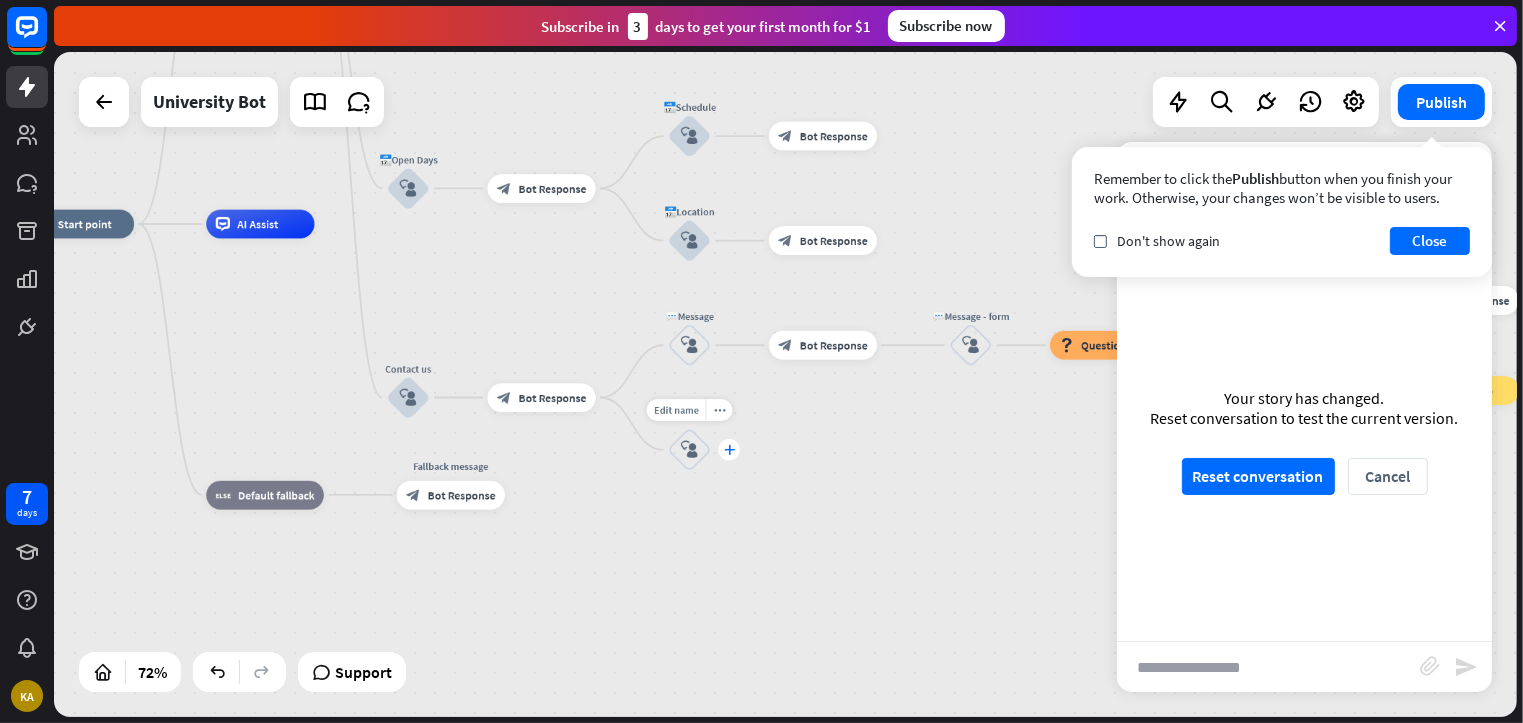 click on "plus" at bounding box center (729, 450) 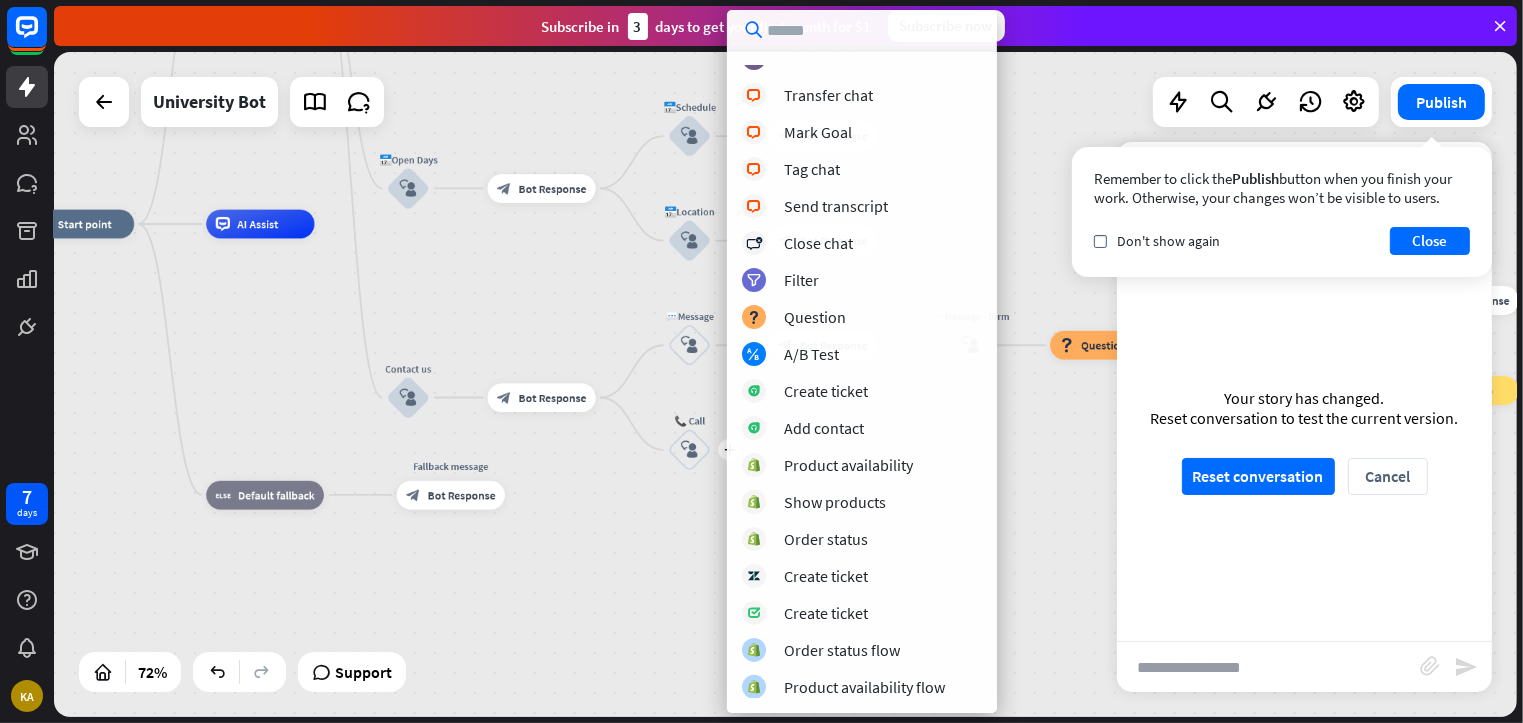 scroll, scrollTop: 0, scrollLeft: 0, axis: both 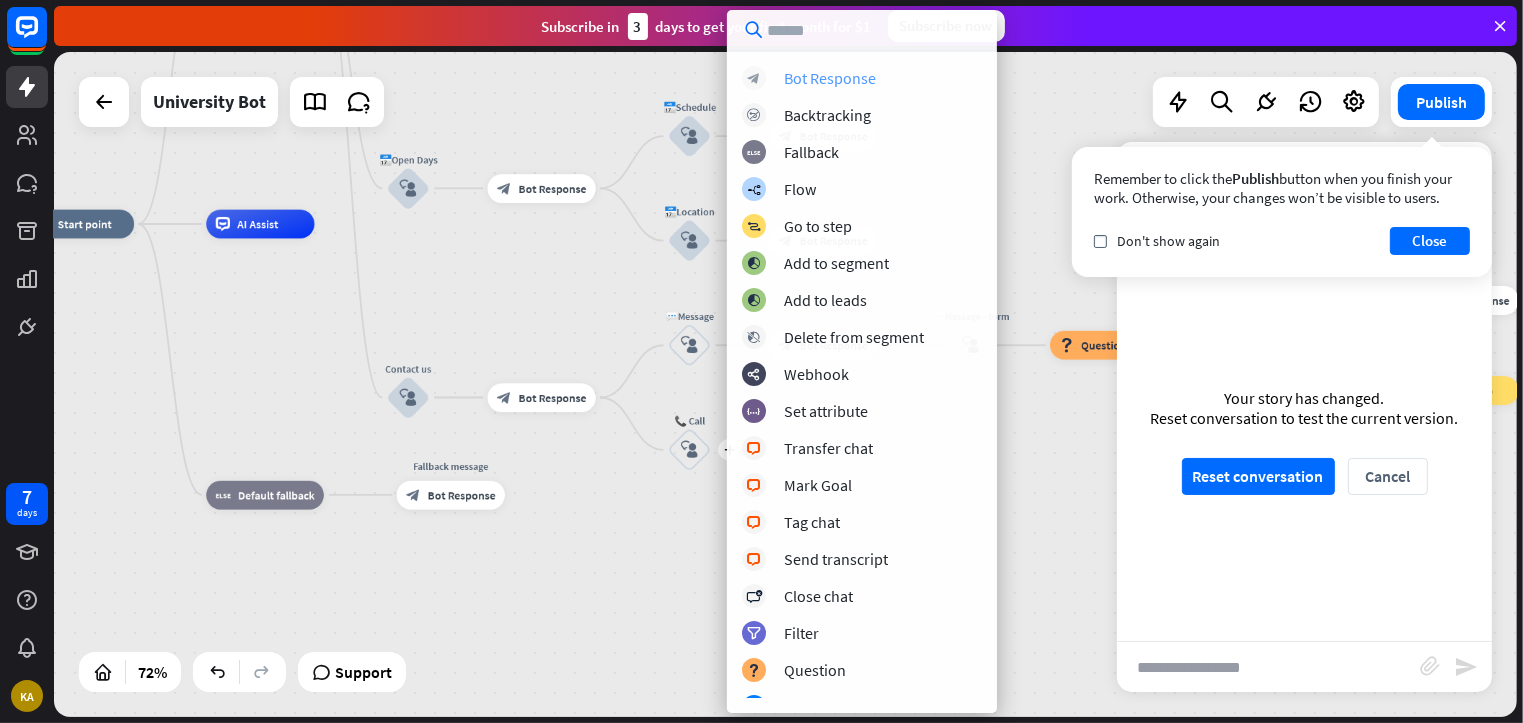 click on "Bot Response" at bounding box center (830, 78) 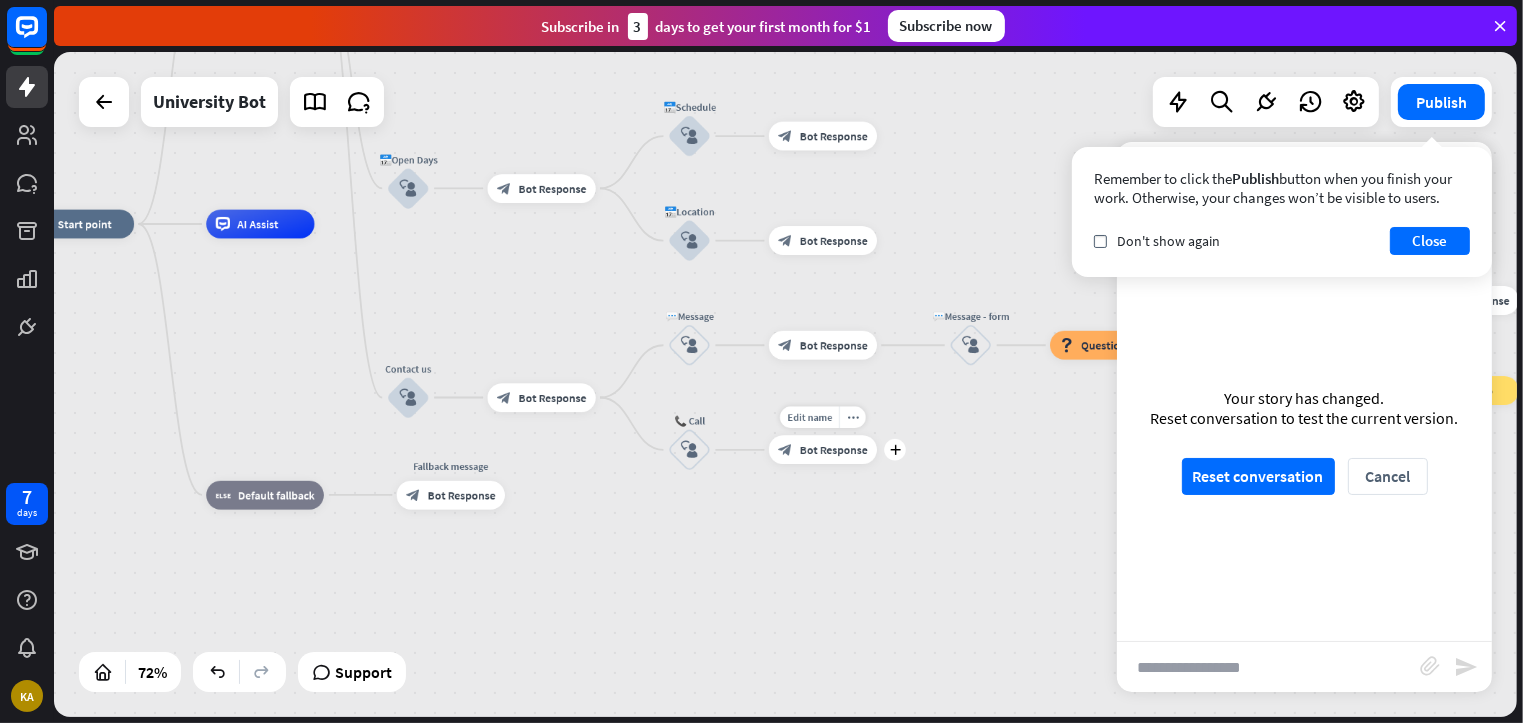 click on "block_bot_response   Bot Response" at bounding box center (823, 449) 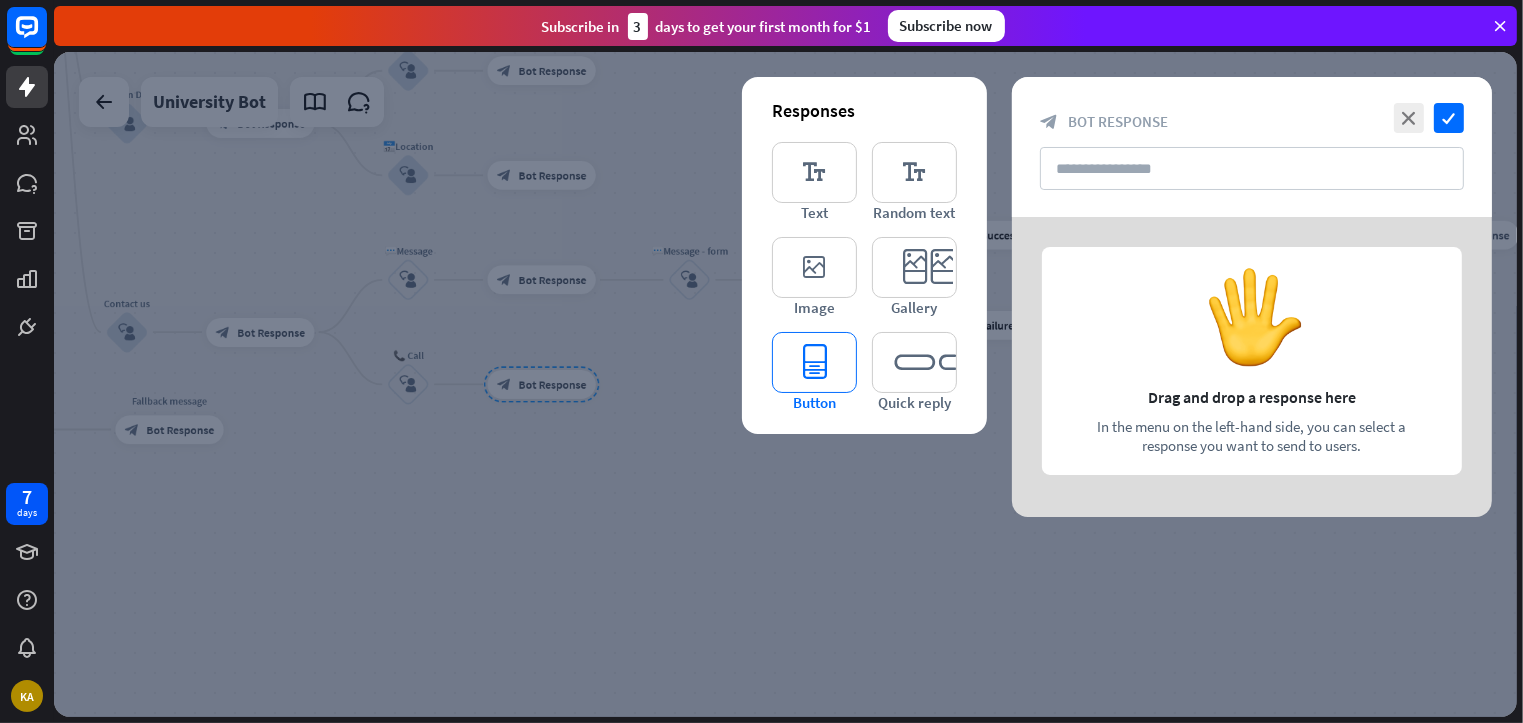 click on "editor_button" at bounding box center (814, 362) 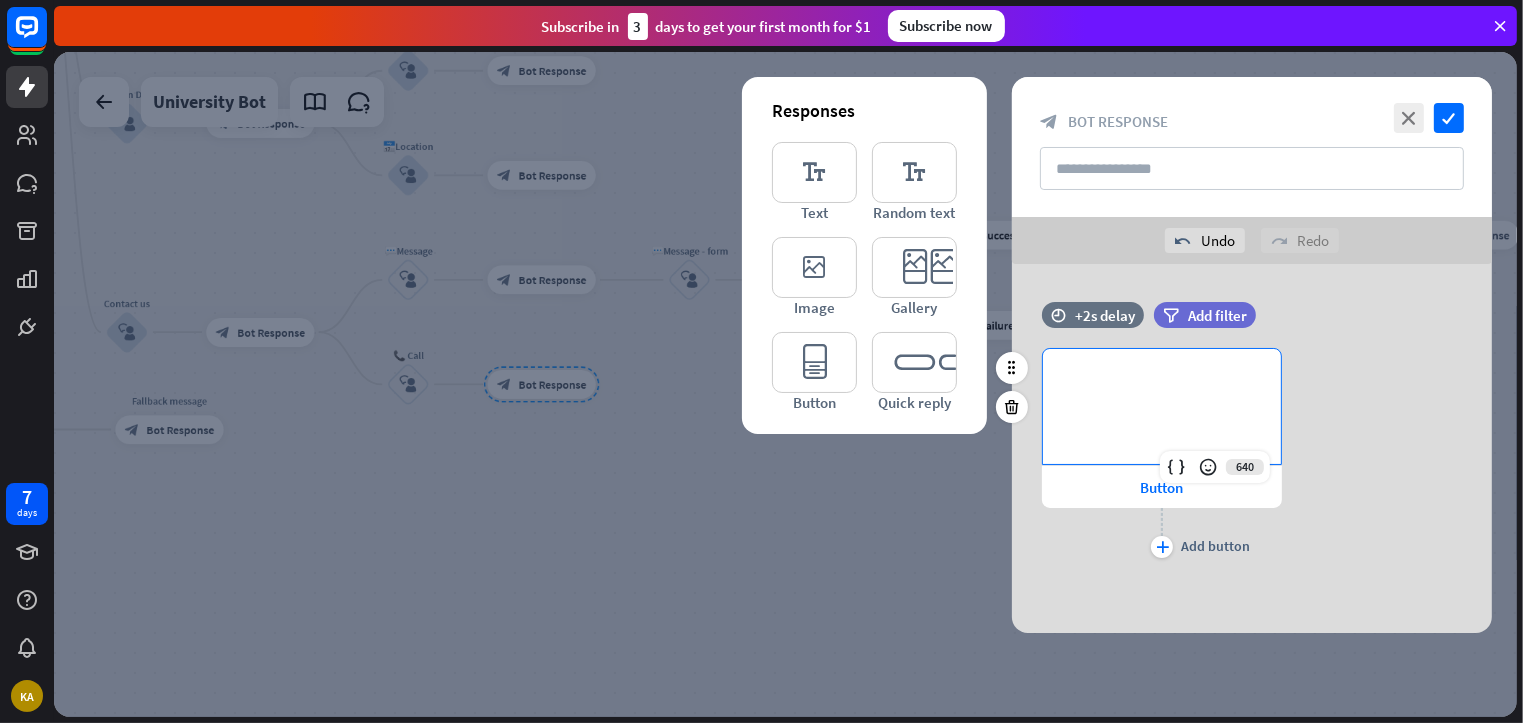 click on "**********" at bounding box center [1162, 406] 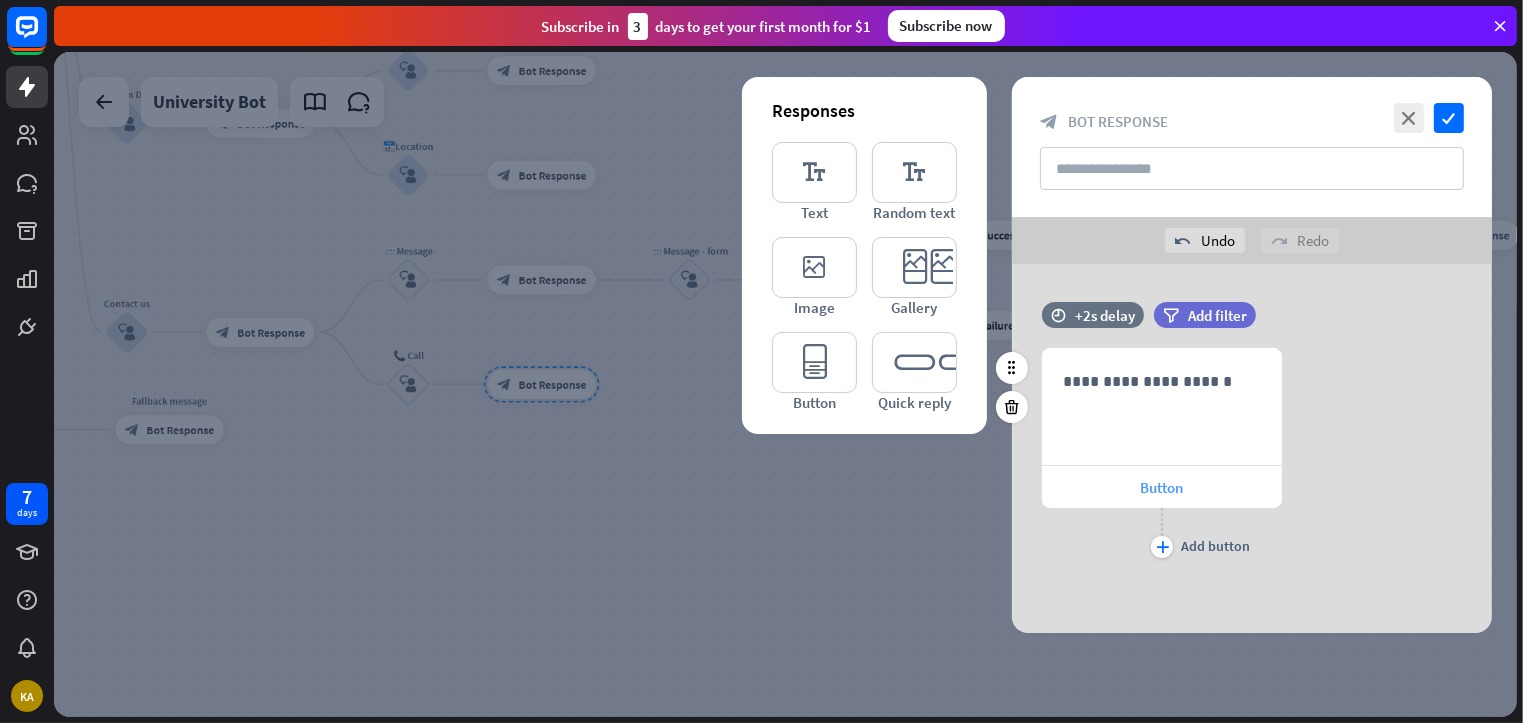 click on "Button" at bounding box center [1162, 487] 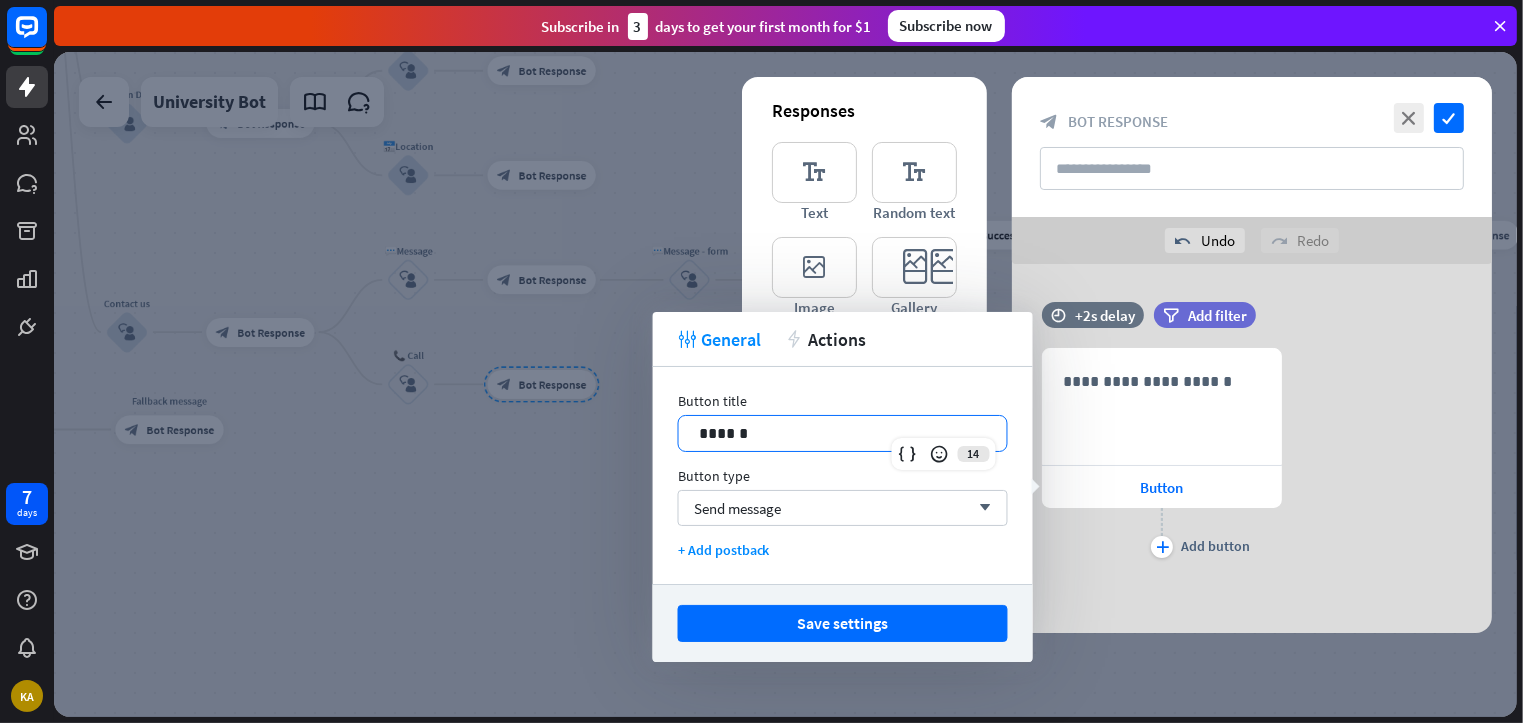 click on "******" at bounding box center [843, 433] 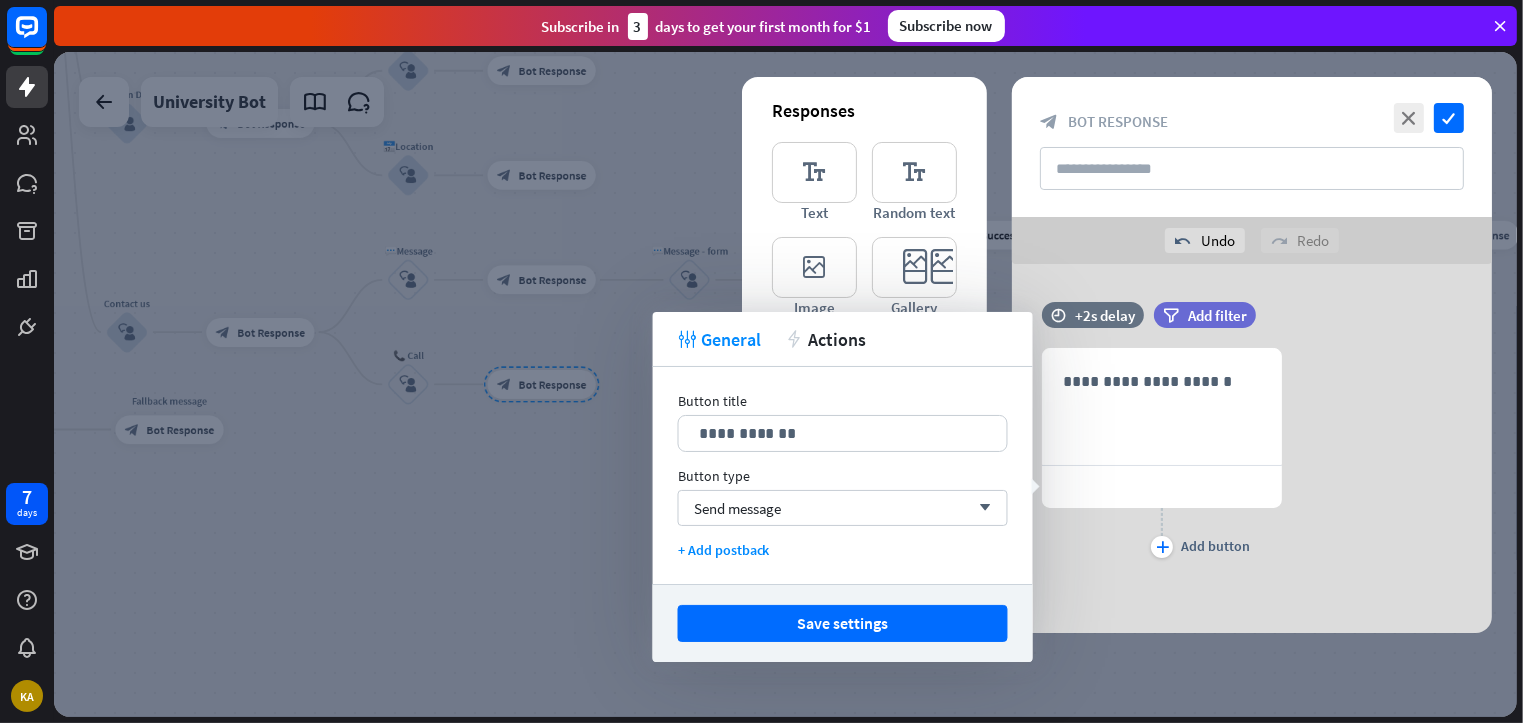 click on "**********" at bounding box center [1252, 455] 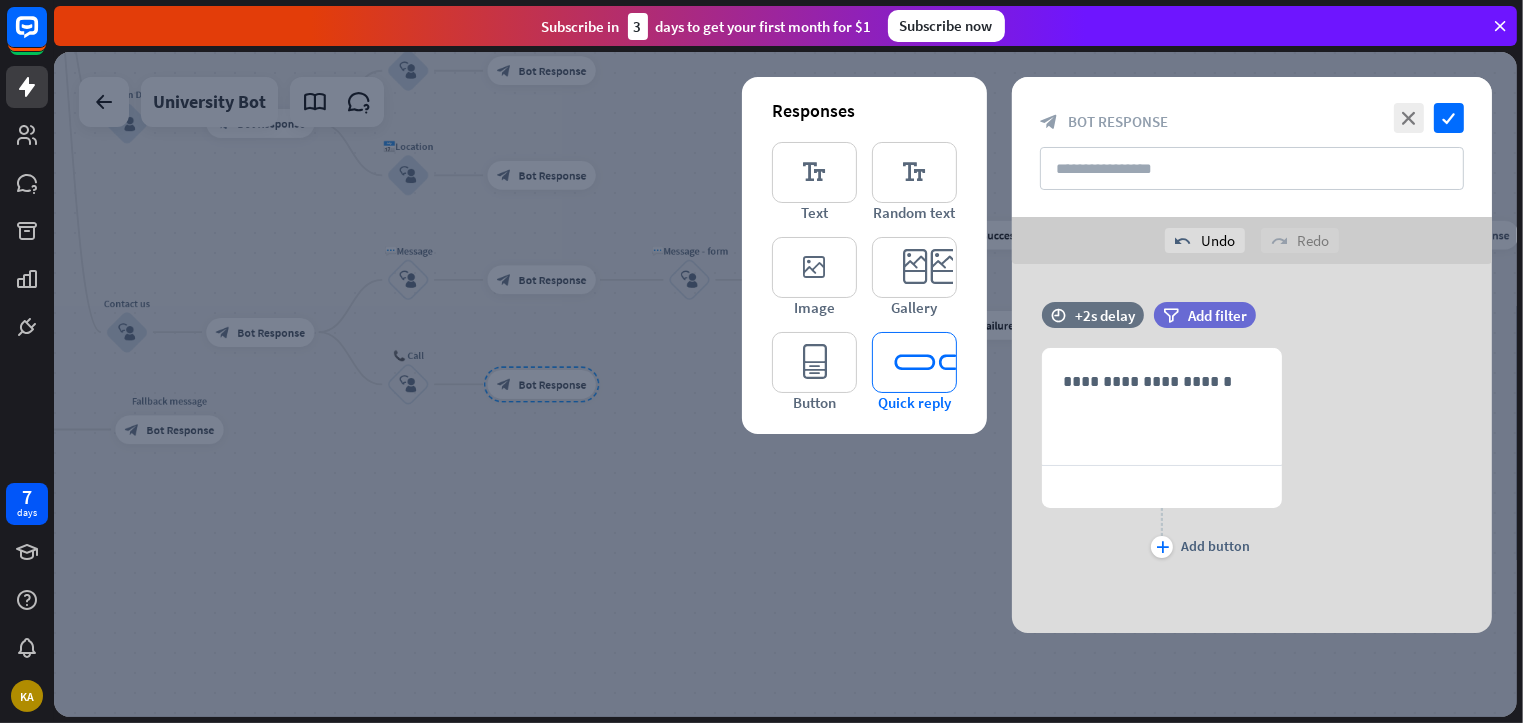 click on "editor_quick_replies" at bounding box center (914, 362) 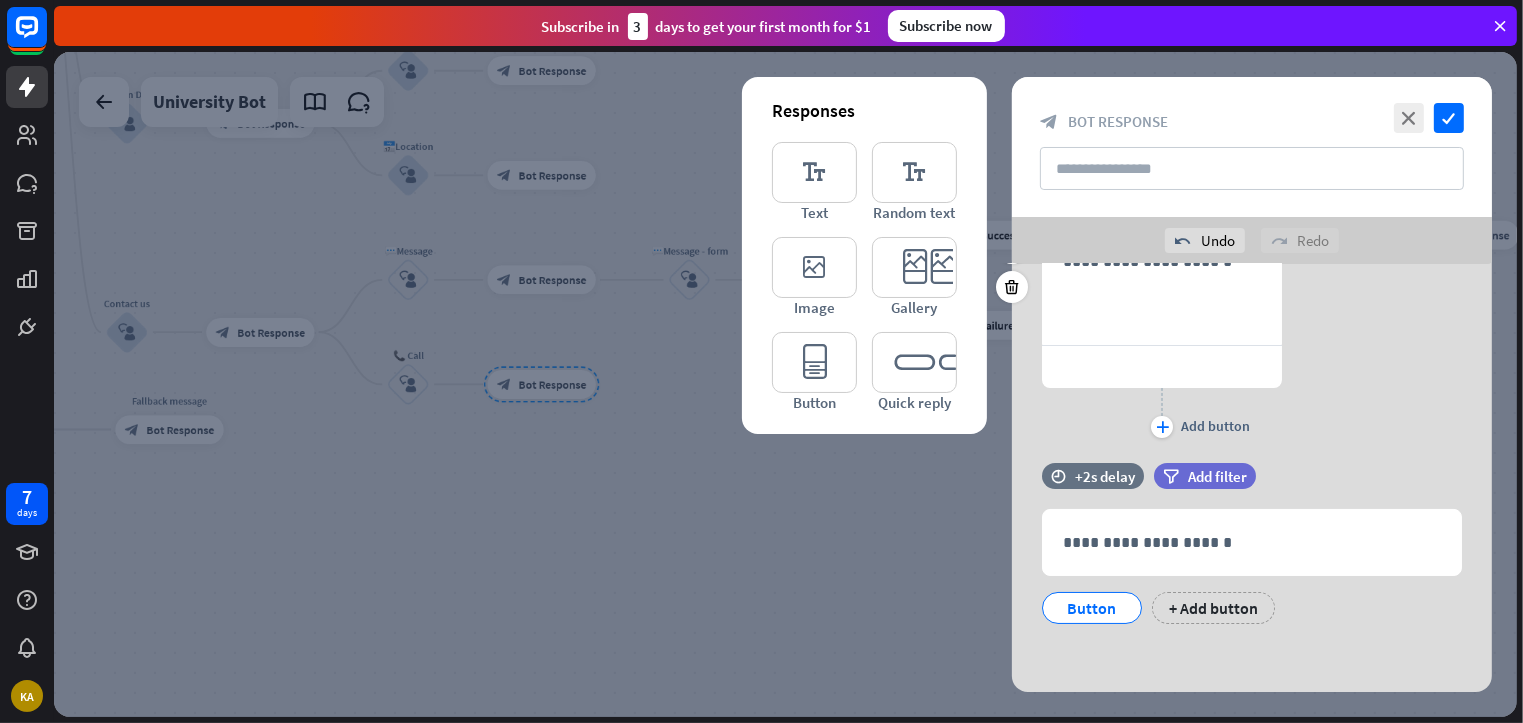 scroll, scrollTop: 0, scrollLeft: 0, axis: both 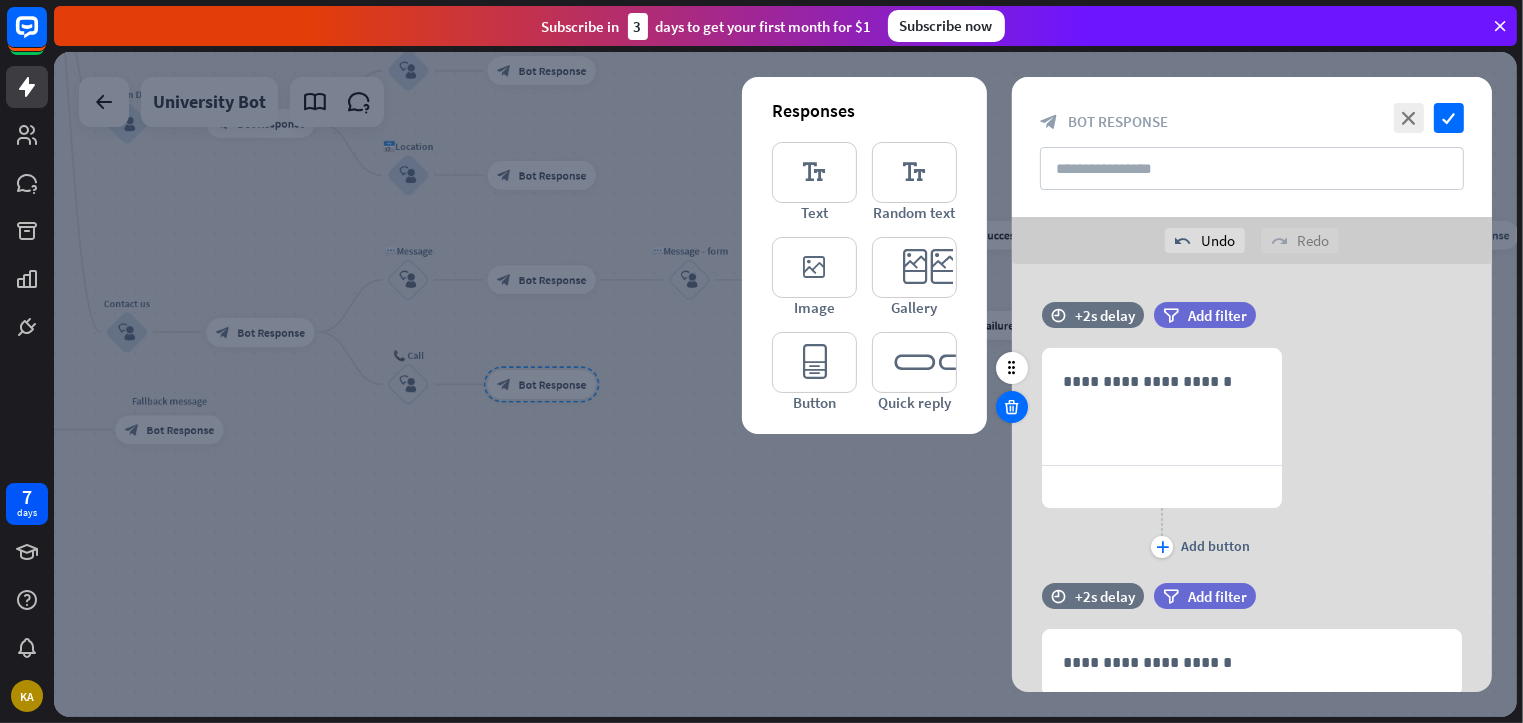 click at bounding box center (1012, 407) 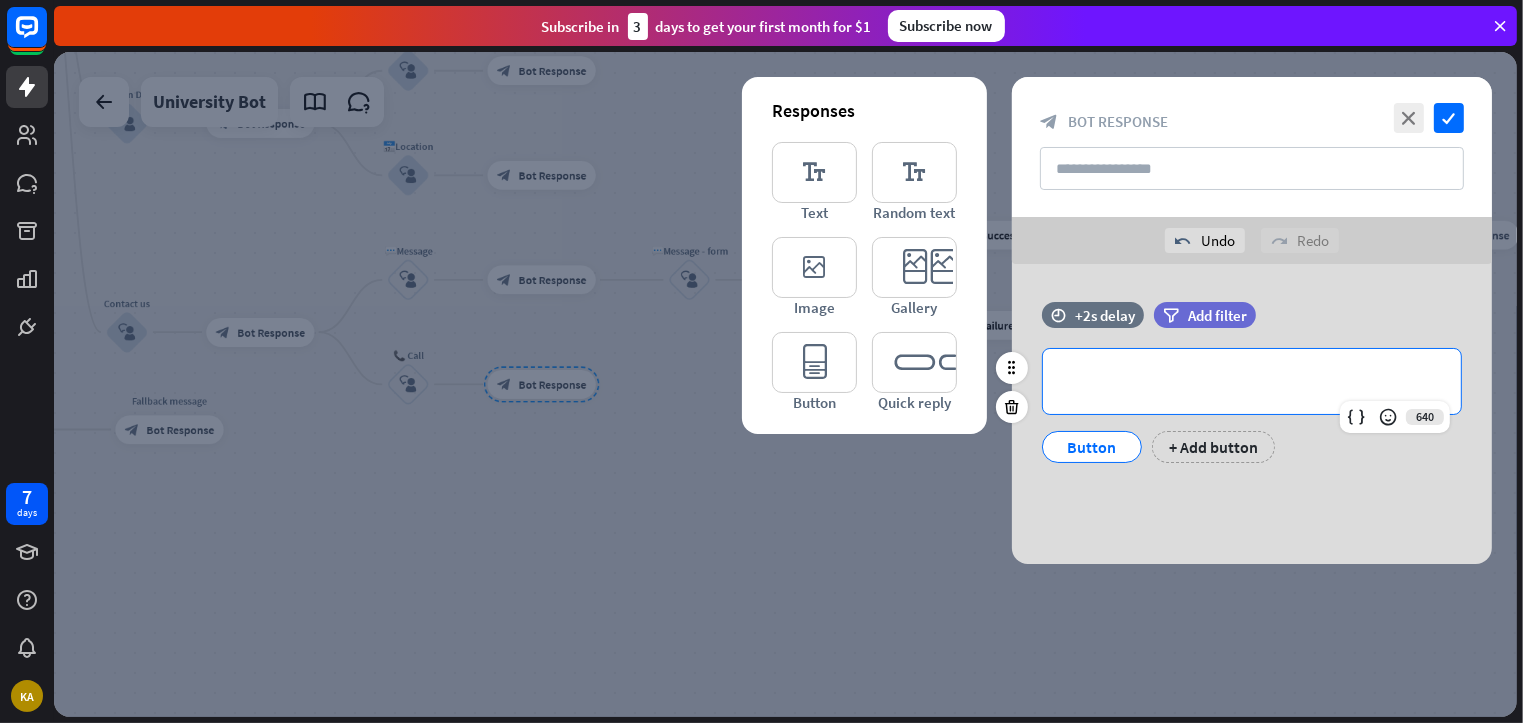 click on "**********" at bounding box center [1252, 381] 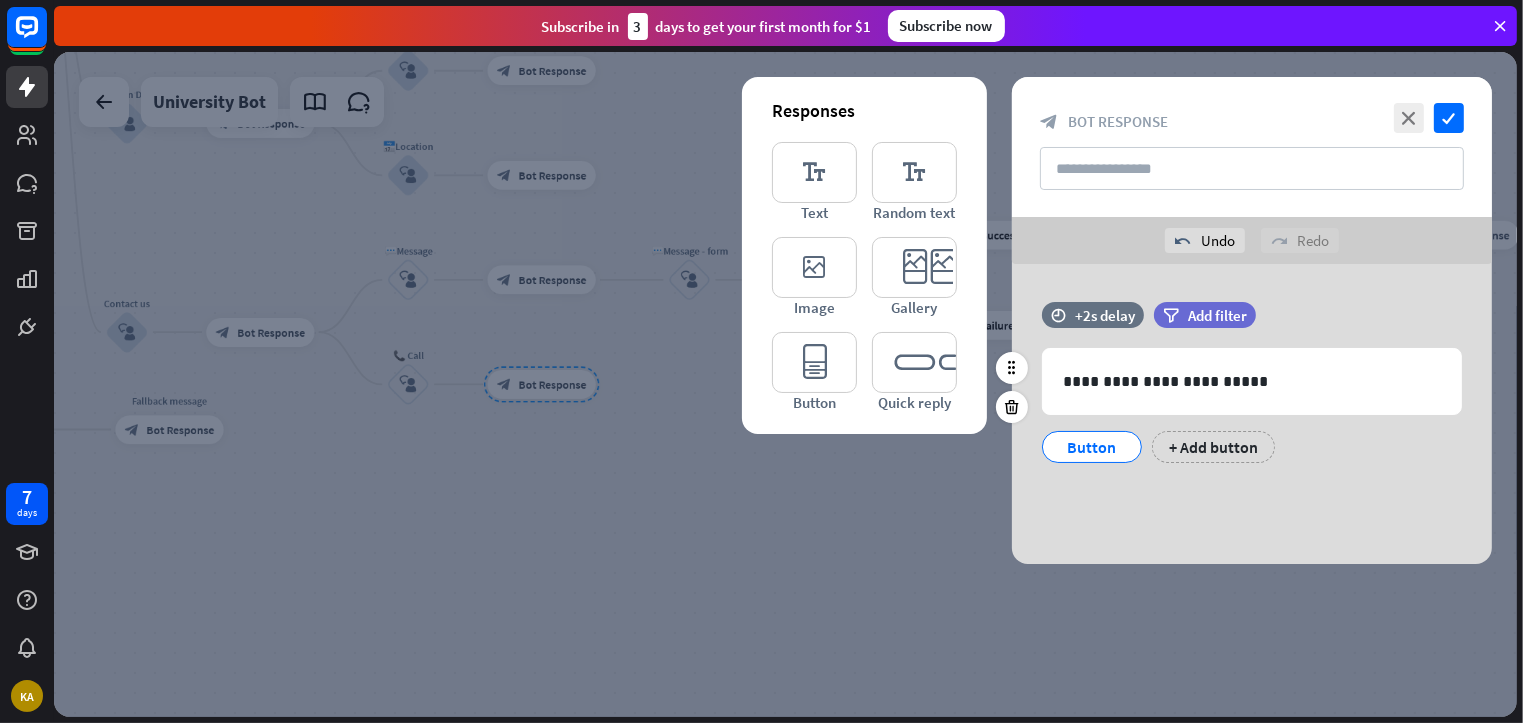 click on "Button" at bounding box center [1092, 447] 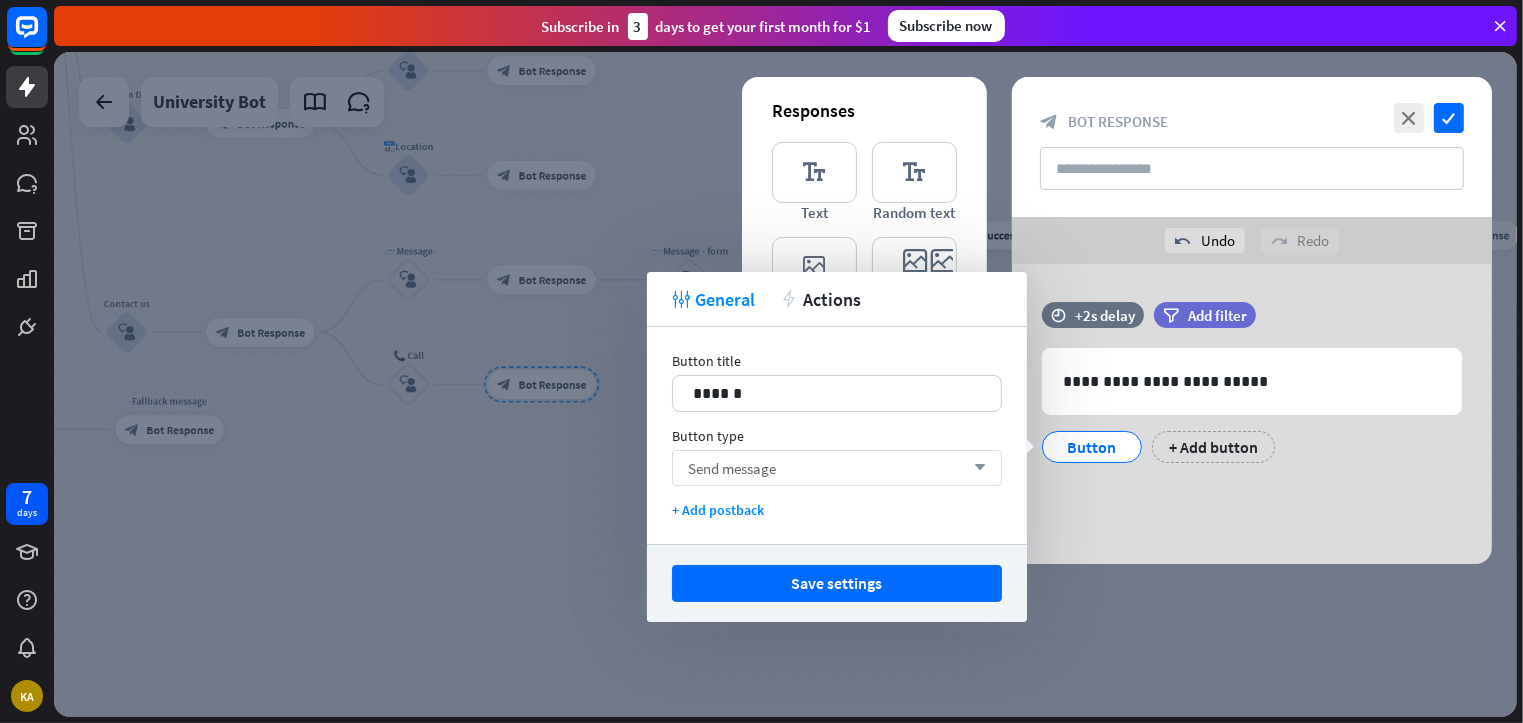 click on "Send message
arrow_down" at bounding box center (837, 468) 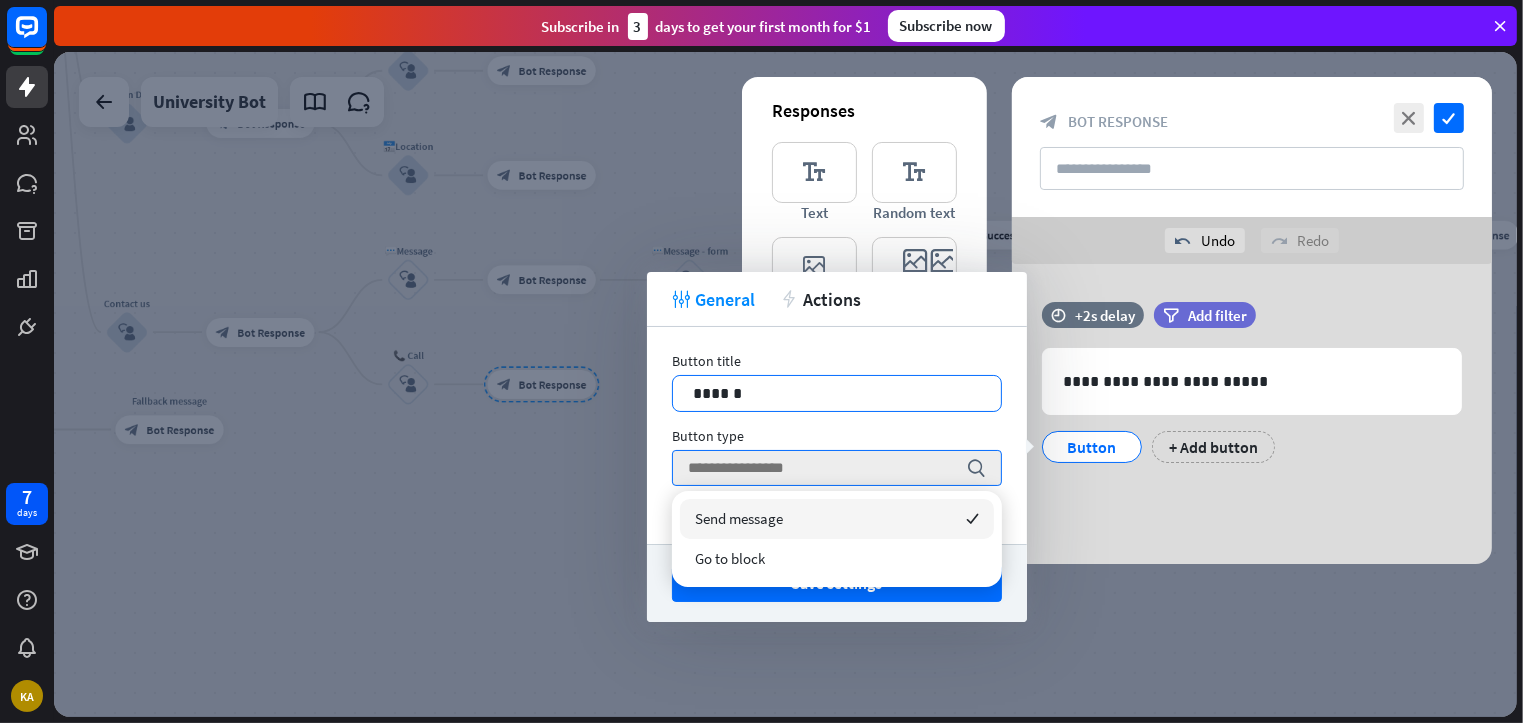 click on "******" at bounding box center (837, 393) 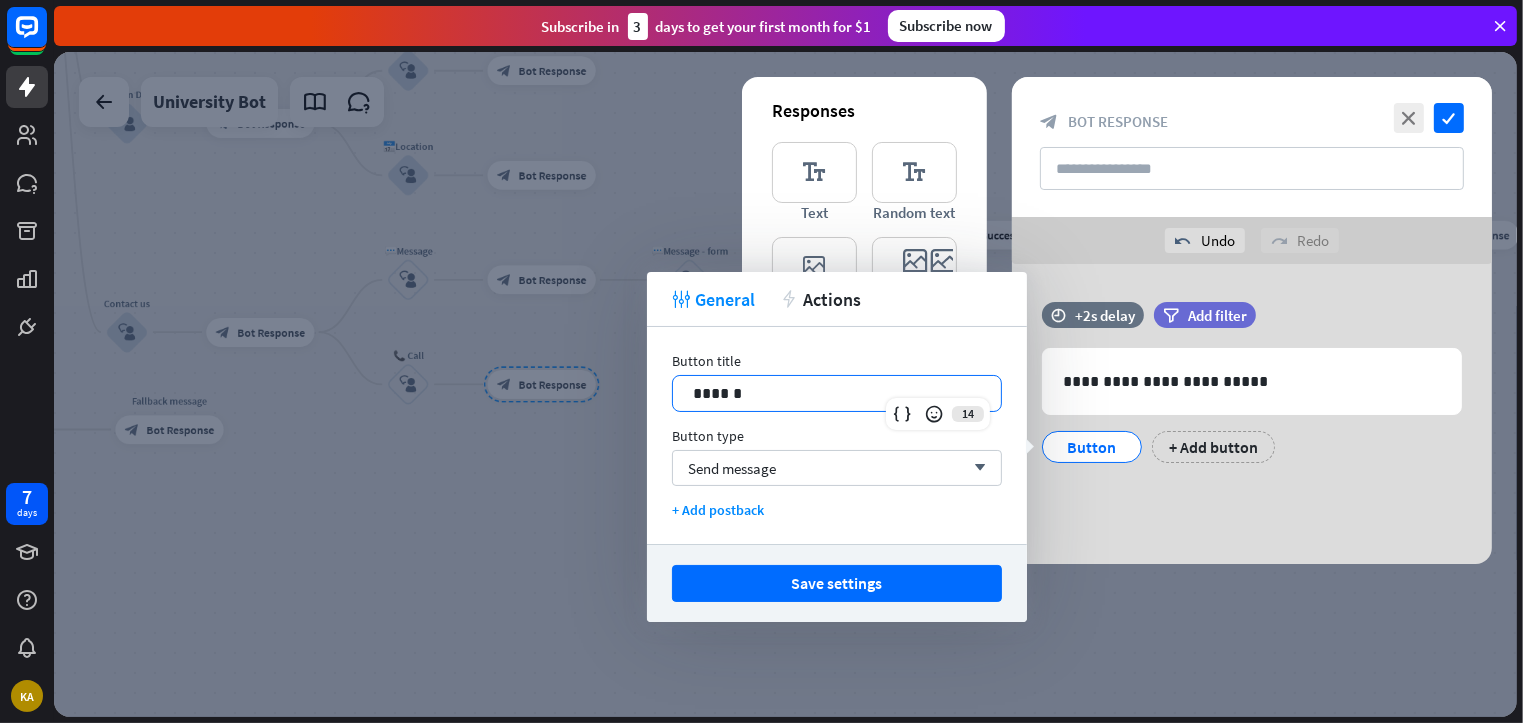 type 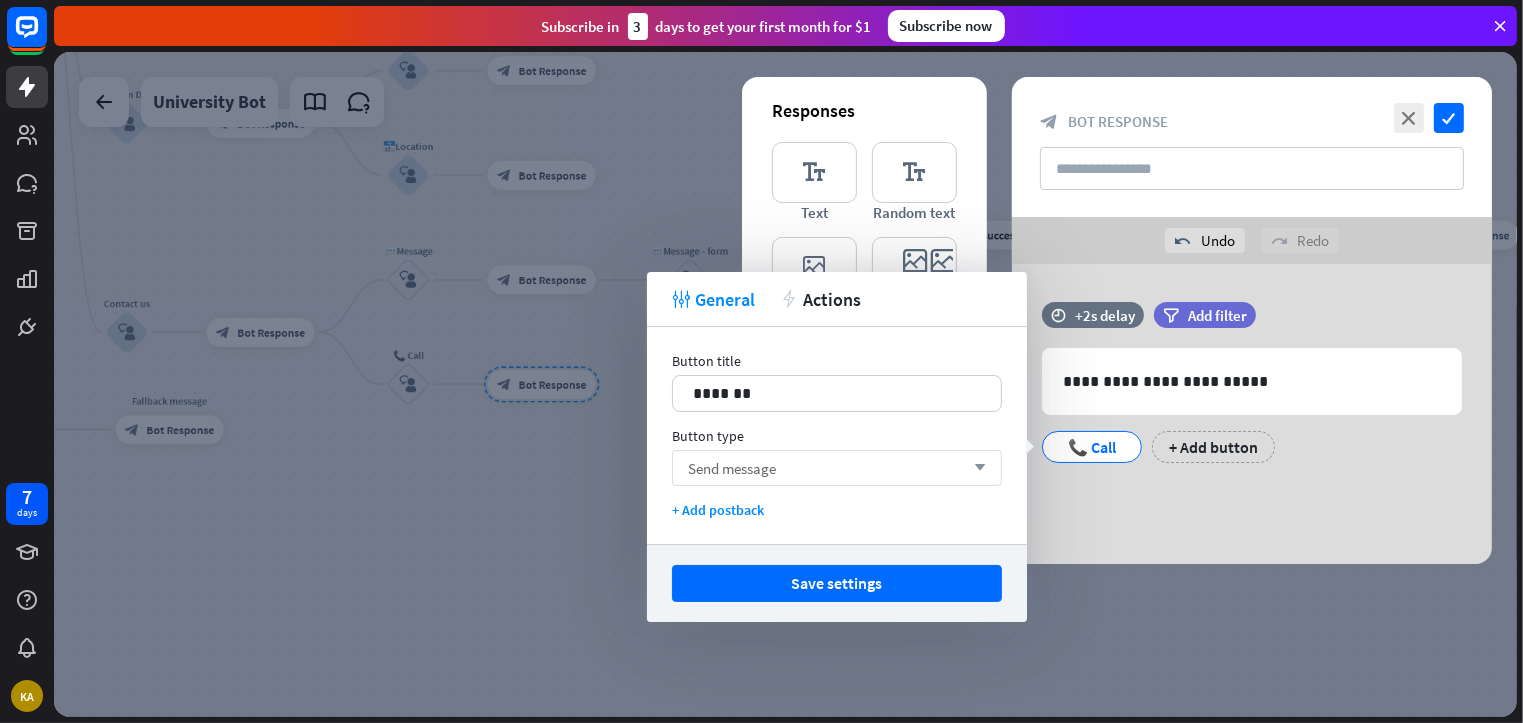click on "Send message
arrow_down" at bounding box center [837, 468] 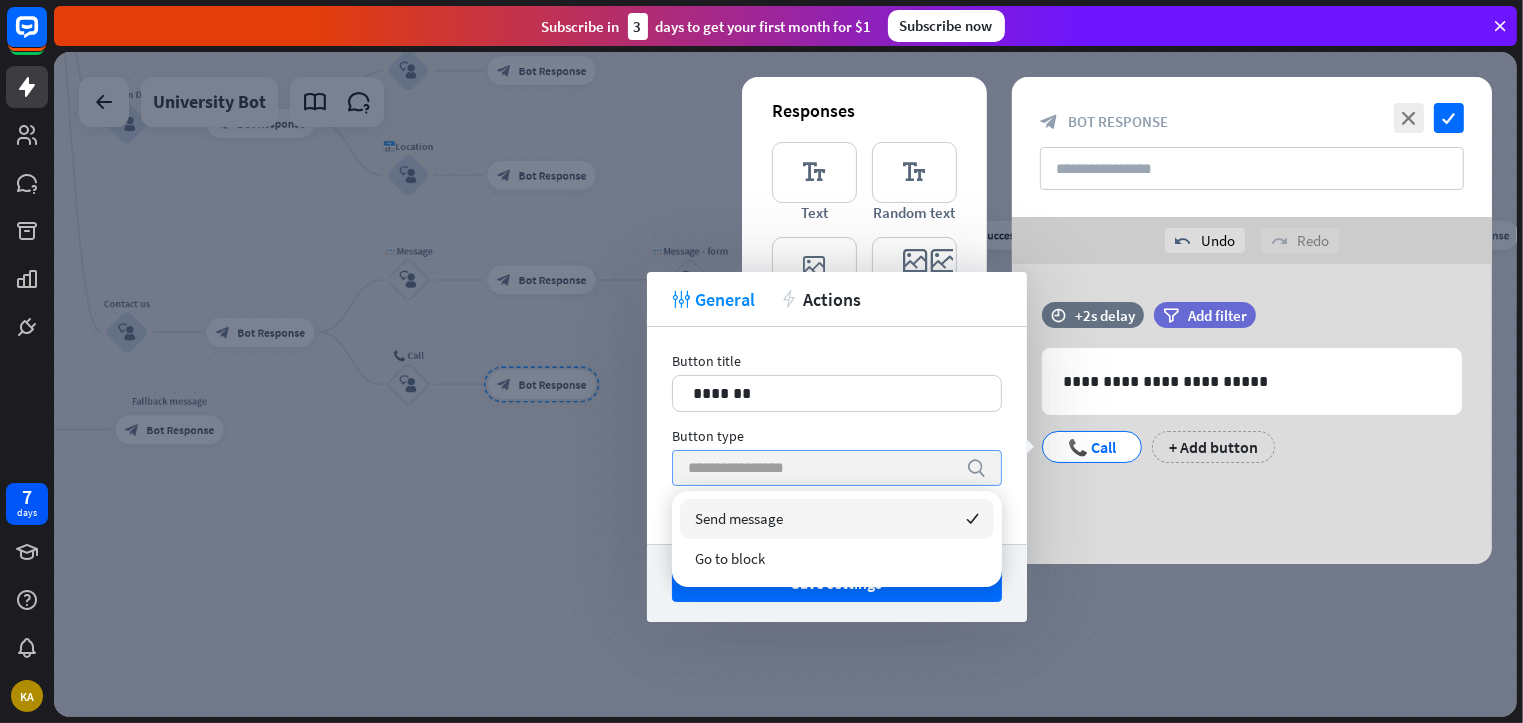 click at bounding box center (822, 468) 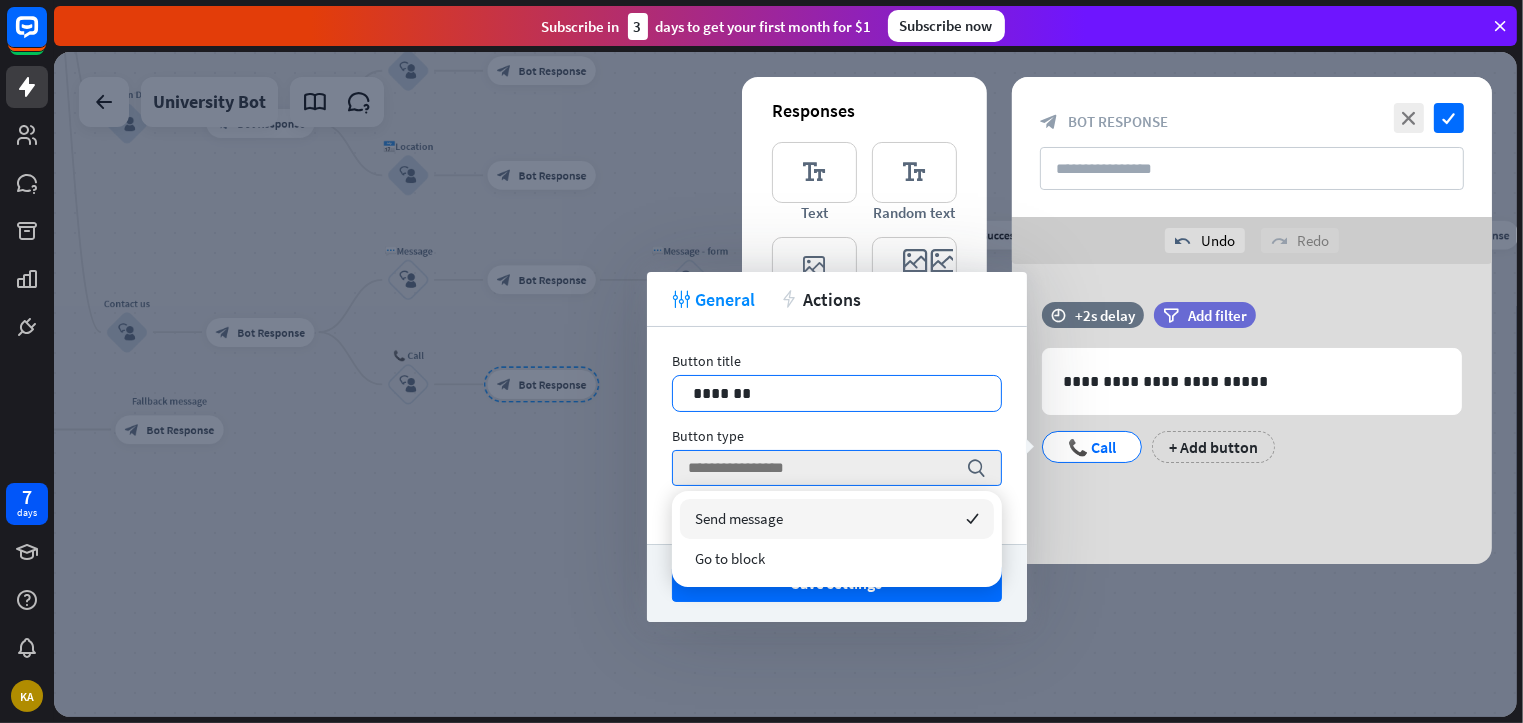 click on "*******" at bounding box center (837, 393) 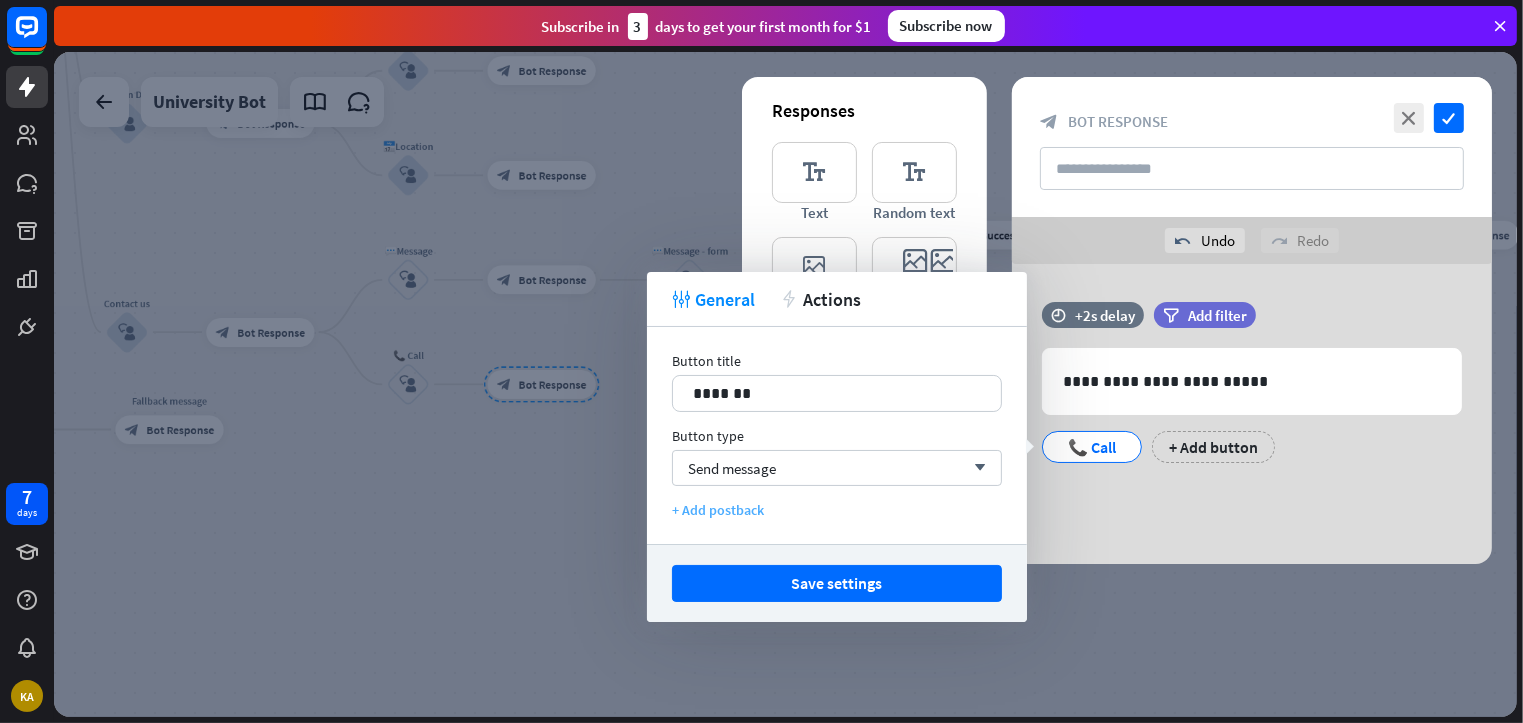 click on "+ Add postback" at bounding box center (837, 510) 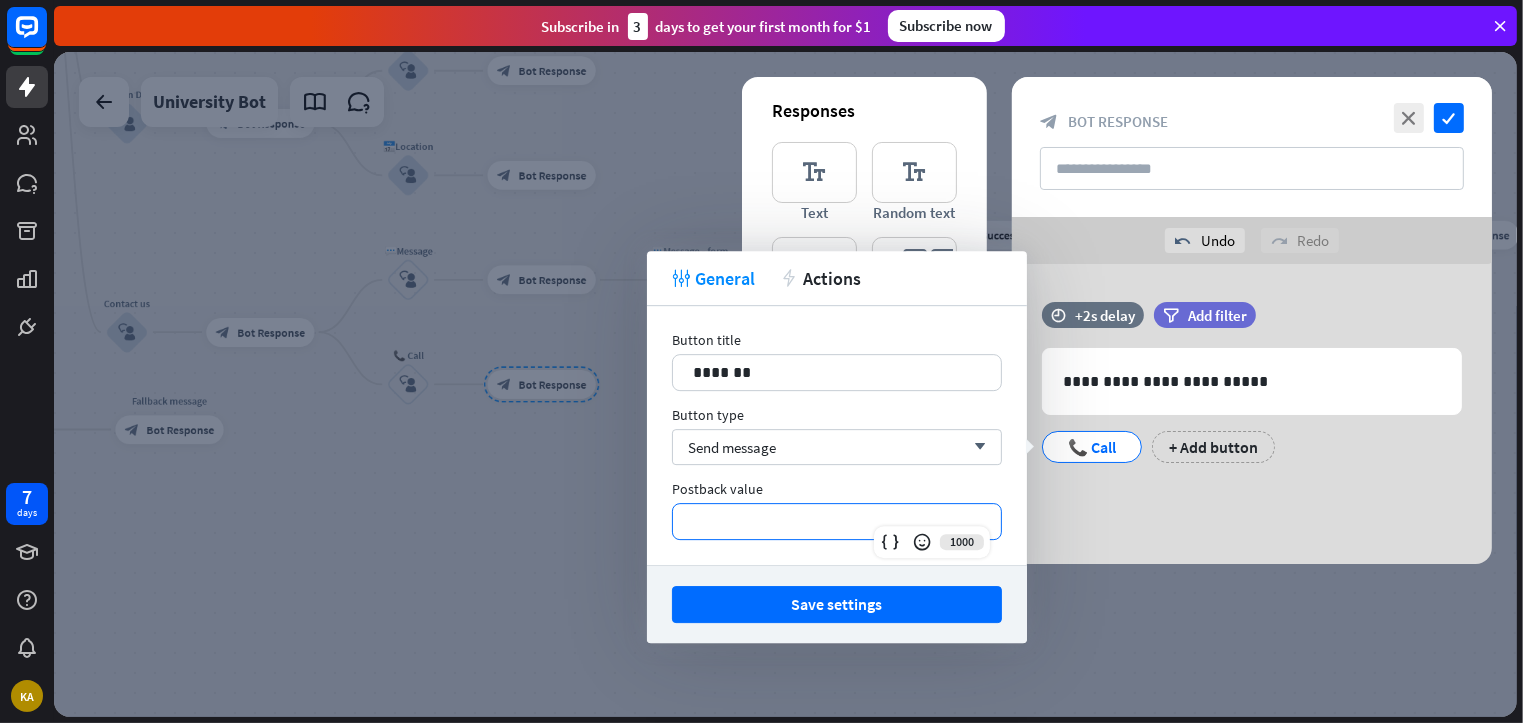 click on "**********" at bounding box center [837, 521] 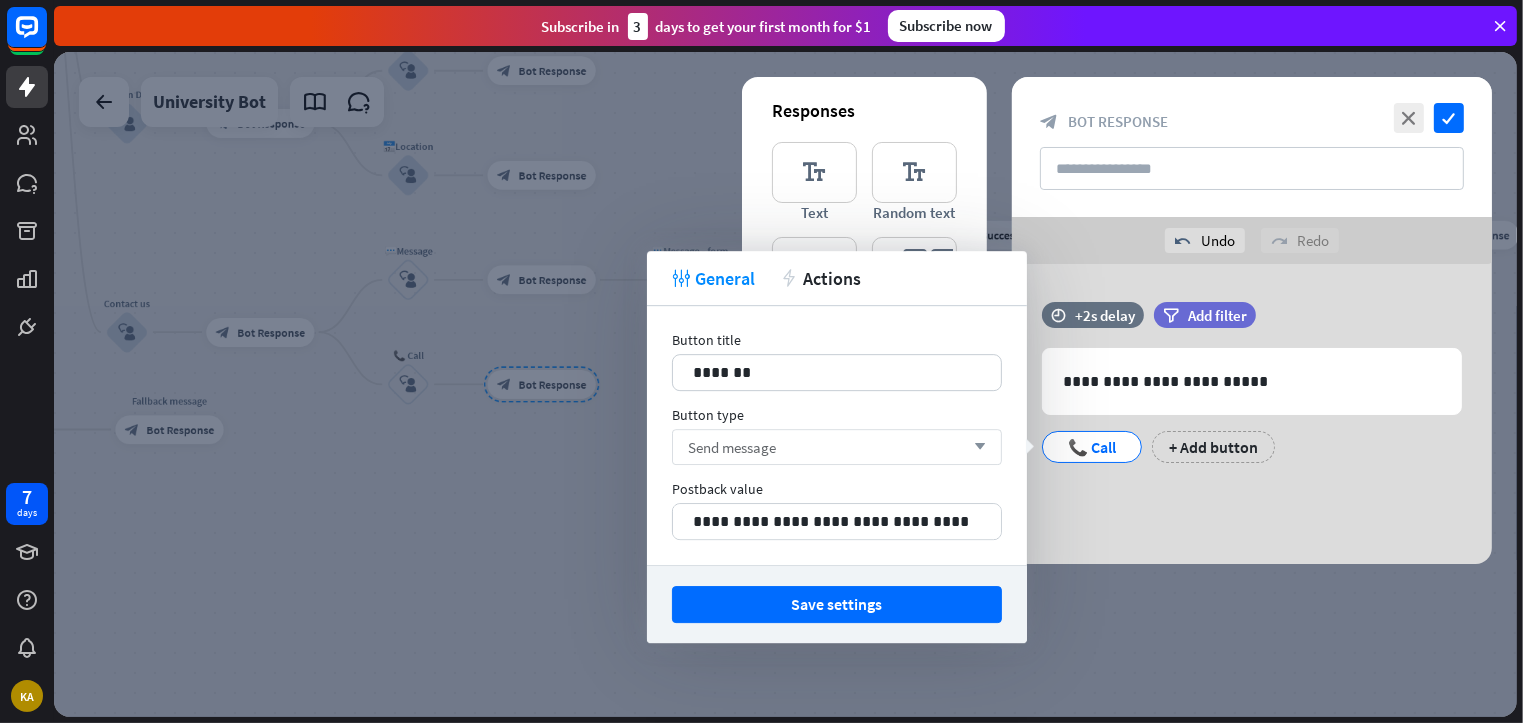 click on "Send message
arrow_down" at bounding box center (837, 447) 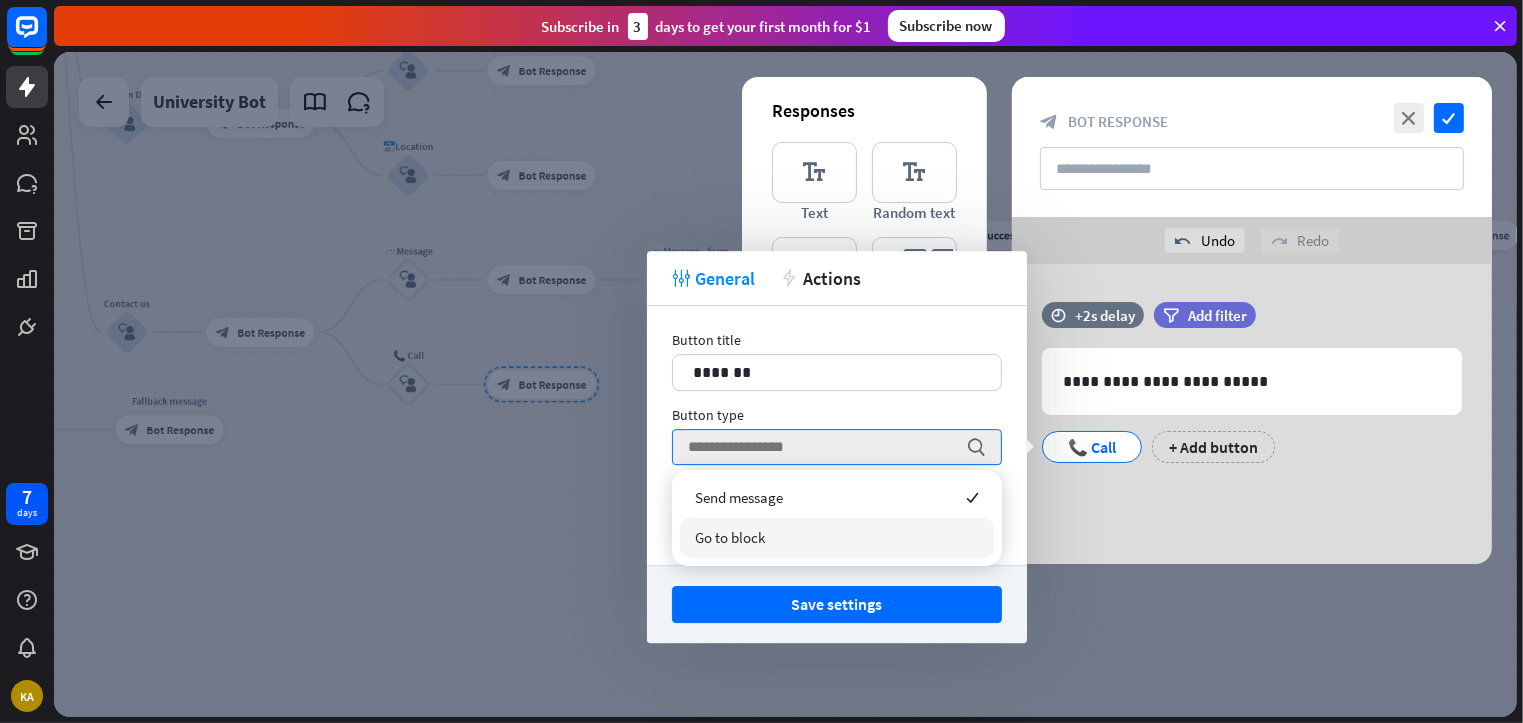click on "Go to block" at bounding box center [837, 538] 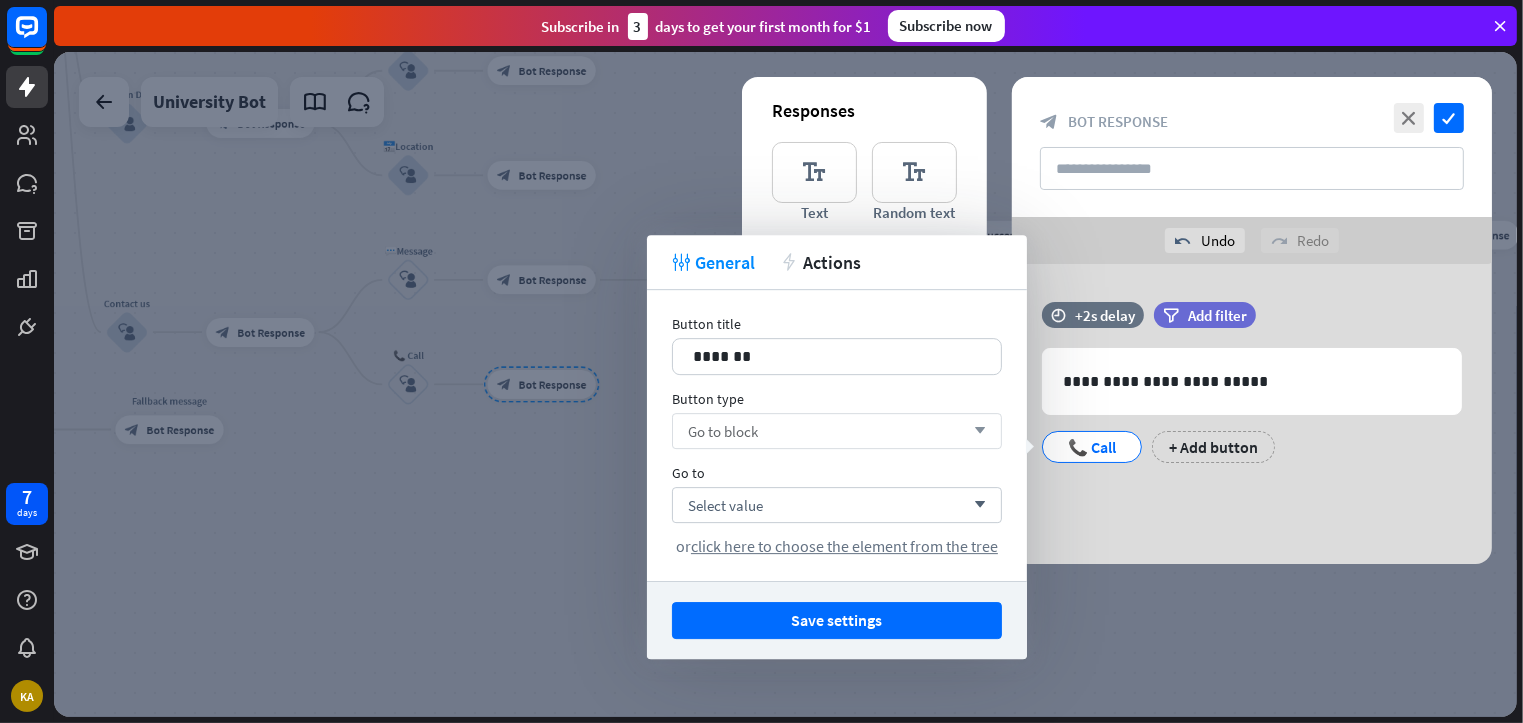 click on "Go to block
arrow_down" at bounding box center (837, 431) 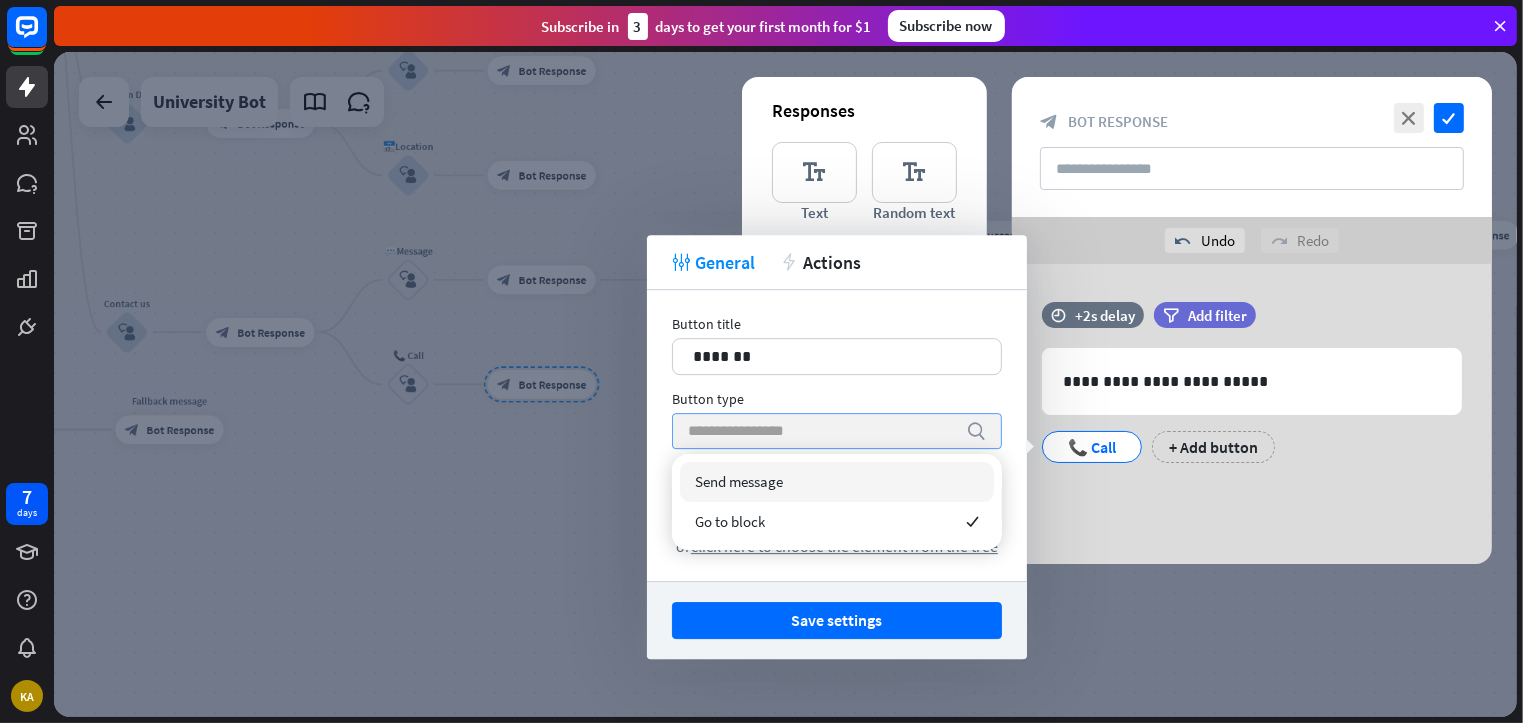 click at bounding box center [822, 431] 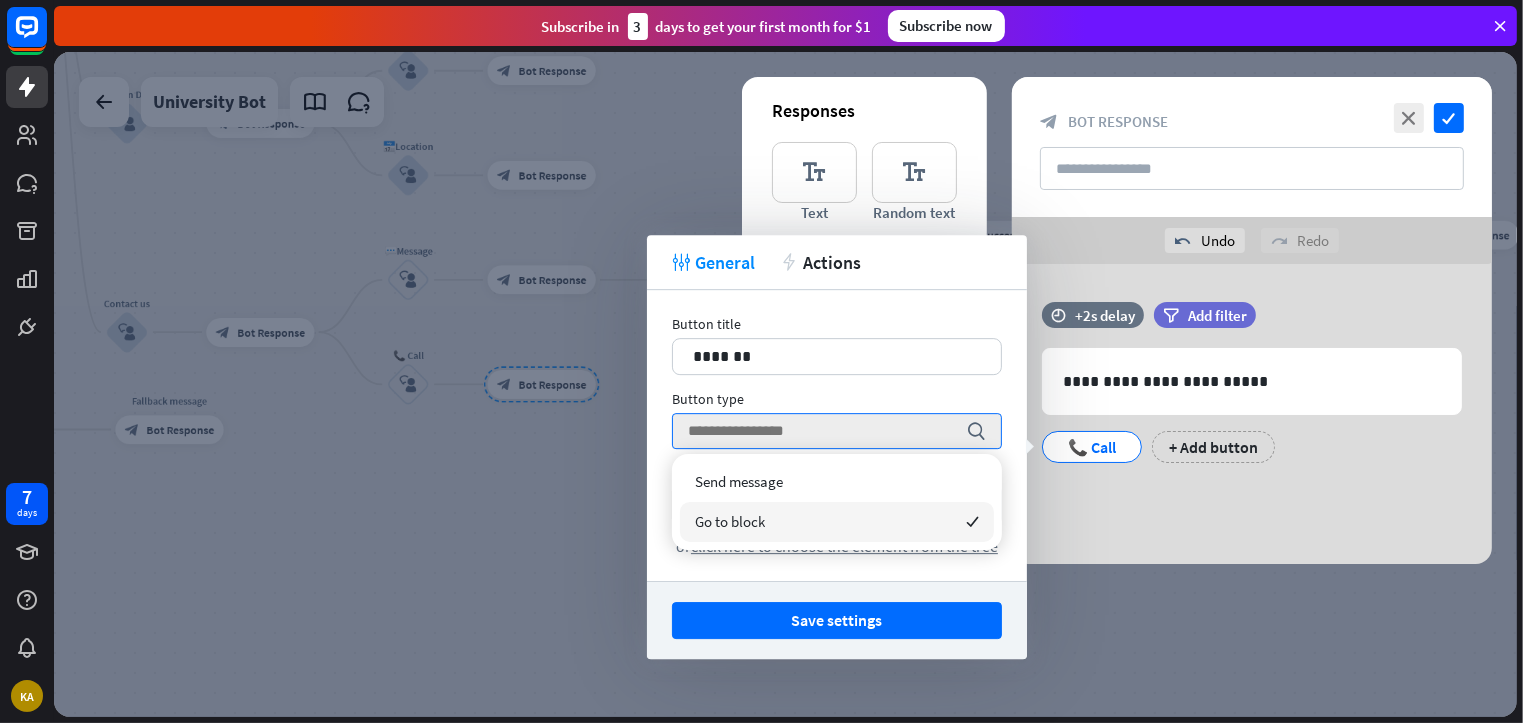 click at bounding box center [785, 384] 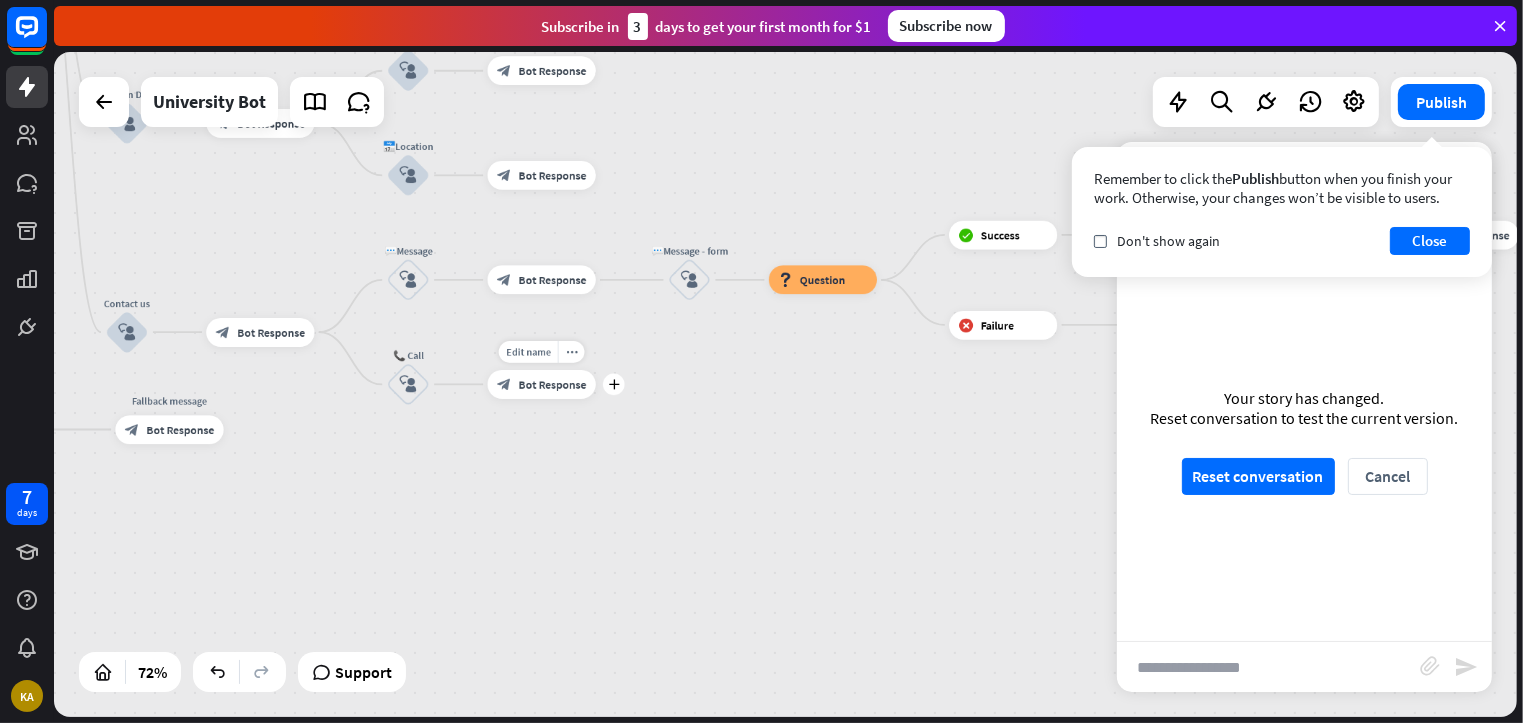 click on "Bot Response" at bounding box center (553, 384) 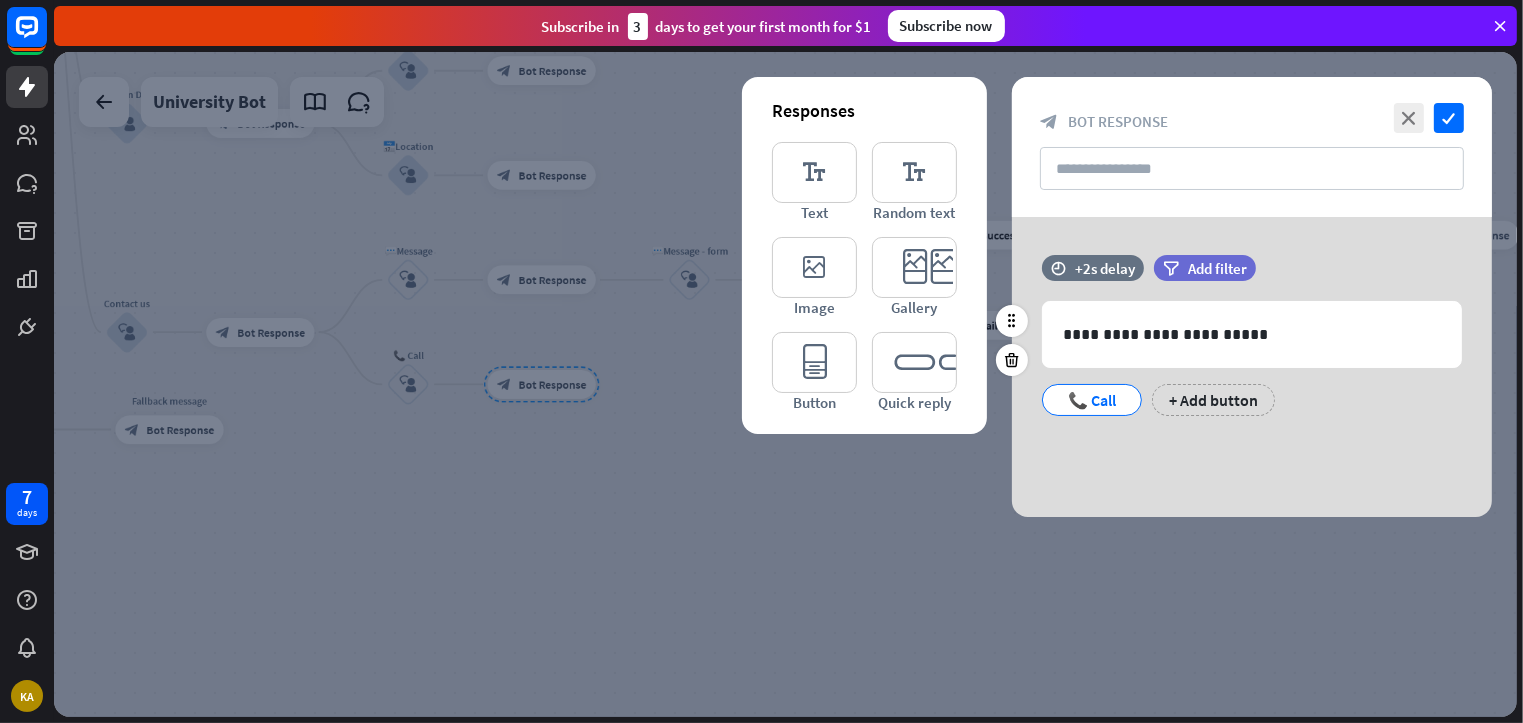 click on "📞 Call" at bounding box center [1092, 400] 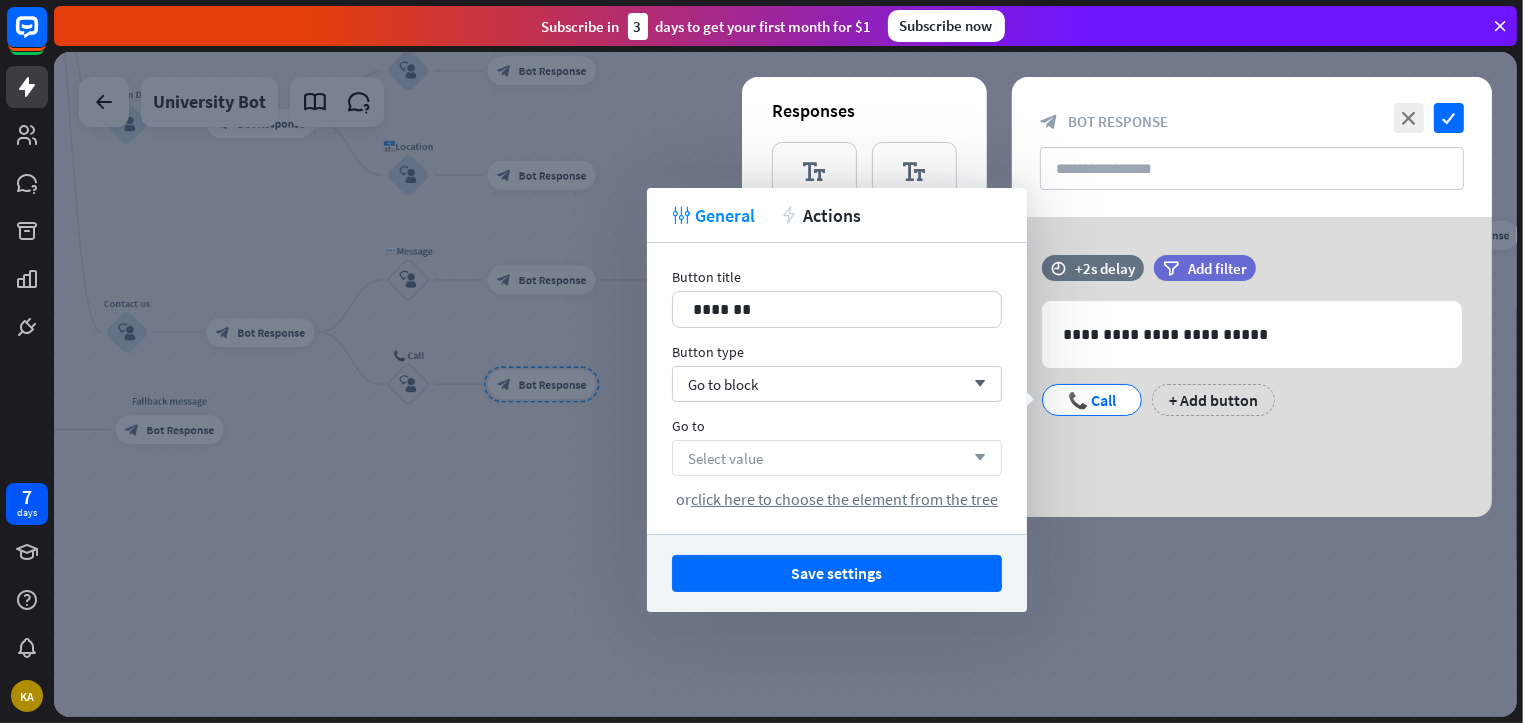 click on "Select value
arrow_down" at bounding box center (837, 458) 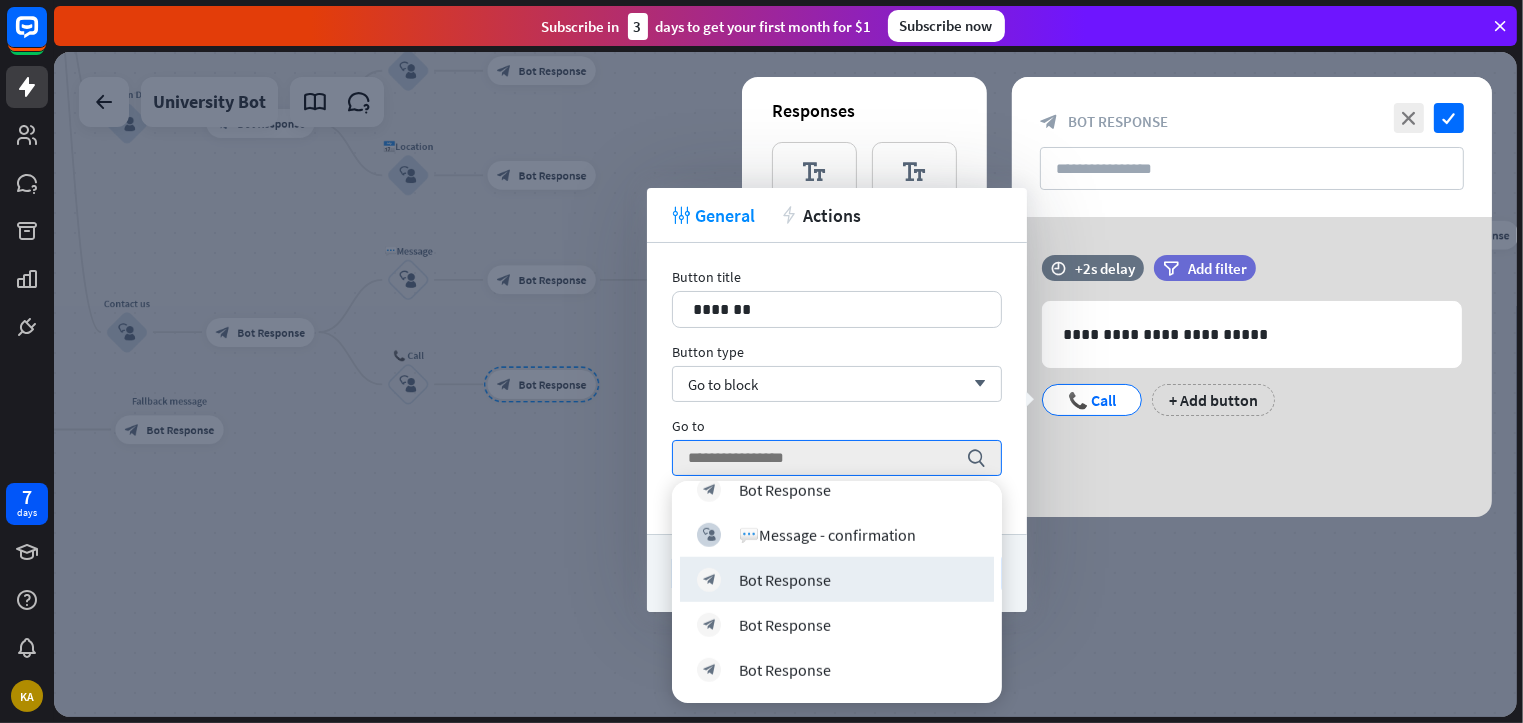scroll, scrollTop: 1545, scrollLeft: 0, axis: vertical 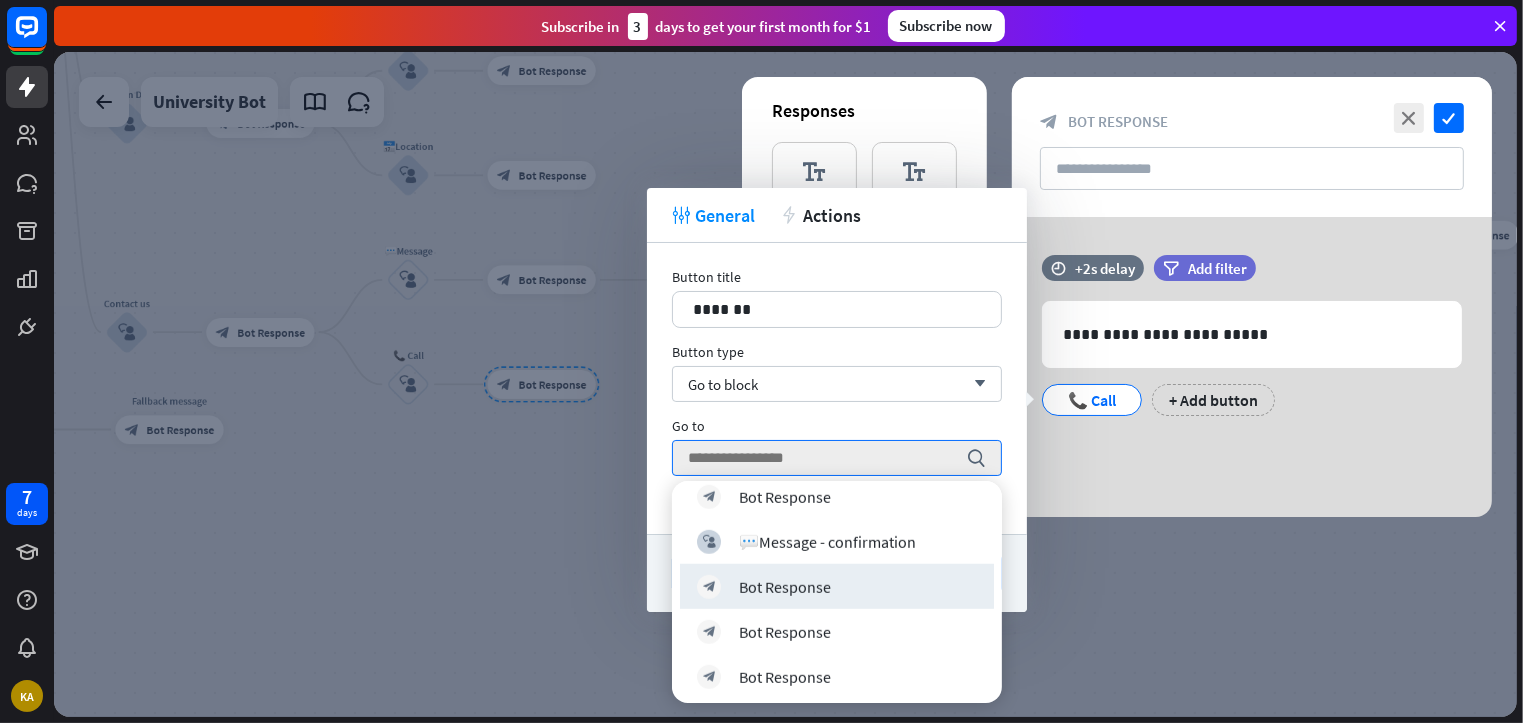 click at bounding box center [785, 384] 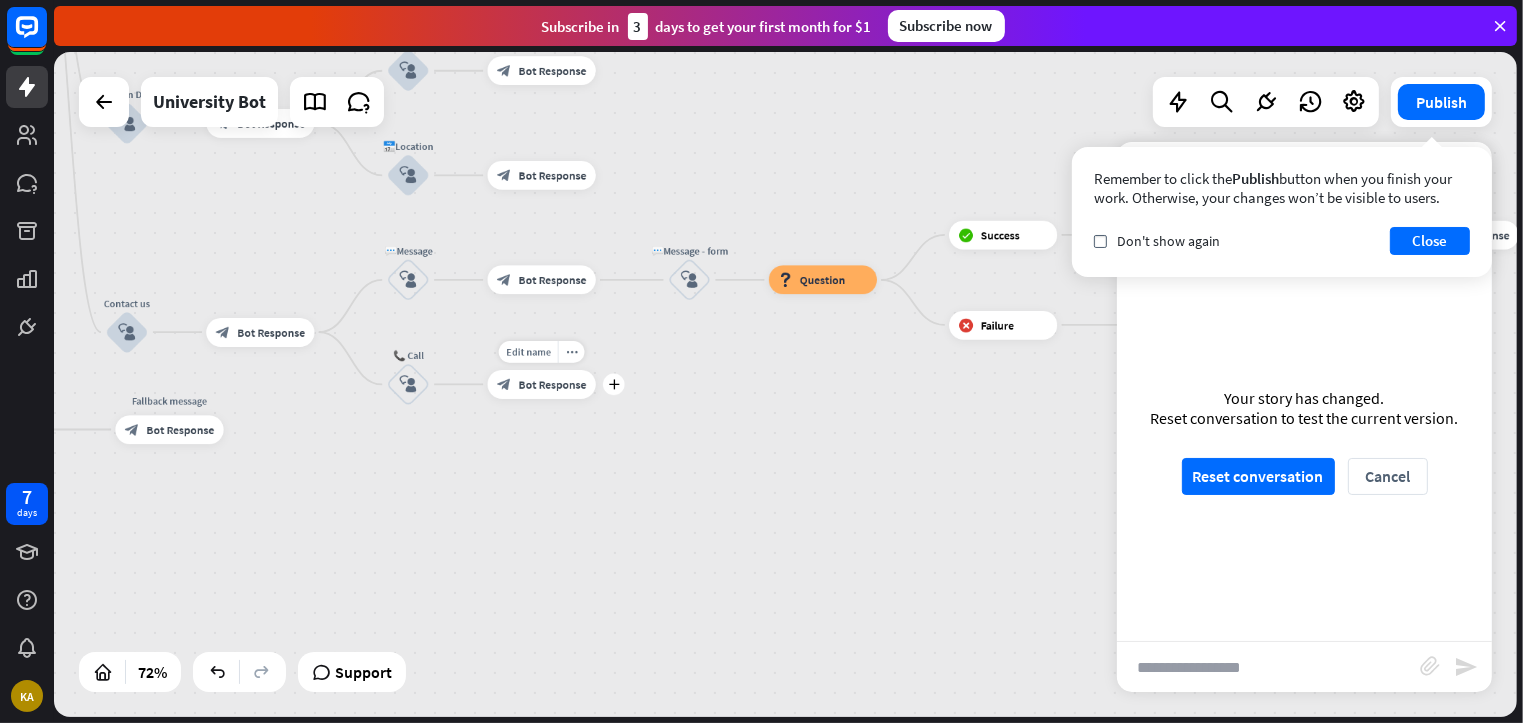click on "block_bot_response   Bot Response" at bounding box center [542, 384] 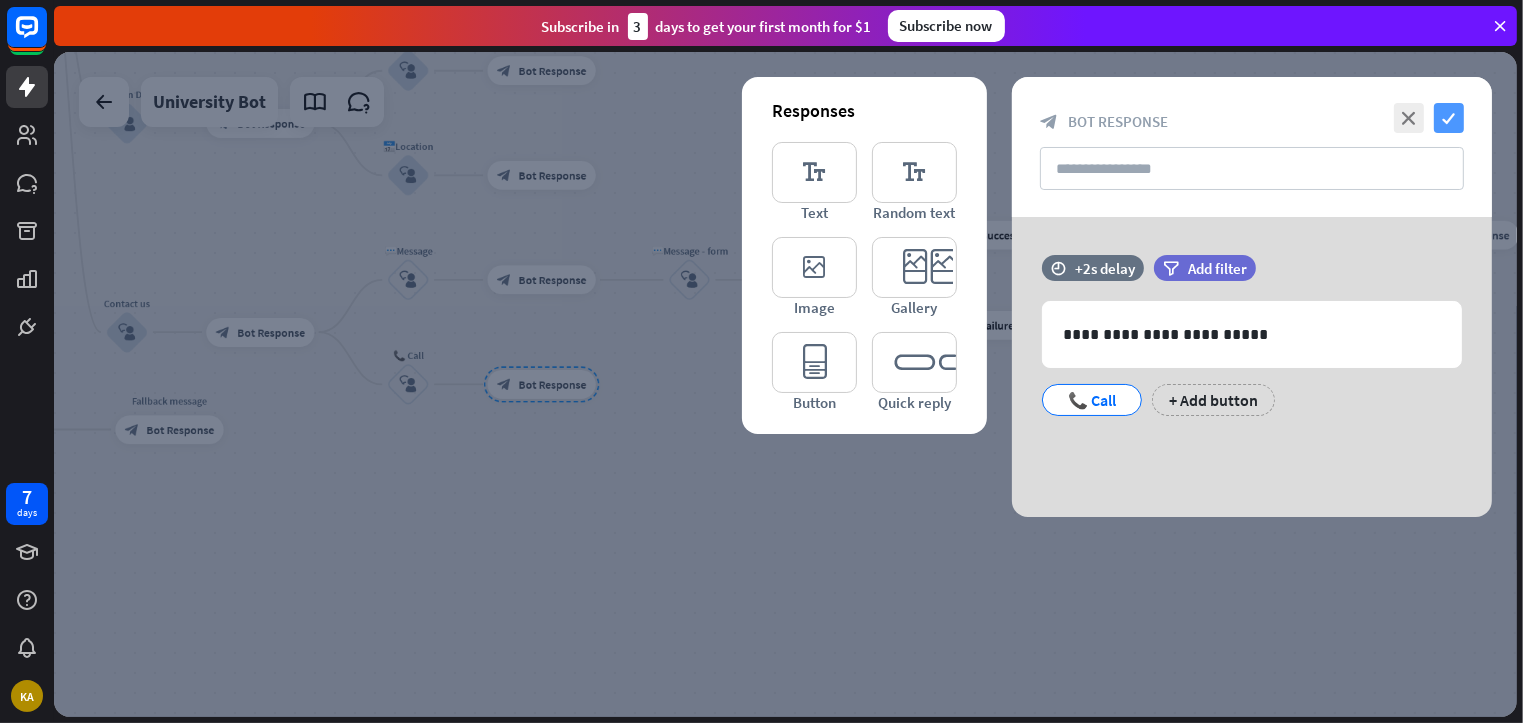 click on "check" at bounding box center (1449, 118) 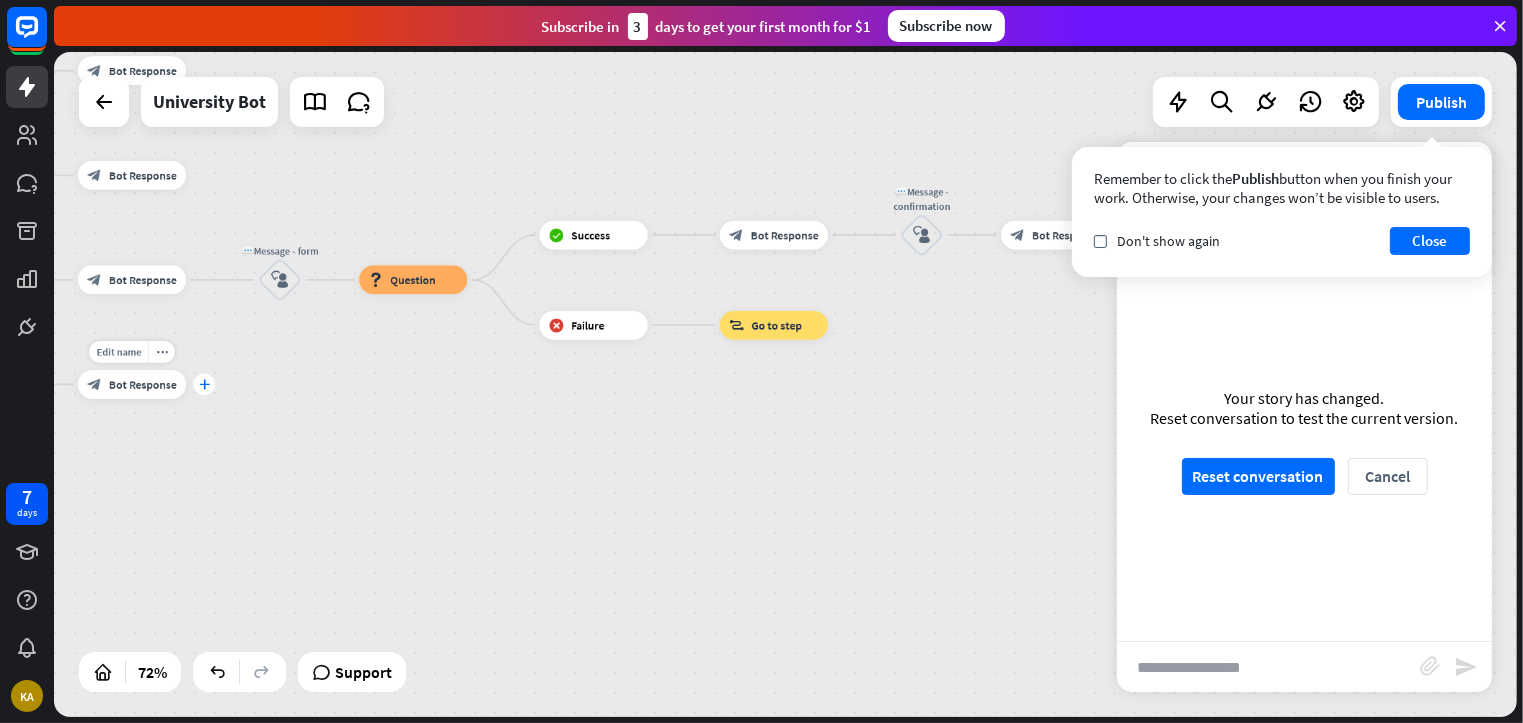 click on "plus" at bounding box center (204, 384) 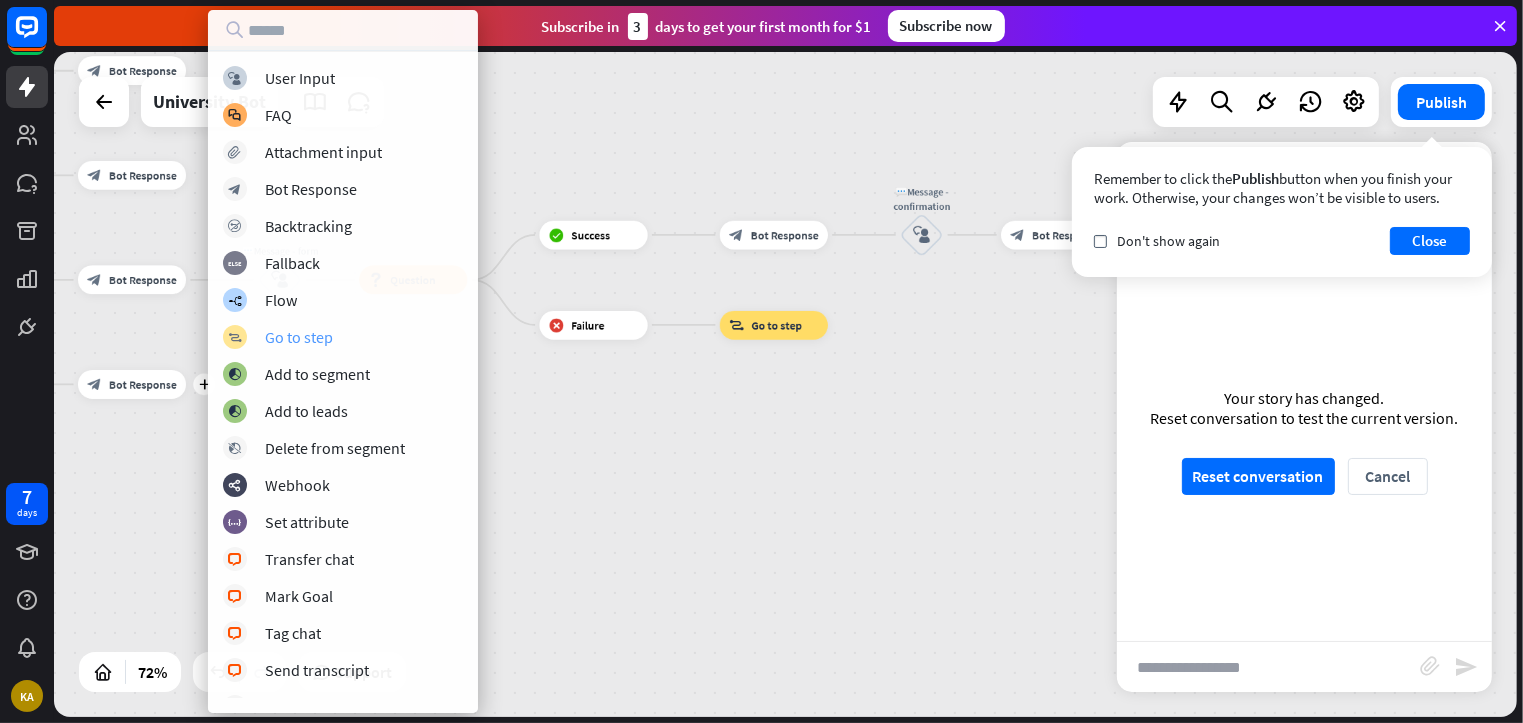 click on "Go to step" at bounding box center [299, 337] 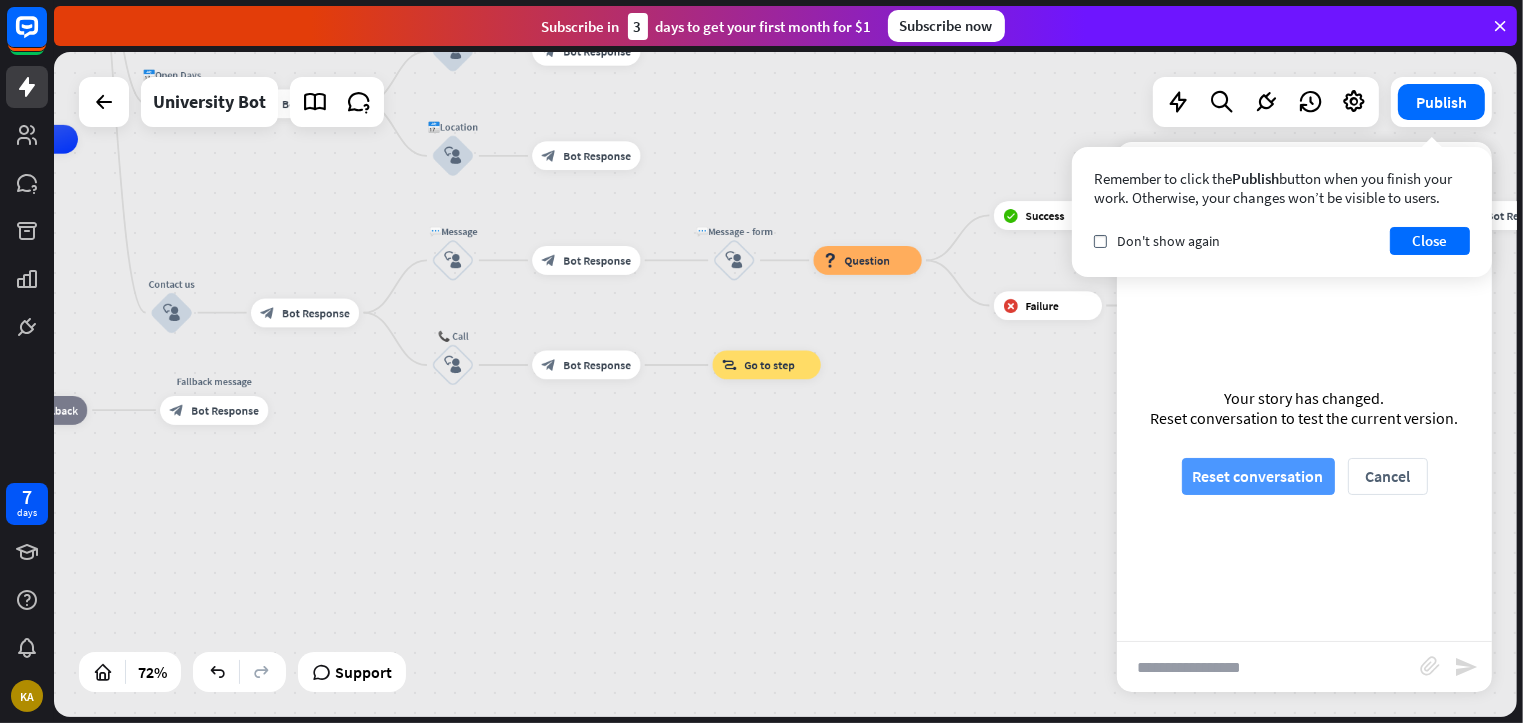 click on "Reset conversation" at bounding box center [1258, 476] 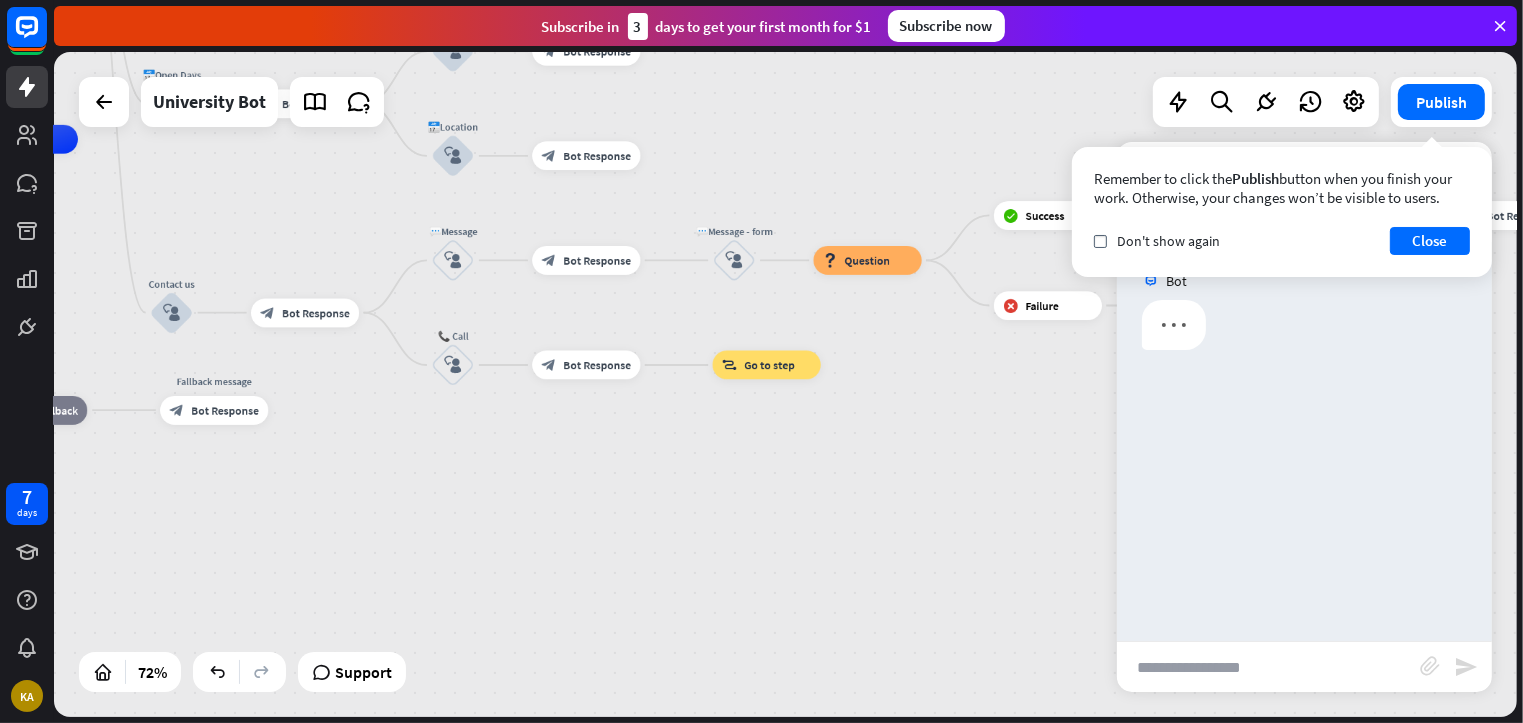 scroll, scrollTop: 0, scrollLeft: 0, axis: both 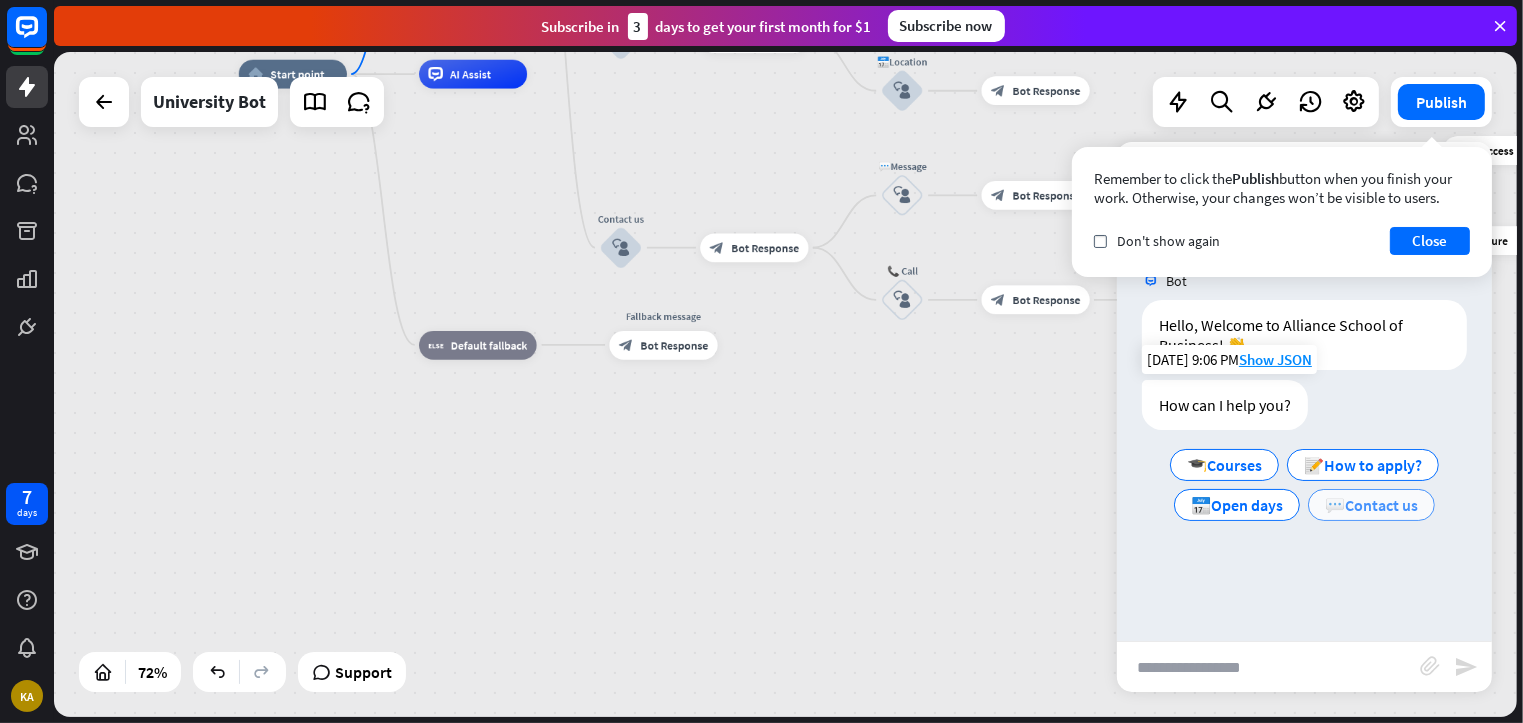 click on "💬Contact us" at bounding box center [1371, 505] 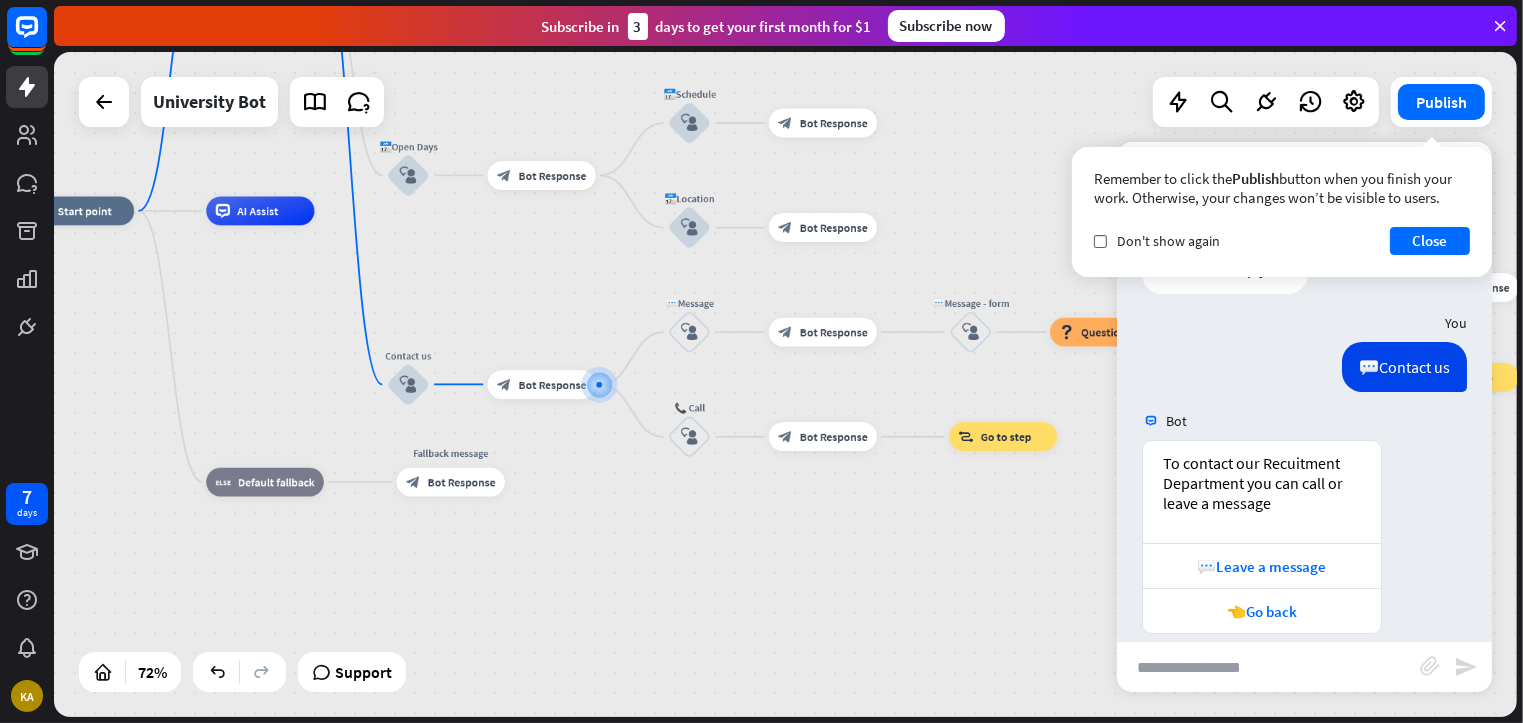 scroll, scrollTop: 158, scrollLeft: 0, axis: vertical 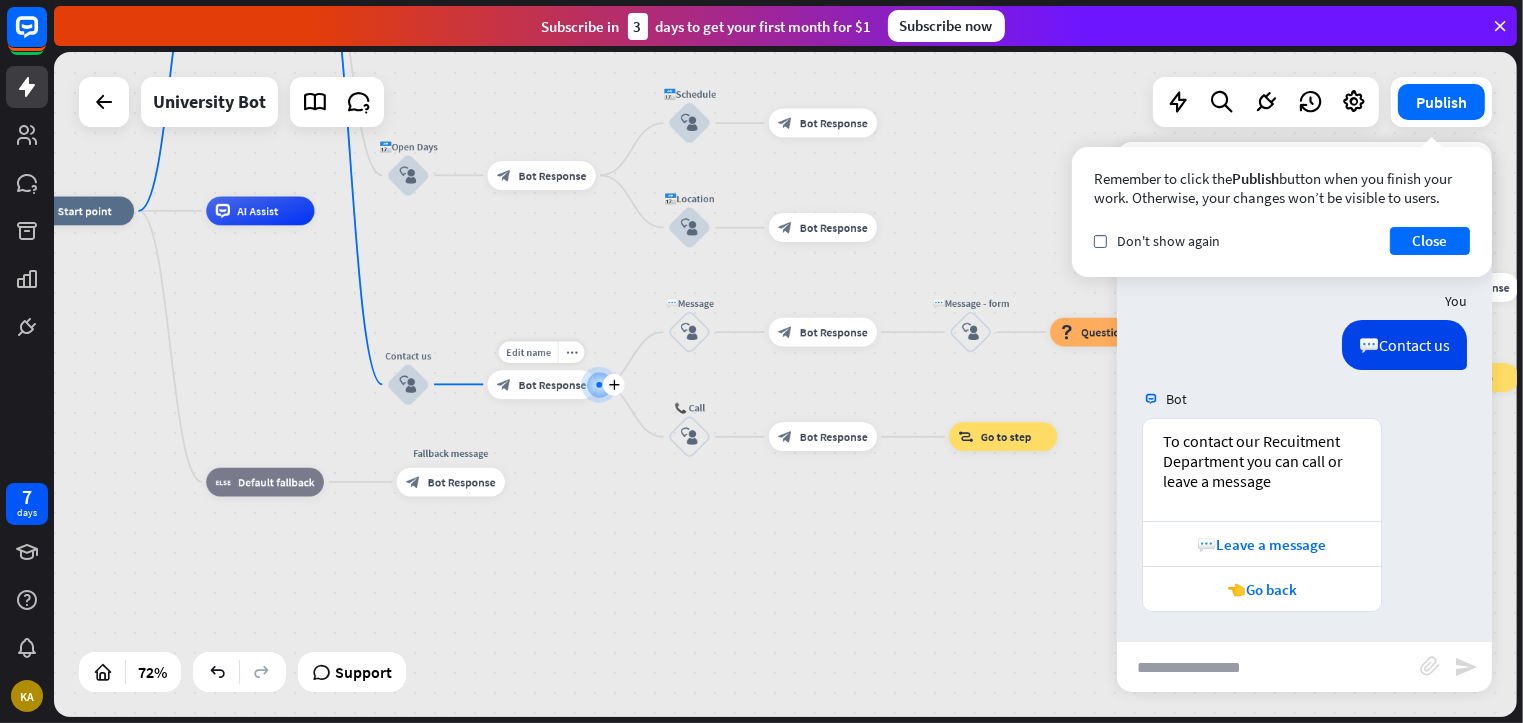 click on "Bot Response" at bounding box center (553, 384) 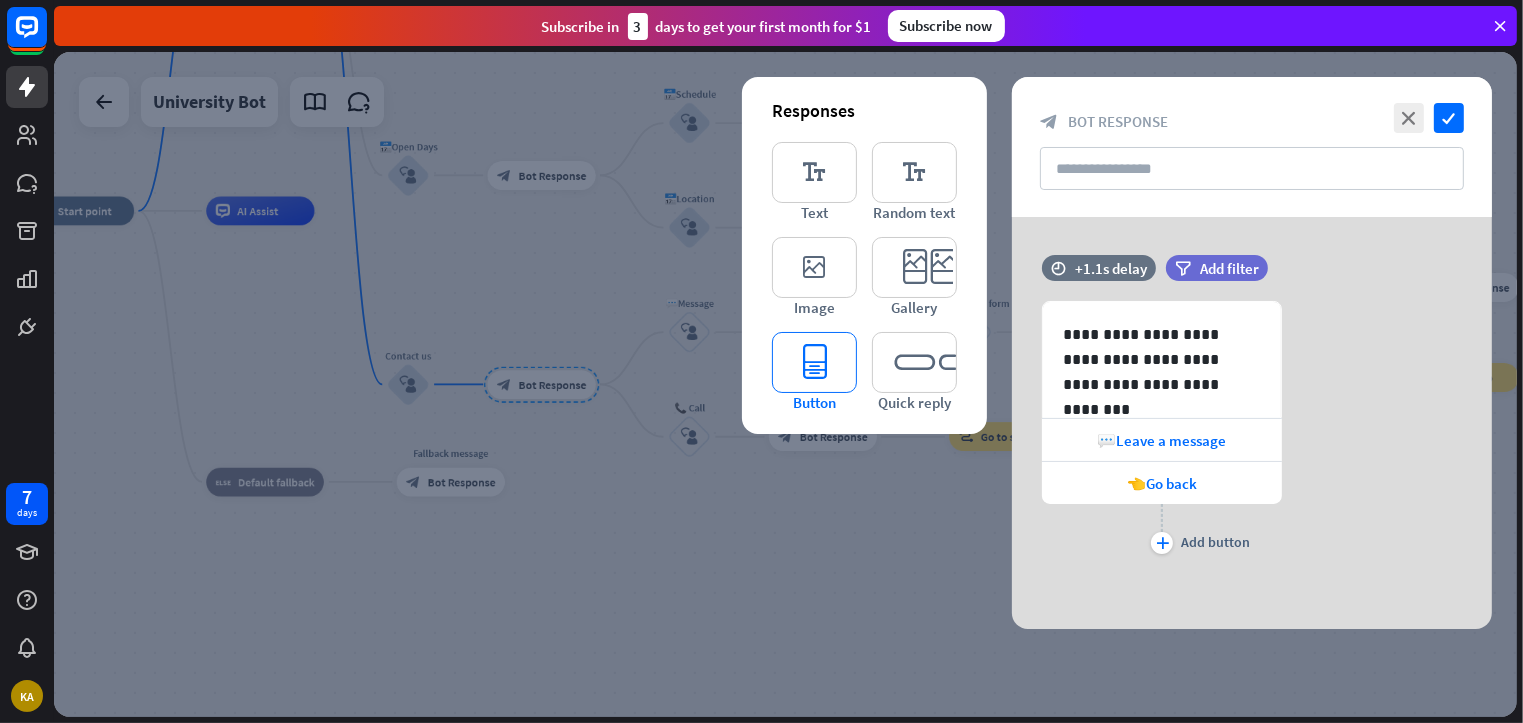 click on "editor_button" at bounding box center (814, 362) 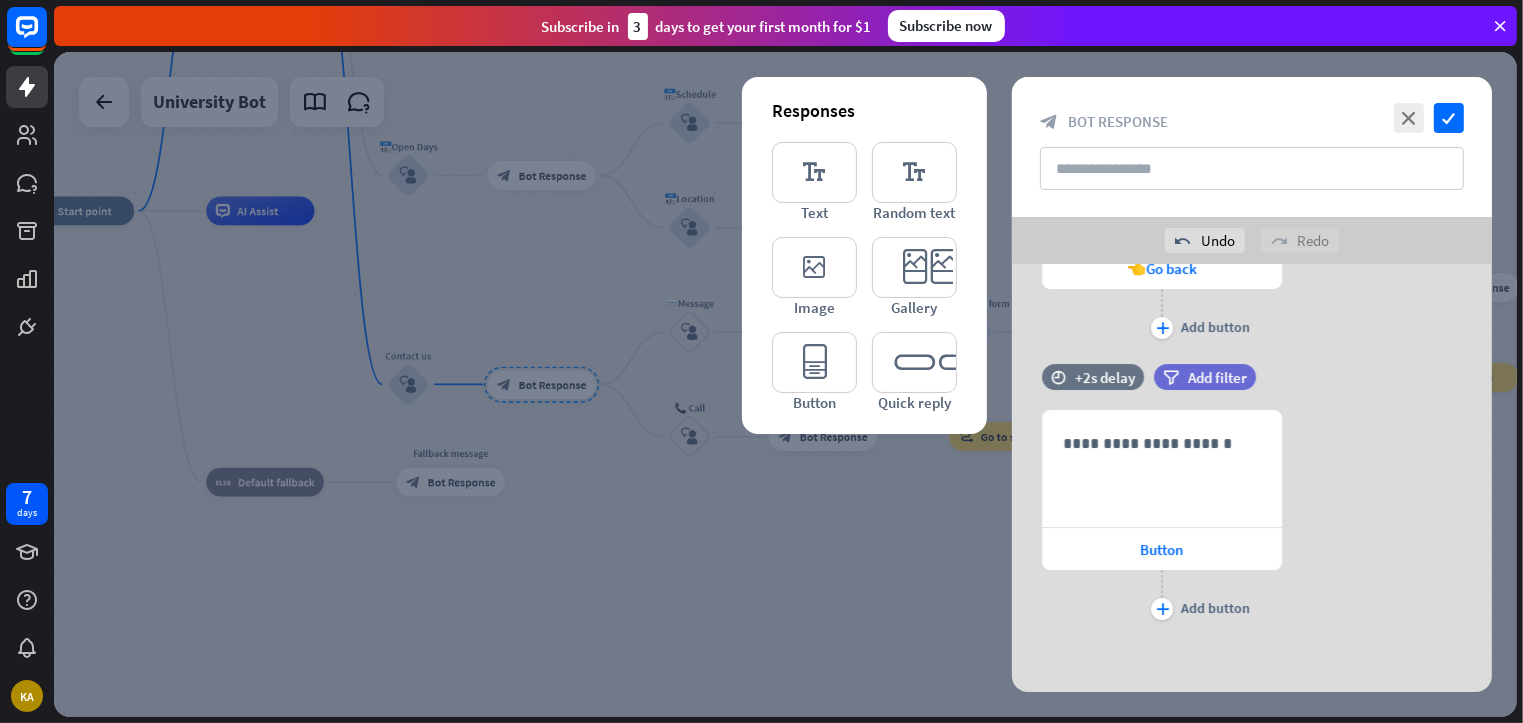 scroll, scrollTop: 264, scrollLeft: 0, axis: vertical 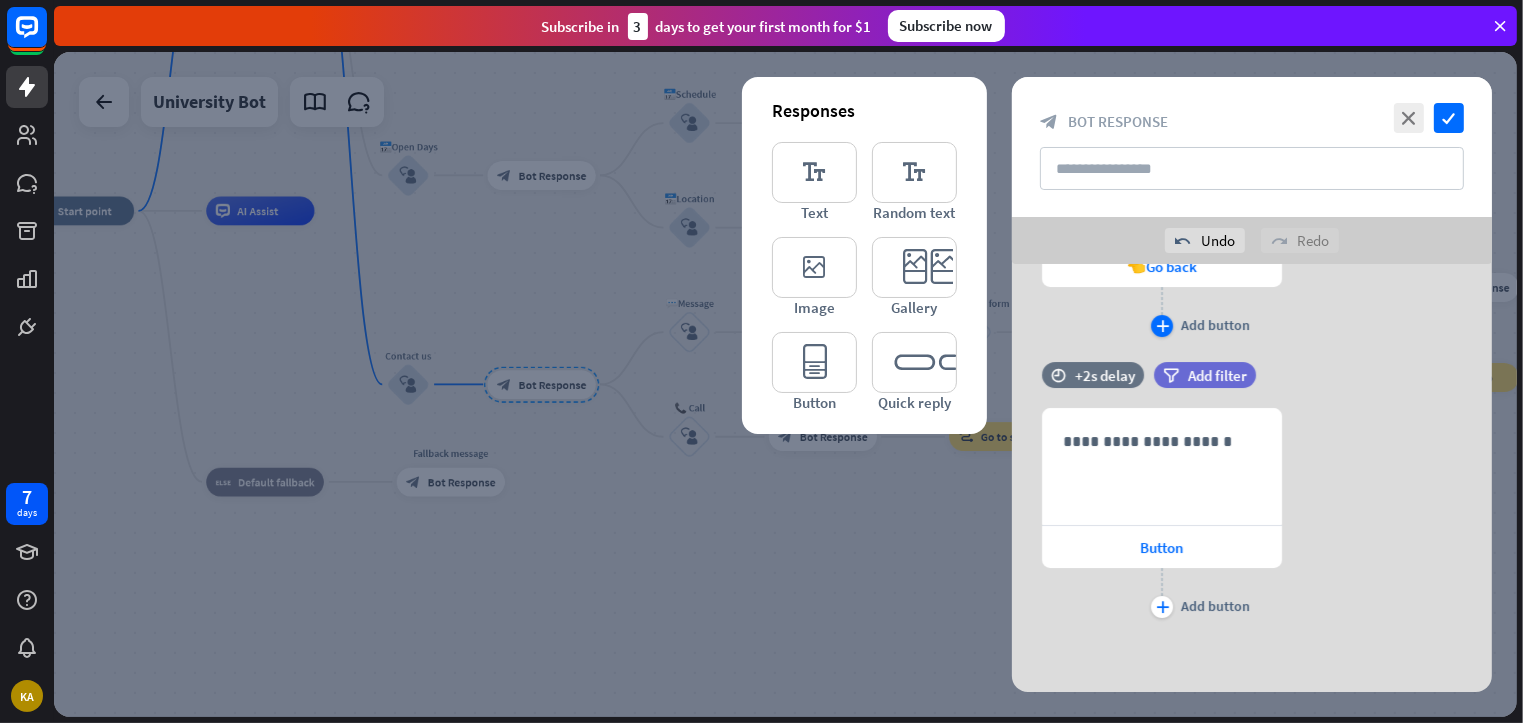 click on "plus" at bounding box center (1162, 326) 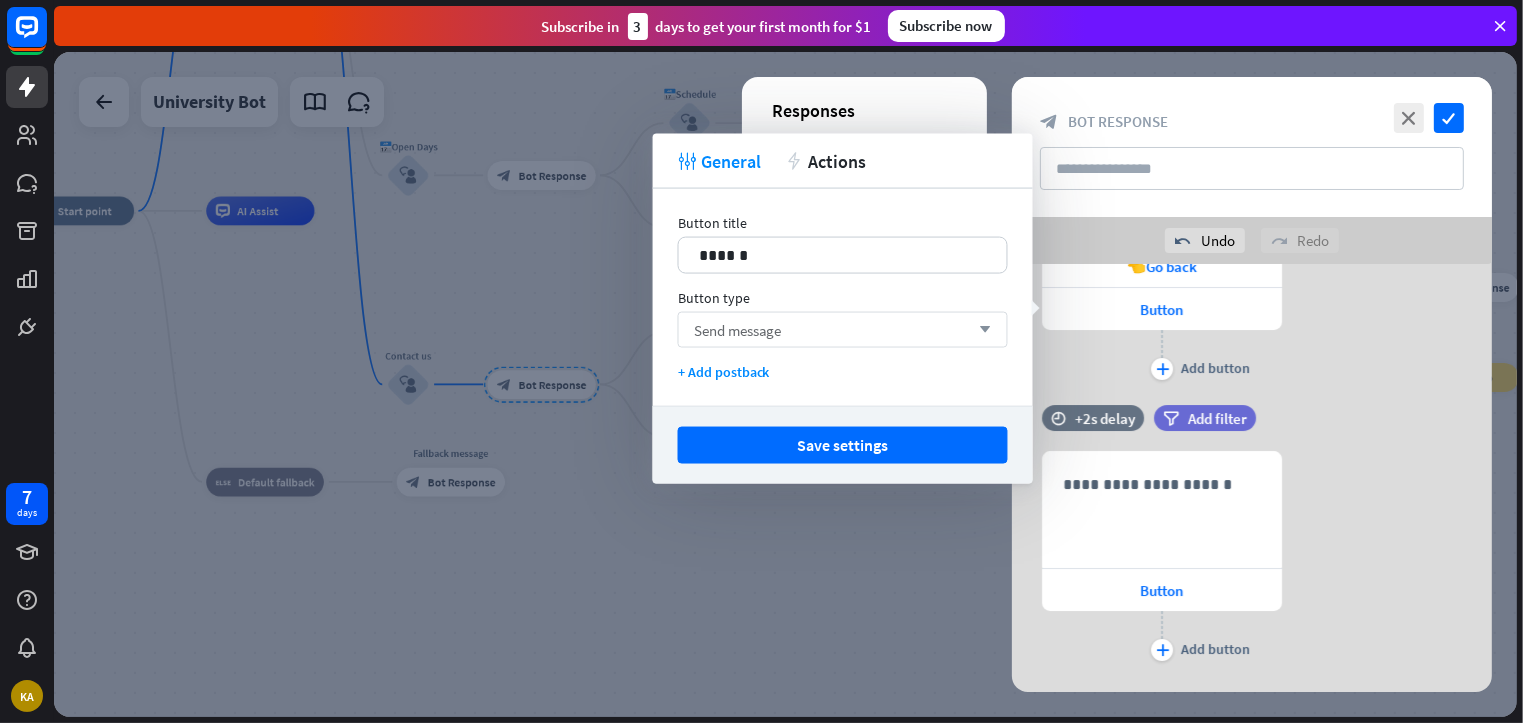 click on "Send message
arrow_down" at bounding box center (843, 330) 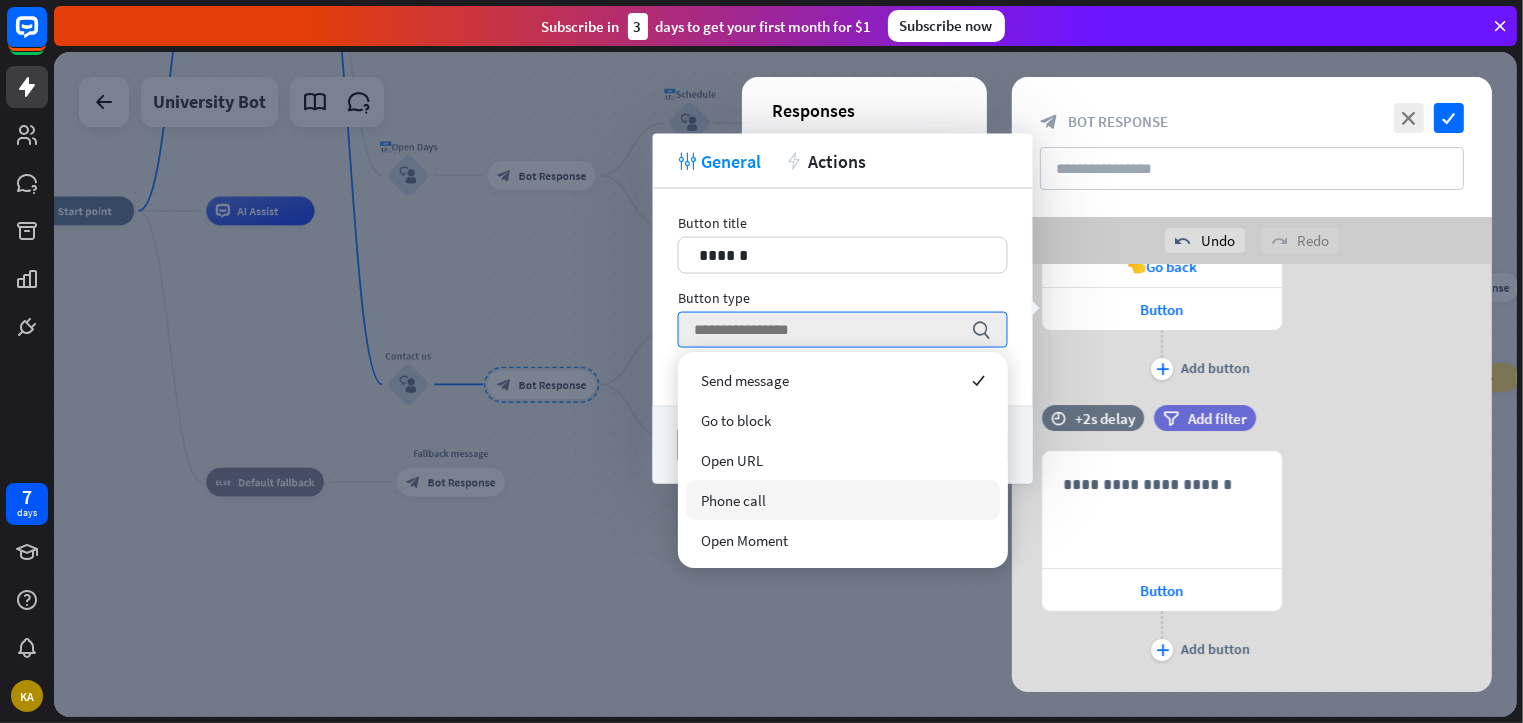 click on "Phone call" at bounding box center [843, 500] 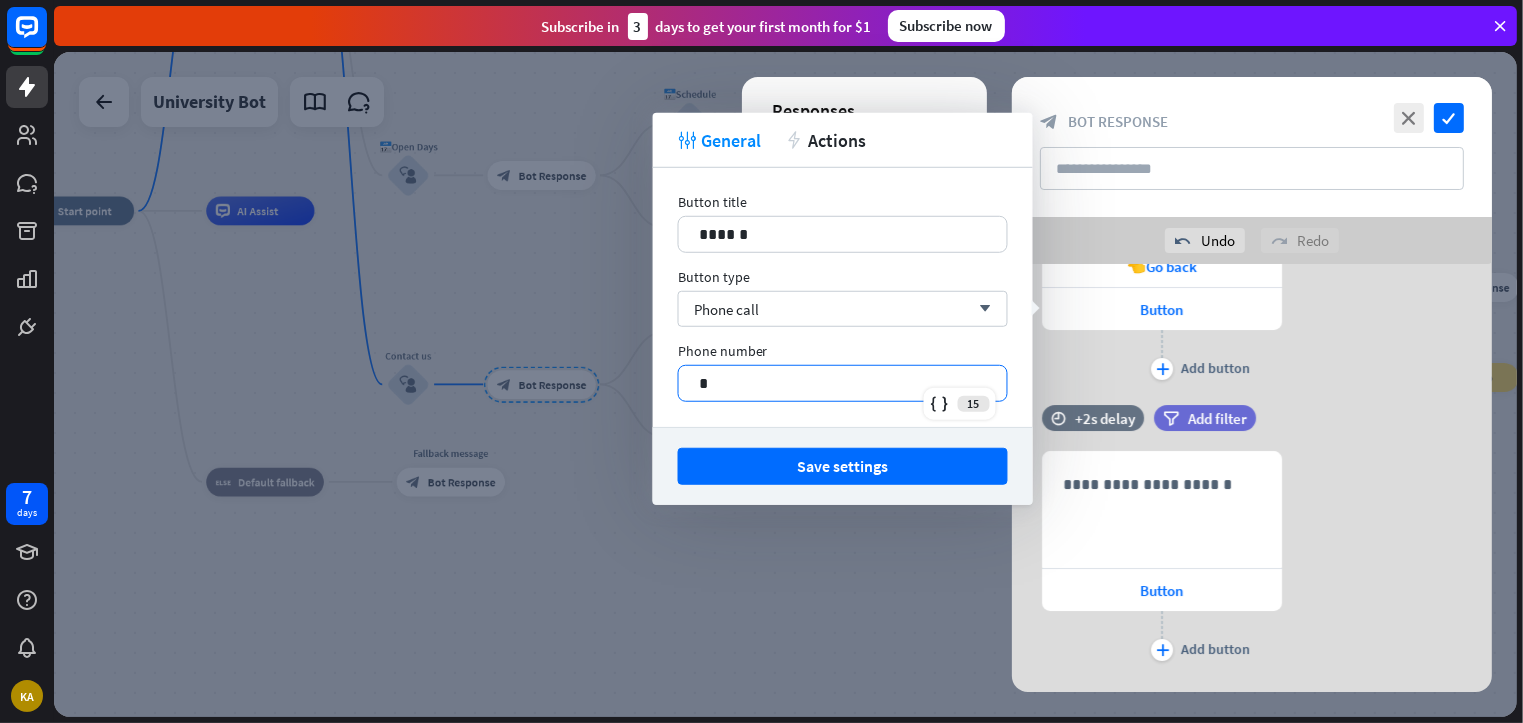 click on "*" at bounding box center [843, 383] 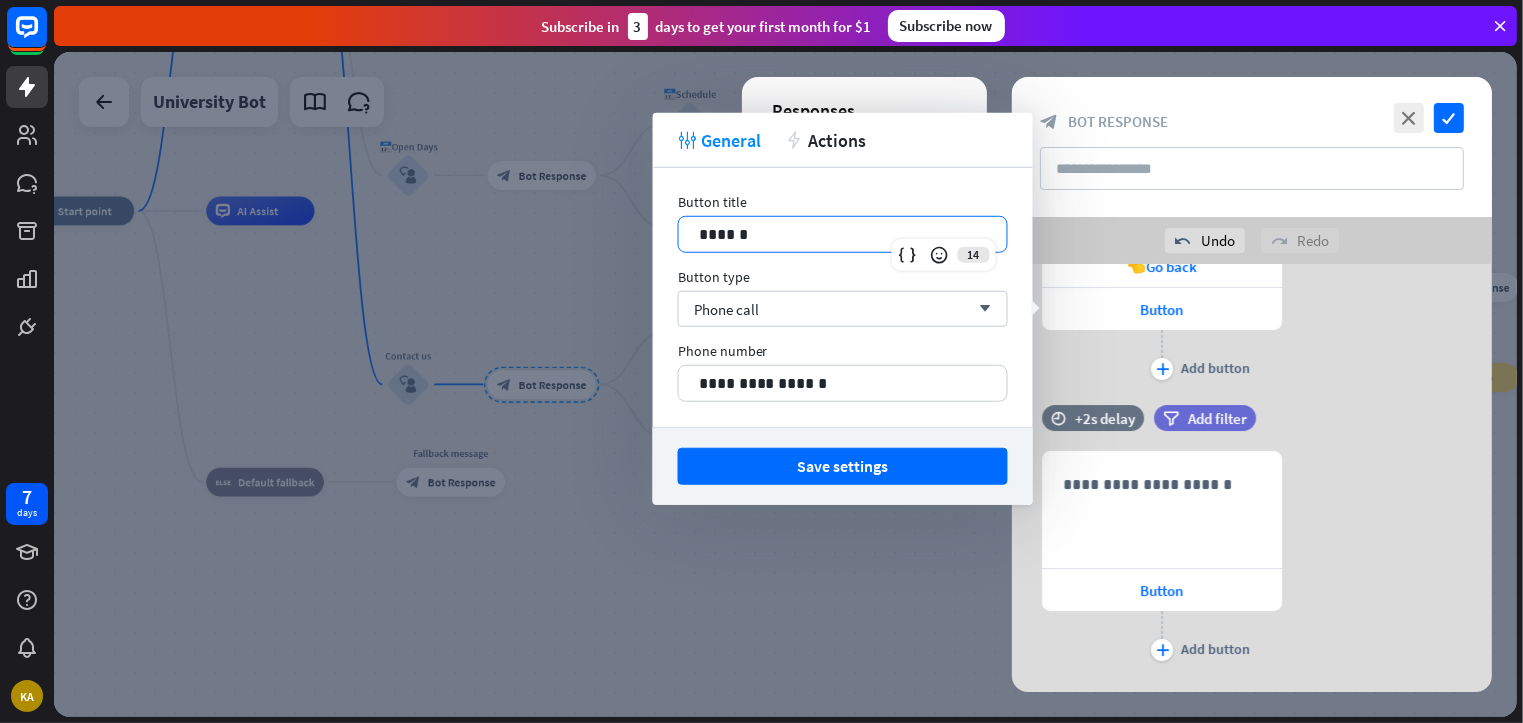 click on "******" at bounding box center [843, 234] 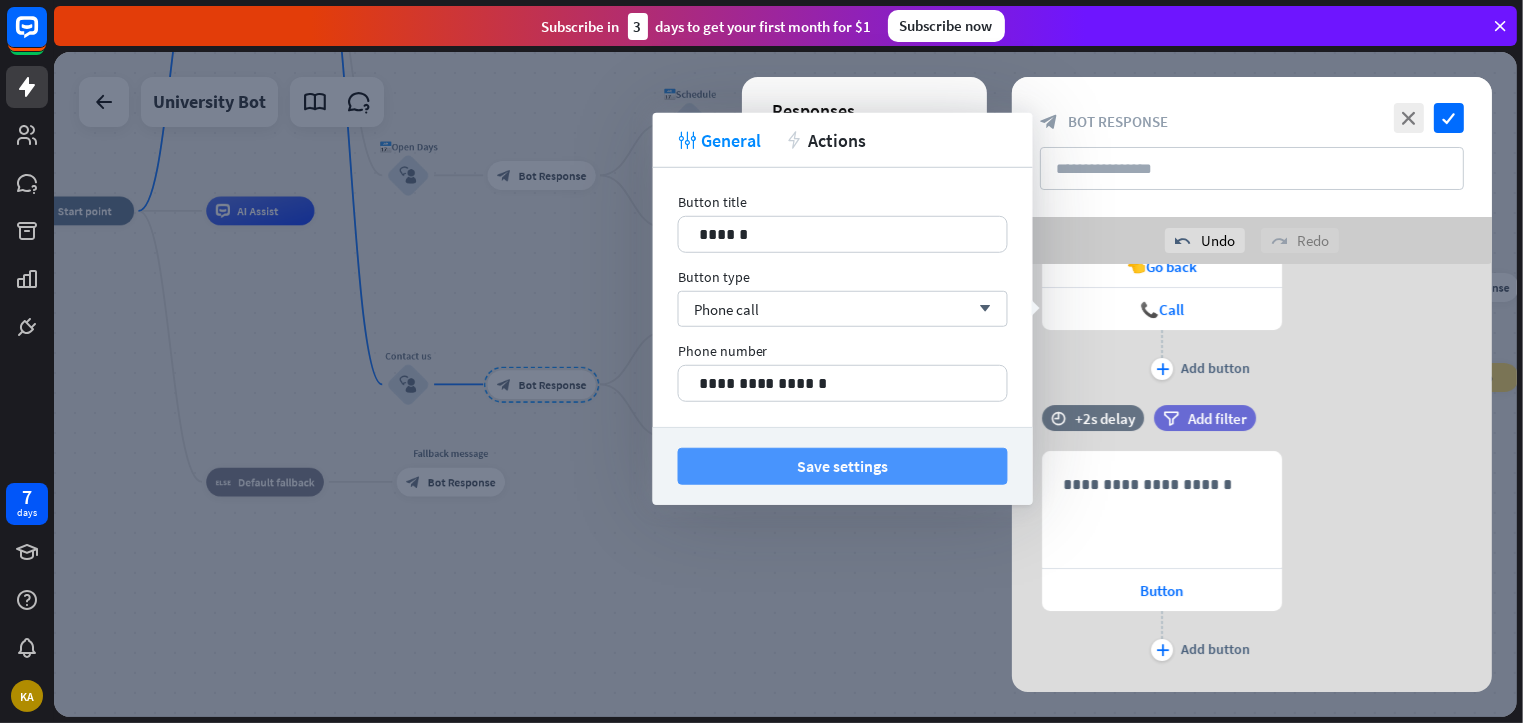 click on "Save settings" at bounding box center [843, 466] 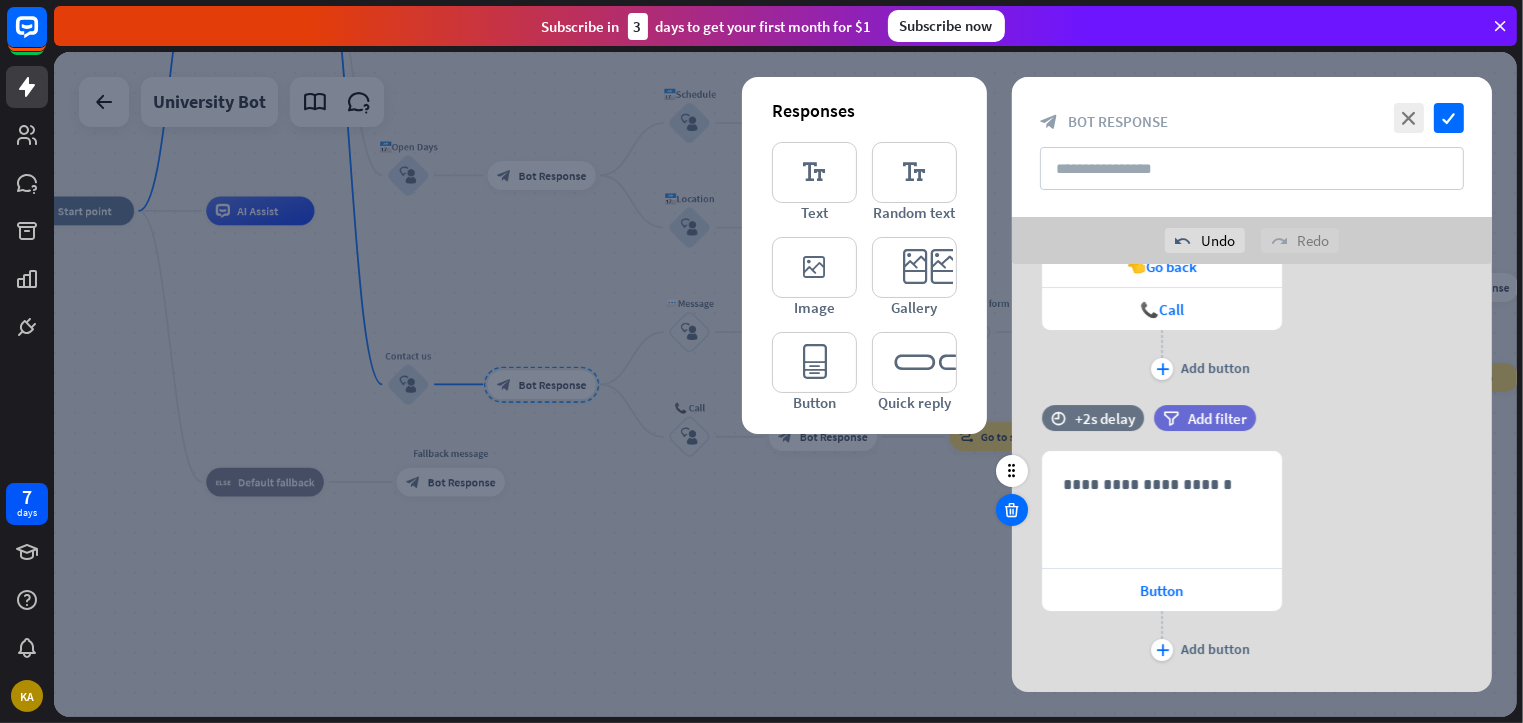click at bounding box center [1012, 510] 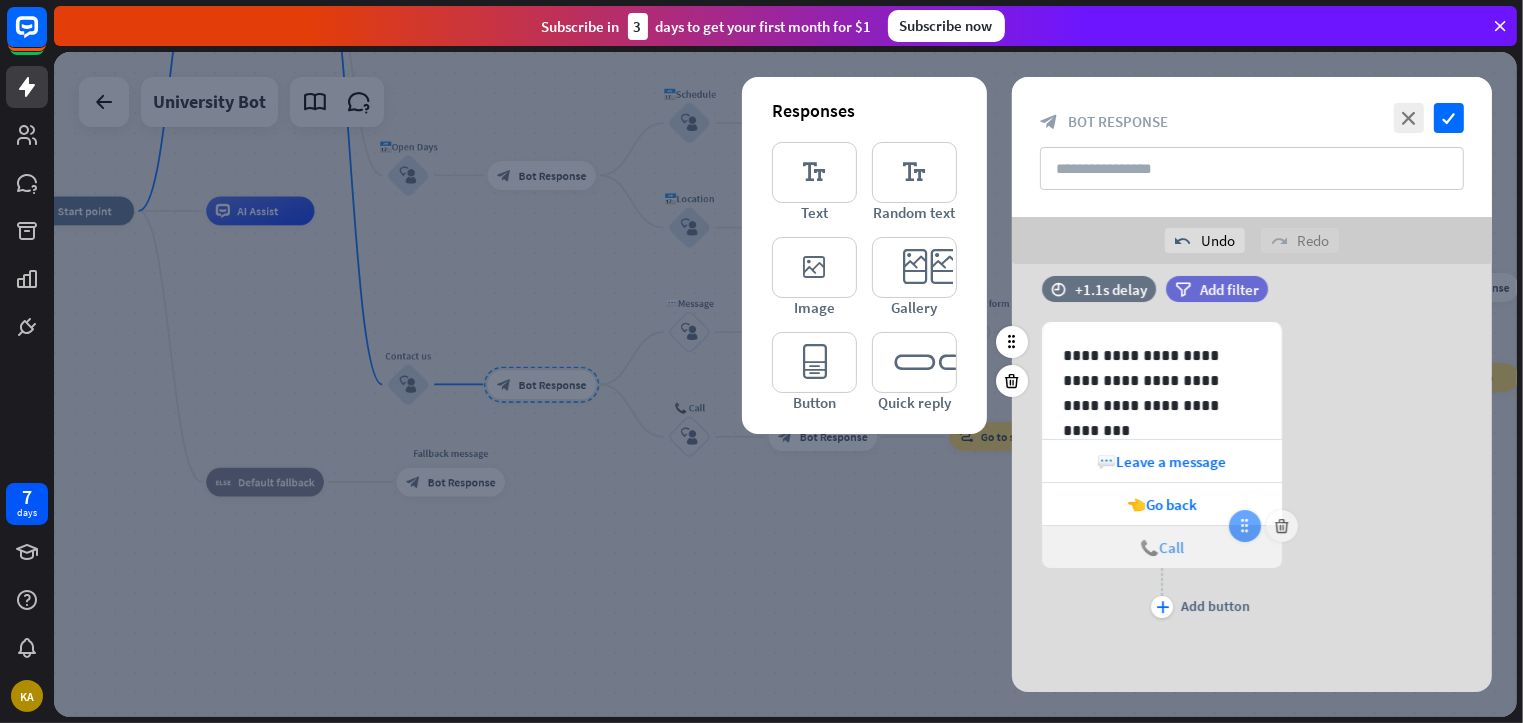 type 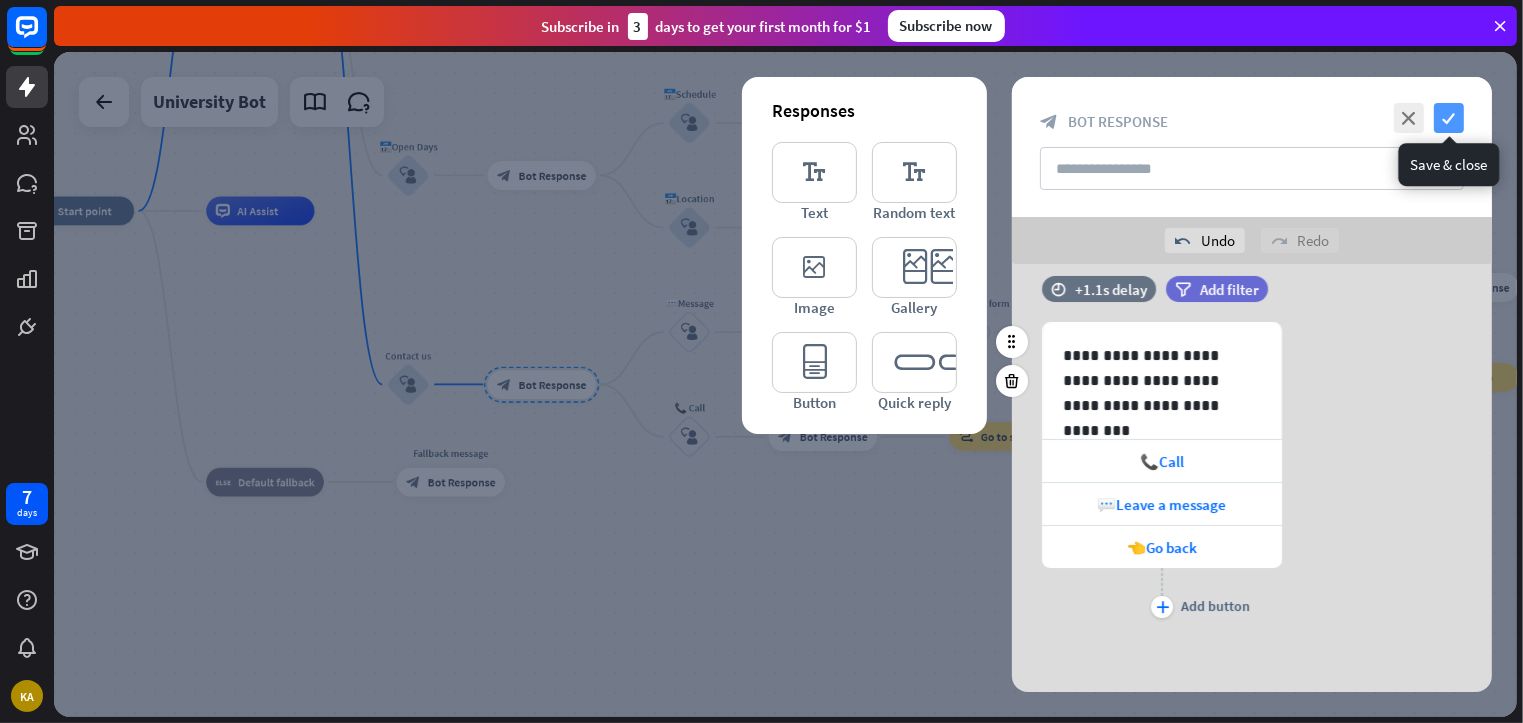 click on "check" at bounding box center [1449, 118] 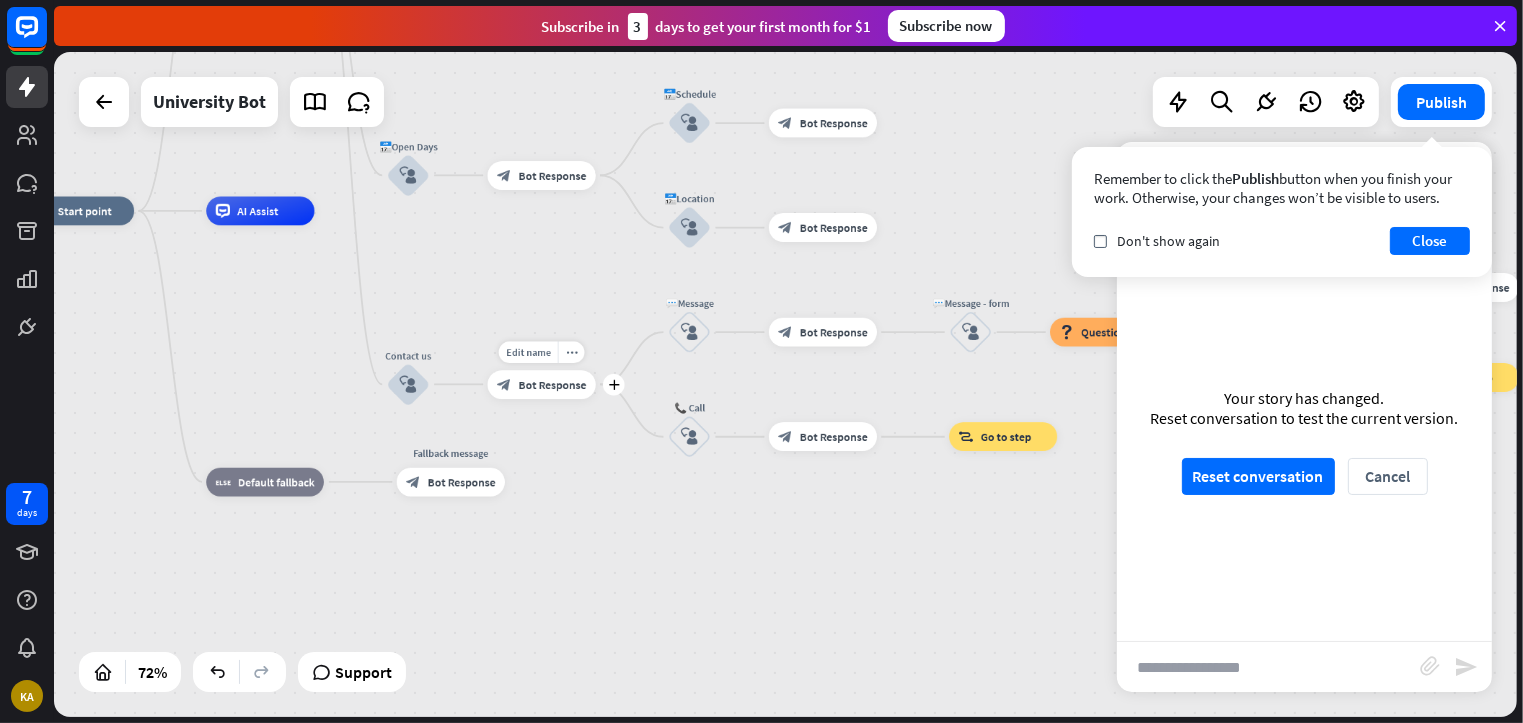 click on "block_bot_response   Bot Response" at bounding box center [542, 384] 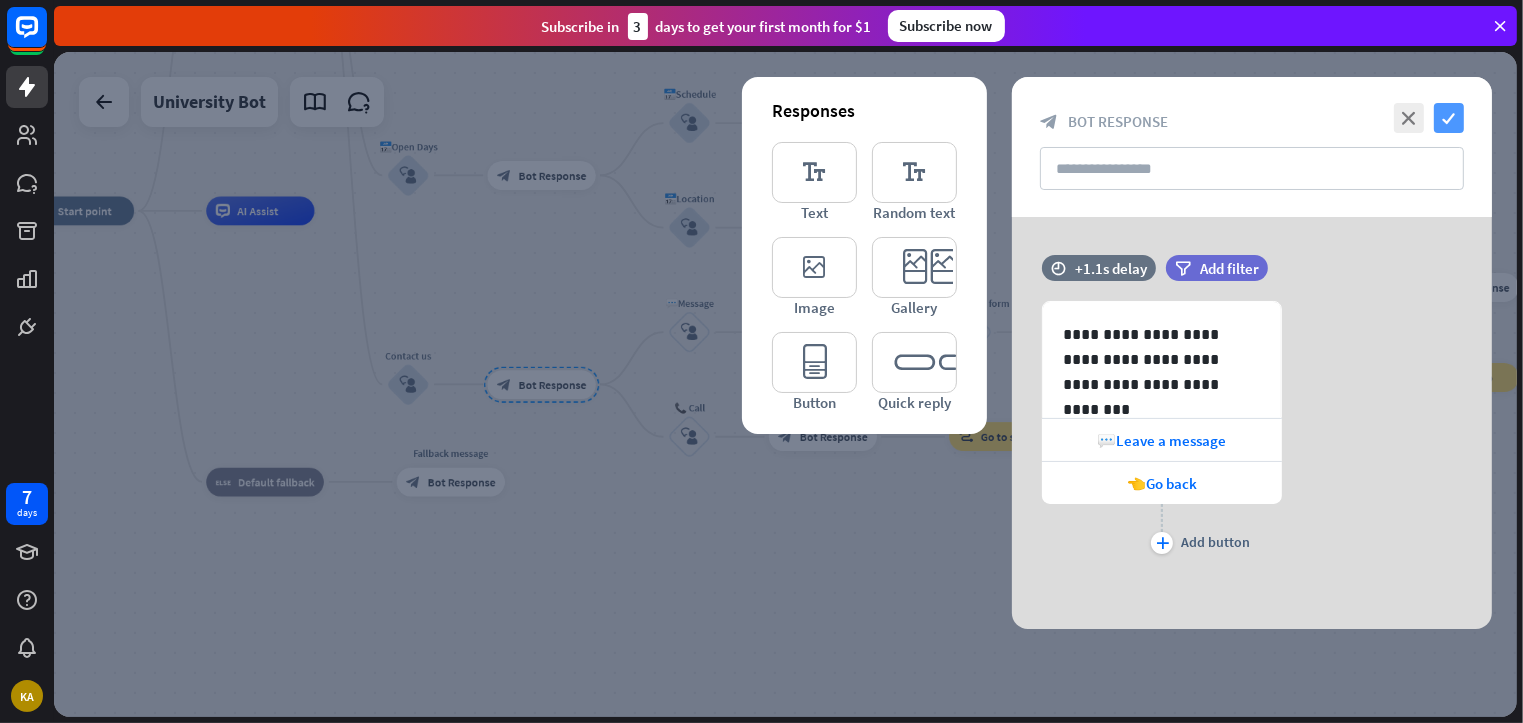 click on "check" at bounding box center [1449, 118] 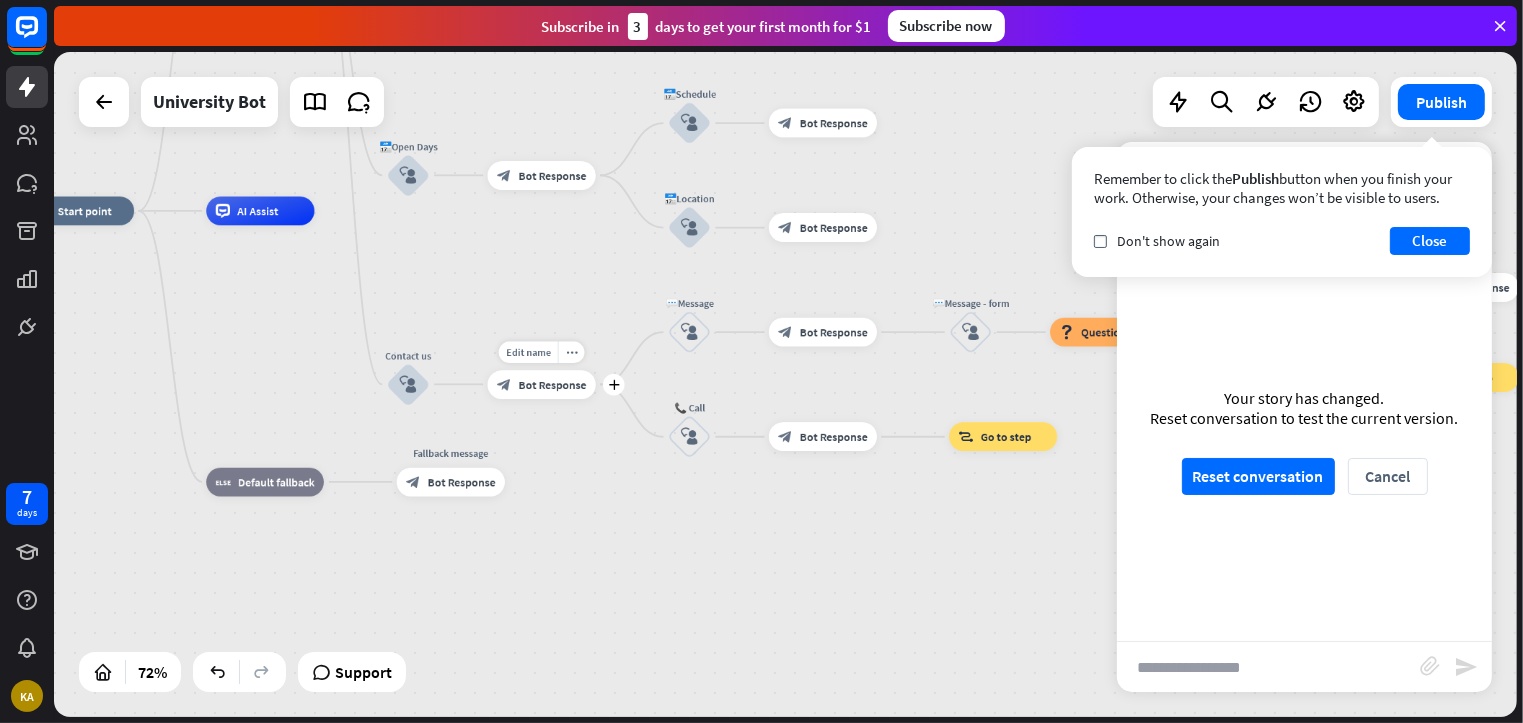 click on "Edit name   more_horiz         plus     block_bot_response   Bot Response" at bounding box center (542, 384) 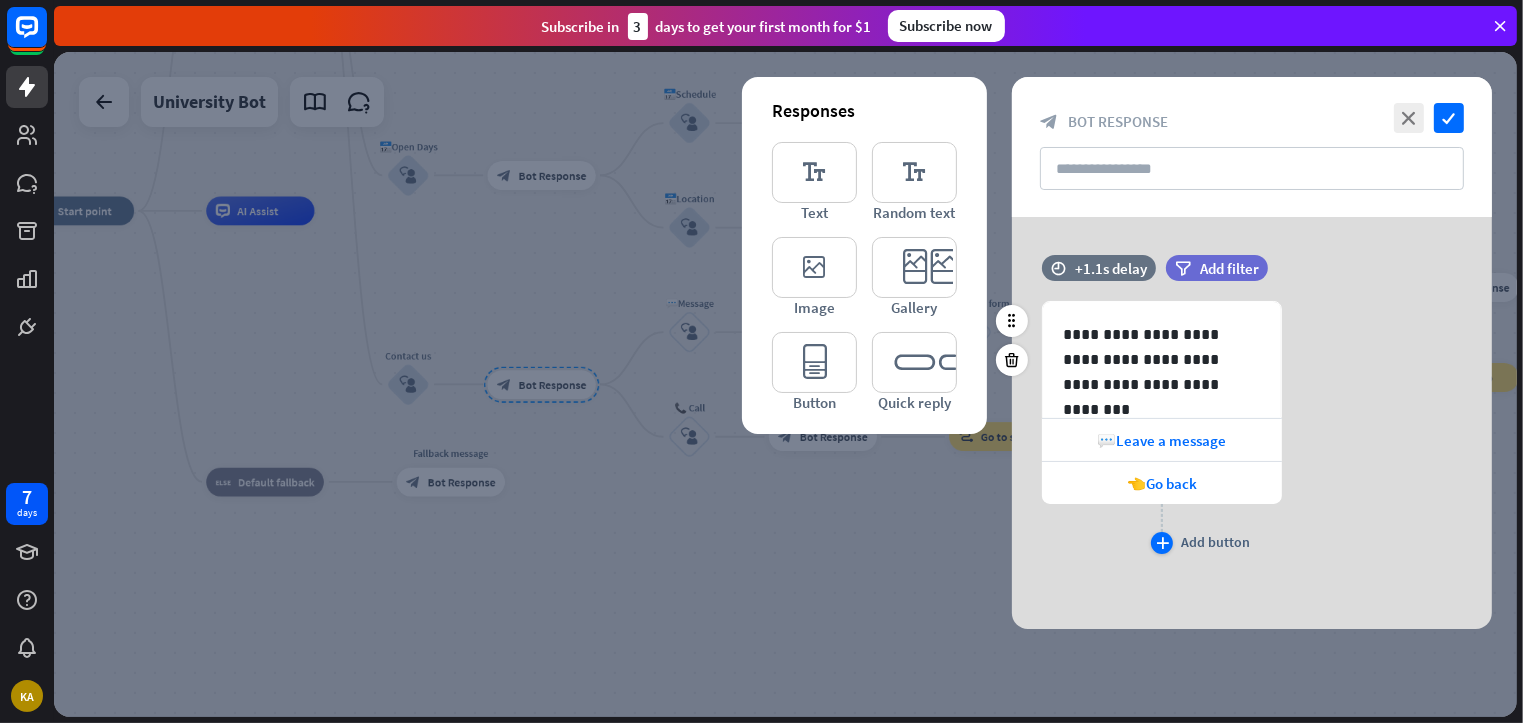 click on "plus" at bounding box center (1162, 543) 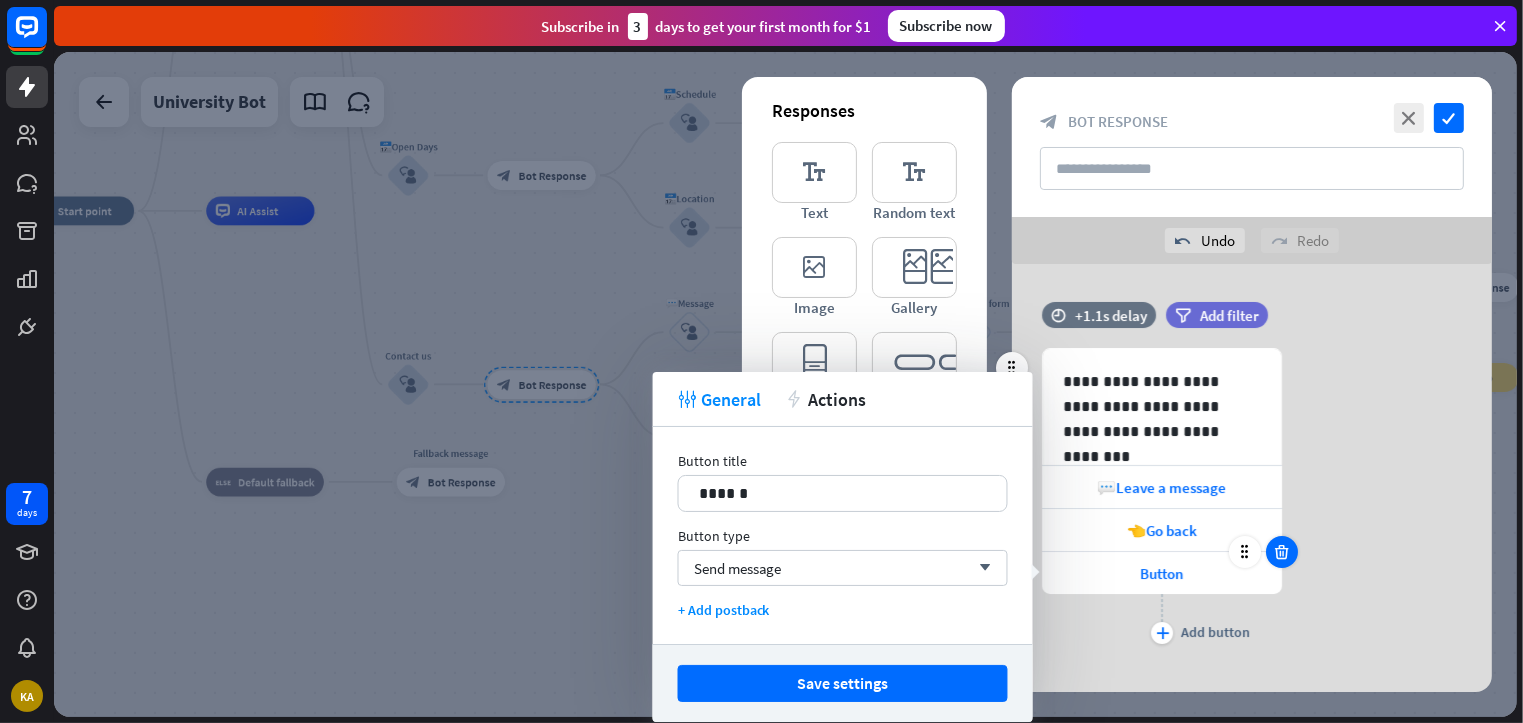 click at bounding box center [1282, 552] 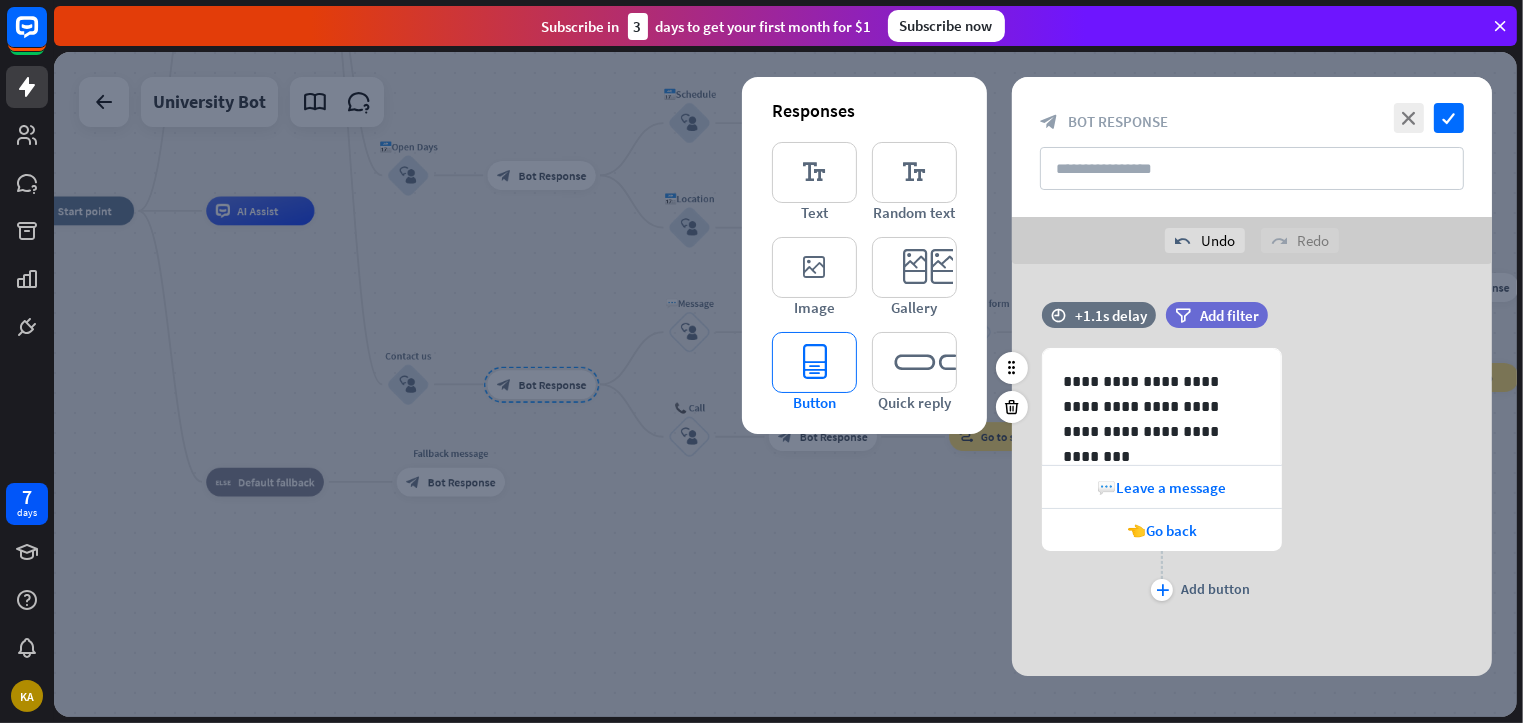 click on "editor_button" at bounding box center [814, 362] 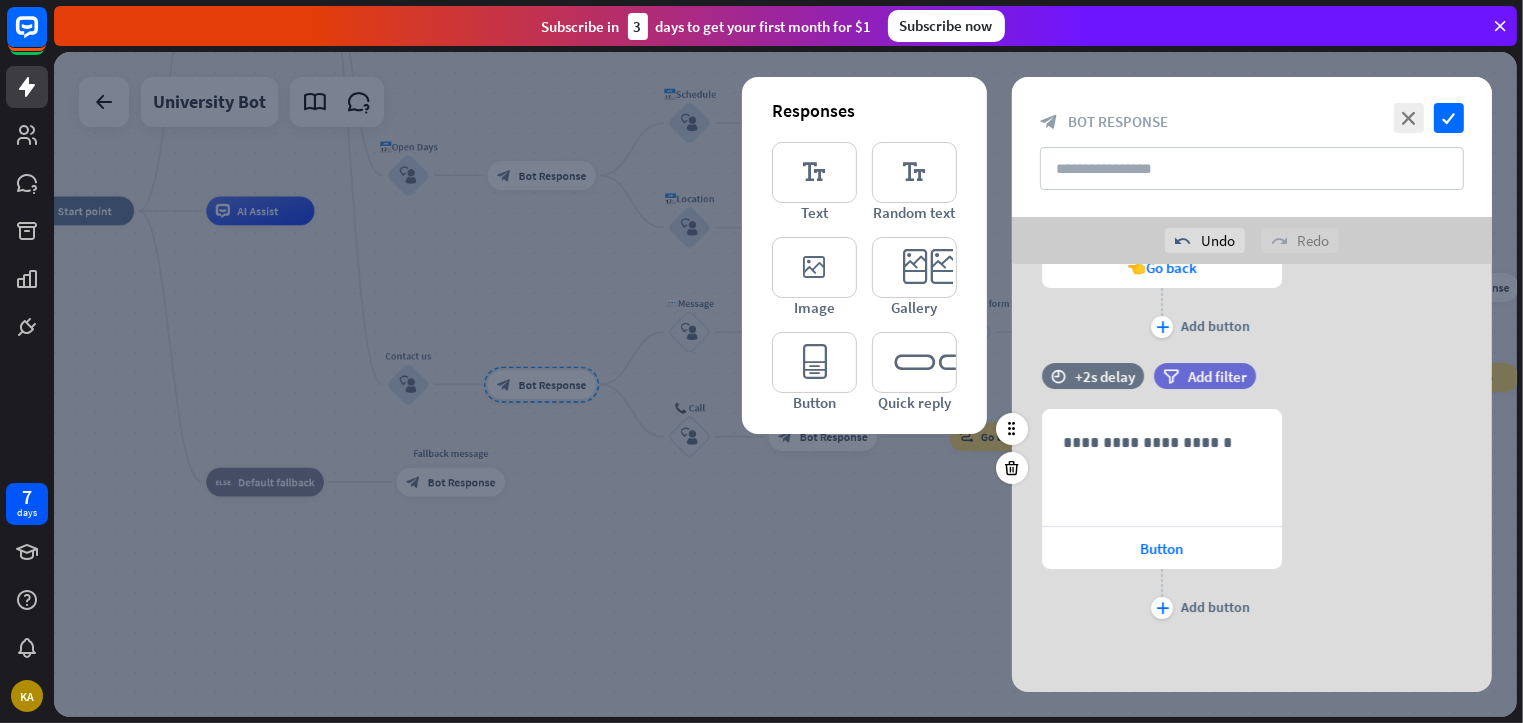 scroll, scrollTop: 264, scrollLeft: 0, axis: vertical 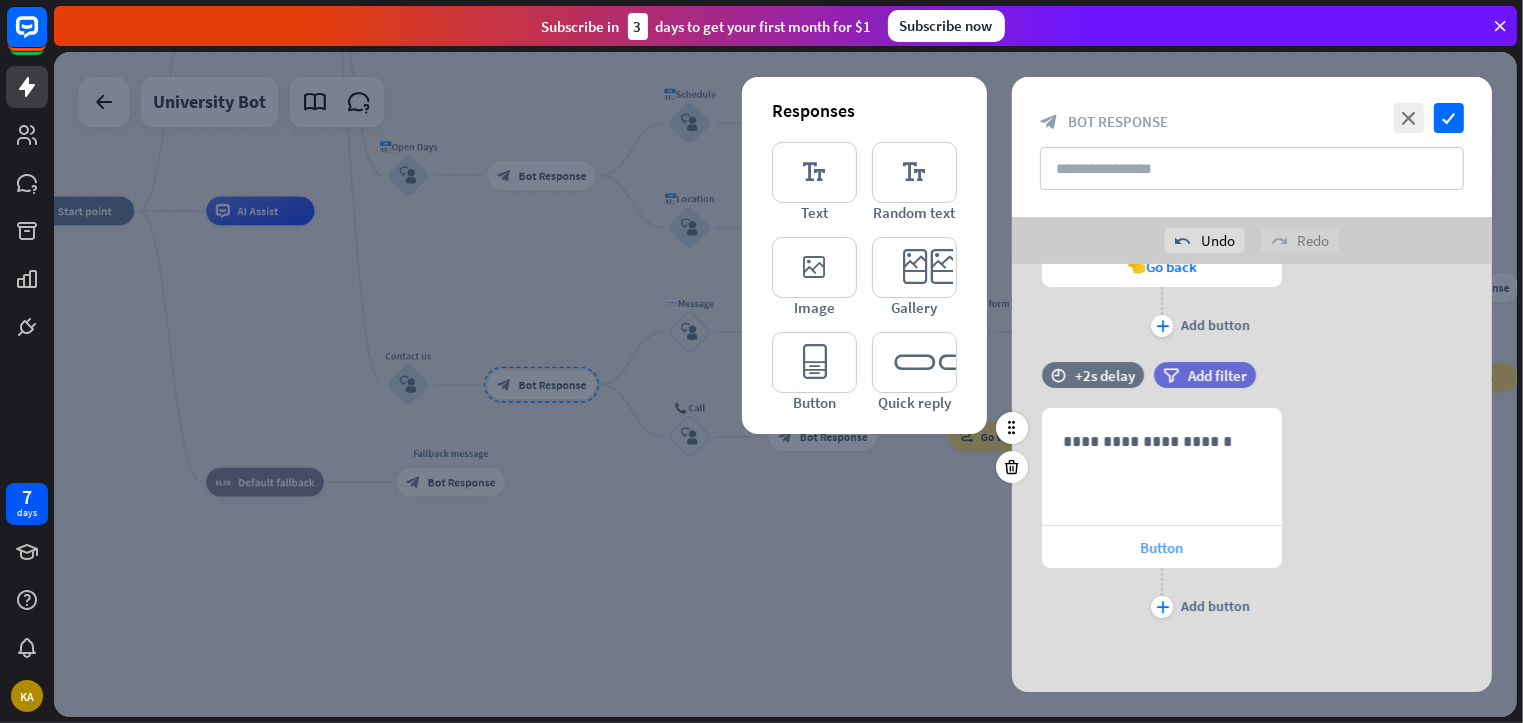 click on "Button" at bounding box center (1162, 547) 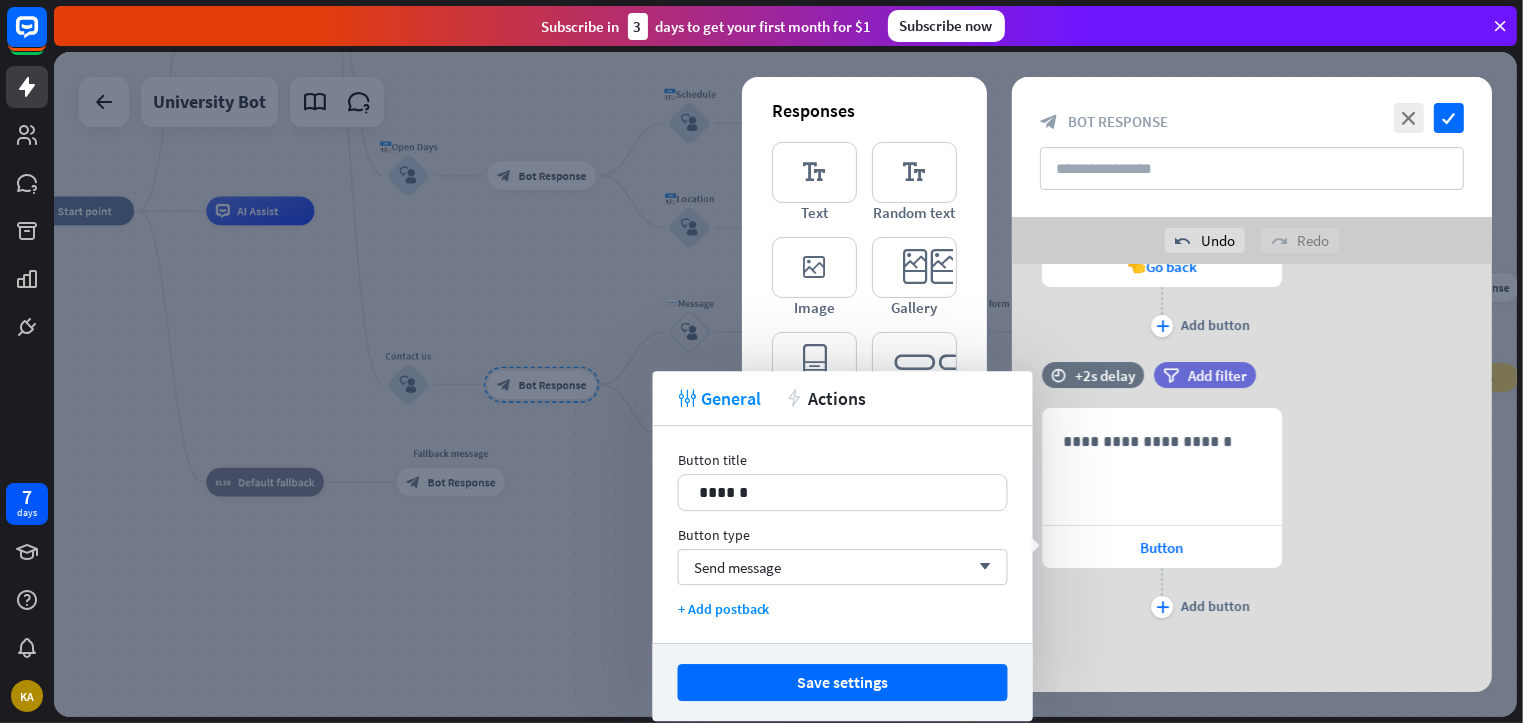 click on "Button title             14   ******" at bounding box center [843, 481] 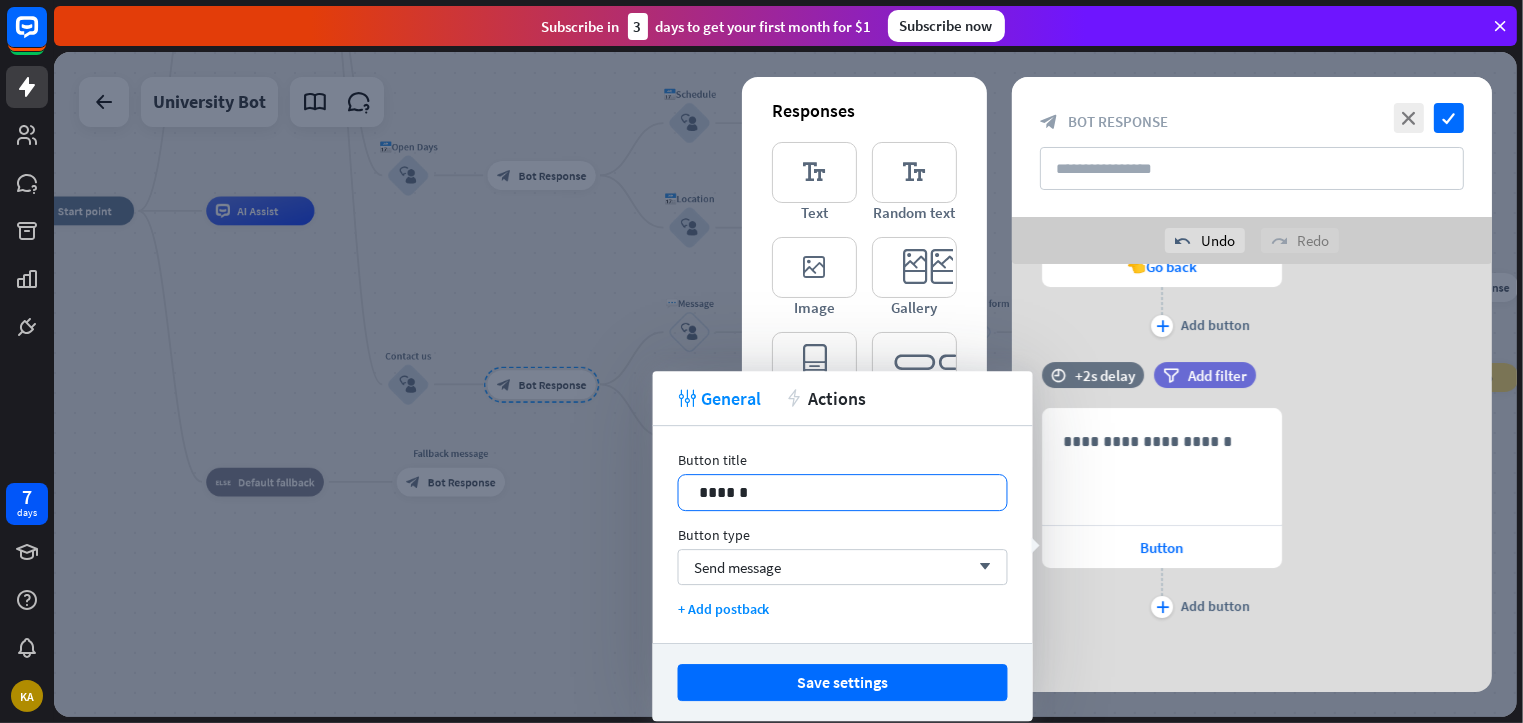 click on "******" at bounding box center [843, 492] 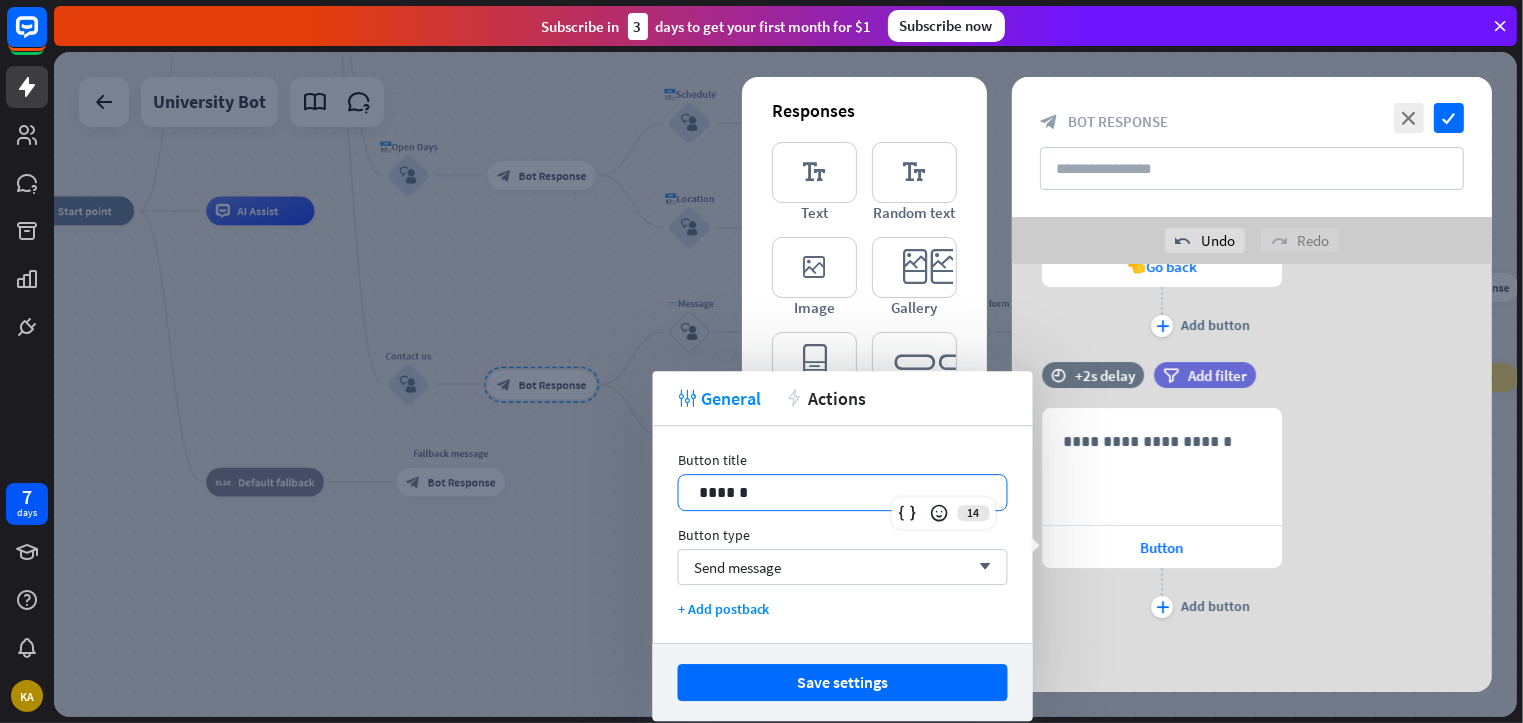type 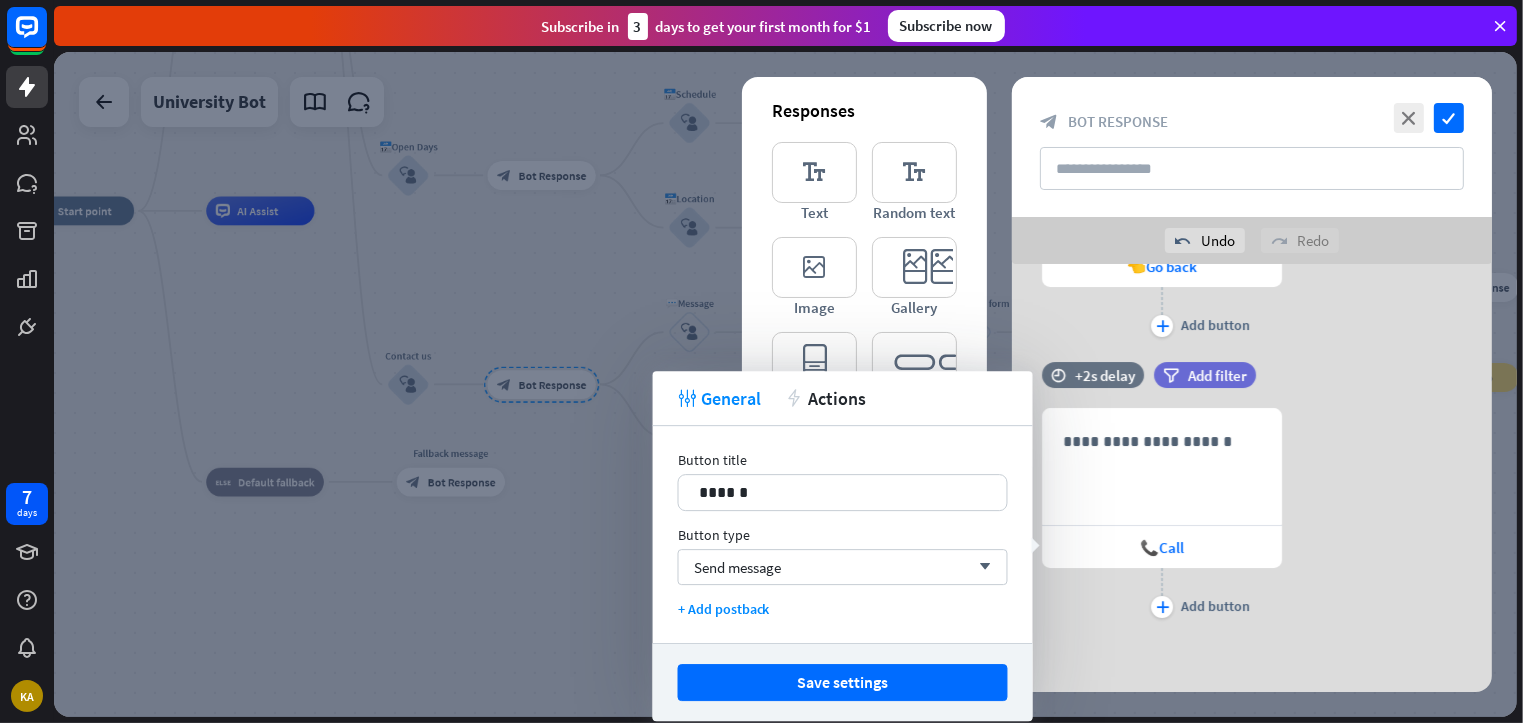 click on "**********" at bounding box center [1252, 515] 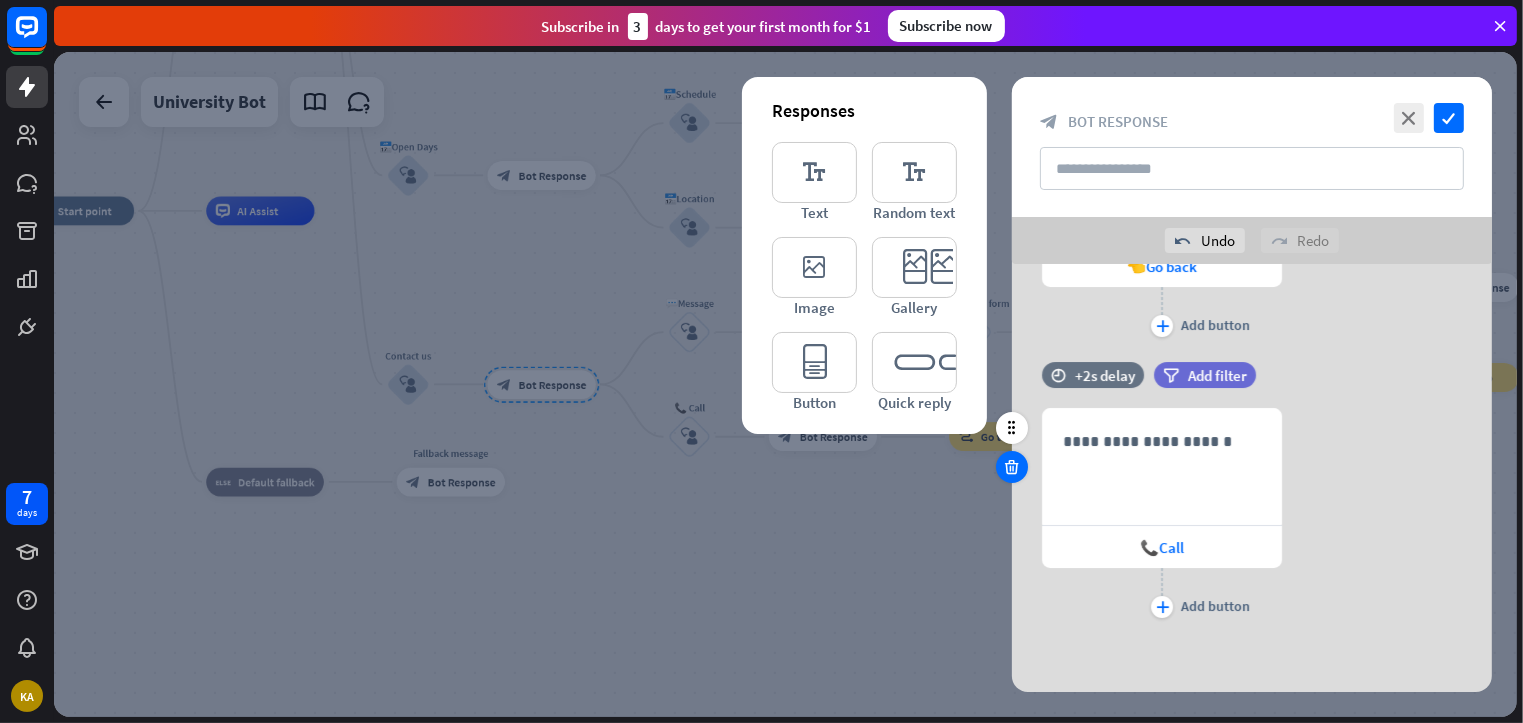 click at bounding box center (1012, 467) 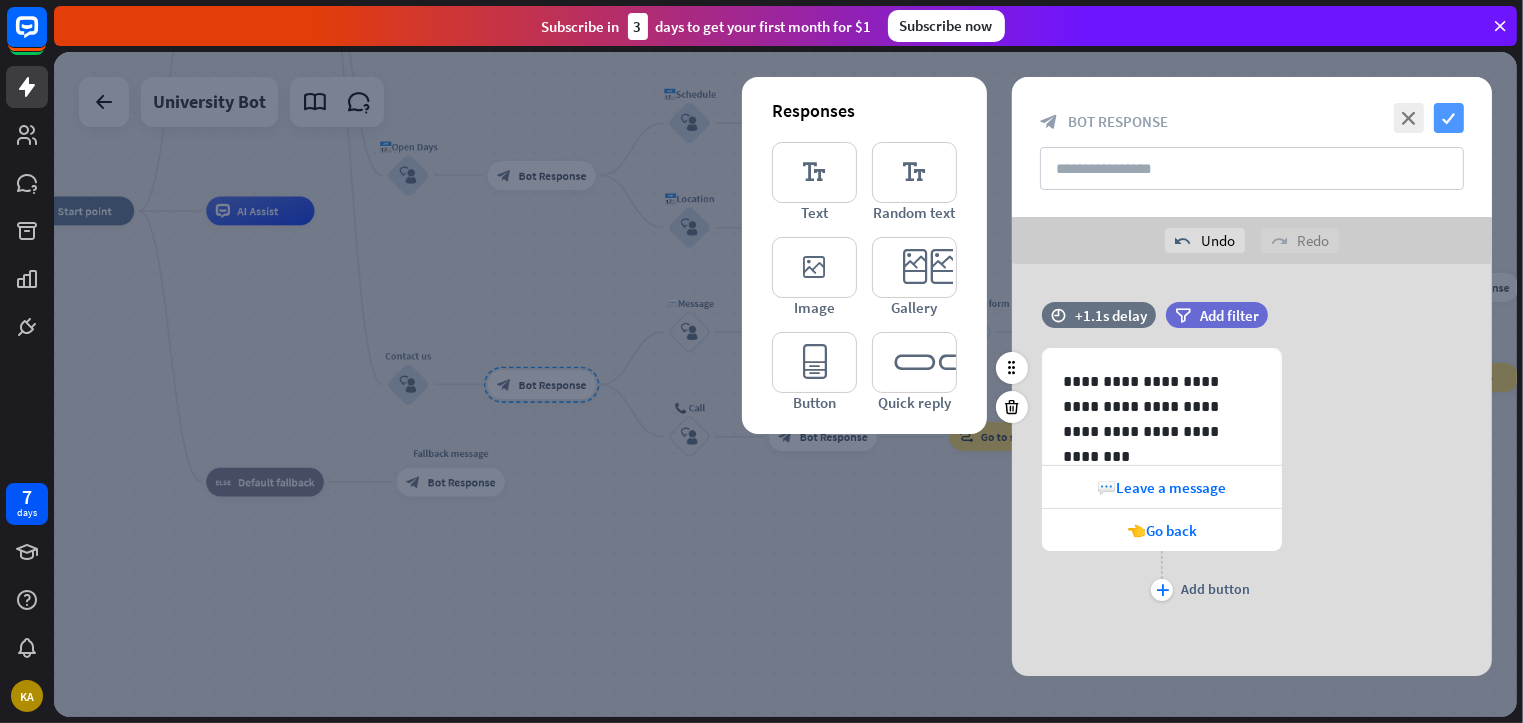 click on "check" at bounding box center (1449, 118) 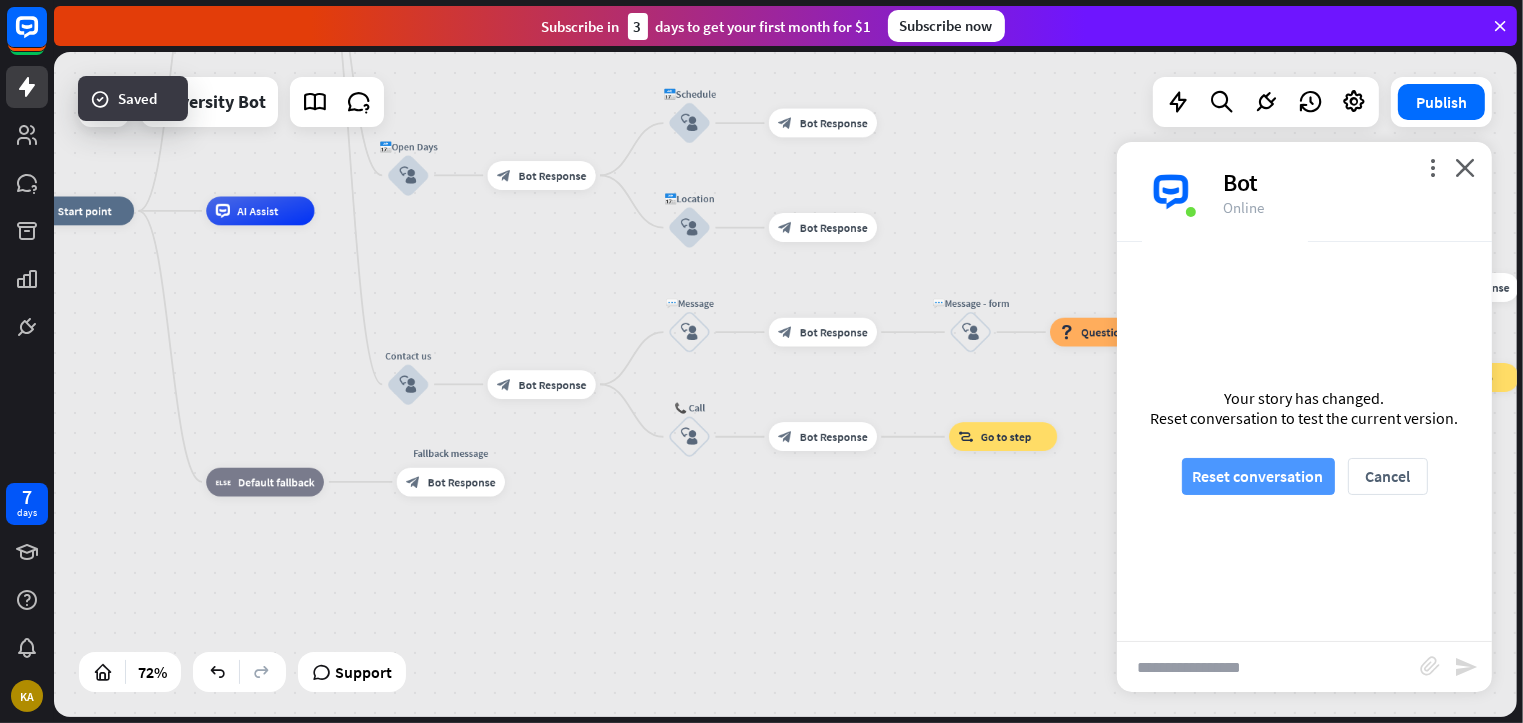 click on "Reset conversation" at bounding box center [1258, 476] 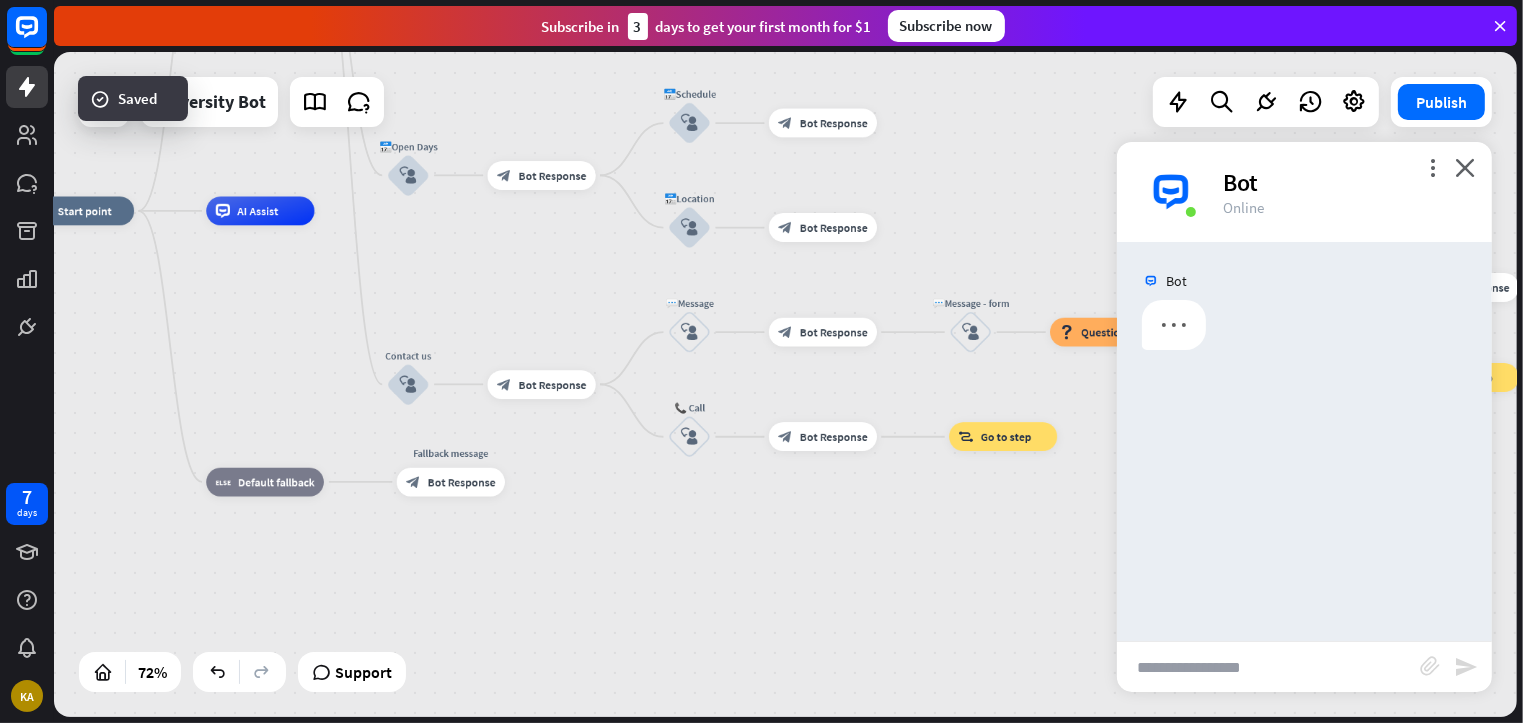 scroll, scrollTop: 0, scrollLeft: 0, axis: both 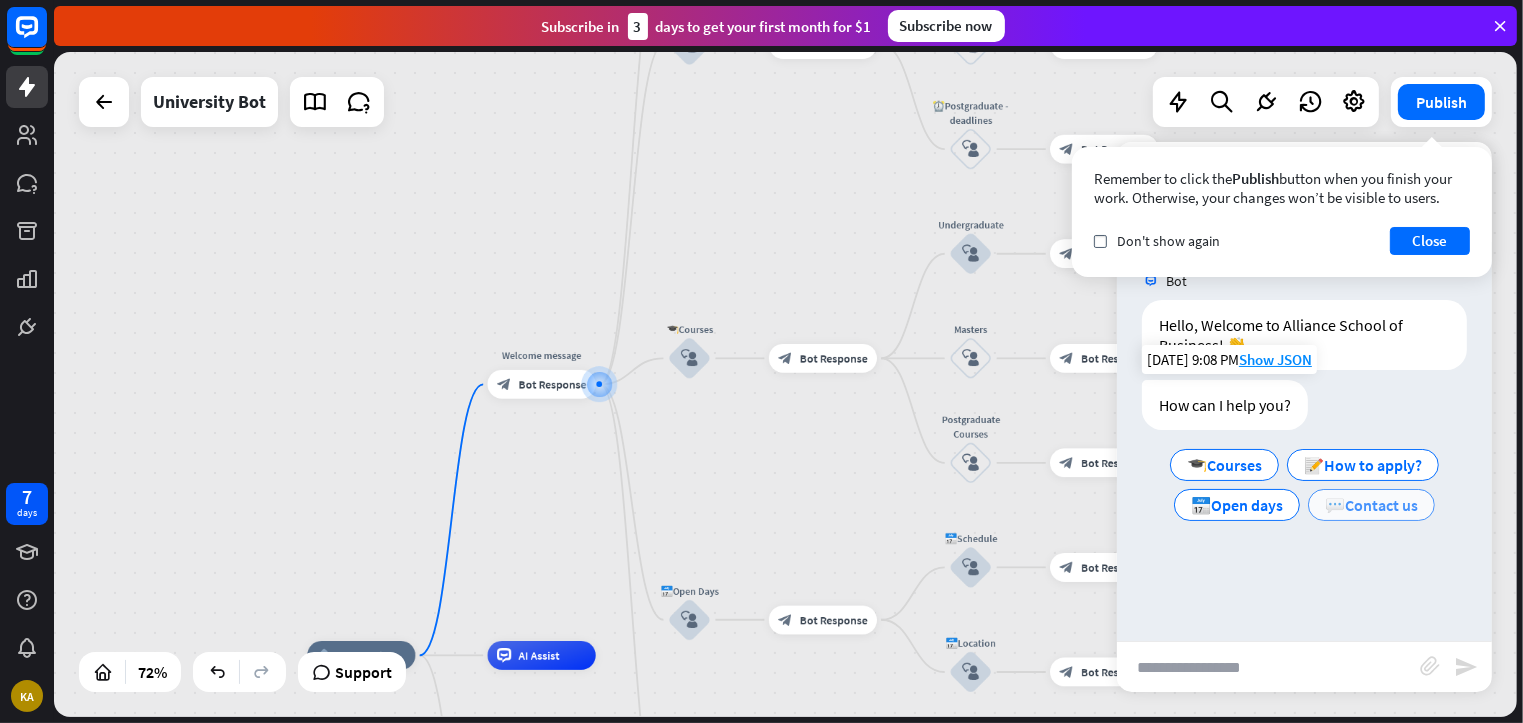 click on "💬Contact us" at bounding box center [1371, 505] 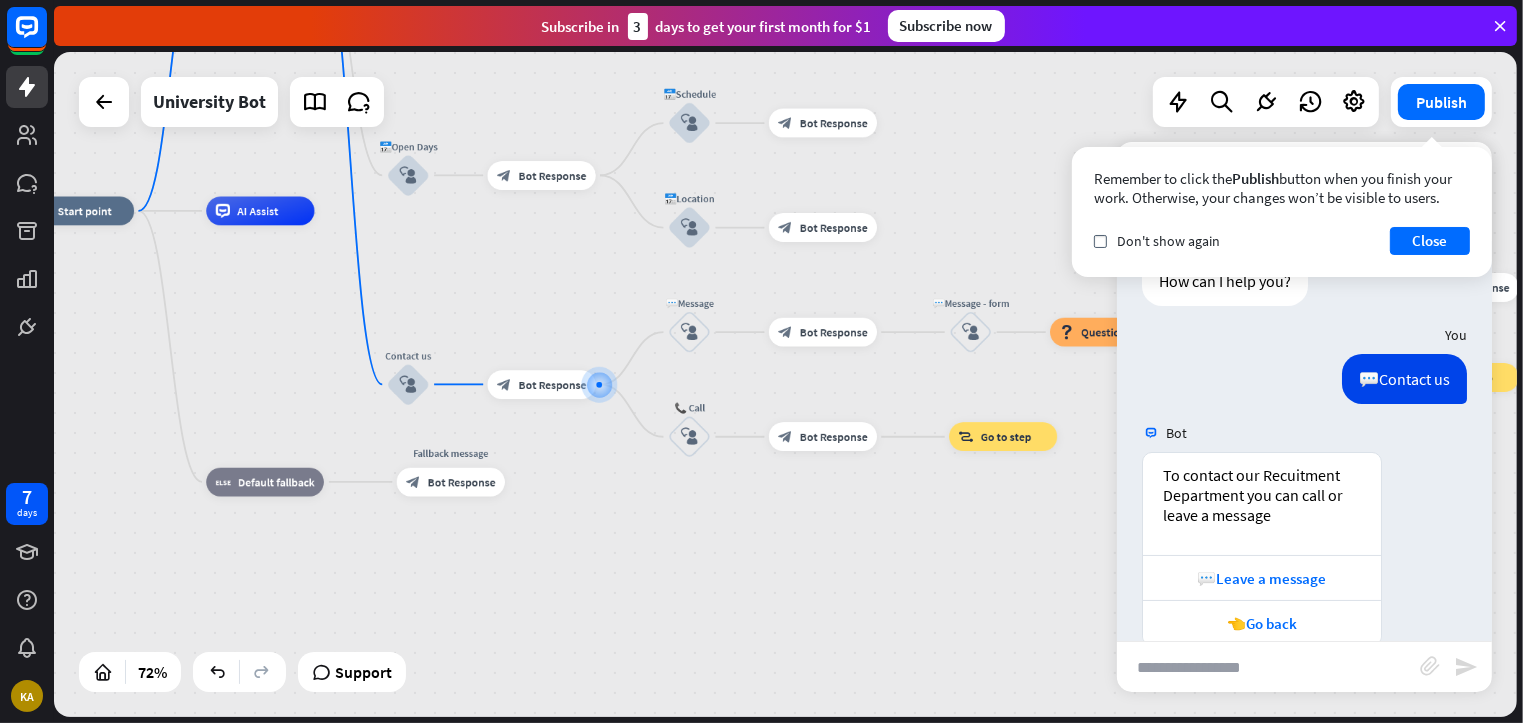 scroll, scrollTop: 158, scrollLeft: 0, axis: vertical 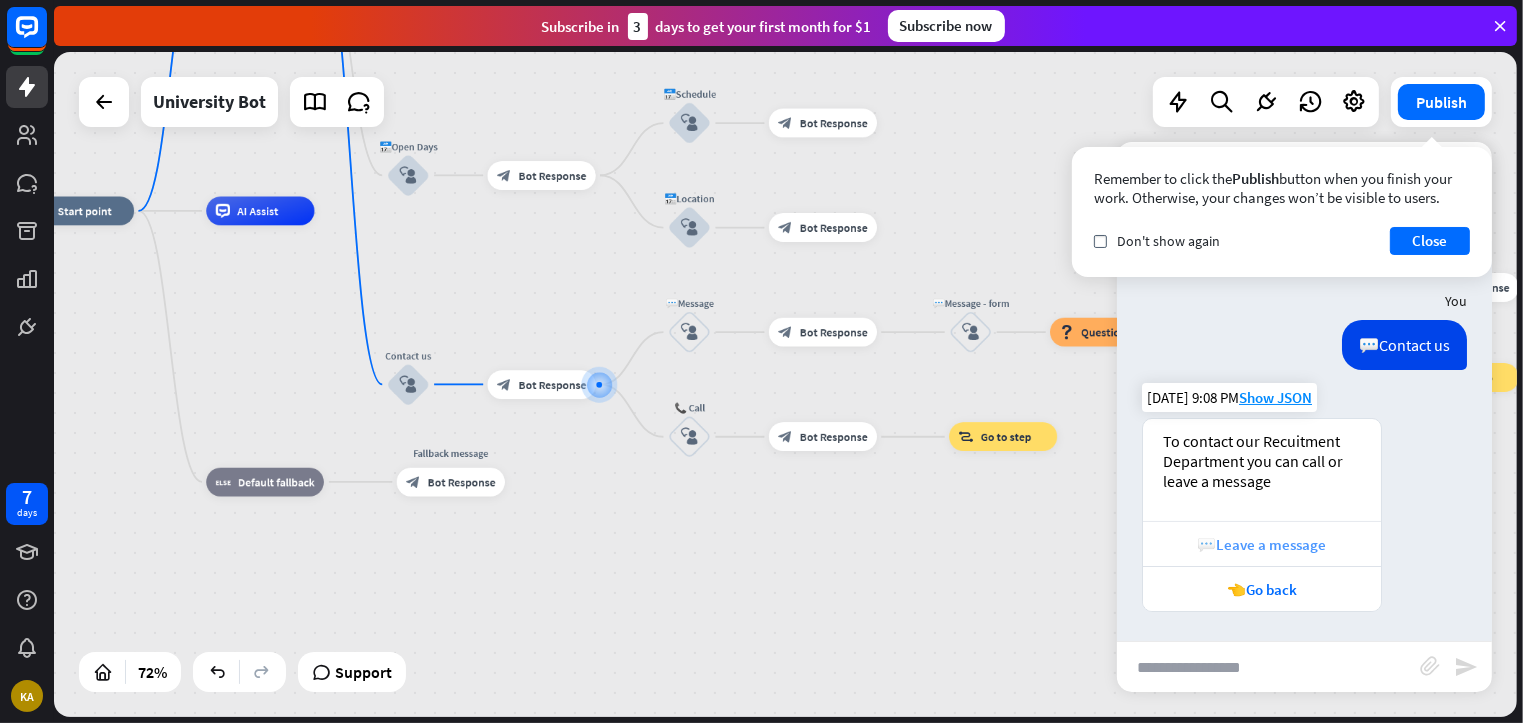 click on "💬Leave a message" at bounding box center [1262, 544] 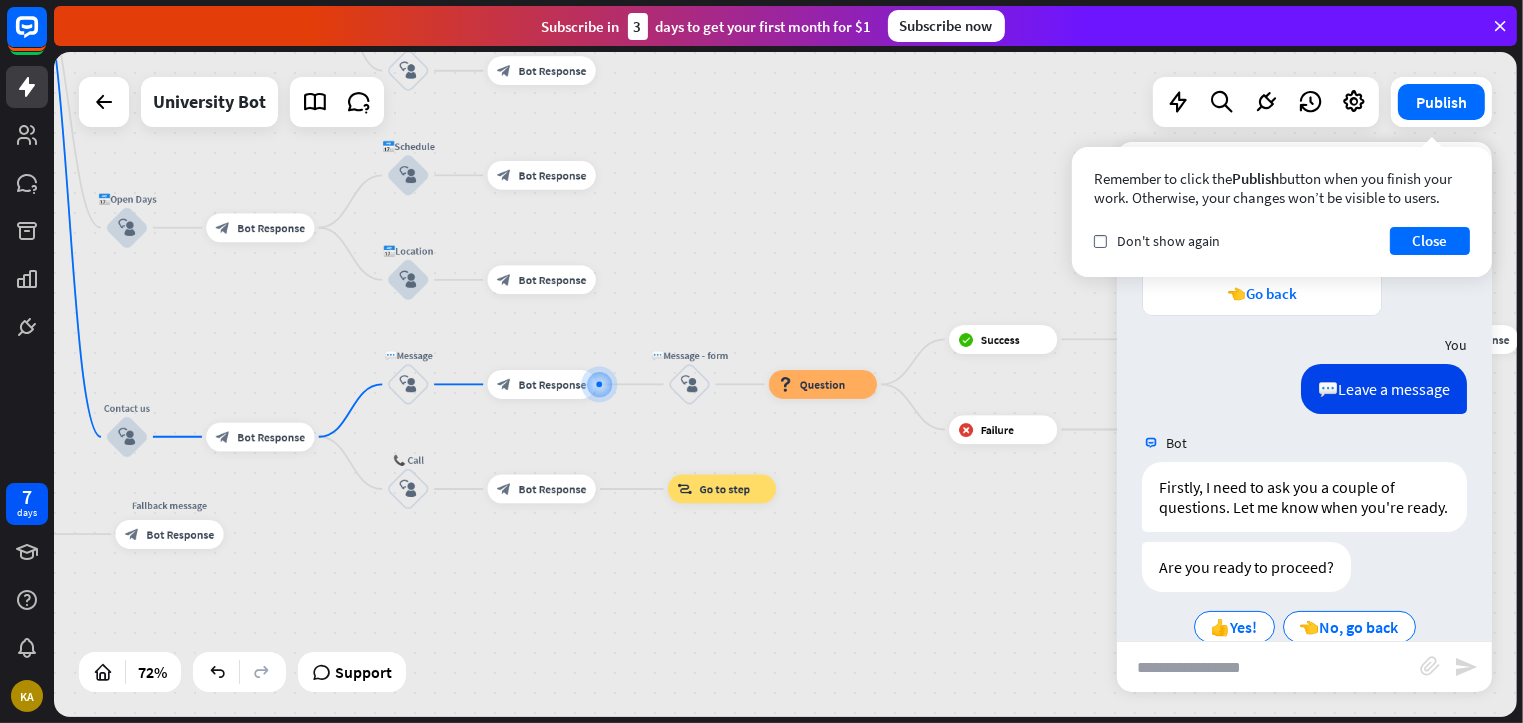 scroll, scrollTop: 509, scrollLeft: 0, axis: vertical 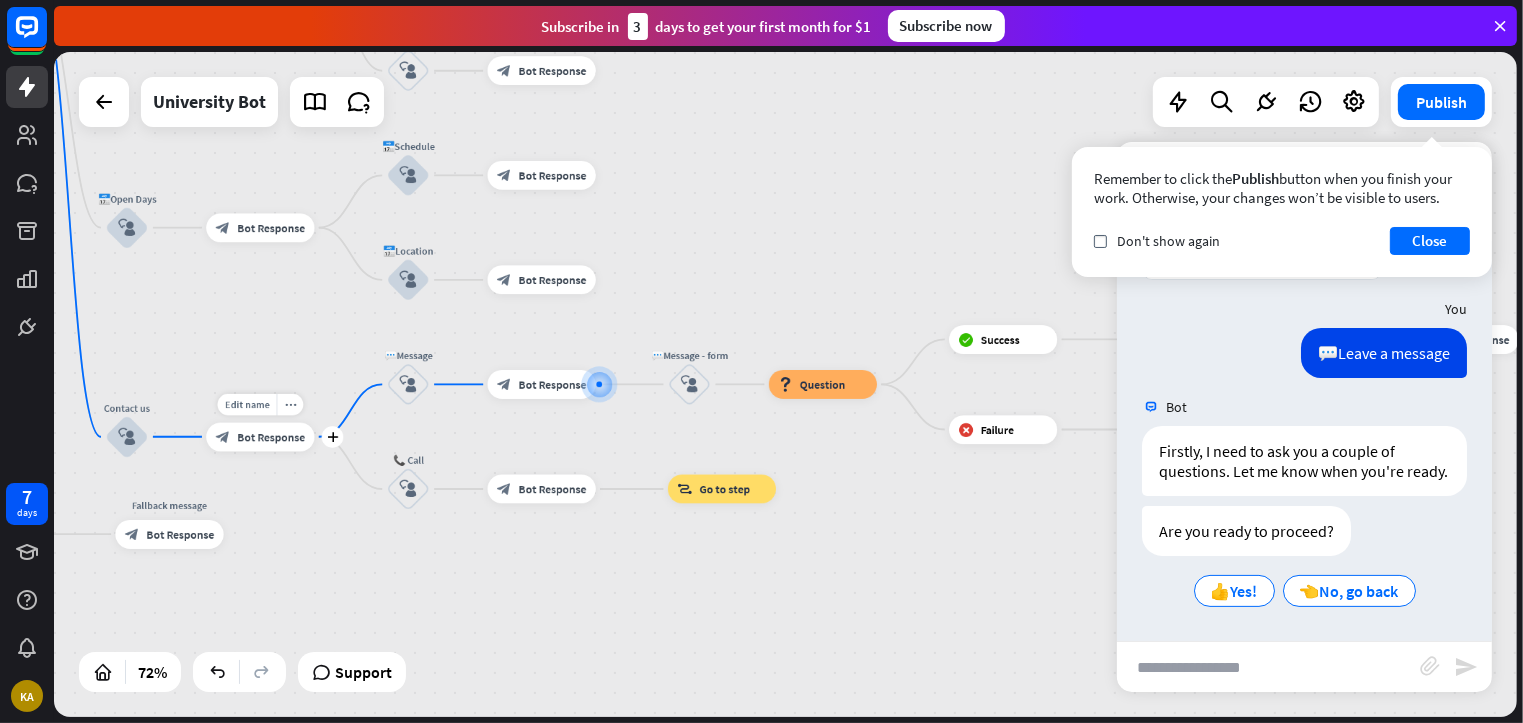 drag, startPoint x: 1424, startPoint y: 237, endPoint x: 272, endPoint y: 447, distance: 1170.9843 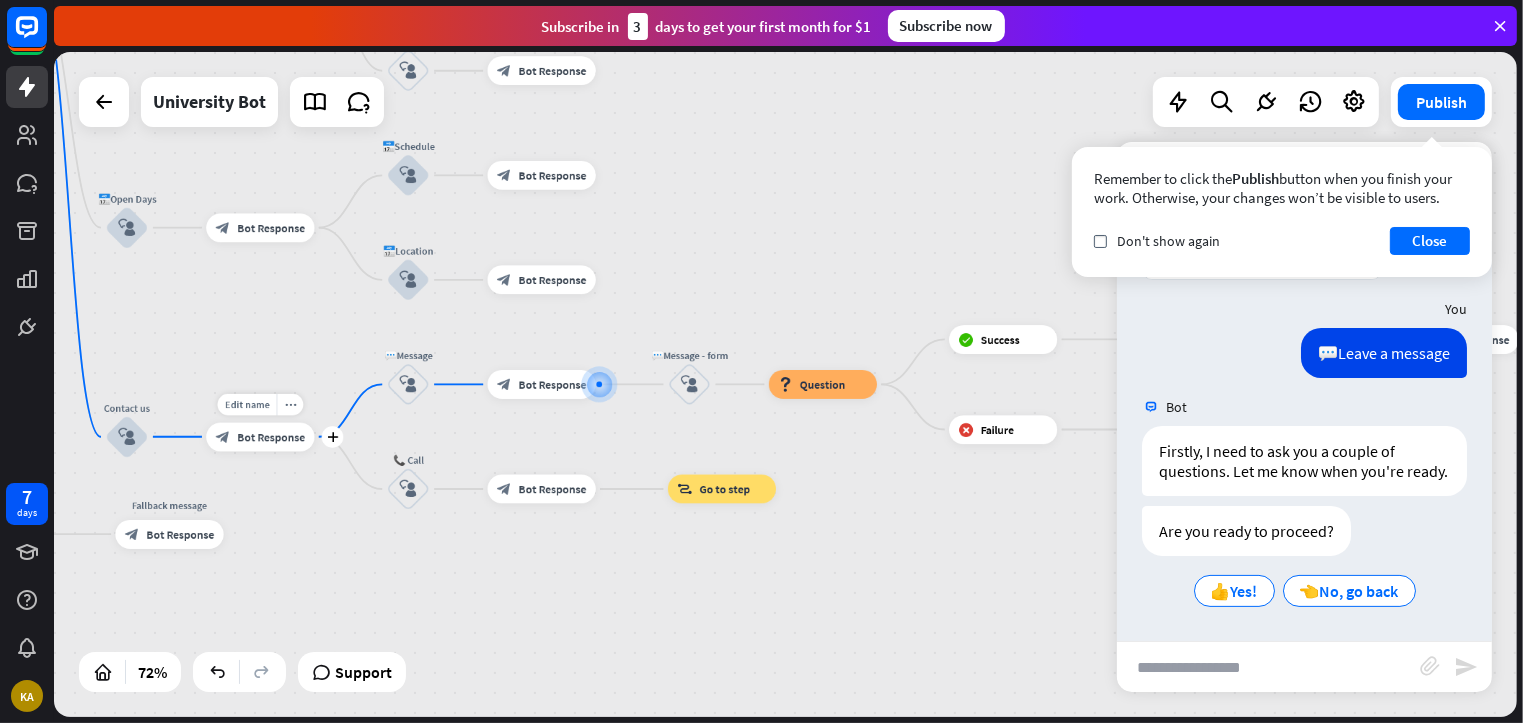 click on "home_2   Start point                 Welcome message   block_bot_response   Bot Response                 ✨Main menu   block_user_input                   block_bot_response   Bot Response                 📝How to apply?   block_user_input                   block_bot_response   Bot Response                 ⏰Bachelor - deadlines   block_user_input                   block_bot_response   Bot Response                 ⏰Master - deadlines   block_user_input                   block_bot_response   Bot Response                 ⏰Postgraduate - deadlines   block_user_input                   block_bot_response   Bot Response                 🎓Courses   block_user_input                   block_bot_response   Bot Response                 Undergraduate   block_user_input                   block_bot_response   Bot Response                 Masters   block_user_input                   block_bot_response   Bot Response                 Postgraduate Courses   block_user_input" at bounding box center (785, 384) 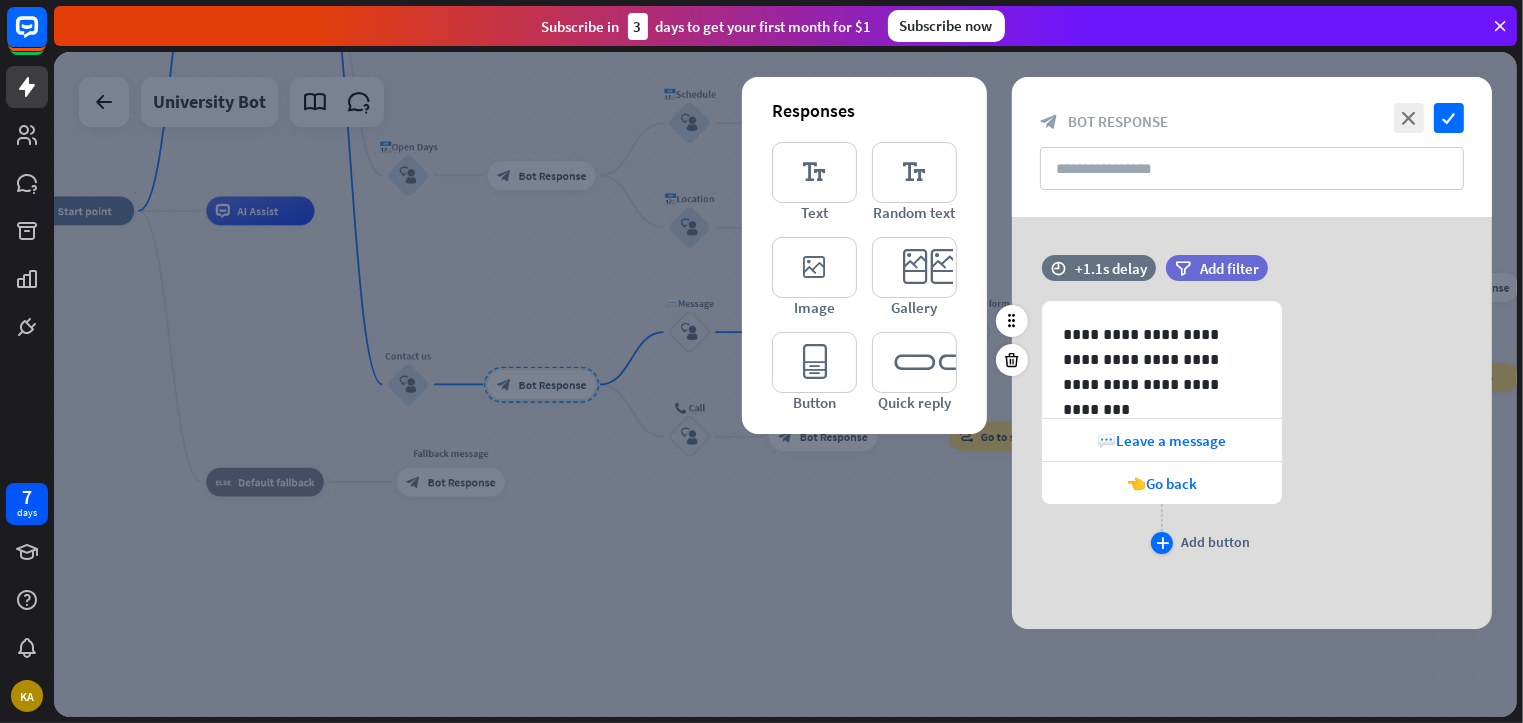 click on "plus" at bounding box center [1162, 543] 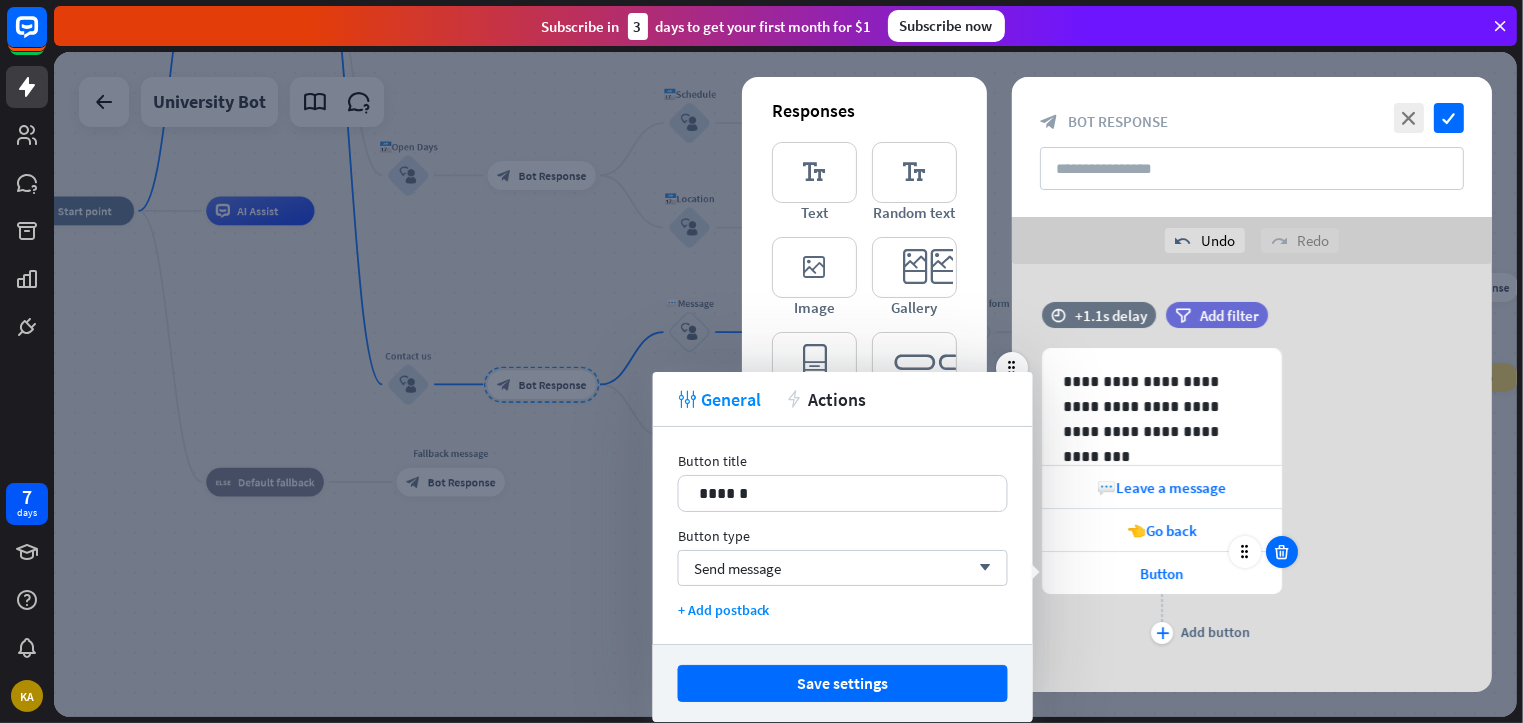 click at bounding box center (1282, 552) 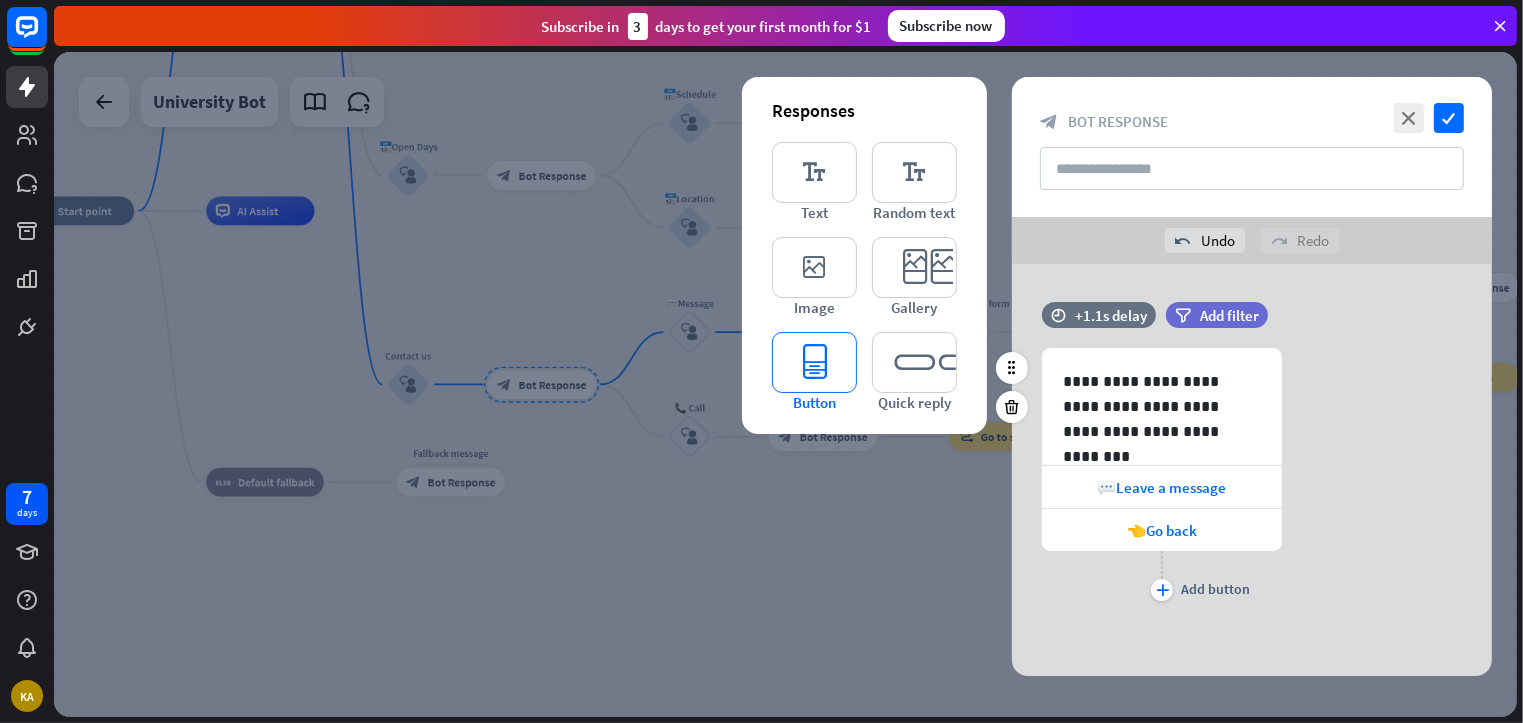 click on "editor_button" at bounding box center (814, 362) 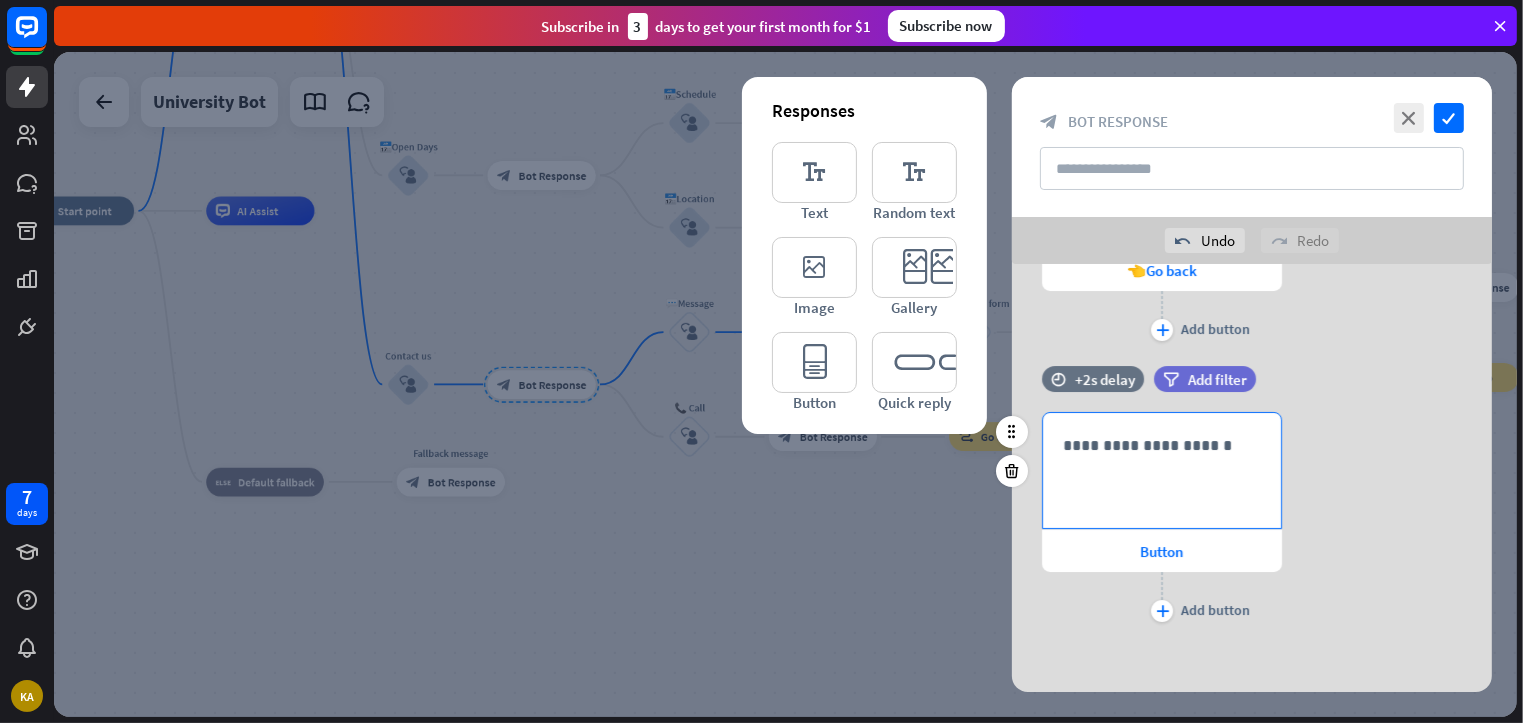 scroll, scrollTop: 264, scrollLeft: 0, axis: vertical 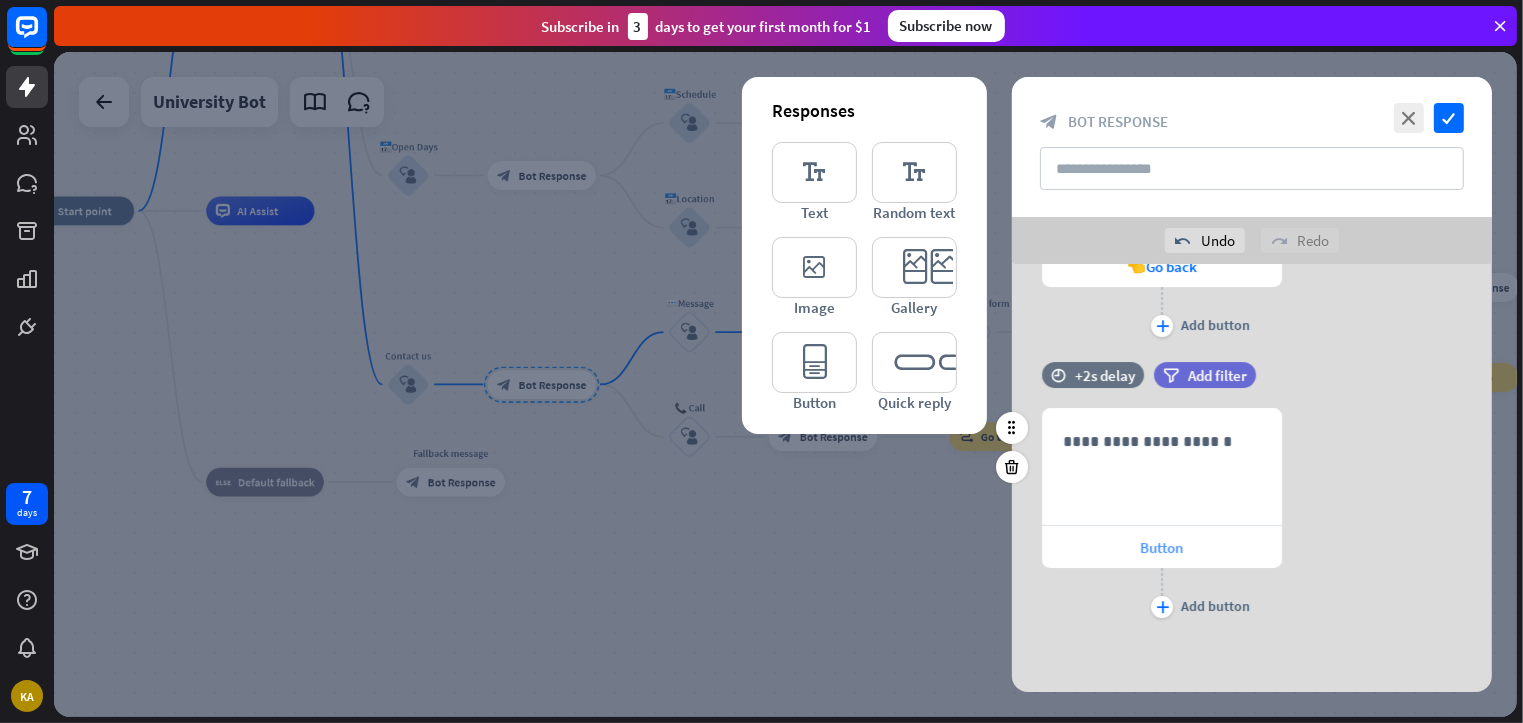 click on "Button" at bounding box center (1162, 547) 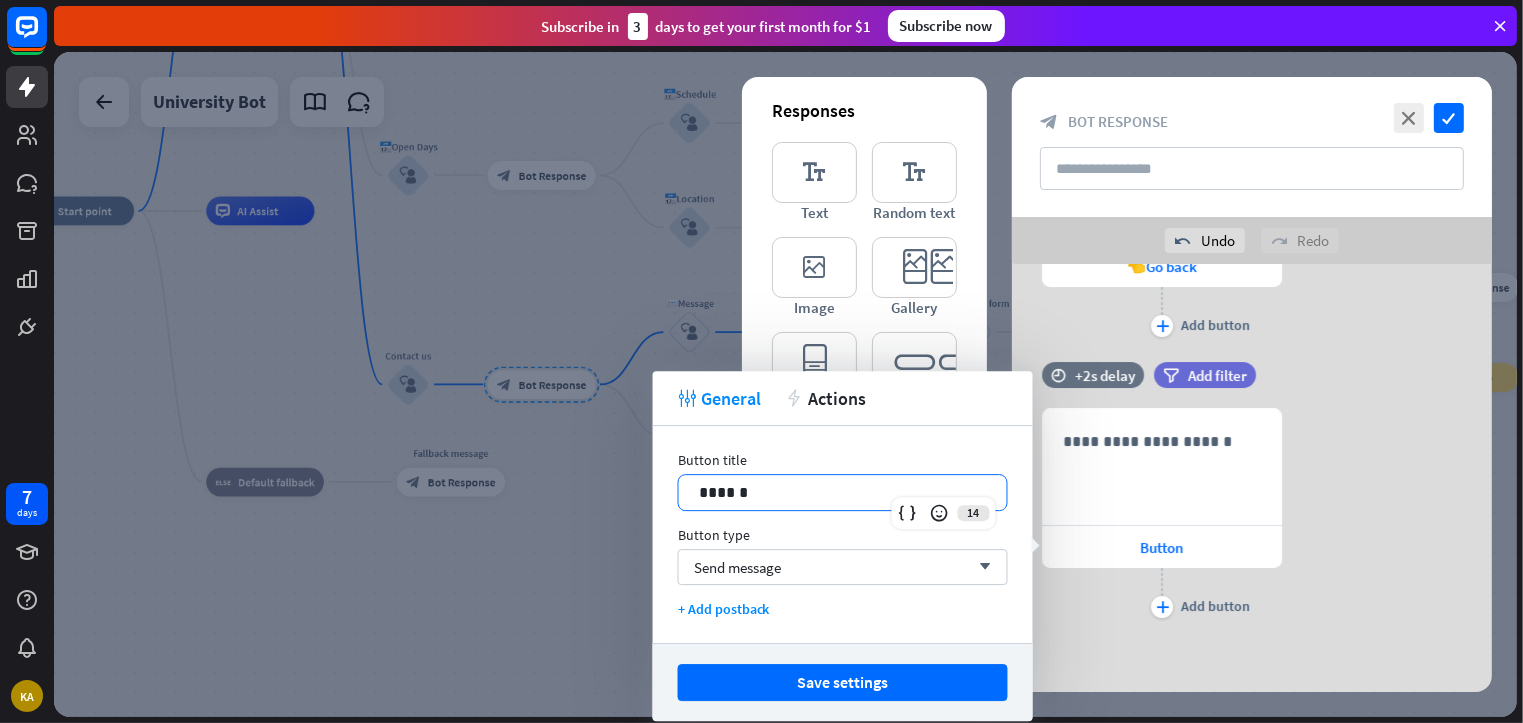 click on "******" at bounding box center [843, 492] 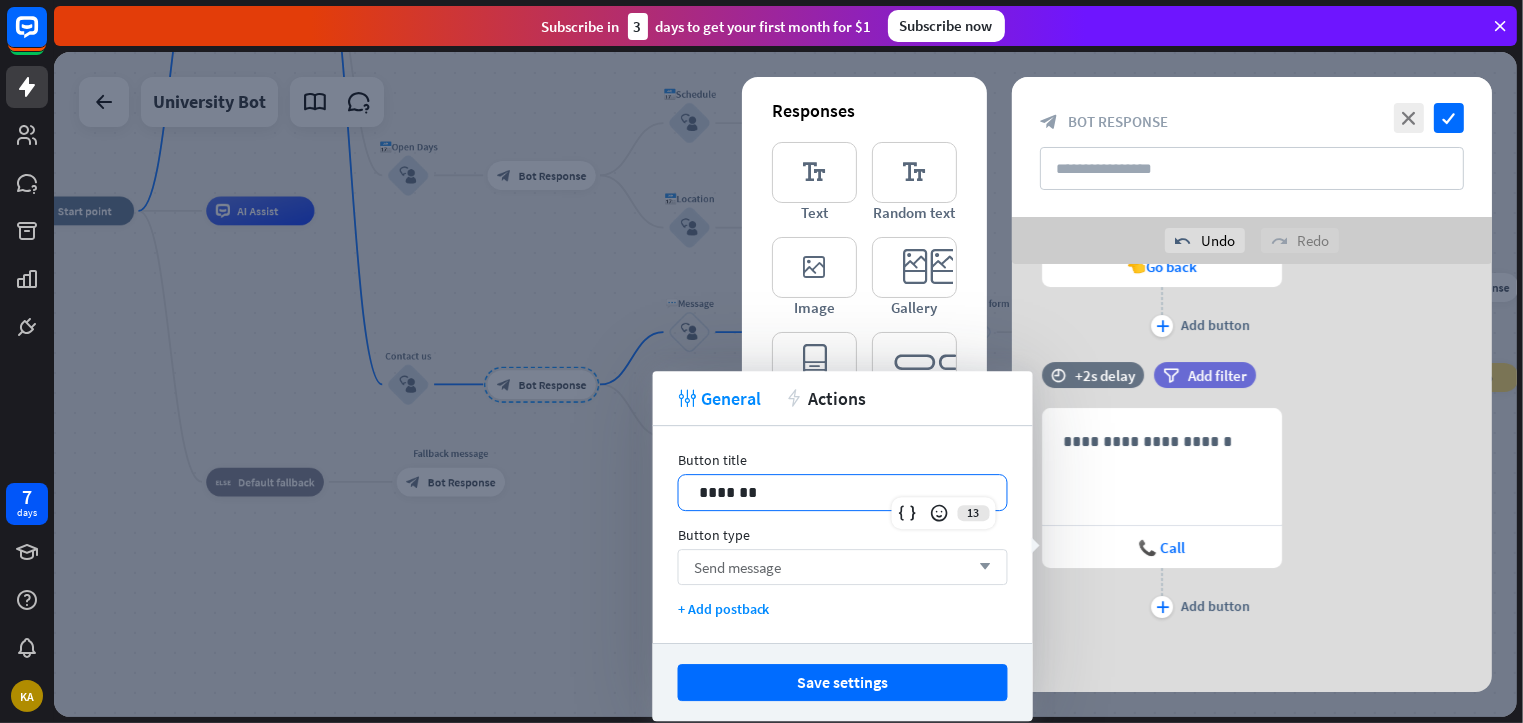 click on "Send message
arrow_down" at bounding box center [843, 567] 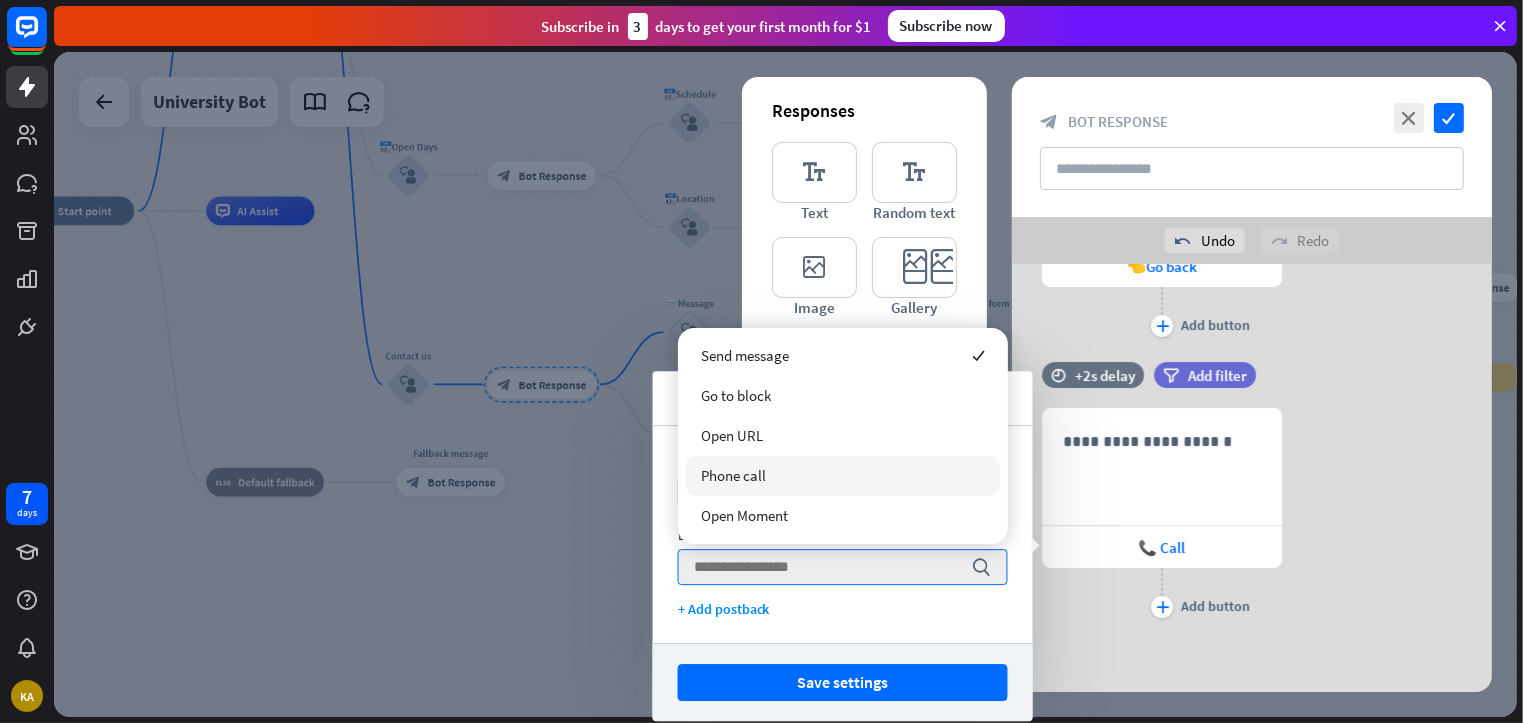 click on "Phone call" at bounding box center (843, 476) 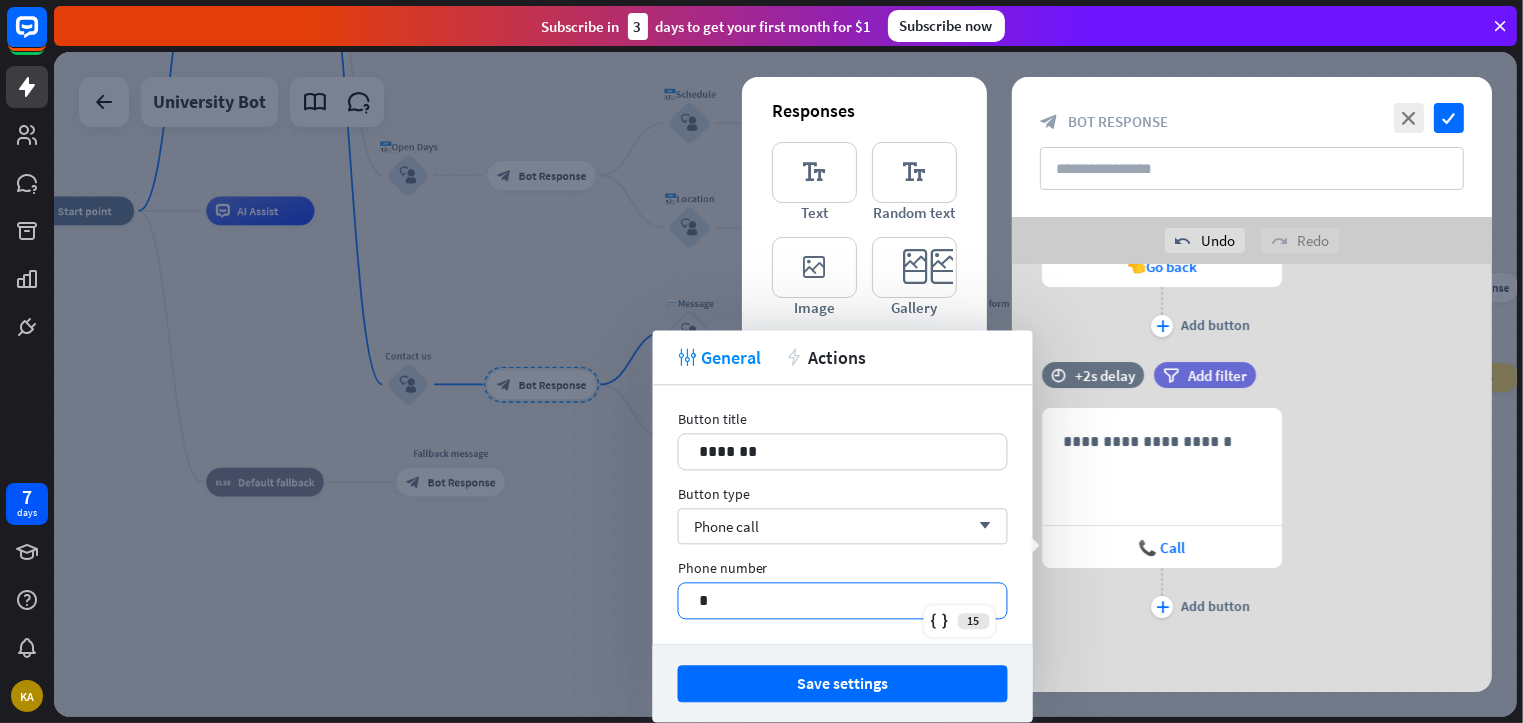 click on "*" at bounding box center (843, 600) 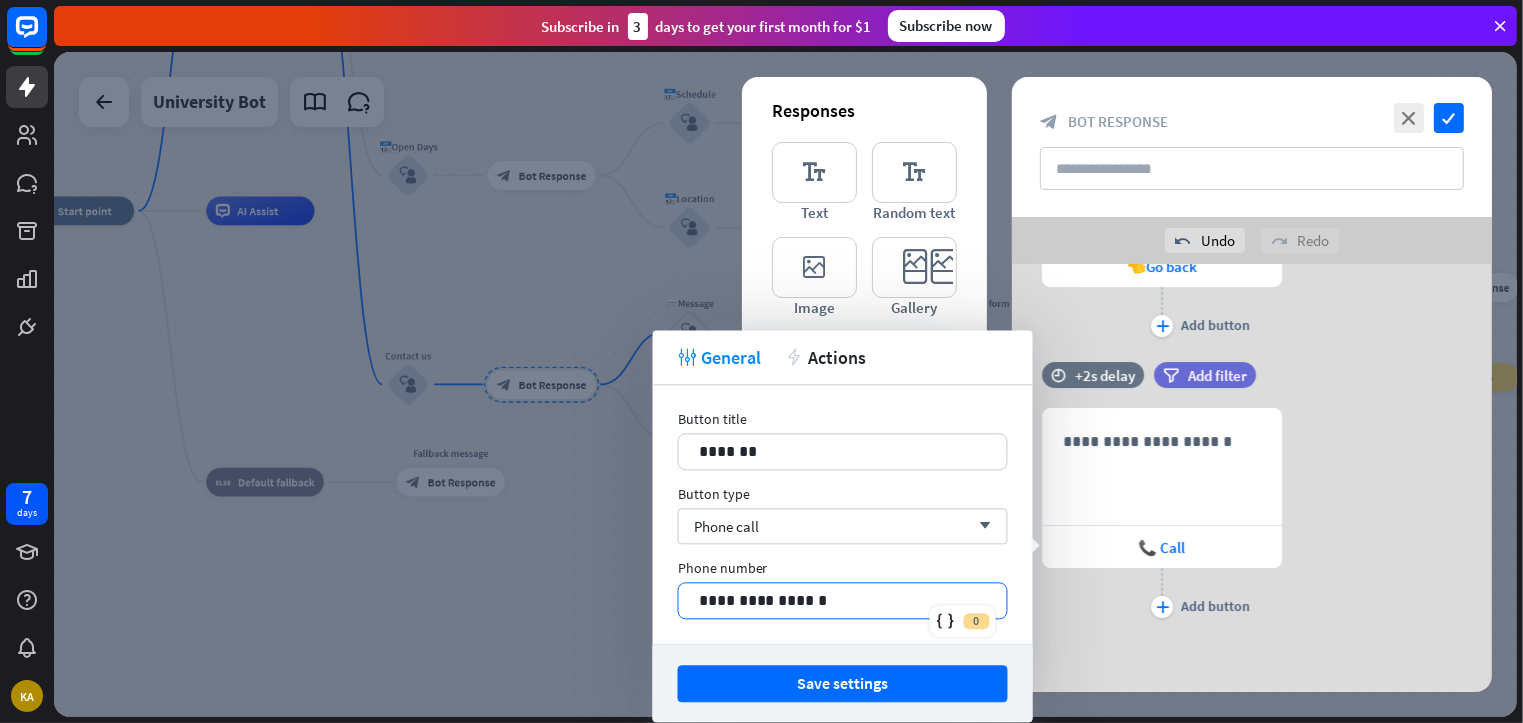 type 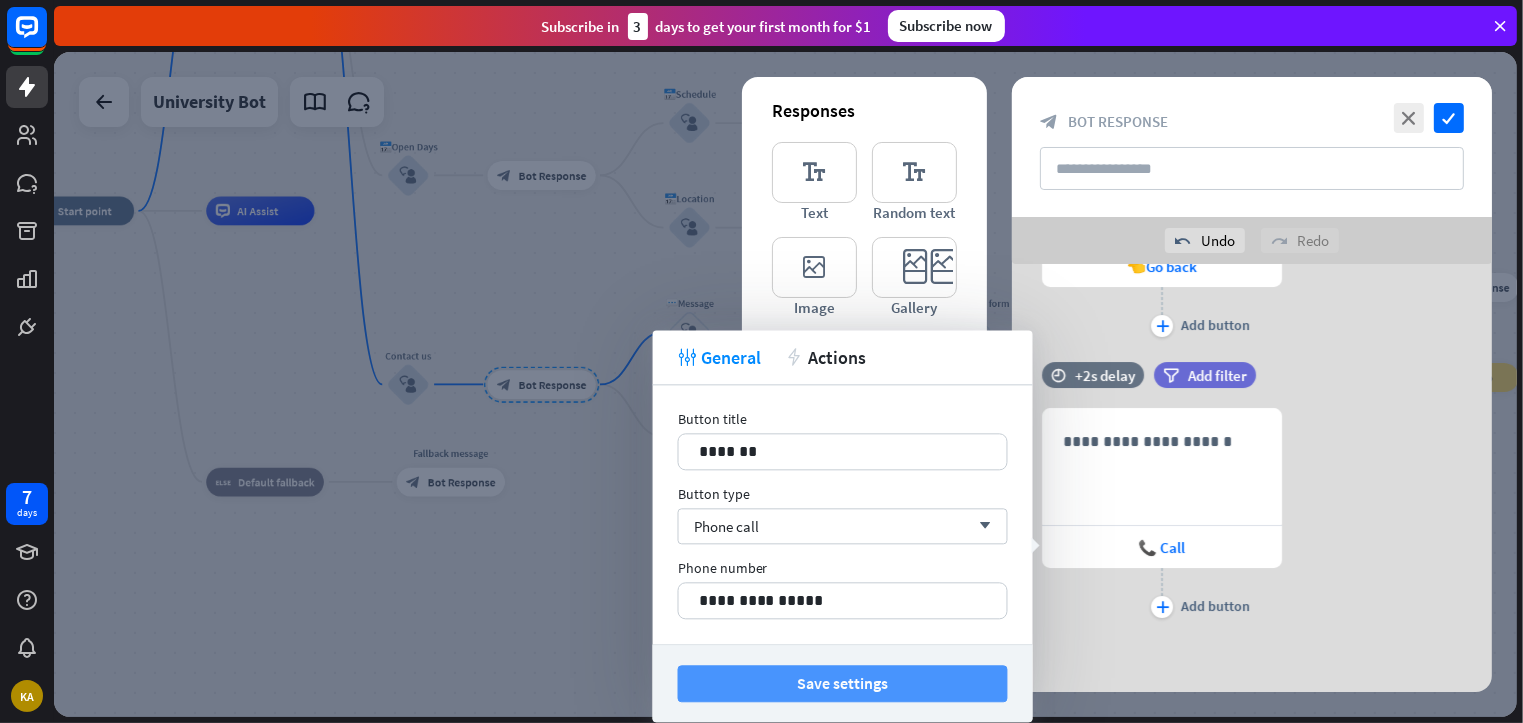 click on "Save settings" at bounding box center (843, 683) 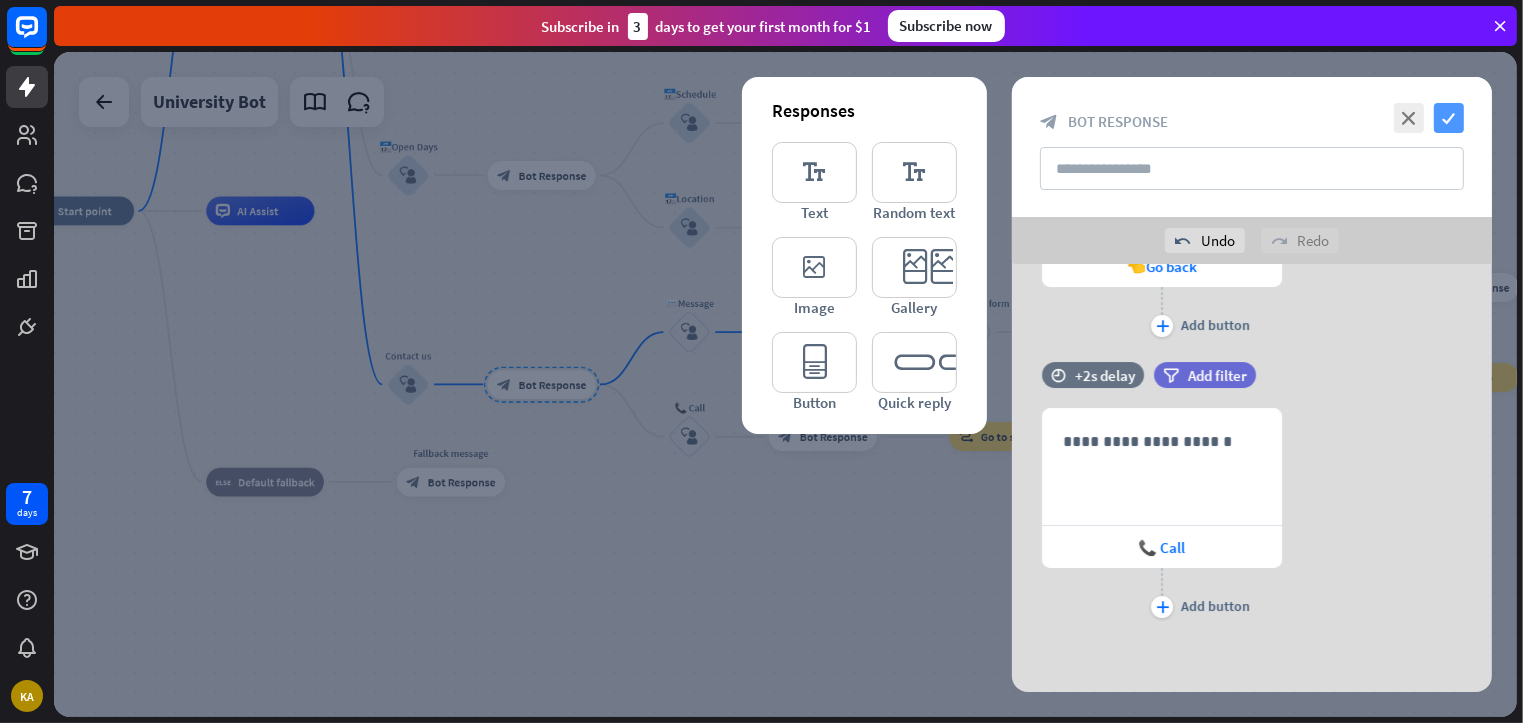 click on "check" at bounding box center (1449, 118) 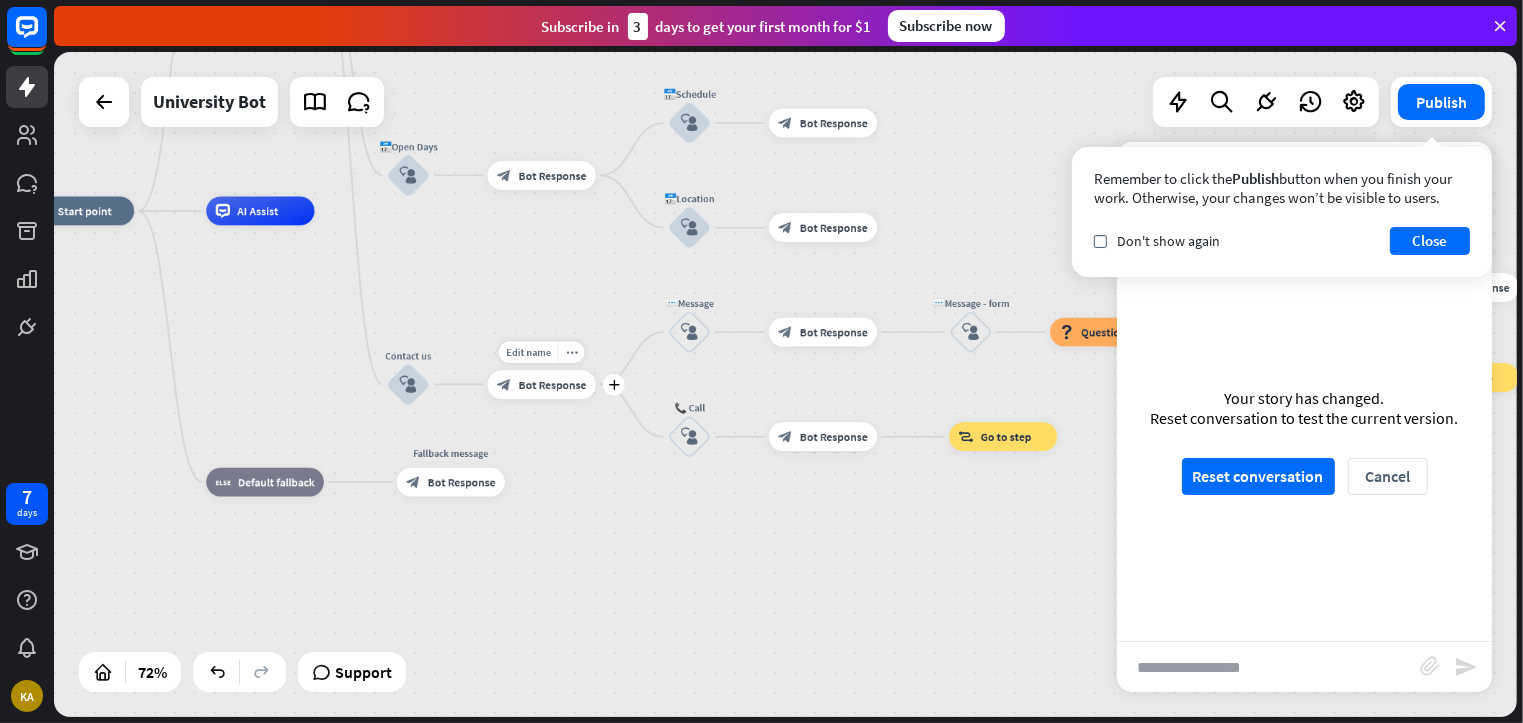 click on "Bot Response" at bounding box center (553, 384) 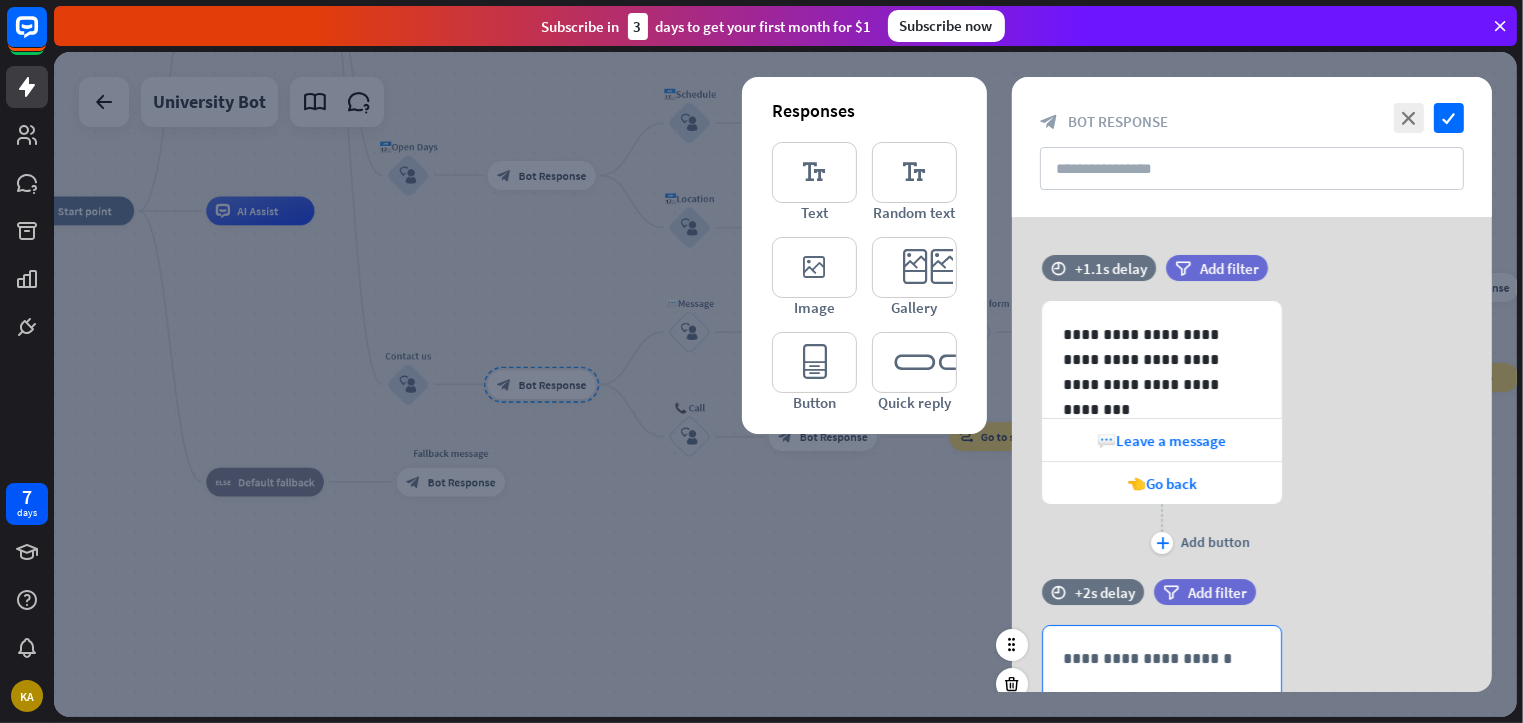scroll, scrollTop: 128, scrollLeft: 0, axis: vertical 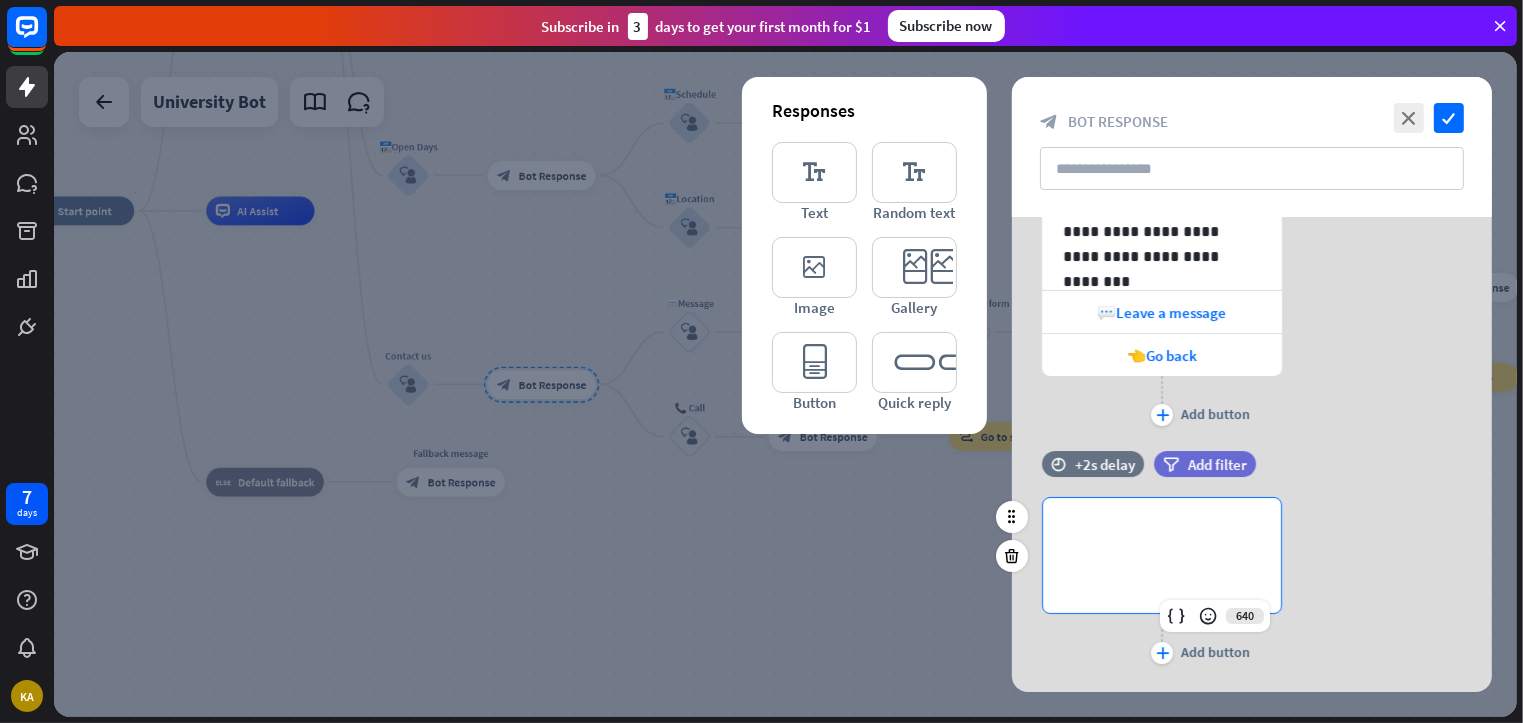 click on "**********" at bounding box center [1162, 530] 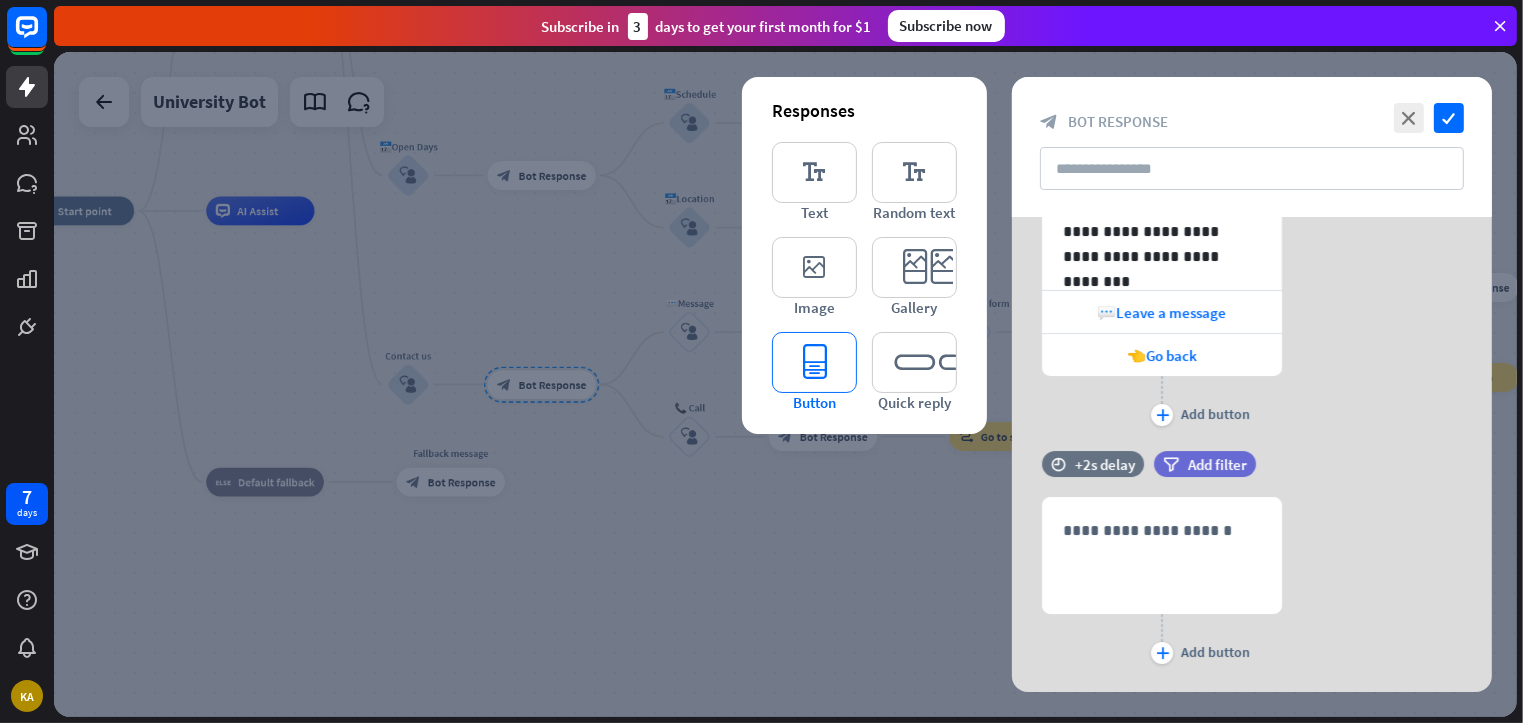click on "editor_button" at bounding box center (814, 362) 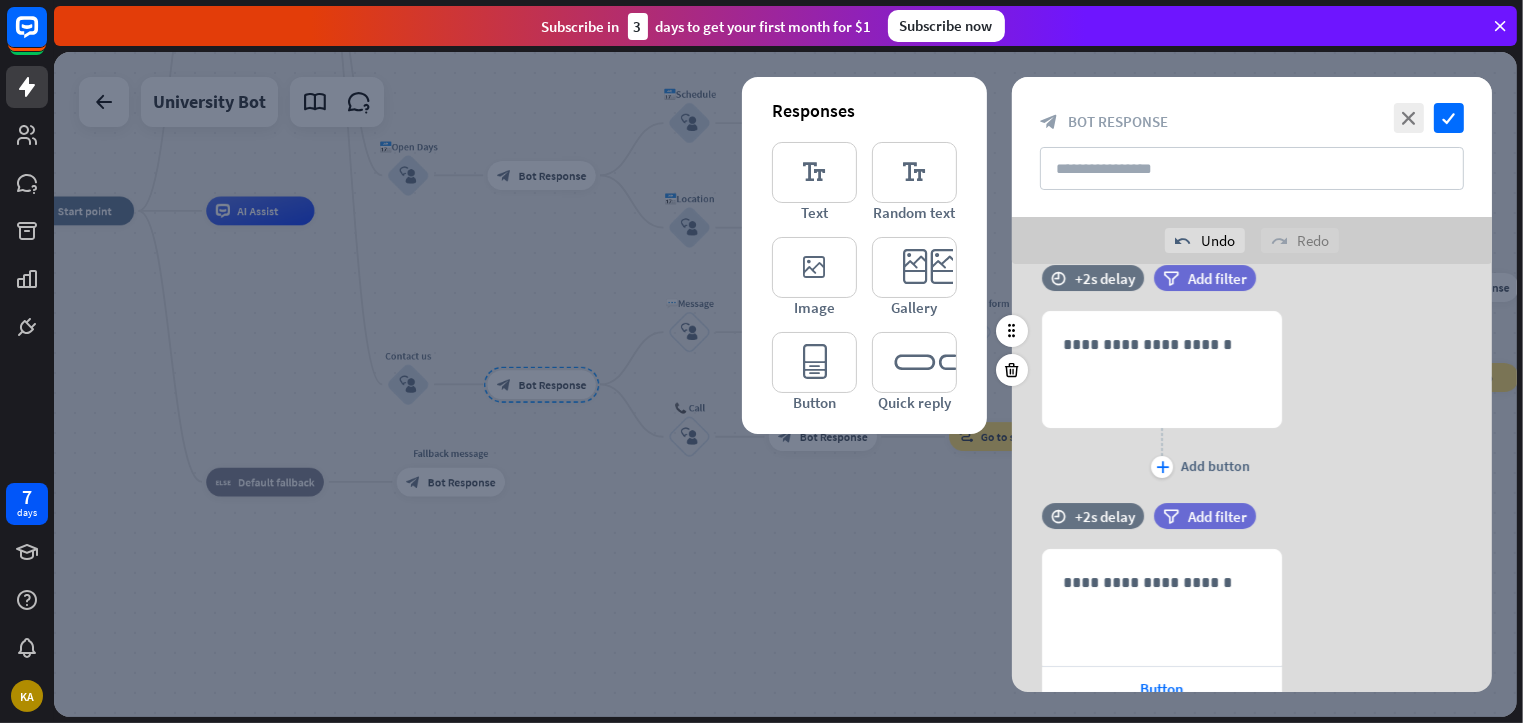 scroll, scrollTop: 360, scrollLeft: 0, axis: vertical 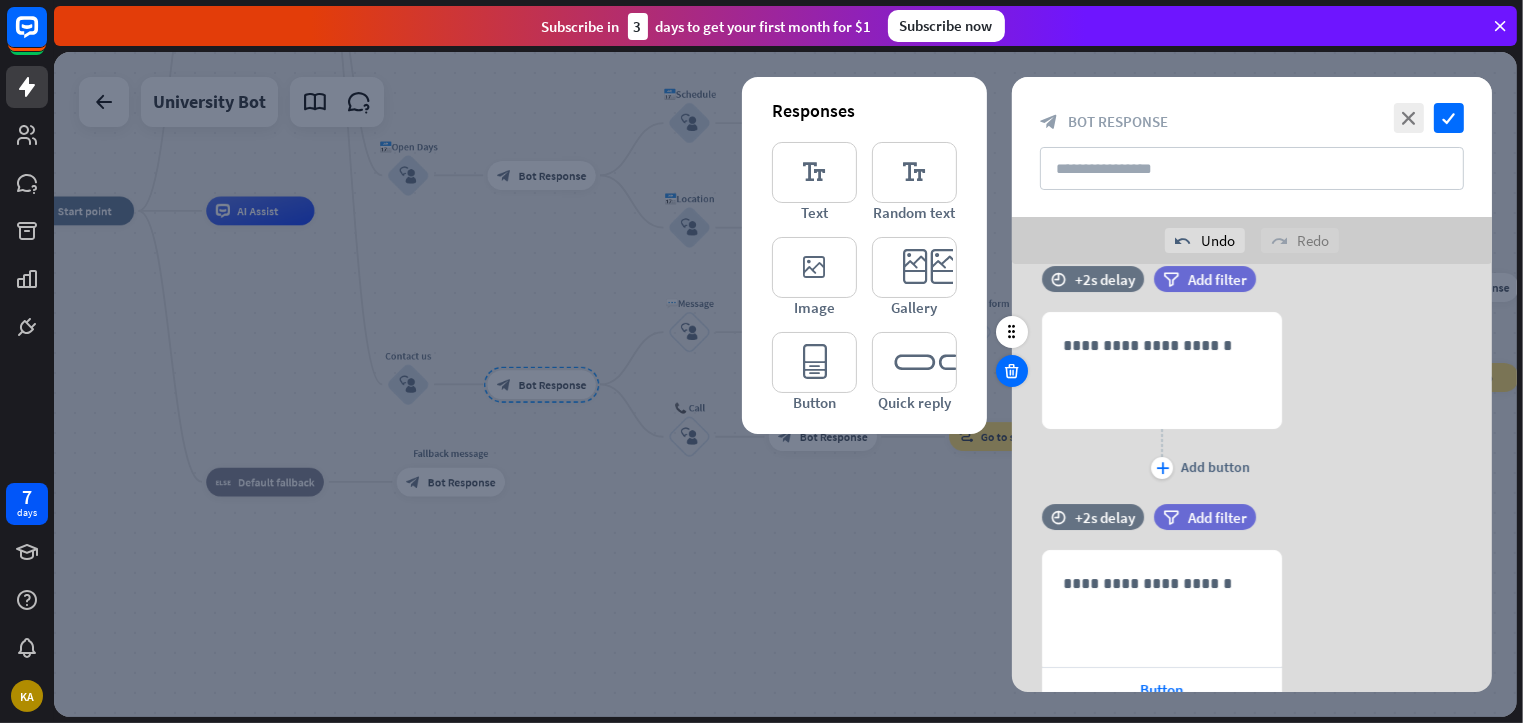 click at bounding box center (1012, 371) 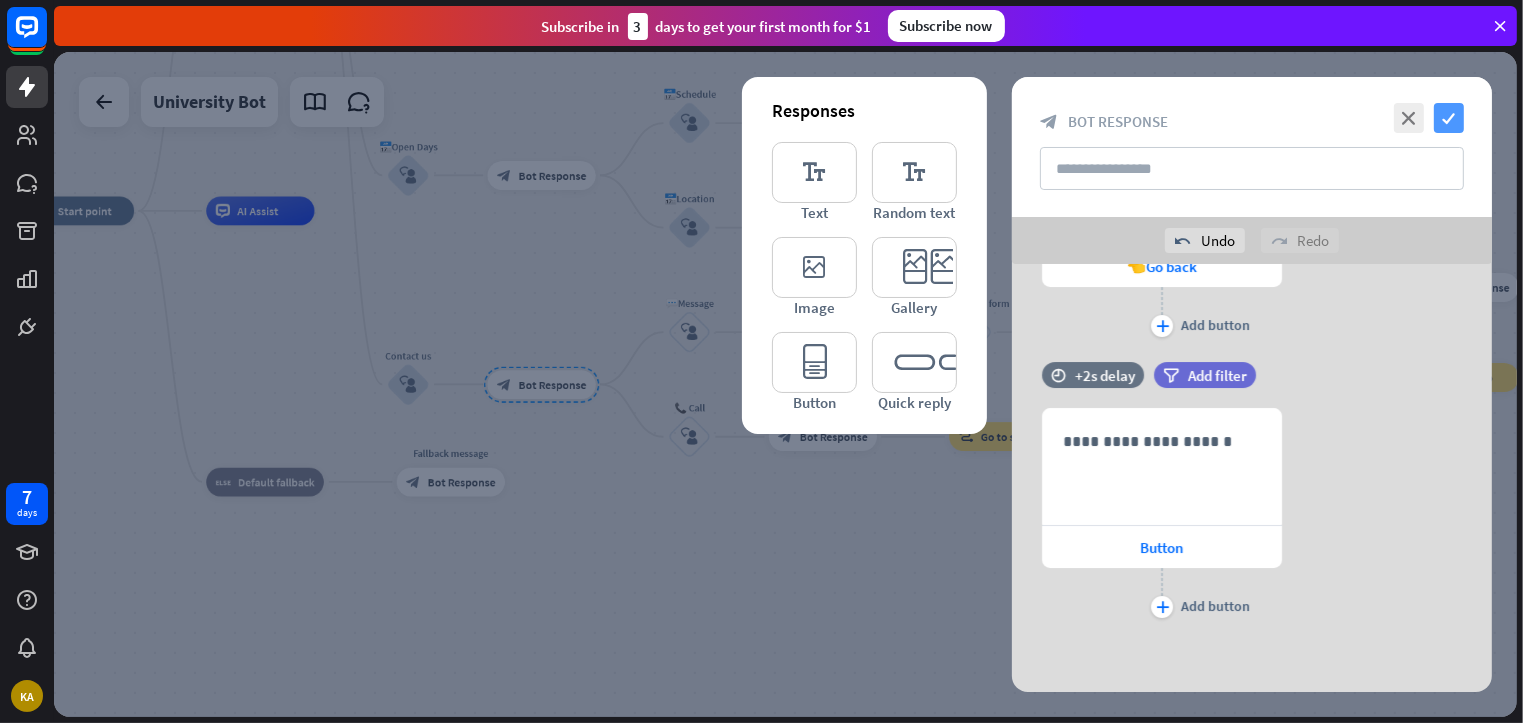 click on "check" at bounding box center (1449, 118) 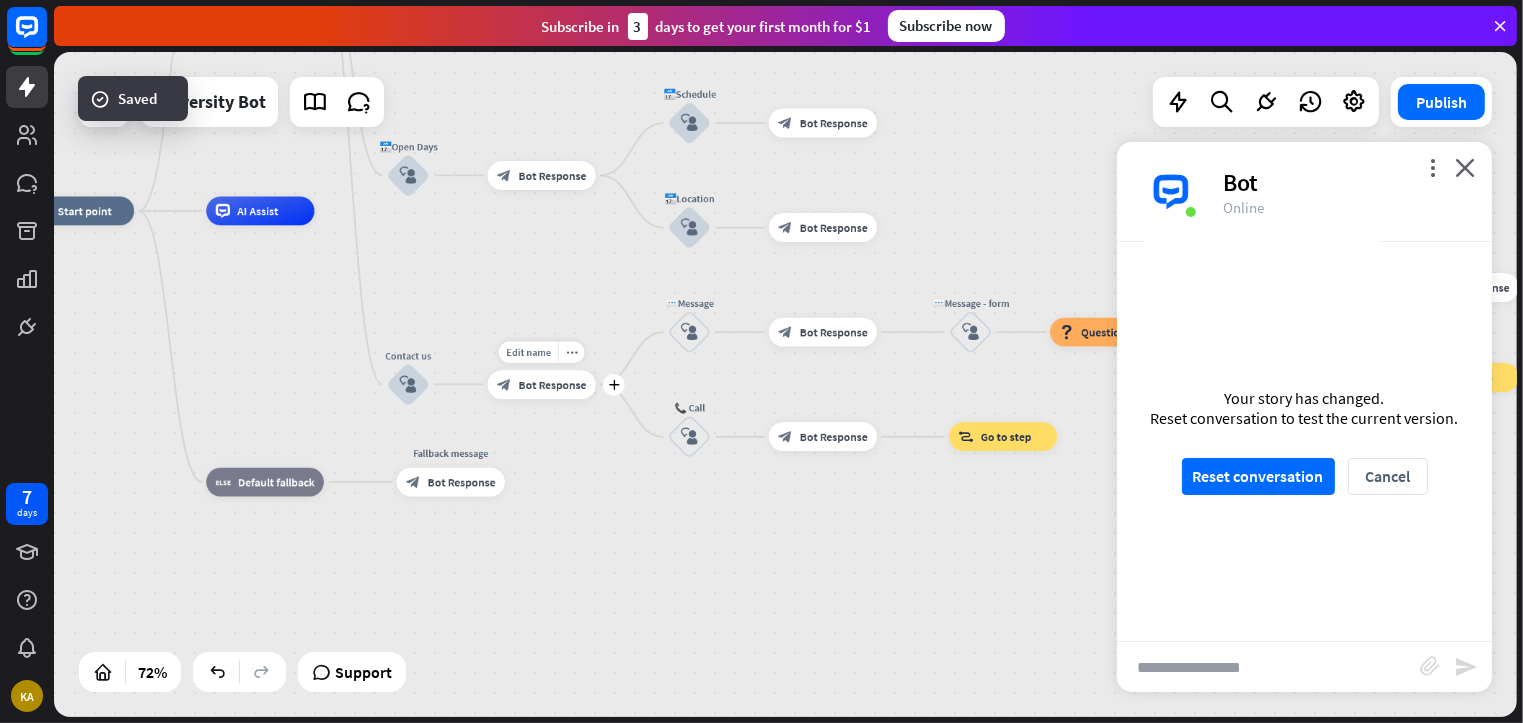 click on "Bot Response" at bounding box center [553, 384] 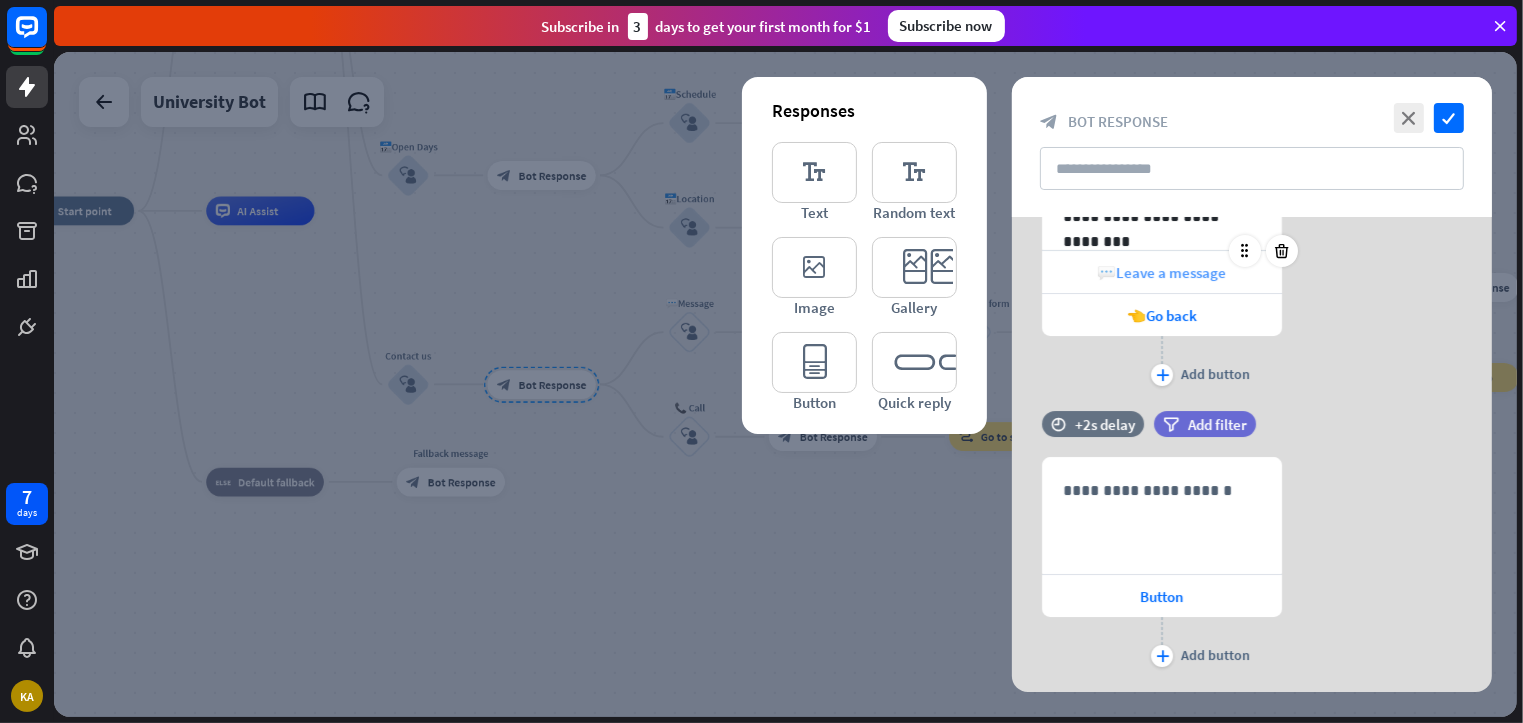 scroll, scrollTop: 131, scrollLeft: 0, axis: vertical 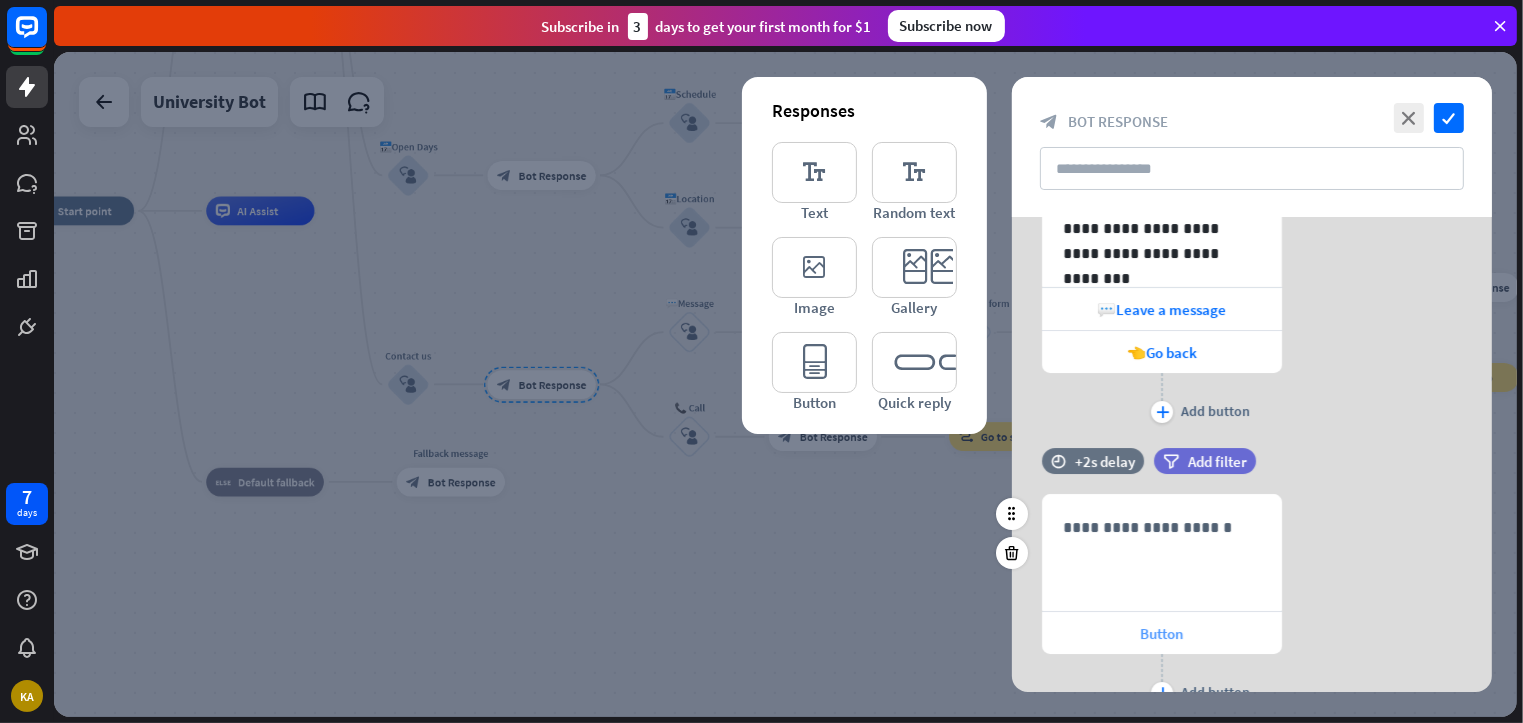 click on "Button" at bounding box center (1162, 633) 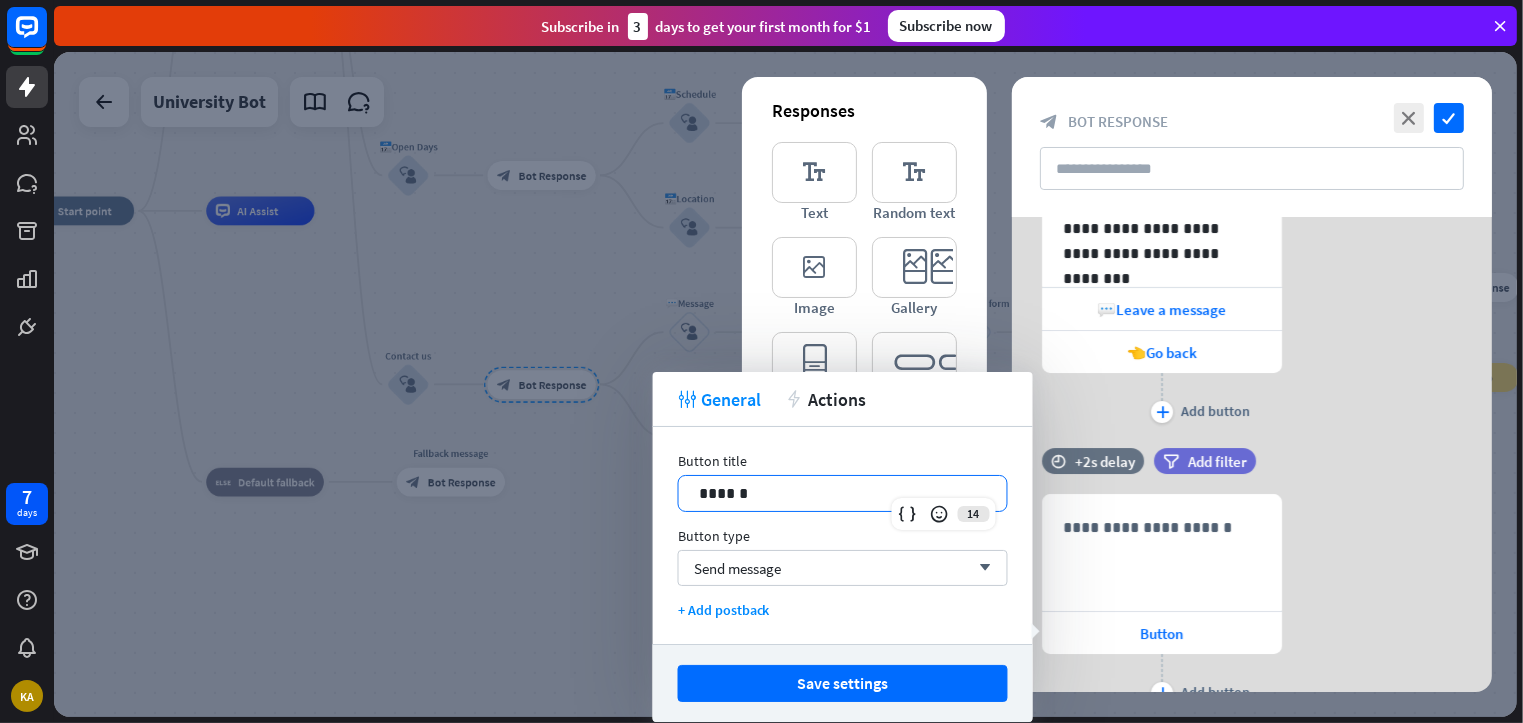 click on "******" at bounding box center [843, 493] 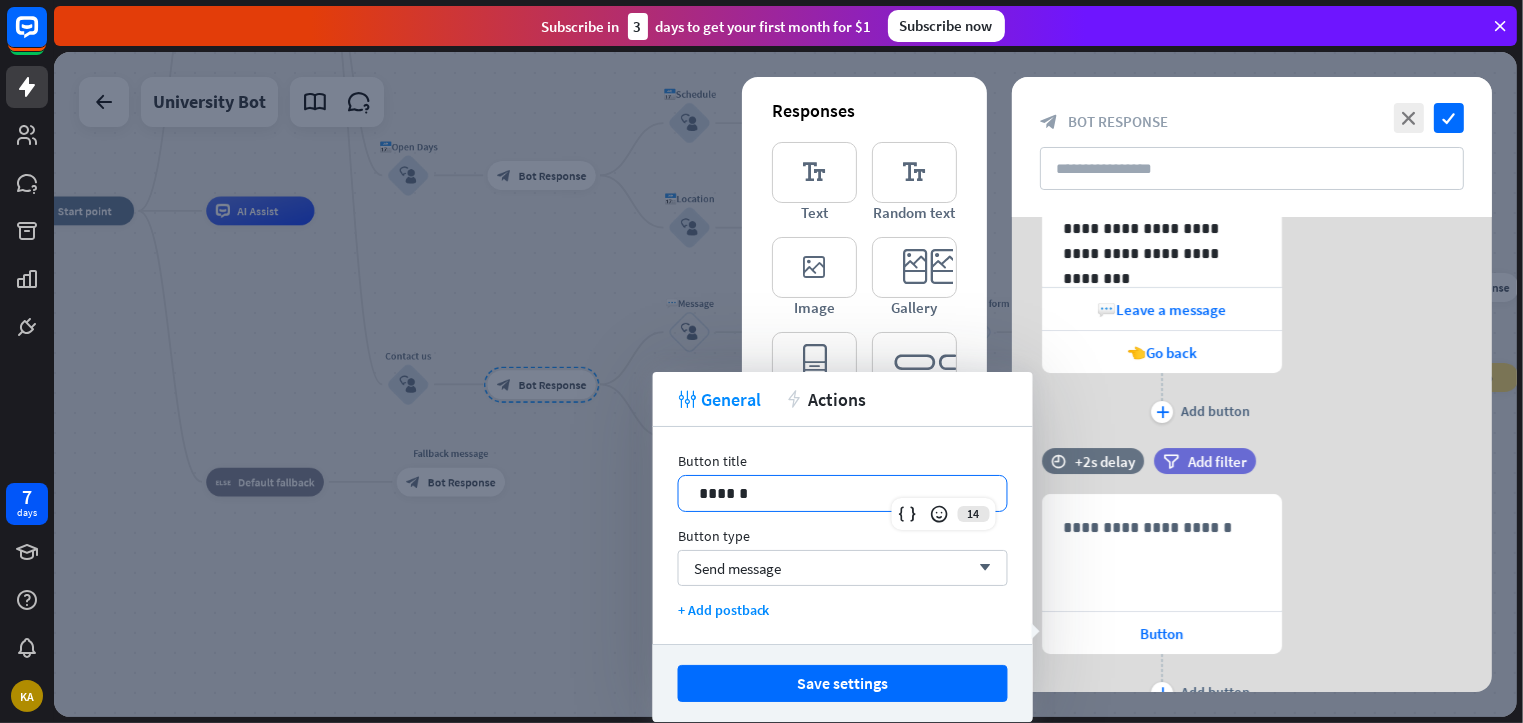 type 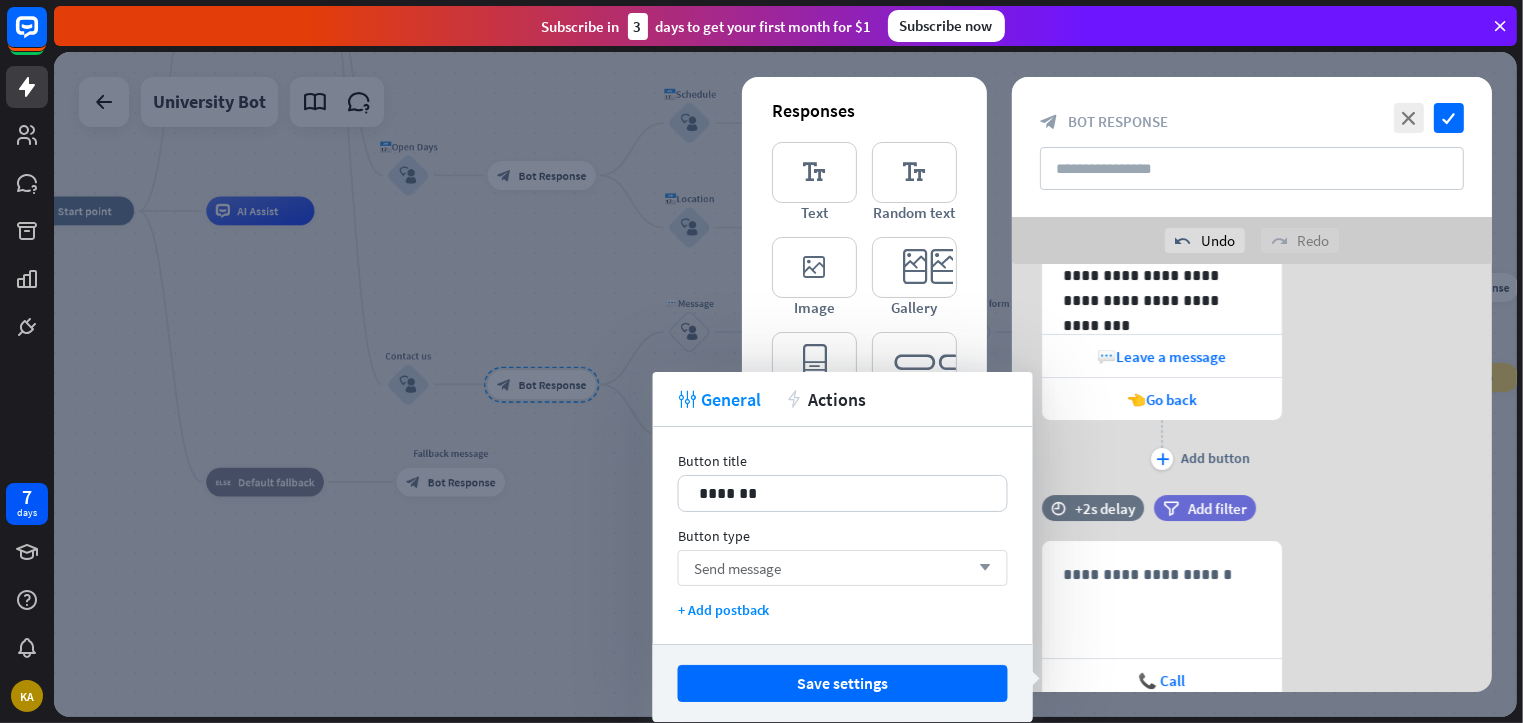 click on "Send message
arrow_down" at bounding box center (843, 568) 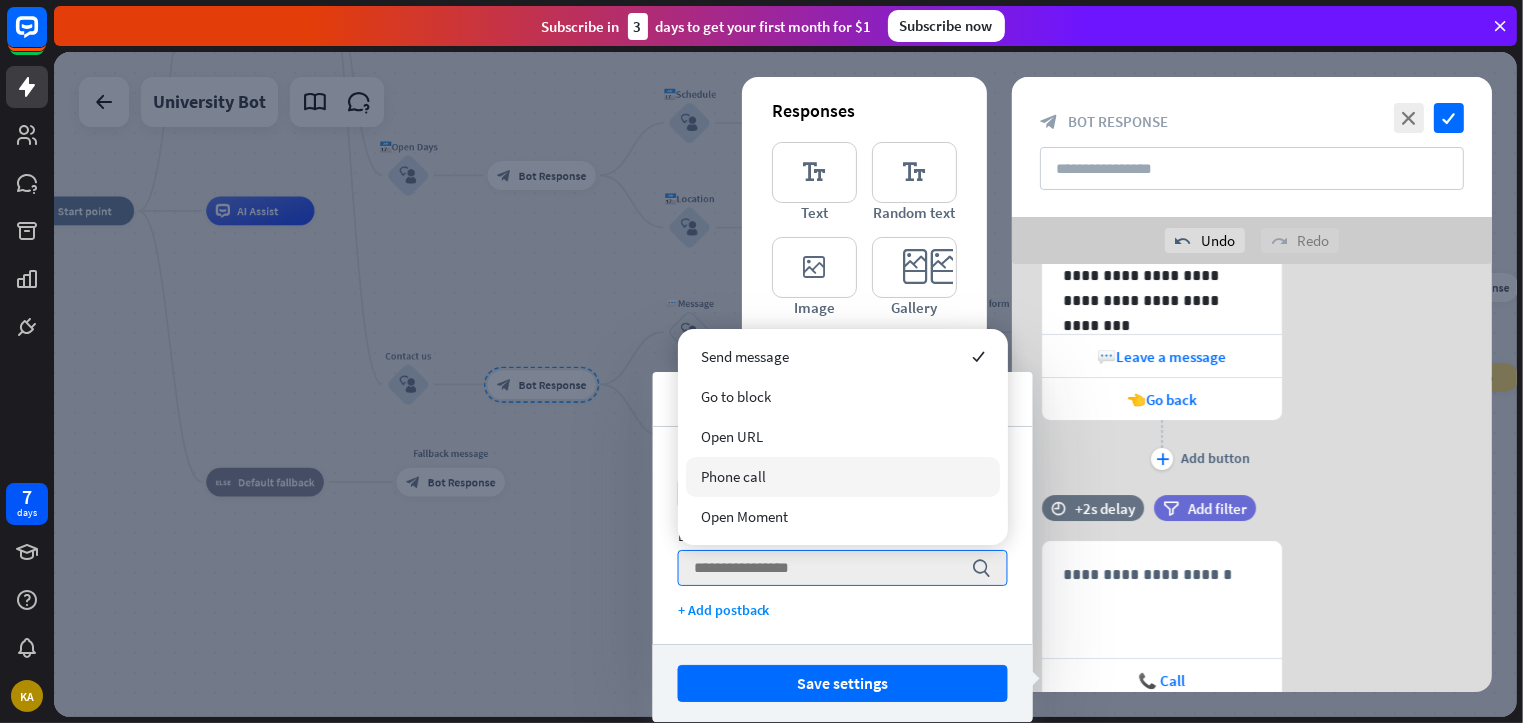 click on "Phone call" at bounding box center (843, 477) 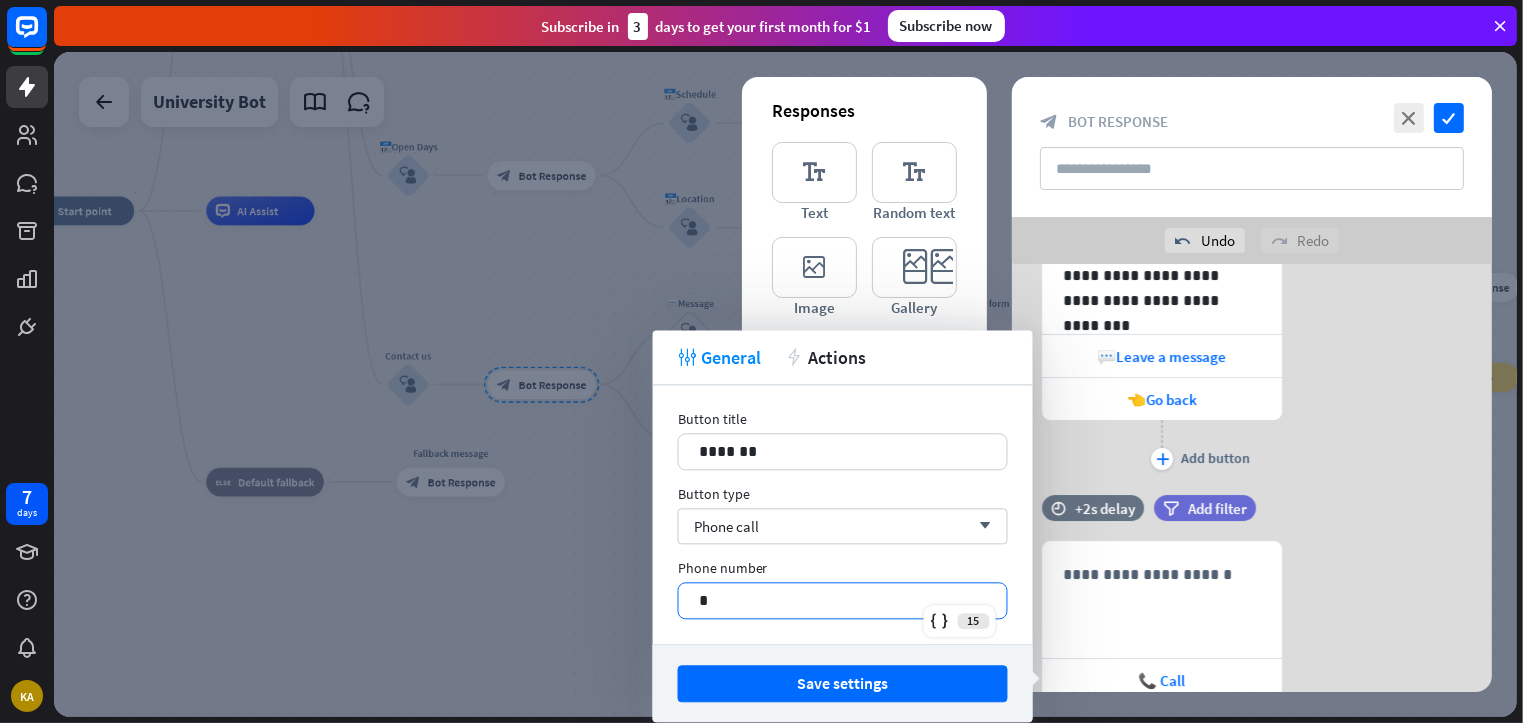 click on "*" at bounding box center [843, 600] 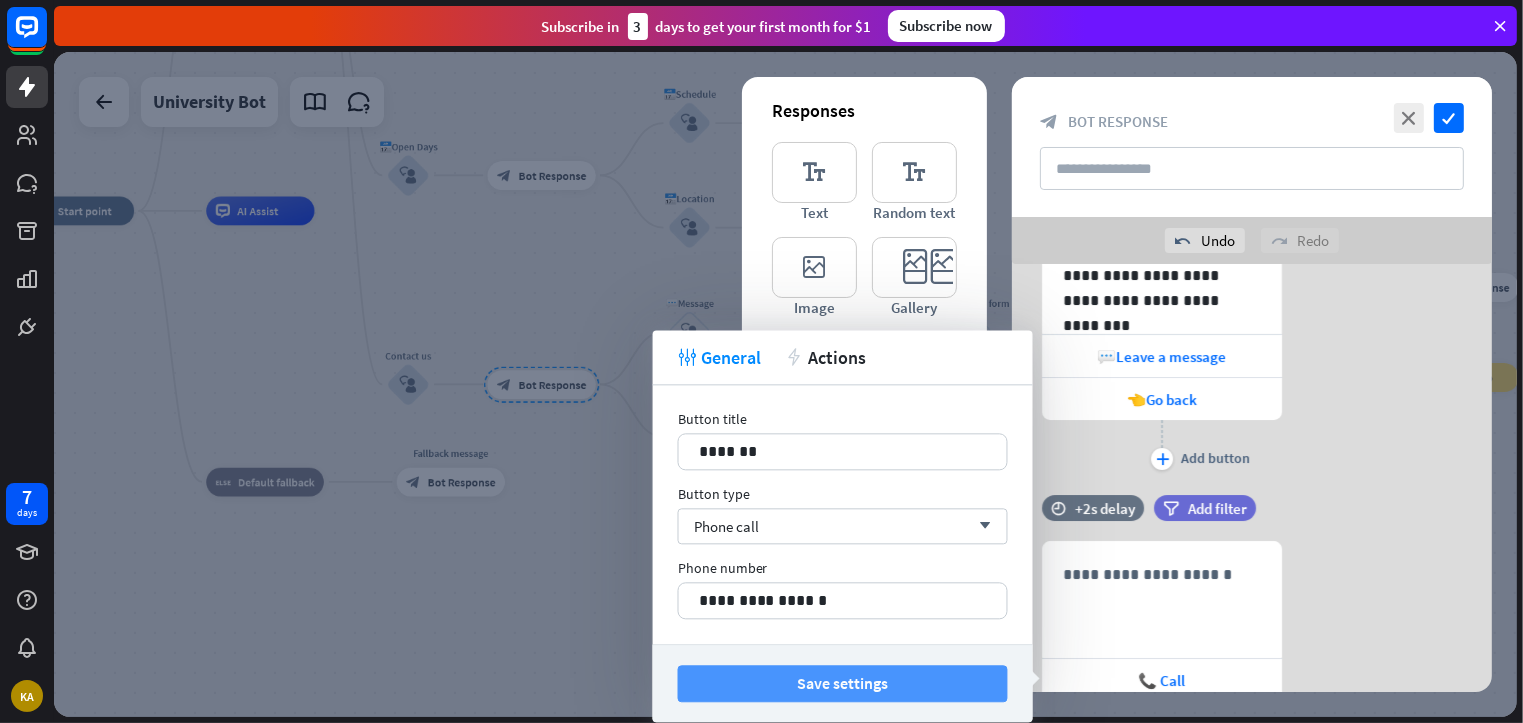 click on "Save settings" at bounding box center (843, 683) 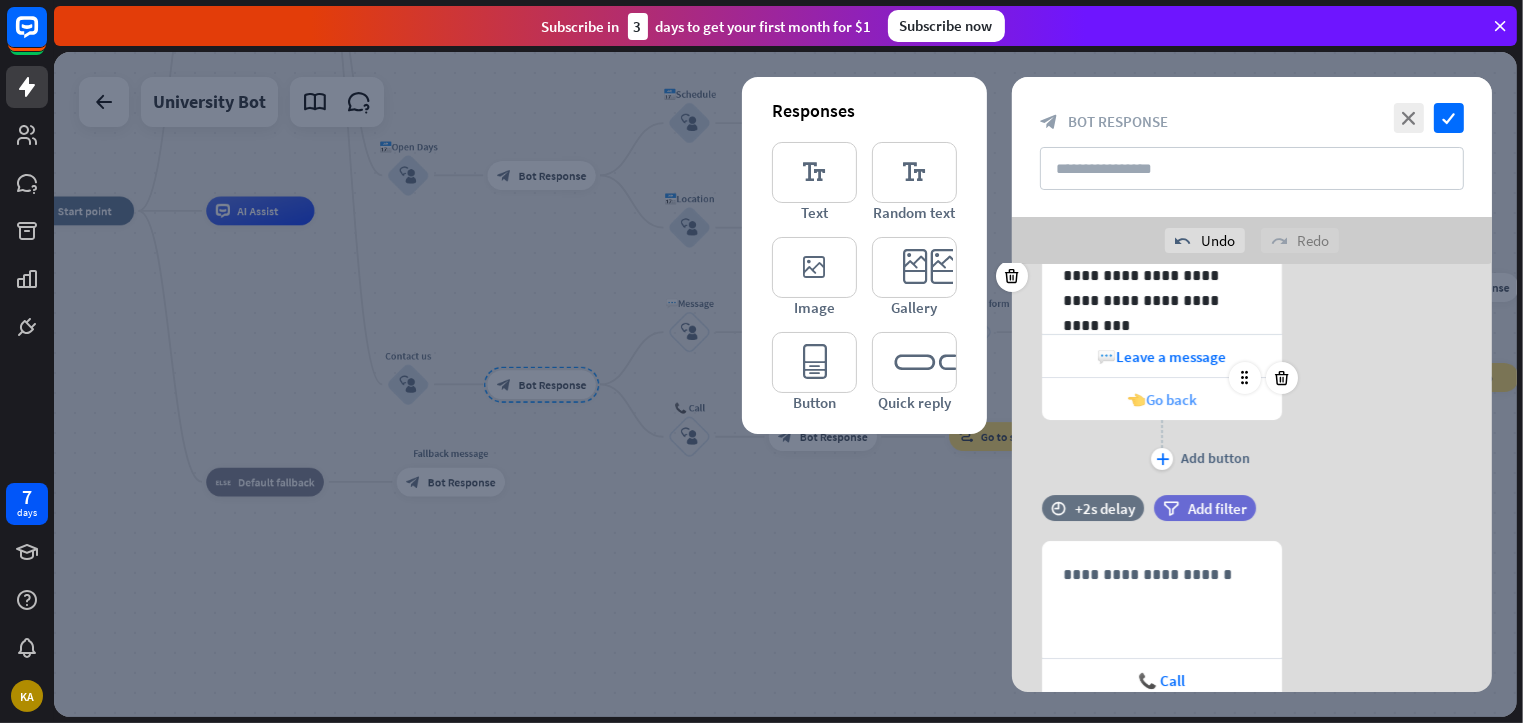 click on "👈Go back" at bounding box center [1162, 399] 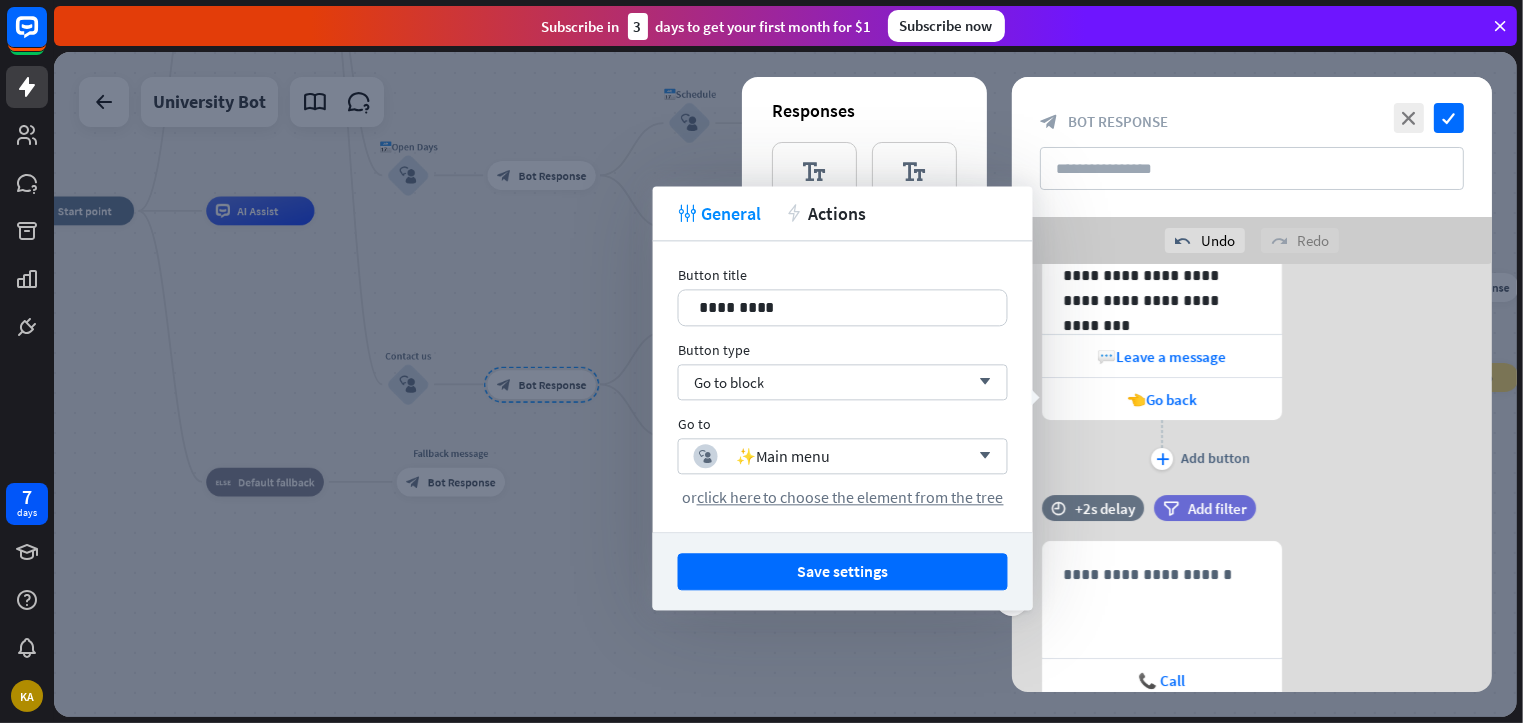click on "**********" at bounding box center (1252, 648) 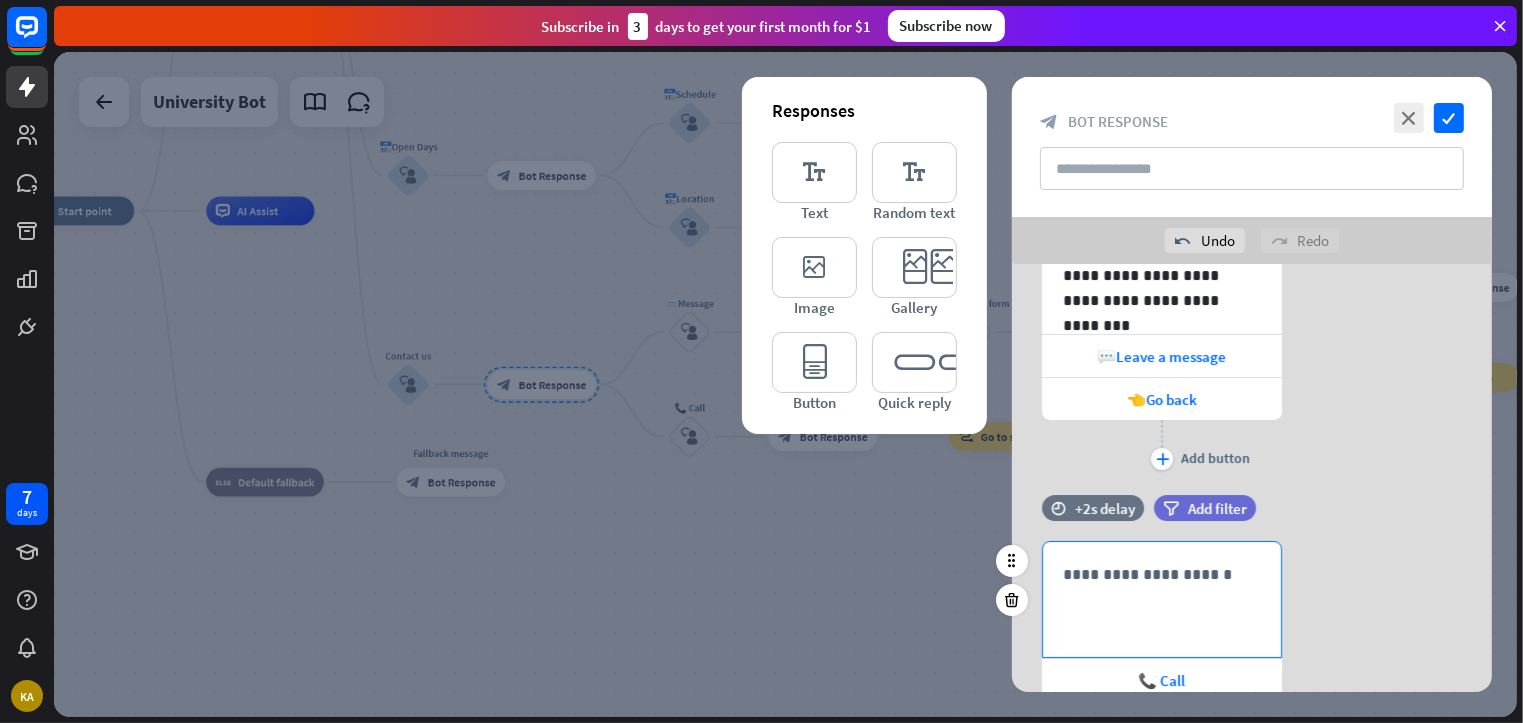 click on "**********" at bounding box center [1162, 599] 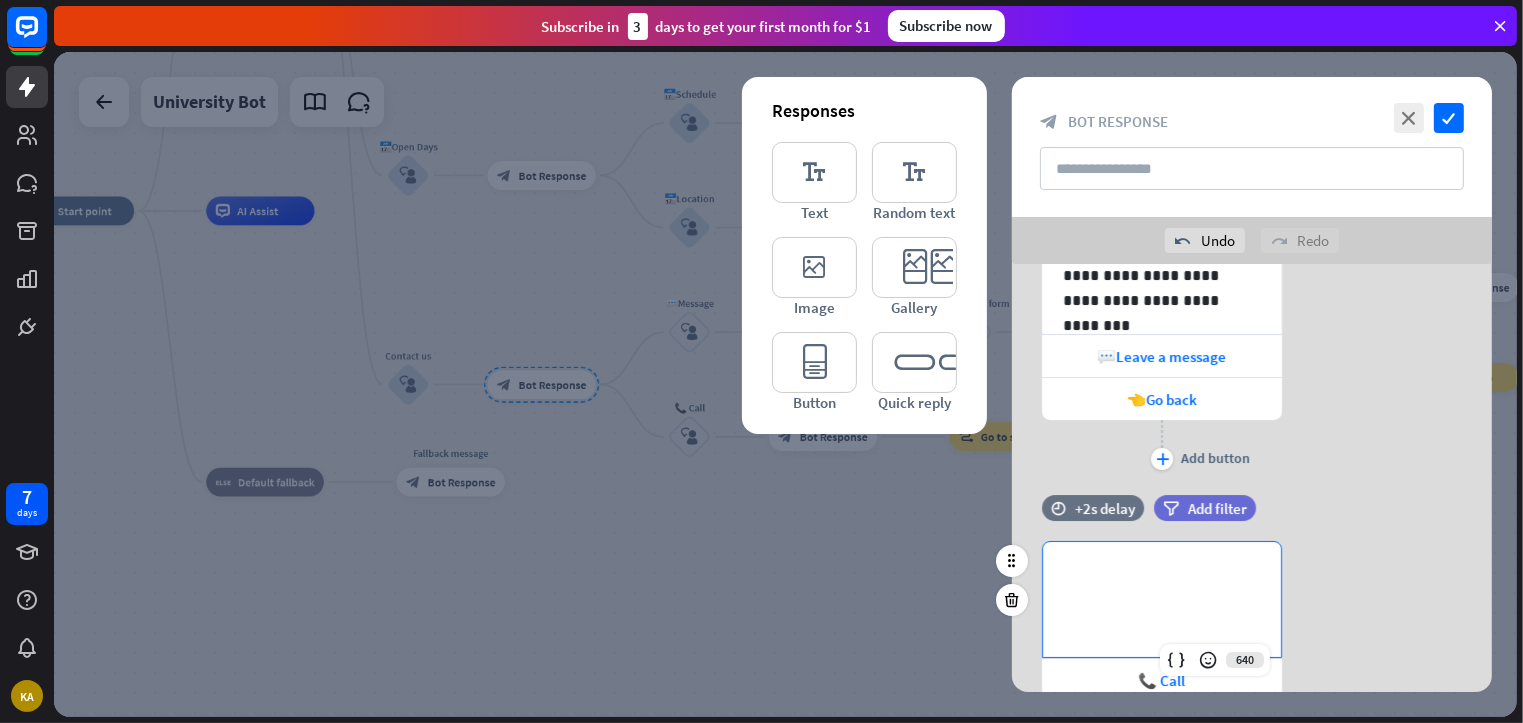 type 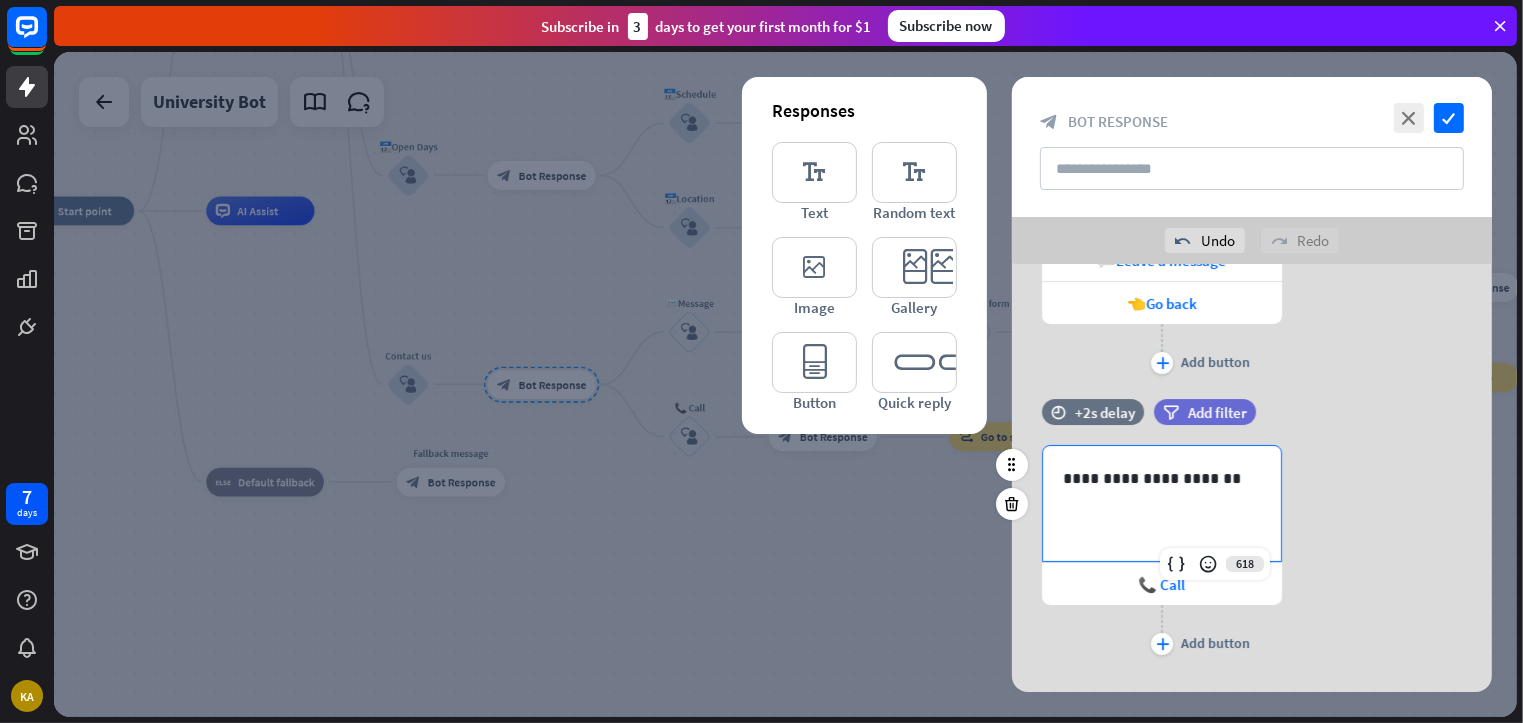 scroll, scrollTop: 228, scrollLeft: 0, axis: vertical 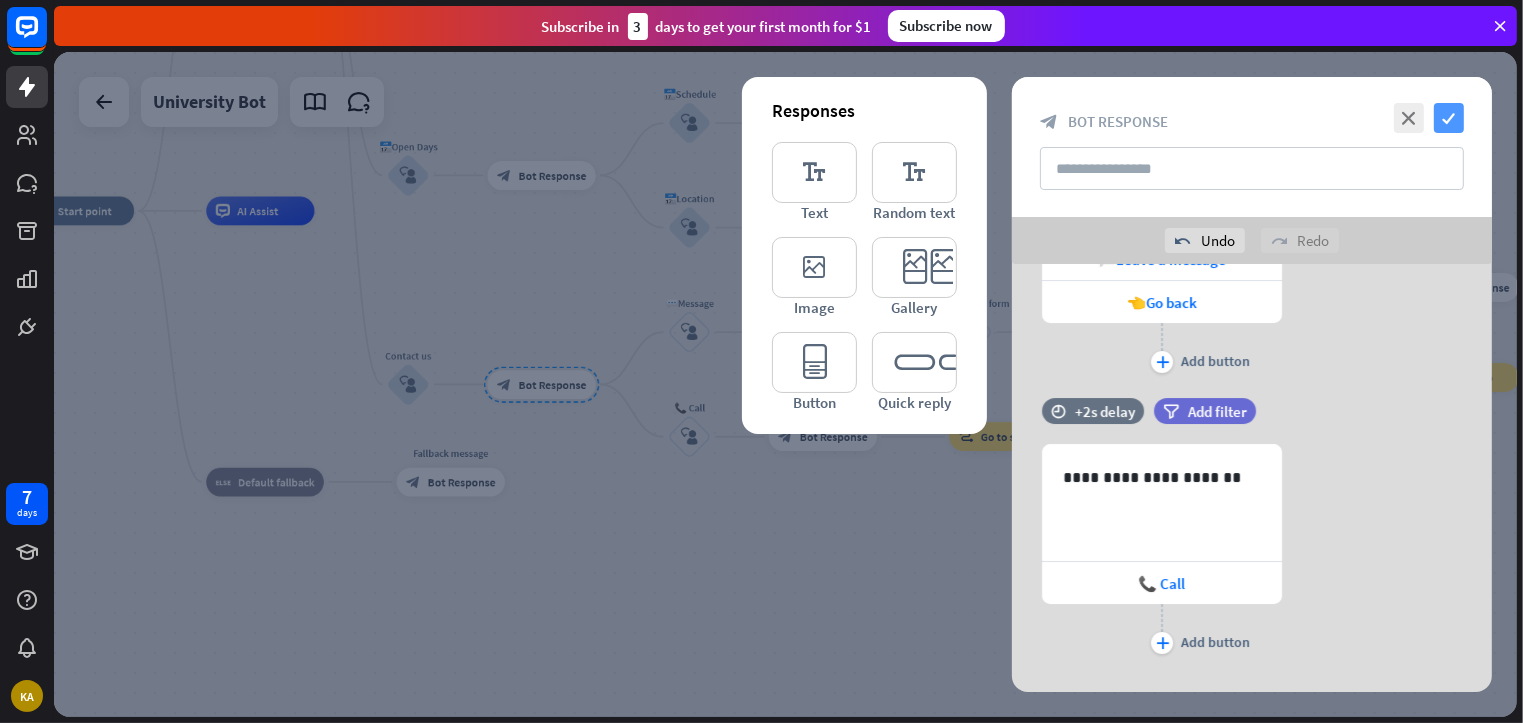click on "check" at bounding box center [1449, 118] 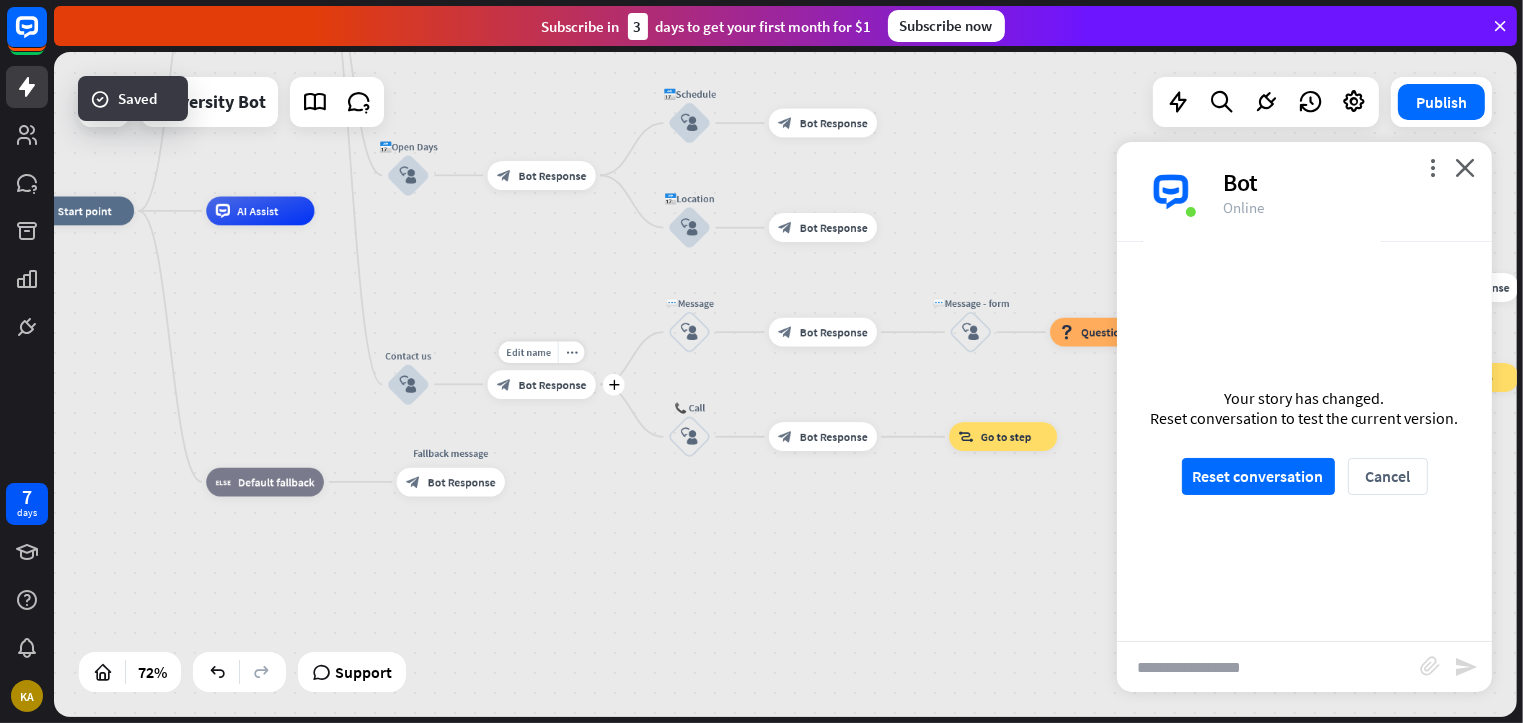 click on "Bot Response" at bounding box center (553, 384) 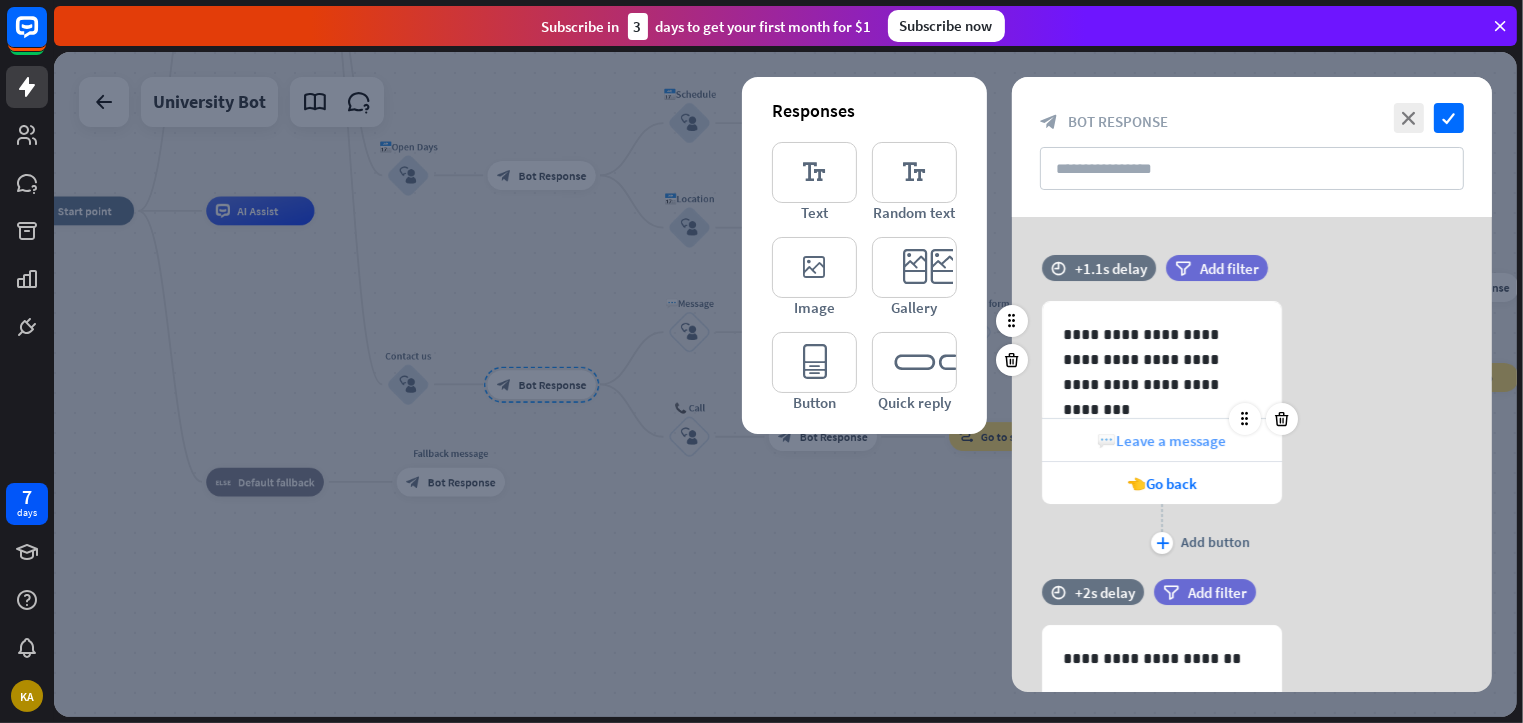scroll, scrollTop: 173, scrollLeft: 0, axis: vertical 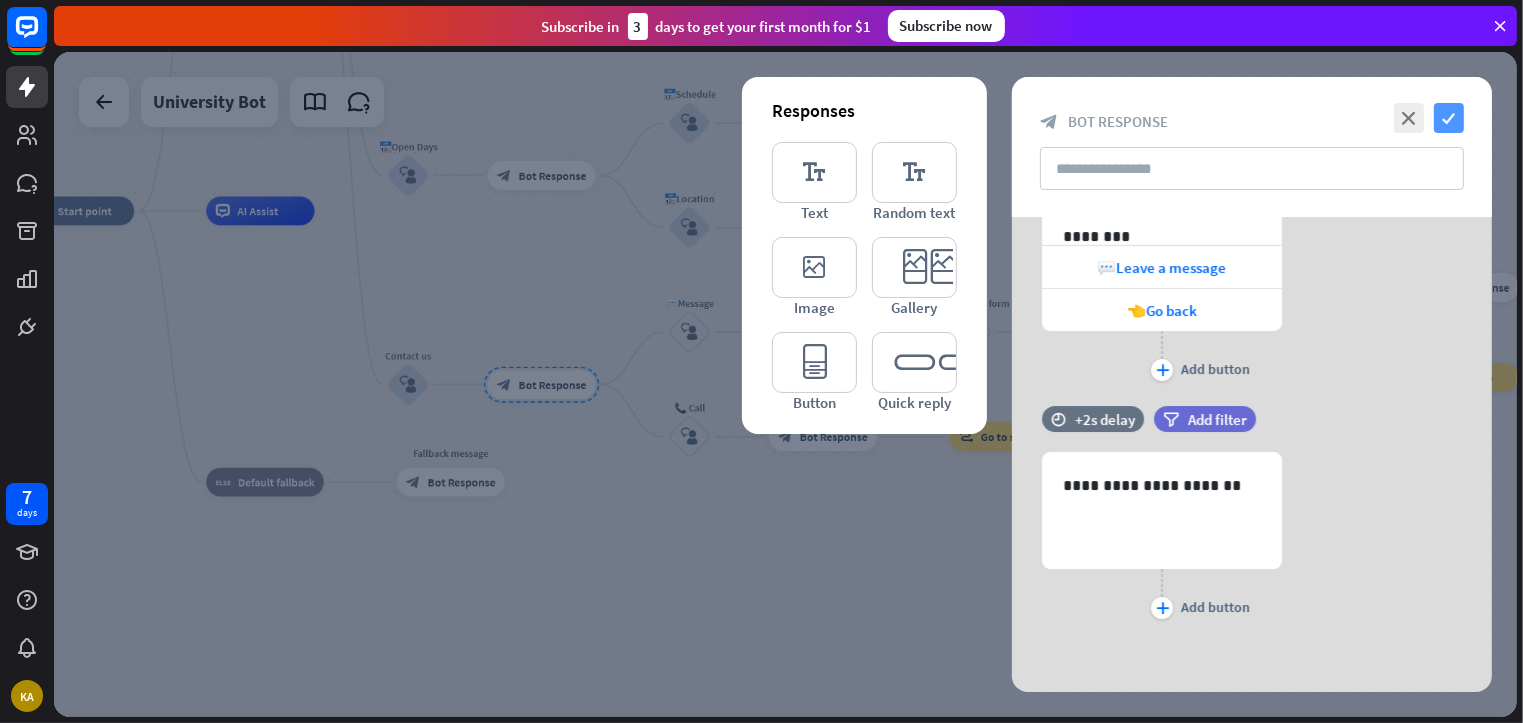 click on "check" at bounding box center [1449, 118] 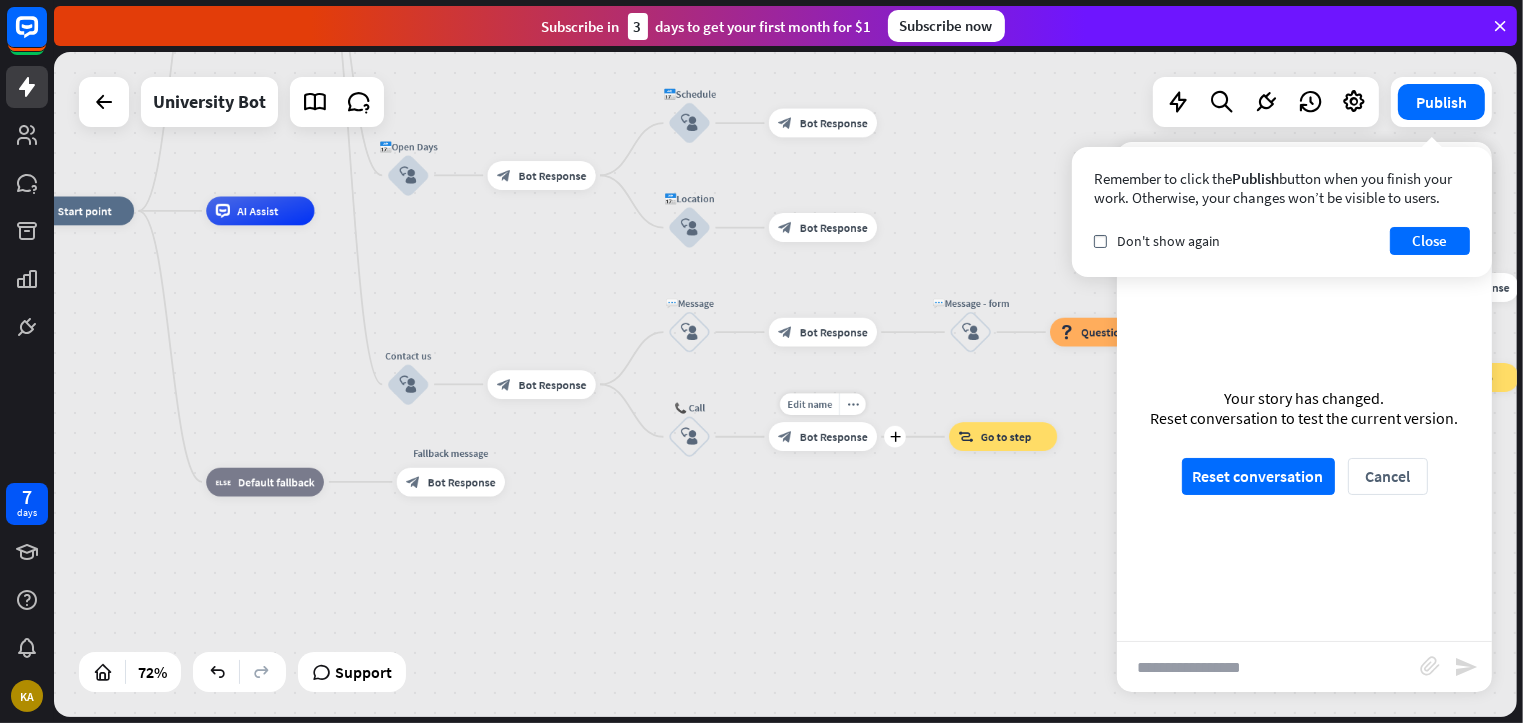 click on "Edit name   more_horiz         plus     block_bot_response   Bot Response" at bounding box center (823, 436) 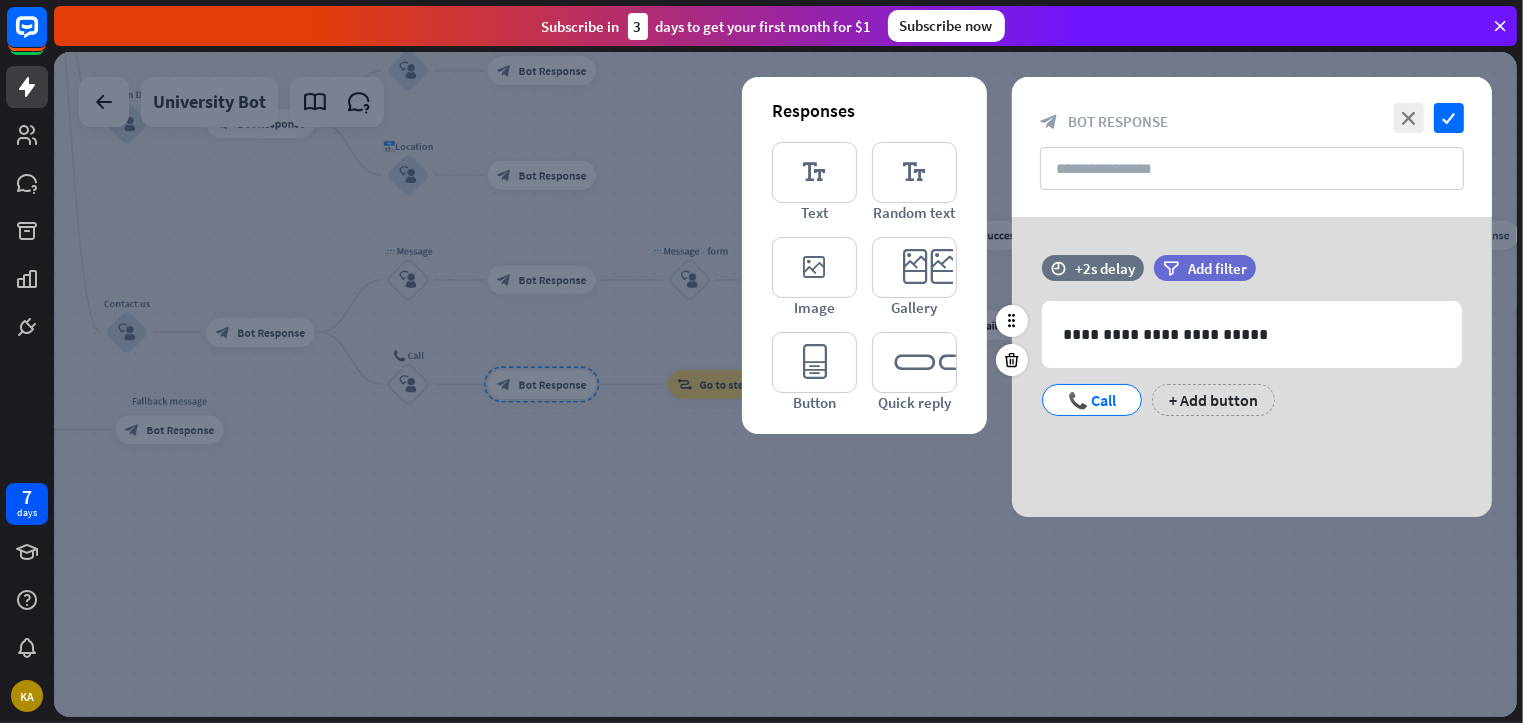 click on "📞 Call" at bounding box center (1092, 400) 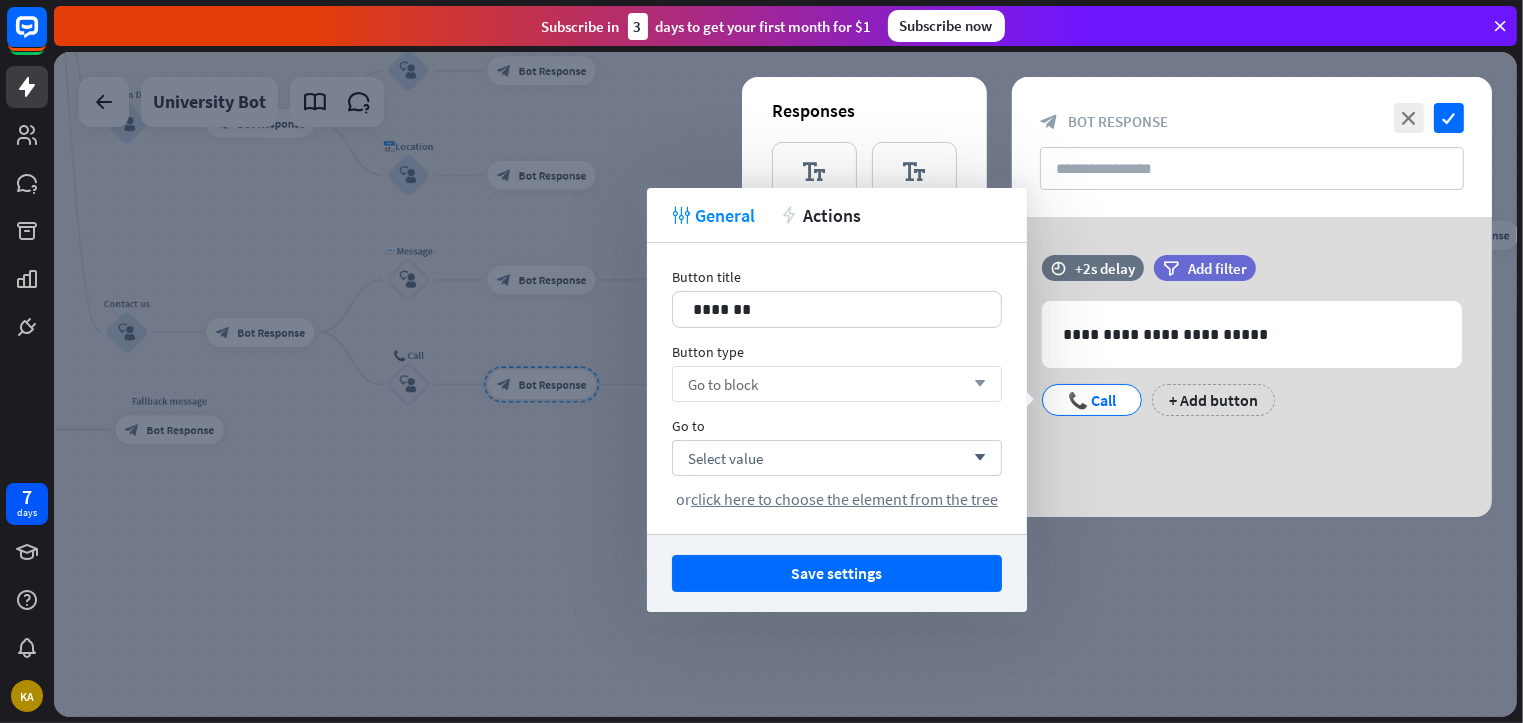 click on "Go to block
arrow_down" at bounding box center (837, 384) 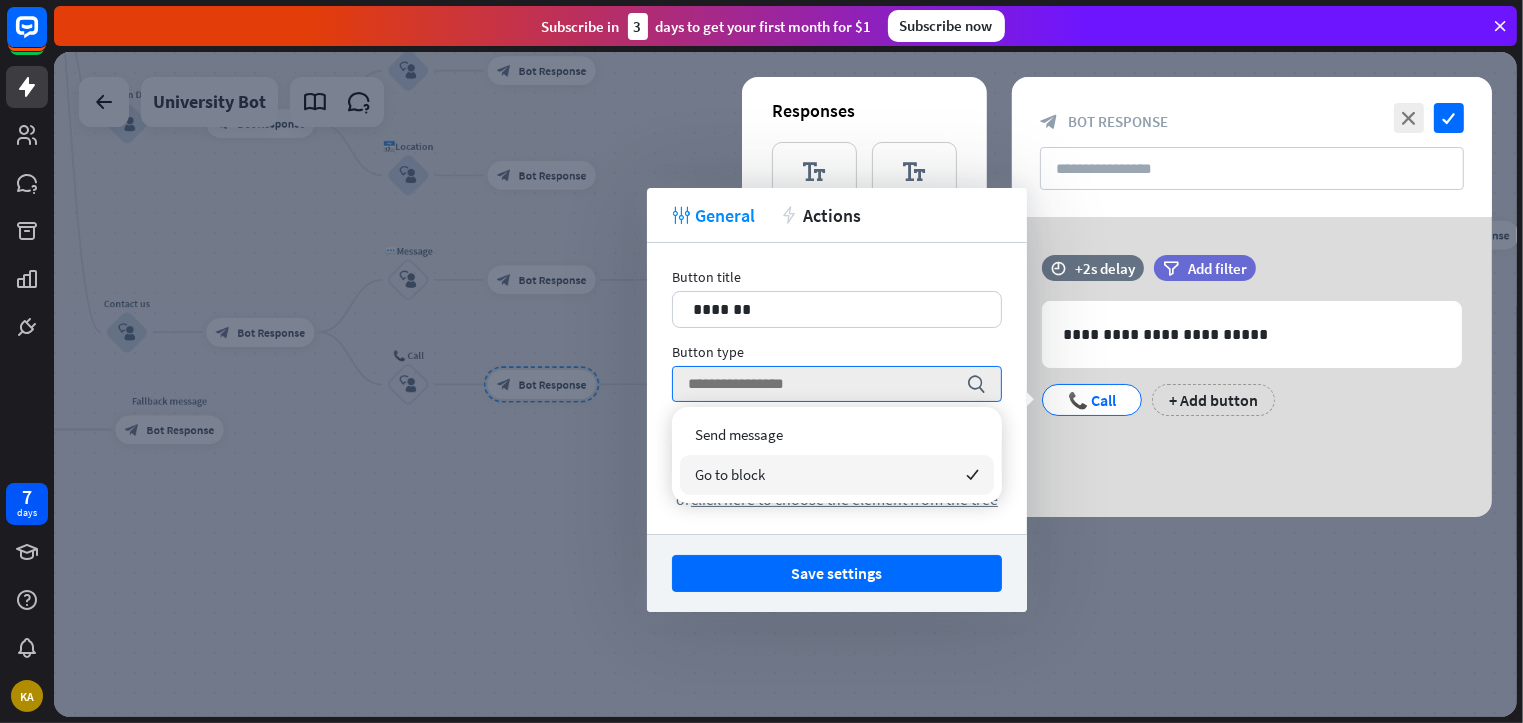 click on "Go to block
checked" at bounding box center [837, 475] 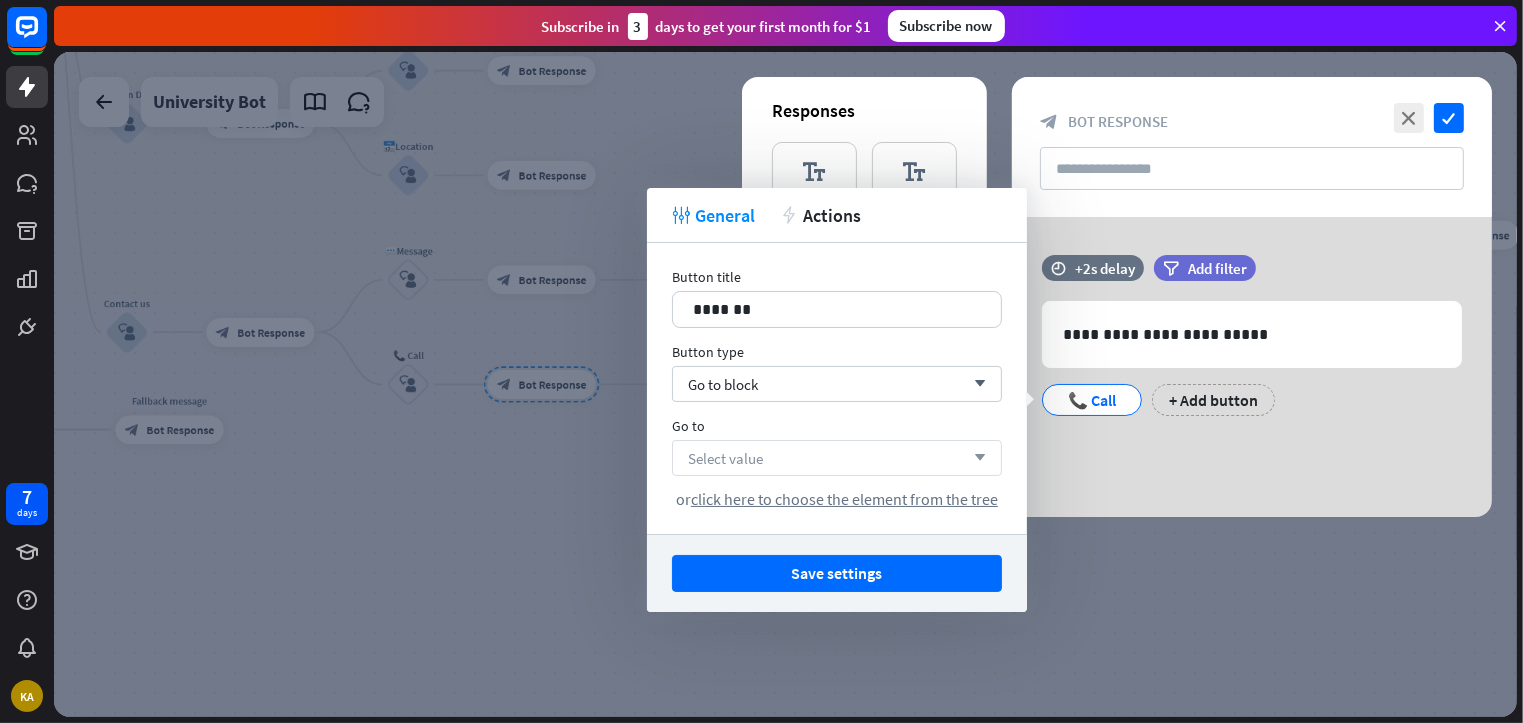 click on "Select value
arrow_down" at bounding box center [837, 458] 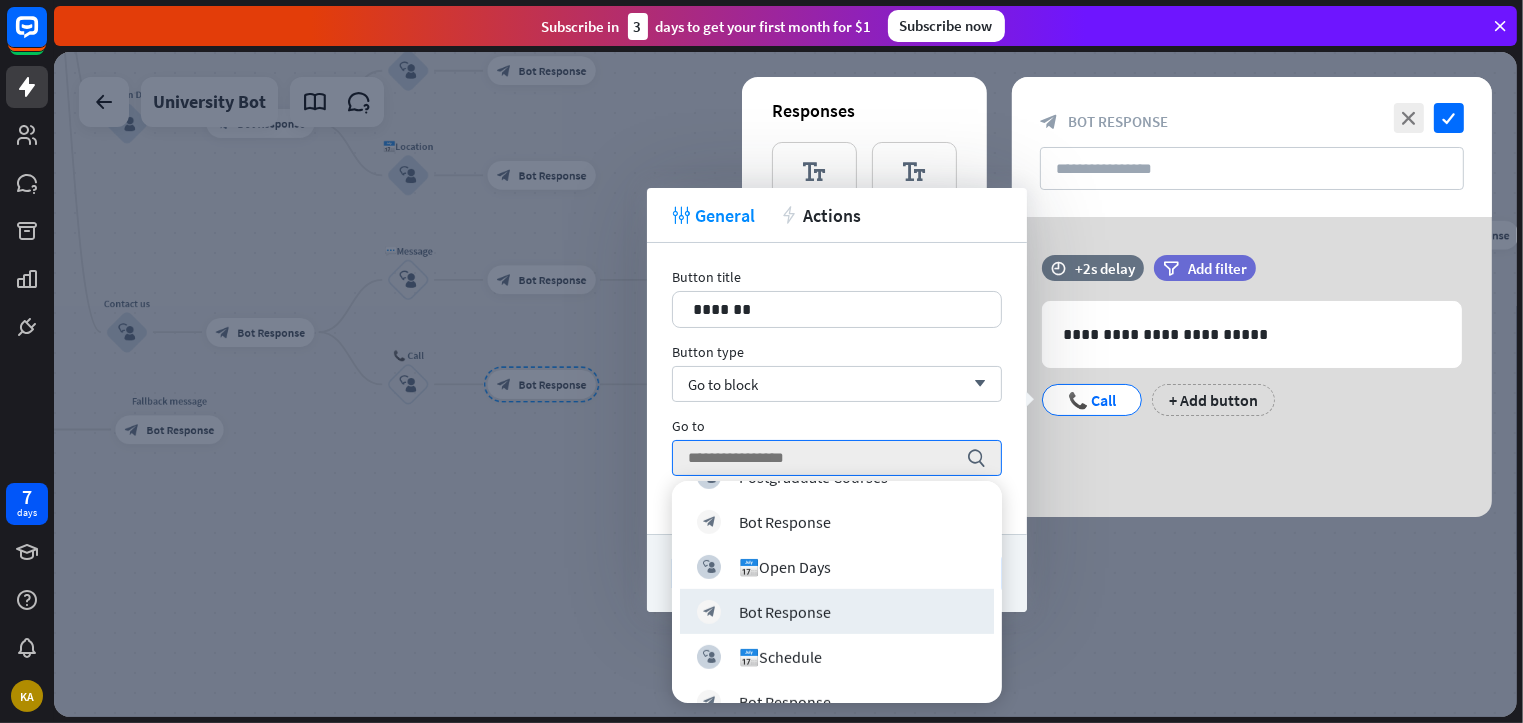 scroll, scrollTop: 1683, scrollLeft: 0, axis: vertical 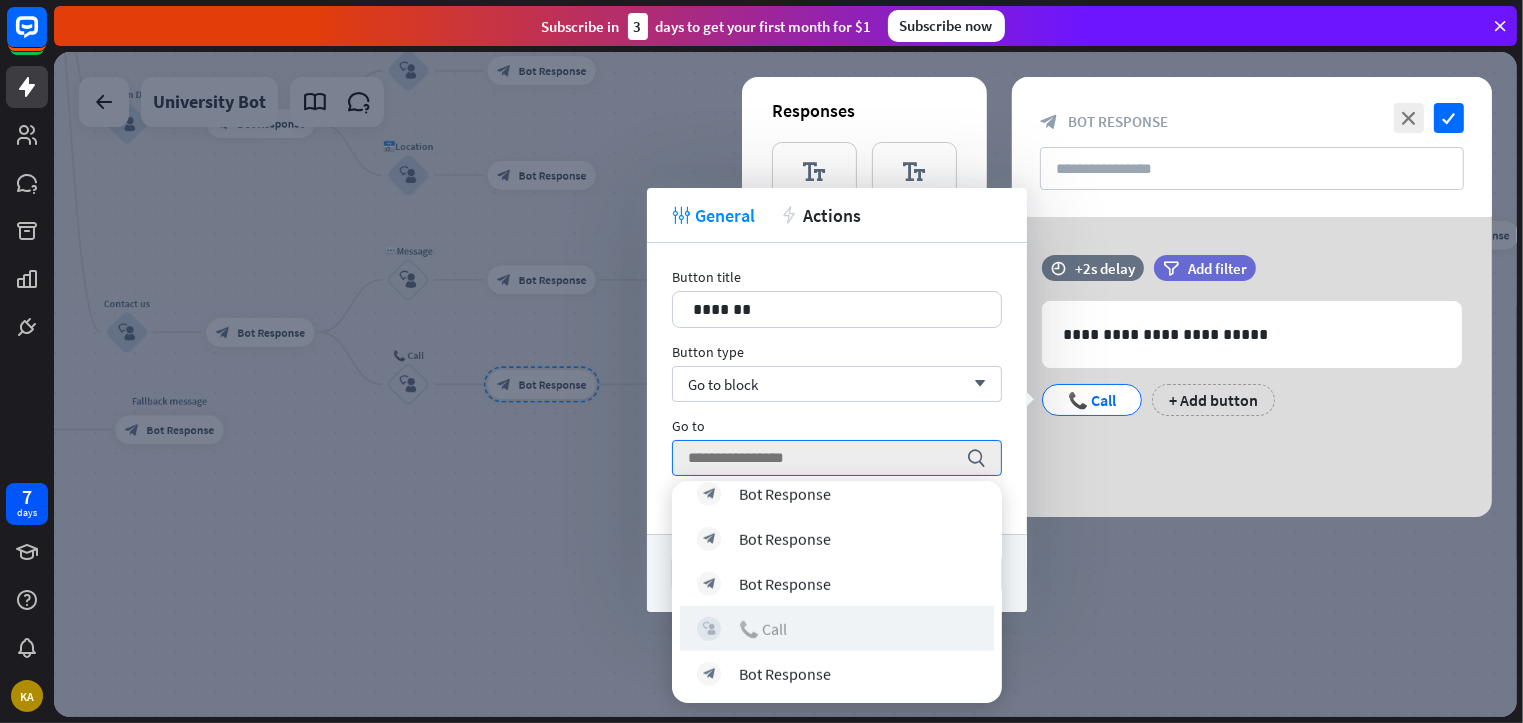 click on "📞 Call" at bounding box center [763, 628] 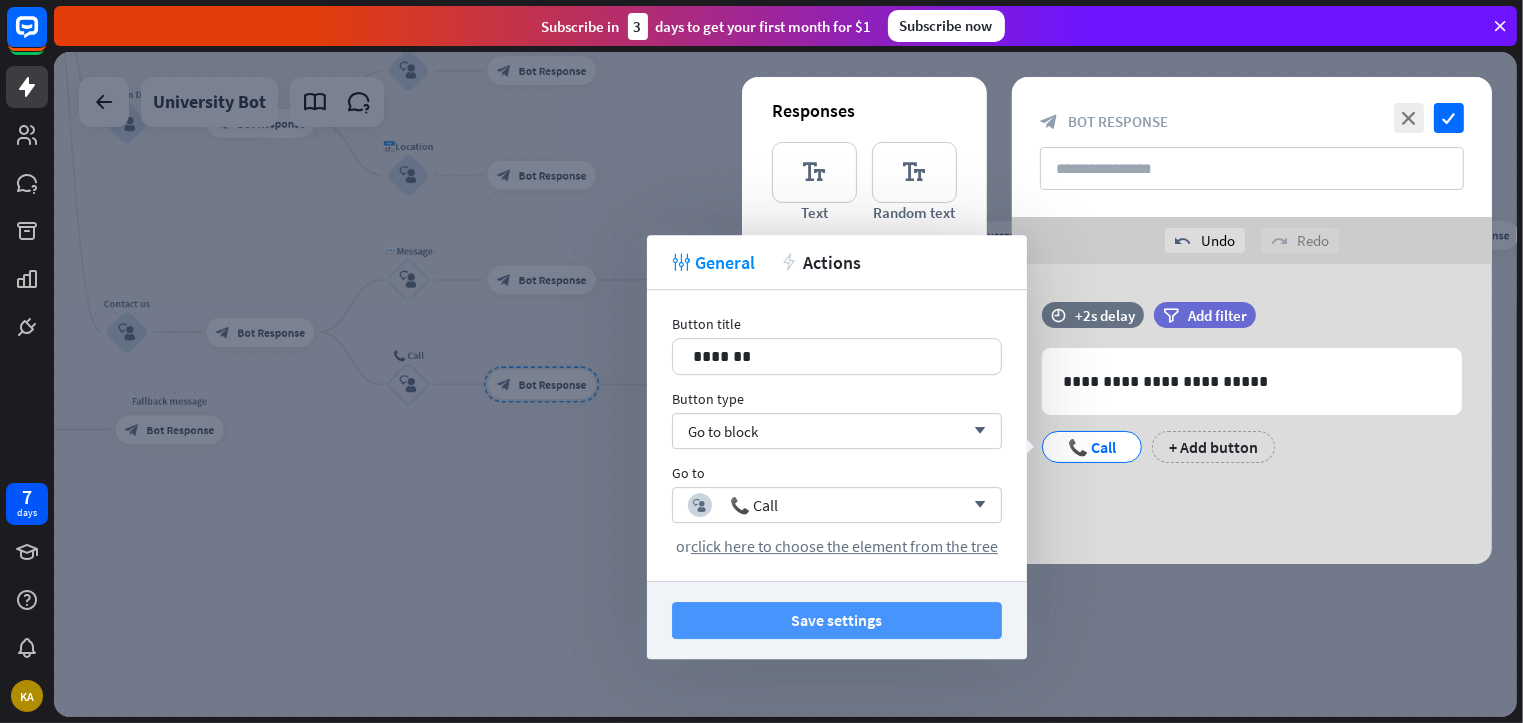 click on "Save settings" at bounding box center (837, 620) 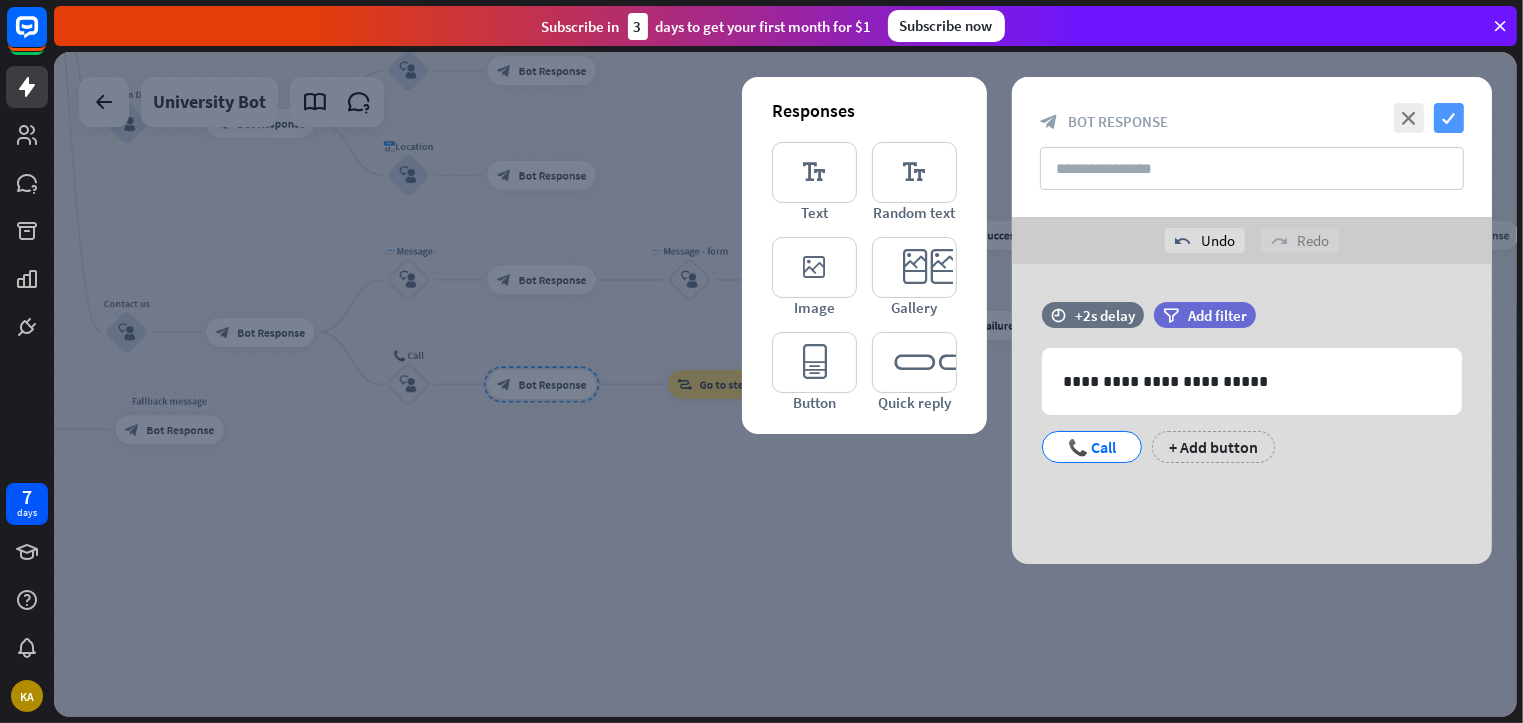click on "check" at bounding box center [1449, 118] 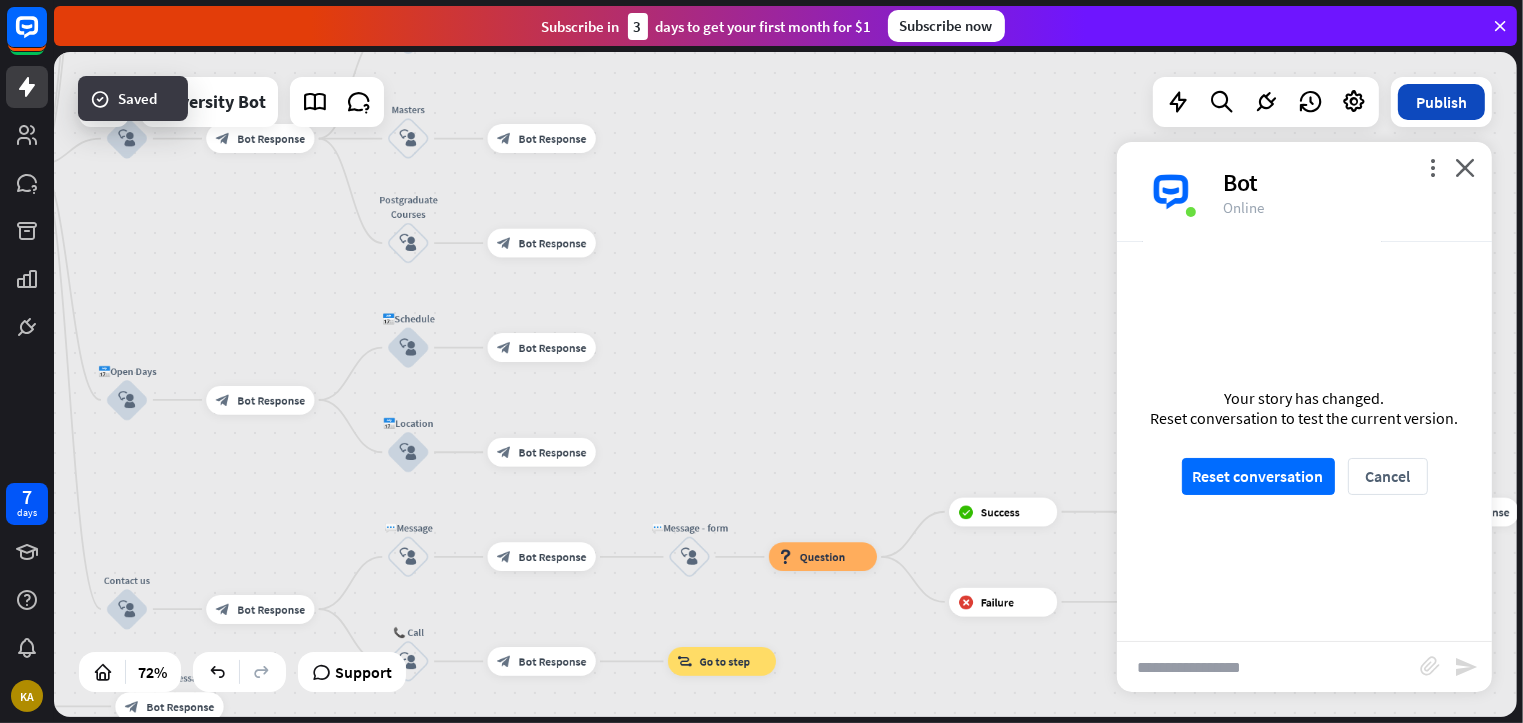 click on "Publish" at bounding box center (1441, 102) 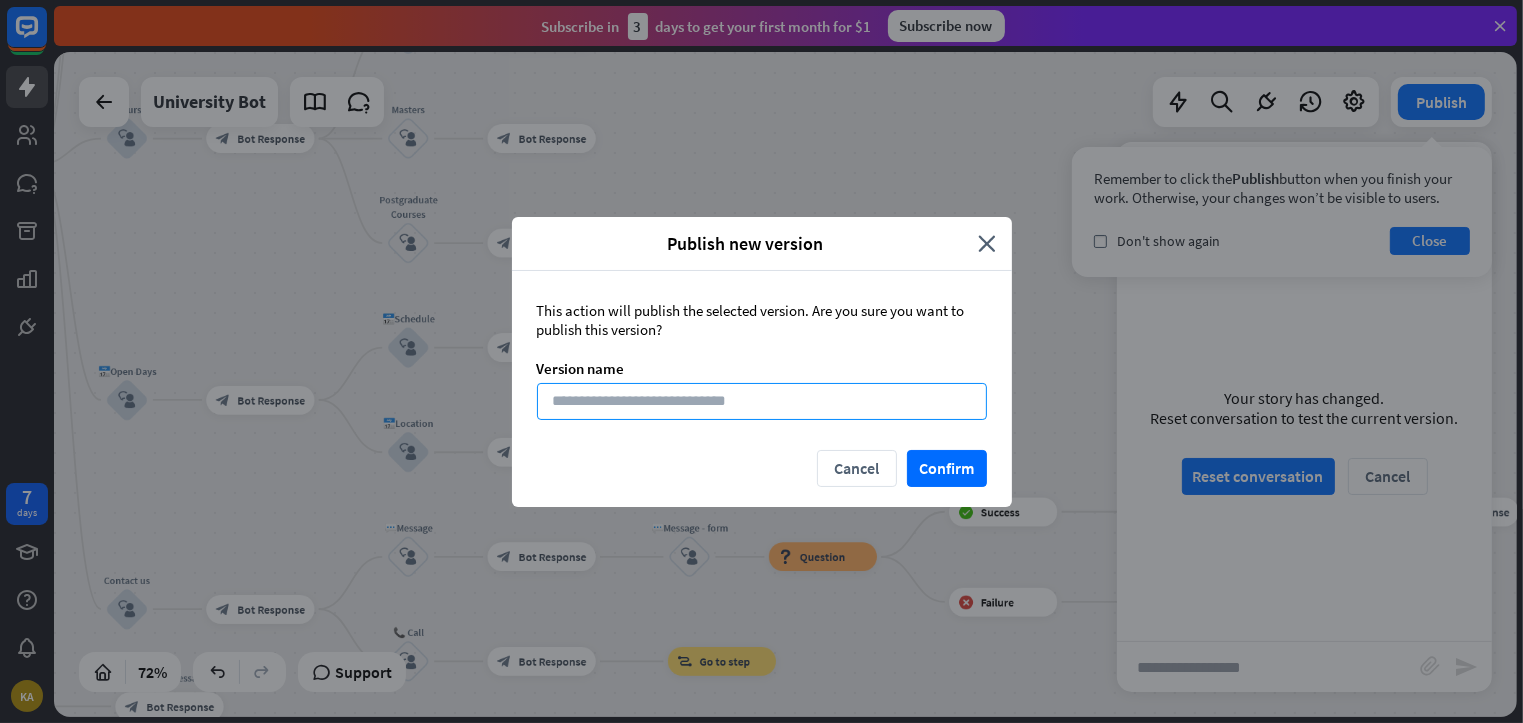 click at bounding box center (762, 401) 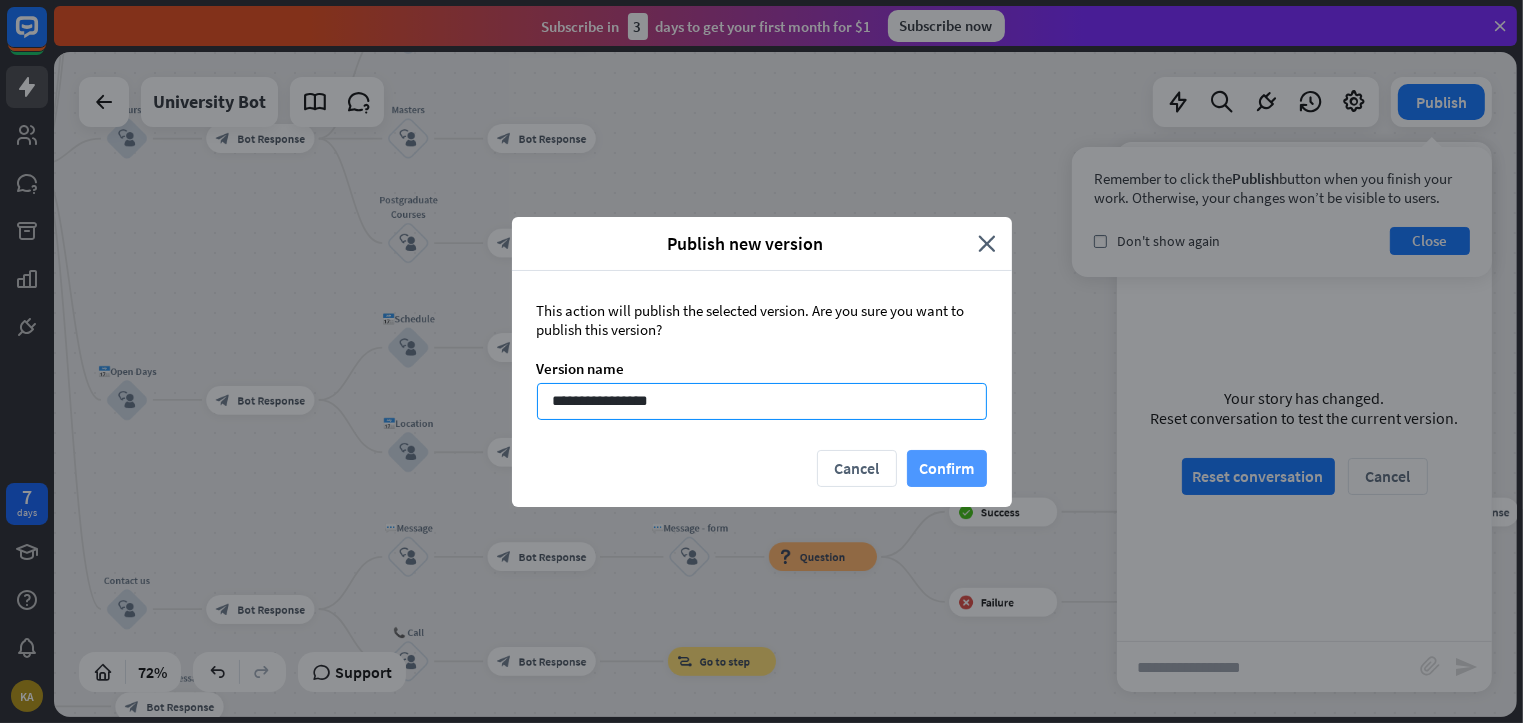 type on "**********" 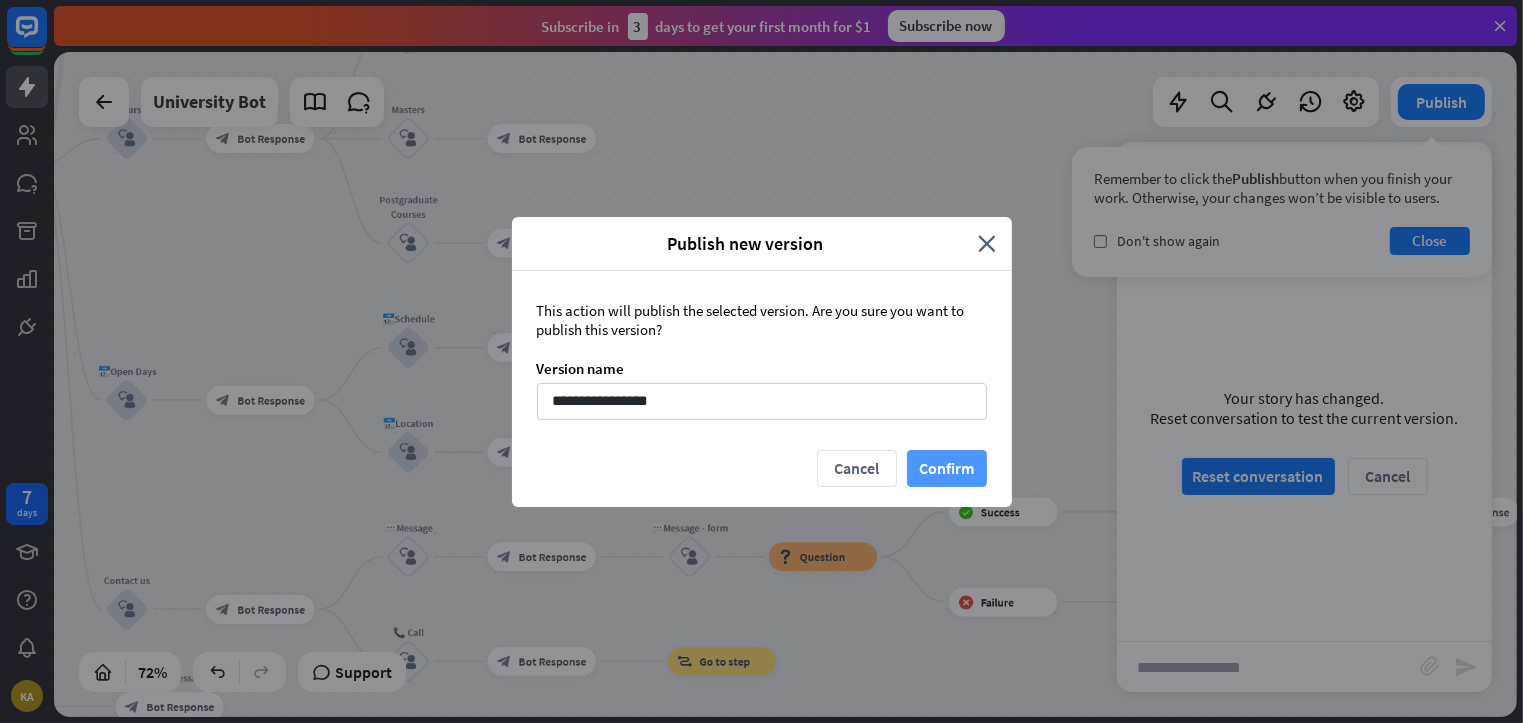 click on "Confirm" at bounding box center [947, 468] 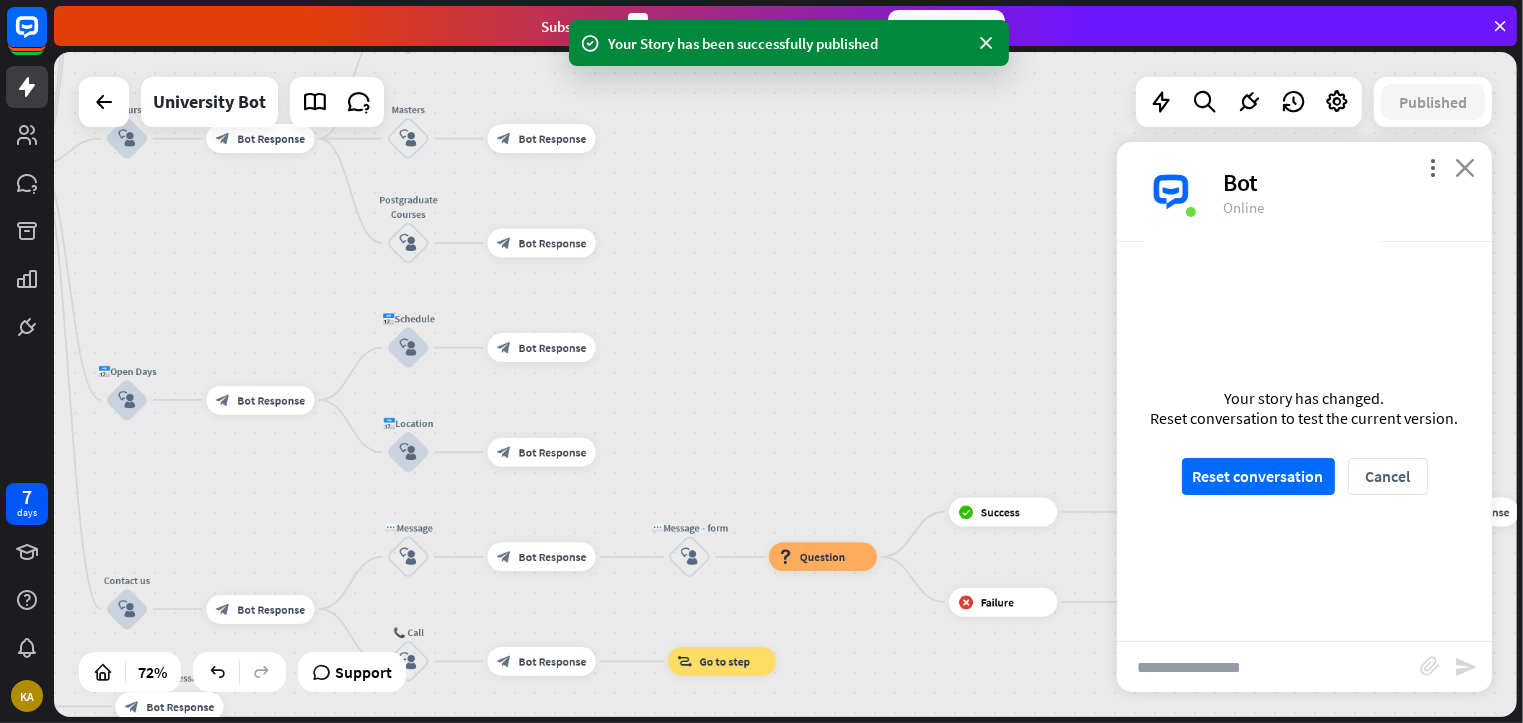 click on "close" at bounding box center (1465, 167) 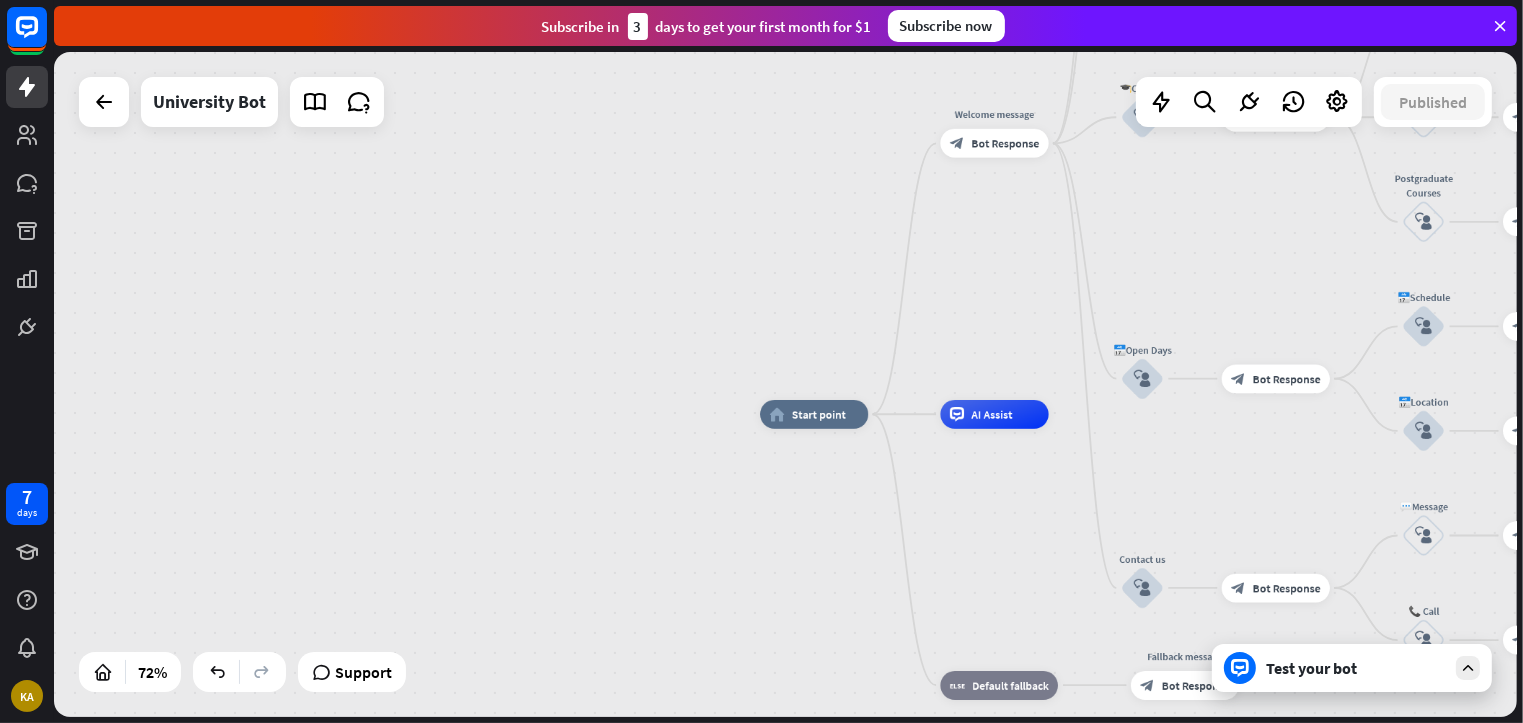 click on "Test your bot" at bounding box center (1356, 668) 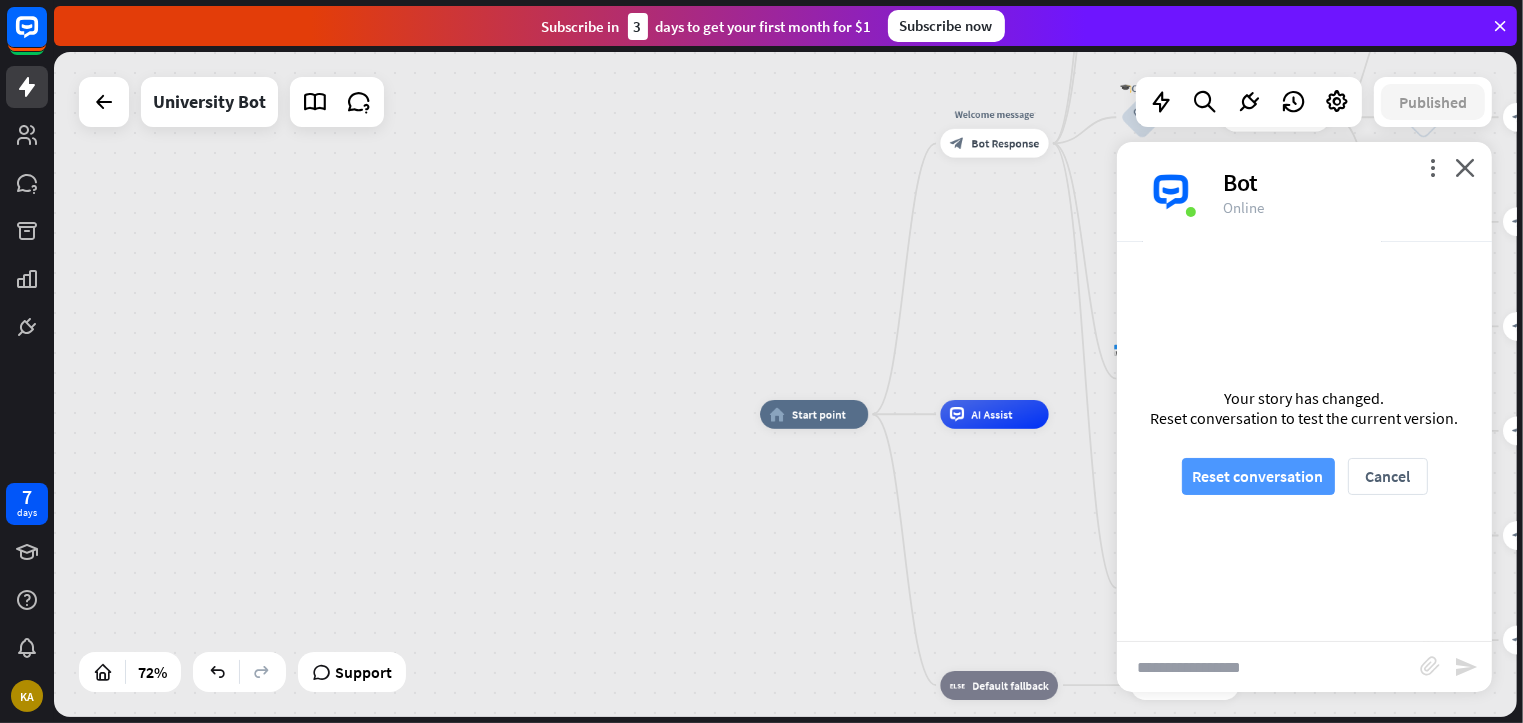 click on "Reset conversation" at bounding box center [1258, 476] 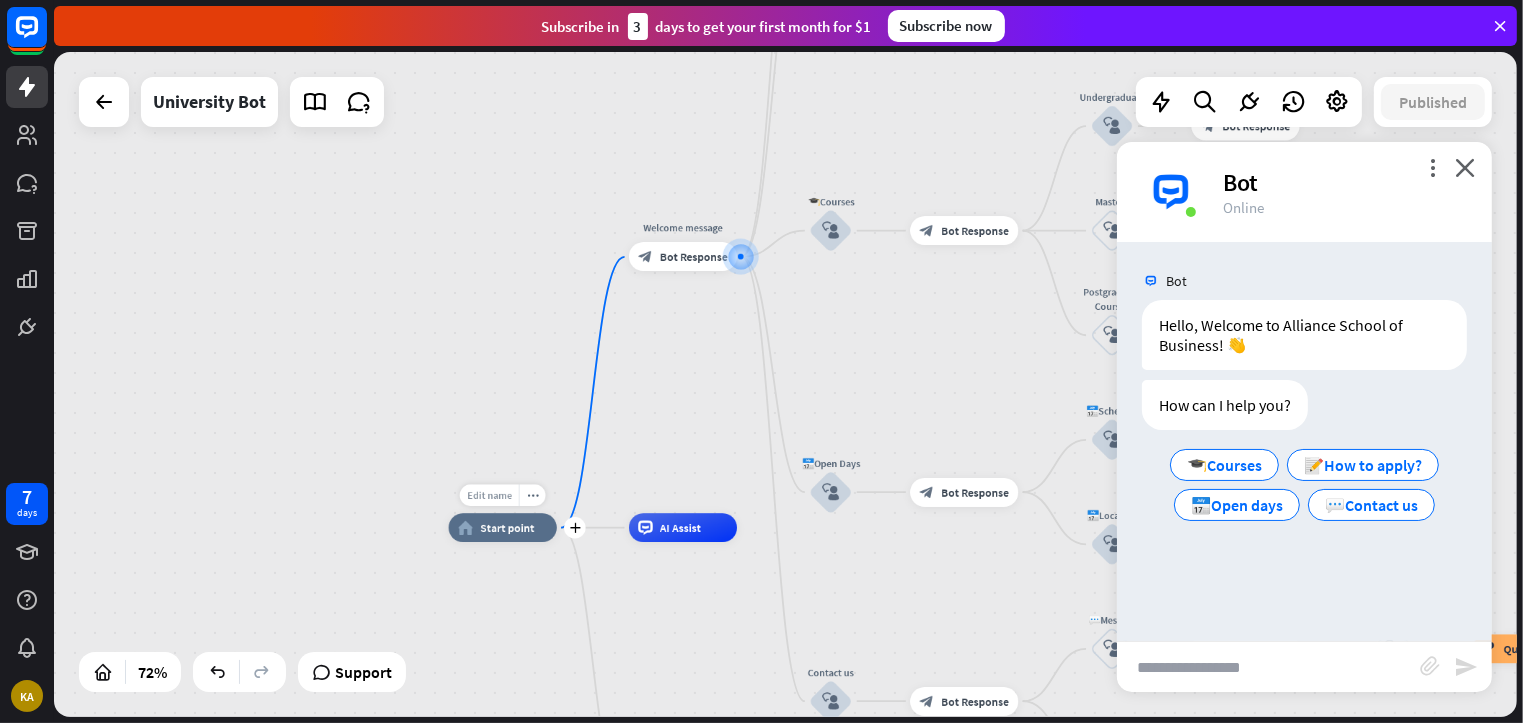 click on "Edit name" at bounding box center [489, 495] 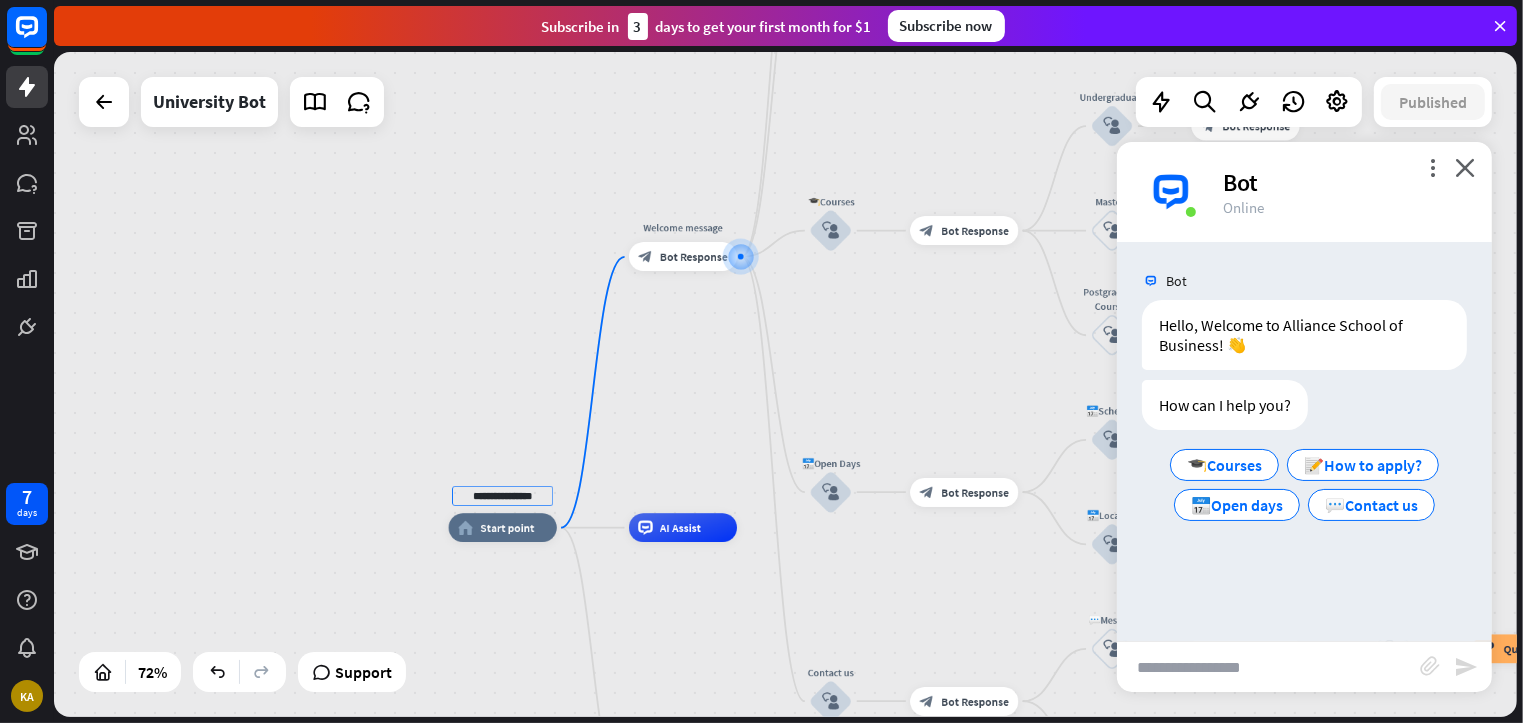 type on "**********" 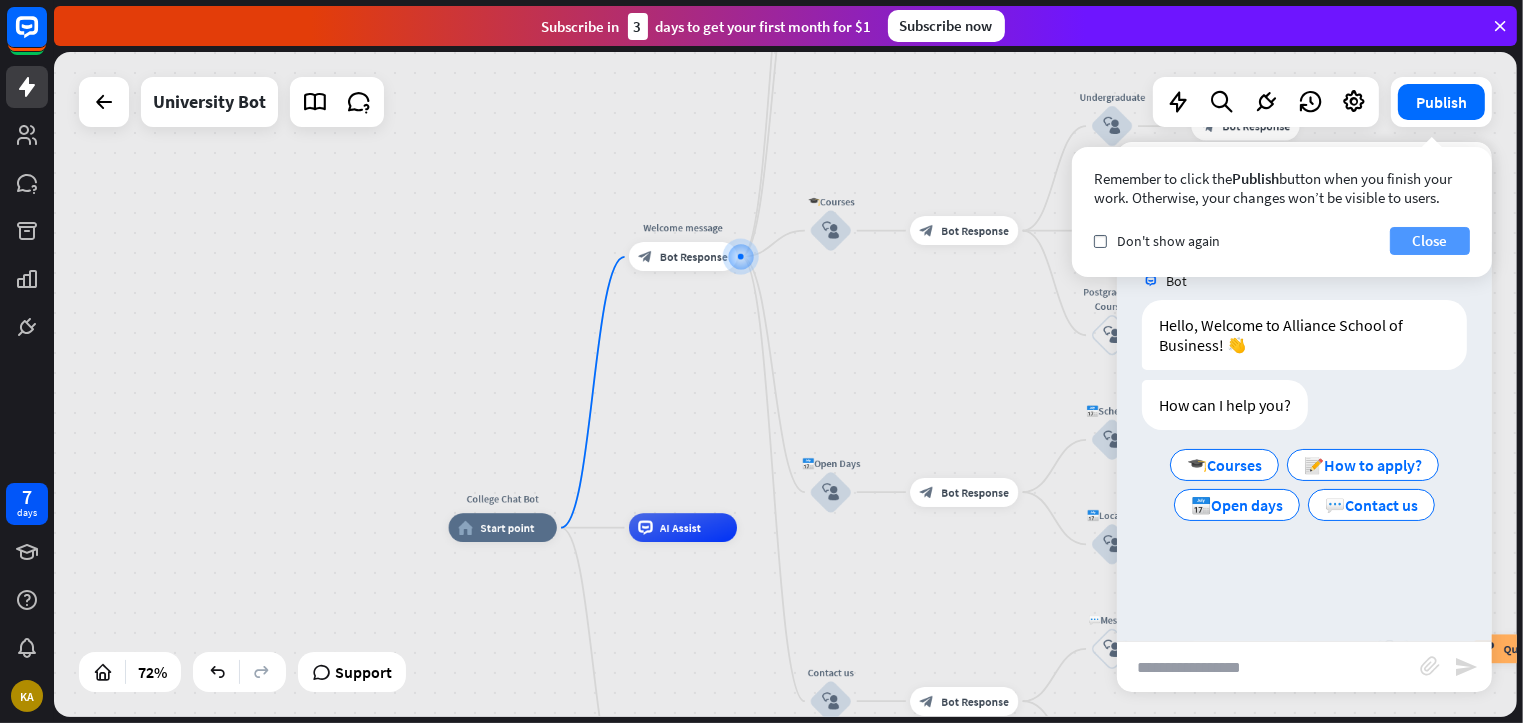 click on "Close" at bounding box center (1430, 241) 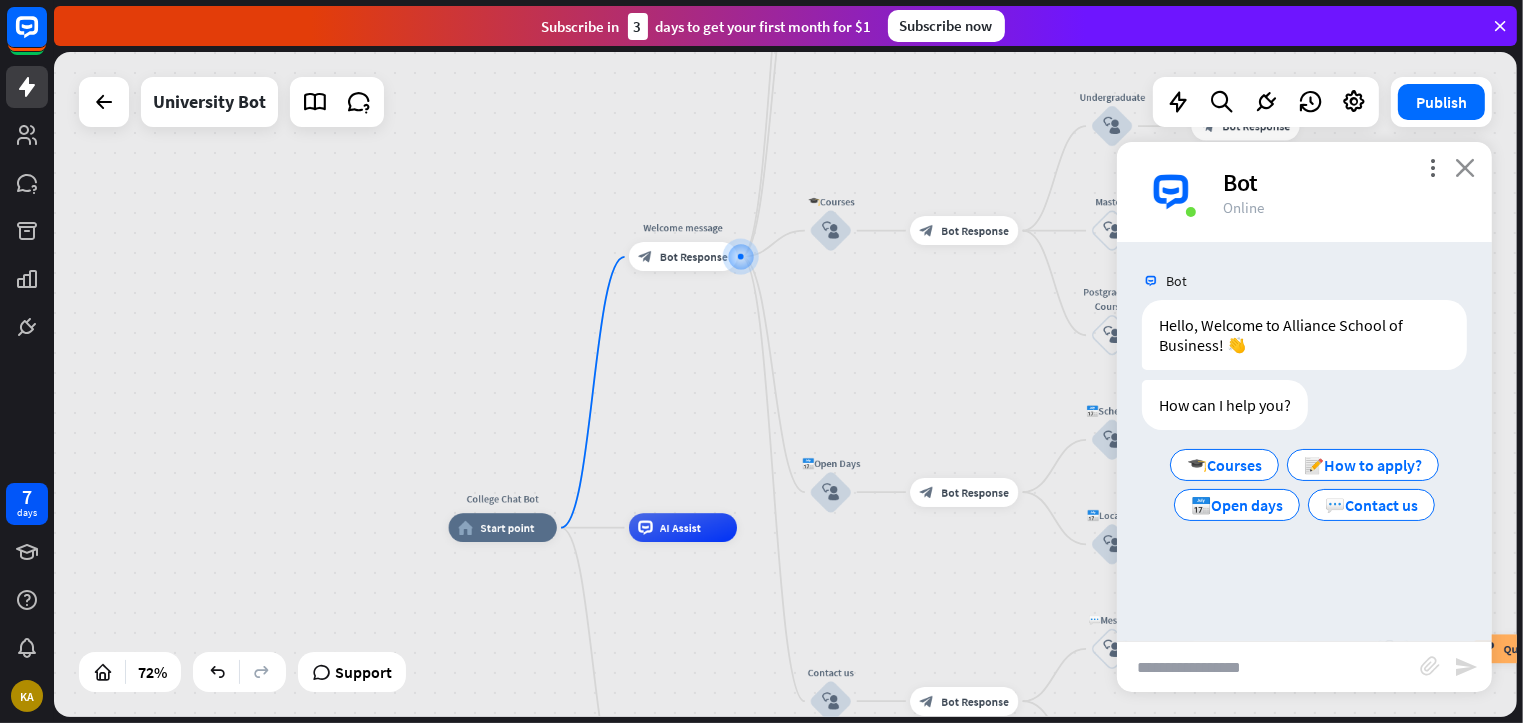 click on "close" at bounding box center [1465, 167] 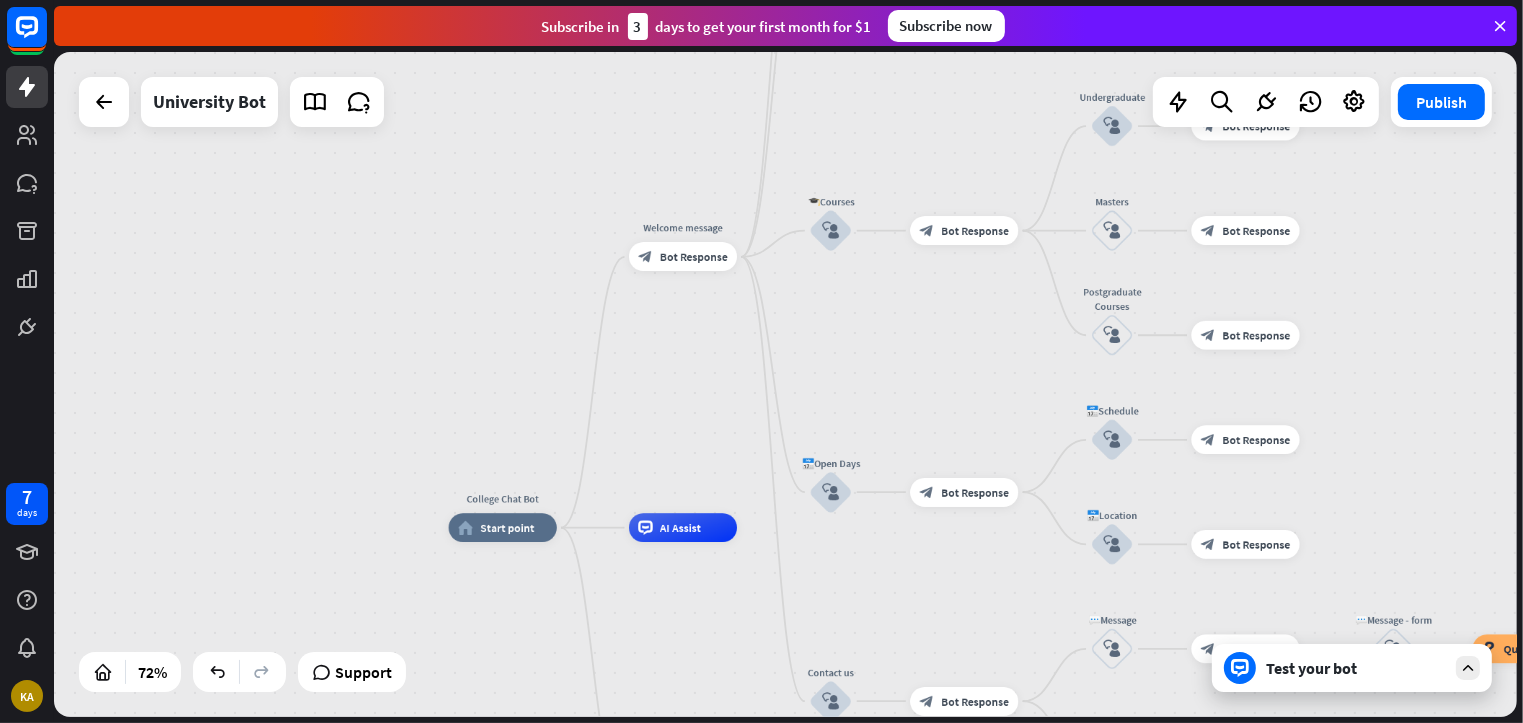 click on "Test your bot" at bounding box center [1352, 668] 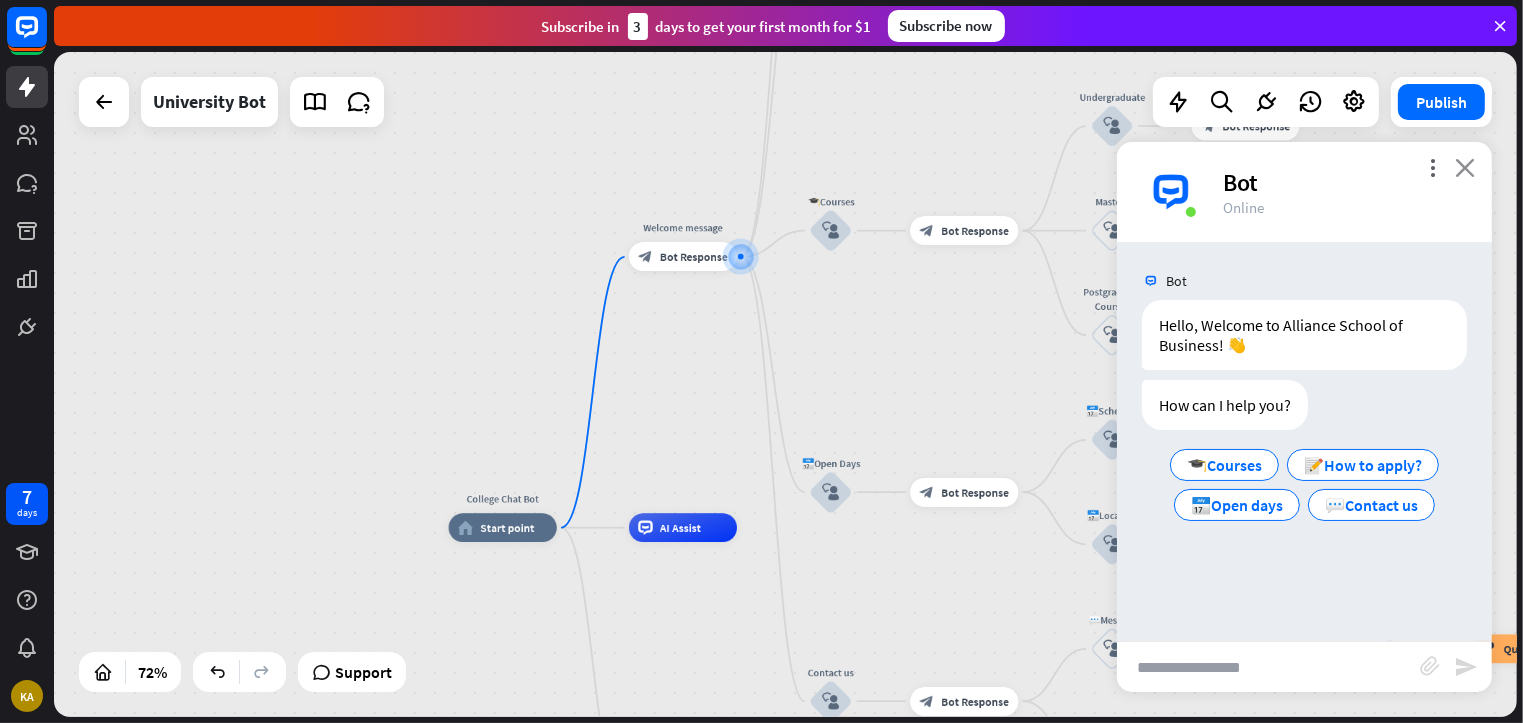 click on "close" at bounding box center [1465, 167] 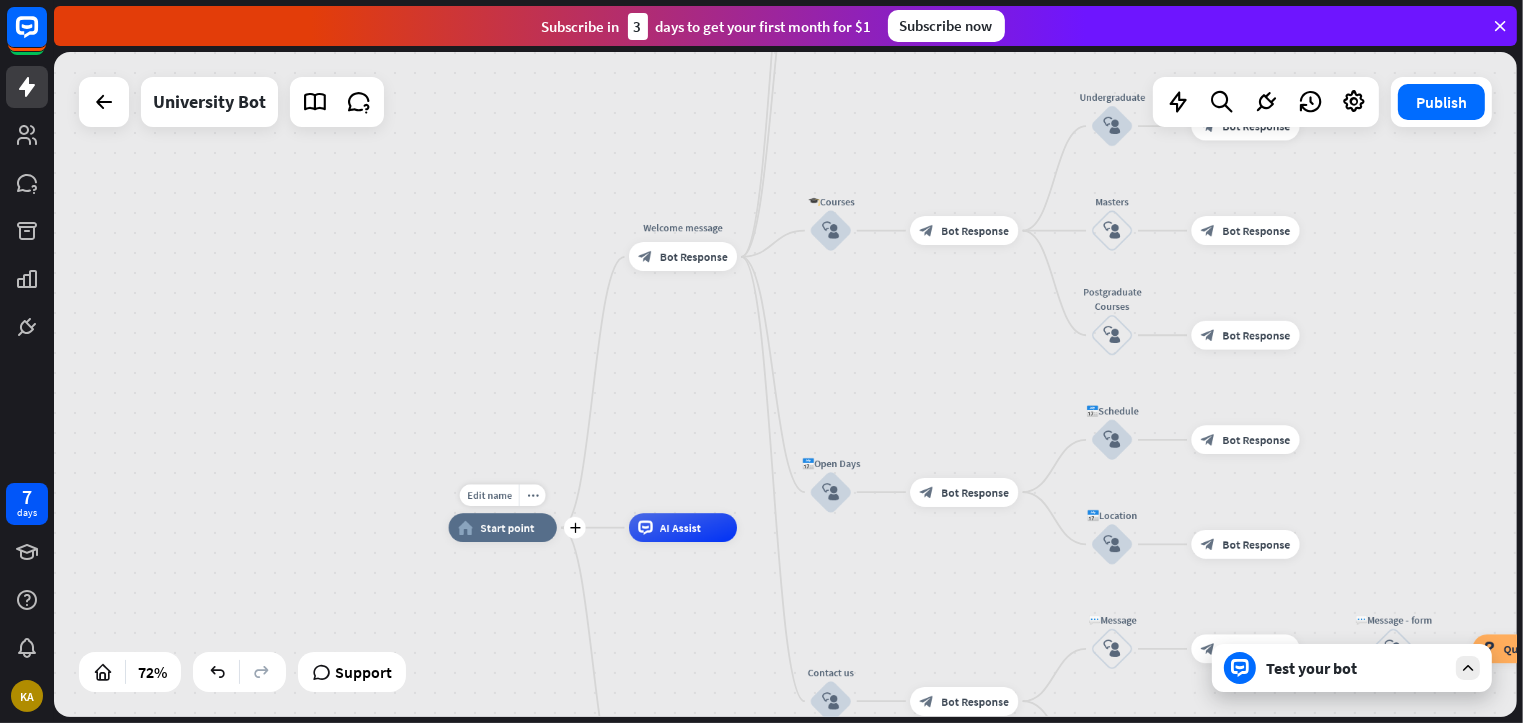 click on "home_2   Start point" at bounding box center (503, 527) 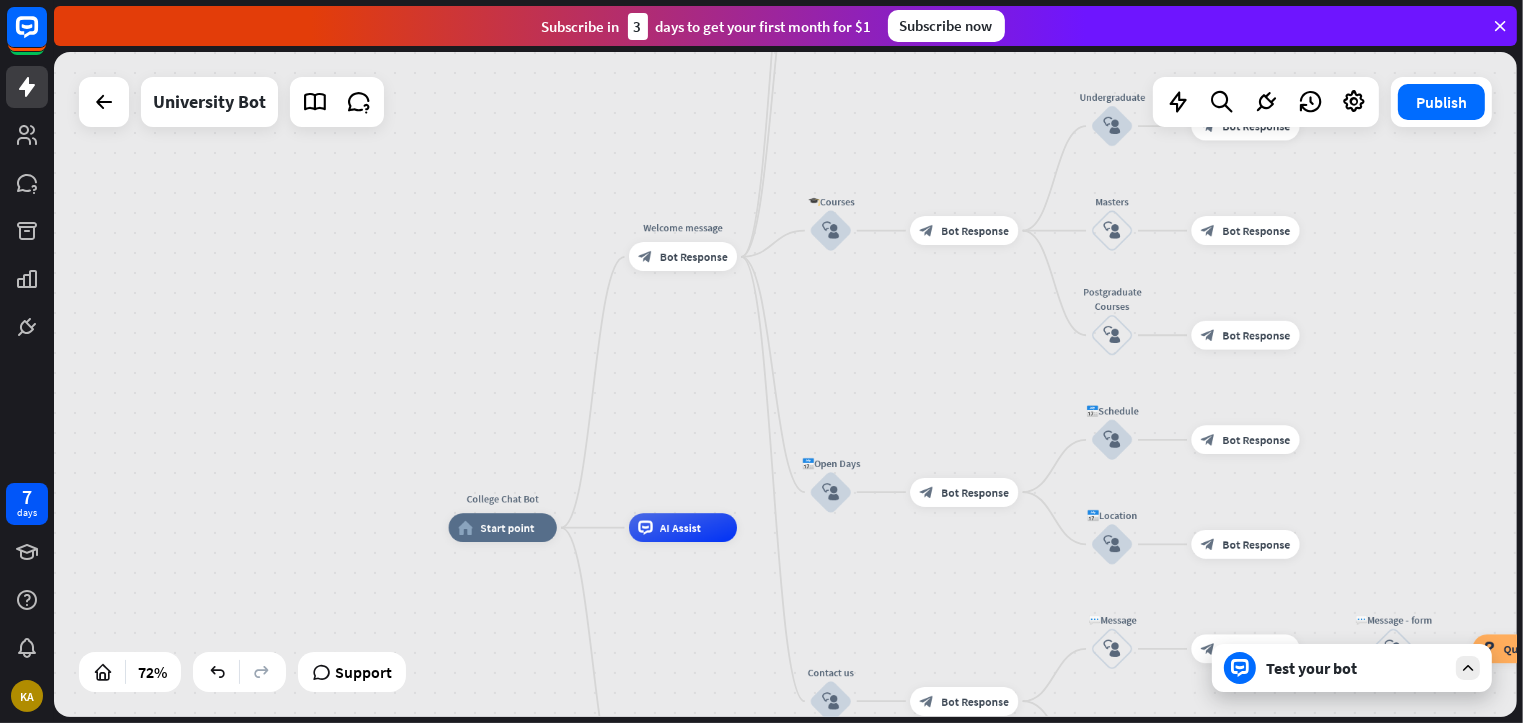 click on "College Chat Bot   home_2   Start point                 Welcome message   block_bot_response   Bot Response                 ✨Main menu   block_user_input                   block_bot_response   Bot Response                 📝How to apply?   block_user_input                   block_bot_response   Bot Response                 ⏰Bachelor - deadlines   block_user_input                   block_bot_response   Bot Response                 ⏰Master - deadlines   block_user_input                   block_bot_response   Bot Response                 ⏰Postgraduate - deadlines   block_user_input                   block_bot_response   Bot Response                 🎓Courses   block_user_input                   block_bot_response   Bot Response                 Undergraduate   block_user_input                   block_bot_response   Bot Response                 Masters   block_user_input                   block_bot_response   Bot Response                 Postgraduate Courses   block_user_input" at bounding box center [785, 384] 